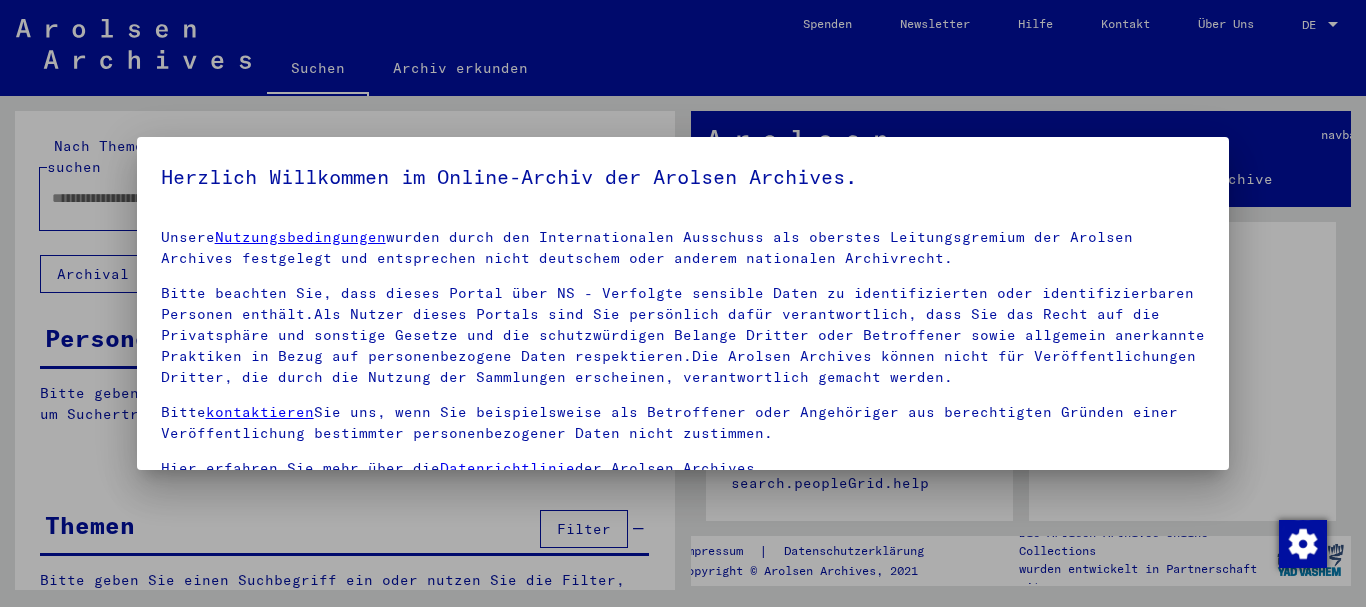 scroll, scrollTop: 0, scrollLeft: 0, axis: both 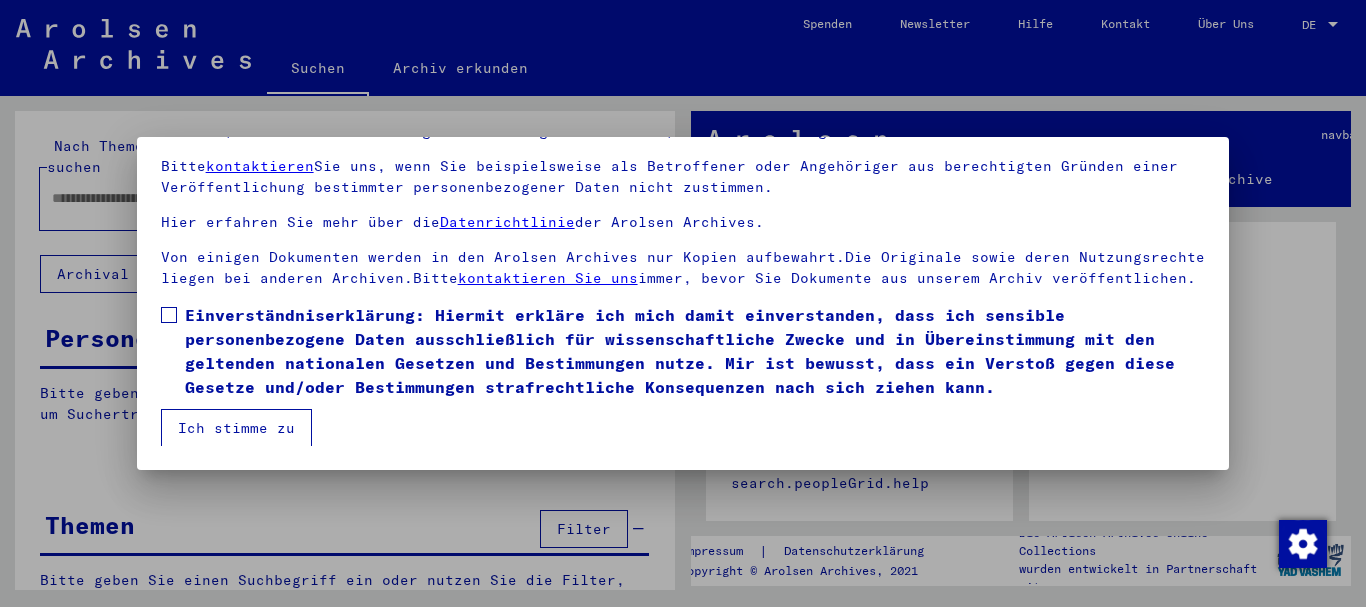 click at bounding box center [169, 315] 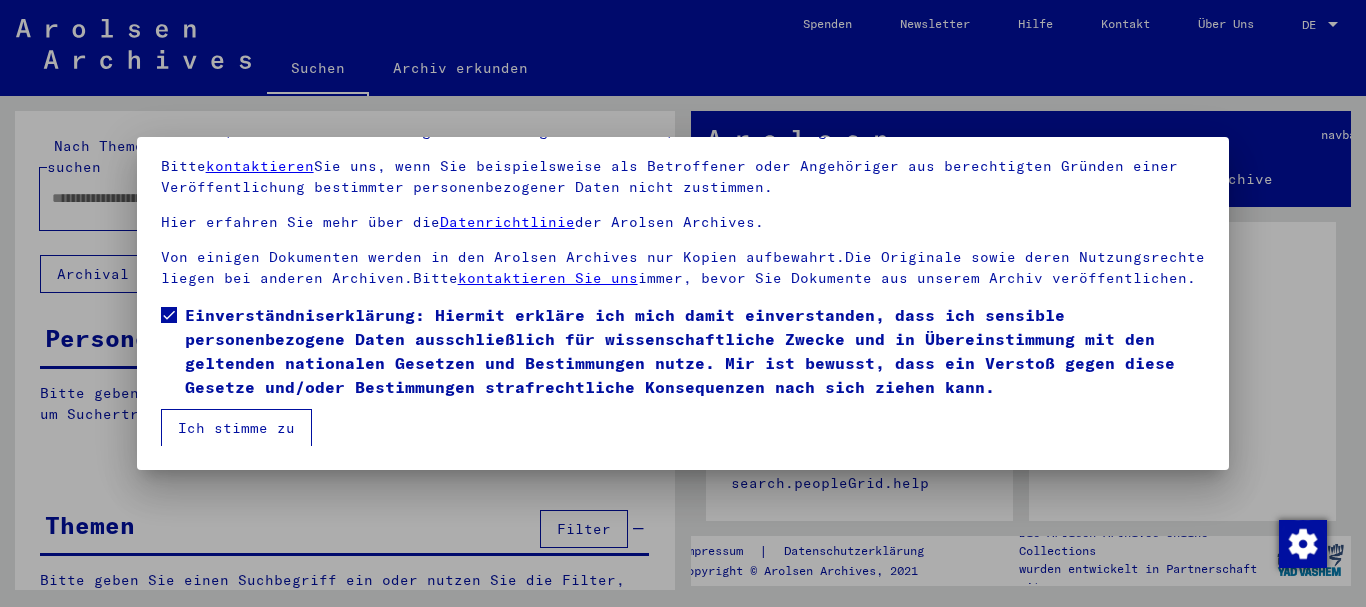 click on "Ich stimme zu" at bounding box center (236, 428) 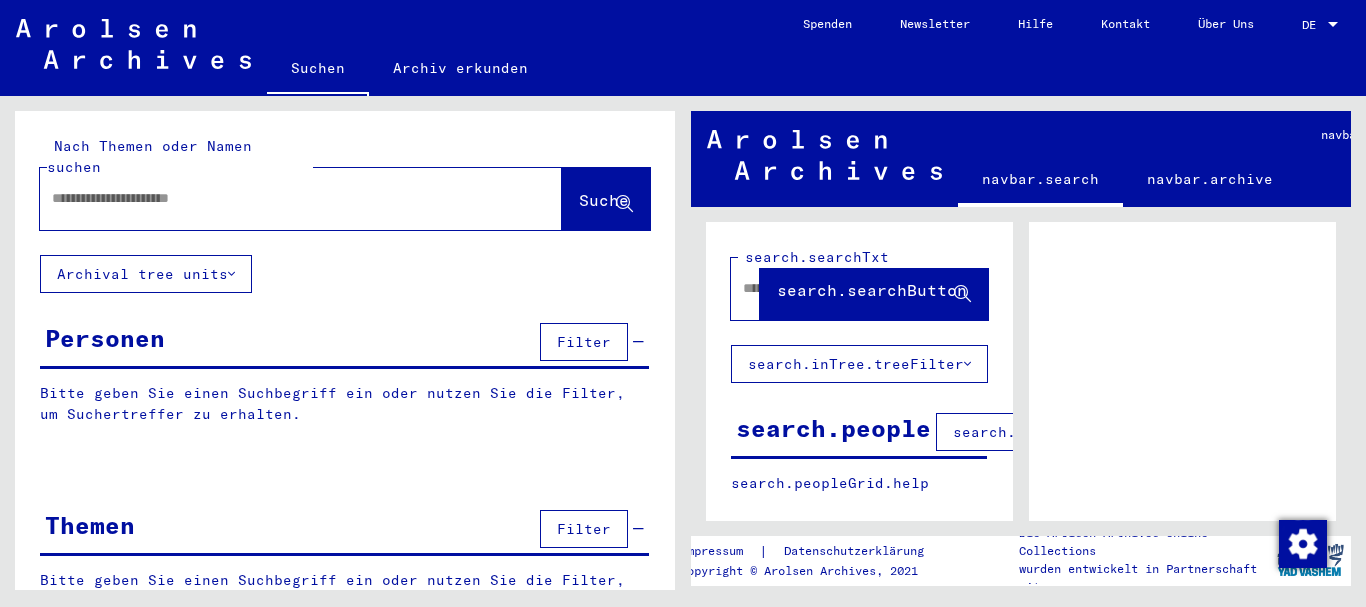 click at bounding box center [283, 198] 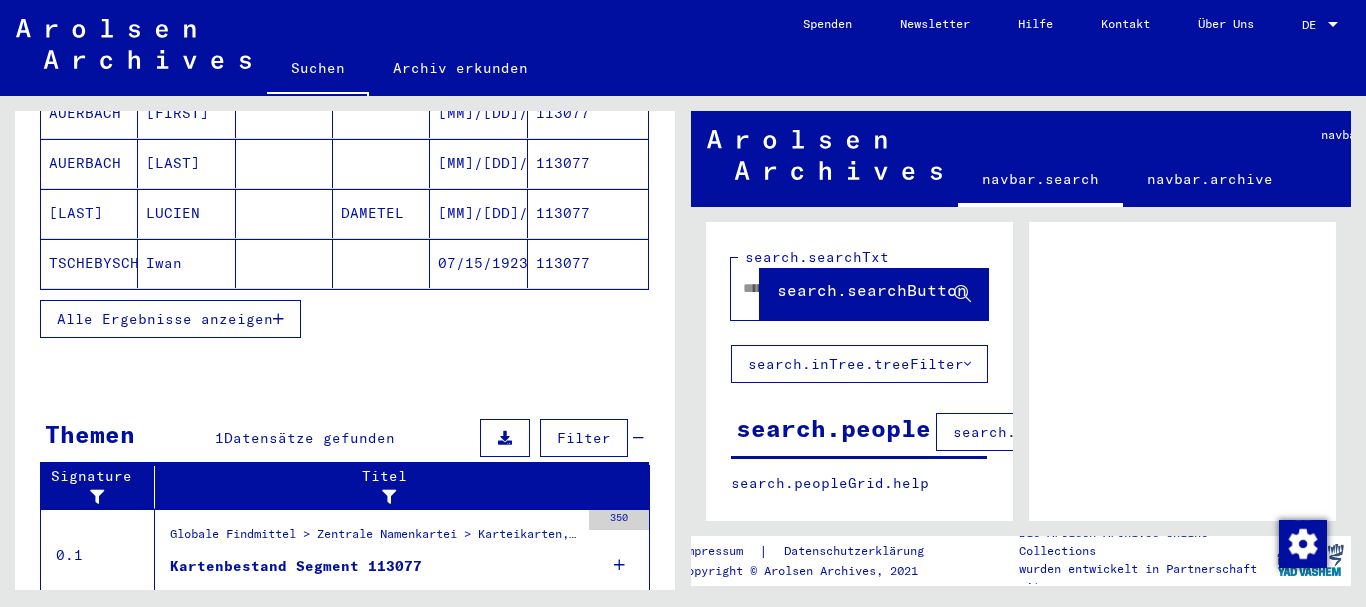 scroll, scrollTop: 432, scrollLeft: 0, axis: vertical 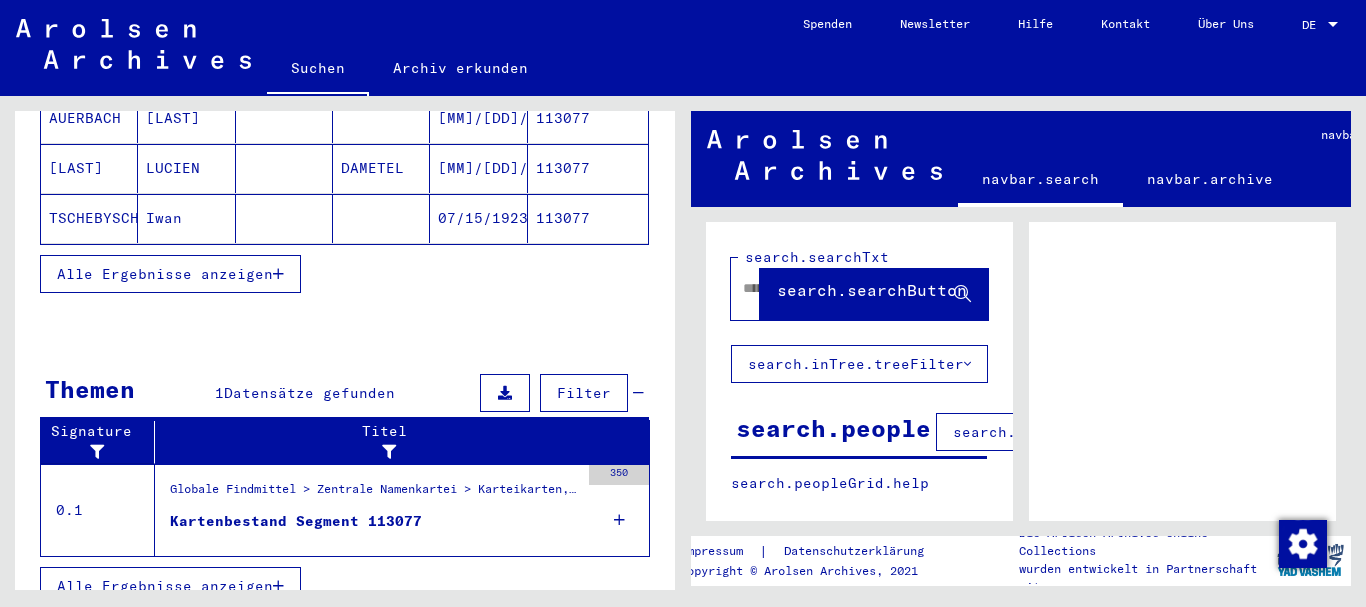 click on "Alle Ergebnisse anzeigen" at bounding box center [165, 274] 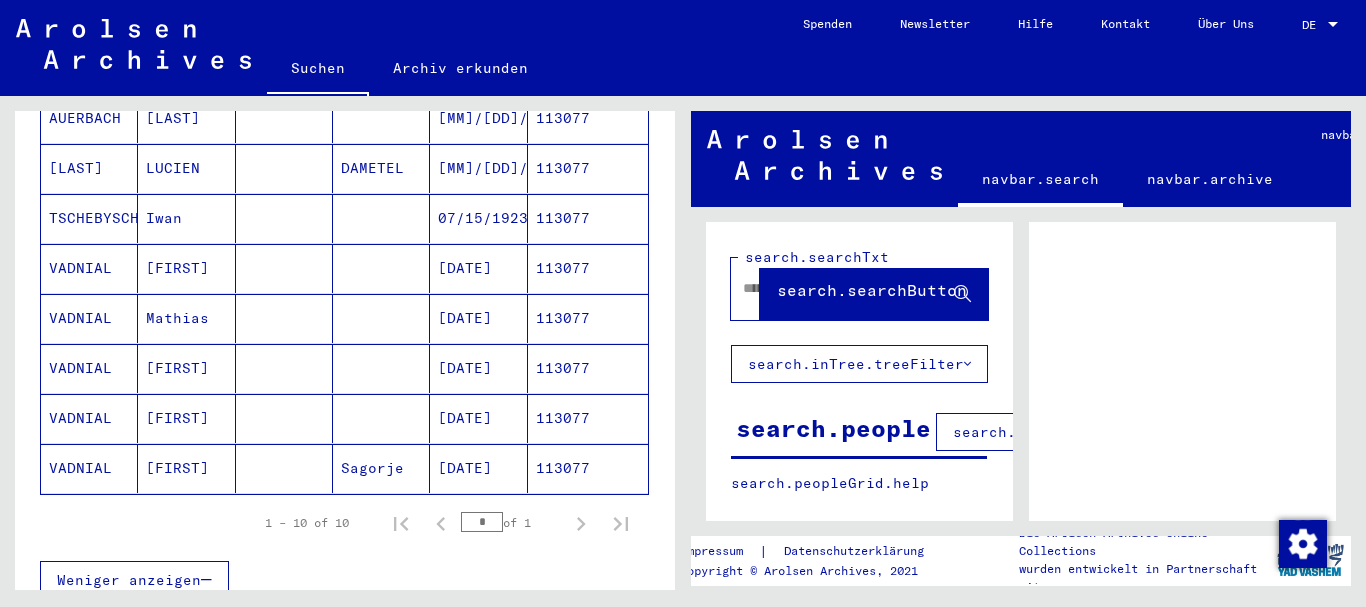 scroll, scrollTop: 540, scrollLeft: 0, axis: vertical 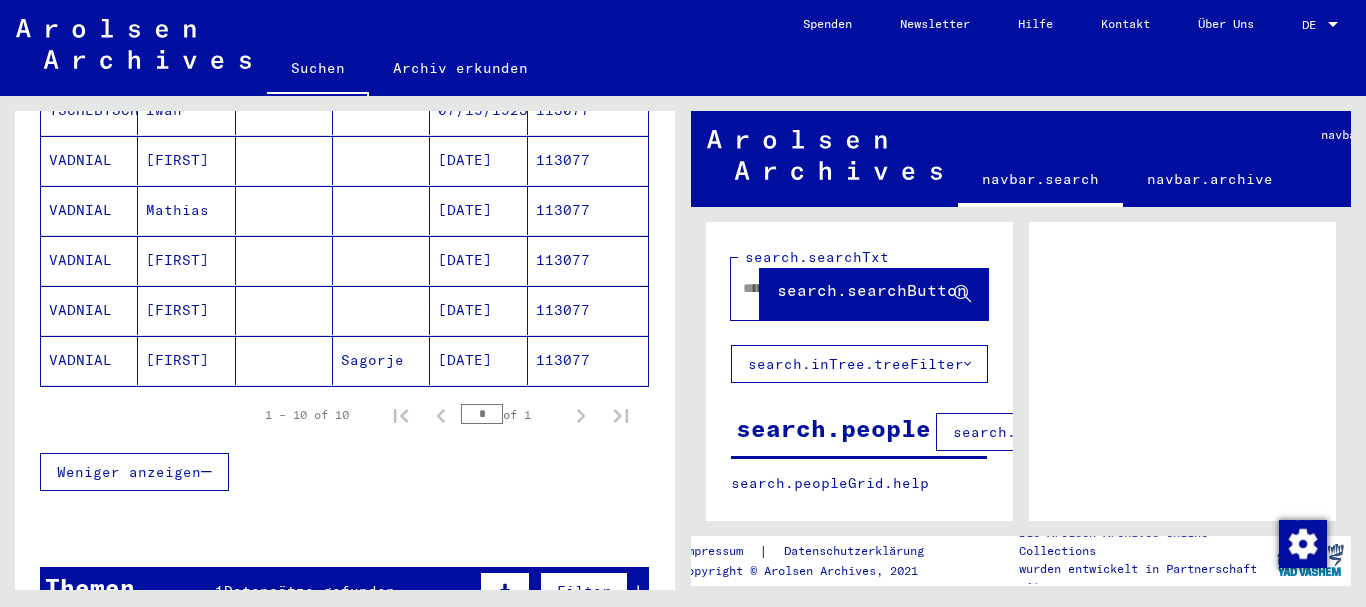 click on "VADNIAL" at bounding box center (89, 210) 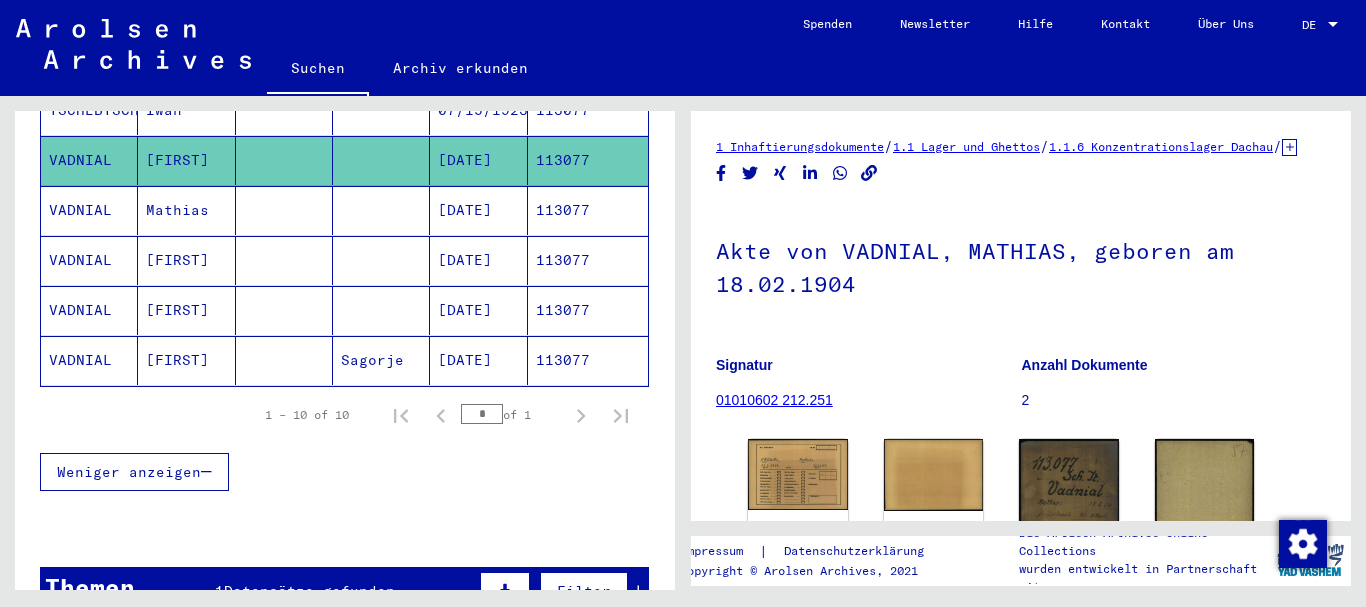 scroll, scrollTop: 197, scrollLeft: 0, axis: vertical 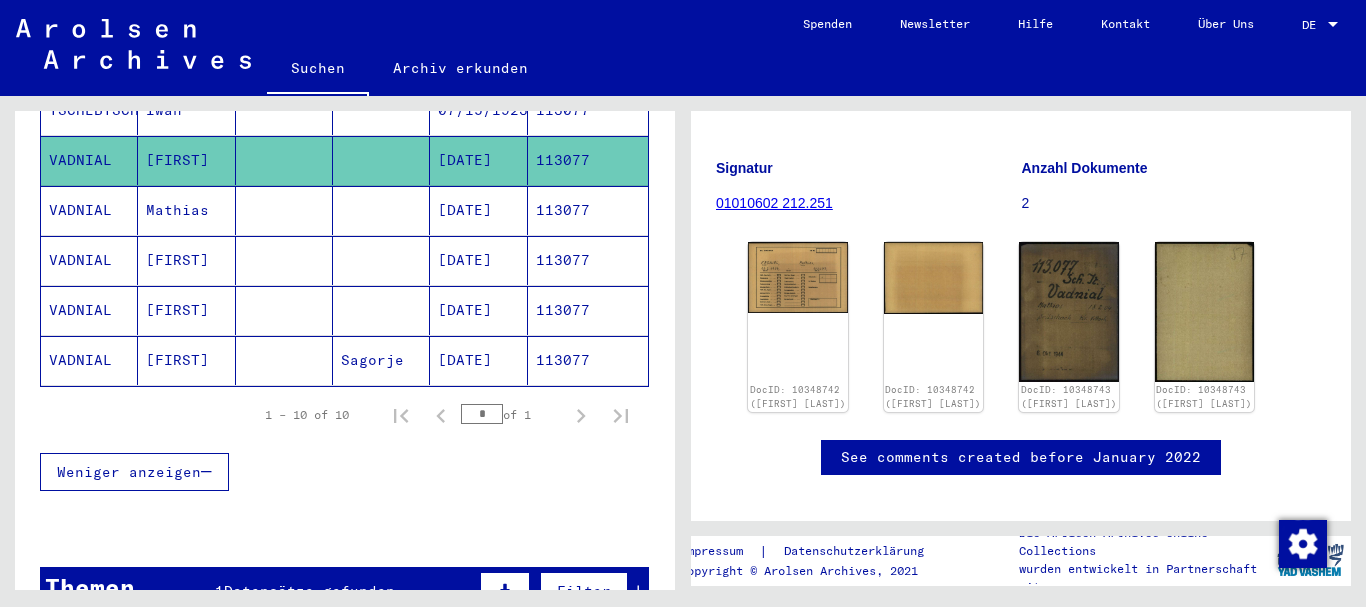 click on "Mathias" at bounding box center [186, 260] 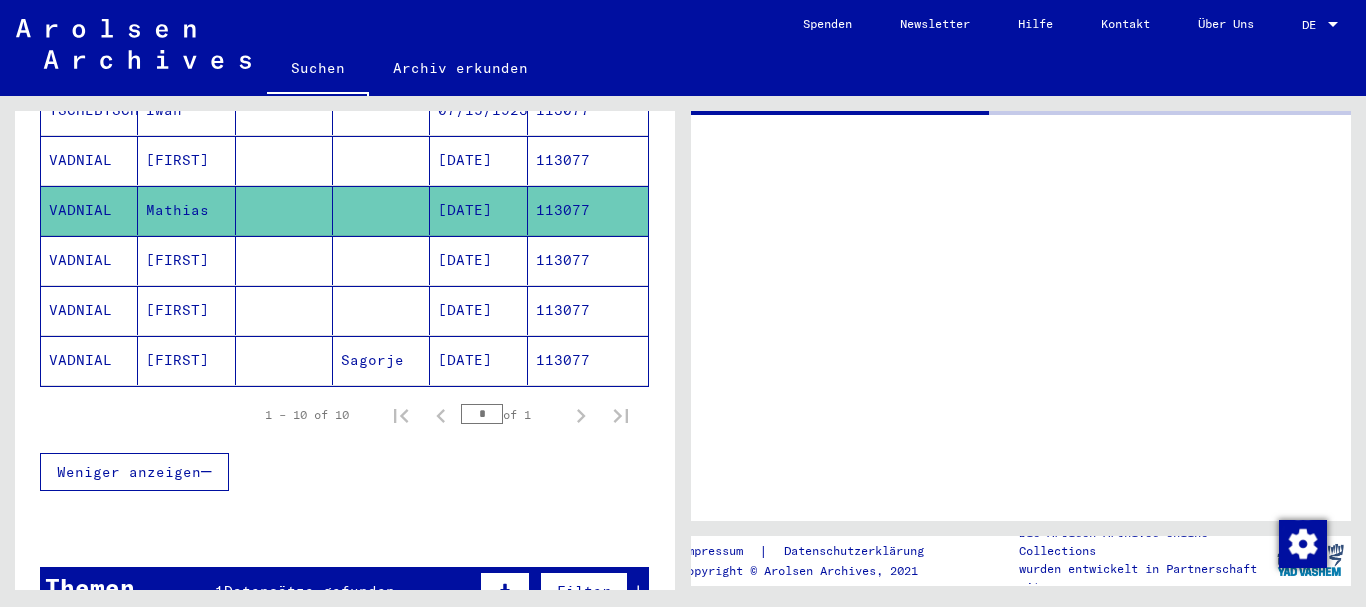 scroll, scrollTop: 0, scrollLeft: 0, axis: both 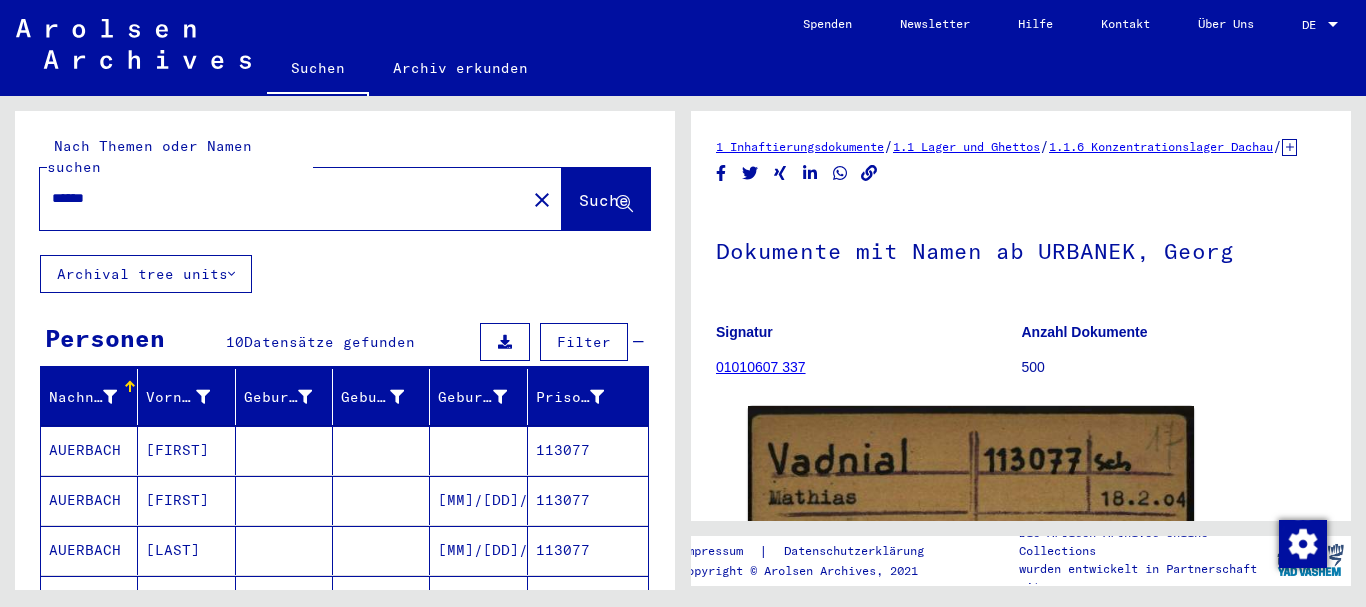 drag, startPoint x: 80, startPoint y: 190, endPoint x: 0, endPoint y: 187, distance: 80.05623 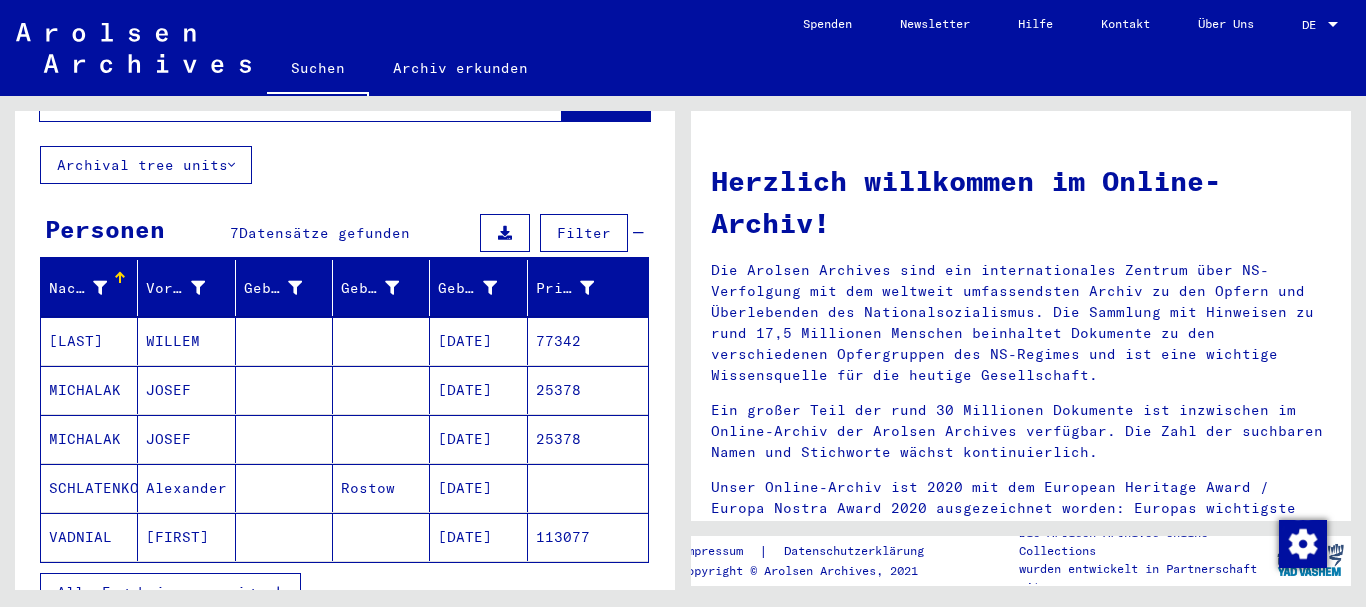 scroll, scrollTop: 216, scrollLeft: 0, axis: vertical 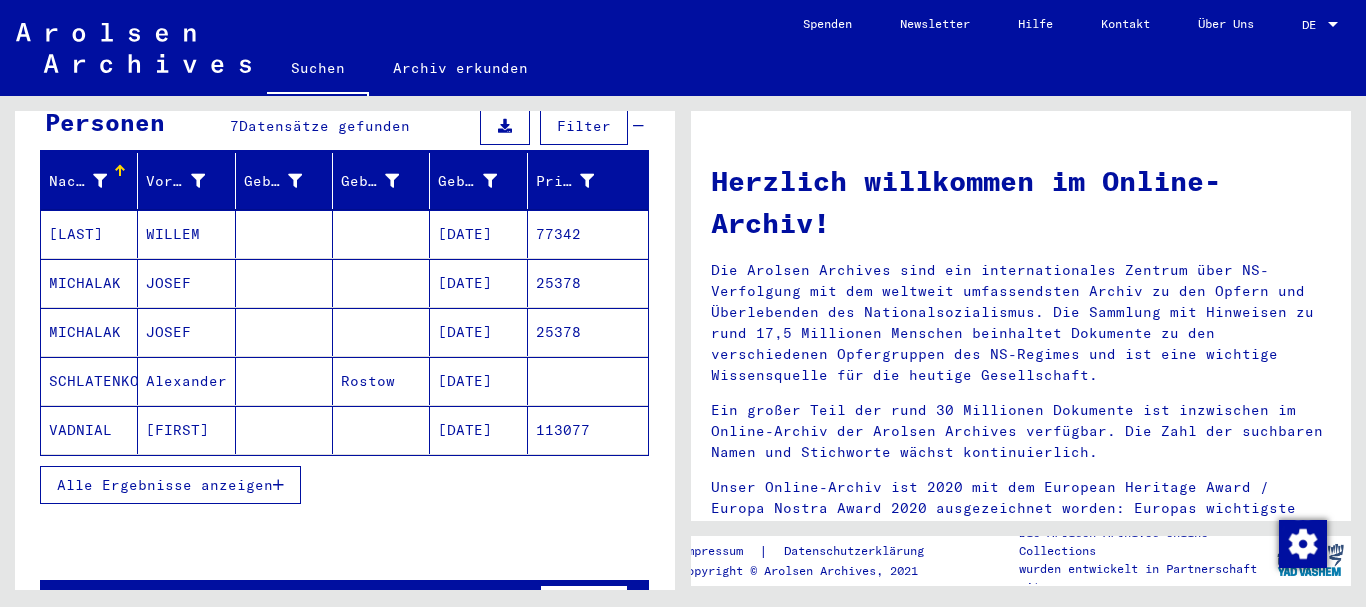 click on "Alle Ergebnisse anzeigen" at bounding box center (165, 485) 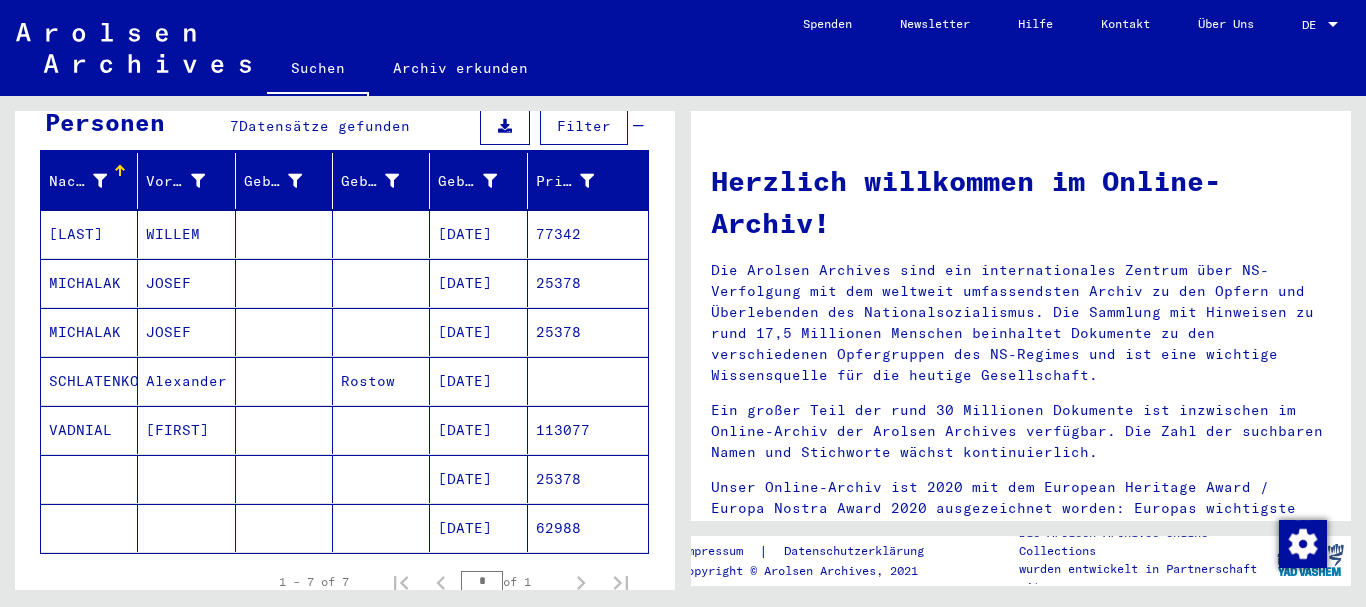 click at bounding box center [186, 528] 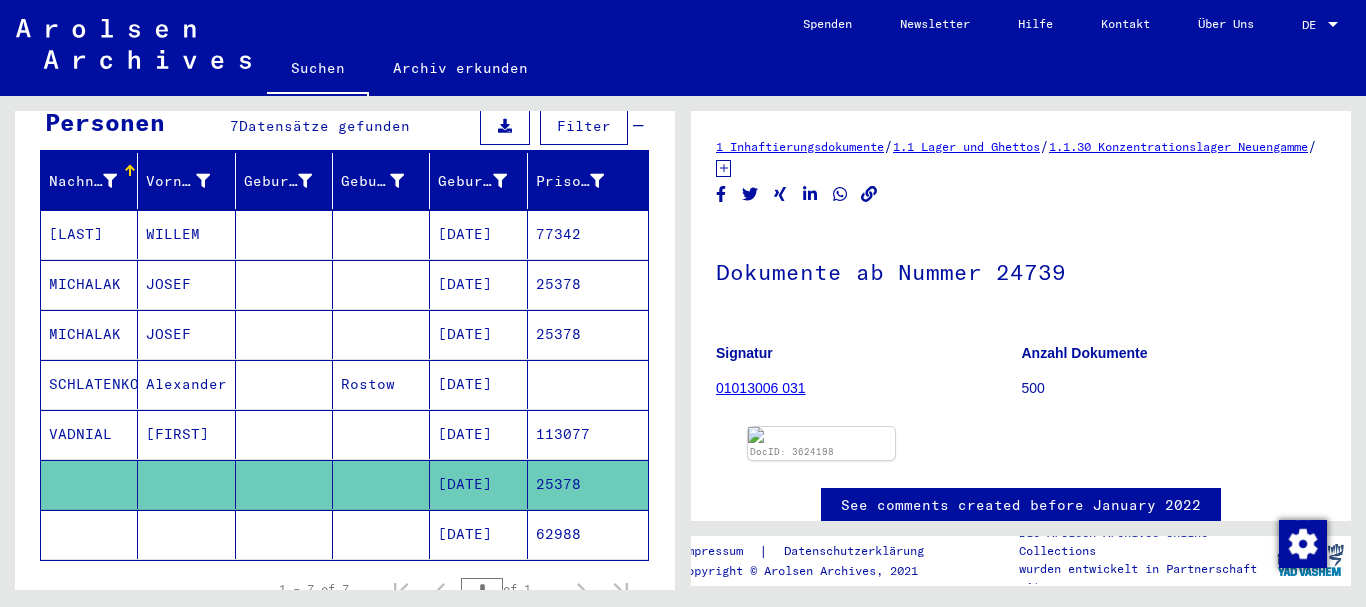 click 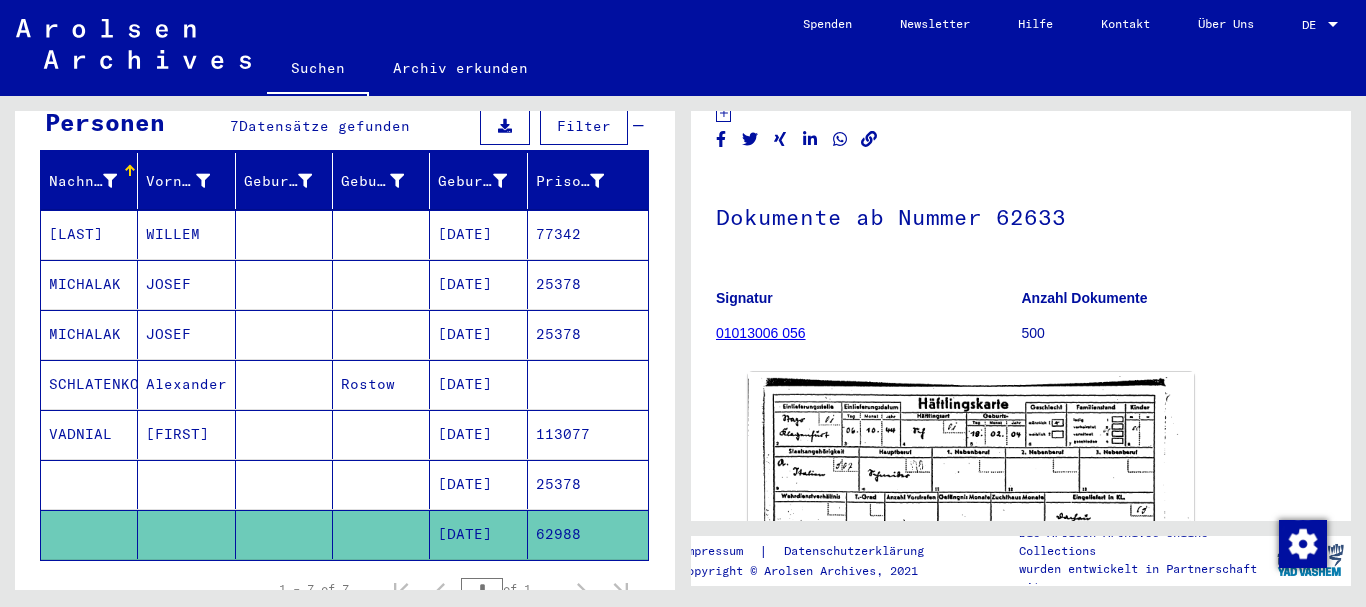 scroll, scrollTop: 227, scrollLeft: 0, axis: vertical 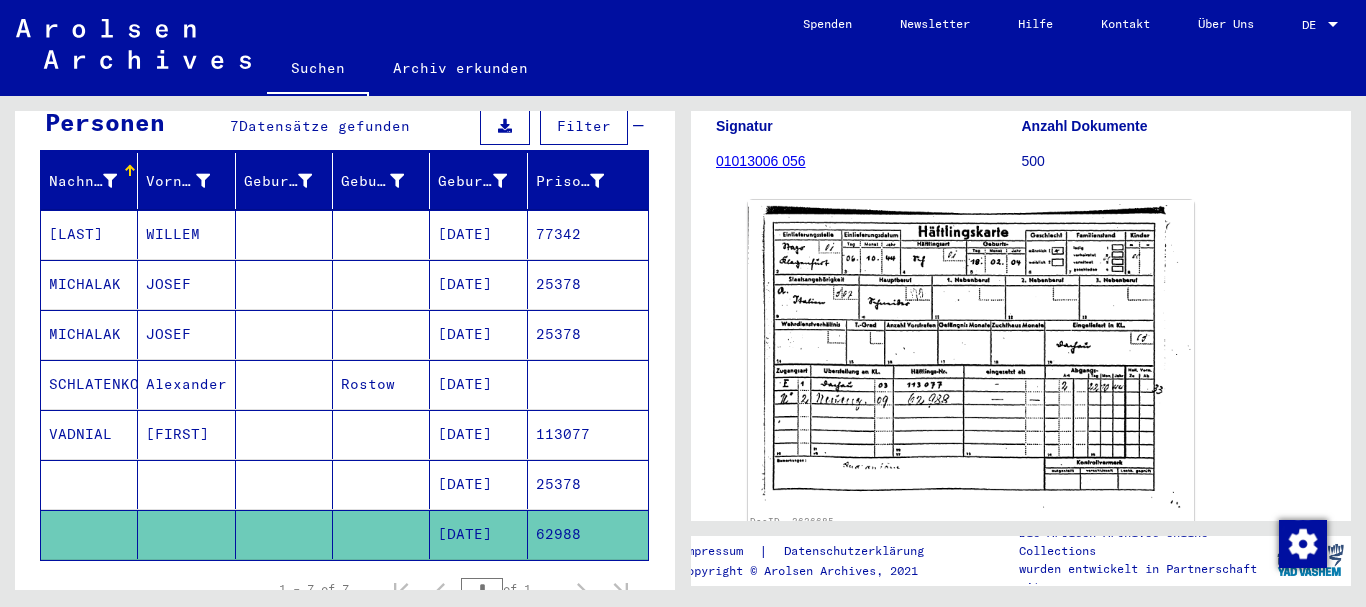 drag, startPoint x: 577, startPoint y: 516, endPoint x: 536, endPoint y: 517, distance: 41.01219 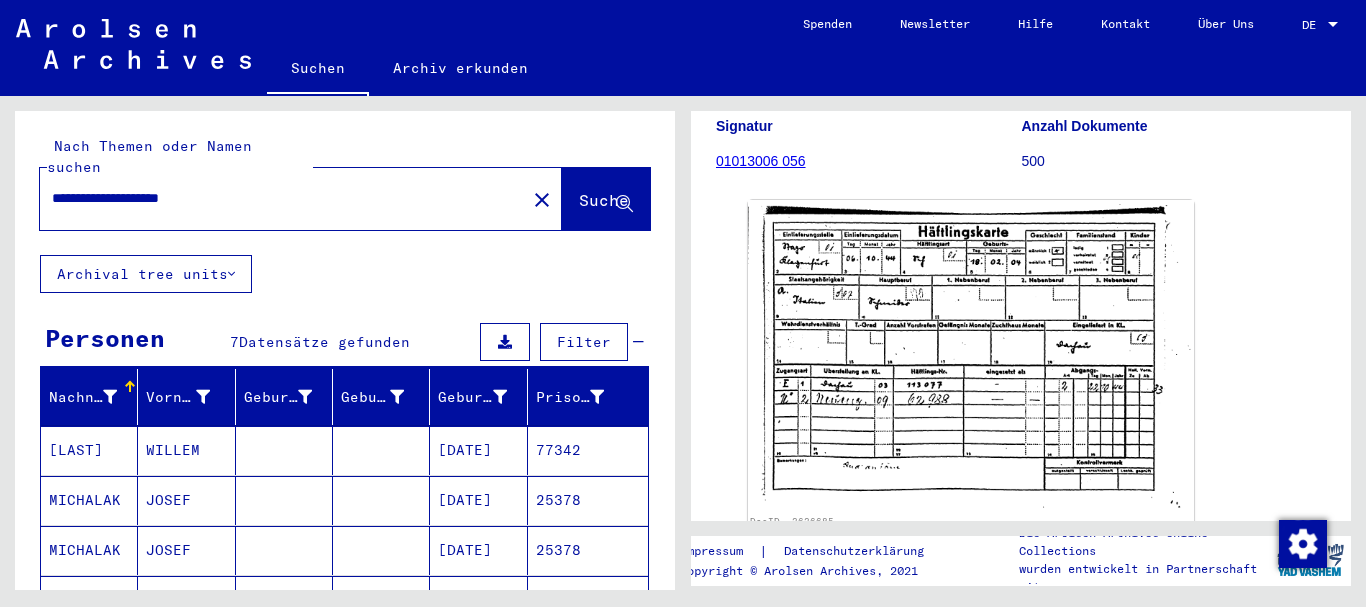 drag, startPoint x: 285, startPoint y: 177, endPoint x: 0, endPoint y: 140, distance: 287.39172 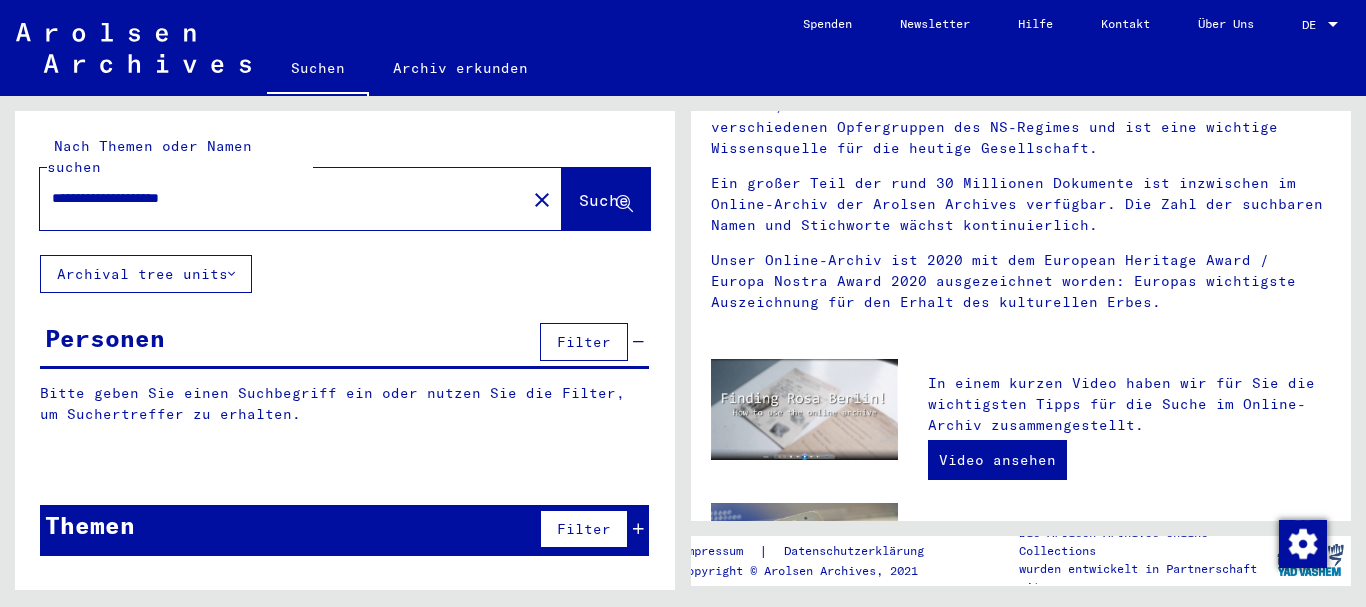 scroll, scrollTop: 0, scrollLeft: 0, axis: both 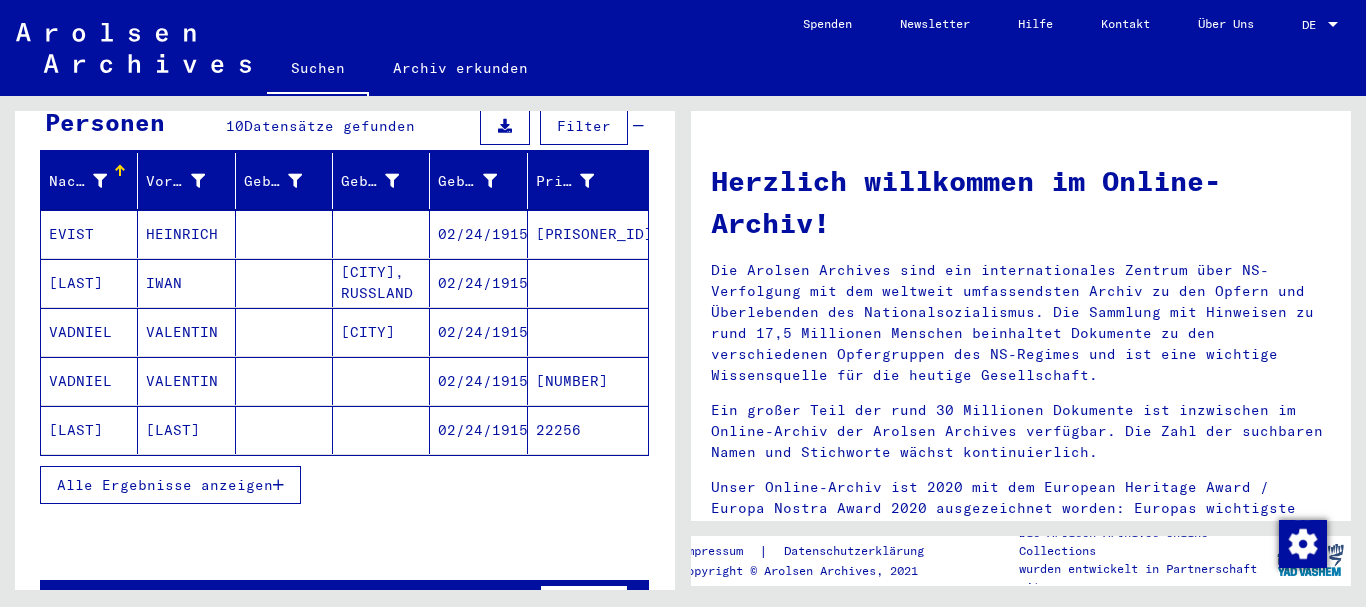 click on "VADNIEL" at bounding box center (89, 381) 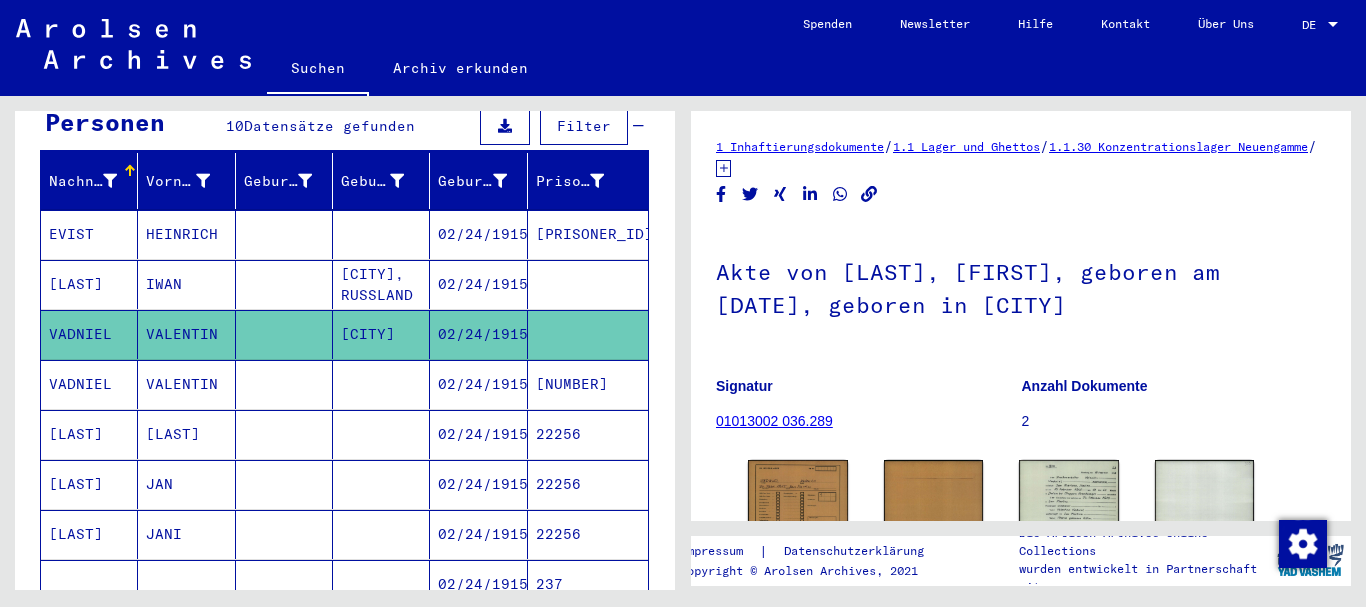 click at bounding box center [284, 534] 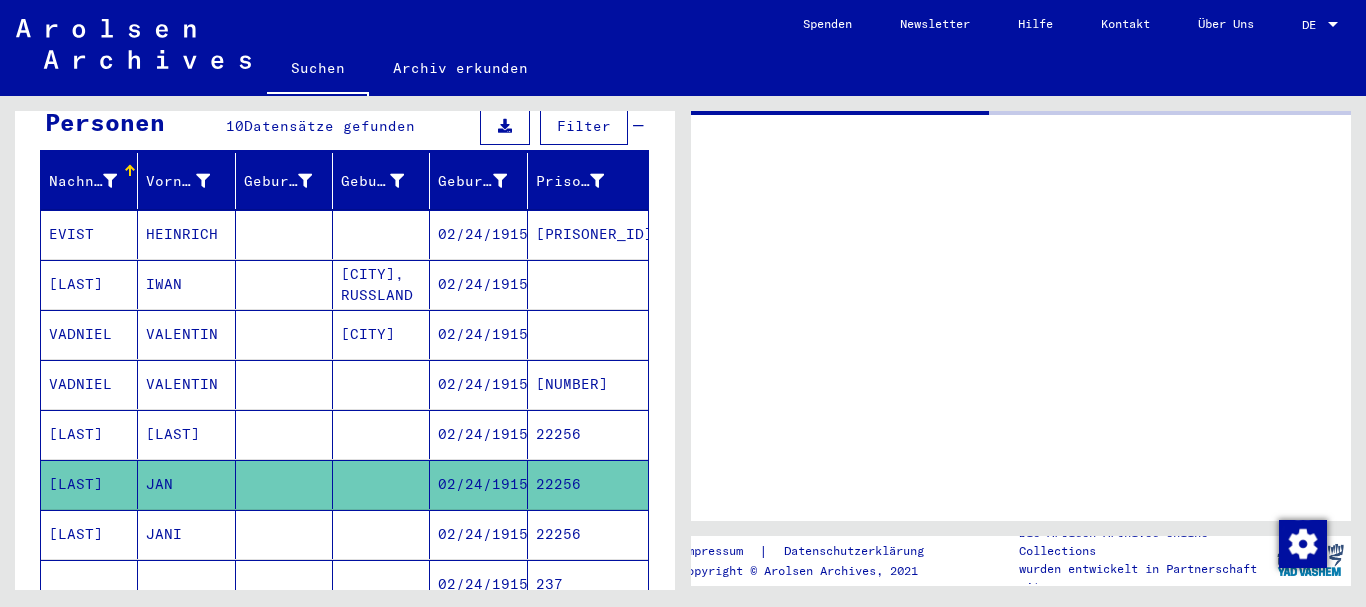 scroll, scrollTop: 432, scrollLeft: 0, axis: vertical 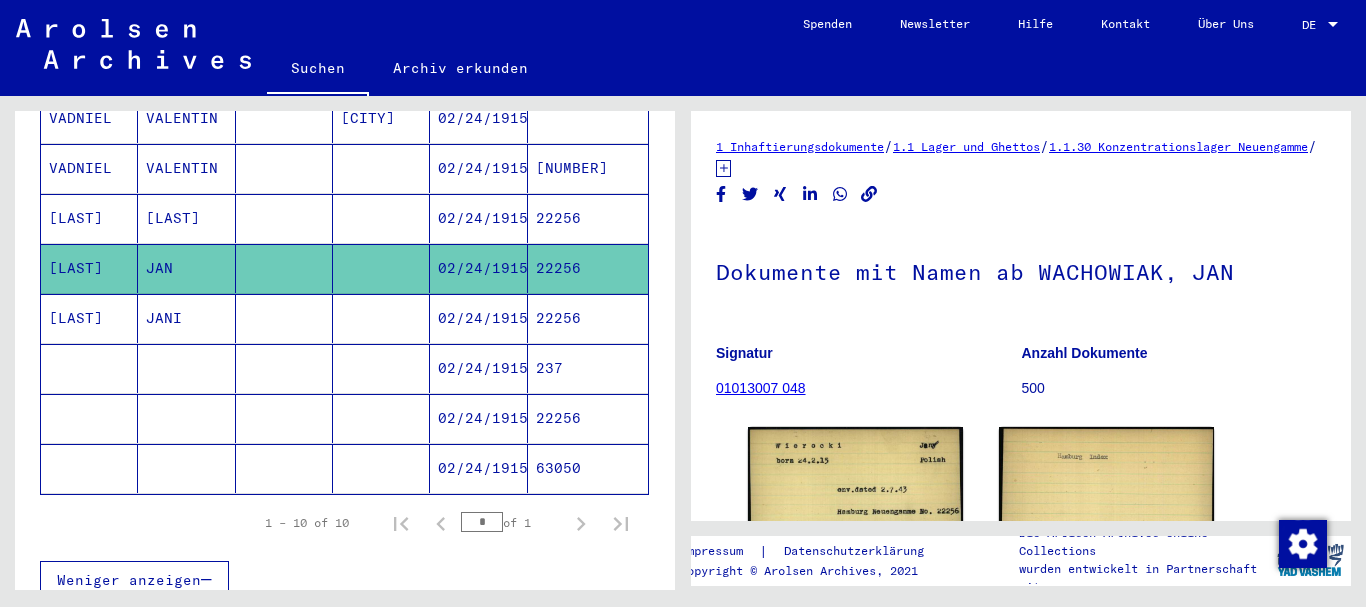 click 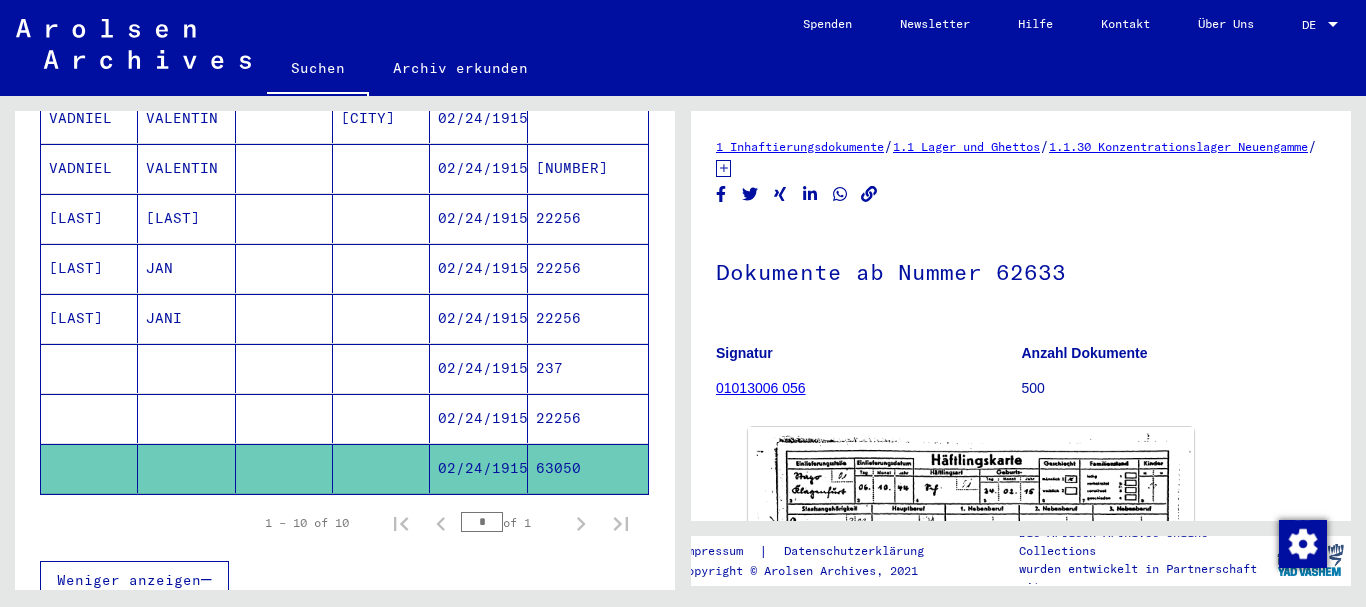 click on "63050" 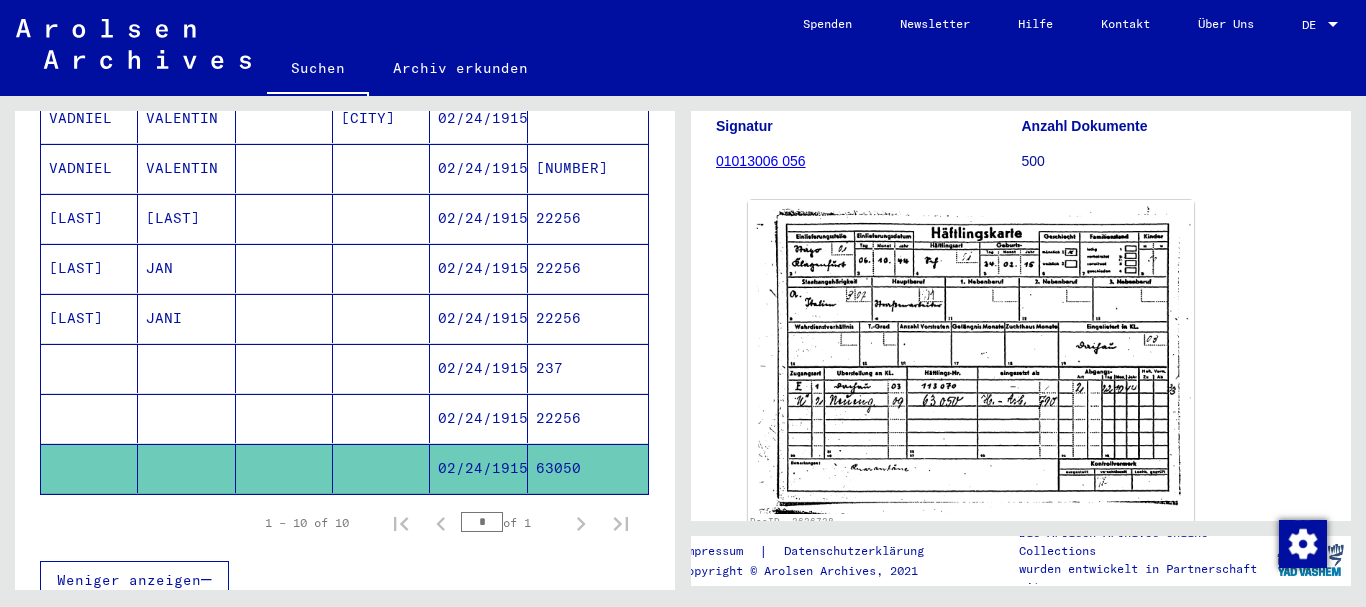 scroll, scrollTop: 0, scrollLeft: 0, axis: both 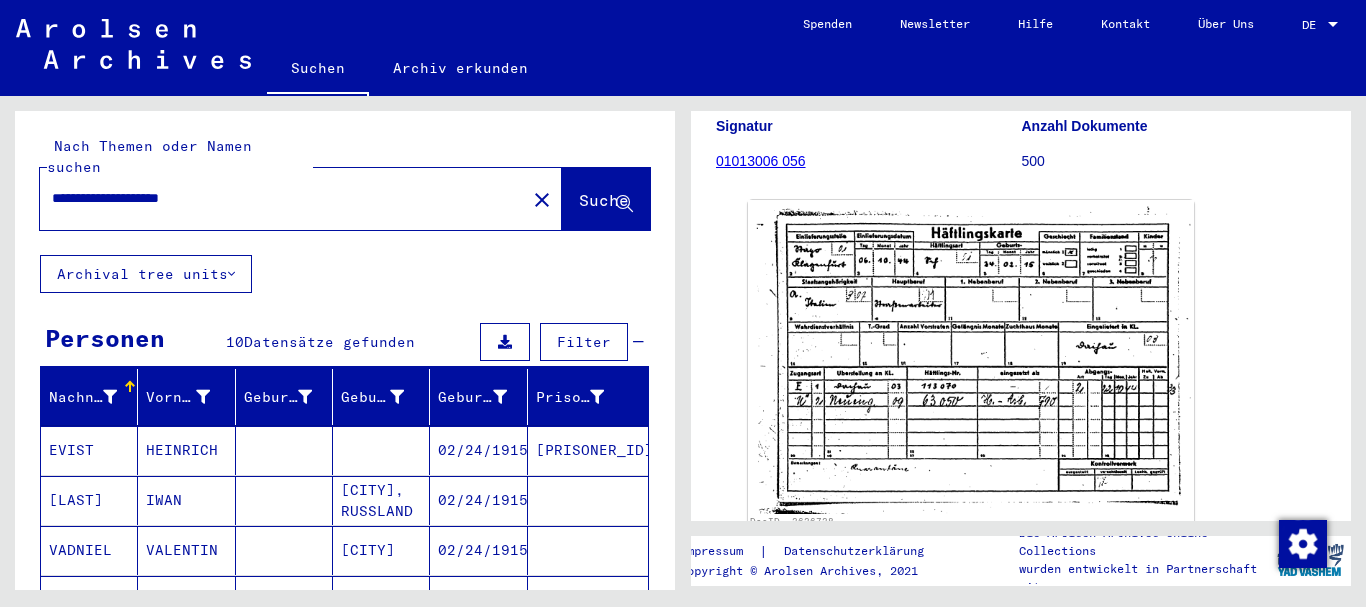 drag, startPoint x: 283, startPoint y: 175, endPoint x: 0, endPoint y: 147, distance: 284.38177 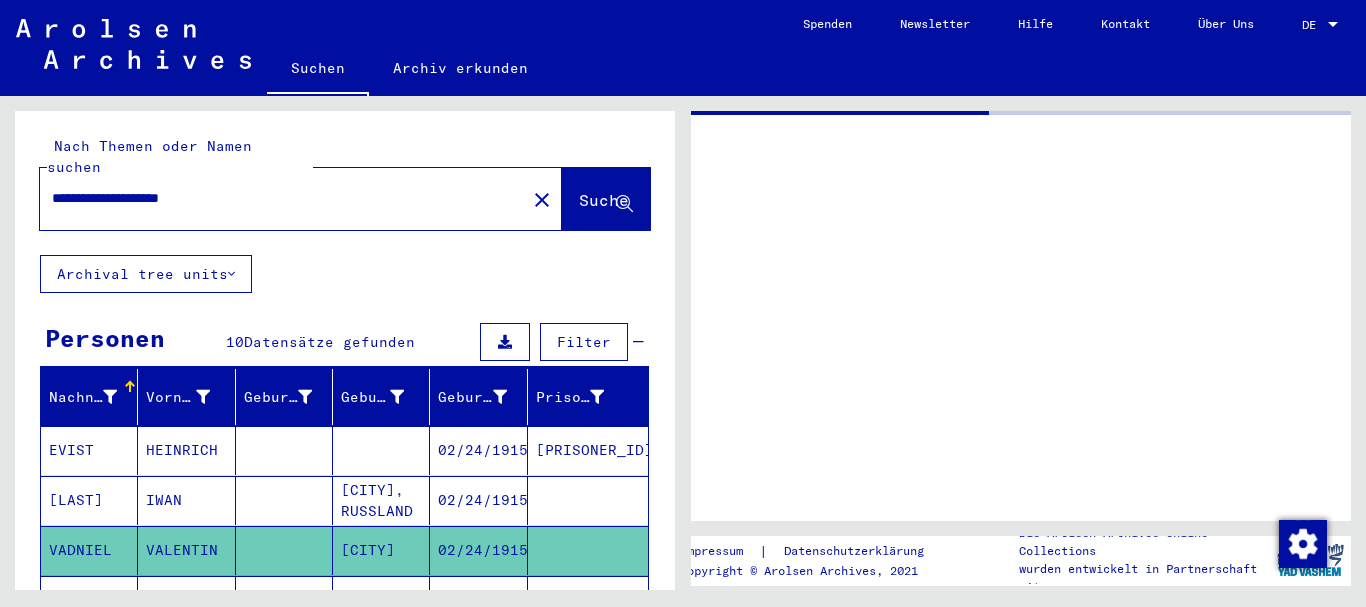 scroll, scrollTop: 0, scrollLeft: 0, axis: both 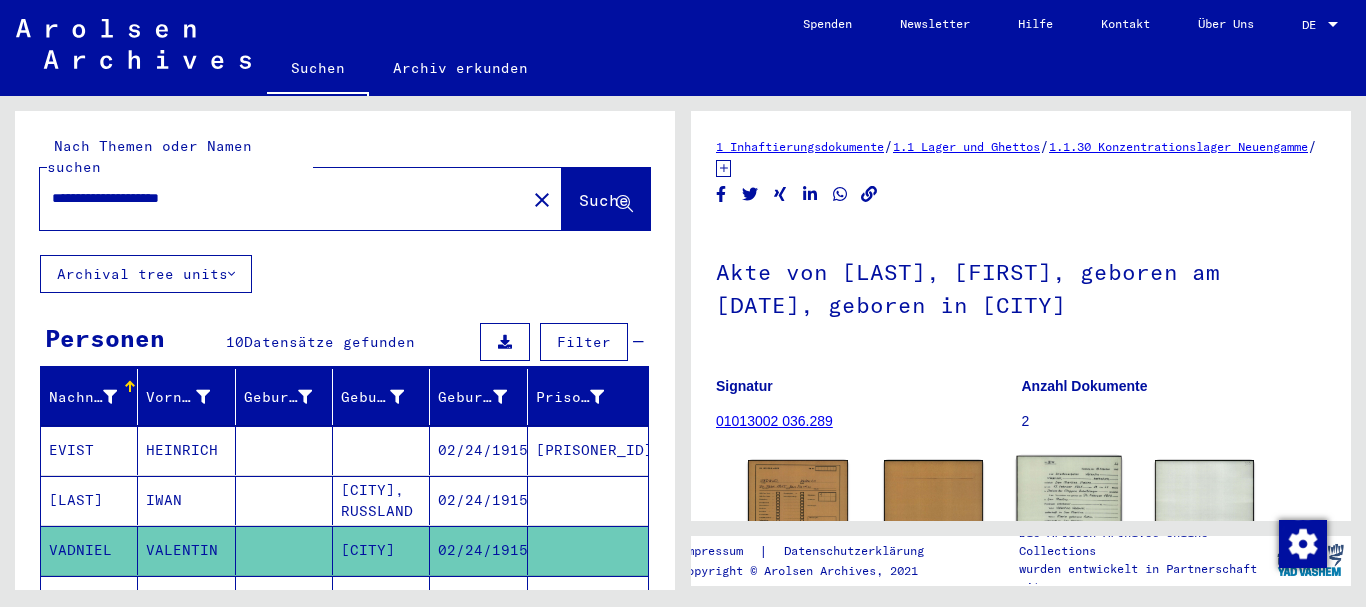 click 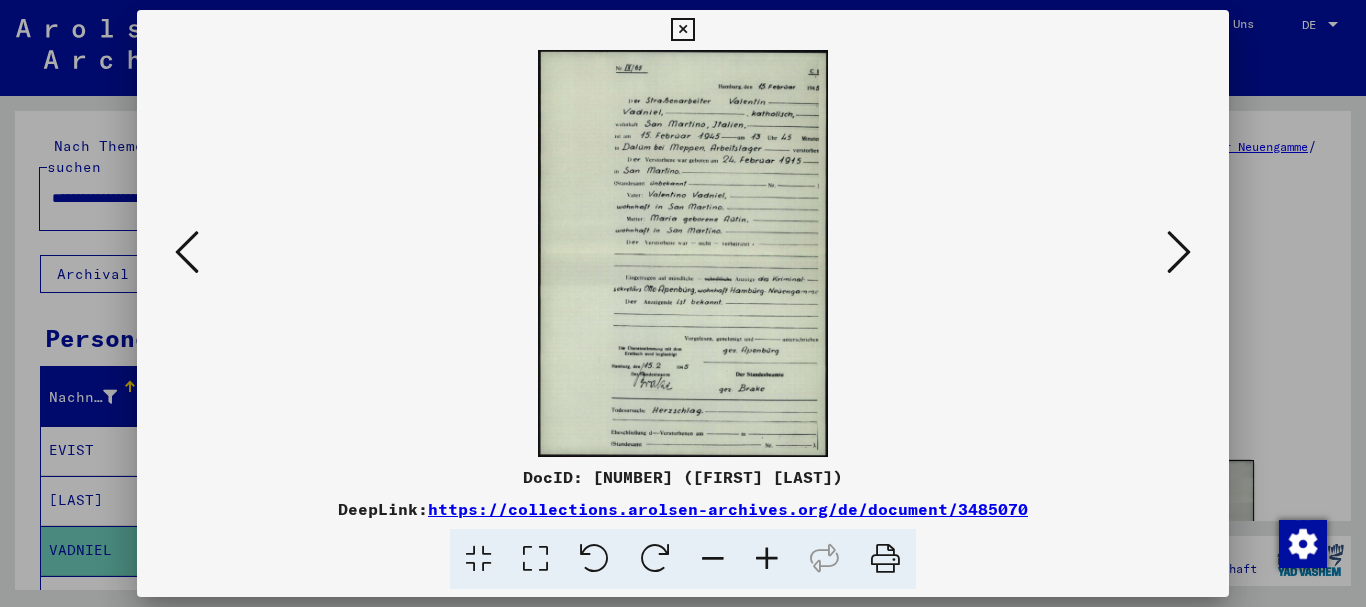 scroll, scrollTop: 253, scrollLeft: 0, axis: vertical 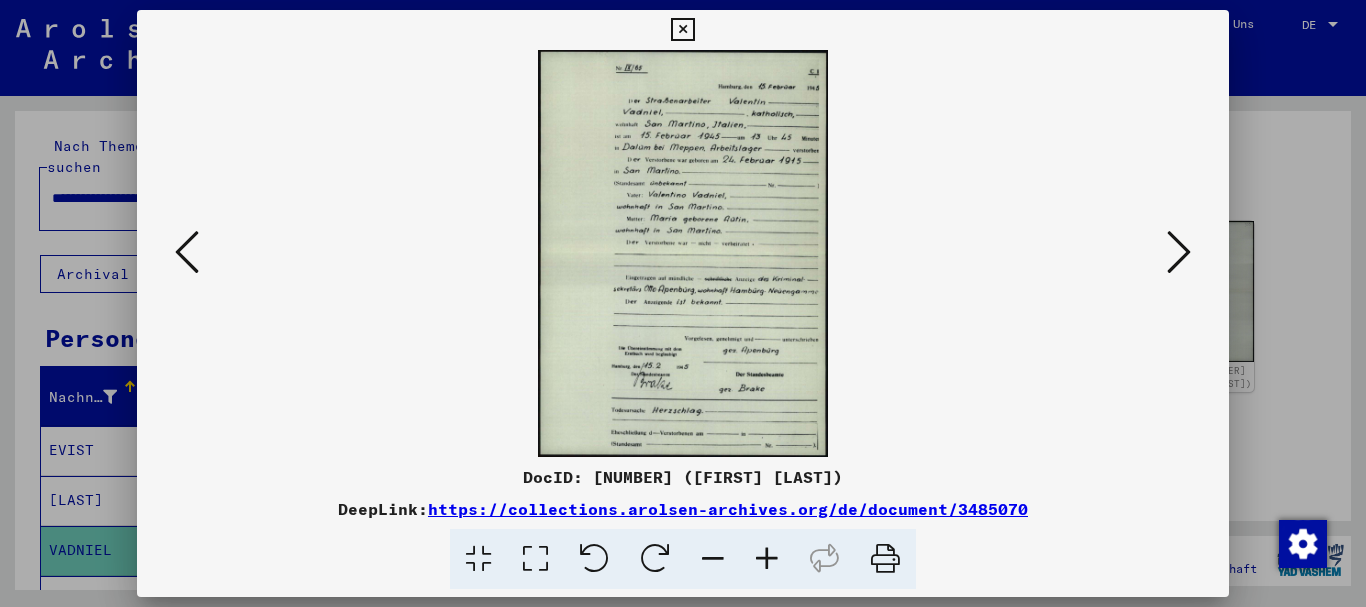 click at bounding box center (767, 559) 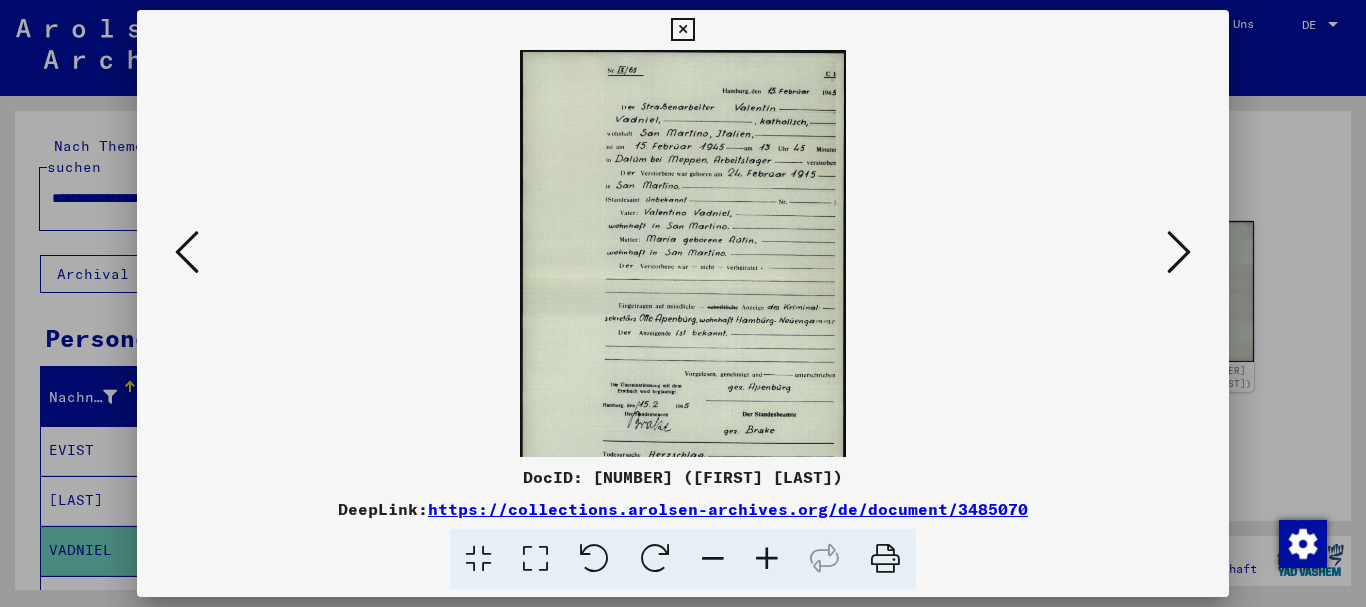 click at bounding box center (767, 559) 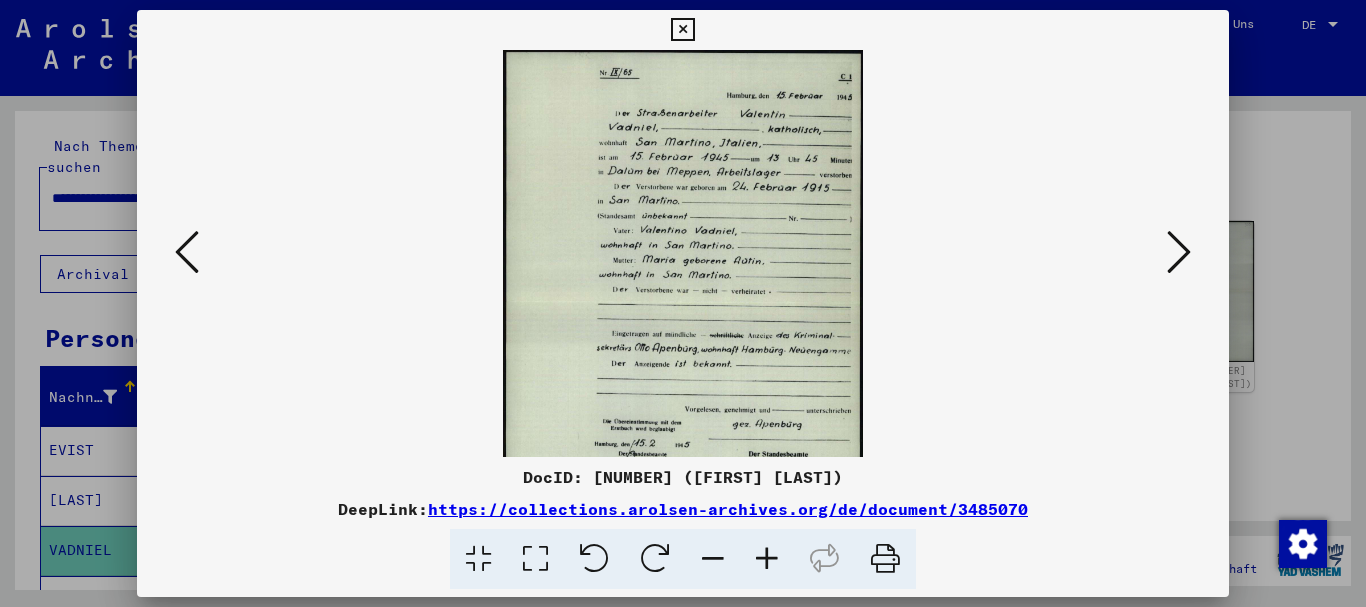 click at bounding box center [767, 559] 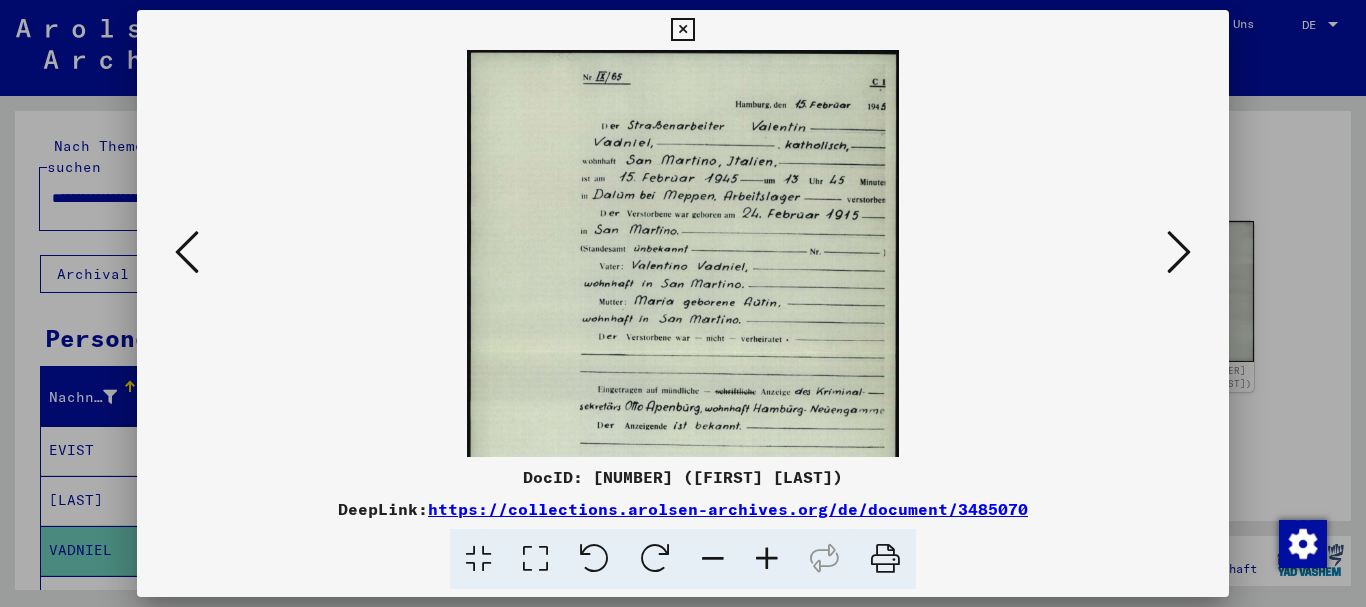 click at bounding box center [767, 559] 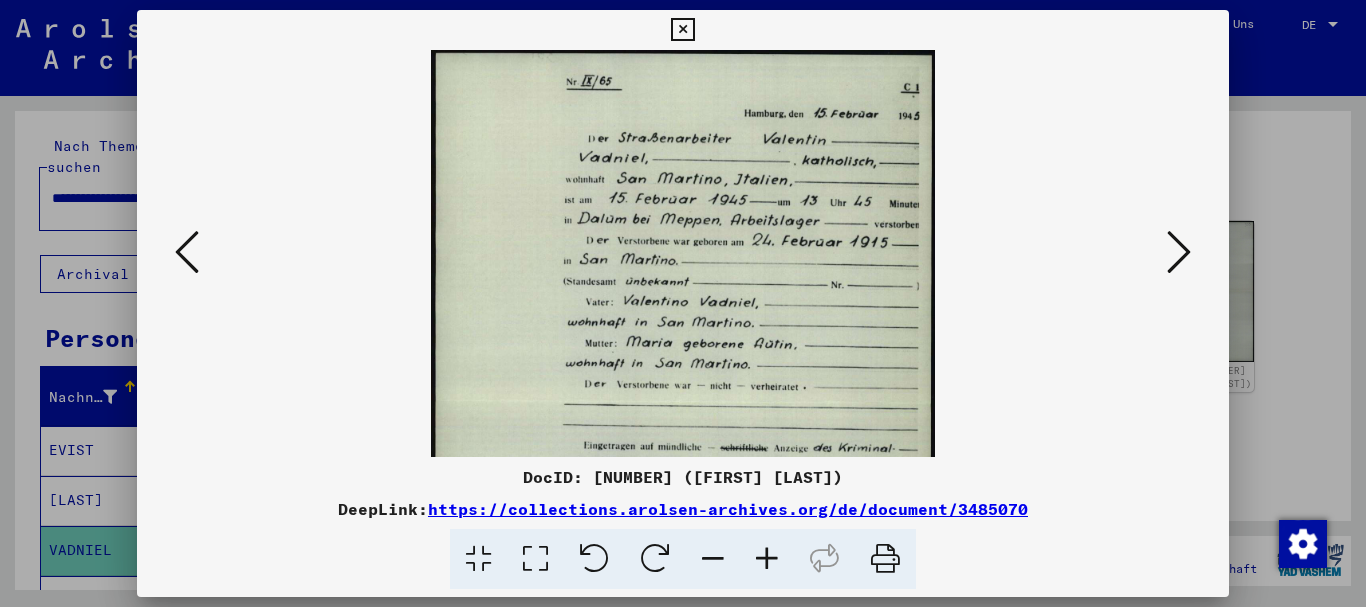click at bounding box center [767, 559] 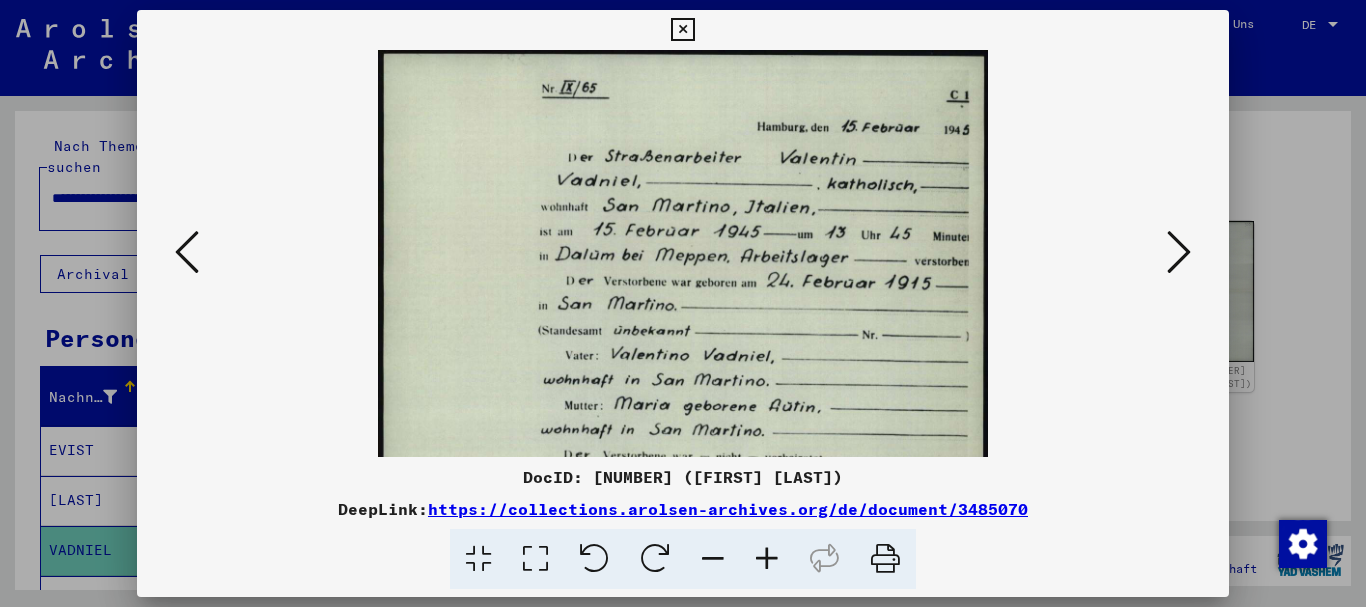 scroll, scrollTop: 105, scrollLeft: 0, axis: vertical 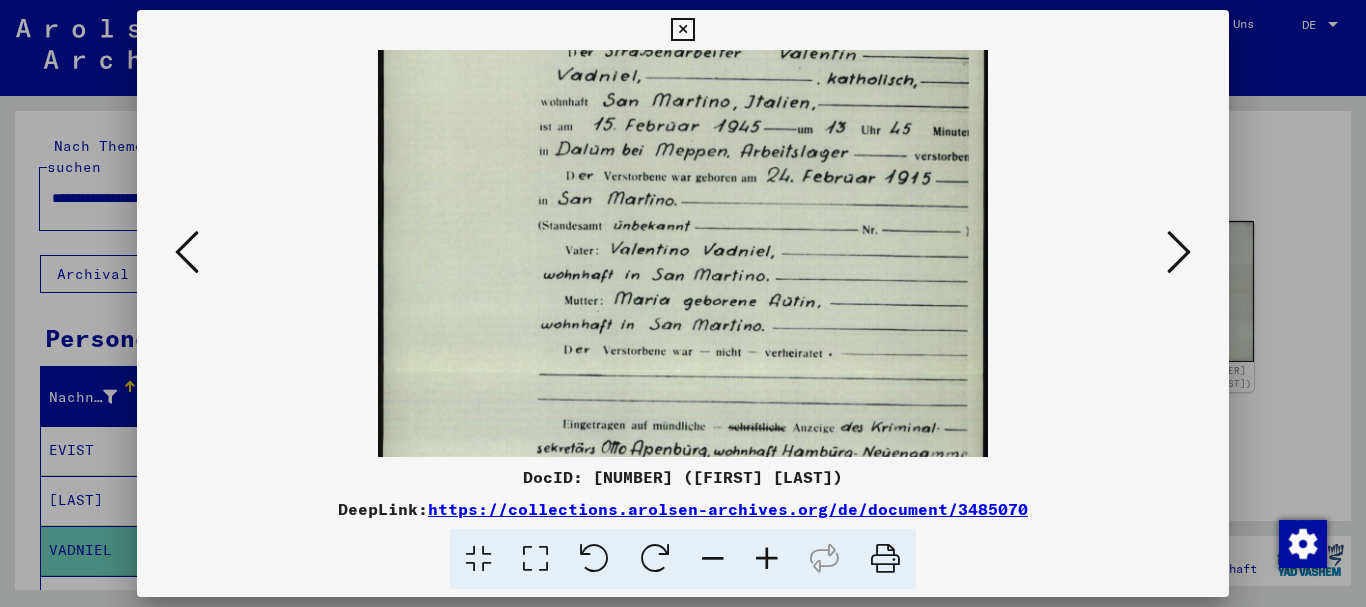 drag, startPoint x: 701, startPoint y: 350, endPoint x: 683, endPoint y: 250, distance: 101.607086 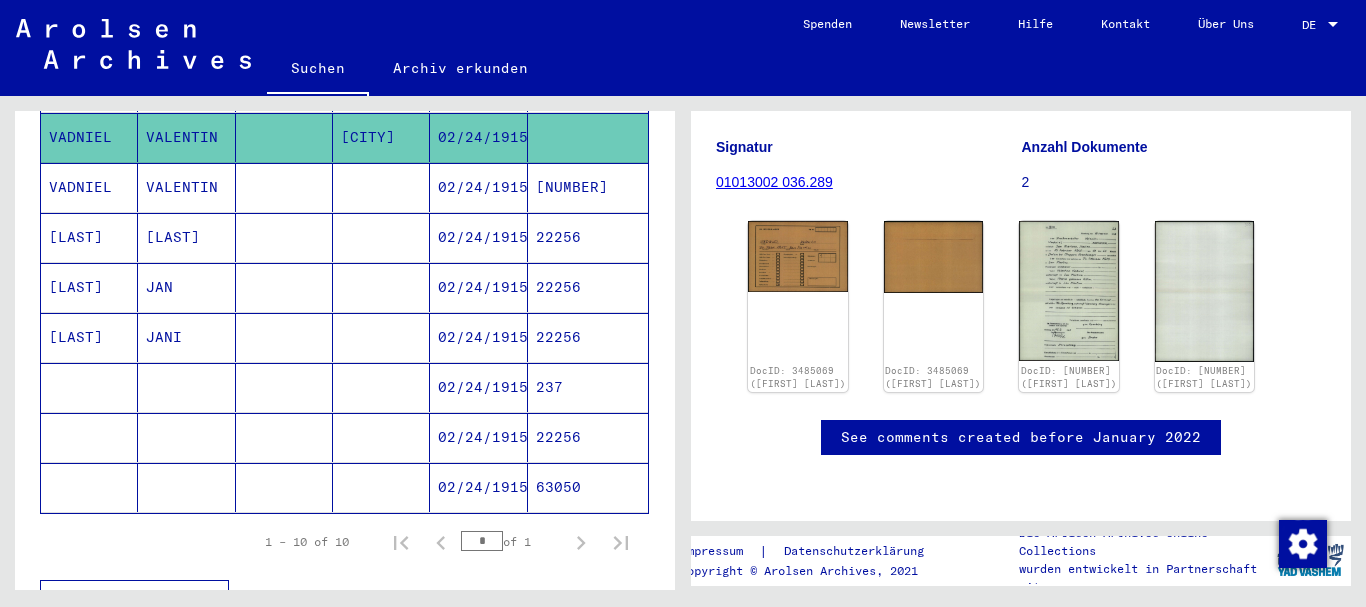 scroll, scrollTop: 432, scrollLeft: 0, axis: vertical 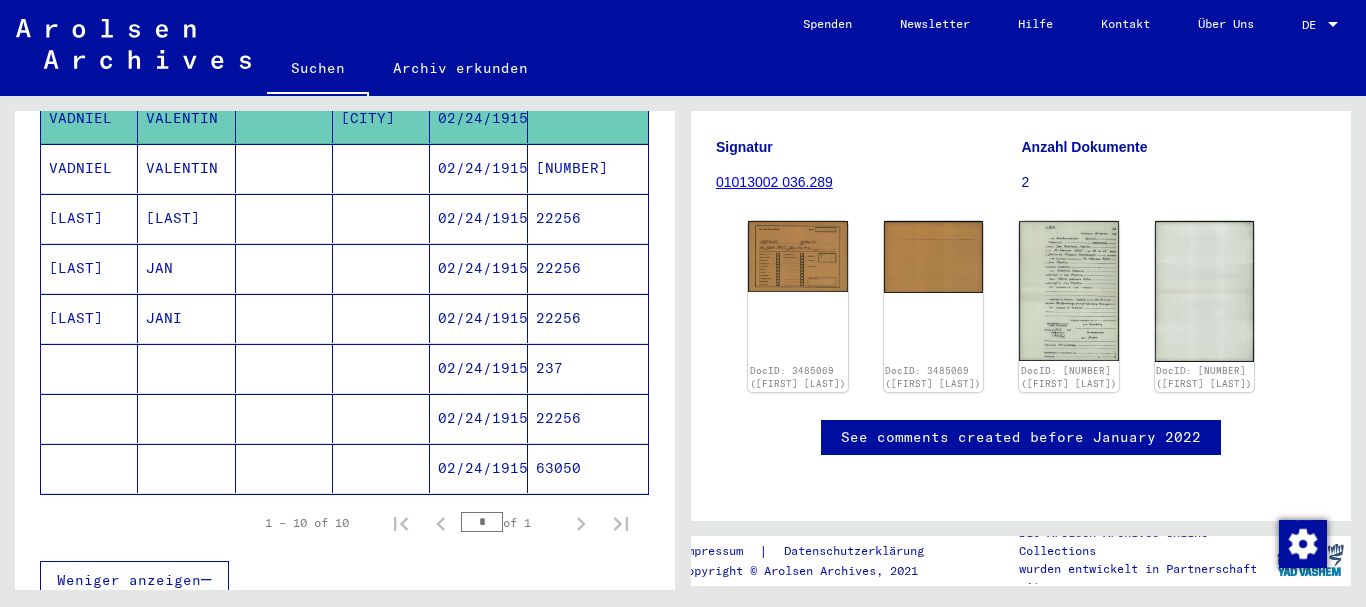 click on "63050" 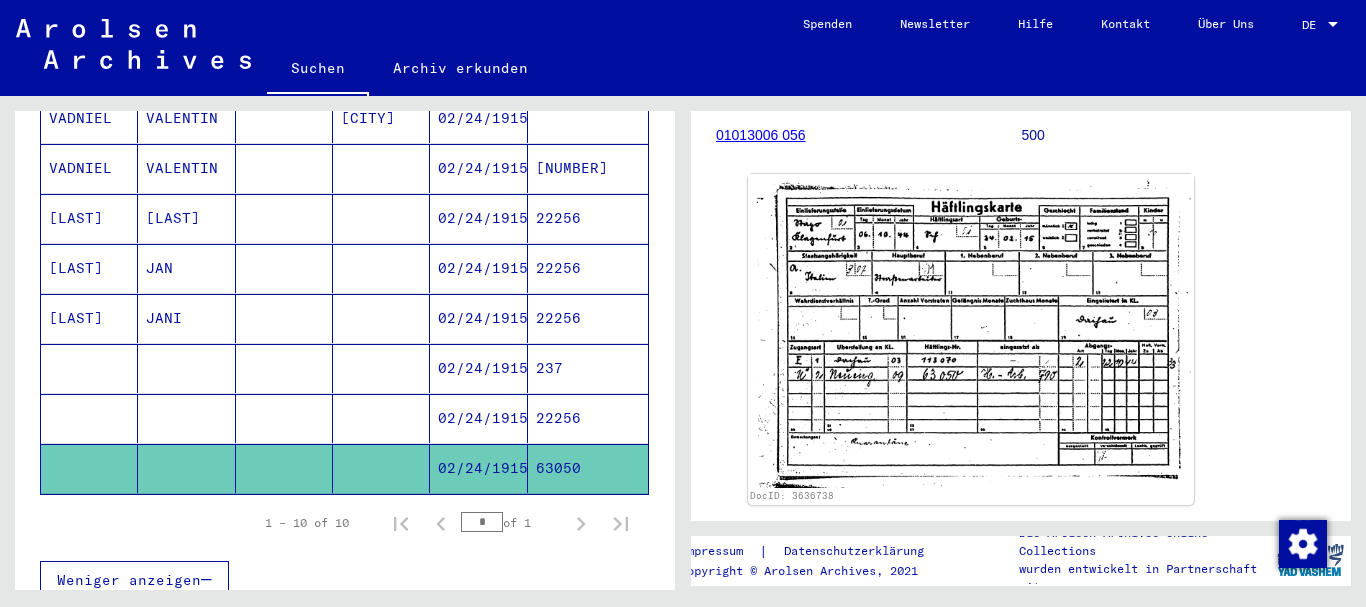 scroll, scrollTop: 0, scrollLeft: 0, axis: both 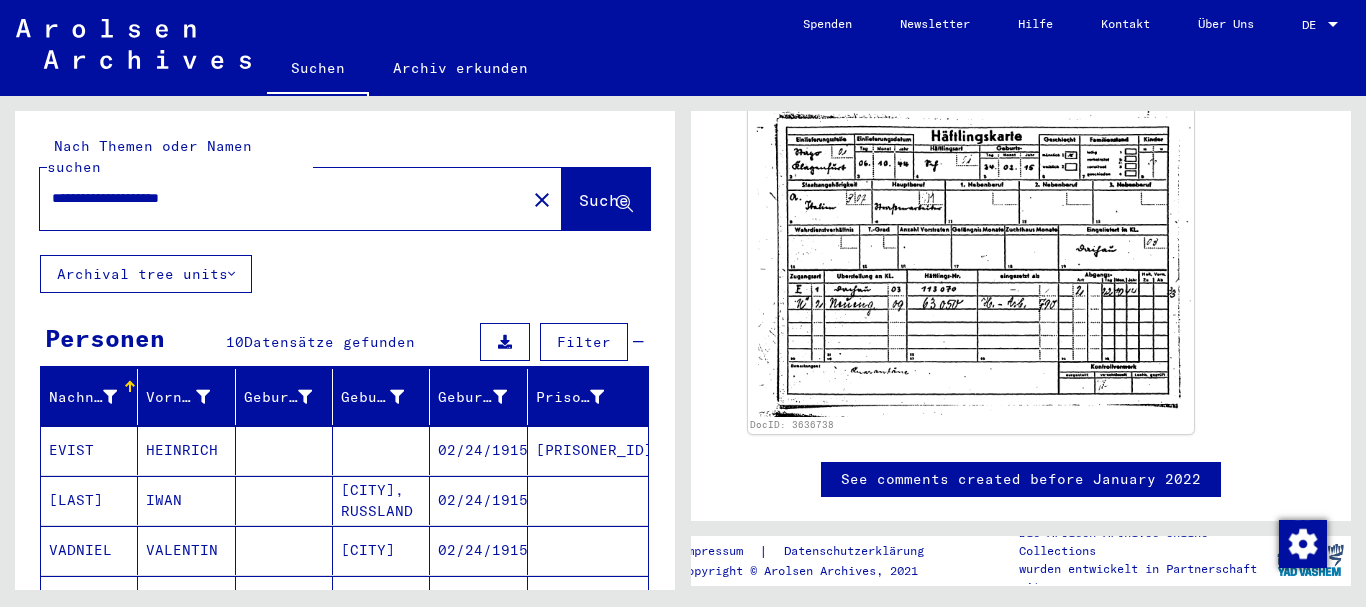 drag, startPoint x: 253, startPoint y: 185, endPoint x: 0, endPoint y: 172, distance: 253.33377 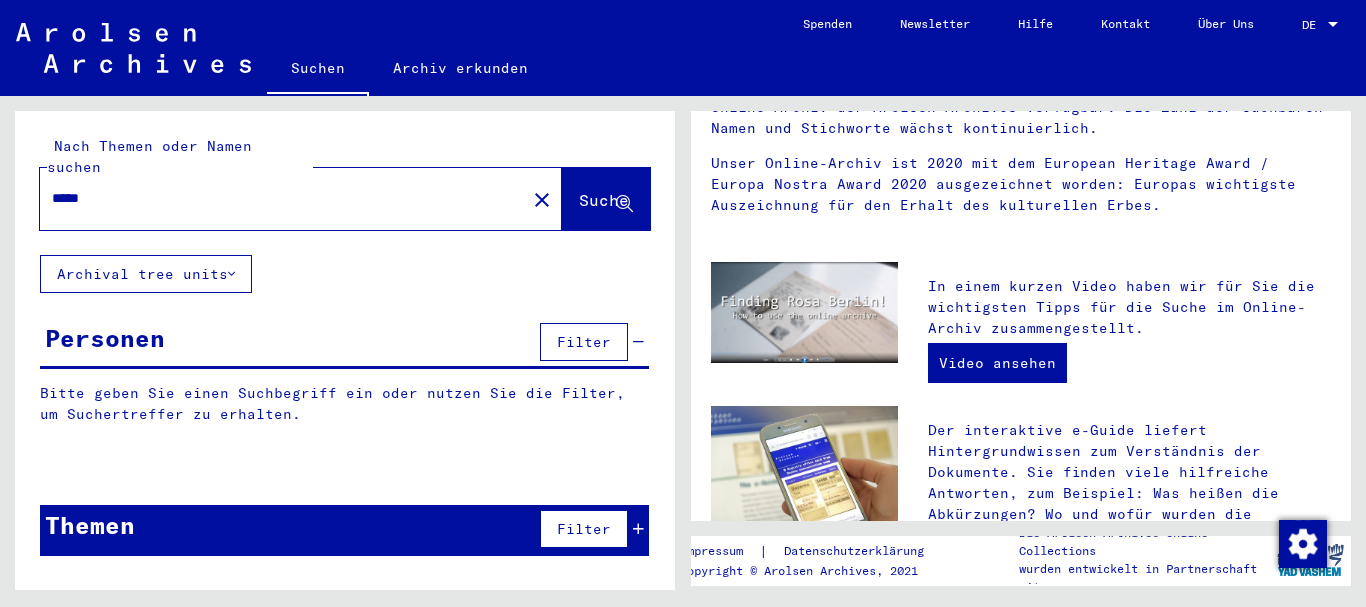 scroll, scrollTop: 0, scrollLeft: 0, axis: both 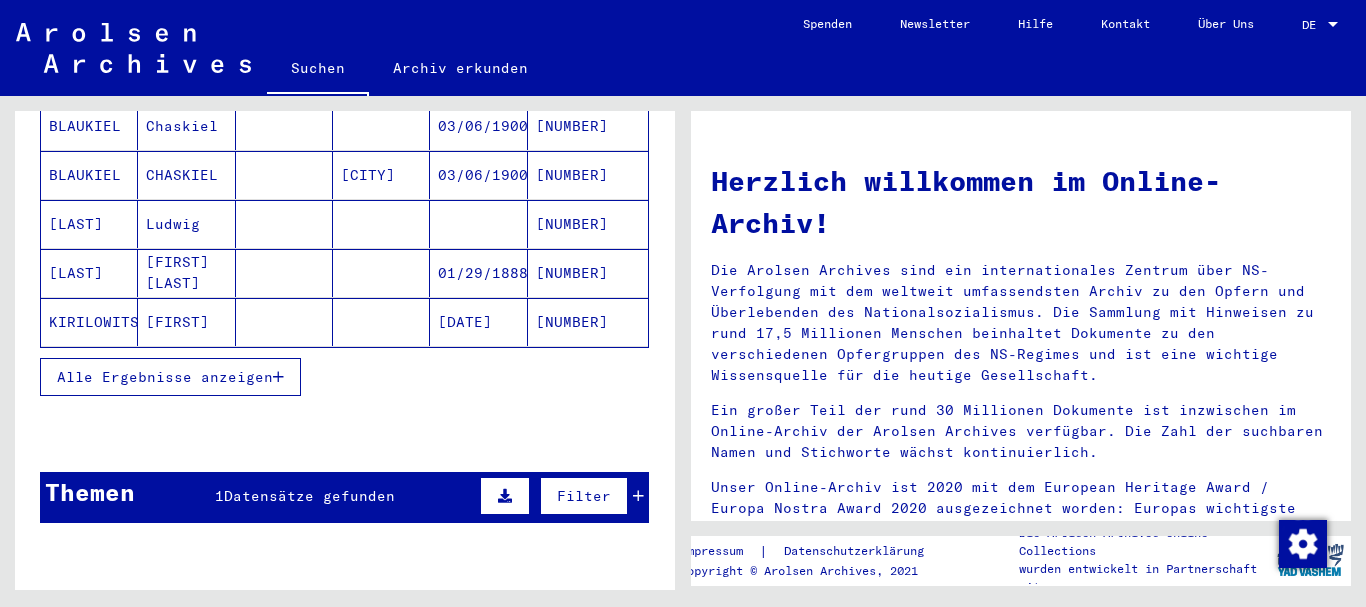 click on "Alle Ergebnisse anzeigen" at bounding box center (165, 377) 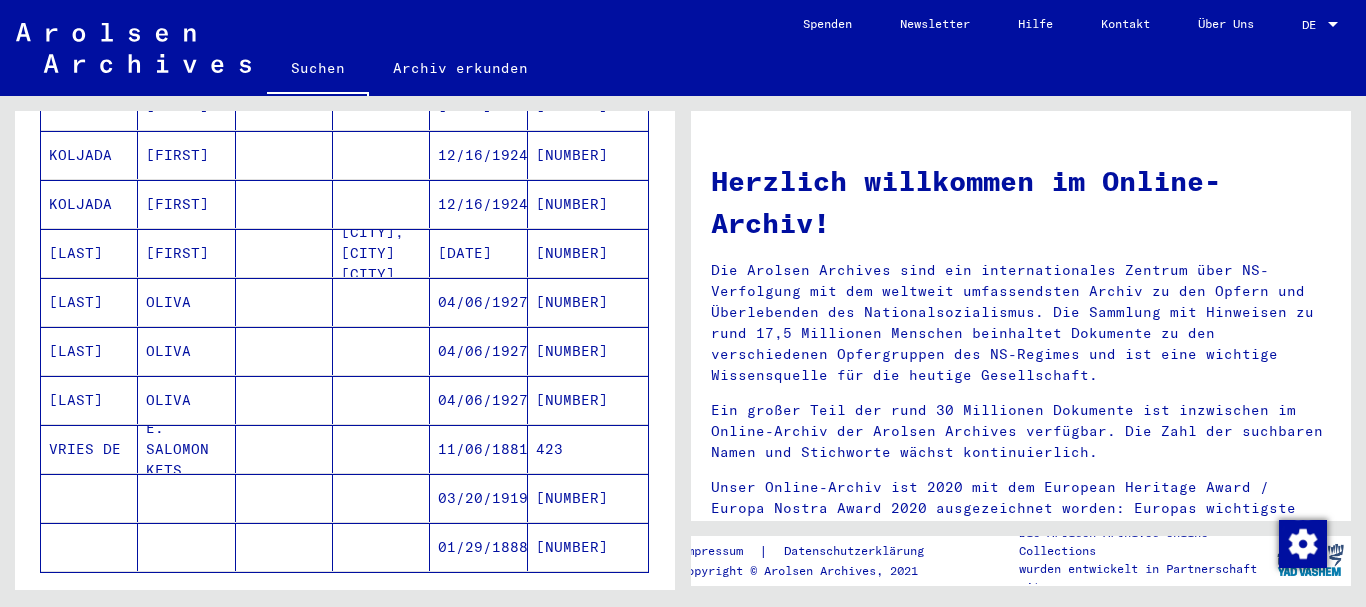 click on "[LAST]" at bounding box center (89, 351) 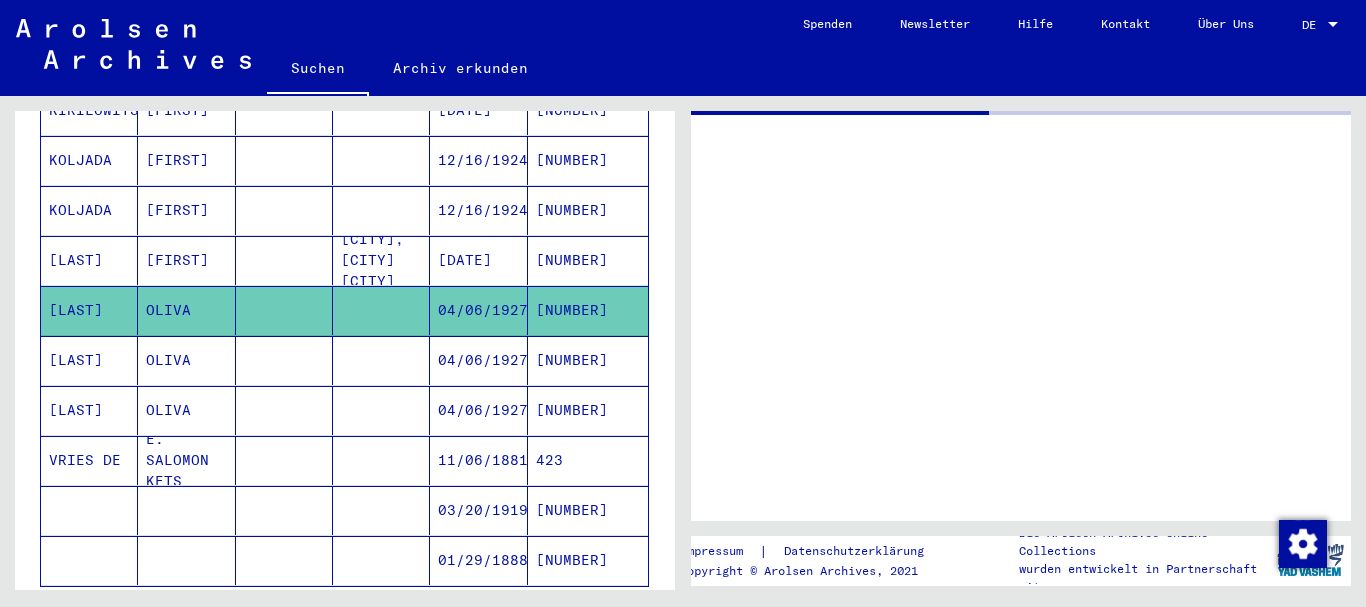 scroll, scrollTop: 545, scrollLeft: 0, axis: vertical 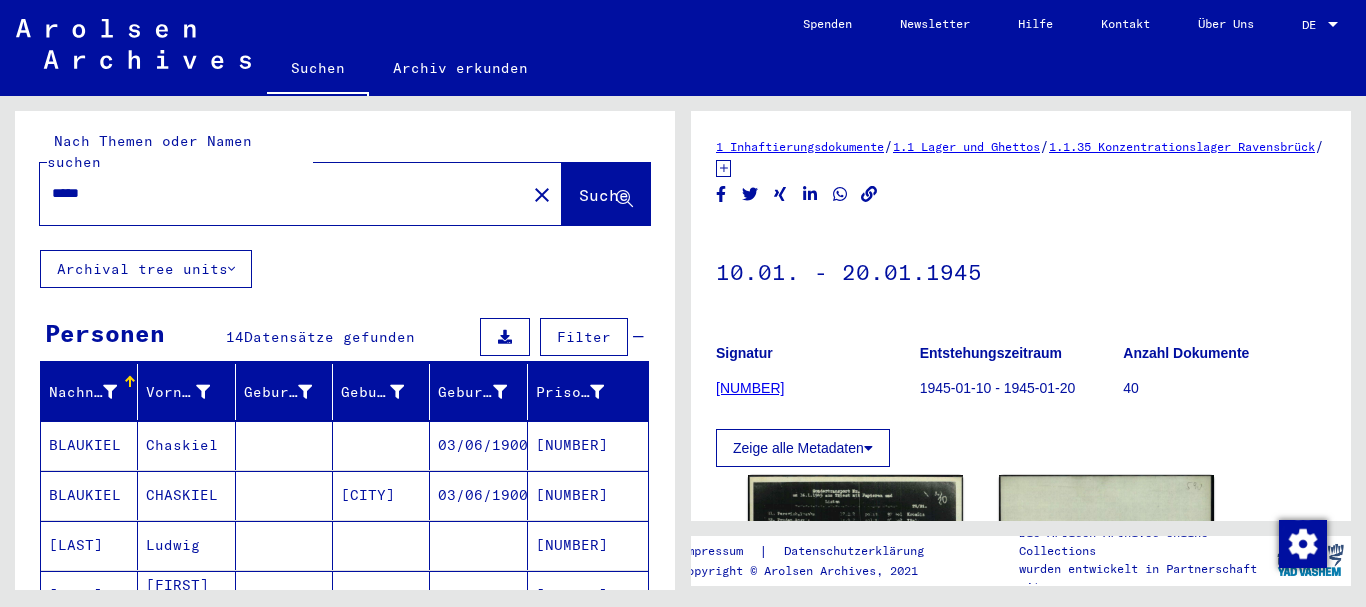 drag, startPoint x: 184, startPoint y: 171, endPoint x: 0, endPoint y: 172, distance: 184.00272 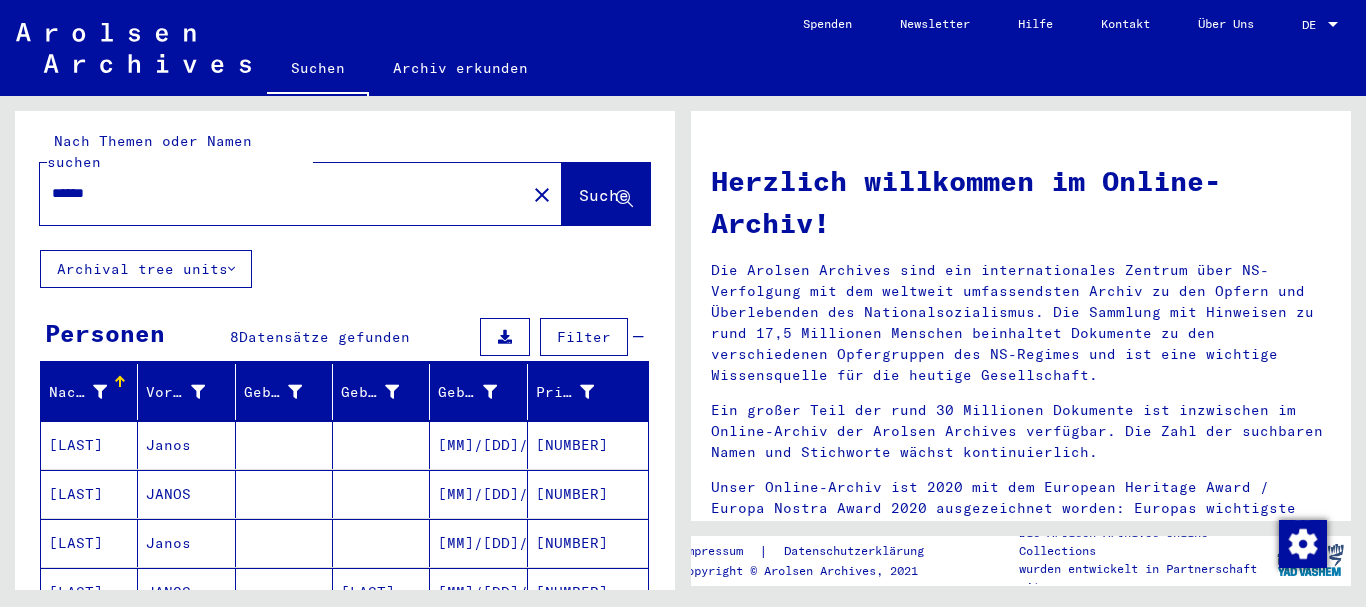 scroll, scrollTop: 0, scrollLeft: 0, axis: both 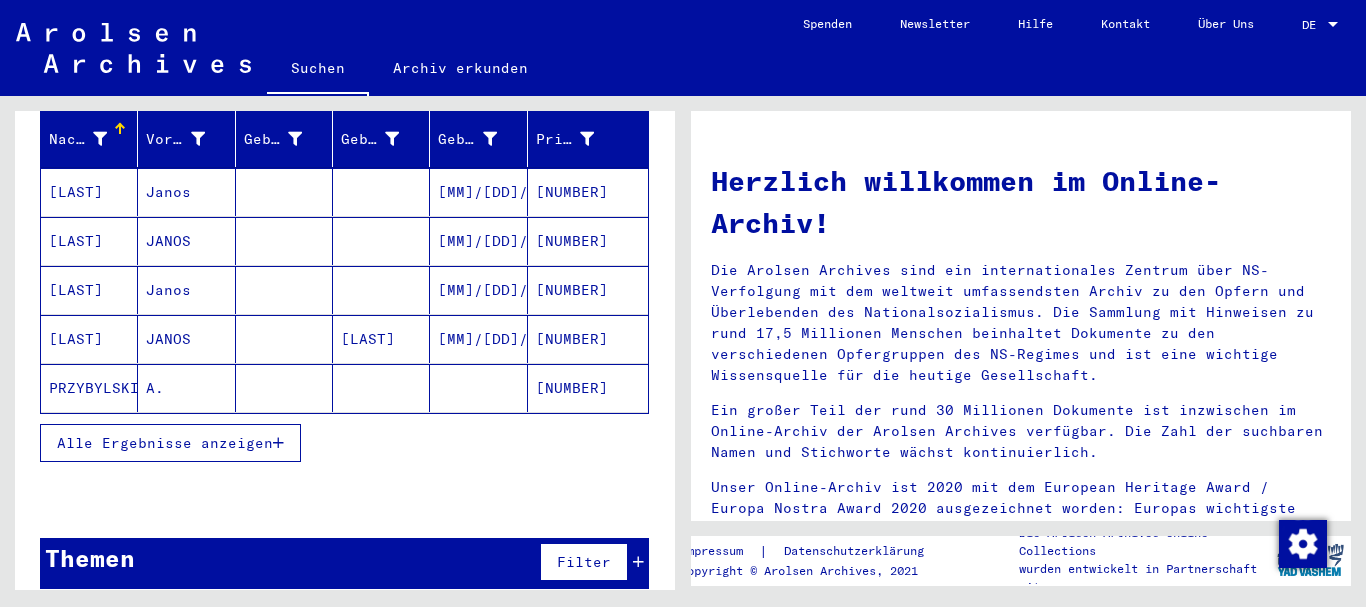 drag, startPoint x: 181, startPoint y: 417, endPoint x: 134, endPoint y: 325, distance: 103.31021 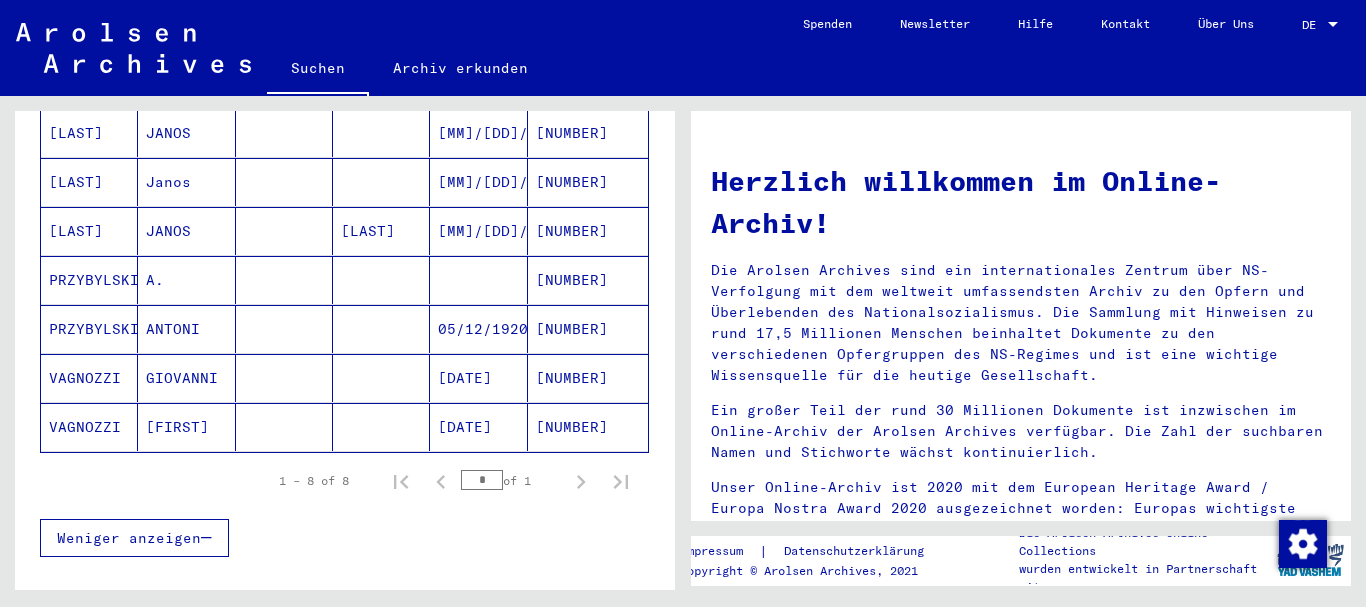 click on "VAGNOZZI" at bounding box center (89, 427) 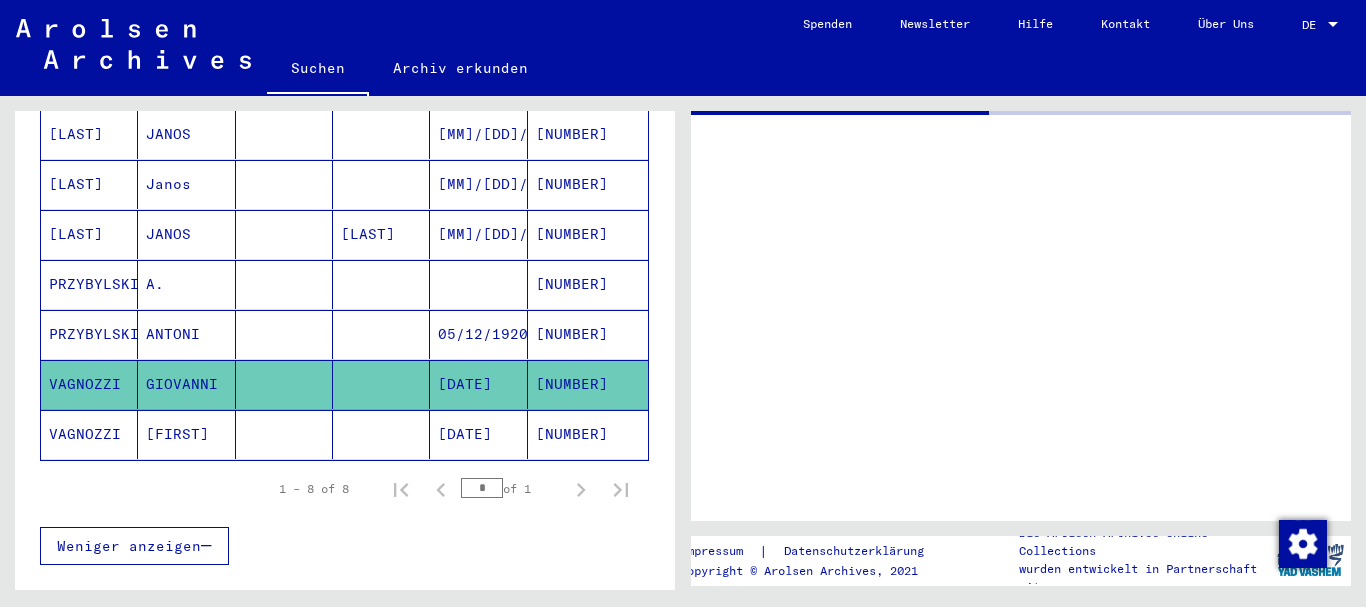 scroll, scrollTop: 367, scrollLeft: 0, axis: vertical 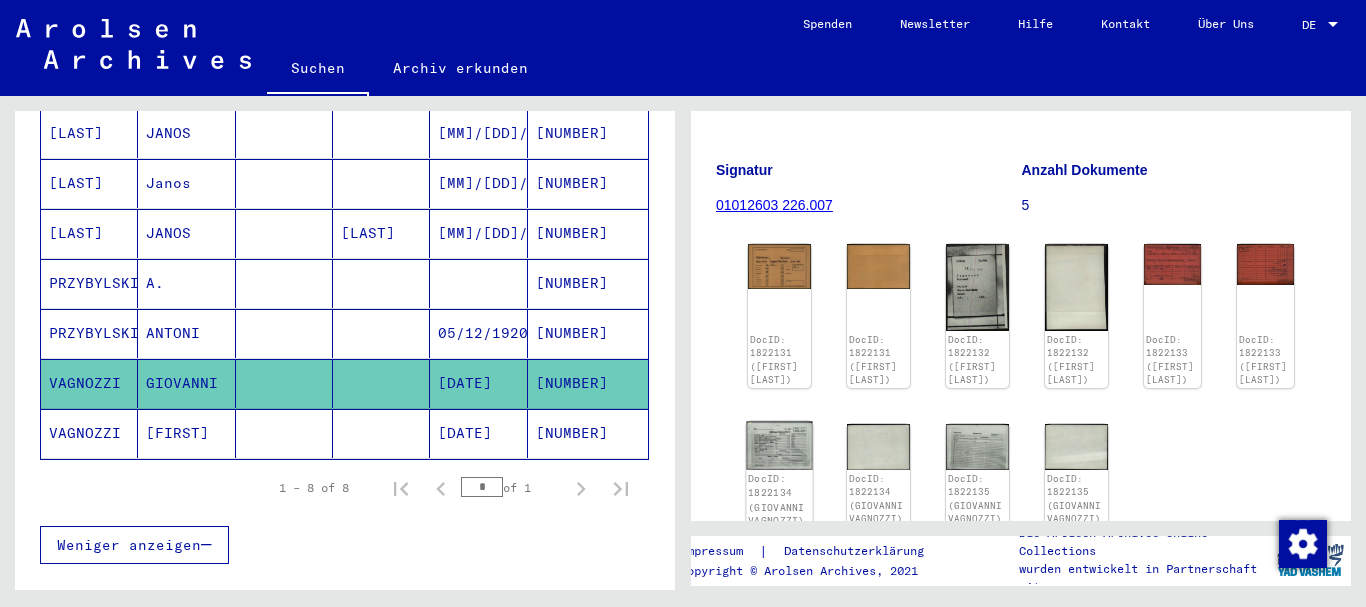click 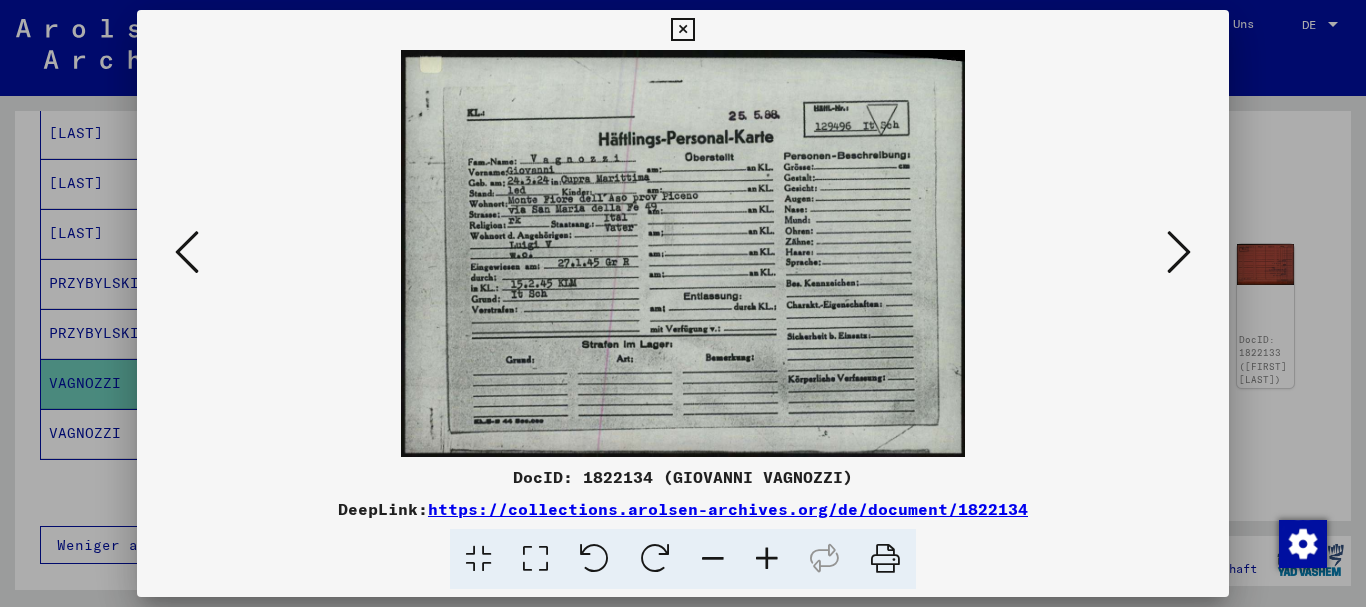 click at bounding box center (1179, 252) 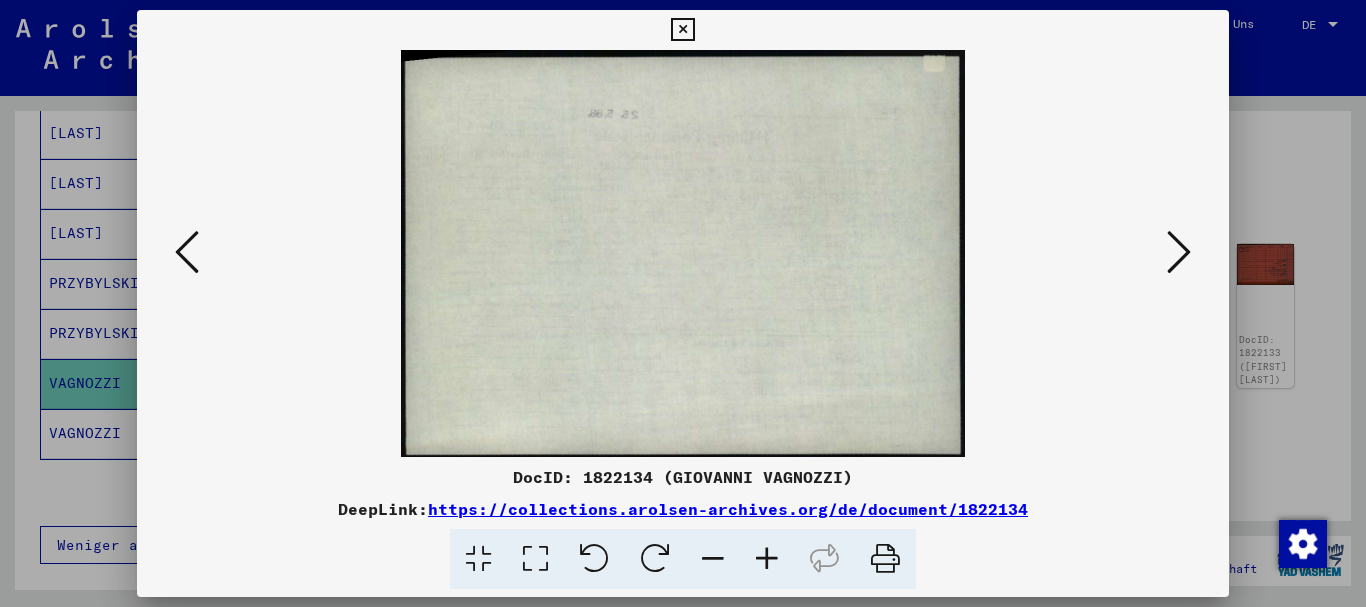 click at bounding box center [1179, 252] 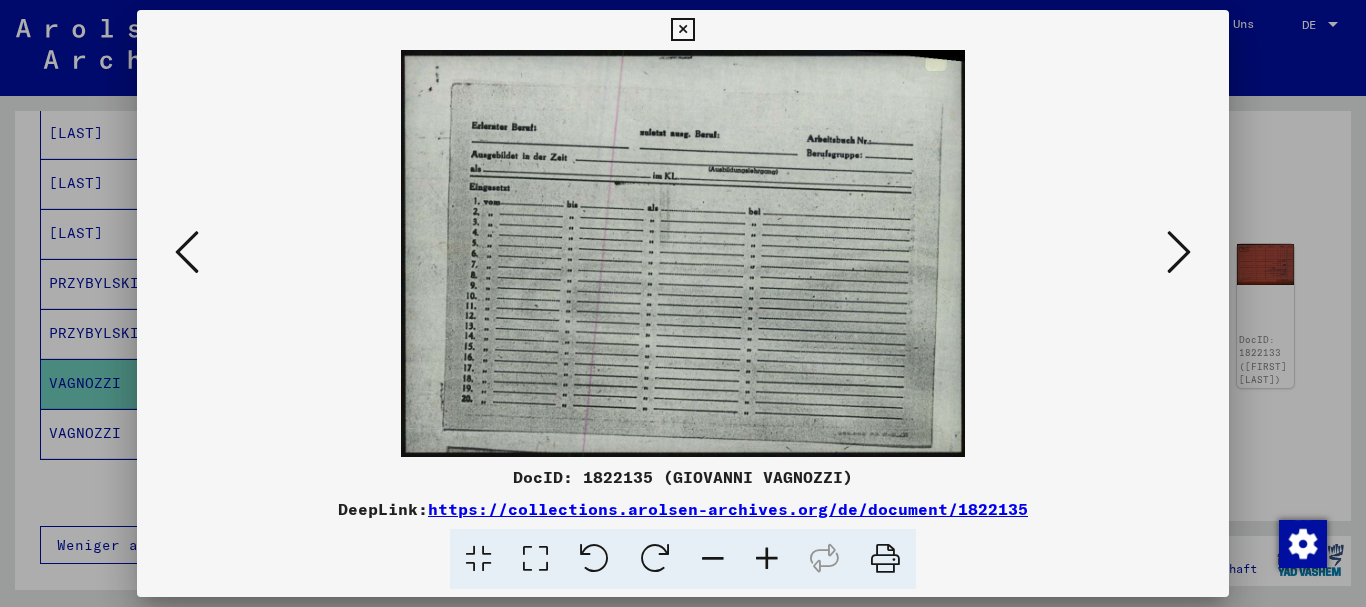 click at bounding box center [1179, 252] 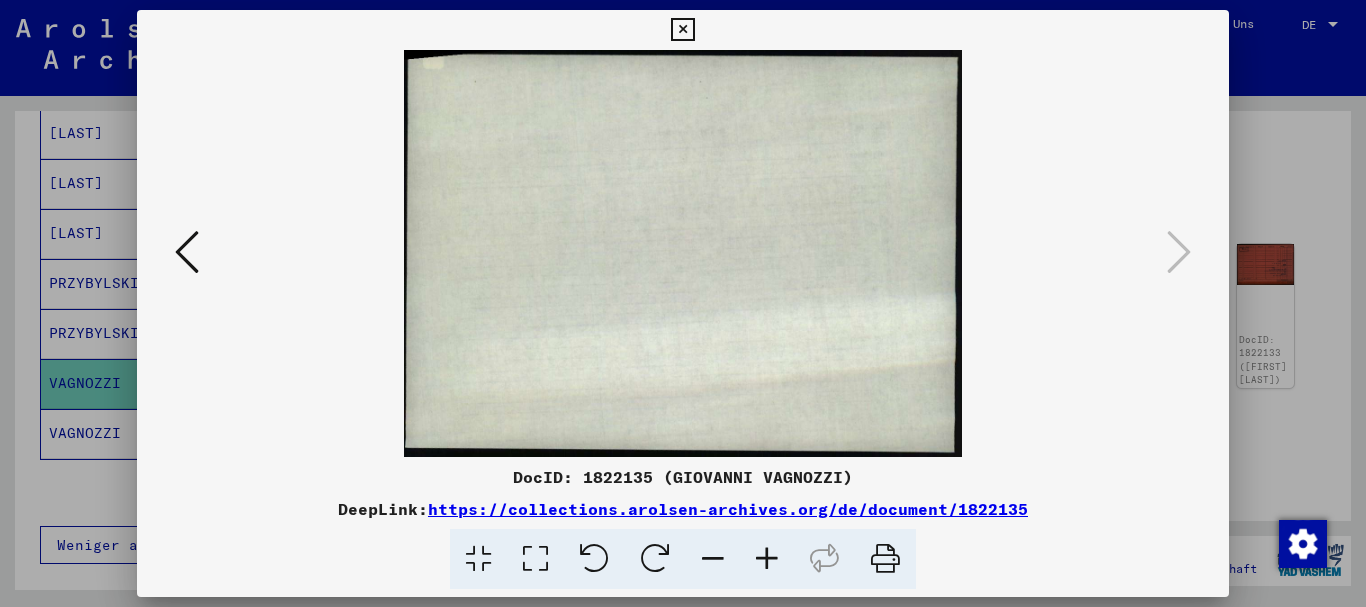 click at bounding box center (683, 303) 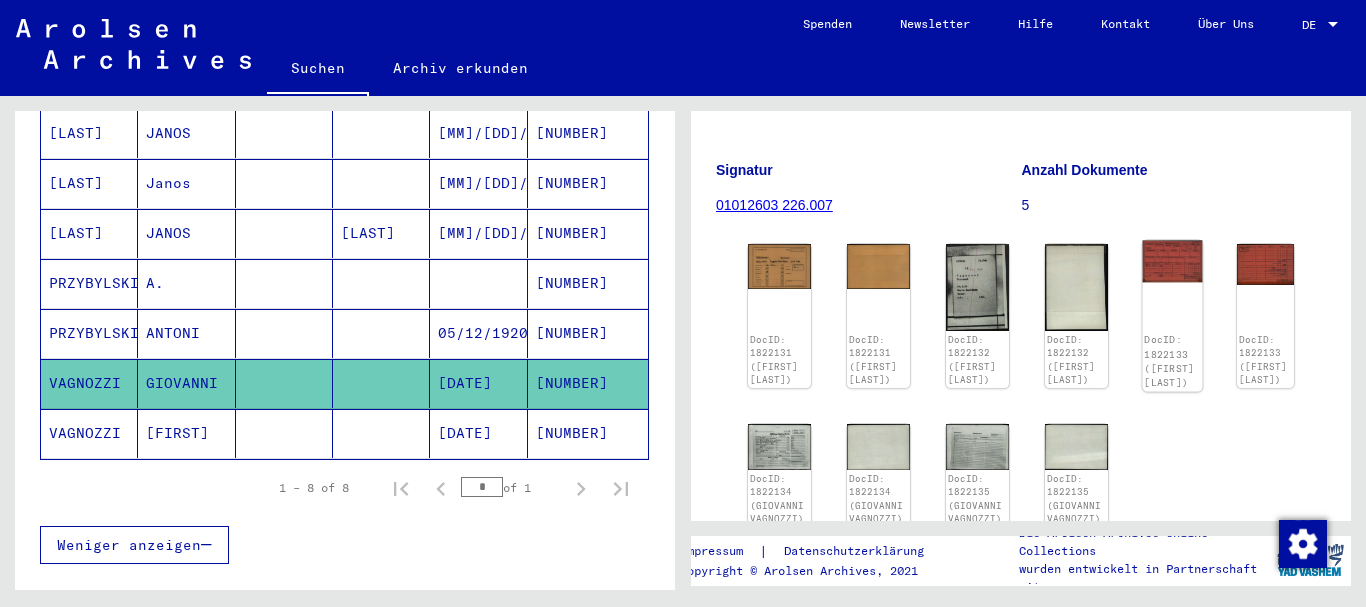 click 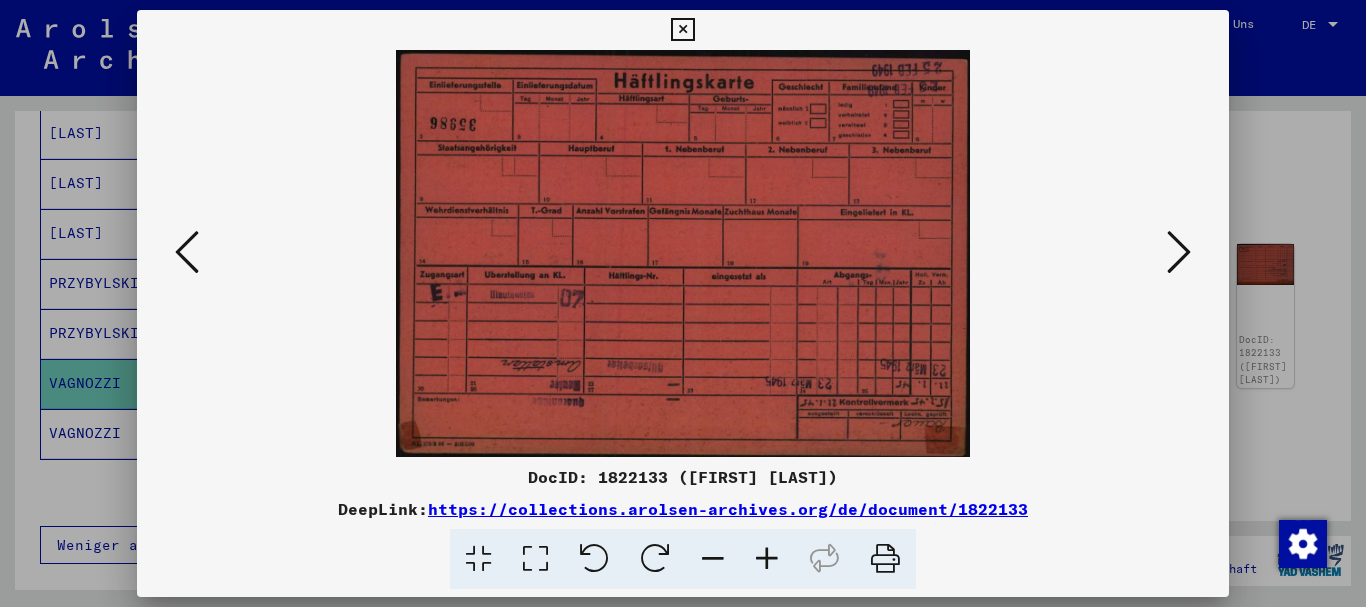 click at bounding box center [1179, 252] 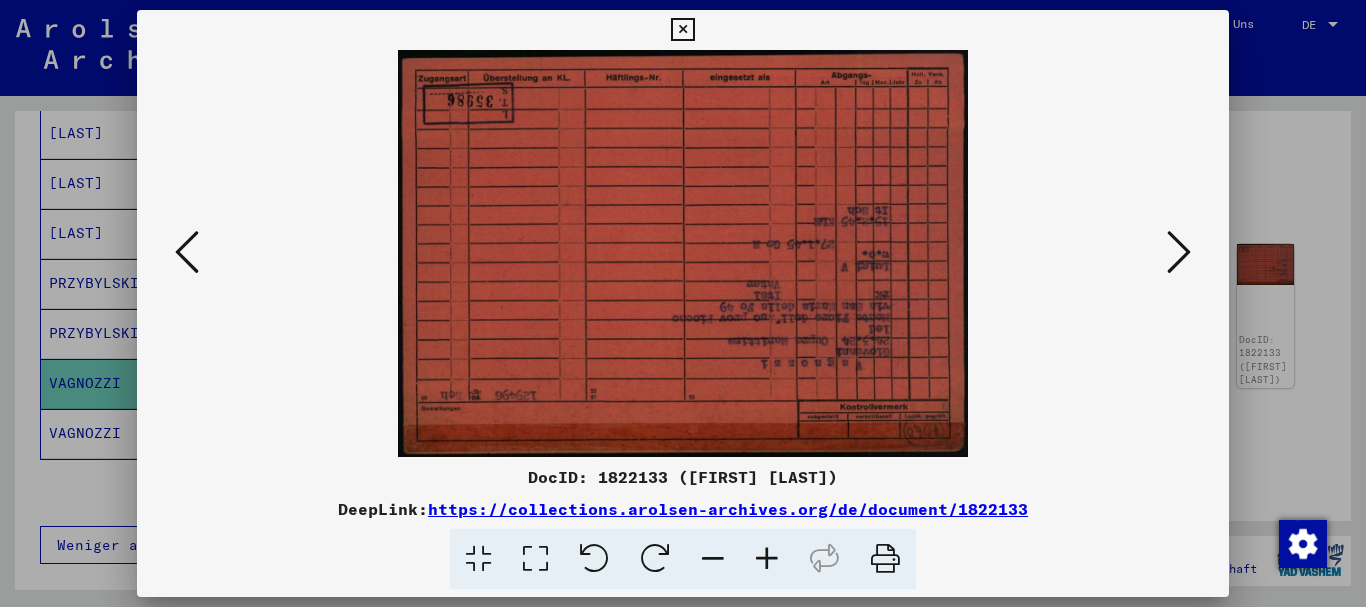click at bounding box center (594, 559) 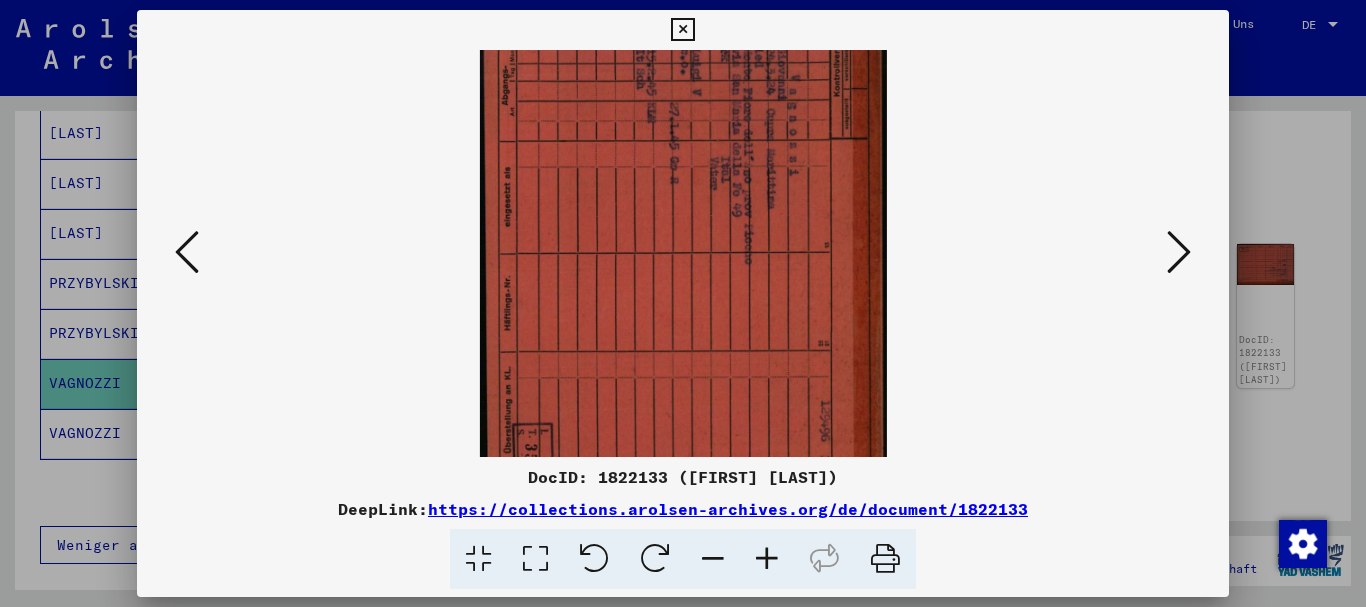 click at bounding box center (594, 559) 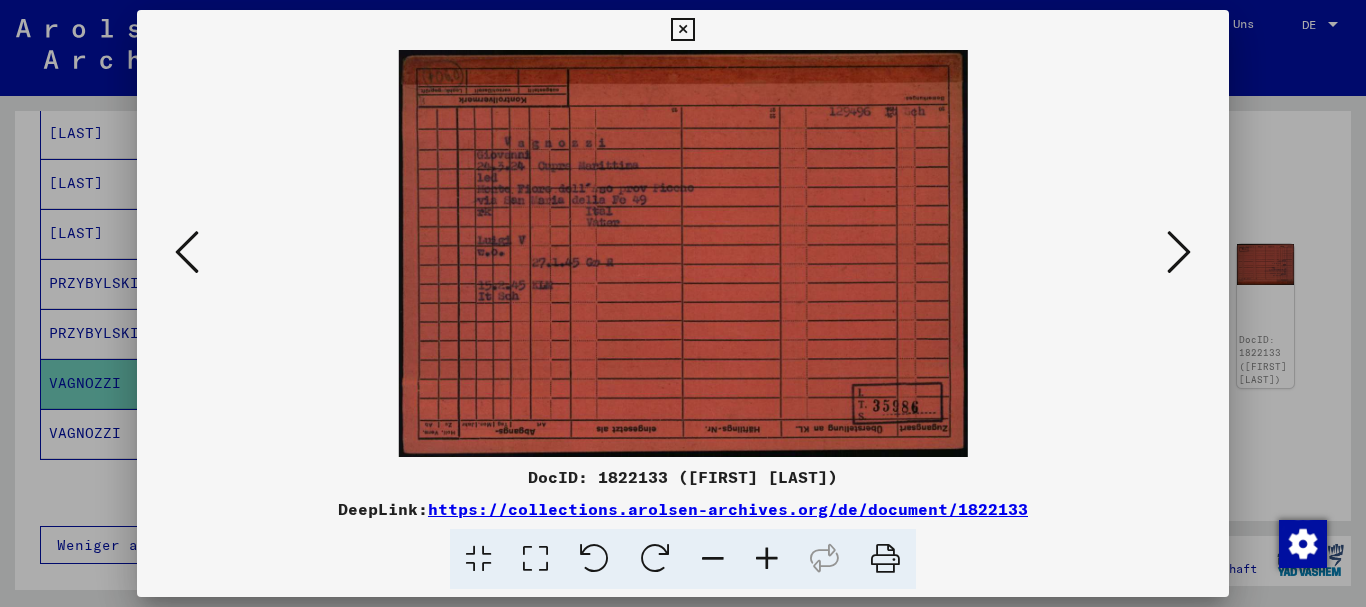 click at bounding box center [1179, 252] 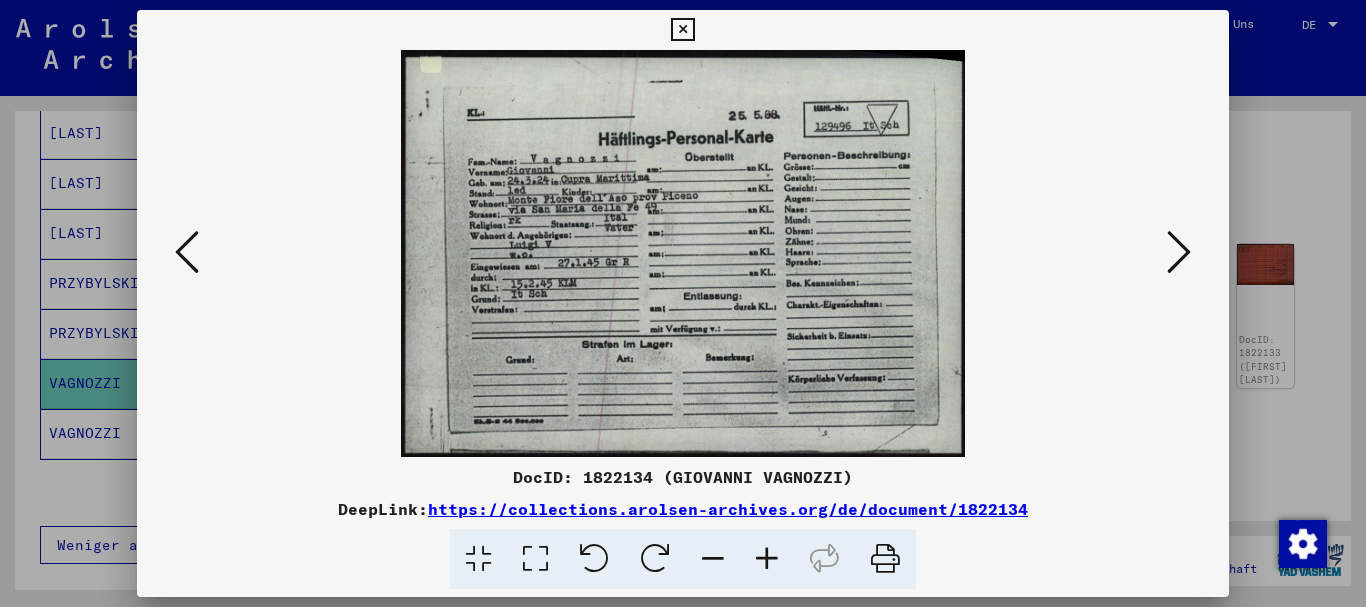 click at bounding box center [1179, 252] 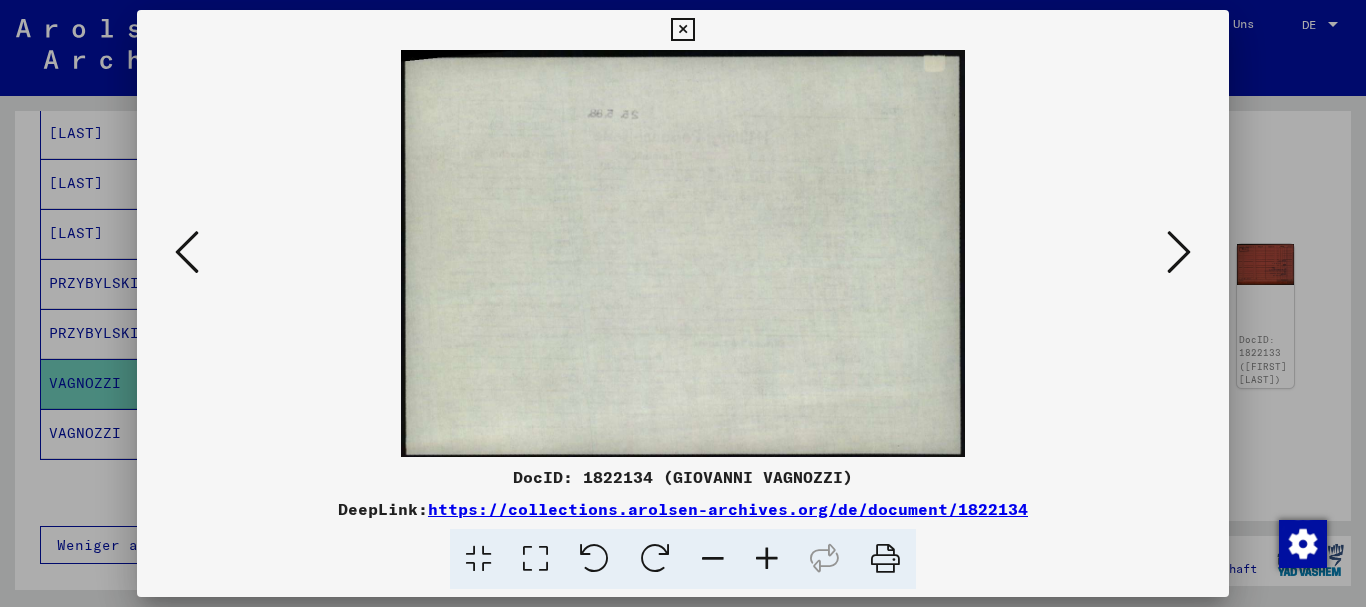 click at bounding box center (1179, 252) 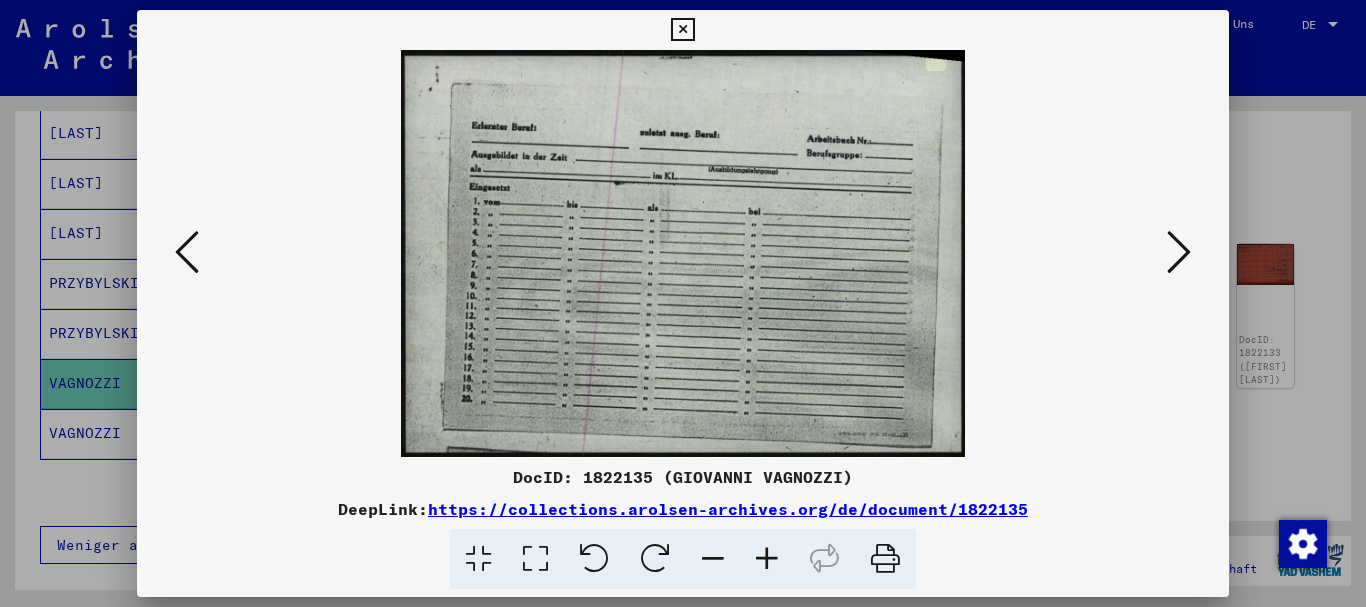 click at bounding box center [683, 303] 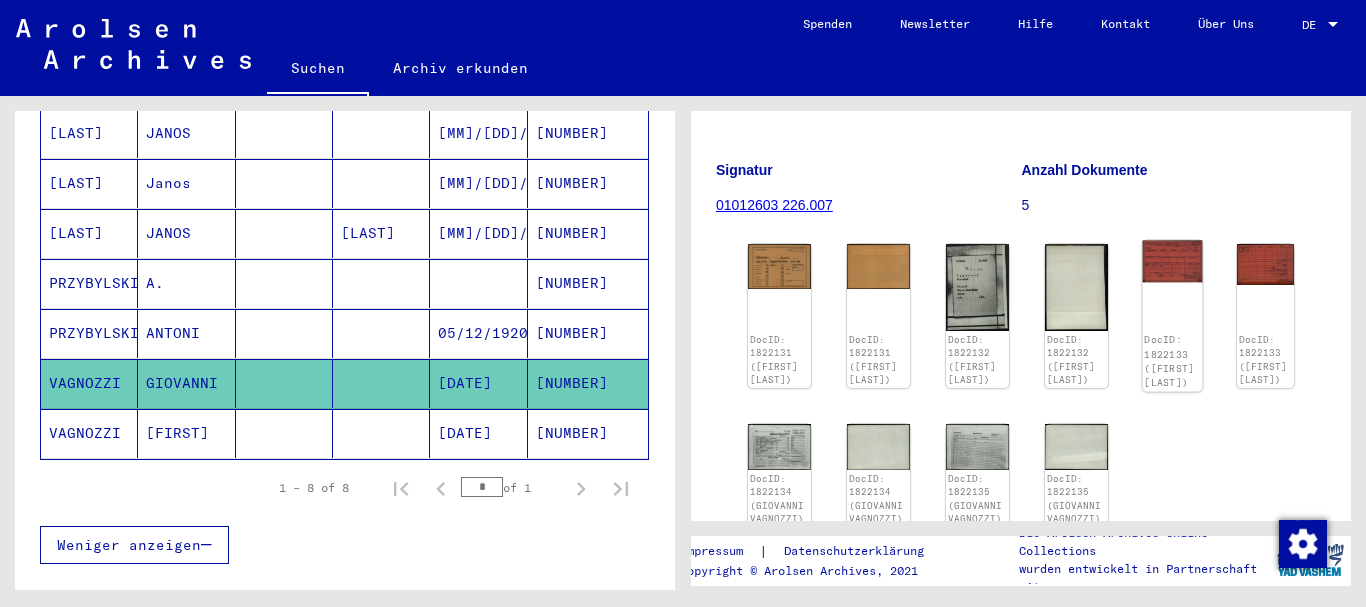 click 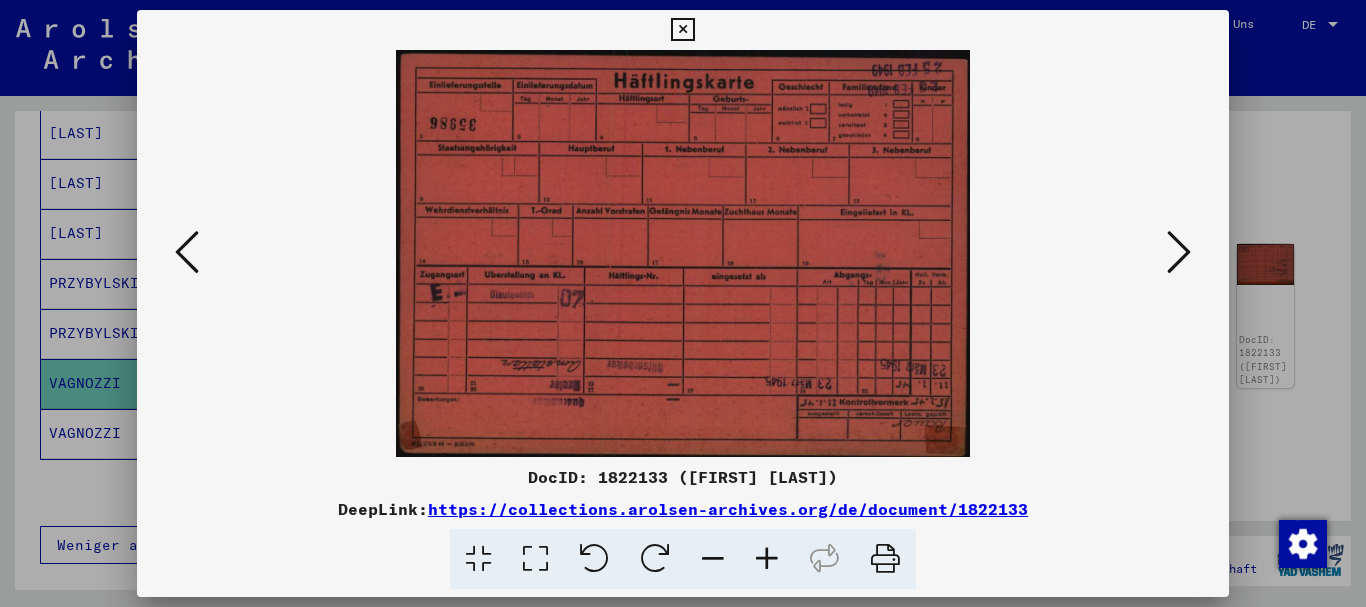 click at bounding box center [655, 559] 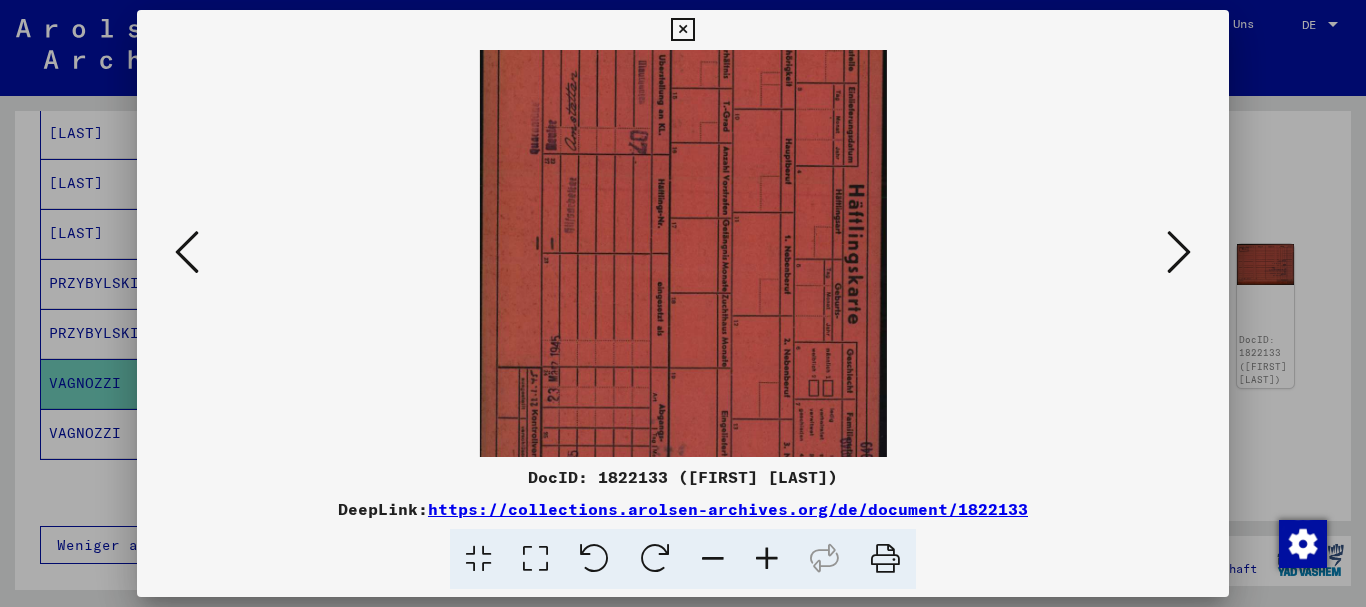 click at bounding box center (655, 559) 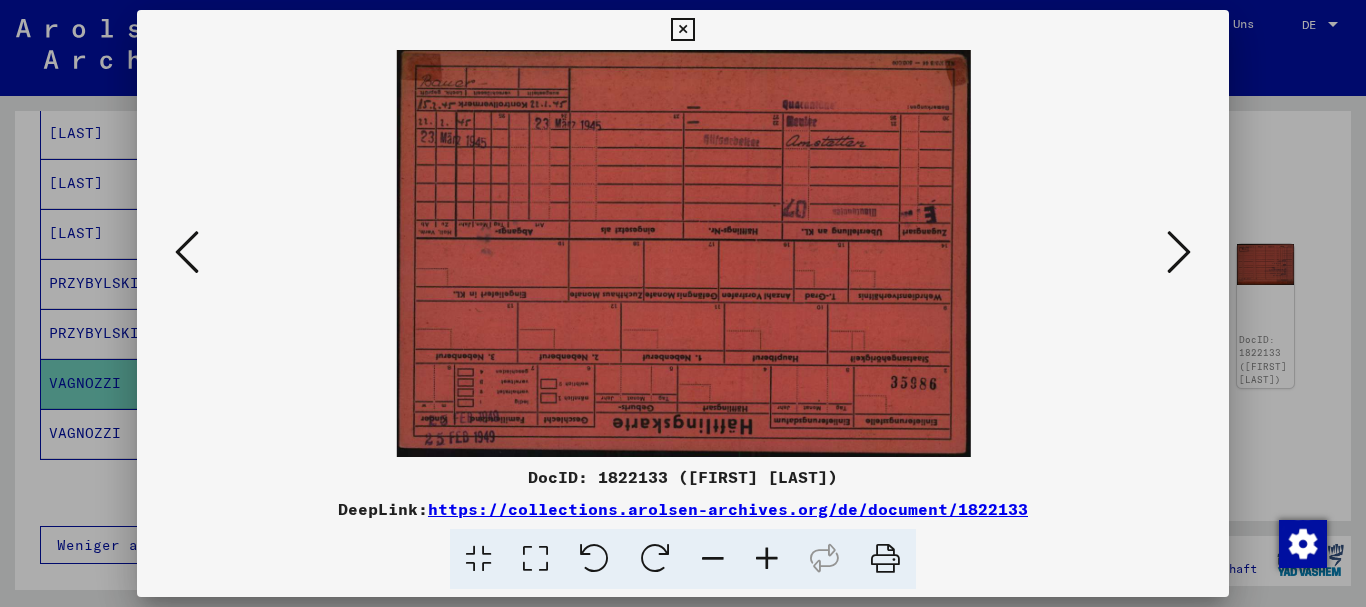 click at bounding box center [683, 303] 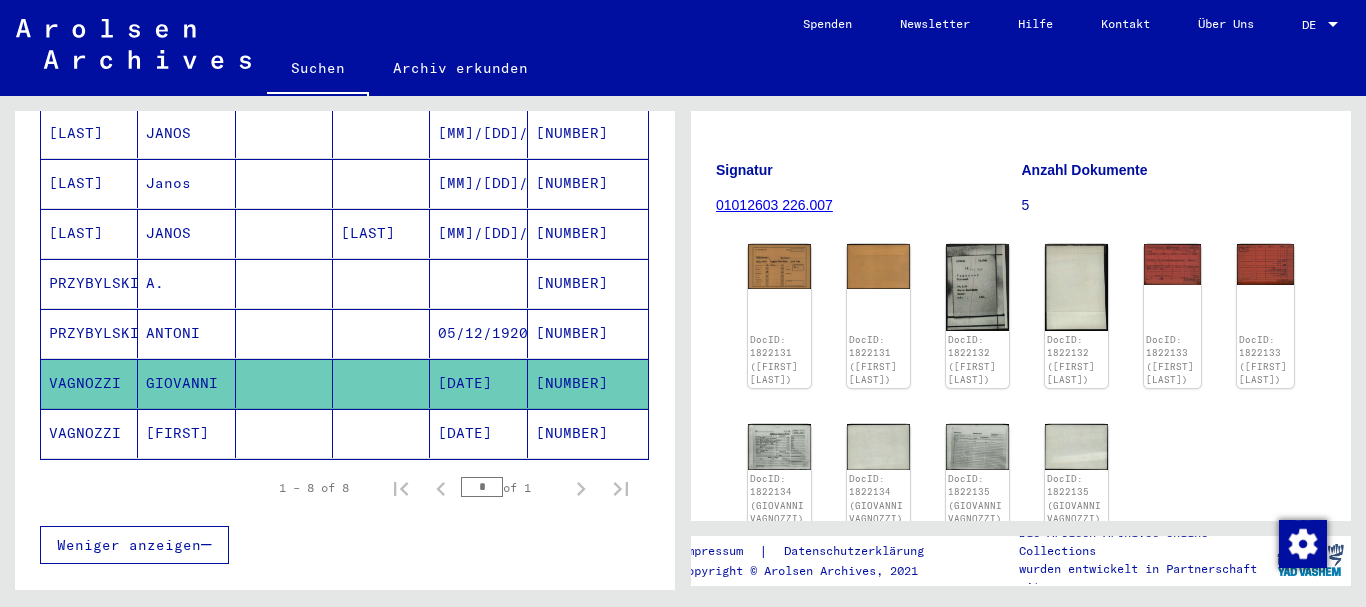 scroll, scrollTop: 0, scrollLeft: 0, axis: both 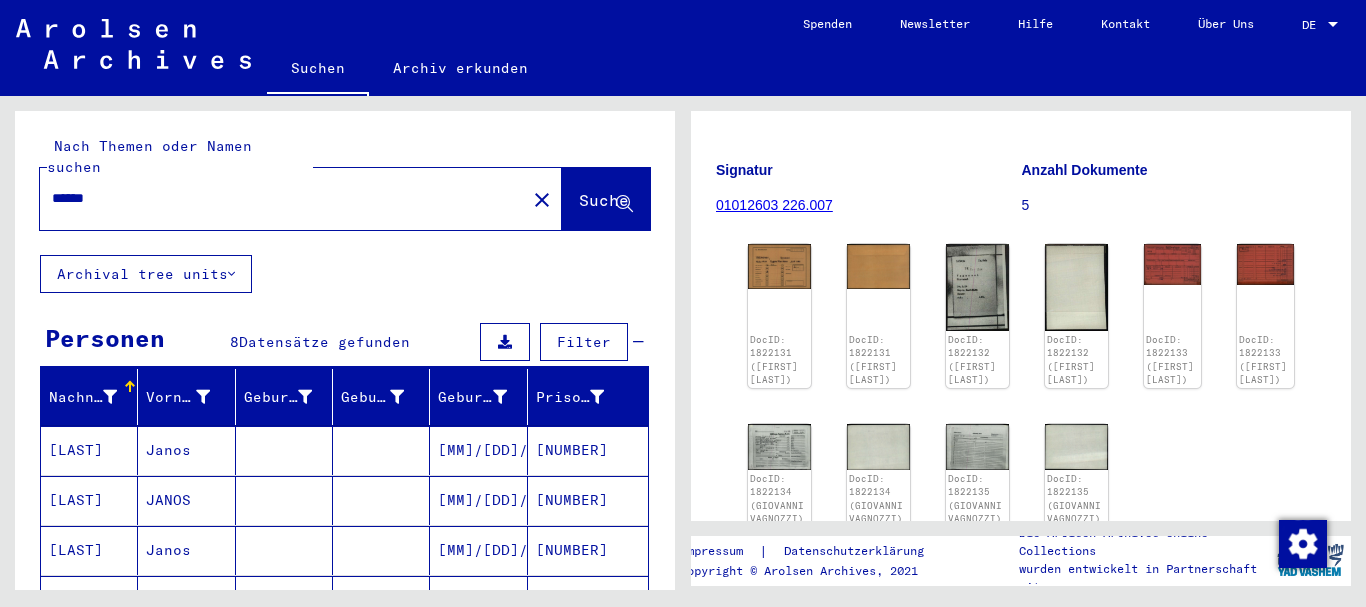 drag, startPoint x: 111, startPoint y: 168, endPoint x: 0, endPoint y: 185, distance: 112.29426 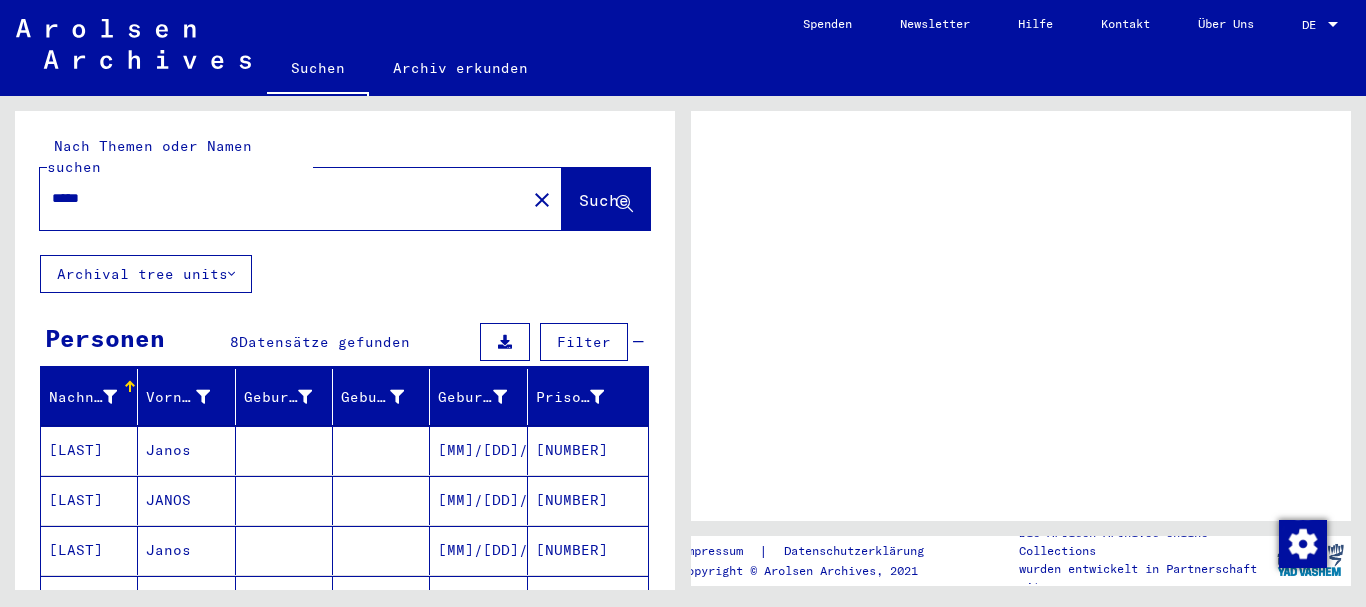scroll, scrollTop: 0, scrollLeft: 0, axis: both 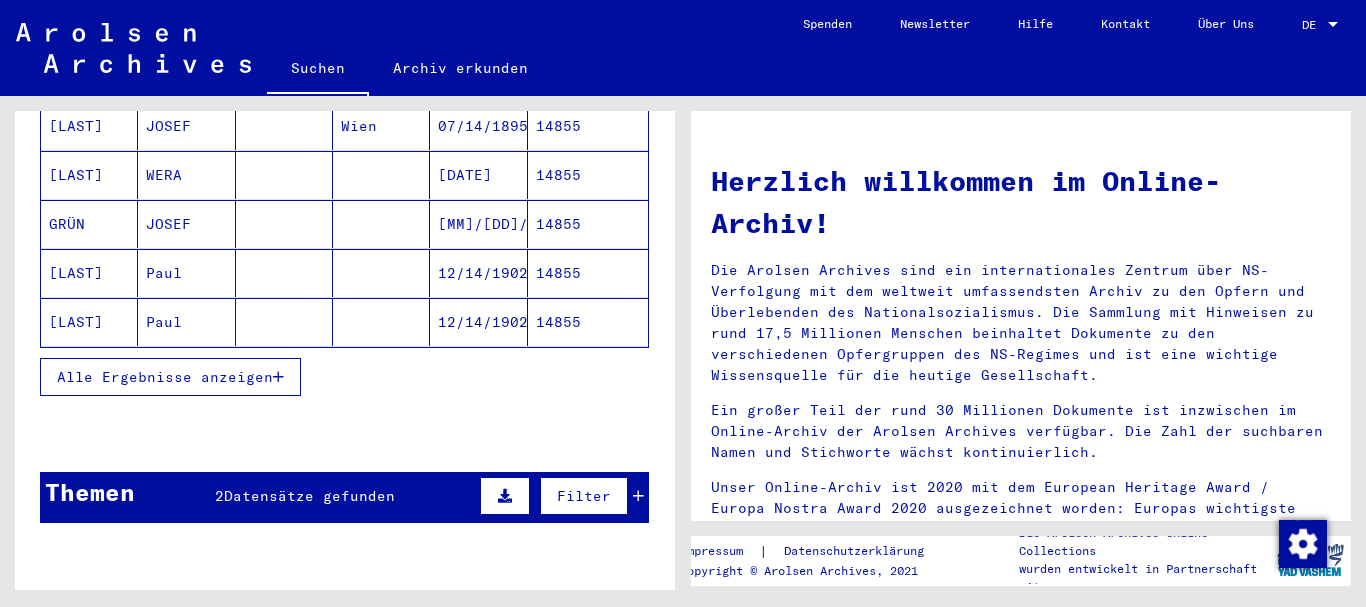 click on "Alle Ergebnisse anzeigen" at bounding box center [170, 377] 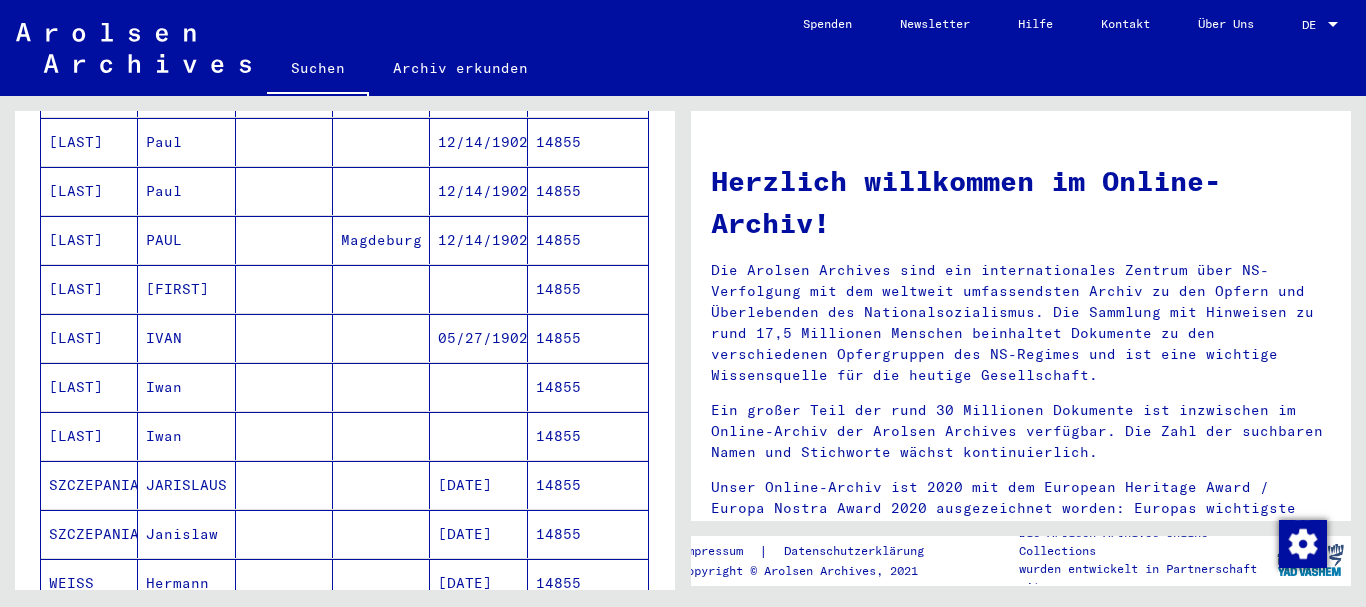 scroll, scrollTop: 540, scrollLeft: 0, axis: vertical 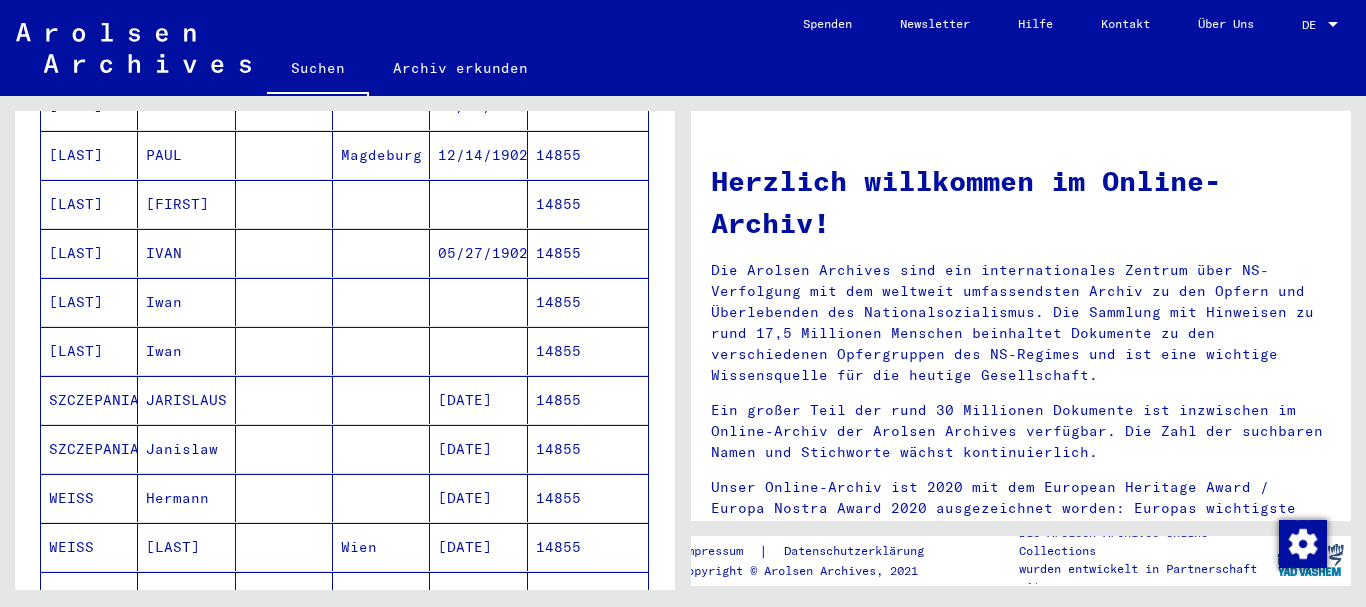 click on "SVIGEL" at bounding box center (89, 253) 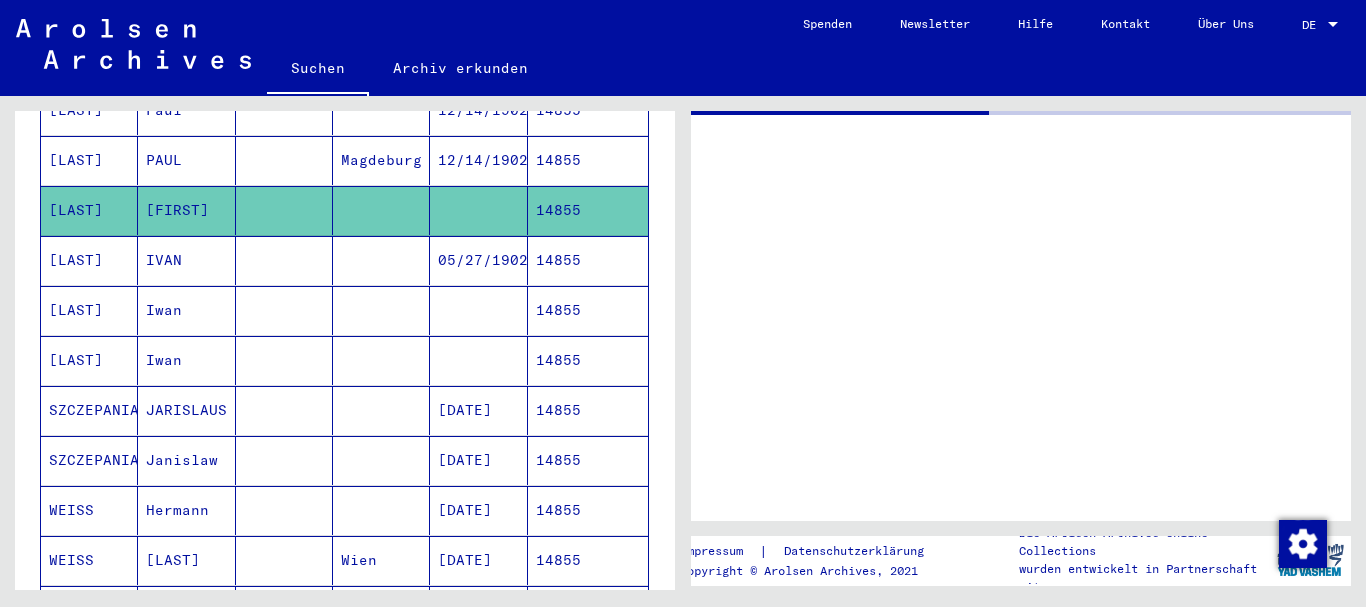 scroll, scrollTop: 545, scrollLeft: 0, axis: vertical 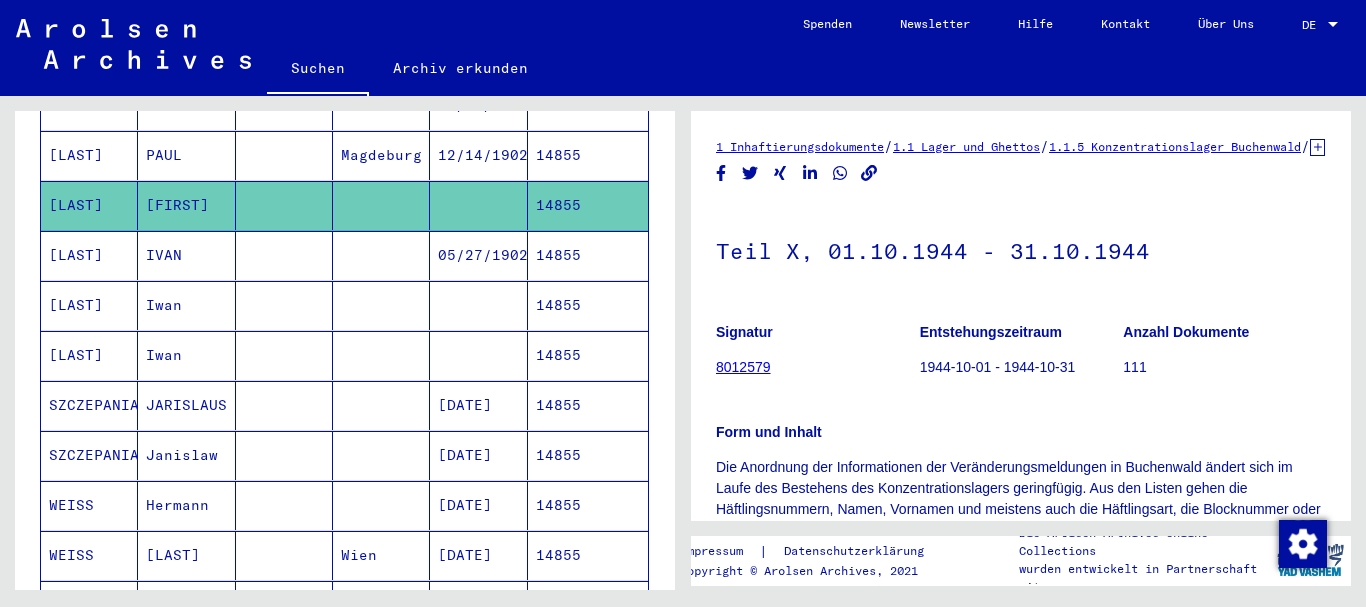 click on "SVINGEL" at bounding box center (89, 355) 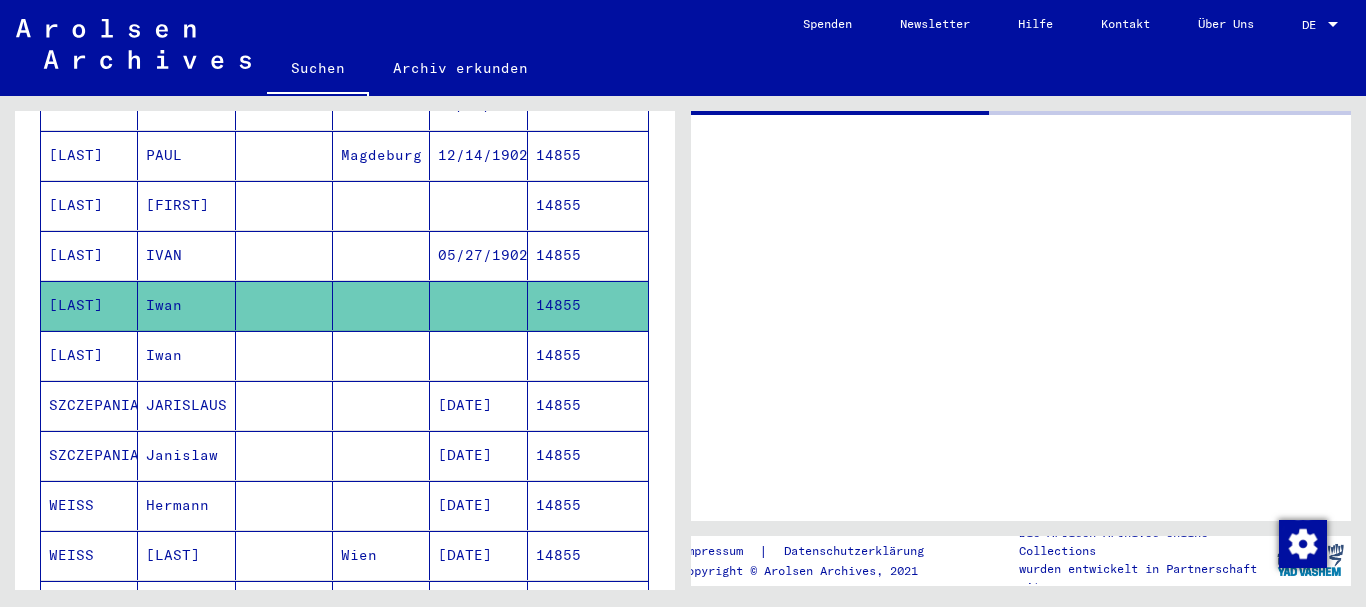 click on "SVIGEL" at bounding box center [89, 305] 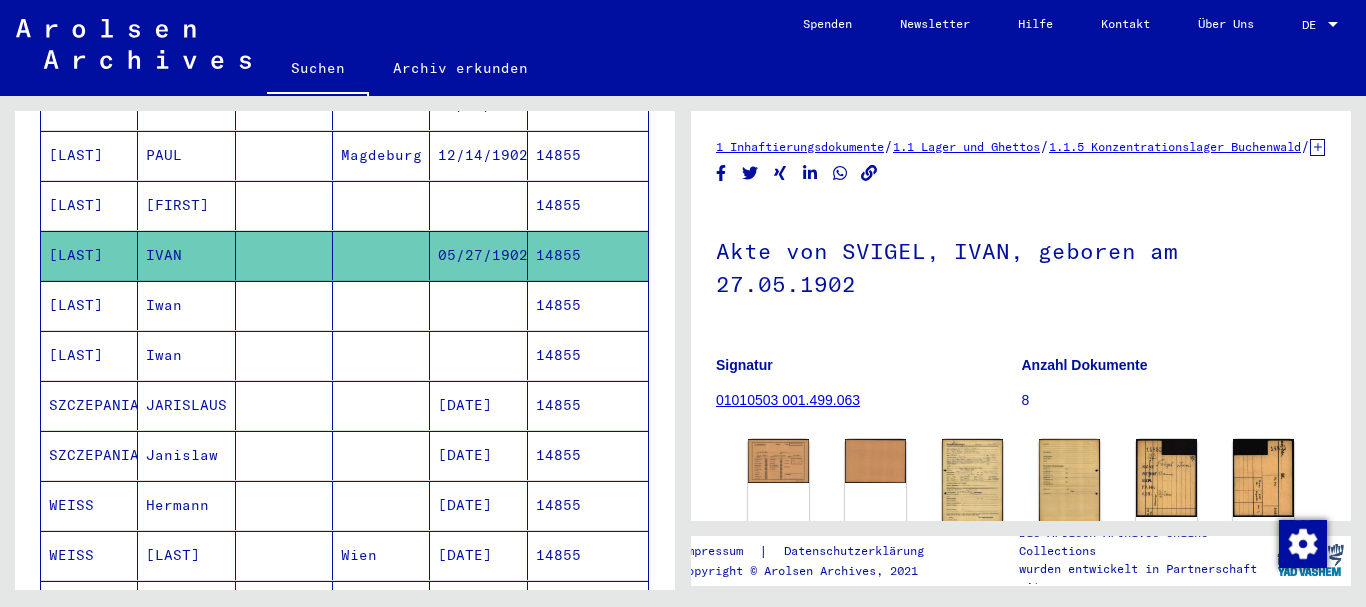 scroll, scrollTop: 324, scrollLeft: 0, axis: vertical 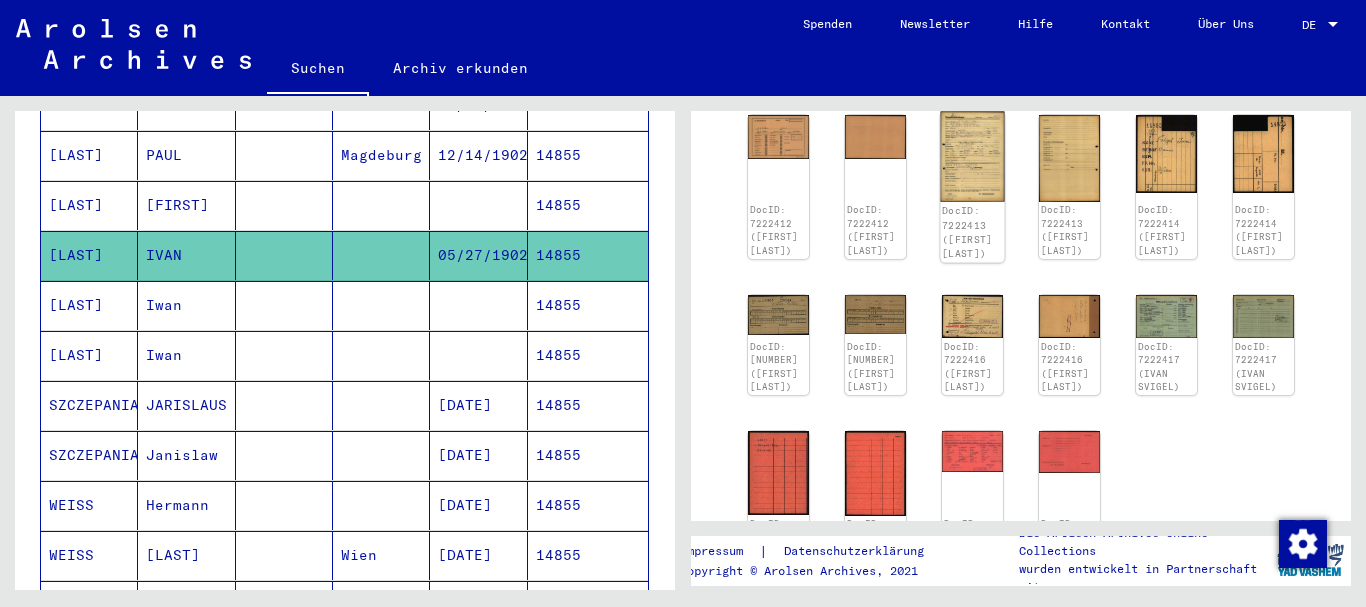 click 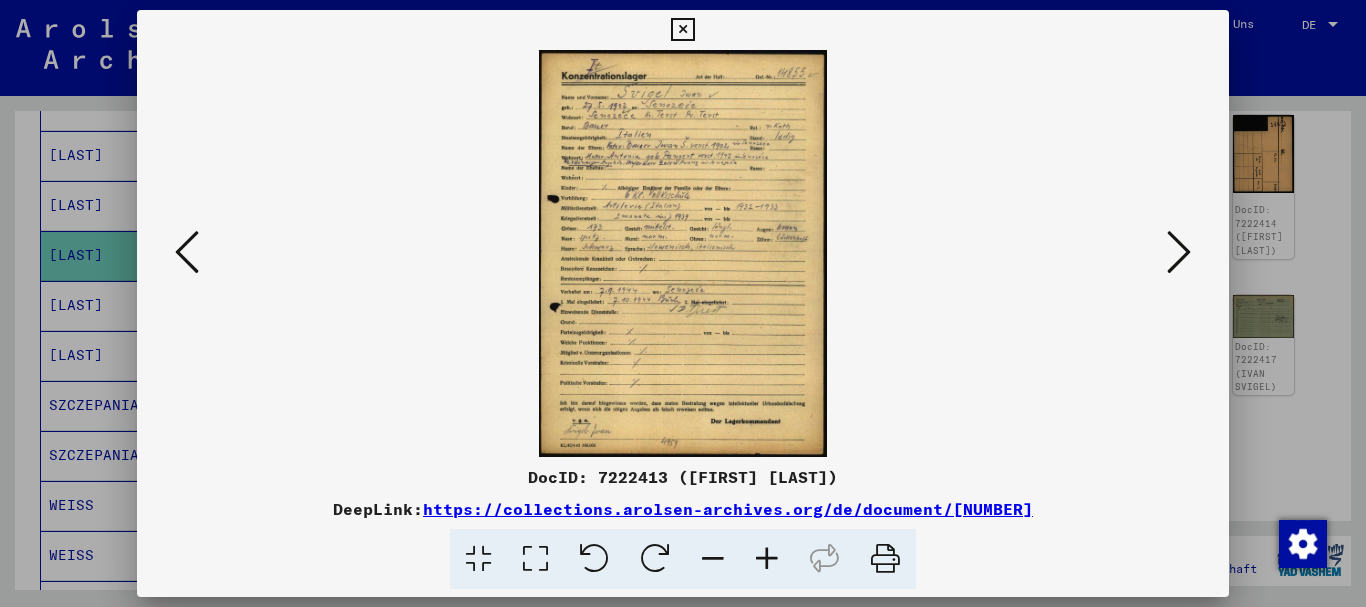 click at bounding box center [767, 559] 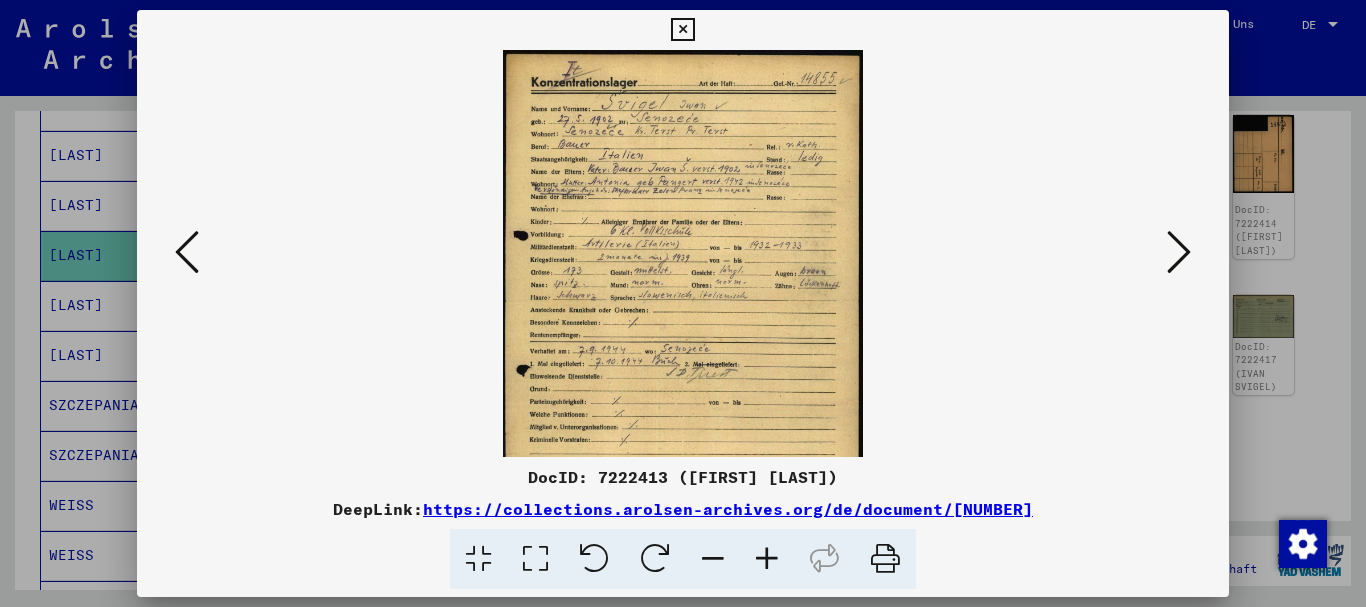 click at bounding box center [767, 559] 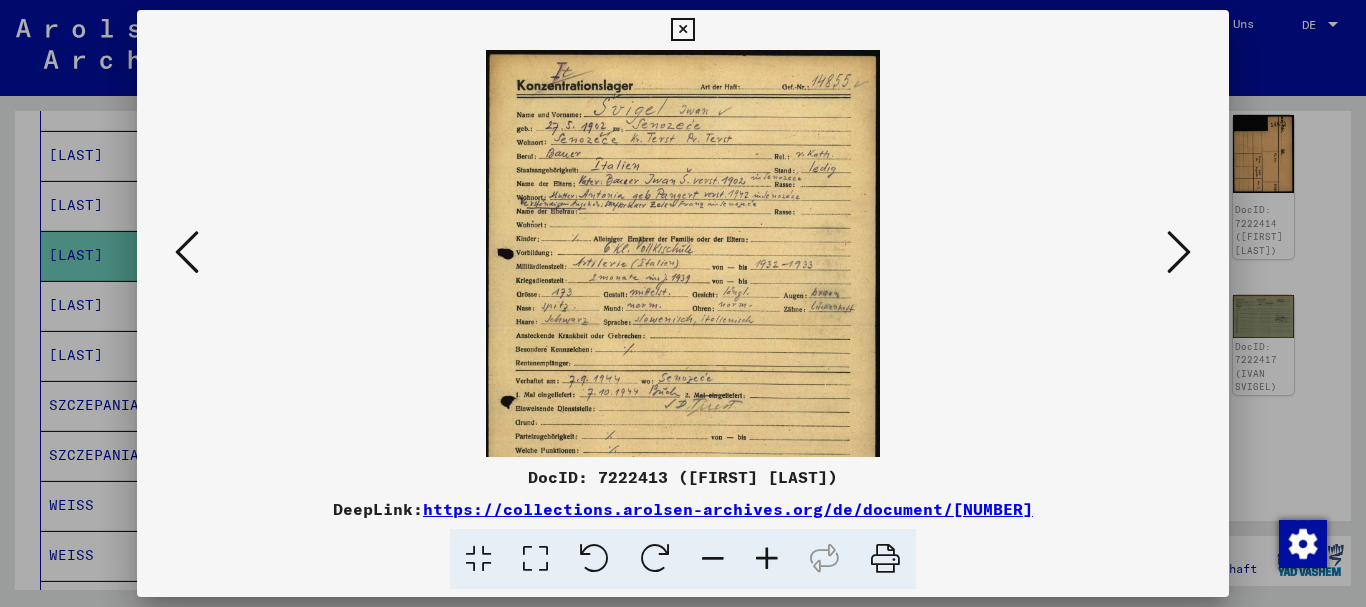 click at bounding box center [767, 559] 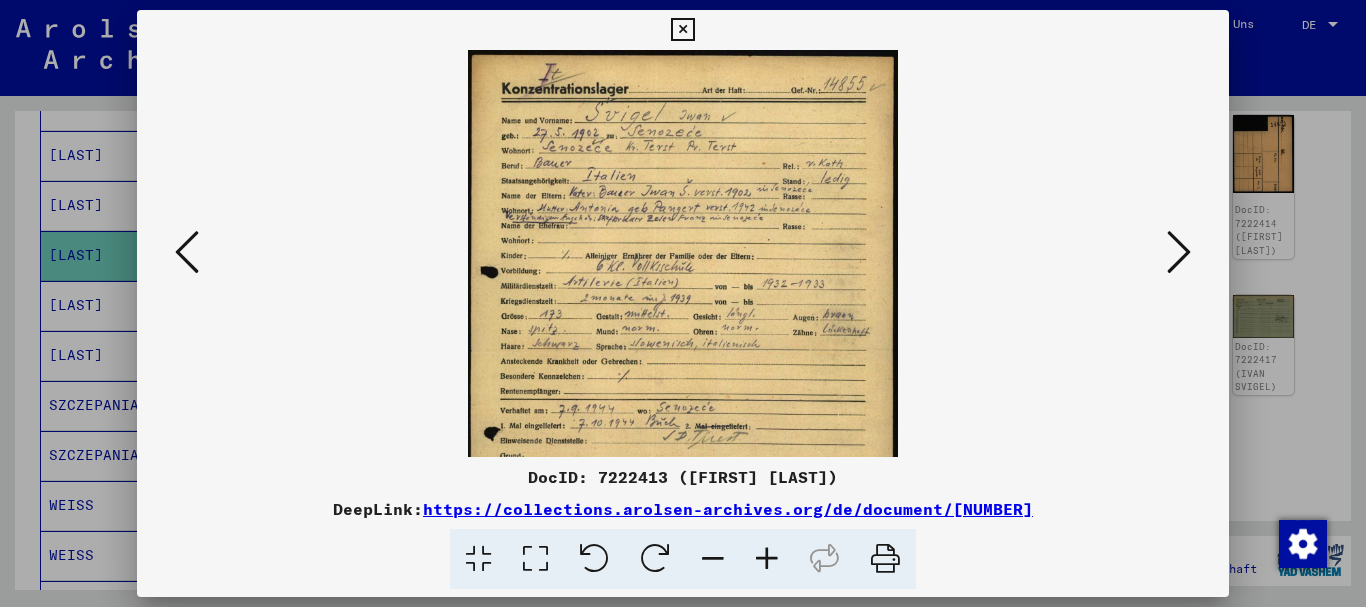 click at bounding box center (767, 559) 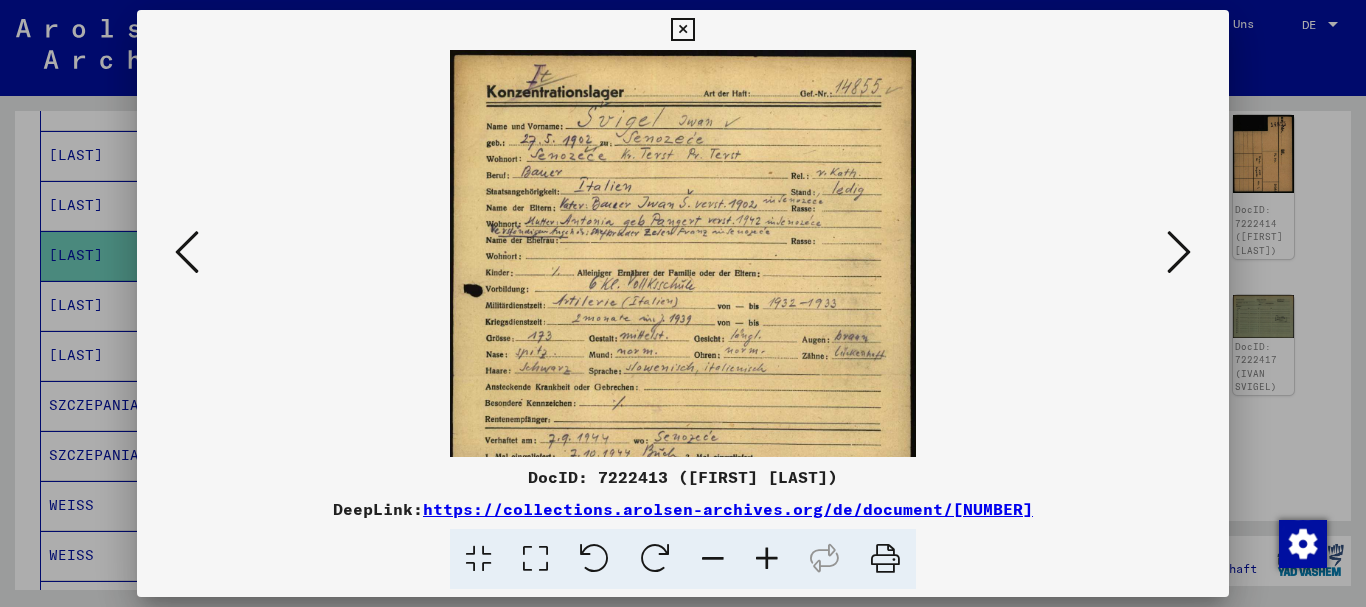click at bounding box center [767, 559] 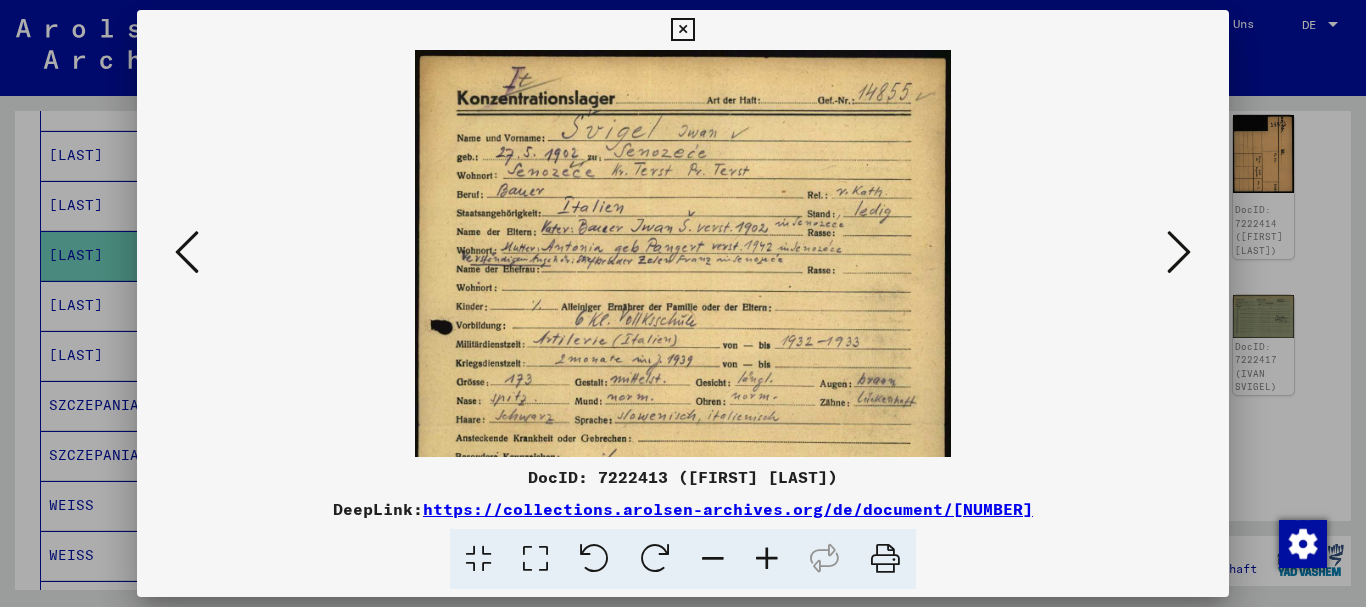 click at bounding box center (767, 559) 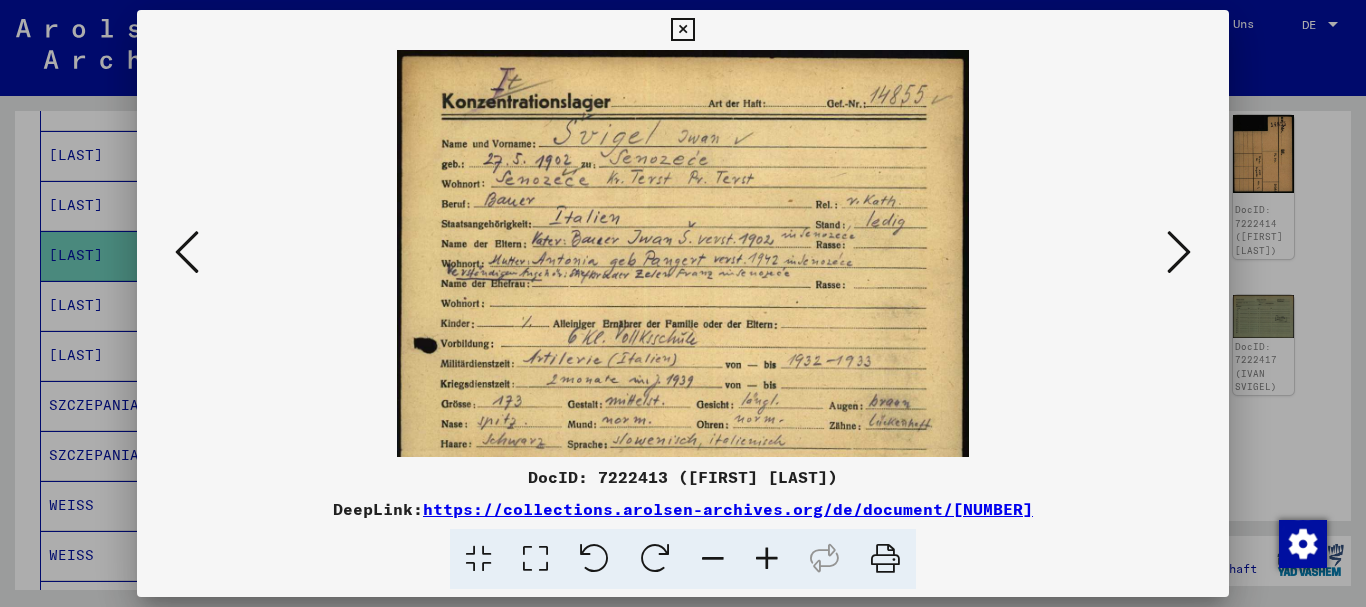 click at bounding box center (767, 559) 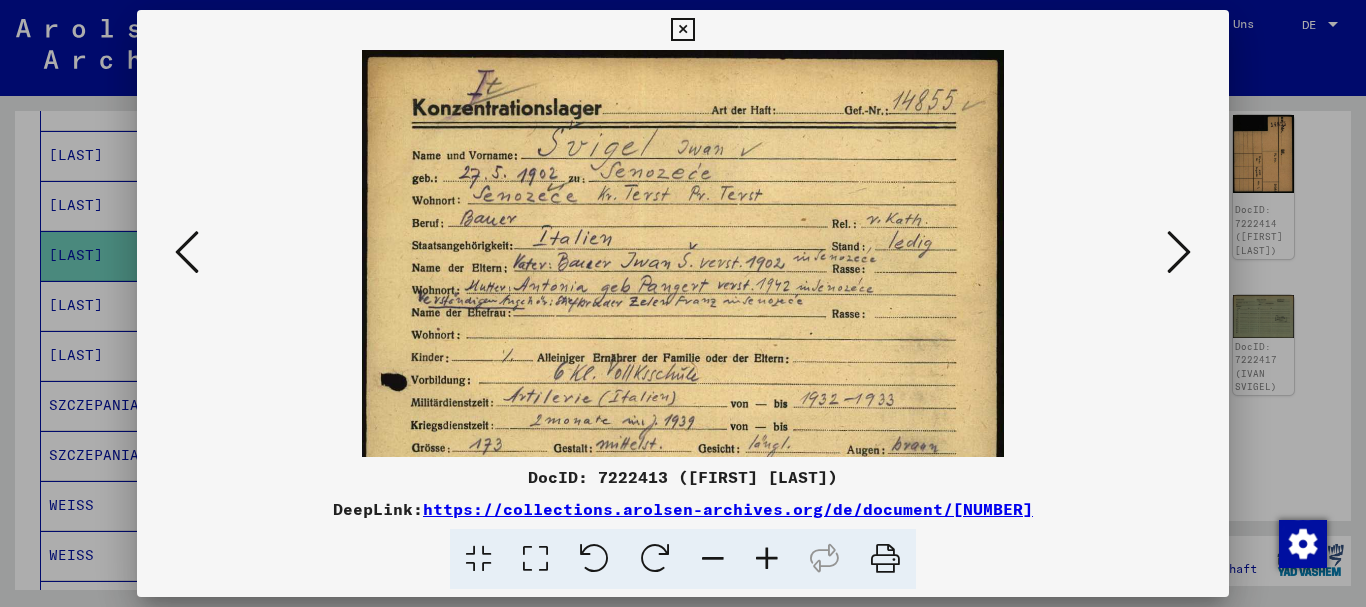 click at bounding box center (767, 559) 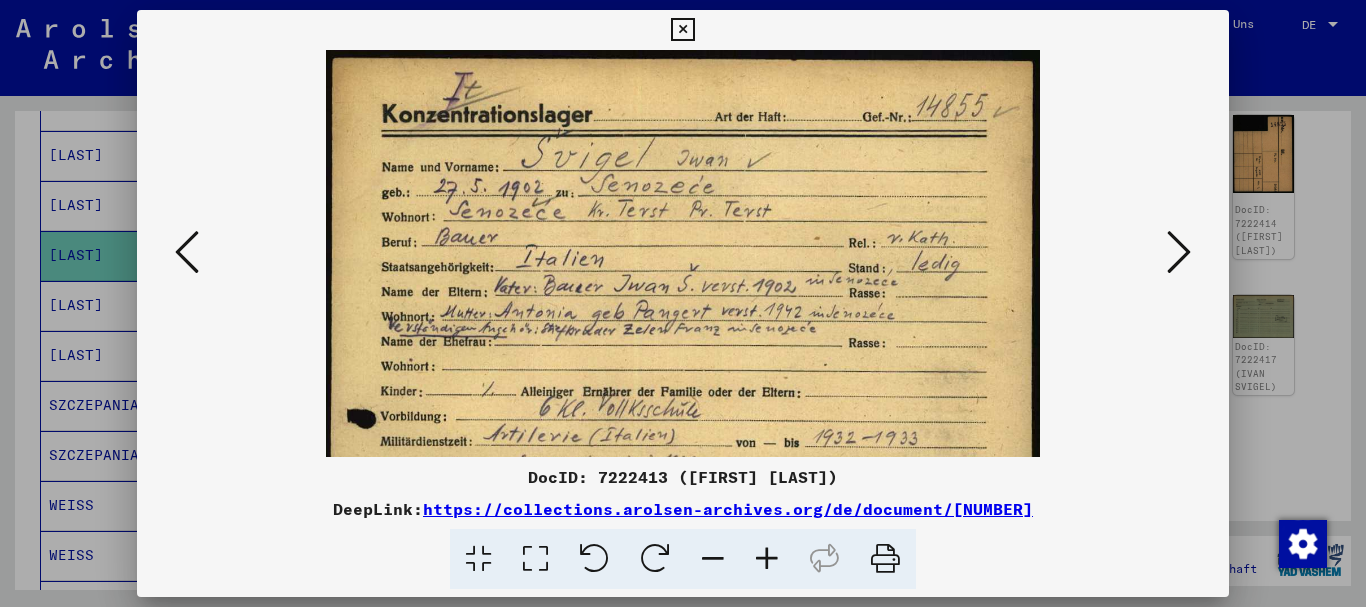 click at bounding box center (767, 559) 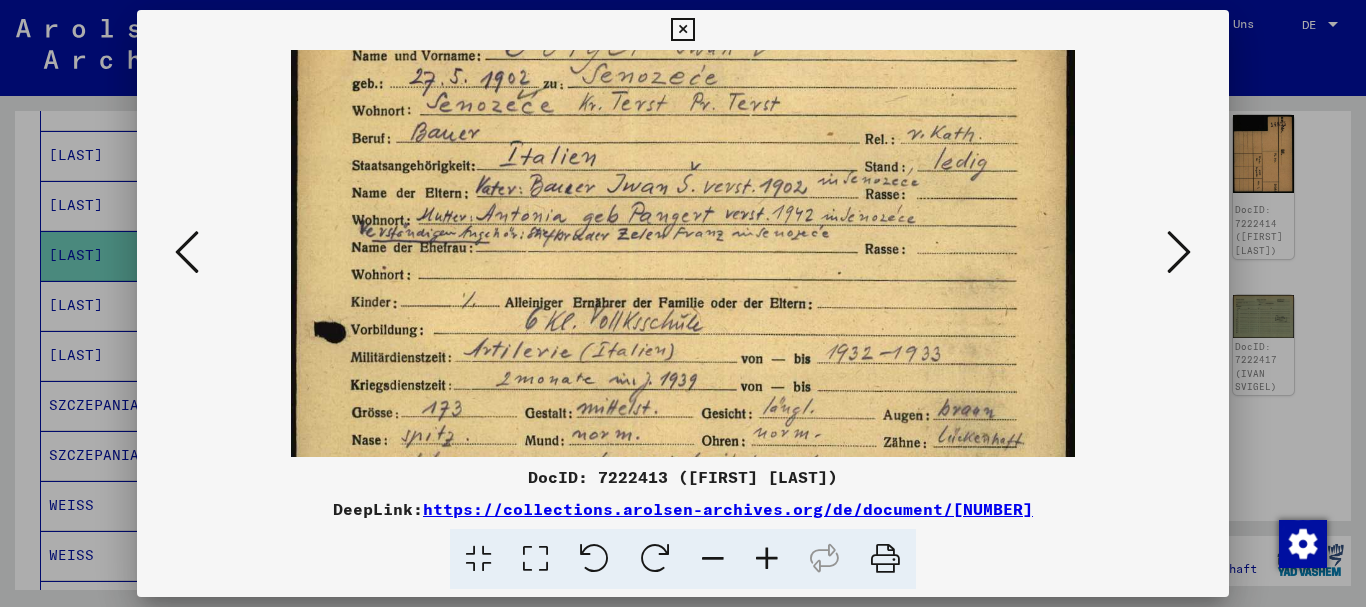 drag, startPoint x: 585, startPoint y: 362, endPoint x: 578, endPoint y: 239, distance: 123.19903 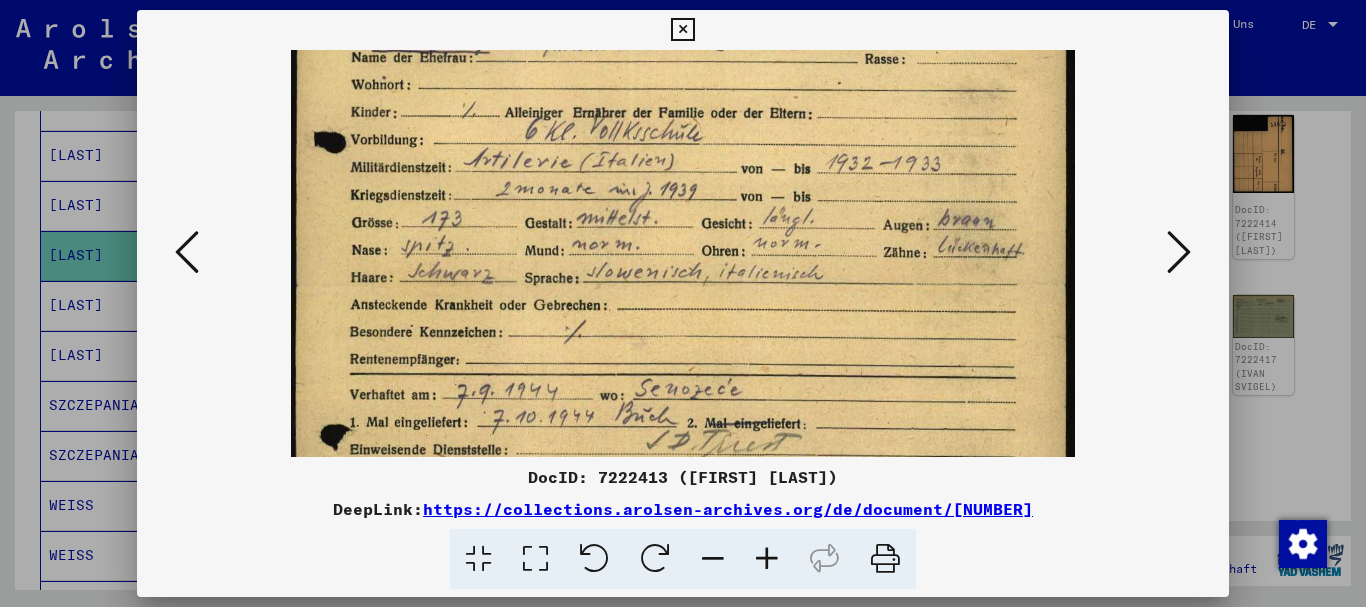 scroll, scrollTop: 325, scrollLeft: 0, axis: vertical 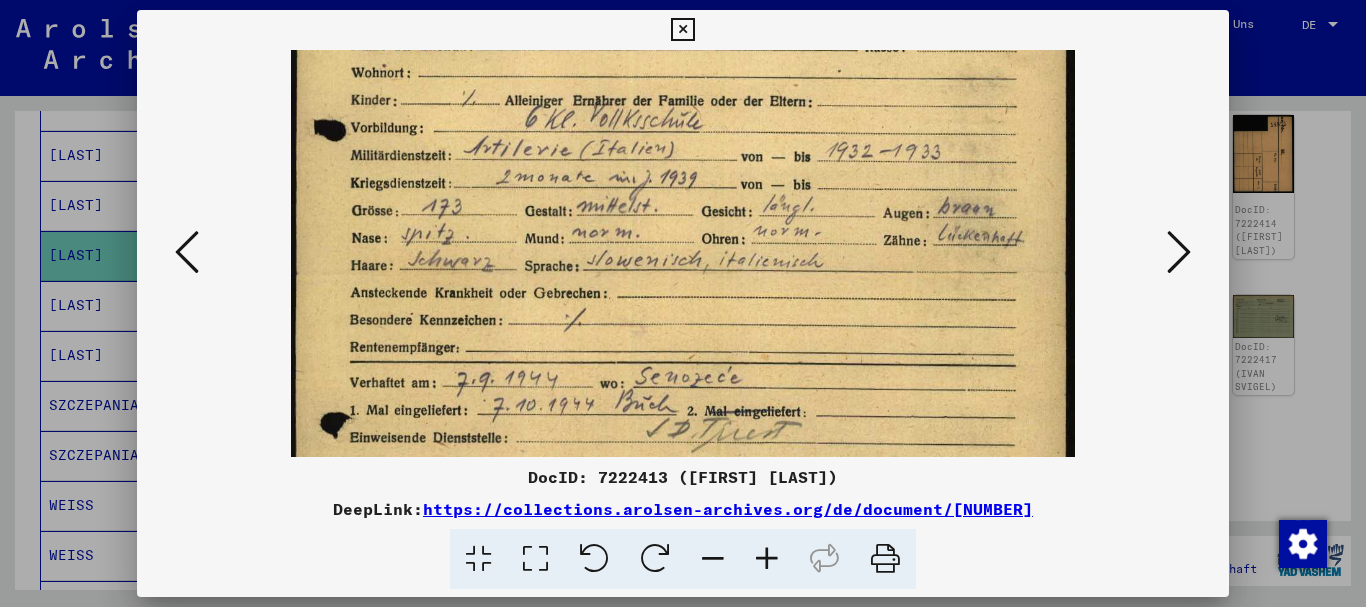 drag, startPoint x: 637, startPoint y: 344, endPoint x: 622, endPoint y: 148, distance: 196.57314 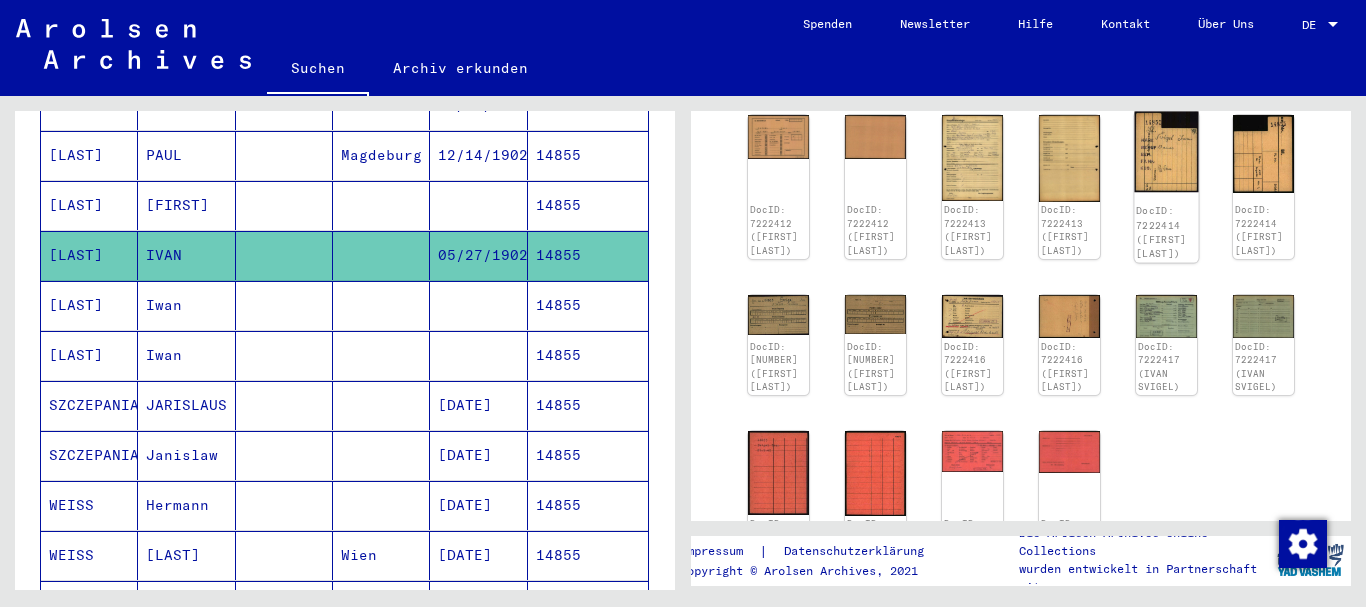 click 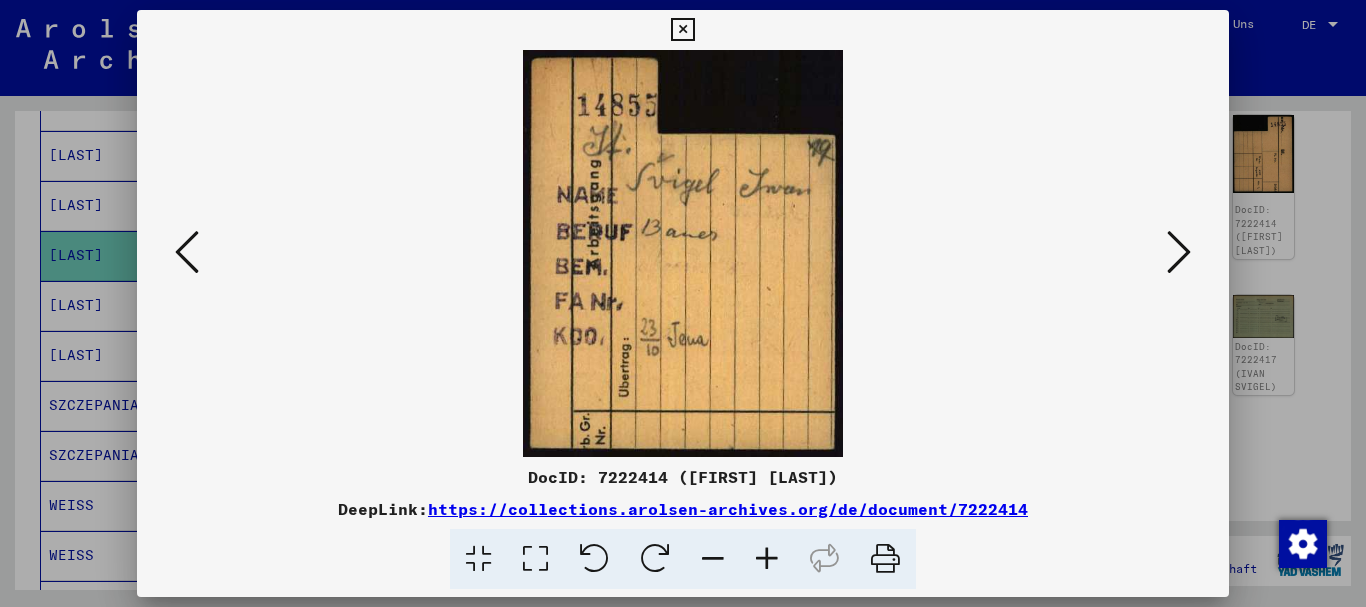 click at bounding box center (683, 303) 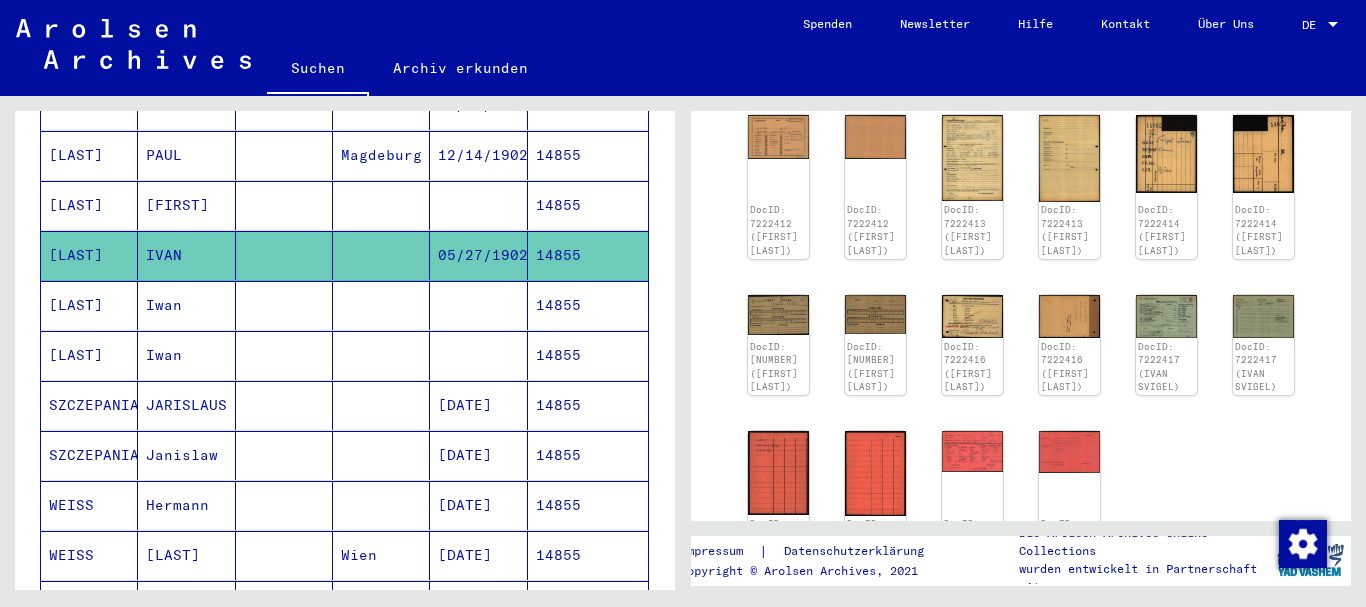 scroll, scrollTop: 0, scrollLeft: 0, axis: both 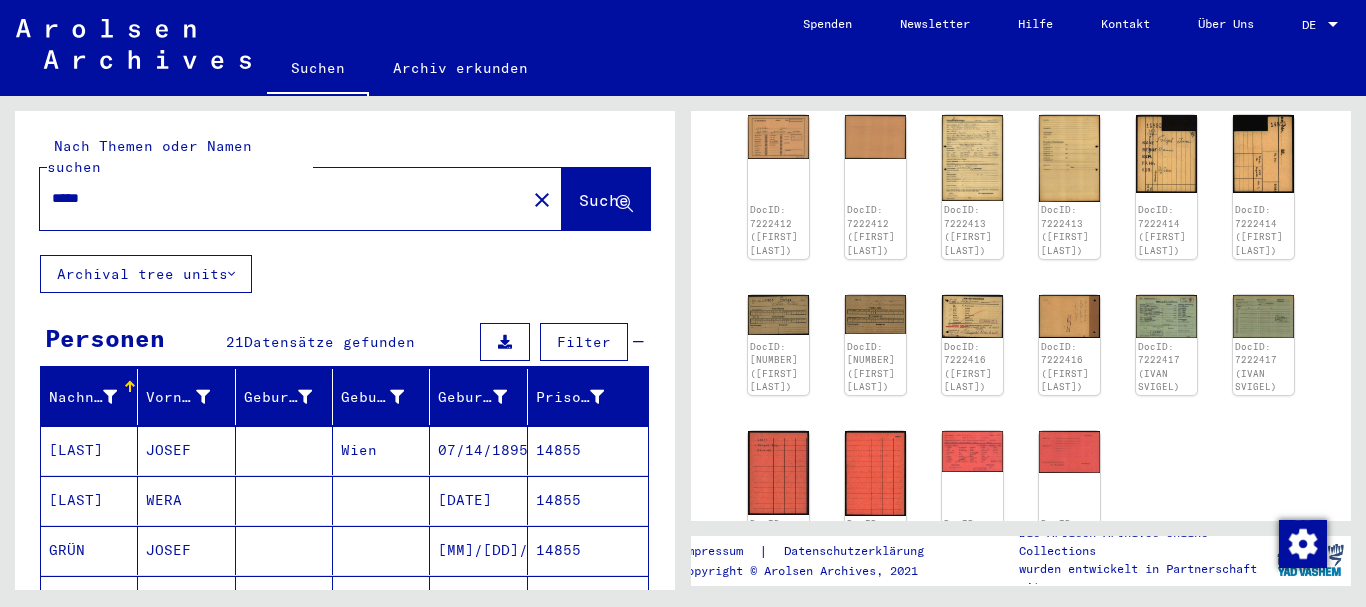 drag, startPoint x: 108, startPoint y: 170, endPoint x: 0, endPoint y: 172, distance: 108.01852 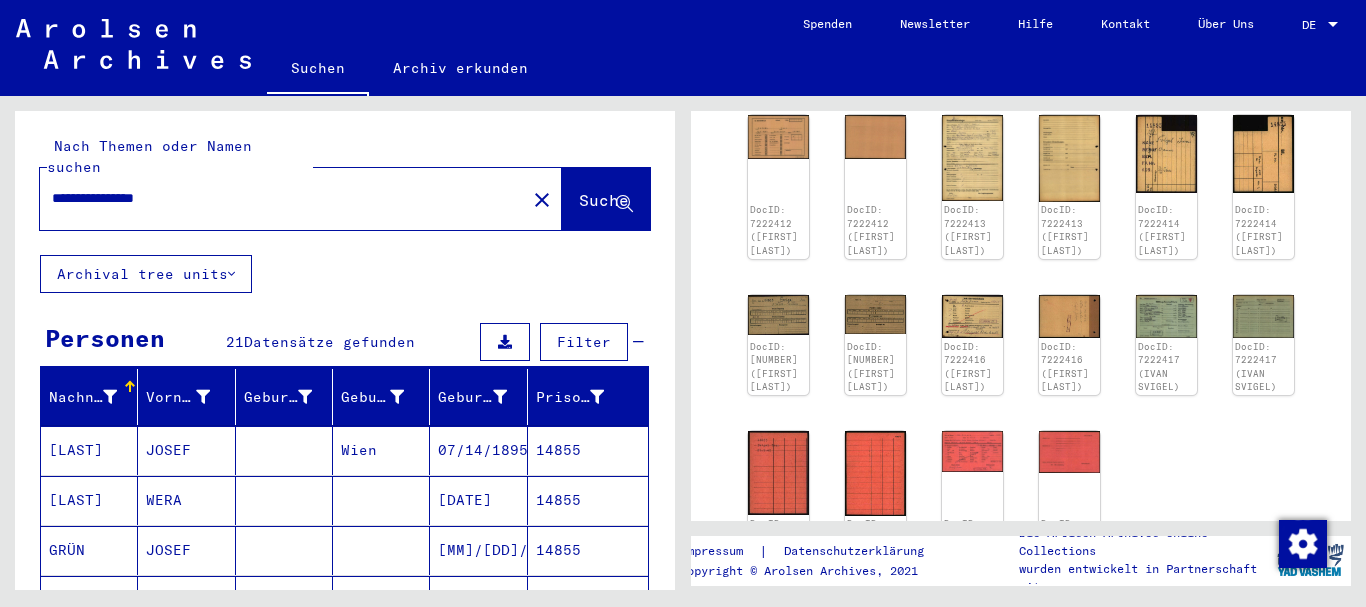 type on "**********" 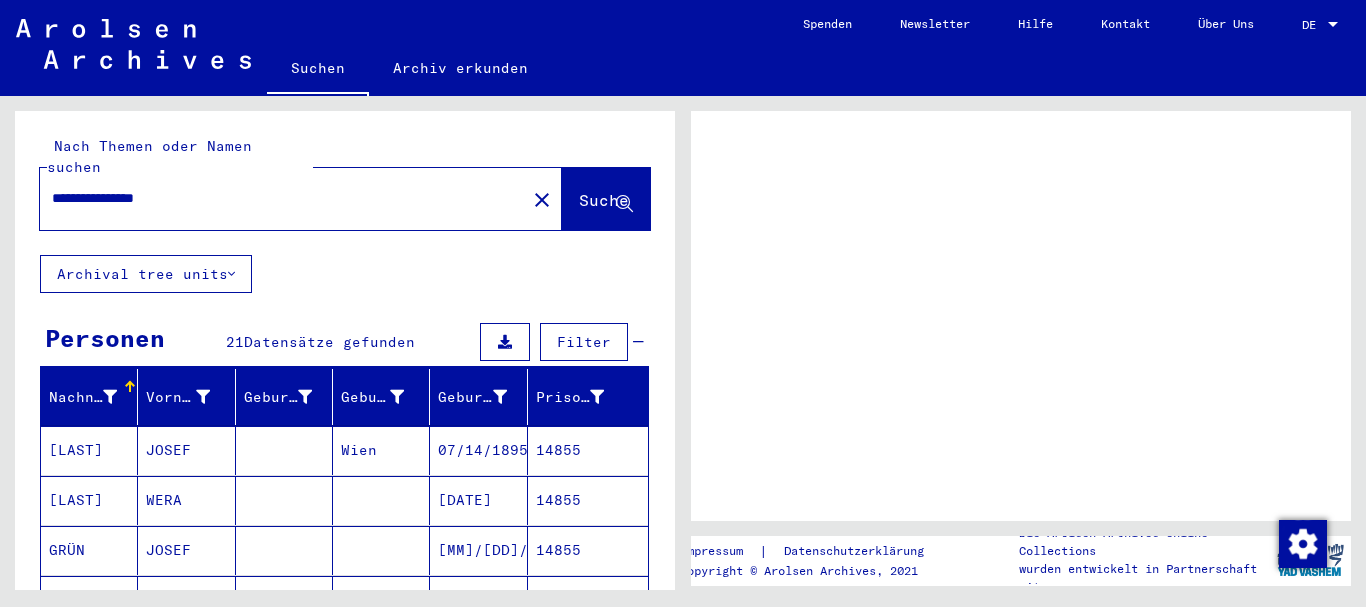 scroll, scrollTop: 0, scrollLeft: 0, axis: both 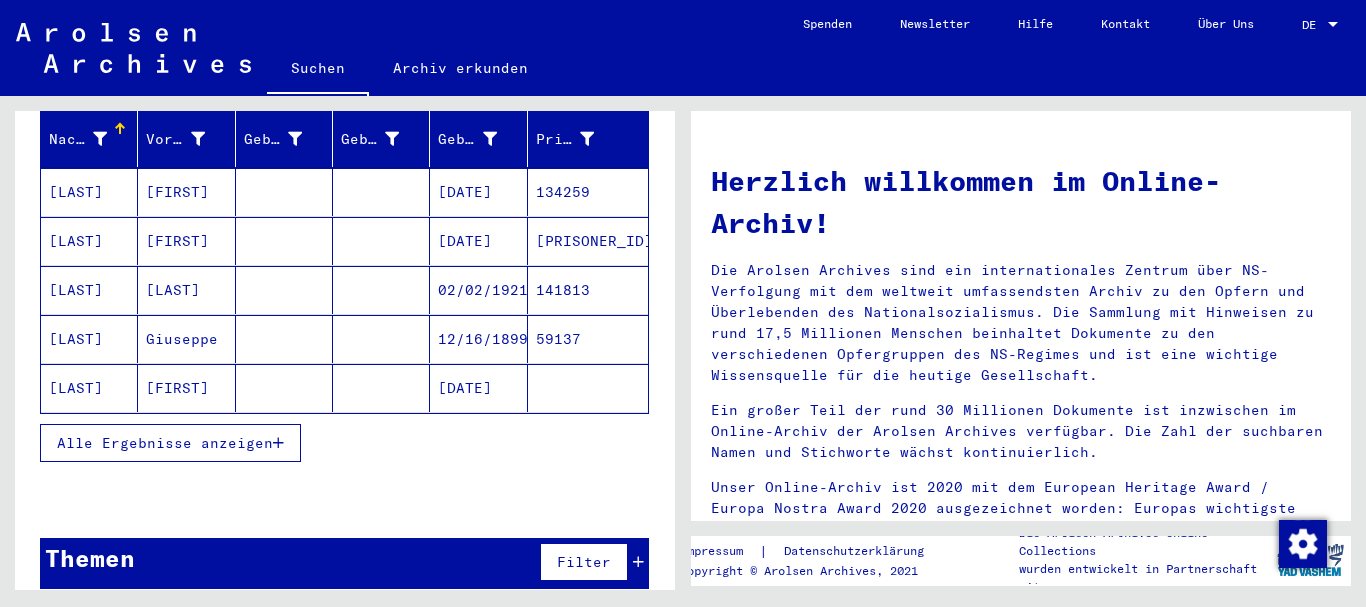 click on "Alle Ergebnisse anzeigen" at bounding box center (165, 443) 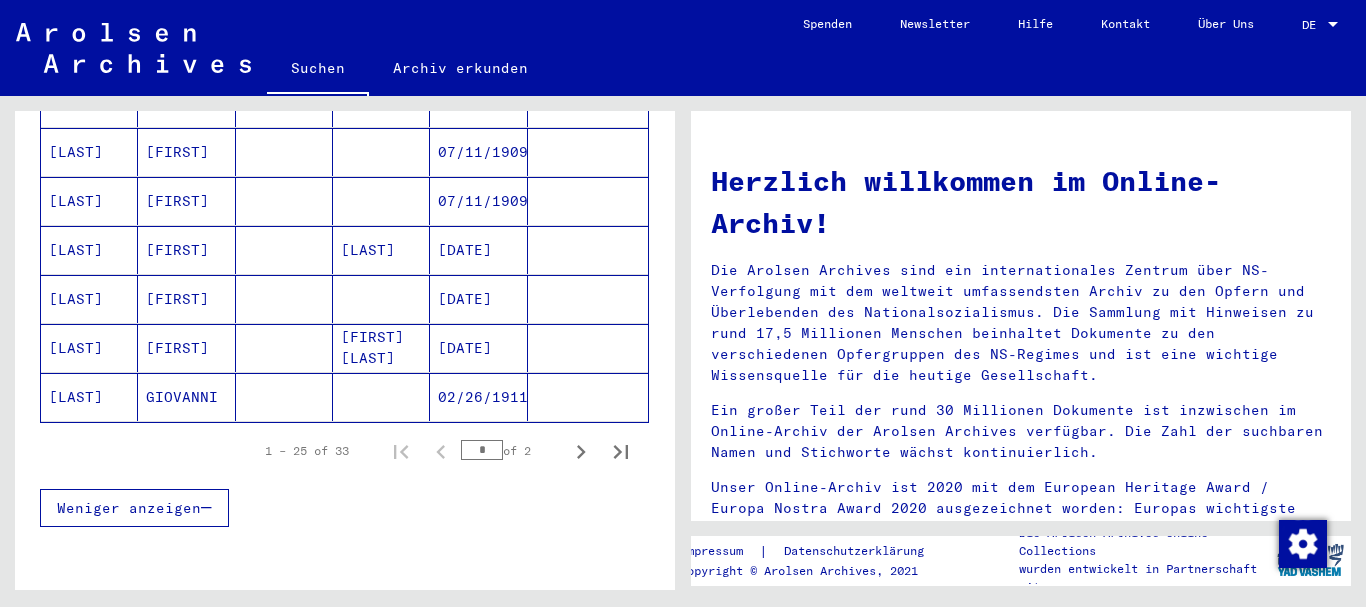 scroll, scrollTop: 1230, scrollLeft: 0, axis: vertical 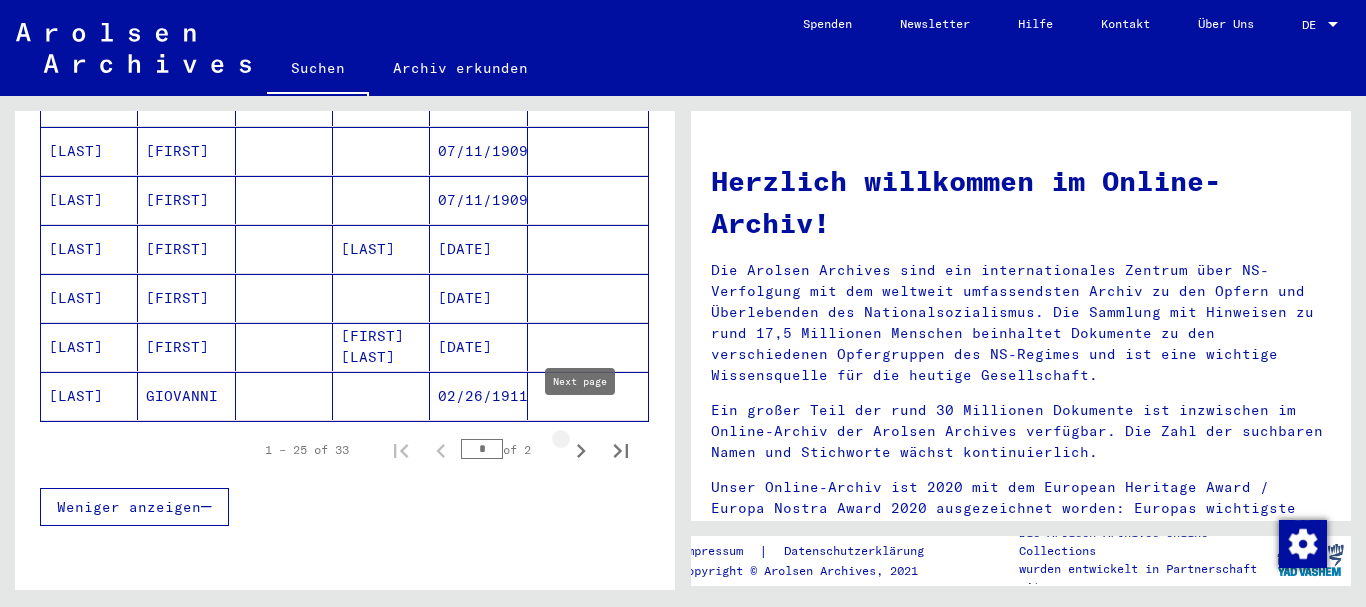 click 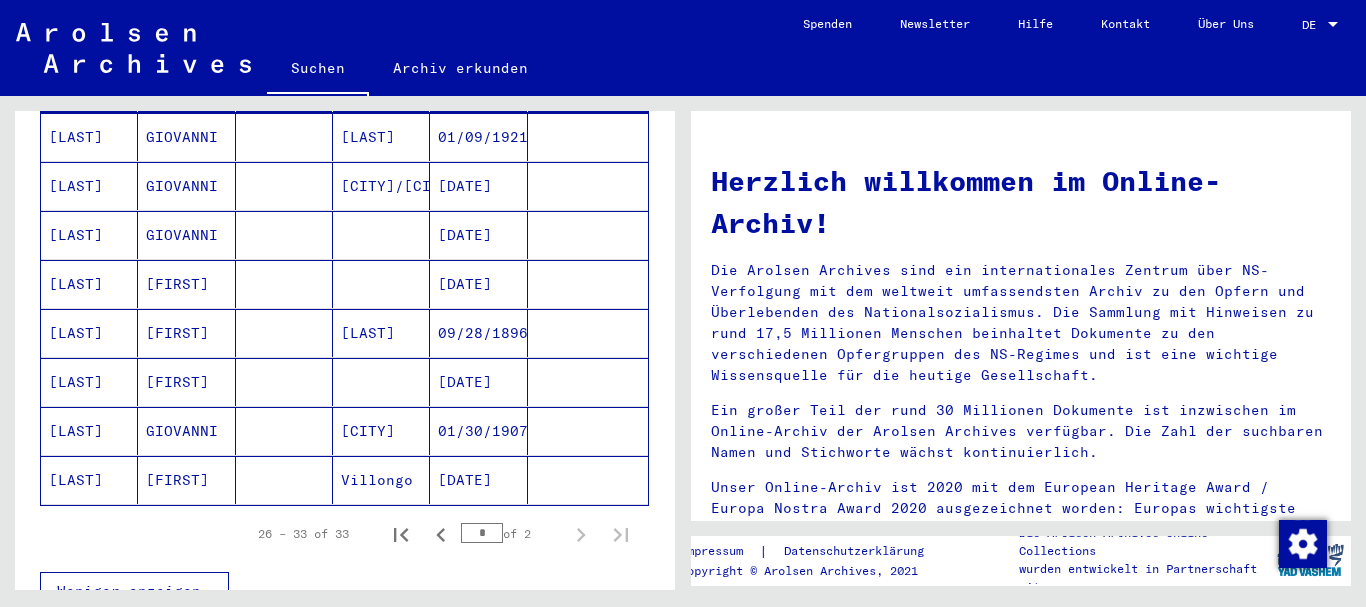 scroll, scrollTop: 245, scrollLeft: 0, axis: vertical 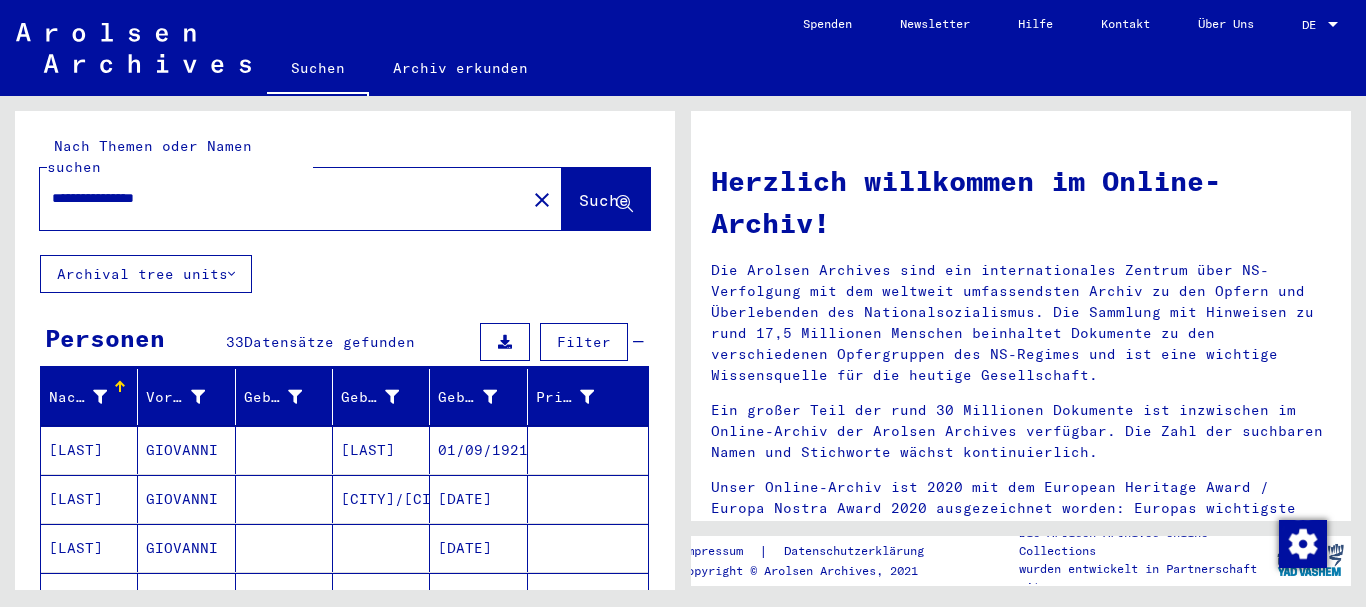 click on "**********" at bounding box center (277, 198) 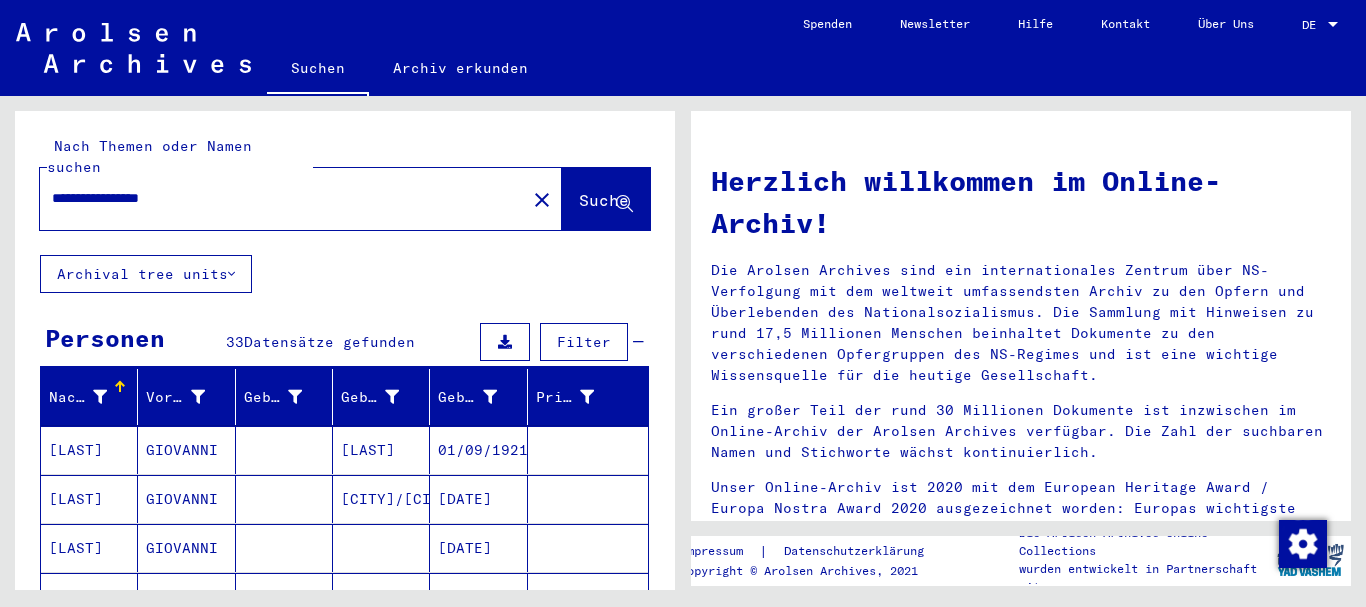 paste on "********" 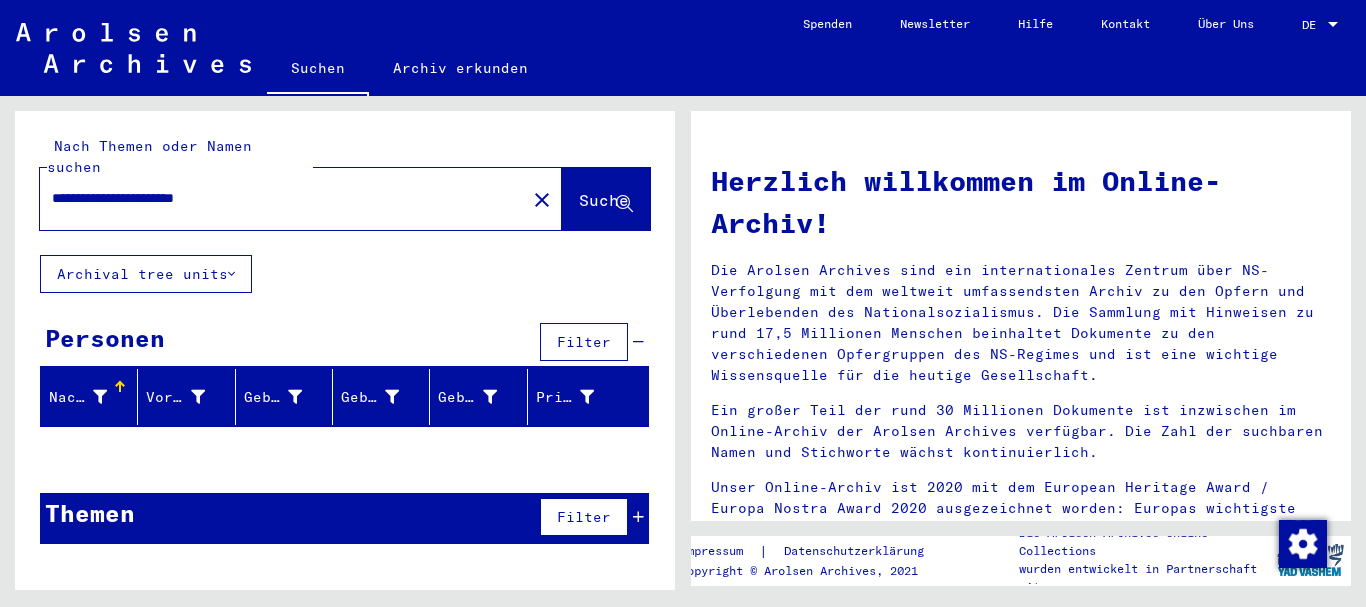 click on "**********" at bounding box center [277, 198] 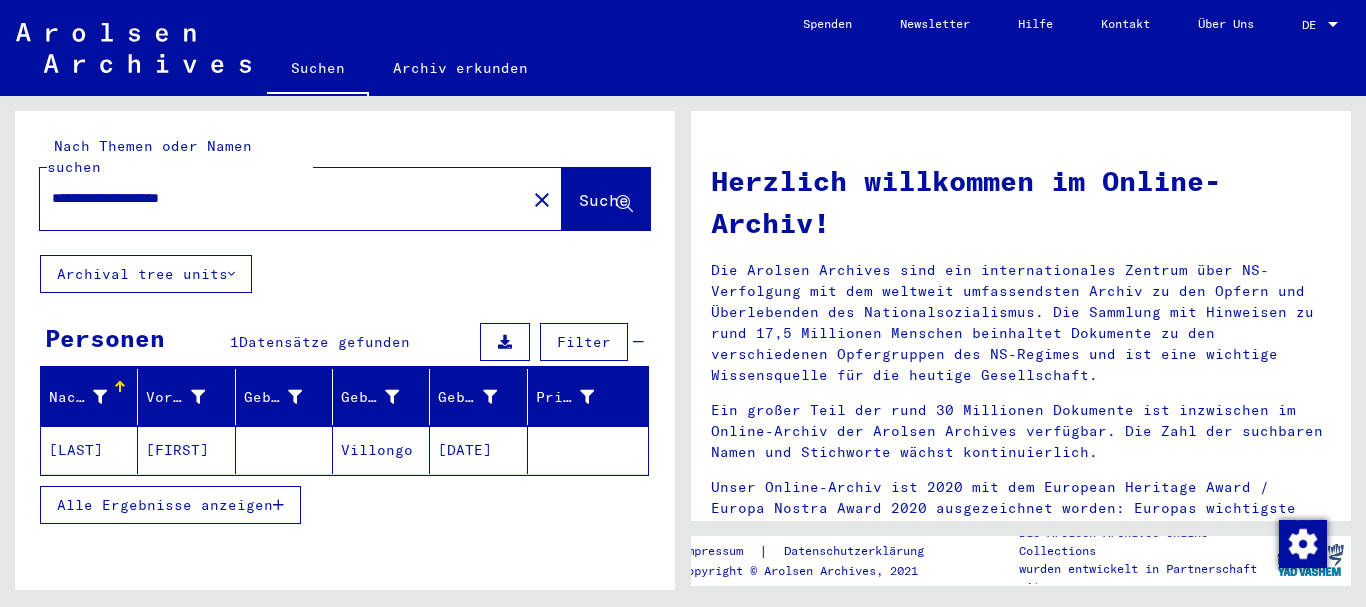 click on "07/26/1914" 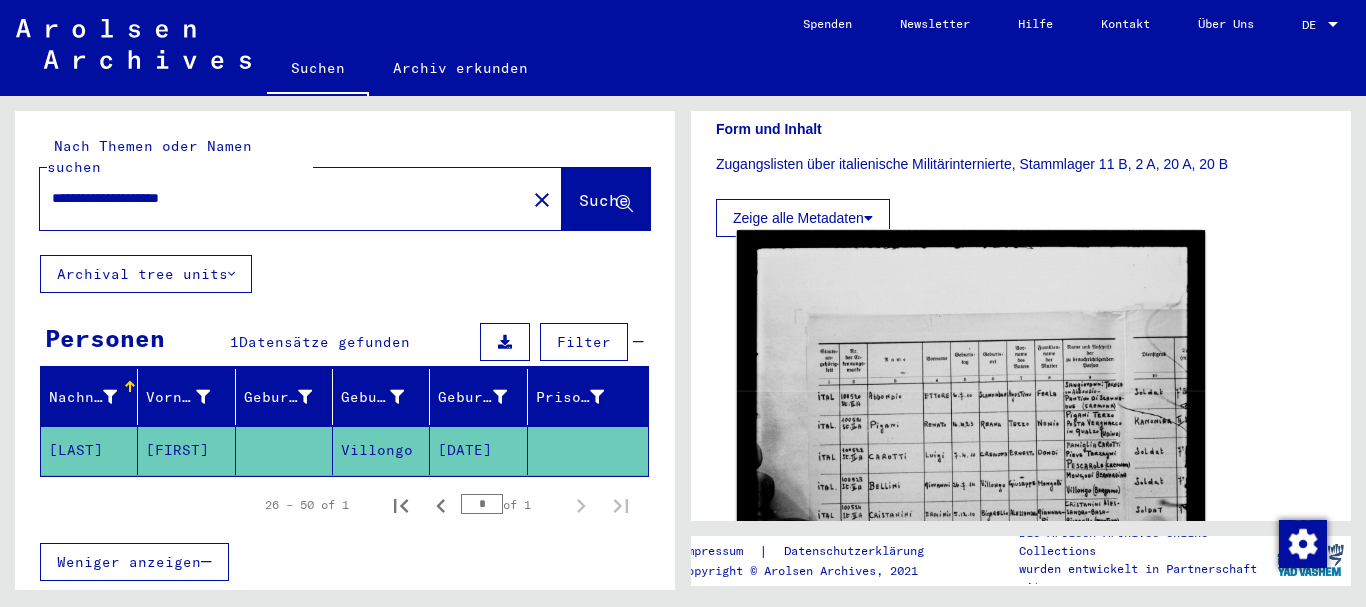 scroll, scrollTop: 540, scrollLeft: 0, axis: vertical 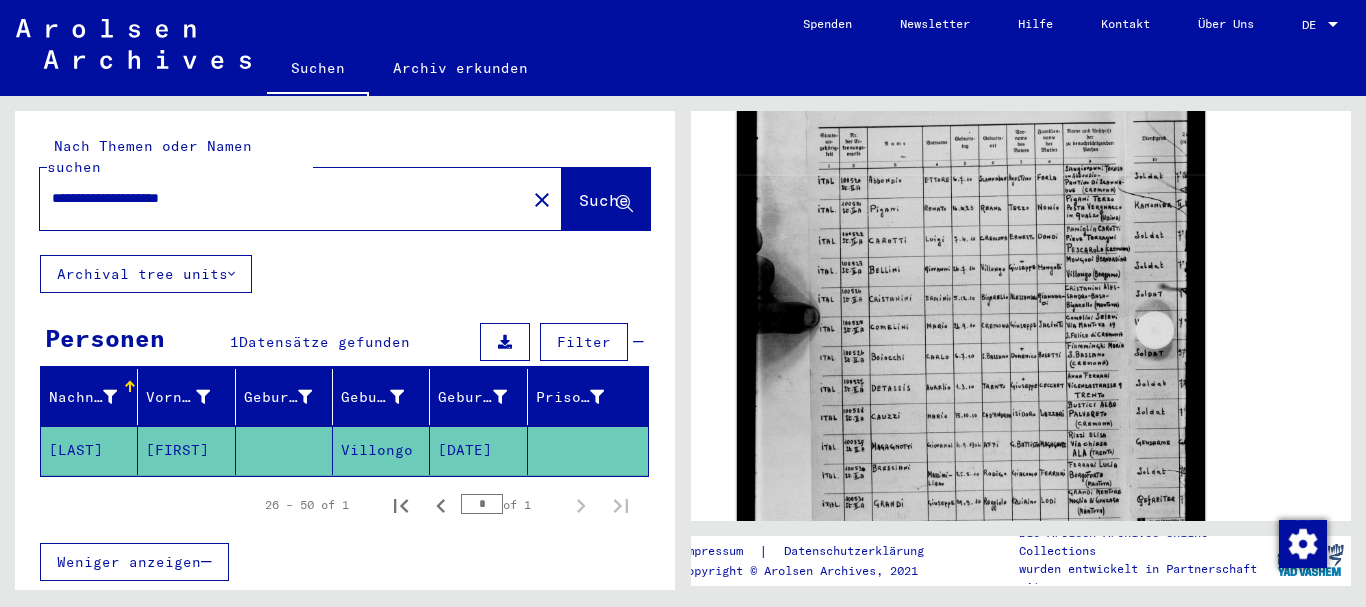 click 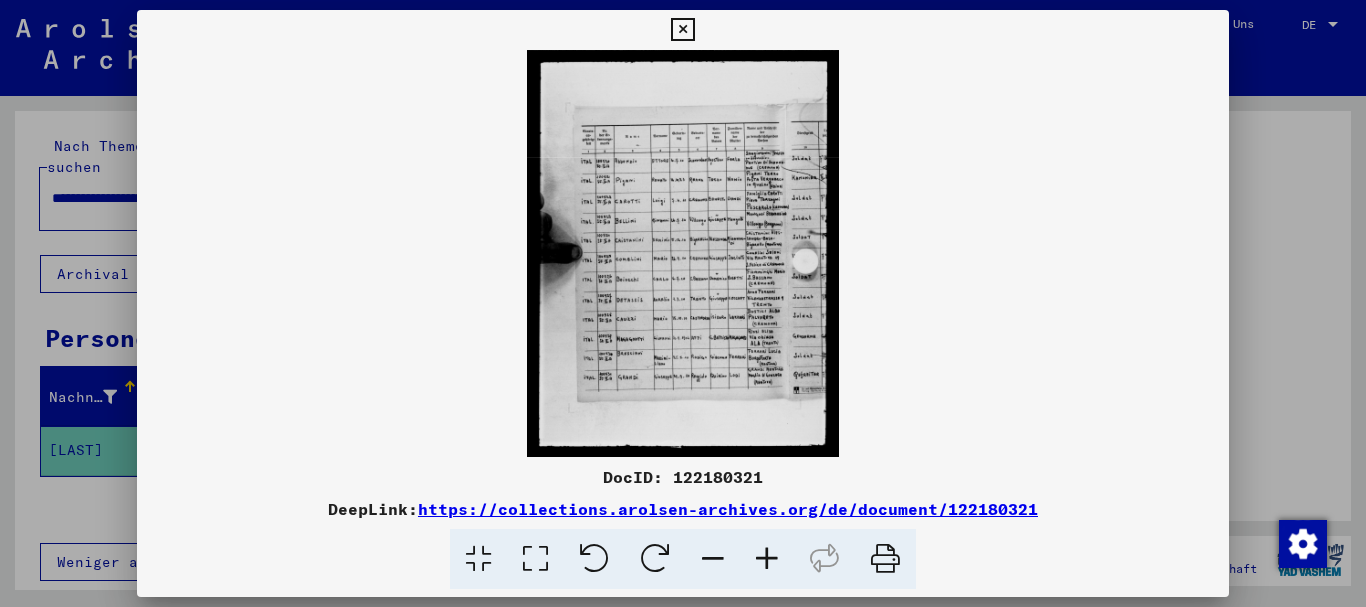 click at bounding box center [767, 559] 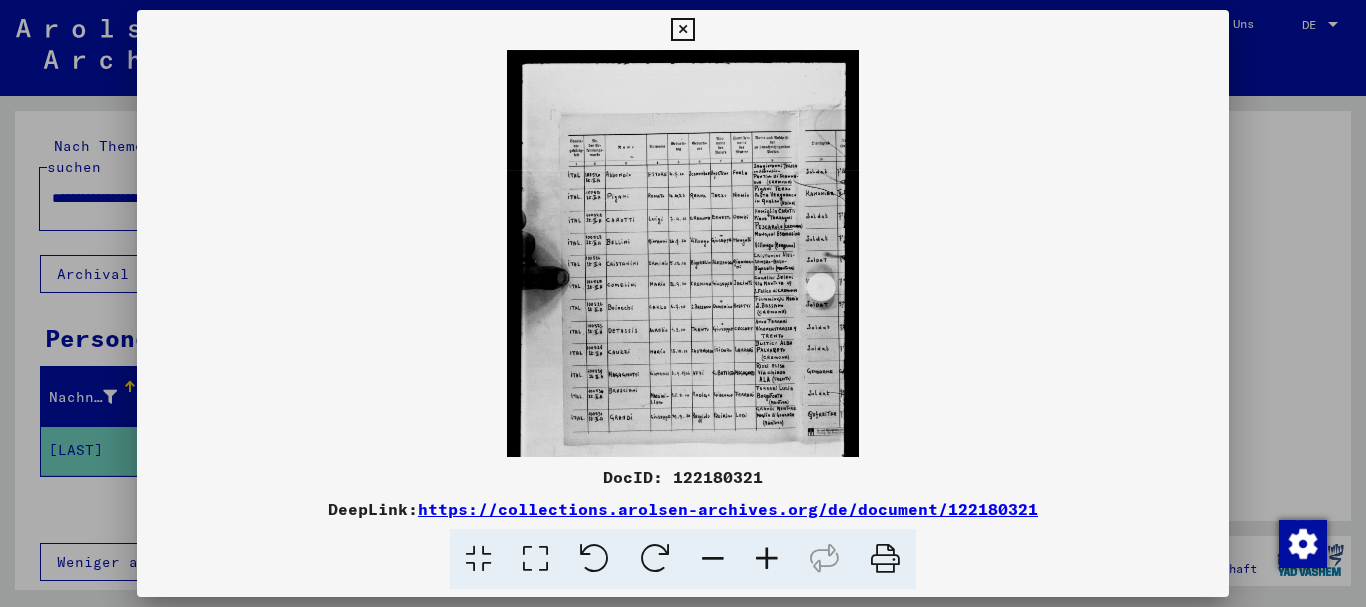 click at bounding box center [767, 559] 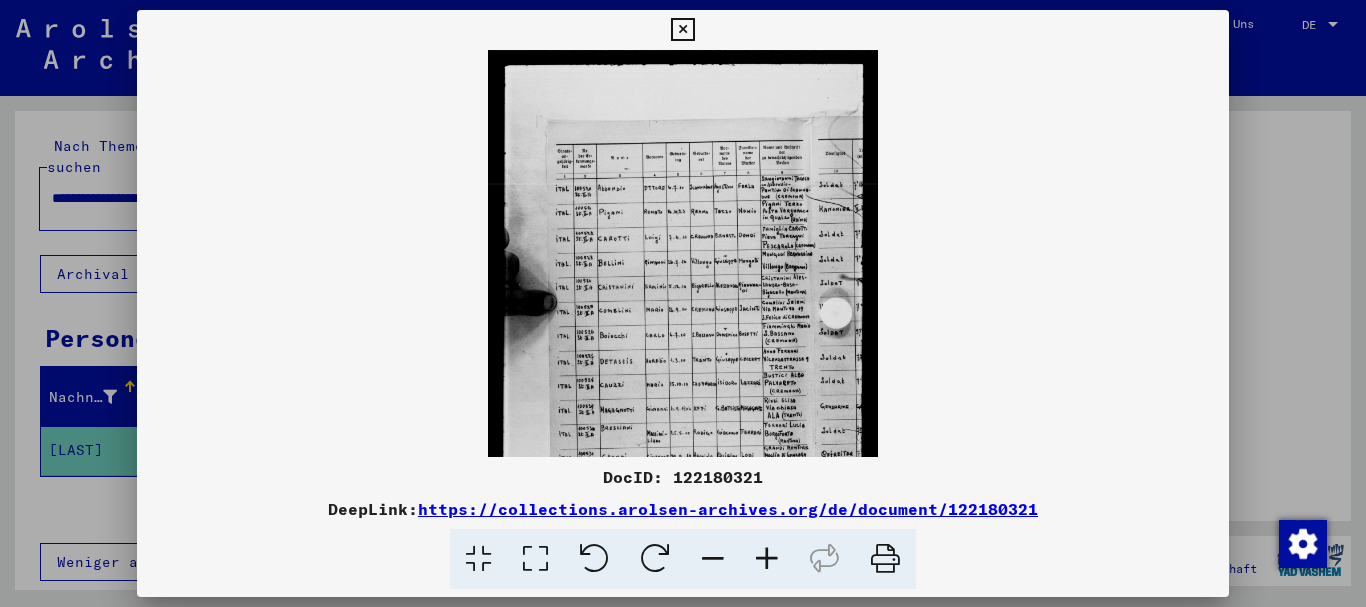 click at bounding box center [767, 559] 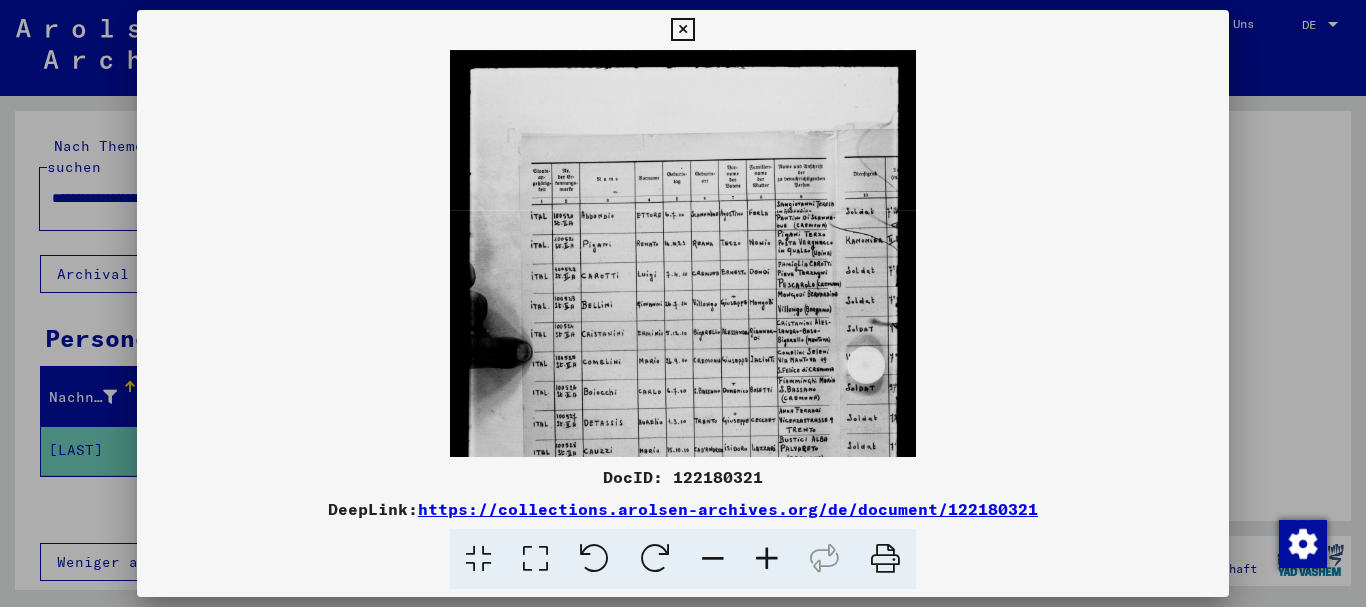 click at bounding box center [767, 559] 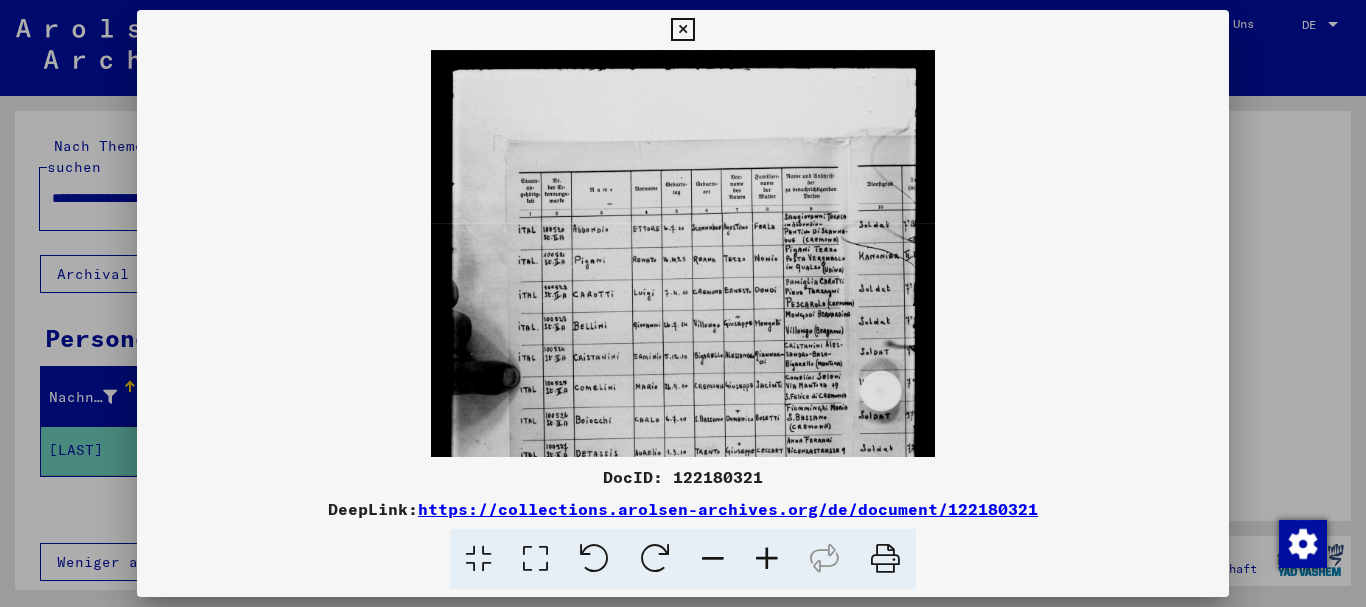 click at bounding box center [767, 559] 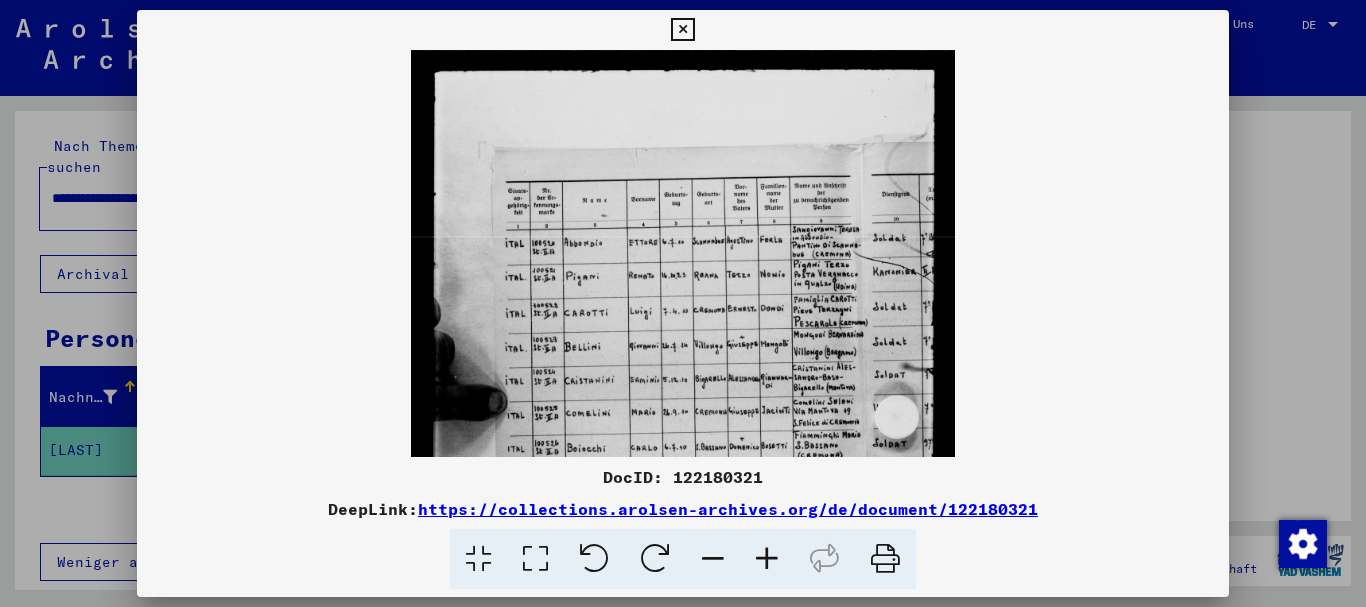 click at bounding box center [767, 559] 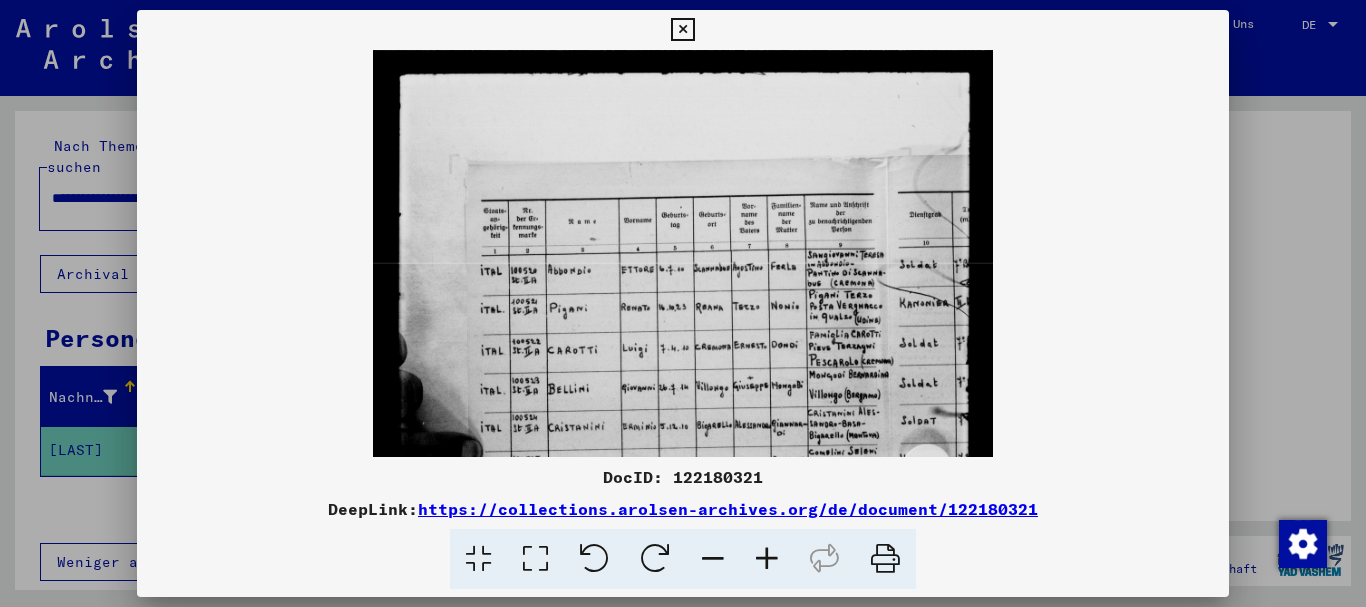 click at bounding box center (767, 559) 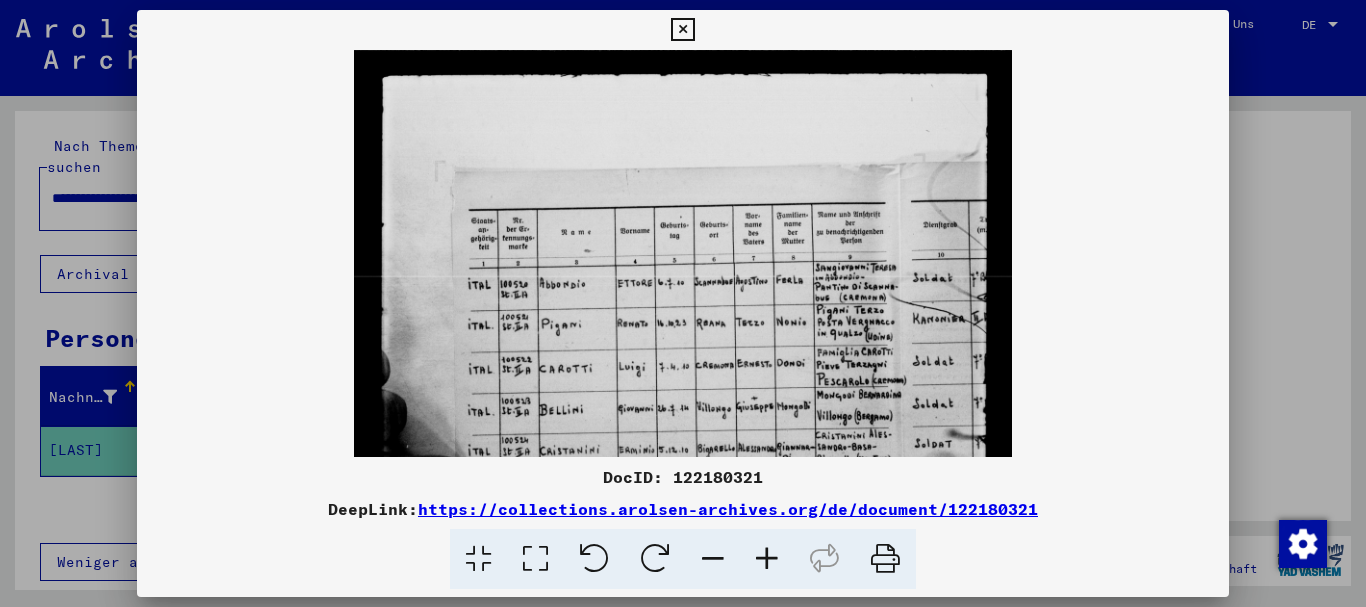 click at bounding box center [767, 559] 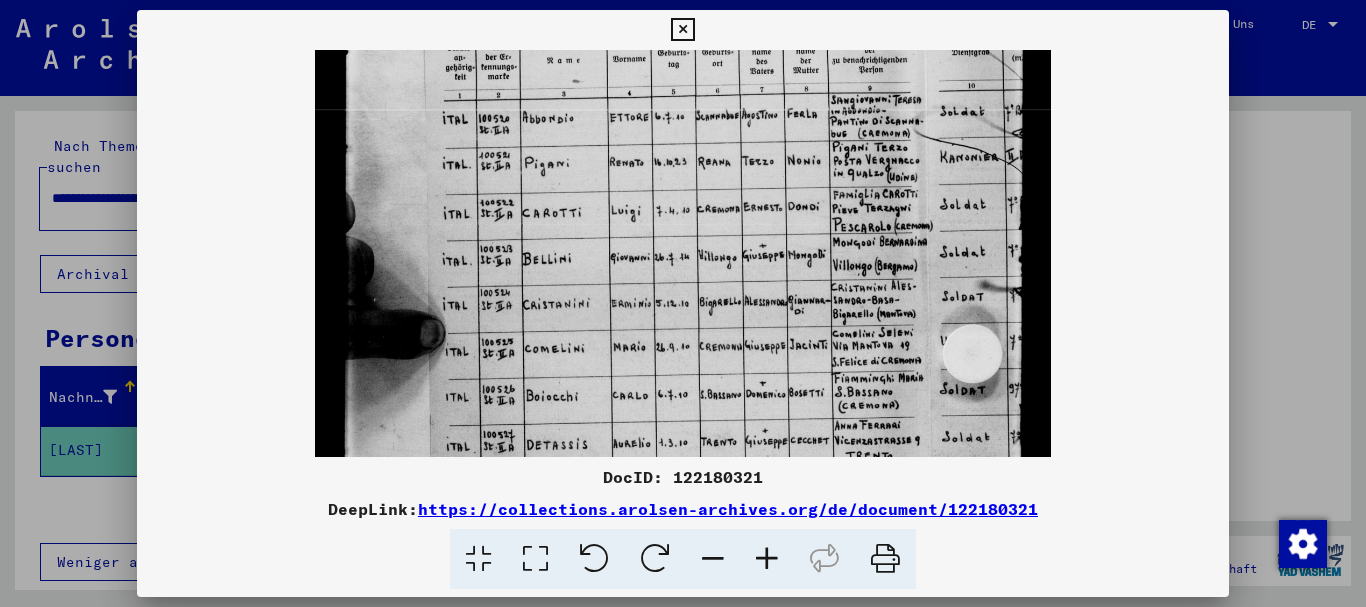 scroll, scrollTop: 194, scrollLeft: 0, axis: vertical 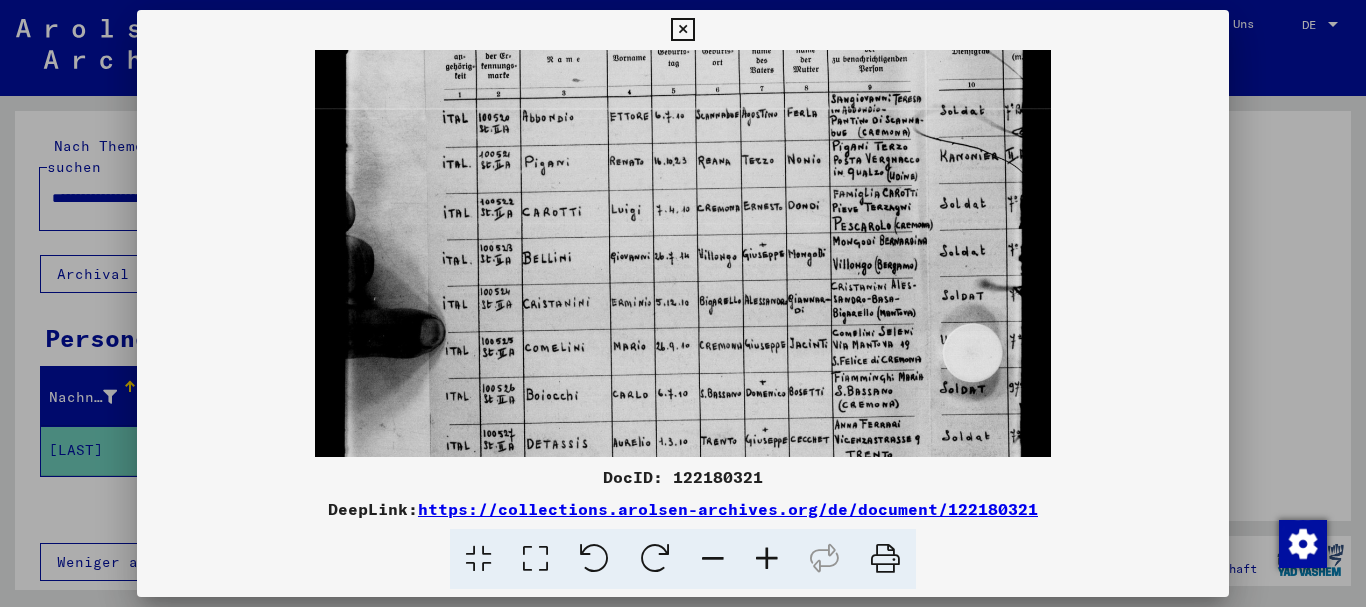 drag, startPoint x: 565, startPoint y: 398, endPoint x: 487, endPoint y: 213, distance: 200.77101 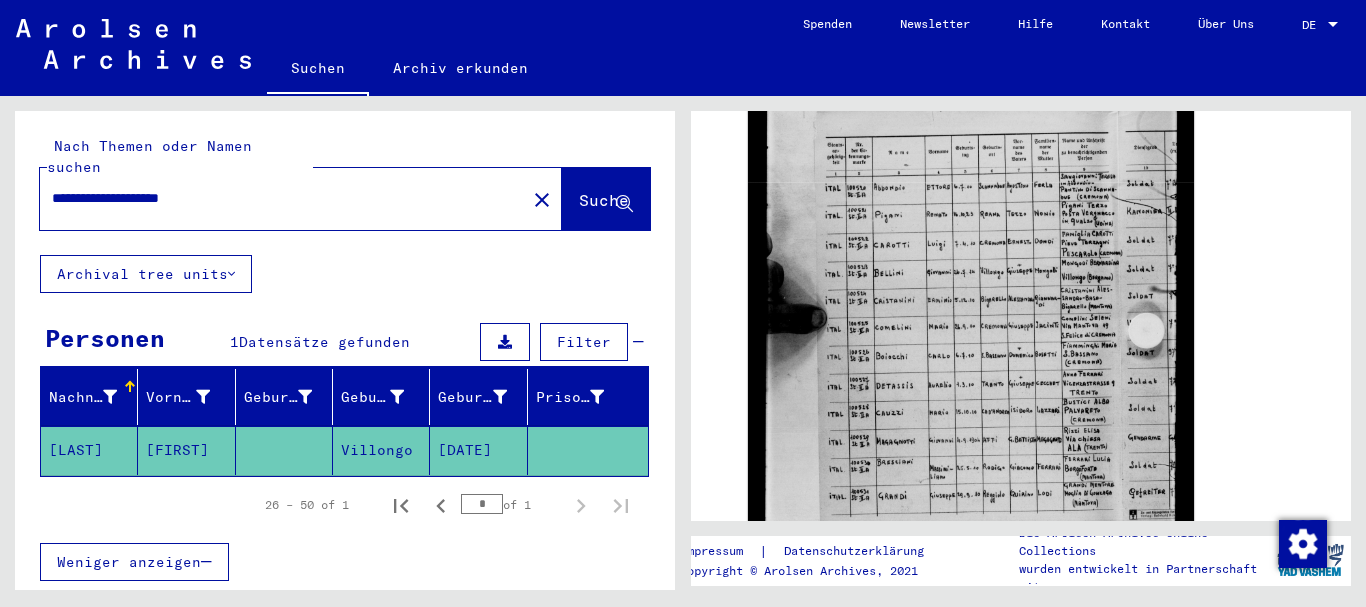 drag, startPoint x: 101, startPoint y: 178, endPoint x: 16, endPoint y: 177, distance: 85.00588 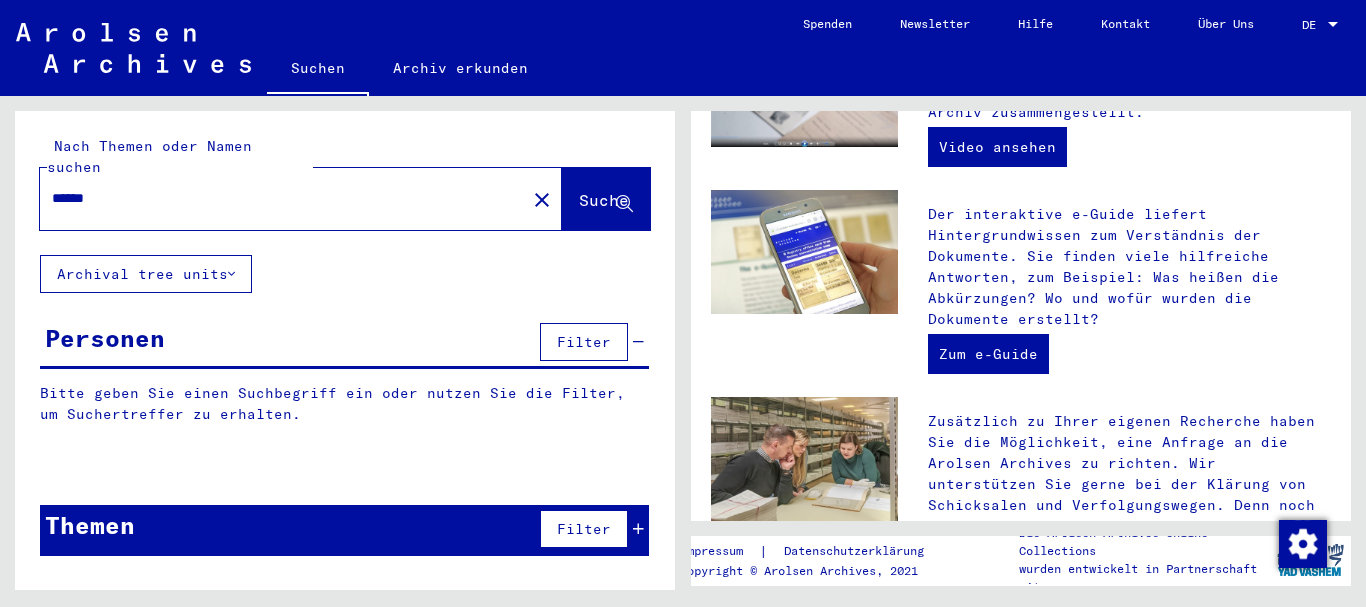 scroll, scrollTop: 0, scrollLeft: 0, axis: both 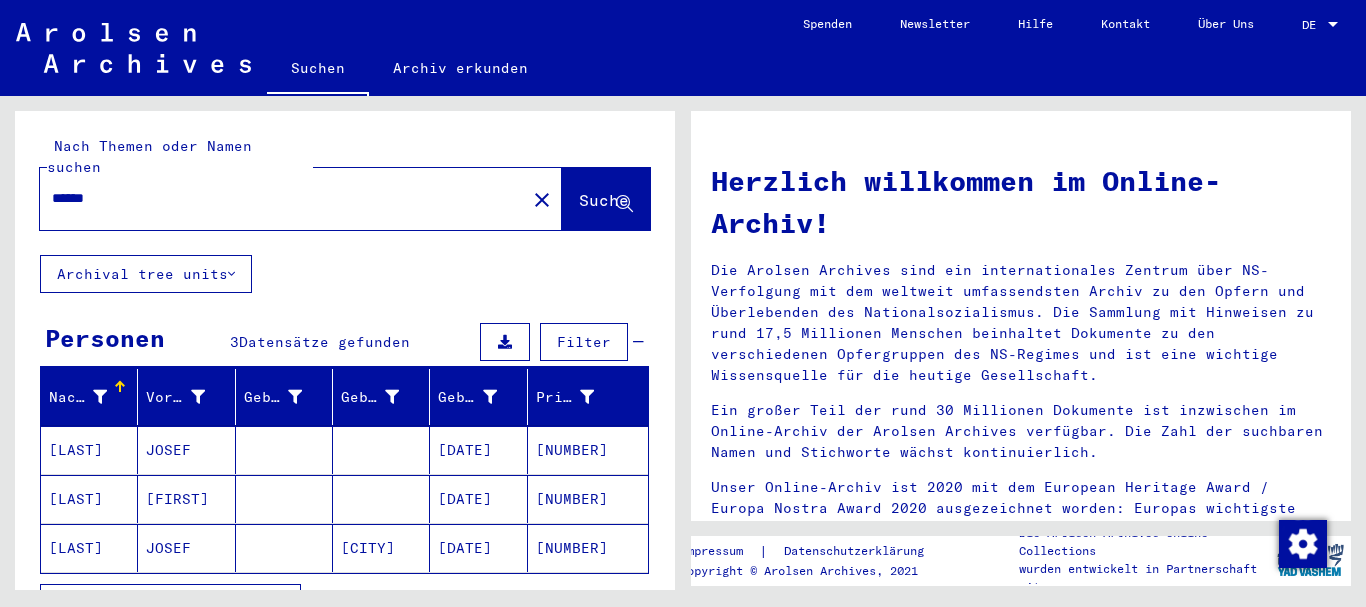 click on "SVIGELJ" at bounding box center (89, 499) 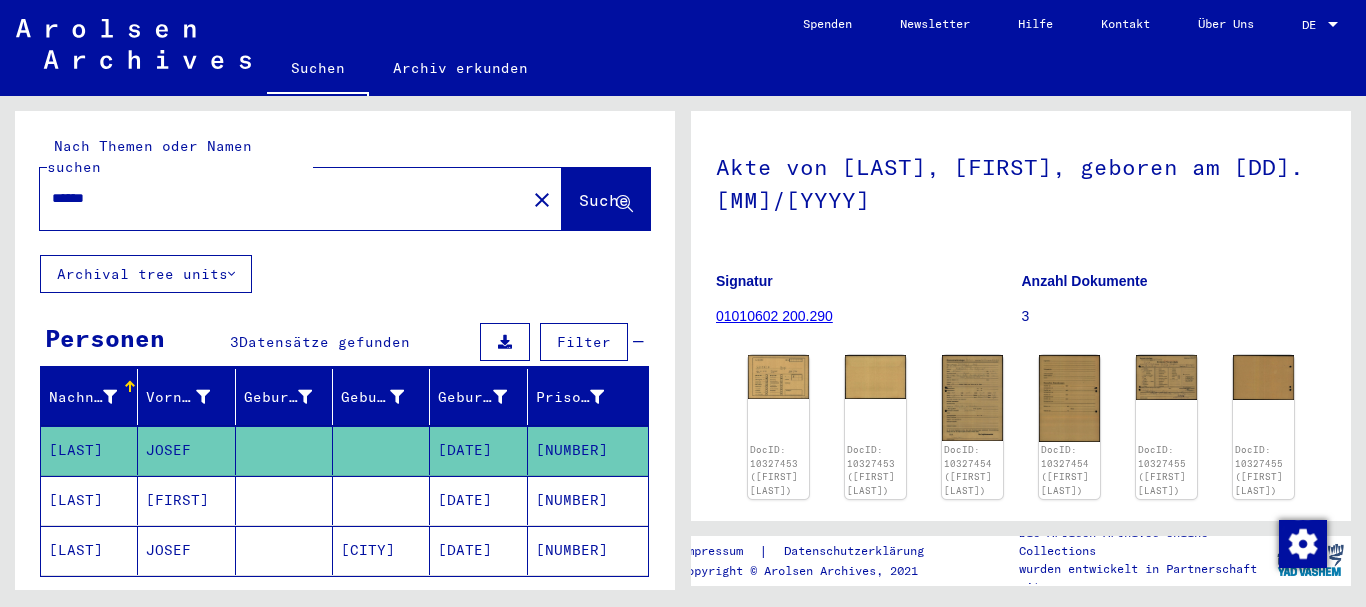 scroll, scrollTop: 202, scrollLeft: 0, axis: vertical 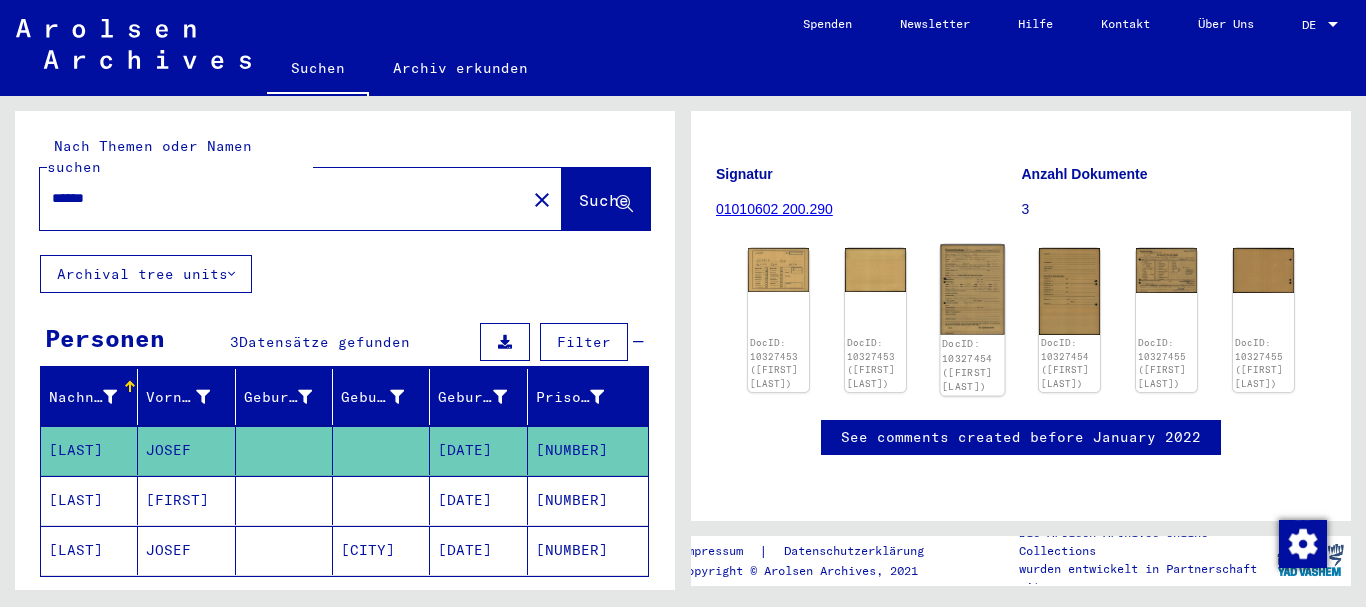 click 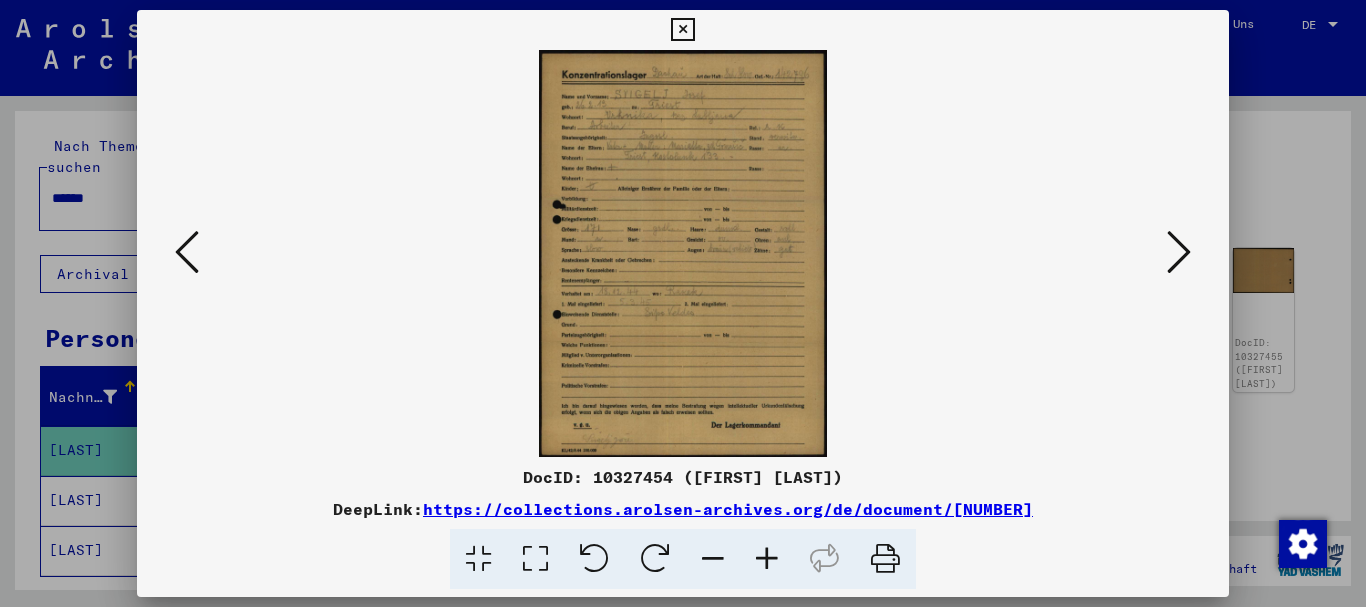 click at bounding box center (767, 559) 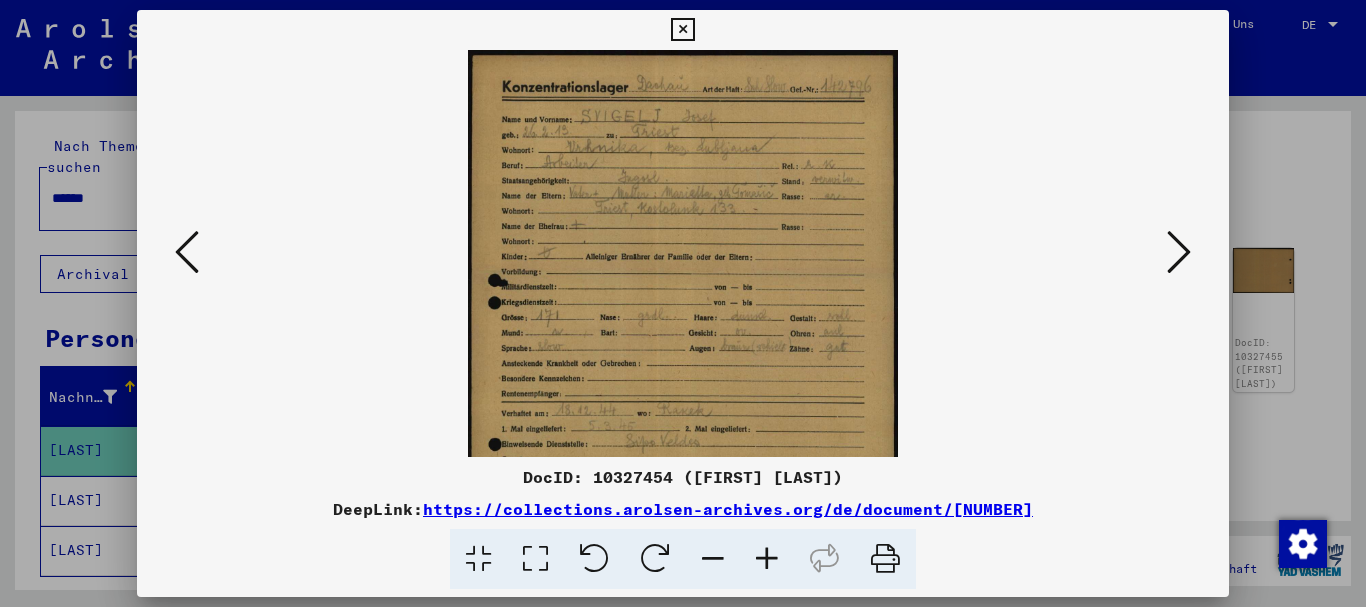 click at bounding box center [767, 559] 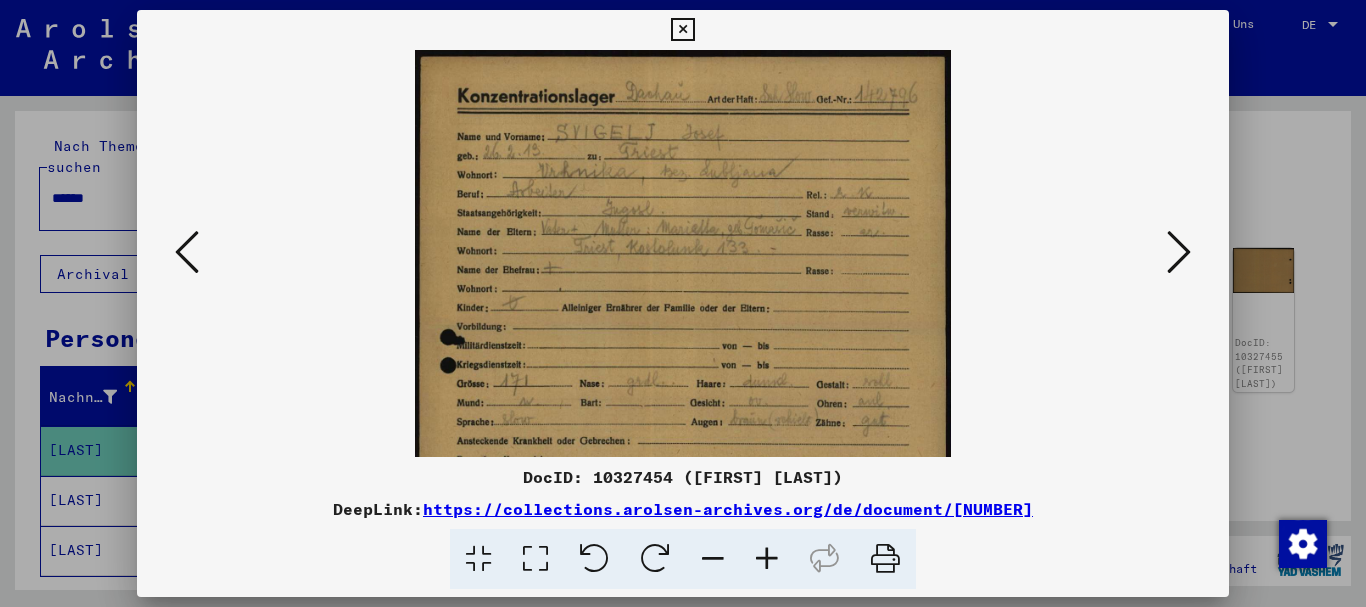click at bounding box center [767, 559] 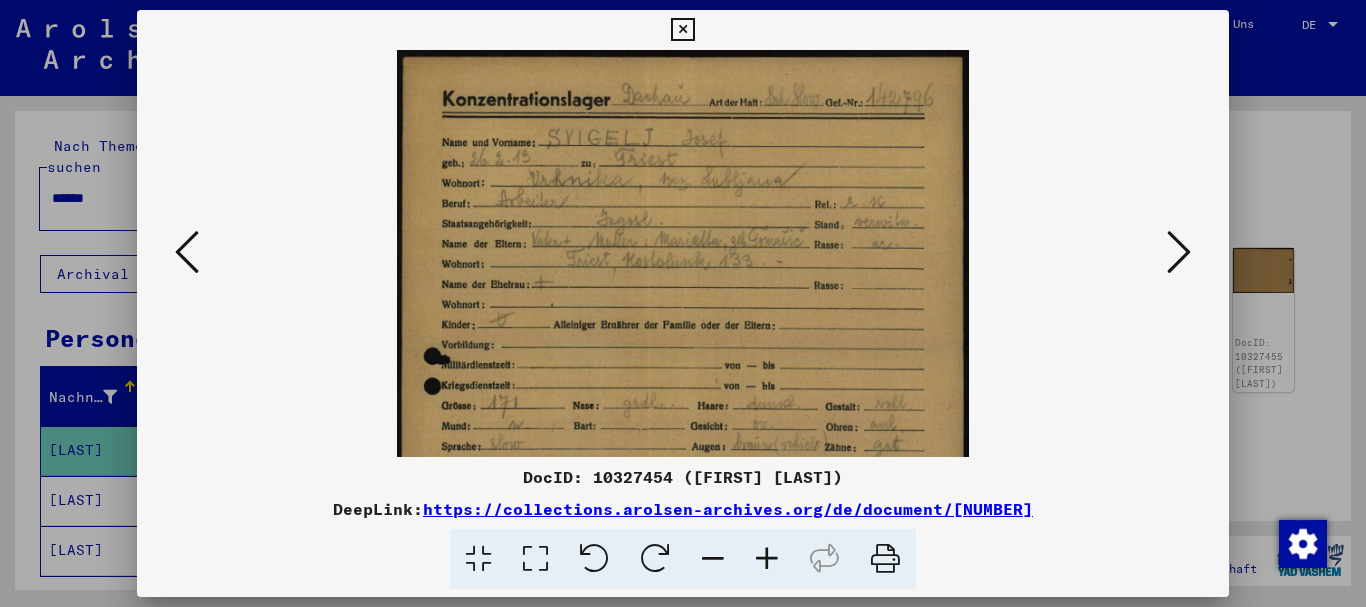 click at bounding box center [767, 559] 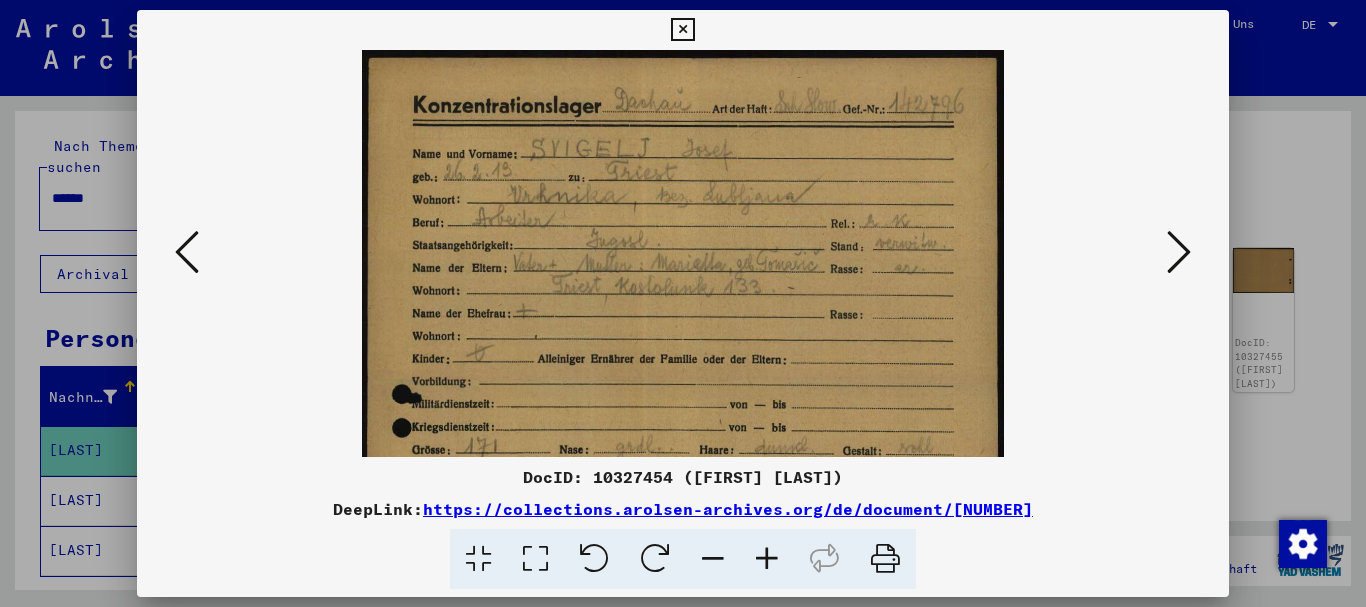 click at bounding box center [767, 559] 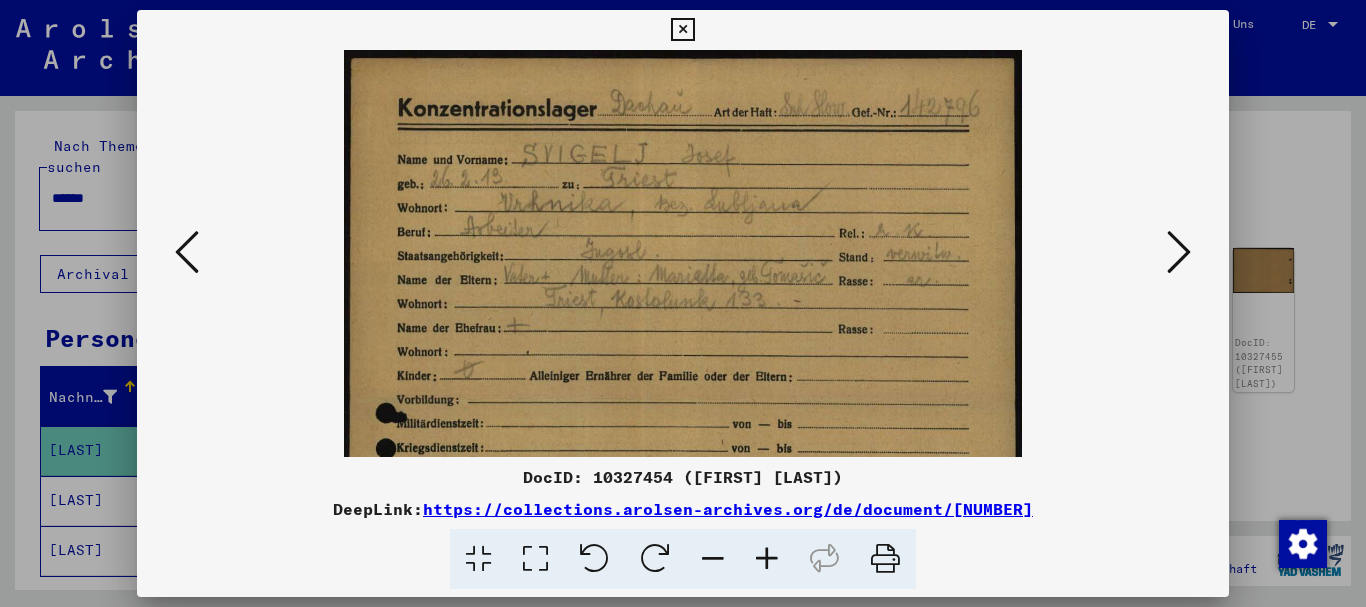 click at bounding box center [767, 559] 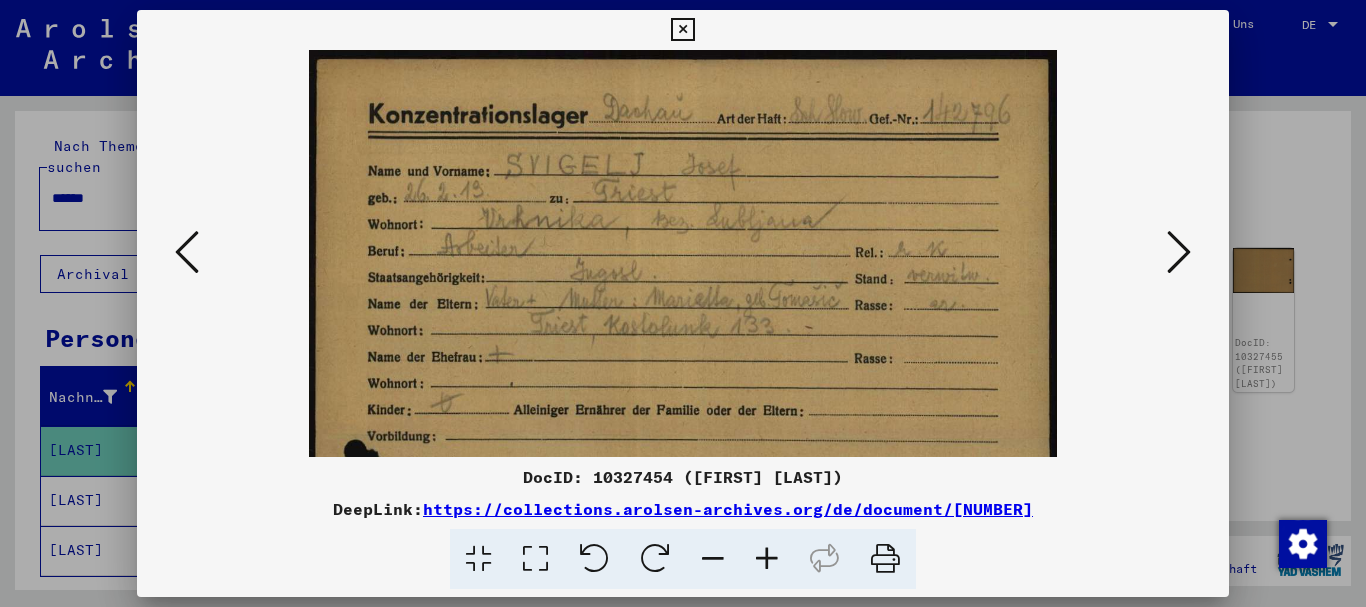 click at bounding box center [767, 559] 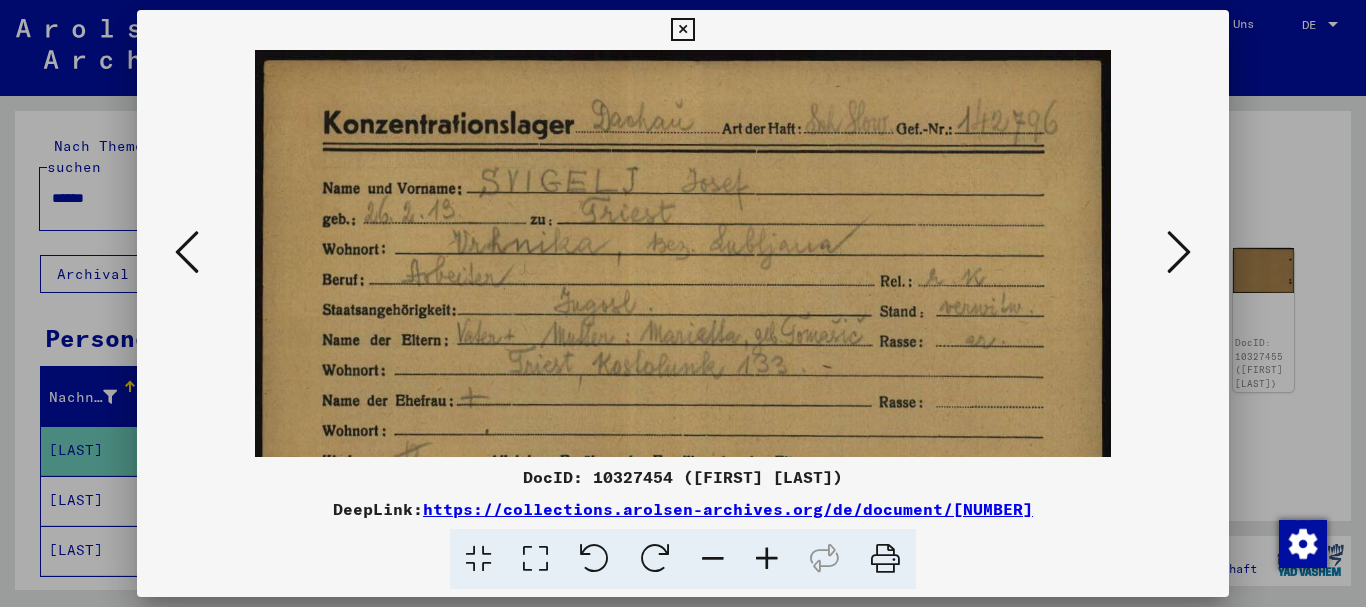click at bounding box center [767, 559] 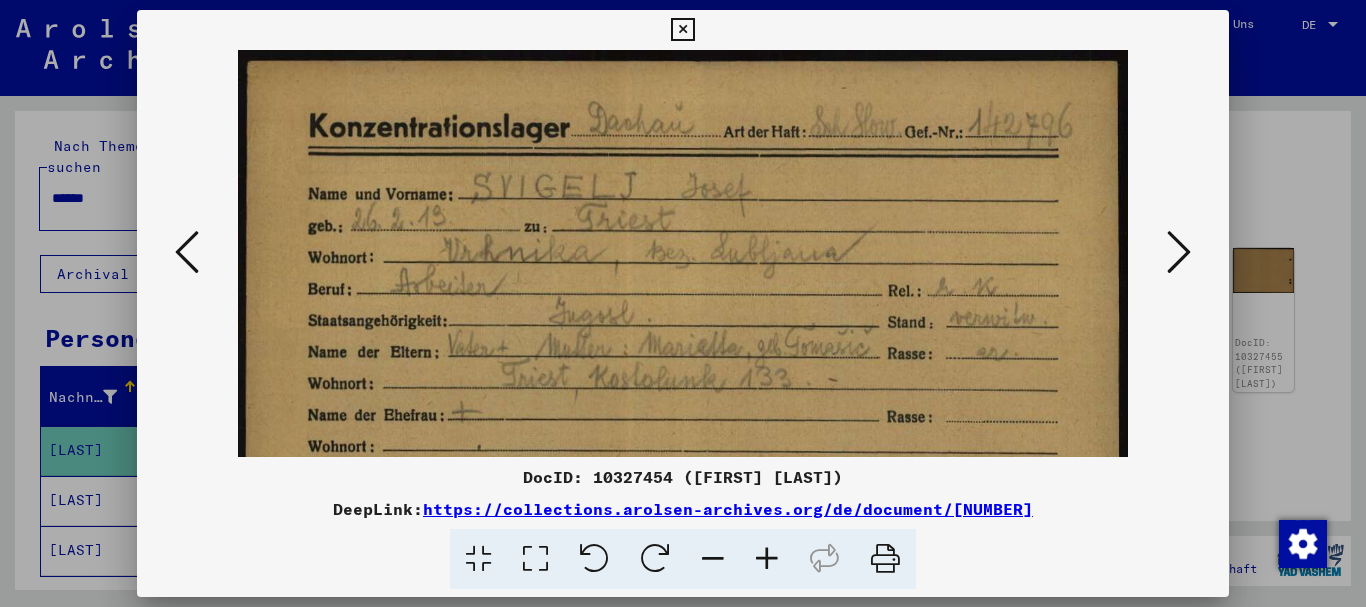 drag, startPoint x: 770, startPoint y: 557, endPoint x: 733, endPoint y: 404, distance: 157.4103 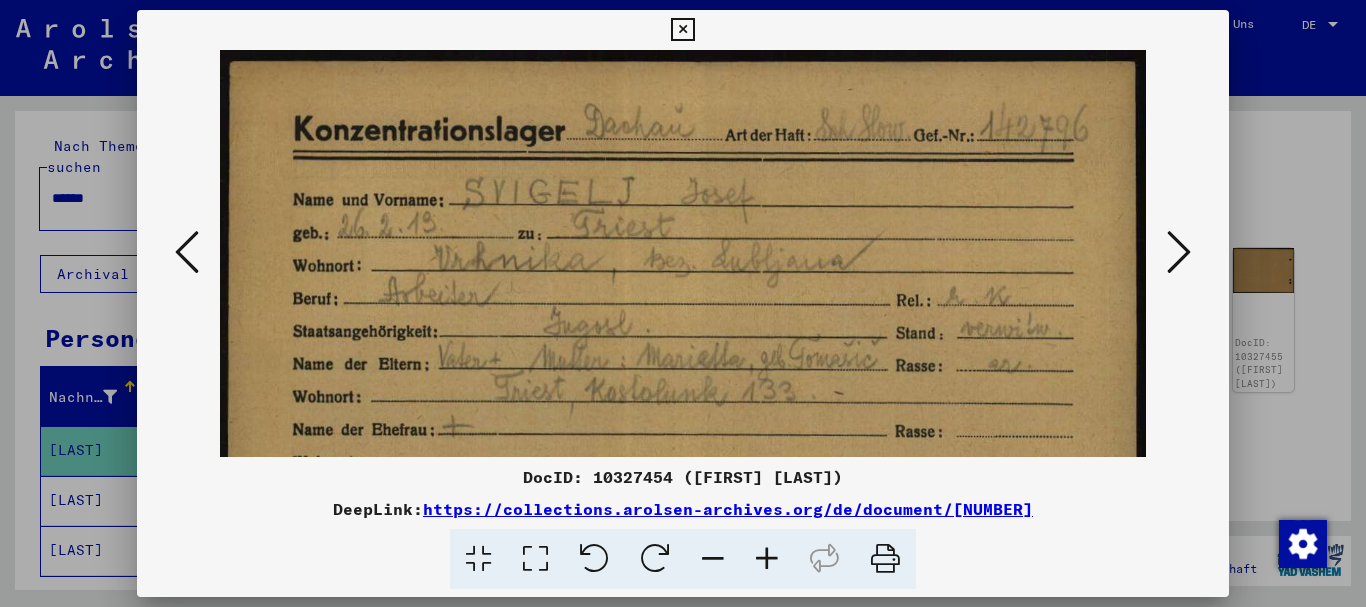 drag, startPoint x: 768, startPoint y: 358, endPoint x: 704, endPoint y: 120, distance: 246.45486 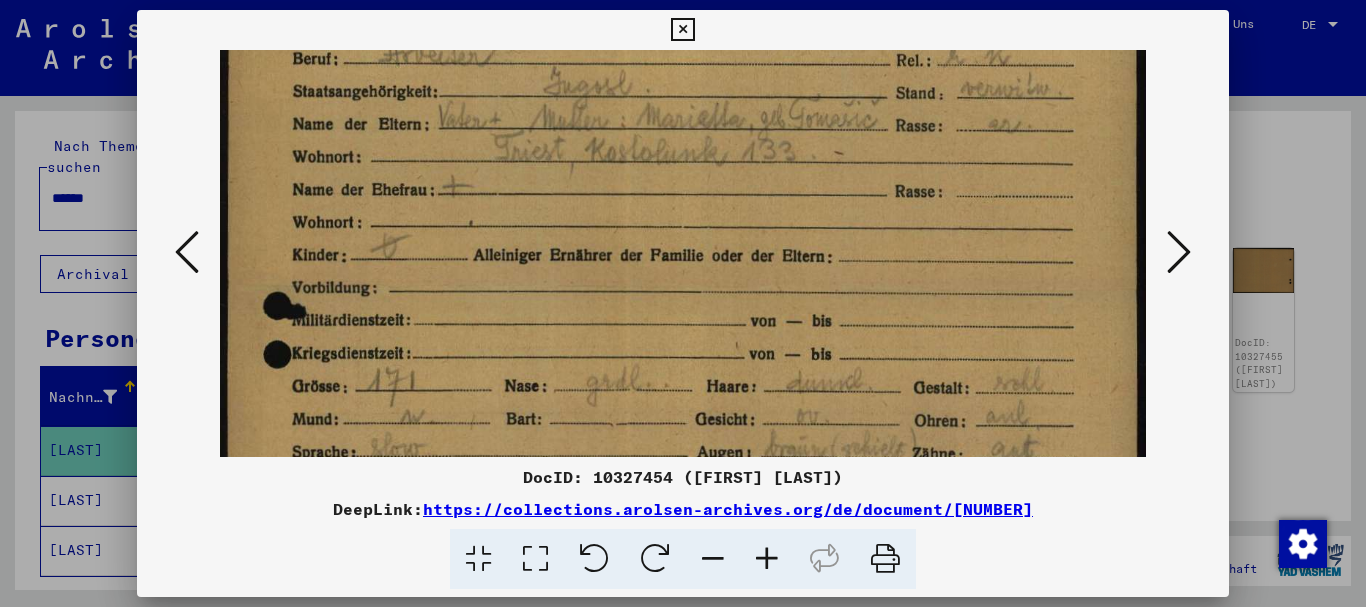 drag, startPoint x: 714, startPoint y: 265, endPoint x: 671, endPoint y: 88, distance: 182.14828 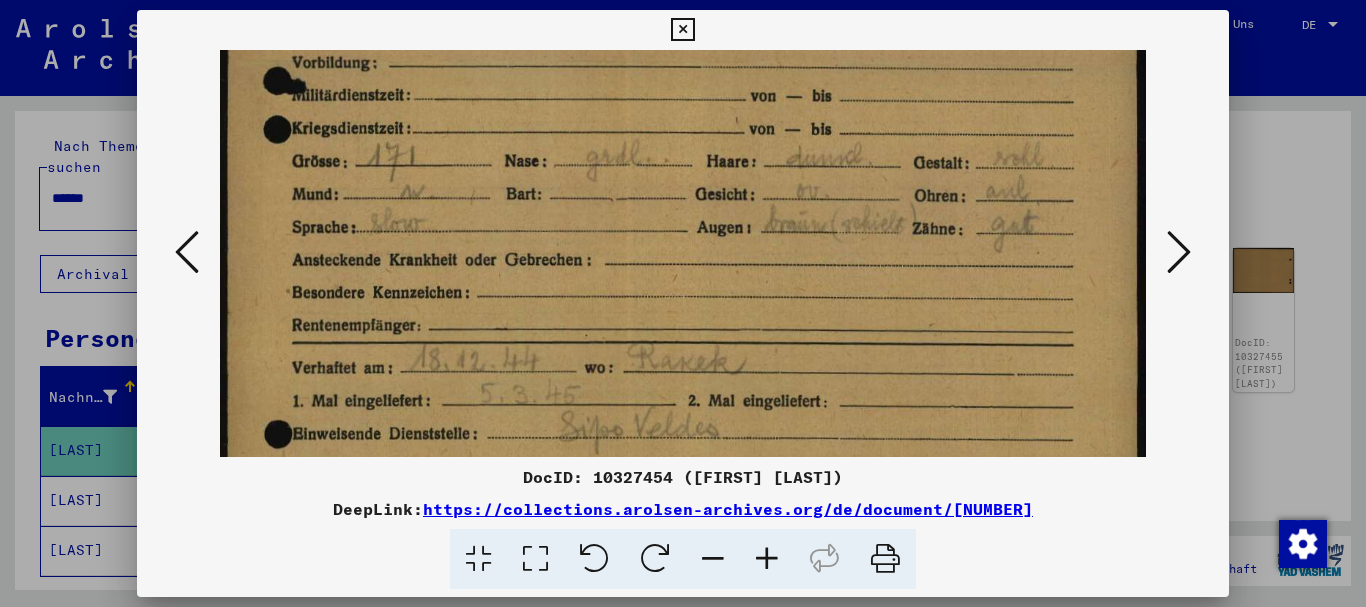 drag, startPoint x: 711, startPoint y: 295, endPoint x: 651, endPoint y: 86, distance: 217.44194 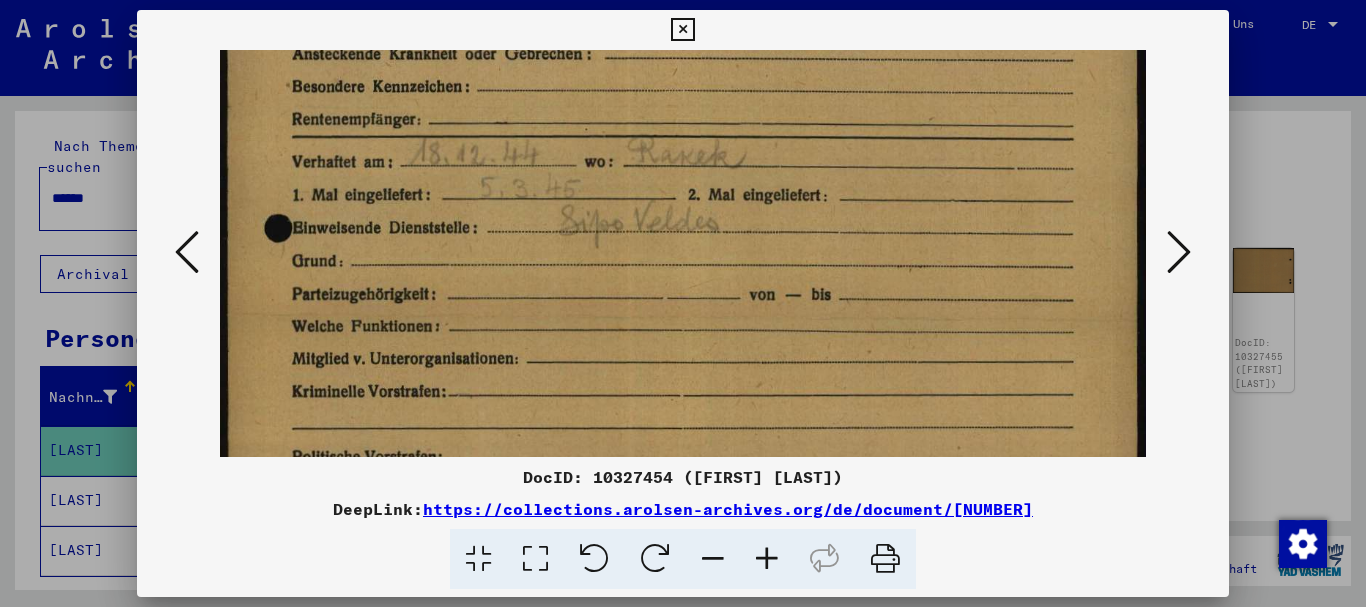 scroll, scrollTop: 900, scrollLeft: 0, axis: vertical 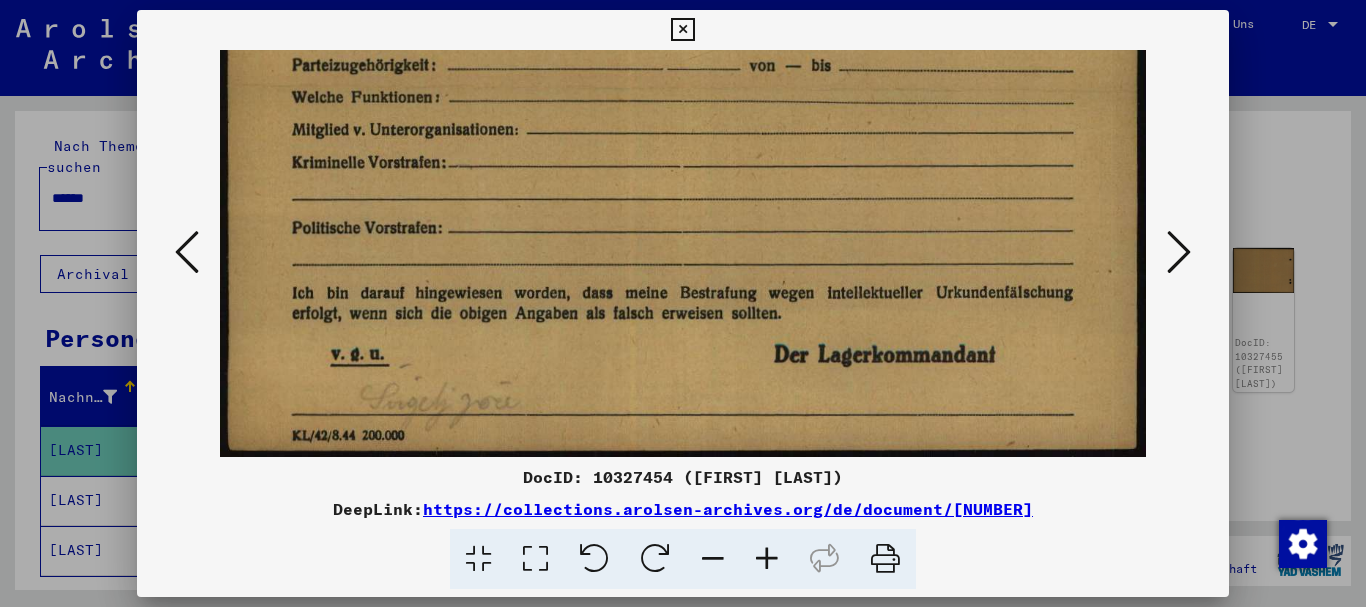 drag, startPoint x: 702, startPoint y: 324, endPoint x: 692, endPoint y: 67, distance: 257.1945 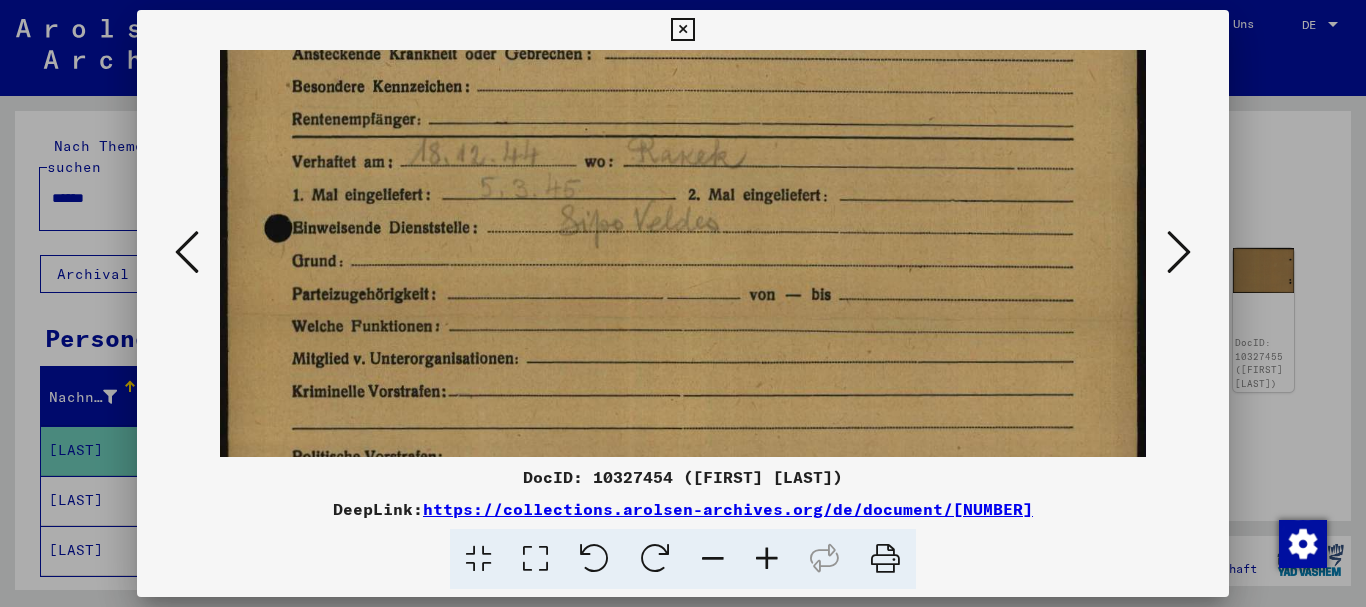 drag, startPoint x: 618, startPoint y: 402, endPoint x: 613, endPoint y: 250, distance: 152.08221 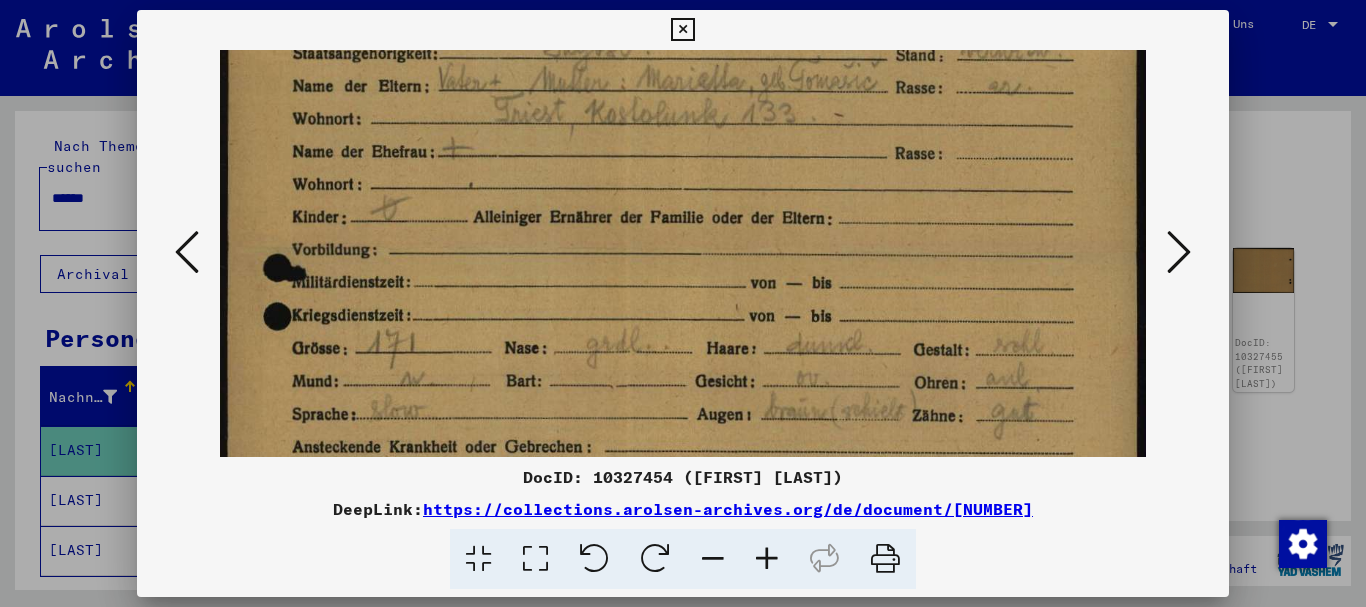 drag, startPoint x: 613, startPoint y: 199, endPoint x: 589, endPoint y: 365, distance: 167.72597 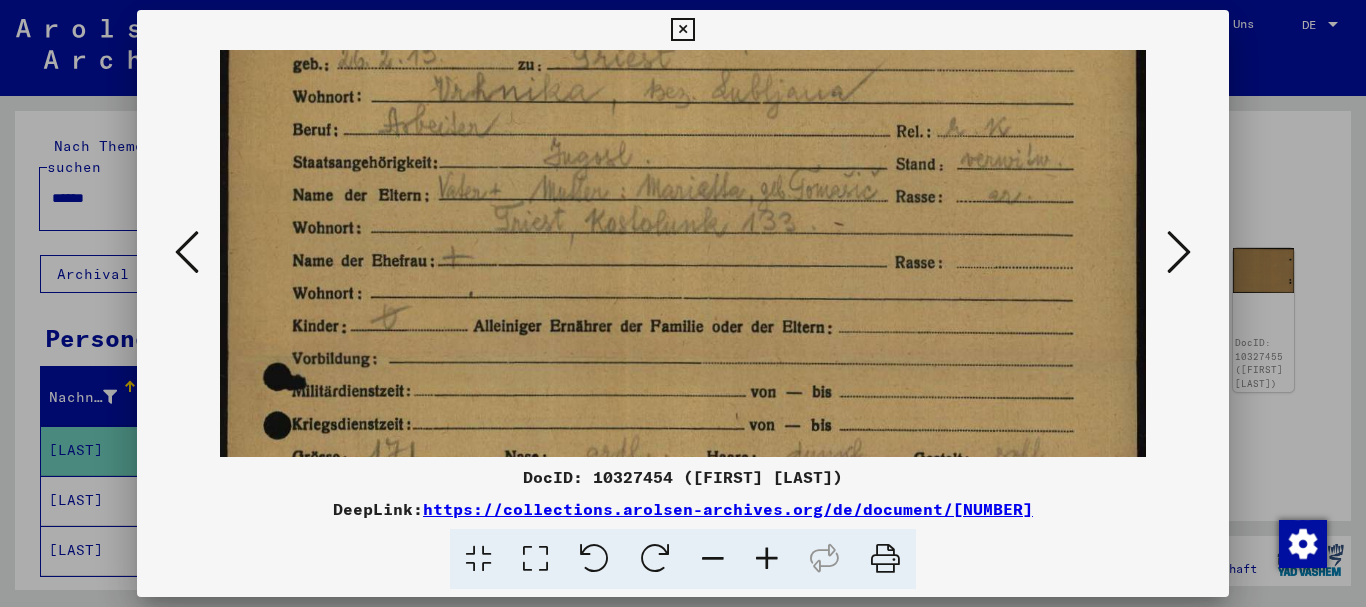 drag, startPoint x: 554, startPoint y: 272, endPoint x: 547, endPoint y: 305, distance: 33.734257 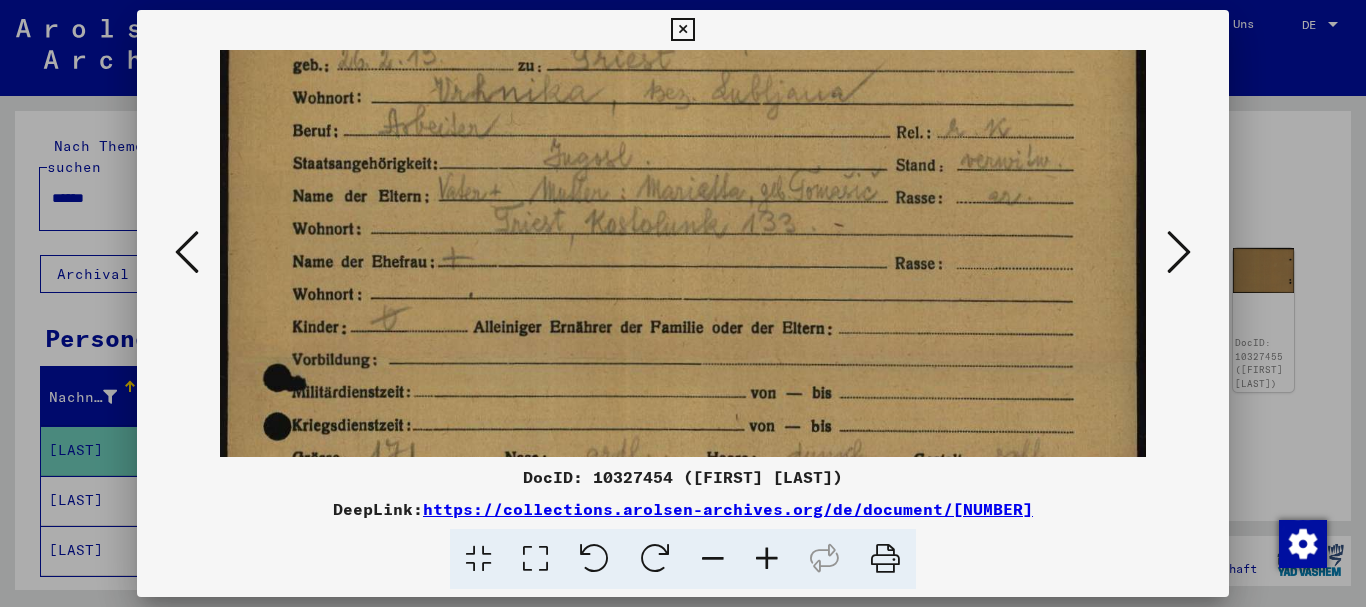 scroll, scrollTop: 29, scrollLeft: 0, axis: vertical 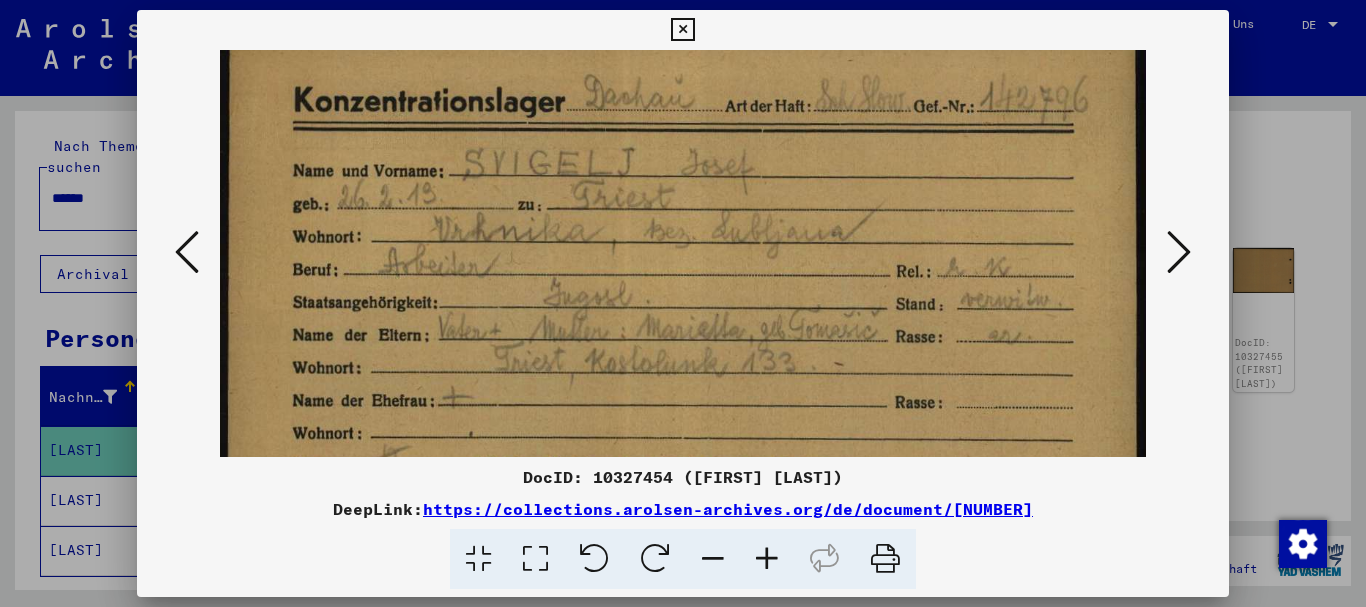 drag, startPoint x: 707, startPoint y: 212, endPoint x: 695, endPoint y: 302, distance: 90.79648 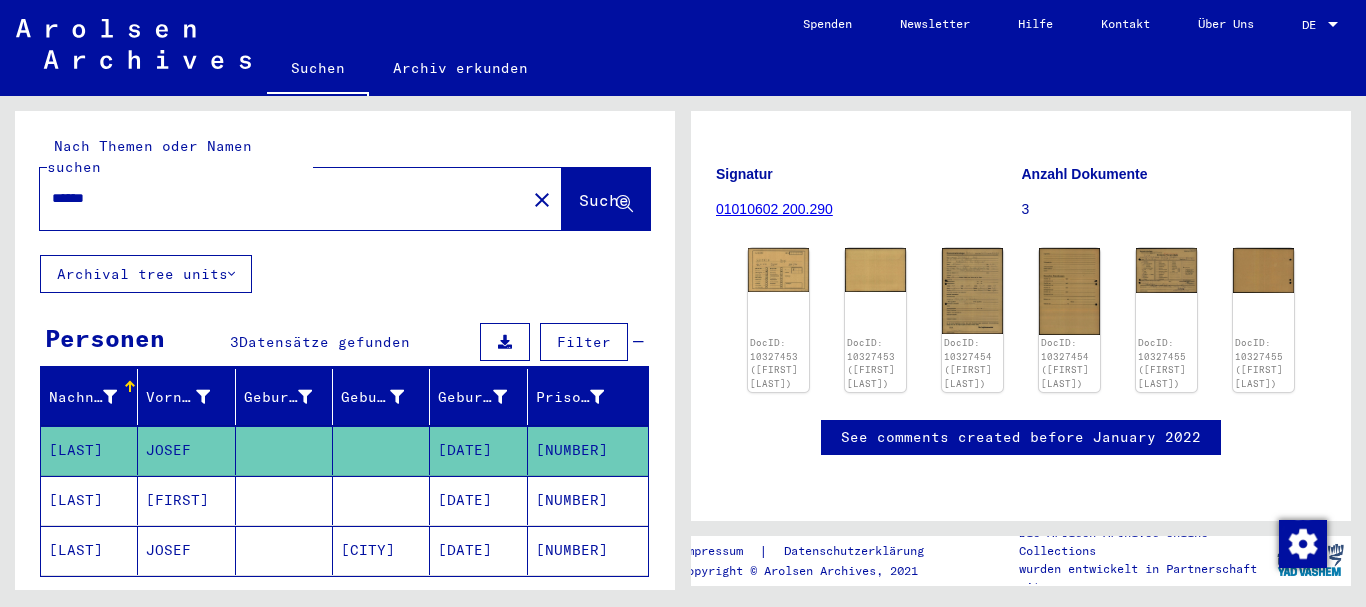 scroll, scrollTop: 216, scrollLeft: 0, axis: vertical 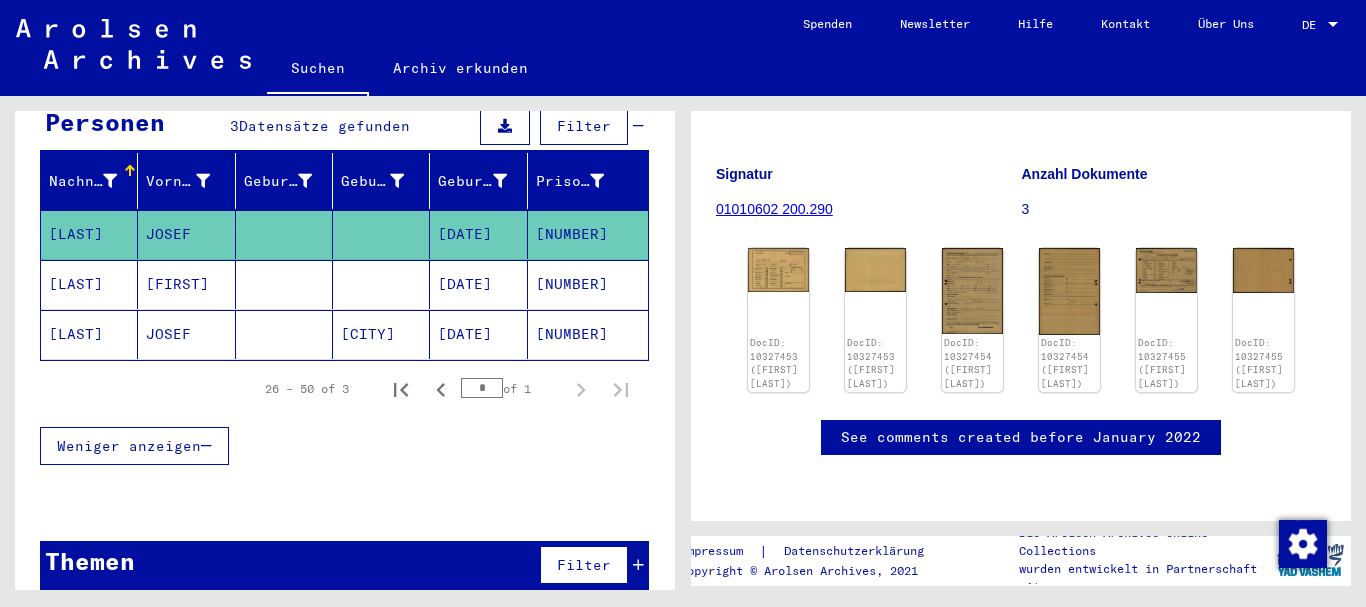 click on "[FIRST]" at bounding box center [186, 334] 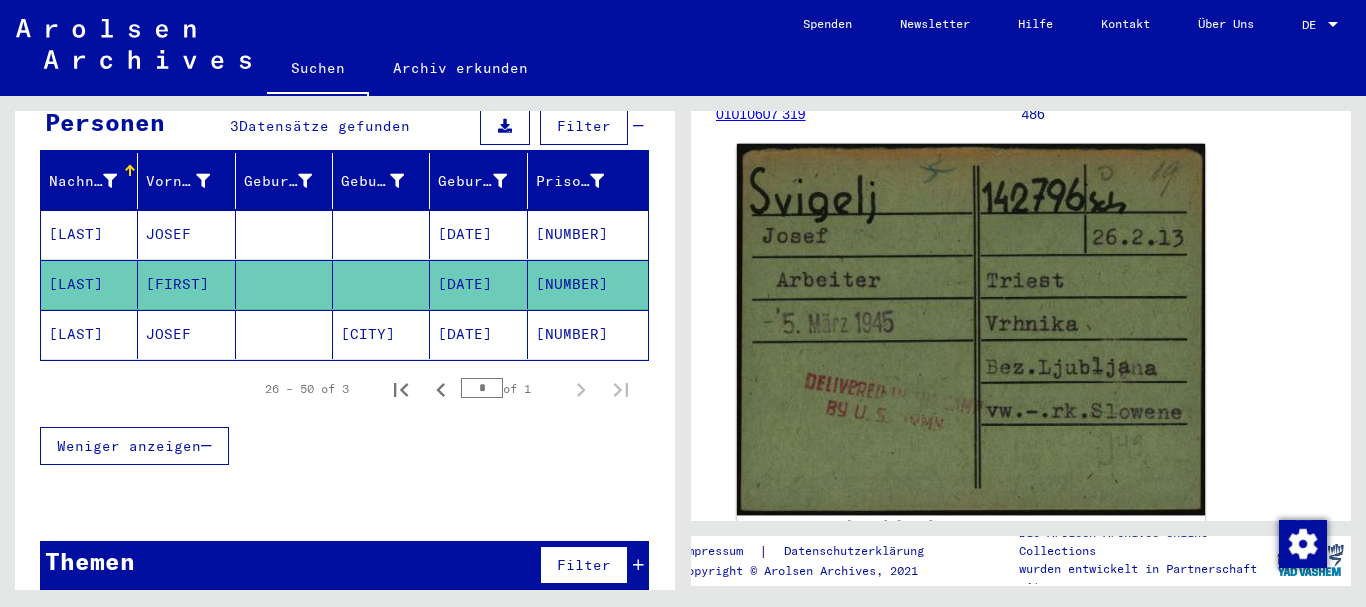 scroll, scrollTop: 376, scrollLeft: 0, axis: vertical 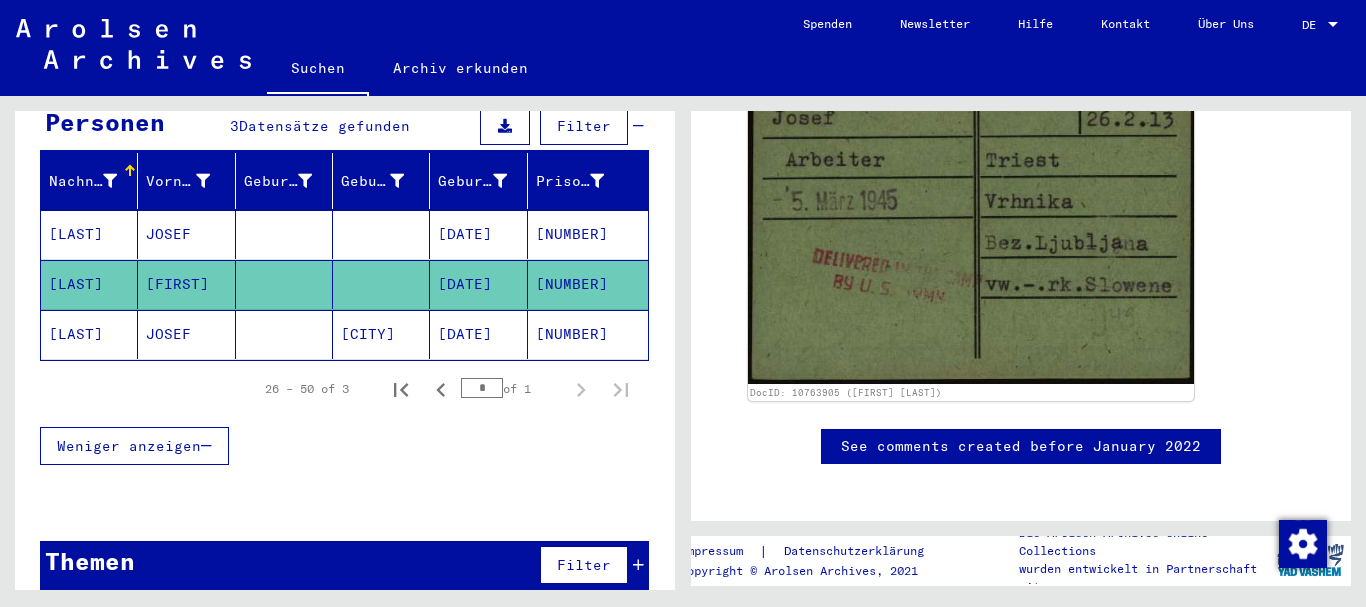click on "SVIGELJ" at bounding box center [89, 284] 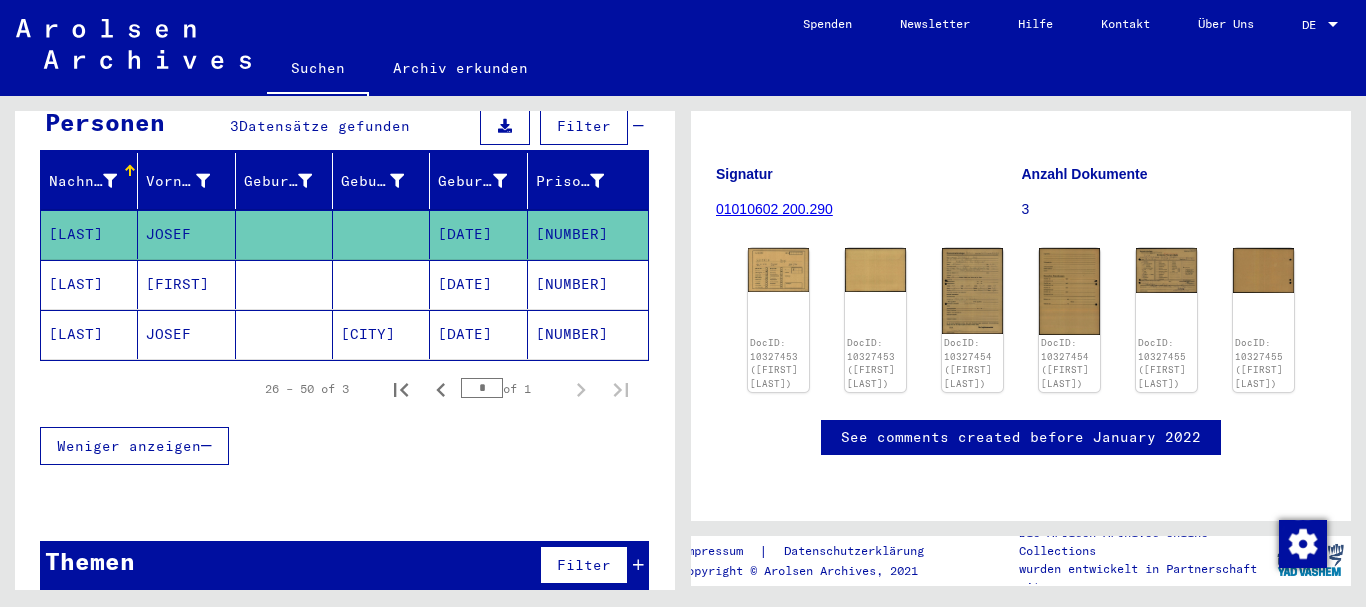 scroll, scrollTop: 216, scrollLeft: 0, axis: vertical 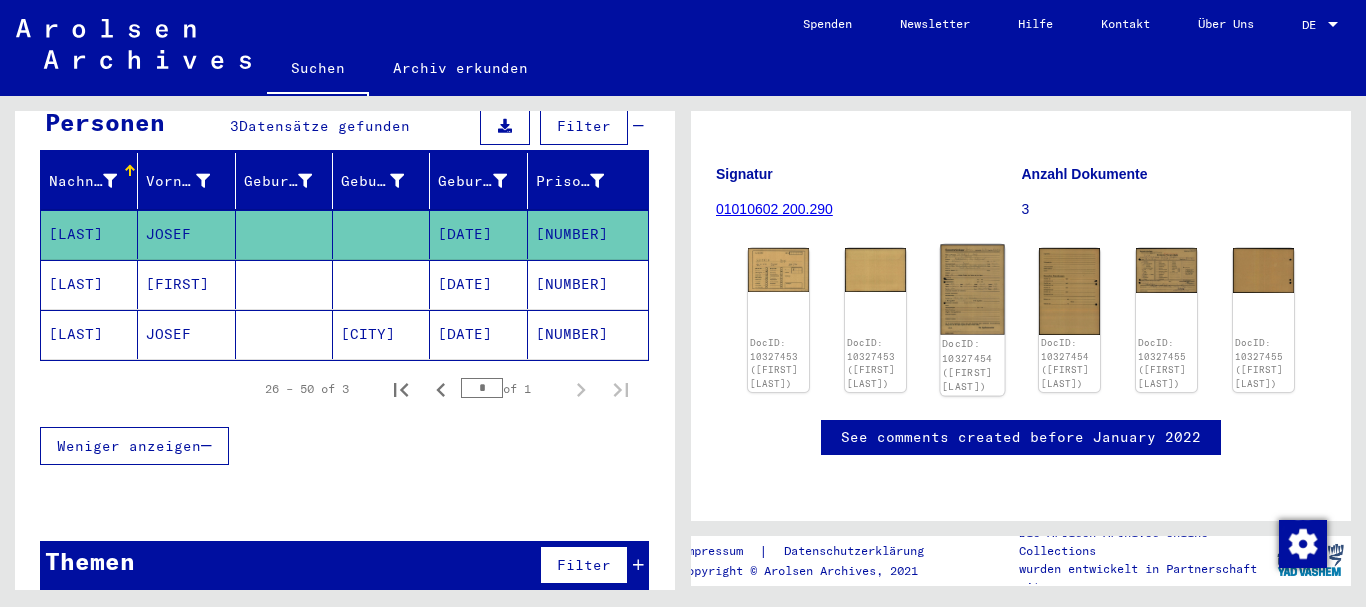 click 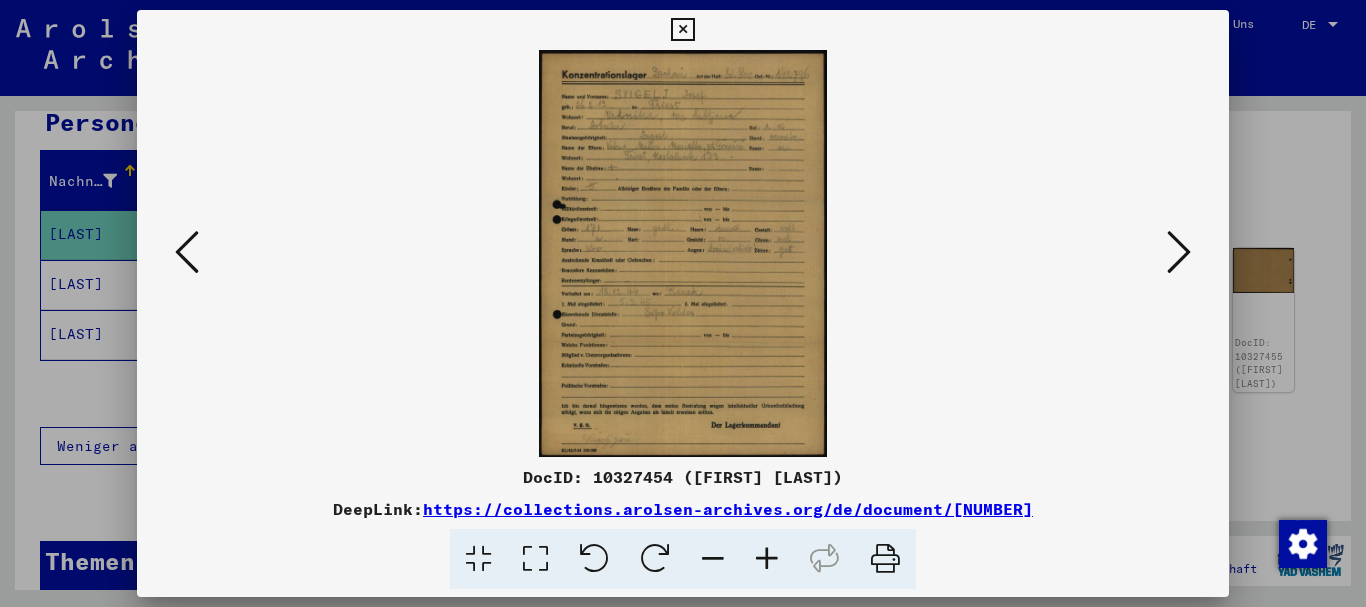 click at bounding box center [767, 559] 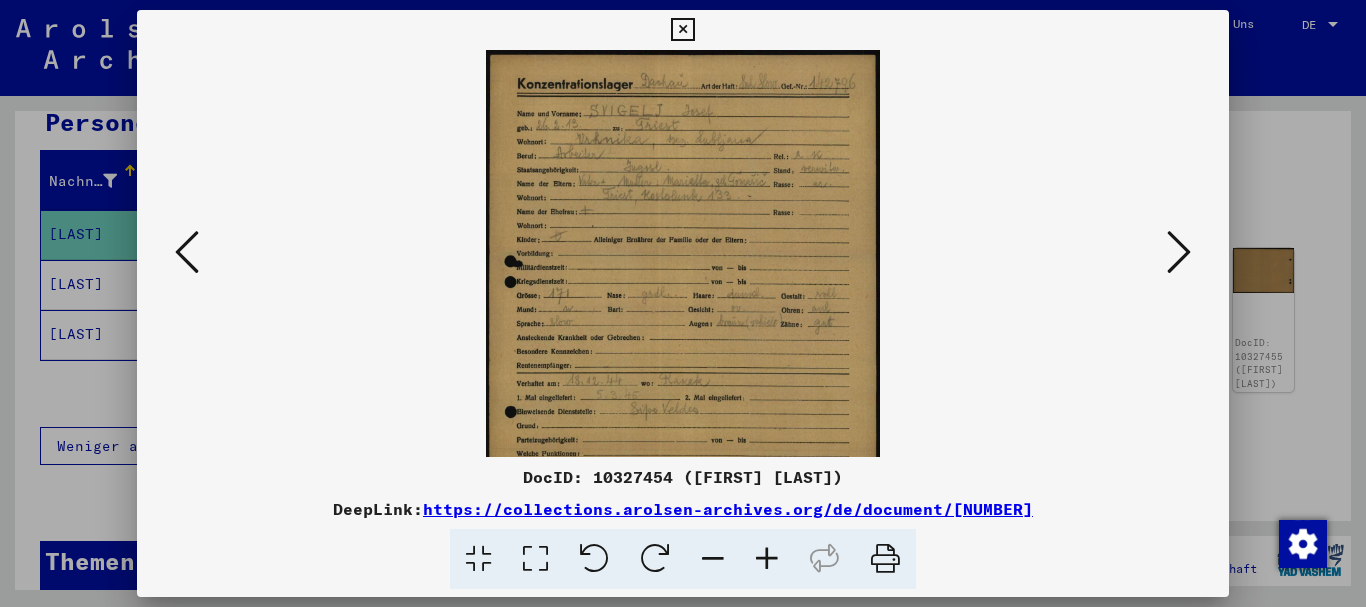 click at bounding box center [767, 559] 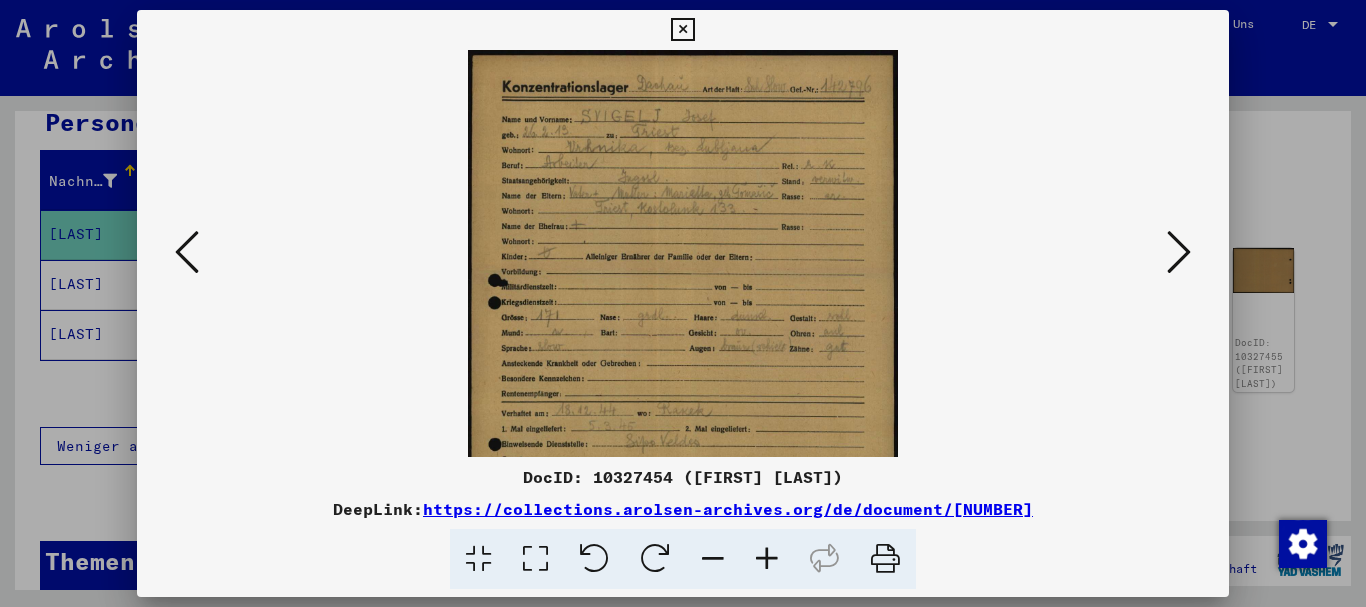 click at bounding box center [767, 559] 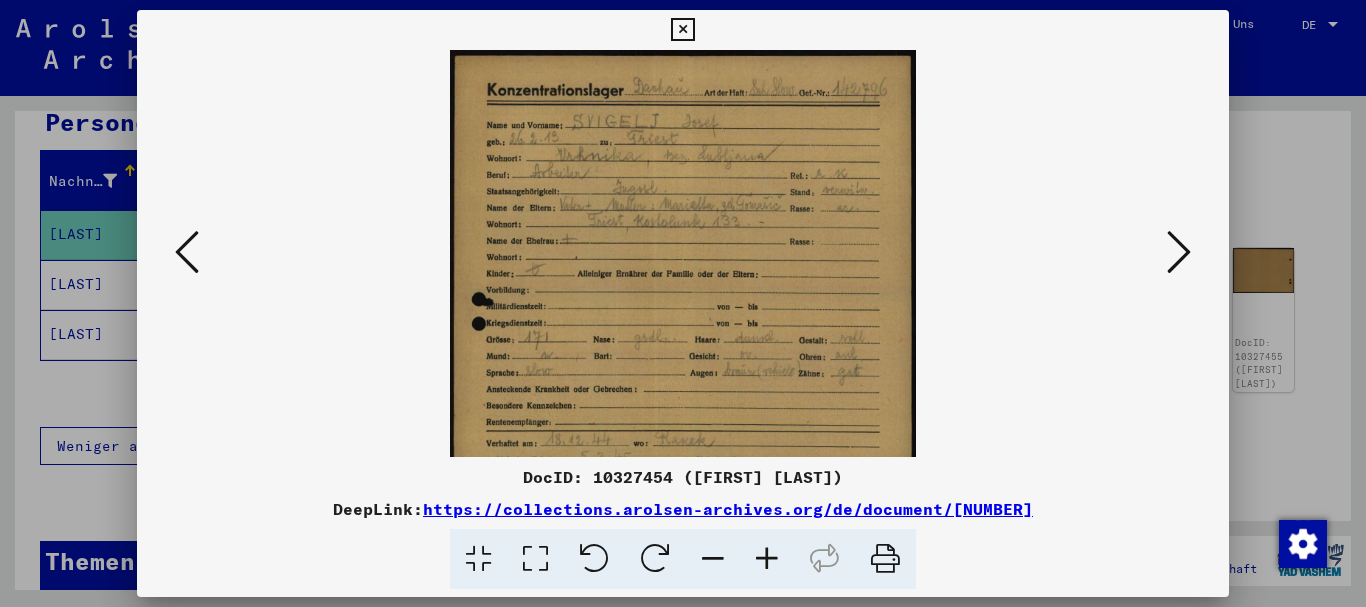 click at bounding box center (767, 559) 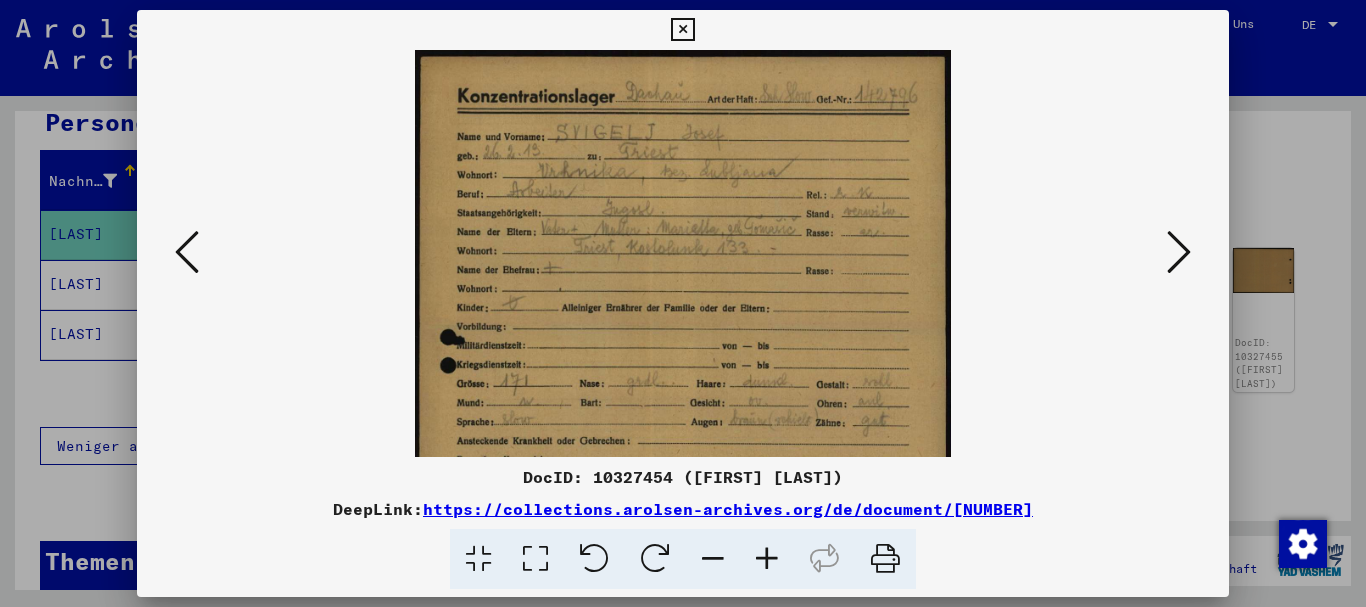 click at bounding box center (767, 559) 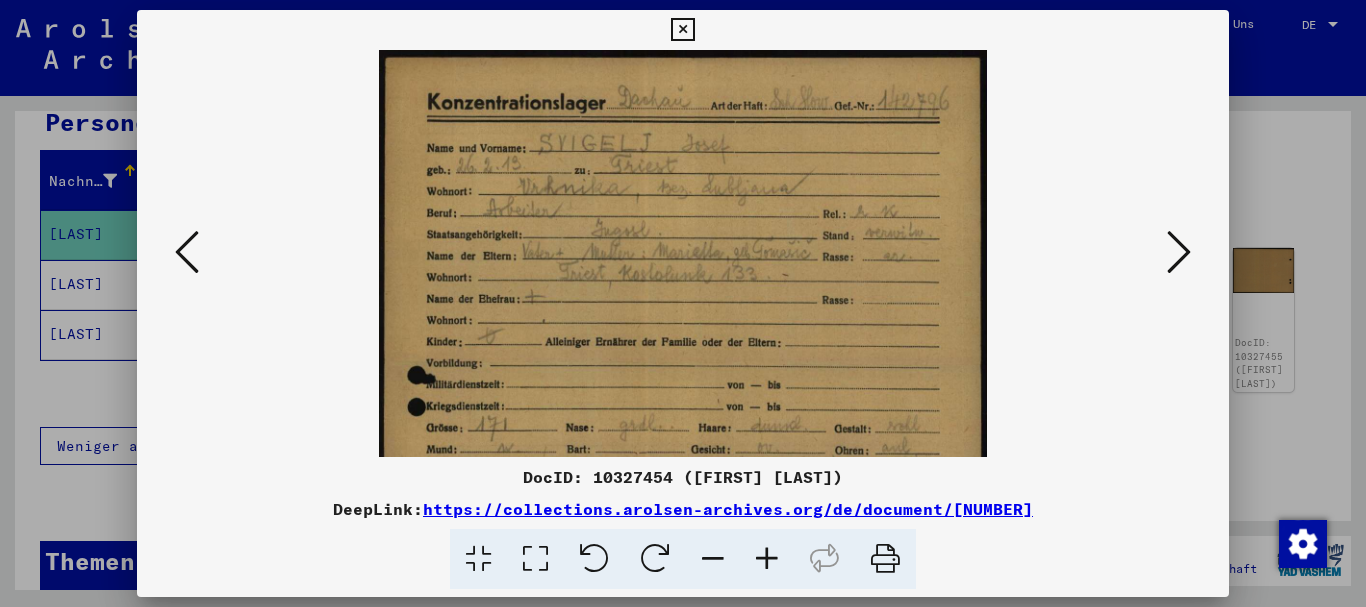 click at bounding box center (767, 559) 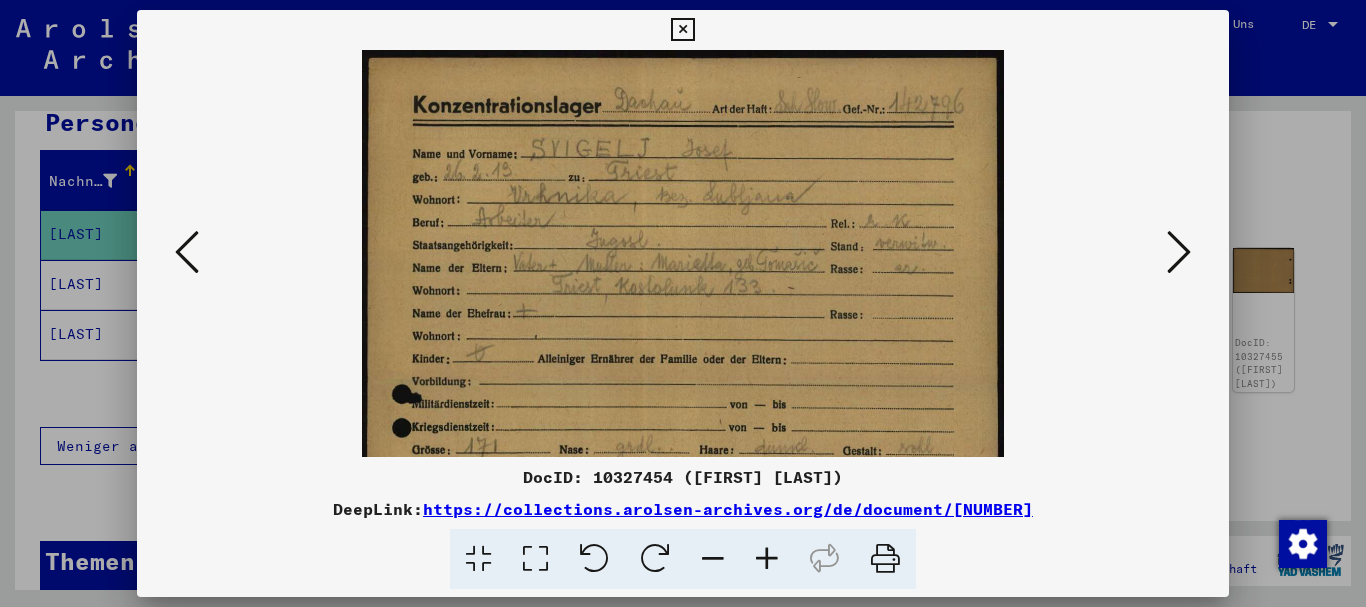 click at bounding box center (767, 559) 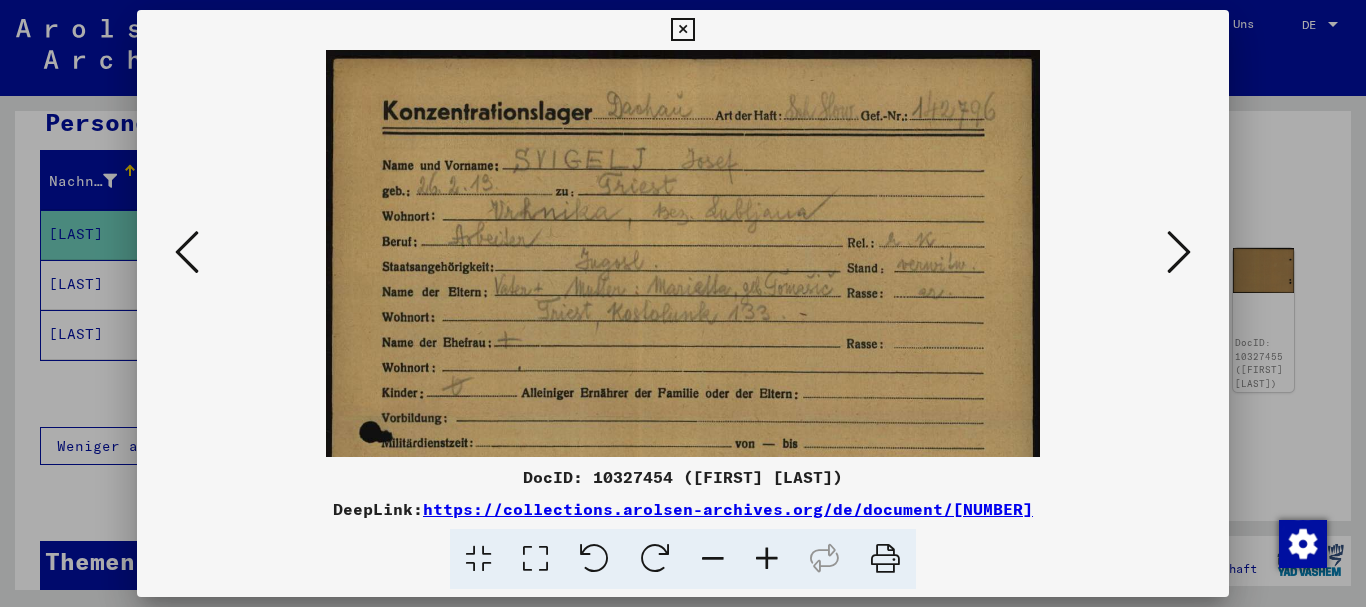 click at bounding box center (767, 559) 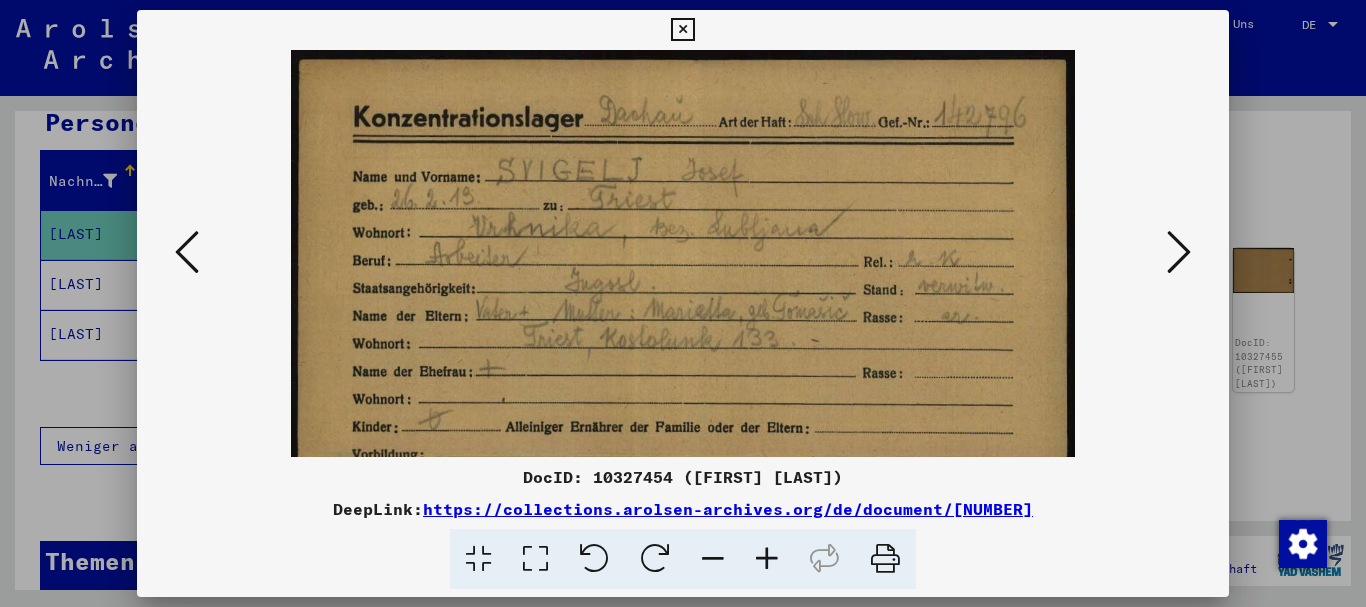 click at bounding box center (767, 559) 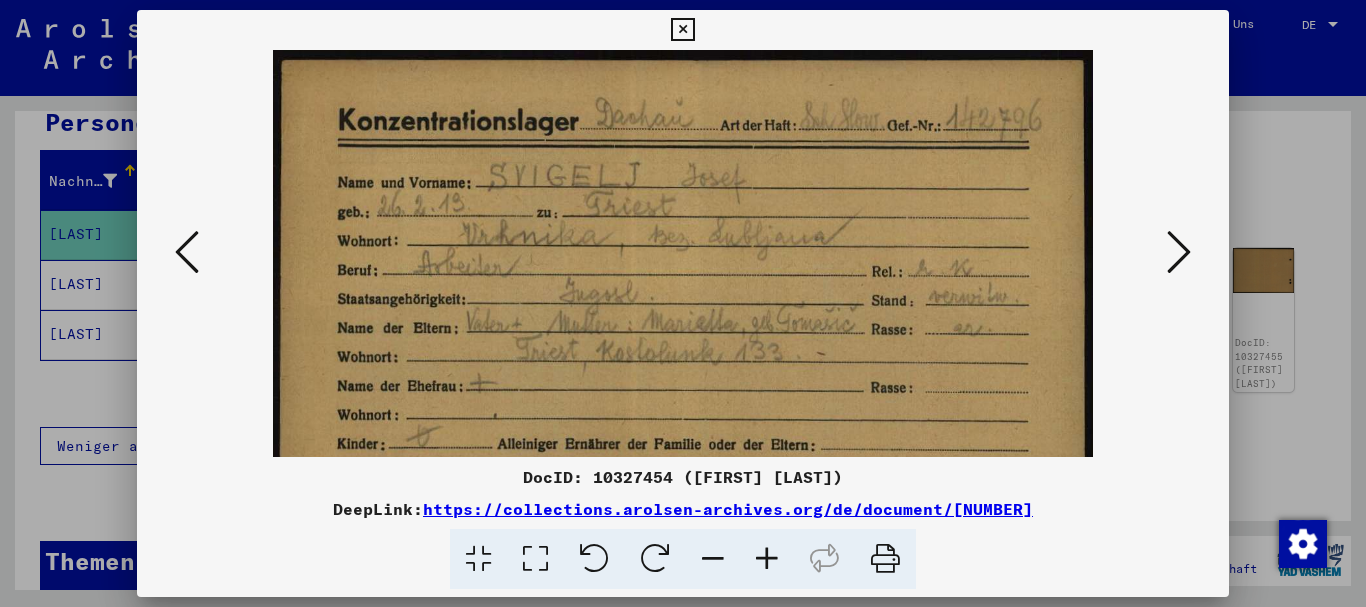 click at bounding box center [767, 559] 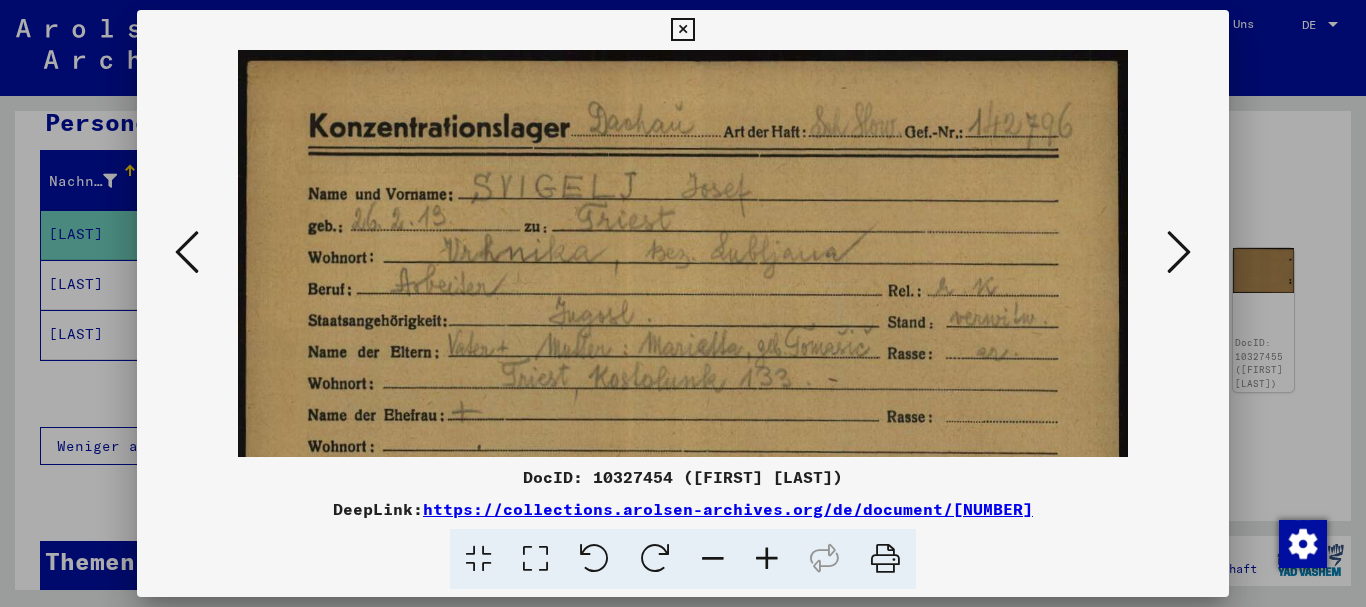 click at bounding box center [767, 559] 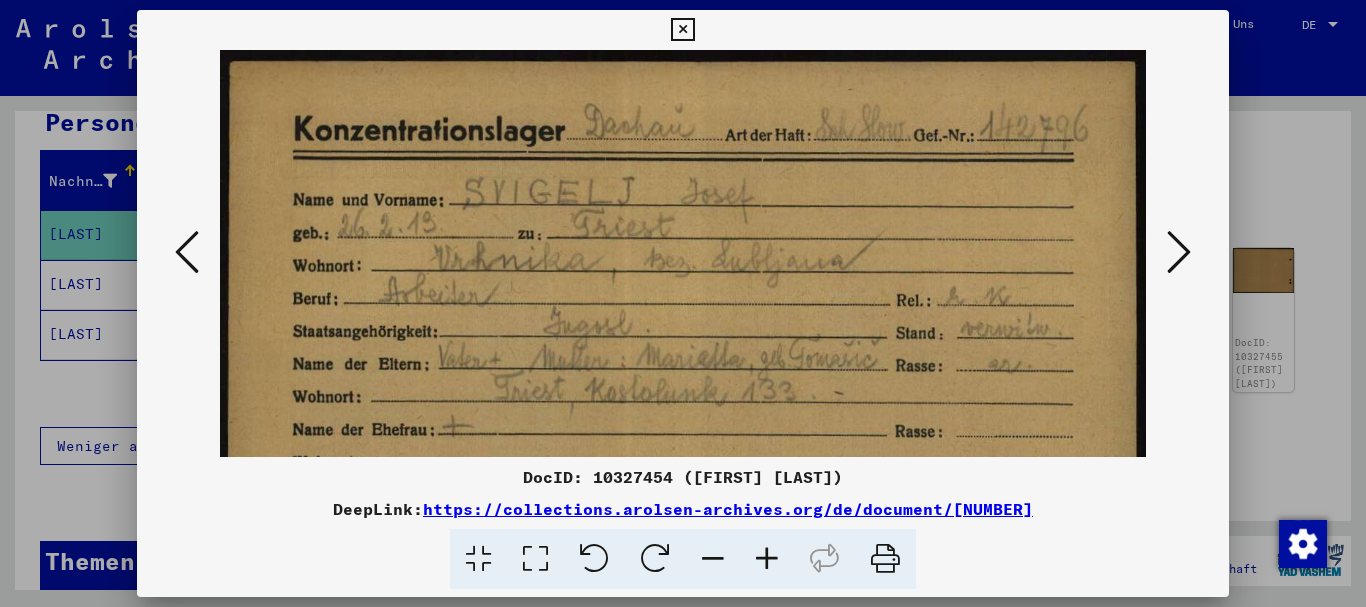 click at bounding box center (767, 559) 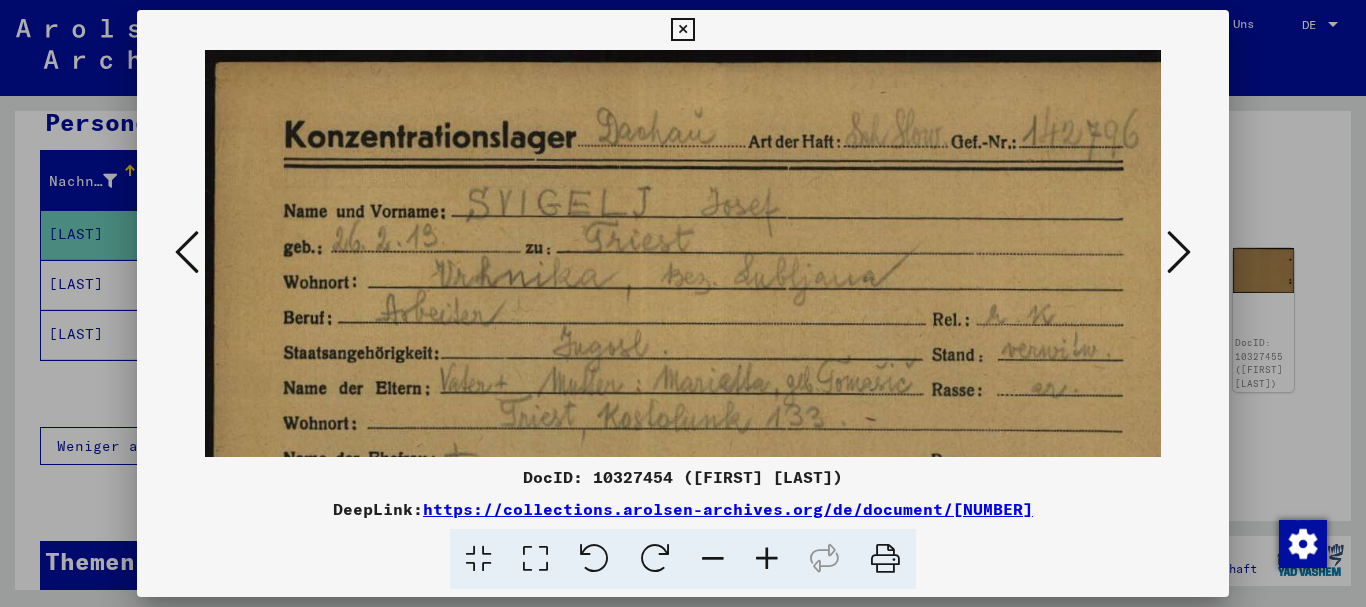 click at bounding box center (767, 559) 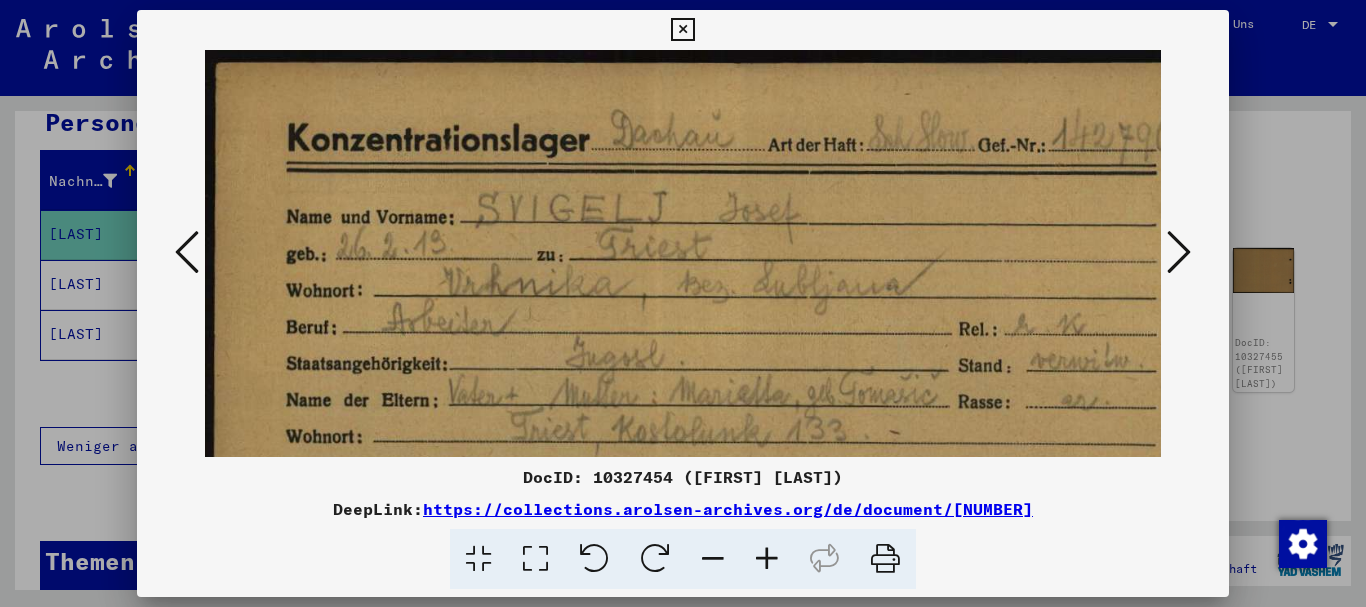 click at bounding box center (767, 559) 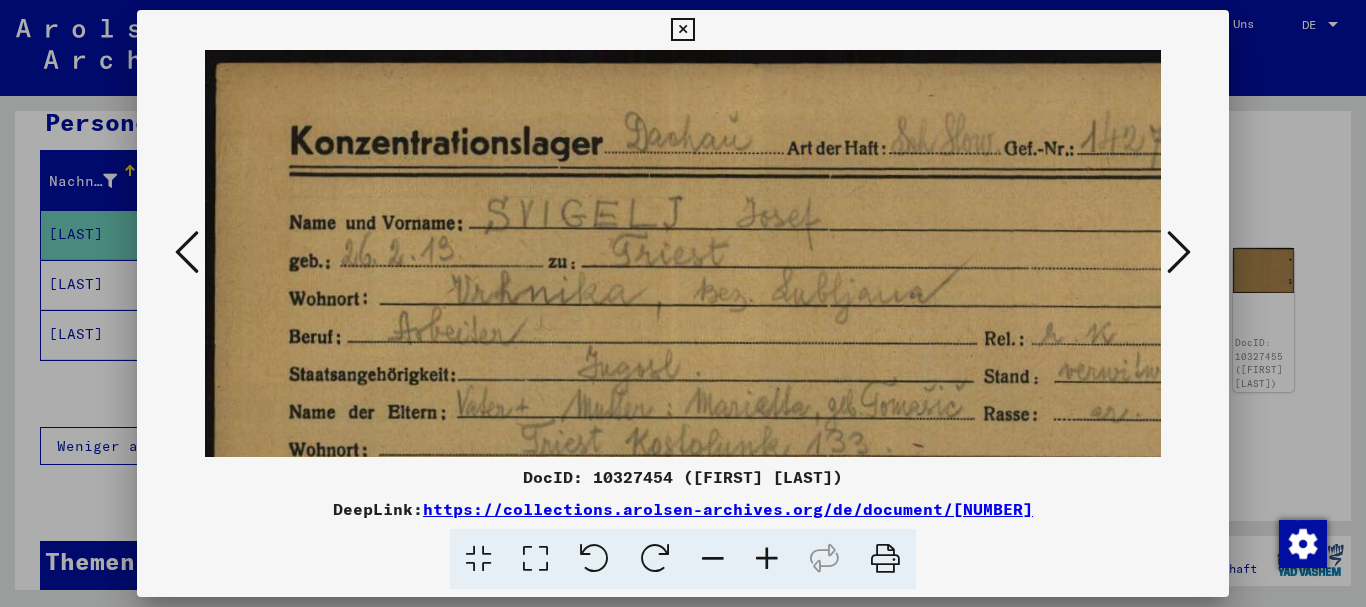 click at bounding box center [767, 559] 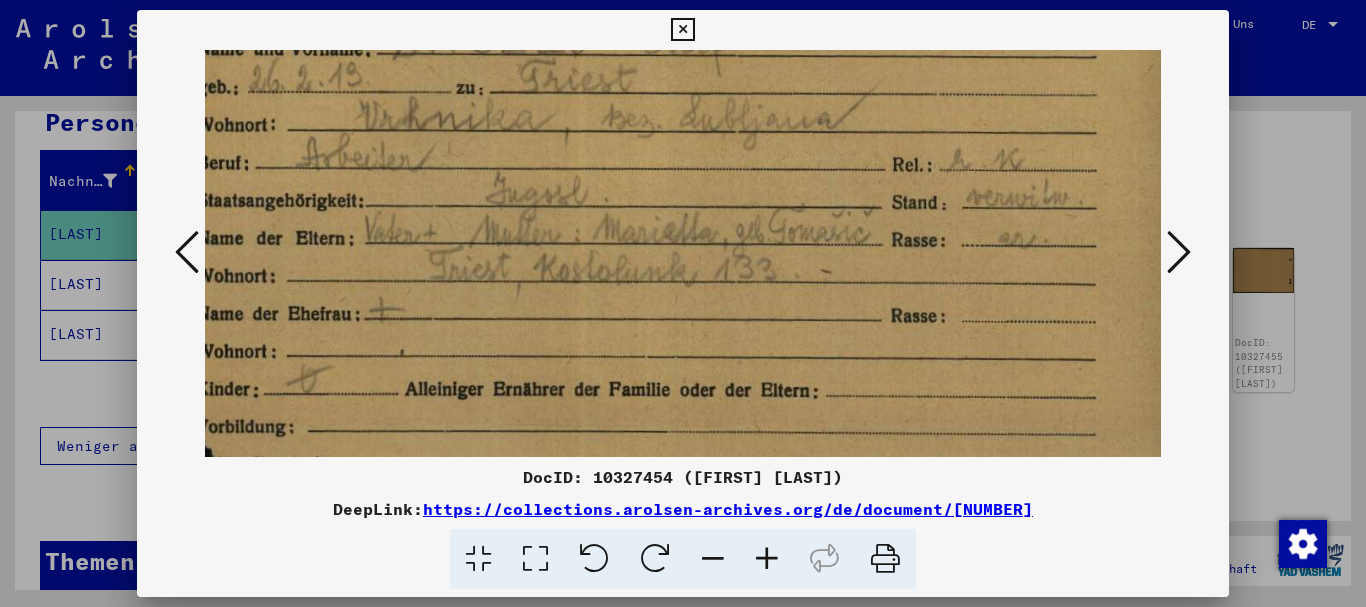 drag, startPoint x: 723, startPoint y: 419, endPoint x: 621, endPoint y: 188, distance: 252.51732 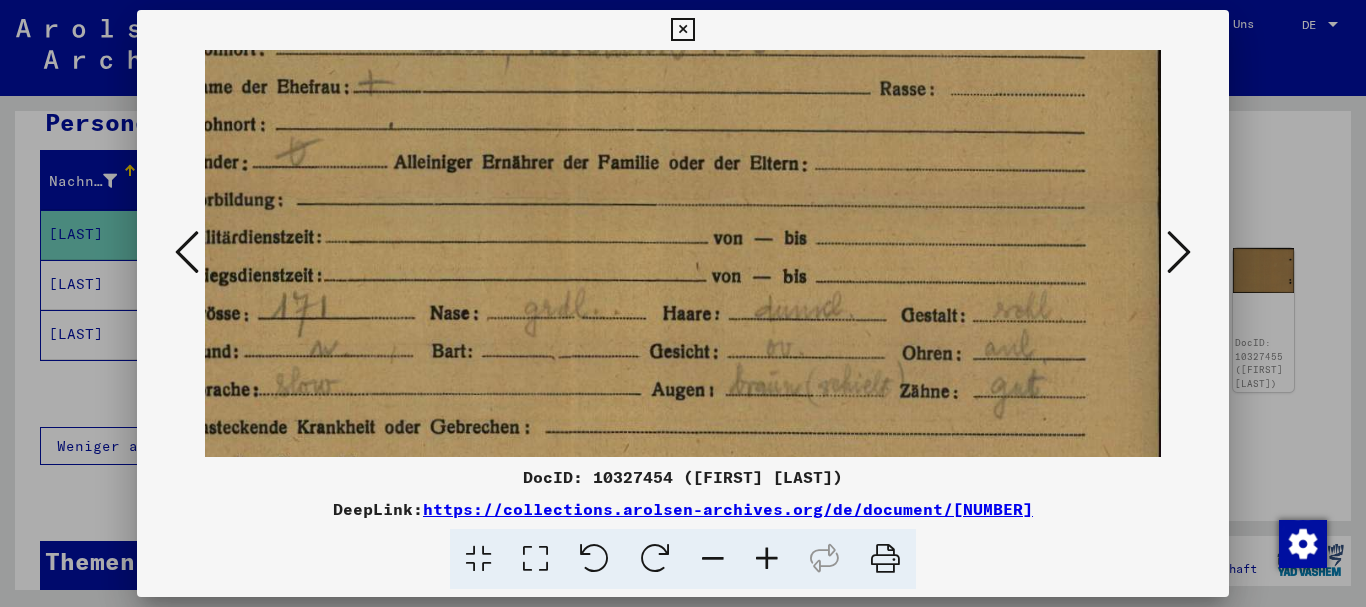 drag, startPoint x: 642, startPoint y: 376, endPoint x: 631, endPoint y: 113, distance: 263.22995 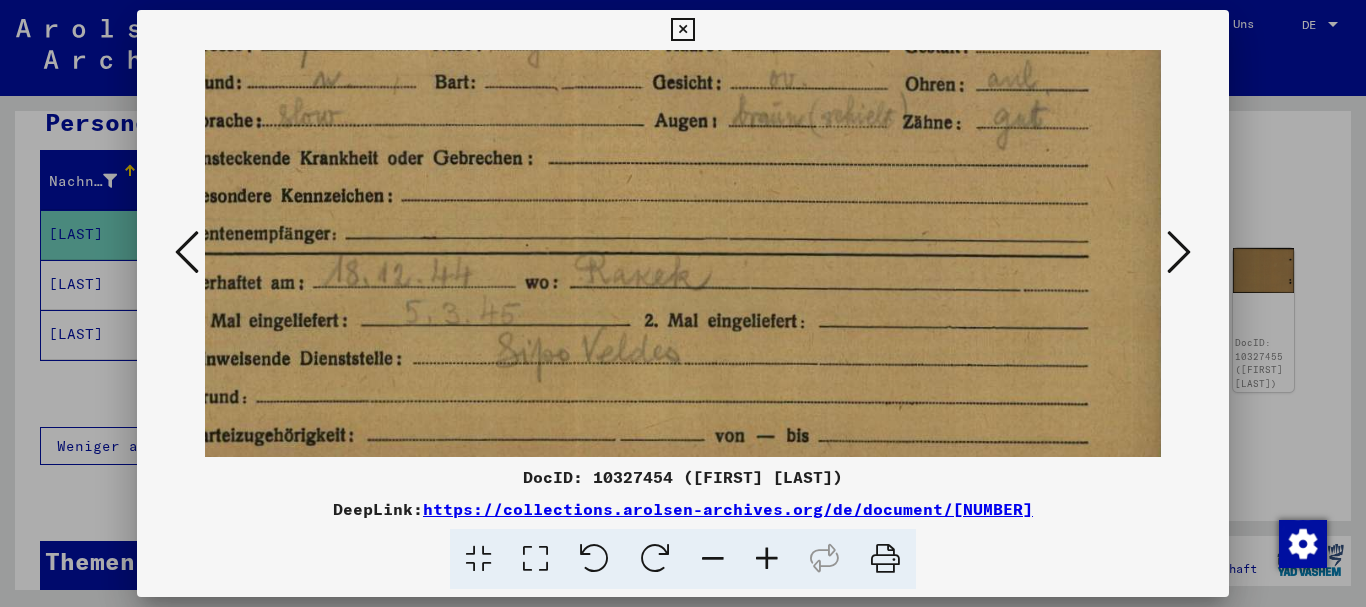 drag, startPoint x: 656, startPoint y: 325, endPoint x: 662, endPoint y: 134, distance: 191.09422 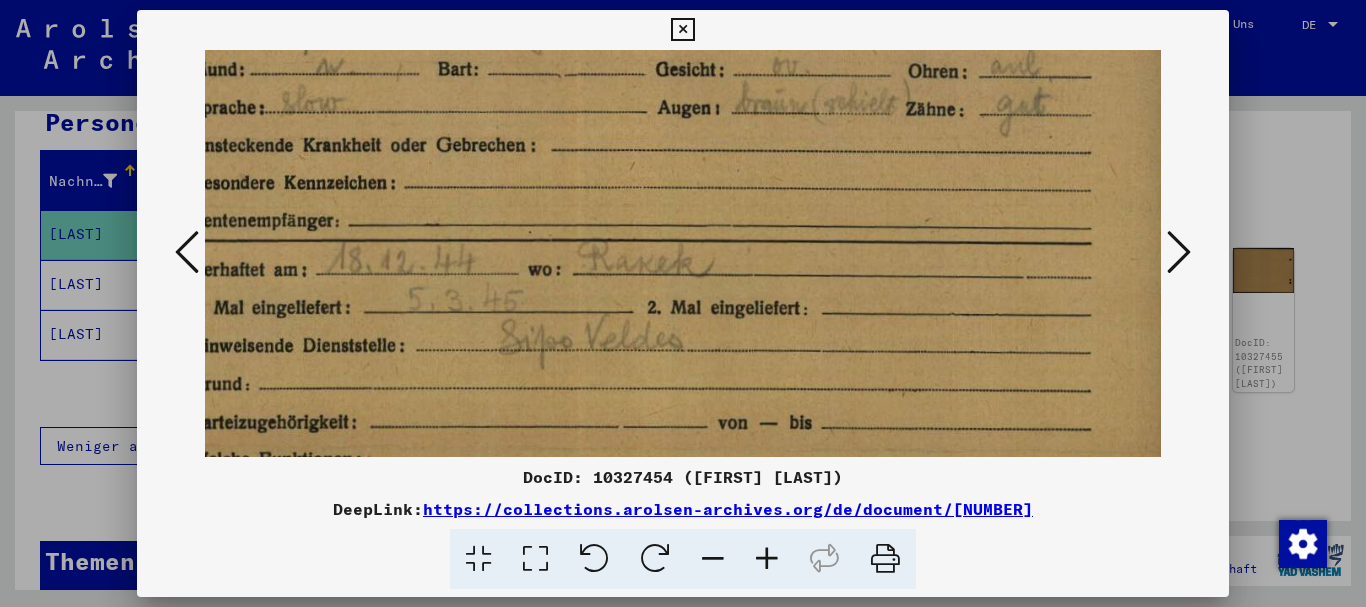 click at bounding box center (683, 303) 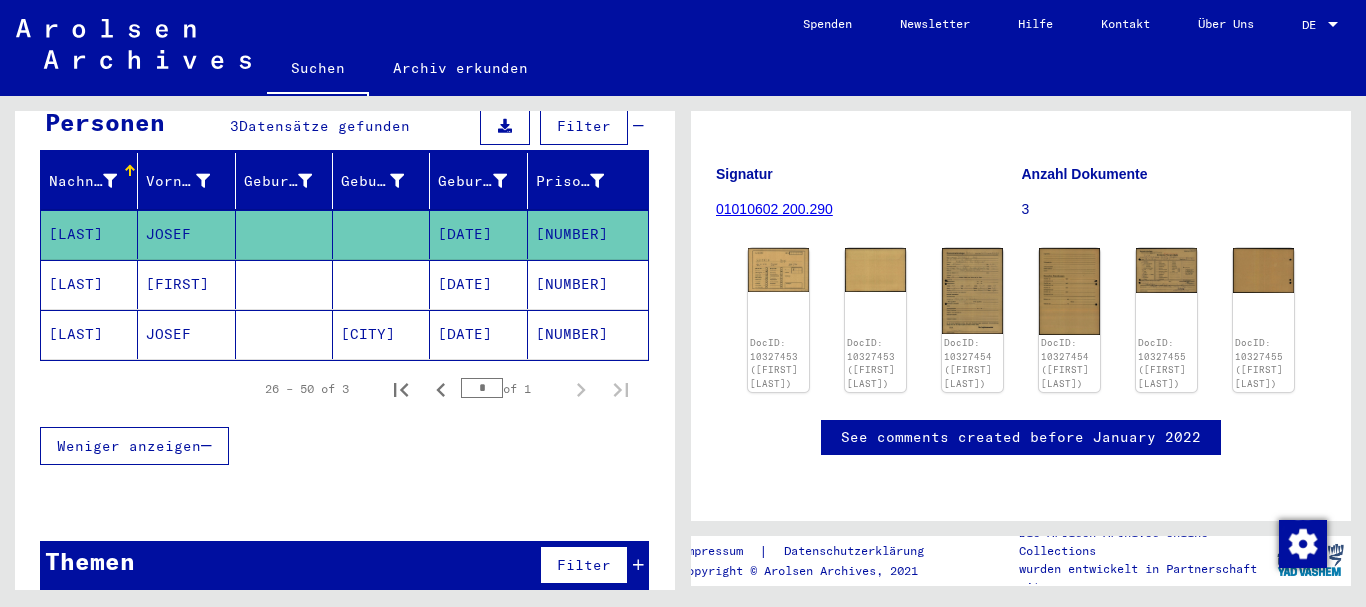 click on "[FIRST]" at bounding box center (186, 334) 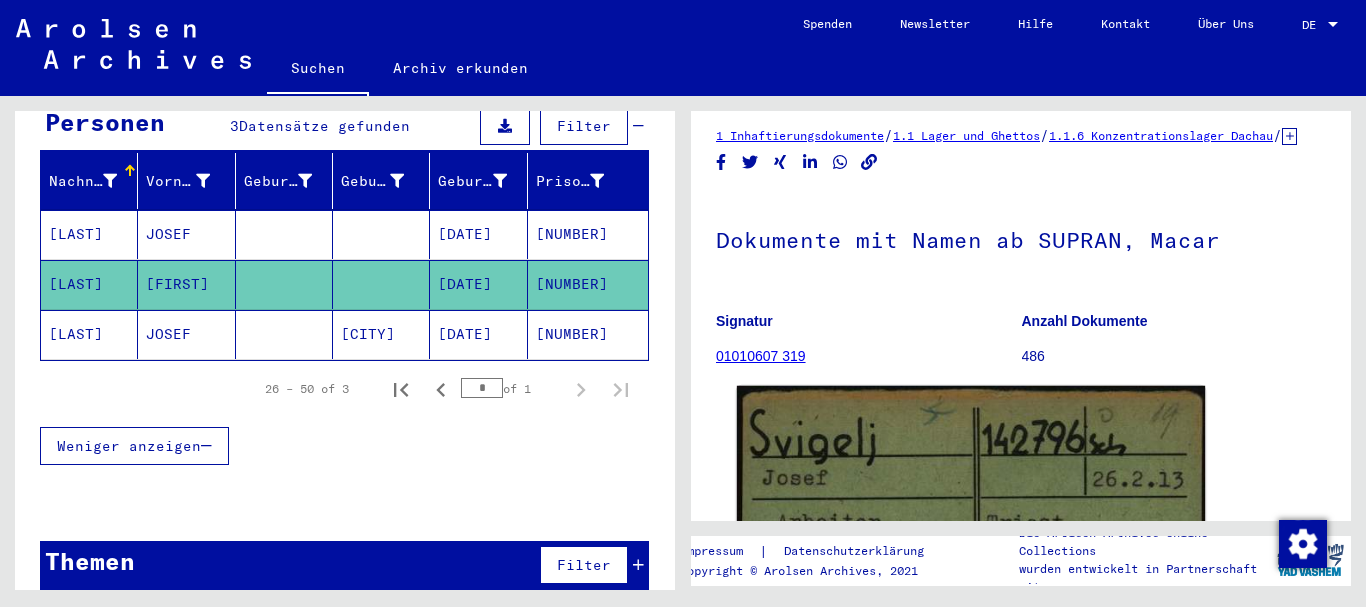 scroll, scrollTop: 335, scrollLeft: 0, axis: vertical 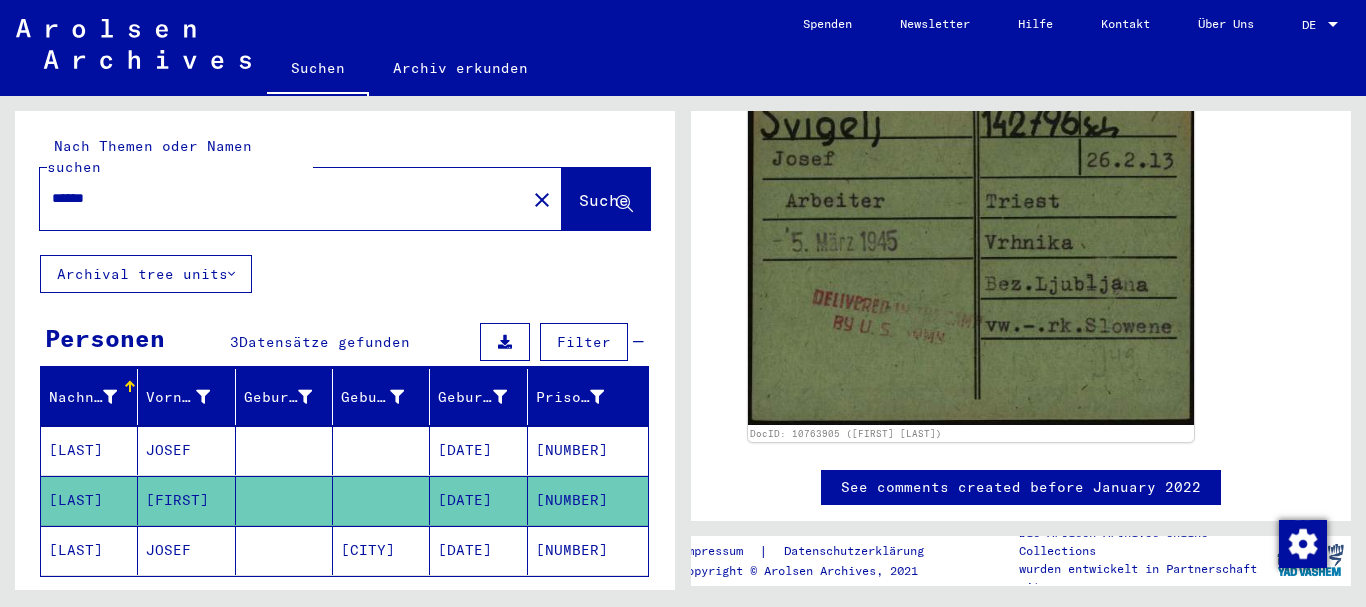 drag, startPoint x: 142, startPoint y: 171, endPoint x: 33, endPoint y: 158, distance: 109.77249 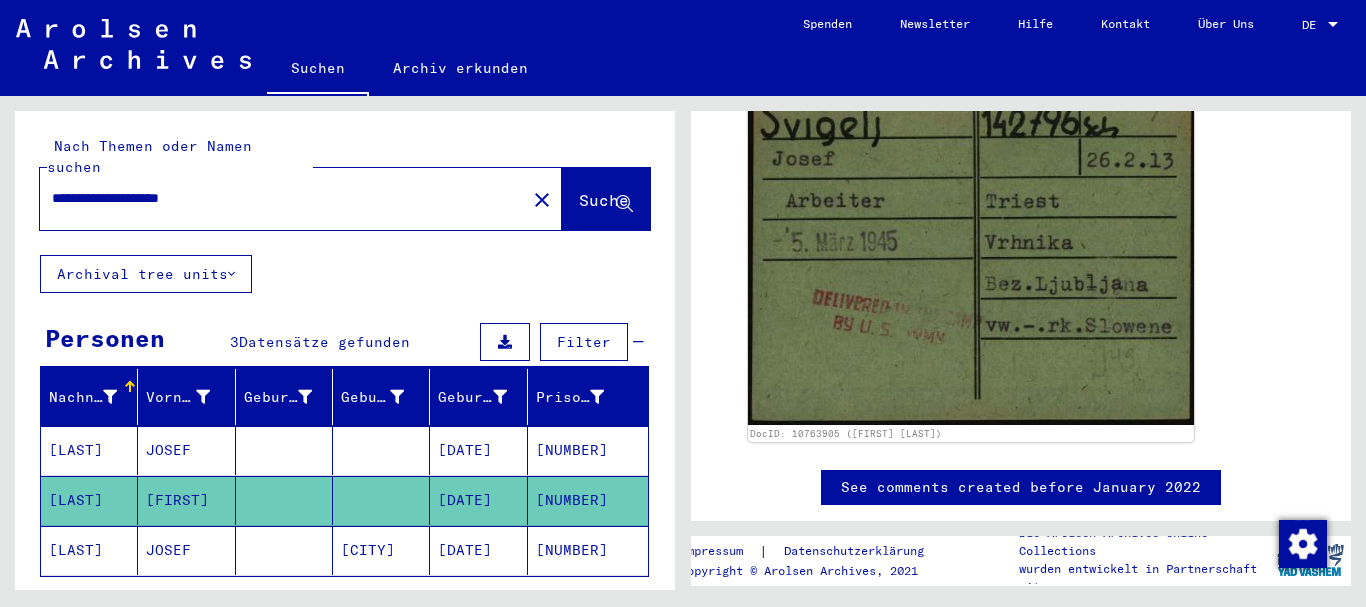 type on "**********" 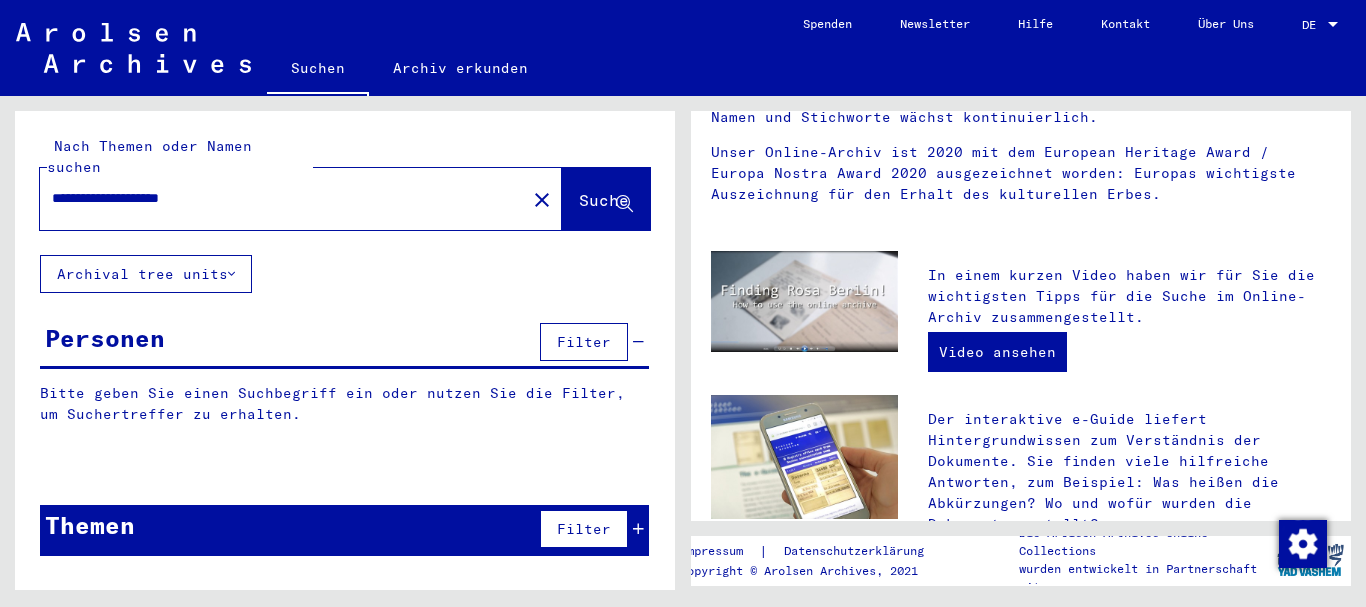 scroll, scrollTop: 0, scrollLeft: 0, axis: both 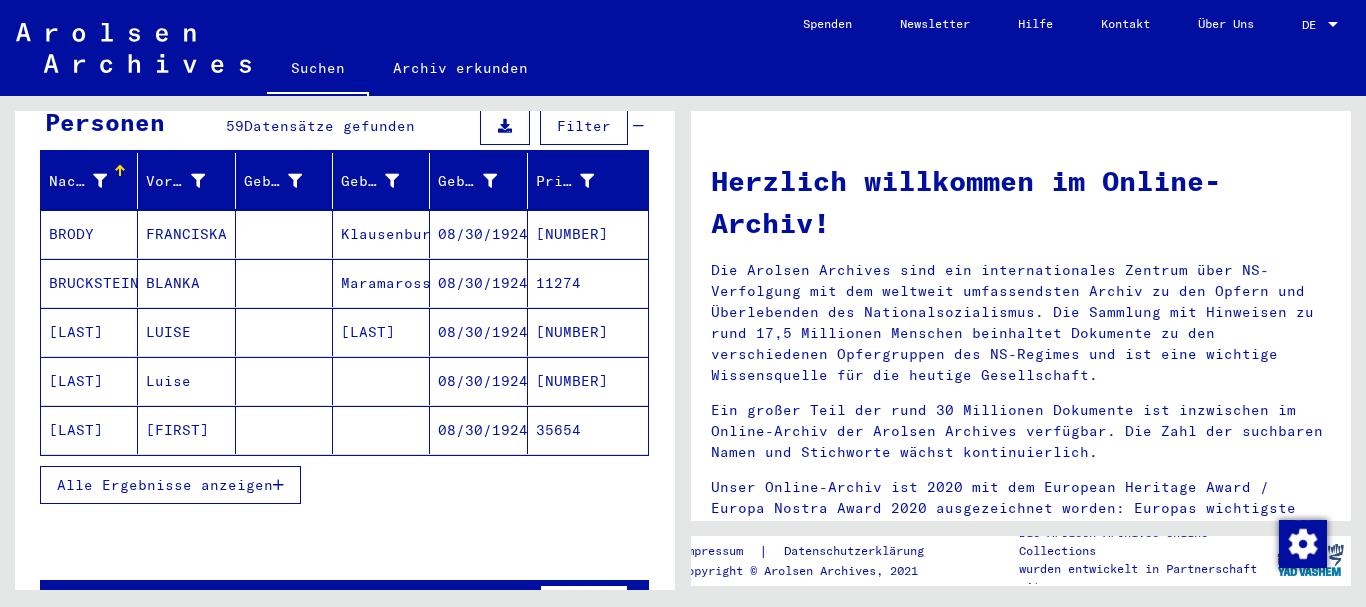 click on "Alle Ergebnisse anzeigen" at bounding box center (165, 485) 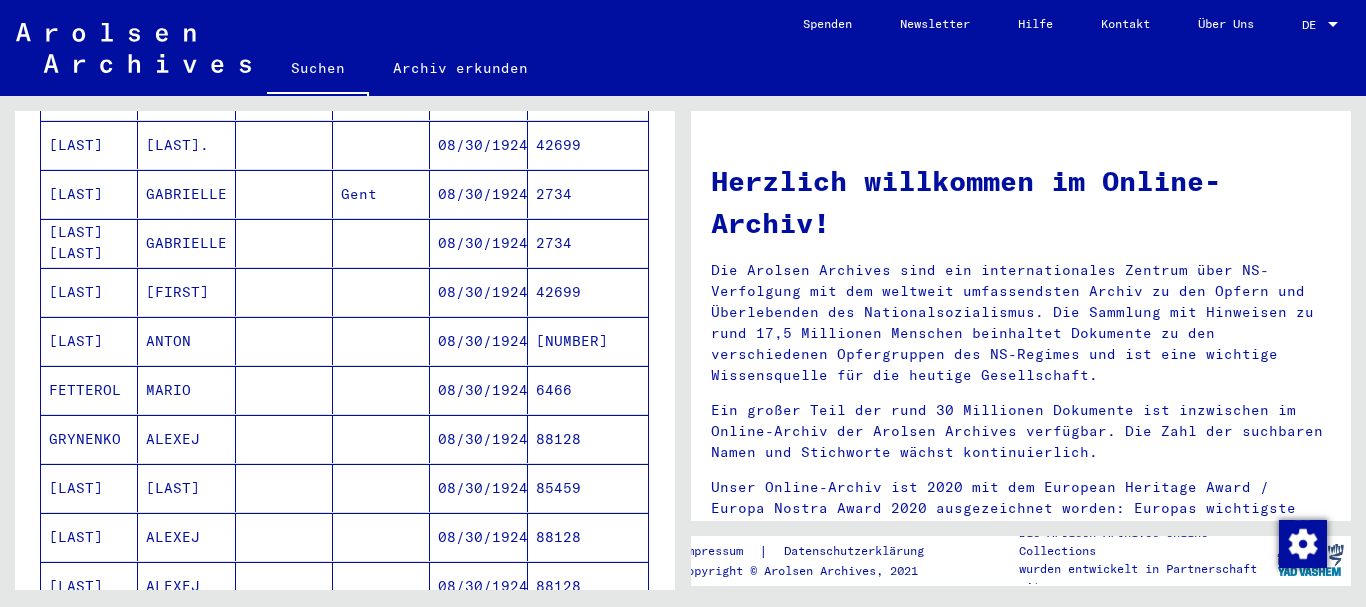 scroll, scrollTop: 864, scrollLeft: 0, axis: vertical 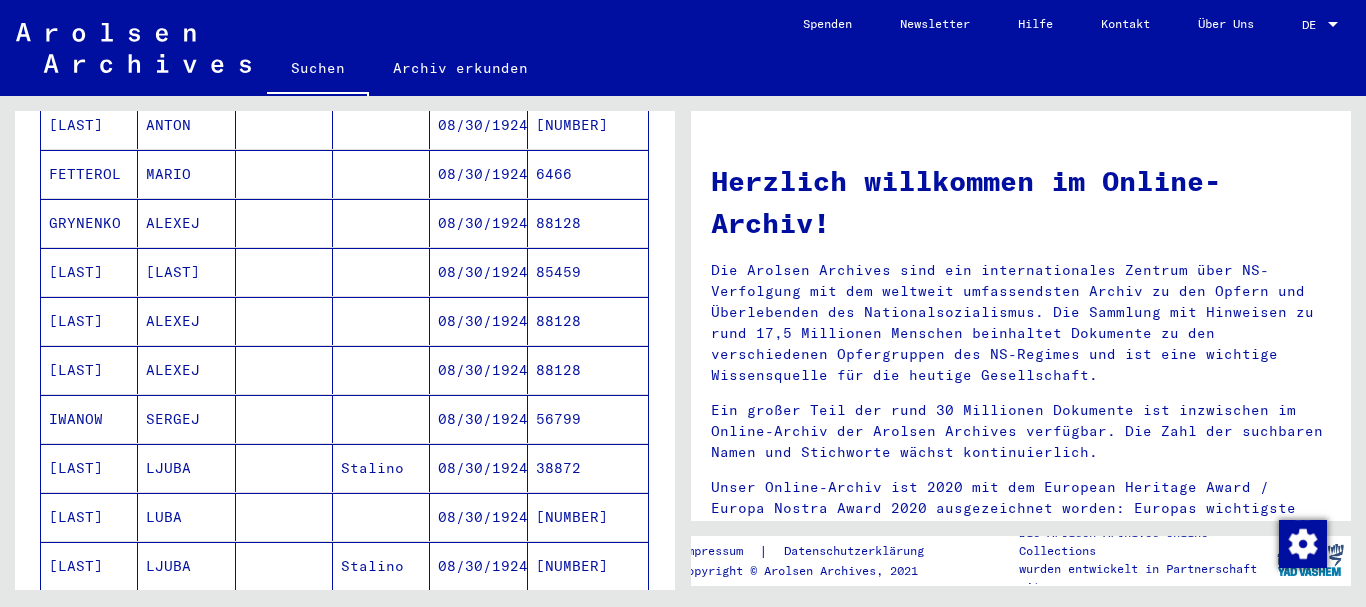 click on "GUARISCO" at bounding box center (89, 321) 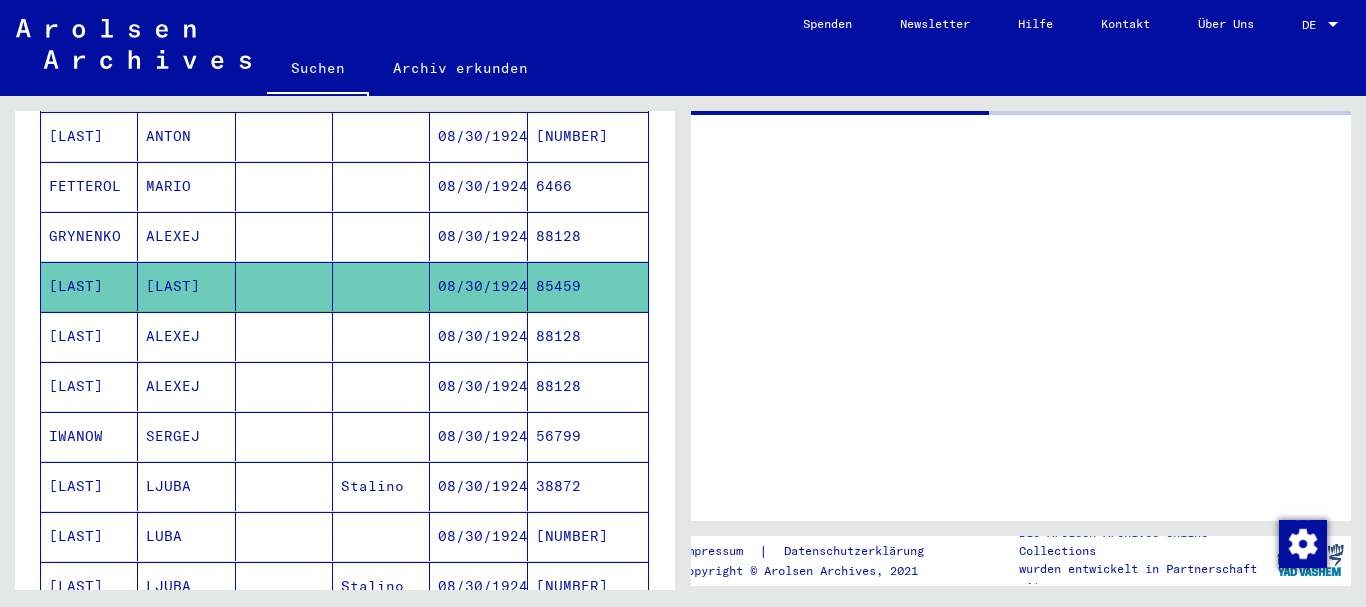 scroll, scrollTop: 875, scrollLeft: 0, axis: vertical 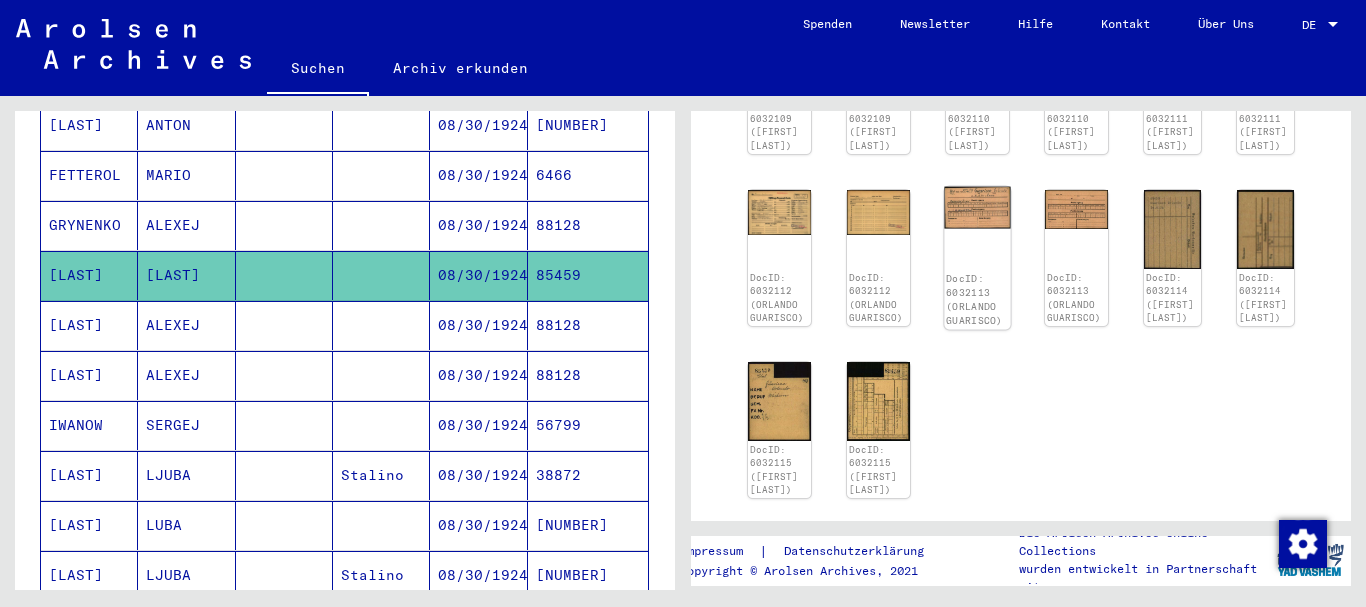 click 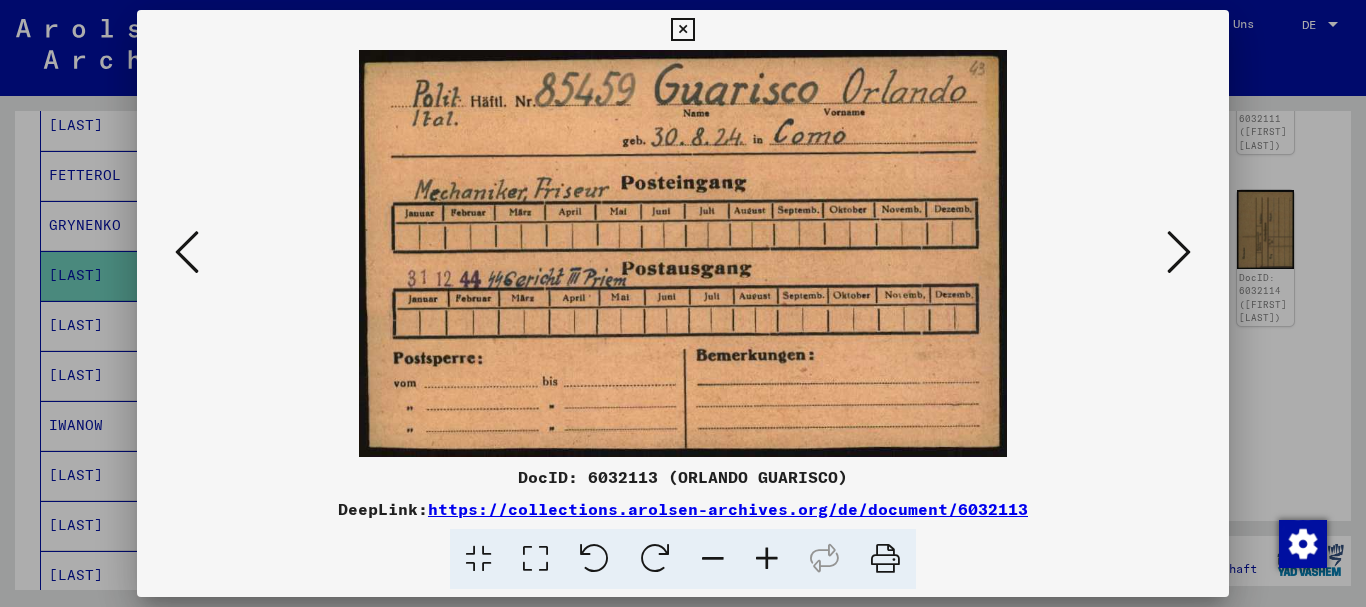 click at bounding box center [683, 303] 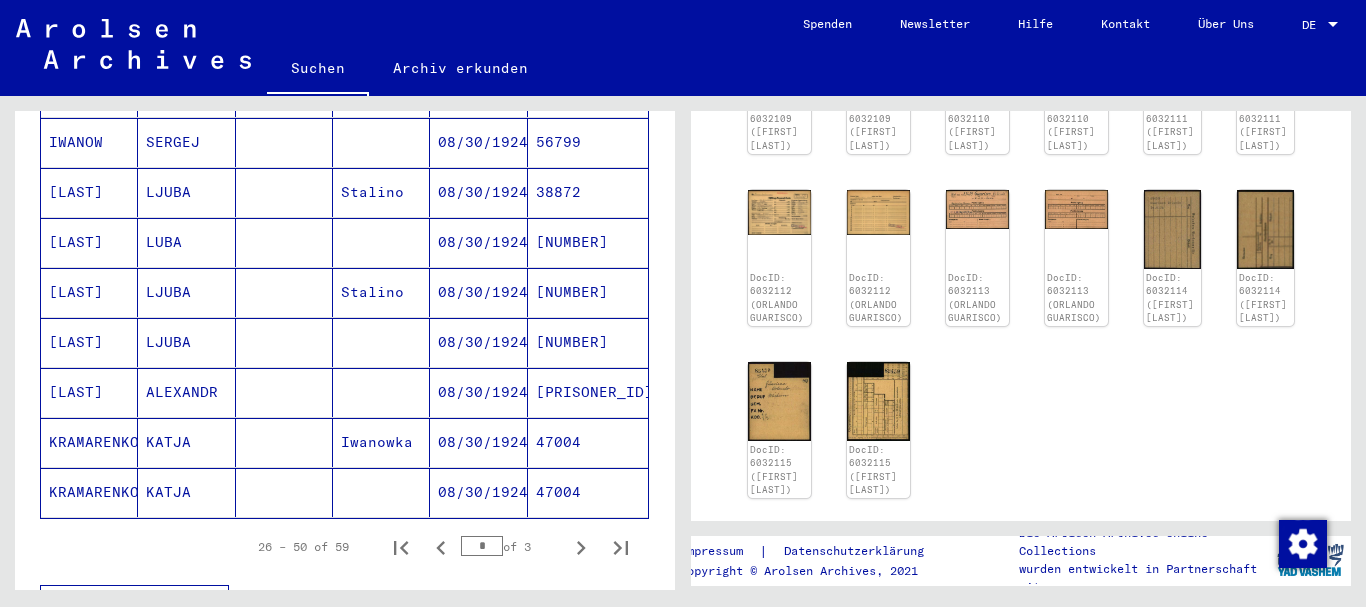 scroll, scrollTop: 1199, scrollLeft: 0, axis: vertical 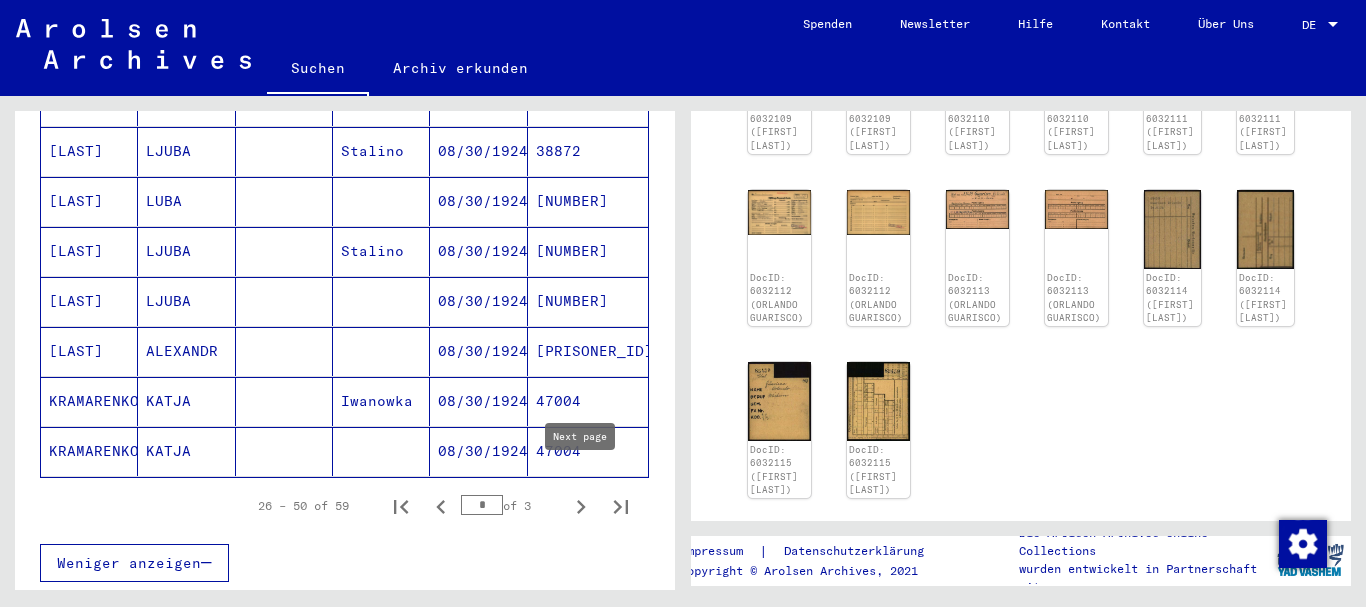 click 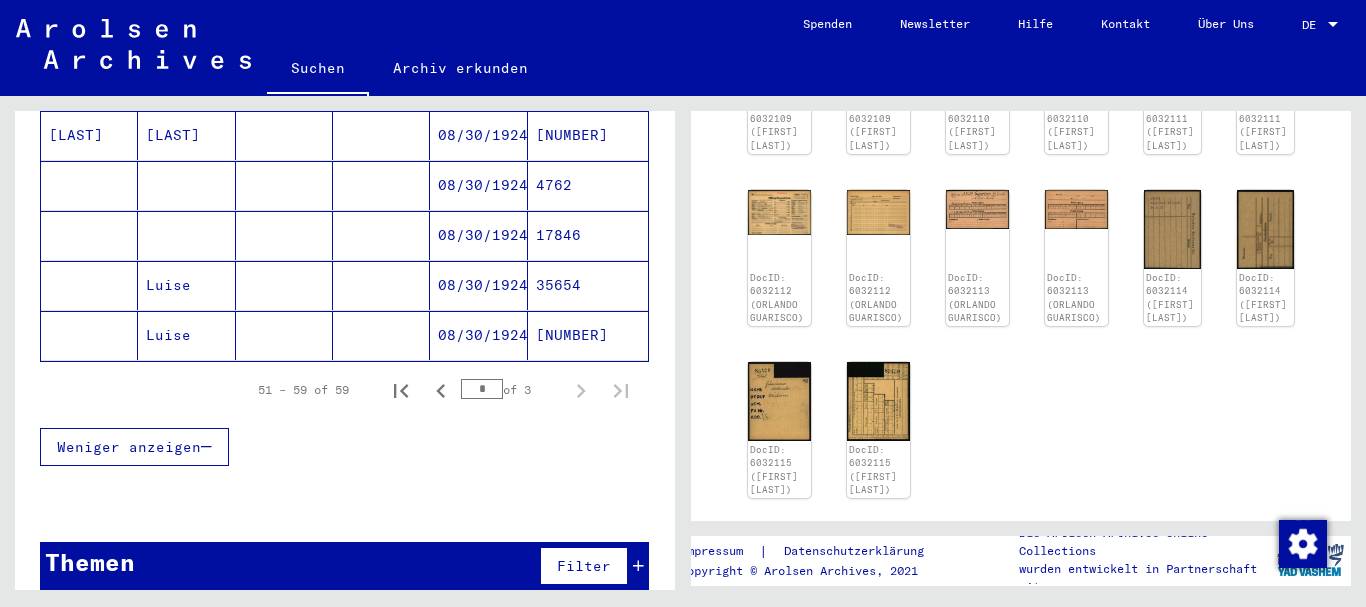 scroll, scrollTop: 519, scrollLeft: 0, axis: vertical 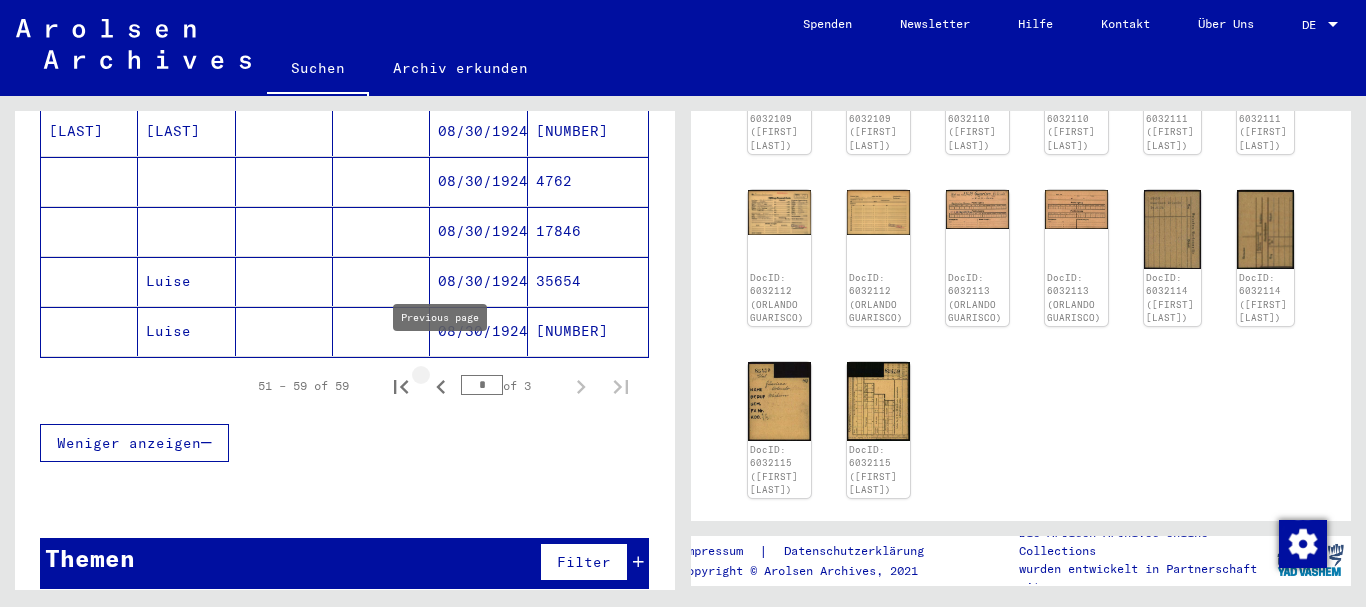 click 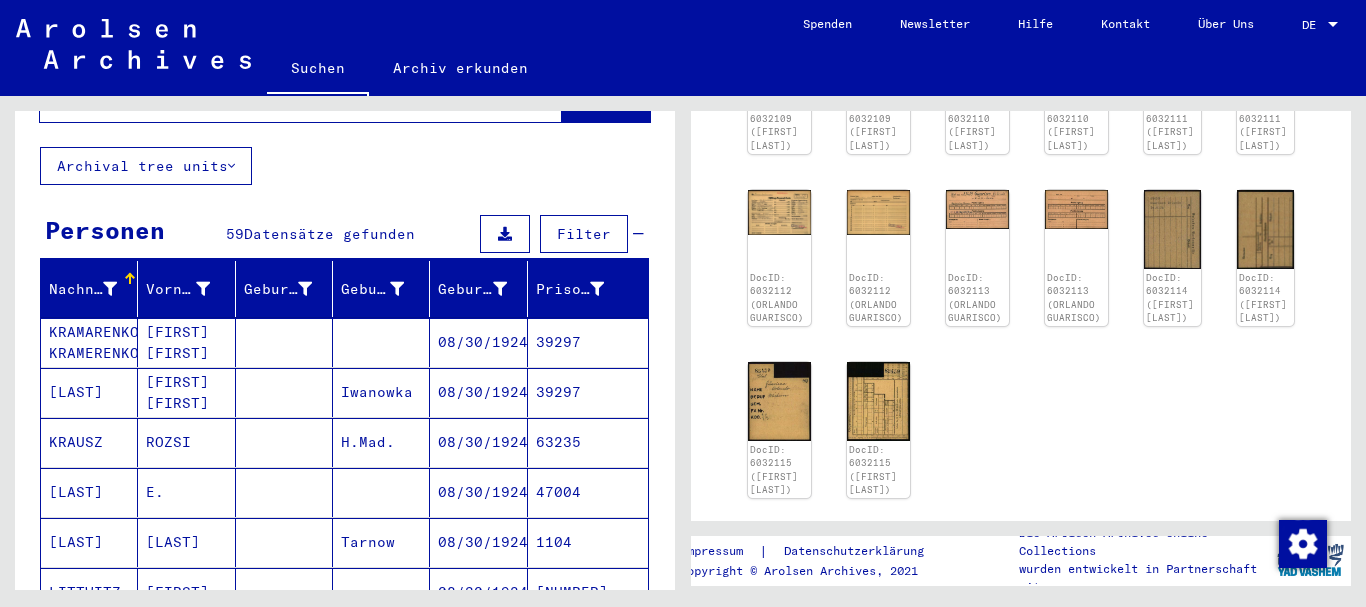 scroll, scrollTop: 0, scrollLeft: 0, axis: both 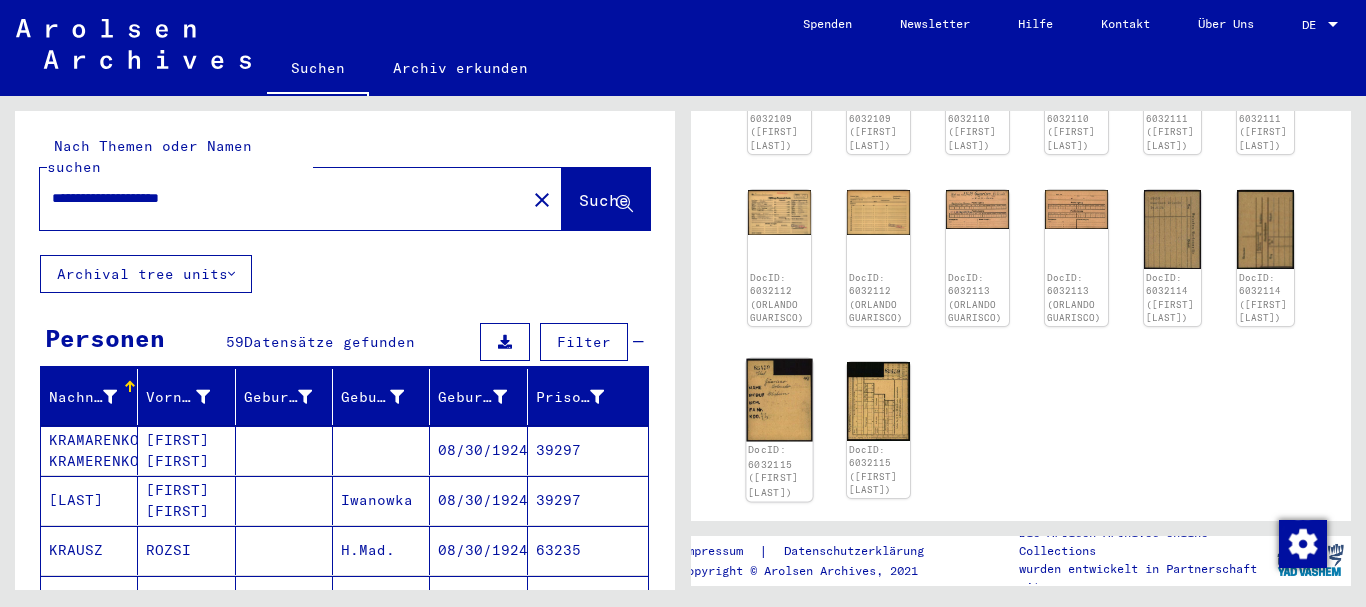 click 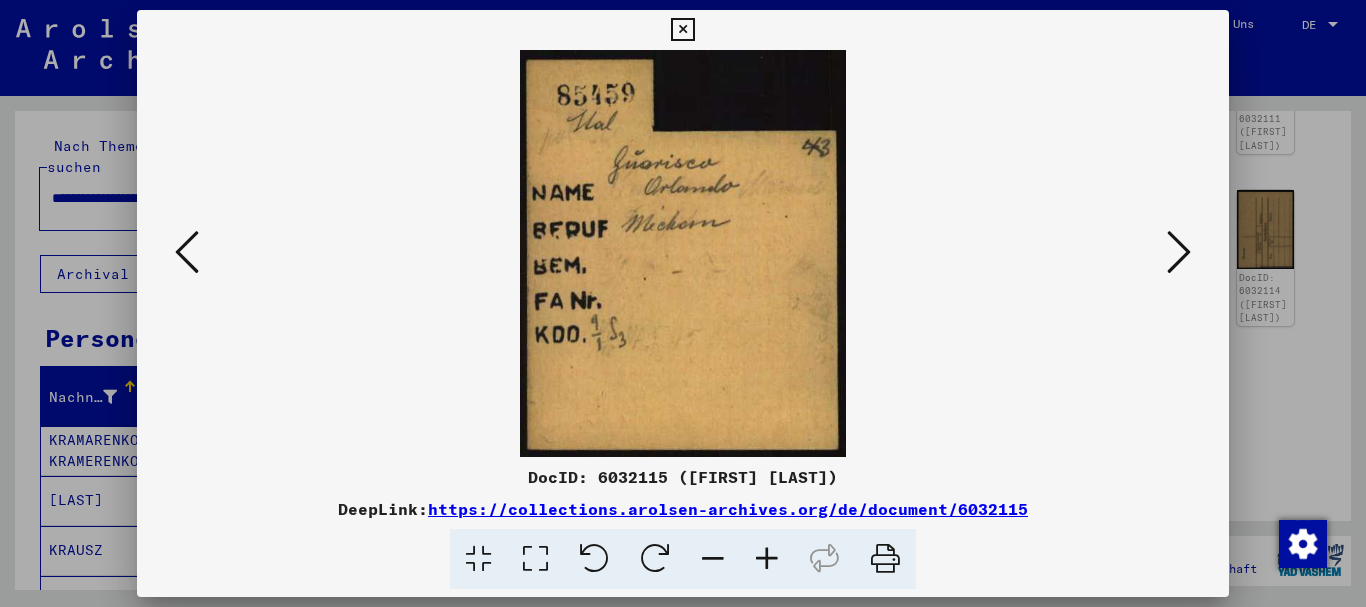 click at bounding box center (683, 303) 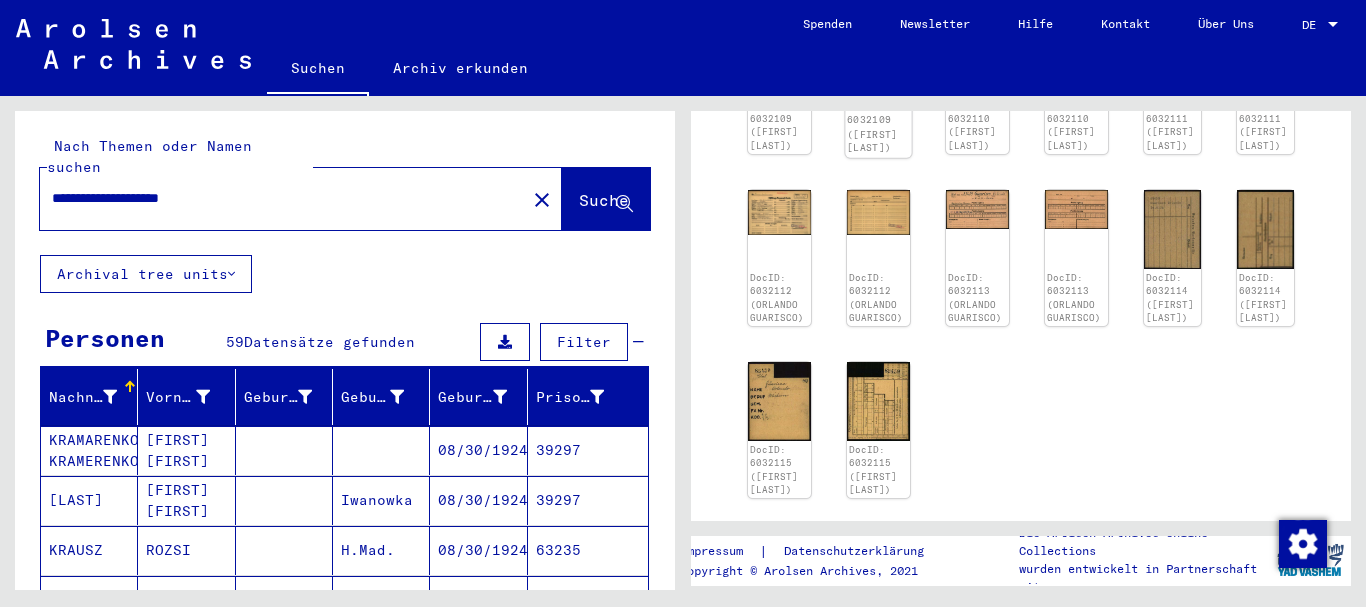 scroll, scrollTop: 216, scrollLeft: 0, axis: vertical 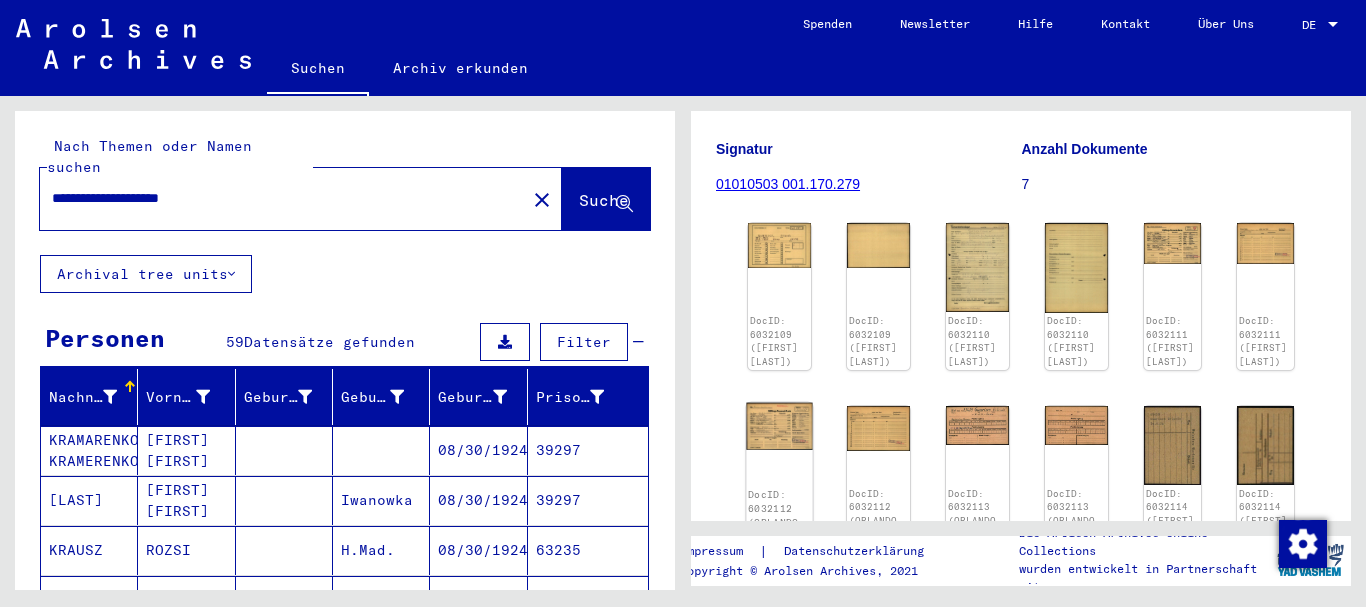 click 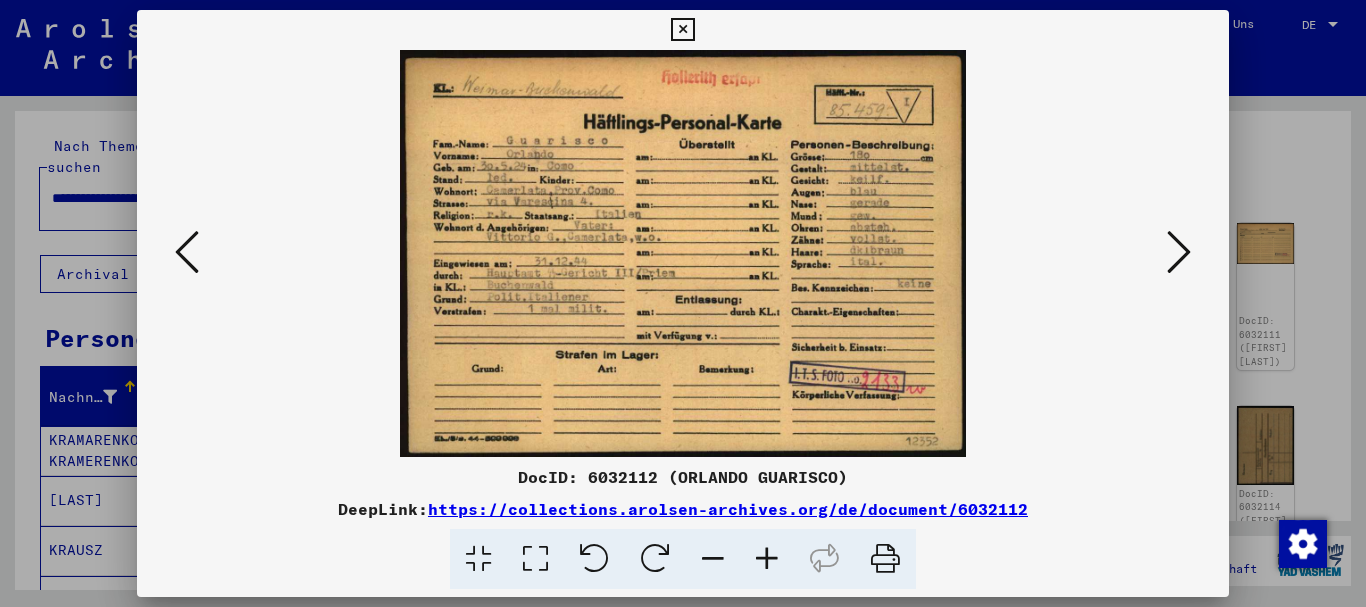 click at bounding box center [683, 303] 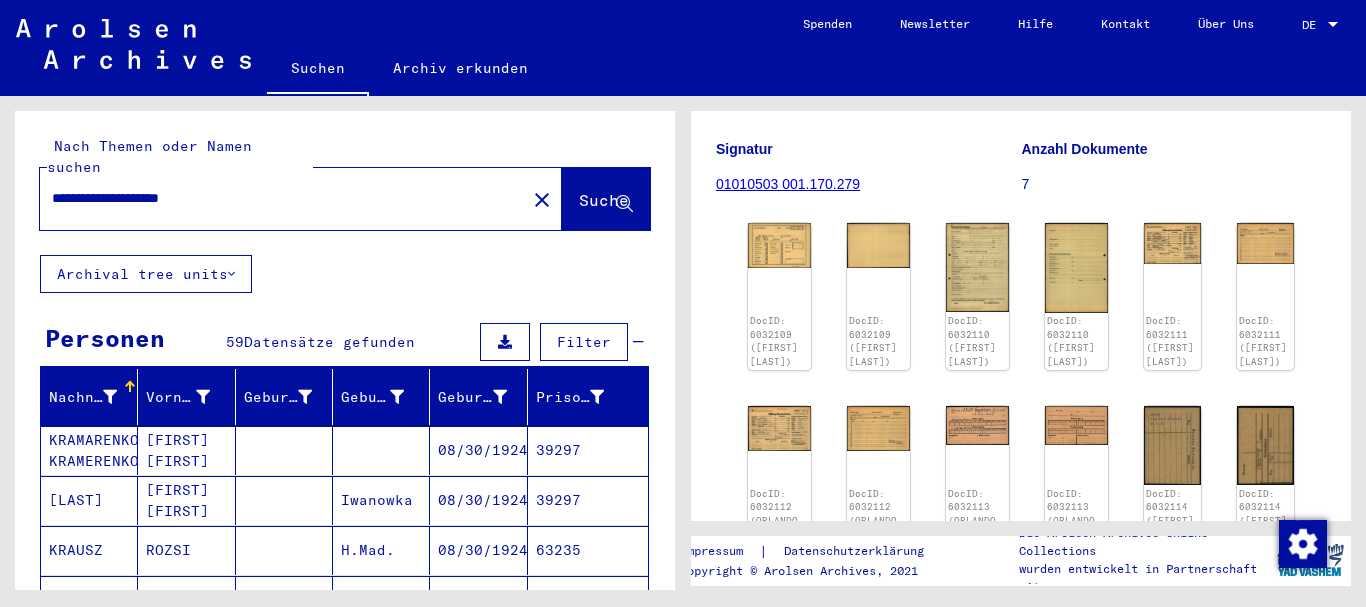 drag, startPoint x: 261, startPoint y: 168, endPoint x: 0, endPoint y: 166, distance: 261.00766 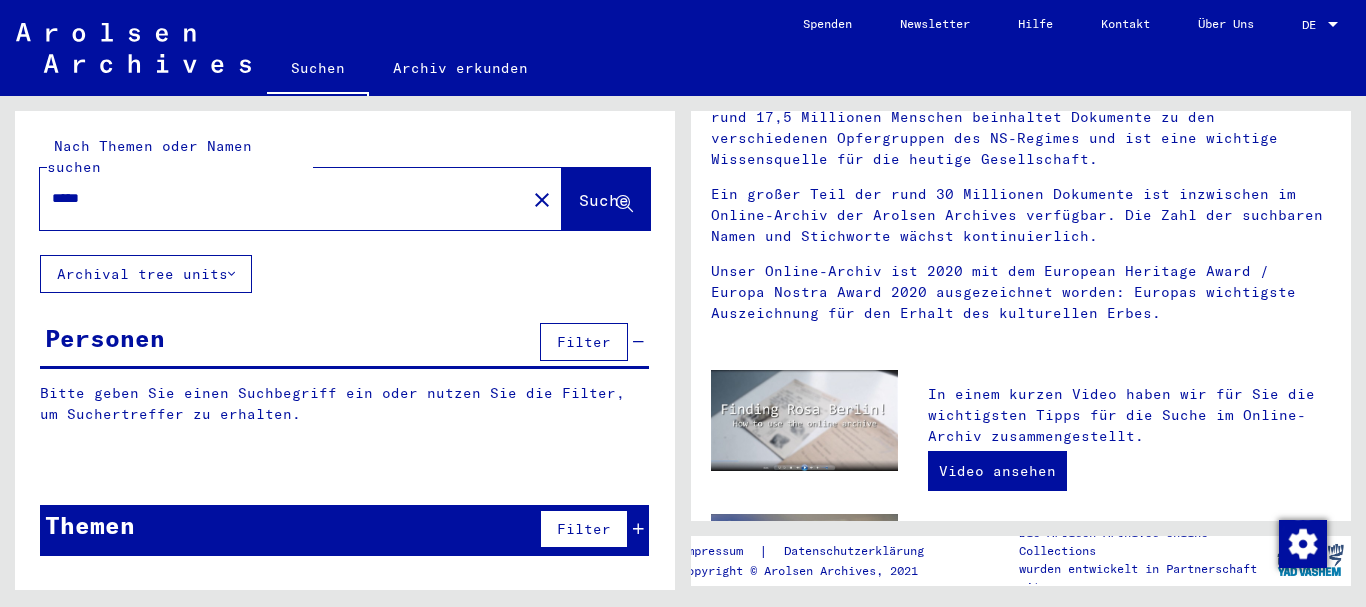 scroll, scrollTop: 0, scrollLeft: 0, axis: both 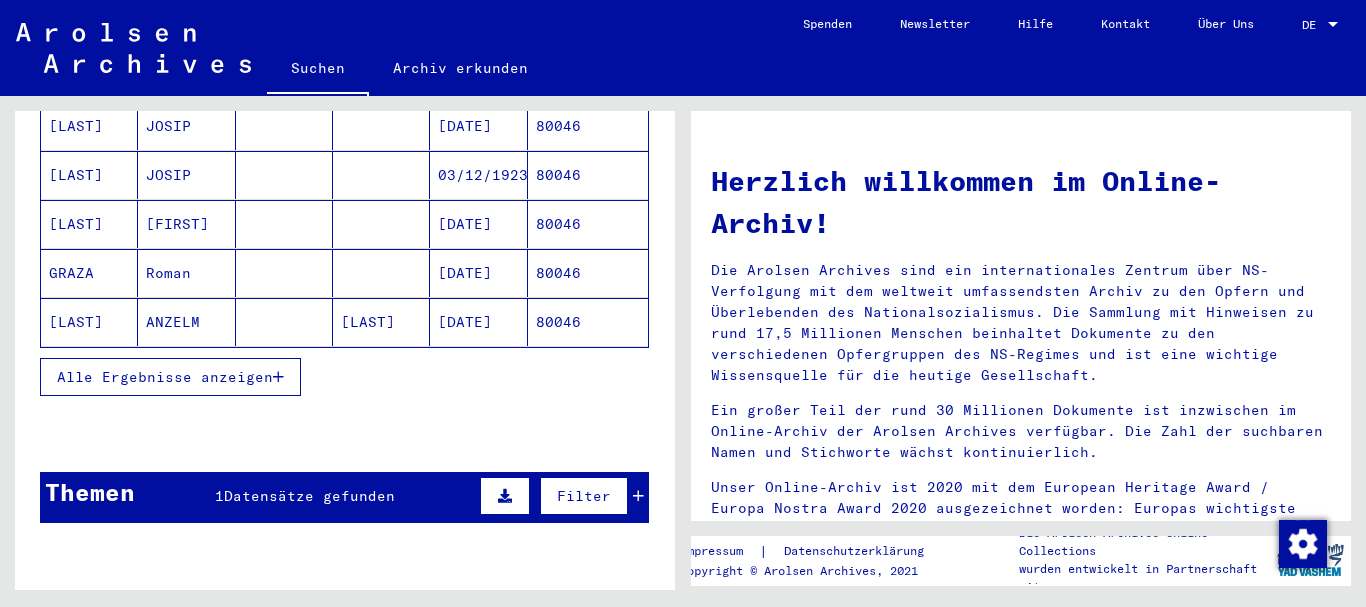 click on "Alle Ergebnisse anzeigen" at bounding box center [170, 377] 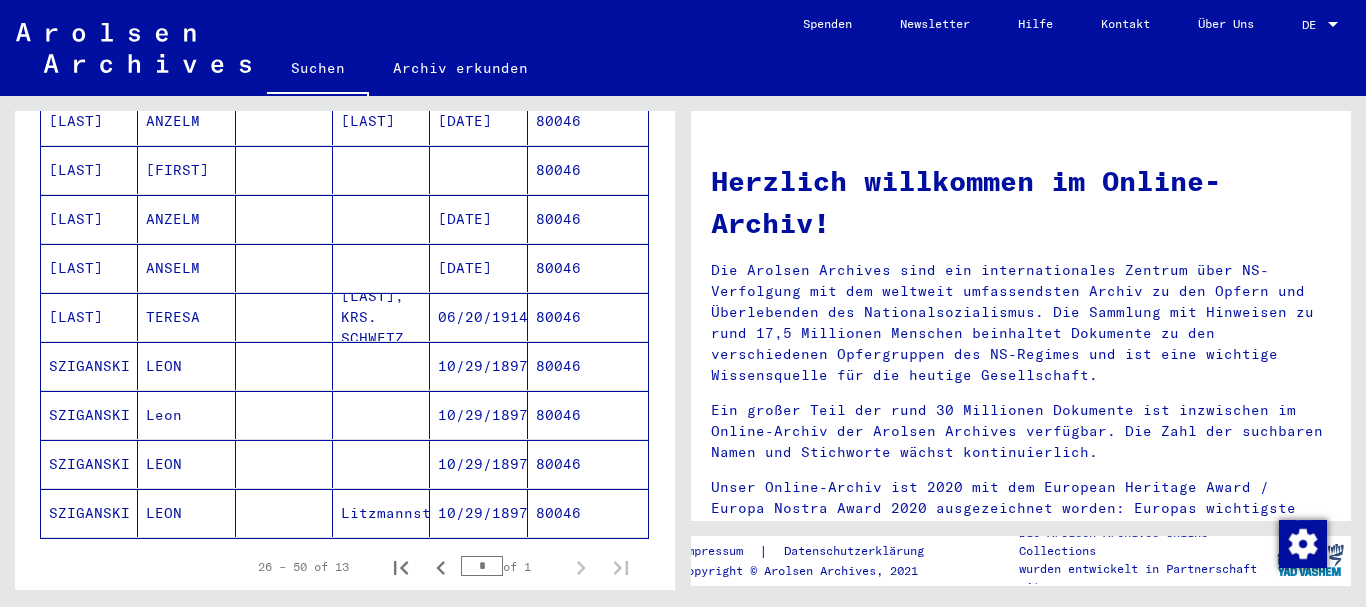 scroll, scrollTop: 540, scrollLeft: 0, axis: vertical 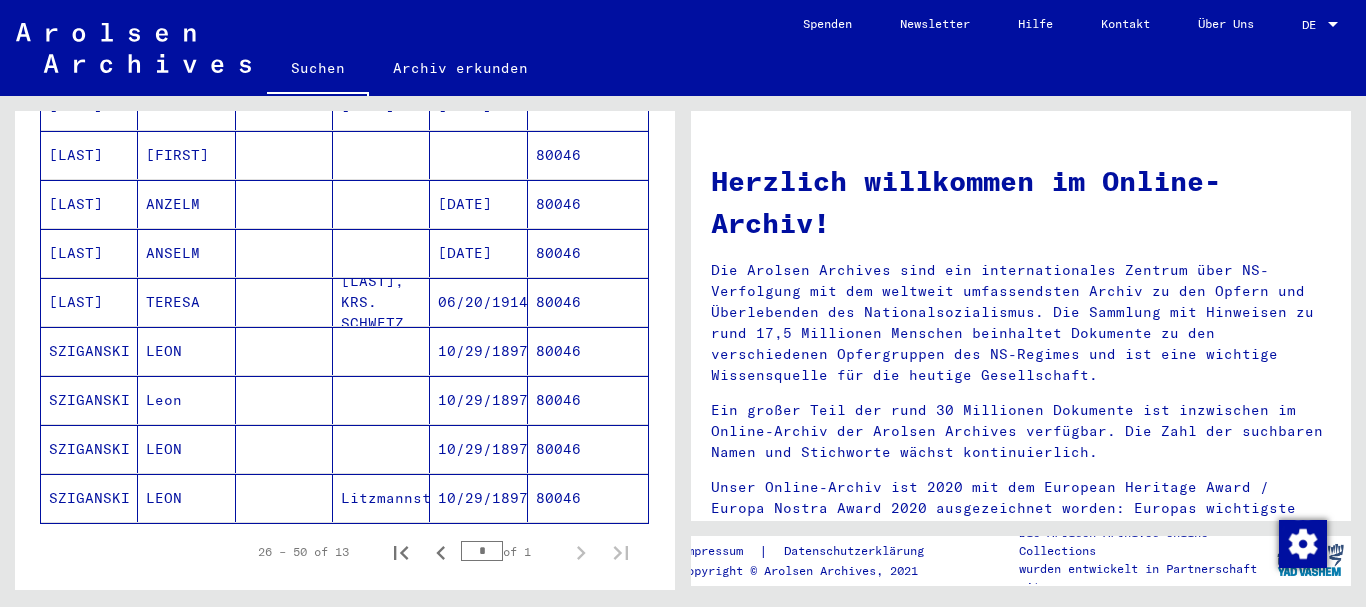 click on "SZIGANSKI" at bounding box center (89, 400) 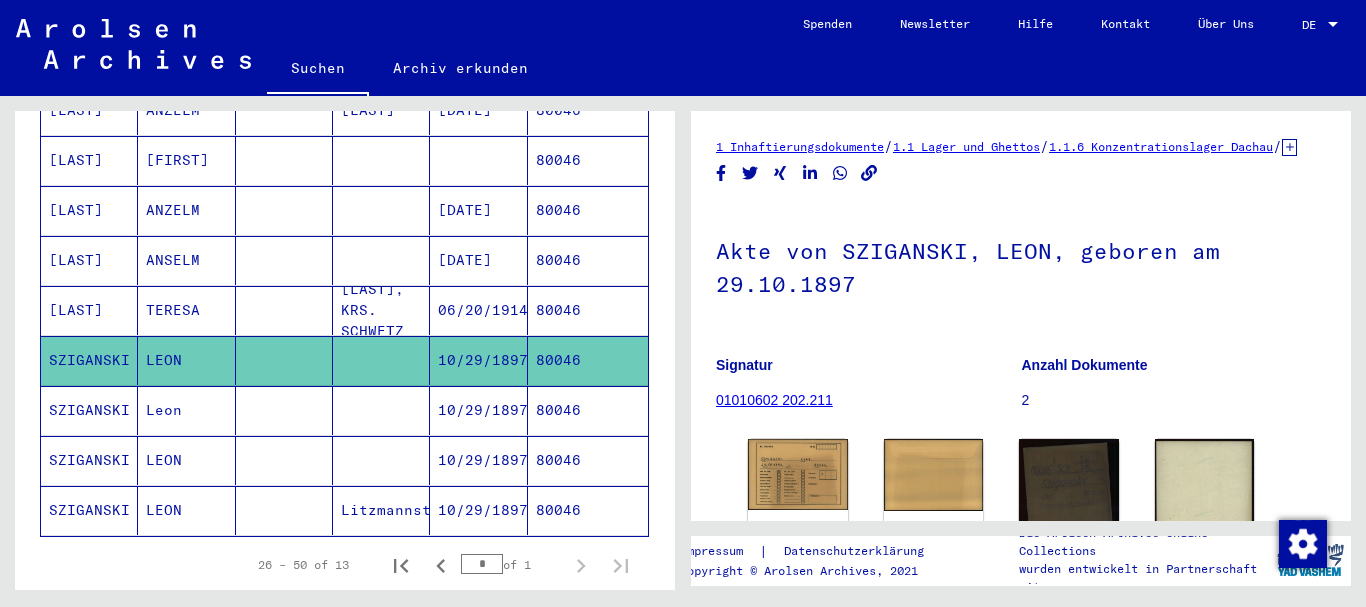 scroll, scrollTop: 545, scrollLeft: 0, axis: vertical 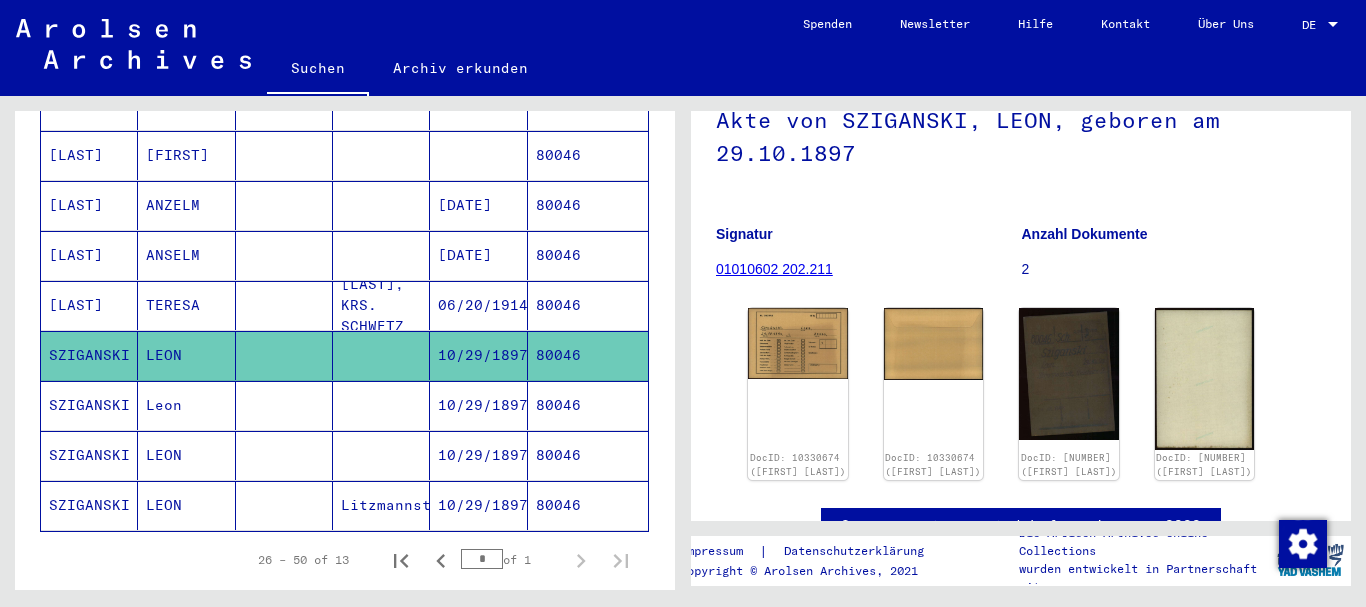 click at bounding box center [284, 455] 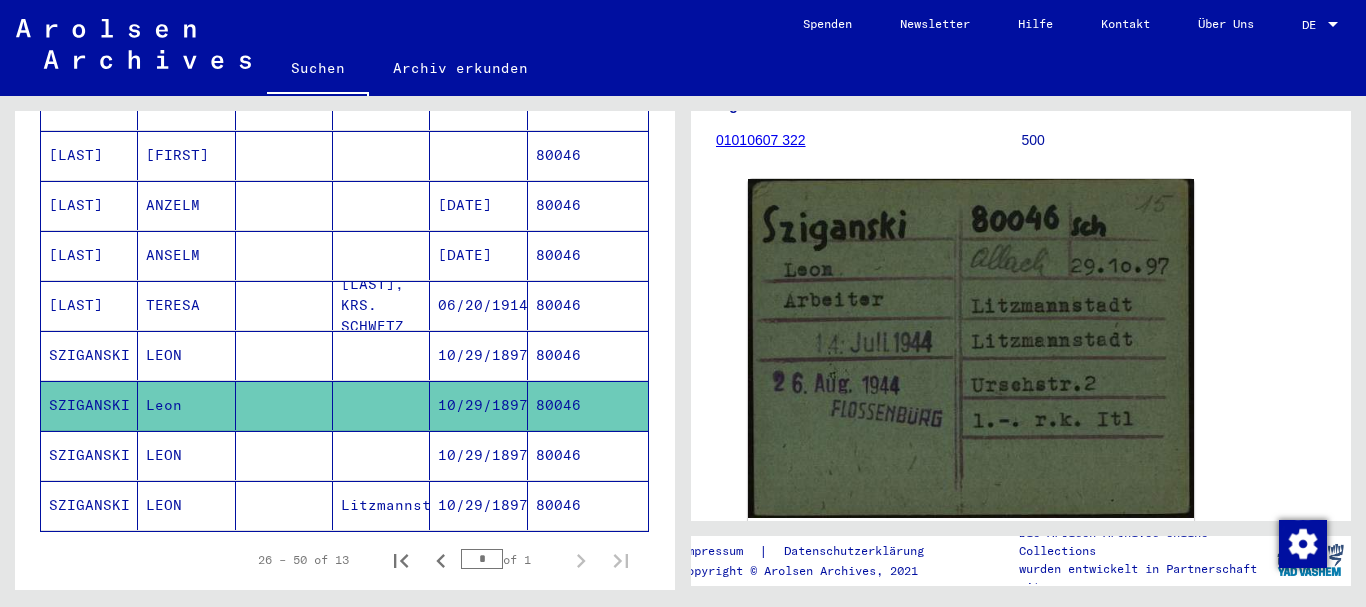 scroll, scrollTop: 335, scrollLeft: 0, axis: vertical 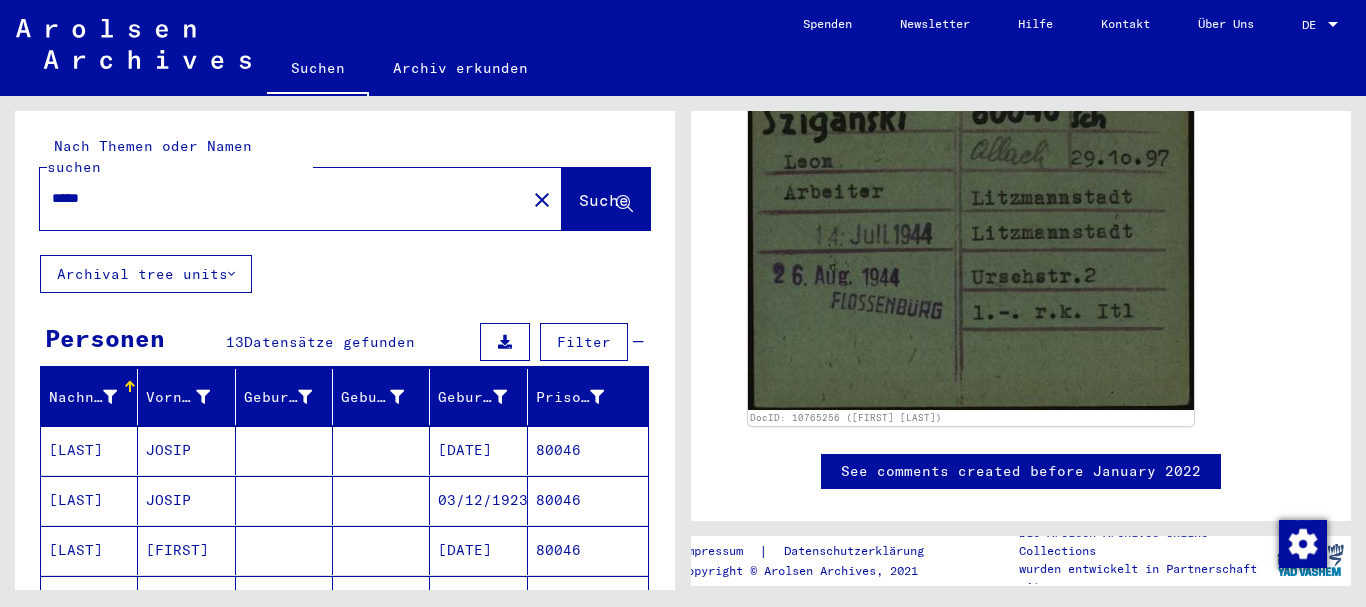 click on "*****" at bounding box center (283, 198) 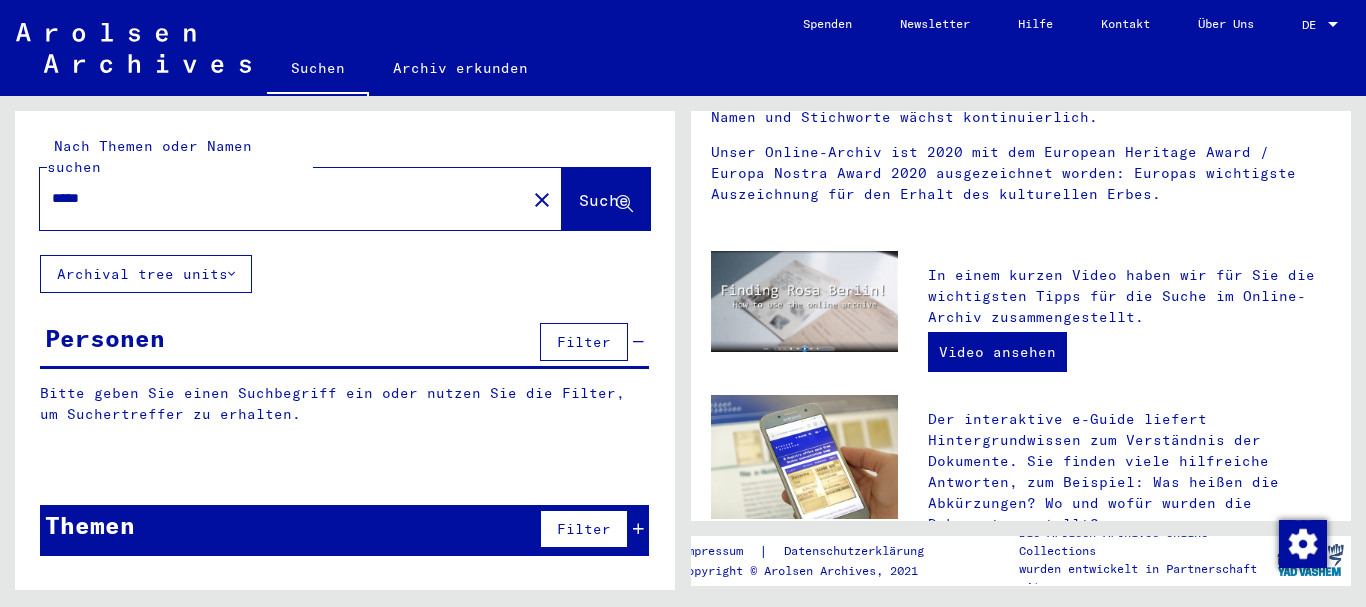 scroll, scrollTop: 0, scrollLeft: 0, axis: both 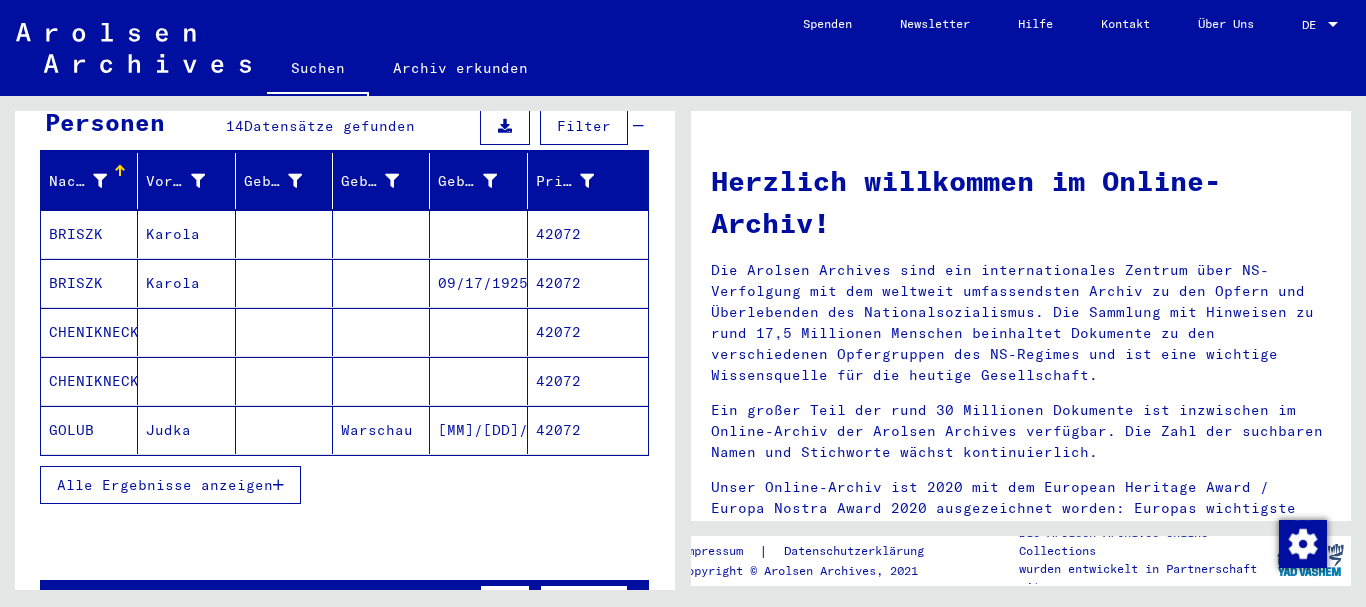 drag, startPoint x: 122, startPoint y: 456, endPoint x: 112, endPoint y: 428, distance: 29.732138 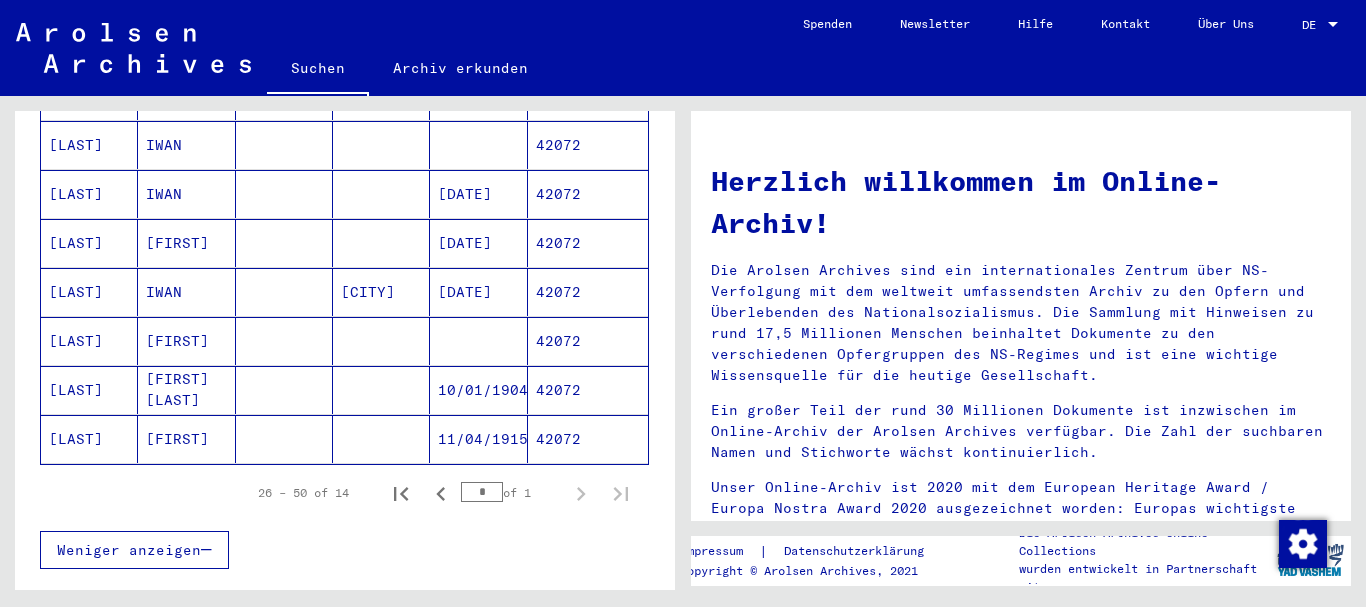 click on "VALACCO" 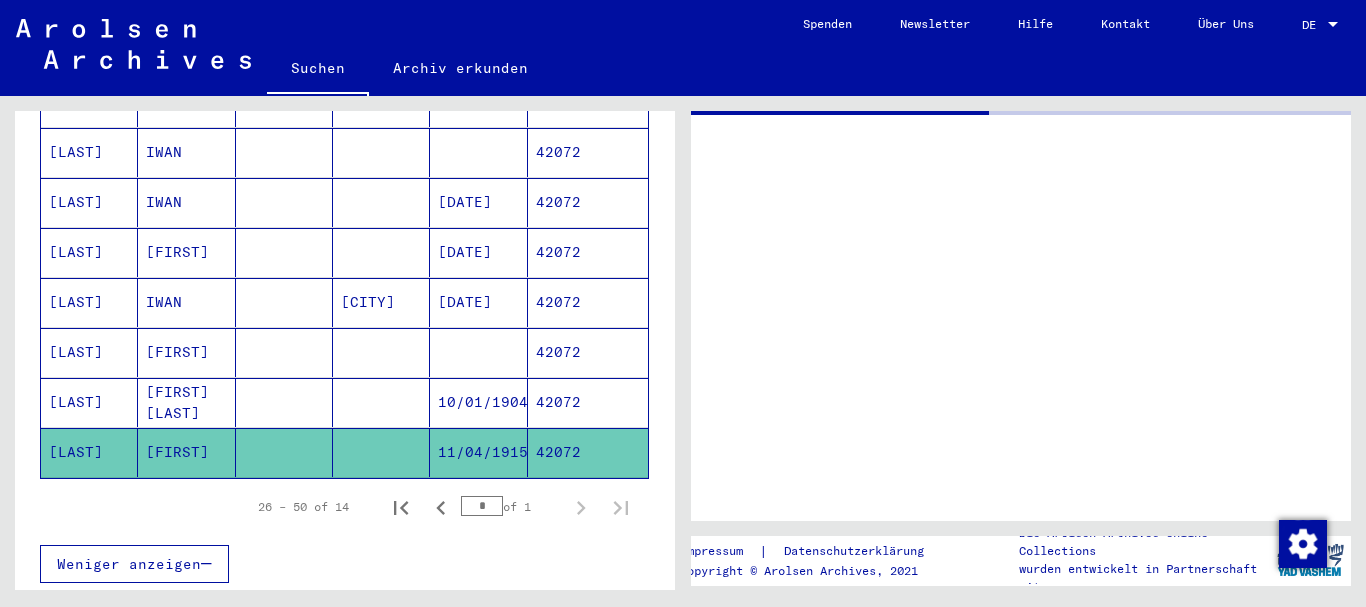 scroll, scrollTop: 655, scrollLeft: 0, axis: vertical 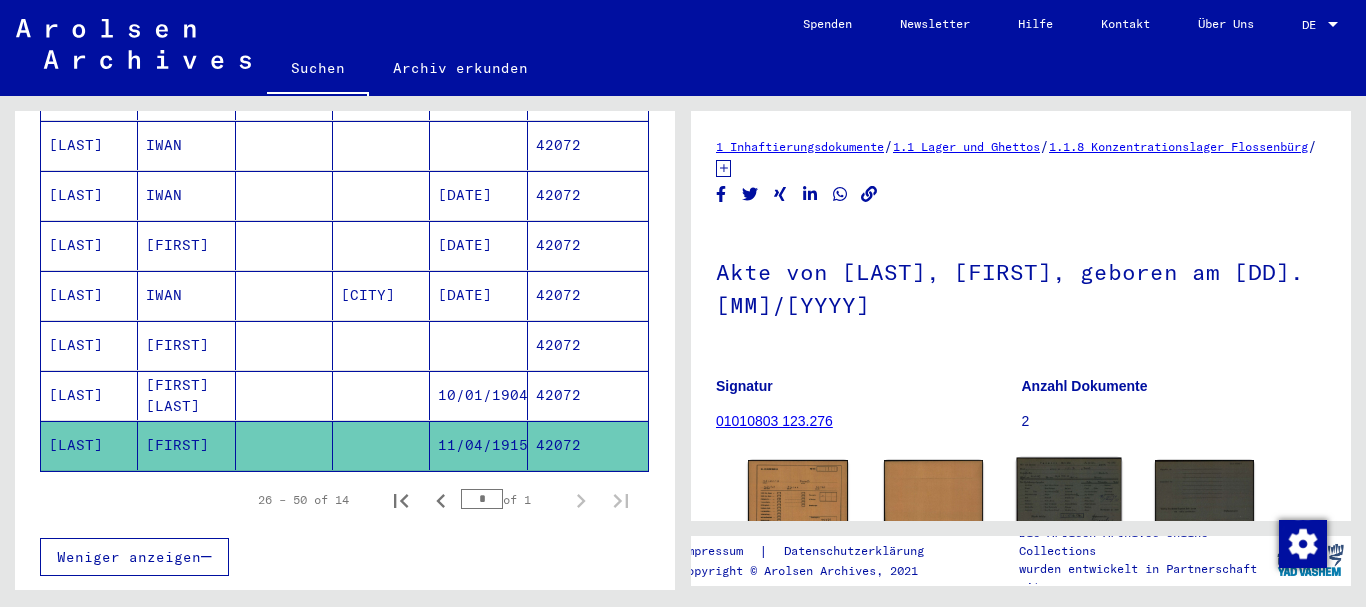 click 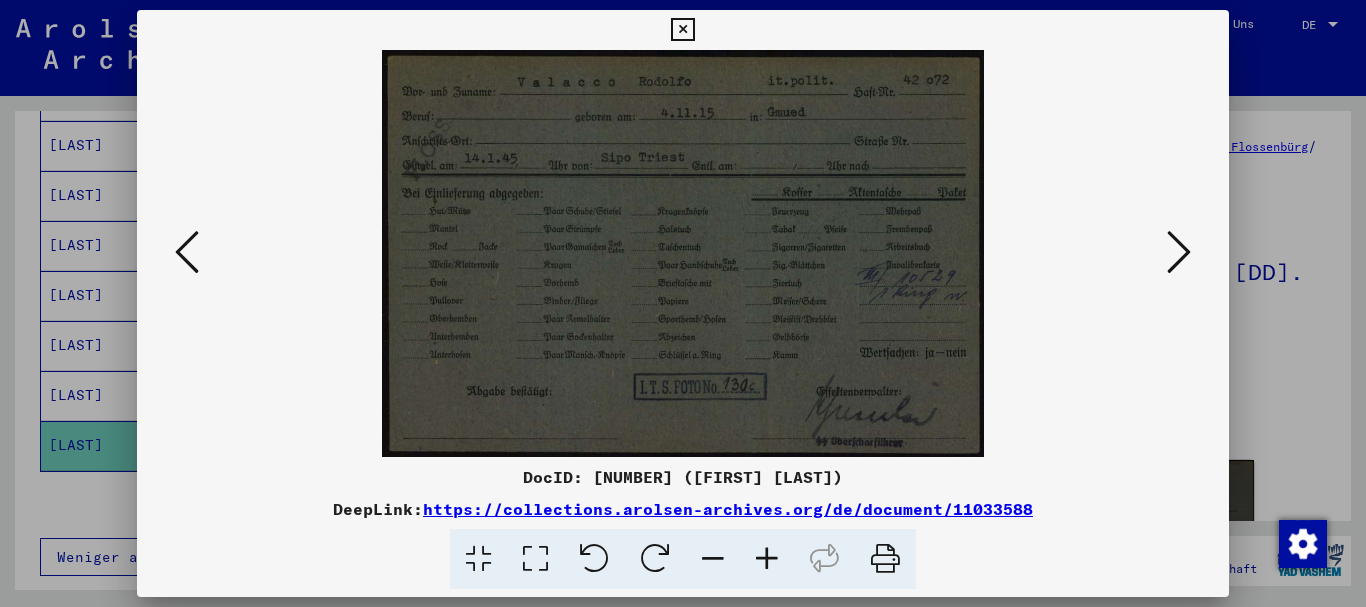 scroll, scrollTop: 216, scrollLeft: 0, axis: vertical 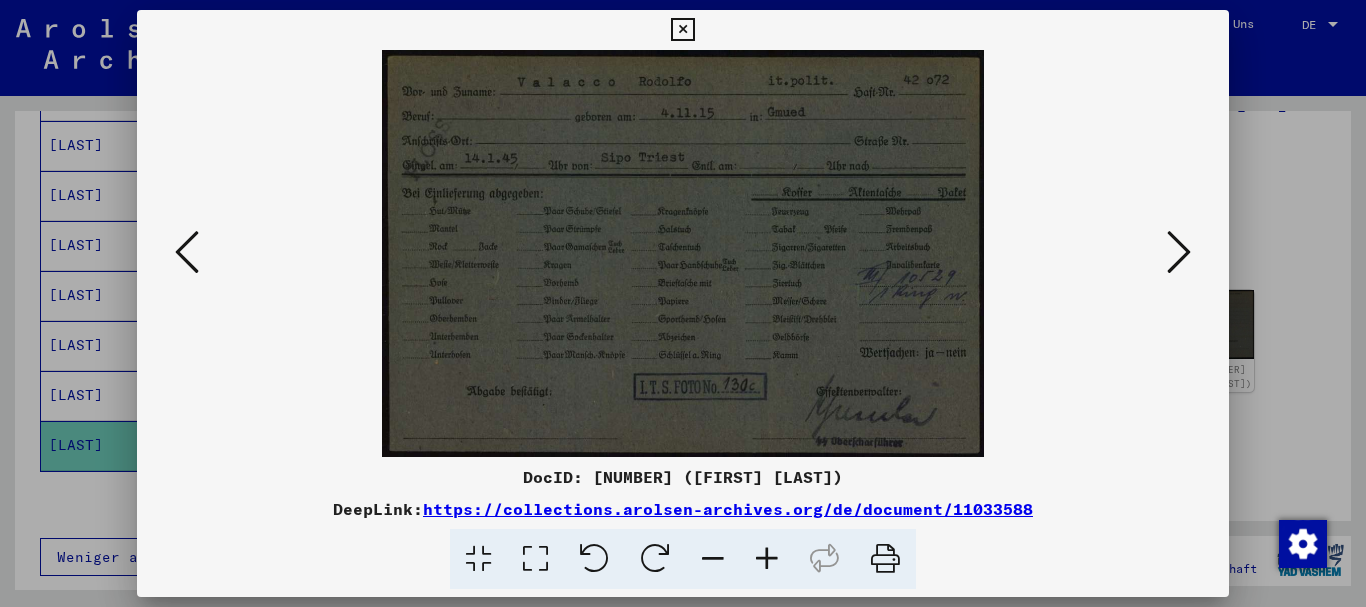 click at bounding box center [683, 303] 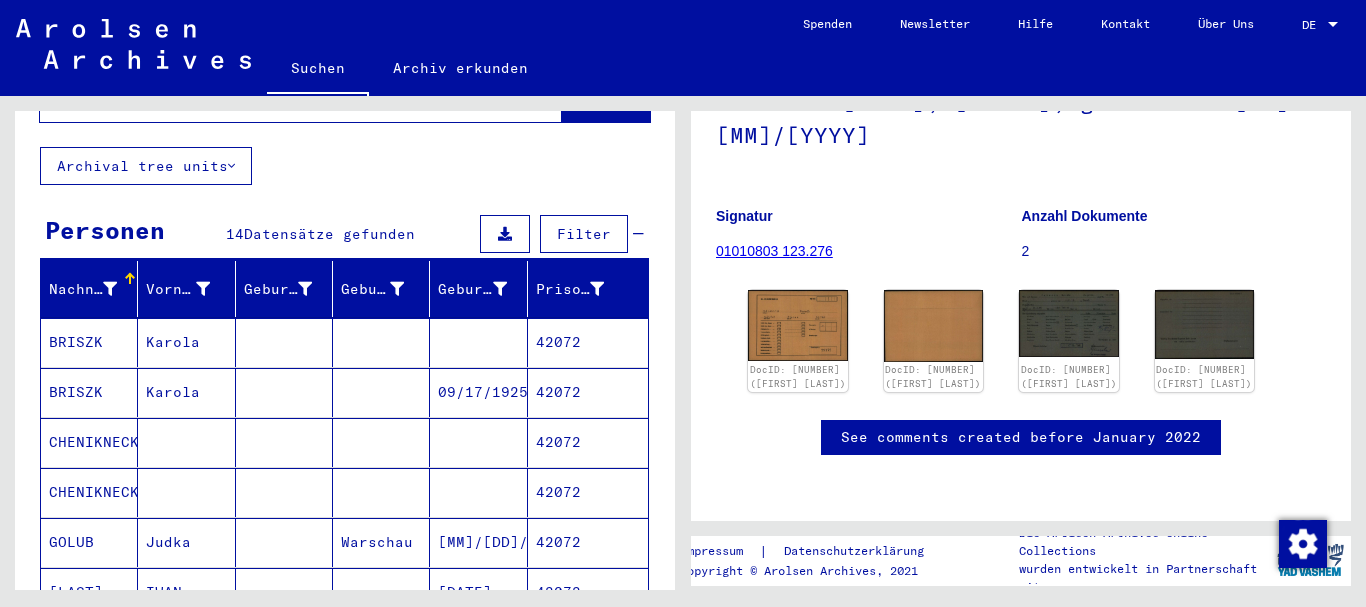 scroll, scrollTop: 7, scrollLeft: 0, axis: vertical 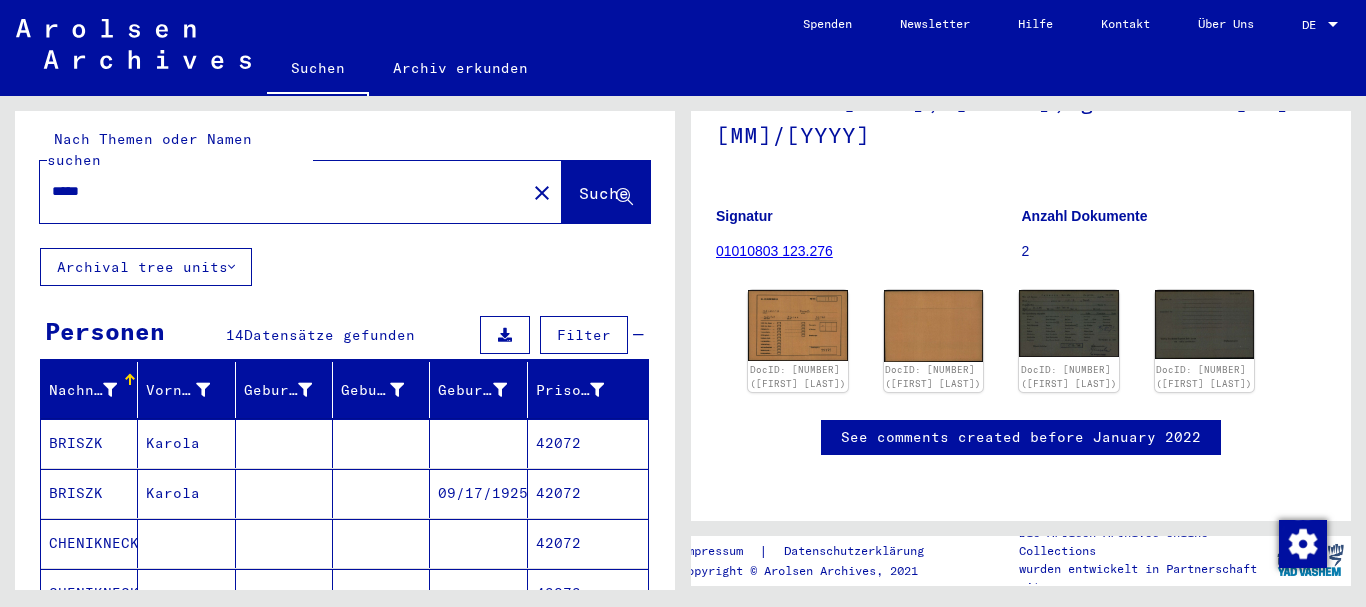 drag, startPoint x: 75, startPoint y: 176, endPoint x: 0, endPoint y: 155, distance: 77.88453 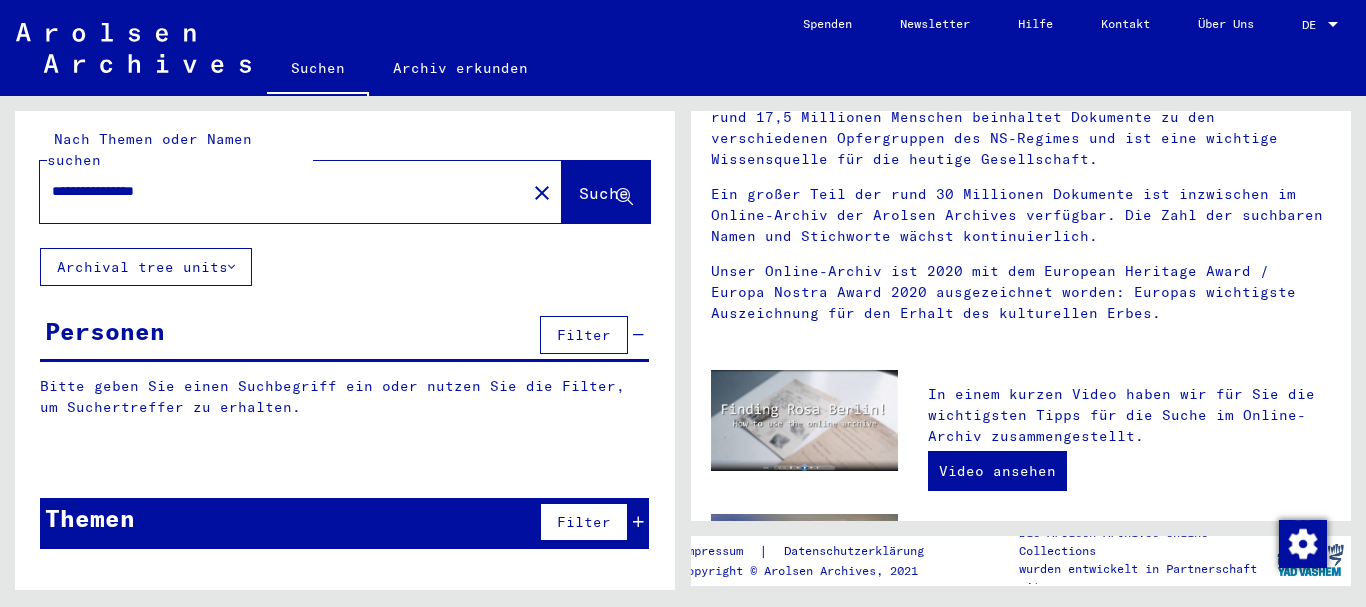 scroll, scrollTop: 0, scrollLeft: 0, axis: both 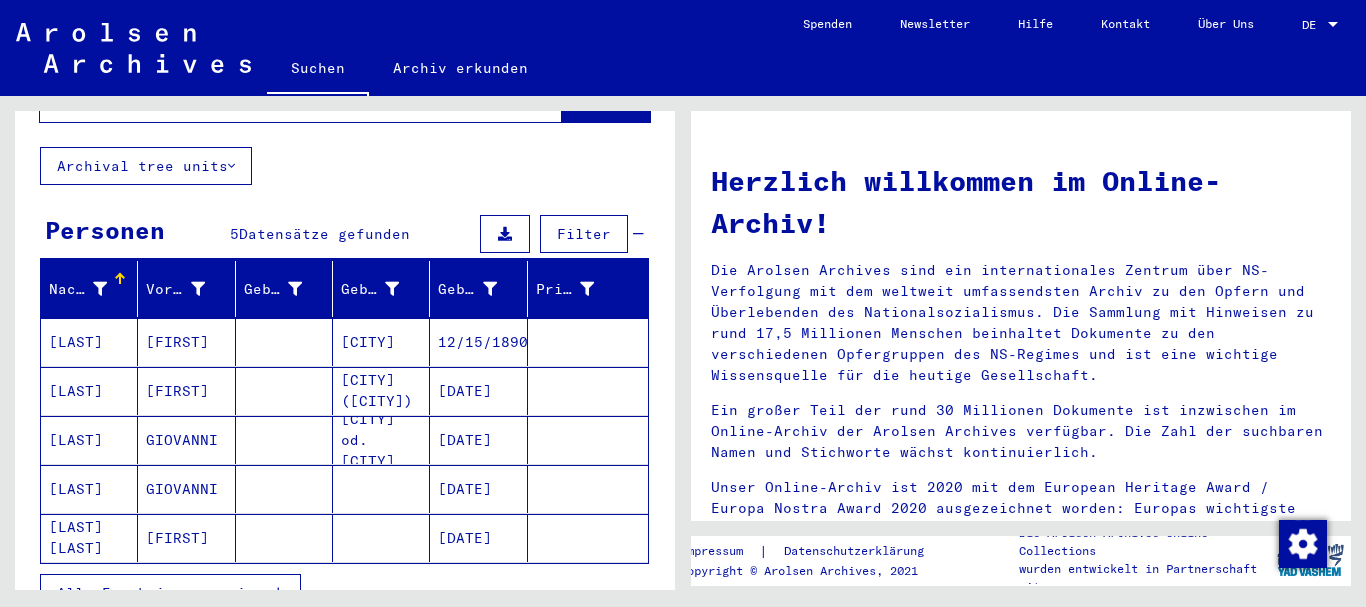 drag, startPoint x: 245, startPoint y: 566, endPoint x: 216, endPoint y: 453, distance: 116.6619 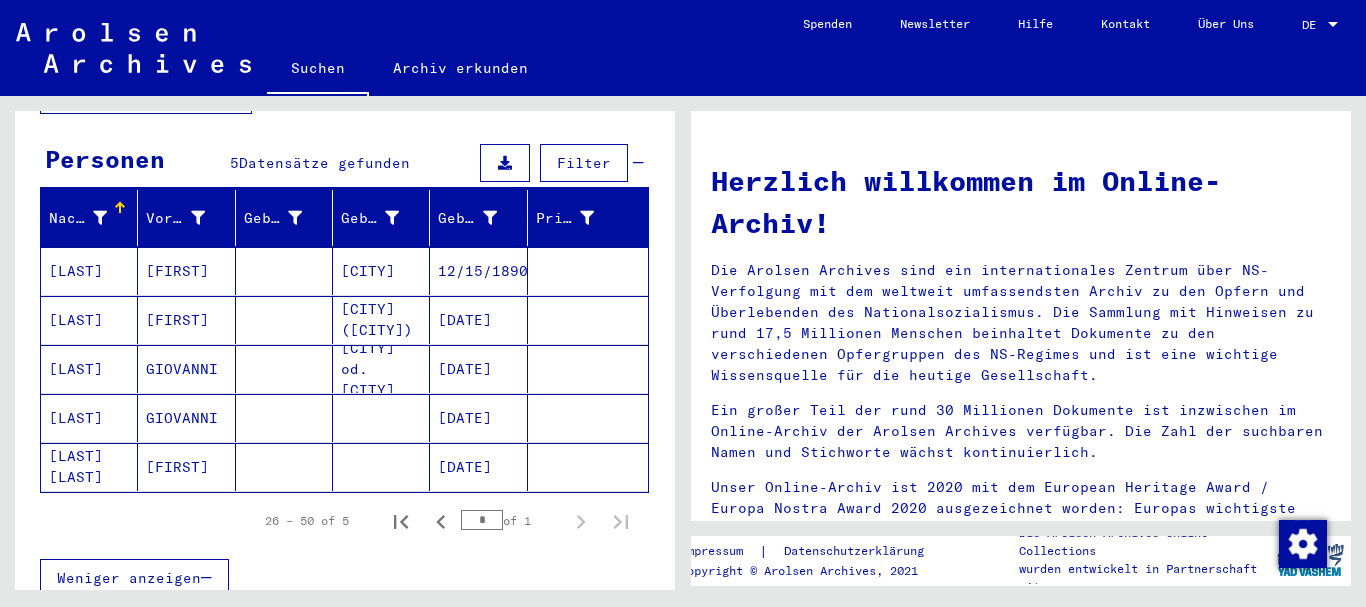 scroll, scrollTop: 216, scrollLeft: 0, axis: vertical 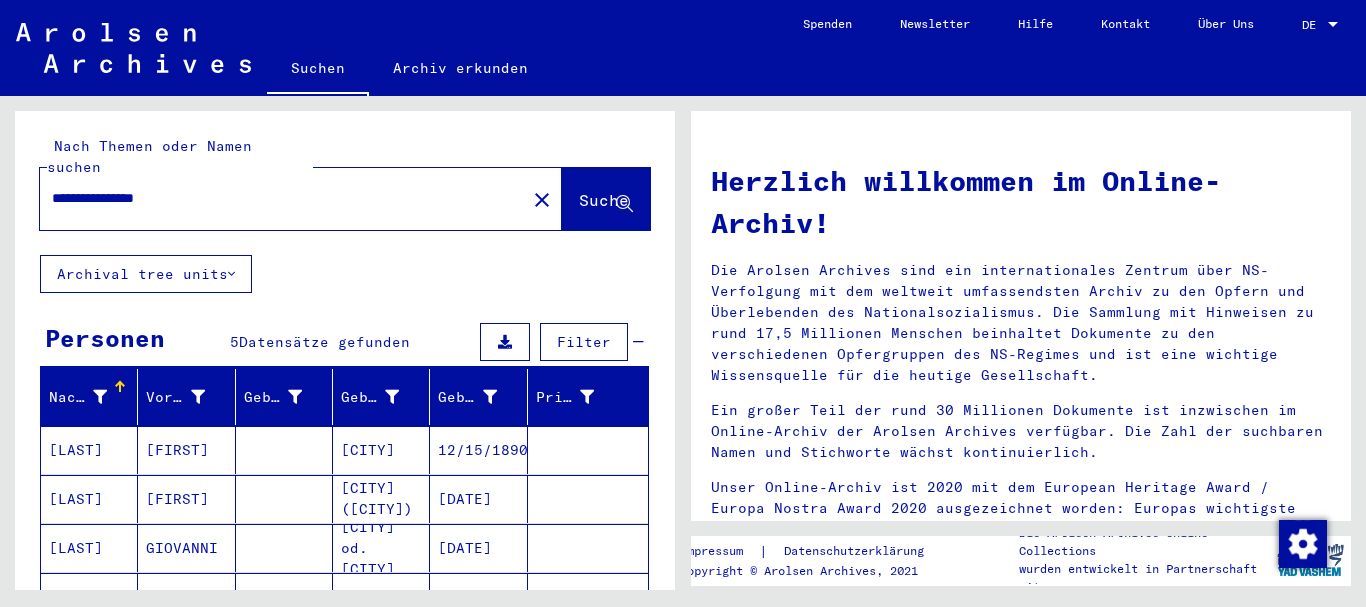 drag, startPoint x: 213, startPoint y: 178, endPoint x: 6, endPoint y: 180, distance: 207.00966 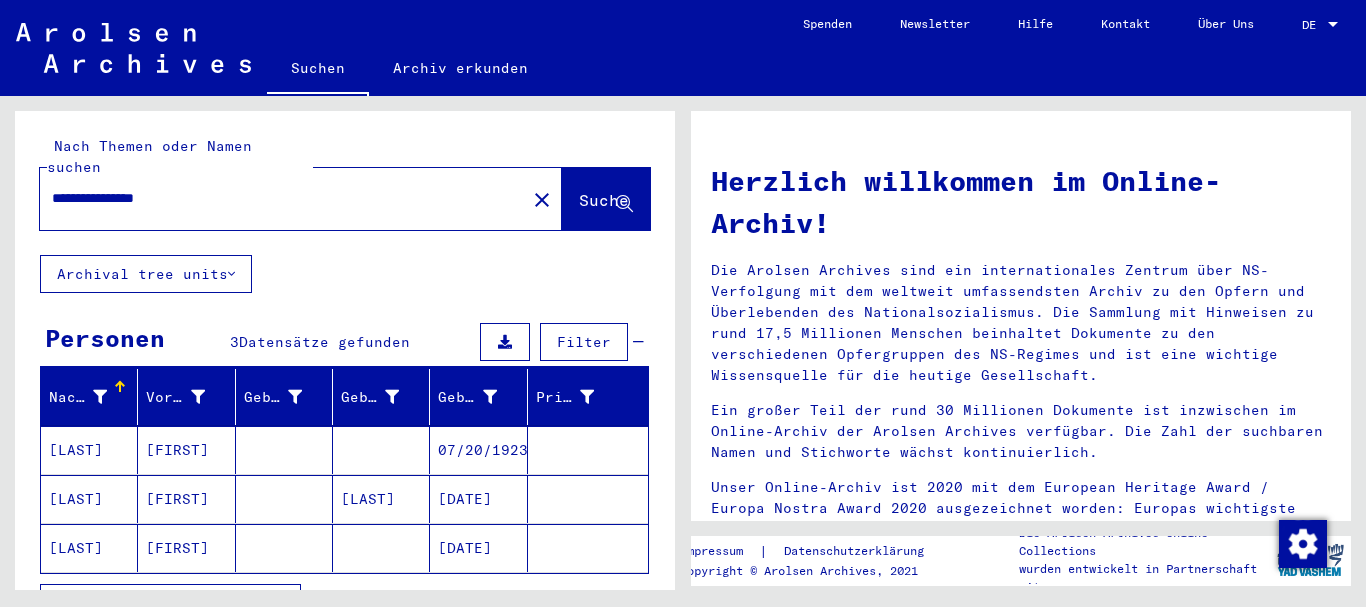 click on "Bruno" at bounding box center (186, 499) 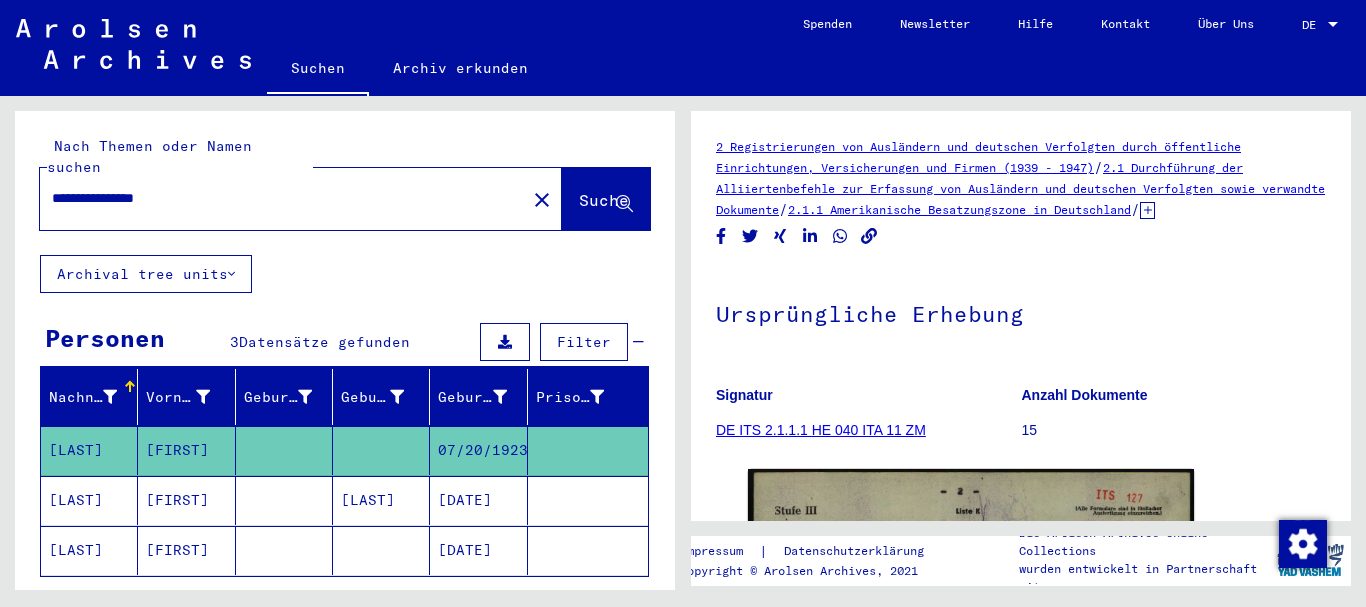 scroll, scrollTop: 216, scrollLeft: 0, axis: vertical 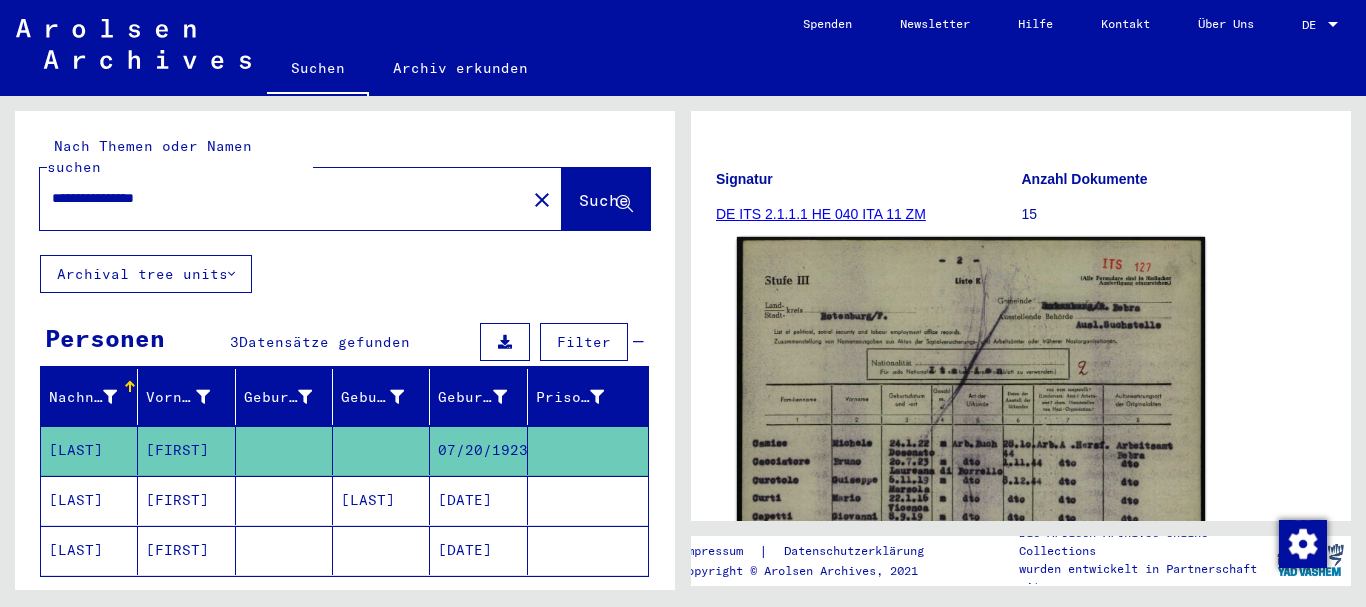 click 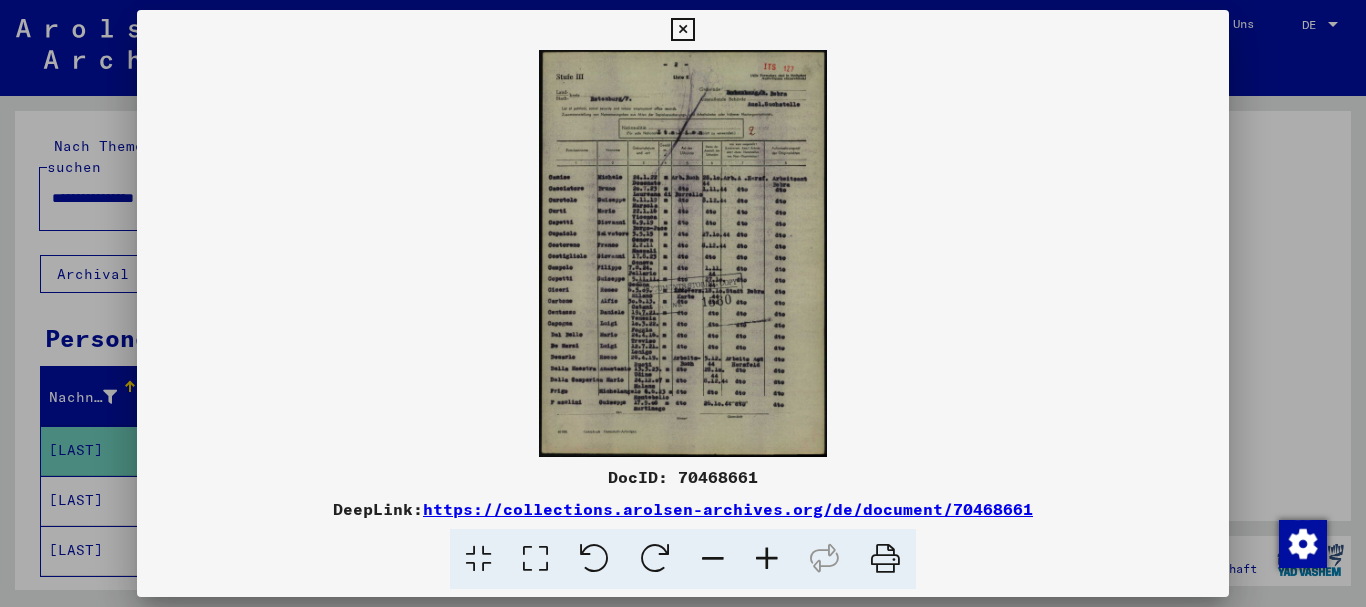 click at bounding box center [767, 559] 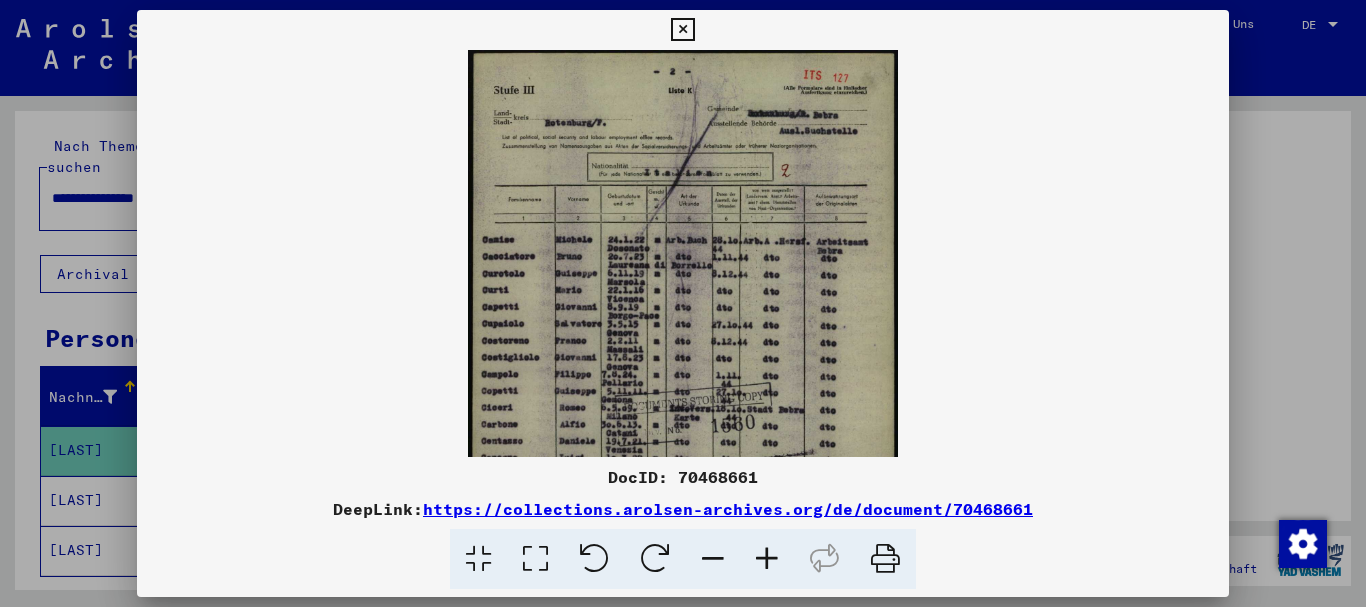 click at bounding box center [767, 559] 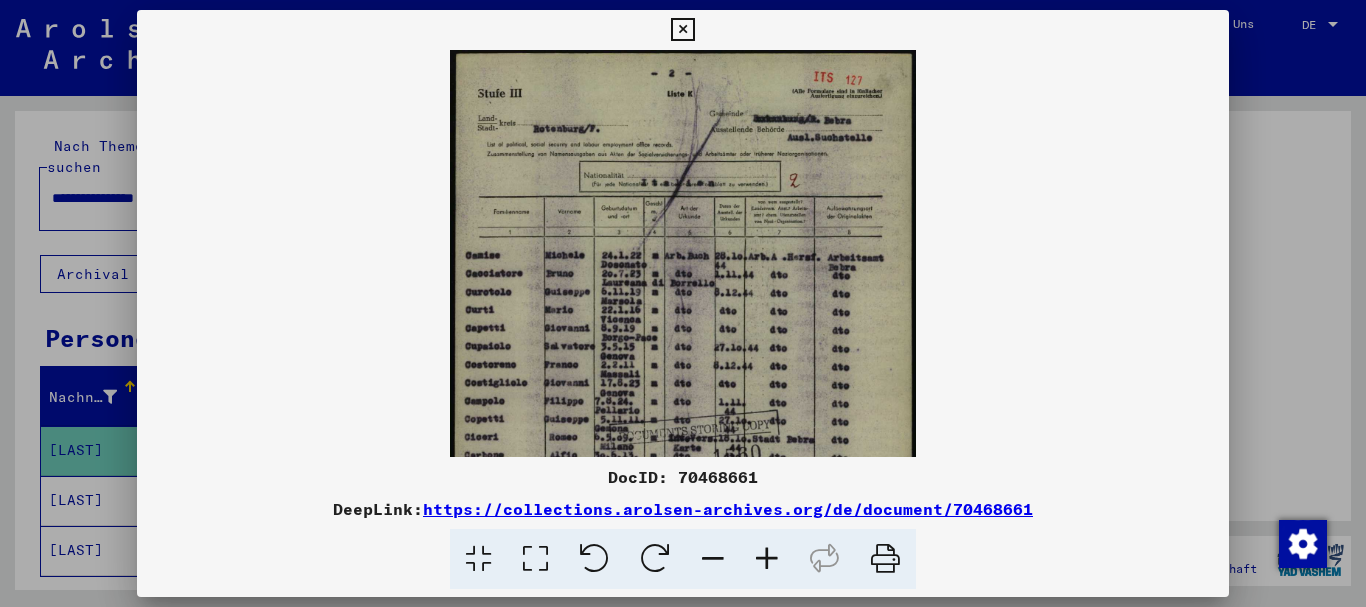 click at bounding box center (767, 559) 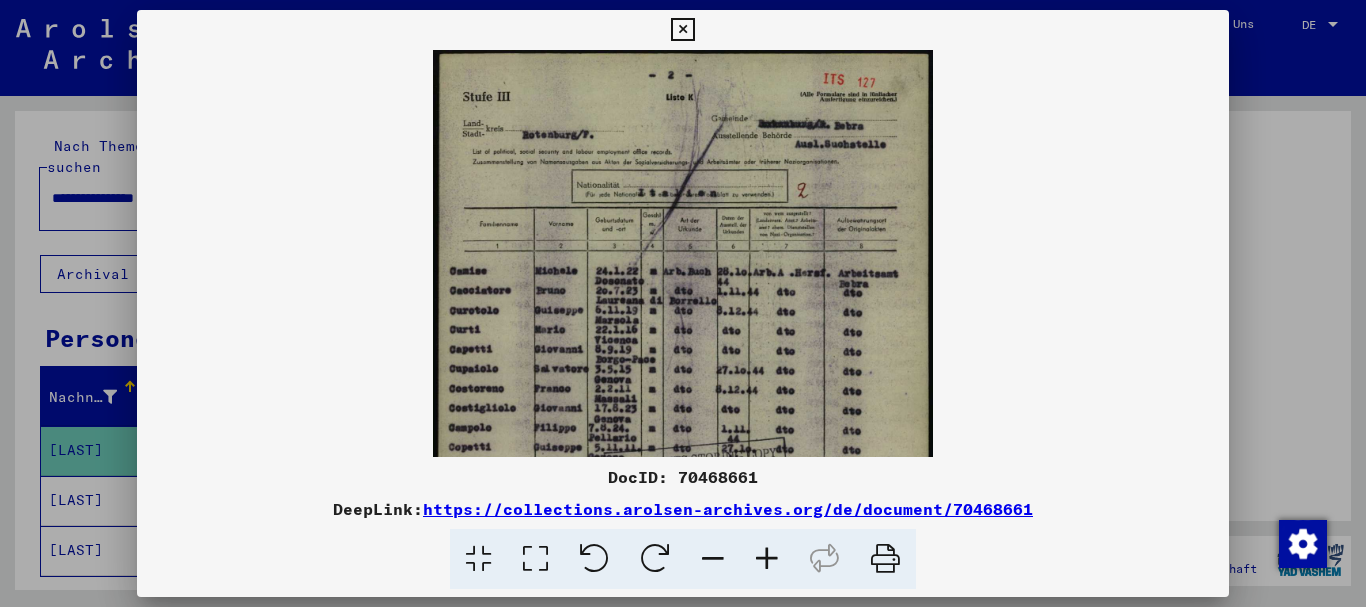 click at bounding box center (767, 559) 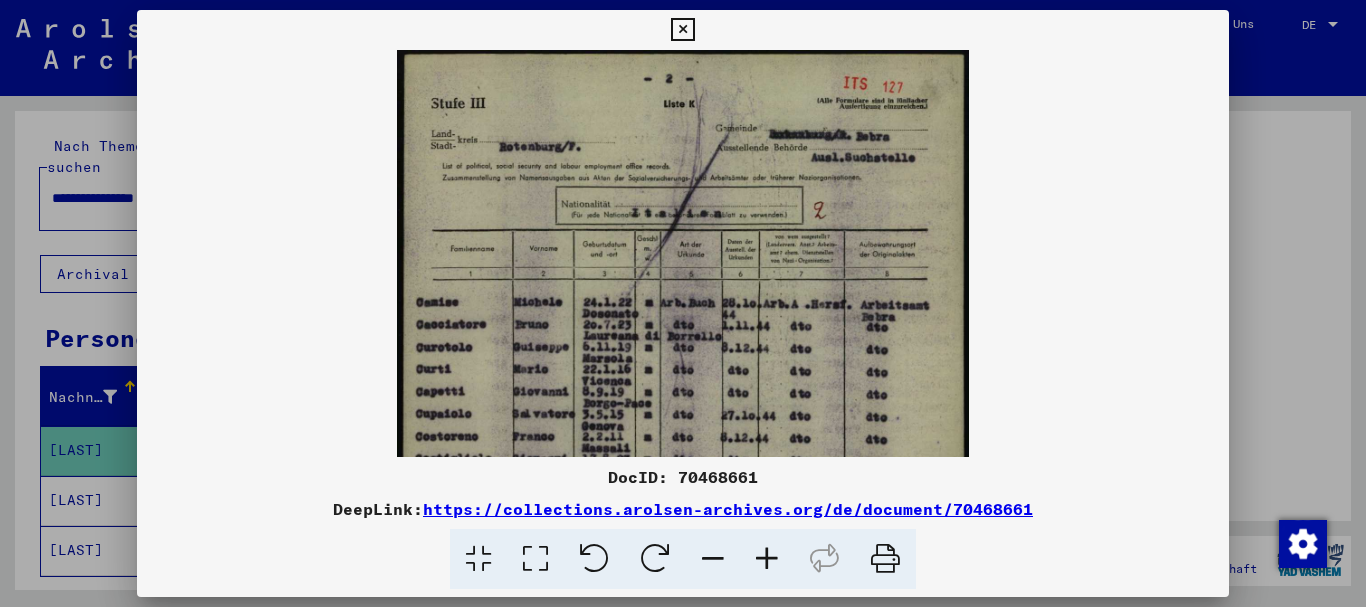 click at bounding box center [767, 559] 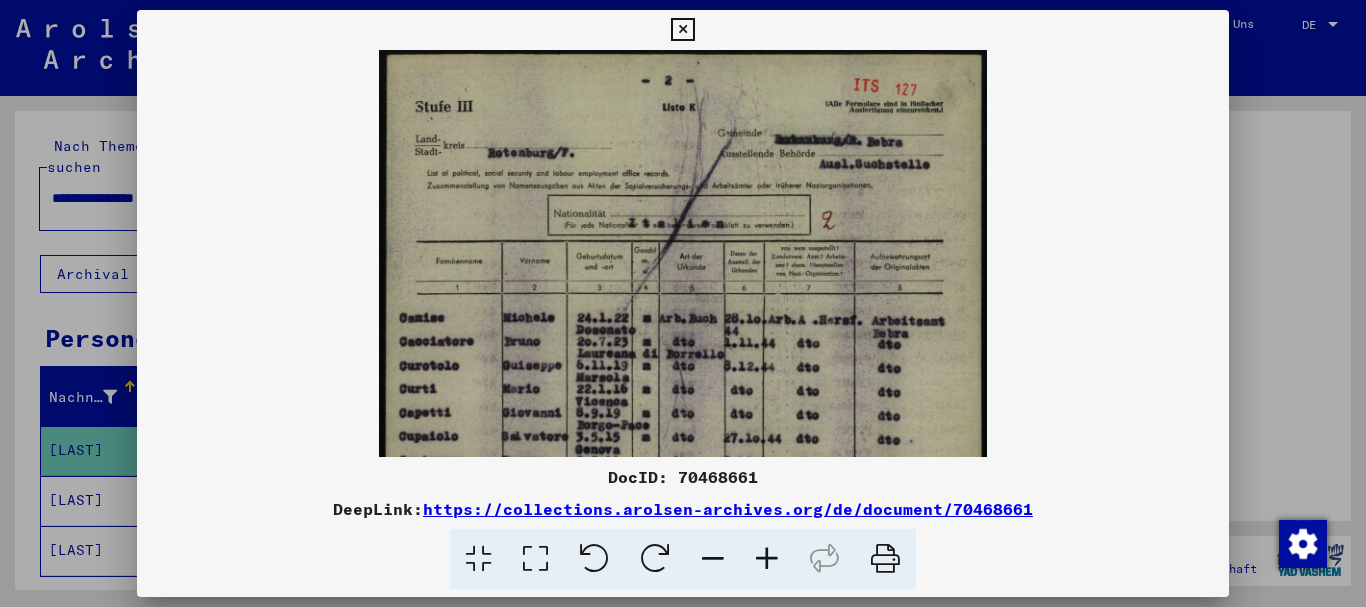 click at bounding box center (767, 559) 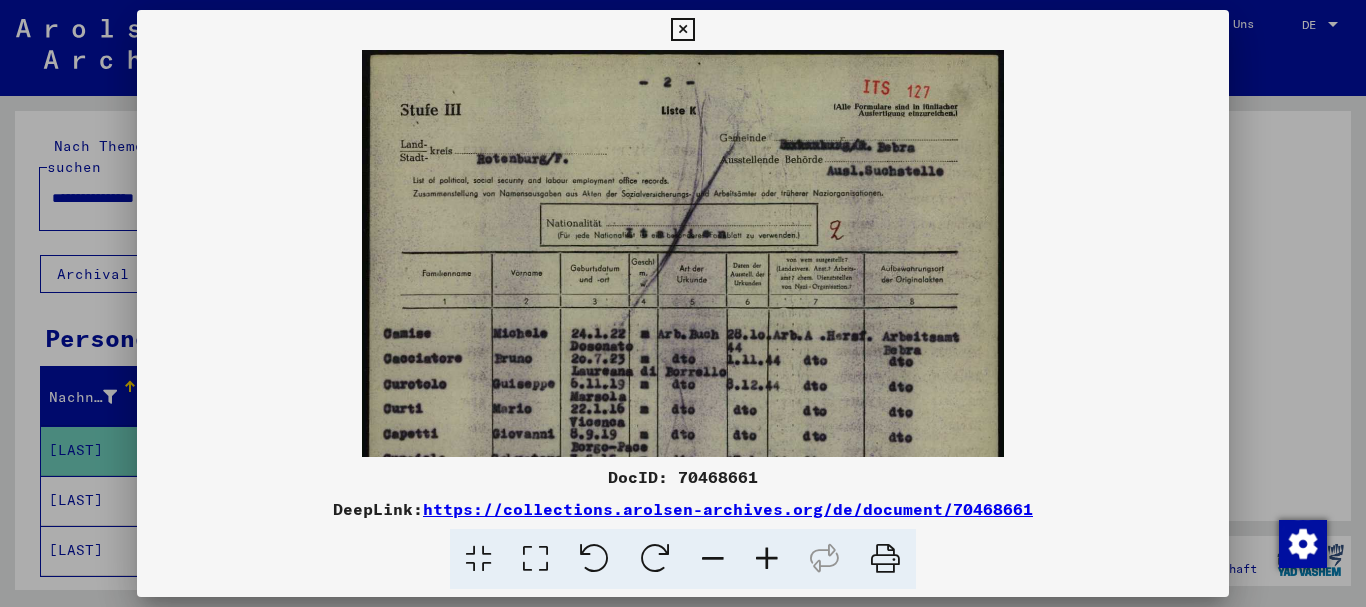 click at bounding box center (767, 559) 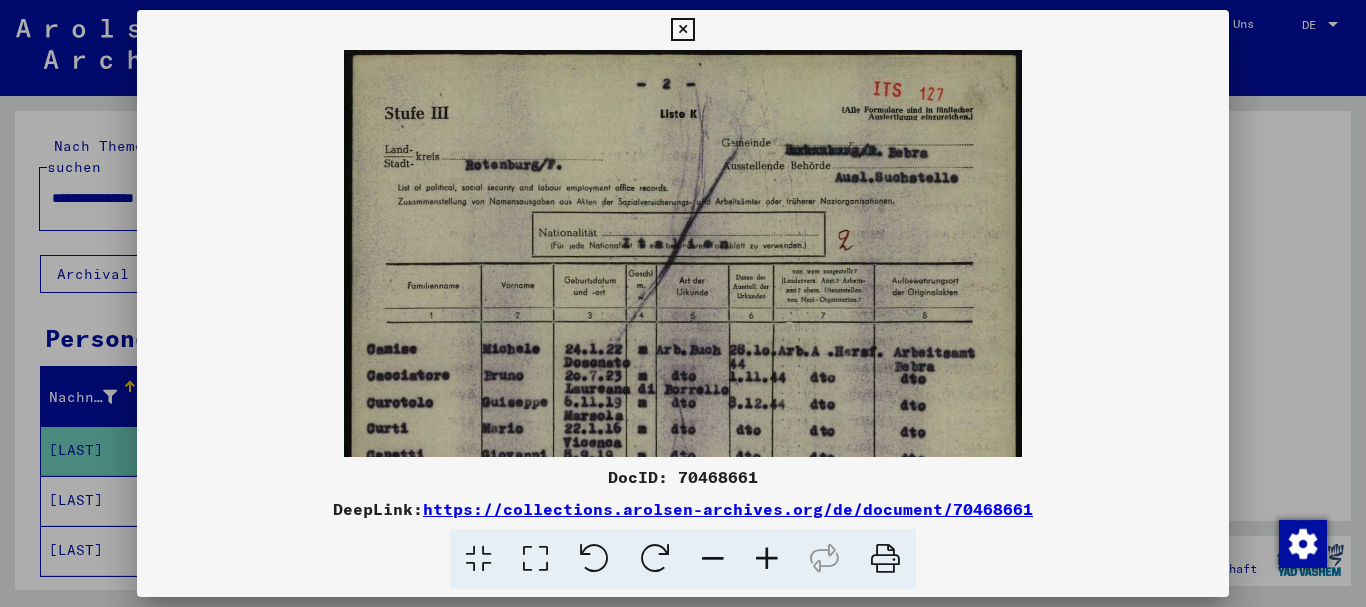 click at bounding box center [767, 559] 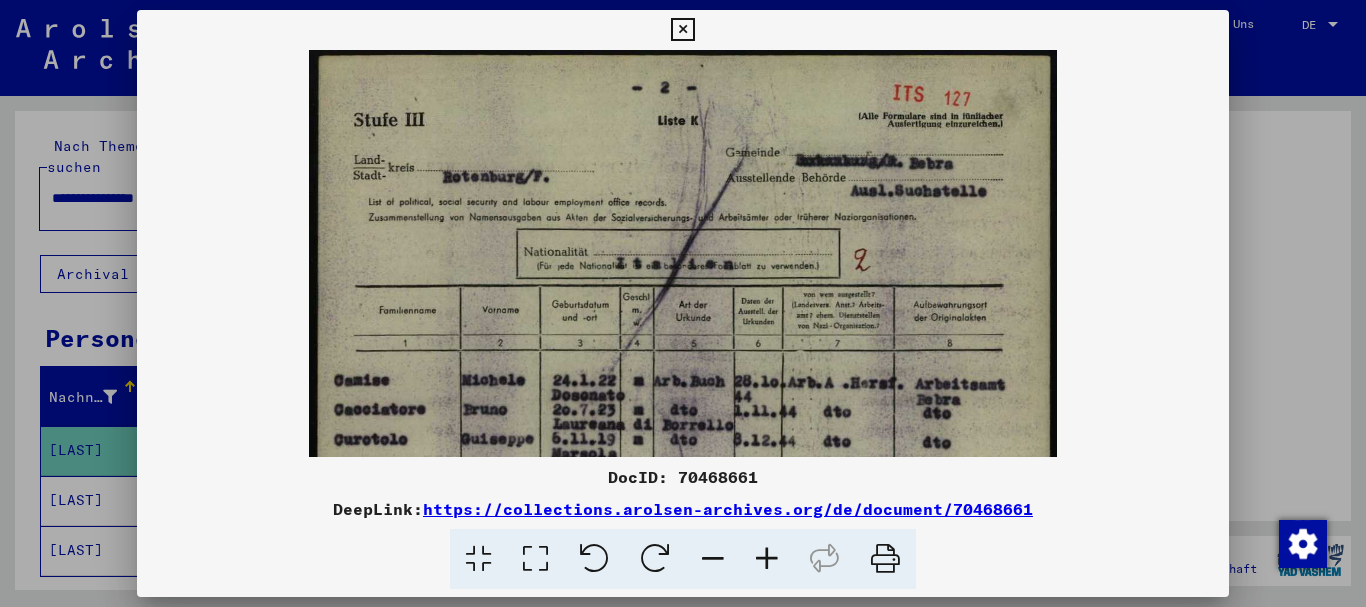 click at bounding box center (767, 559) 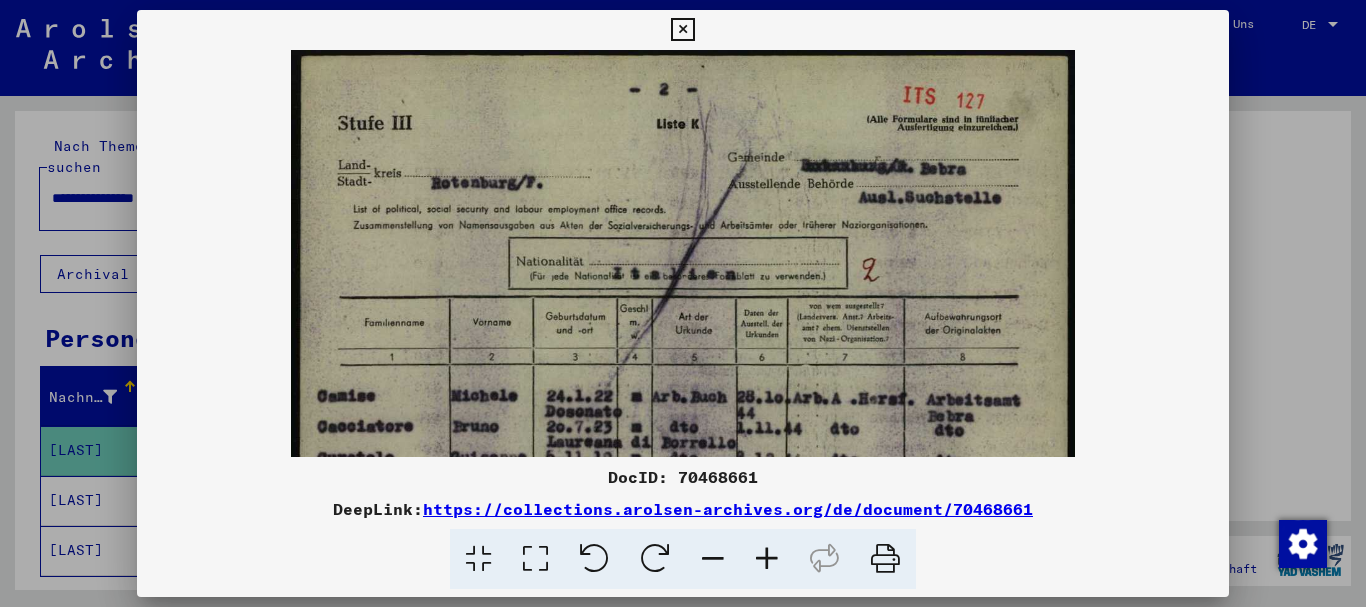 click at bounding box center [767, 559] 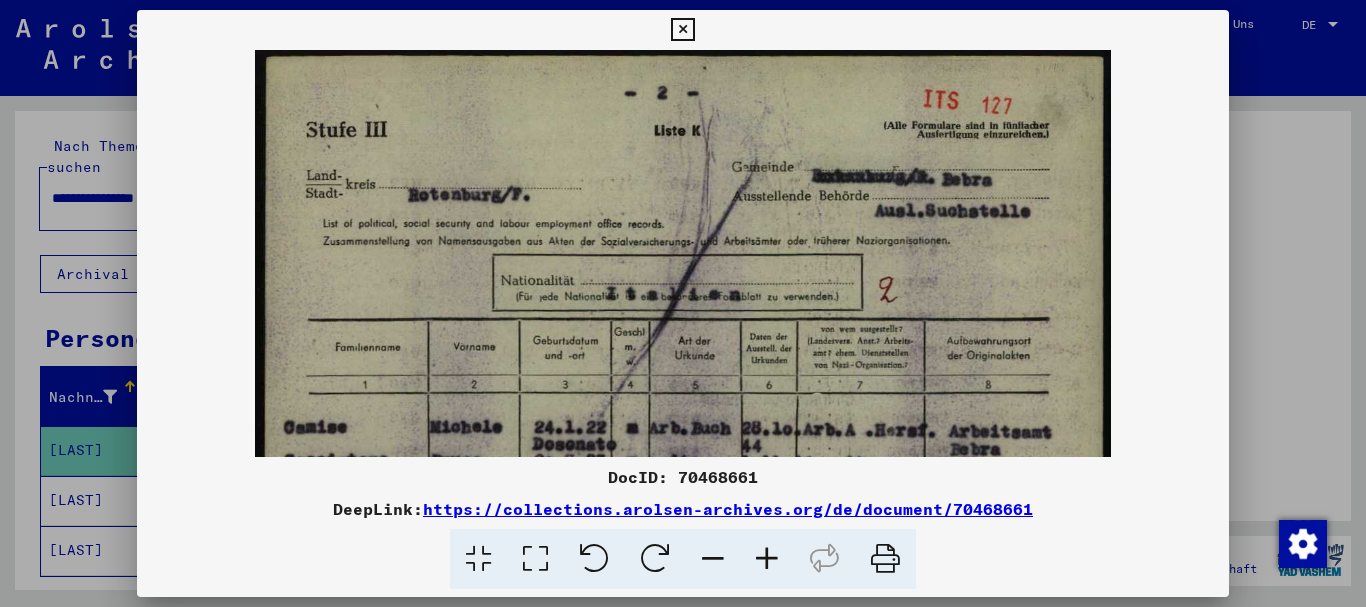 click at bounding box center (767, 559) 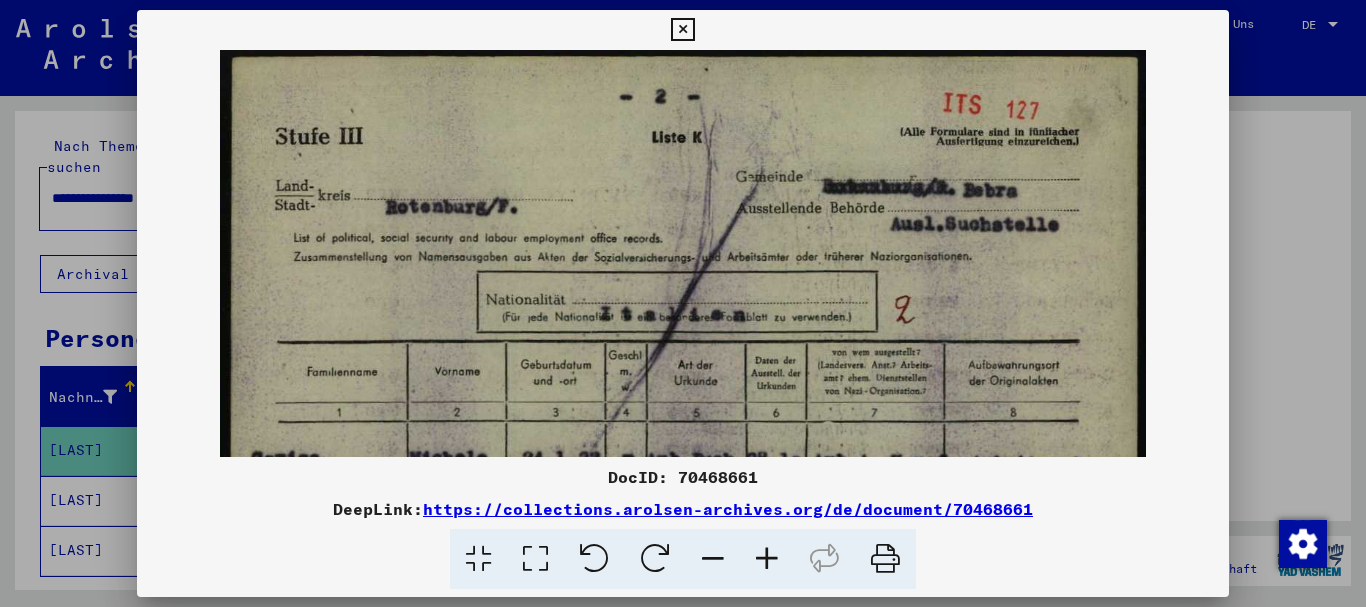 drag, startPoint x: 765, startPoint y: 560, endPoint x: 736, endPoint y: 535, distance: 38.28838 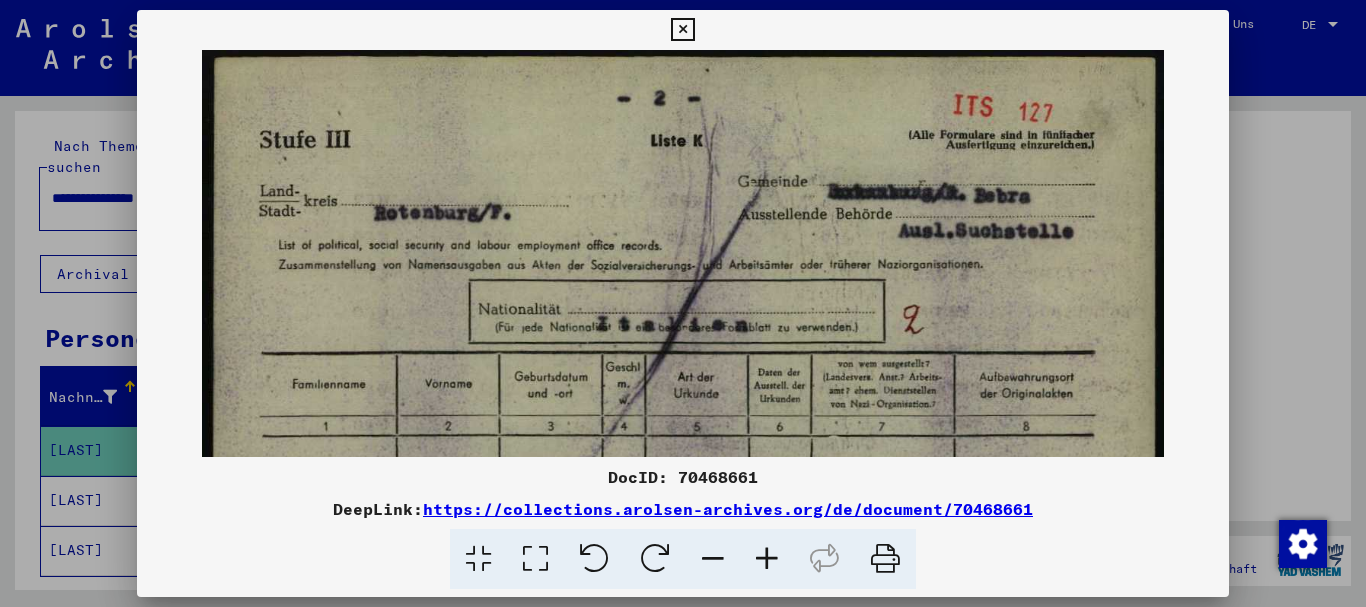 scroll, scrollTop: 241, scrollLeft: 0, axis: vertical 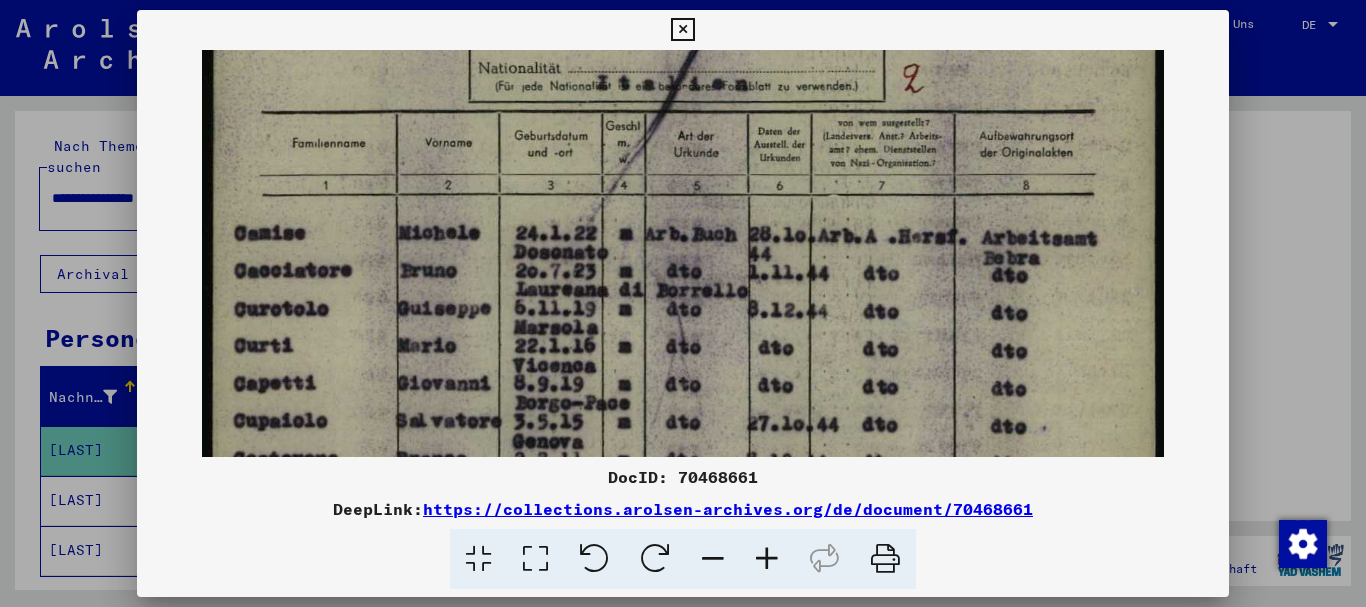drag, startPoint x: 801, startPoint y: 388, endPoint x: 769, endPoint y: 147, distance: 243.1152 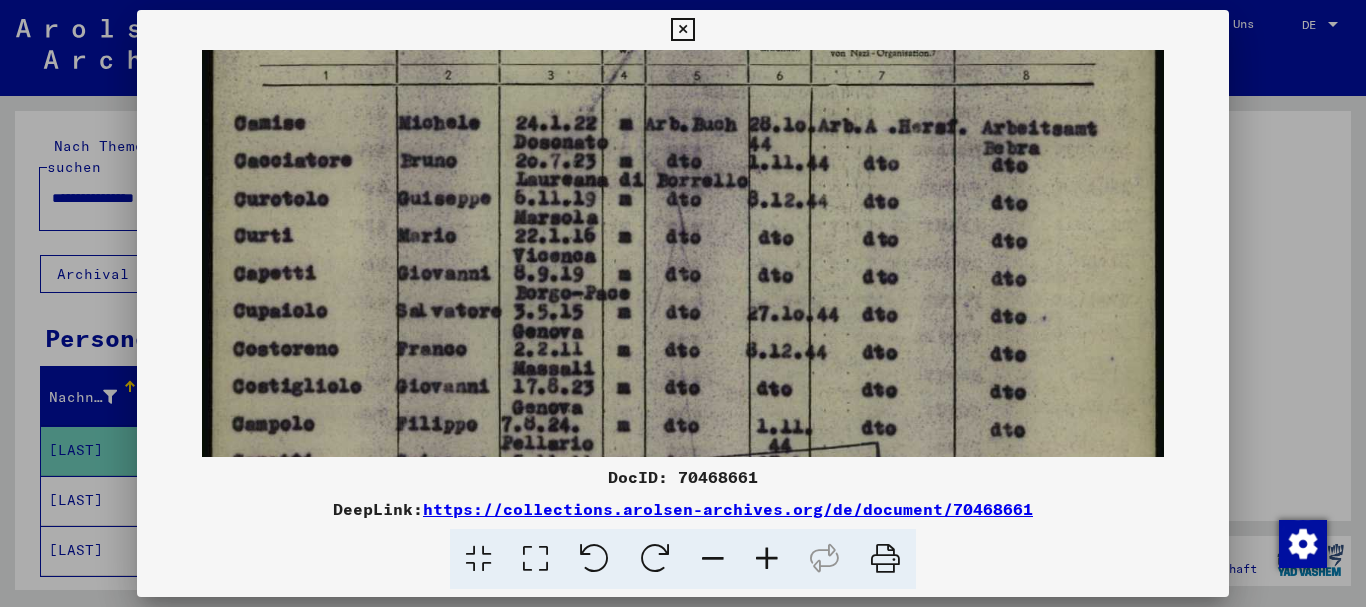 drag, startPoint x: 775, startPoint y: 377, endPoint x: 760, endPoint y: 267, distance: 111.01801 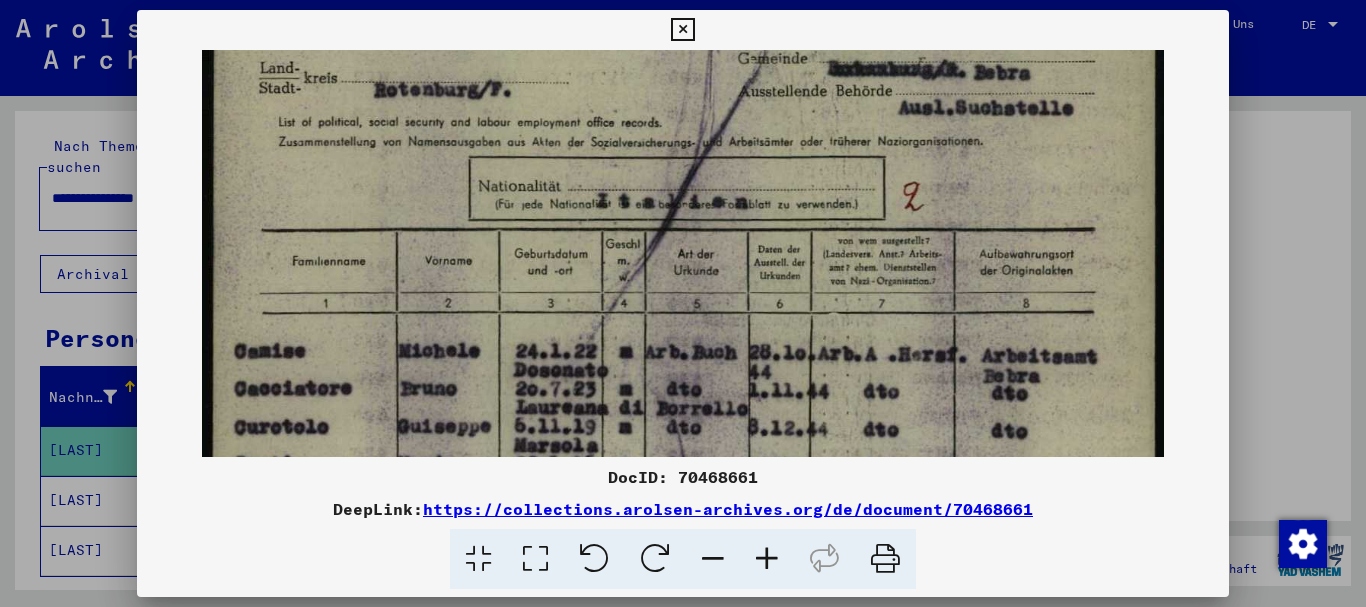 drag, startPoint x: 644, startPoint y: 132, endPoint x: 639, endPoint y: 344, distance: 212.05896 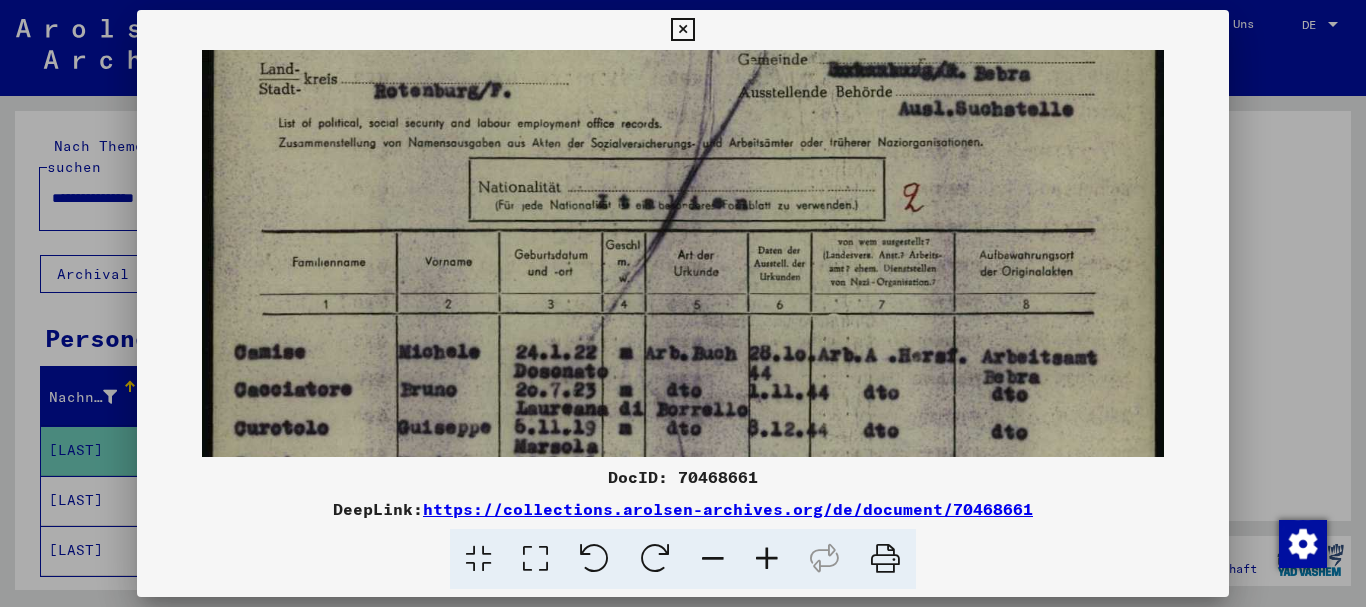 scroll, scrollTop: 23, scrollLeft: 0, axis: vertical 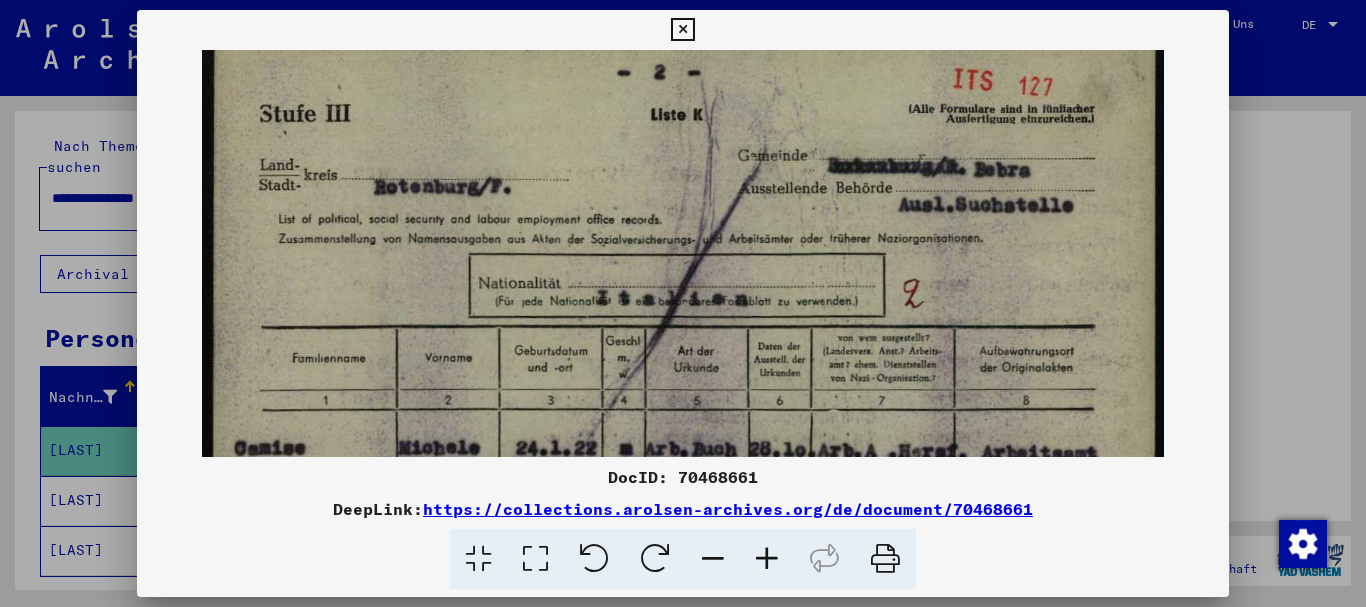 drag, startPoint x: 591, startPoint y: 200, endPoint x: 508, endPoint y: 236, distance: 90.47099 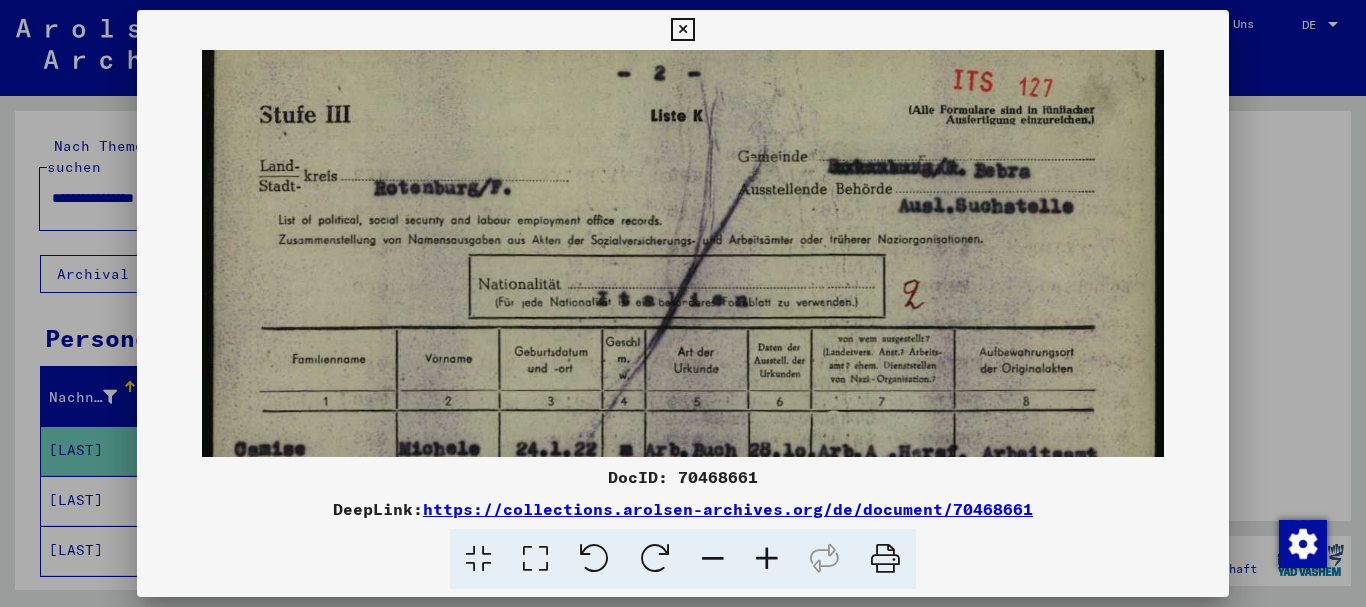 click at bounding box center [682, 703] 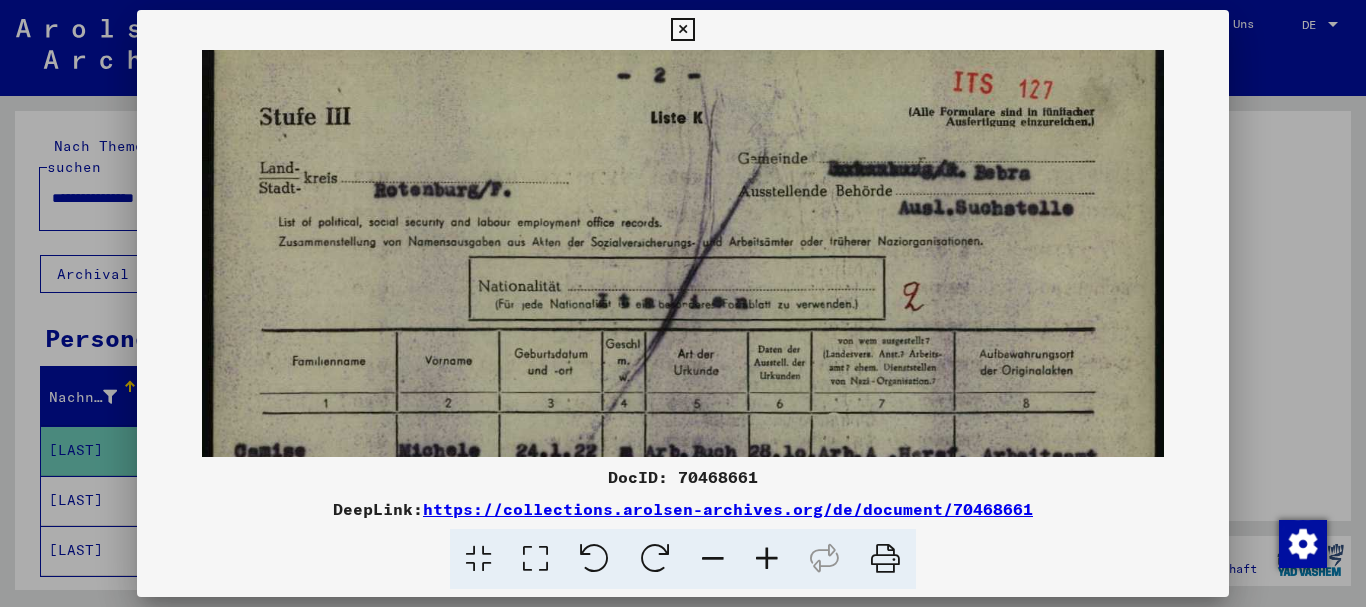 scroll, scrollTop: 306, scrollLeft: 0, axis: vertical 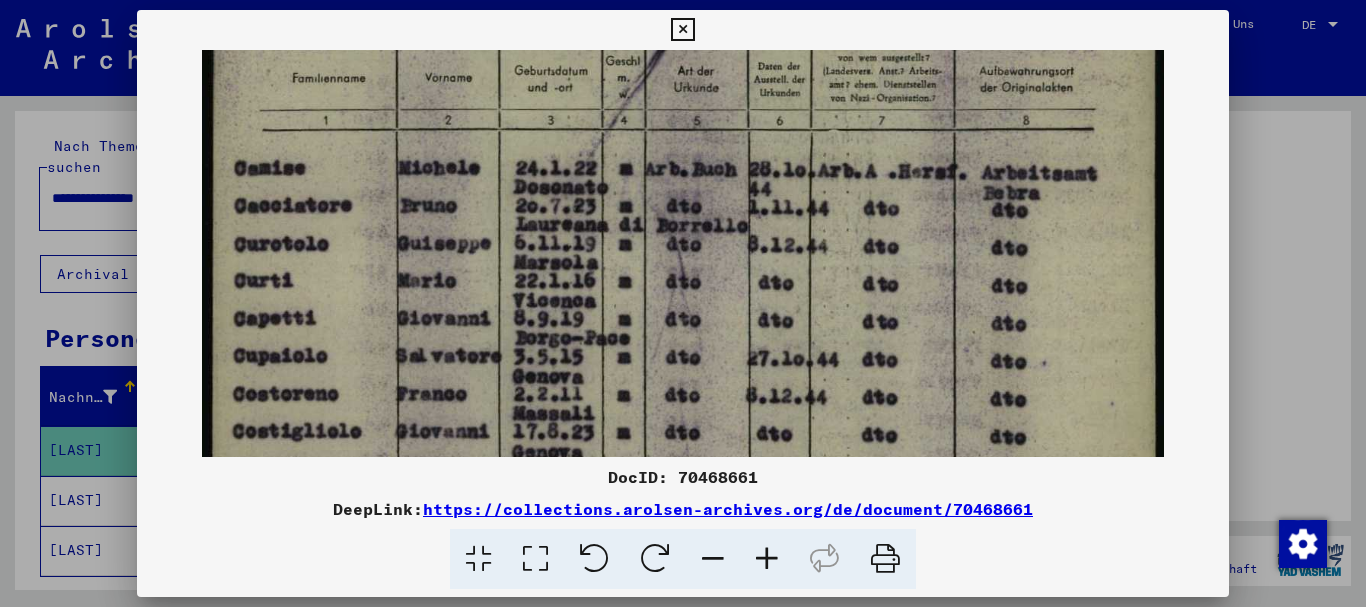 drag, startPoint x: 827, startPoint y: 66, endPoint x: 824, endPoint y: 55, distance: 11.401754 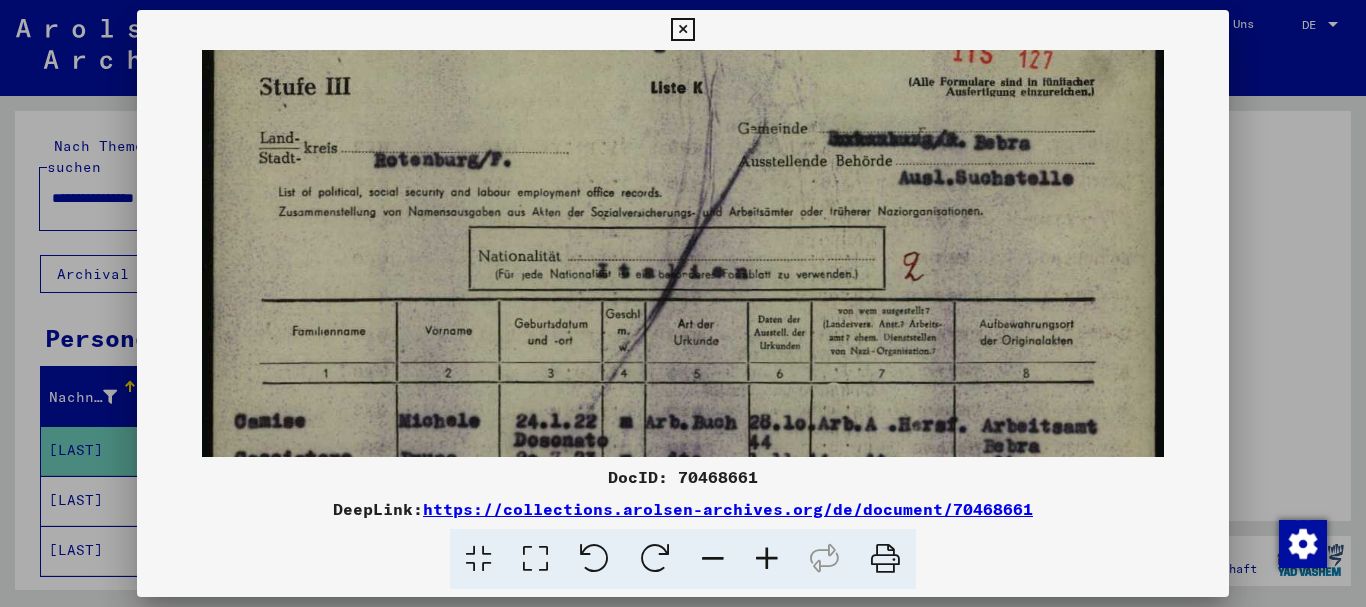 drag, startPoint x: 581, startPoint y: 291, endPoint x: 592, endPoint y: 416, distance: 125.48307 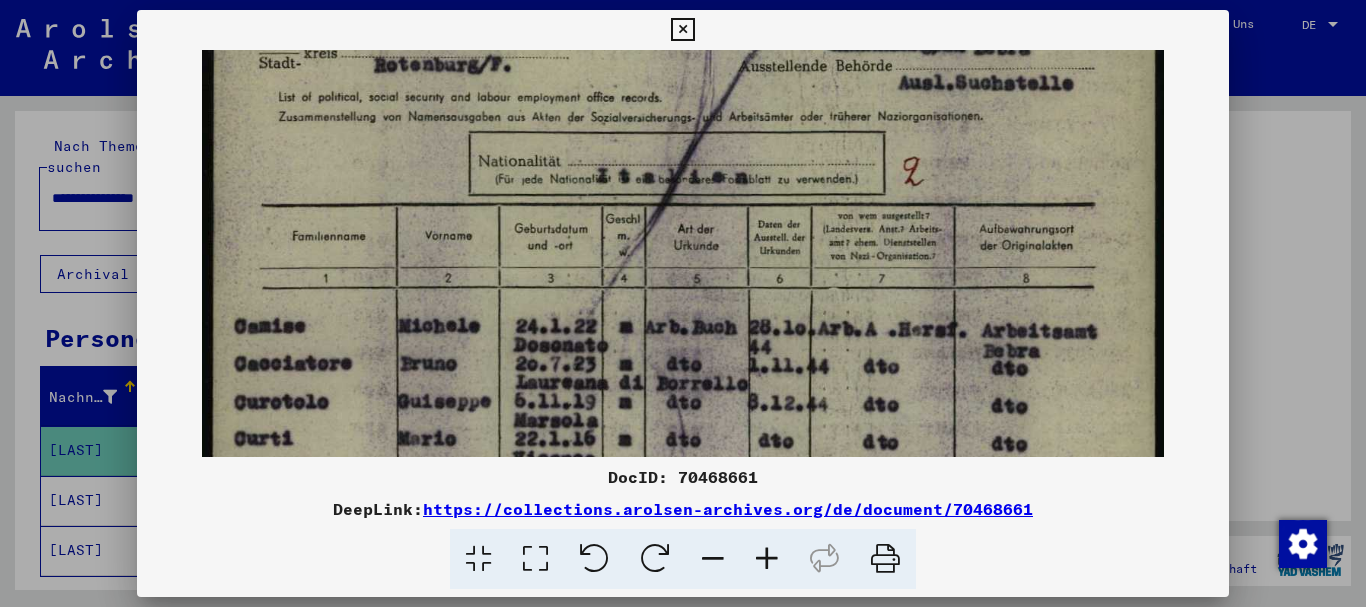 drag, startPoint x: 558, startPoint y: 338, endPoint x: 559, endPoint y: 243, distance: 95.005264 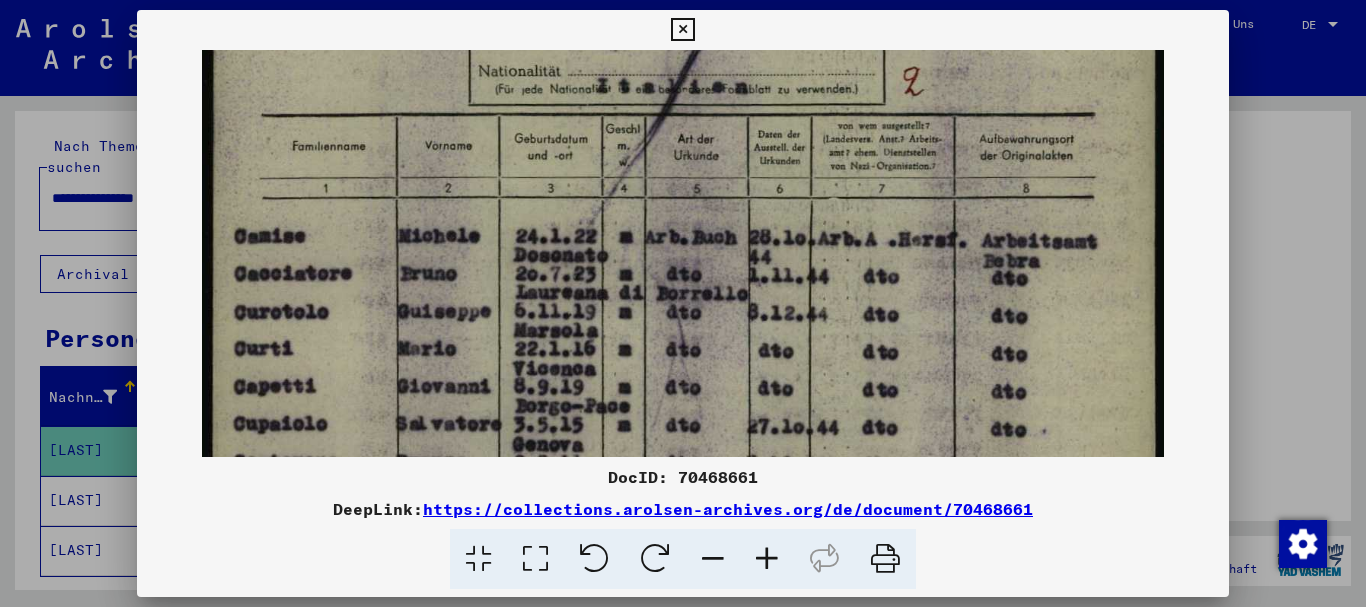 scroll, scrollTop: 288, scrollLeft: 0, axis: vertical 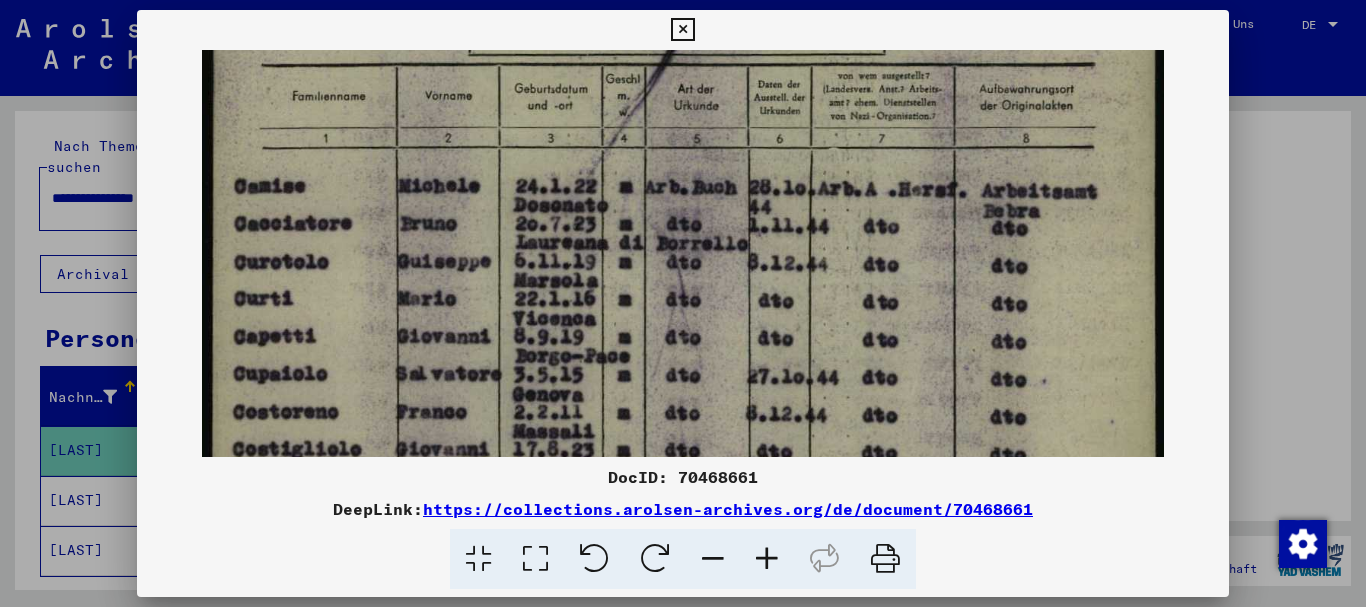 drag, startPoint x: 634, startPoint y: 381, endPoint x: 634, endPoint y: 241, distance: 140 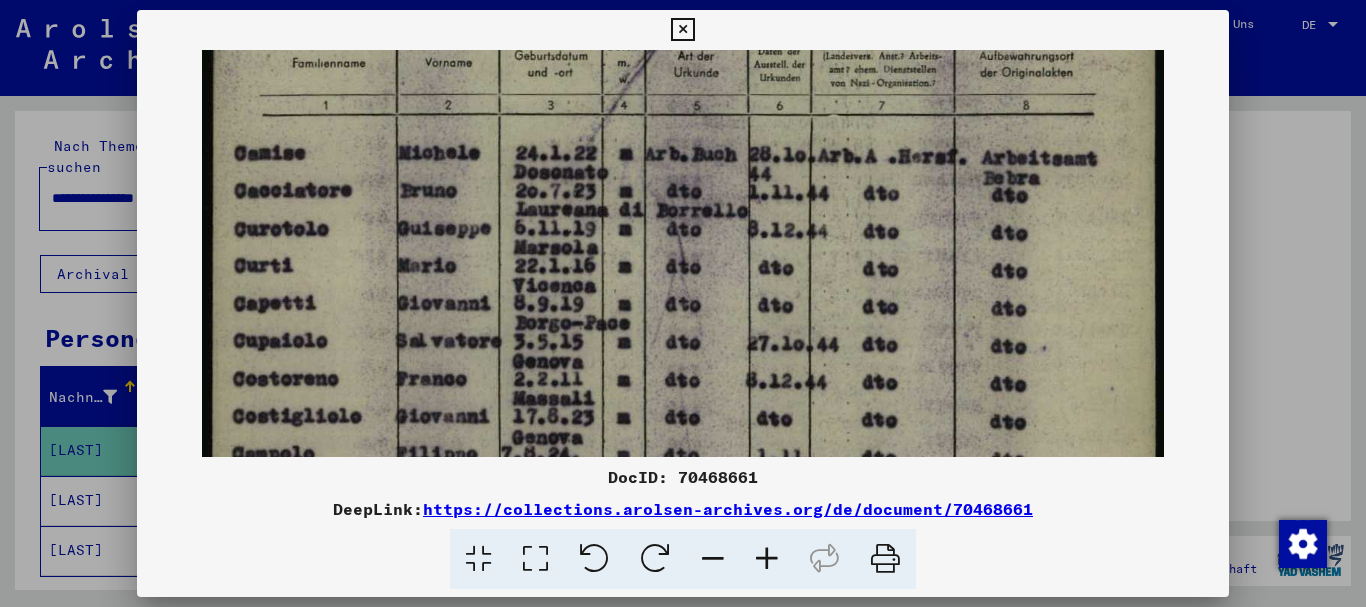 drag, startPoint x: 644, startPoint y: 371, endPoint x: 640, endPoint y: 338, distance: 33.24154 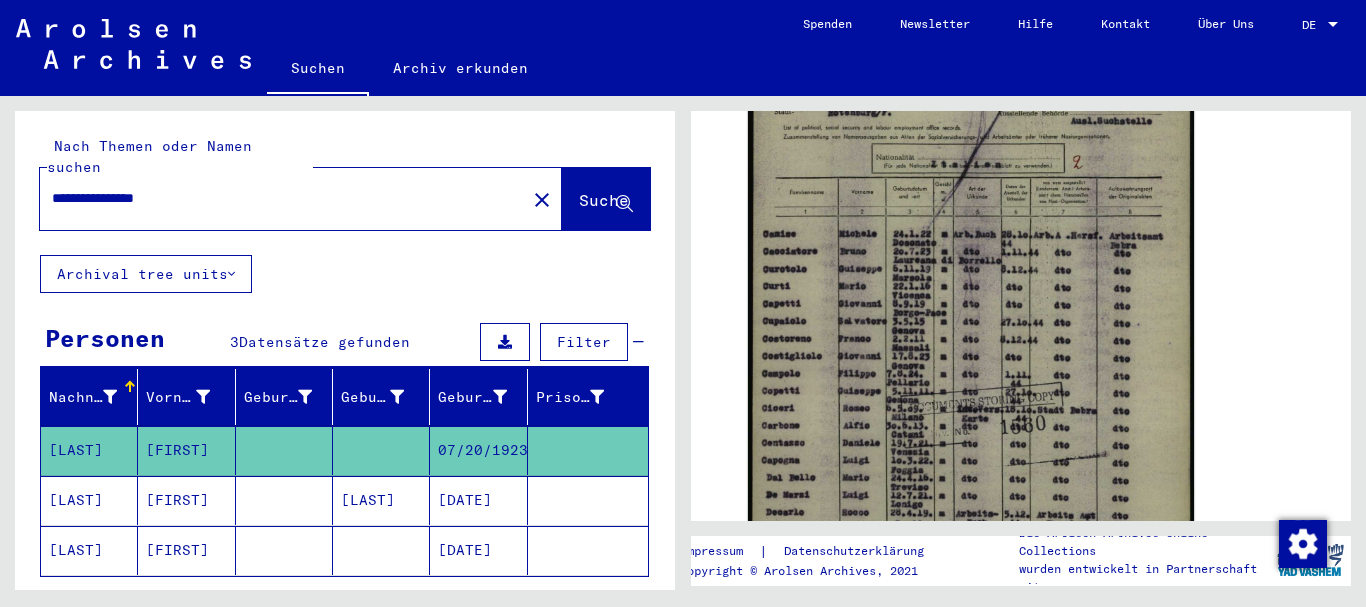 click at bounding box center (284, 550) 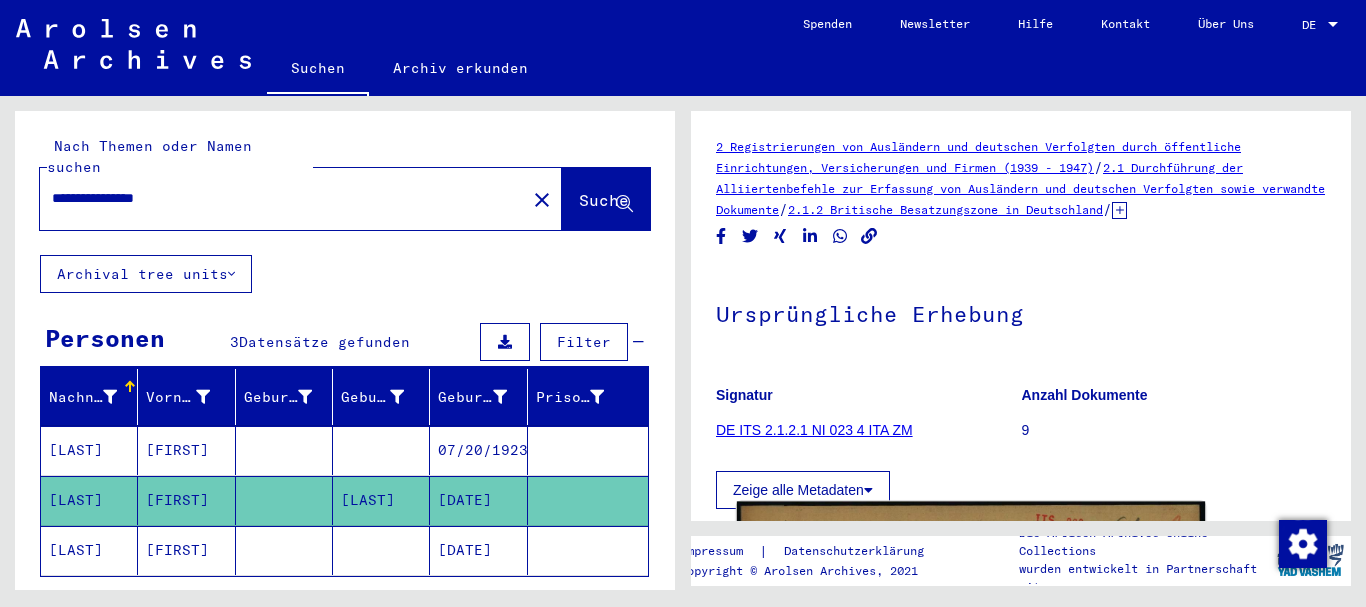 scroll, scrollTop: 324, scrollLeft: 0, axis: vertical 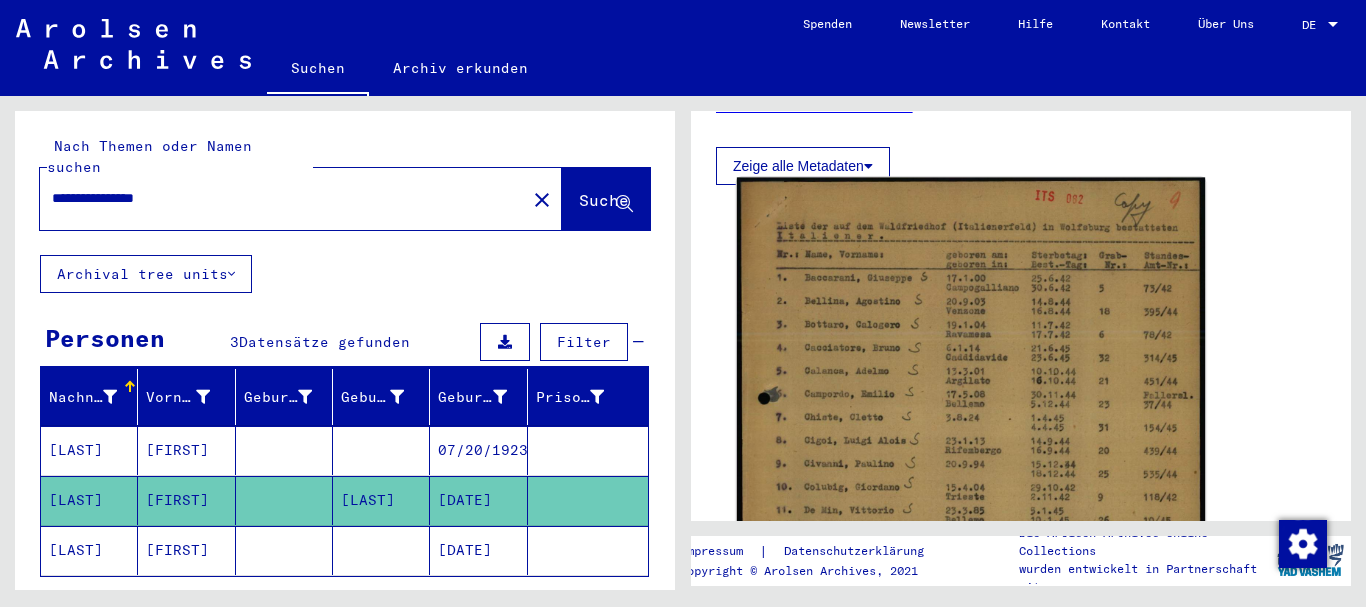 click 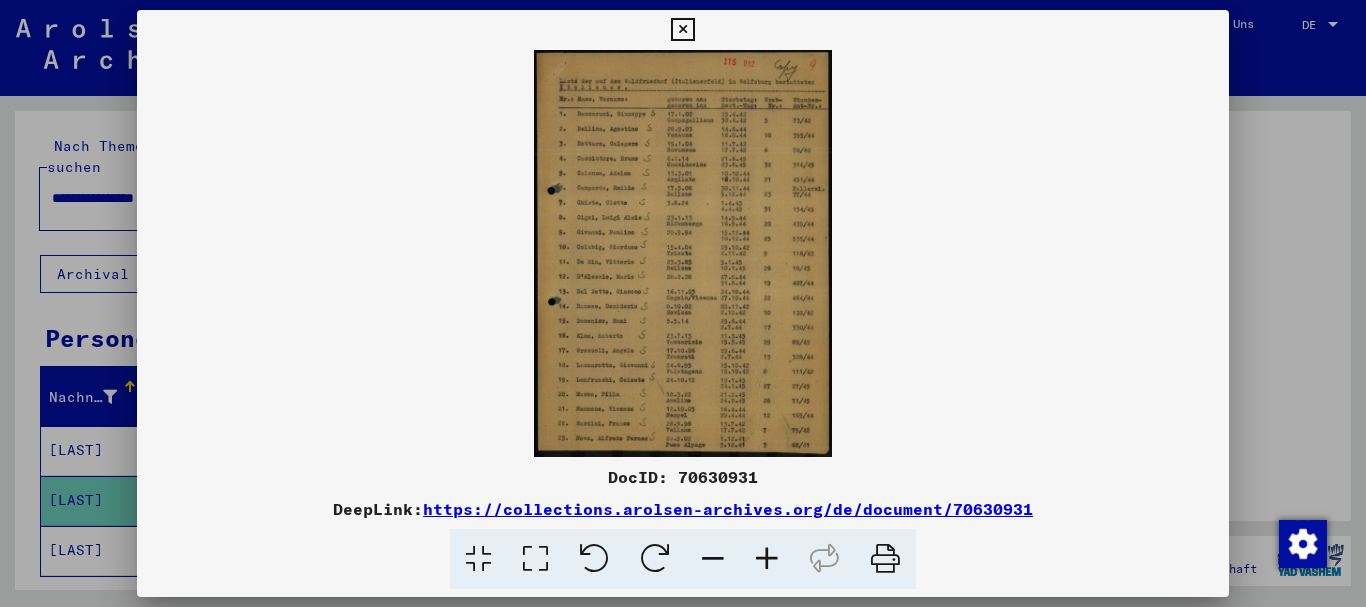 click at bounding box center (767, 559) 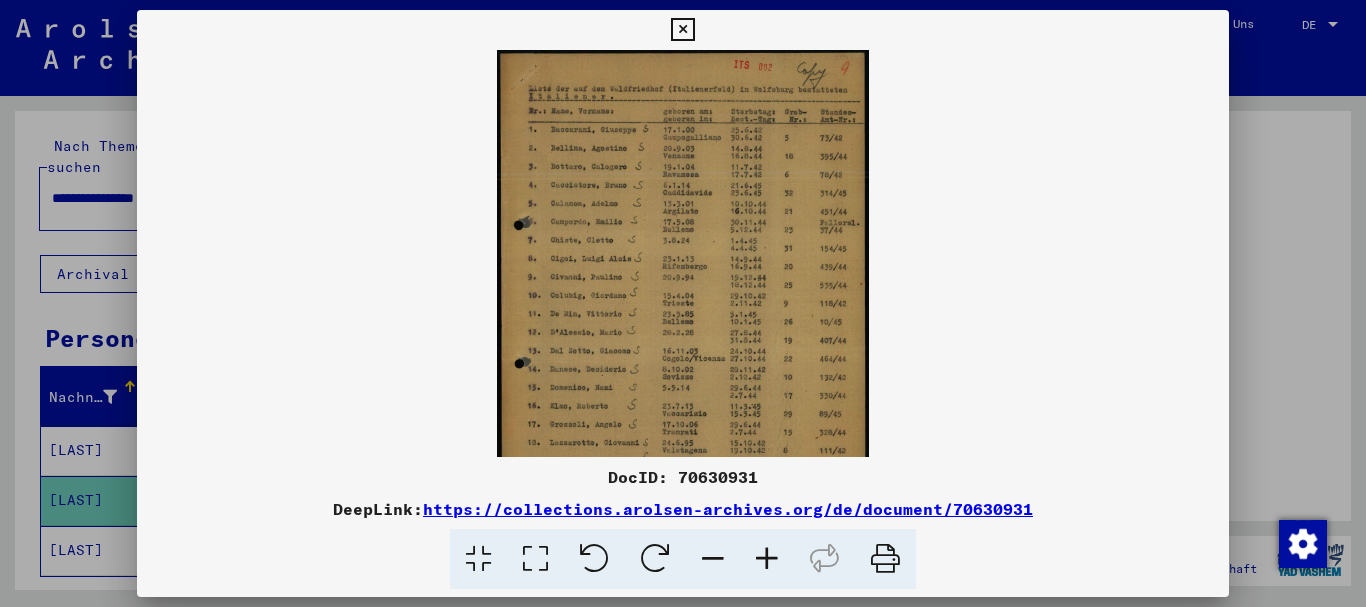 click at bounding box center (767, 559) 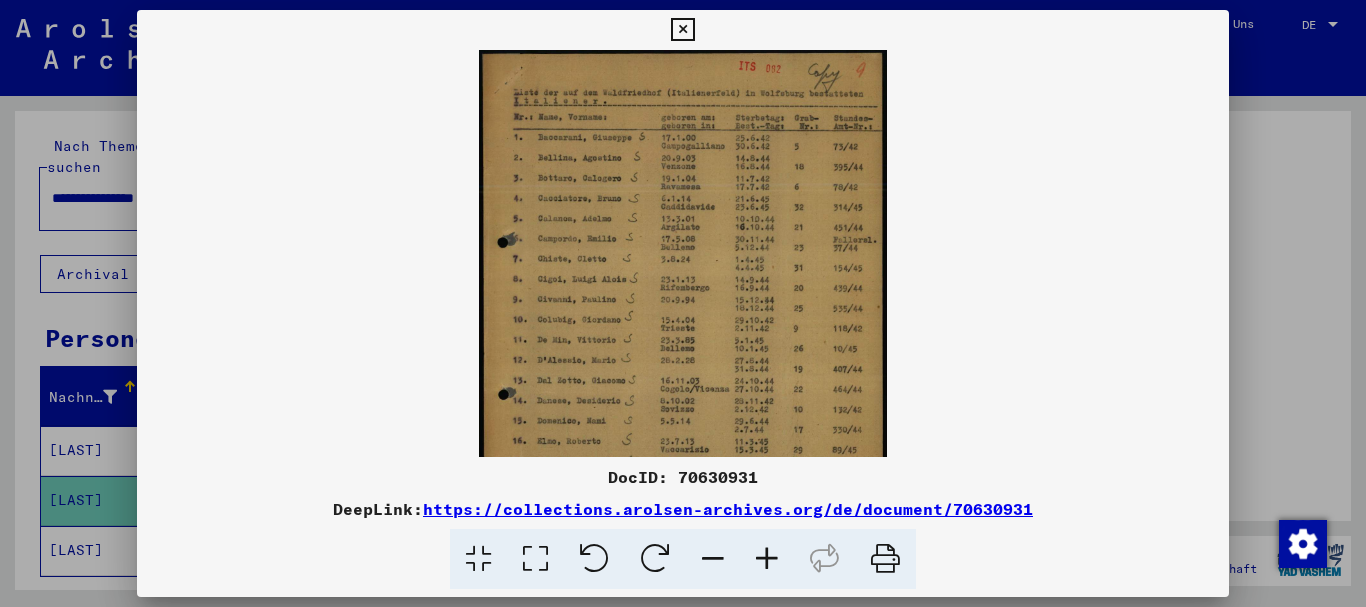 click at bounding box center [767, 559] 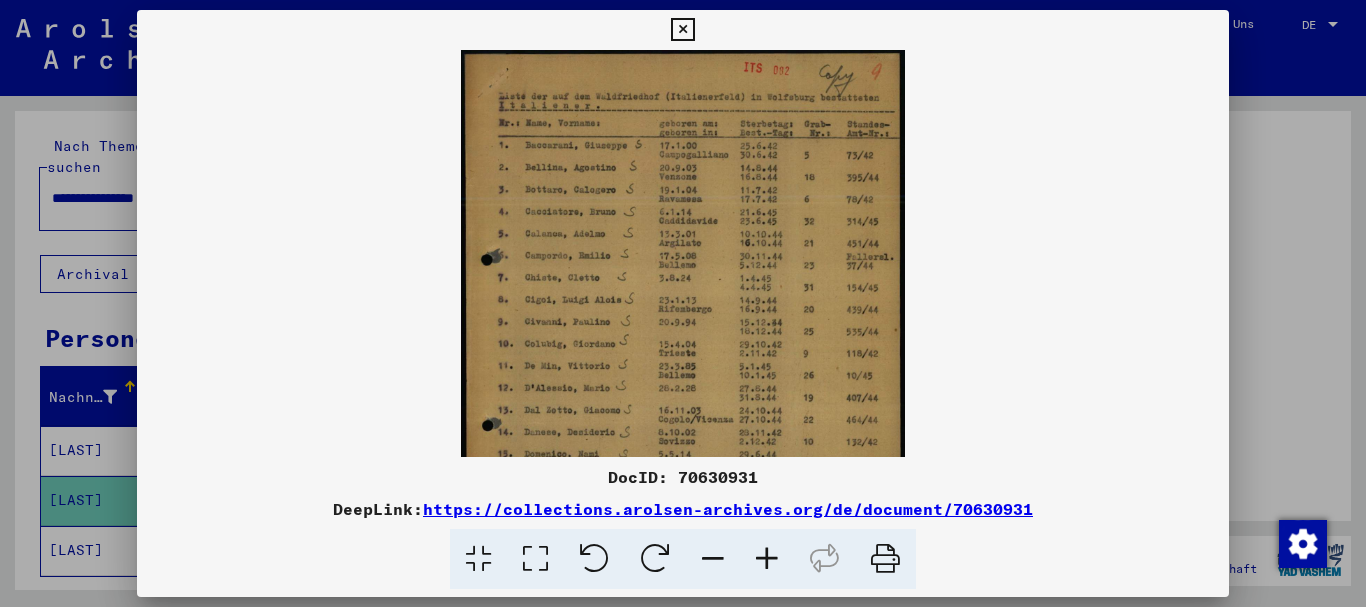 click at bounding box center [767, 559] 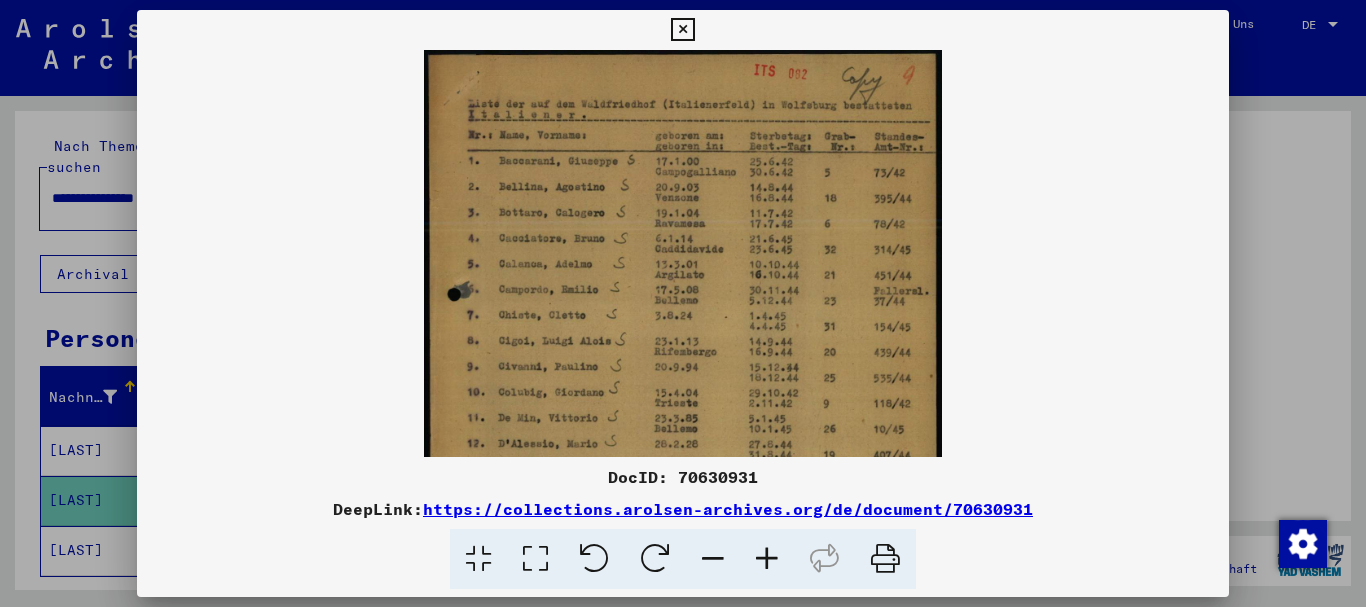 click at bounding box center [767, 559] 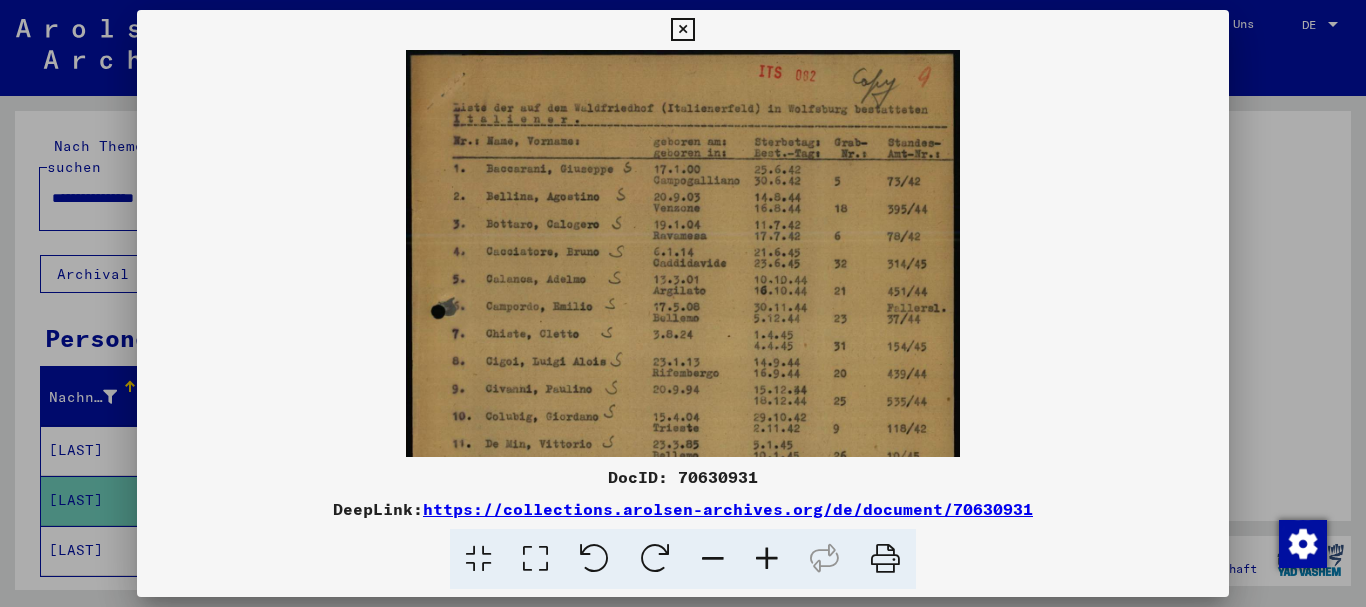 click at bounding box center (767, 559) 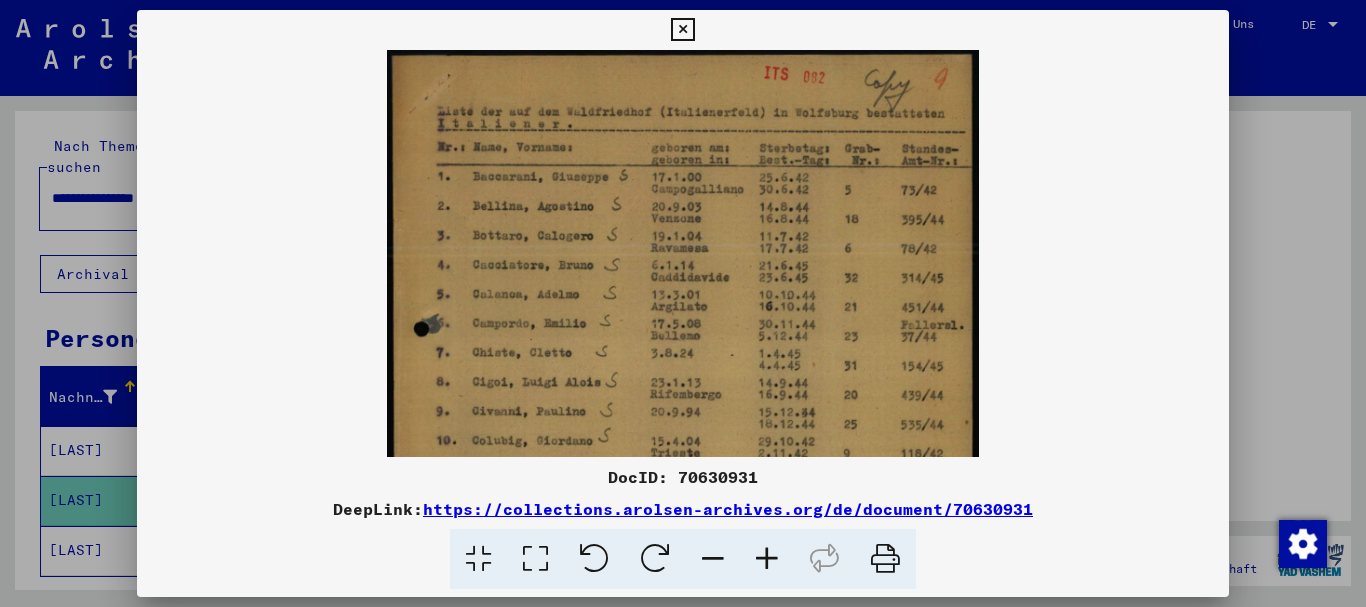 click at bounding box center (767, 559) 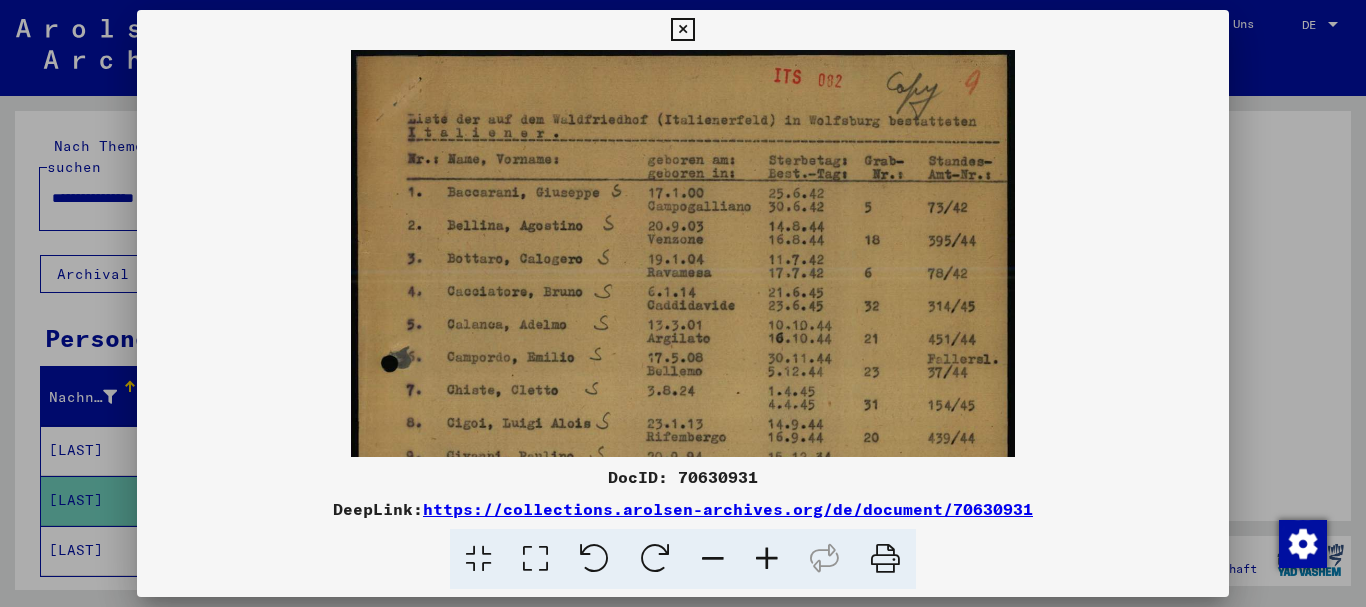 click at bounding box center [767, 559] 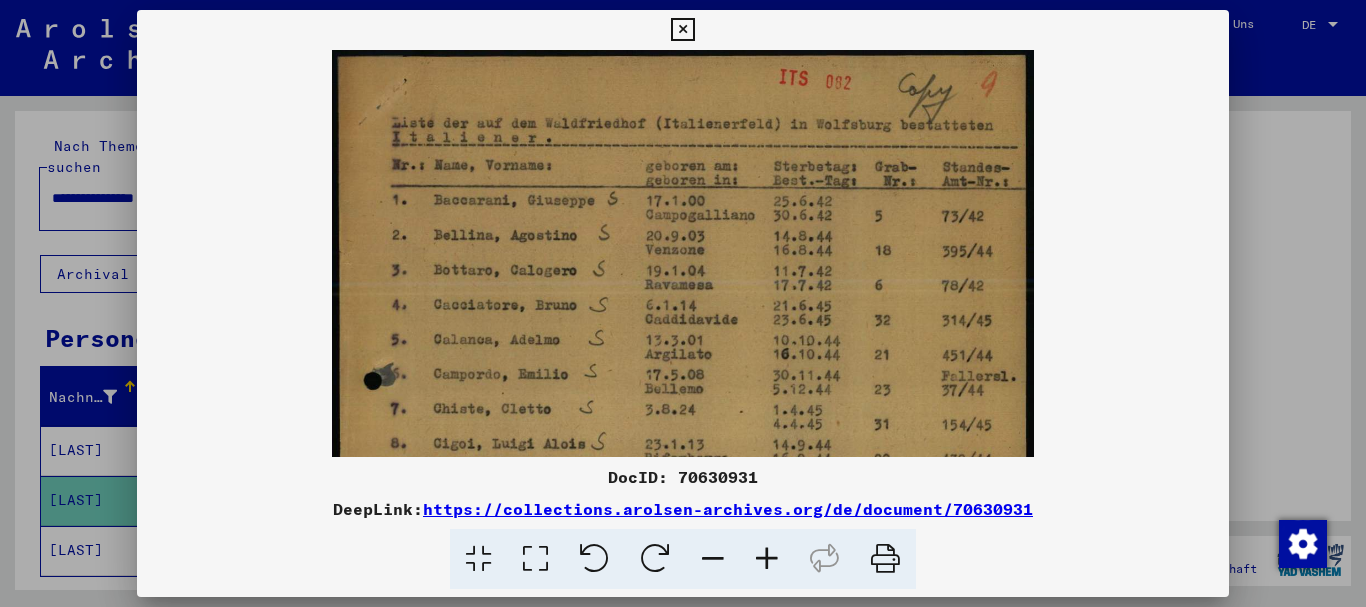 click at bounding box center (767, 559) 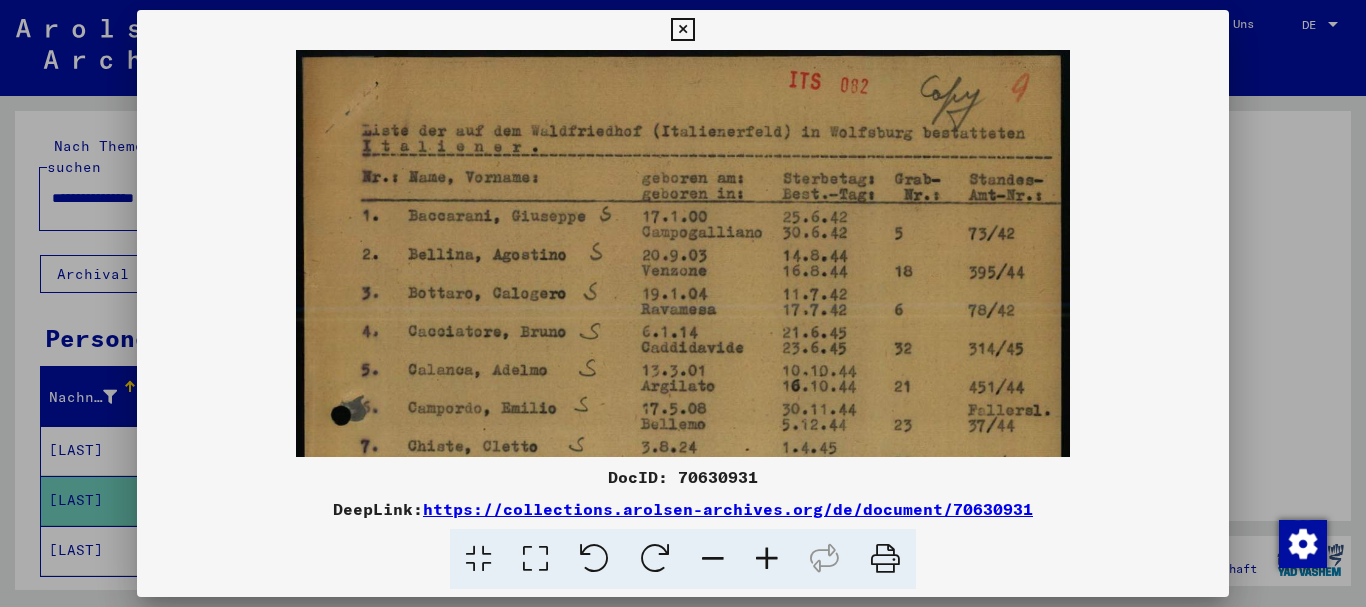 click at bounding box center [767, 559] 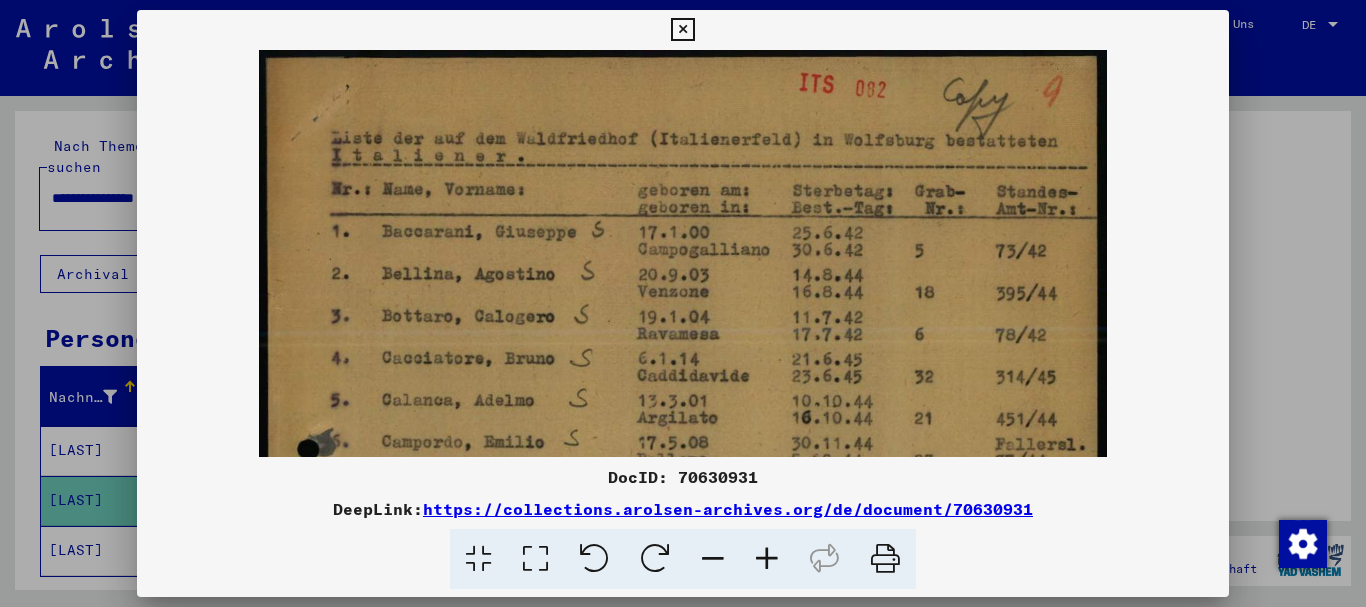 click at bounding box center [767, 559] 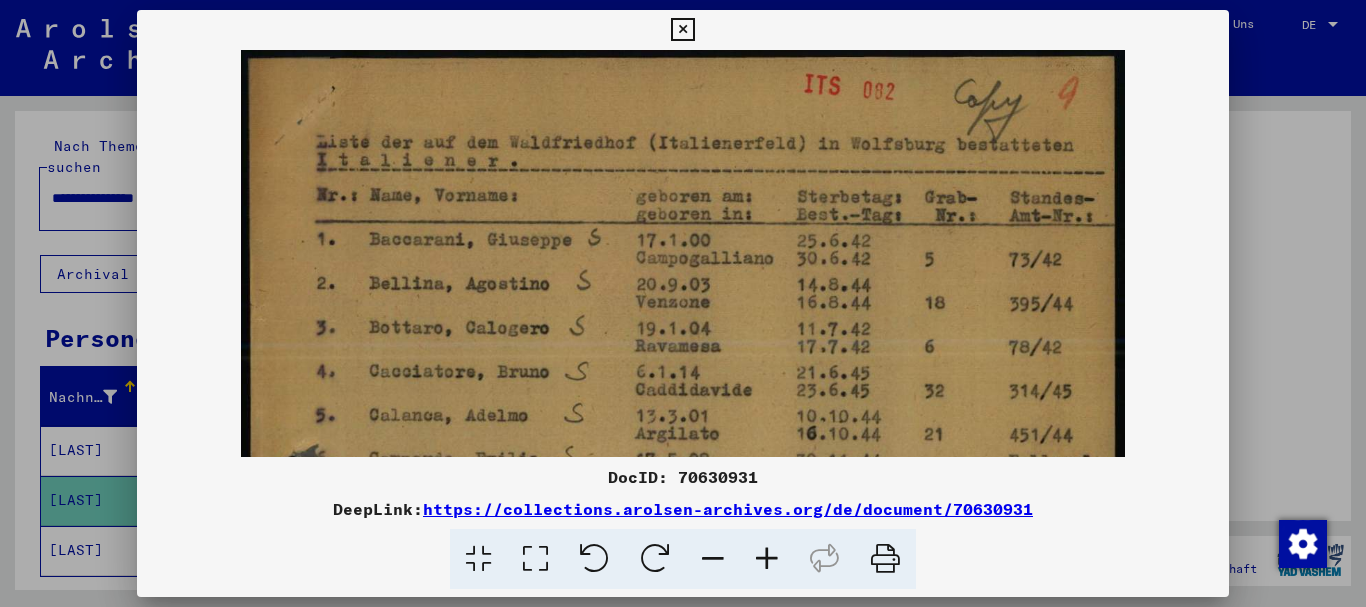 click at bounding box center [767, 559] 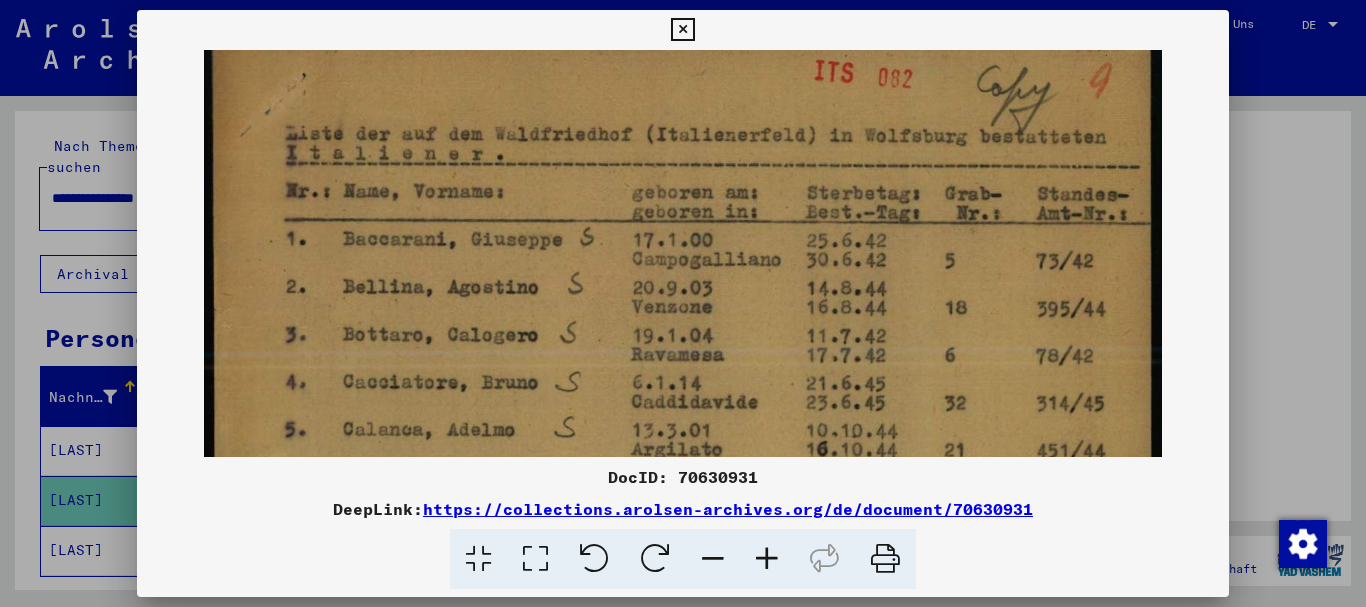 scroll, scrollTop: 87, scrollLeft: 0, axis: vertical 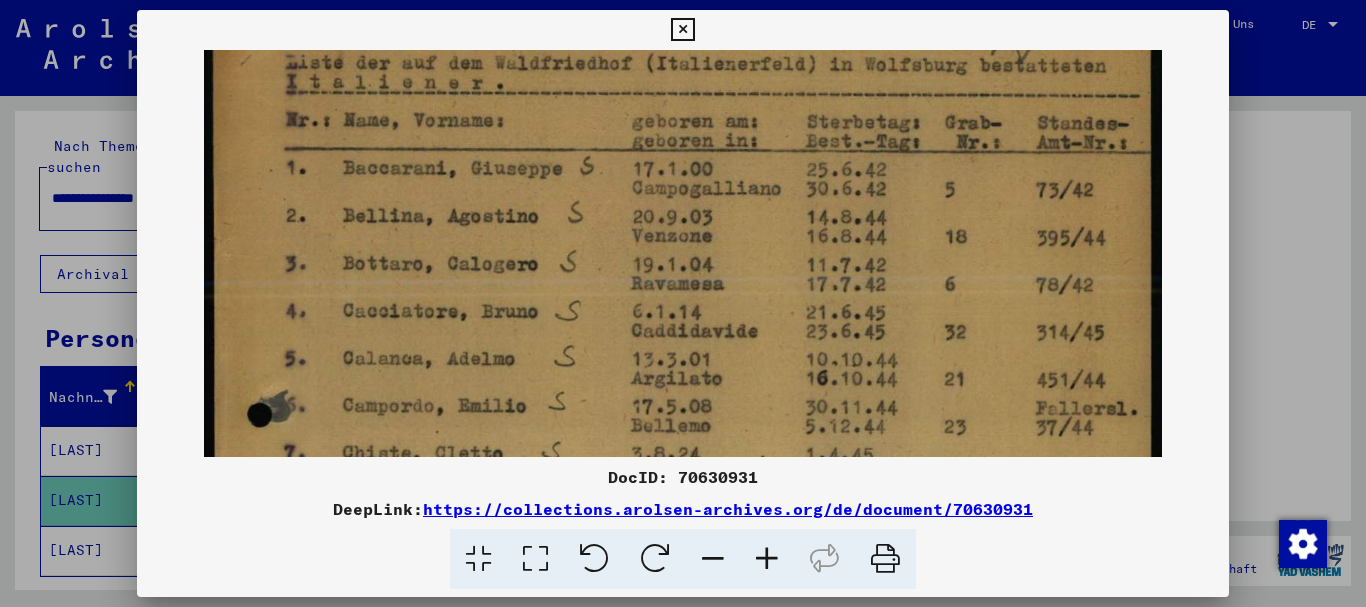 drag, startPoint x: 707, startPoint y: 395, endPoint x: 691, endPoint y: 308, distance: 88.45903 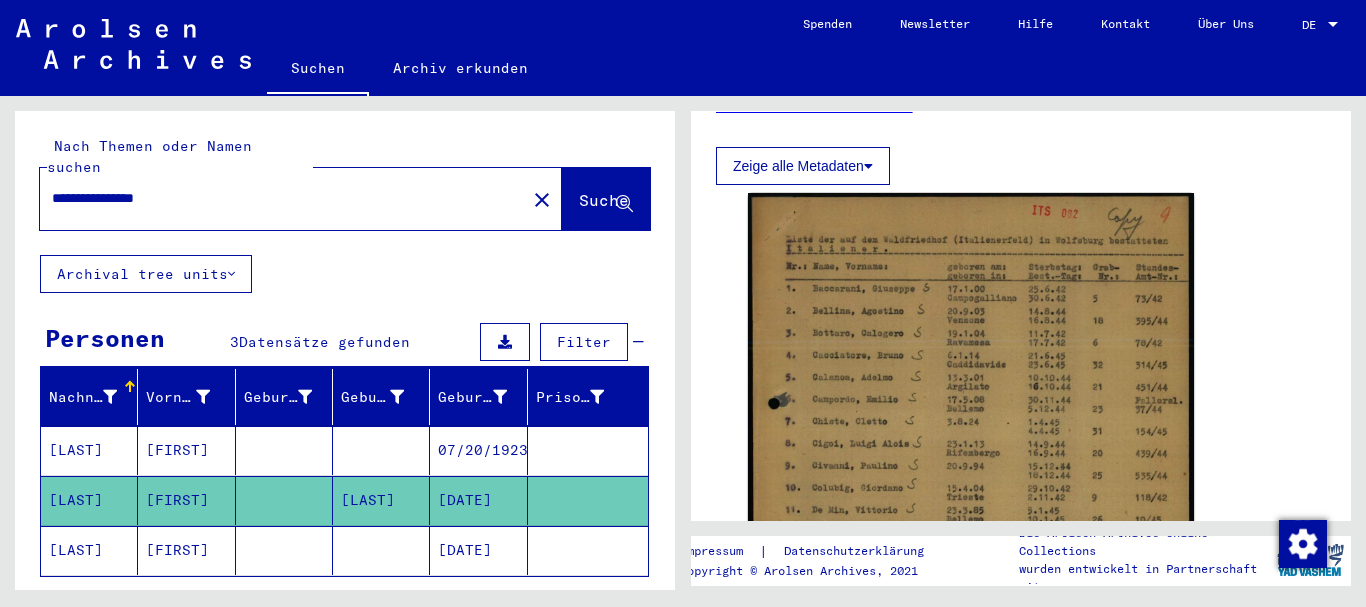 drag, startPoint x: 138, startPoint y: 527, endPoint x: 894, endPoint y: 284, distance: 794.0938 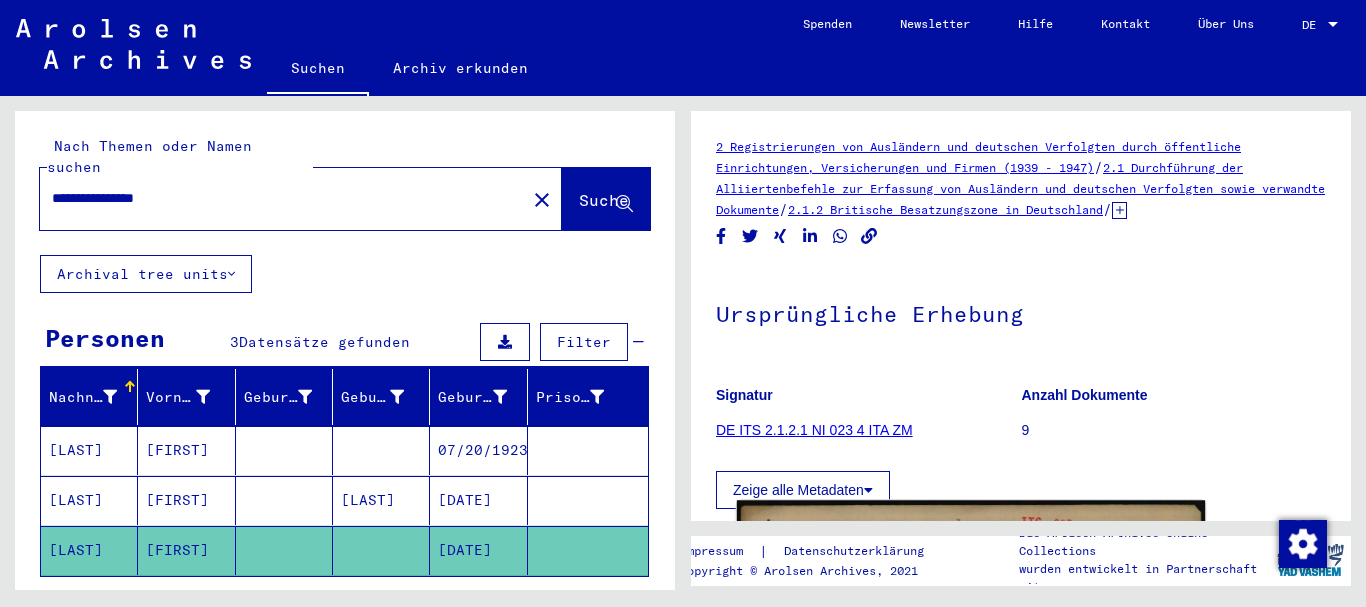 scroll, scrollTop: 432, scrollLeft: 0, axis: vertical 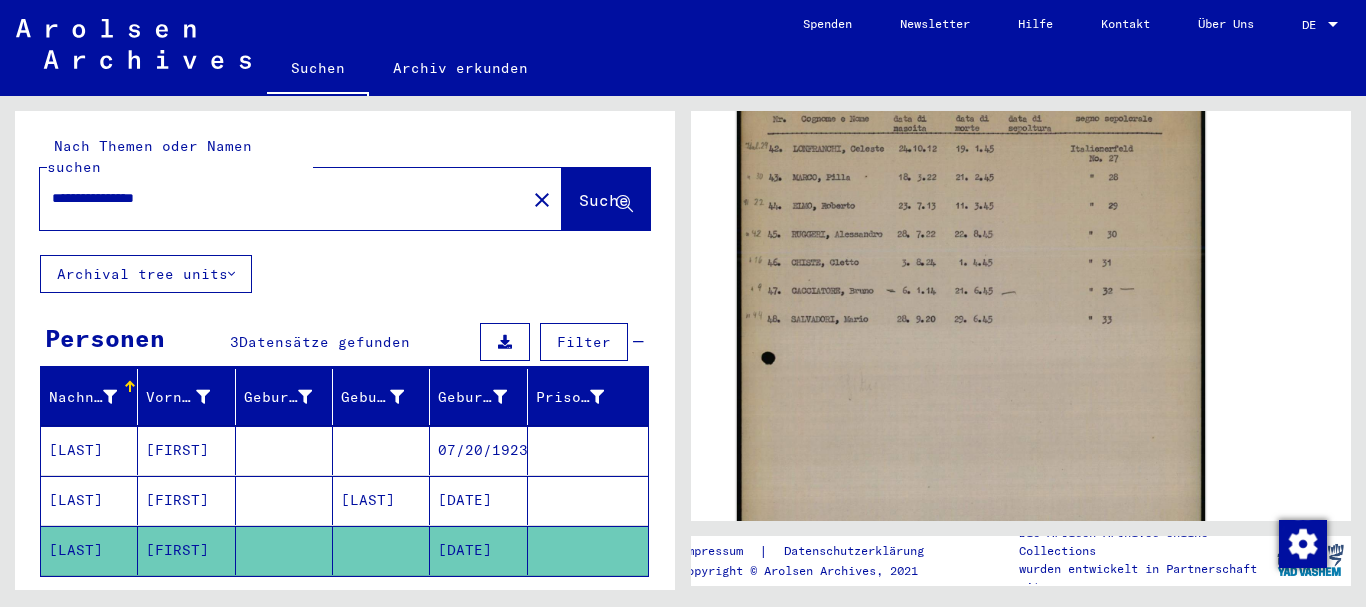 click 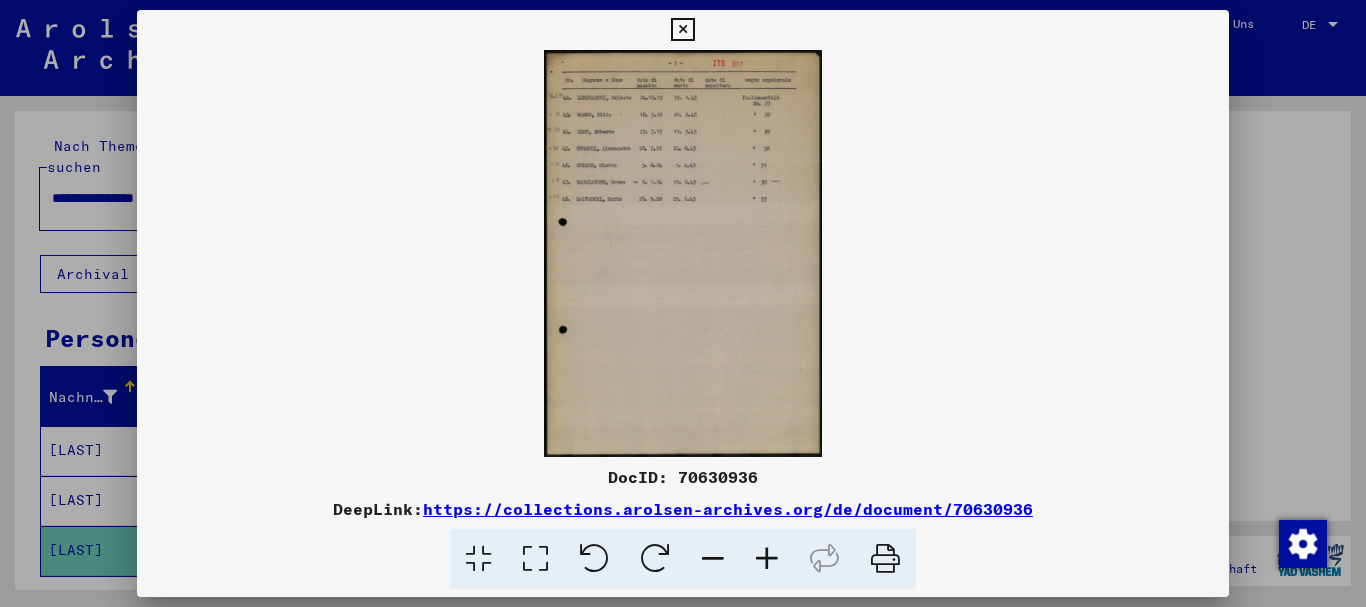 click at bounding box center (767, 559) 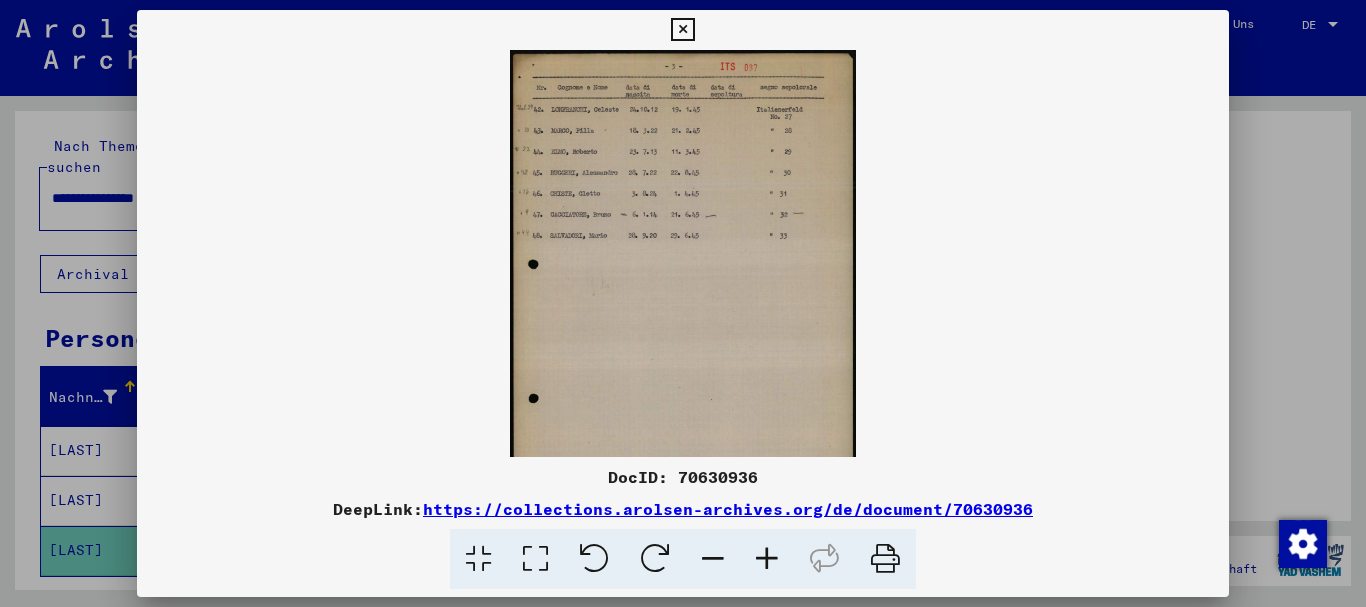 click at bounding box center [767, 559] 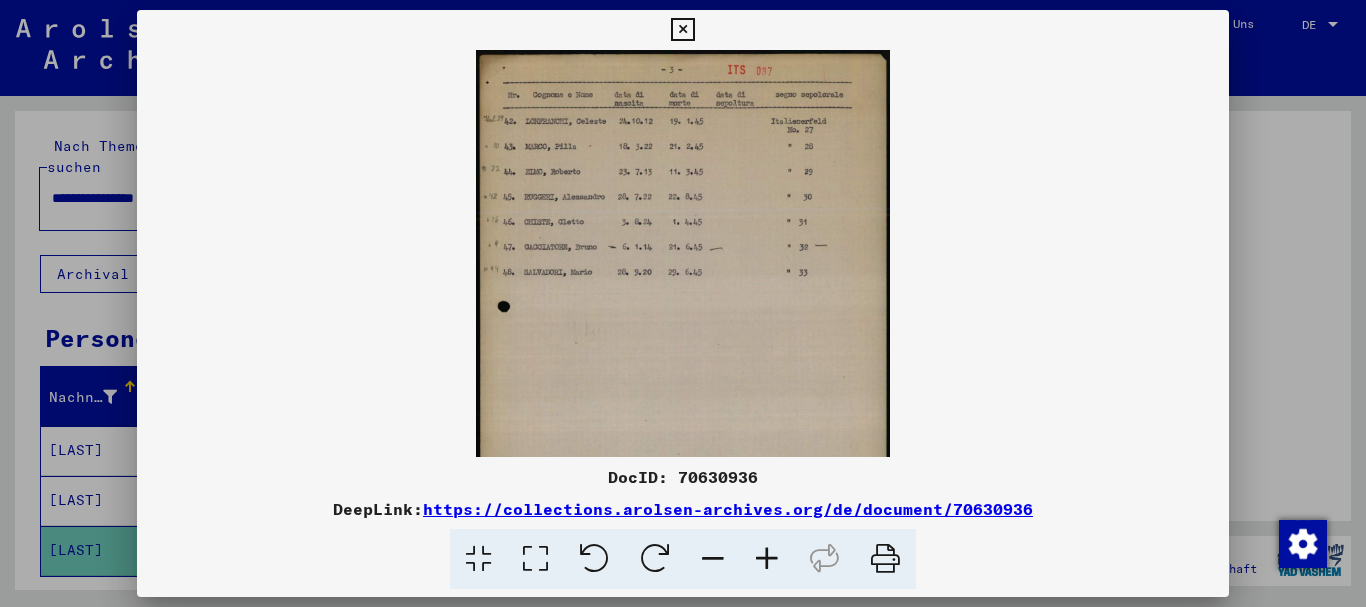click at bounding box center (767, 559) 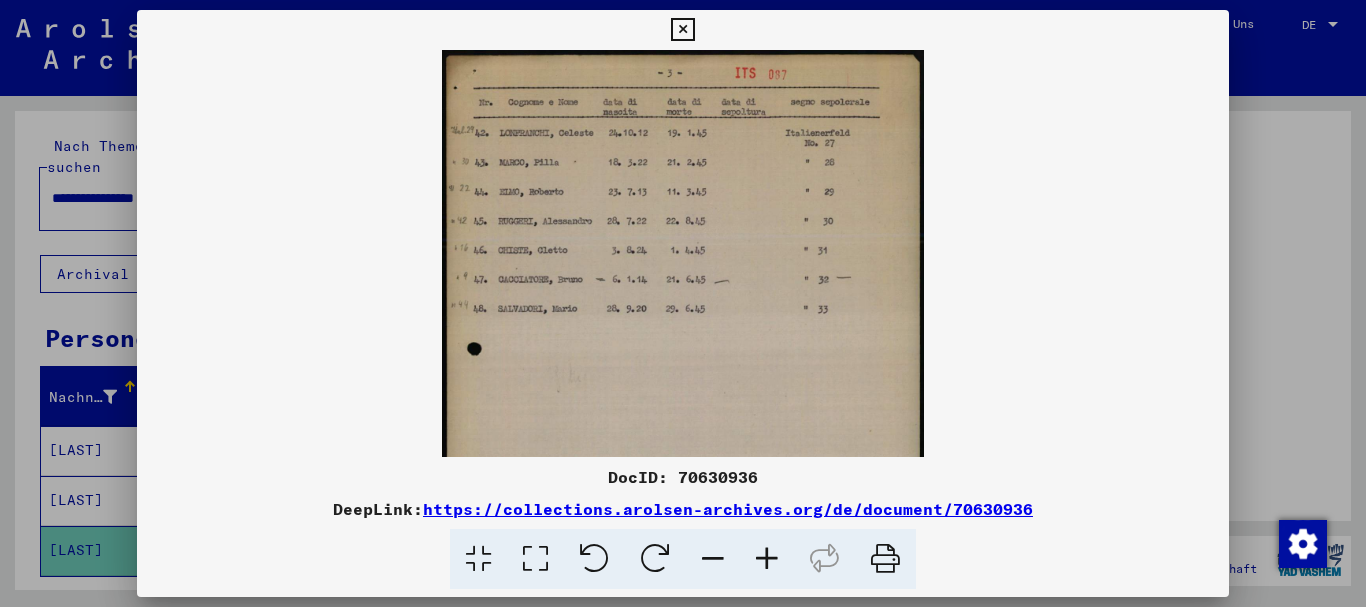 click at bounding box center [767, 559] 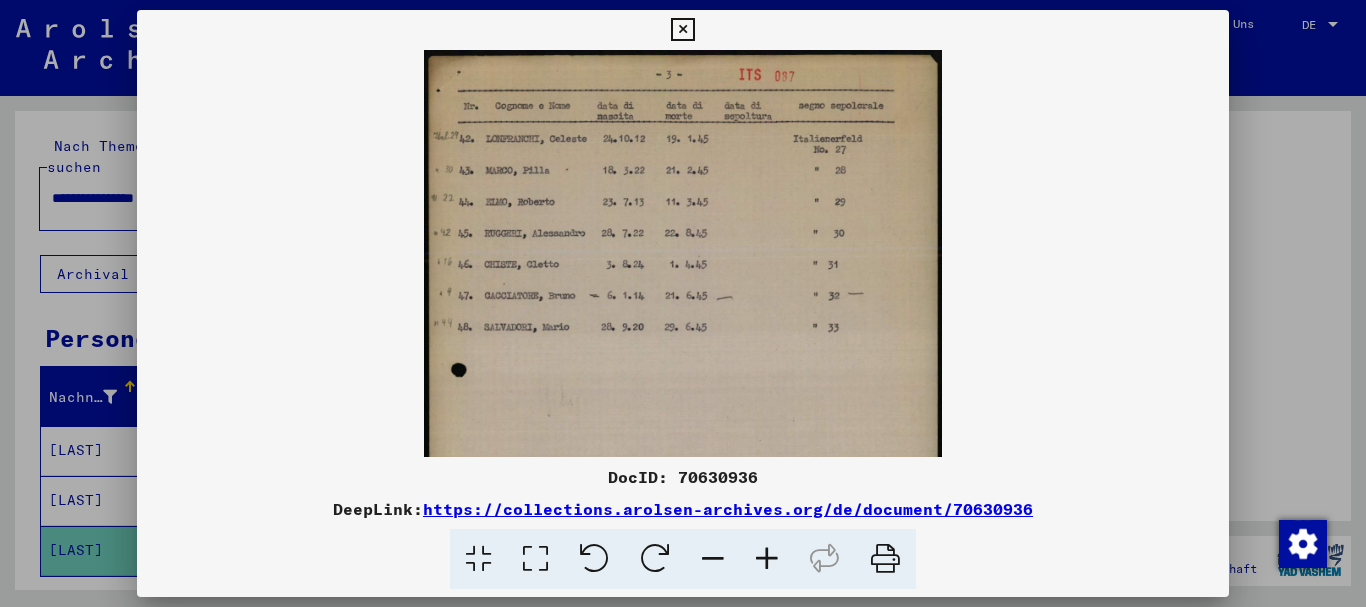 click at bounding box center (767, 559) 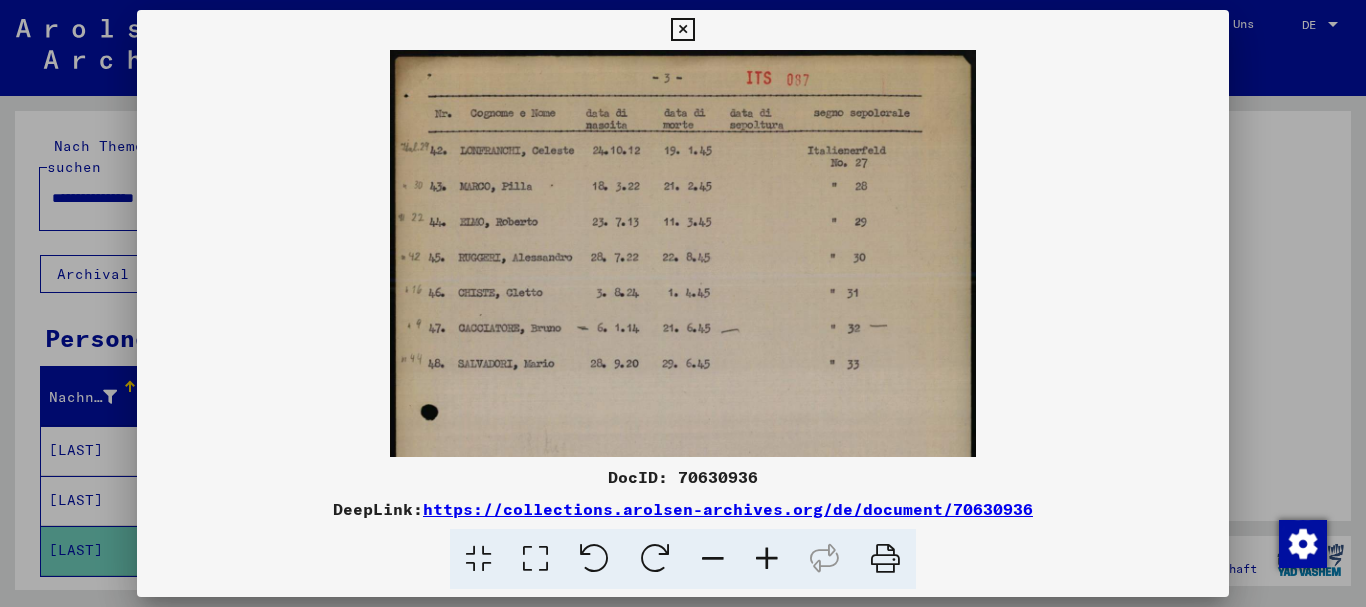 click at bounding box center (767, 559) 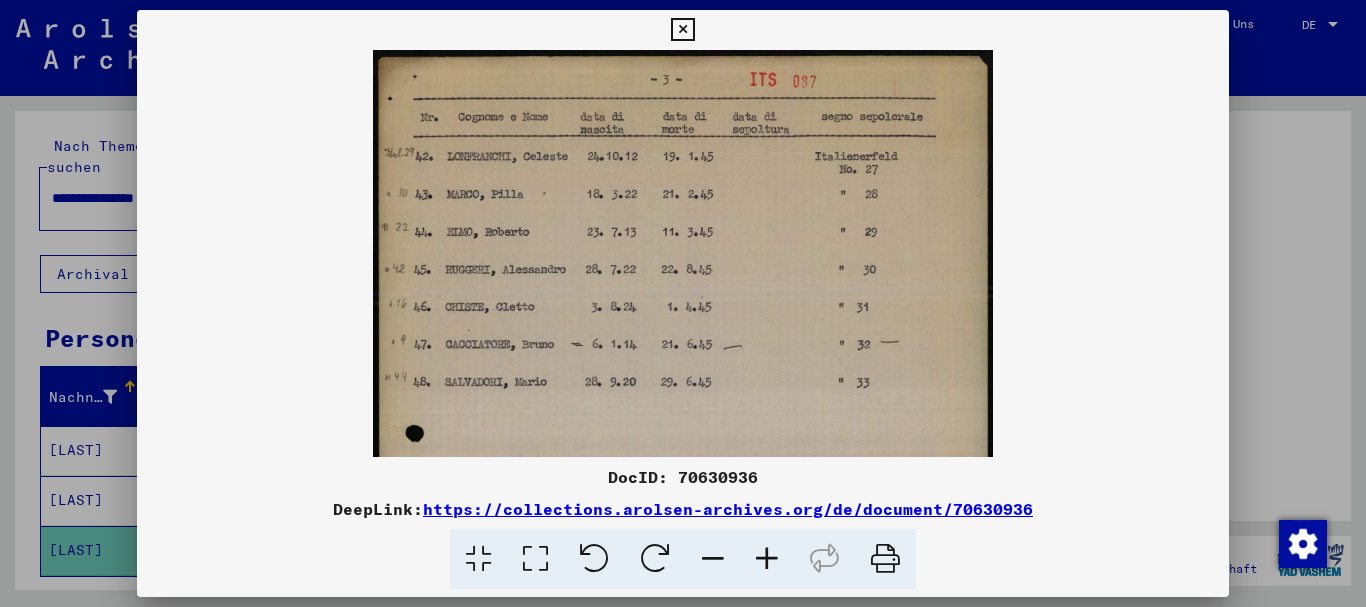 click at bounding box center (767, 559) 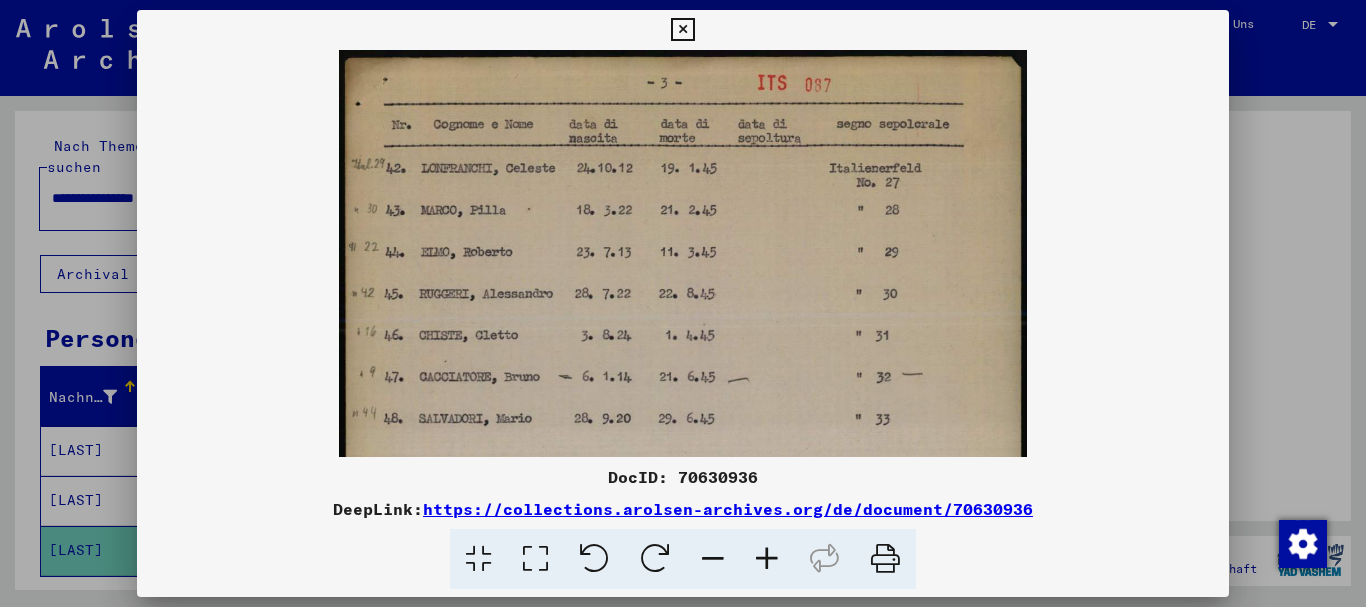 click at bounding box center [767, 559] 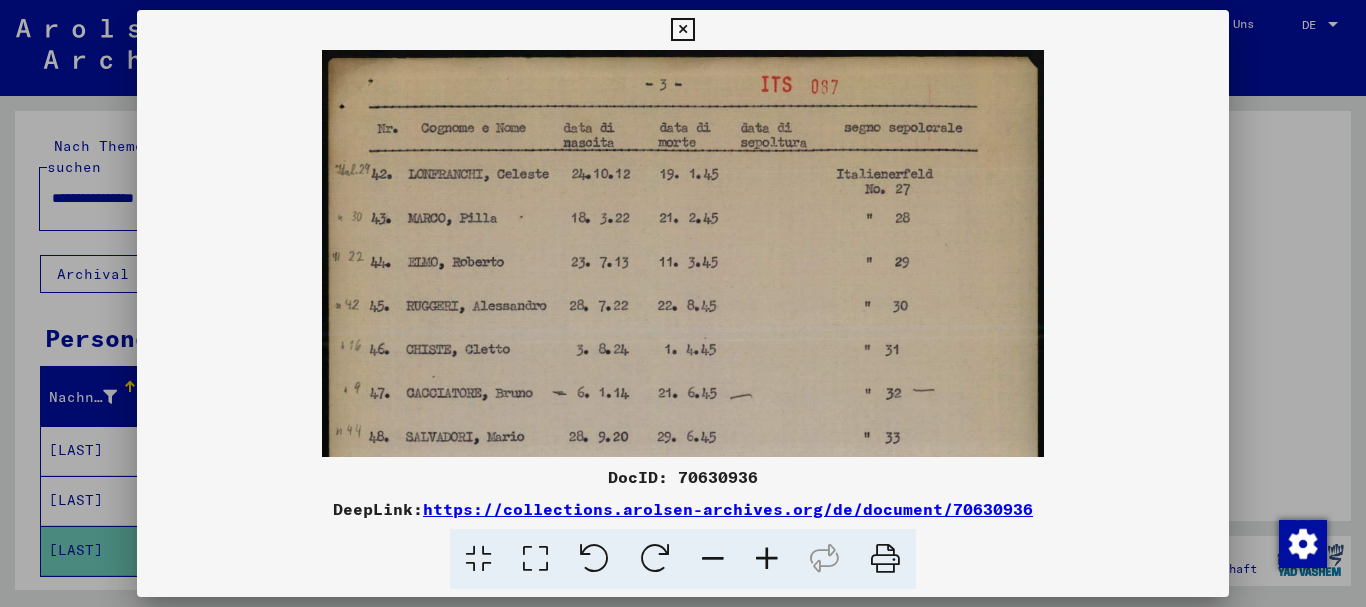 click at bounding box center [767, 559] 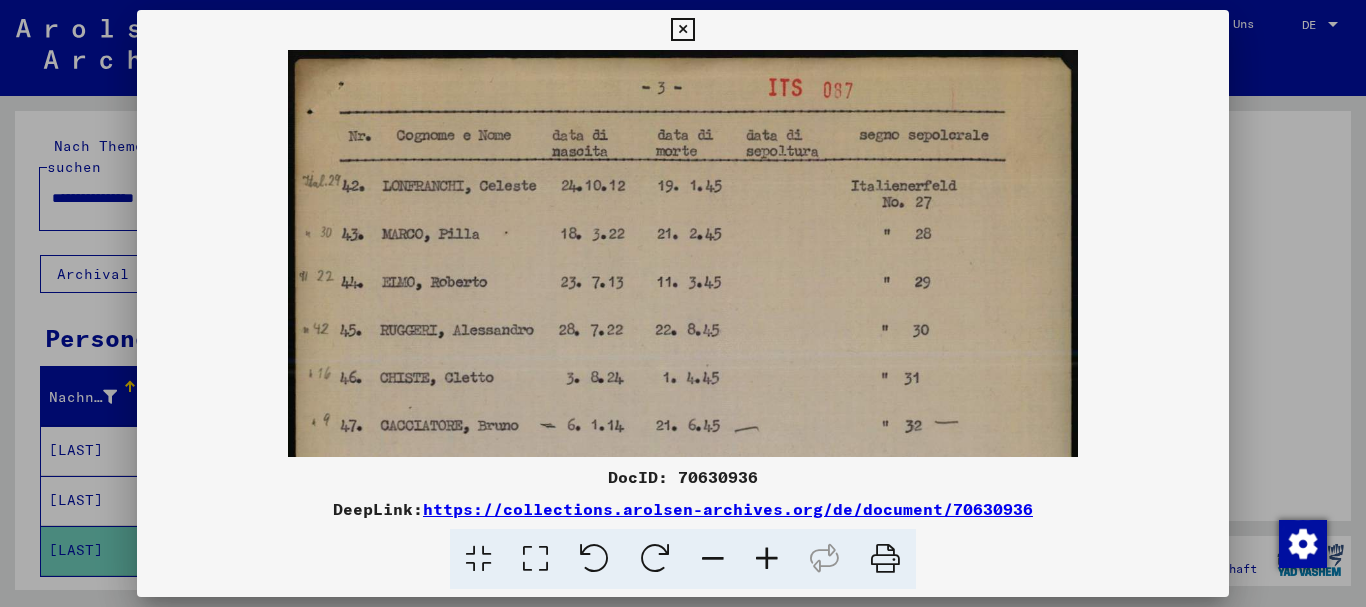 click at bounding box center (767, 559) 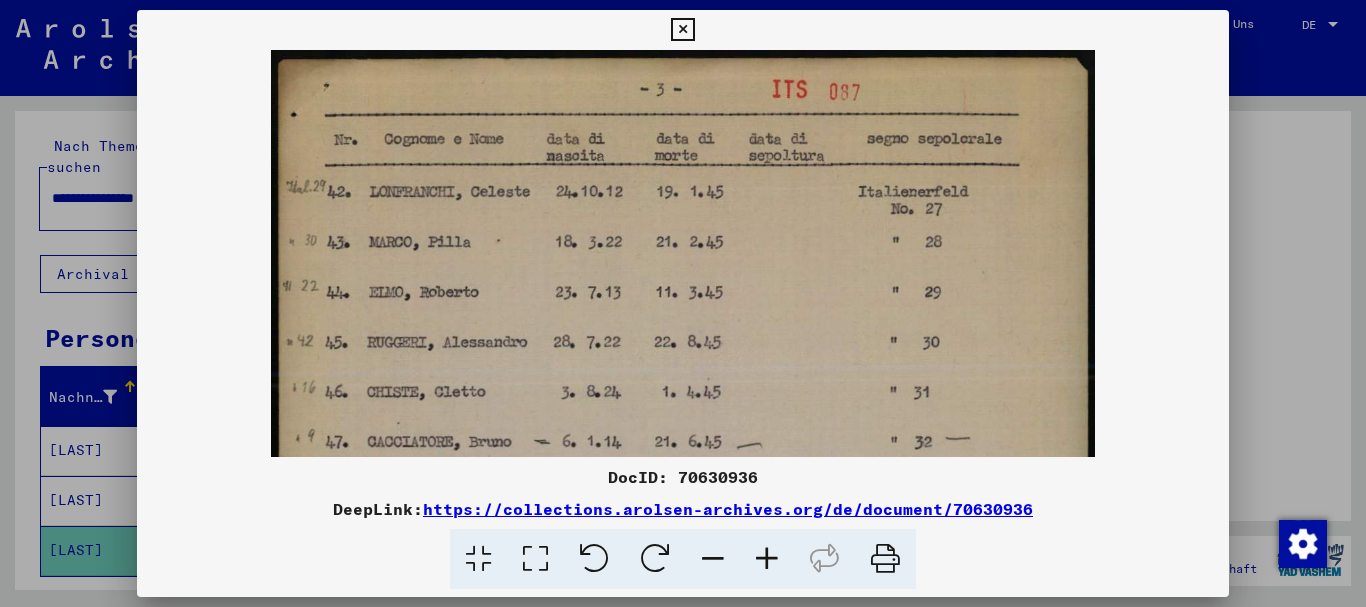 drag, startPoint x: 770, startPoint y: 555, endPoint x: 435, endPoint y: 449, distance: 351.37018 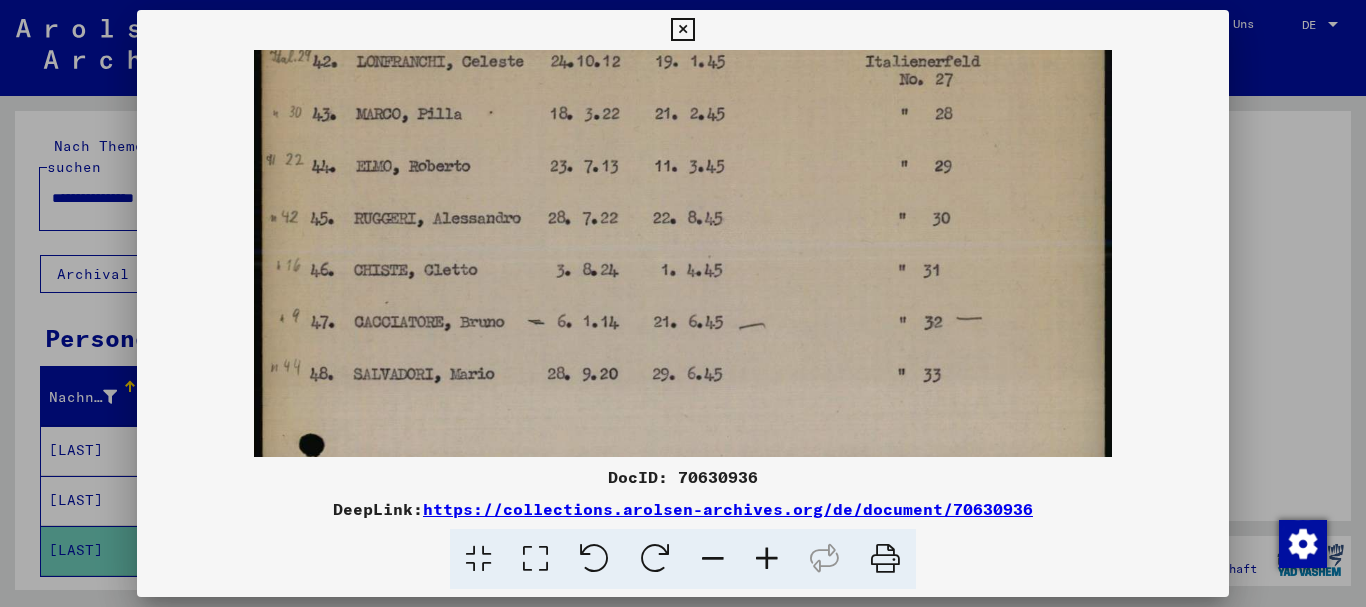 drag, startPoint x: 699, startPoint y: 367, endPoint x: 646, endPoint y: 227, distance: 149.69637 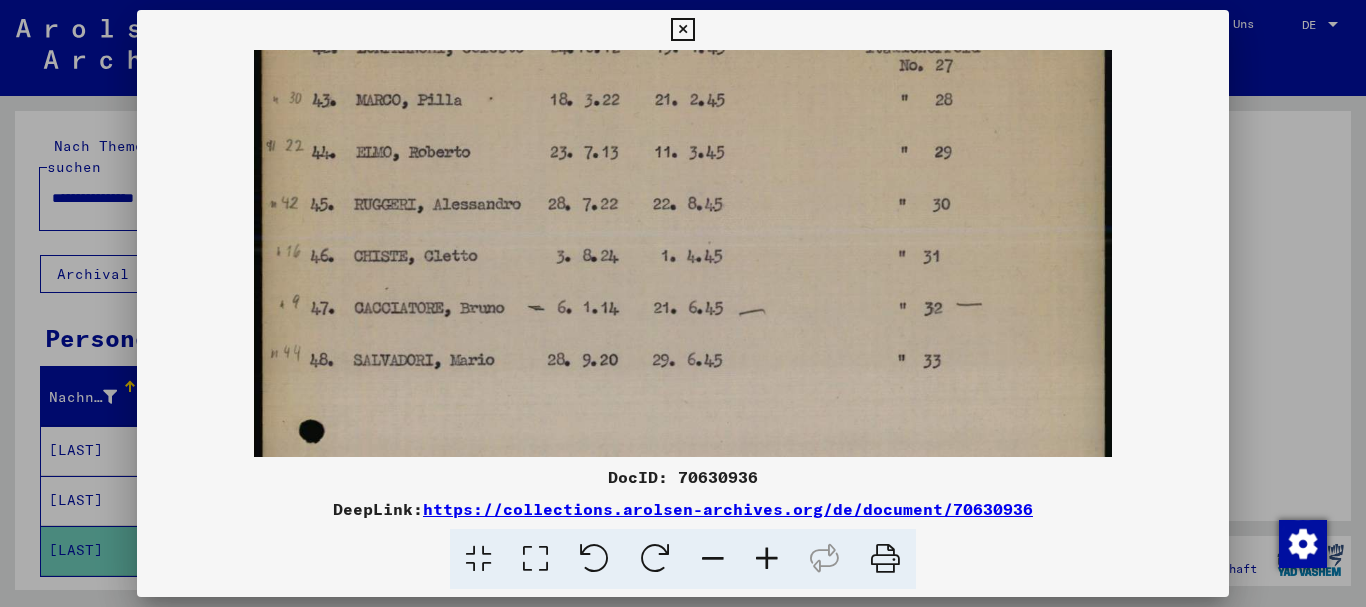 click at bounding box center (683, 303) 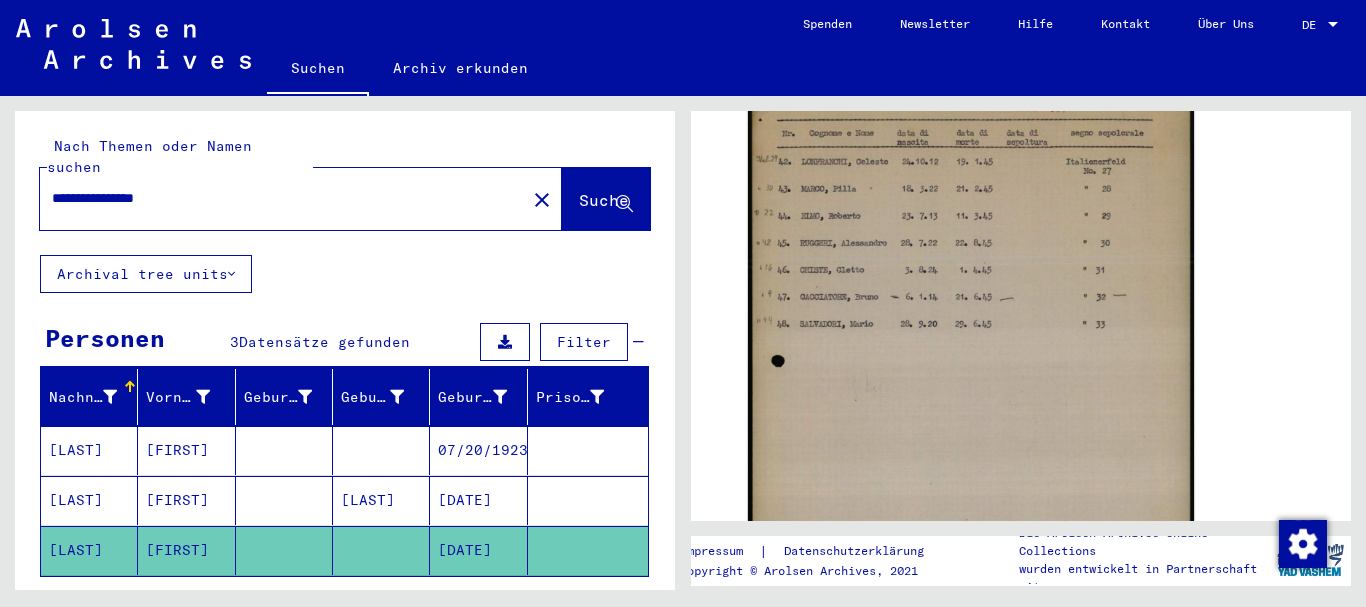 drag, startPoint x: 245, startPoint y: 426, endPoint x: 246, endPoint y: 412, distance: 14.035668 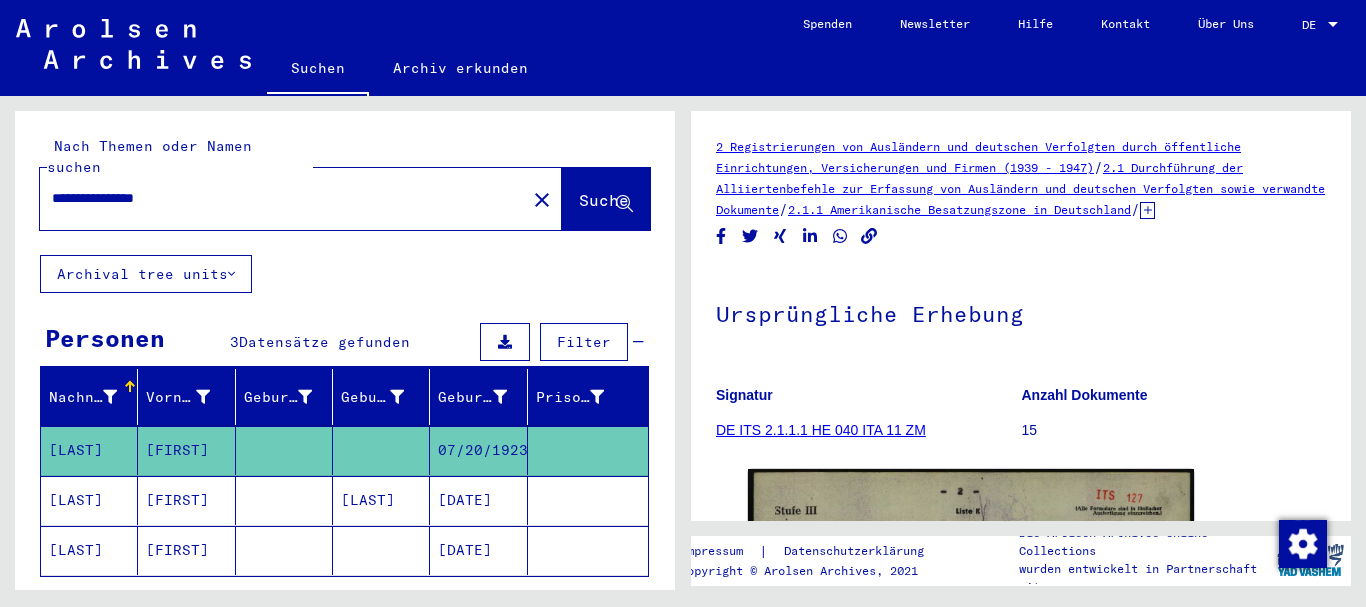 scroll, scrollTop: 324, scrollLeft: 0, axis: vertical 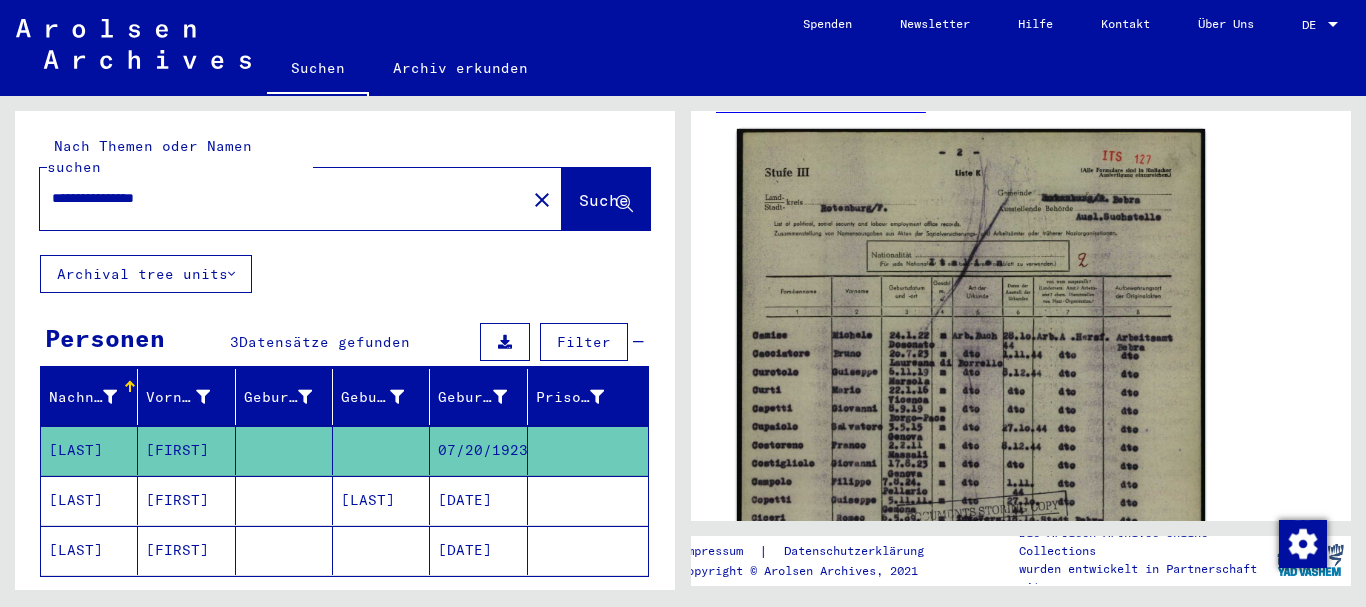 click 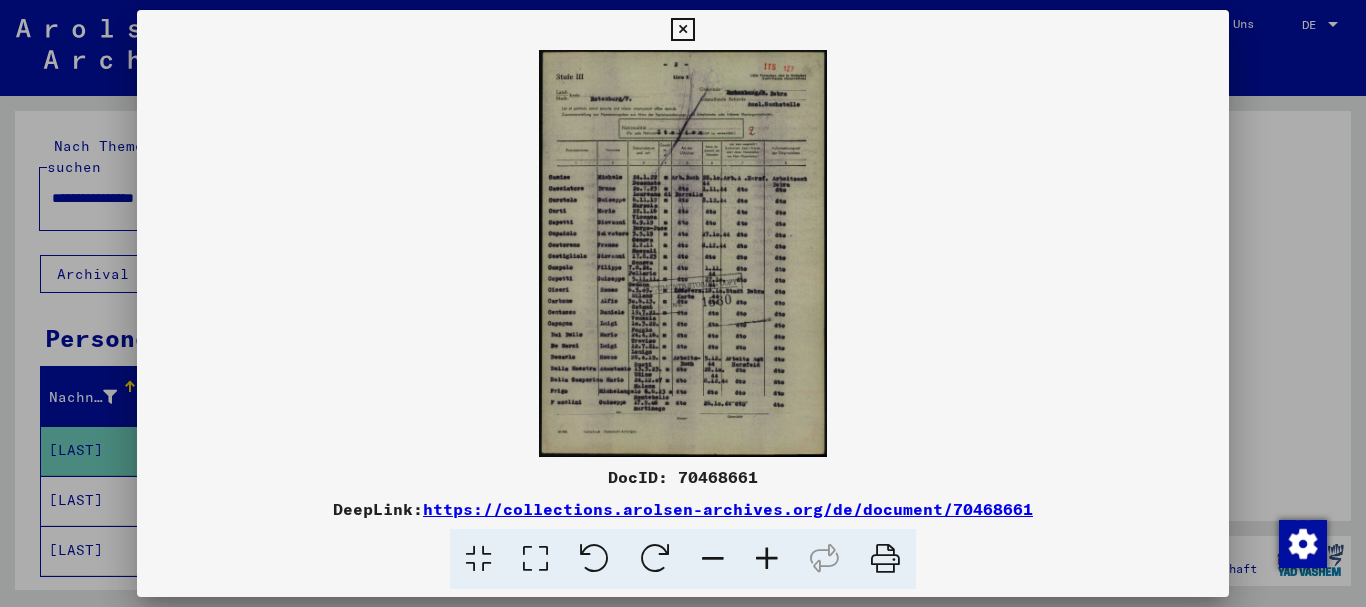 click at bounding box center [767, 559] 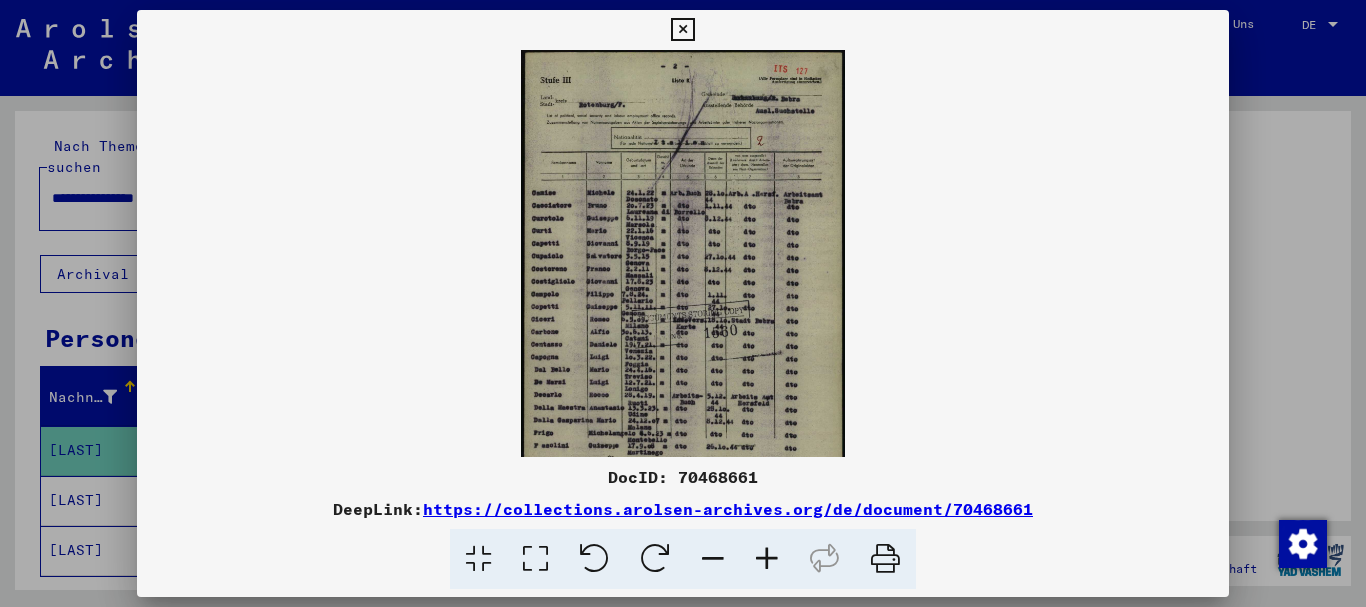 click at bounding box center [767, 559] 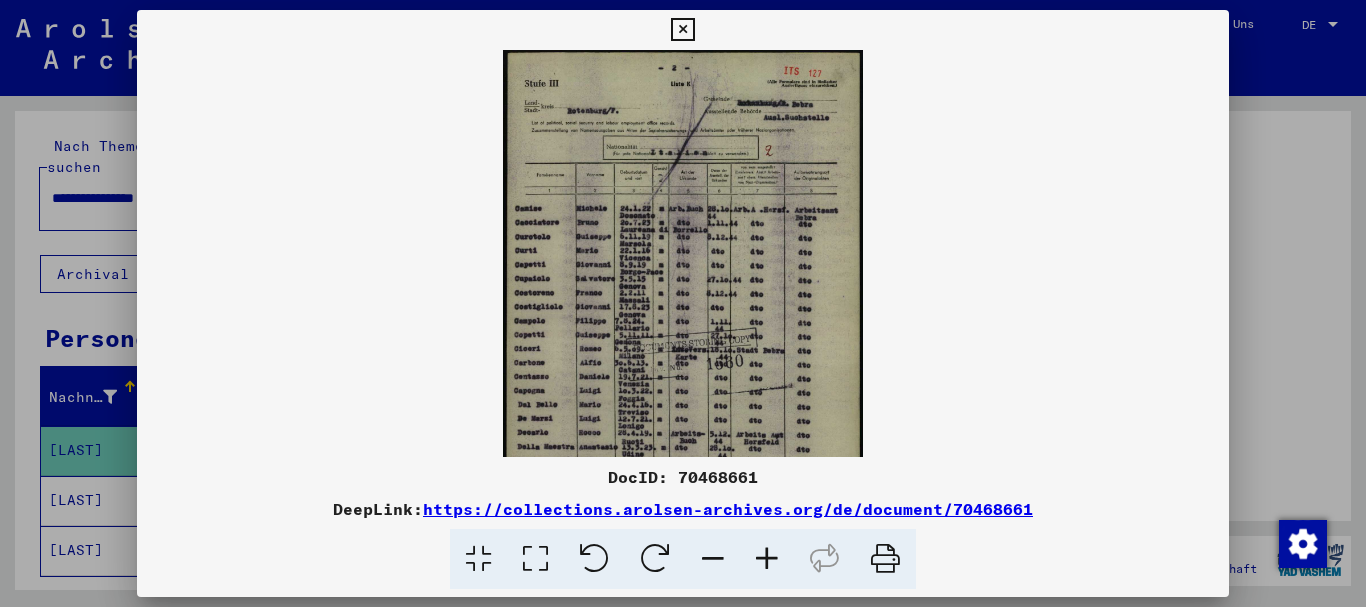 click at bounding box center (767, 559) 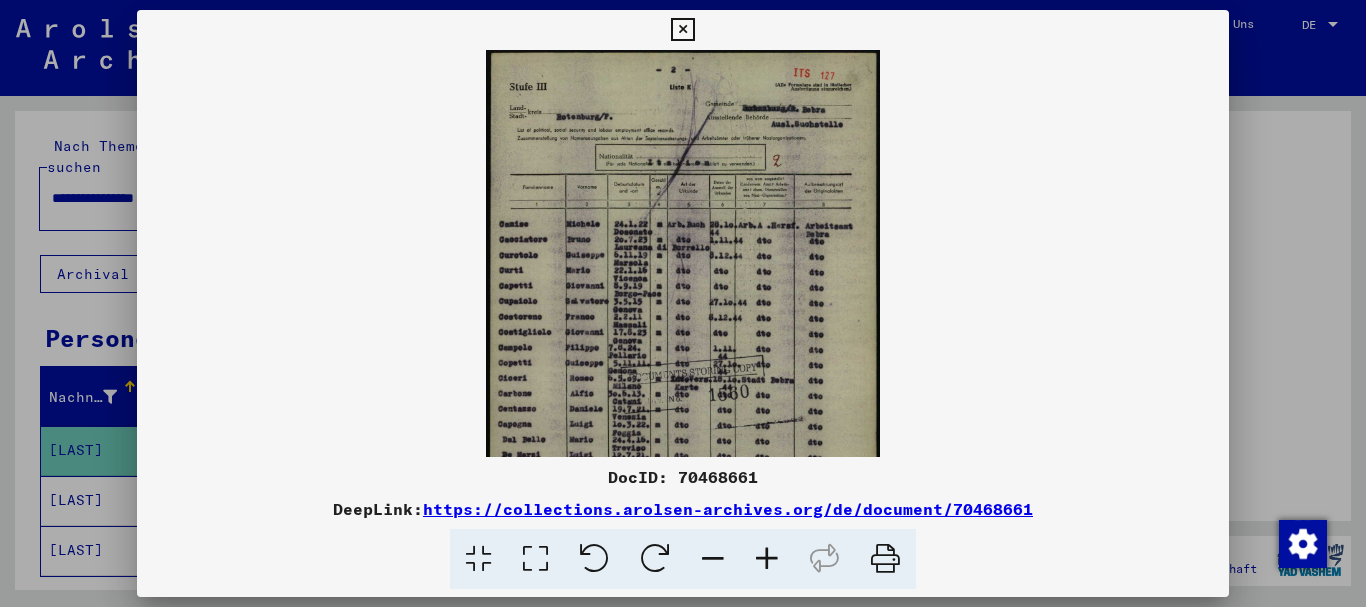 click at bounding box center [767, 559] 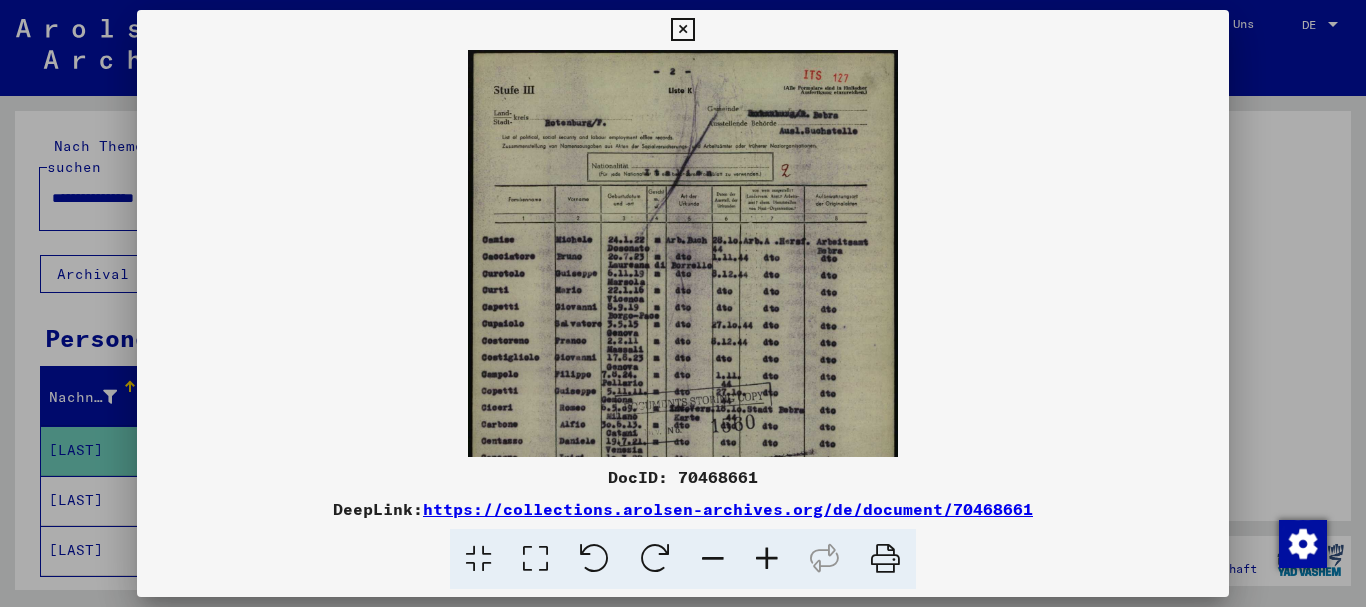 click at bounding box center [767, 559] 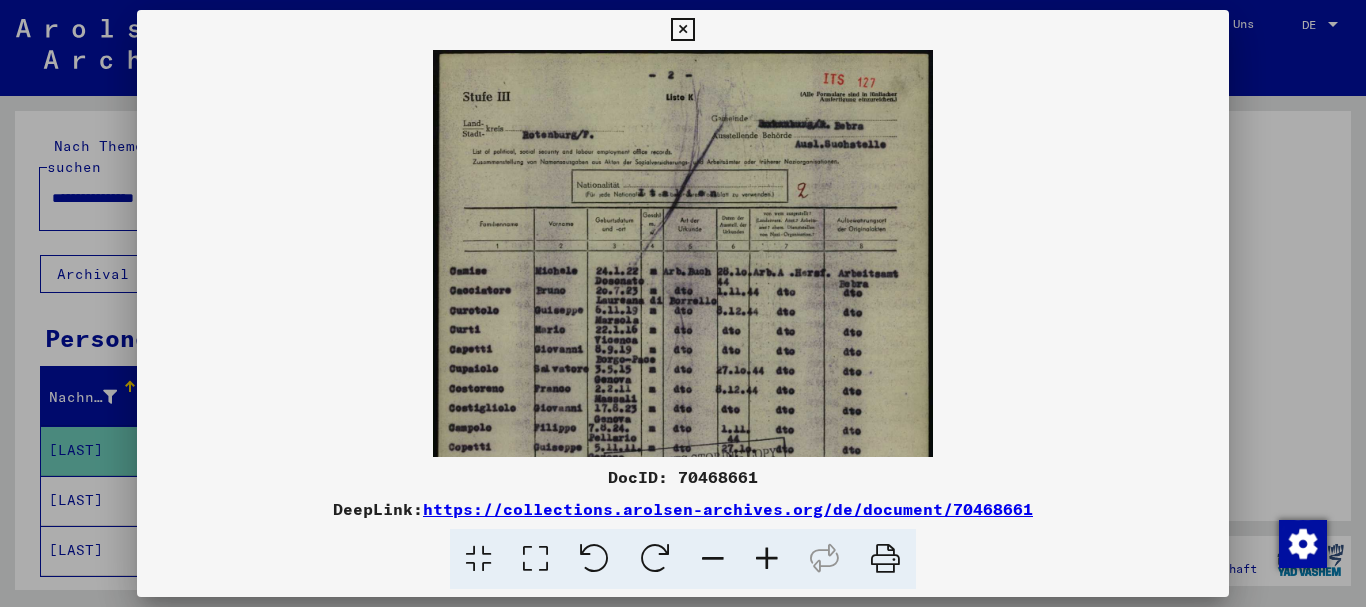 click at bounding box center (767, 559) 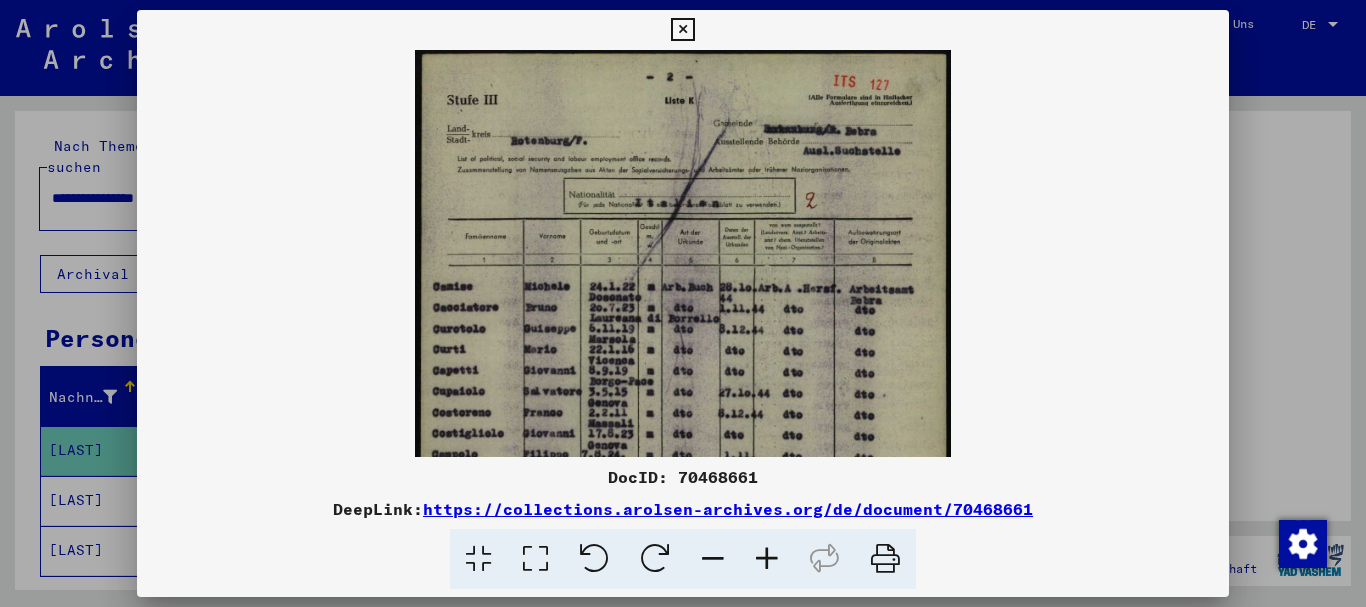 click at bounding box center (767, 559) 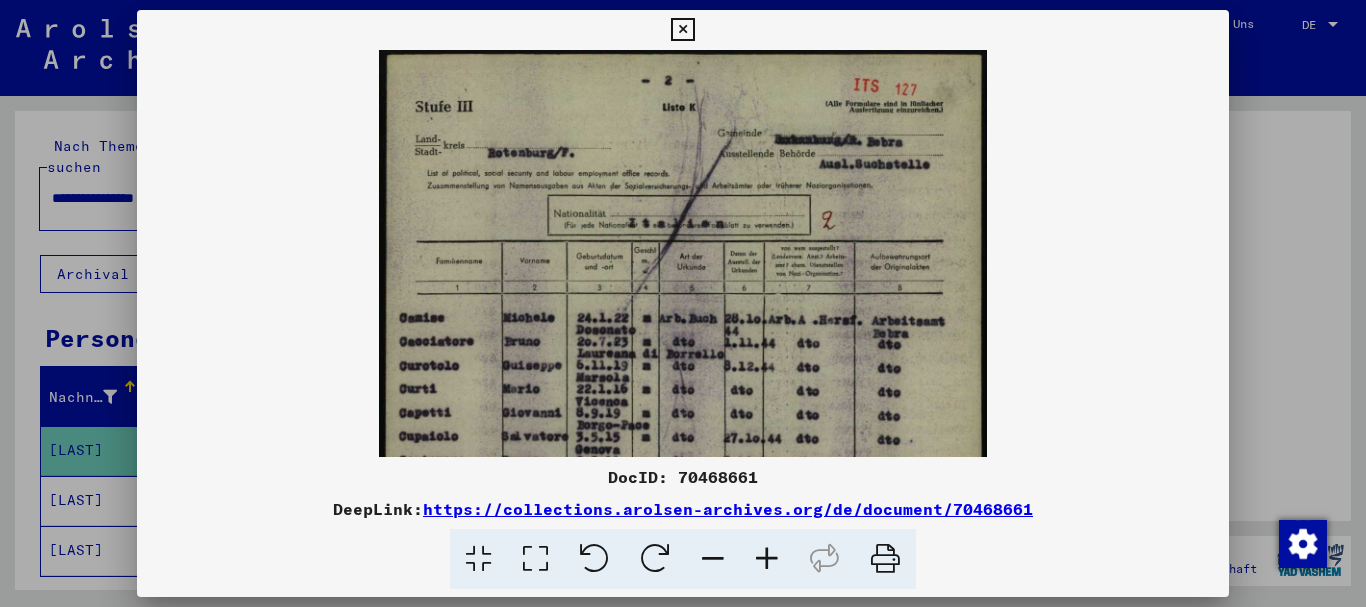click at bounding box center [767, 559] 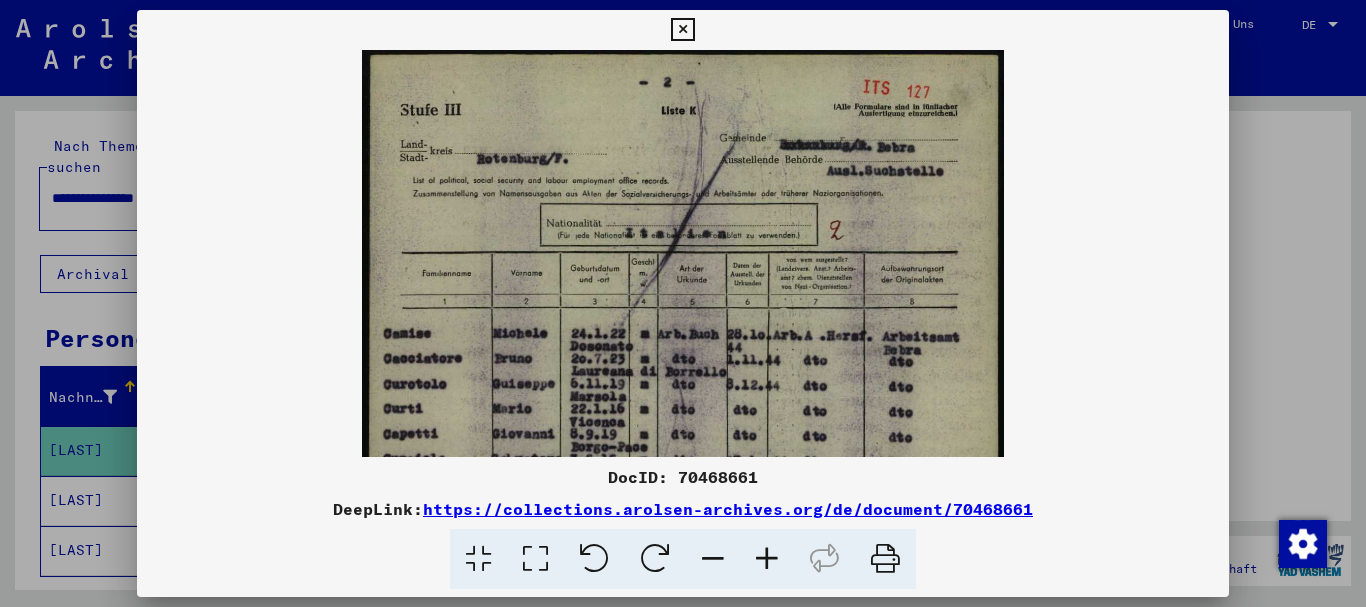 click at bounding box center (767, 559) 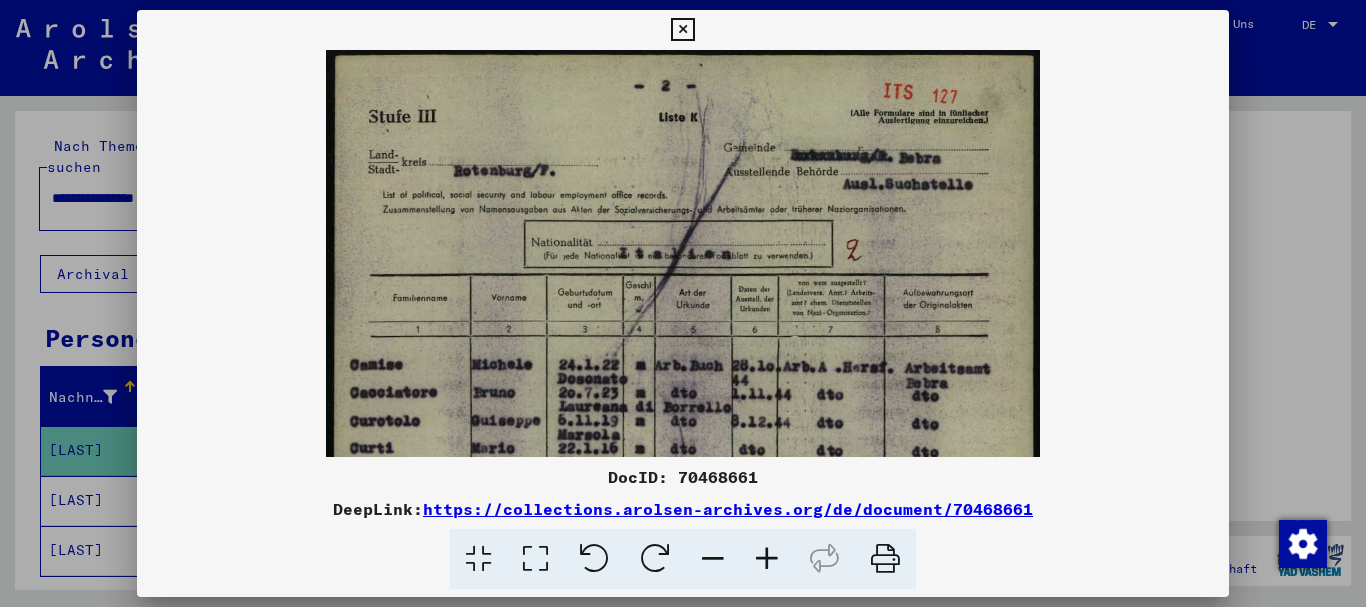 click at bounding box center (767, 559) 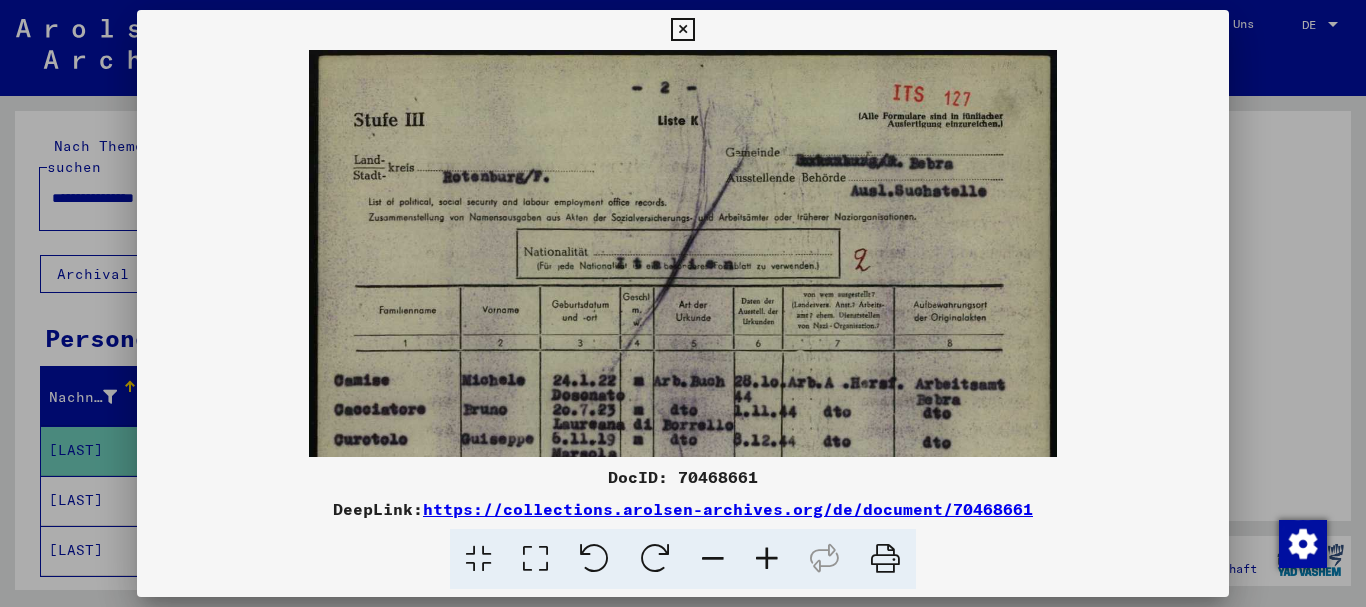 click at bounding box center [767, 559] 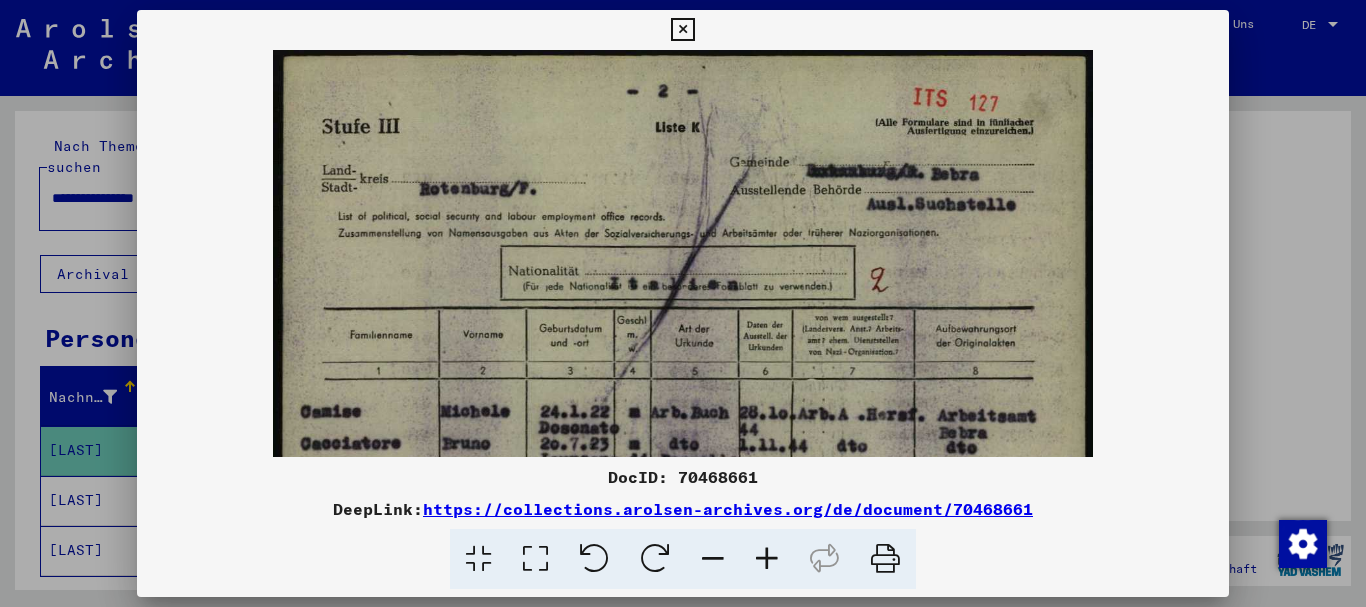 click at bounding box center (767, 559) 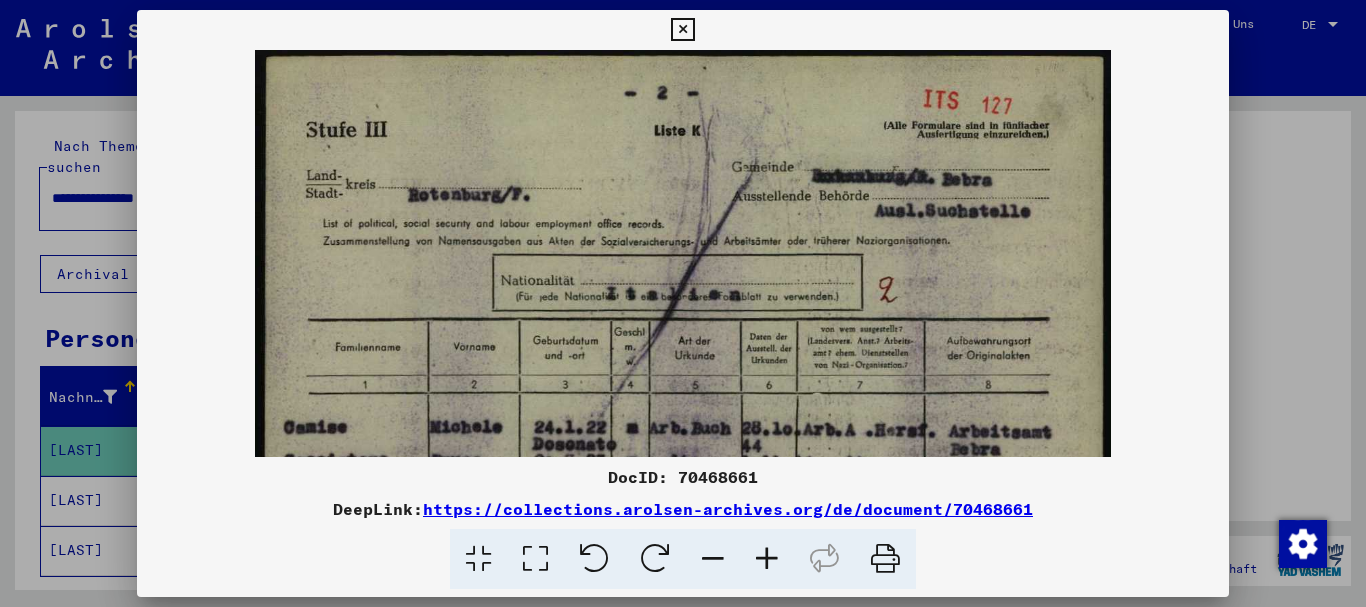 click at bounding box center [767, 559] 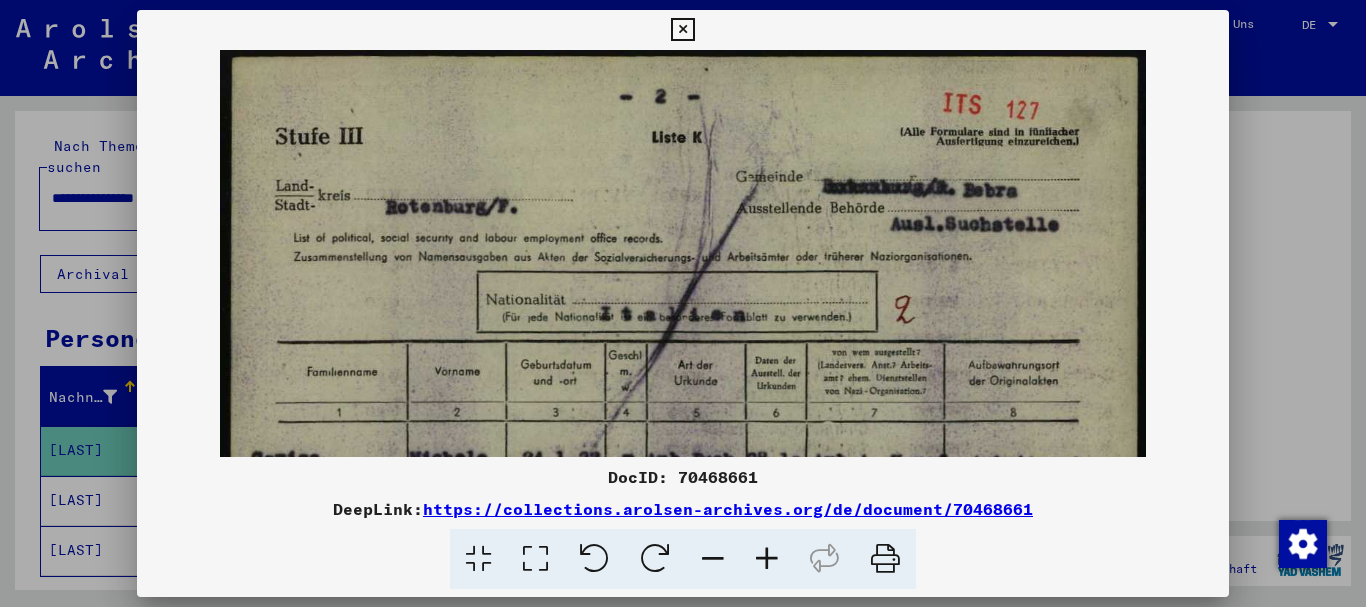 click at bounding box center [767, 559] 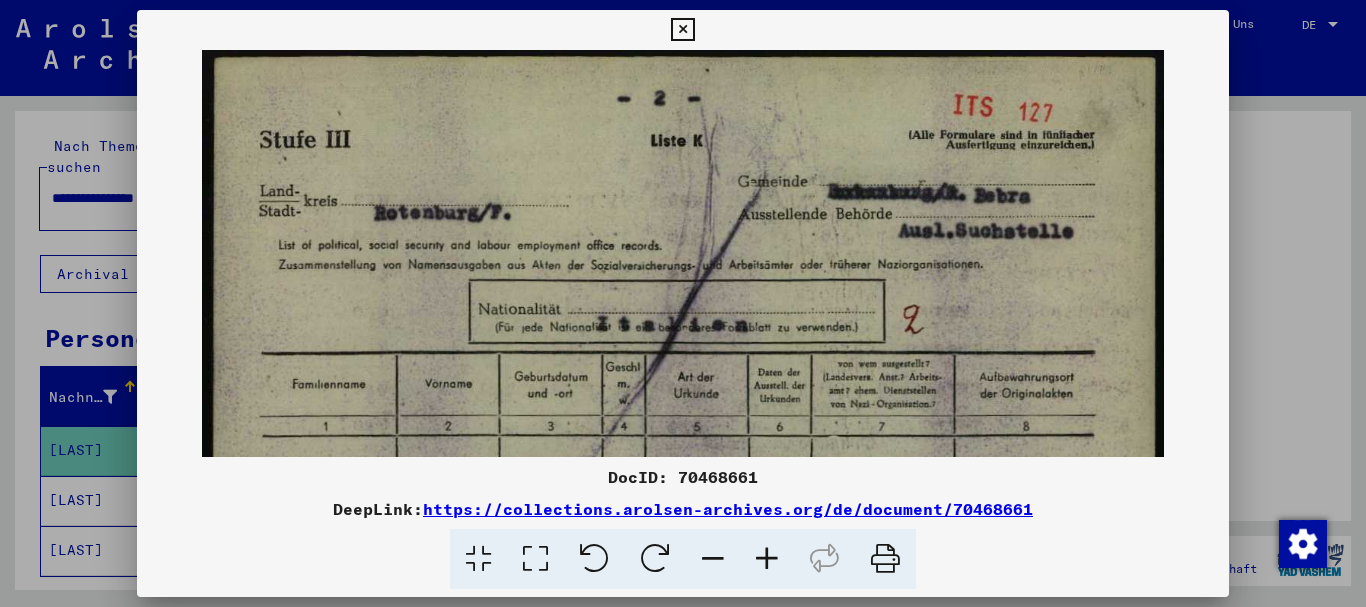 click at bounding box center [683, 303] 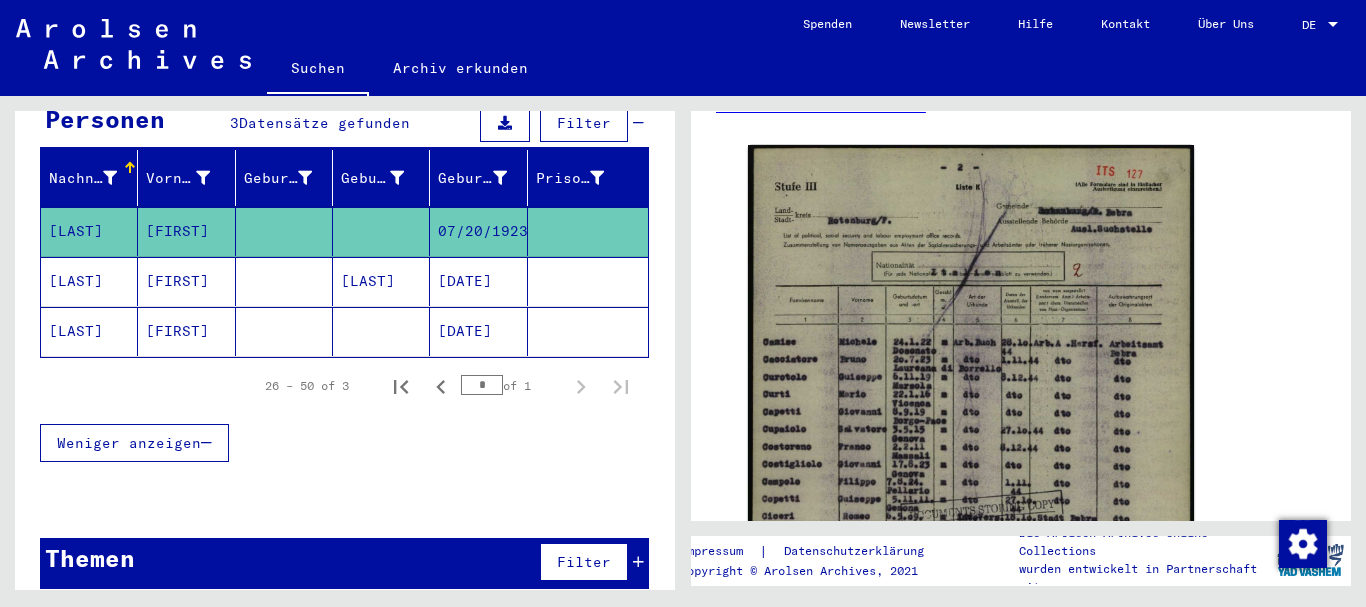 scroll, scrollTop: 0, scrollLeft: 0, axis: both 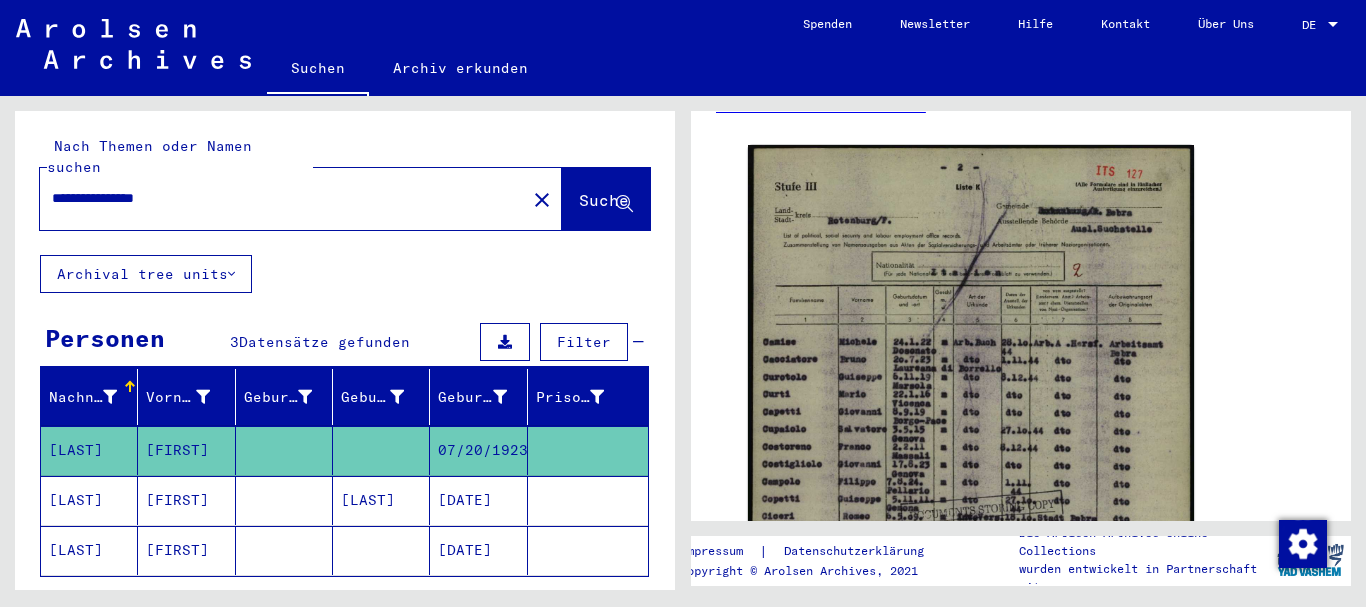 drag, startPoint x: 237, startPoint y: 178, endPoint x: 0, endPoint y: 180, distance: 237.00844 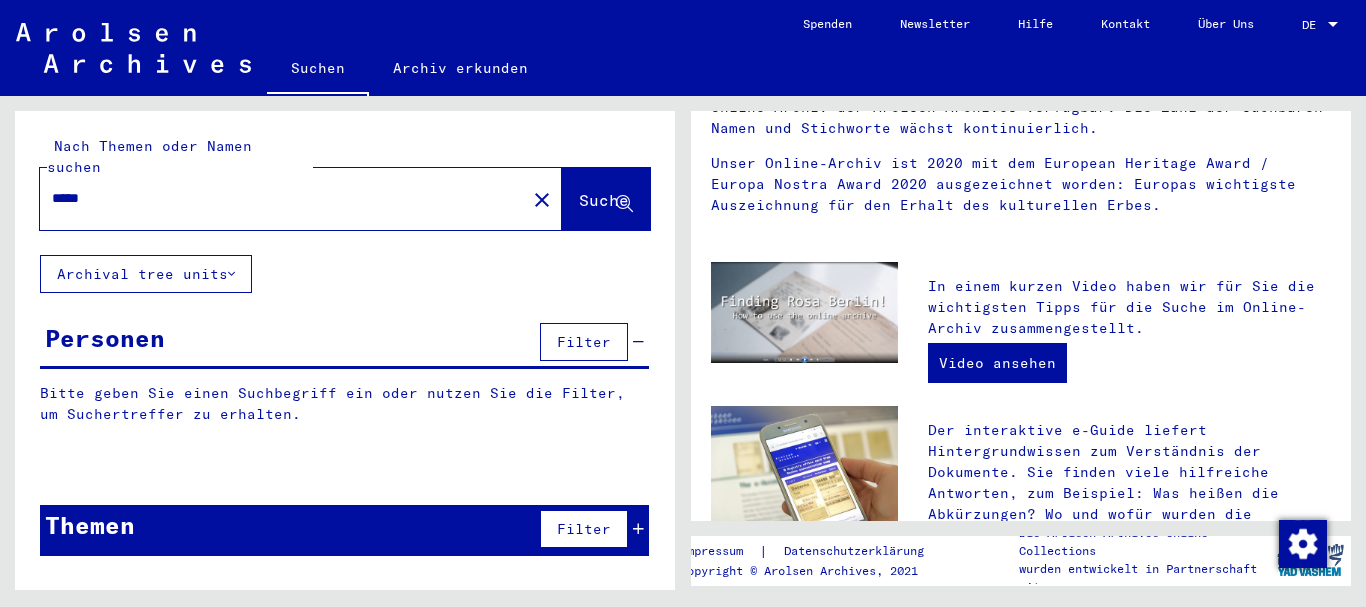 scroll, scrollTop: 0, scrollLeft: 0, axis: both 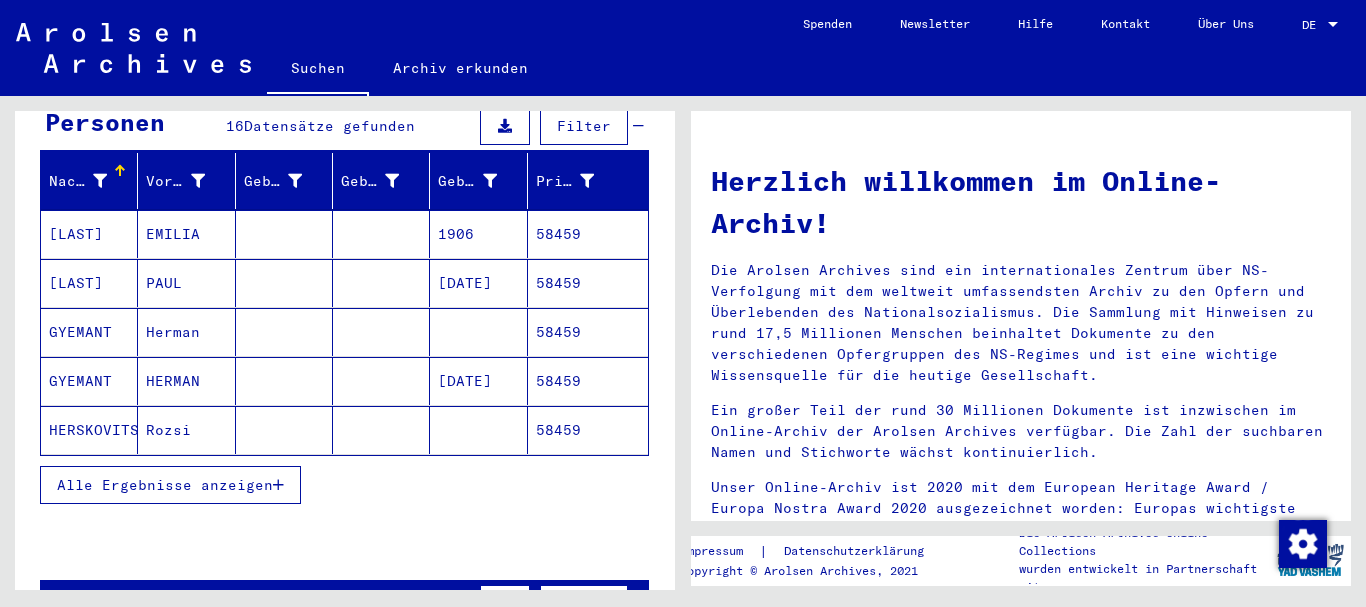 click on "Alle Ergebnisse anzeigen" at bounding box center [165, 485] 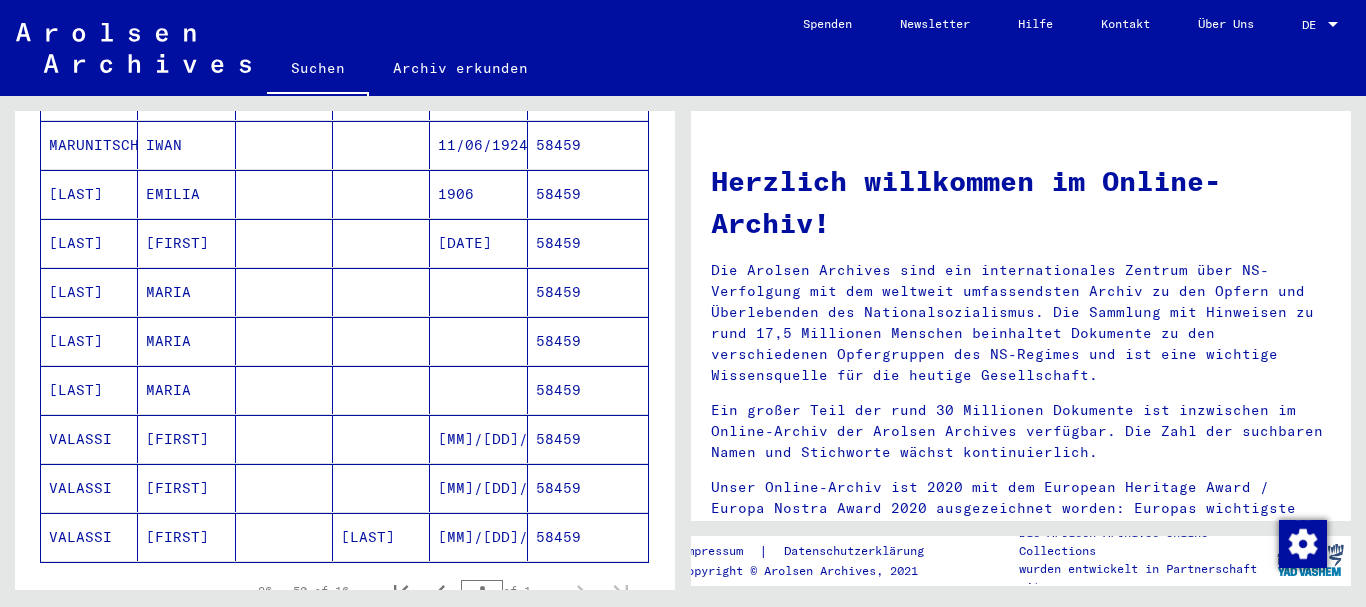 scroll, scrollTop: 756, scrollLeft: 0, axis: vertical 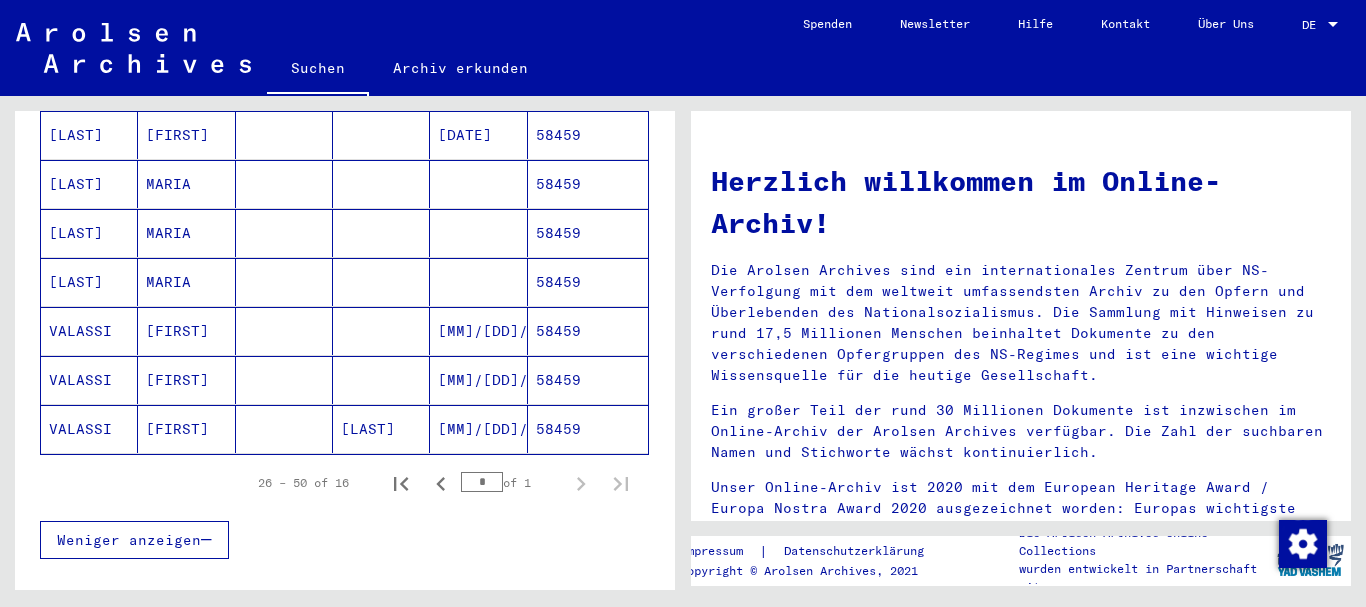 click on "[LAST]" at bounding box center [89, 380] 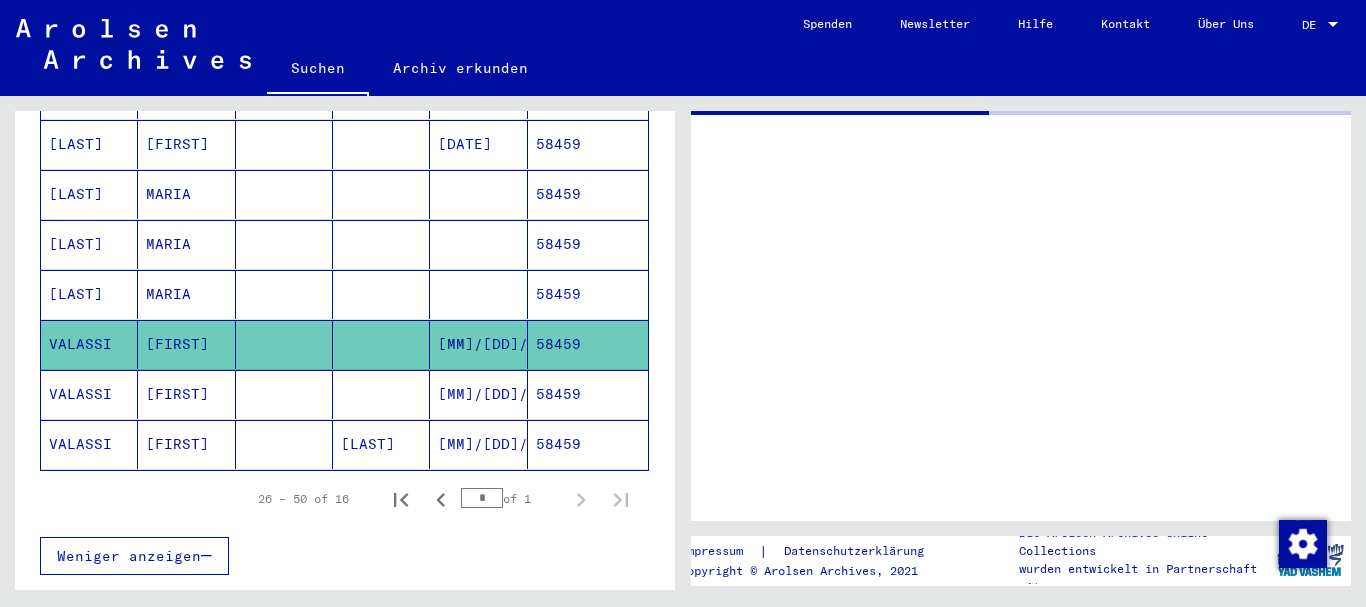 scroll, scrollTop: 765, scrollLeft: 0, axis: vertical 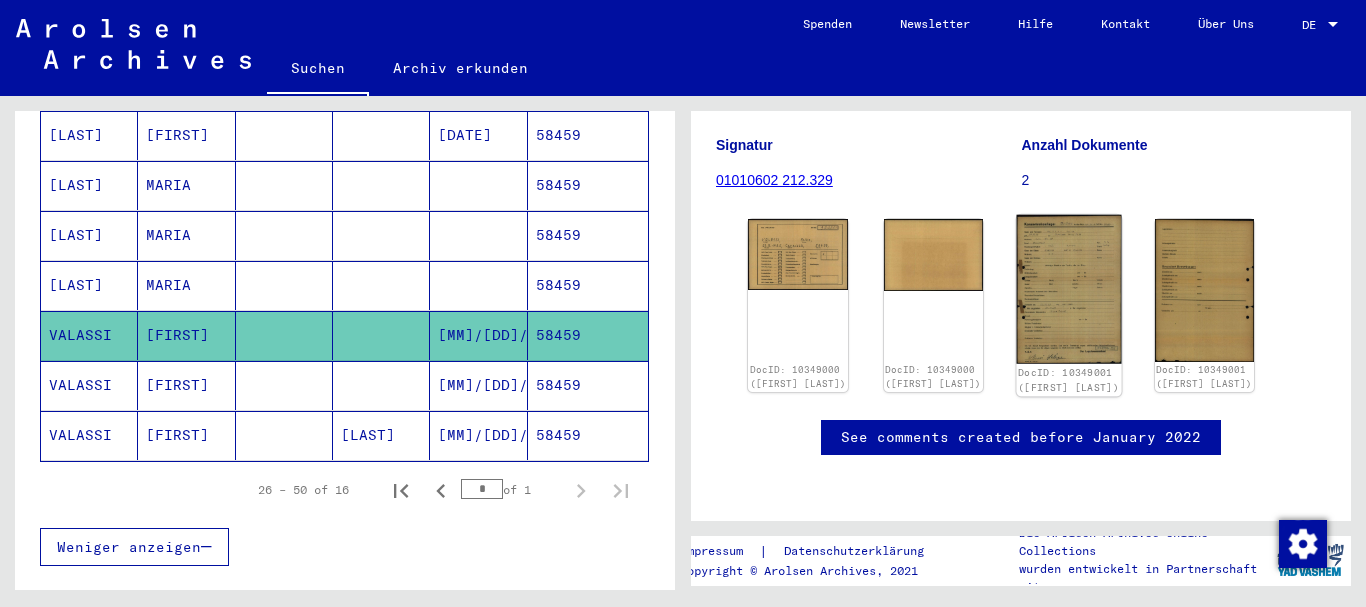 click 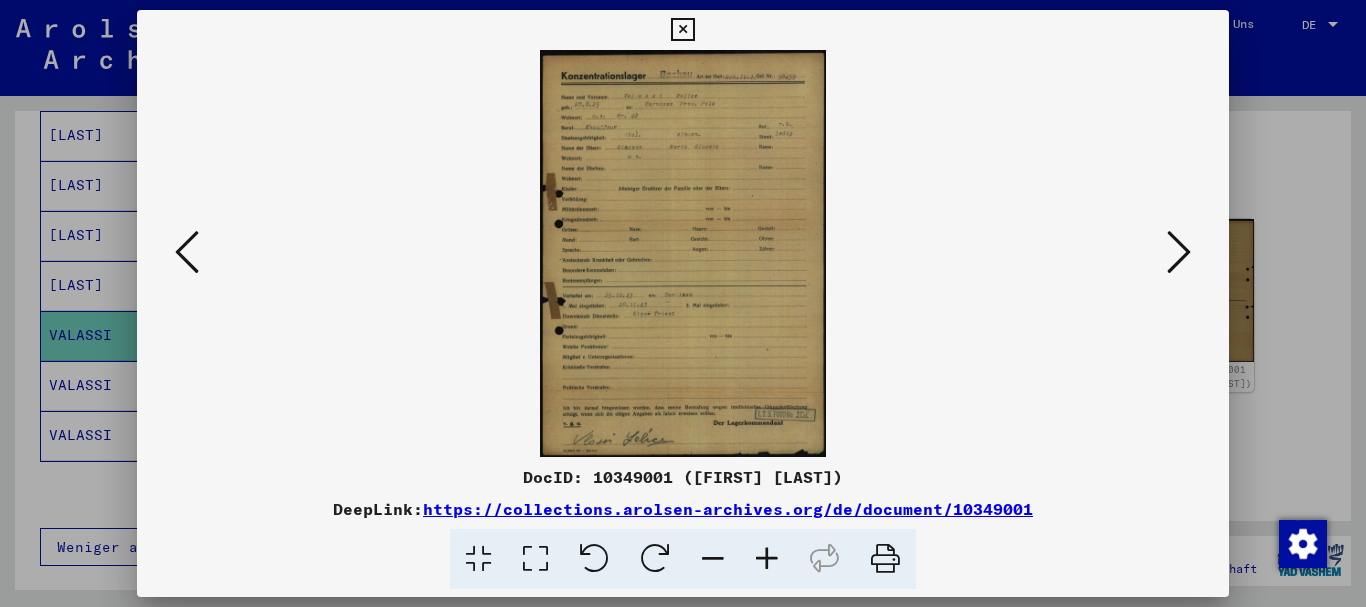 click at bounding box center [767, 559] 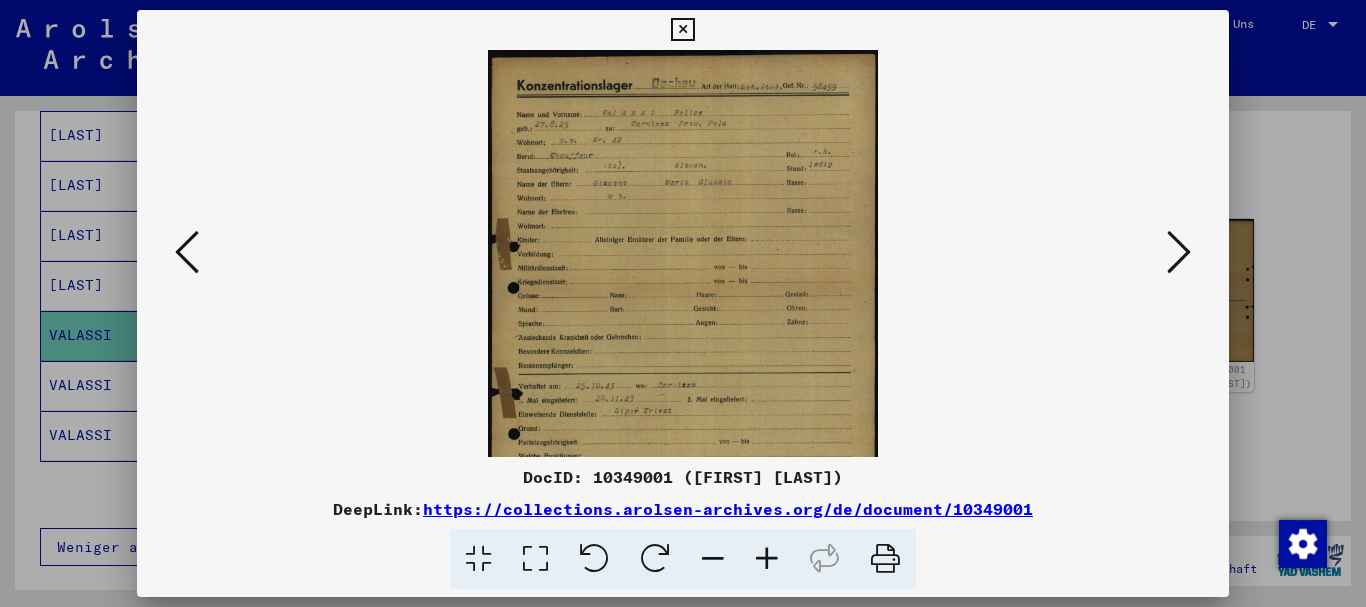 click at bounding box center (767, 559) 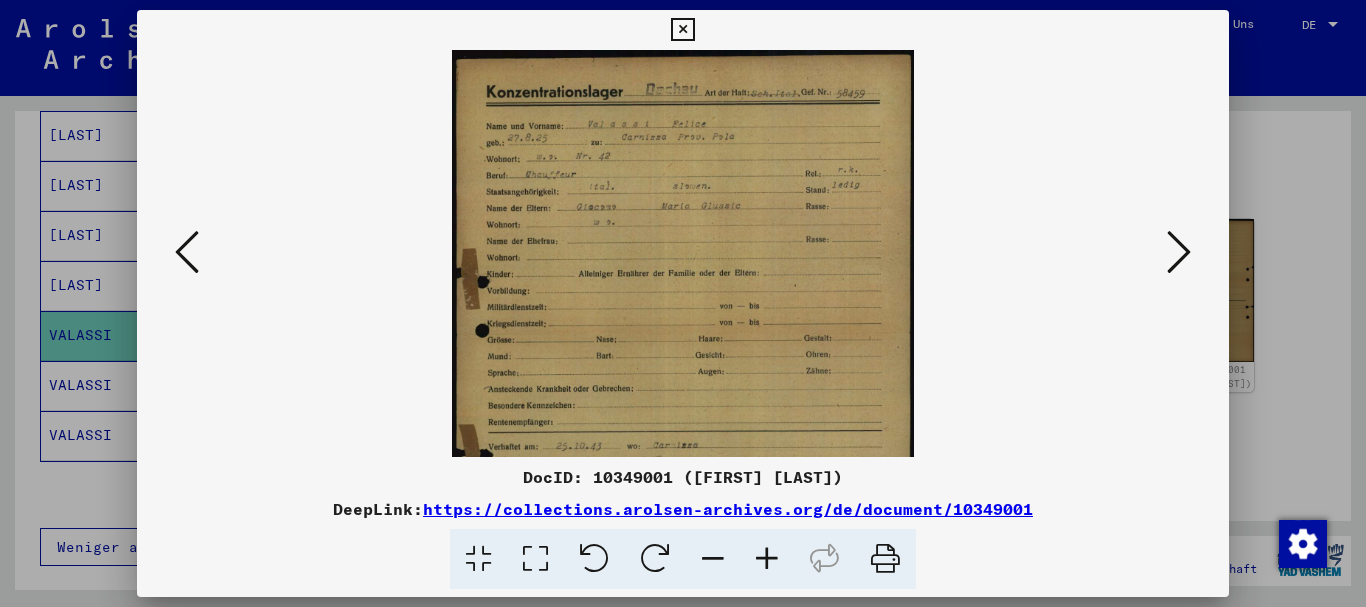click at bounding box center [767, 559] 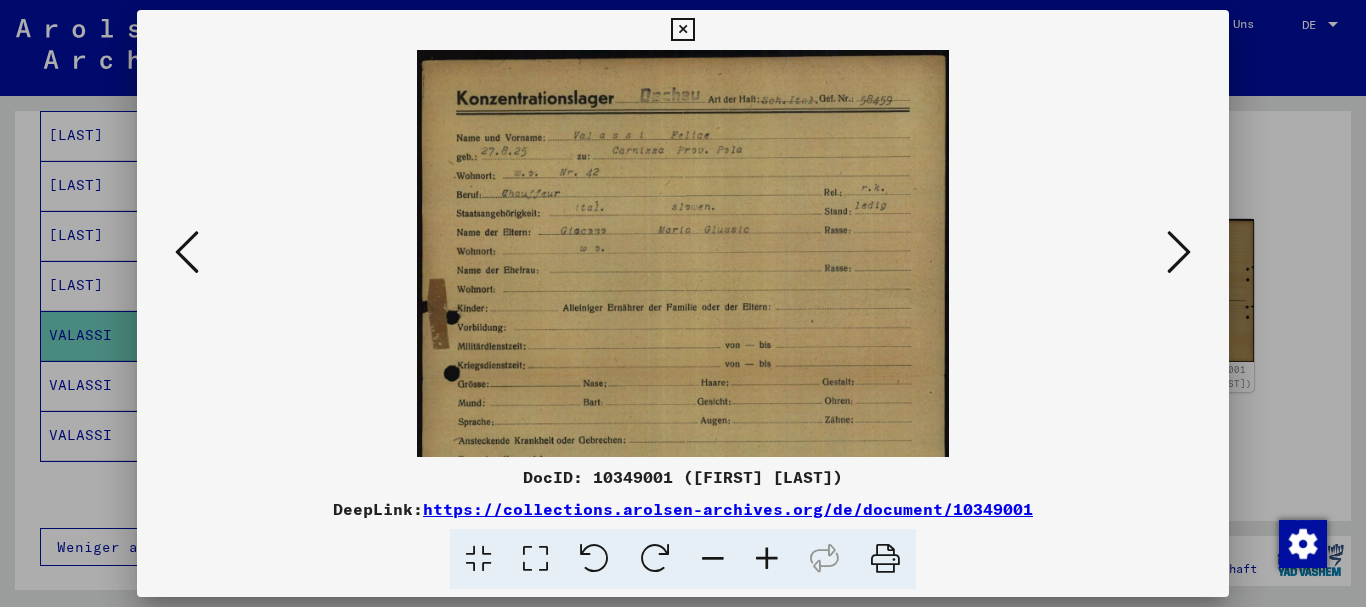 click at bounding box center (767, 559) 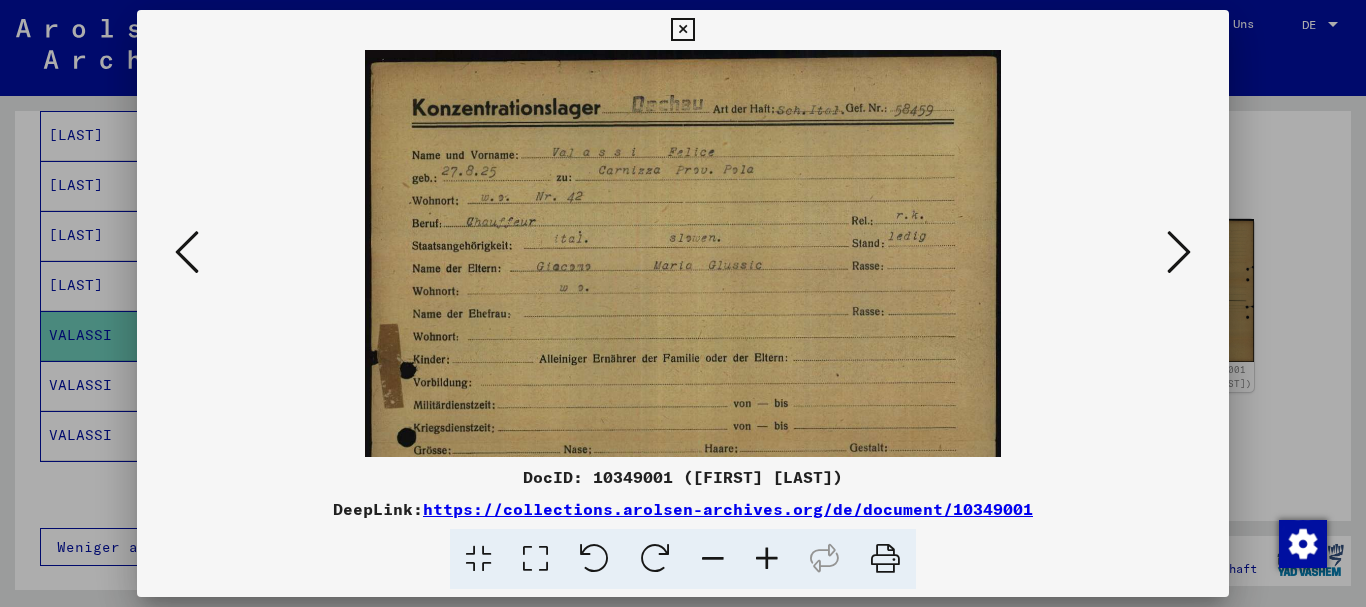 click at bounding box center (767, 559) 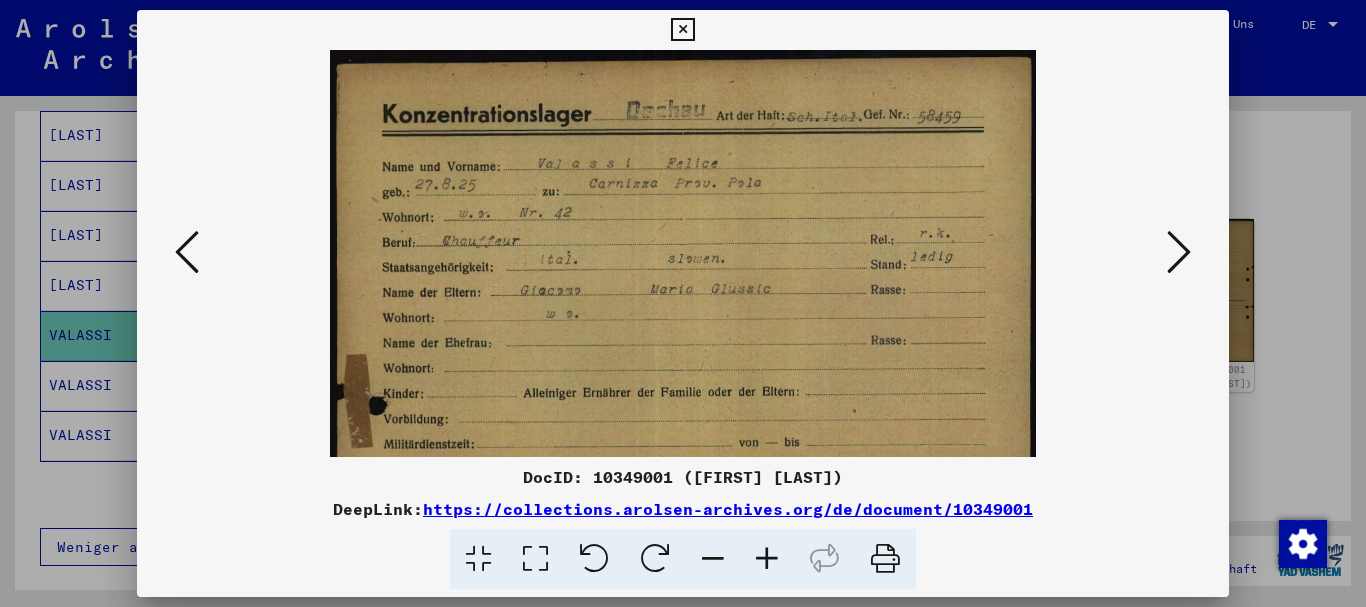 click at bounding box center [767, 559] 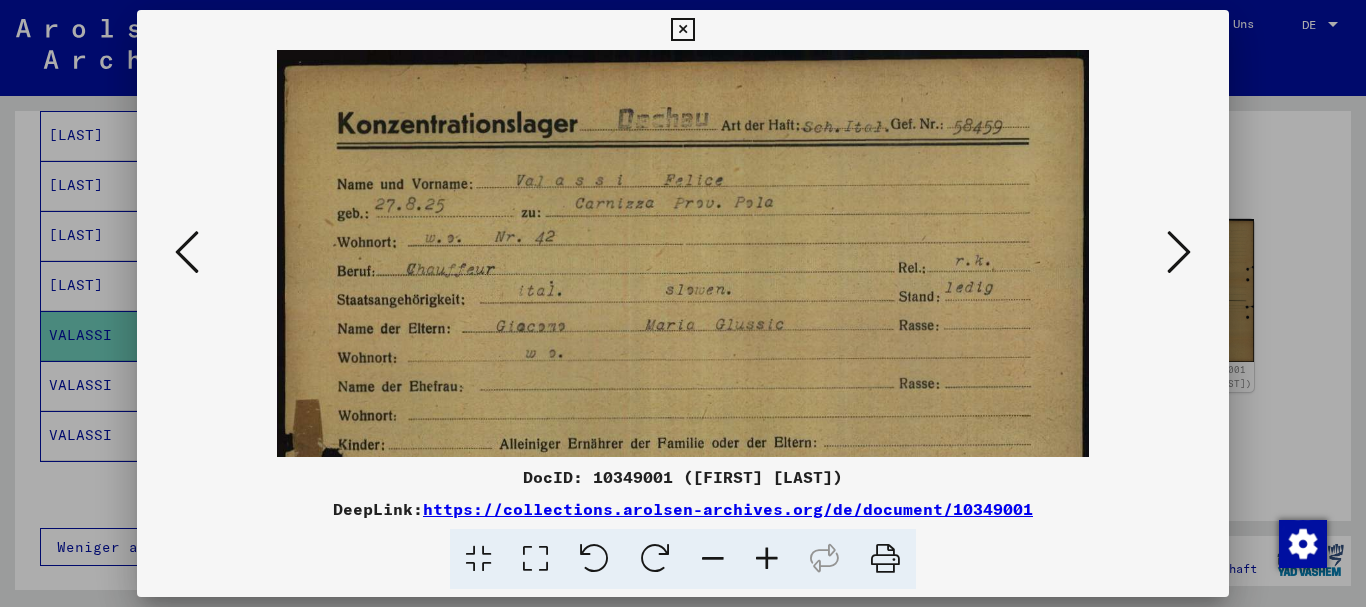 drag, startPoint x: 51, startPoint y: 406, endPoint x: 112, endPoint y: 236, distance: 180.61284 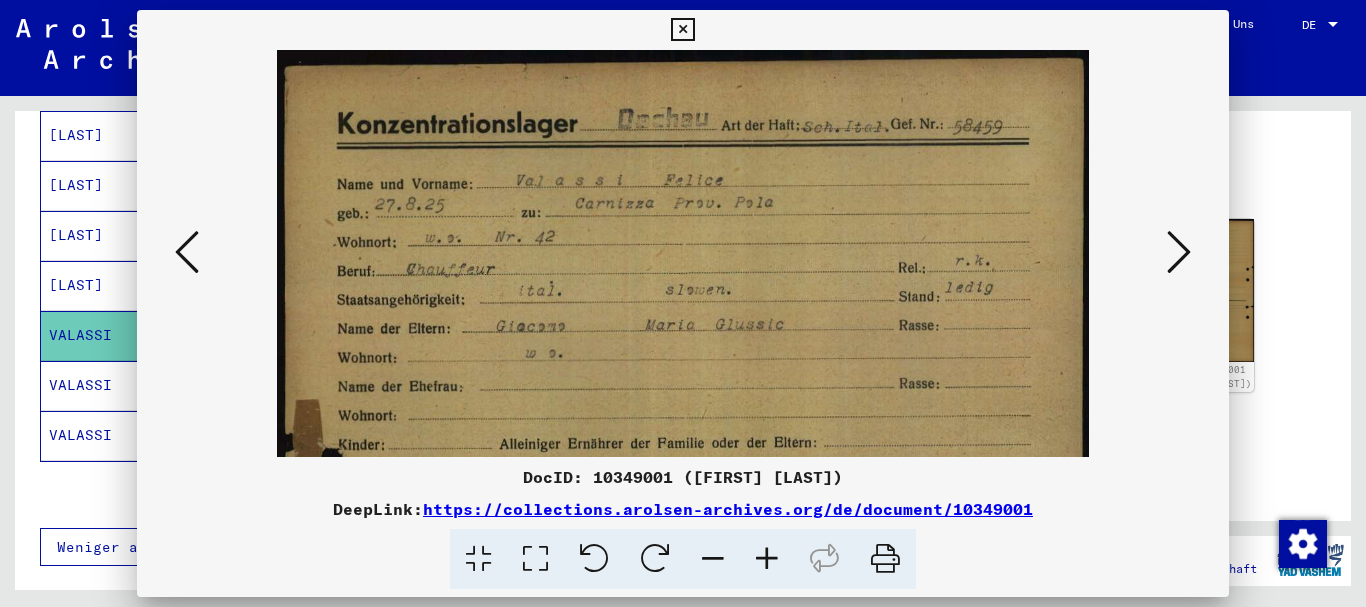 click on "[LAST]" at bounding box center (89, 435) 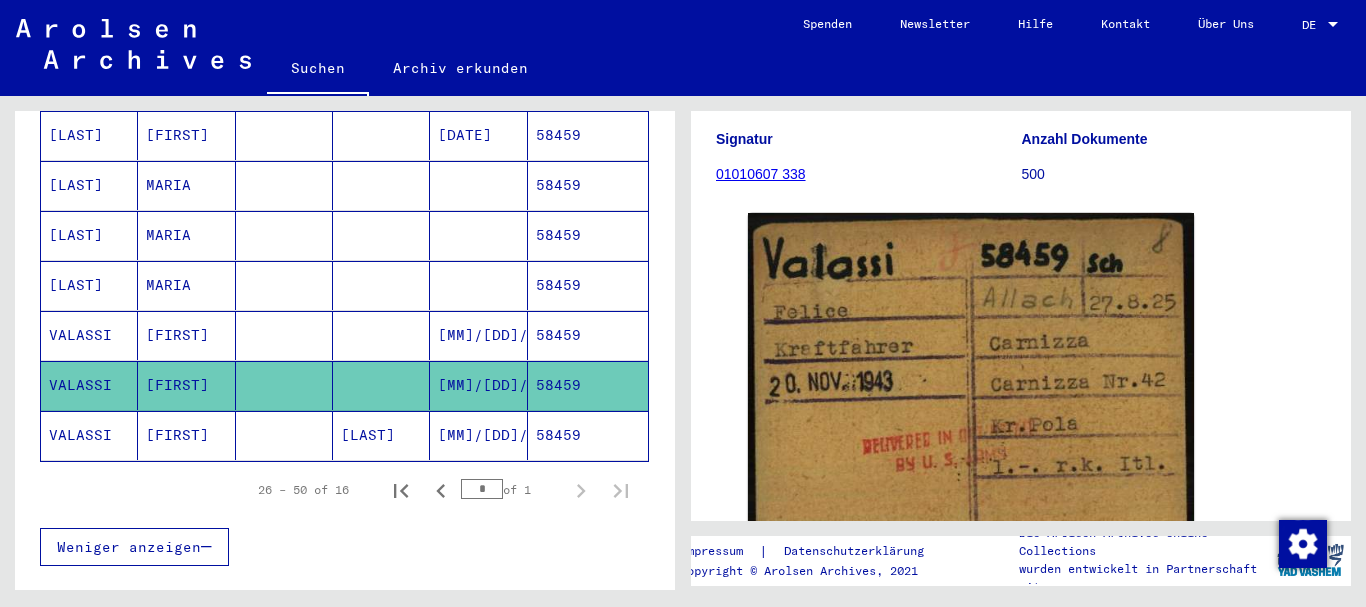 scroll, scrollTop: 301, scrollLeft: 0, axis: vertical 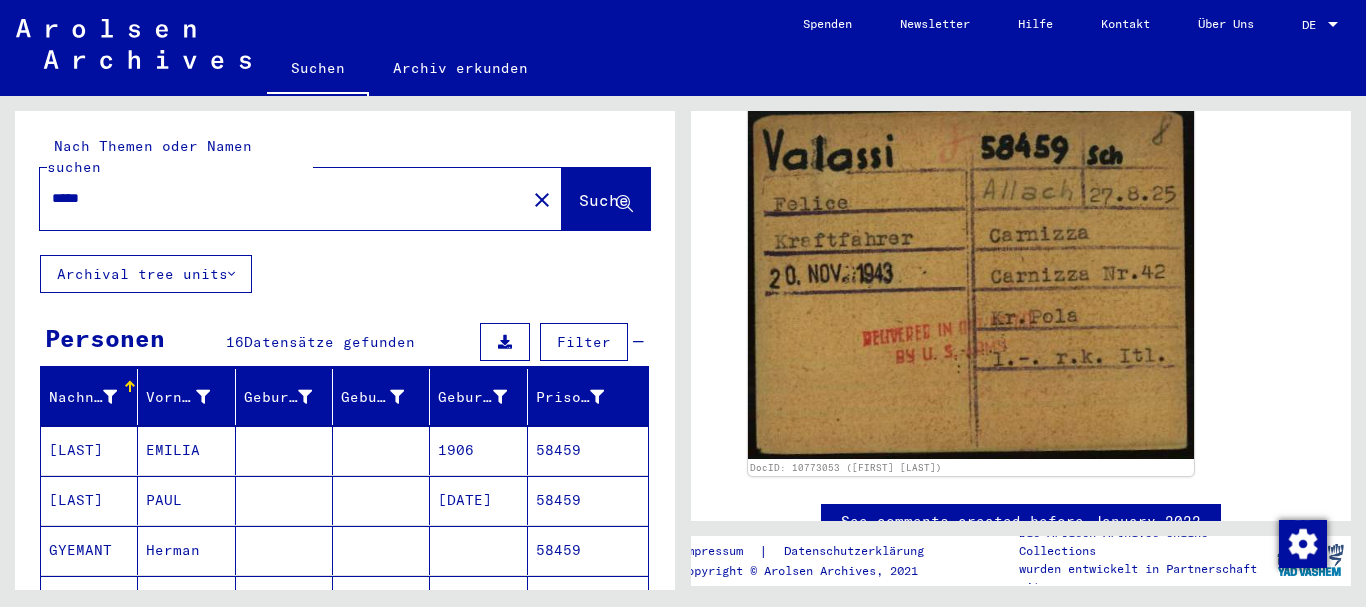 drag, startPoint x: 120, startPoint y: 165, endPoint x: 14, endPoint y: 172, distance: 106.23088 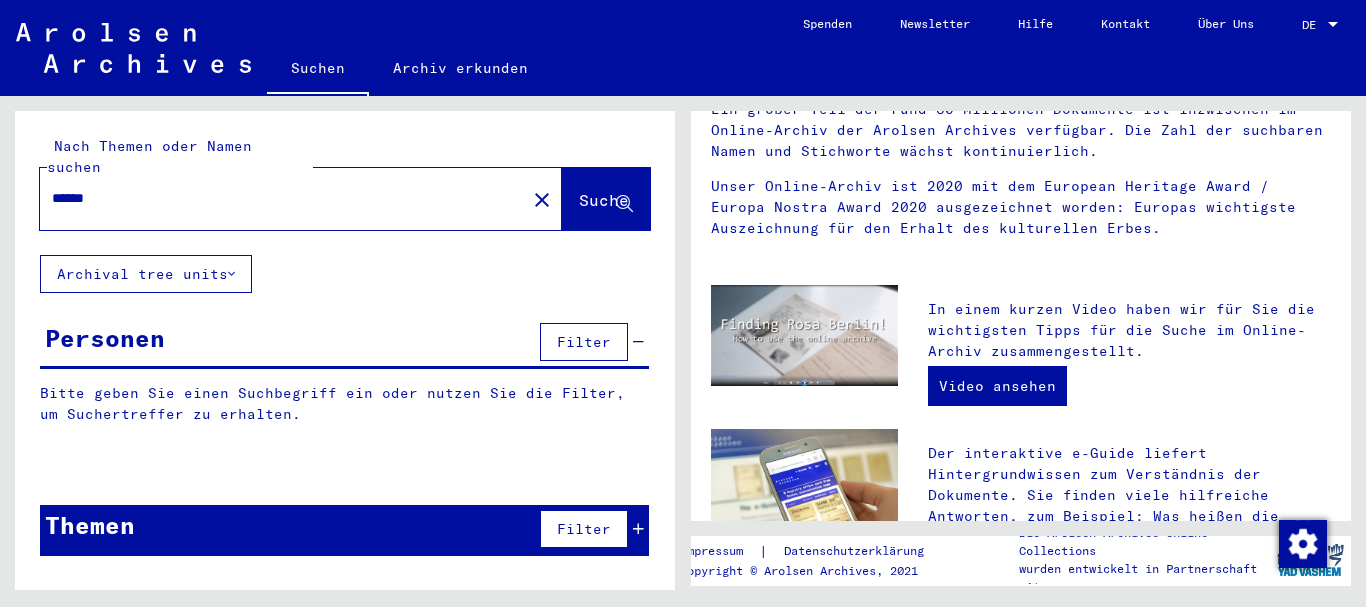 scroll, scrollTop: 0, scrollLeft: 0, axis: both 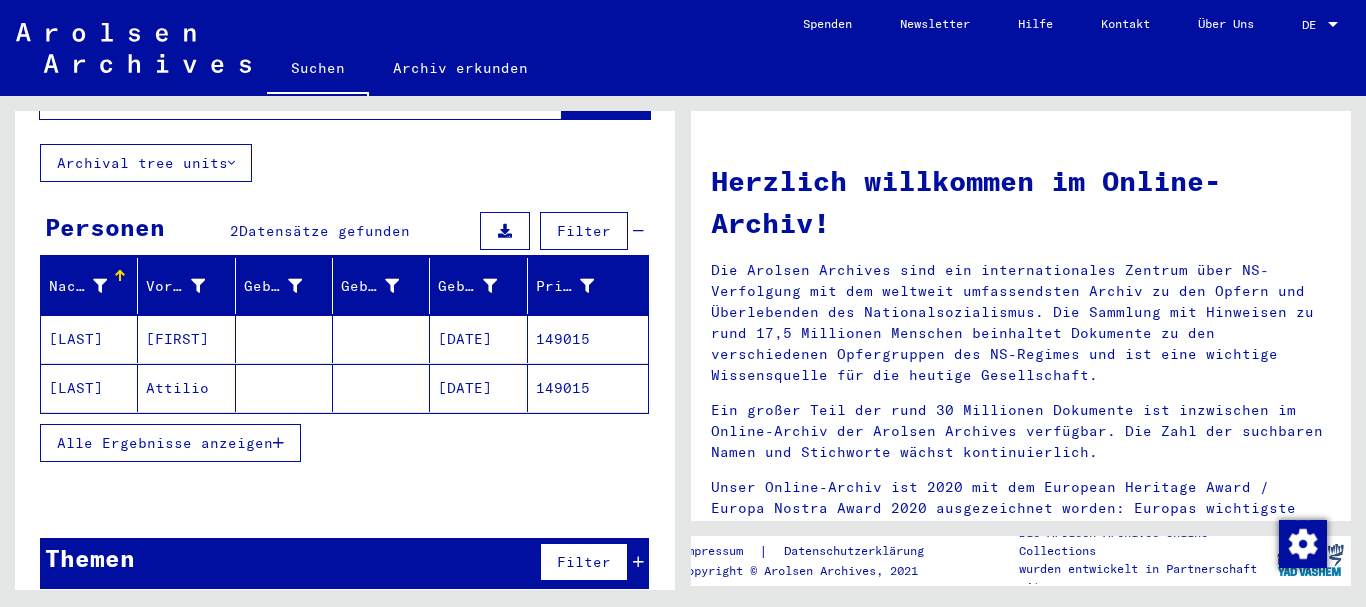 click on "CACCIATORI" at bounding box center (89, 388) 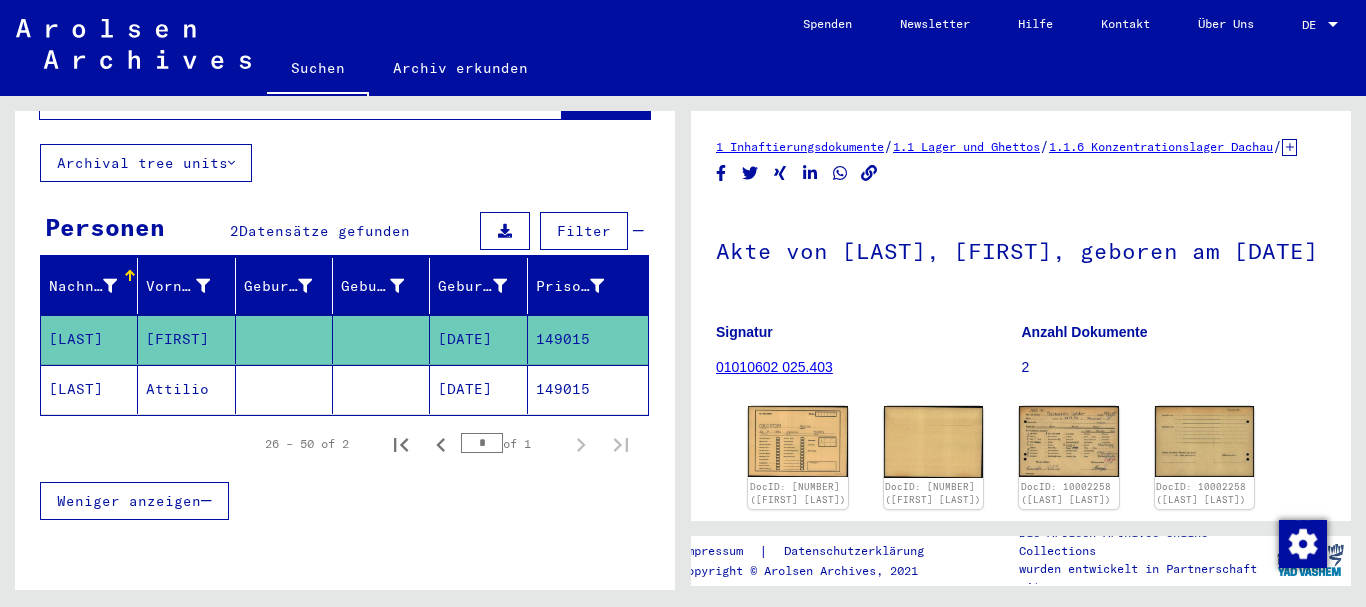 scroll, scrollTop: 145, scrollLeft: 0, axis: vertical 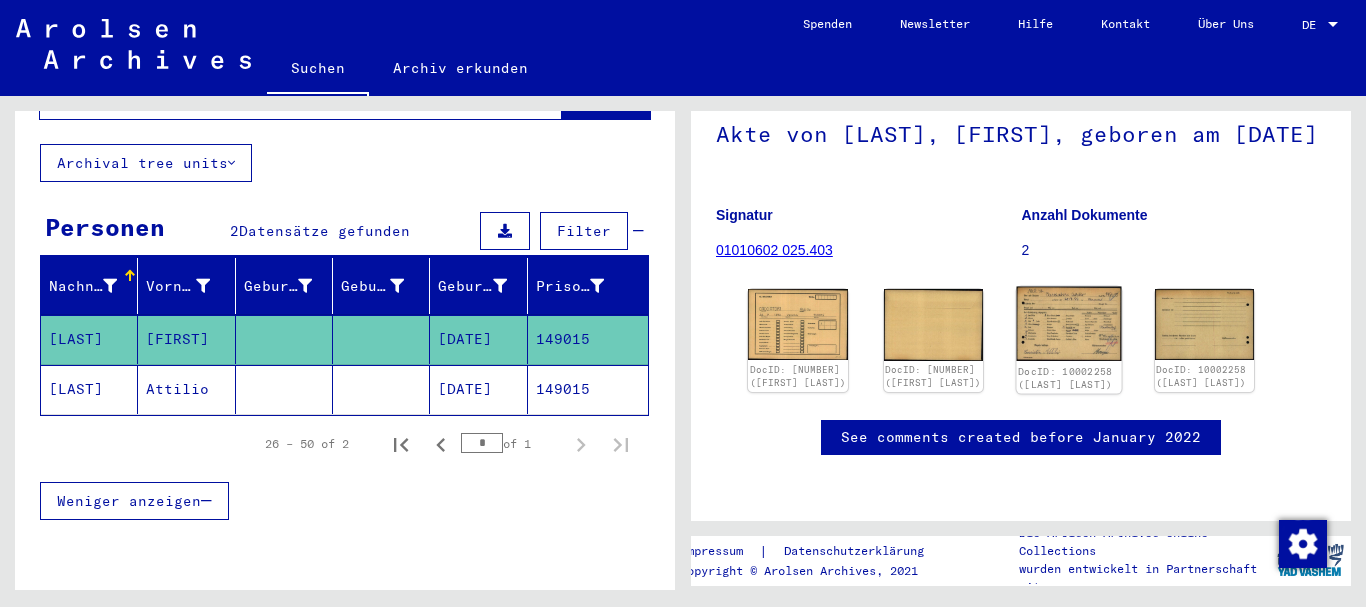 click 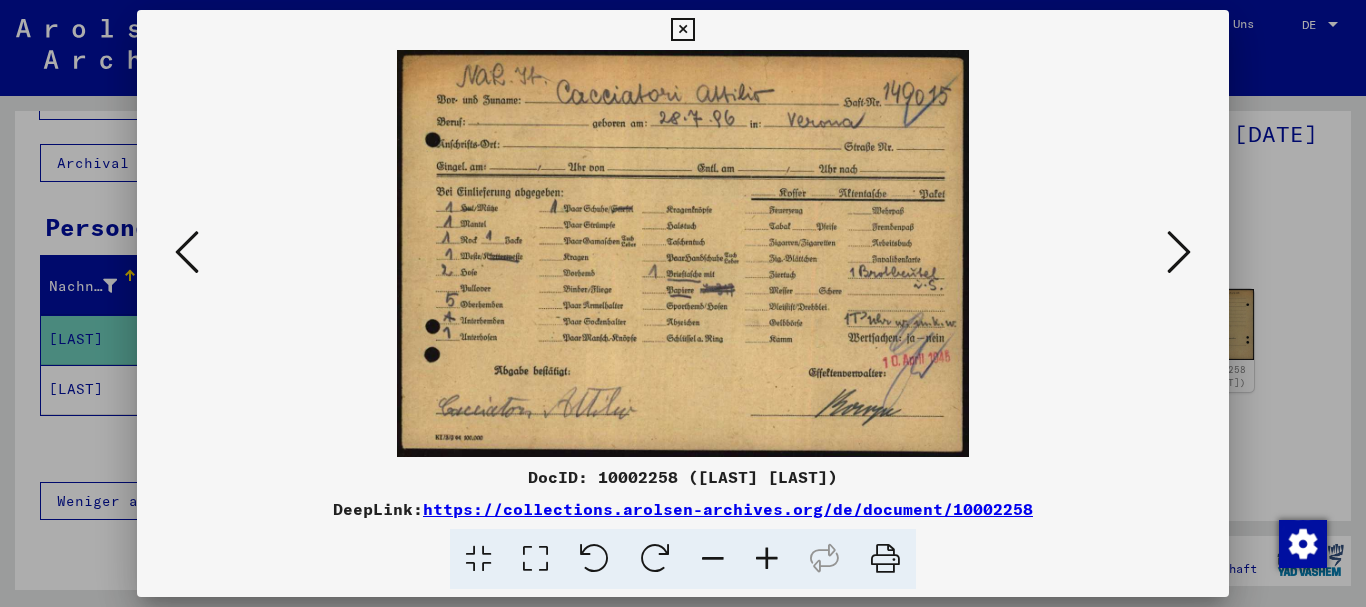 click at bounding box center (683, 303) 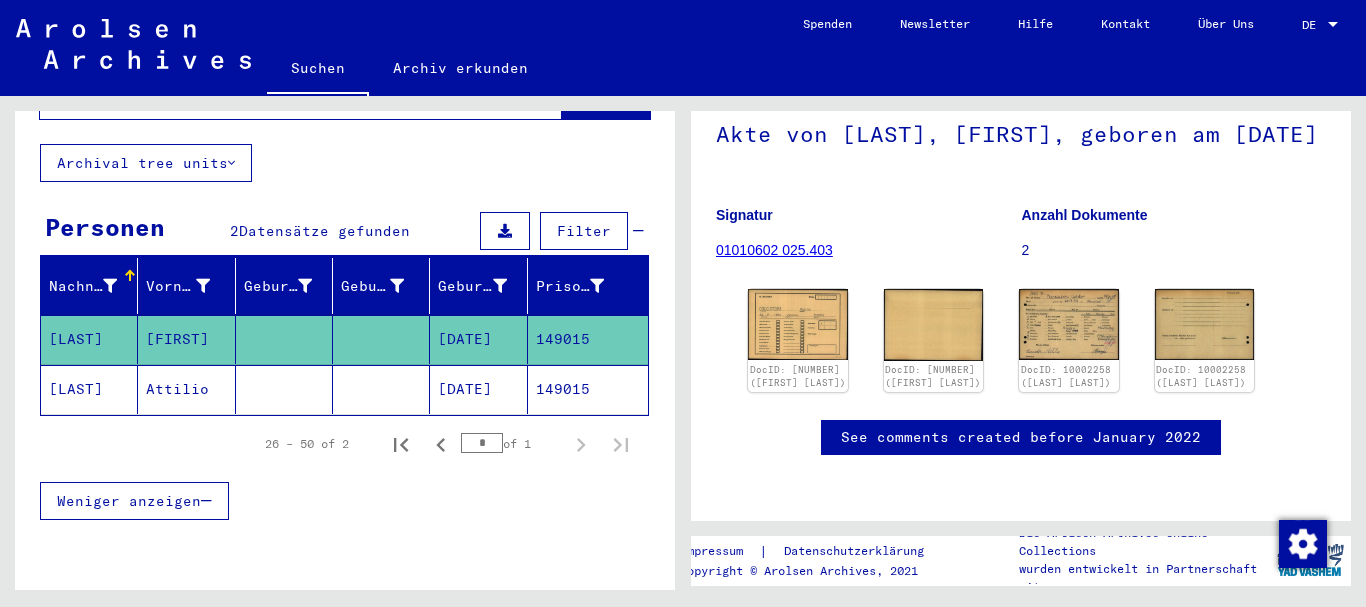 click on "Attilio" 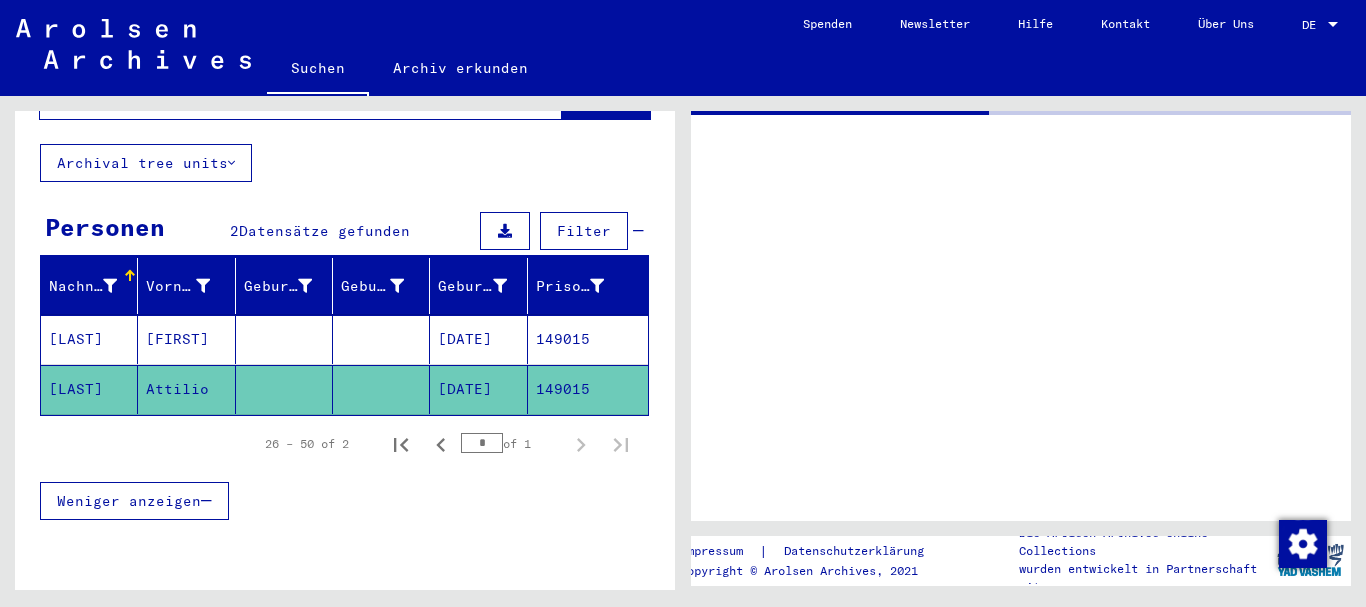 scroll, scrollTop: 0, scrollLeft: 0, axis: both 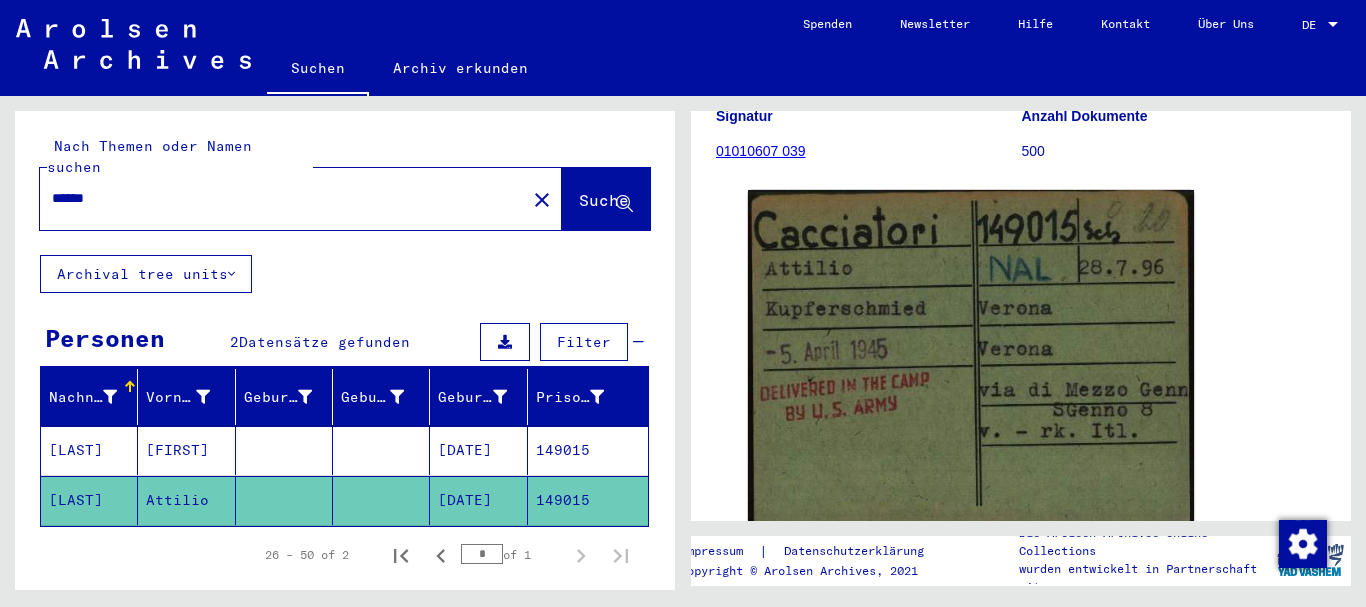 drag, startPoint x: 195, startPoint y: 181, endPoint x: 0, endPoint y: 185, distance: 195.04102 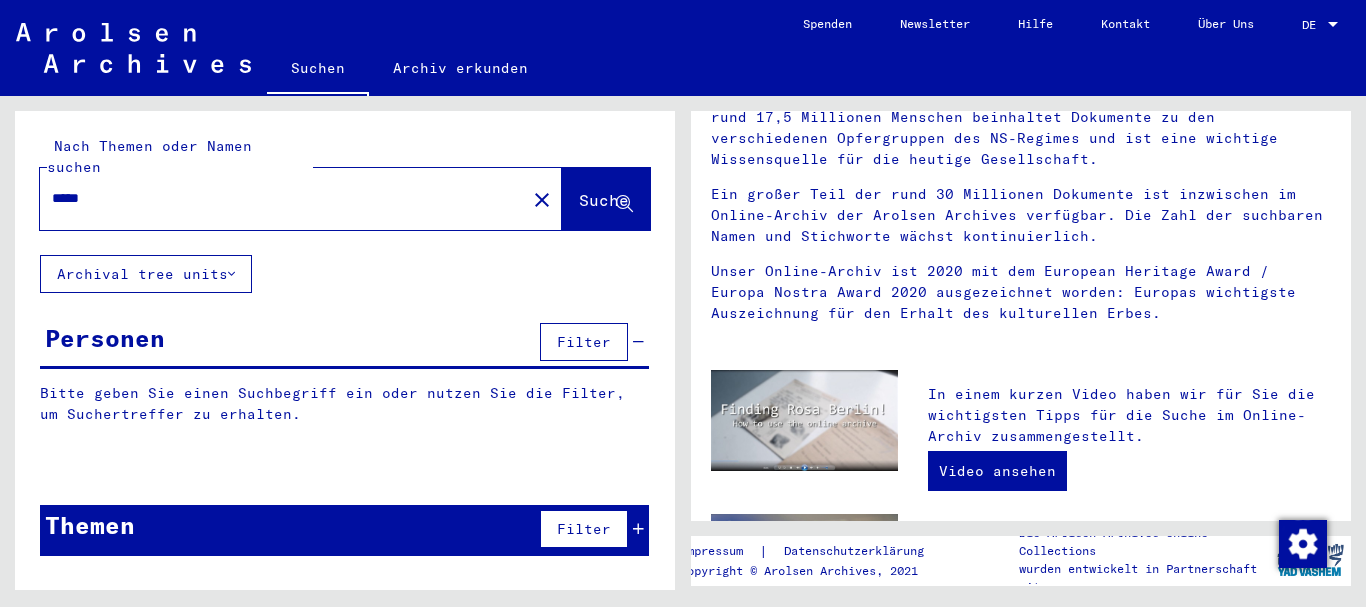 scroll, scrollTop: 0, scrollLeft: 0, axis: both 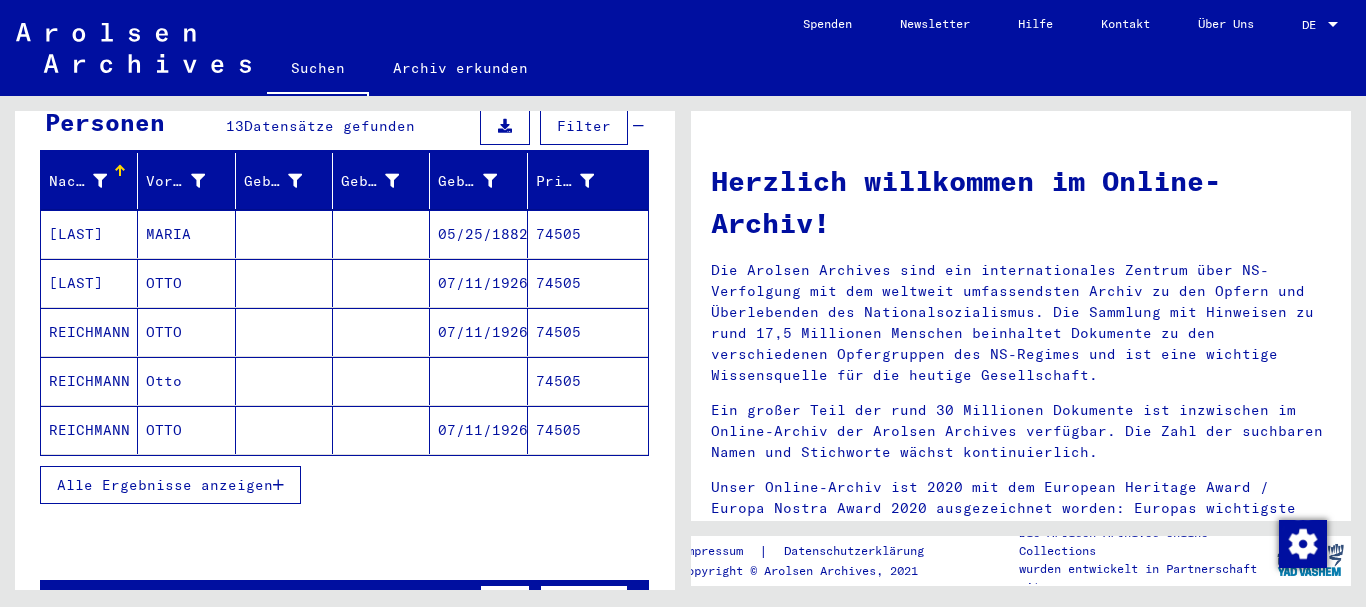 click on "Alle Ergebnisse anzeigen" at bounding box center (344, 485) 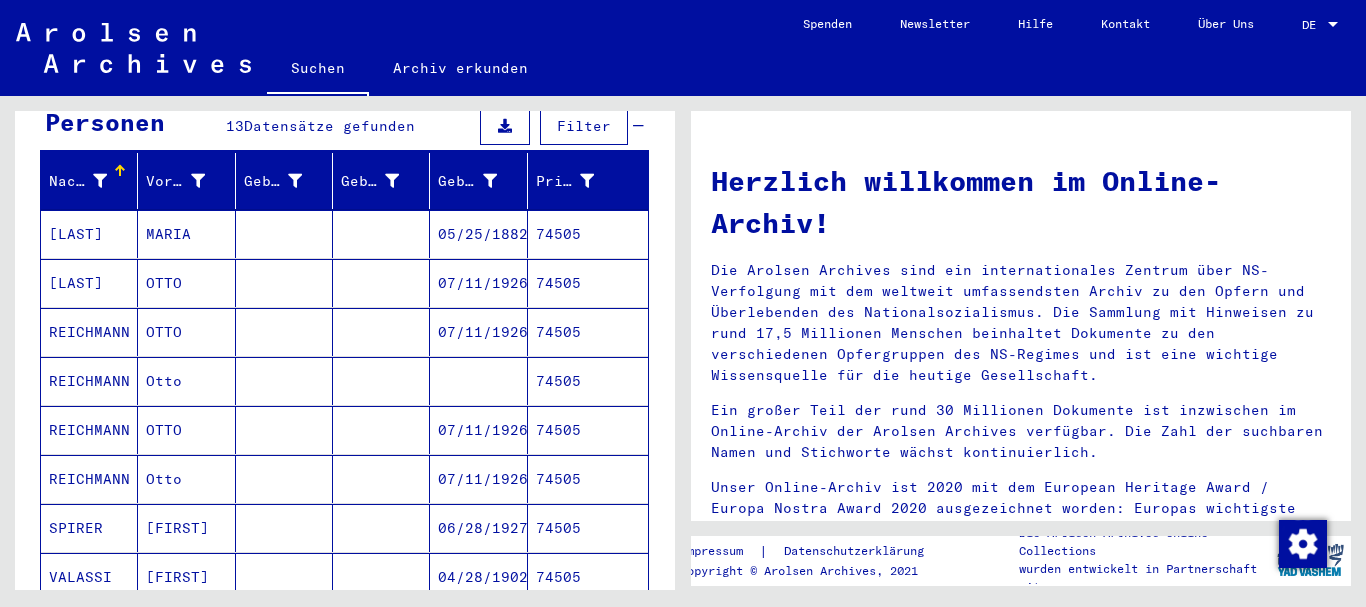 scroll, scrollTop: 432, scrollLeft: 0, axis: vertical 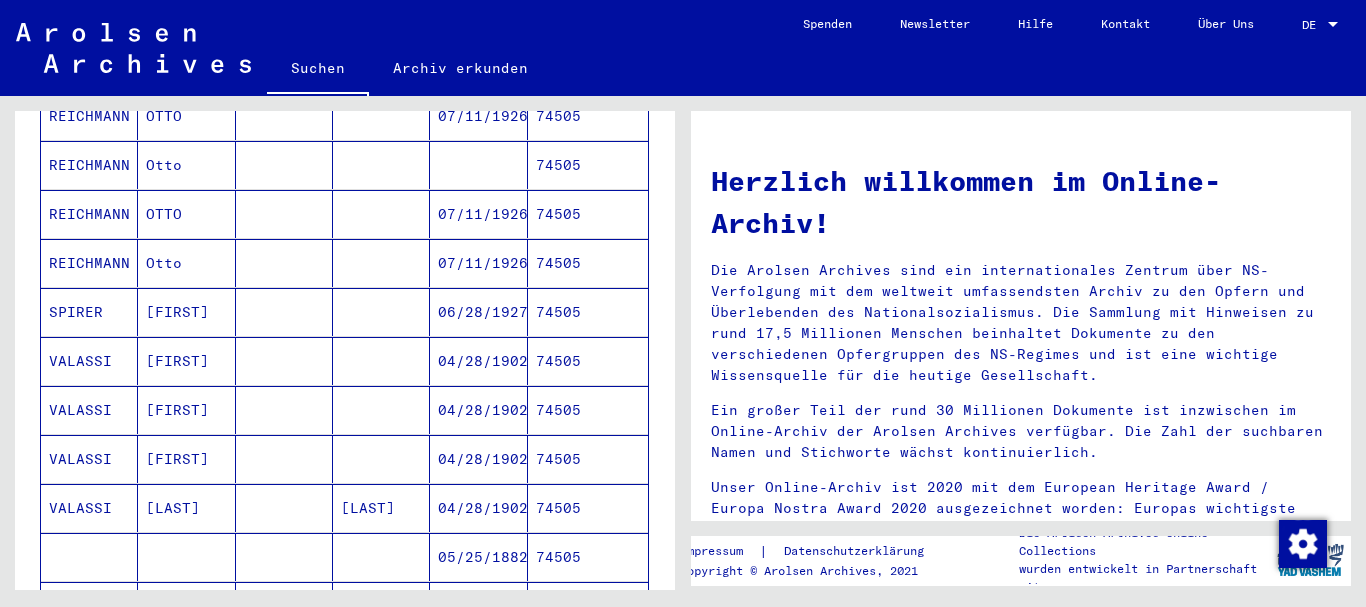 drag, startPoint x: 90, startPoint y: 345, endPoint x: 991, endPoint y: 320, distance: 901.34674 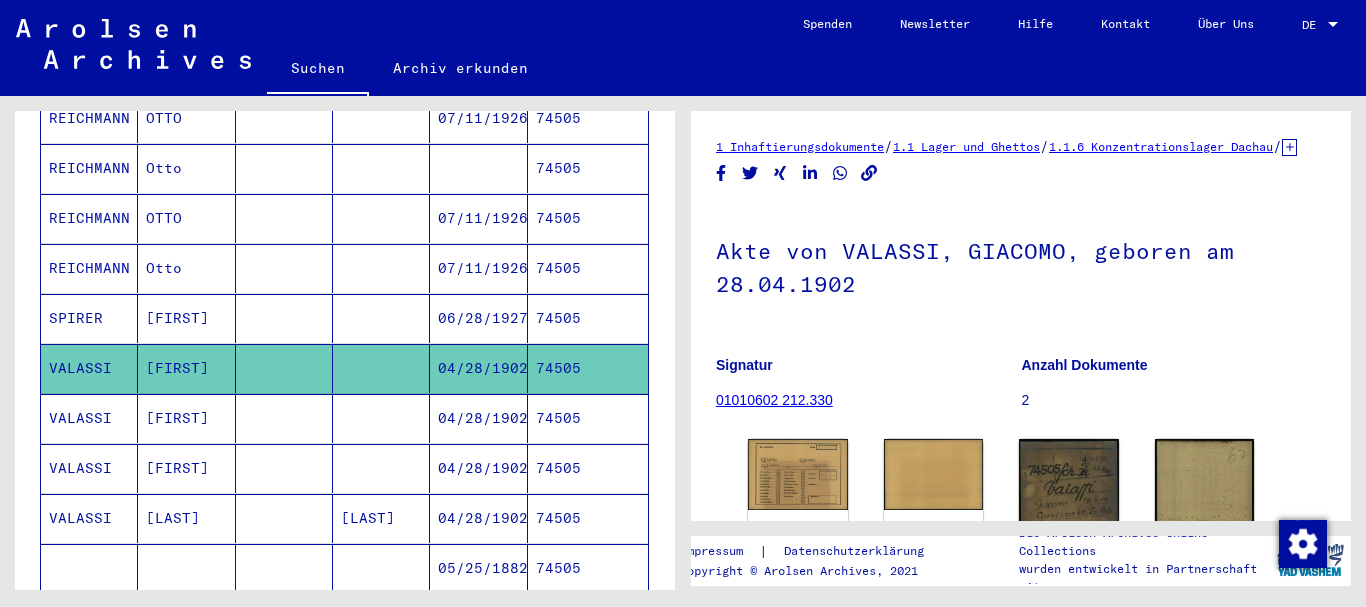 scroll, scrollTop: 434, scrollLeft: 0, axis: vertical 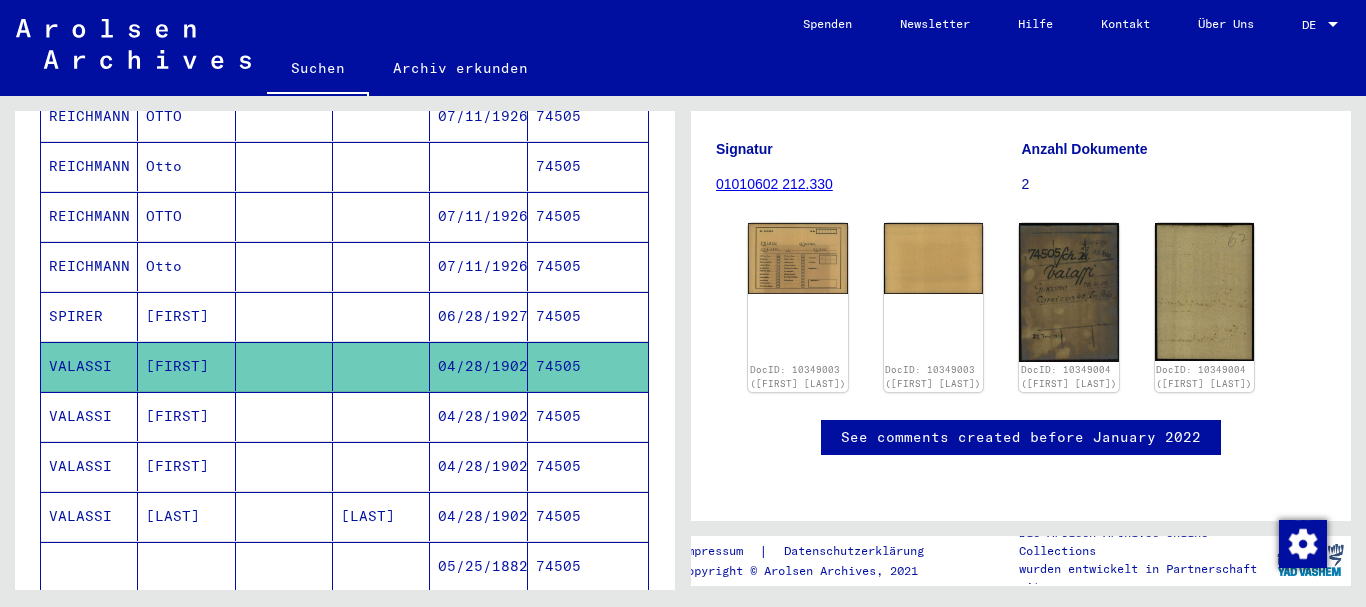 click at bounding box center (284, 466) 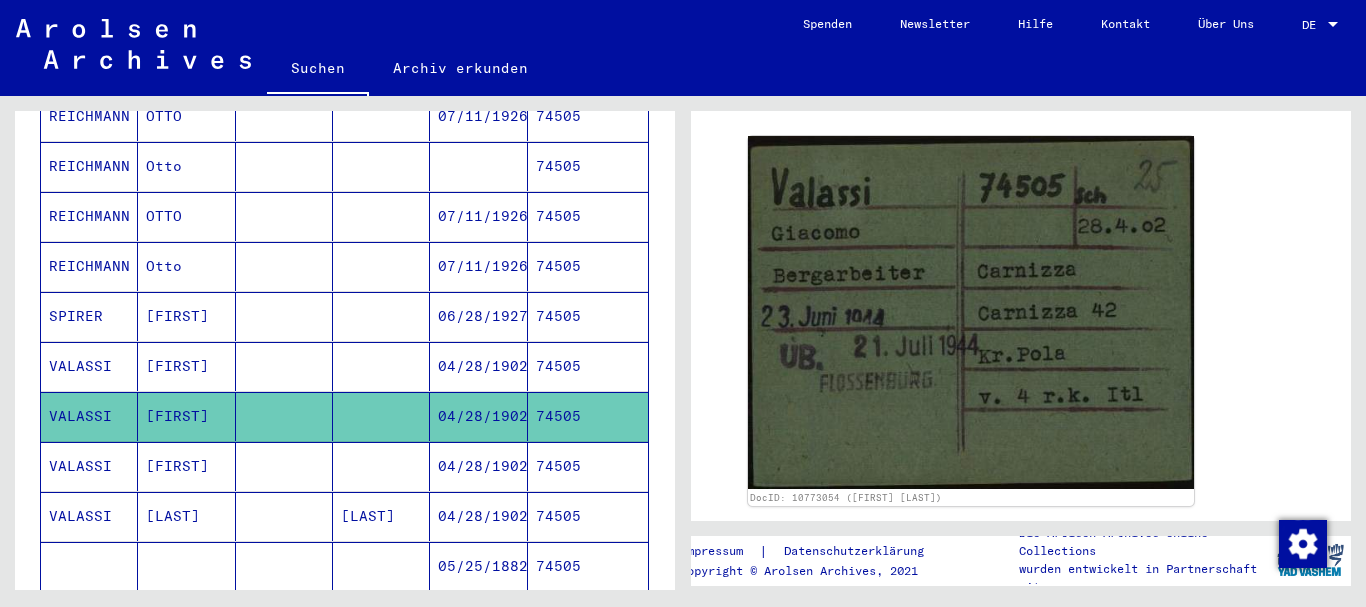 scroll, scrollTop: 0, scrollLeft: 0, axis: both 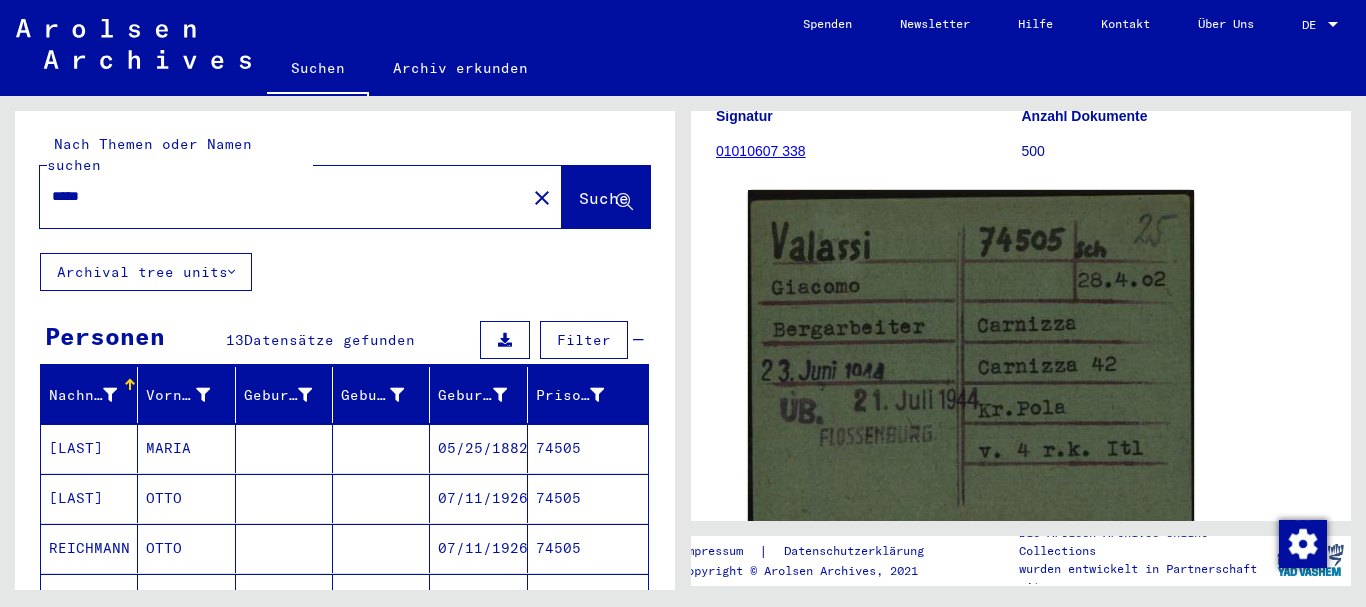 click on "*****" at bounding box center [283, 196] 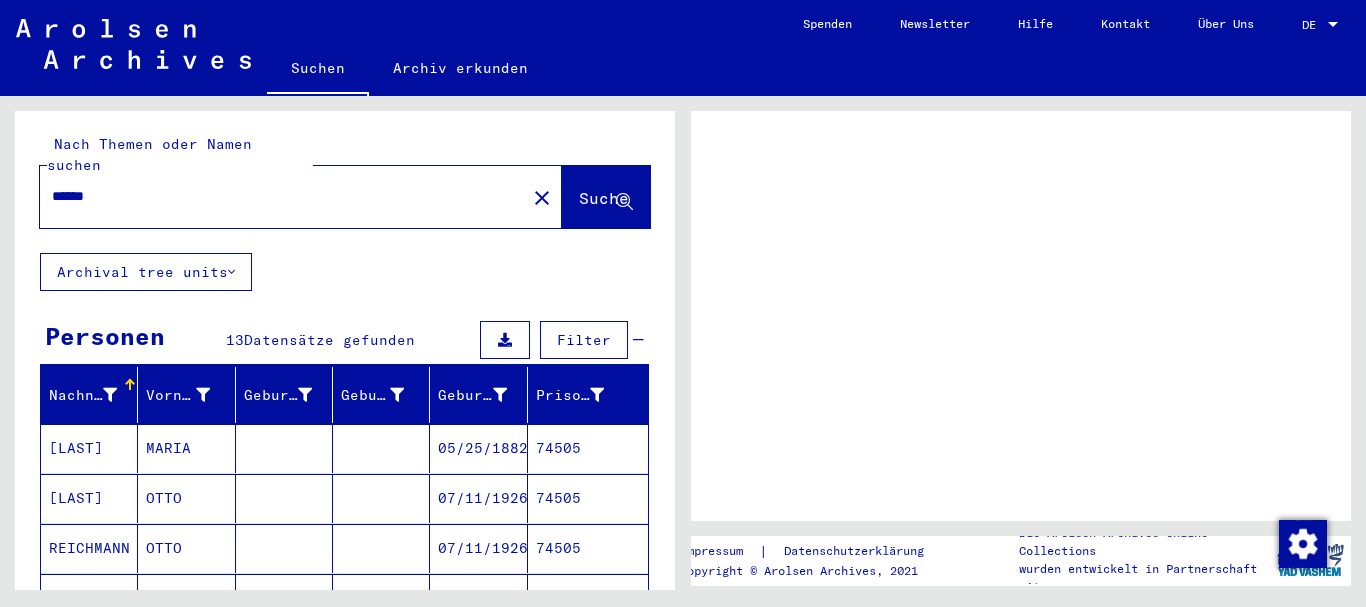scroll, scrollTop: 0, scrollLeft: 0, axis: both 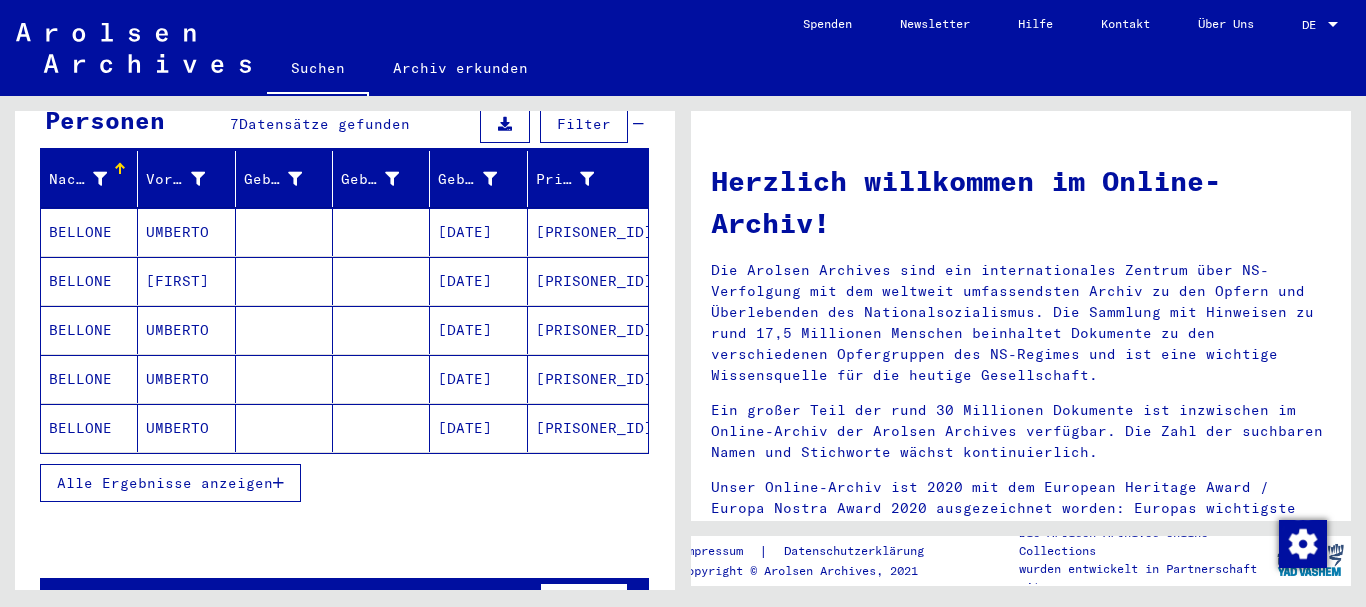 click on "BELLONE" at bounding box center [89, 281] 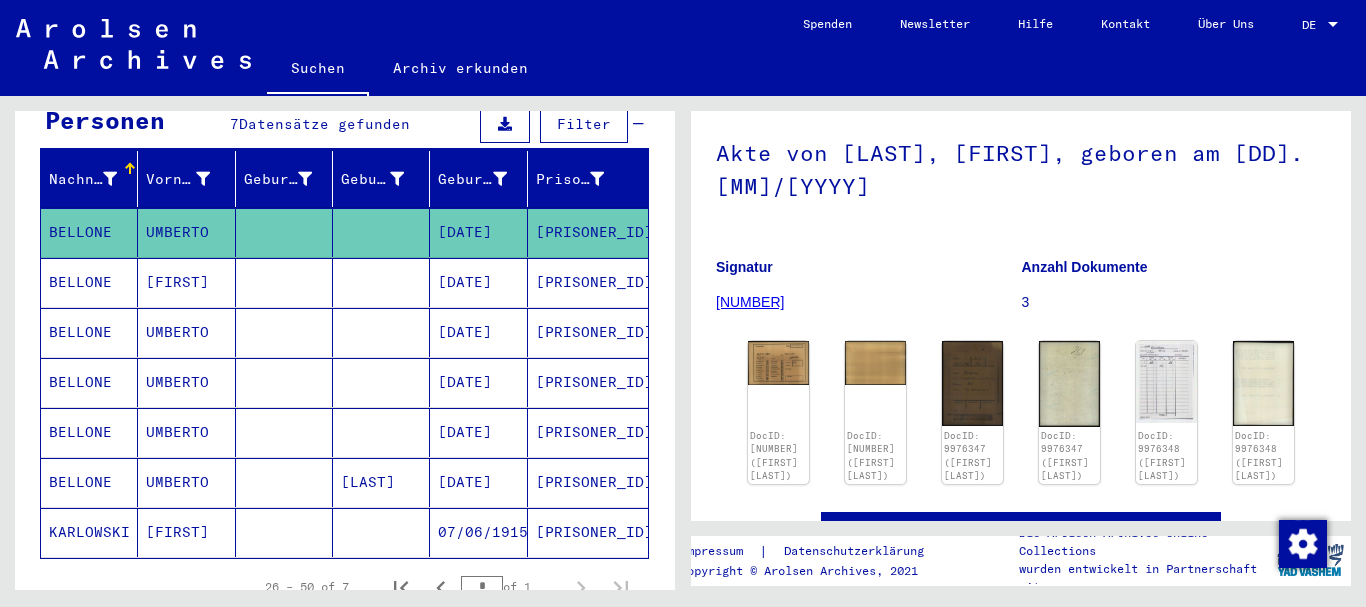 scroll, scrollTop: 125, scrollLeft: 0, axis: vertical 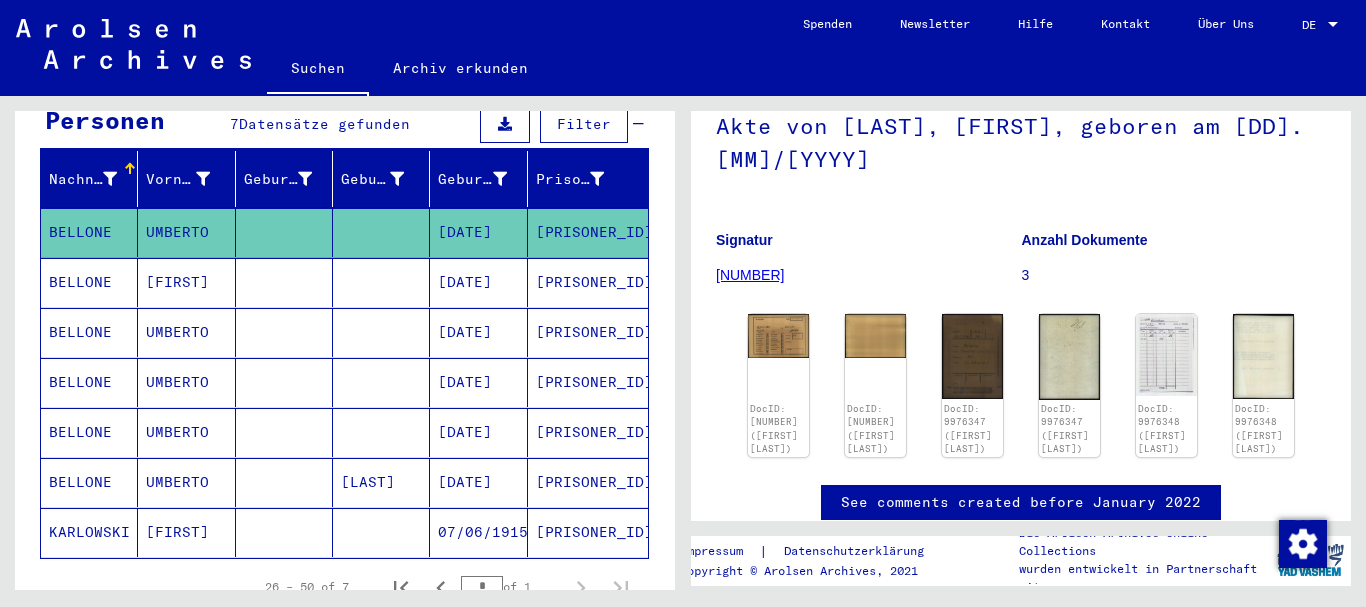 click at bounding box center [284, 332] 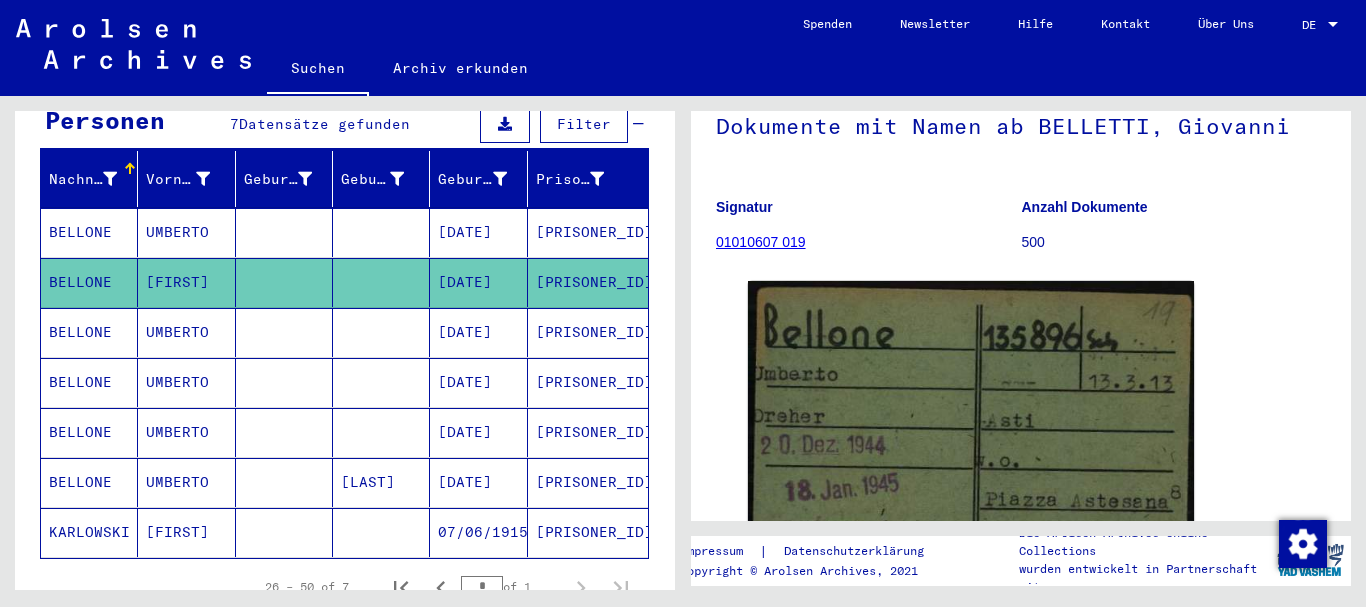 scroll, scrollTop: 0, scrollLeft: 0, axis: both 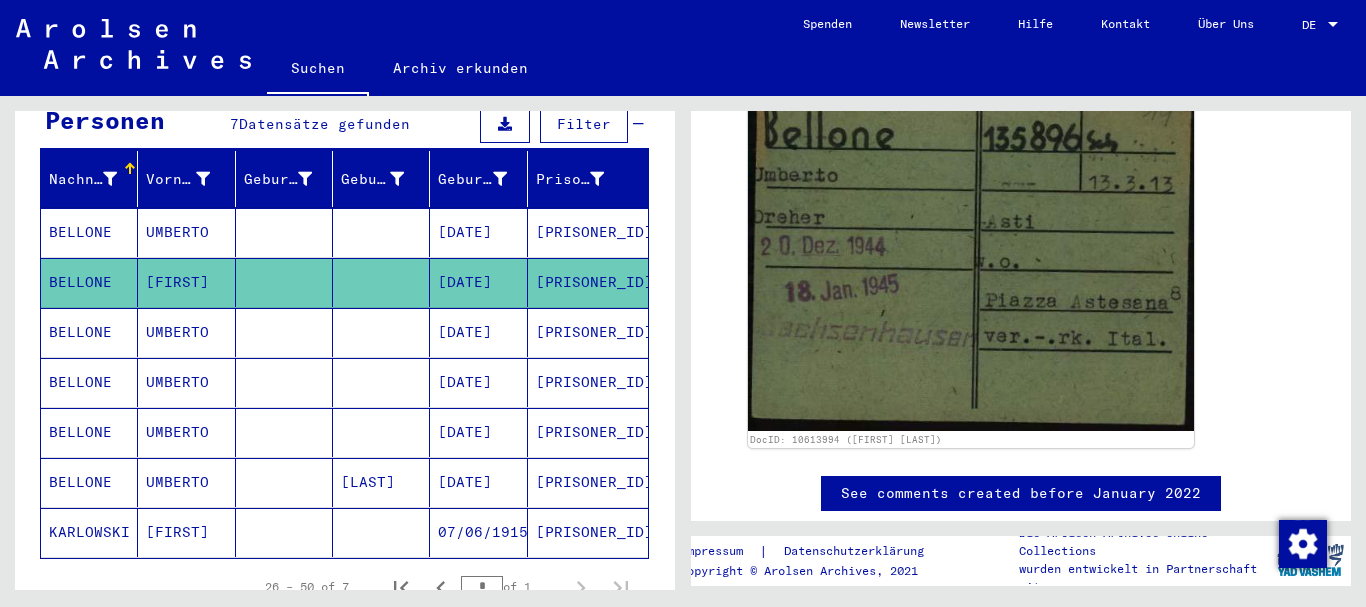 click on "UMBERTO" at bounding box center [186, 282] 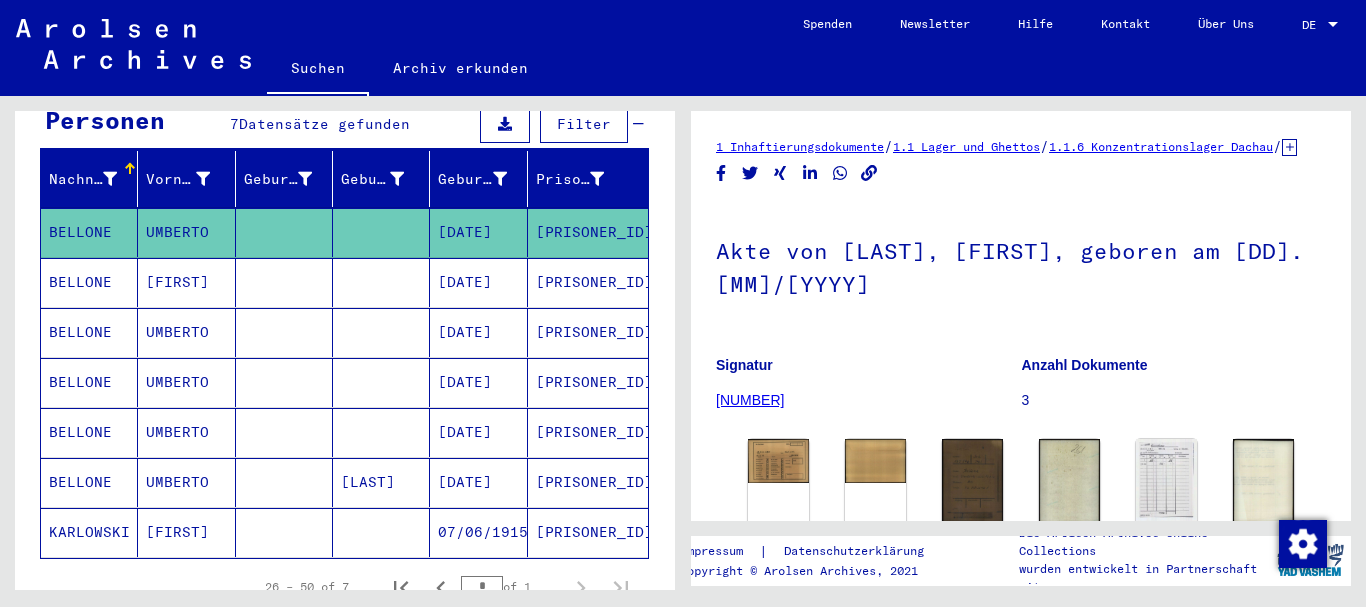 scroll, scrollTop: 211, scrollLeft: 0, axis: vertical 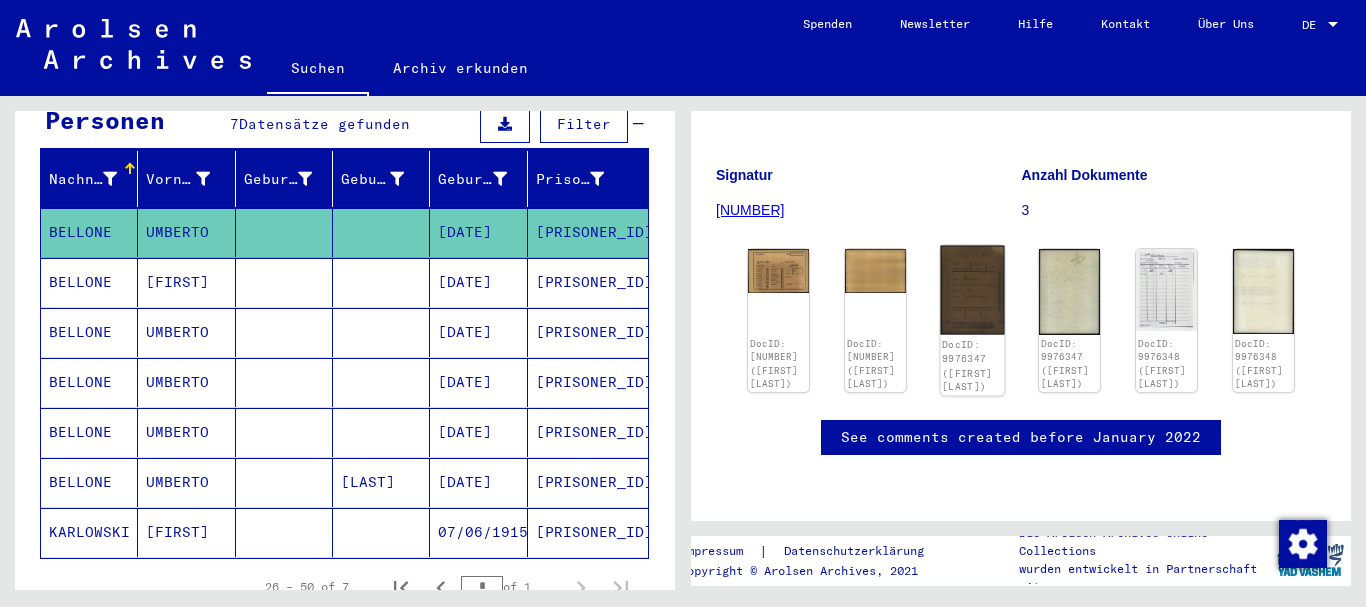 click 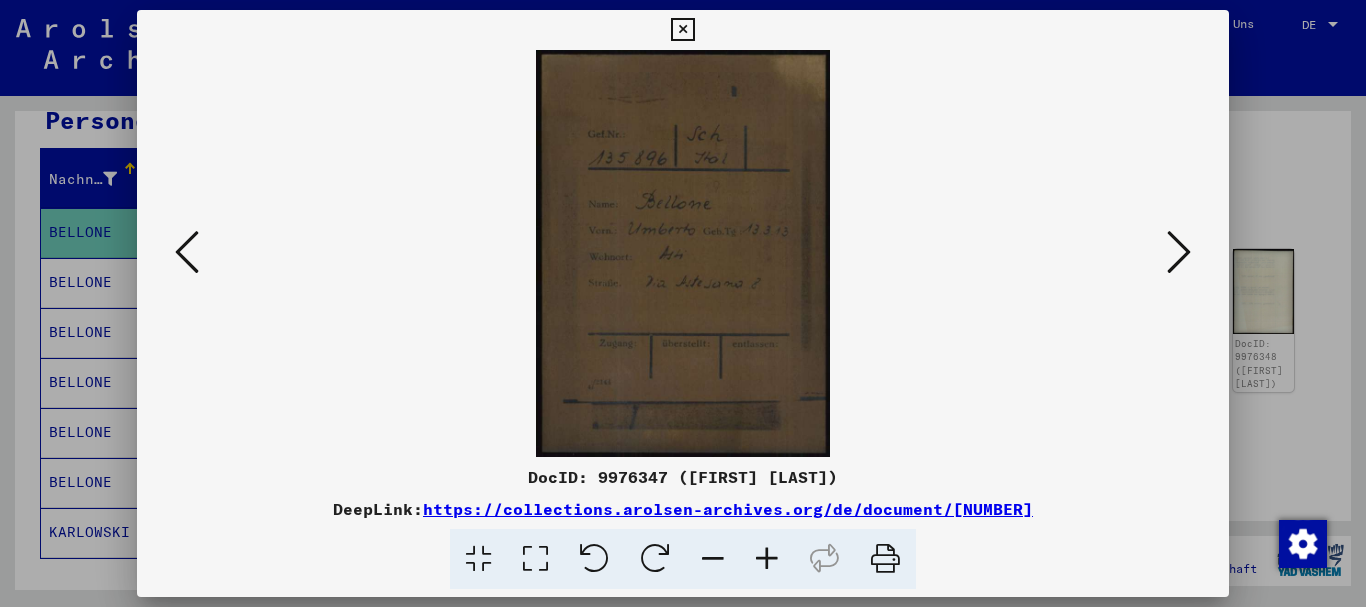 click at bounding box center [683, 303] 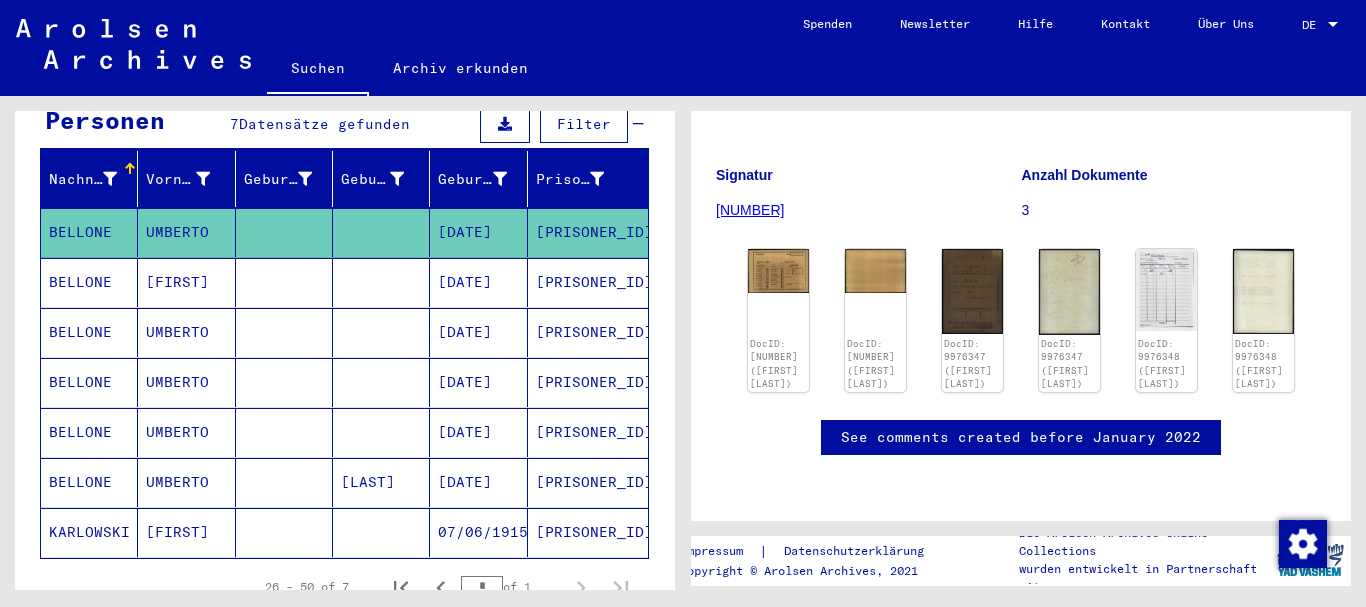 scroll, scrollTop: 0, scrollLeft: 0, axis: both 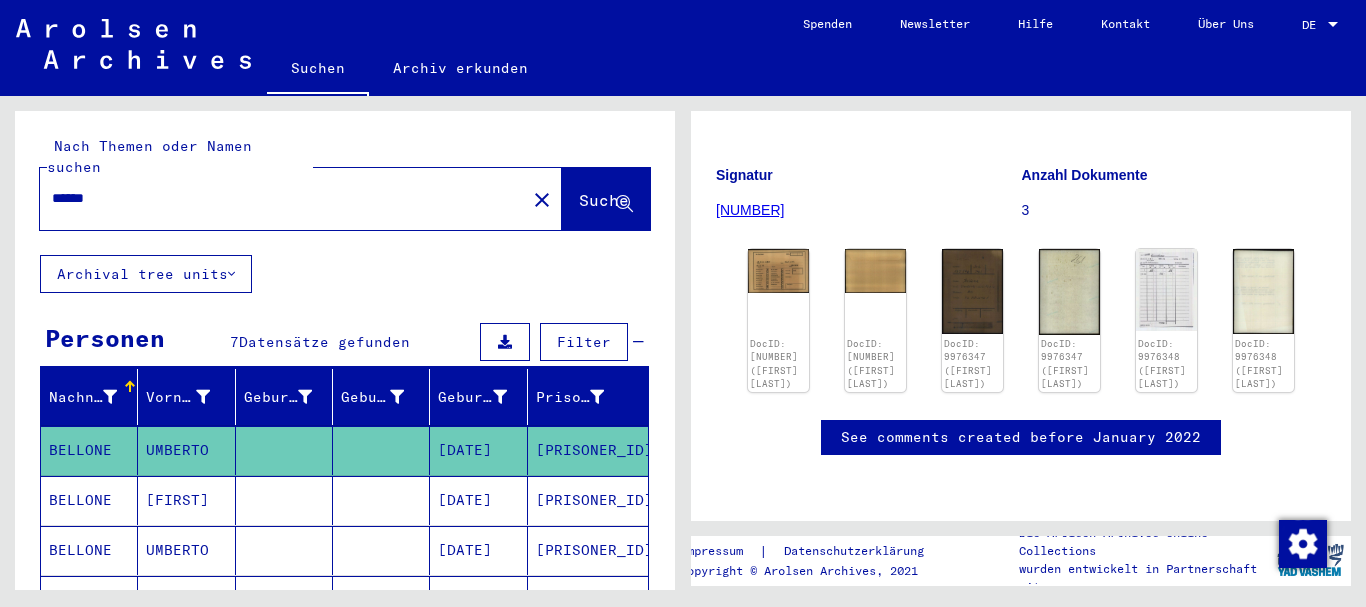 drag, startPoint x: 0, startPoint y: 305, endPoint x: 1, endPoint y: 385, distance: 80.00625 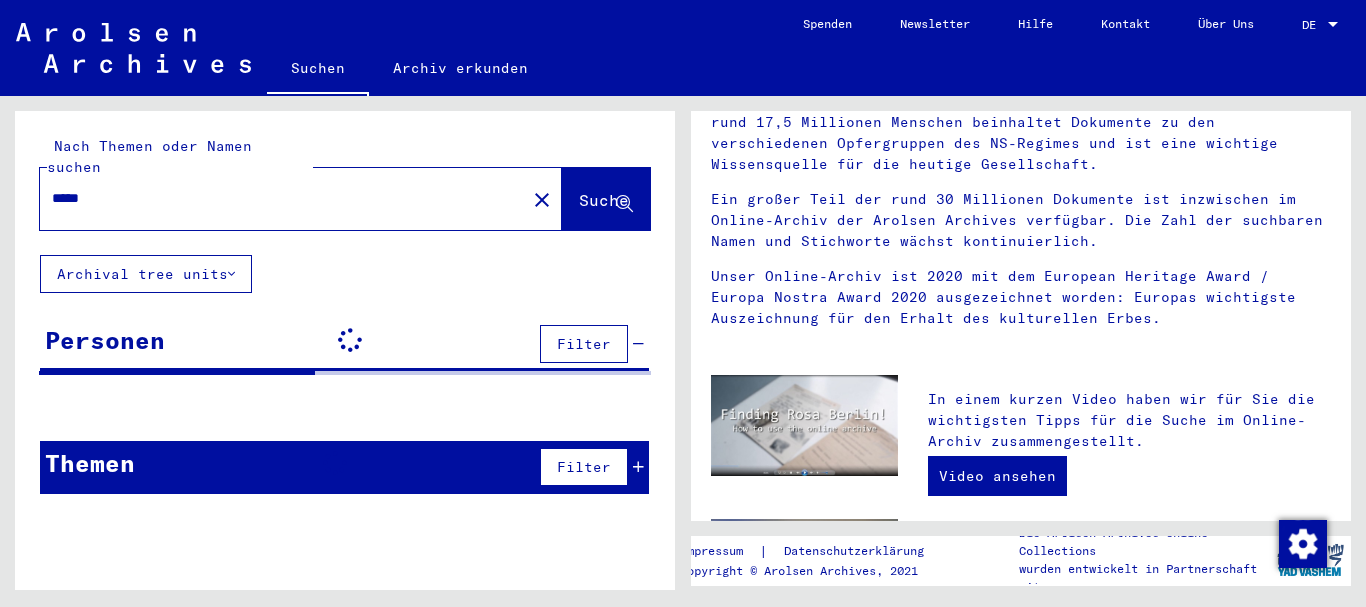 scroll, scrollTop: 0, scrollLeft: 0, axis: both 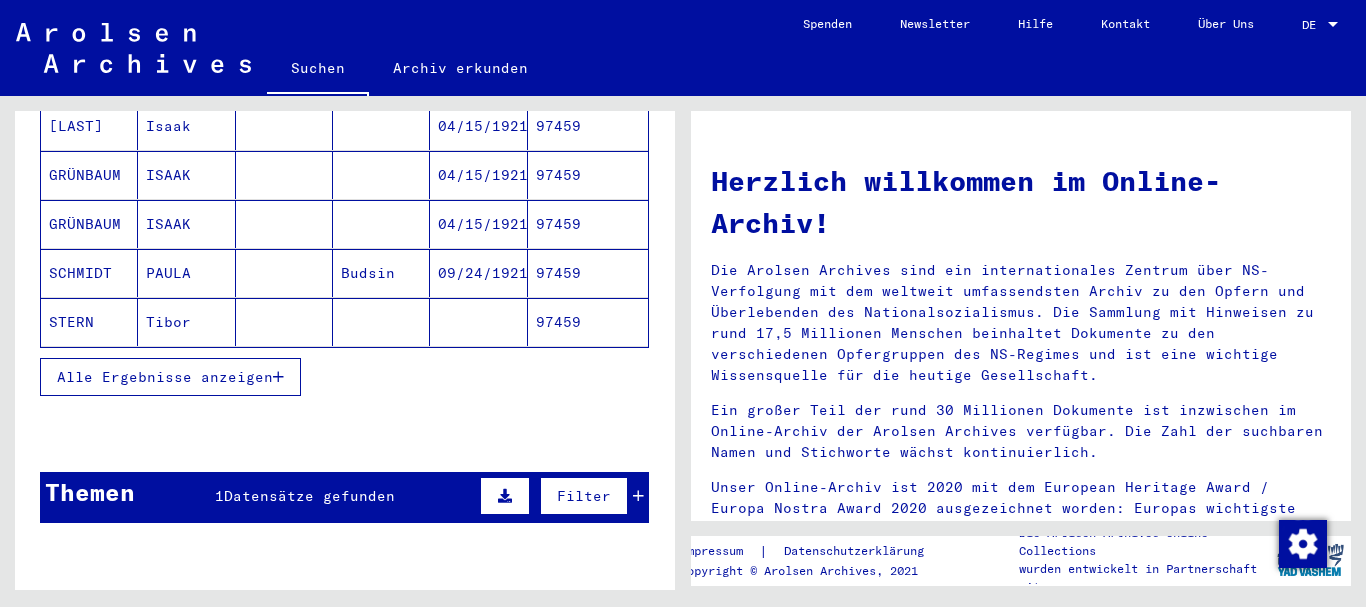 click on "Alle Ergebnisse anzeigen" at bounding box center (165, 377) 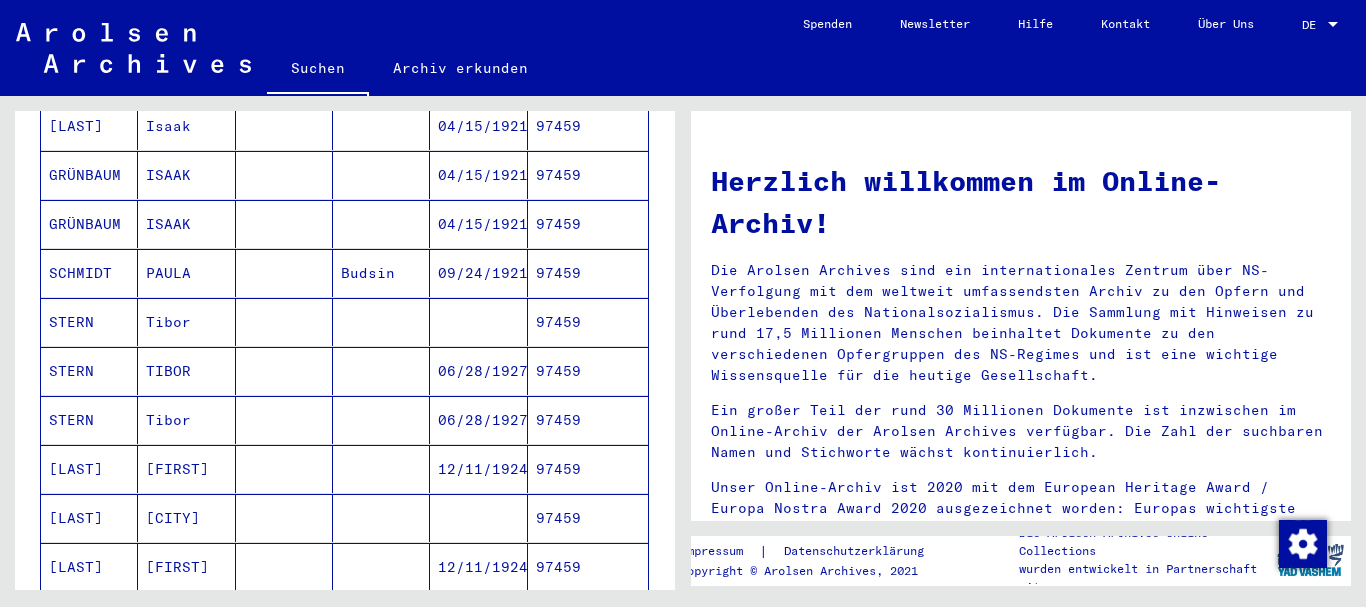 scroll, scrollTop: 432, scrollLeft: 0, axis: vertical 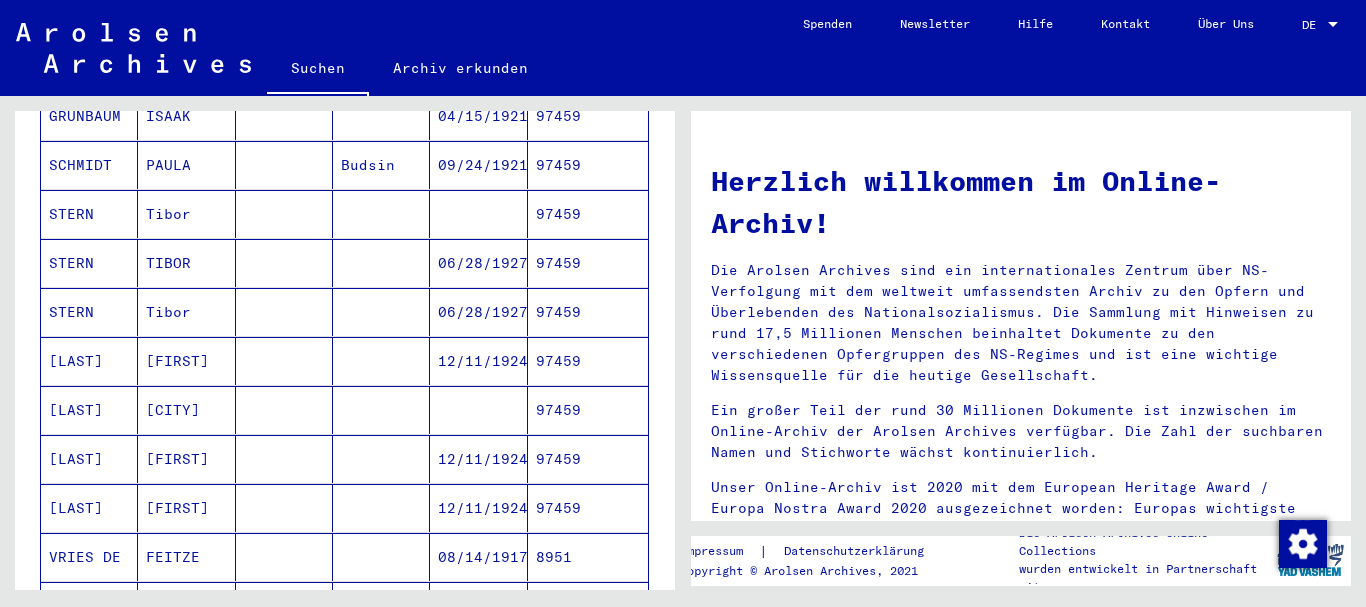 click on "[LAST]" at bounding box center (89, 459) 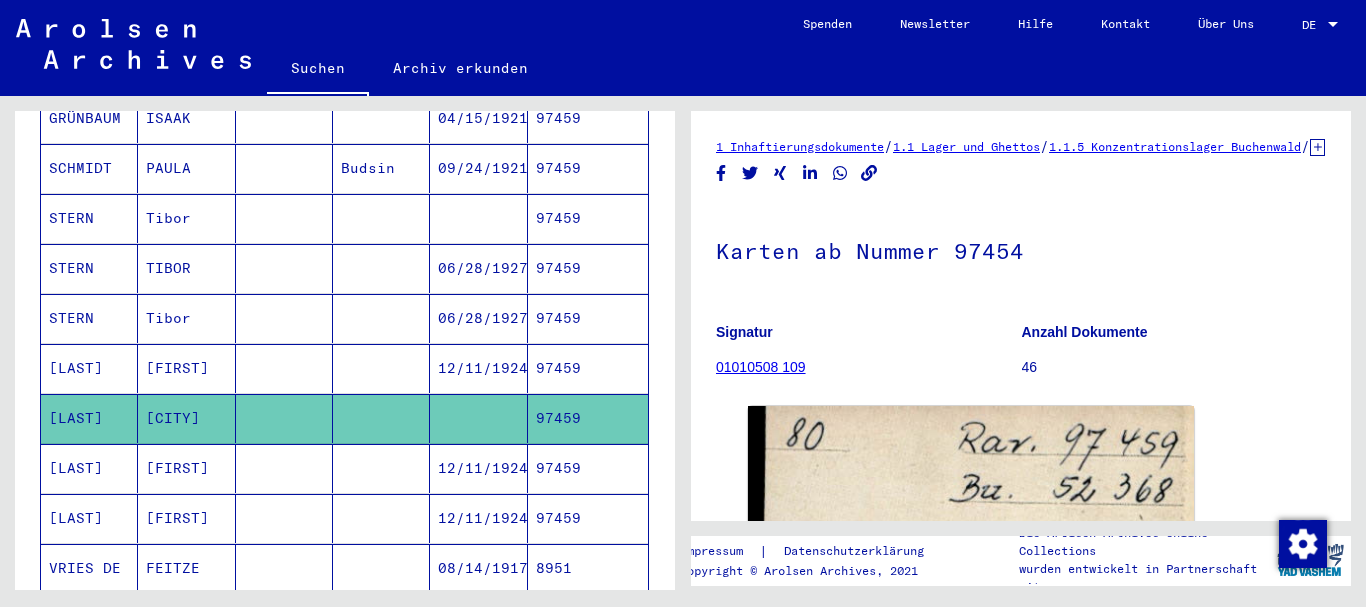 scroll, scrollTop: 434, scrollLeft: 0, axis: vertical 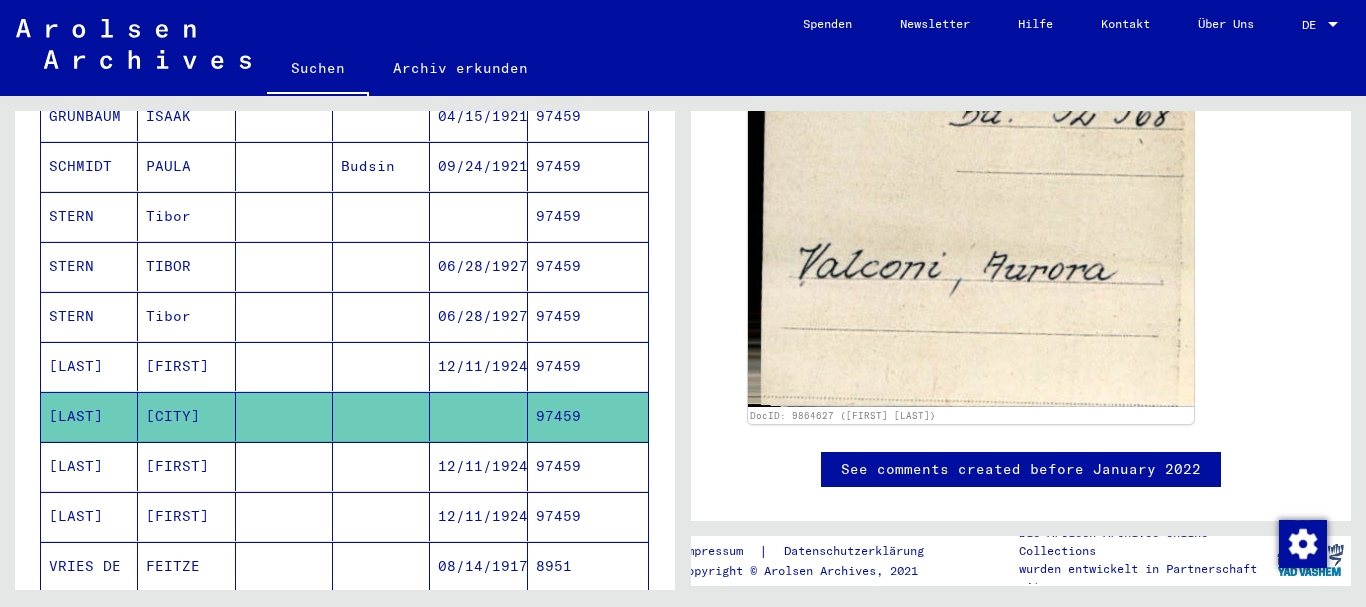 click on "[LAST]" at bounding box center (89, 516) 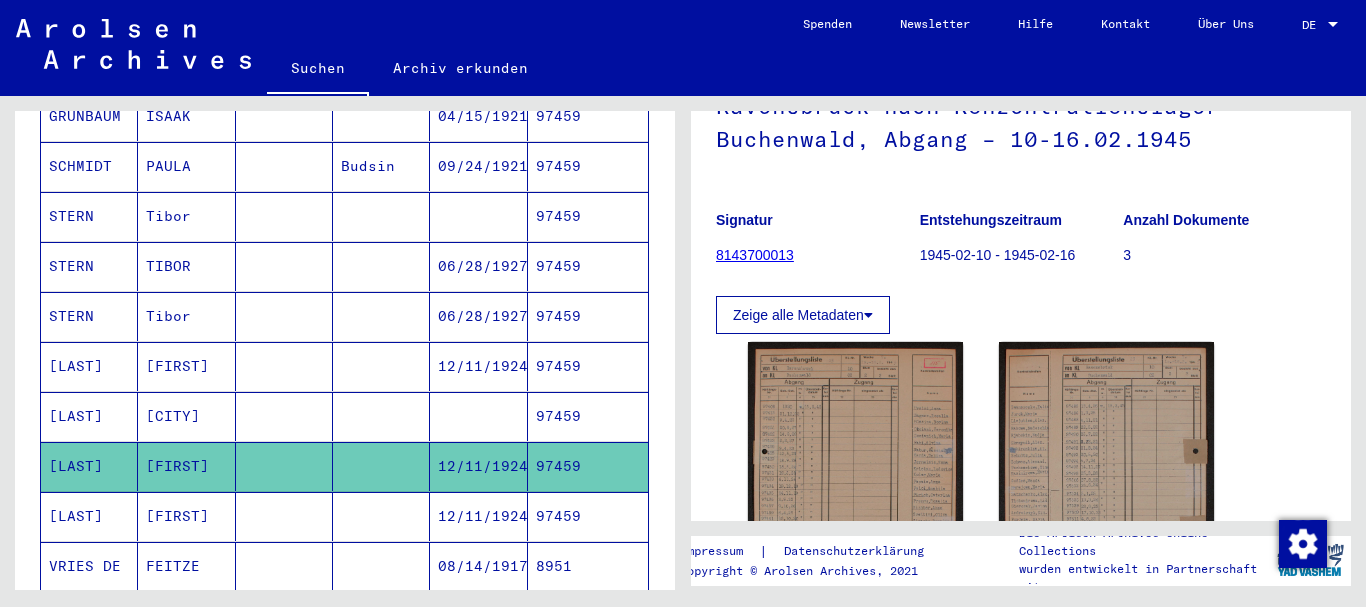 scroll, scrollTop: 415, scrollLeft: 0, axis: vertical 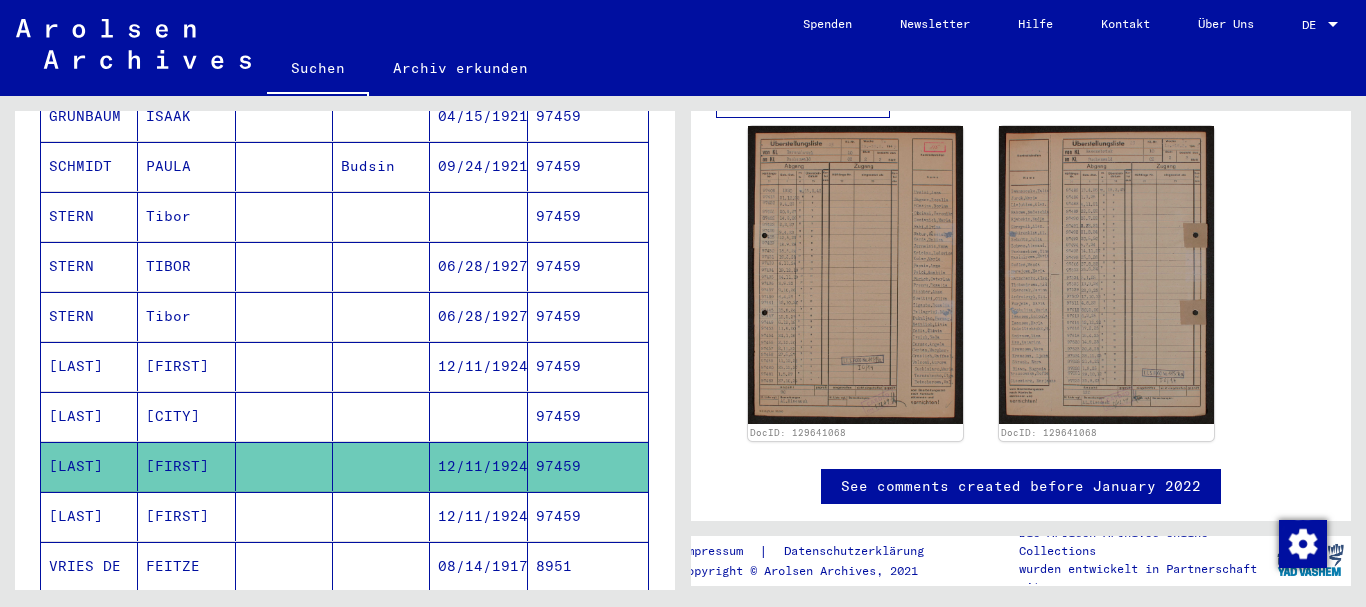 click at bounding box center [284, 566] 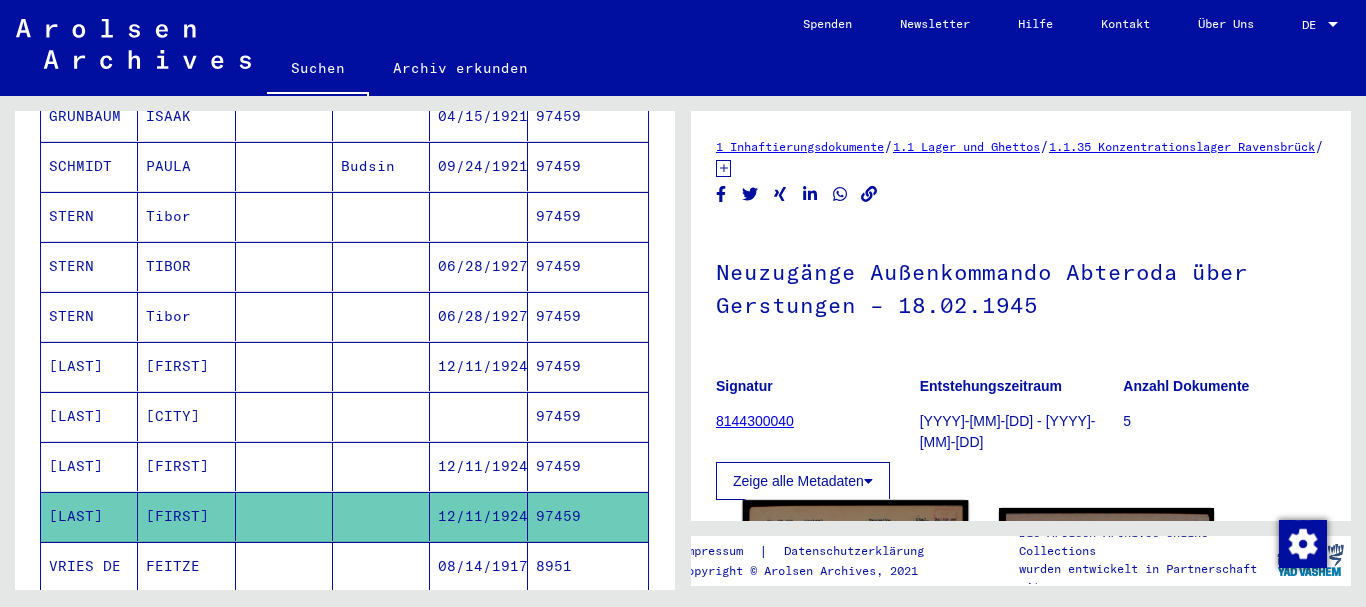 scroll, scrollTop: 216, scrollLeft: 0, axis: vertical 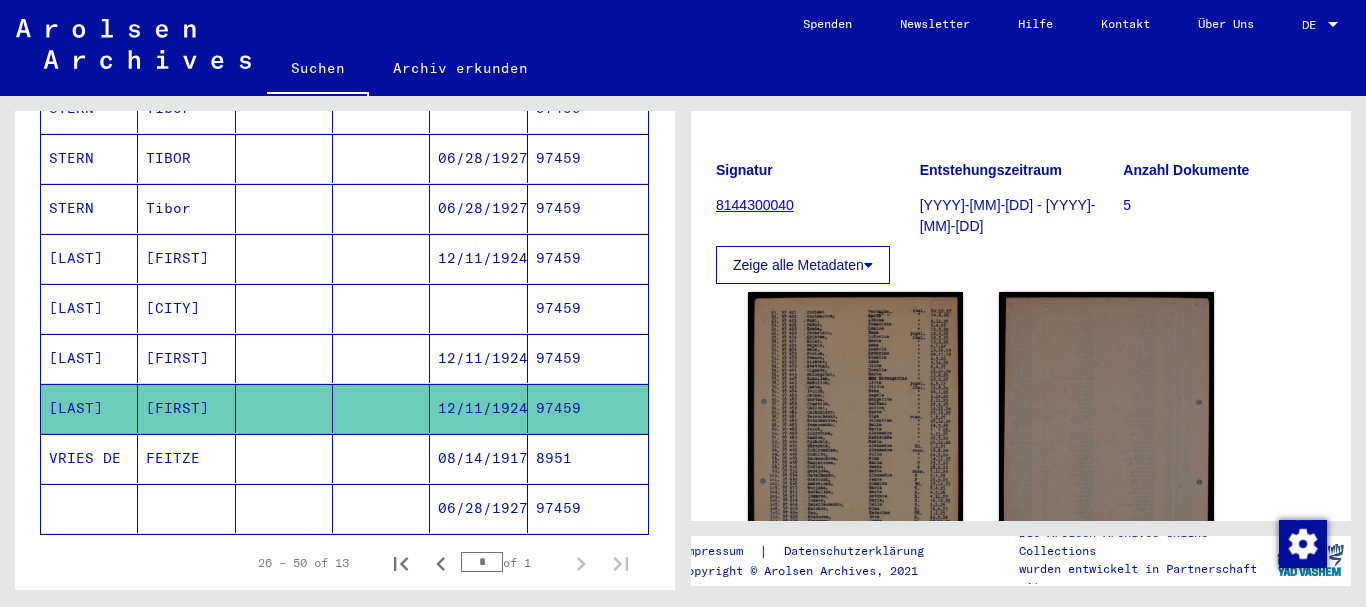 click on "[LAST]" at bounding box center [89, 358] 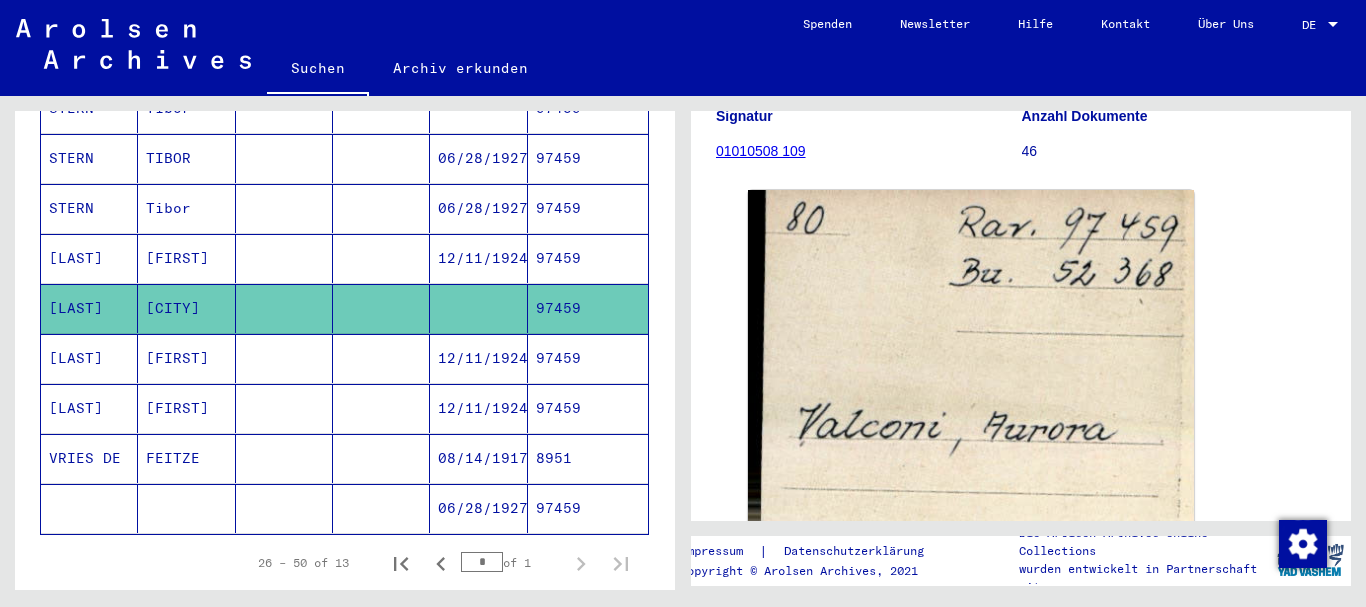 scroll, scrollTop: 0, scrollLeft: 0, axis: both 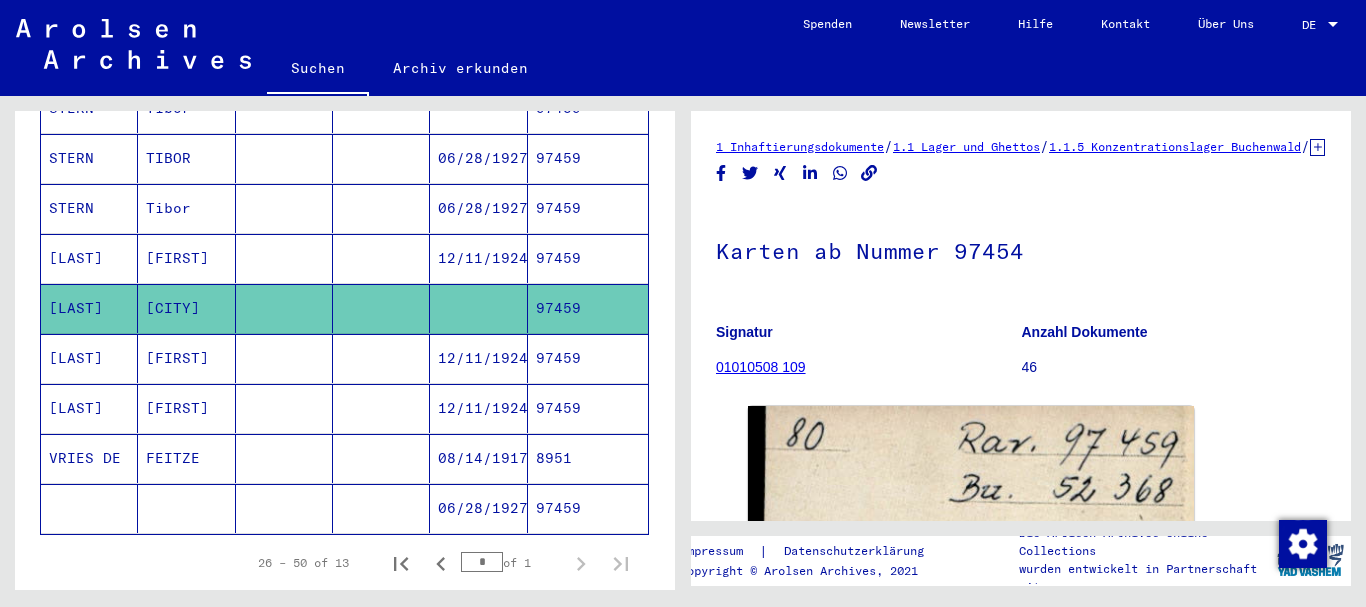 click on "[LAST]" at bounding box center [89, 308] 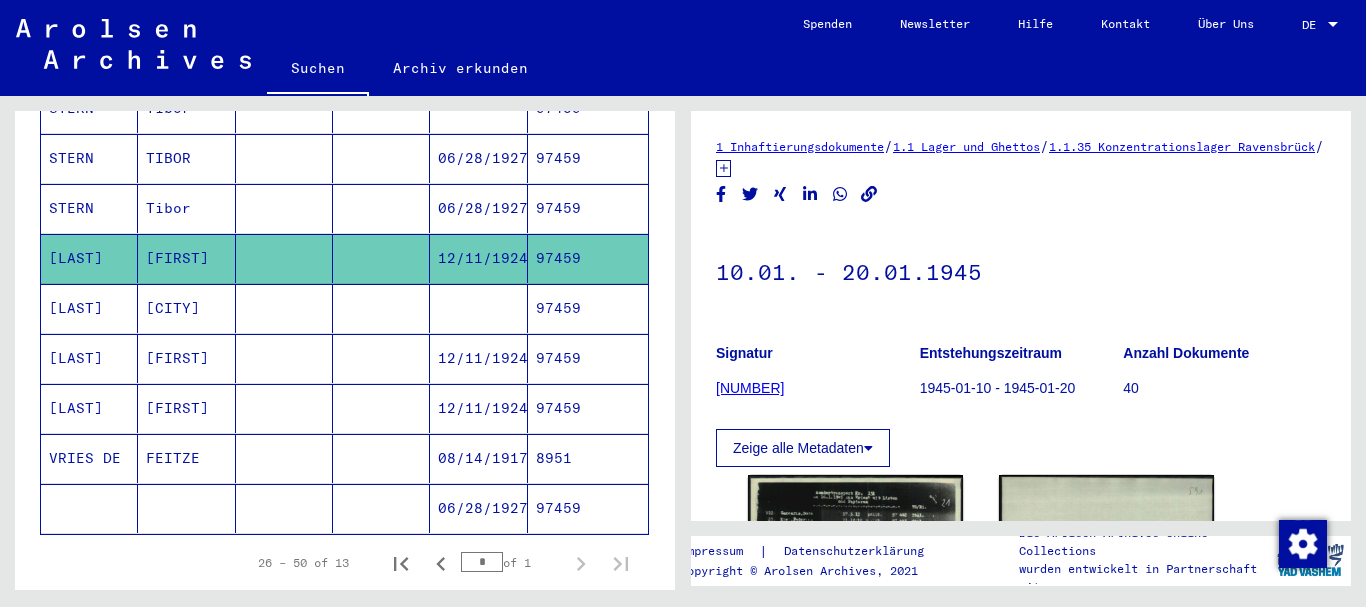 scroll, scrollTop: 59, scrollLeft: 0, axis: vertical 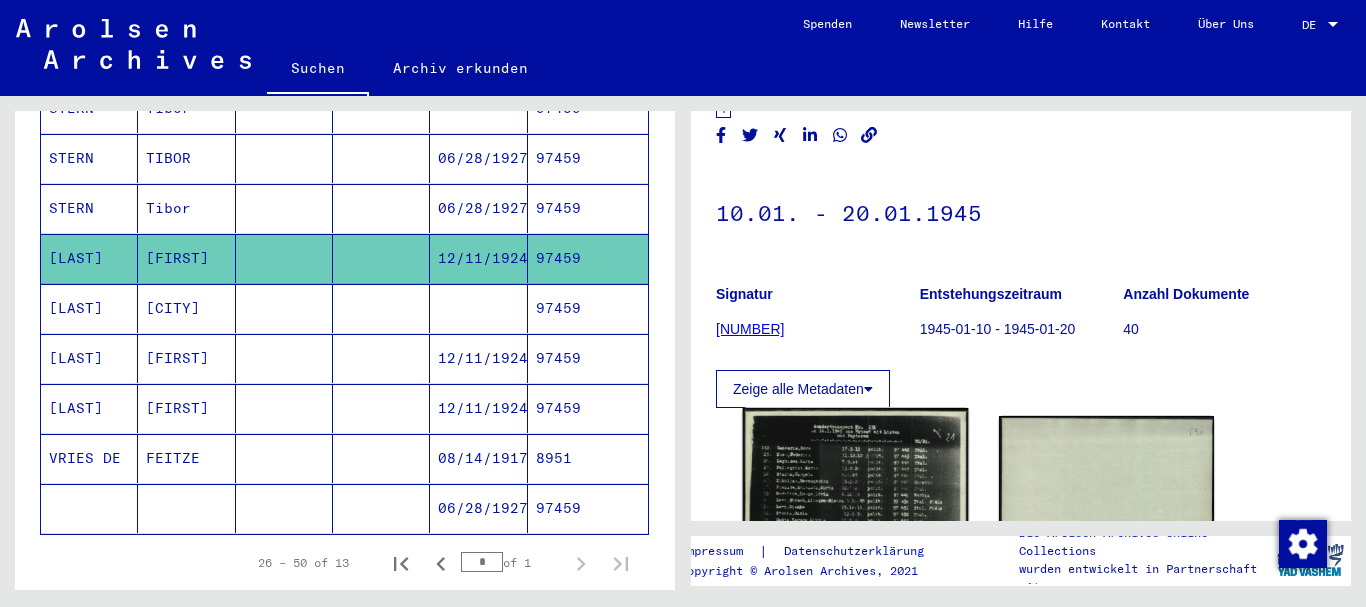 click 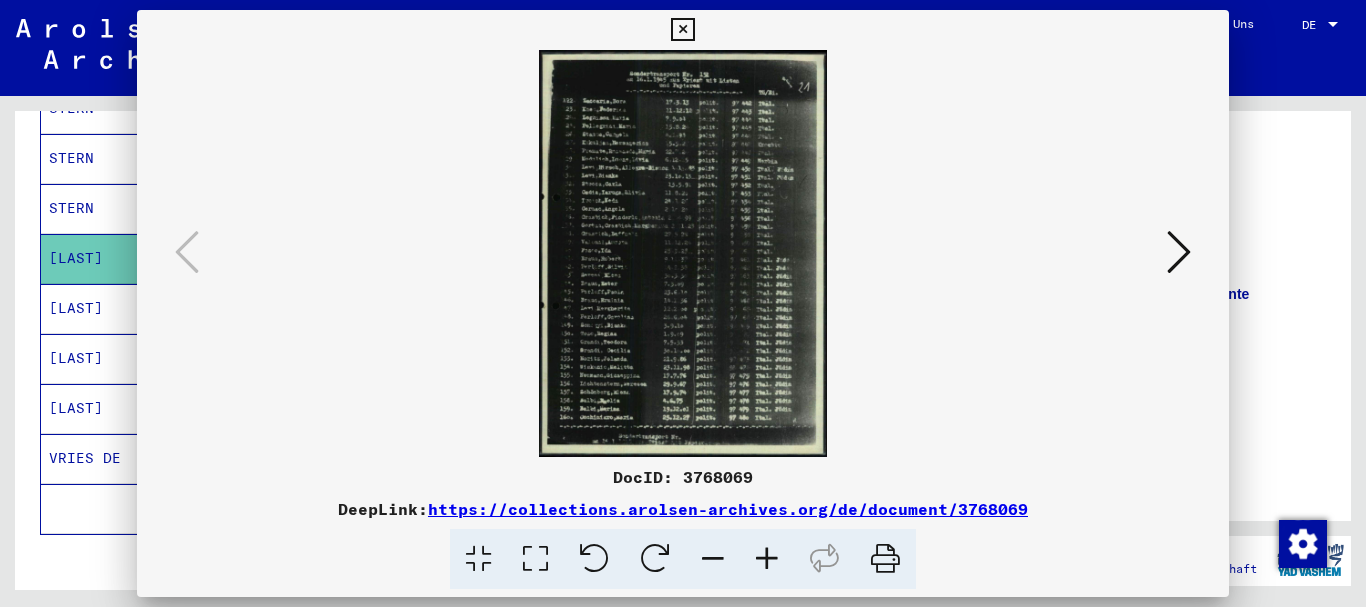 scroll, scrollTop: 383, scrollLeft: 0, axis: vertical 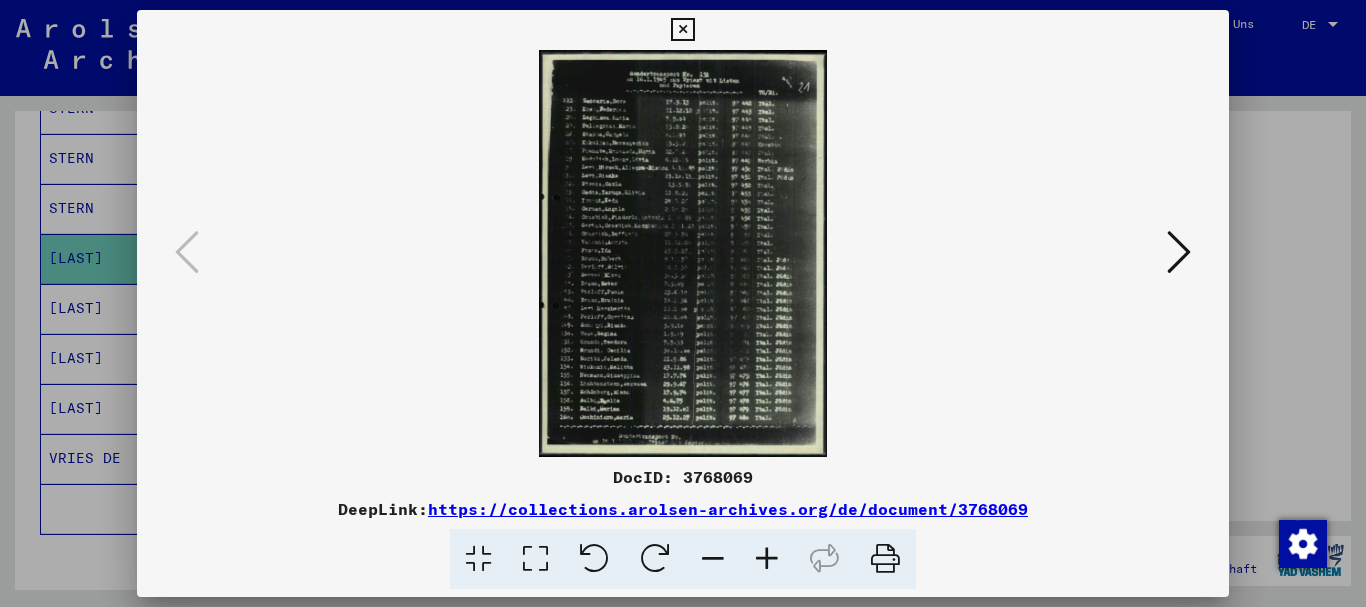 drag, startPoint x: 34, startPoint y: 254, endPoint x: 52, endPoint y: 235, distance: 26.172504 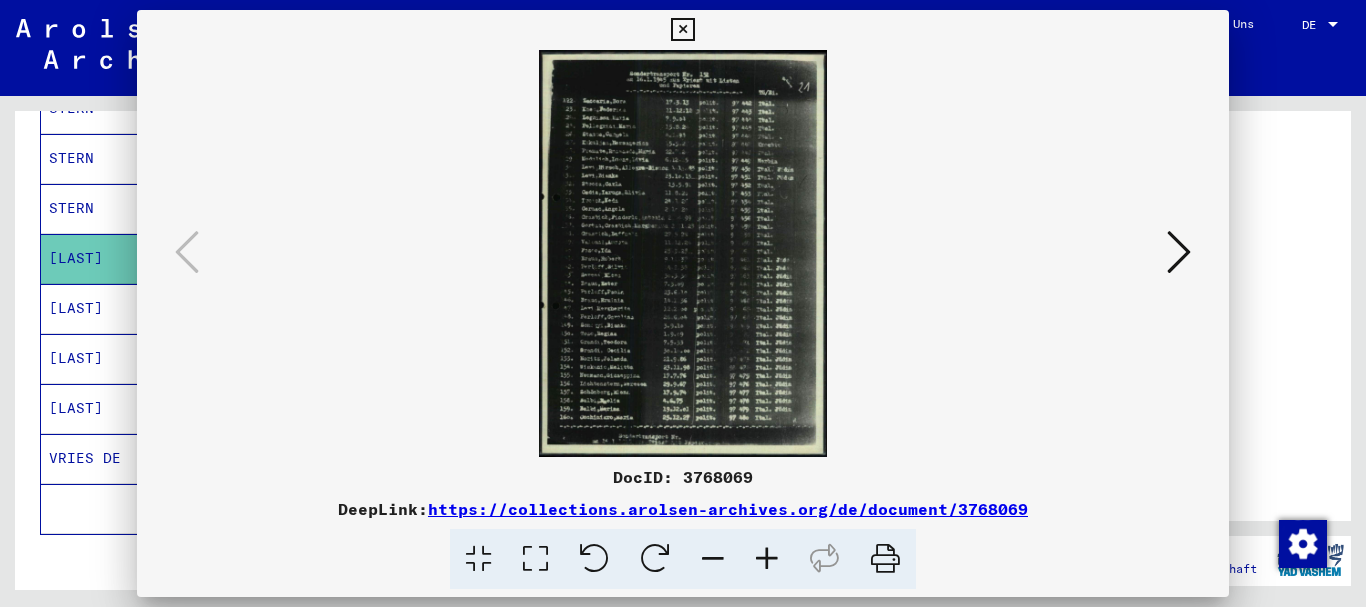scroll, scrollTop: 0, scrollLeft: 0, axis: both 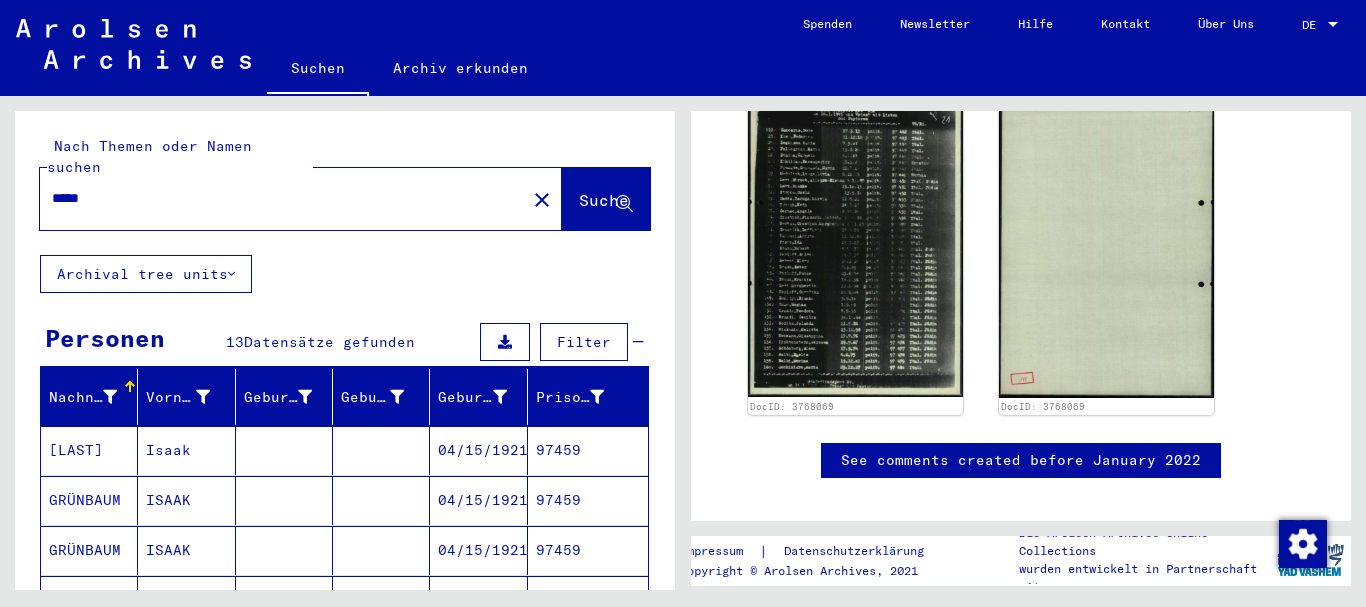 drag, startPoint x: 126, startPoint y: 181, endPoint x: 0, endPoint y: 184, distance: 126.035706 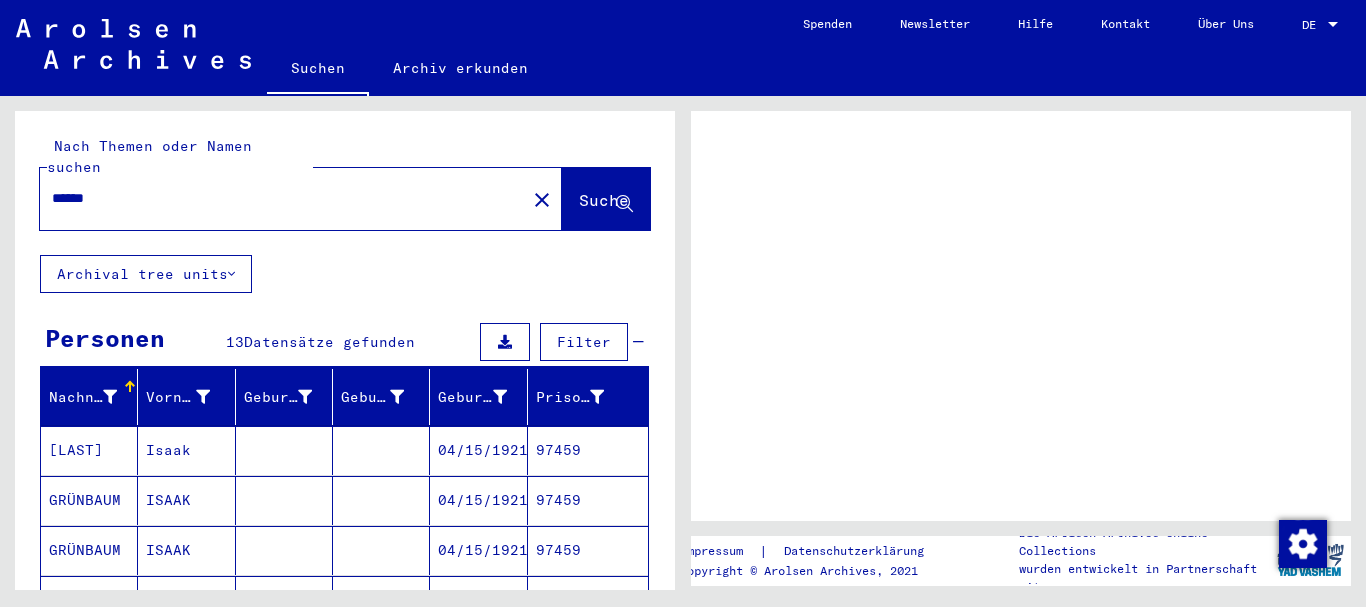scroll, scrollTop: 0, scrollLeft: 0, axis: both 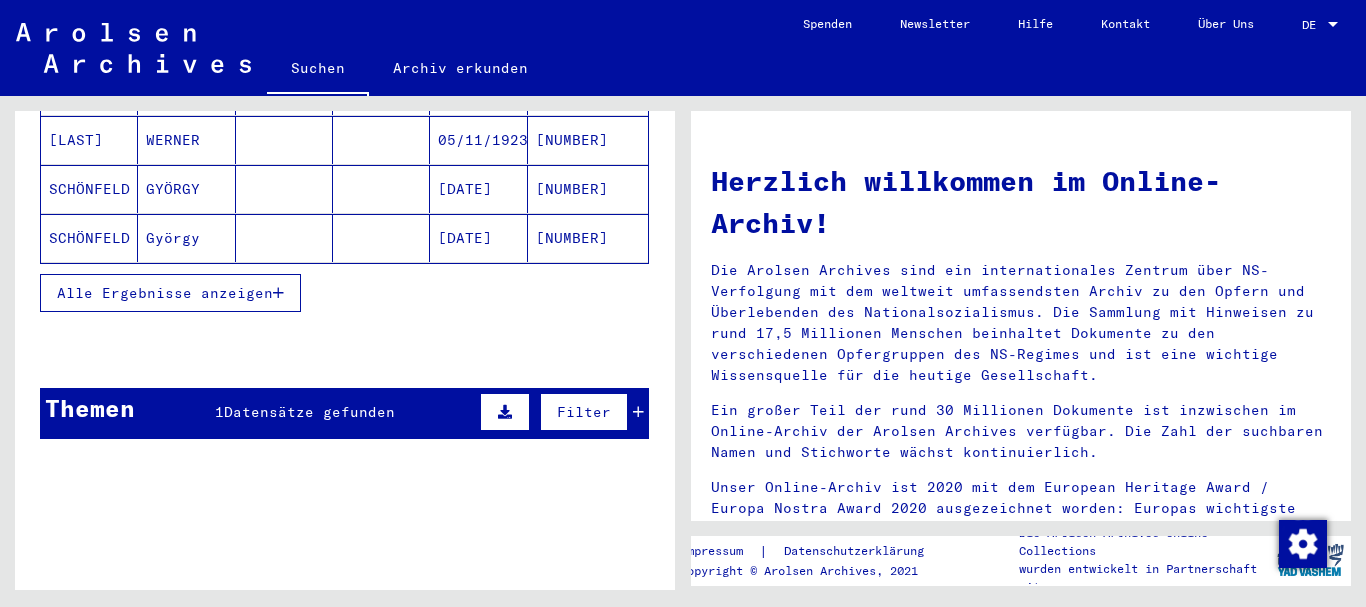 click on "Alle Ergebnisse anzeigen" at bounding box center [165, 293] 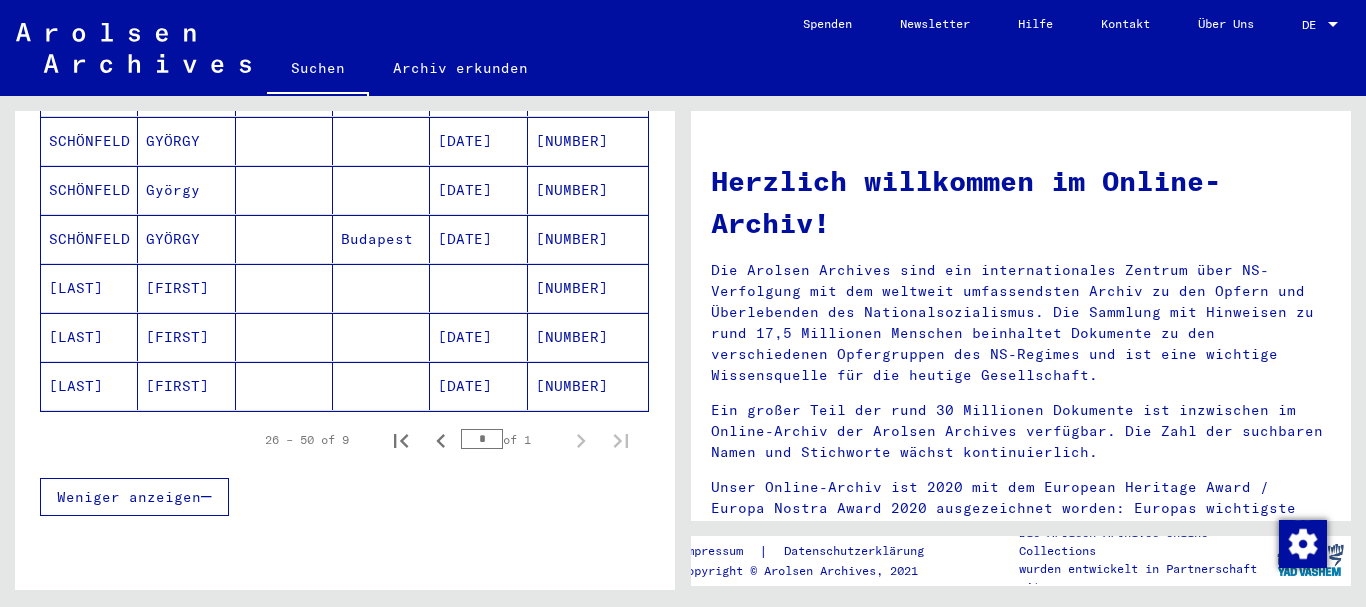 scroll, scrollTop: 408, scrollLeft: 0, axis: vertical 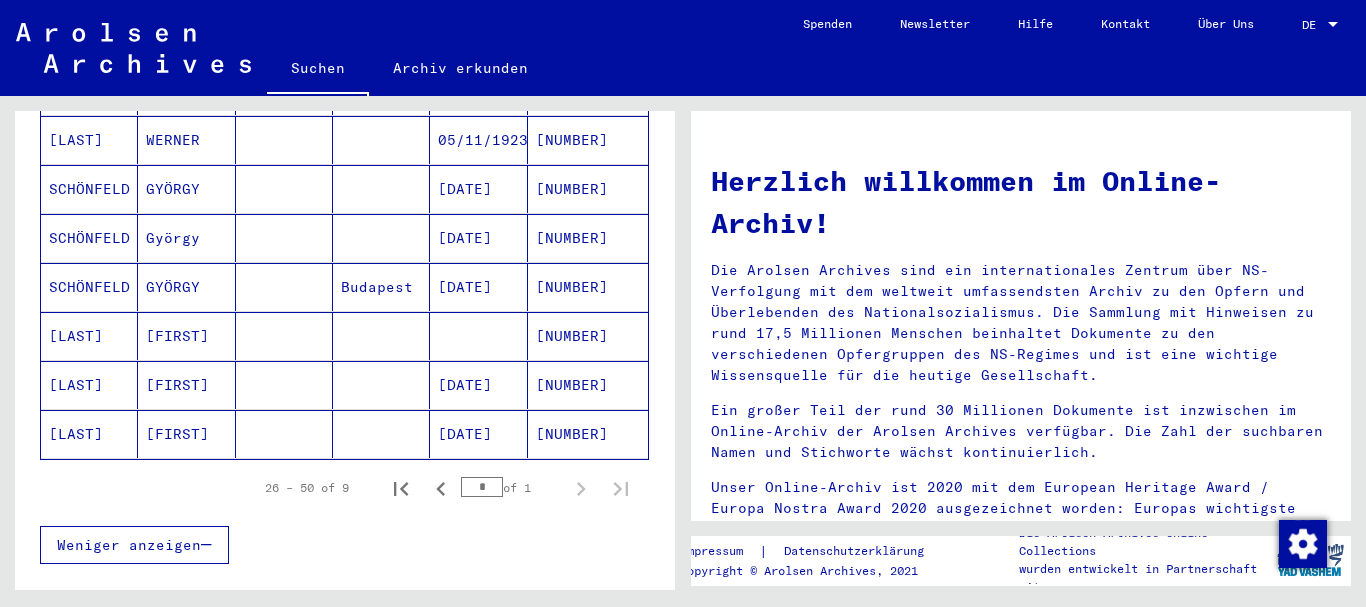 click on "ZABUKOVEC" at bounding box center (89, 385) 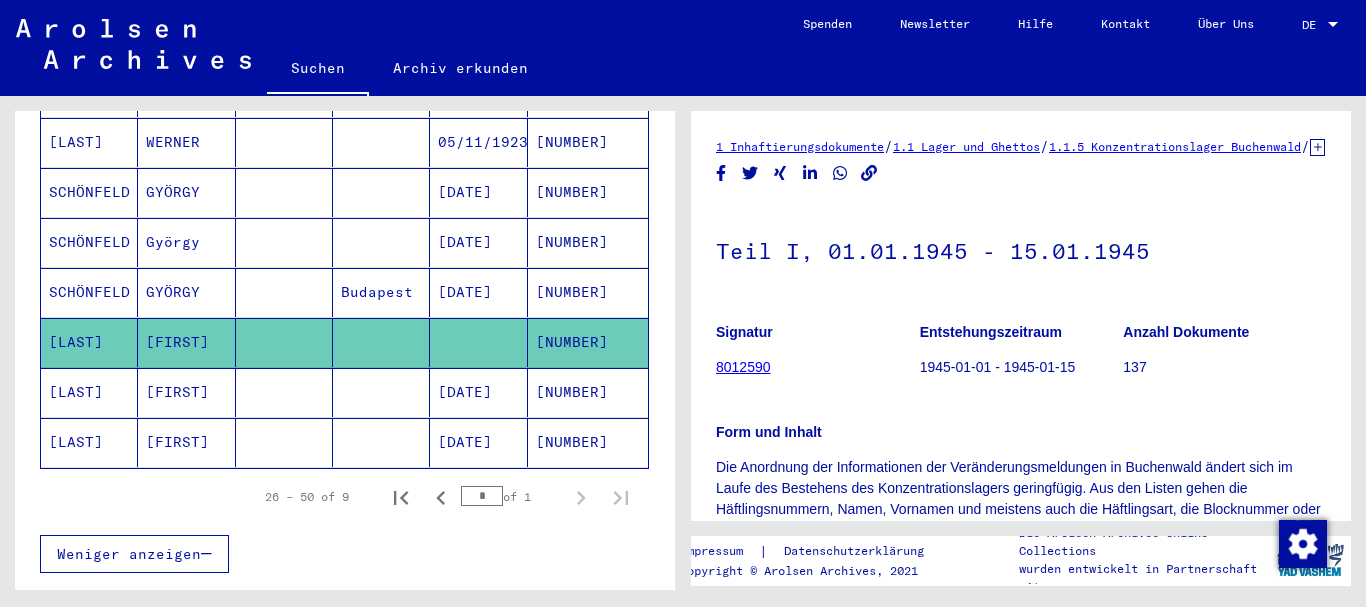scroll, scrollTop: 410, scrollLeft: 0, axis: vertical 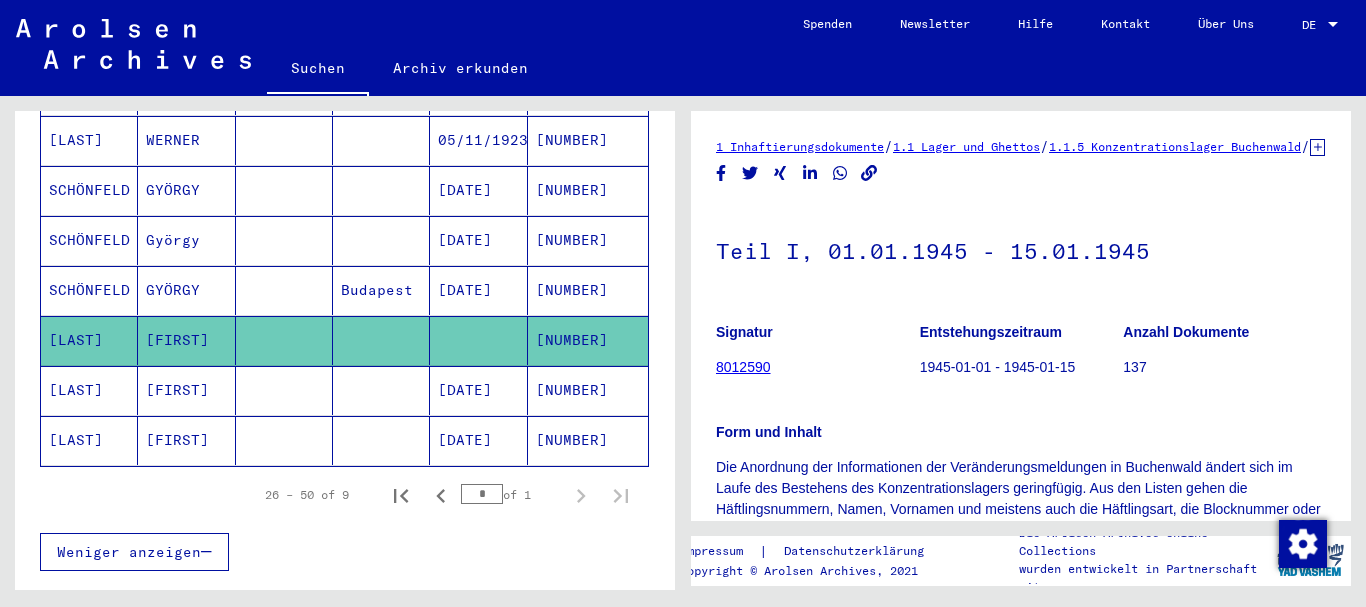 click on "SLAWO" at bounding box center [186, 440] 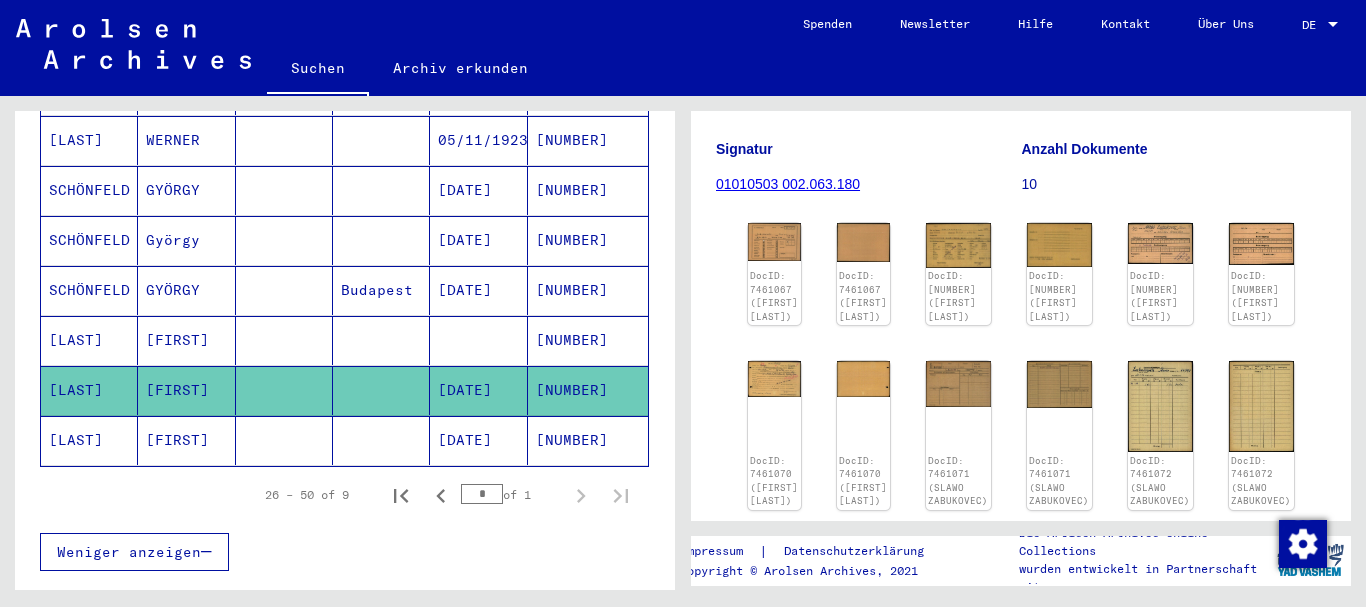 scroll, scrollTop: 324, scrollLeft: 0, axis: vertical 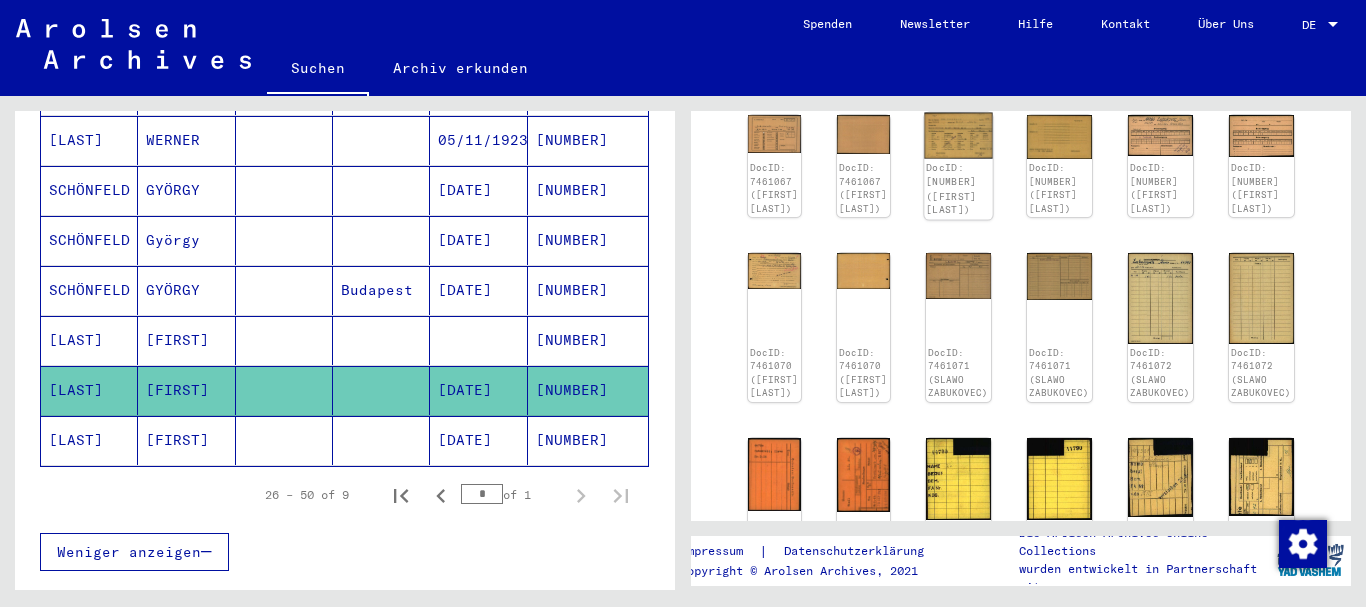 click 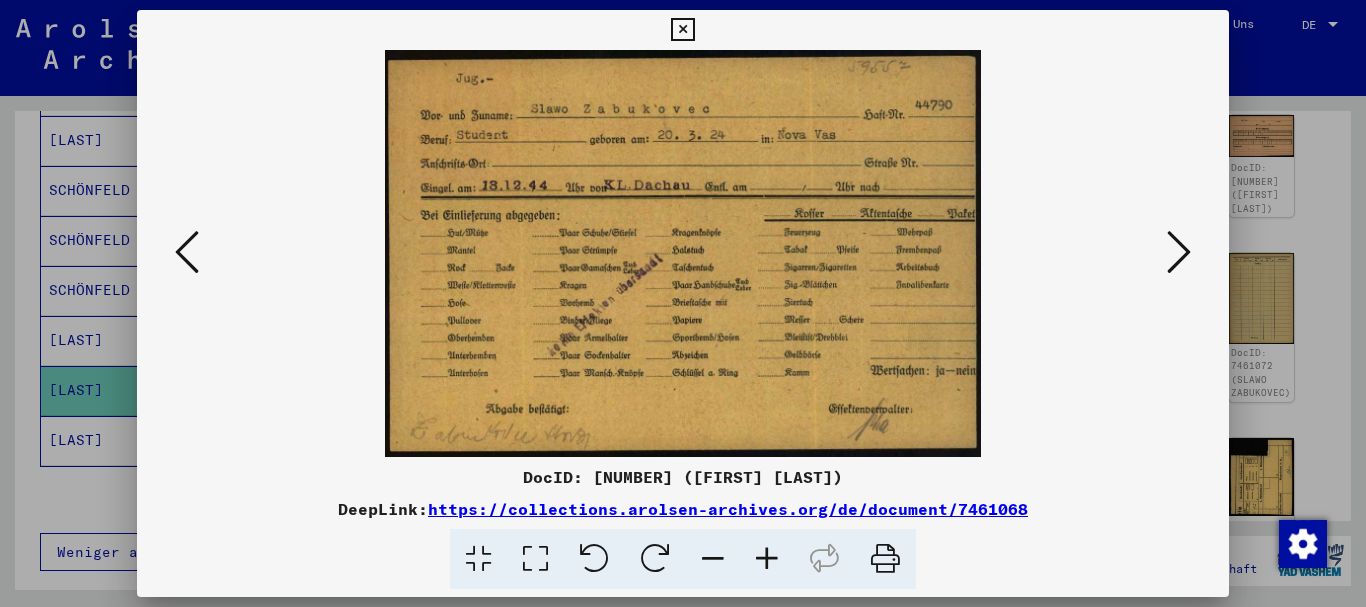 click at bounding box center [767, 559] 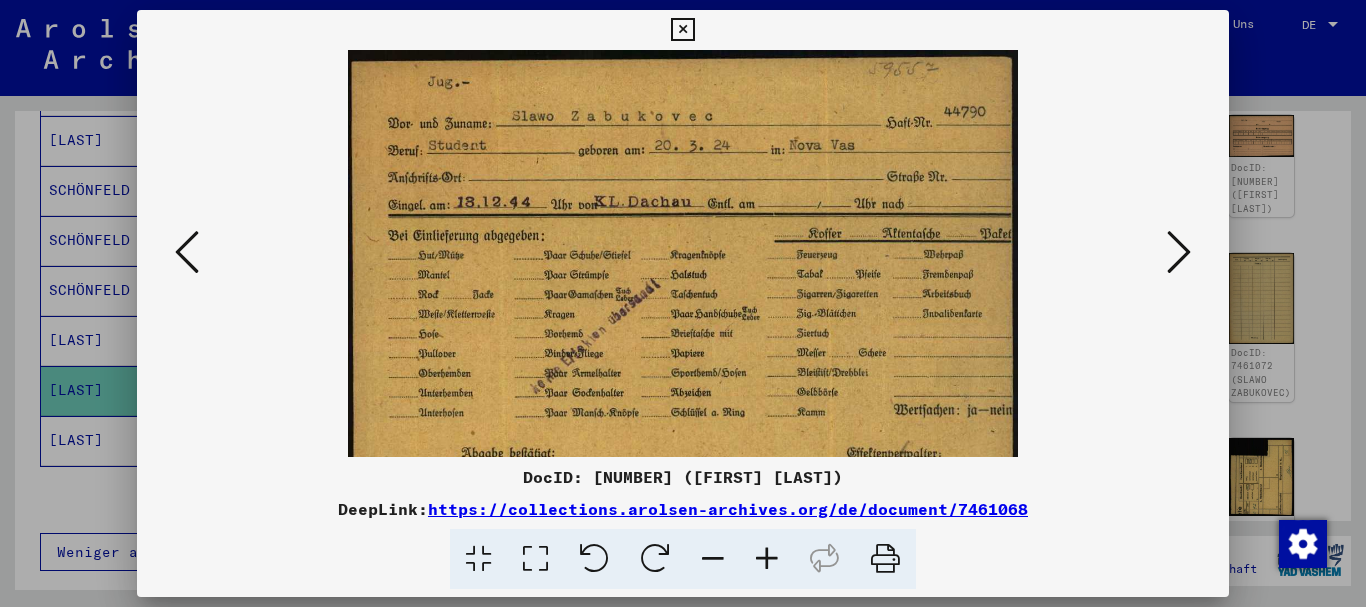 click at bounding box center [767, 559] 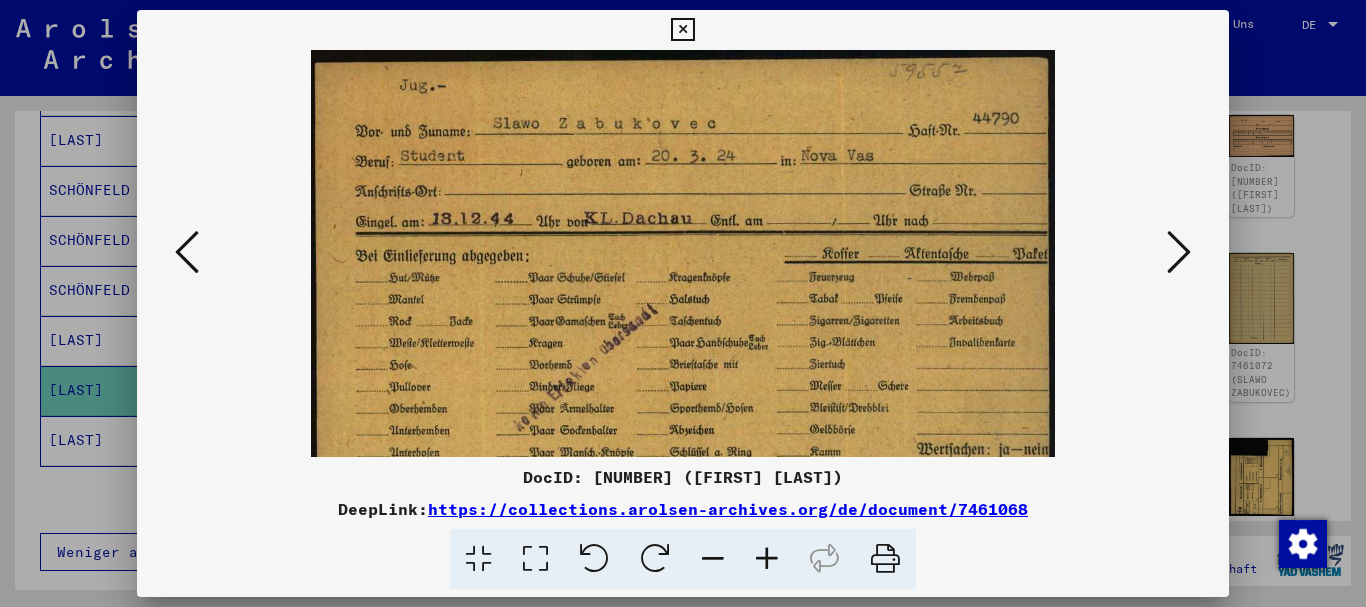 drag, startPoint x: 767, startPoint y: 551, endPoint x: 672, endPoint y: 378, distance: 197.36768 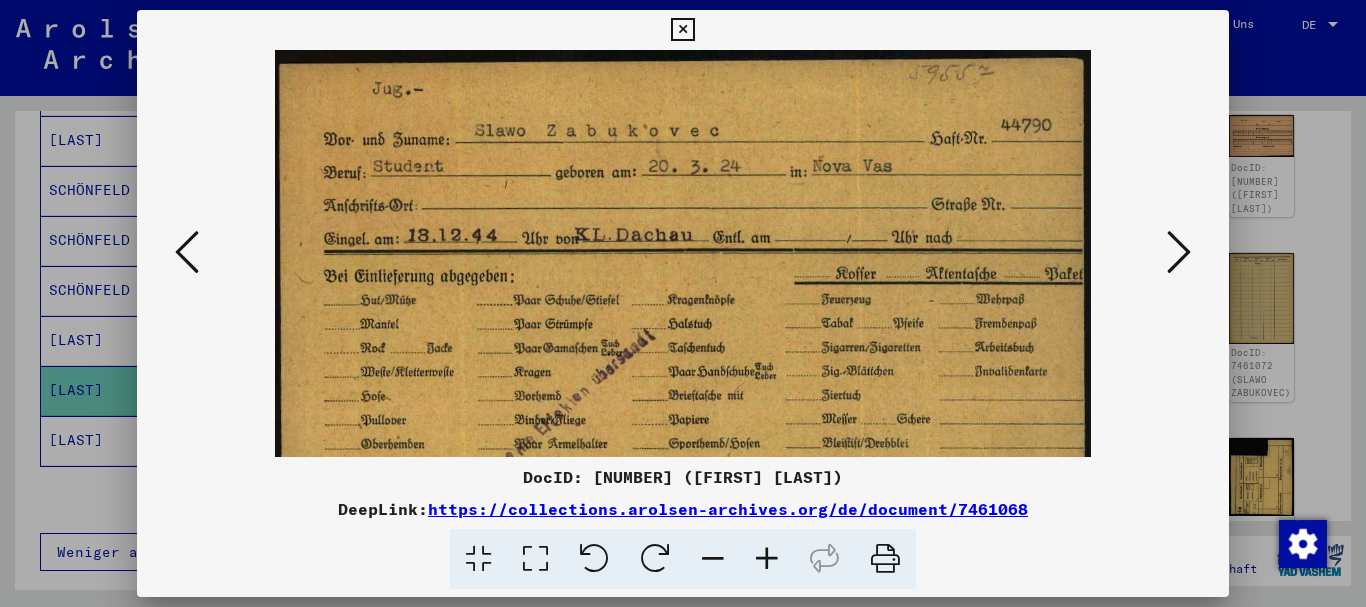 scroll, scrollTop: 150, scrollLeft: 0, axis: vertical 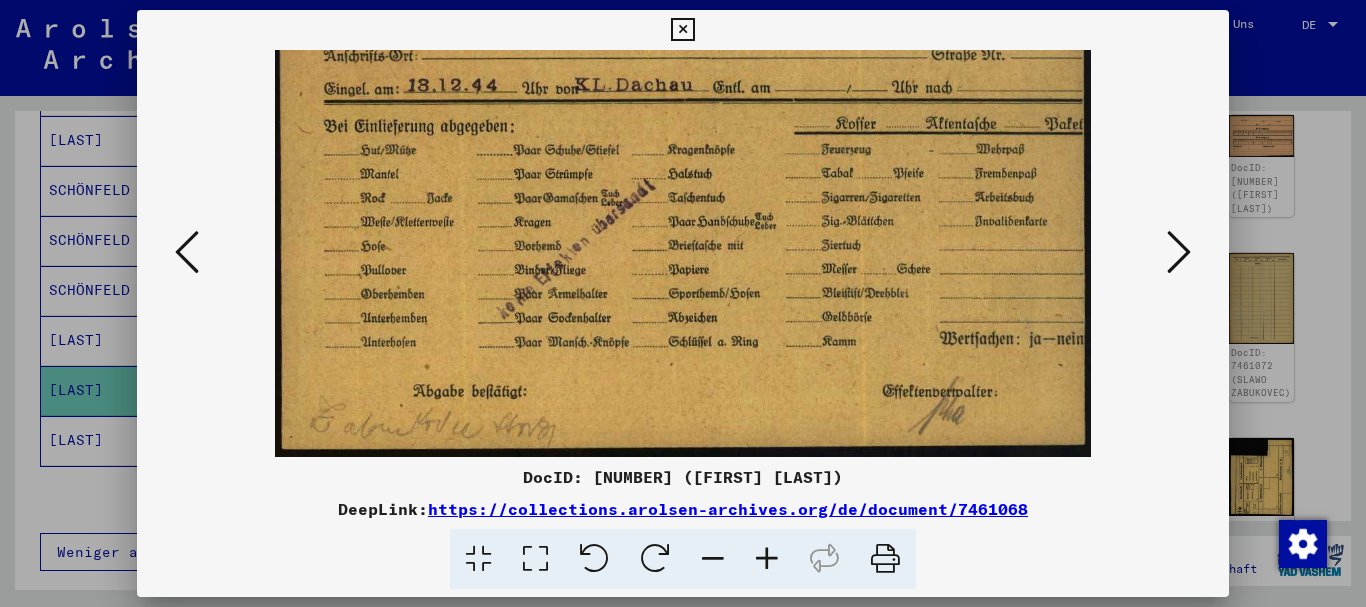 drag, startPoint x: 645, startPoint y: 233, endPoint x: 626, endPoint y: 138, distance: 96.88137 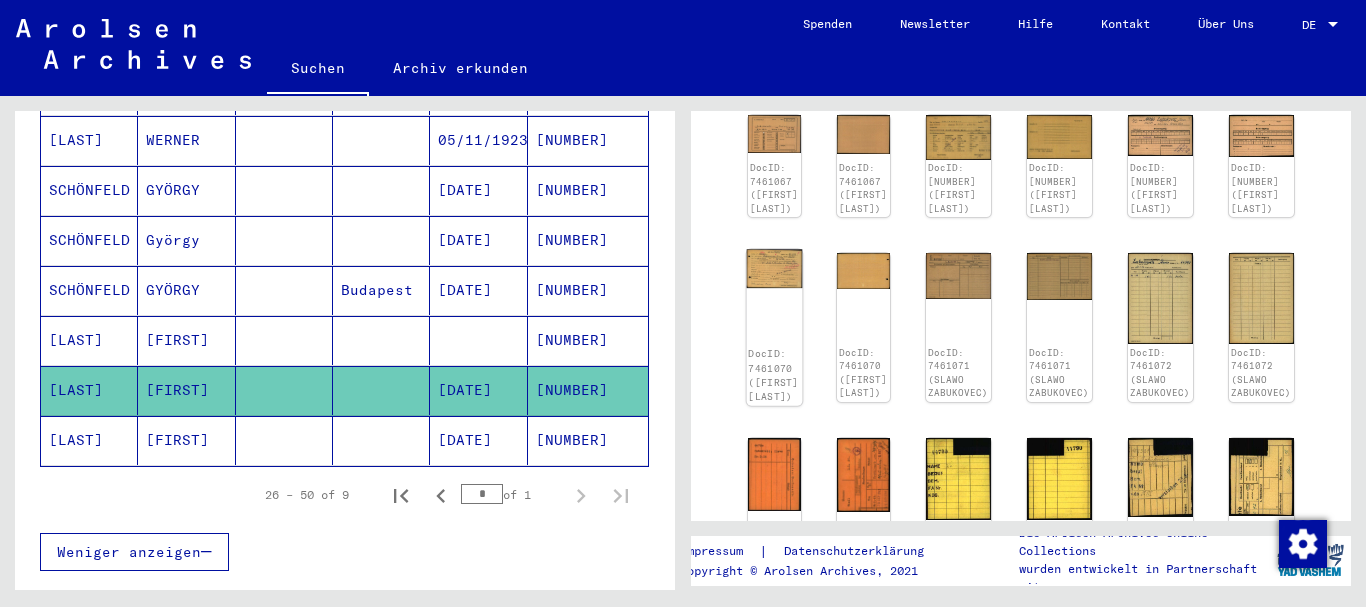 click 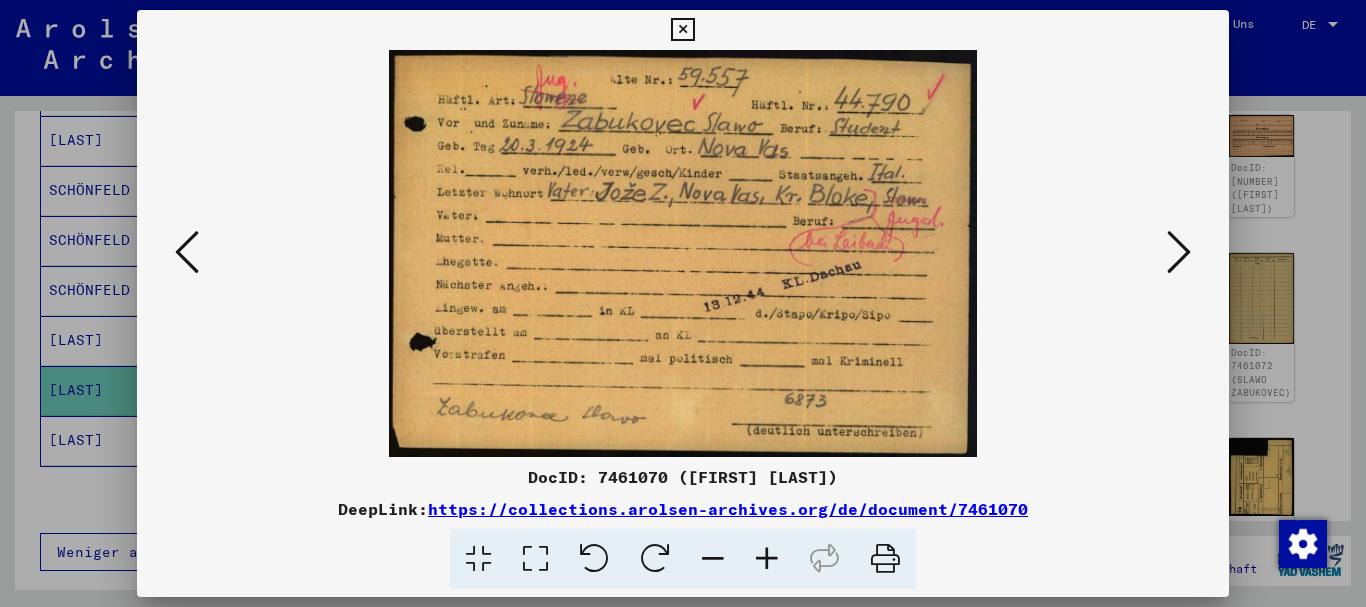 scroll, scrollTop: 432, scrollLeft: 0, axis: vertical 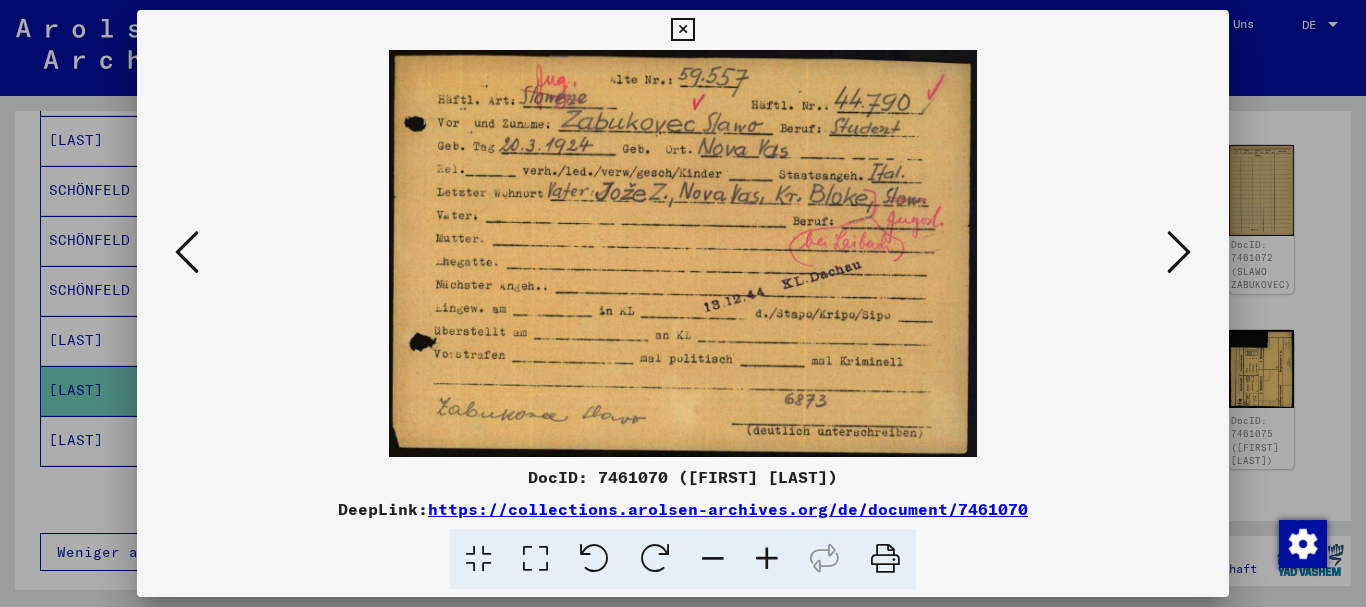 click at bounding box center [683, 303] 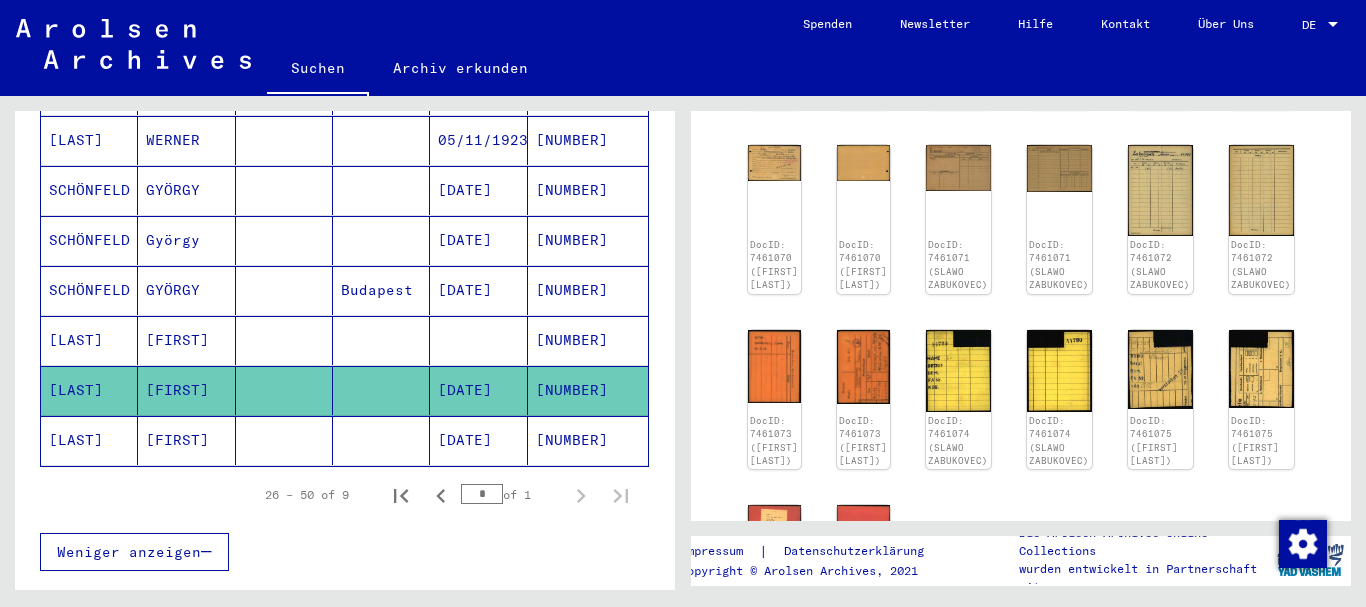 scroll, scrollTop: 648, scrollLeft: 0, axis: vertical 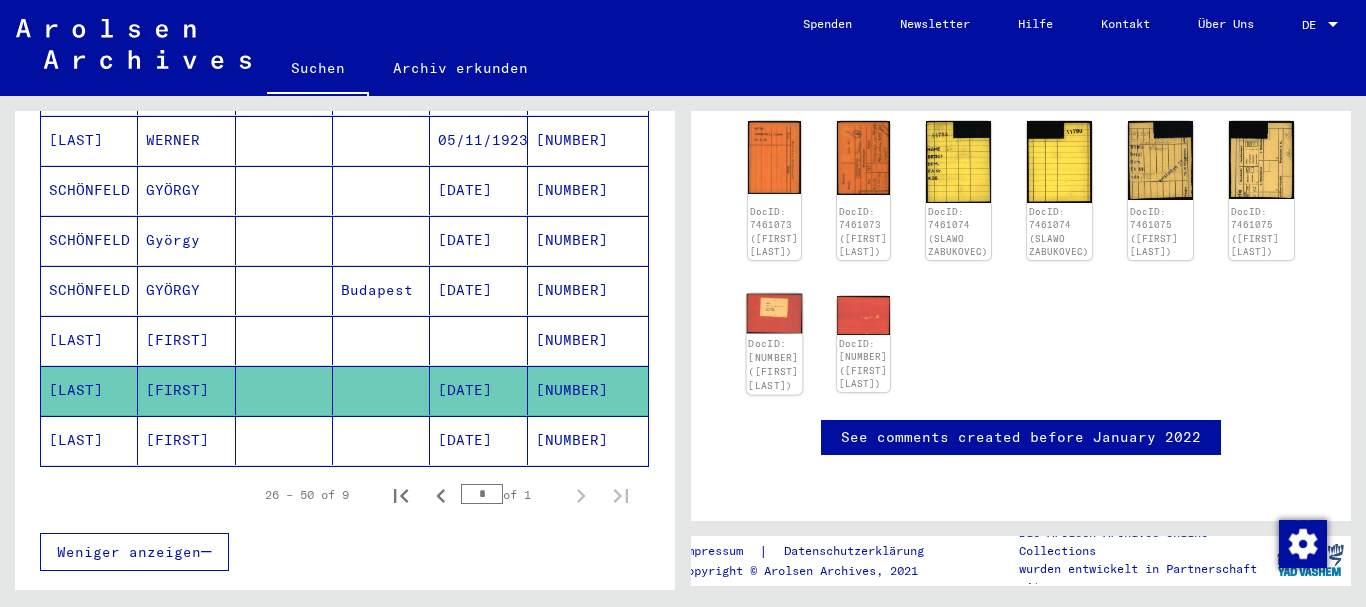 click 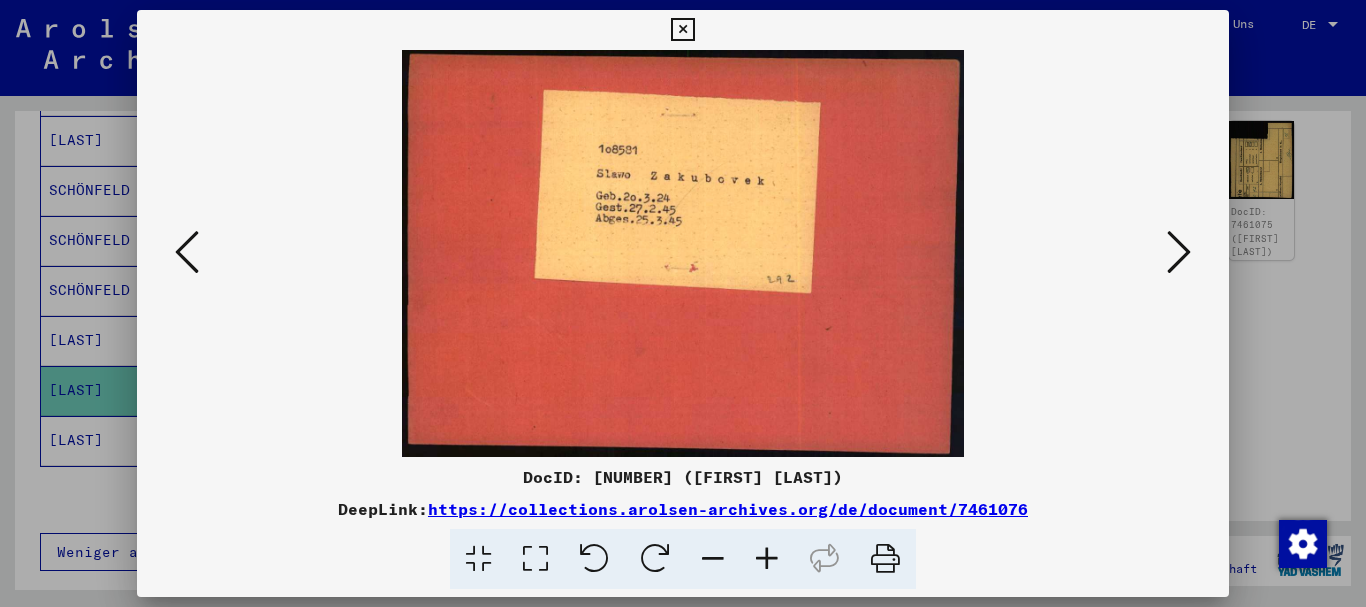 drag, startPoint x: 33, startPoint y: 274, endPoint x: 800, endPoint y: 266, distance: 767.04175 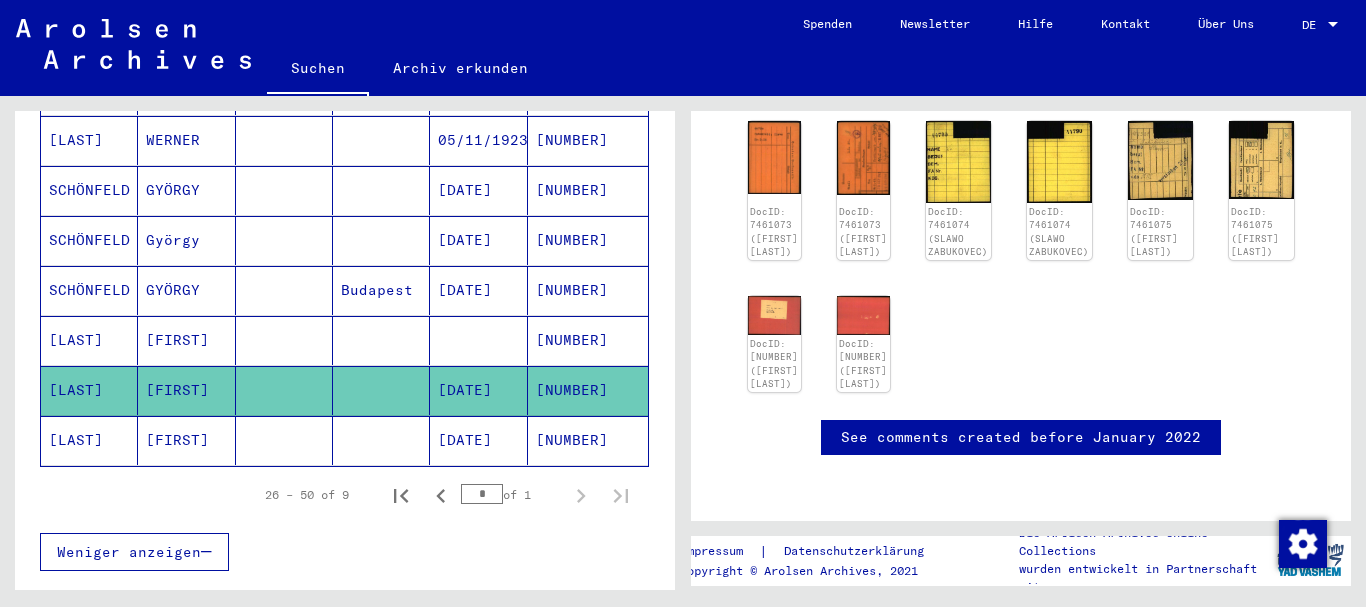 scroll, scrollTop: 324, scrollLeft: 0, axis: vertical 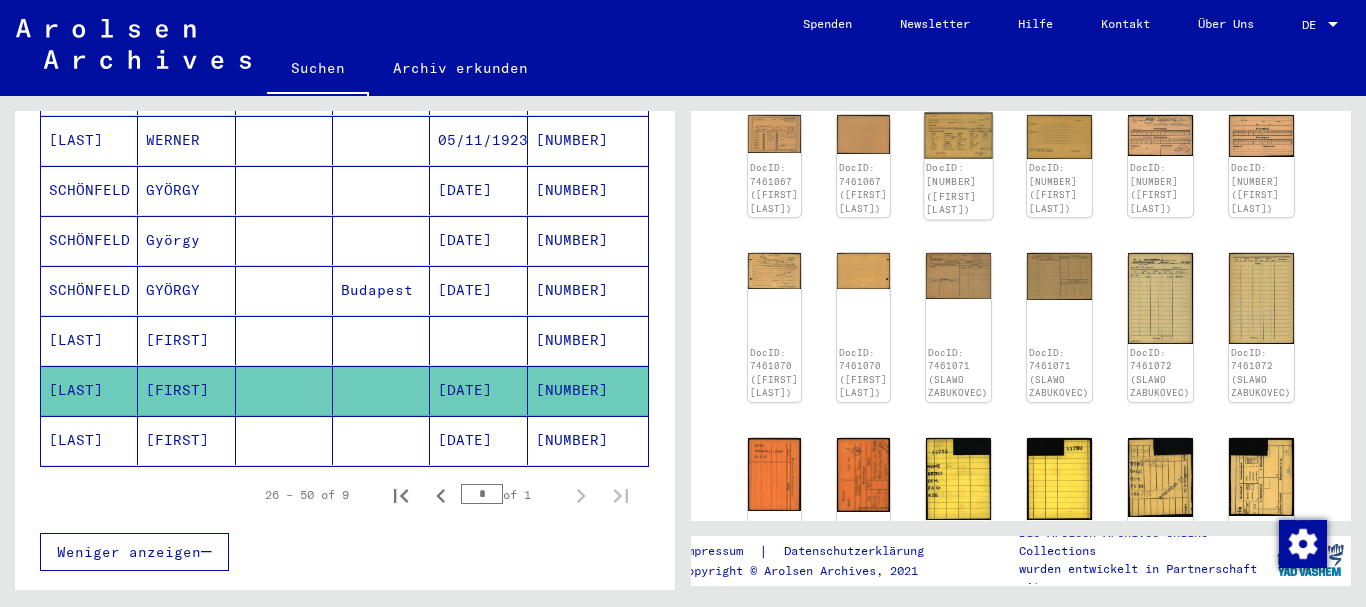click 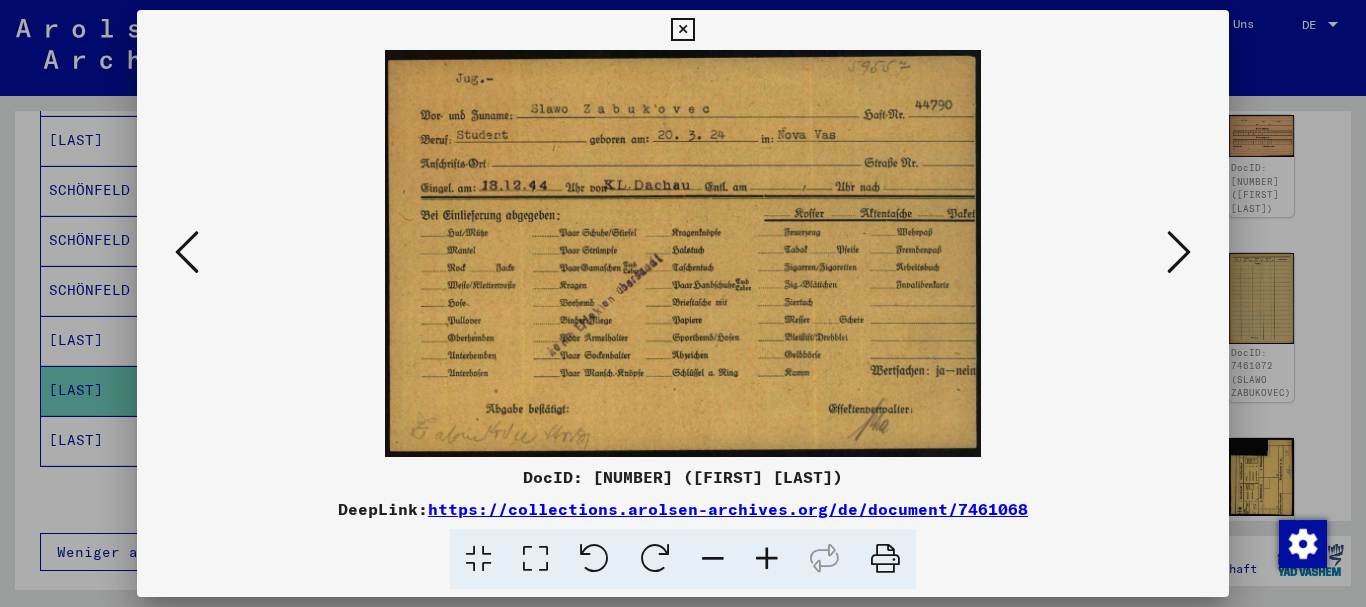 click at bounding box center (683, 303) 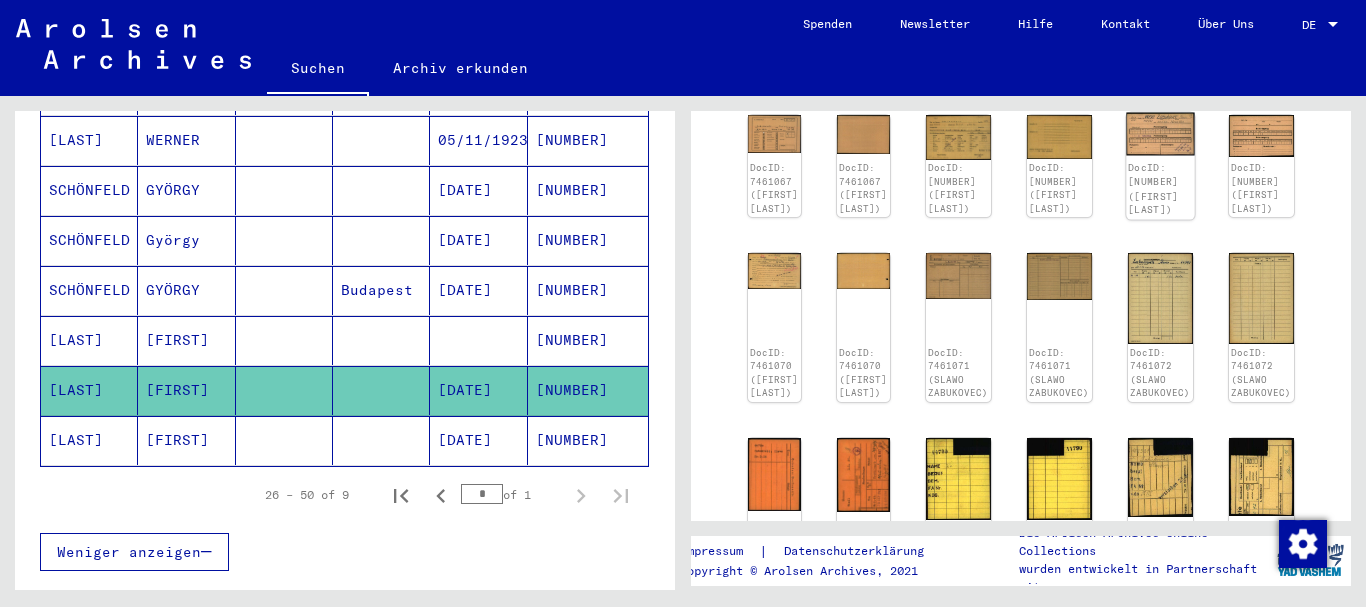 click 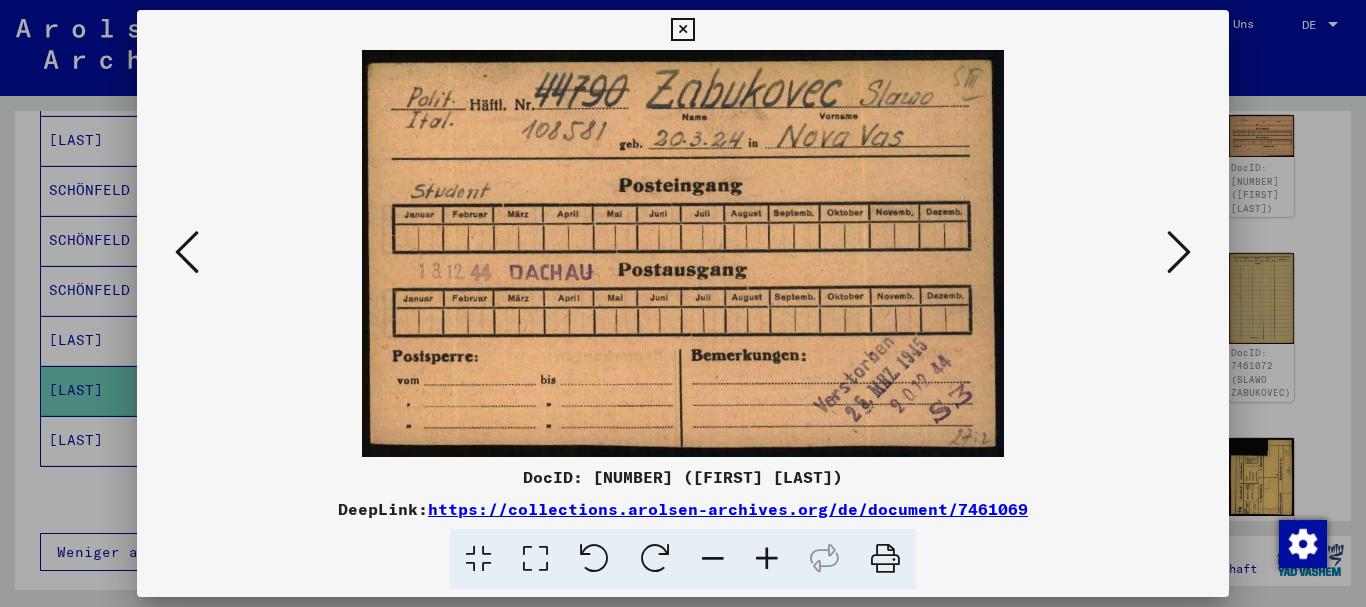 click at bounding box center [683, 303] 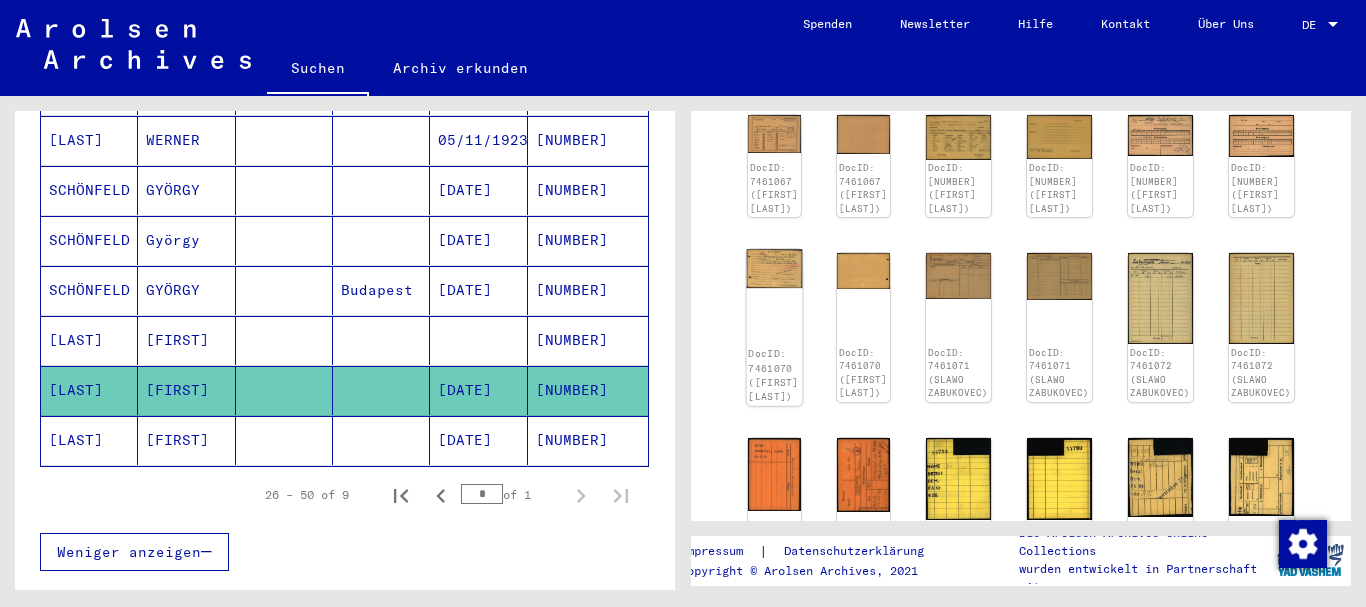 click 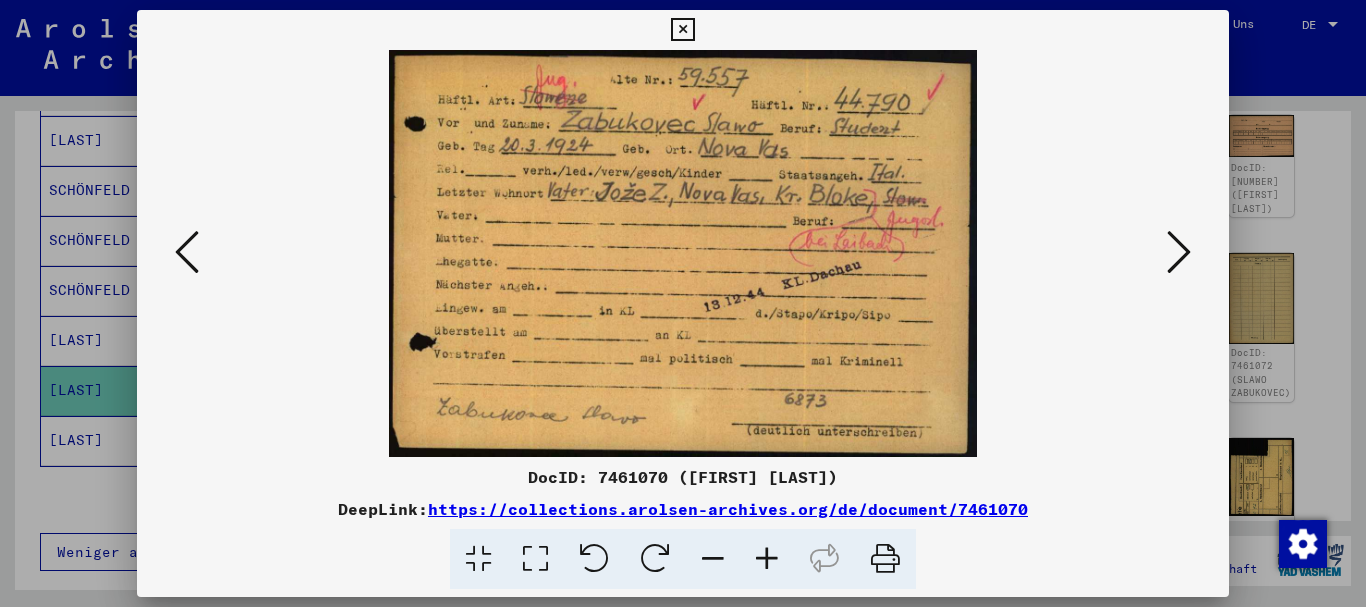 click at bounding box center [683, 303] 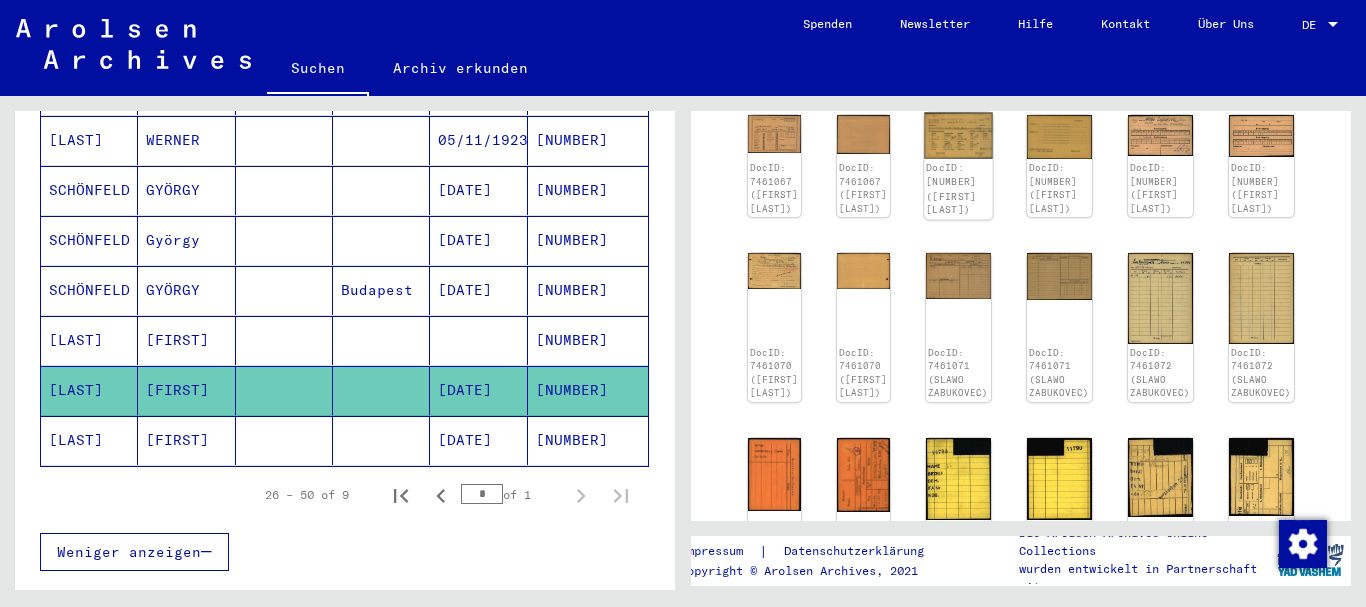 click 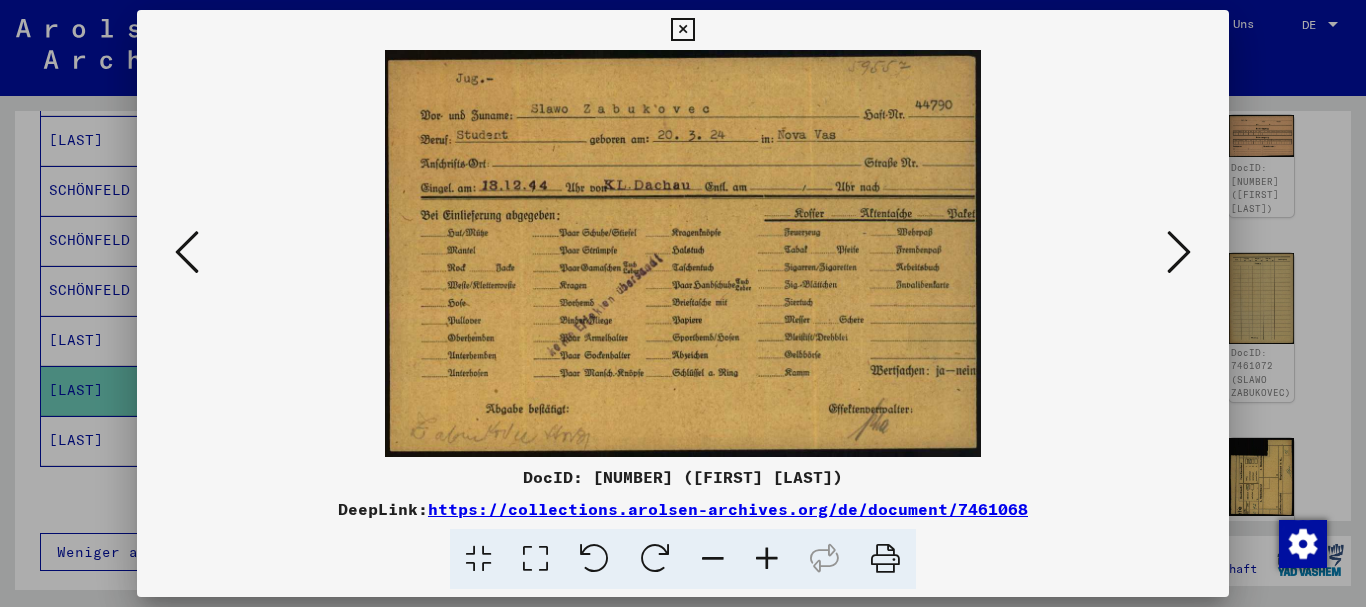 click at bounding box center (683, 253) 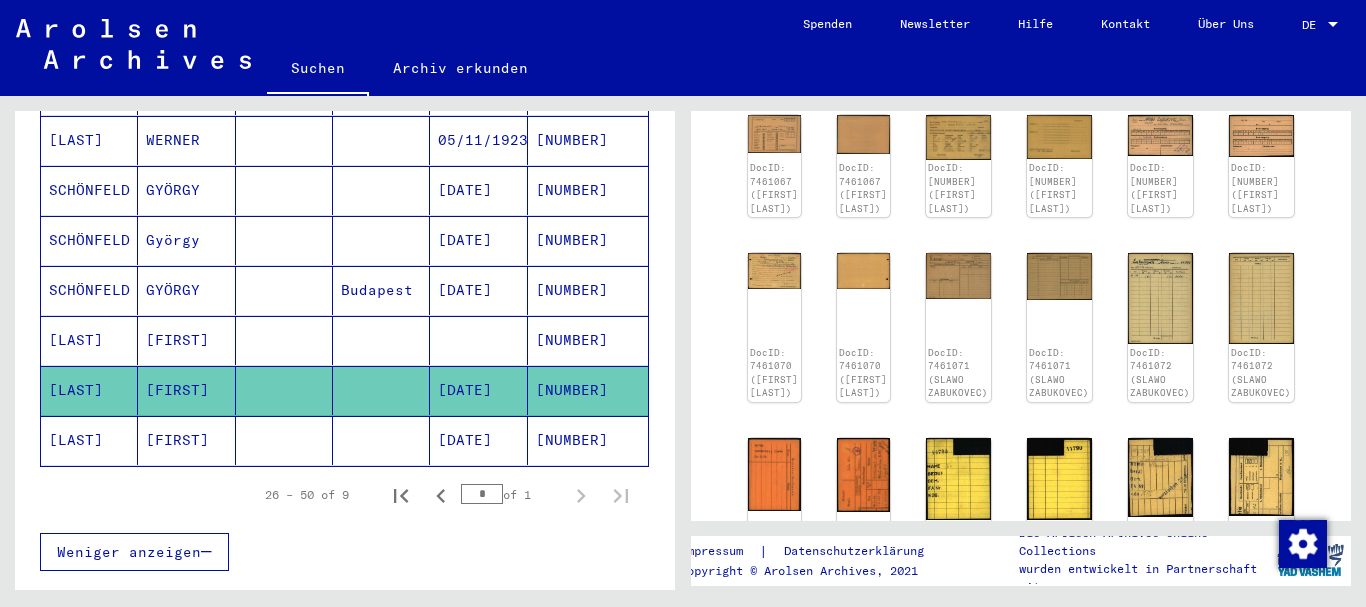 drag, startPoint x: 523, startPoint y: 370, endPoint x: 438, endPoint y: 368, distance: 85.02353 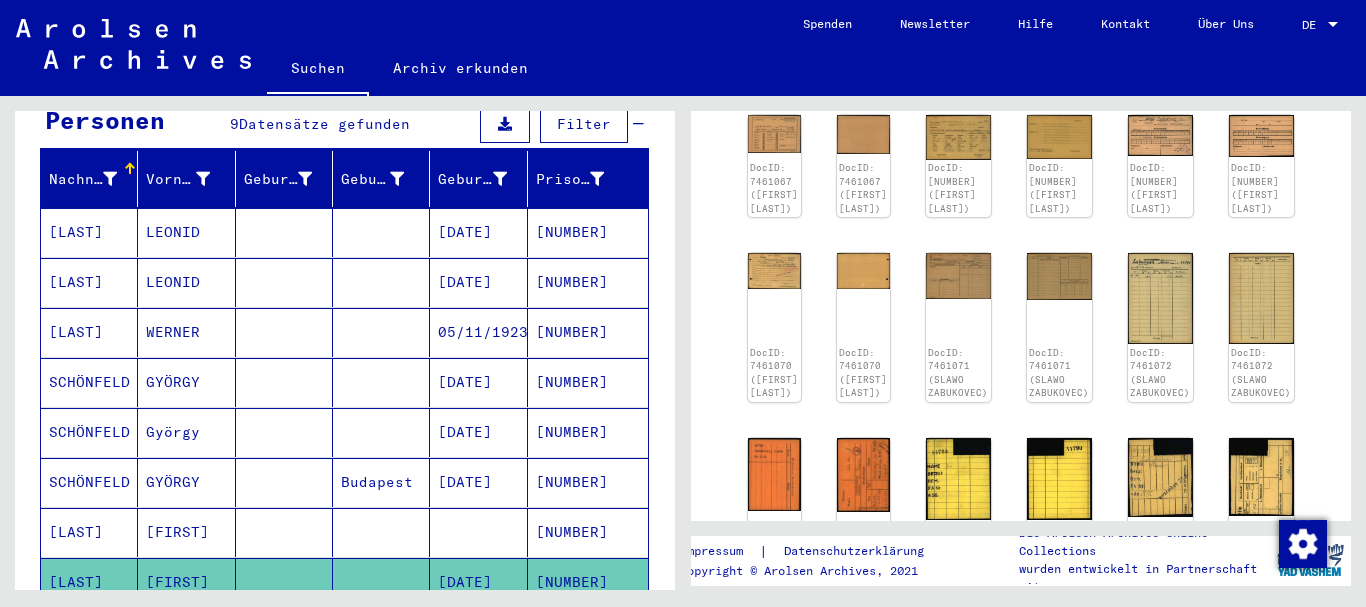 scroll, scrollTop: 194, scrollLeft: 0, axis: vertical 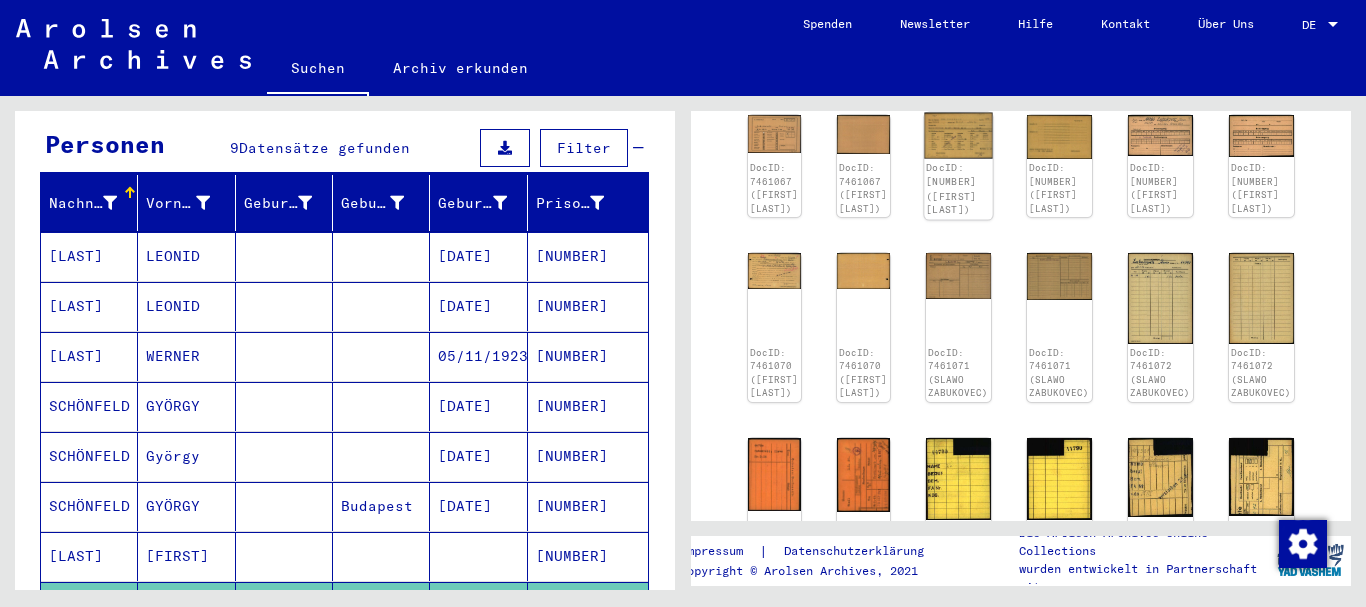 click 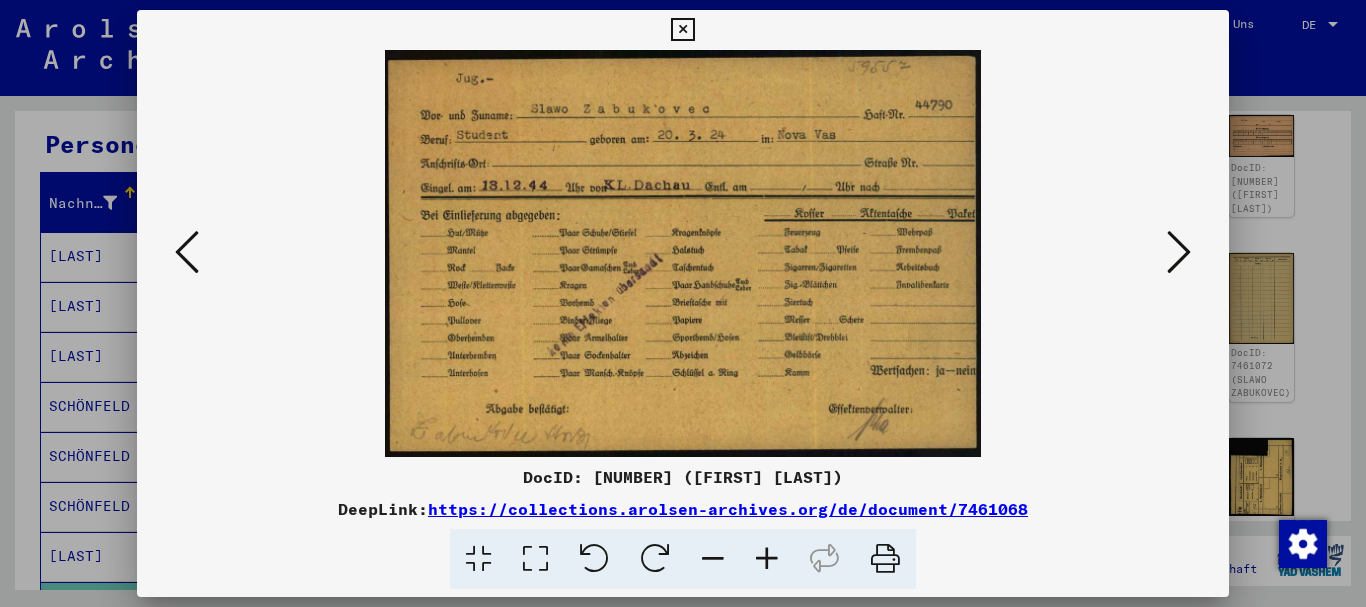 click at bounding box center (683, 303) 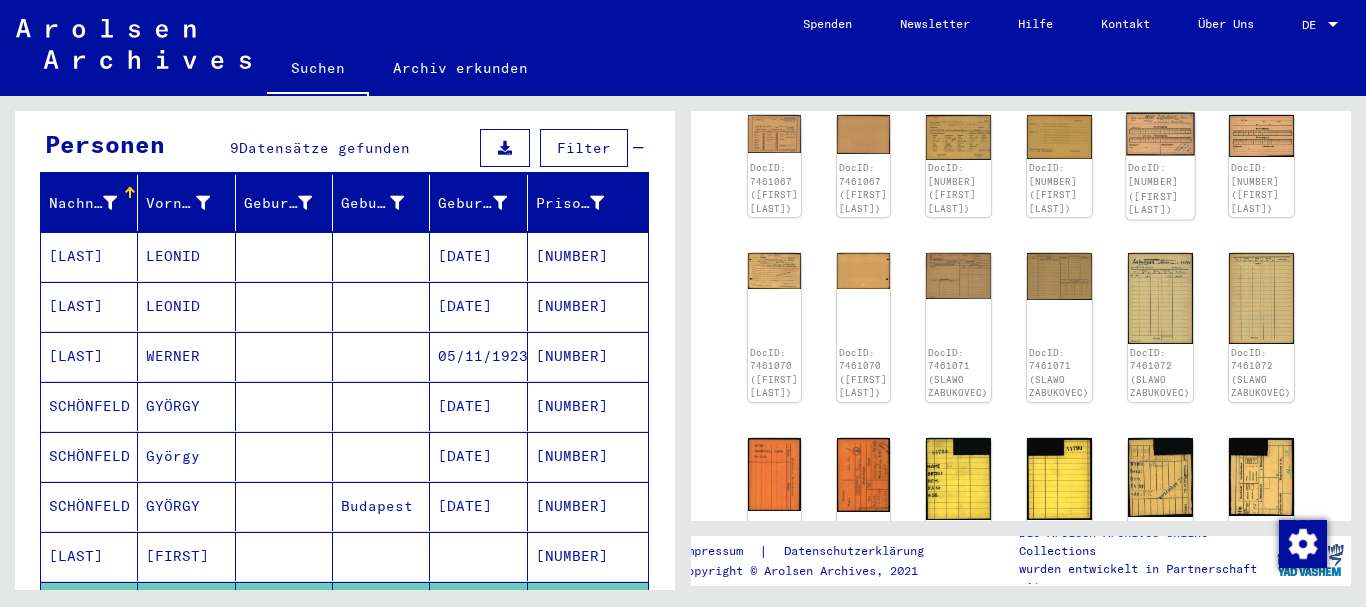 click 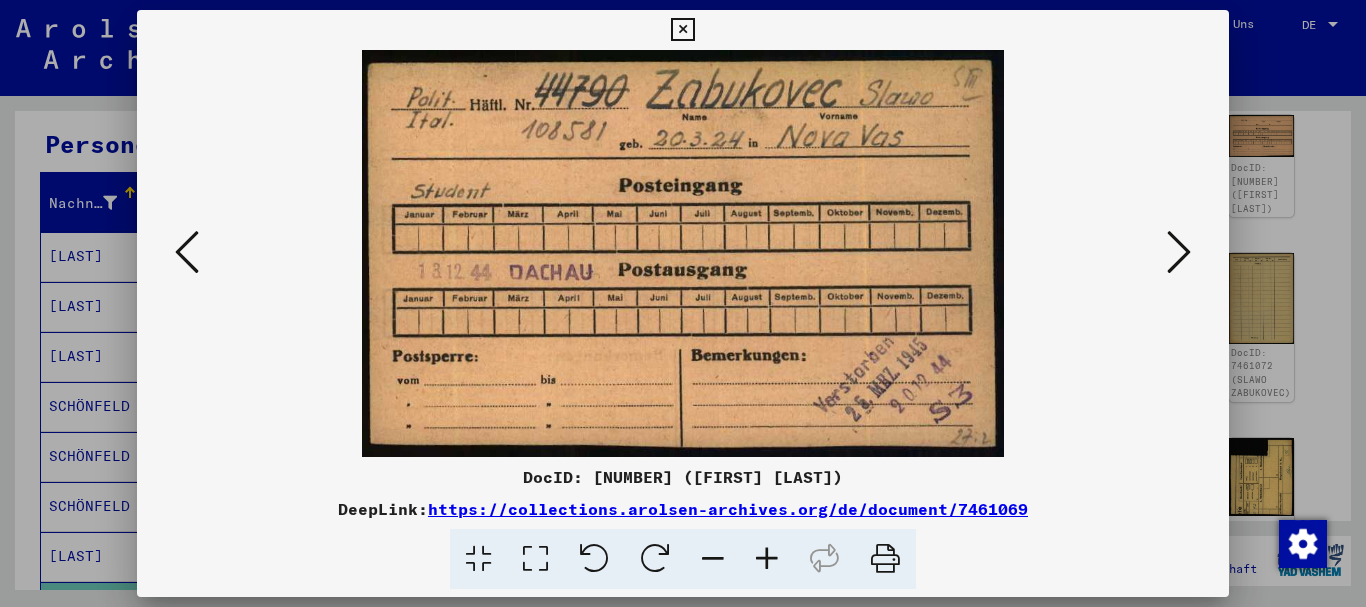 click at bounding box center [683, 303] 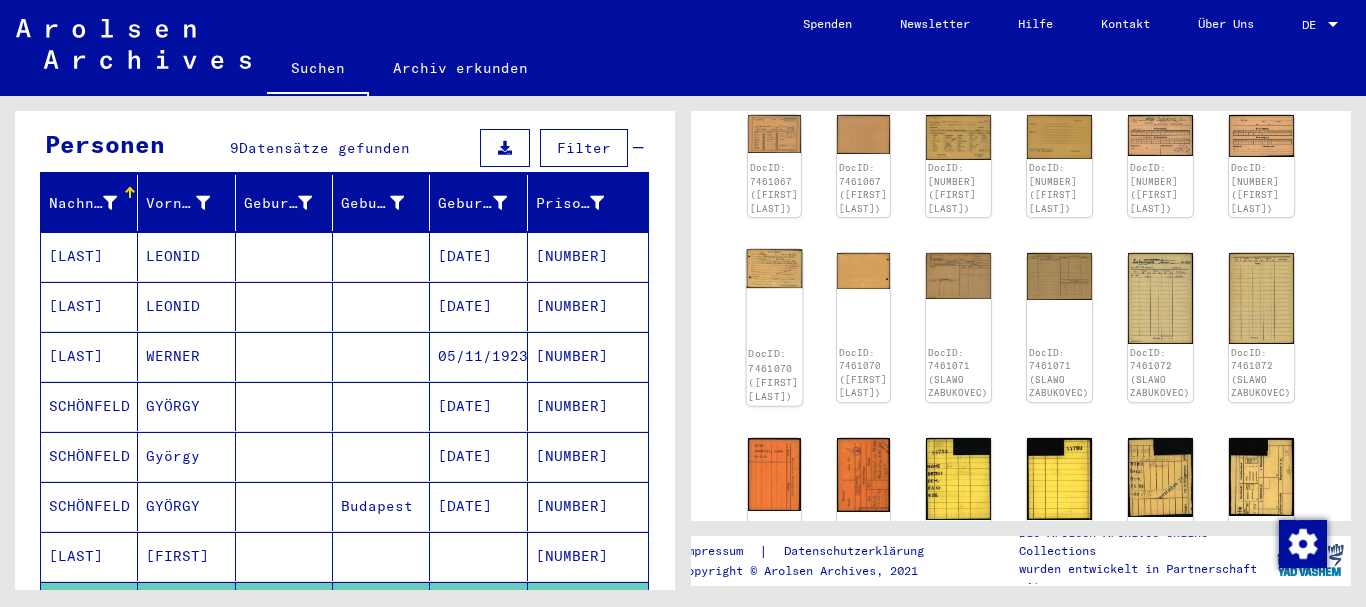 click 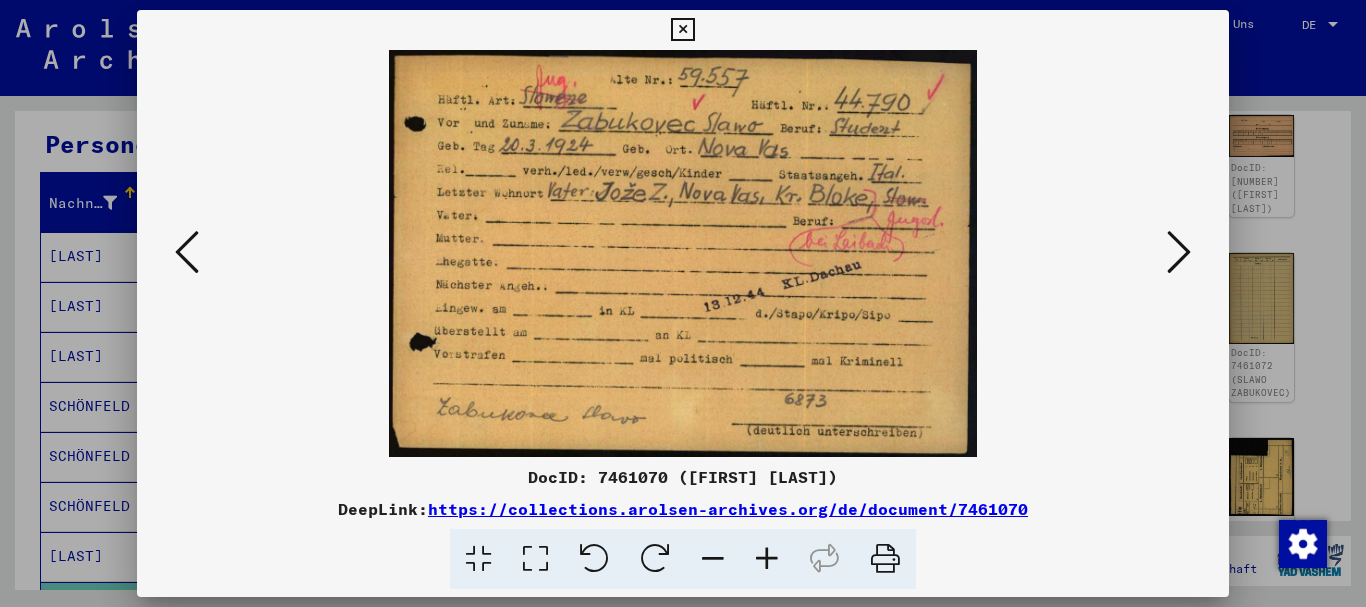 click at bounding box center (683, 303) 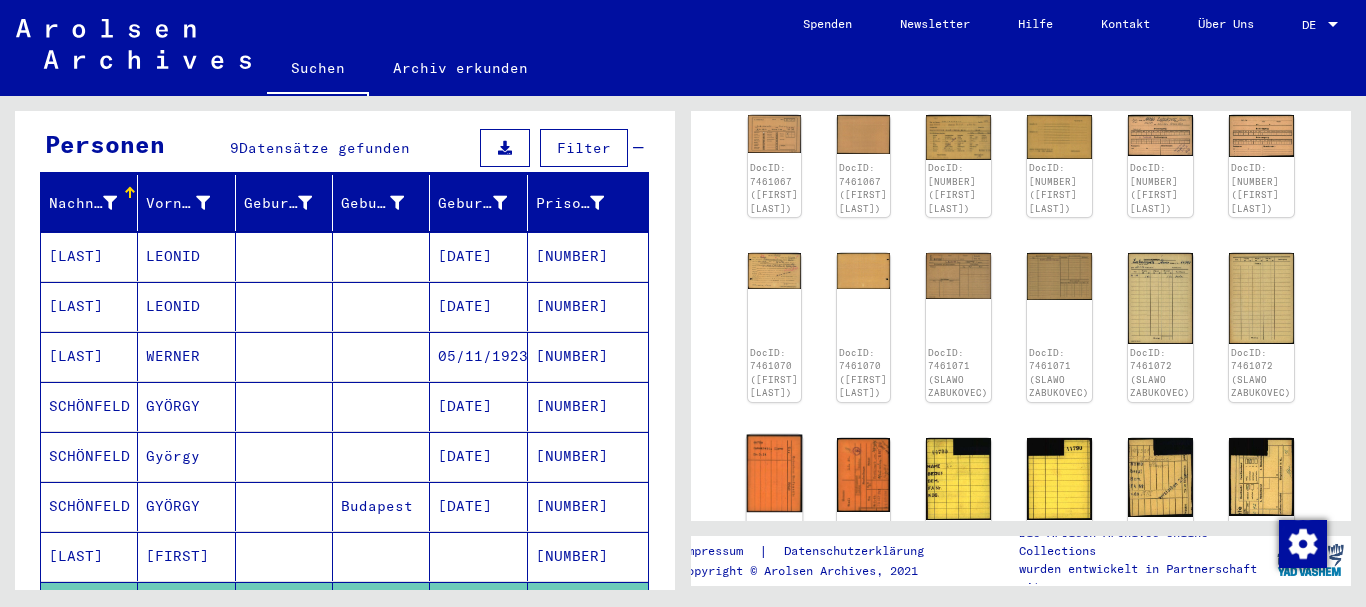 click 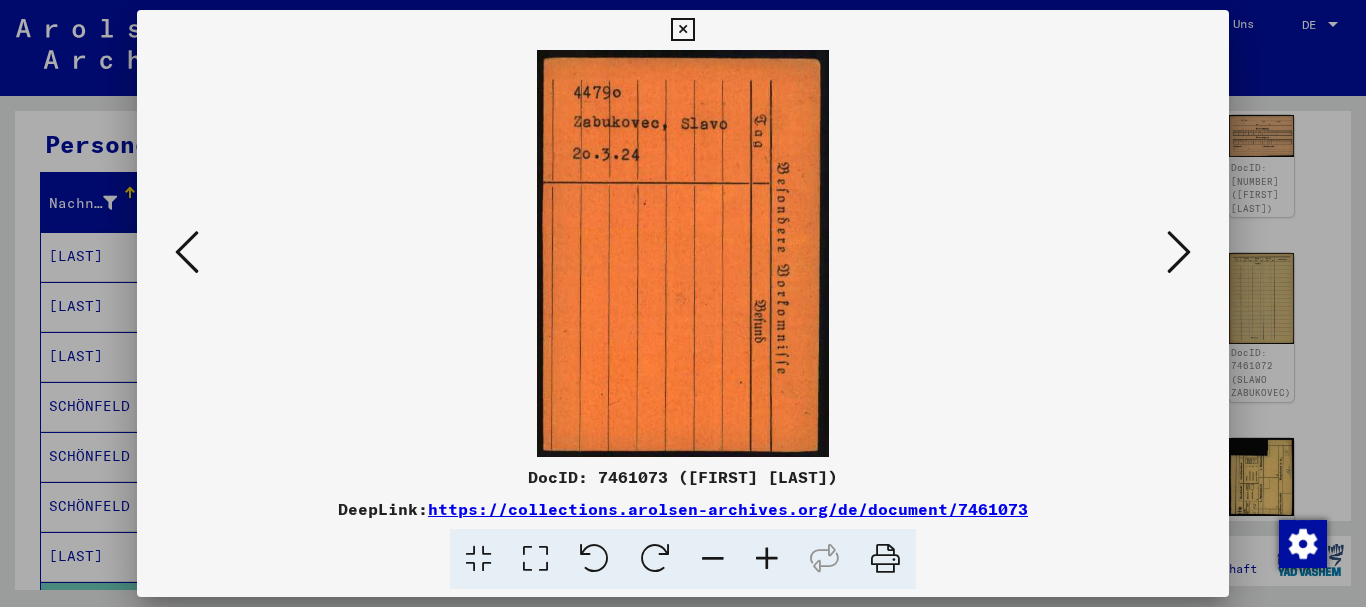 click at bounding box center (683, 303) 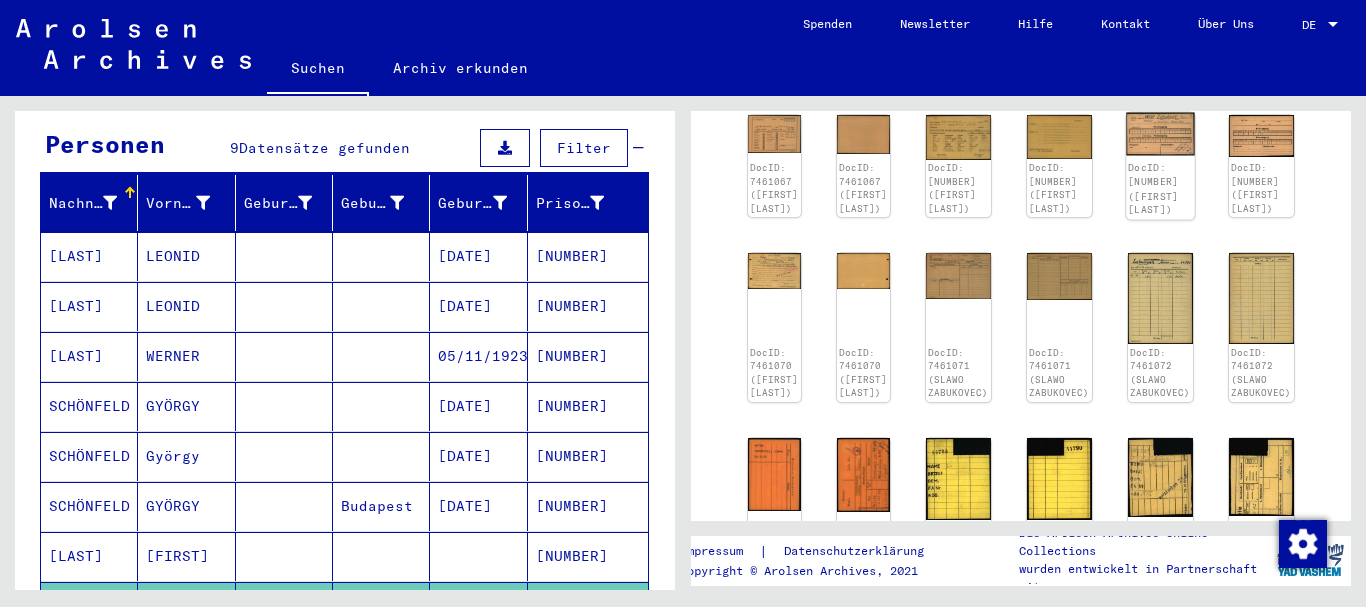 click 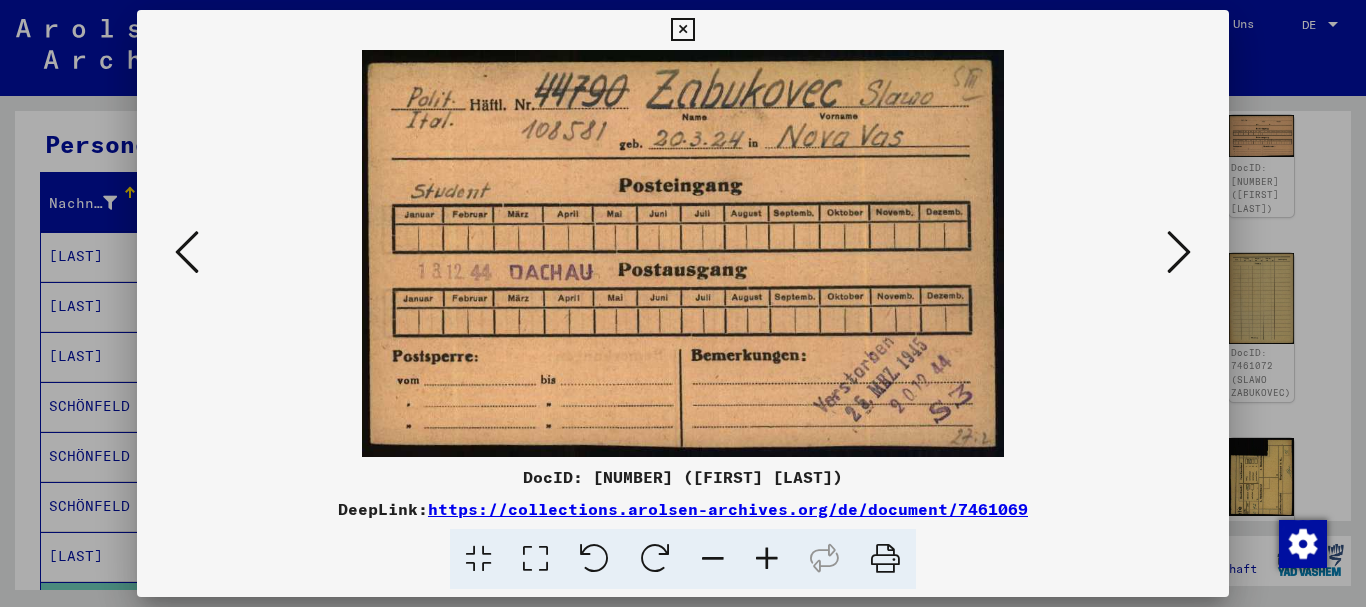 scroll, scrollTop: 324, scrollLeft: 0, axis: vertical 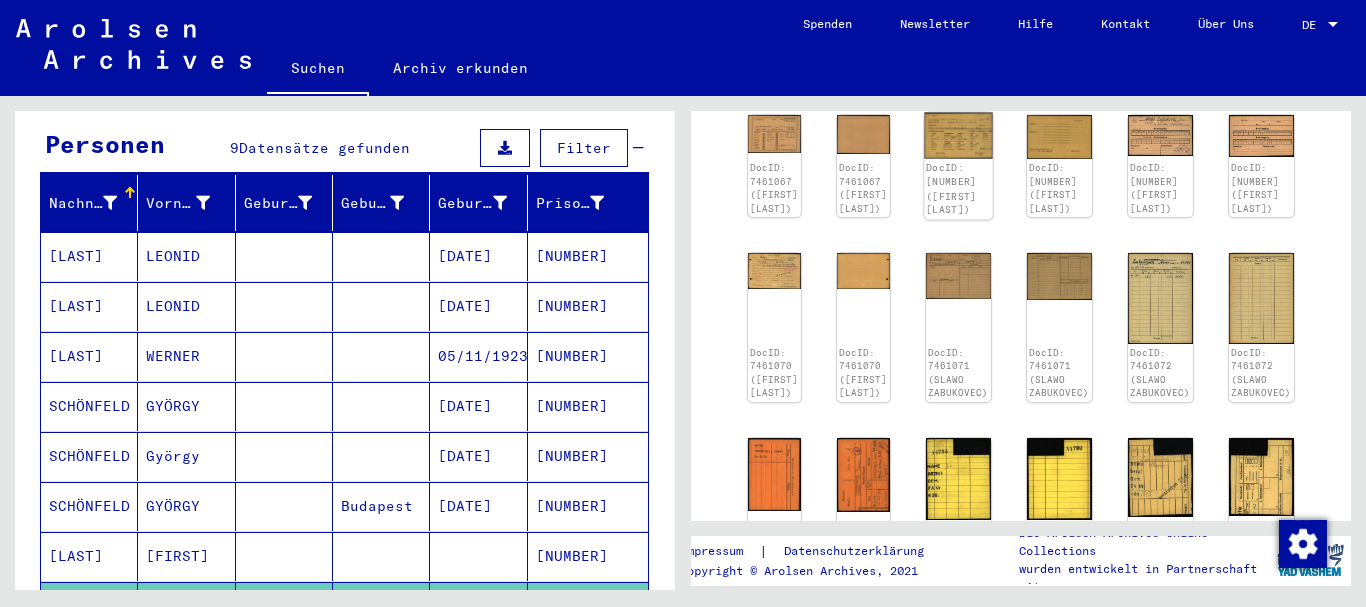 click 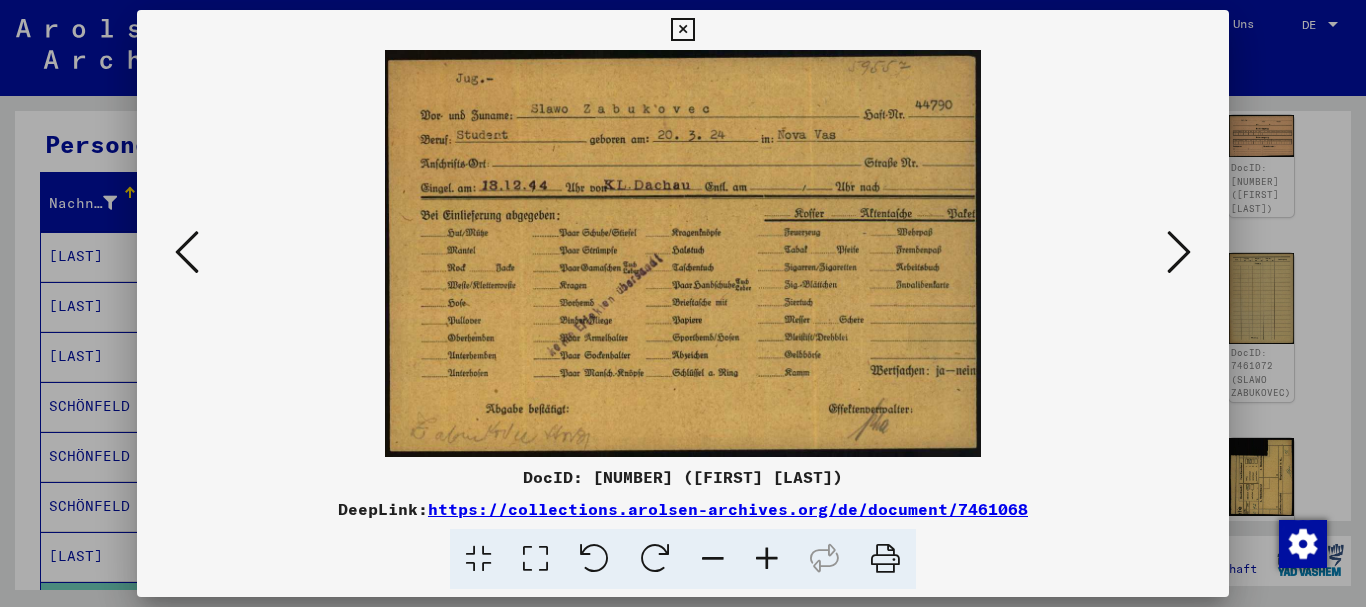 click at bounding box center [683, 303] 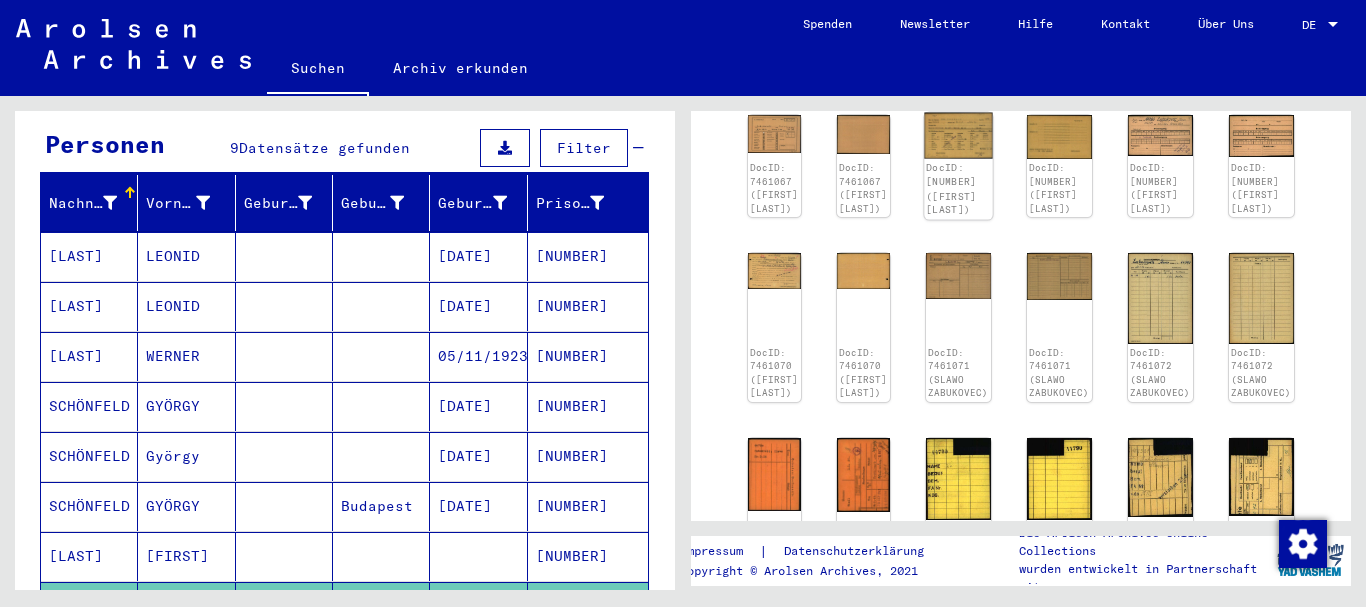 click 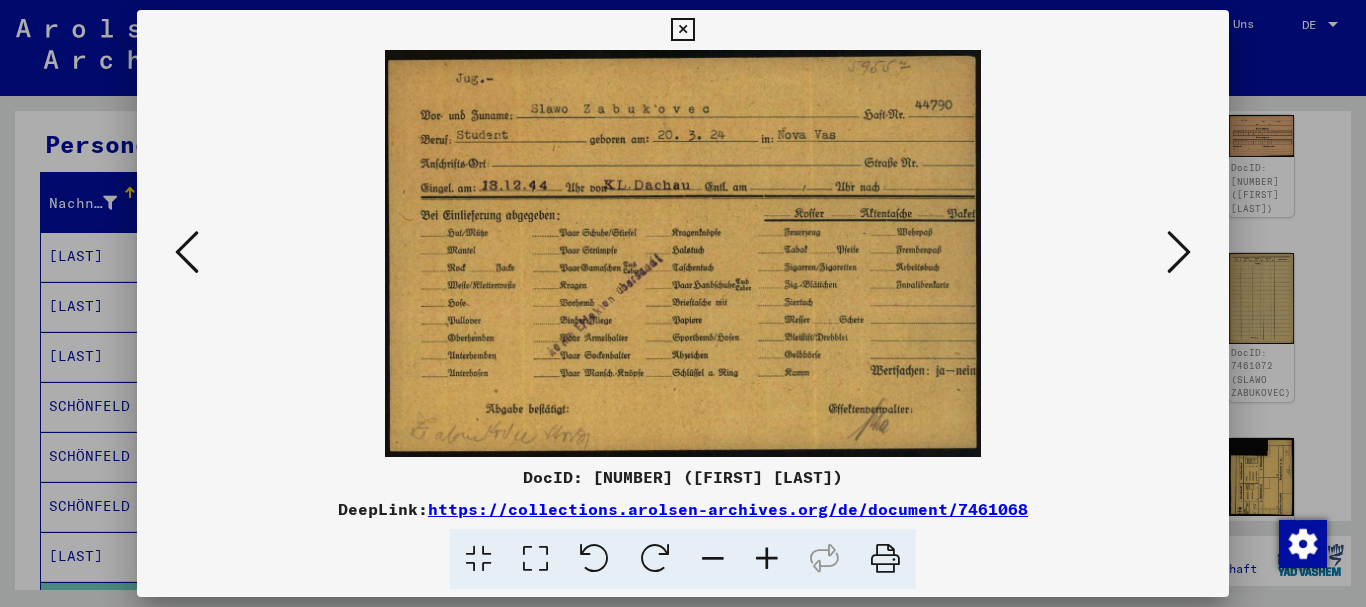 click at bounding box center (683, 303) 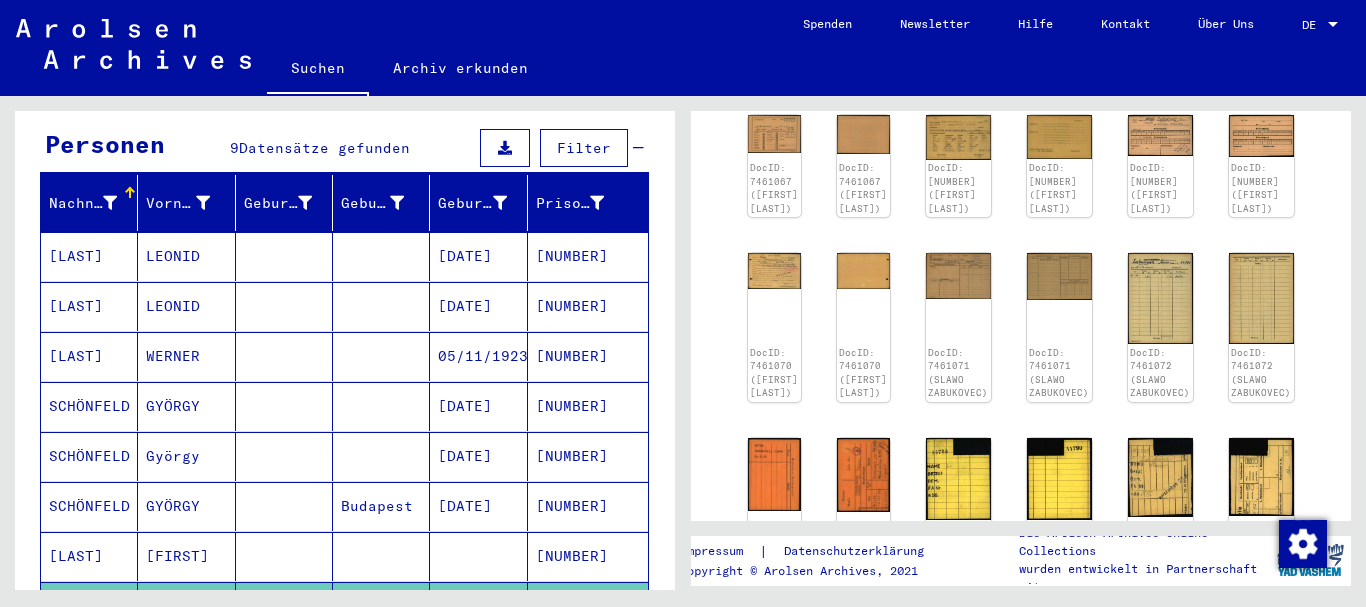 scroll, scrollTop: 410, scrollLeft: 0, axis: vertical 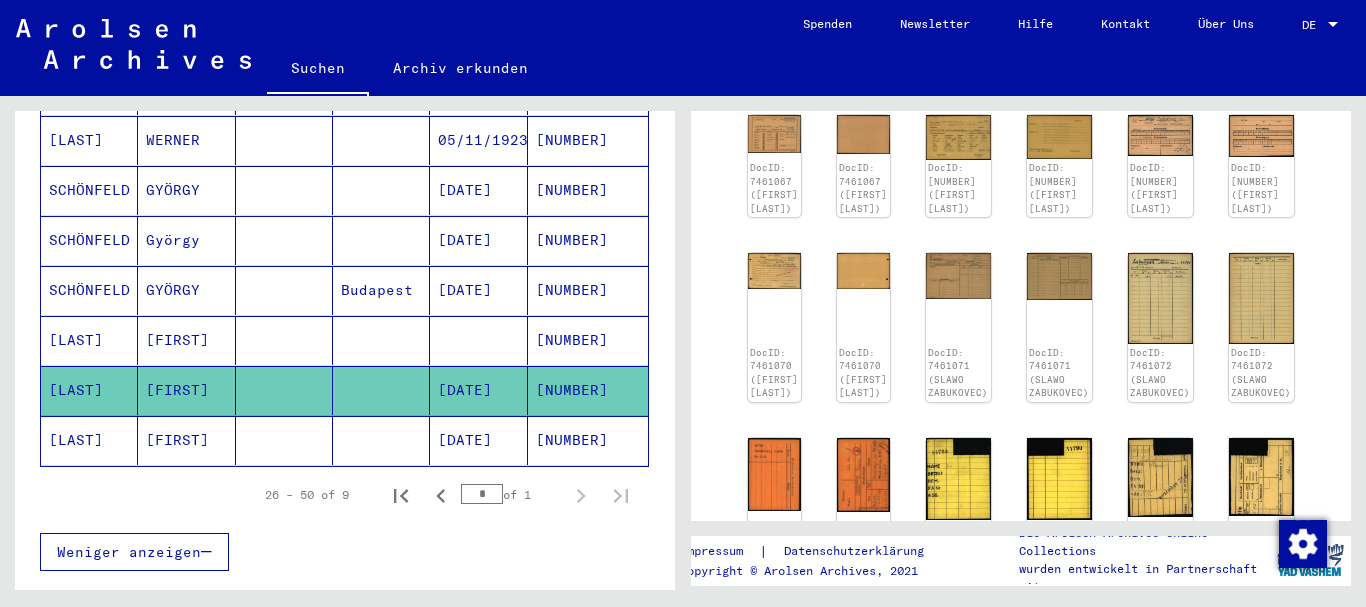 drag, startPoint x: 587, startPoint y: 370, endPoint x: 528, endPoint y: 372, distance: 59.03389 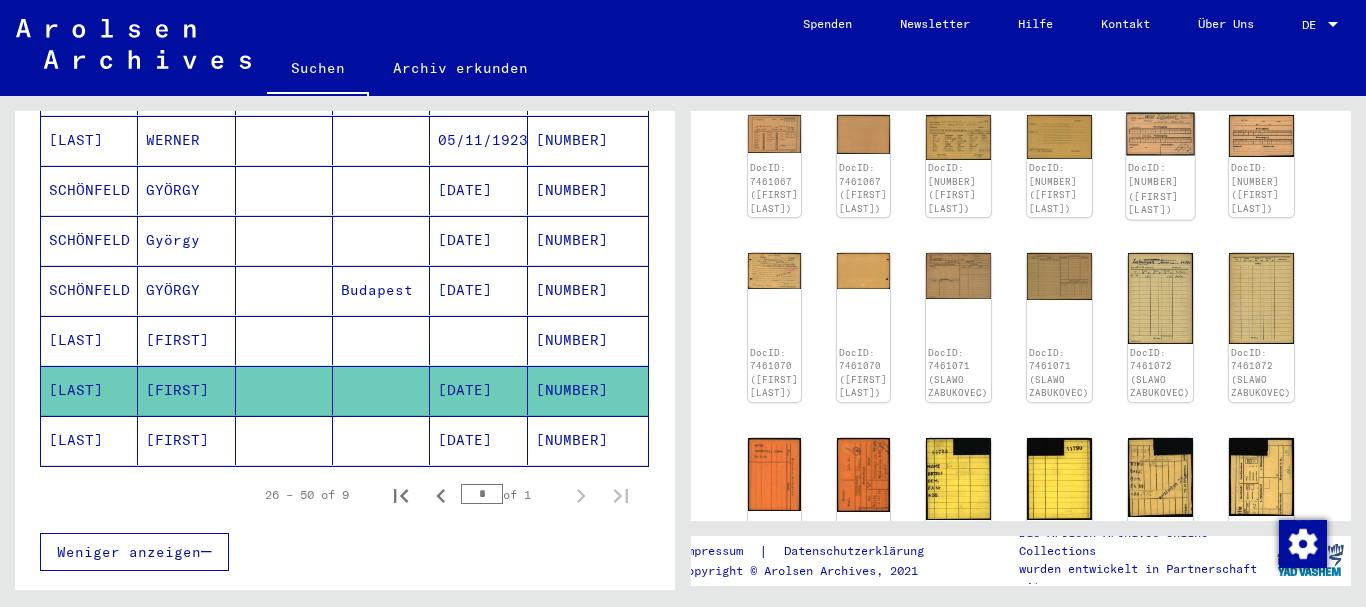 click 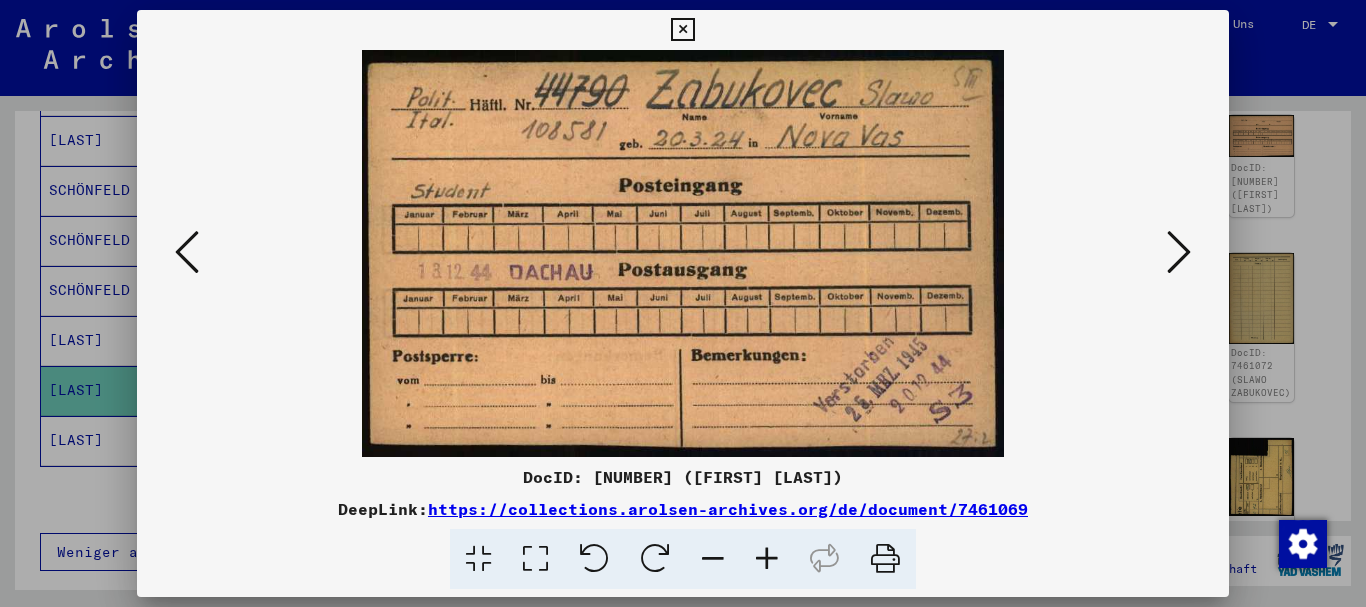 click at bounding box center [683, 303] 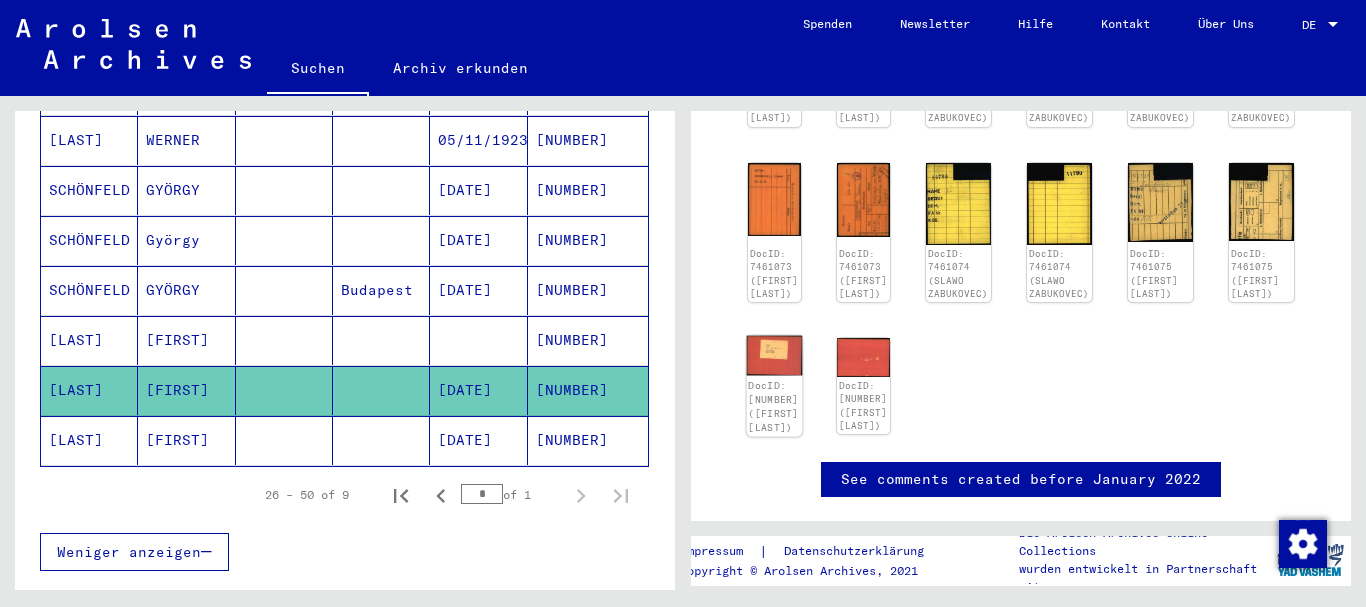 scroll, scrollTop: 648, scrollLeft: 0, axis: vertical 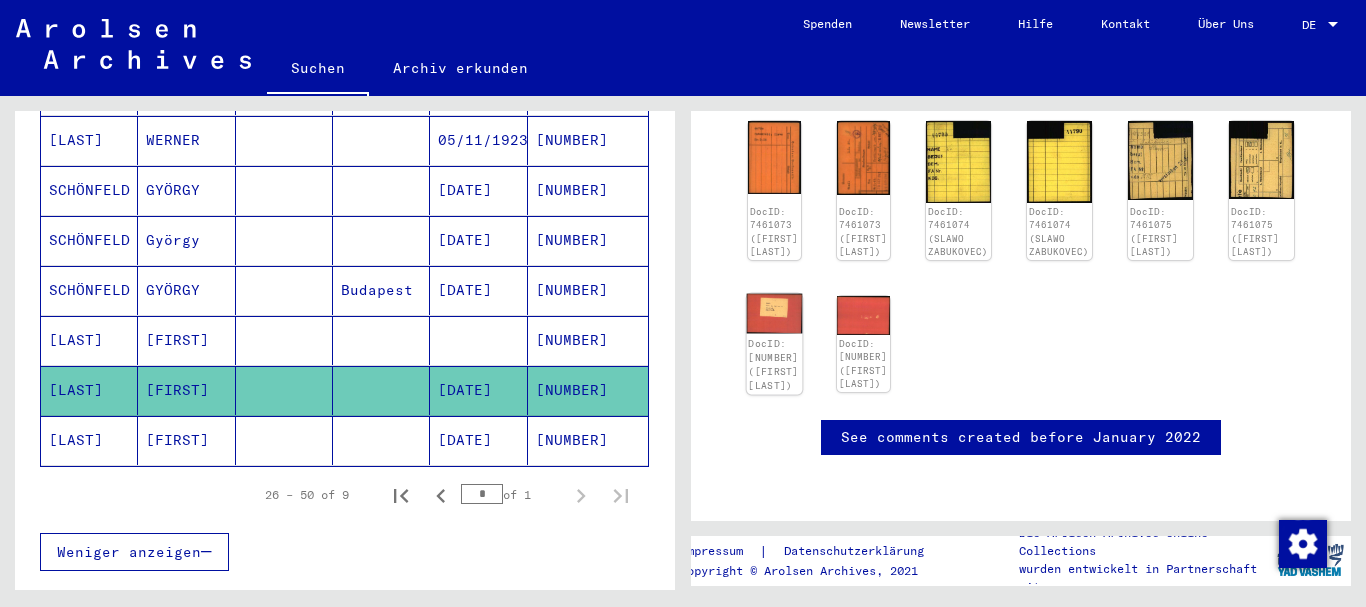 click 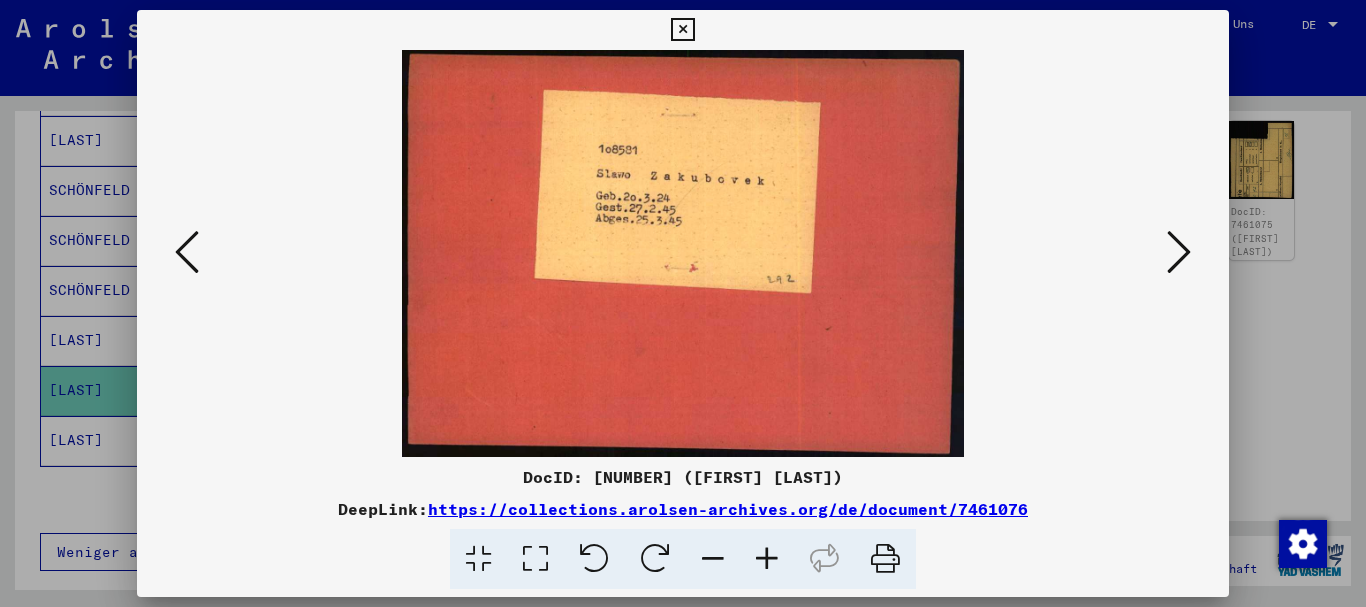 click at bounding box center [767, 559] 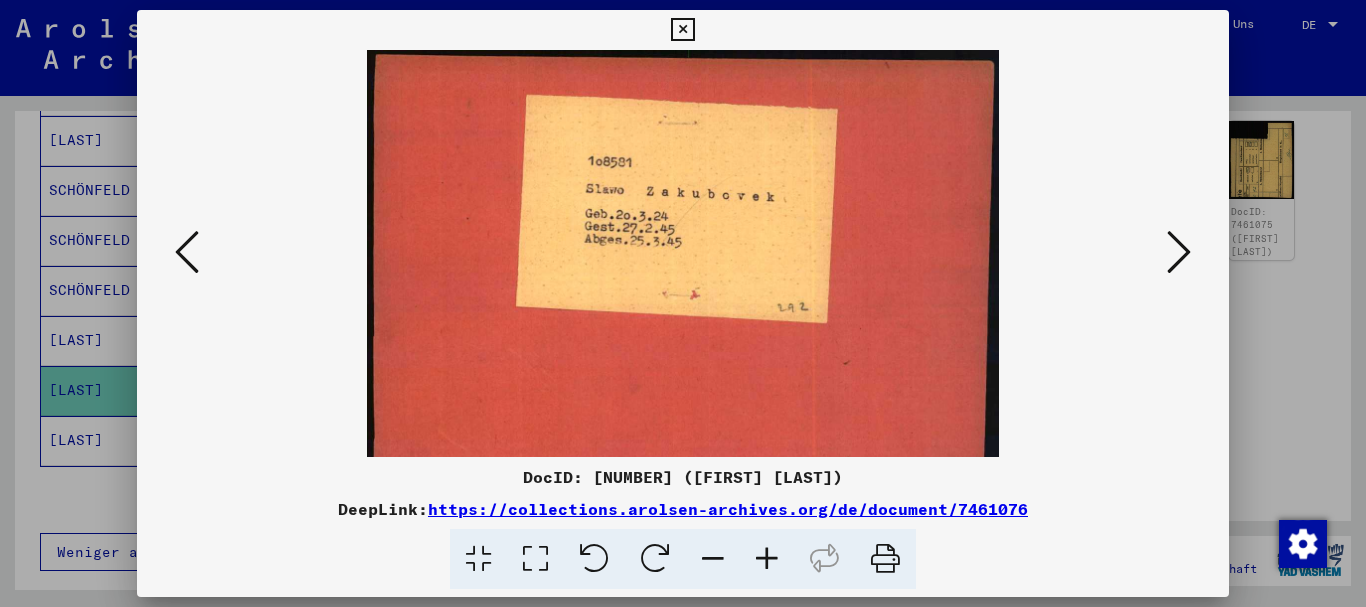 click at bounding box center (767, 559) 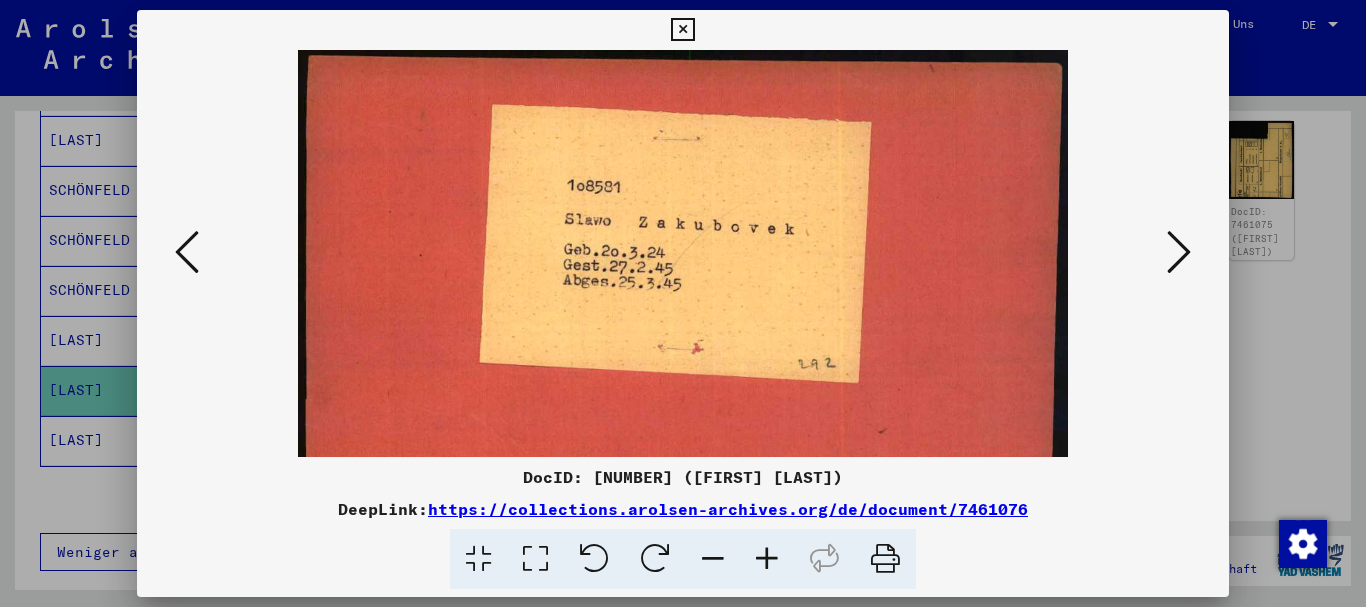 click at bounding box center (767, 559) 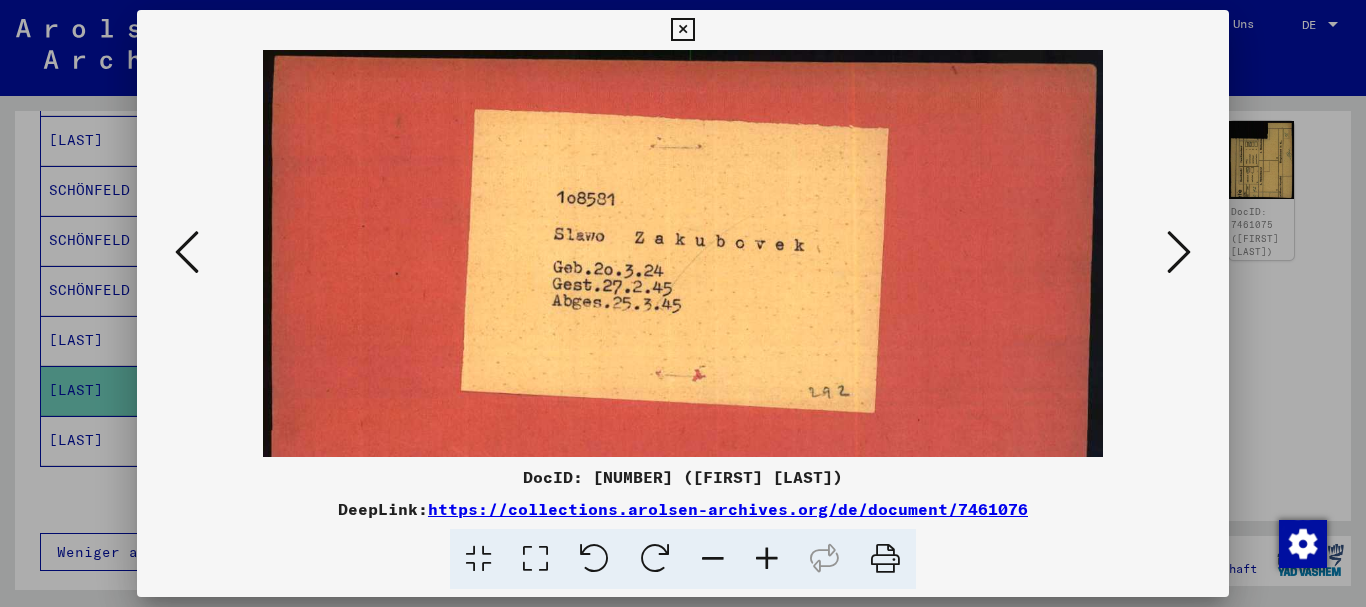 click at bounding box center [767, 559] 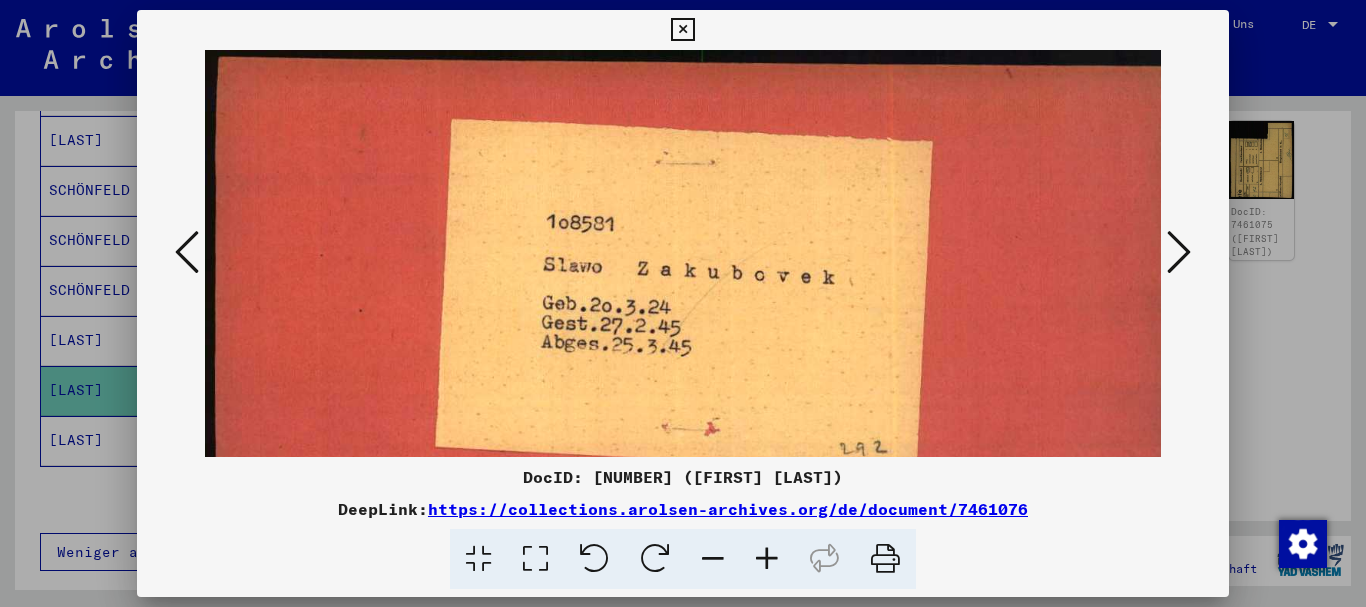 click at bounding box center (683, 303) 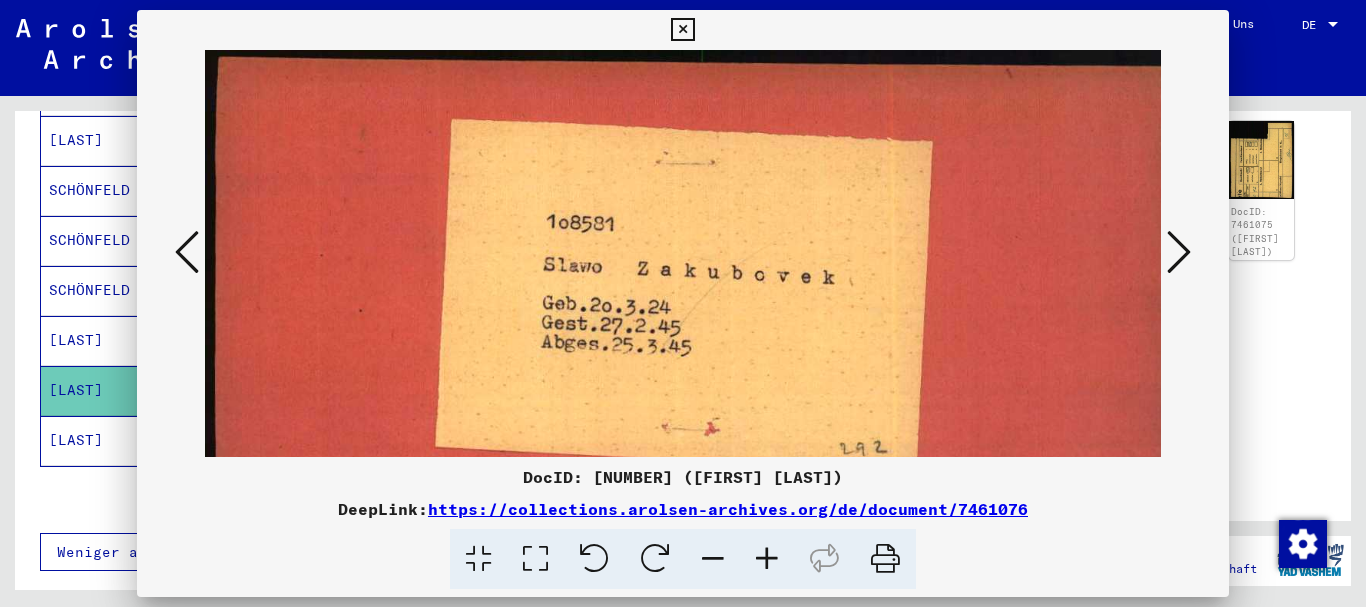scroll, scrollTop: 0, scrollLeft: 0, axis: both 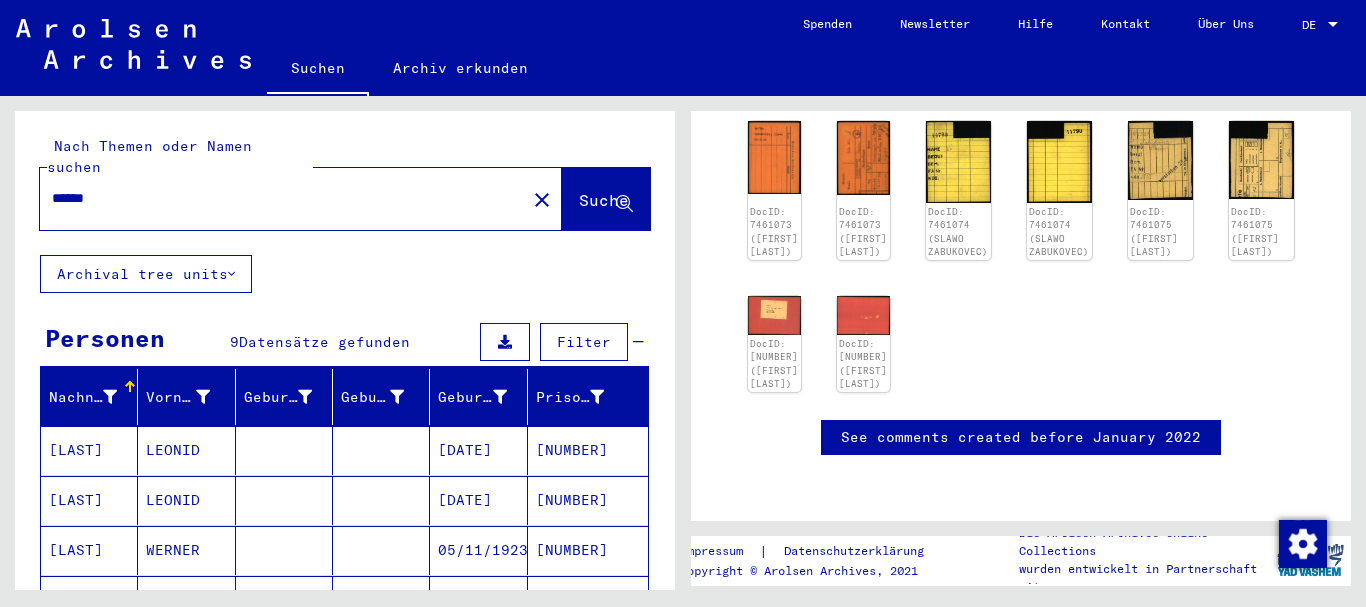 drag, startPoint x: 112, startPoint y: 172, endPoint x: 0, endPoint y: 149, distance: 114.33722 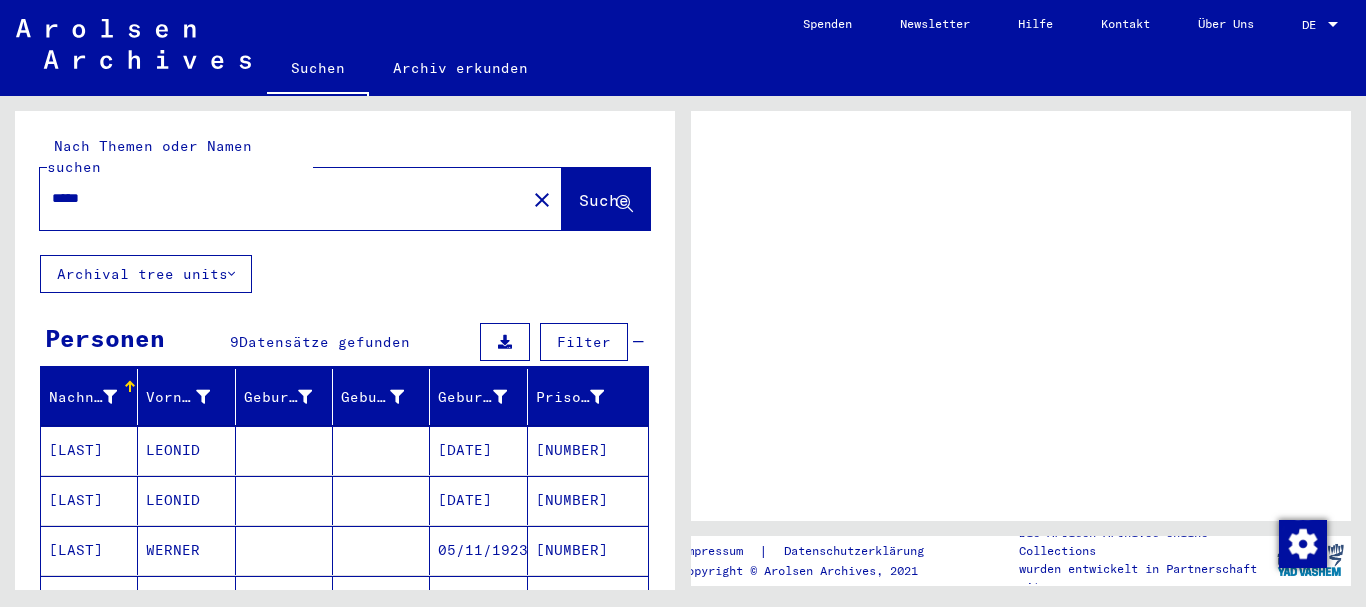 scroll, scrollTop: 0, scrollLeft: 0, axis: both 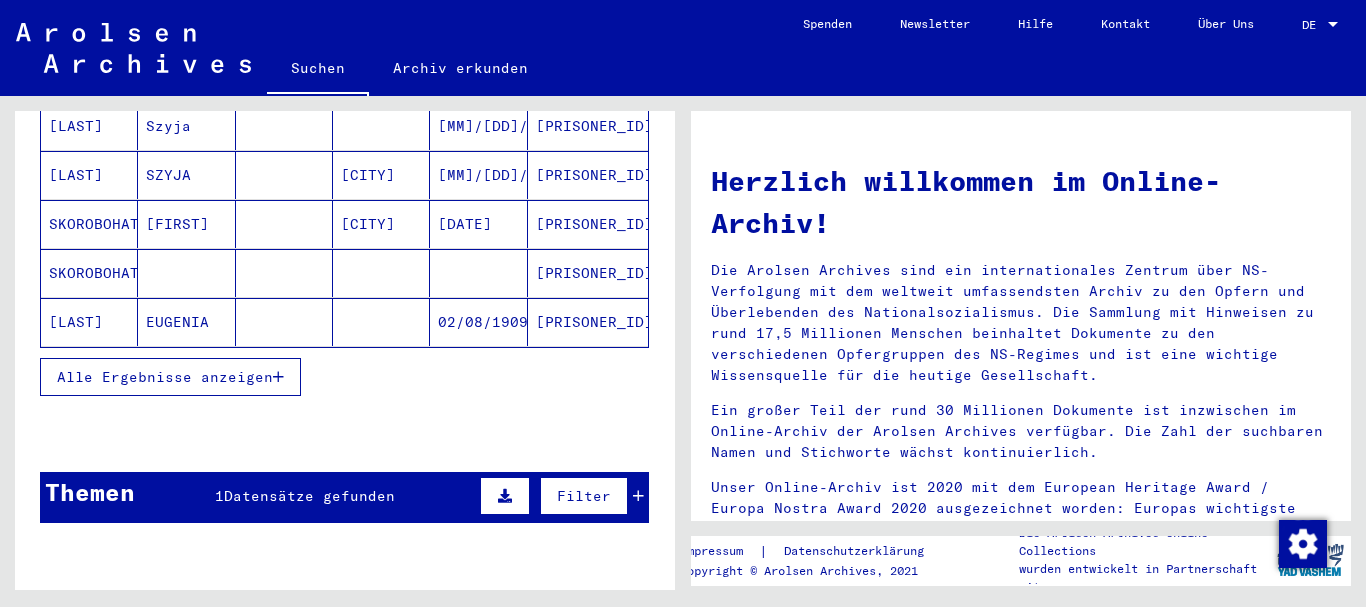 click on "Alle Ergebnisse anzeigen" at bounding box center (165, 377) 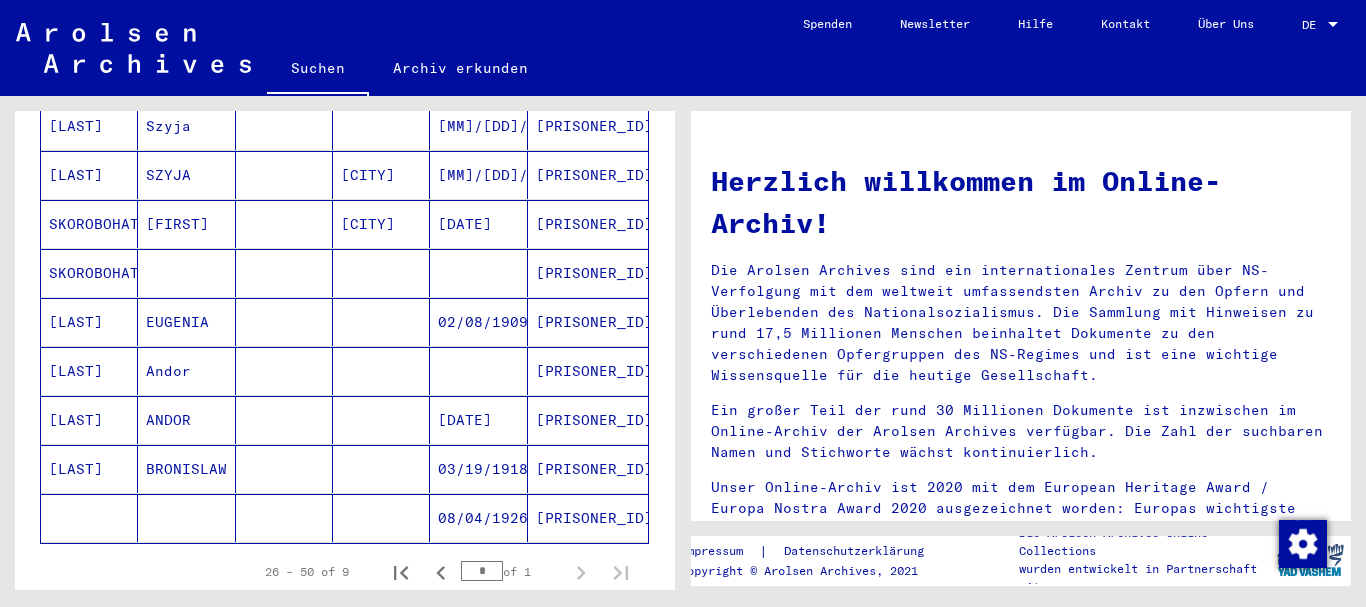 click on "VALCICH" at bounding box center [89, 371] 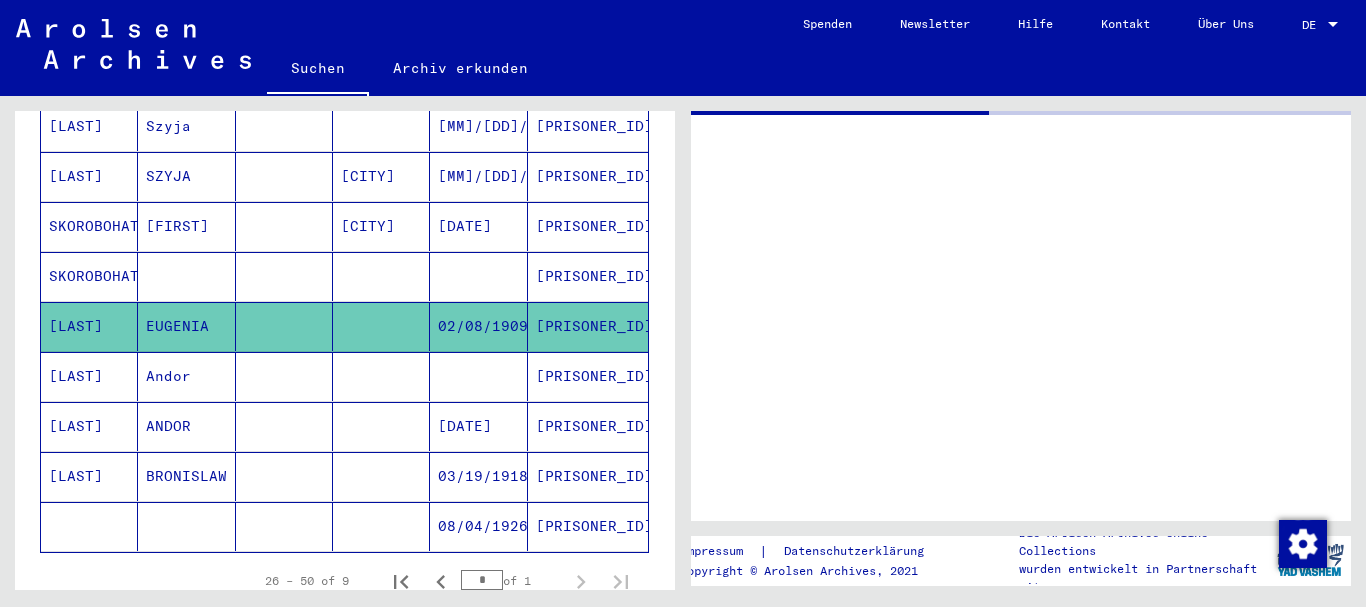 scroll, scrollTop: 324, scrollLeft: 0, axis: vertical 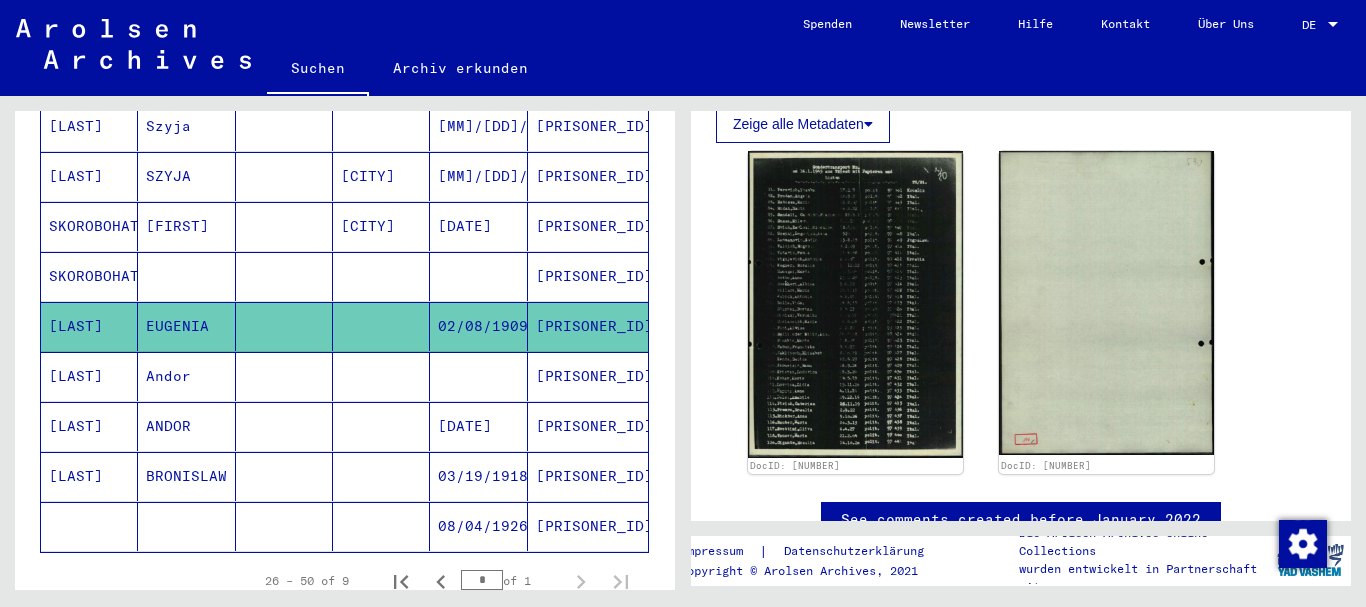 drag, startPoint x: 440, startPoint y: 303, endPoint x: 521, endPoint y: 301, distance: 81.02469 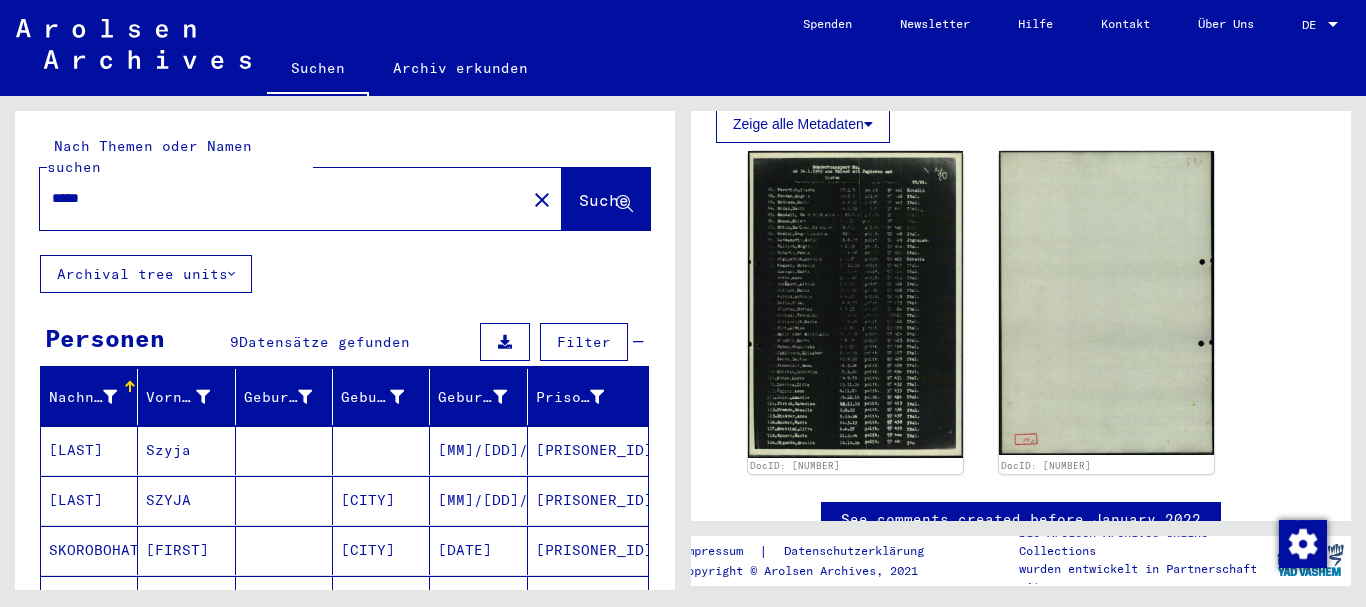 drag, startPoint x: 0, startPoint y: 182, endPoint x: 0, endPoint y: 169, distance: 13 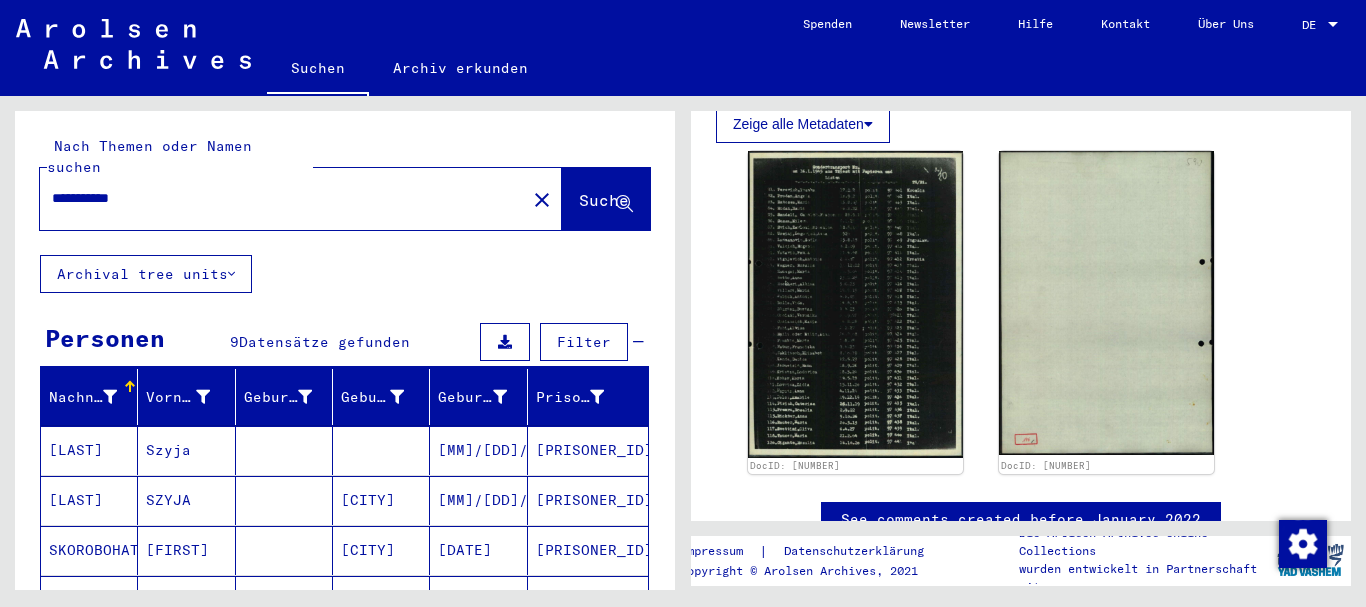 paste on "**********" 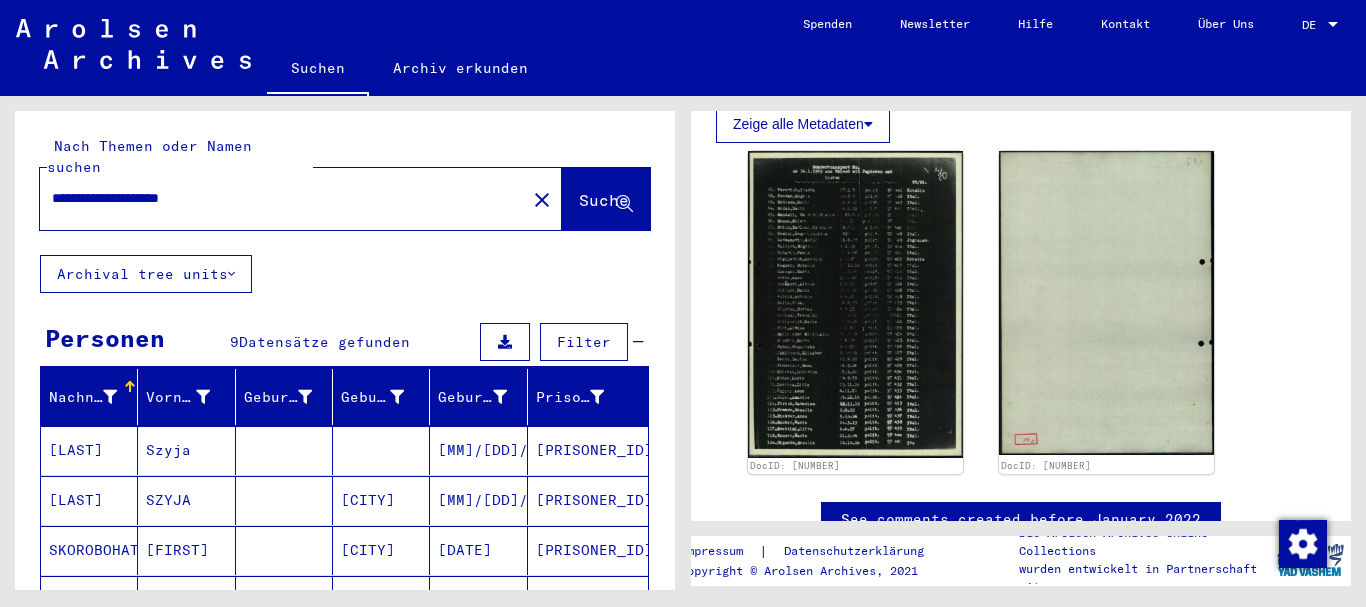 type on "**********" 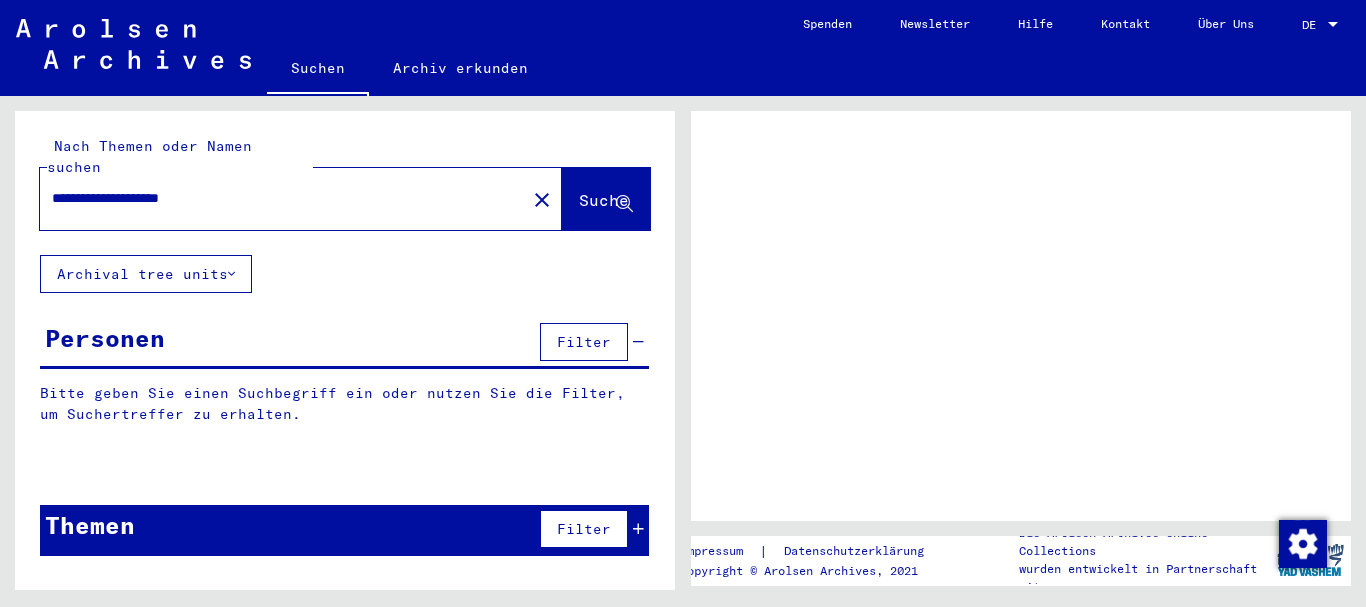 scroll, scrollTop: 0, scrollLeft: 0, axis: both 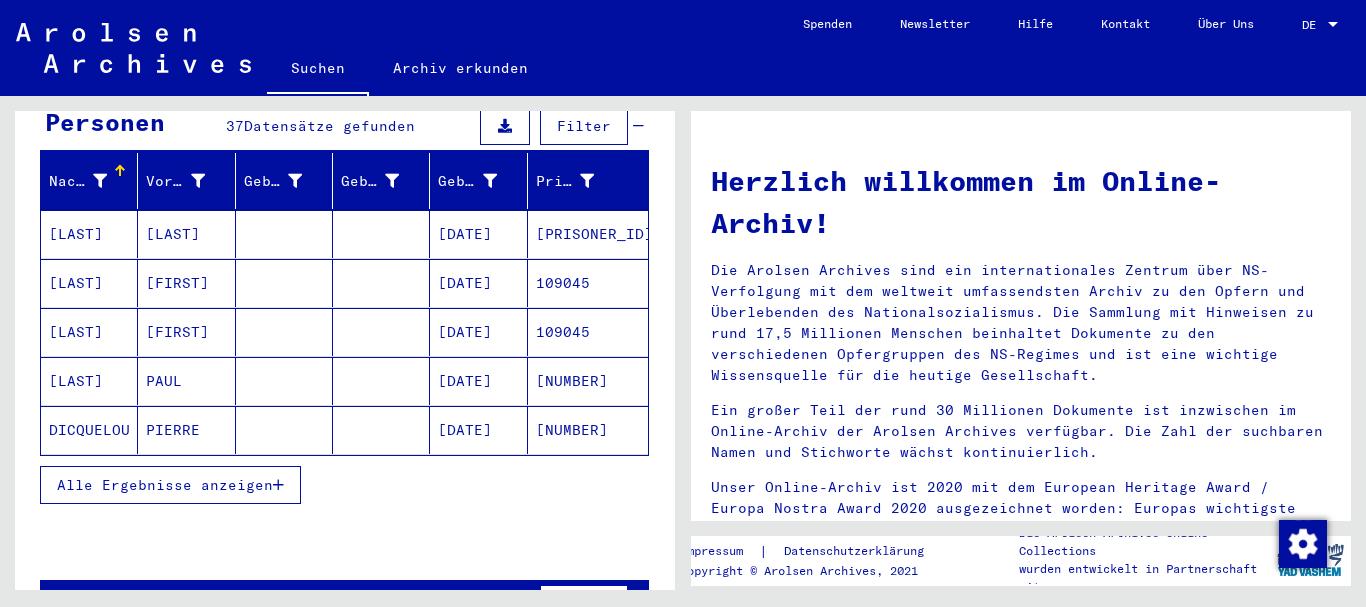 drag, startPoint x: 159, startPoint y: 461, endPoint x: 162, endPoint y: 410, distance: 51.088158 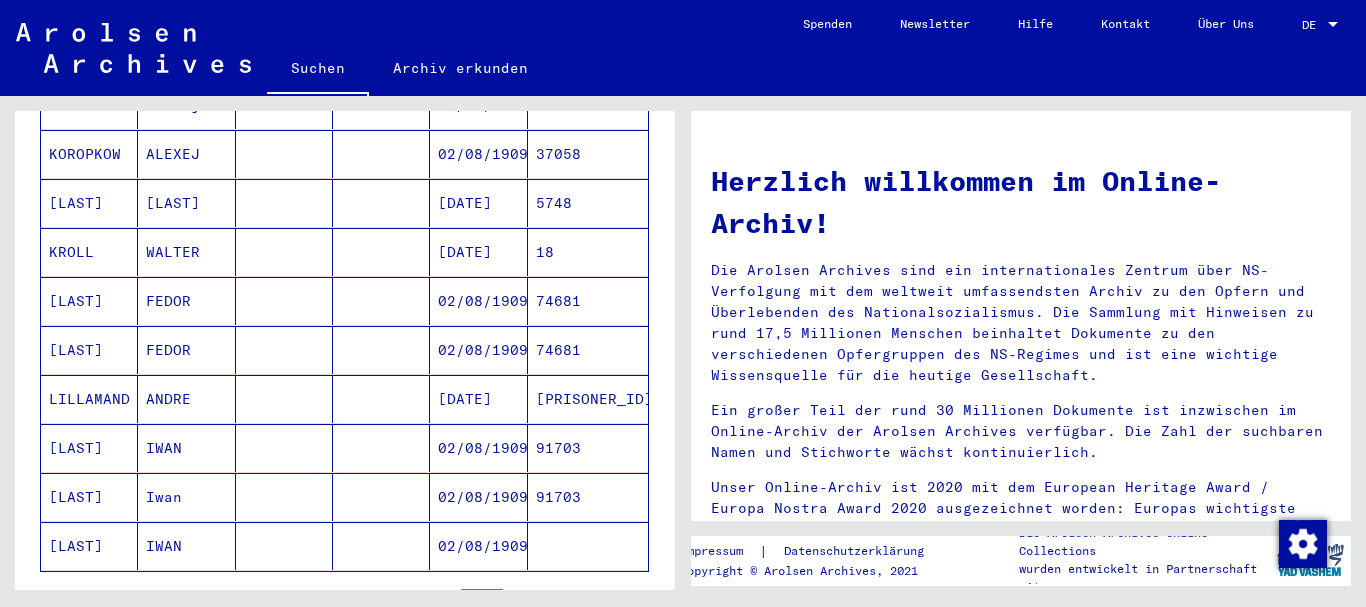 scroll, scrollTop: 1188, scrollLeft: 0, axis: vertical 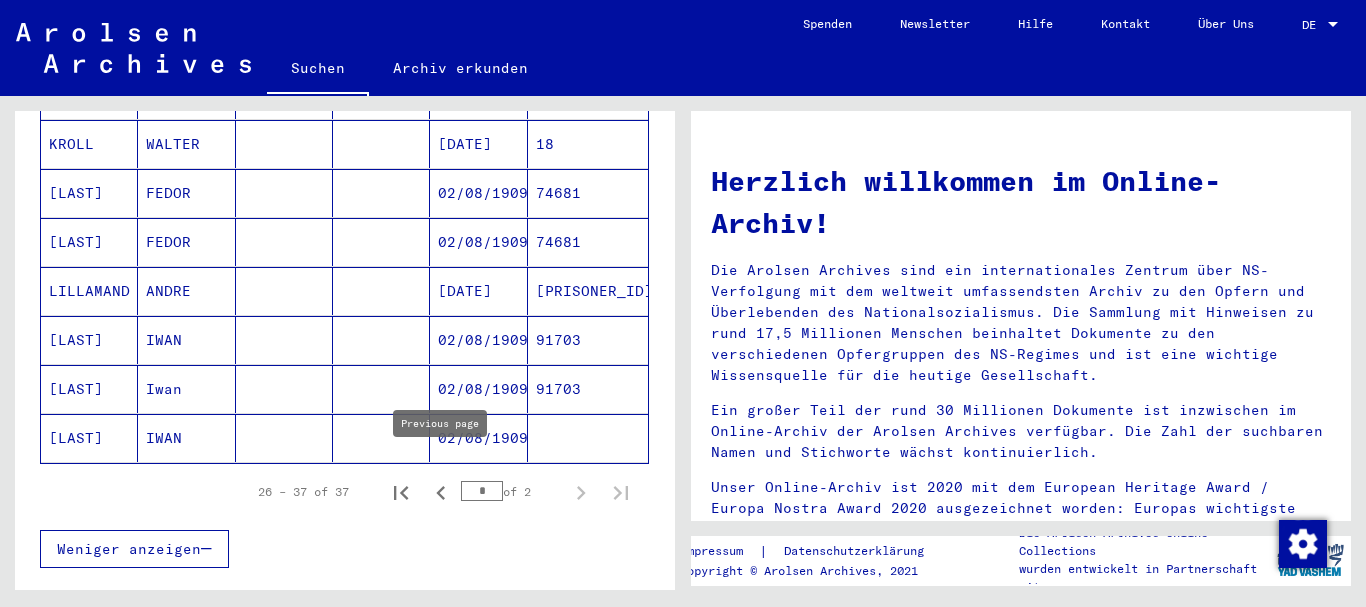 click 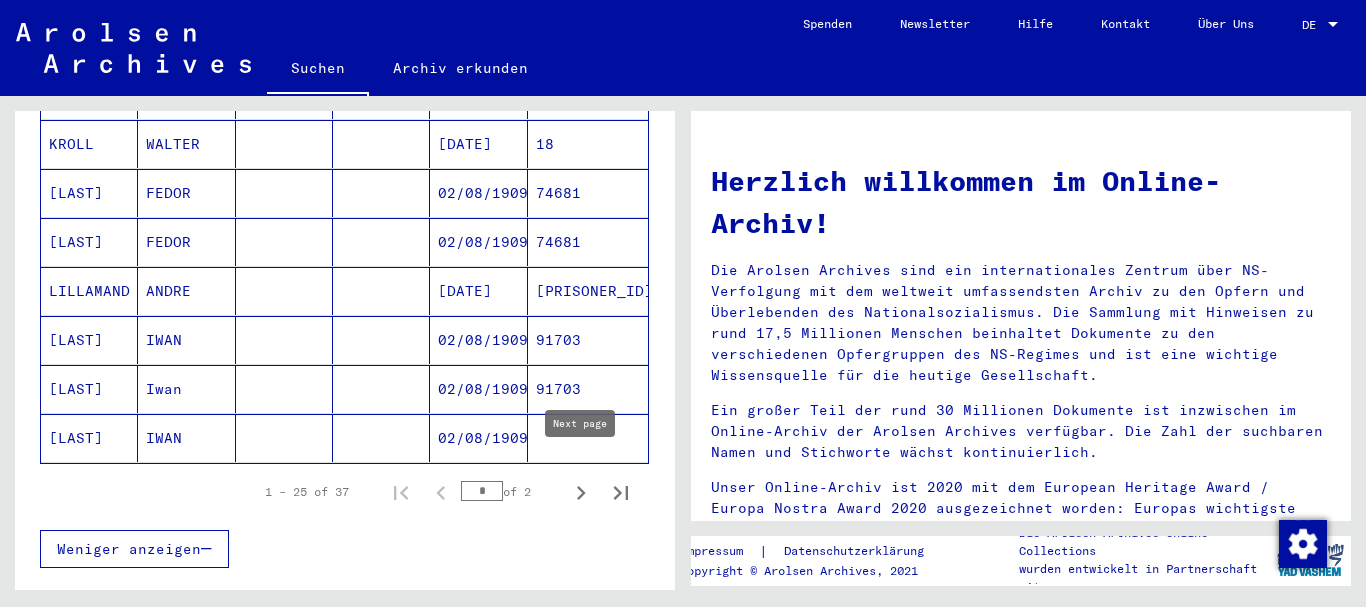 drag, startPoint x: 584, startPoint y: 469, endPoint x: 570, endPoint y: 471, distance: 14.142136 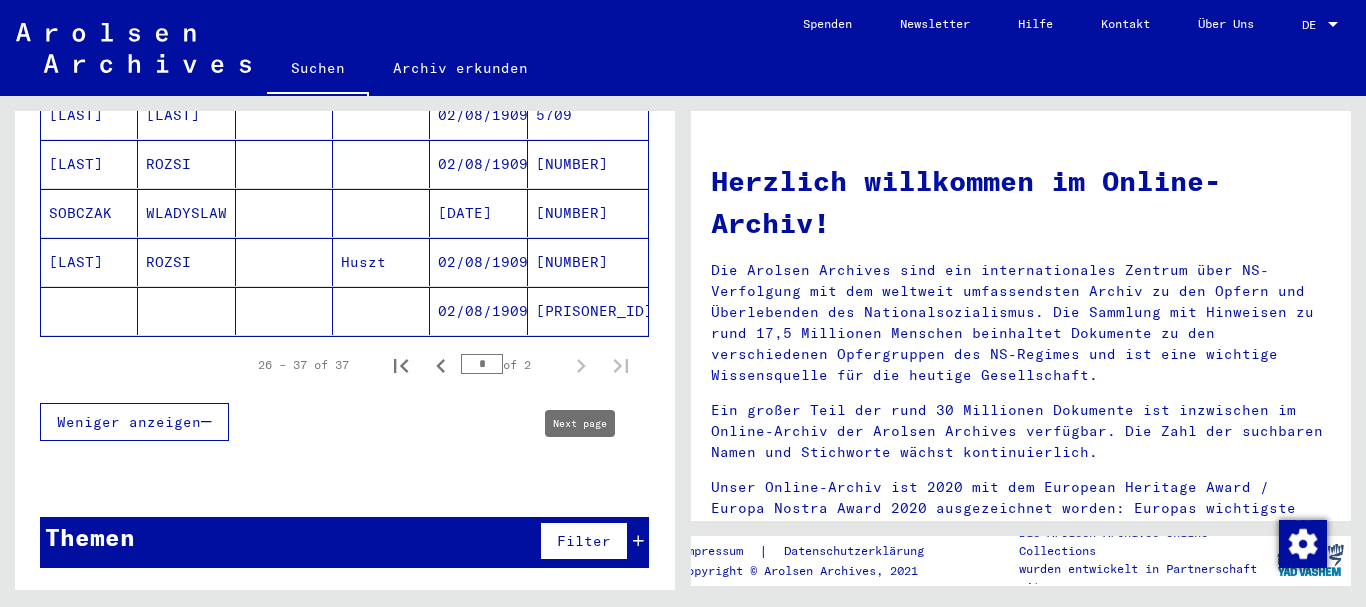 type on "*" 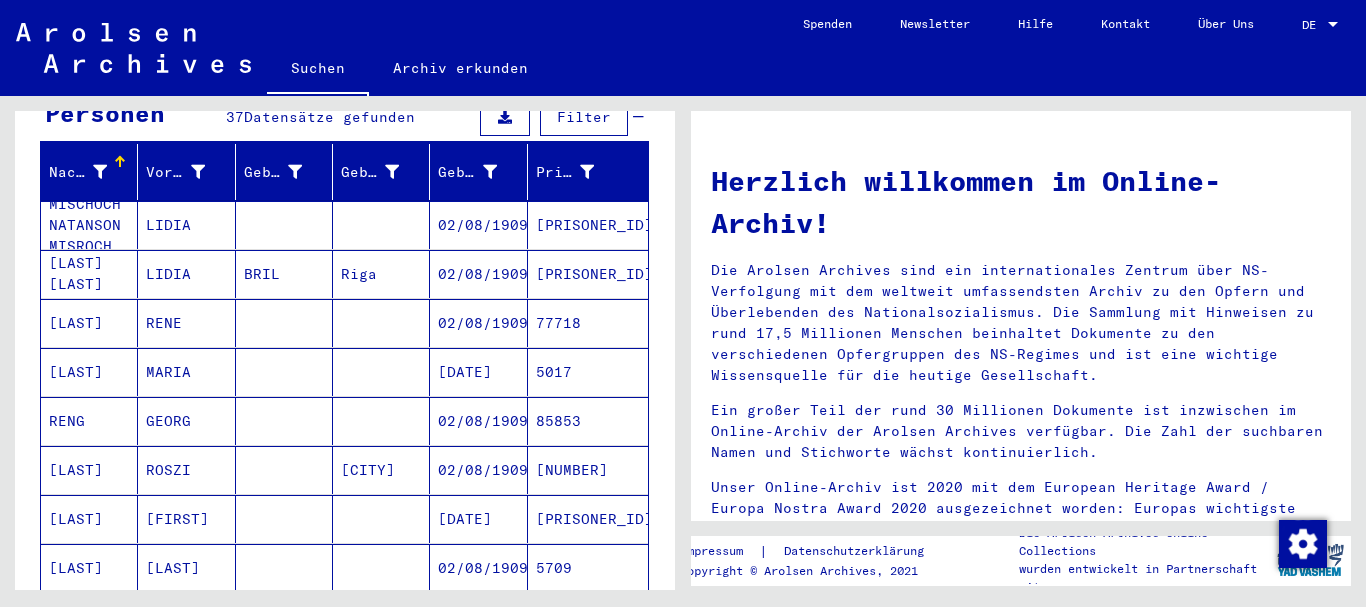 scroll, scrollTop: 117, scrollLeft: 0, axis: vertical 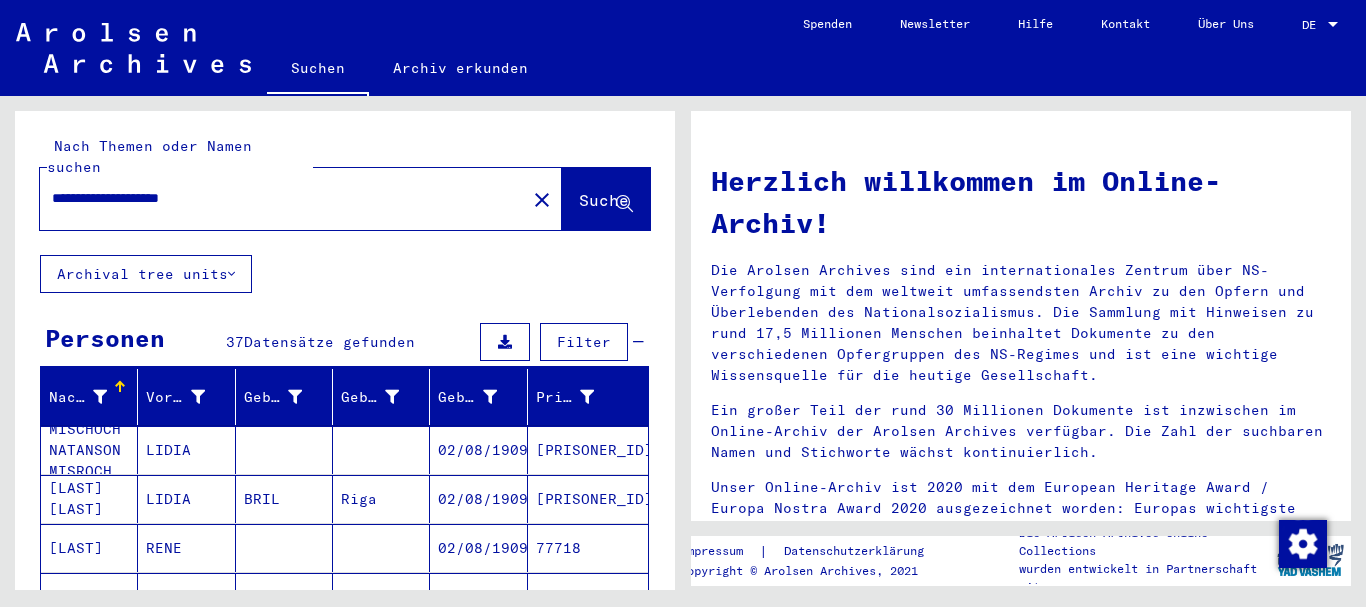 drag, startPoint x: 265, startPoint y: 181, endPoint x: 0, endPoint y: 181, distance: 265 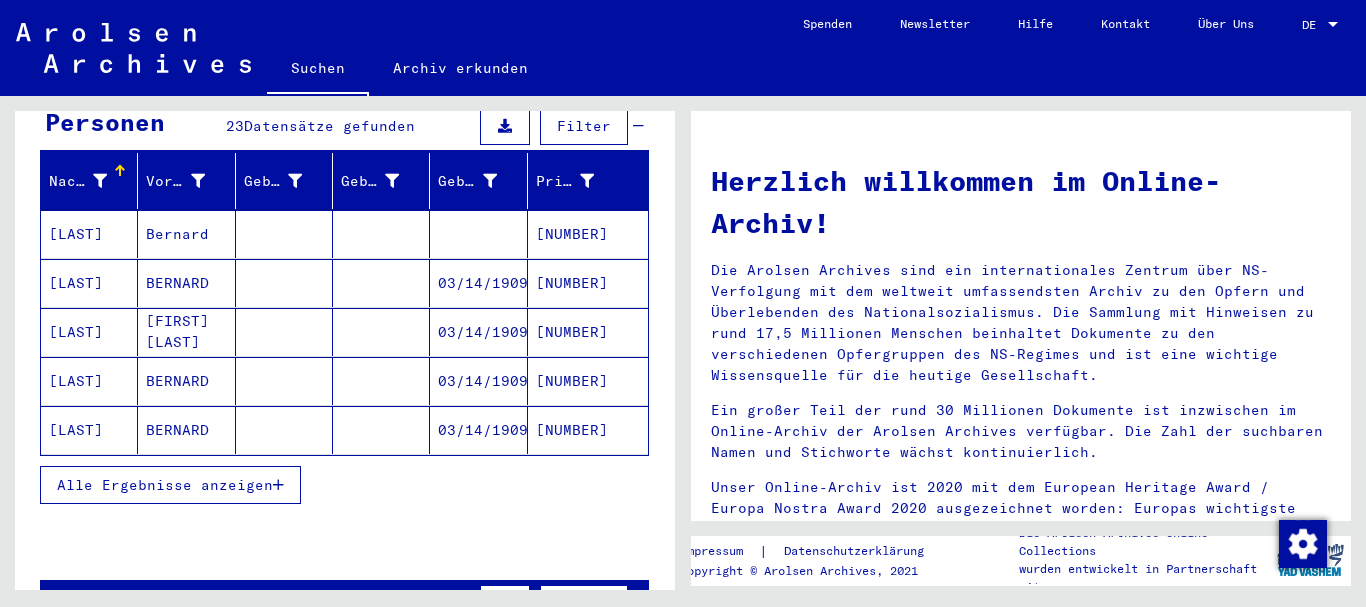 drag, startPoint x: 121, startPoint y: 477, endPoint x: 118, endPoint y: 413, distance: 64.070274 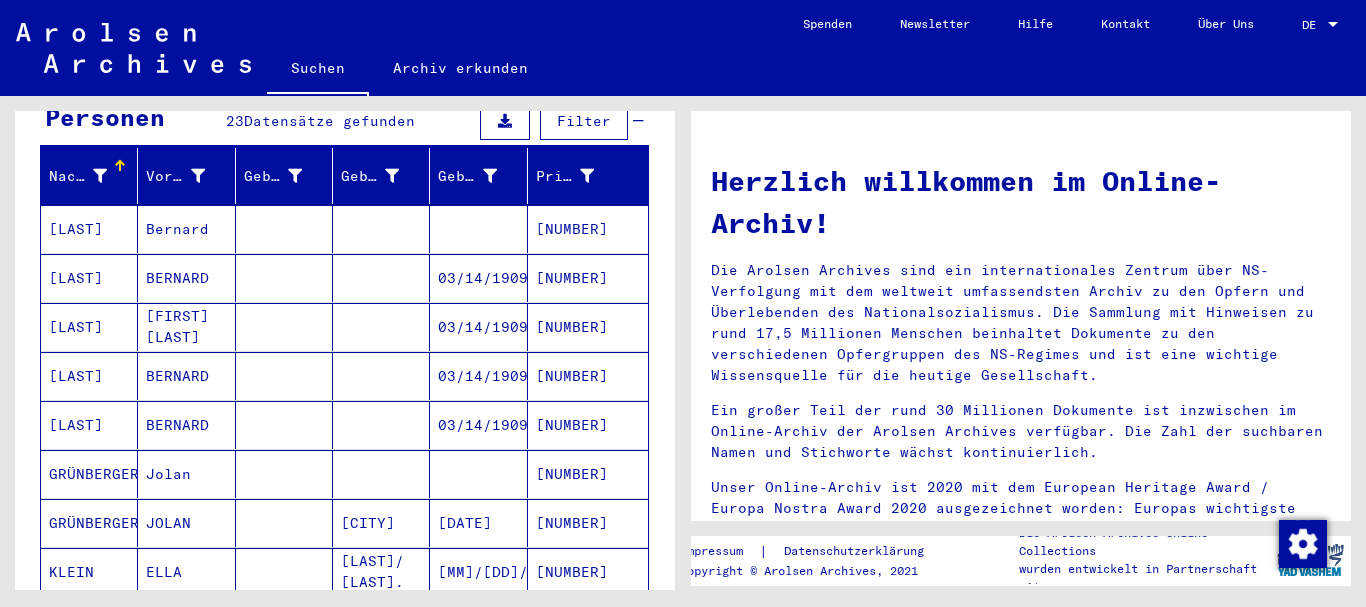scroll, scrollTop: 216, scrollLeft: 0, axis: vertical 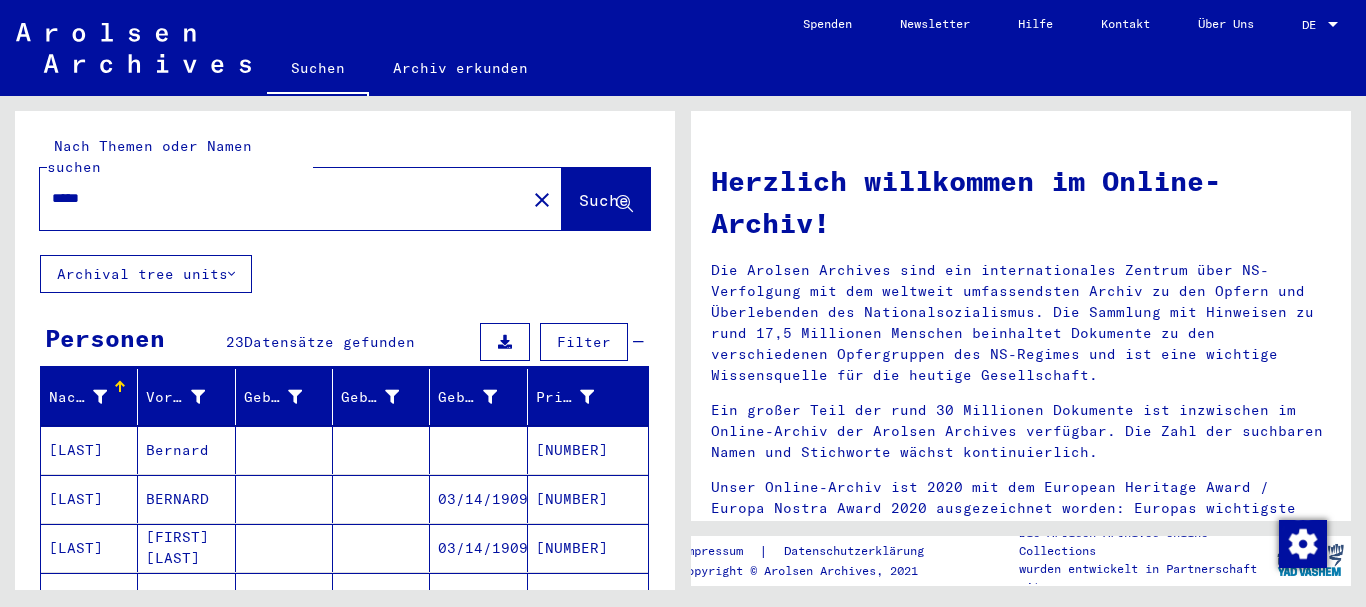 click on "*****" at bounding box center [277, 198] 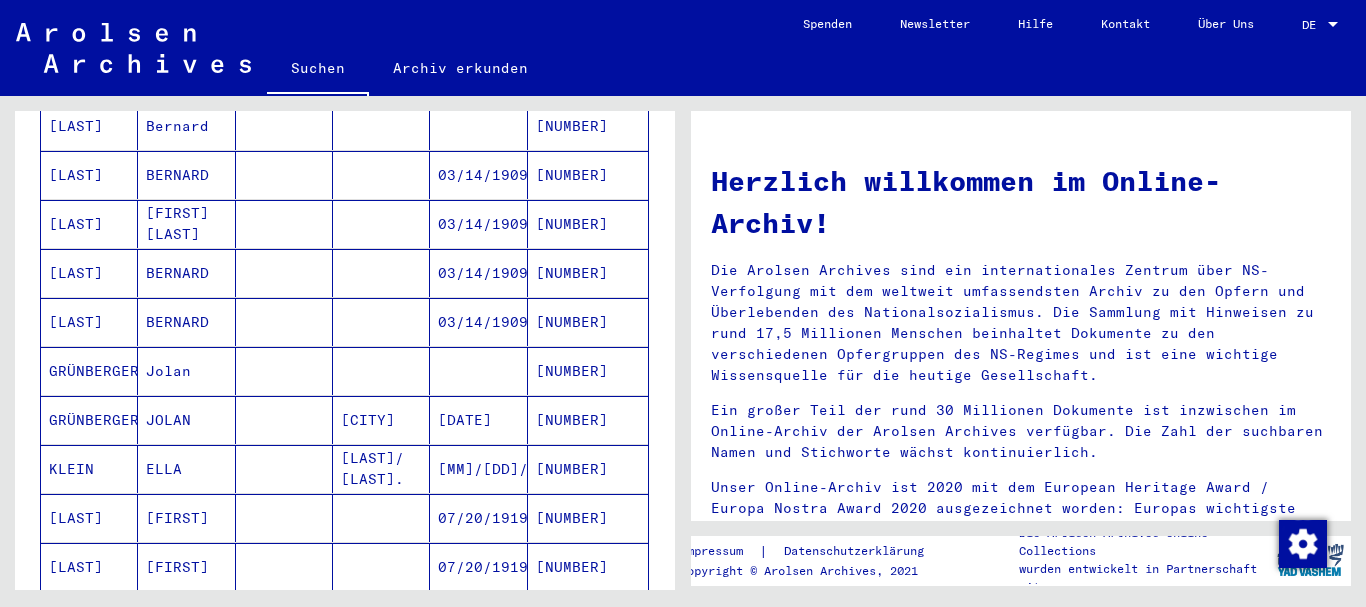 scroll, scrollTop: 0, scrollLeft: 0, axis: both 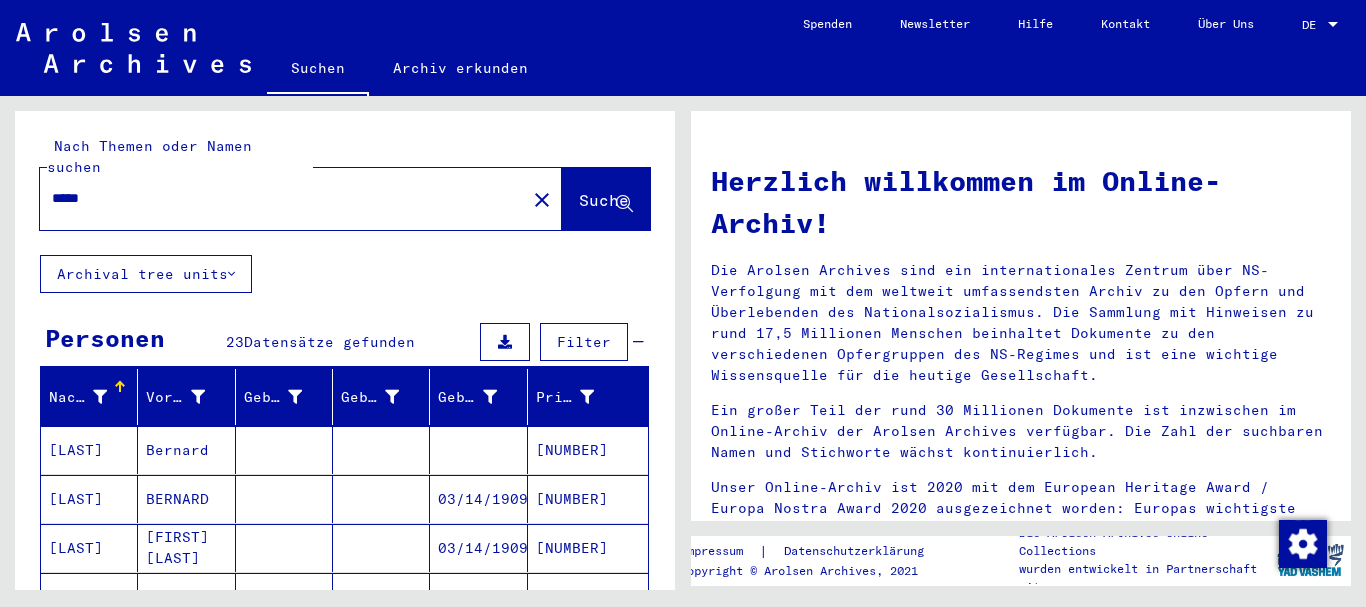 paste 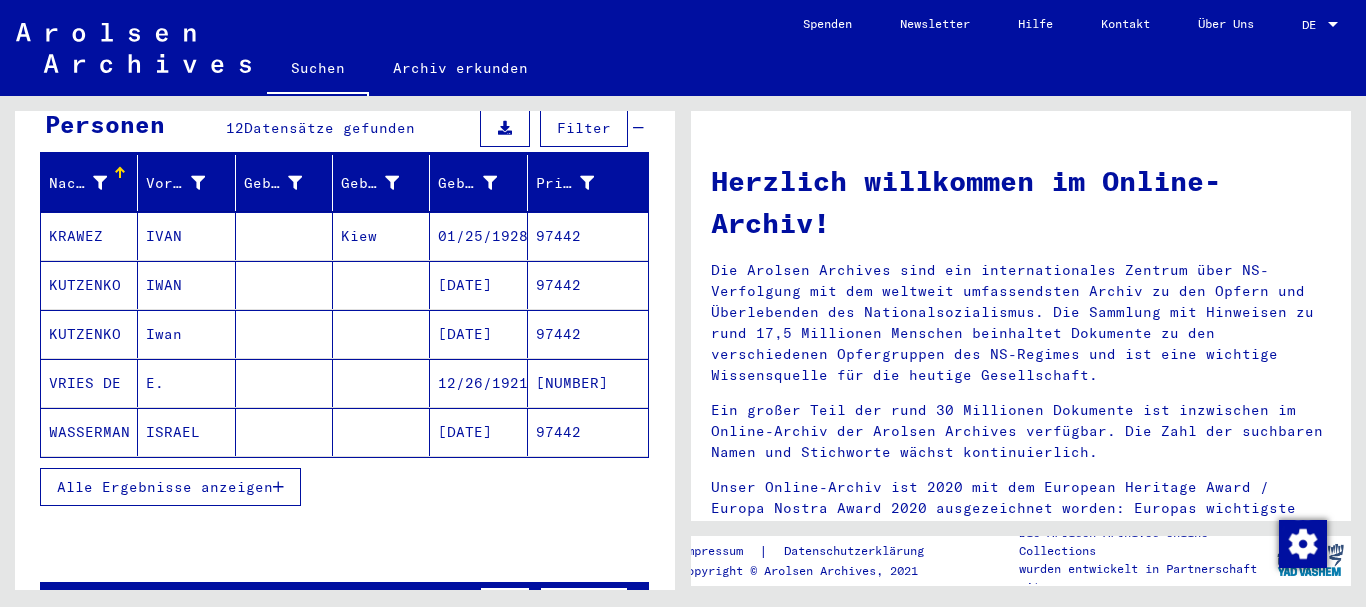 scroll, scrollTop: 216, scrollLeft: 0, axis: vertical 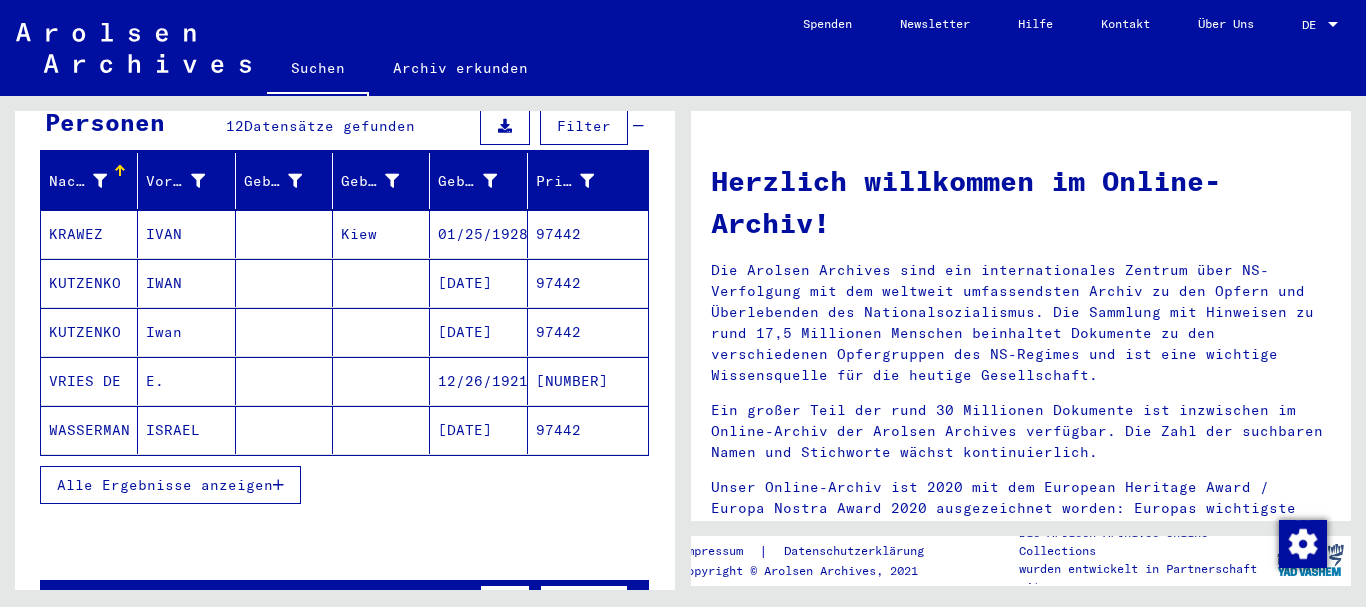 drag, startPoint x: 204, startPoint y: 454, endPoint x: 163, endPoint y: 364, distance: 98.89894 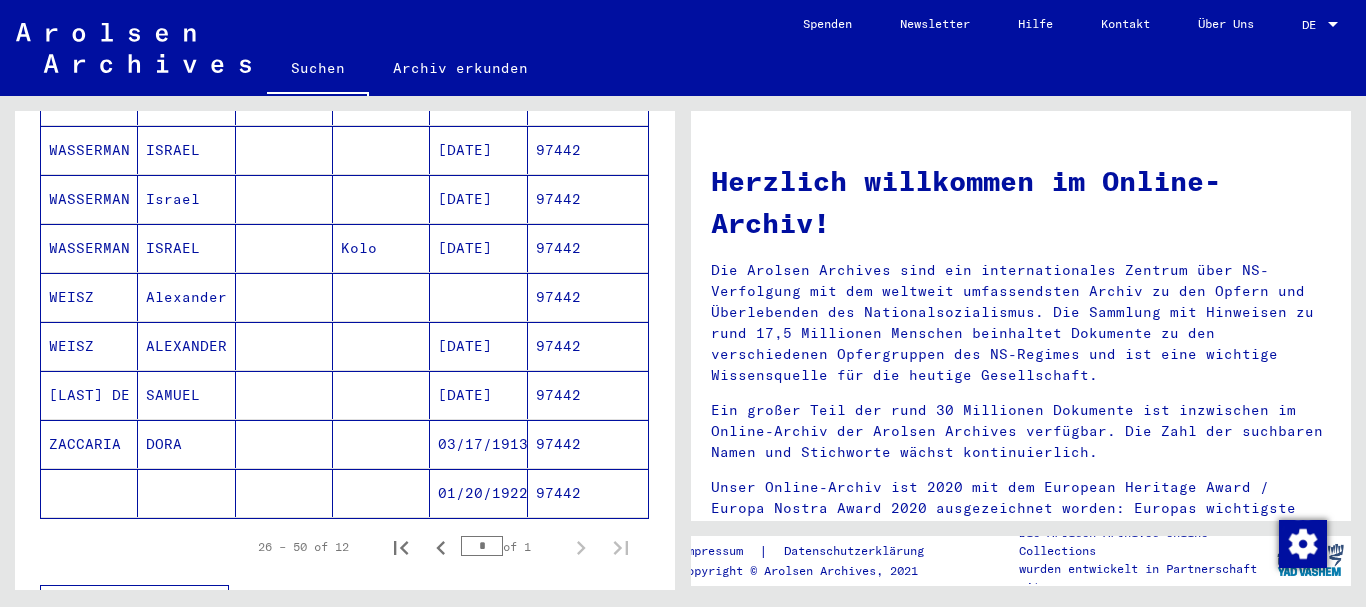 scroll, scrollTop: 540, scrollLeft: 0, axis: vertical 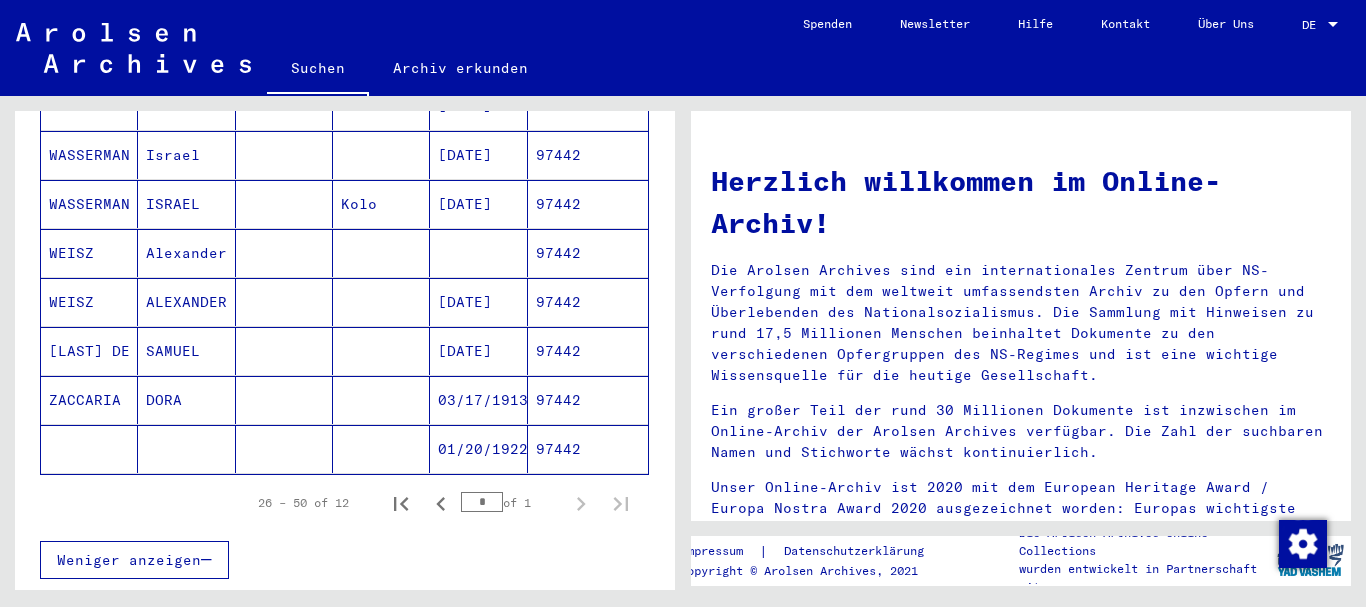 click on "ZACCARIA" at bounding box center (89, 449) 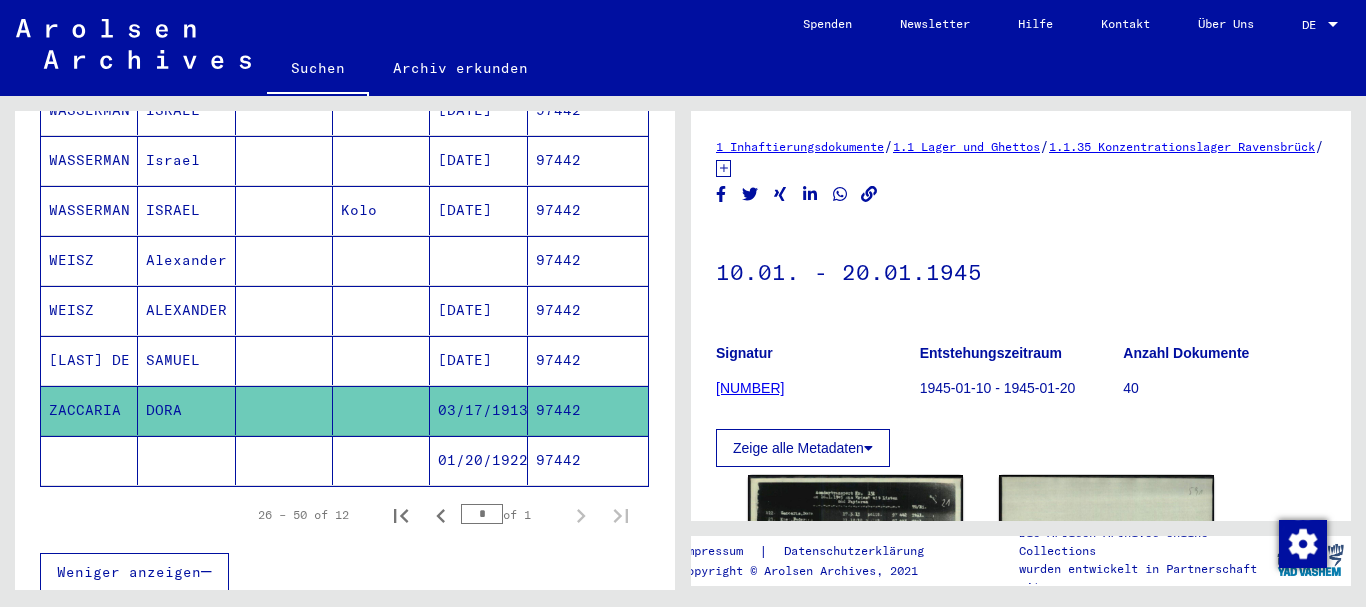 scroll, scrollTop: 545, scrollLeft: 0, axis: vertical 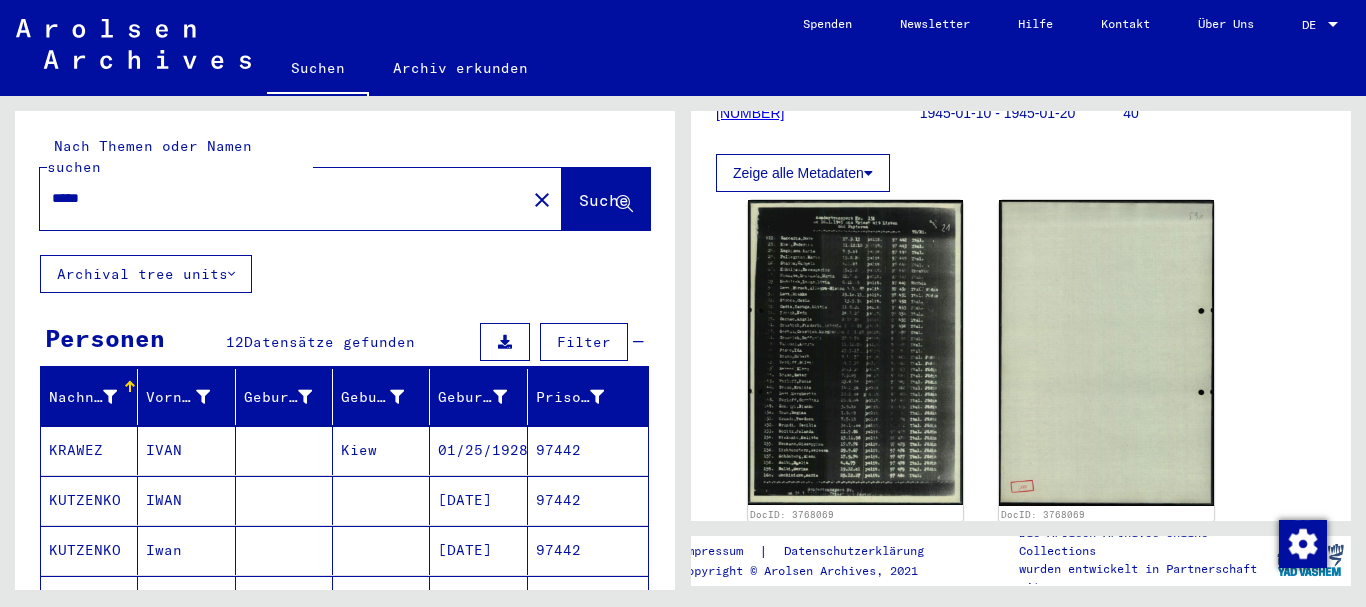 drag, startPoint x: 0, startPoint y: 219, endPoint x: 0, endPoint y: 230, distance: 11 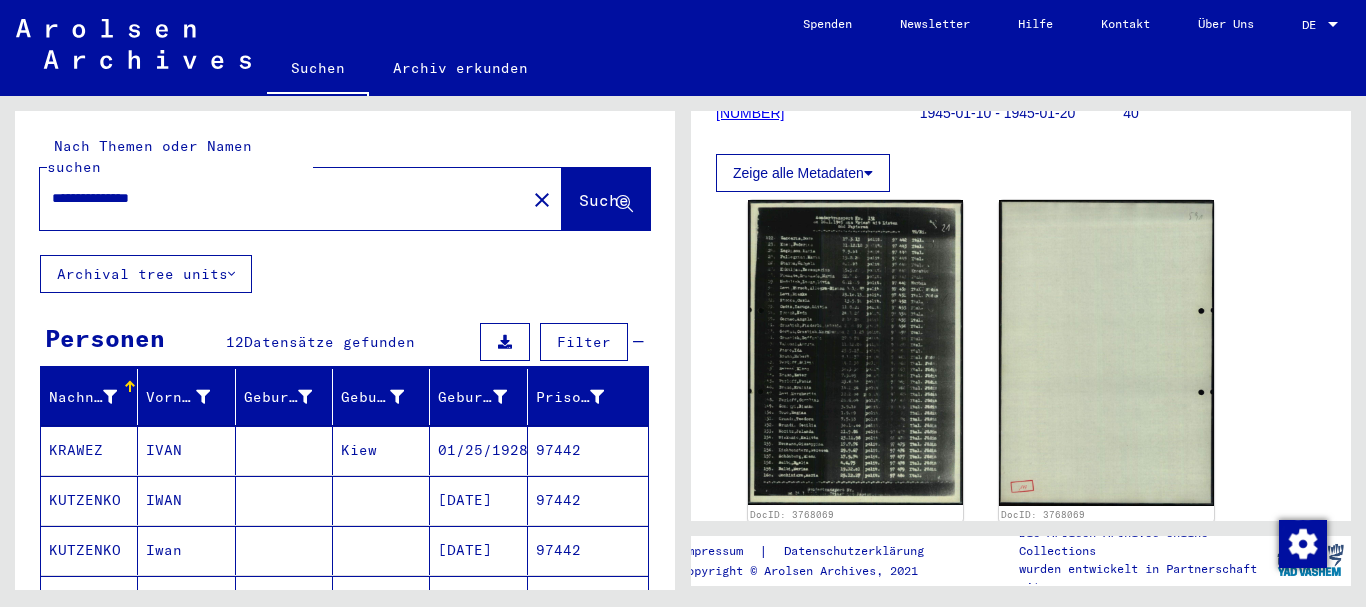 type on "**********" 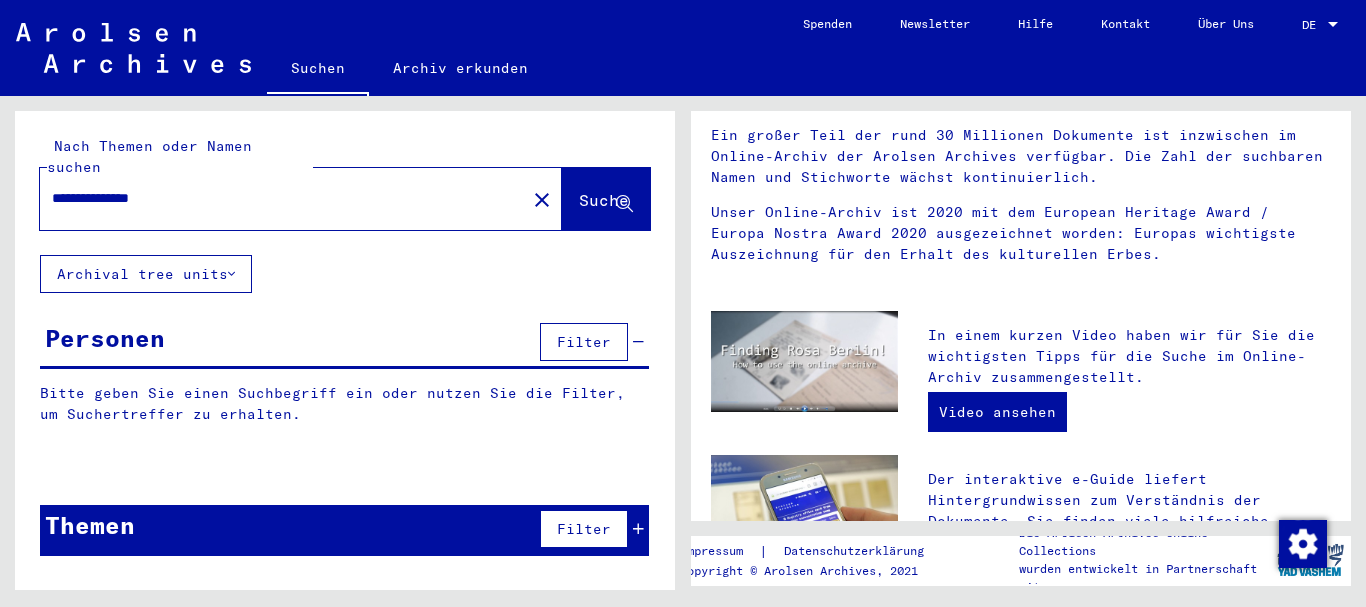 scroll, scrollTop: 0, scrollLeft: 0, axis: both 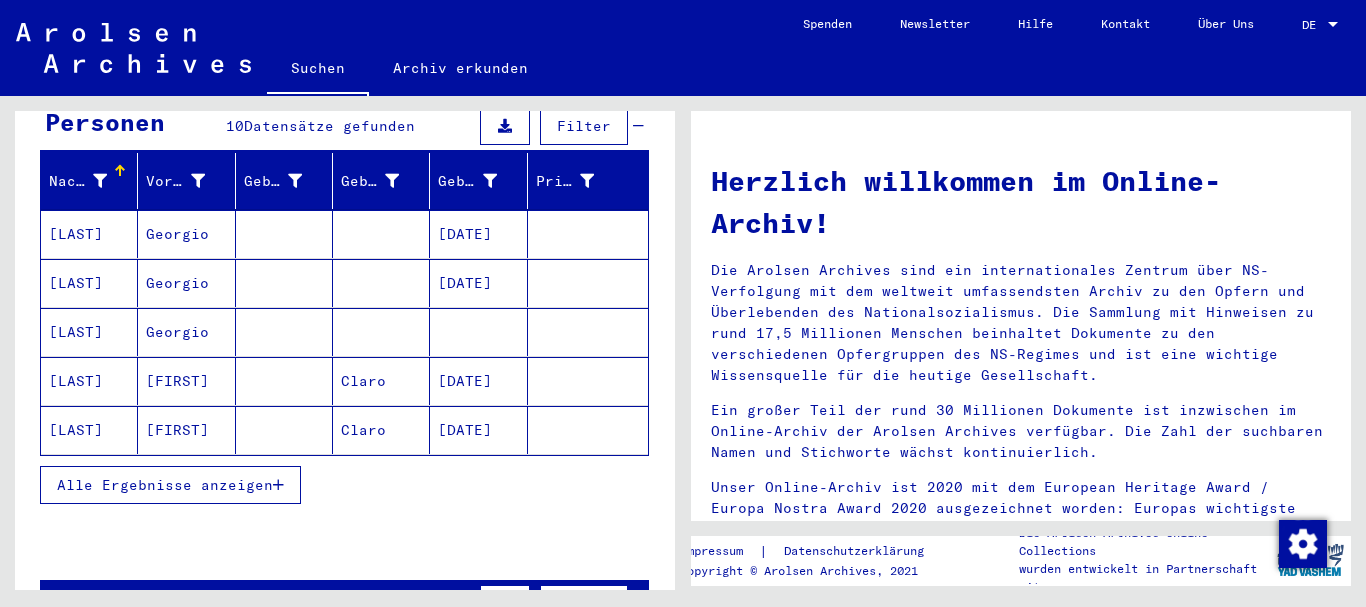 click on "Georgio" at bounding box center [186, 283] 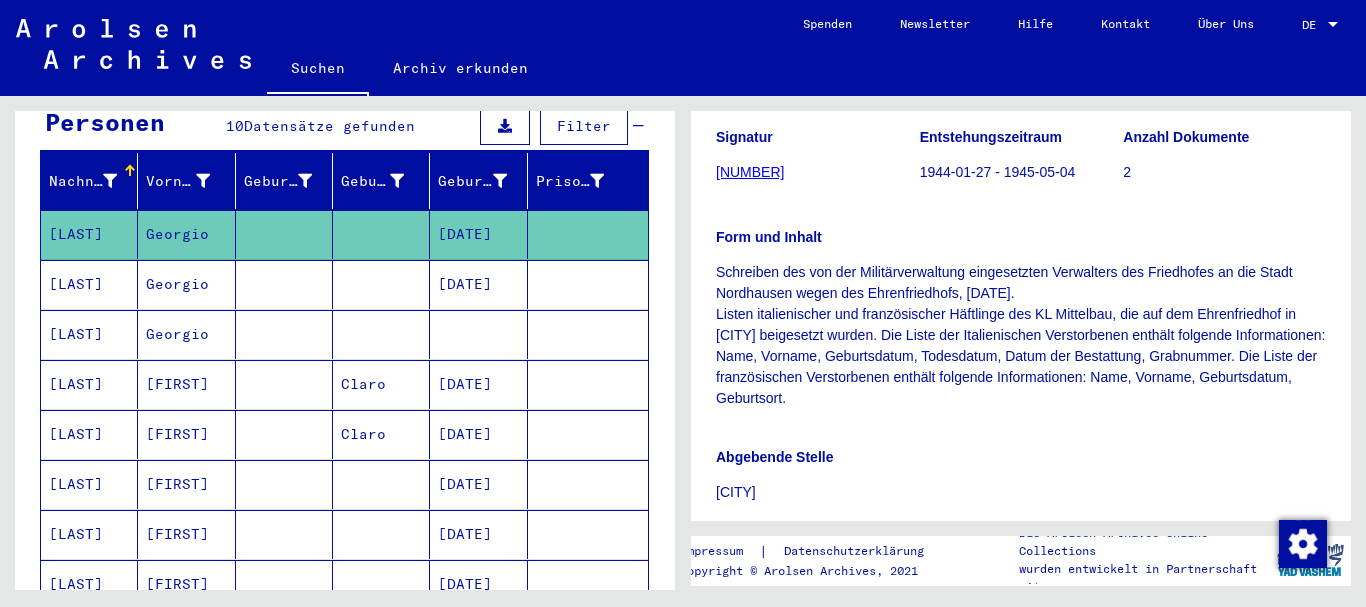scroll, scrollTop: 540, scrollLeft: 0, axis: vertical 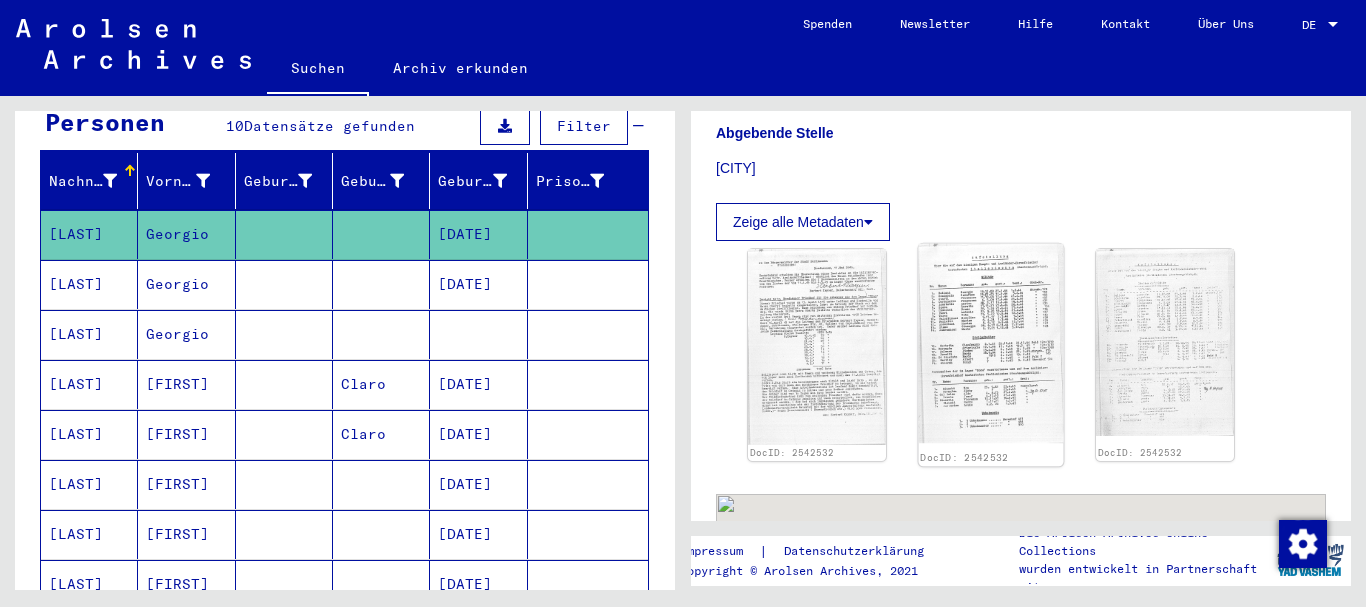 click 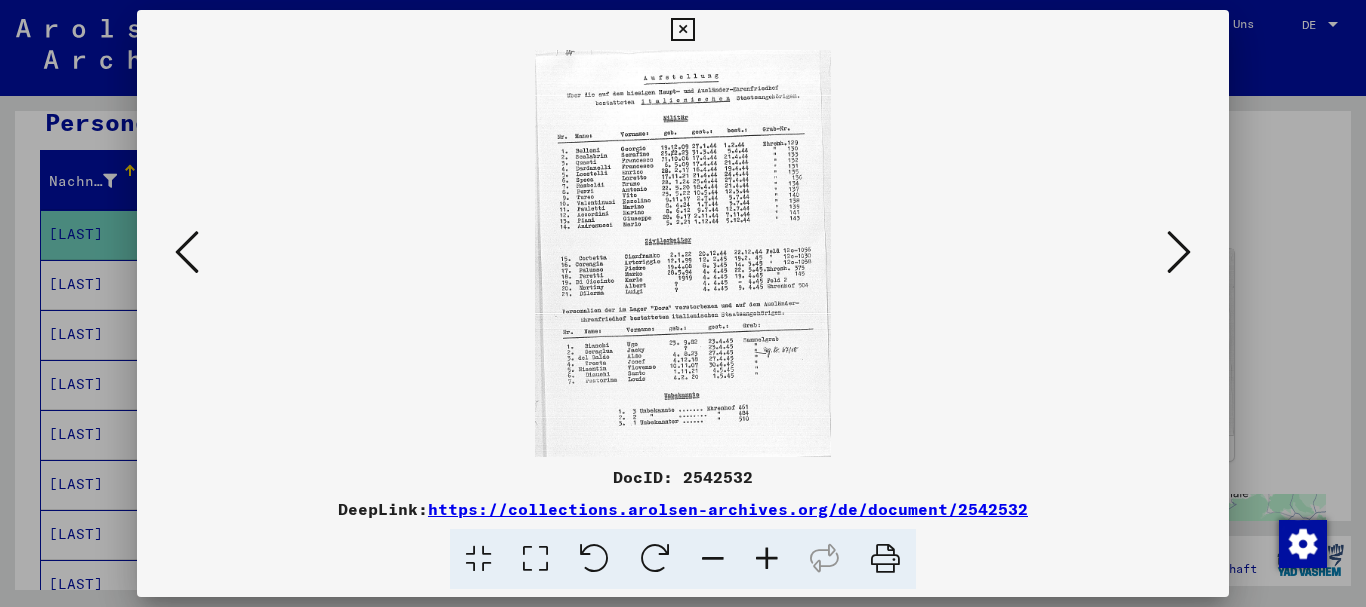 click at bounding box center (767, 559) 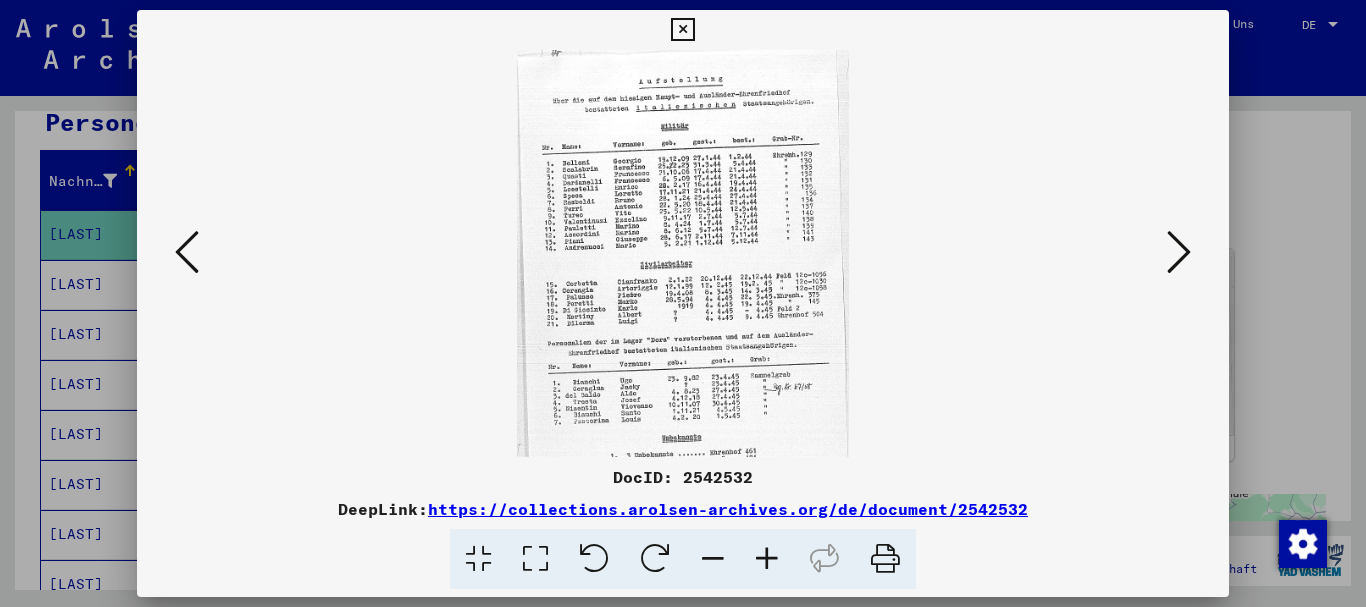 click at bounding box center [767, 559] 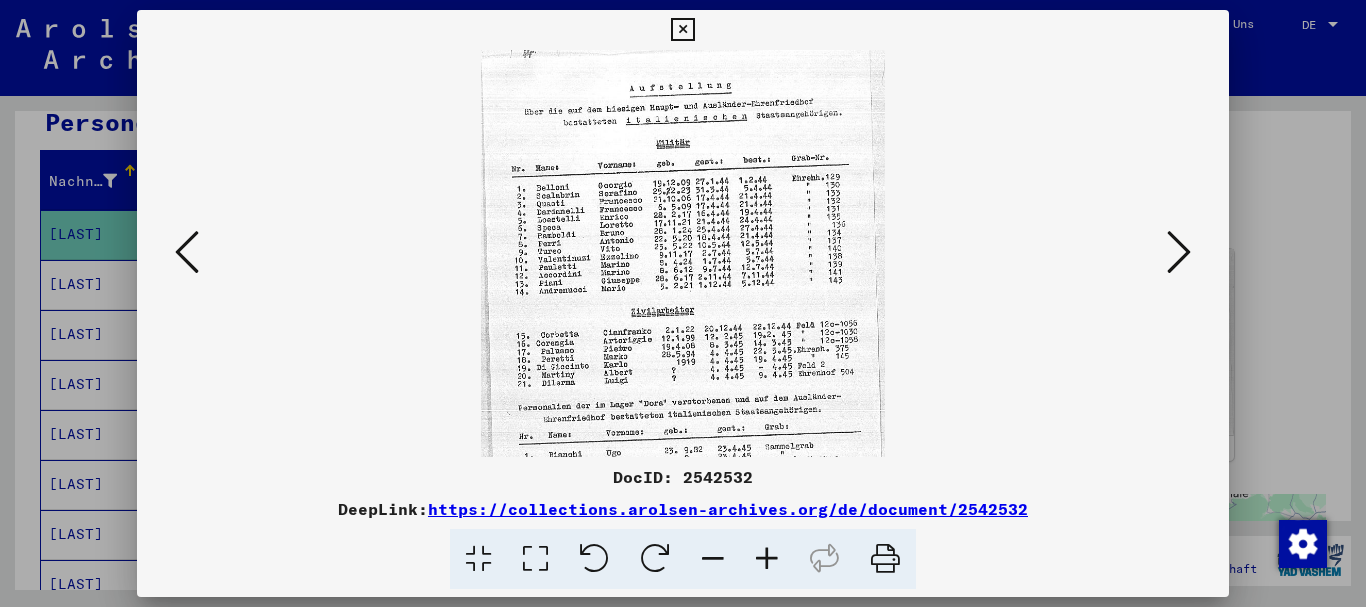 click at bounding box center (767, 559) 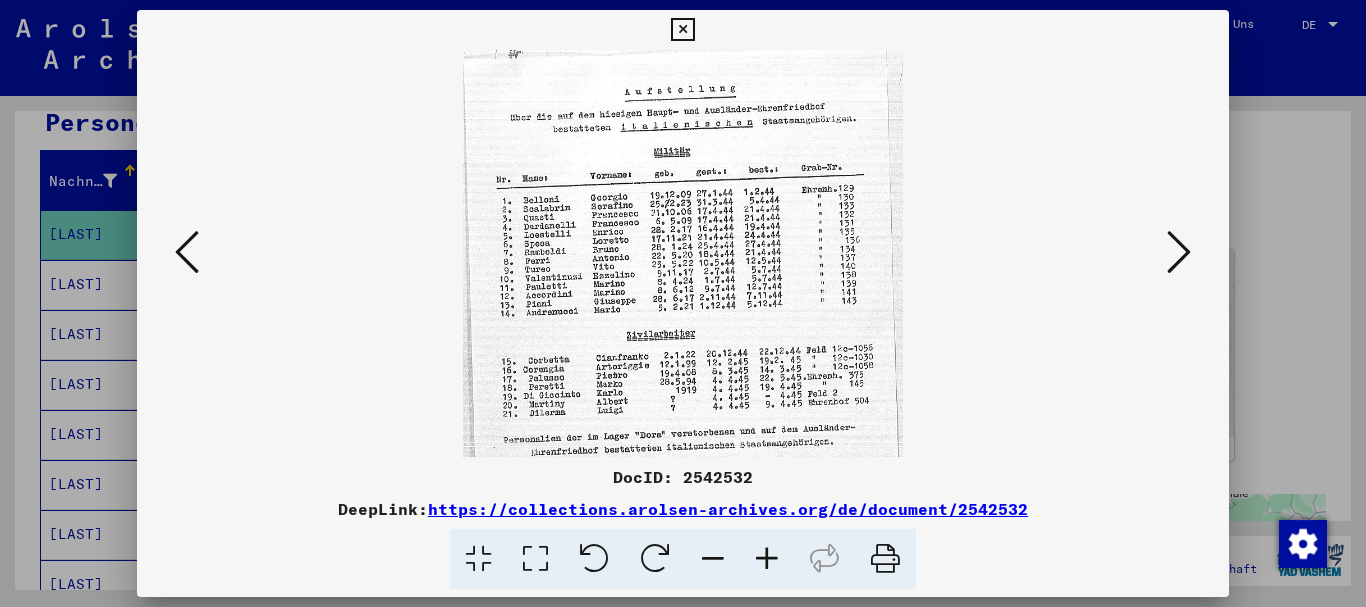 click at bounding box center [767, 559] 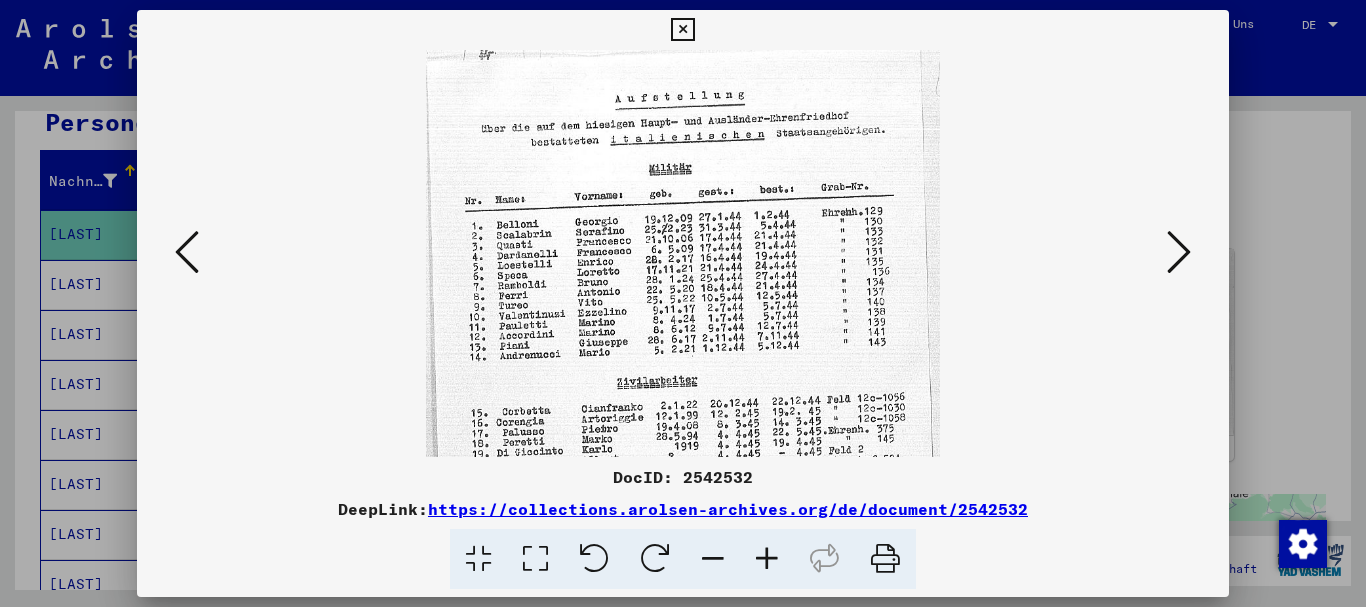click at bounding box center (767, 559) 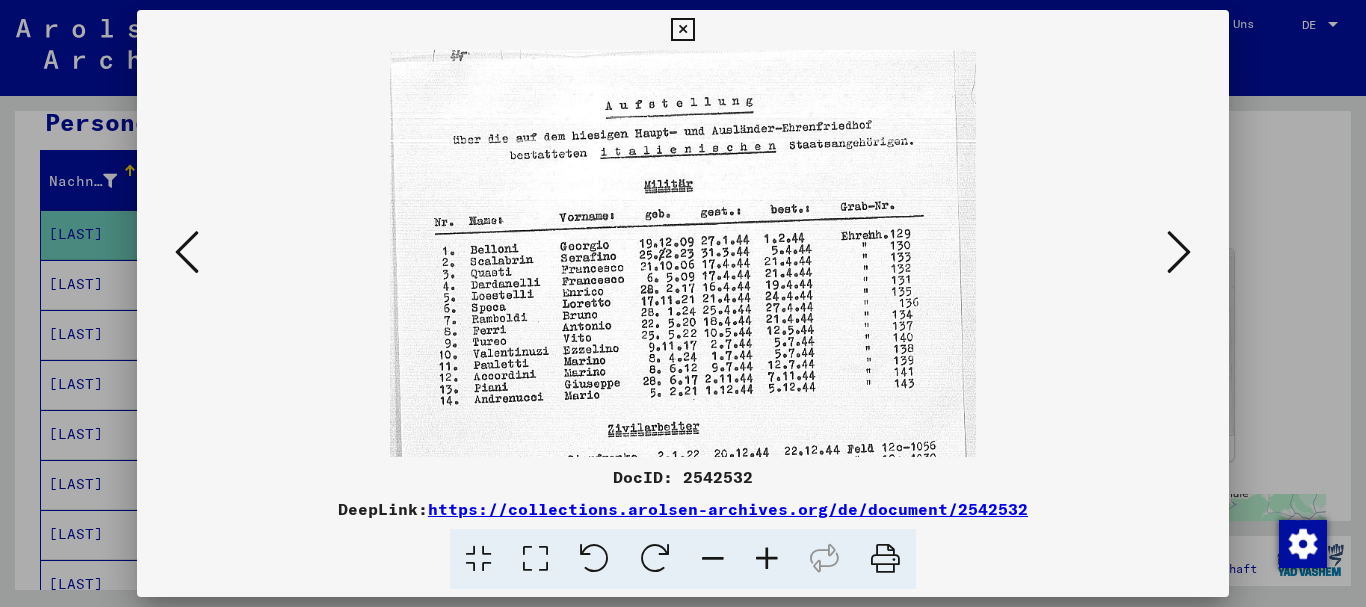 click at bounding box center [767, 559] 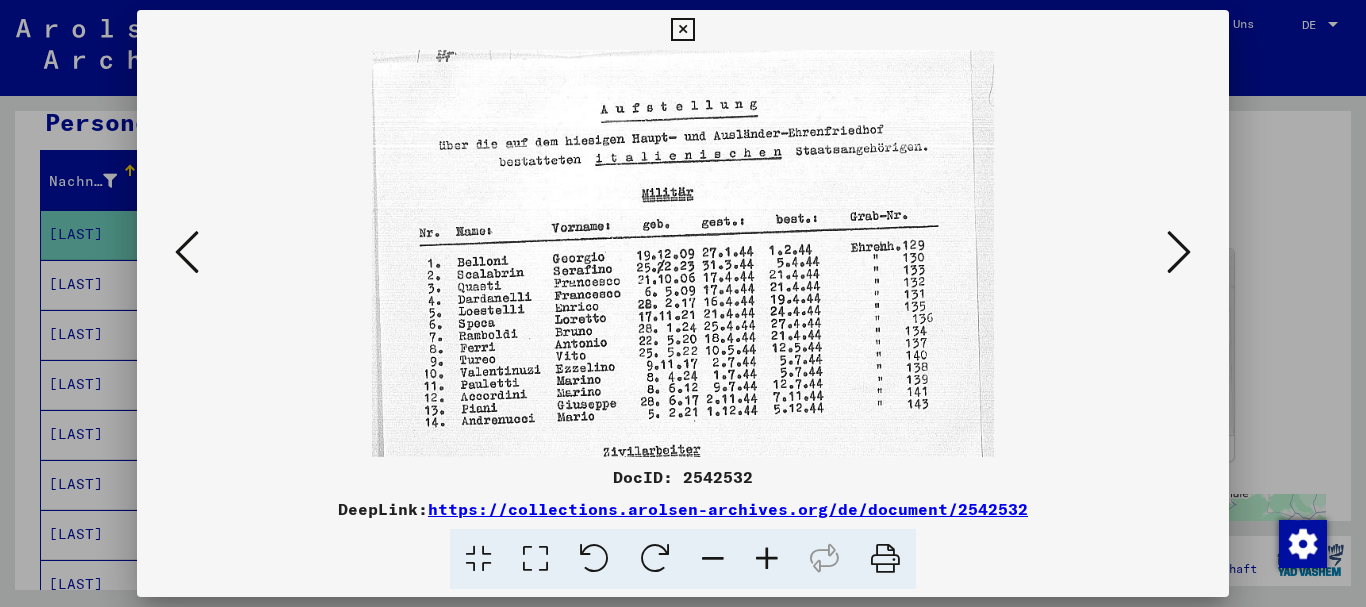 drag, startPoint x: 765, startPoint y: 552, endPoint x: 733, endPoint y: 490, distance: 69.77106 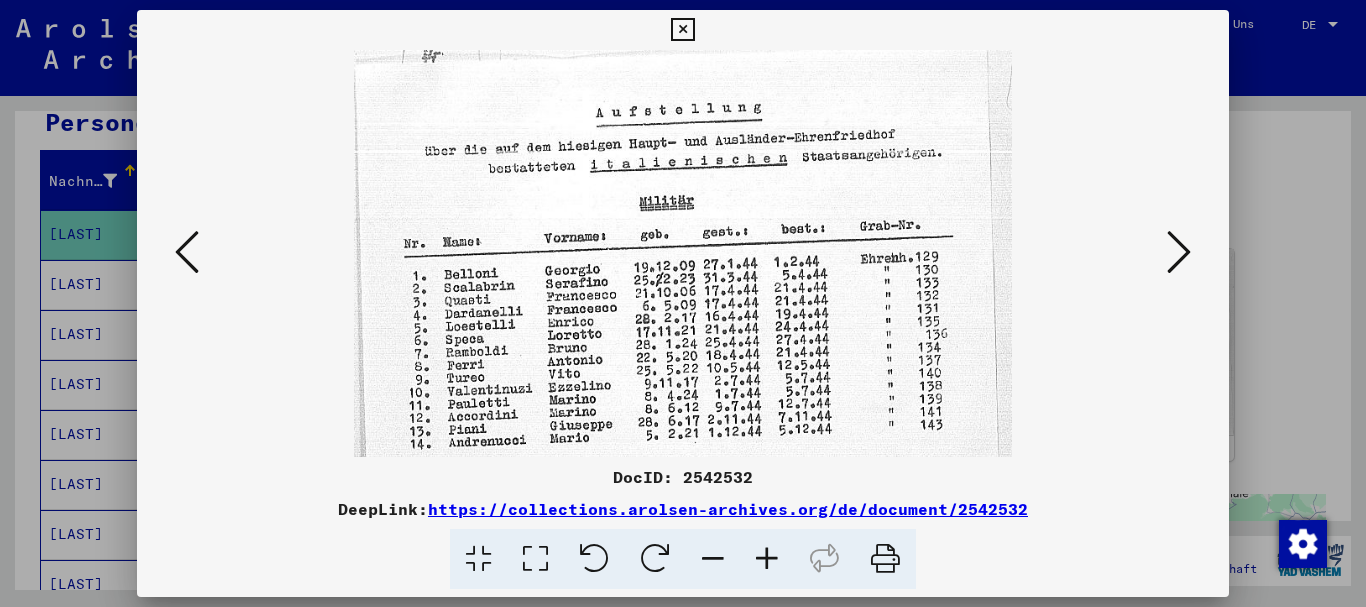 click at bounding box center (683, 303) 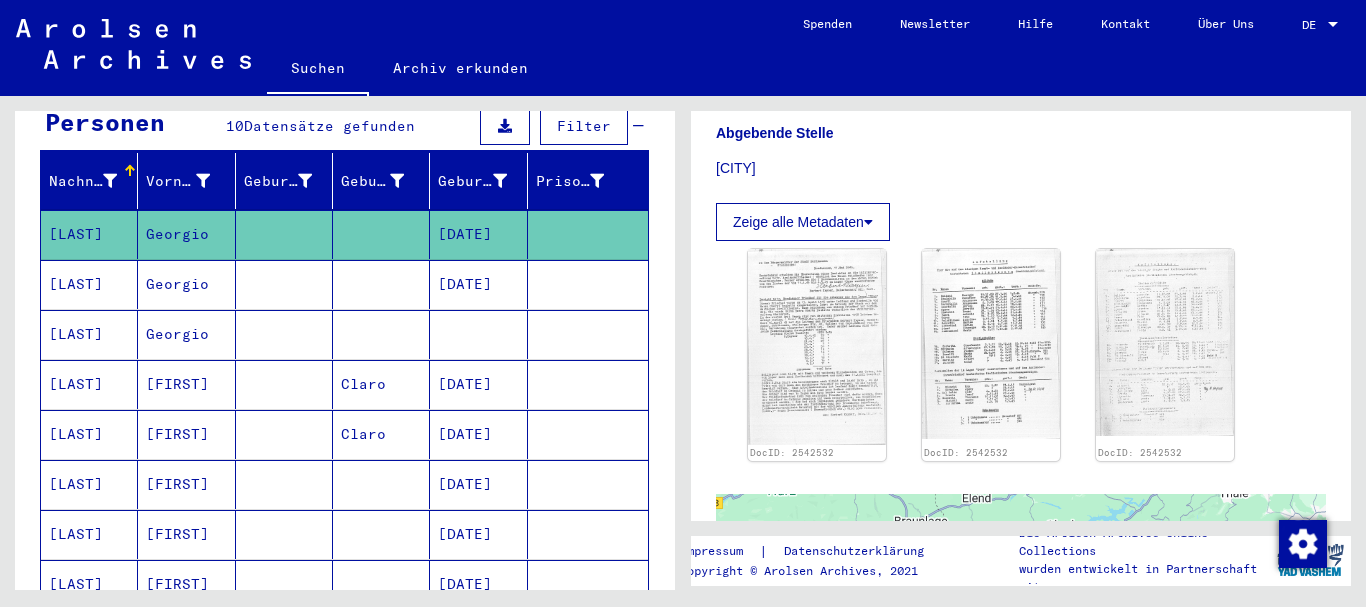 click on "BELLONI" at bounding box center (89, 334) 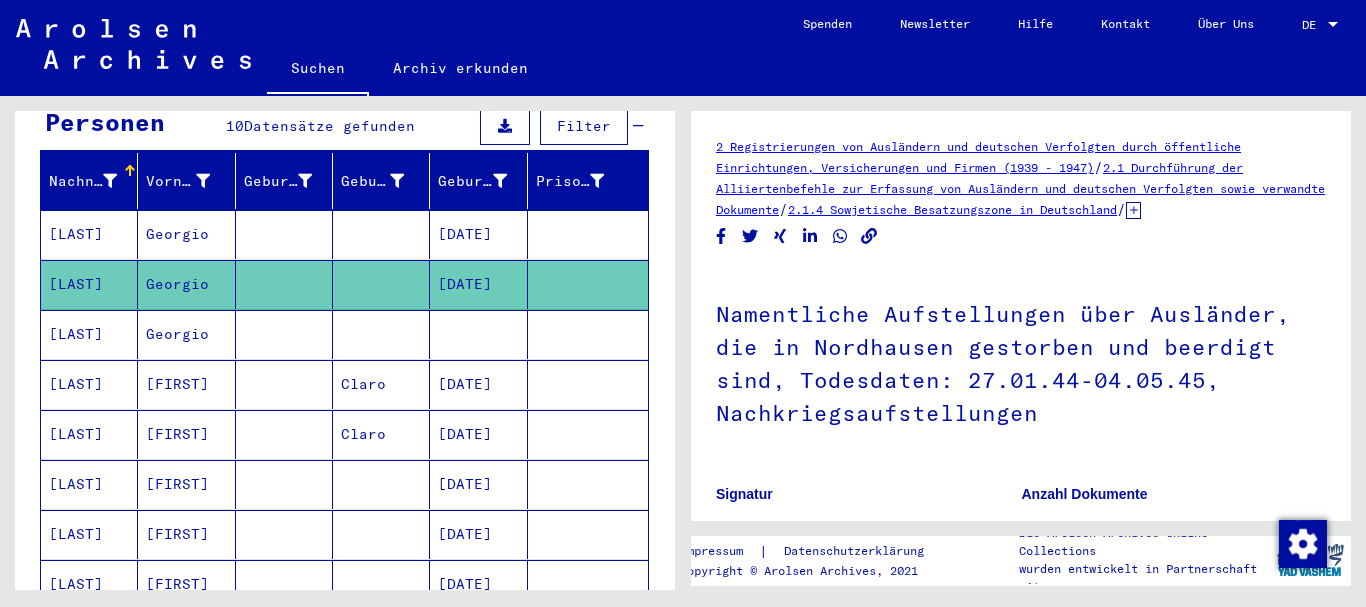 scroll, scrollTop: 216, scrollLeft: 0, axis: vertical 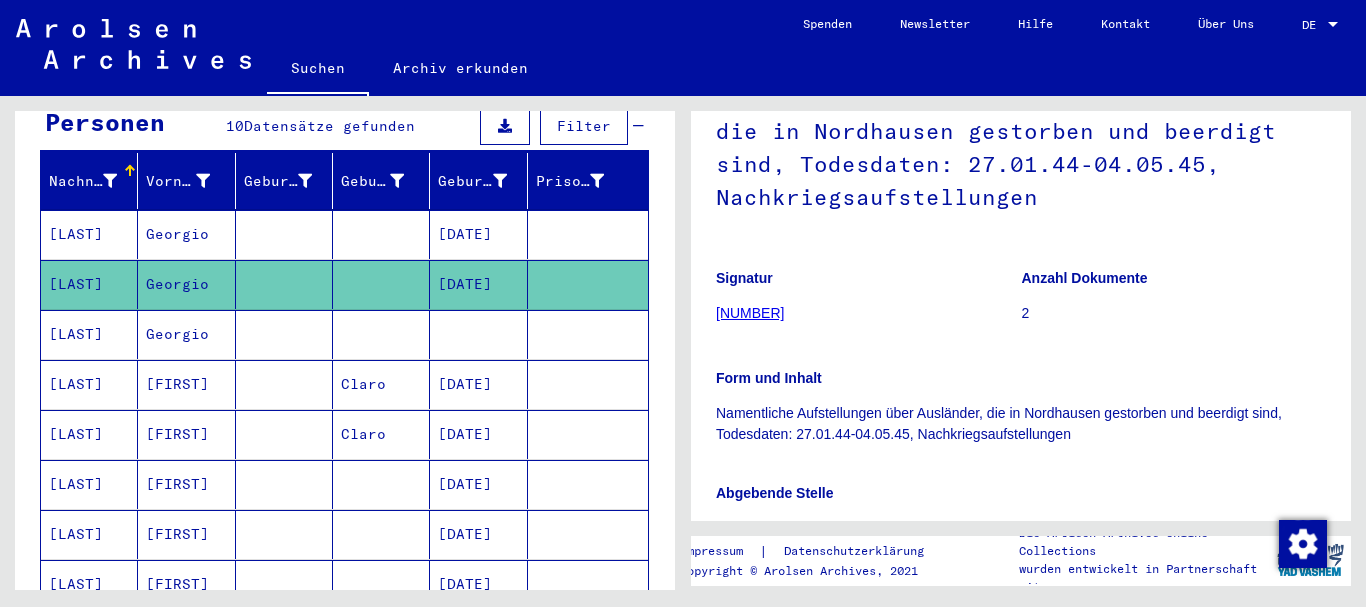 click at bounding box center [284, 434] 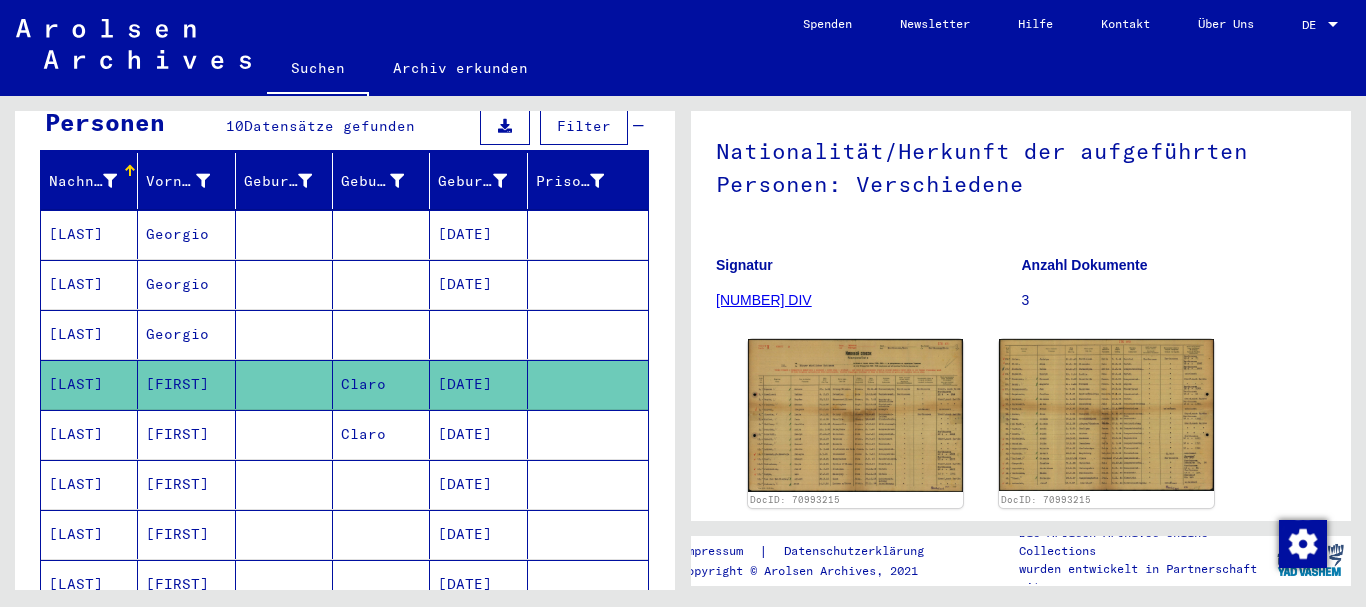 scroll, scrollTop: 268, scrollLeft: 0, axis: vertical 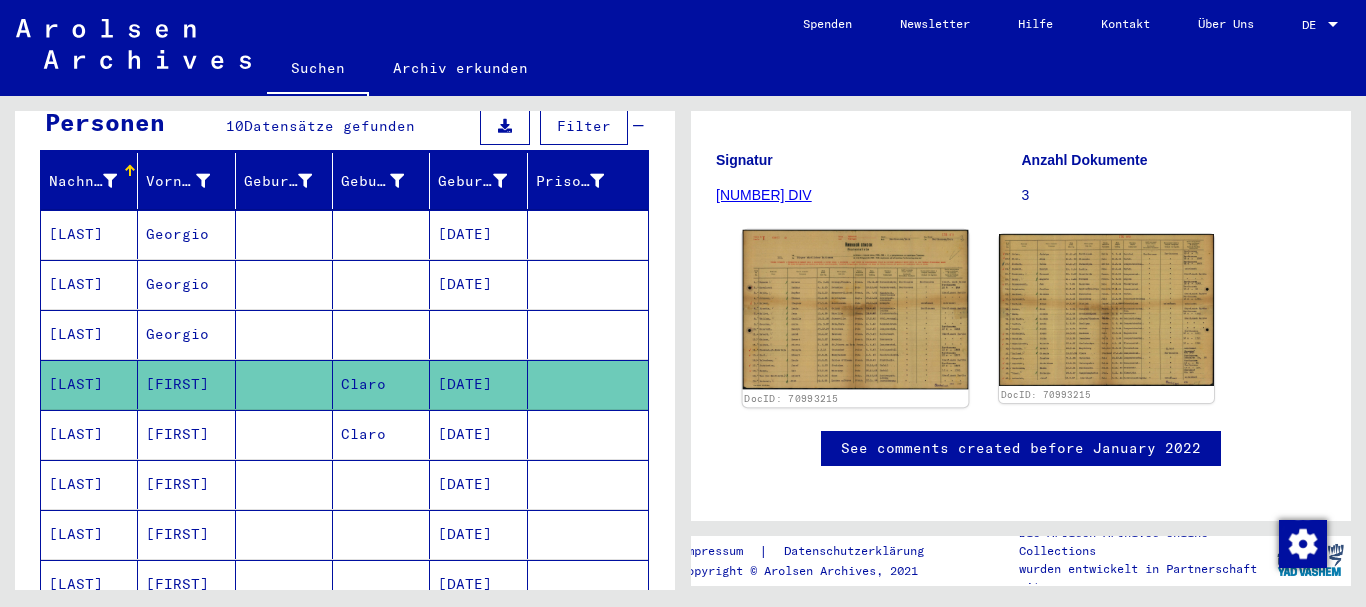 click 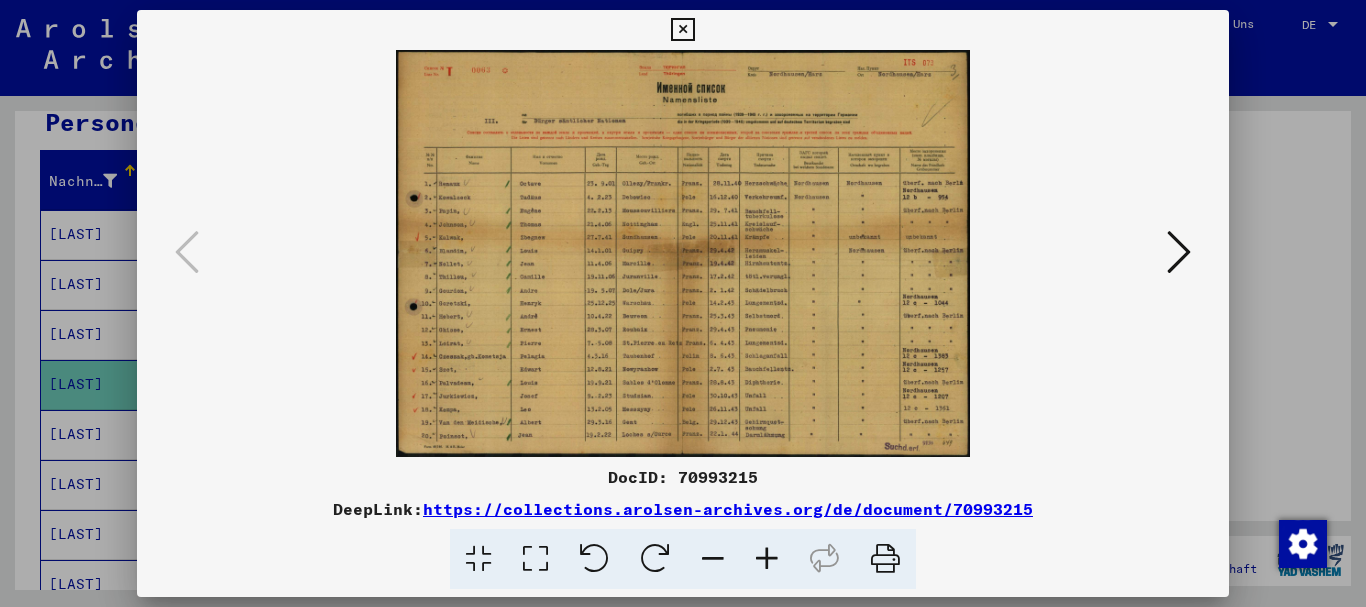 click at bounding box center [767, 559] 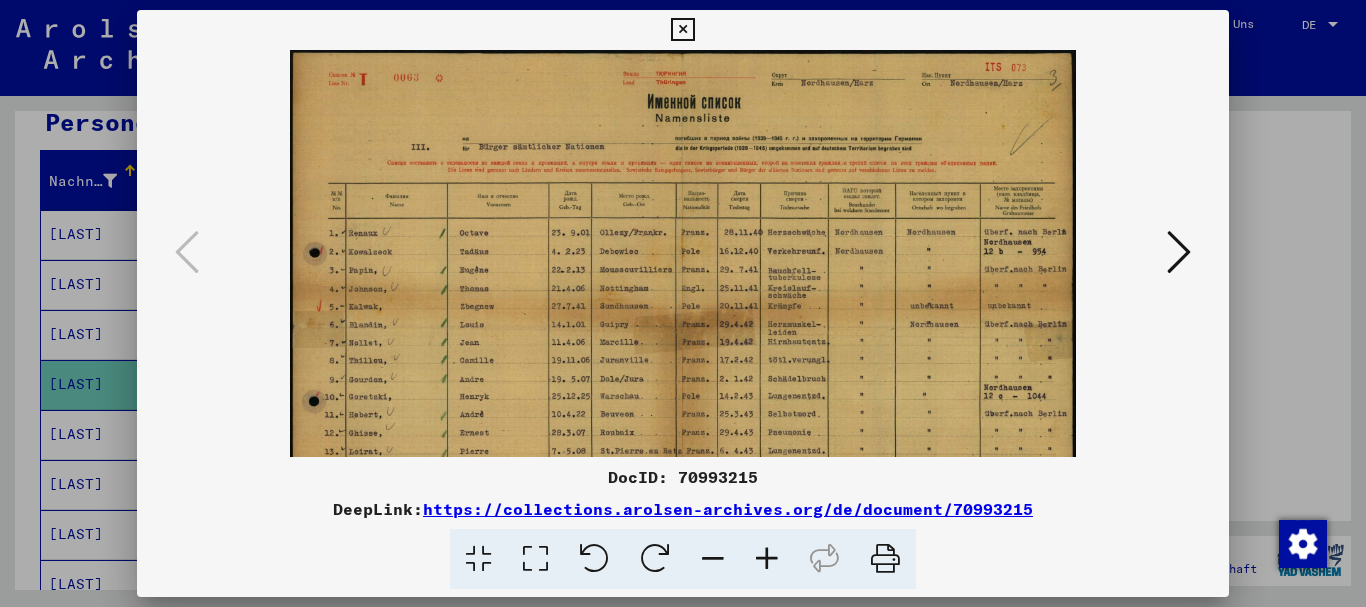 click at bounding box center (767, 559) 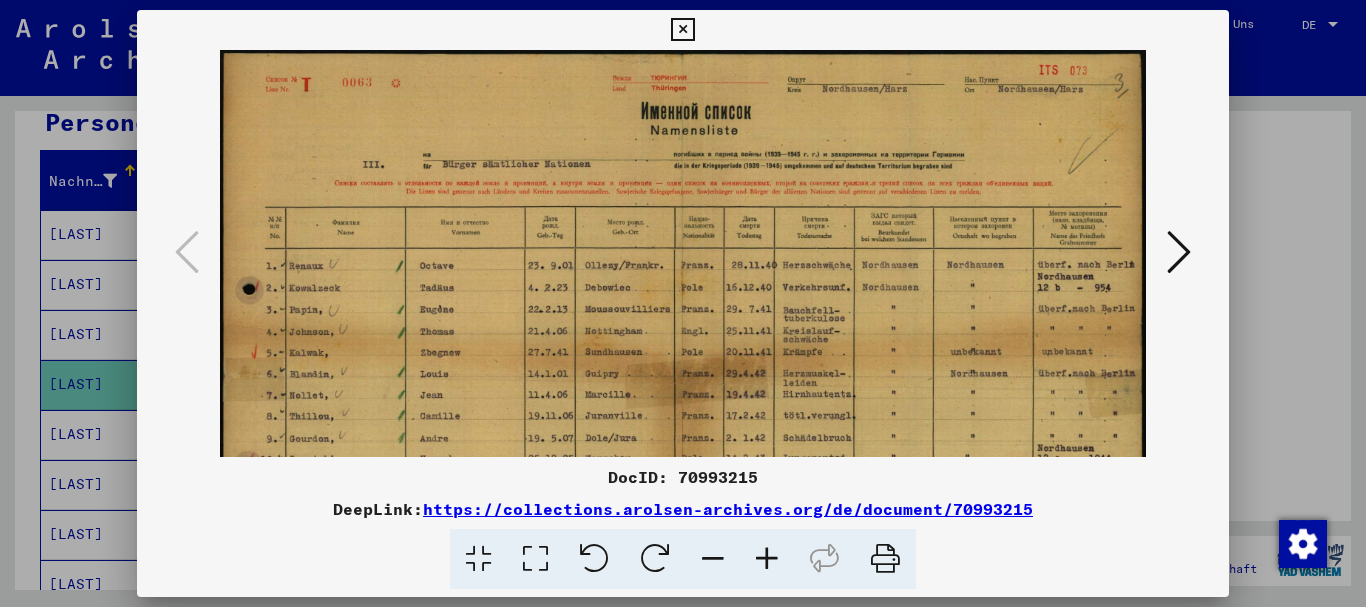 click at bounding box center [767, 559] 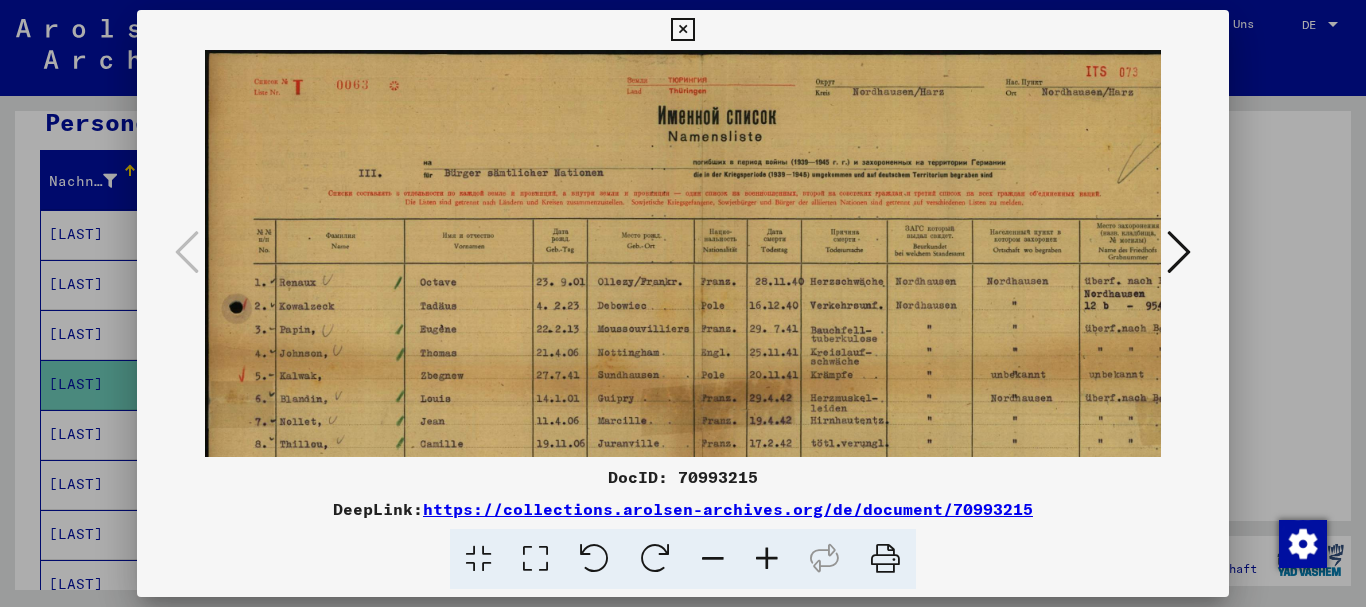 click at bounding box center [767, 559] 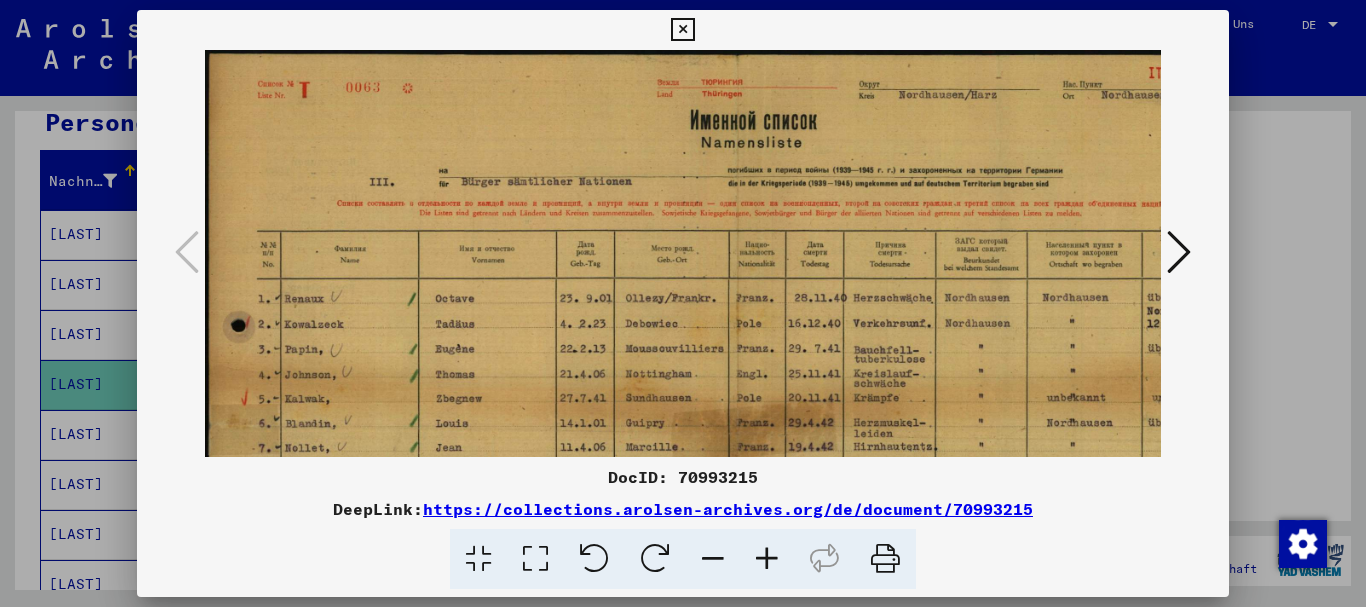 click at bounding box center [767, 559] 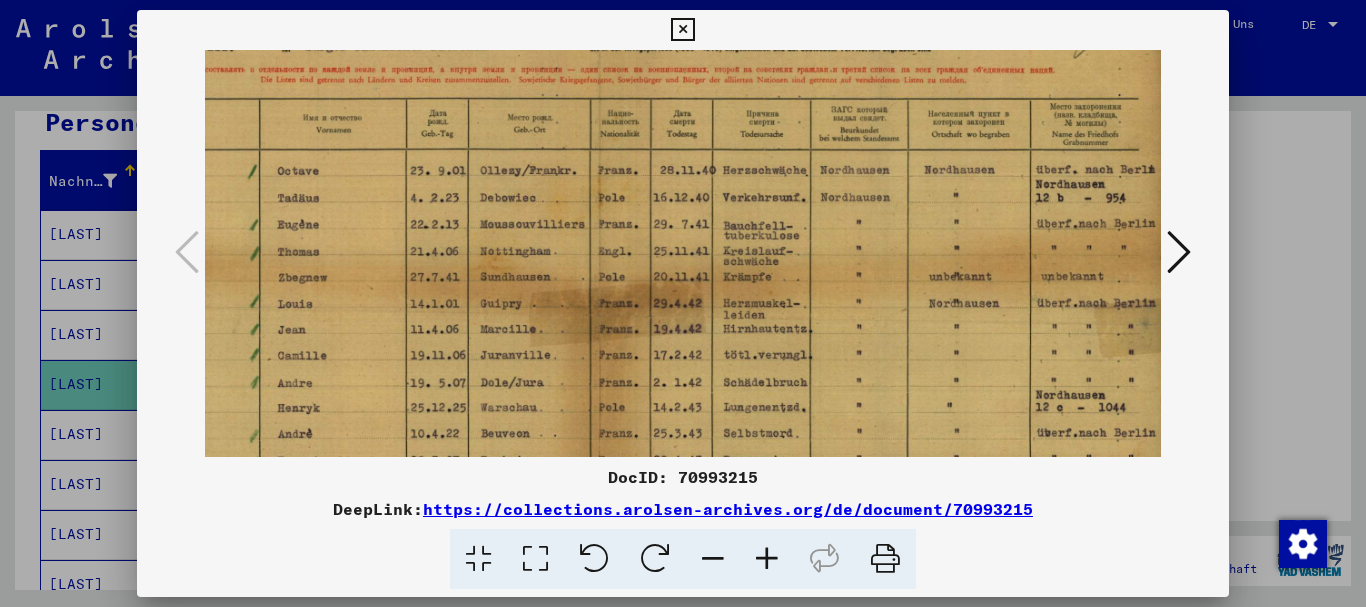 scroll, scrollTop: 145, scrollLeft: 173, axis: both 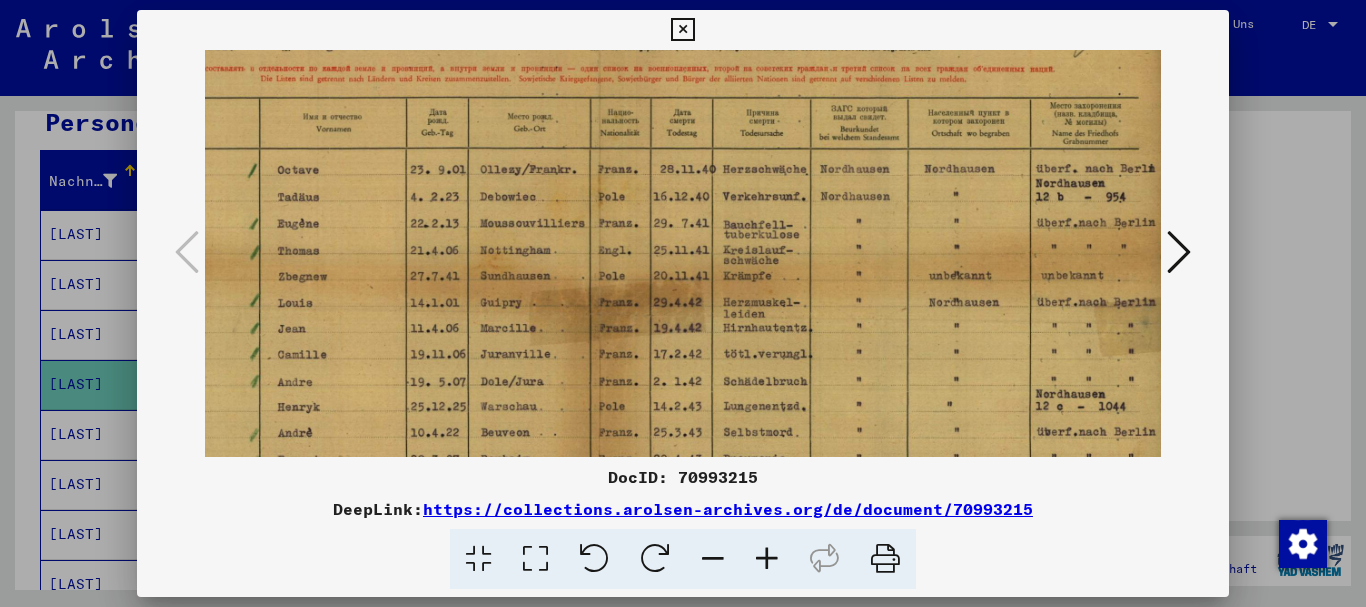 drag, startPoint x: 543, startPoint y: 171, endPoint x: 354, endPoint y: 122, distance: 195.24857 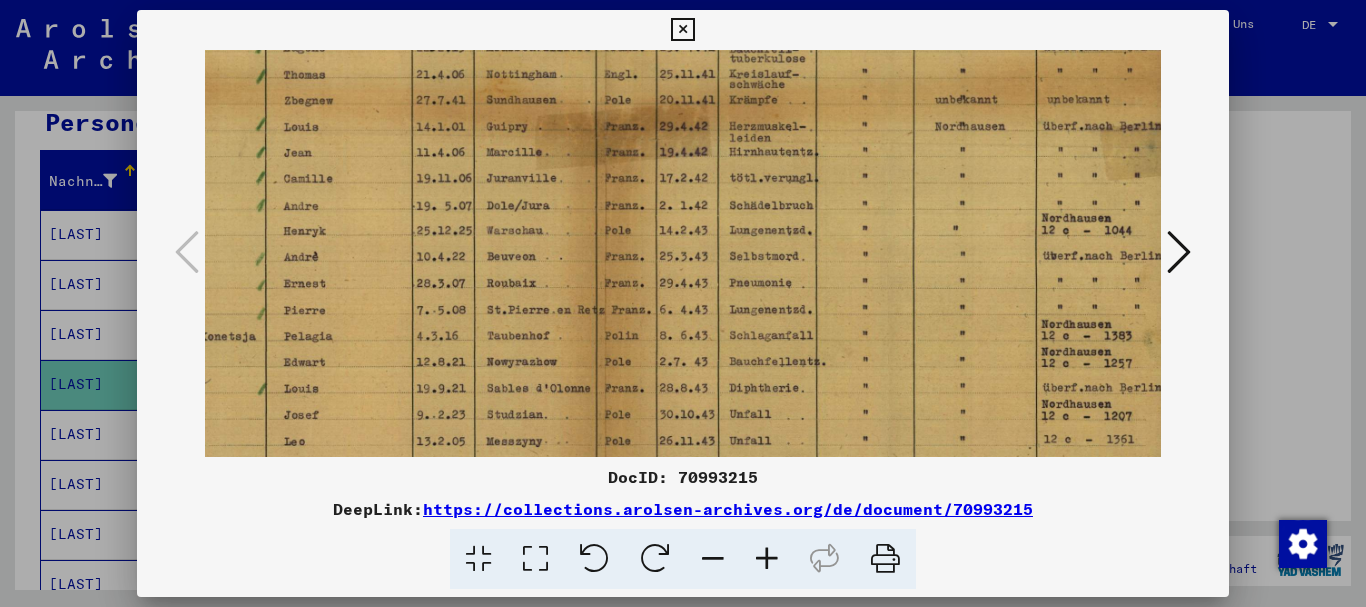 scroll, scrollTop: 327, scrollLeft: 167, axis: both 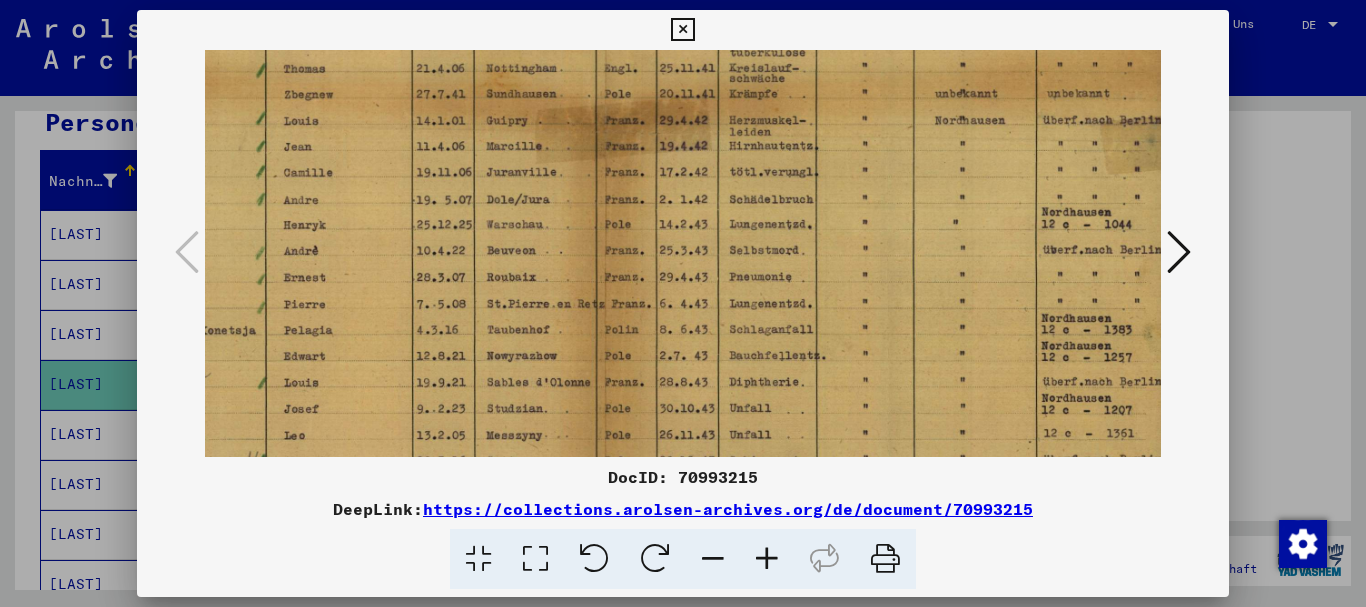 drag, startPoint x: 614, startPoint y: 358, endPoint x: 620, endPoint y: 176, distance: 182.09888 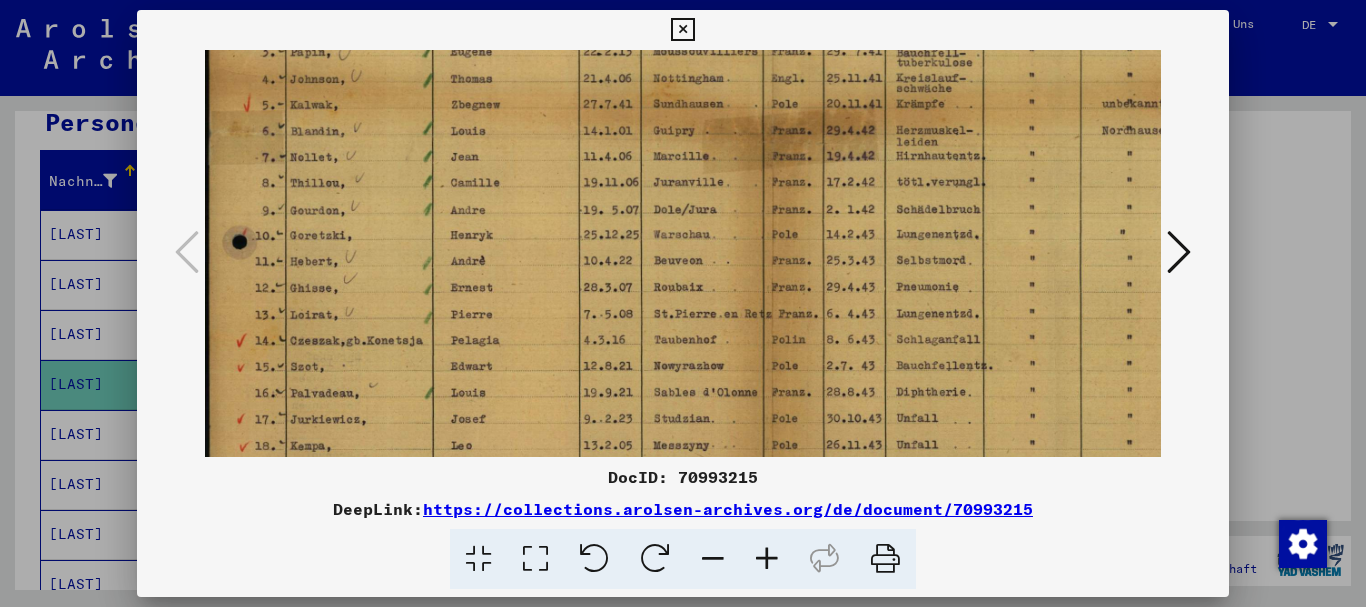 scroll, scrollTop: 306, scrollLeft: 0, axis: vertical 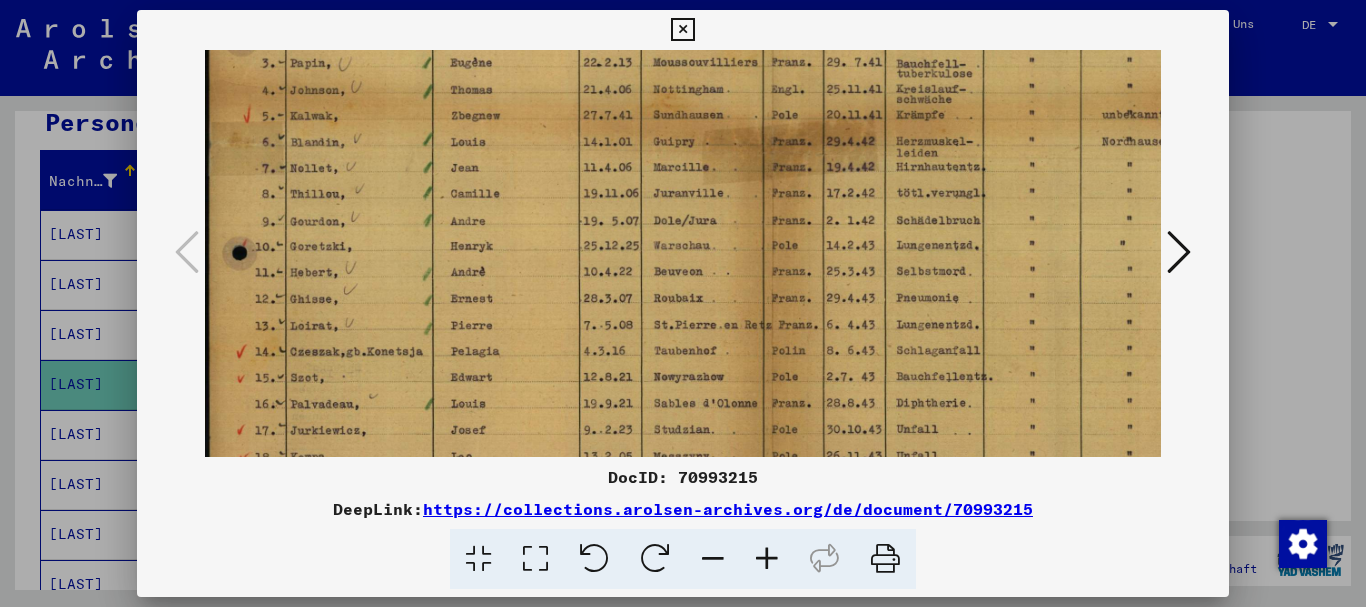 drag, startPoint x: 464, startPoint y: 393, endPoint x: 672, endPoint y: 415, distance: 209.16023 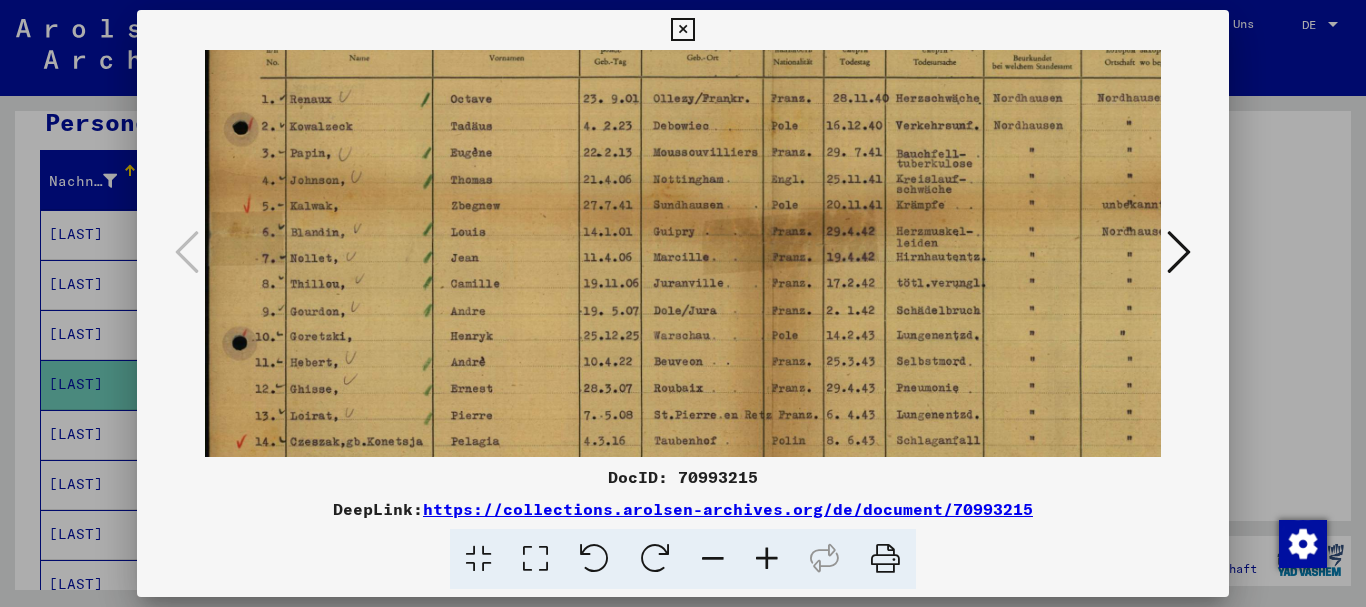scroll, scrollTop: 219, scrollLeft: 0, axis: vertical 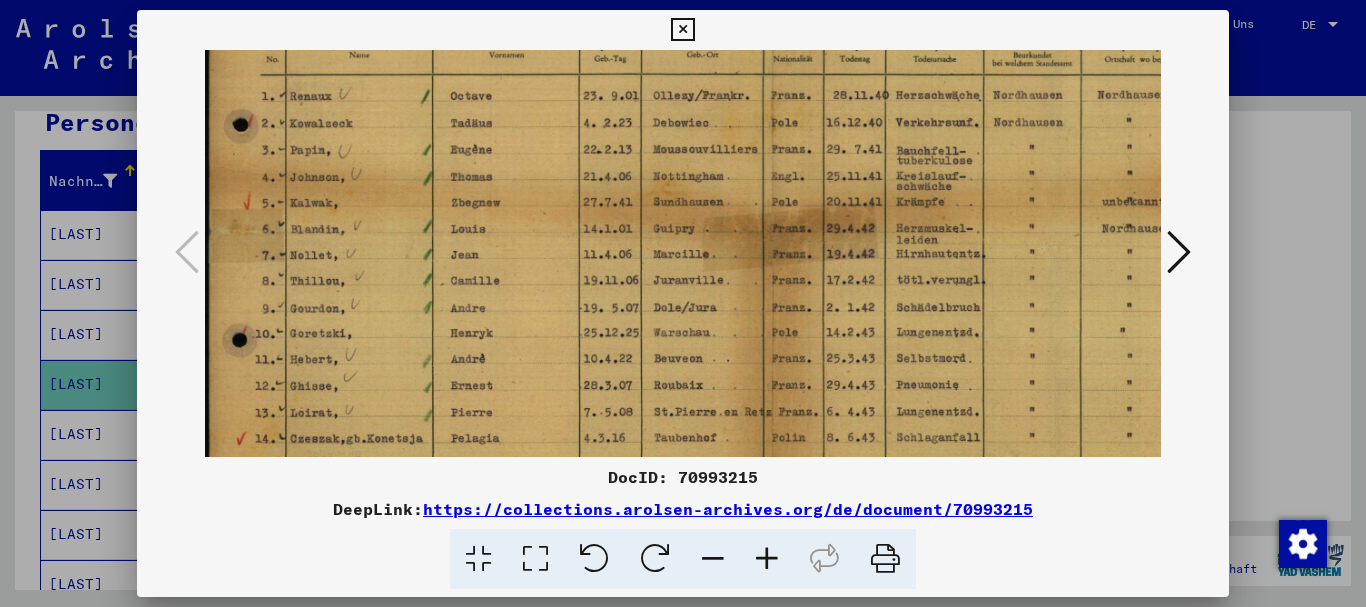 drag, startPoint x: 573, startPoint y: 256, endPoint x: 721, endPoint y: 248, distance: 148.21606 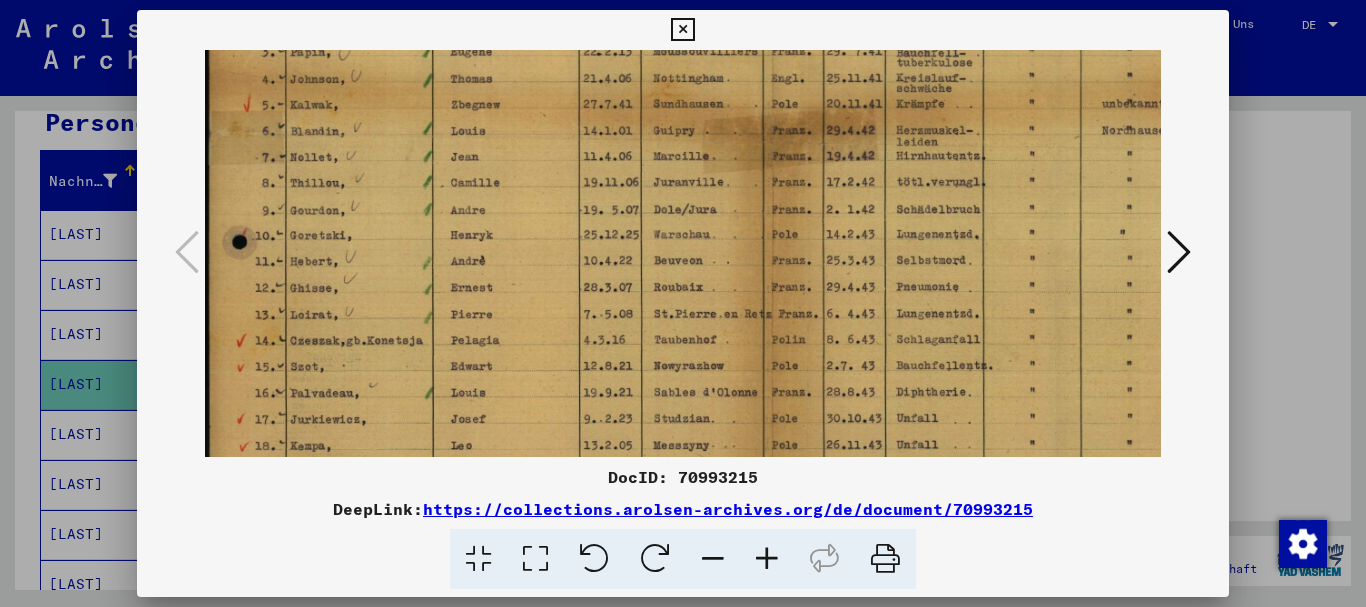 drag, startPoint x: 633, startPoint y: 373, endPoint x: 746, endPoint y: 275, distance: 149.57607 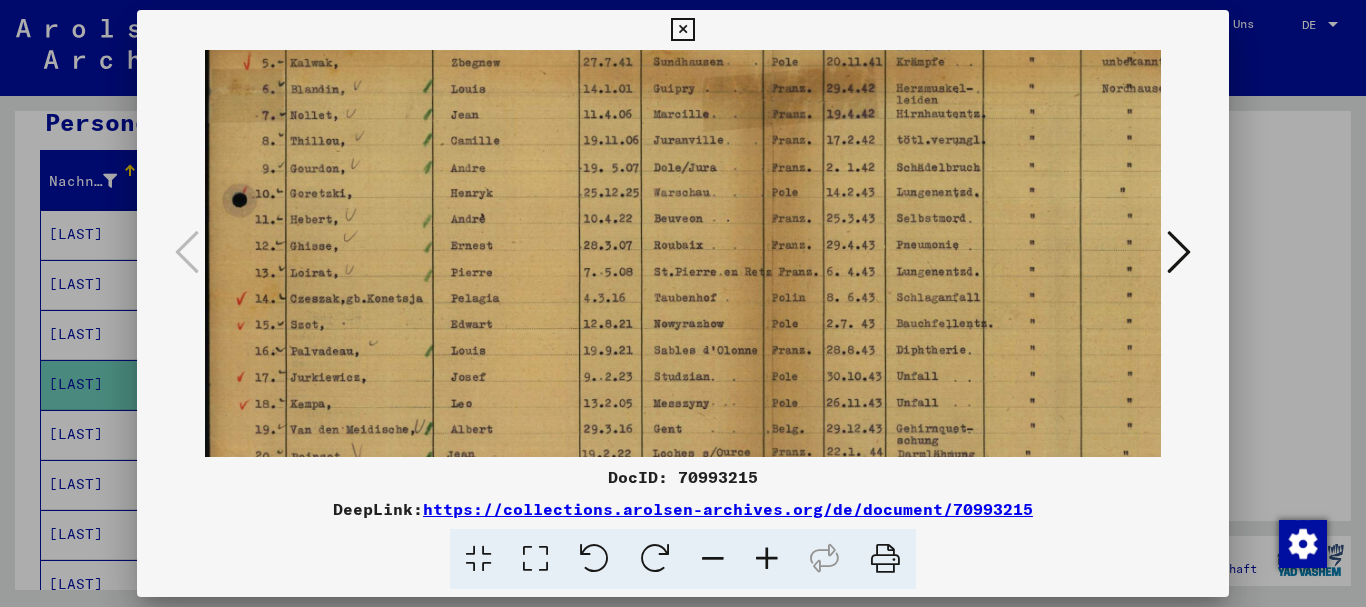 scroll, scrollTop: 400, scrollLeft: 0, axis: vertical 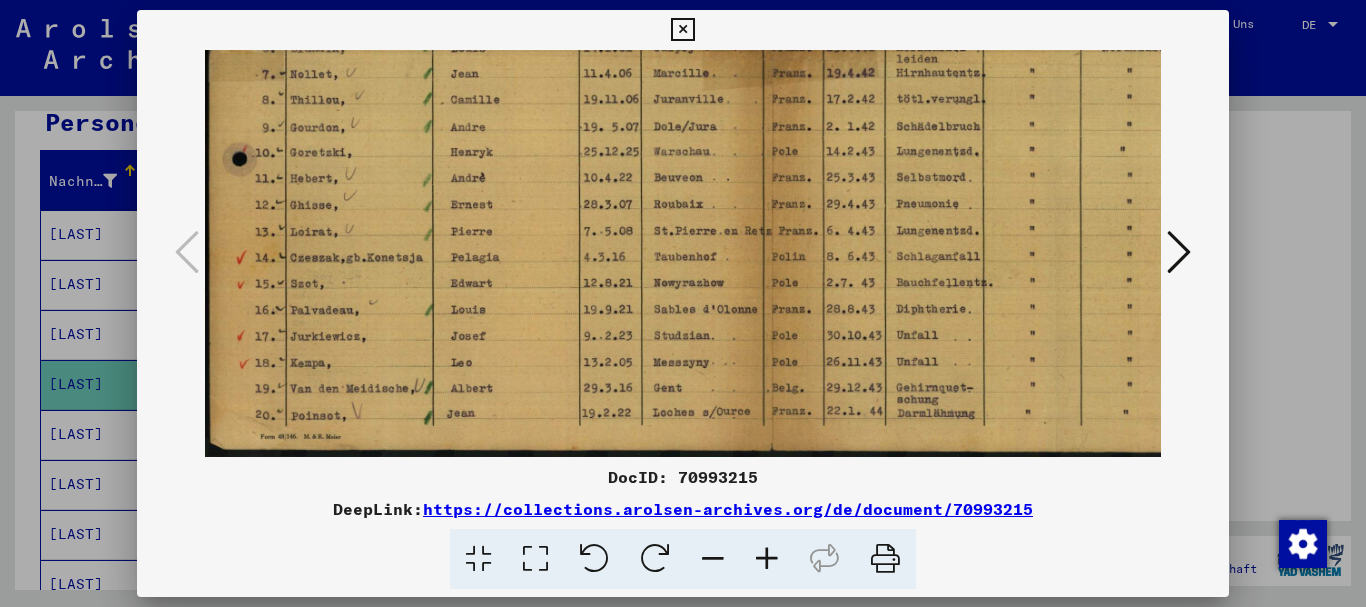 drag, startPoint x: 632, startPoint y: 364, endPoint x: 708, endPoint y: 241, distance: 144.58562 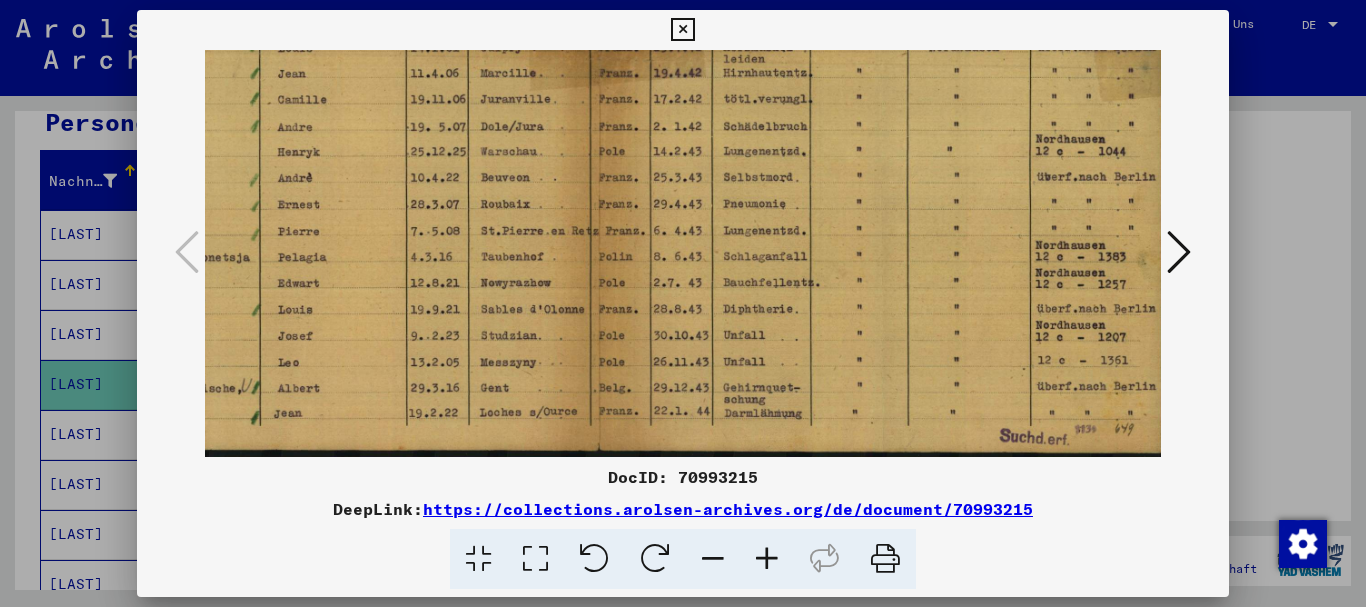drag, startPoint x: 798, startPoint y: 335, endPoint x: 192, endPoint y: 294, distance: 607.3854 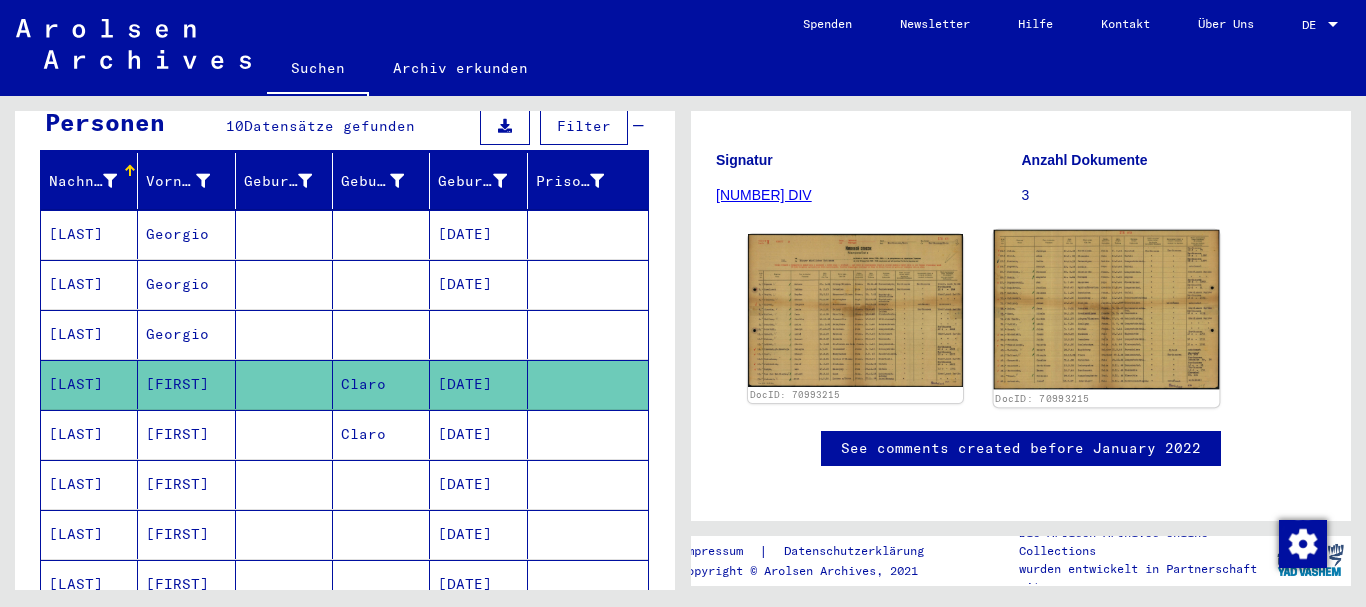 click 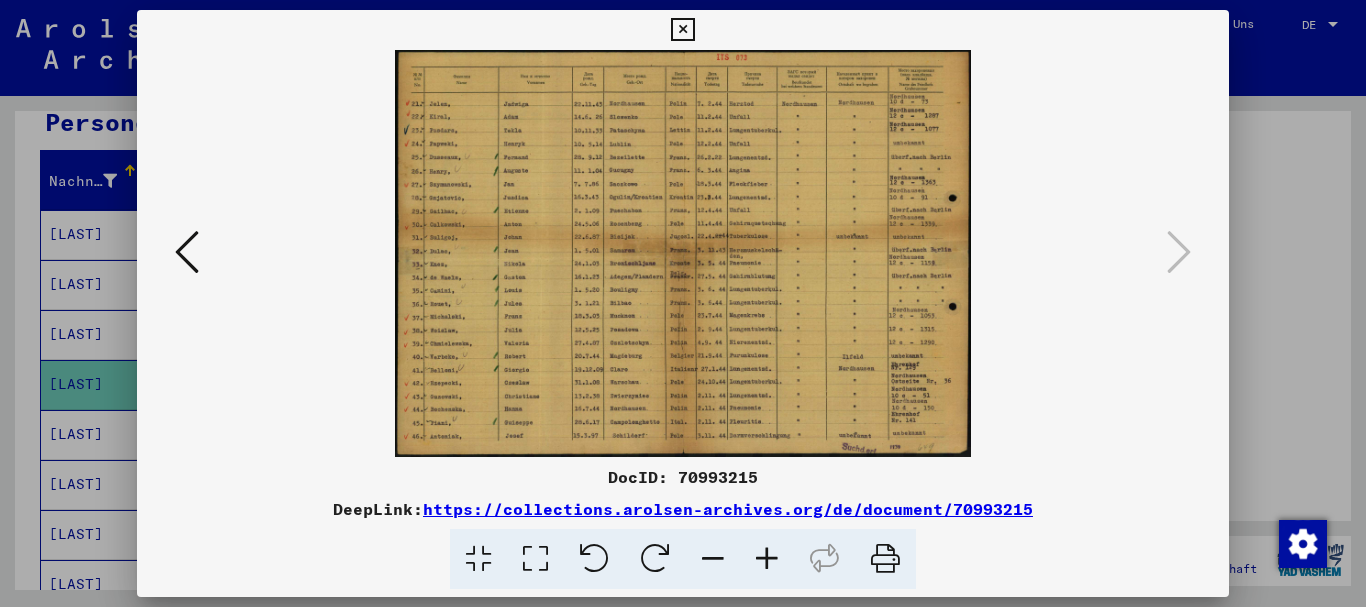 click at bounding box center (767, 559) 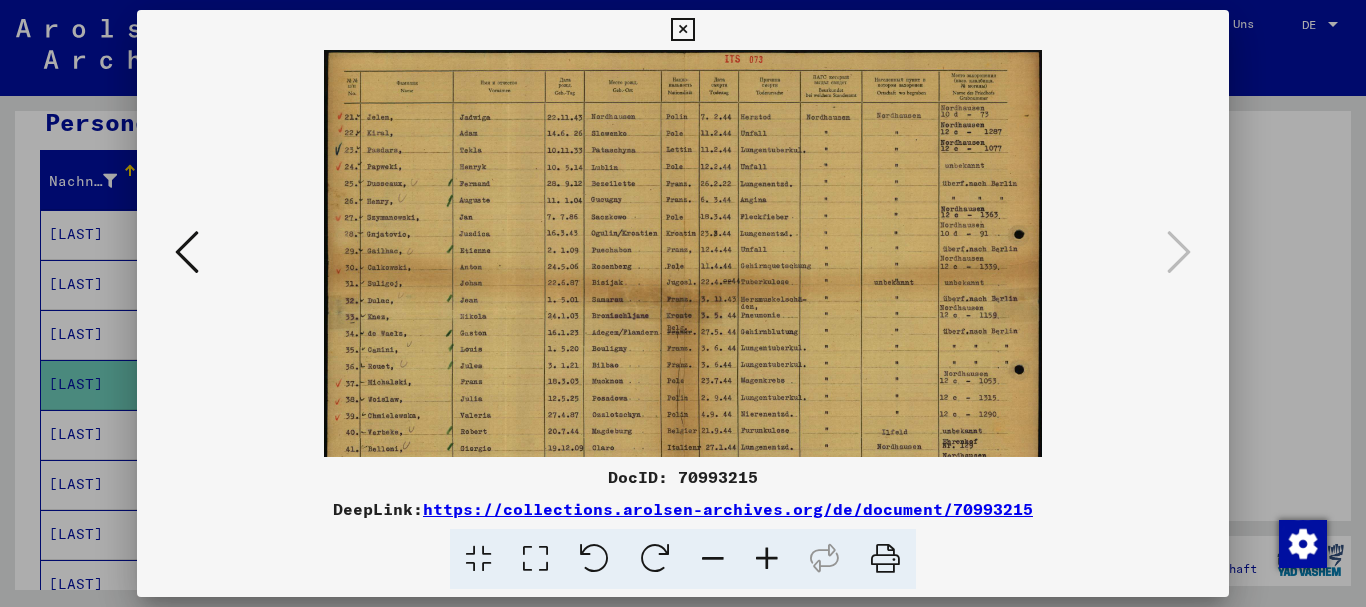 click at bounding box center (767, 559) 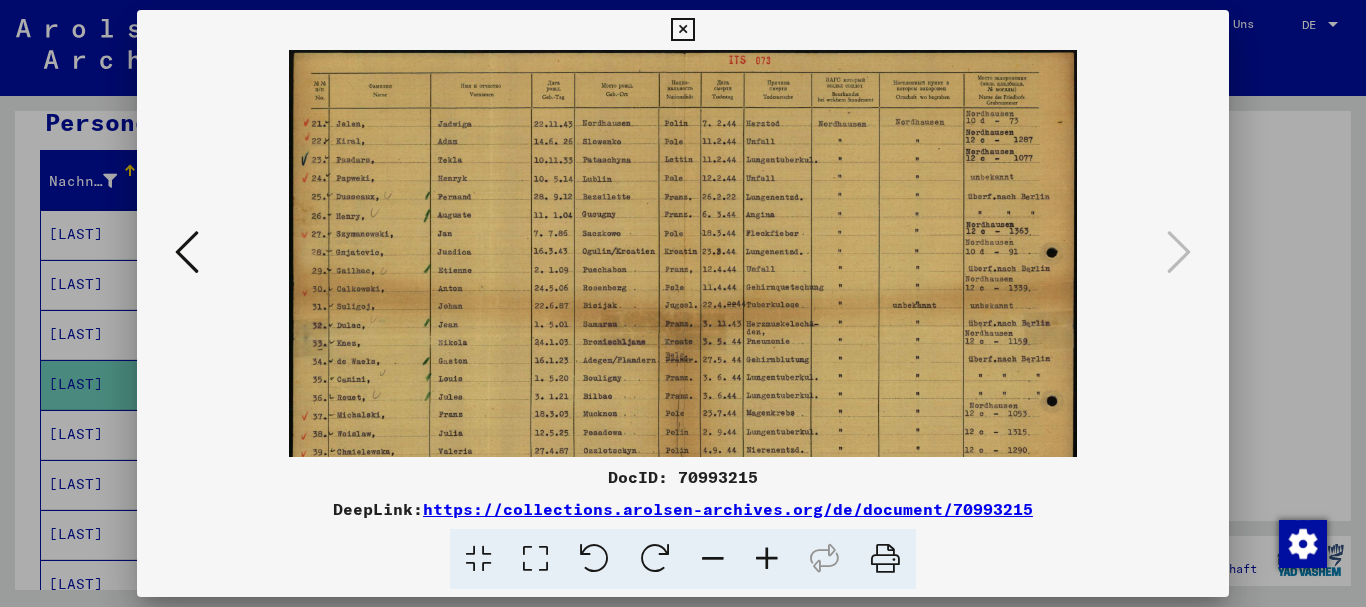 click at bounding box center [767, 559] 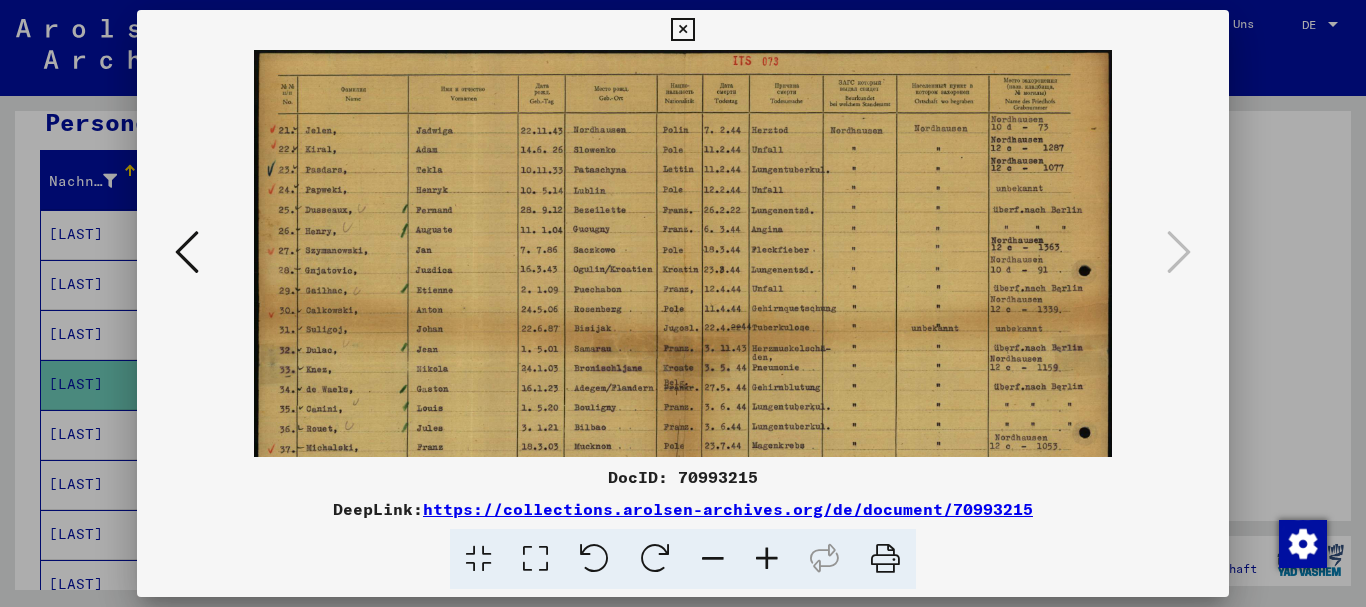 click at bounding box center [767, 559] 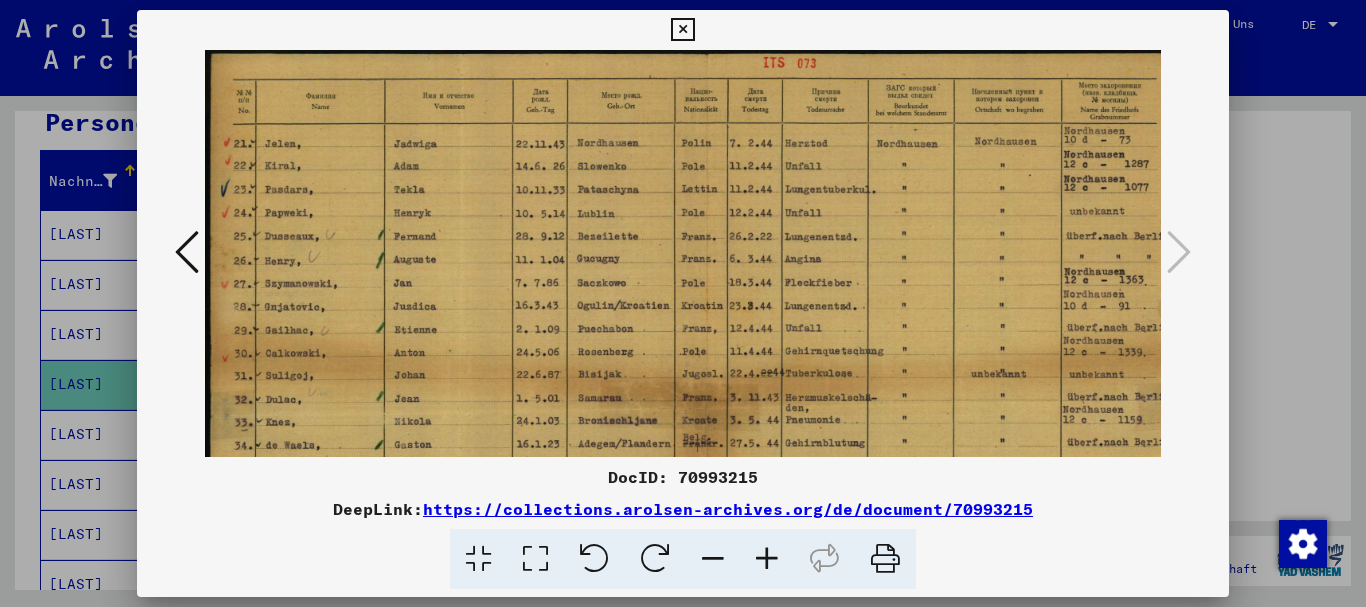 drag, startPoint x: 771, startPoint y: 561, endPoint x: 454, endPoint y: 400, distance: 355.54184 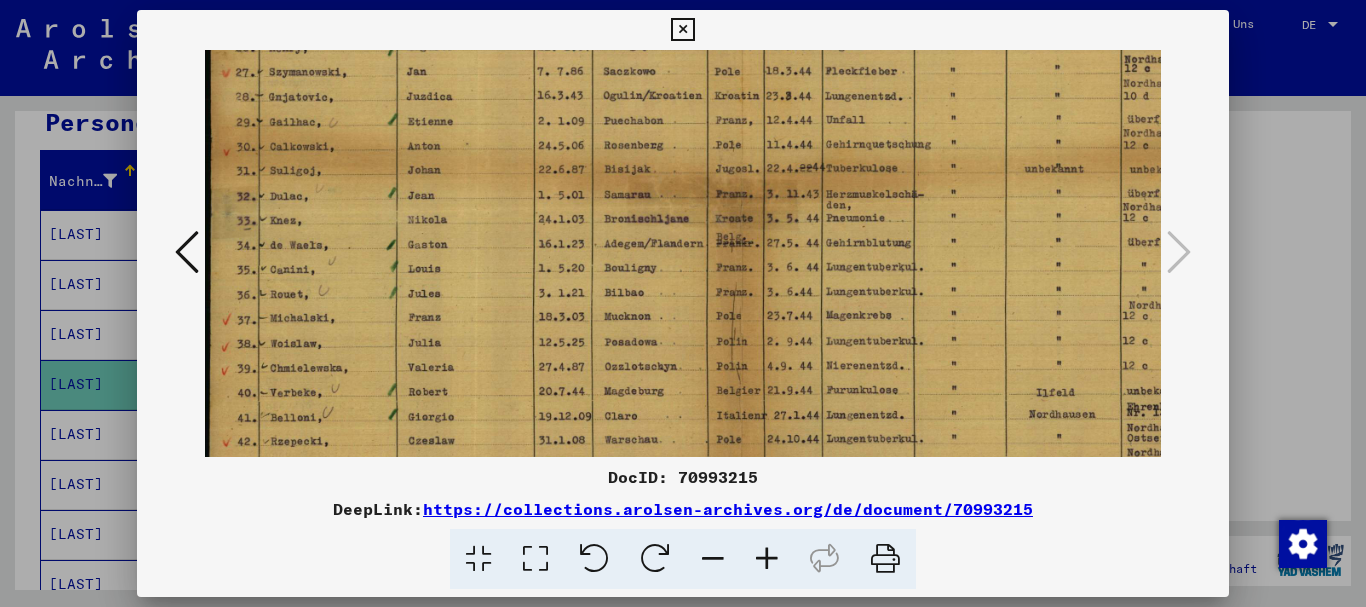 drag, startPoint x: 310, startPoint y: 338, endPoint x: 675, endPoint y: 110, distance: 430.35916 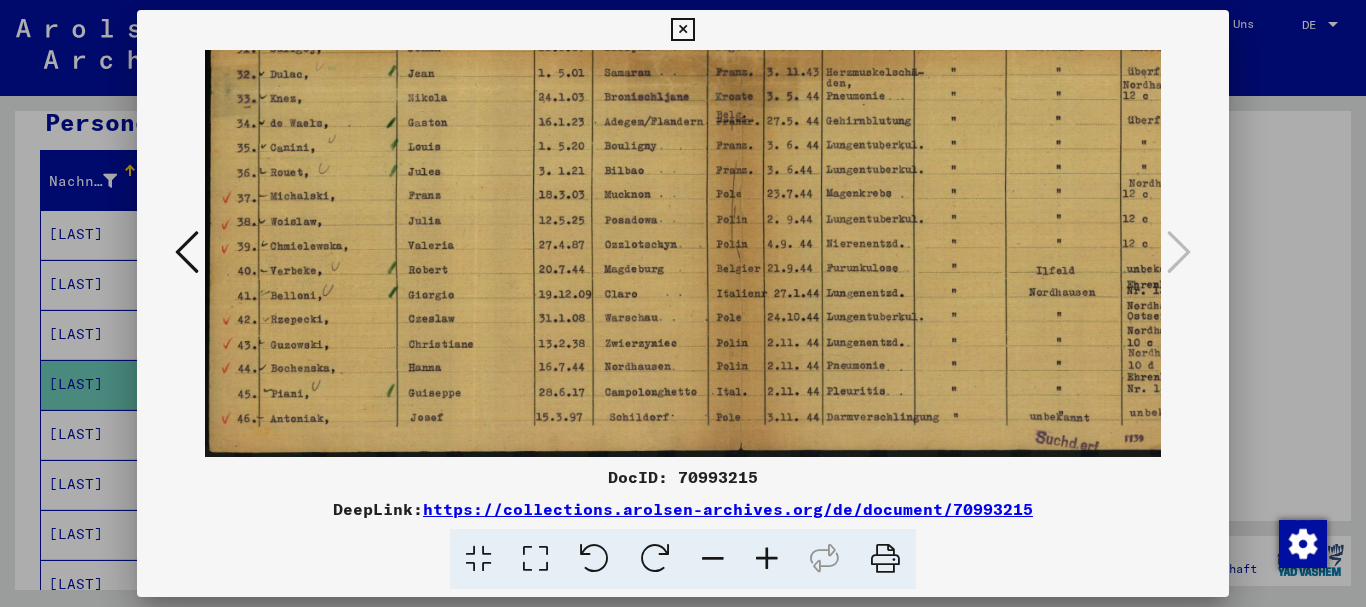 drag, startPoint x: 446, startPoint y: 397, endPoint x: 651, endPoint y: 252, distance: 251.0976 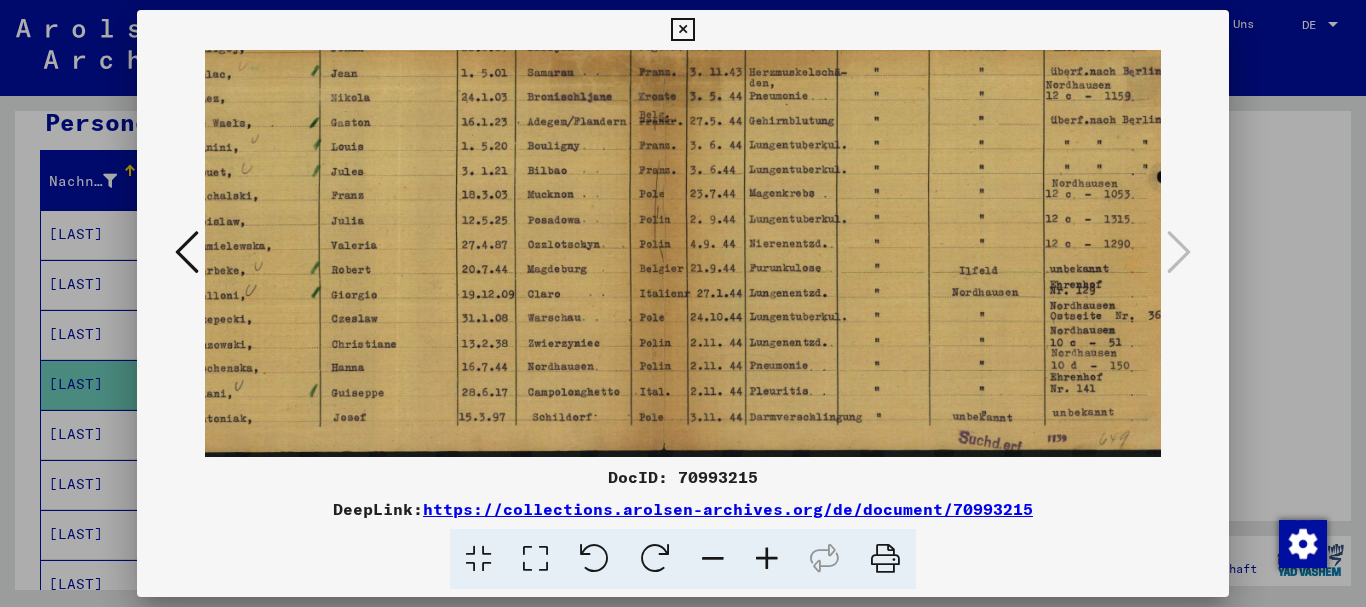 scroll, scrollTop: 350, scrollLeft: 106, axis: both 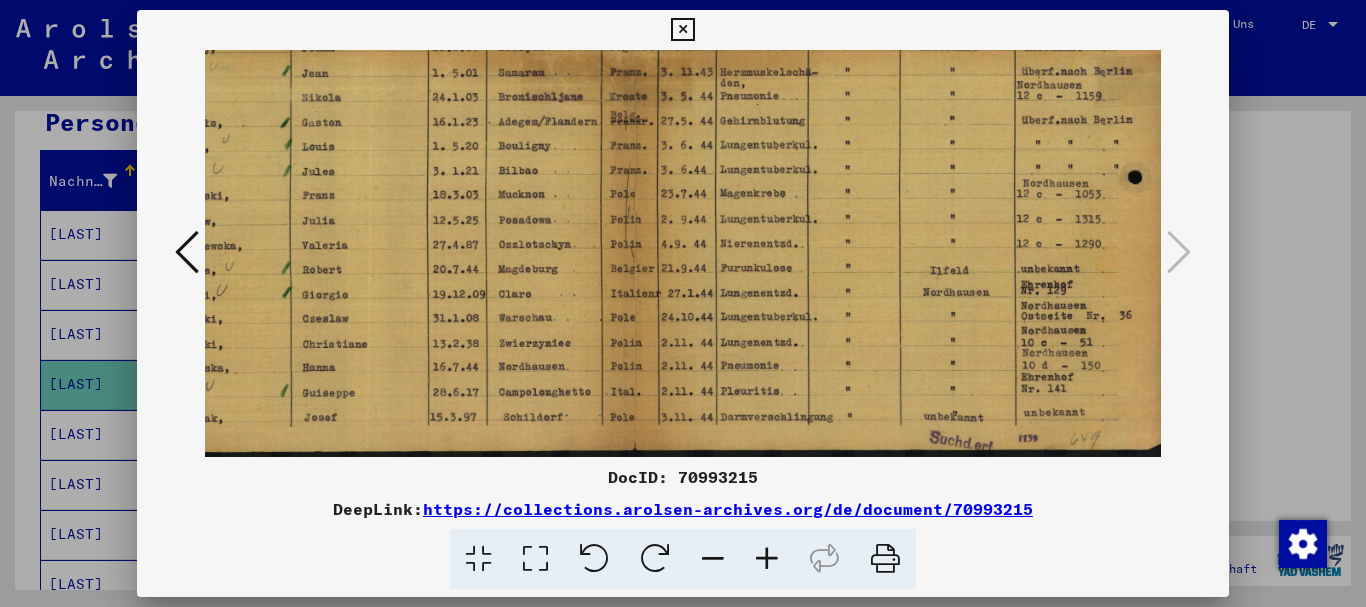 drag, startPoint x: 752, startPoint y: 318, endPoint x: 598, endPoint y: 318, distance: 154 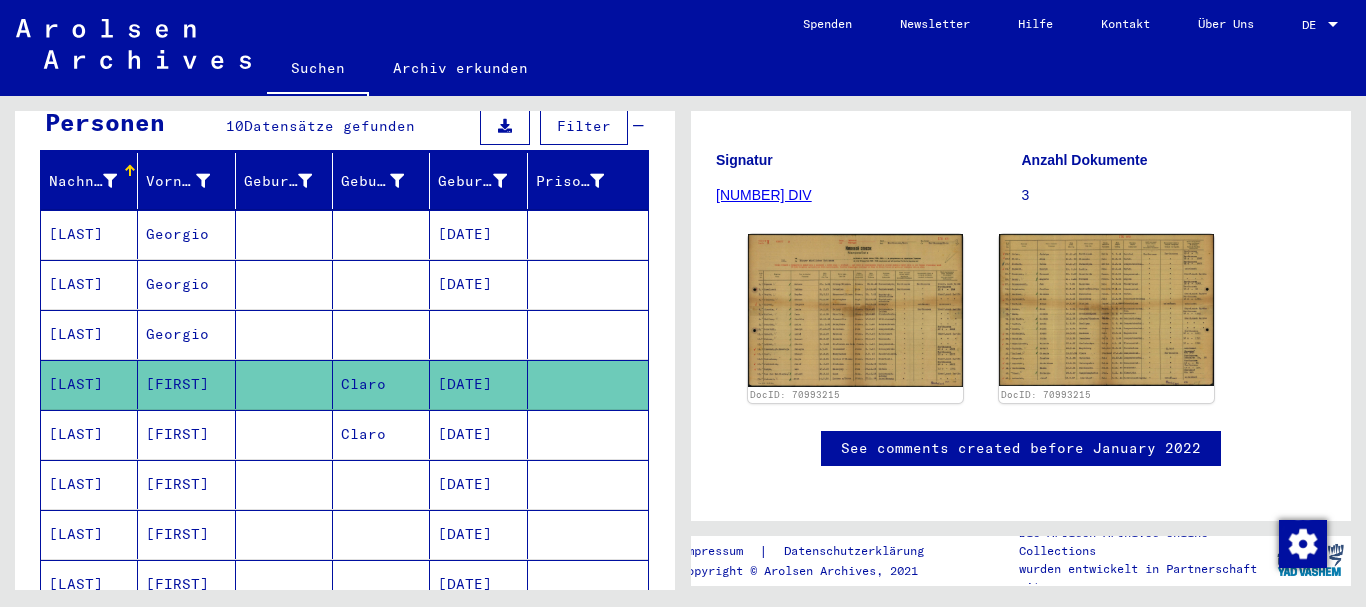 click on "BELLONI" at bounding box center [89, 484] 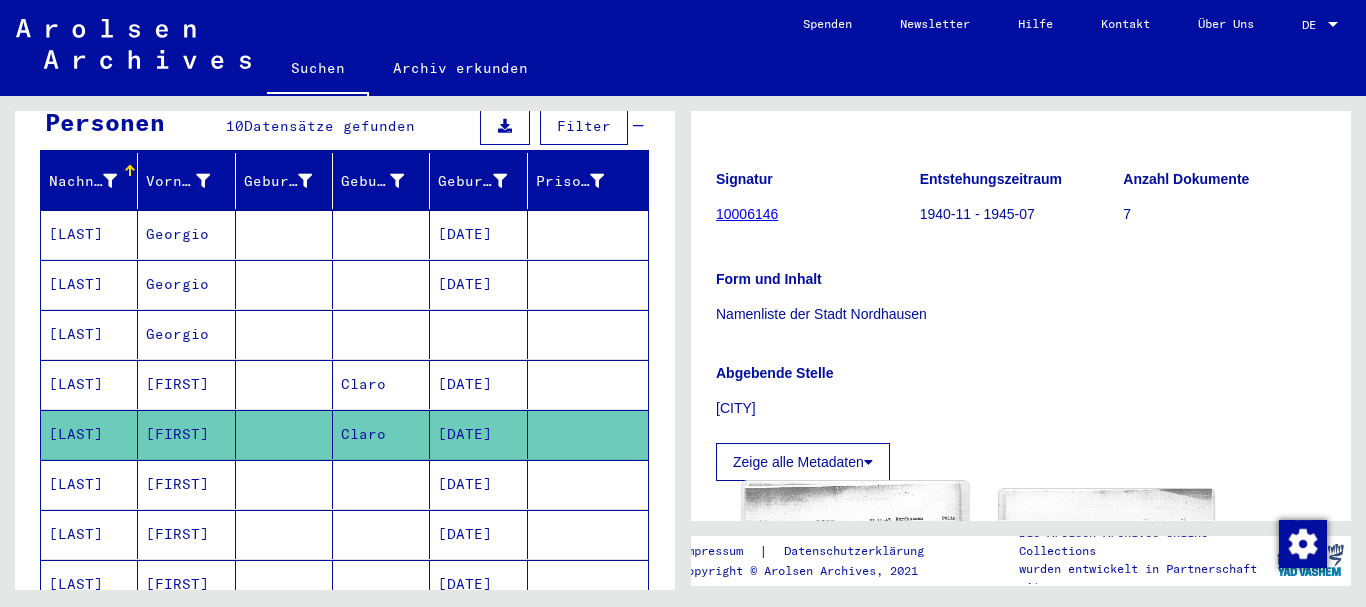 scroll, scrollTop: 432, scrollLeft: 0, axis: vertical 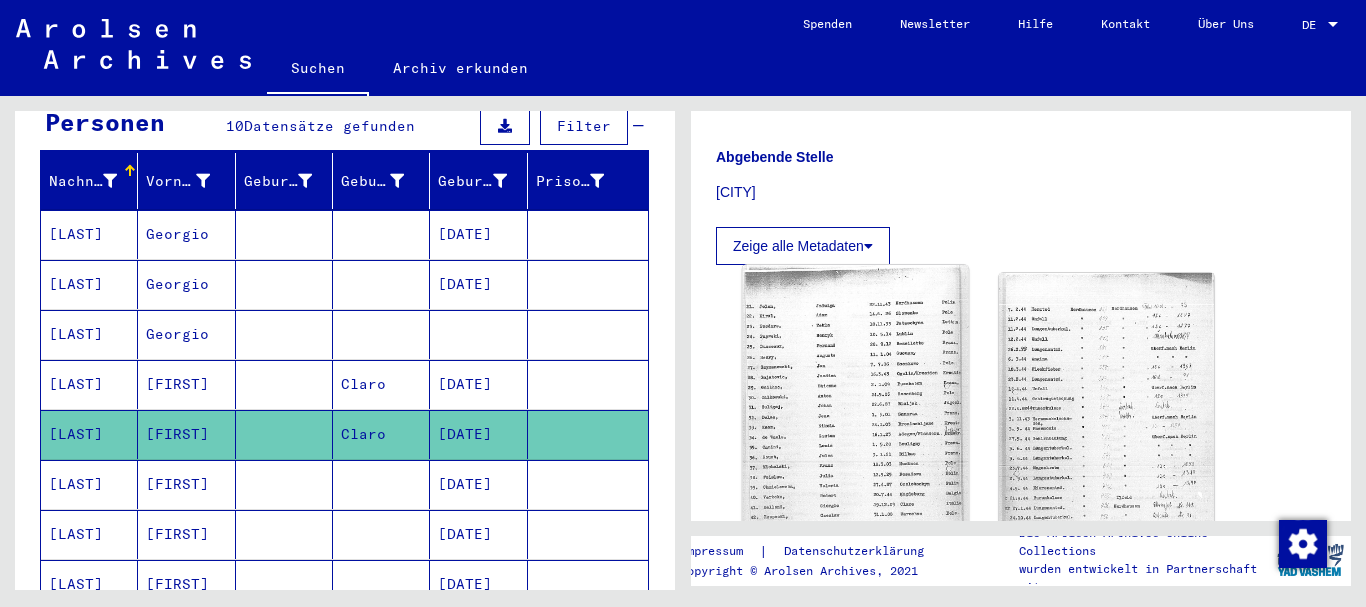 click 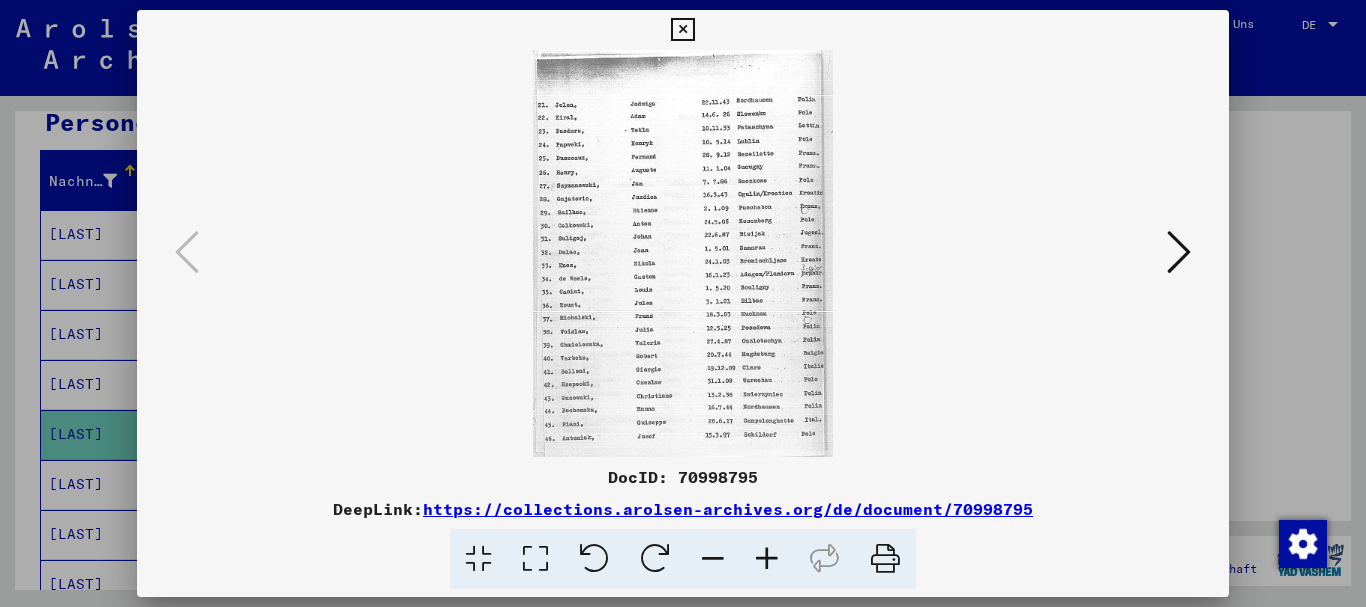 click at bounding box center (767, 559) 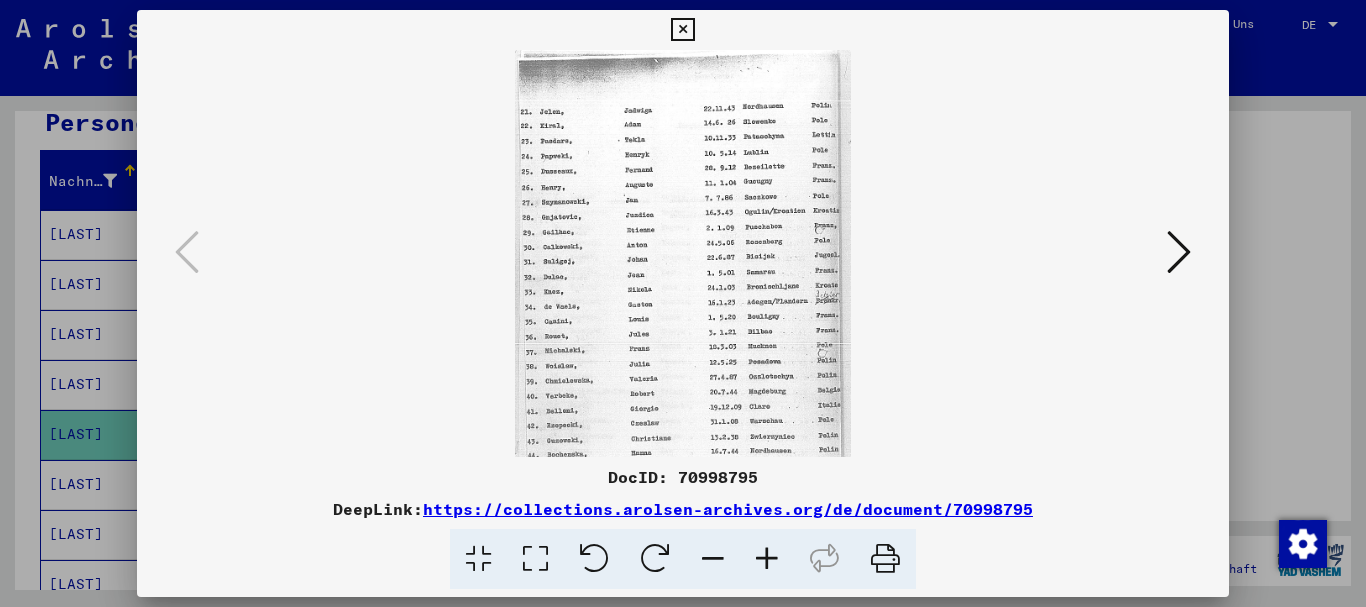 click at bounding box center [767, 559] 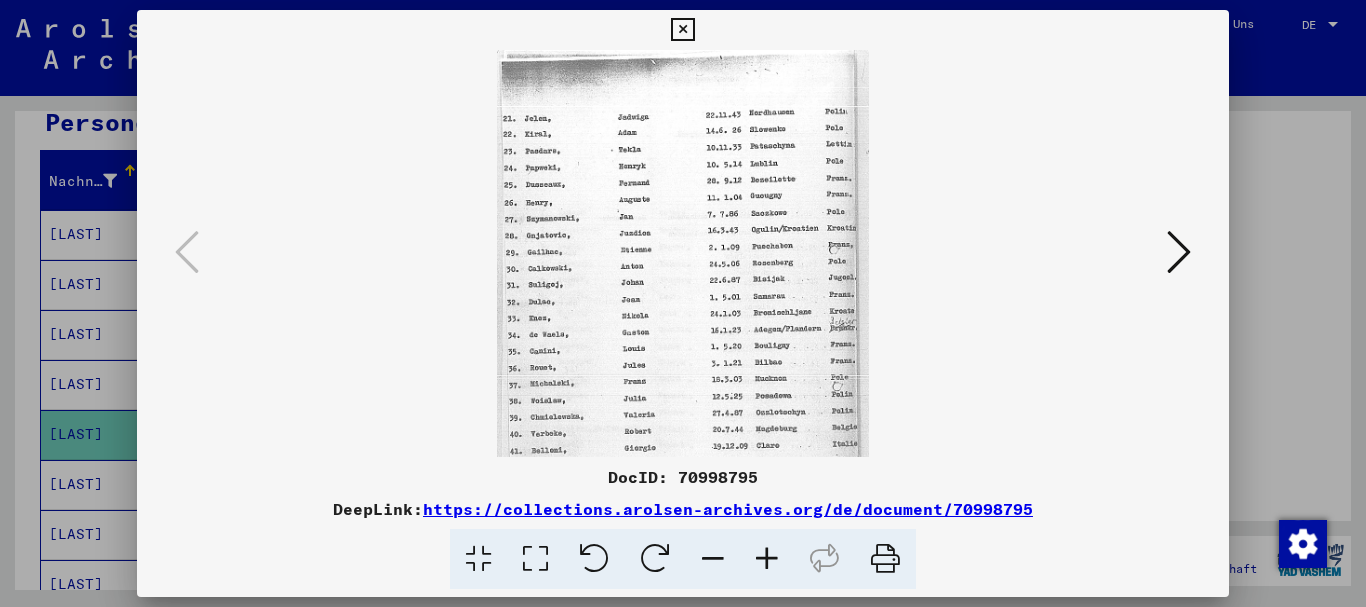 click at bounding box center (767, 559) 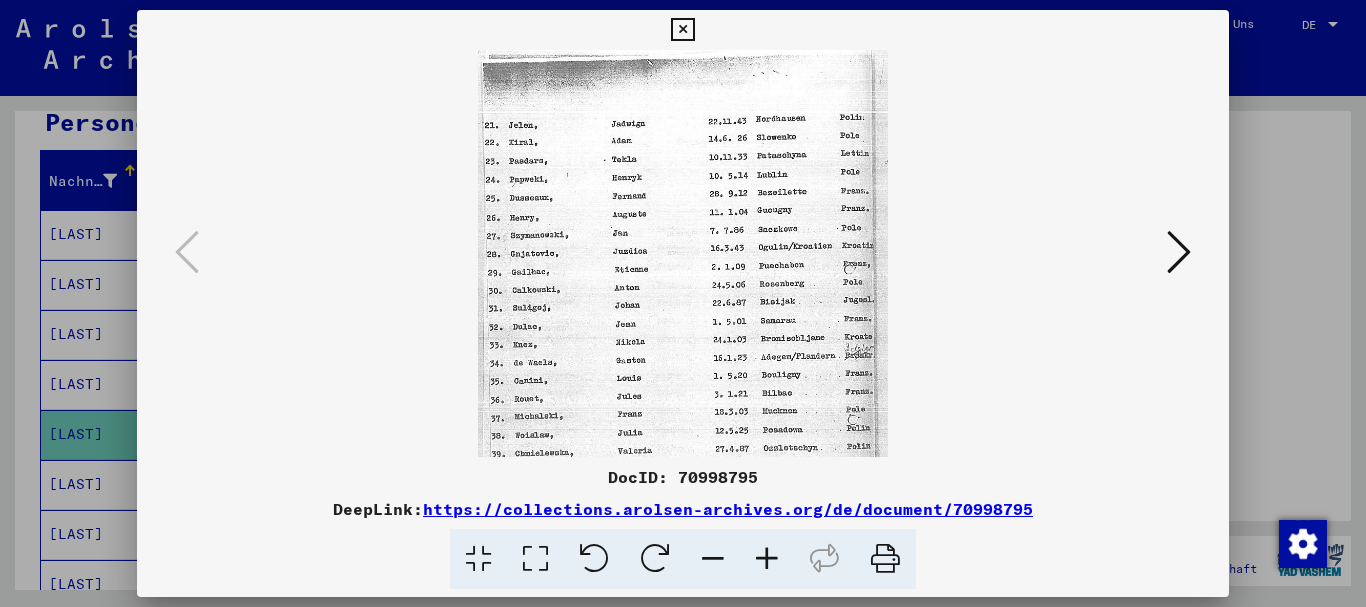 click at bounding box center (767, 559) 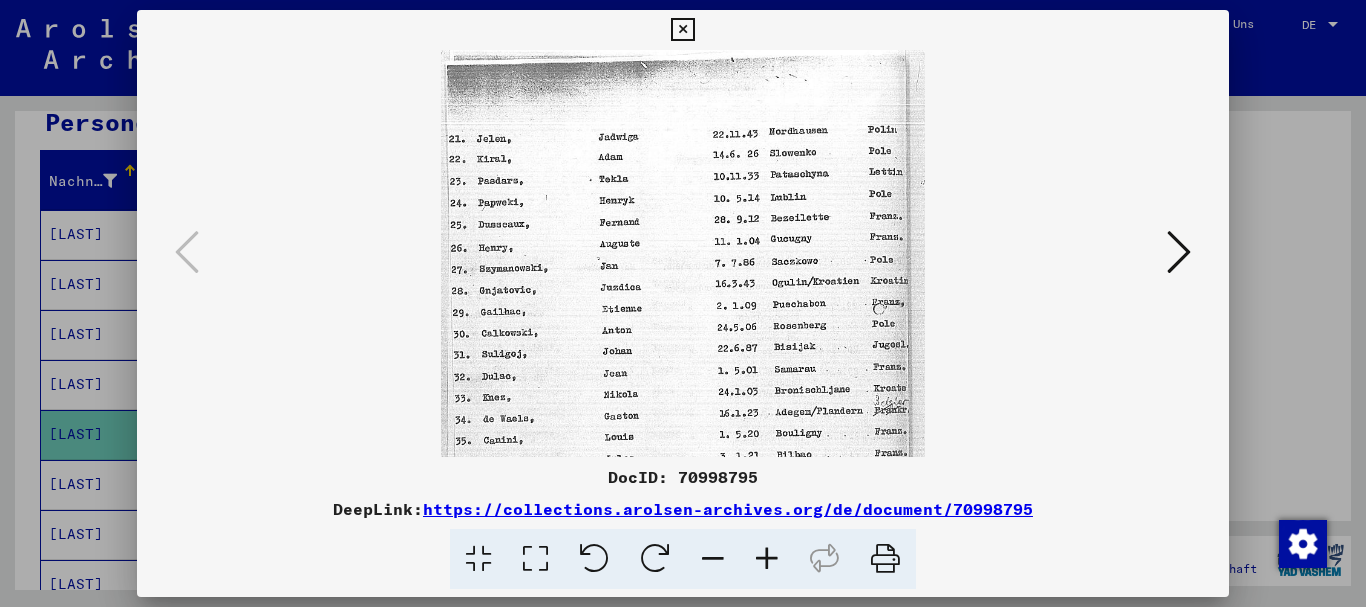 click at bounding box center [767, 559] 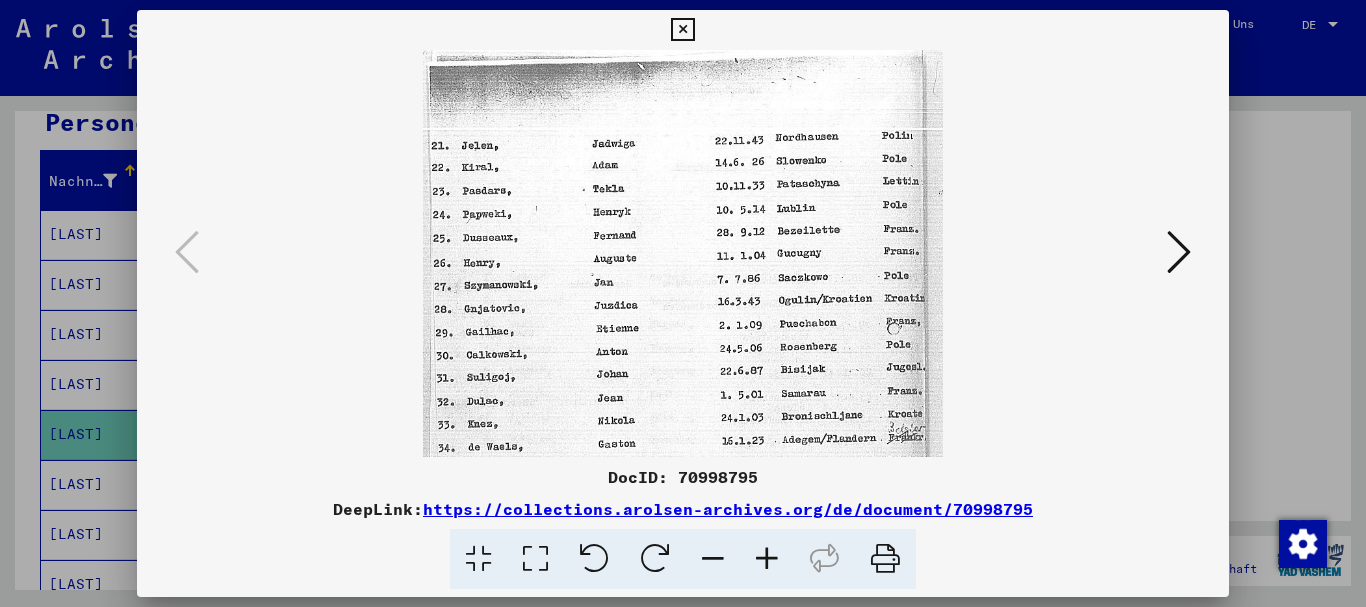 click at bounding box center (767, 559) 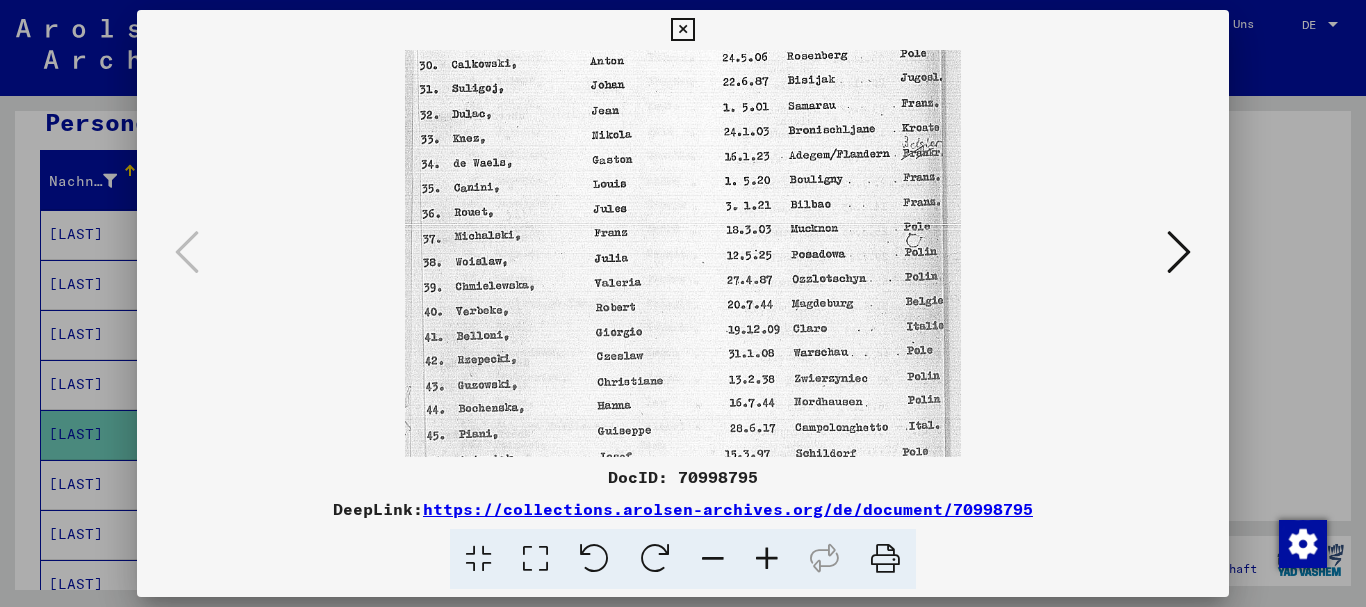 drag, startPoint x: 810, startPoint y: 397, endPoint x: 778, endPoint y: 81, distance: 317.61612 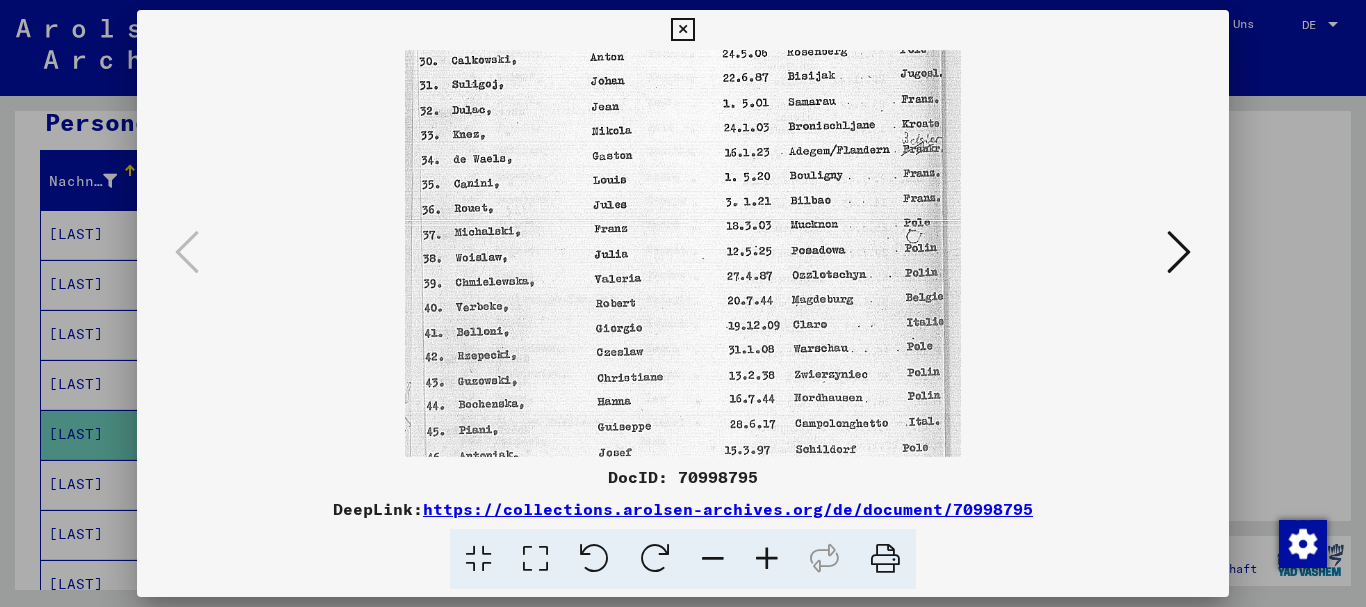 scroll, scrollTop: 350, scrollLeft: 0, axis: vertical 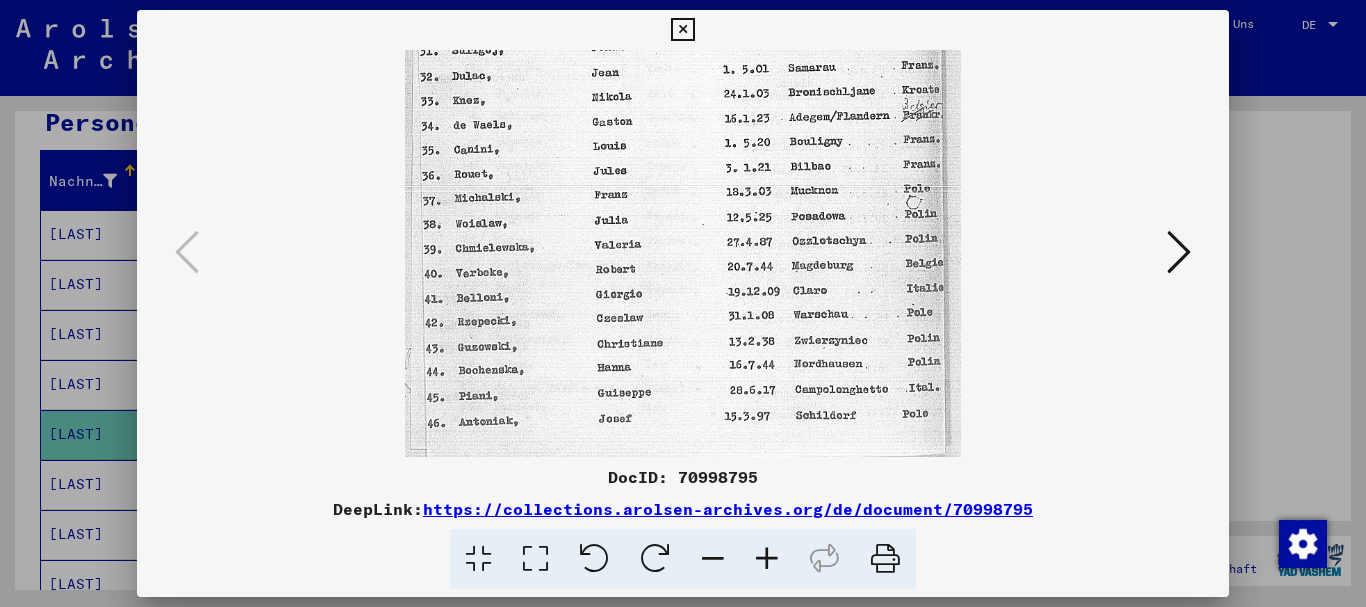 drag, startPoint x: 797, startPoint y: 335, endPoint x: 755, endPoint y: 118, distance: 221.02715 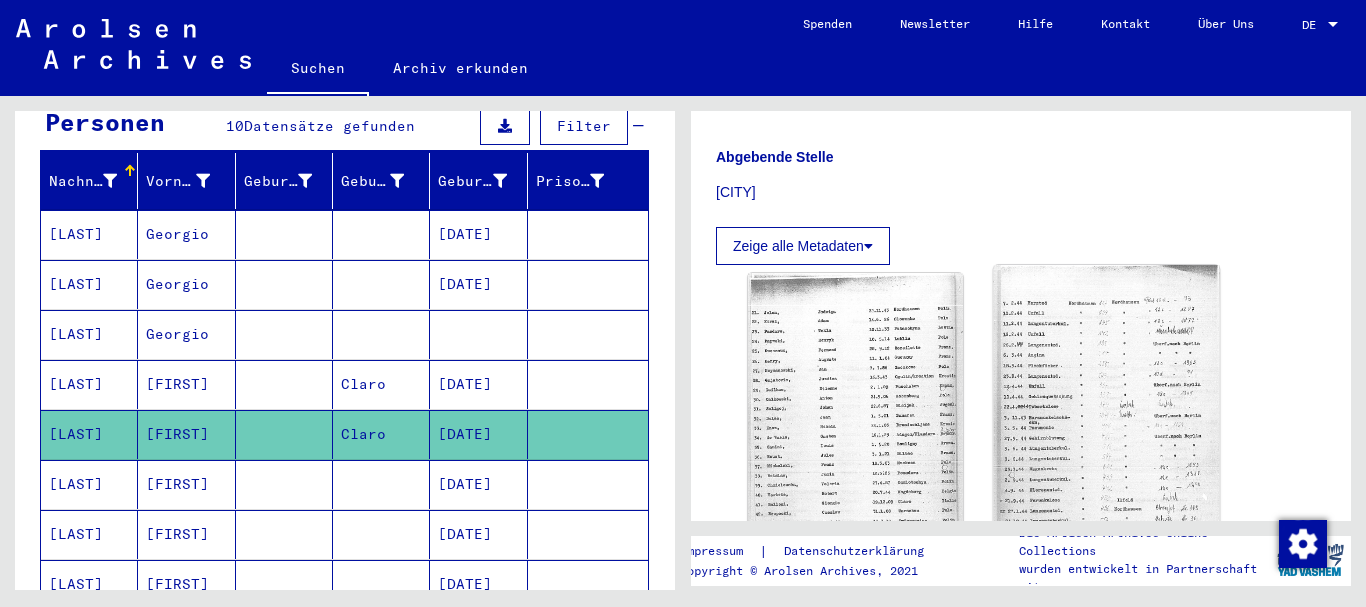 click 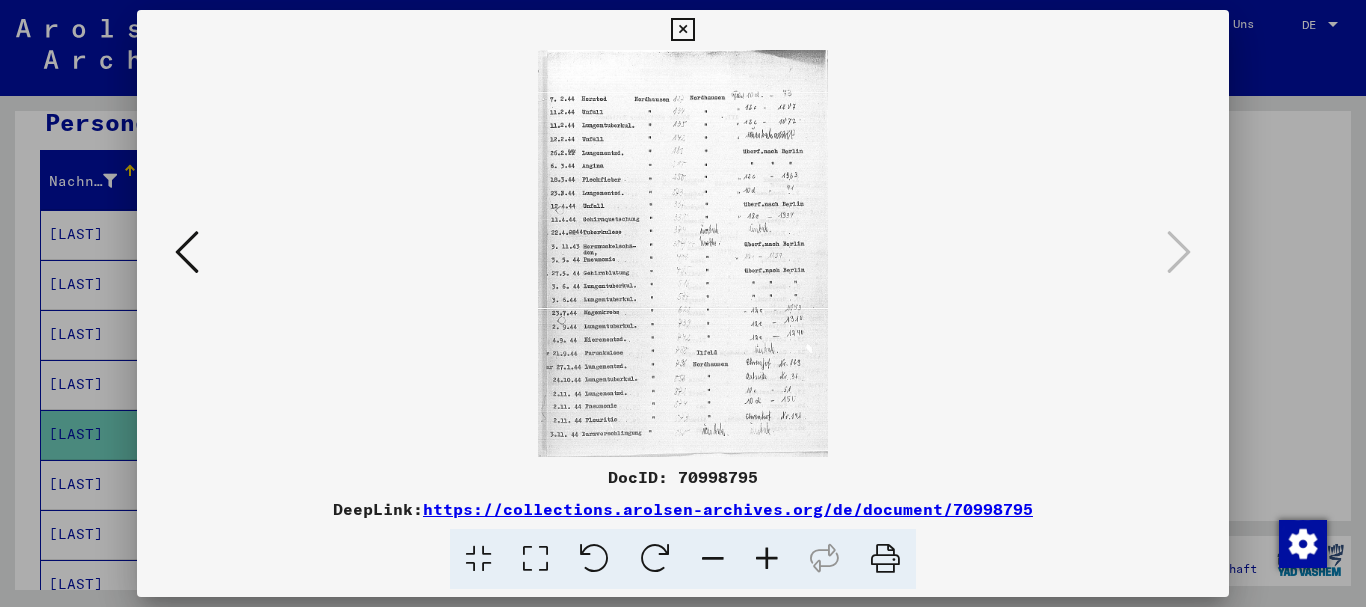 click at bounding box center (683, 303) 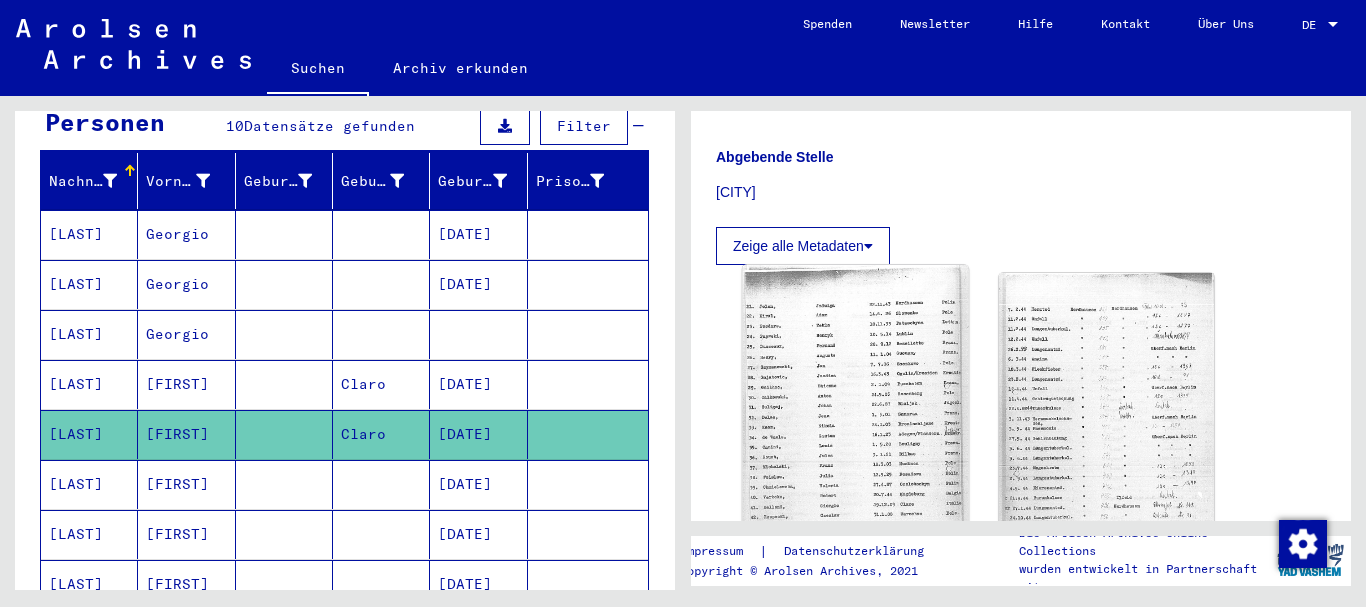 click 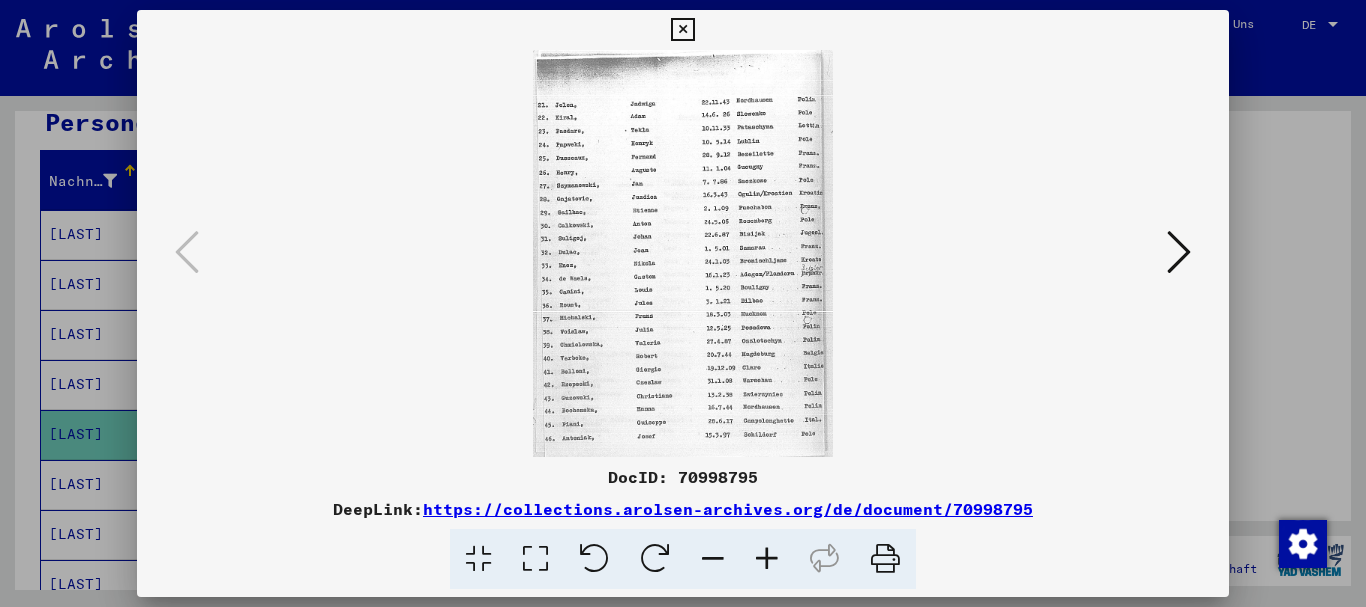 click at bounding box center [767, 559] 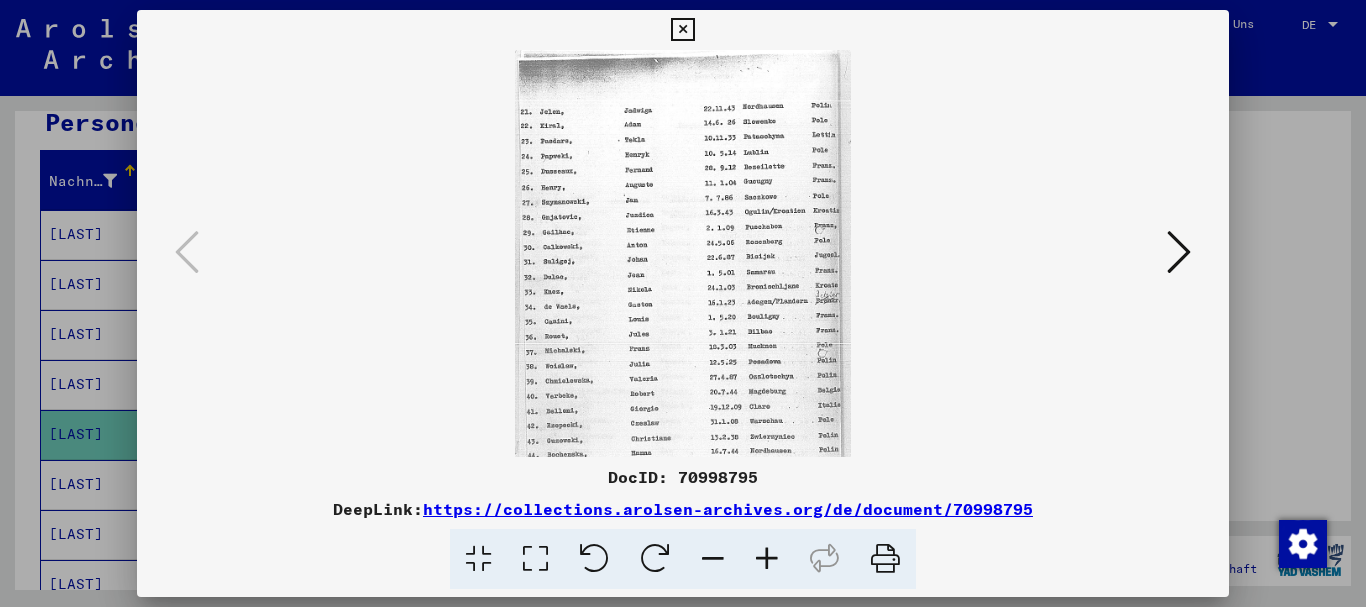 click at bounding box center [767, 559] 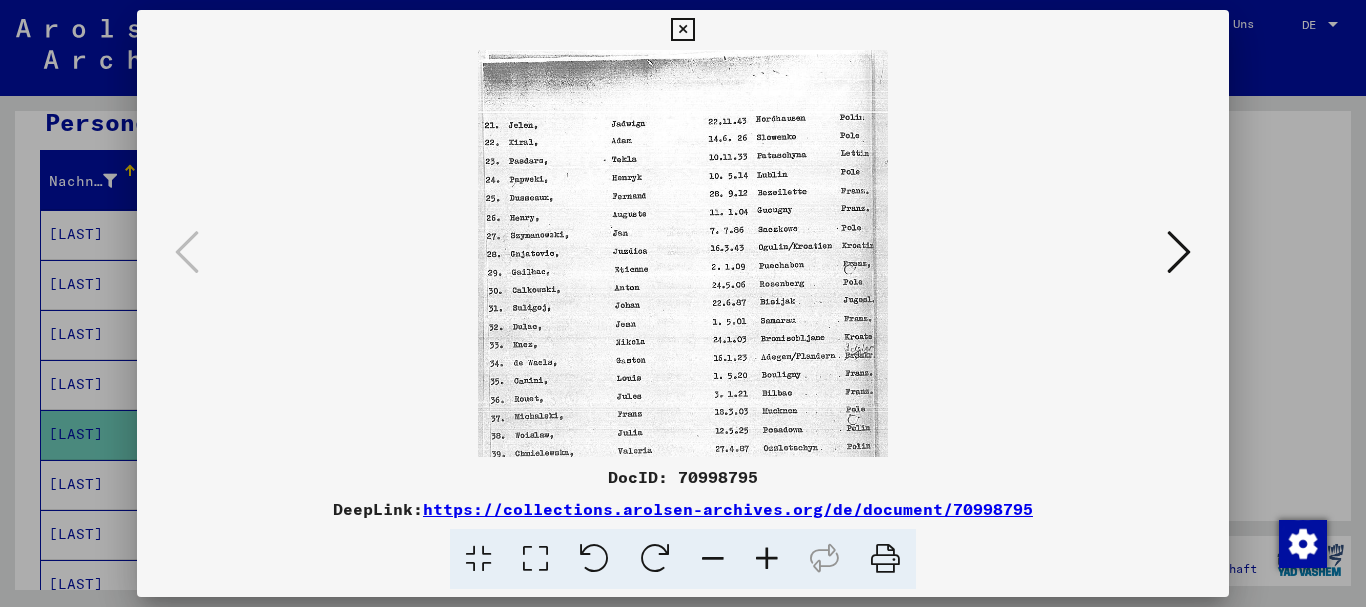 click at bounding box center [767, 559] 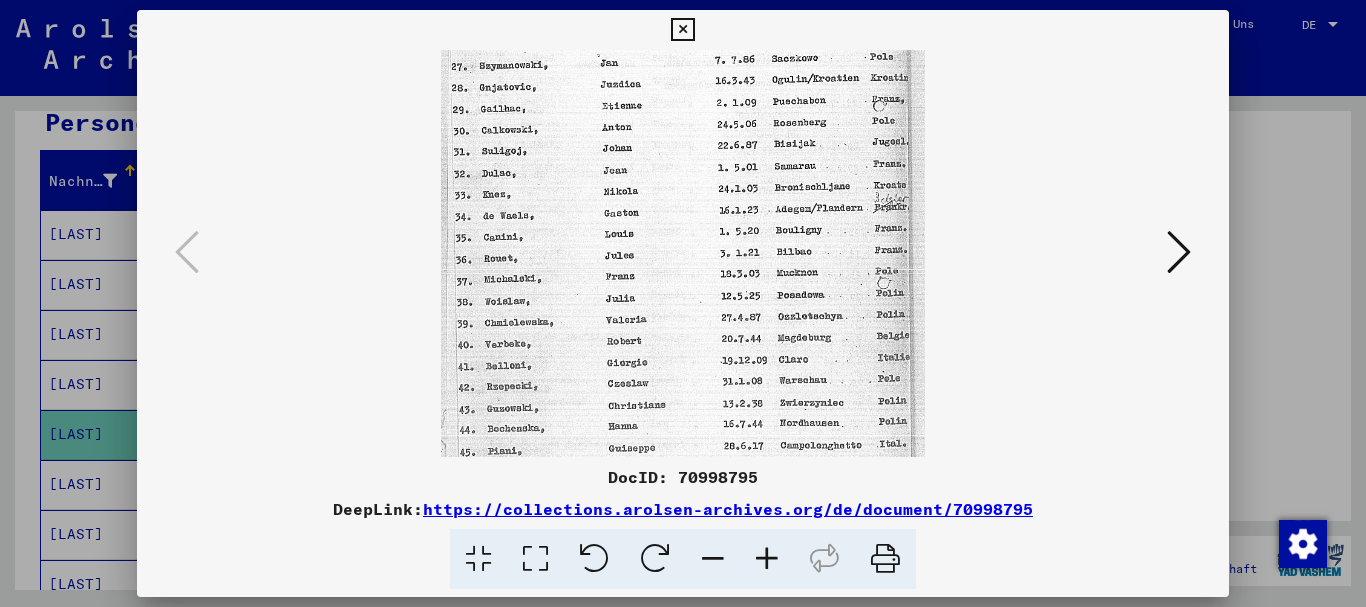 scroll, scrollTop: 221, scrollLeft: 0, axis: vertical 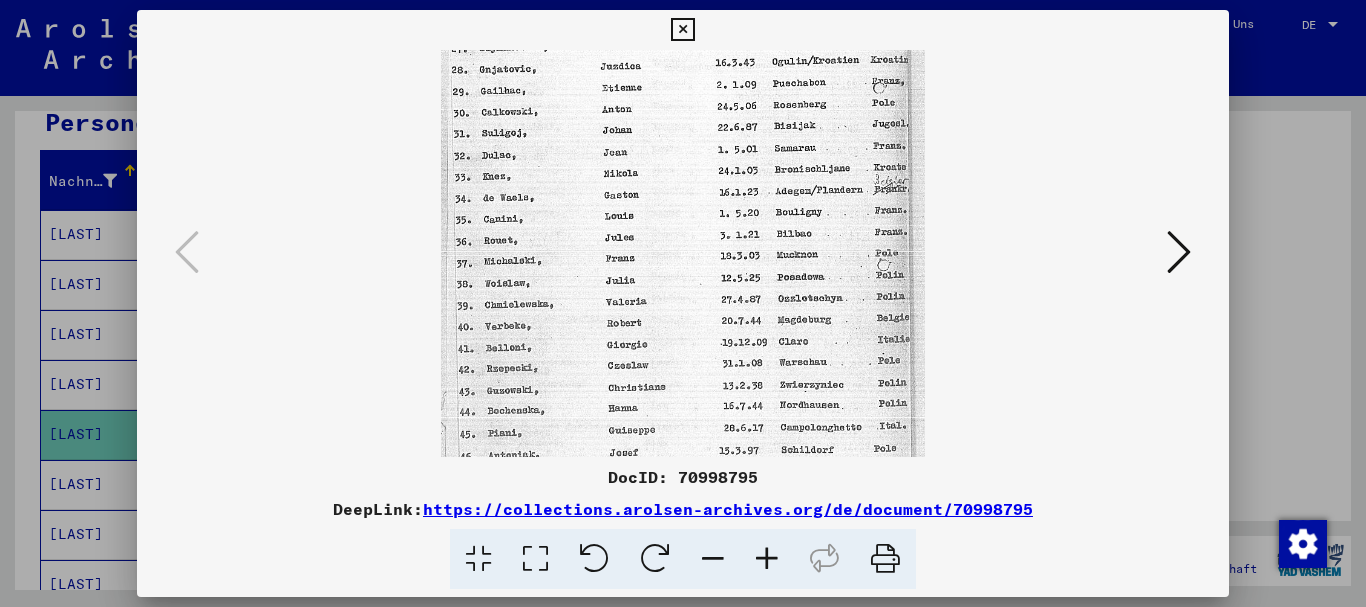 drag, startPoint x: 522, startPoint y: 406, endPoint x: 505, endPoint y: 185, distance: 221.65288 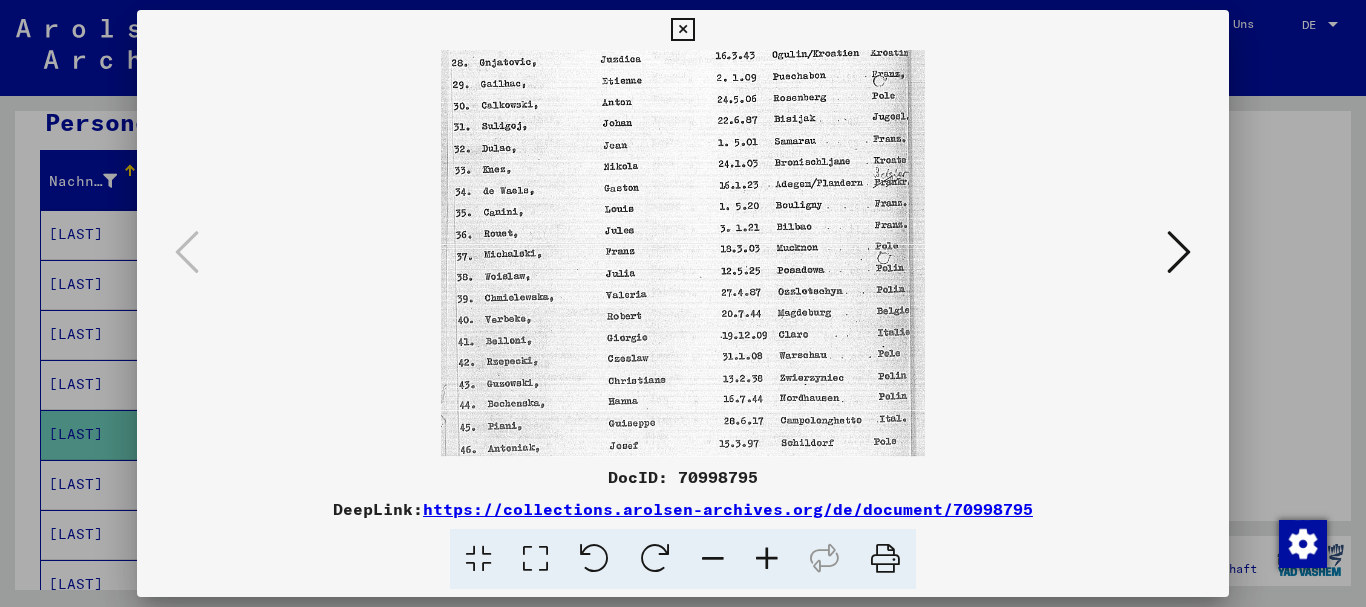 scroll, scrollTop: 250, scrollLeft: 0, axis: vertical 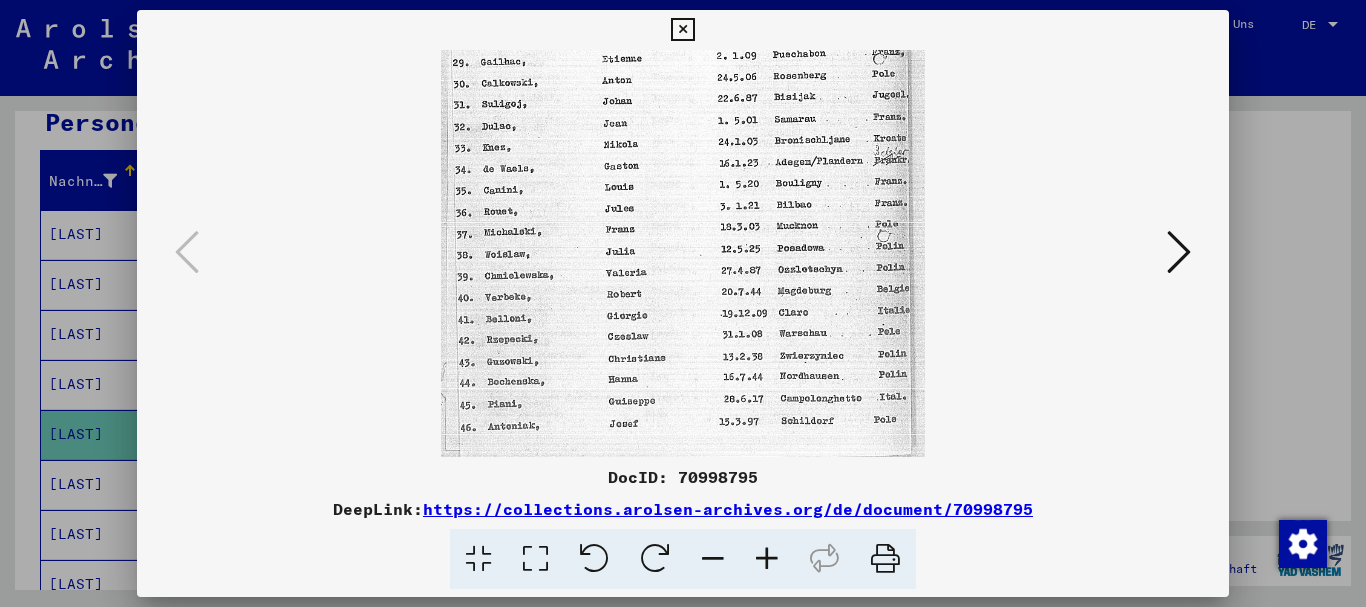 drag, startPoint x: 504, startPoint y: 187, endPoint x: 557, endPoint y: 158, distance: 60.41523 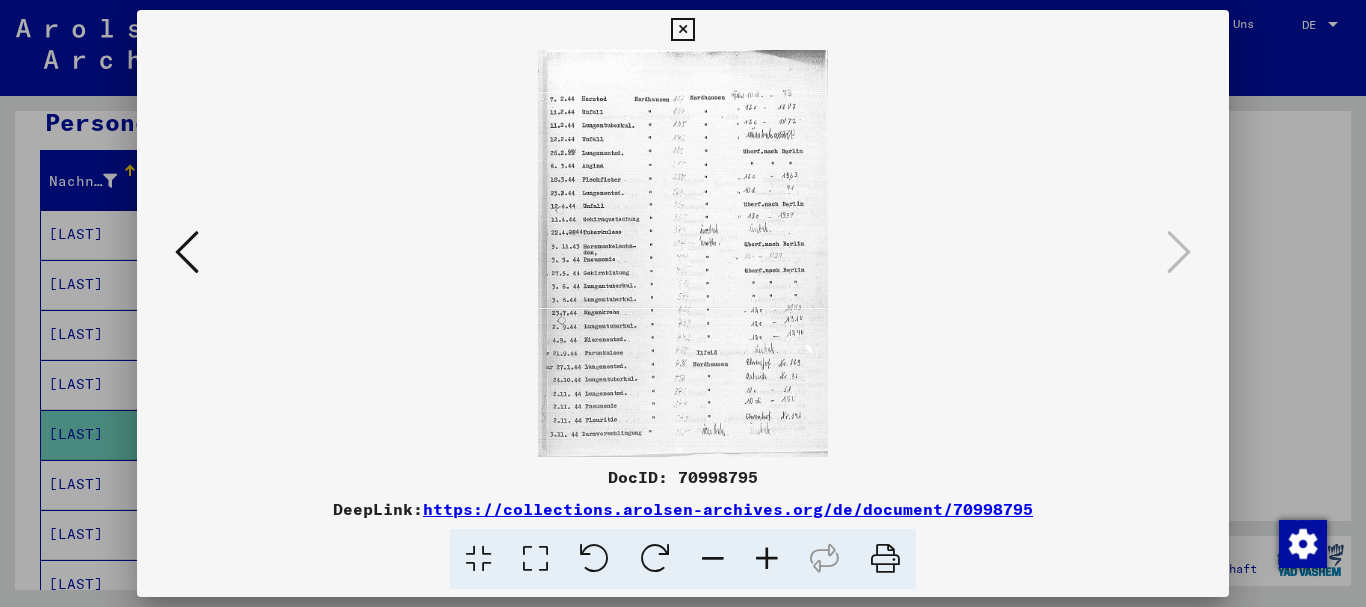 click at bounding box center (767, 559) 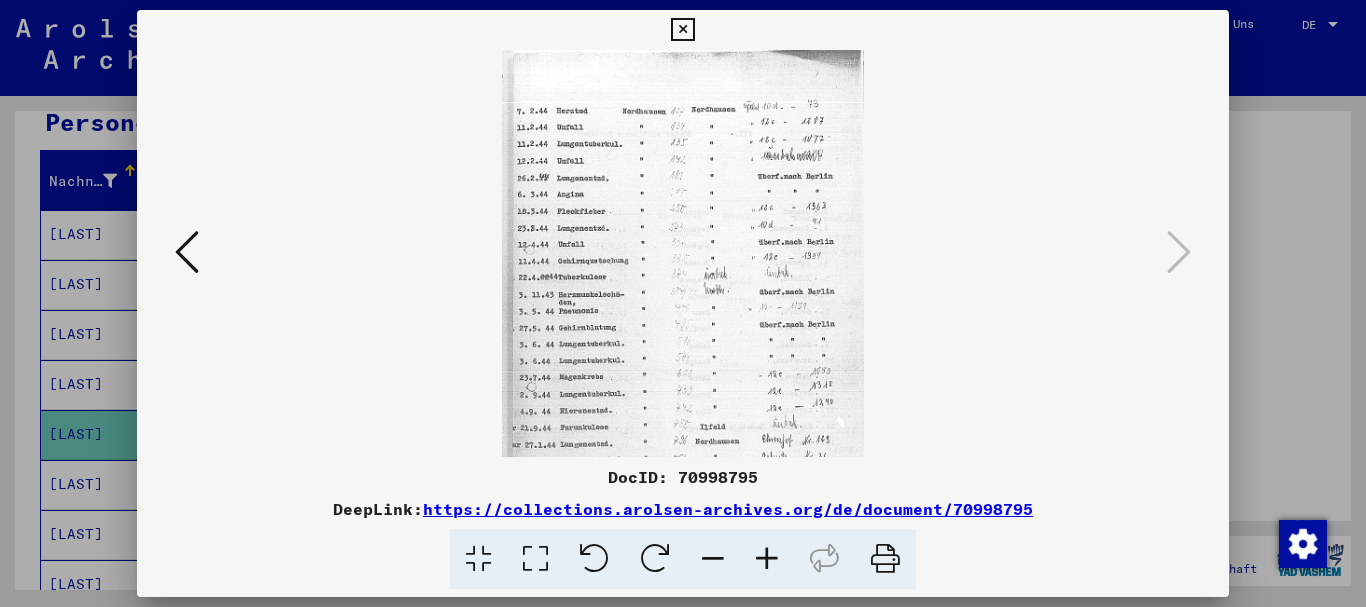 click at bounding box center [767, 559] 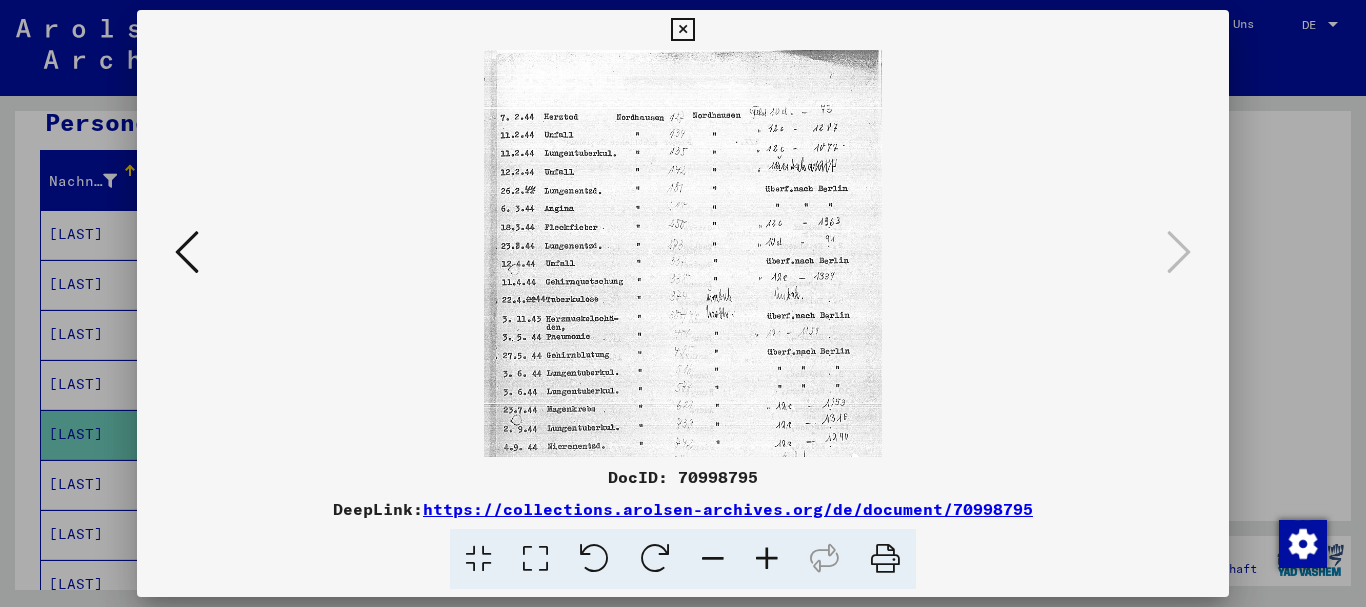 click at bounding box center (767, 559) 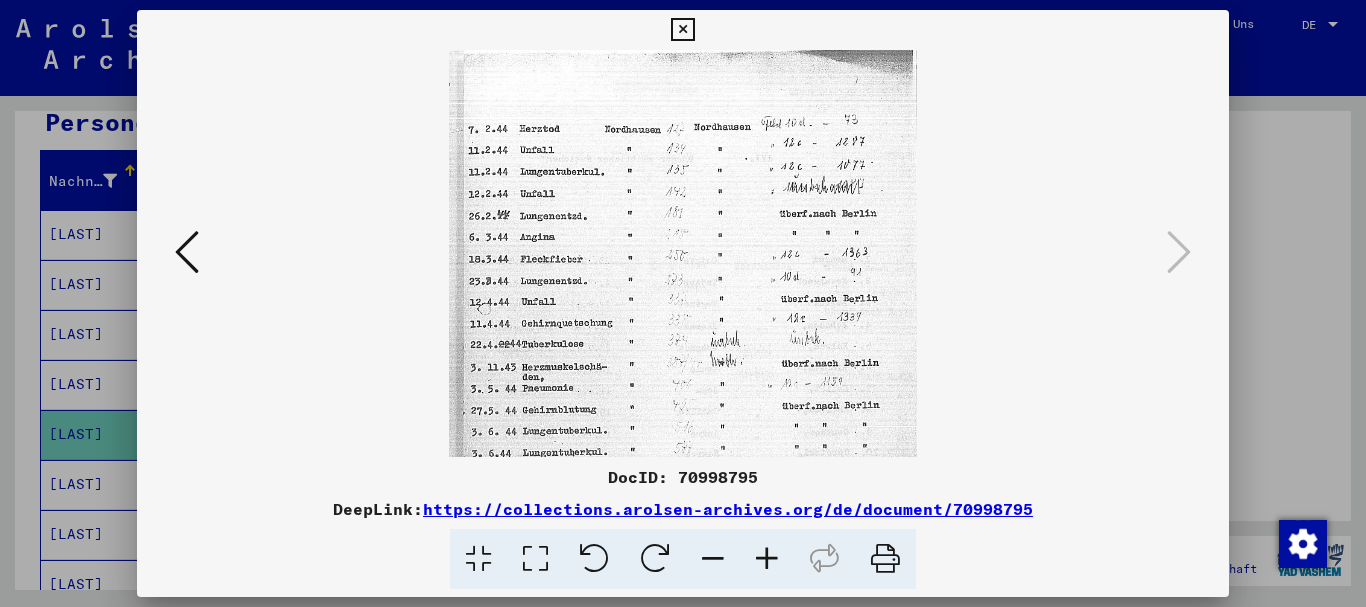 drag, startPoint x: 766, startPoint y: 563, endPoint x: 673, endPoint y: 416, distance: 173.94827 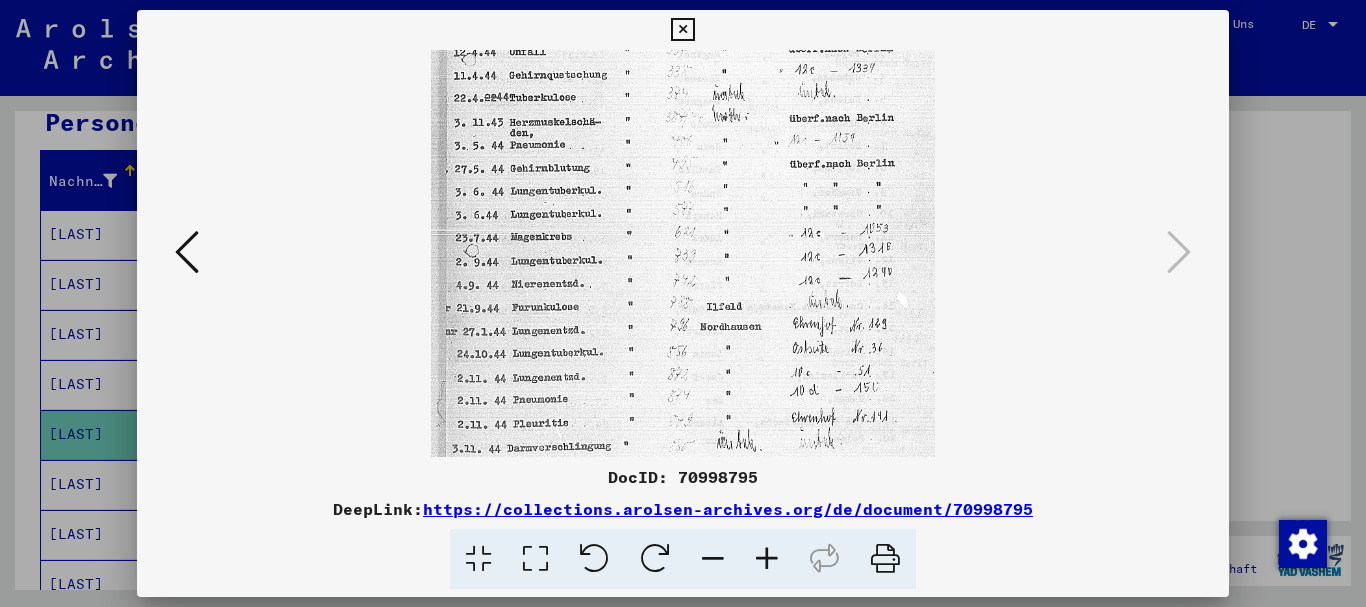 scroll, scrollTop: 300, scrollLeft: 0, axis: vertical 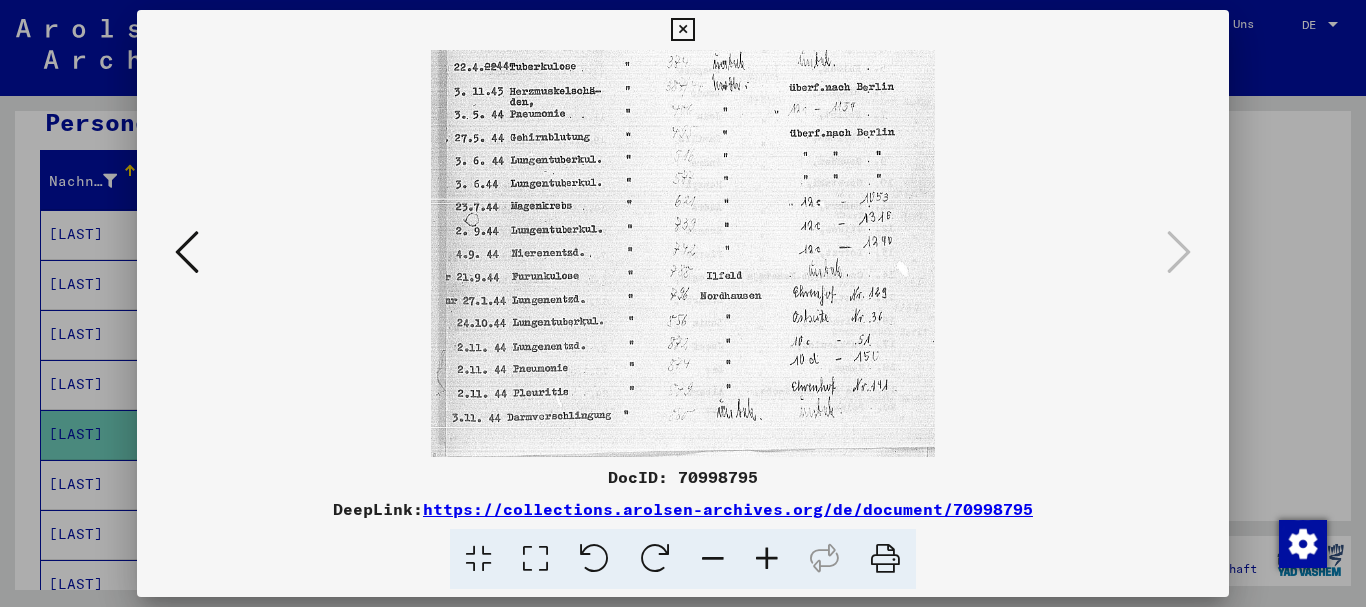 drag, startPoint x: 615, startPoint y: 402, endPoint x: 743, endPoint y: 71, distance: 354.8873 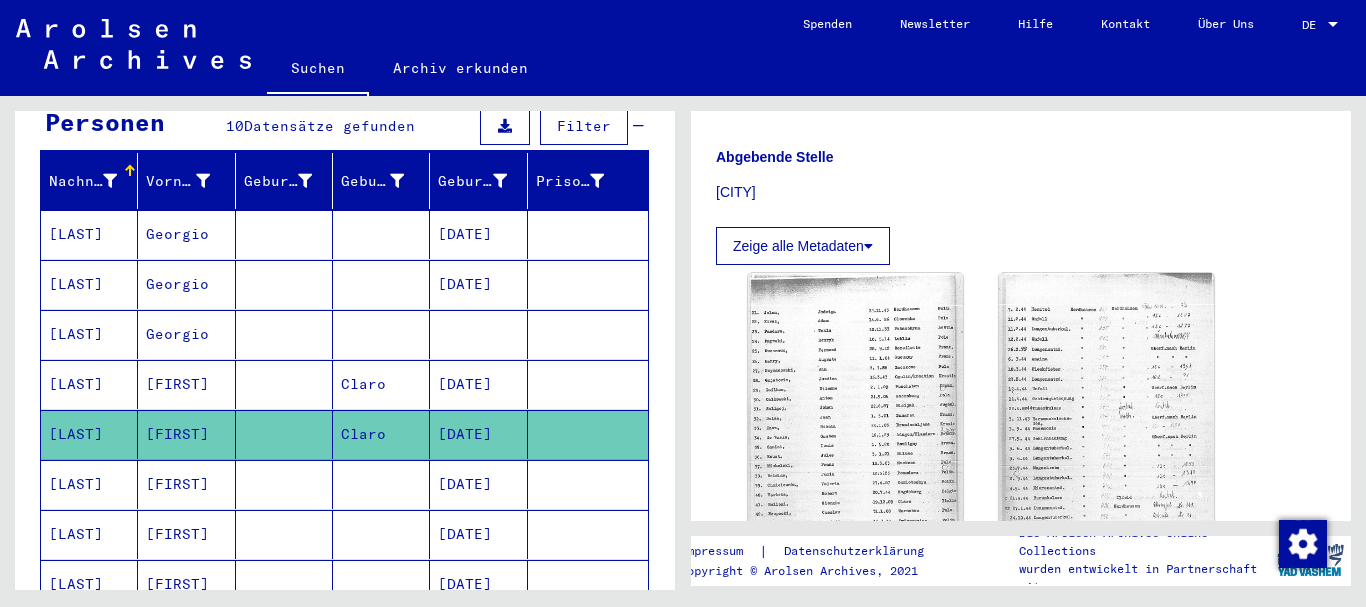 click on "BELLONI" at bounding box center (89, 534) 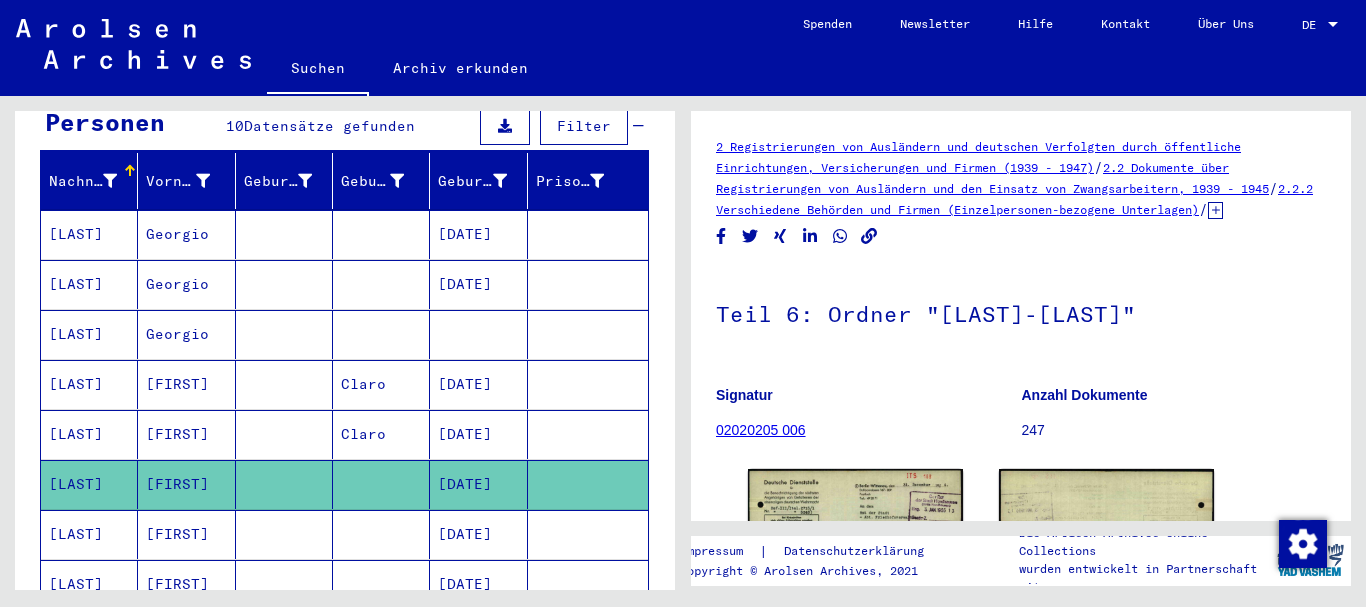 scroll, scrollTop: 267, scrollLeft: 0, axis: vertical 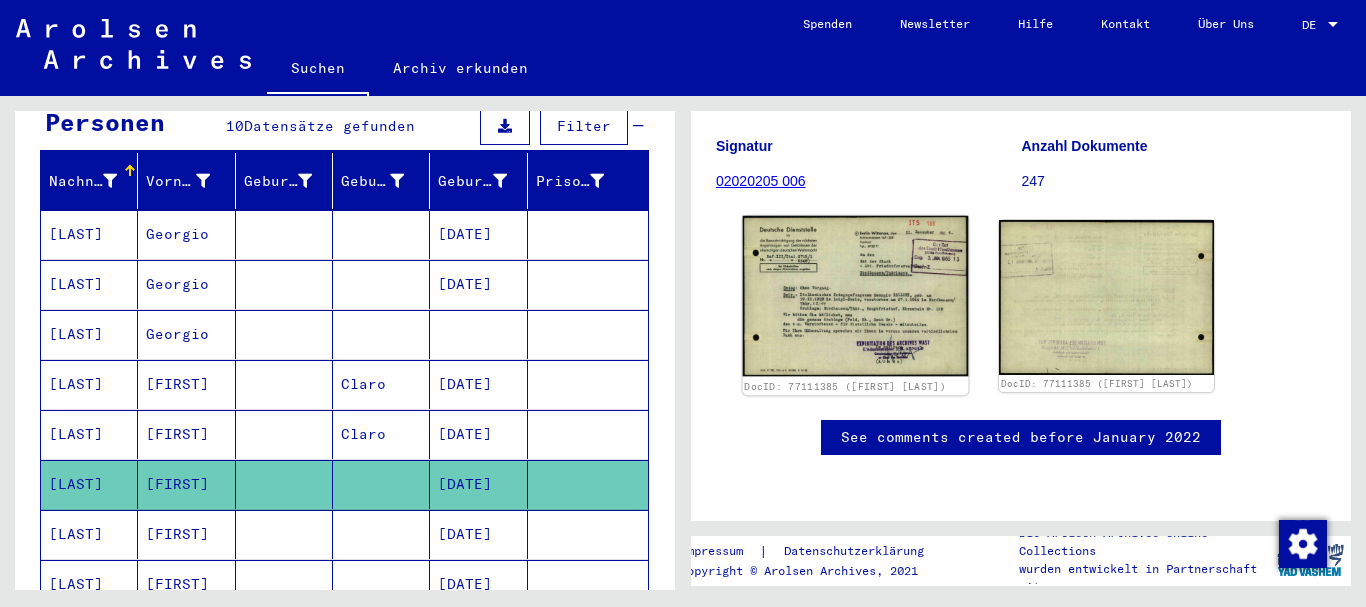 click 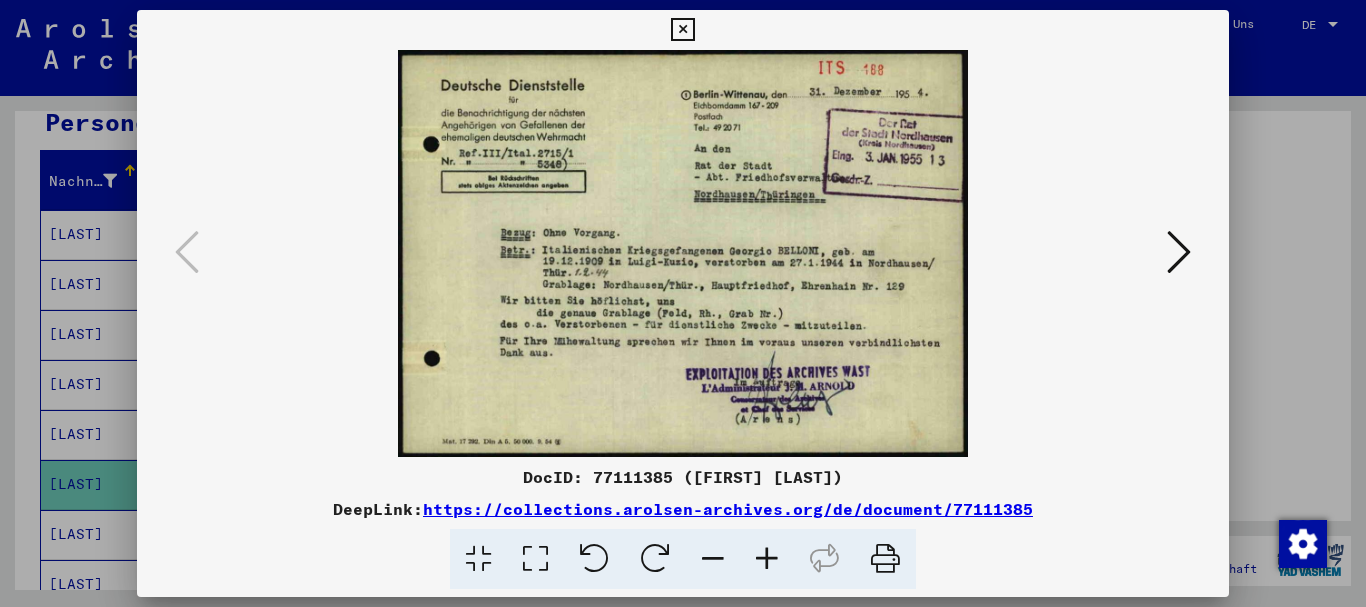 click at bounding box center [1179, 252] 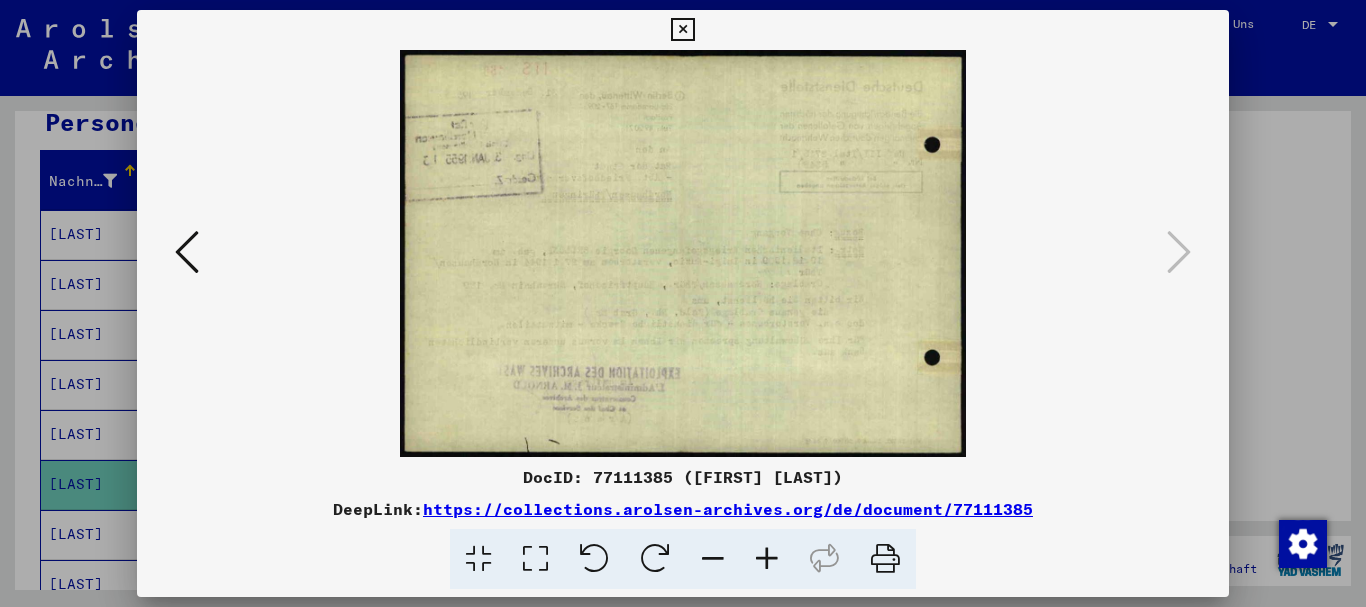 click at bounding box center (683, 303) 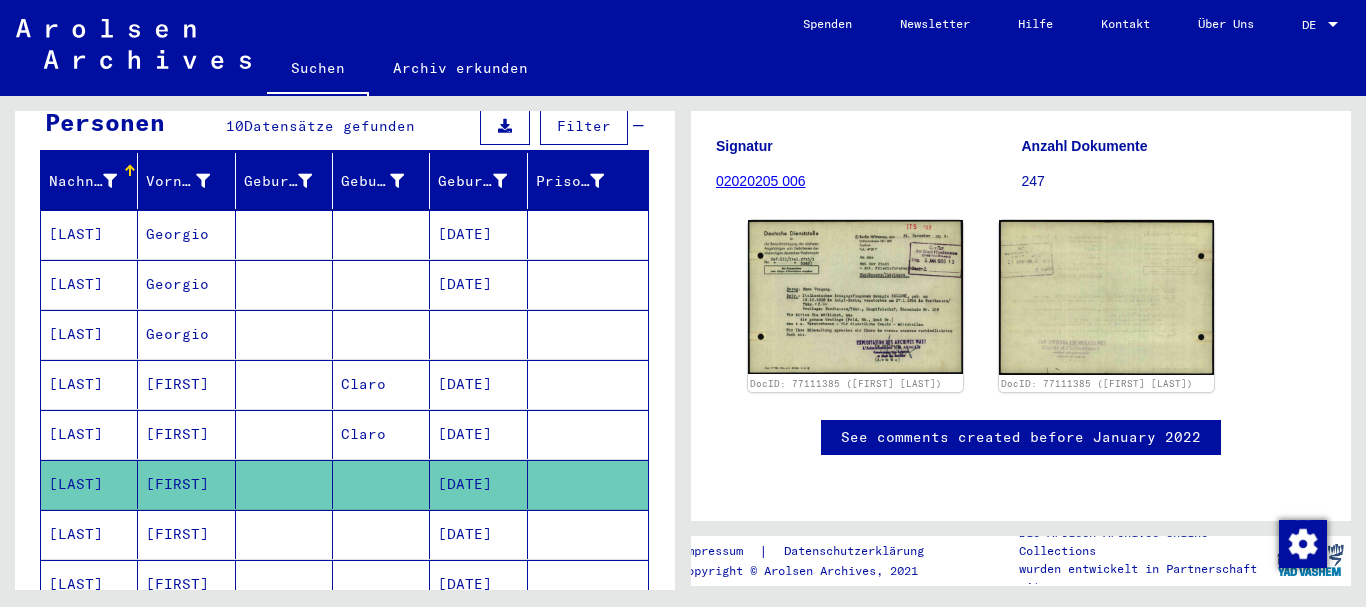 click at bounding box center (381, 584) 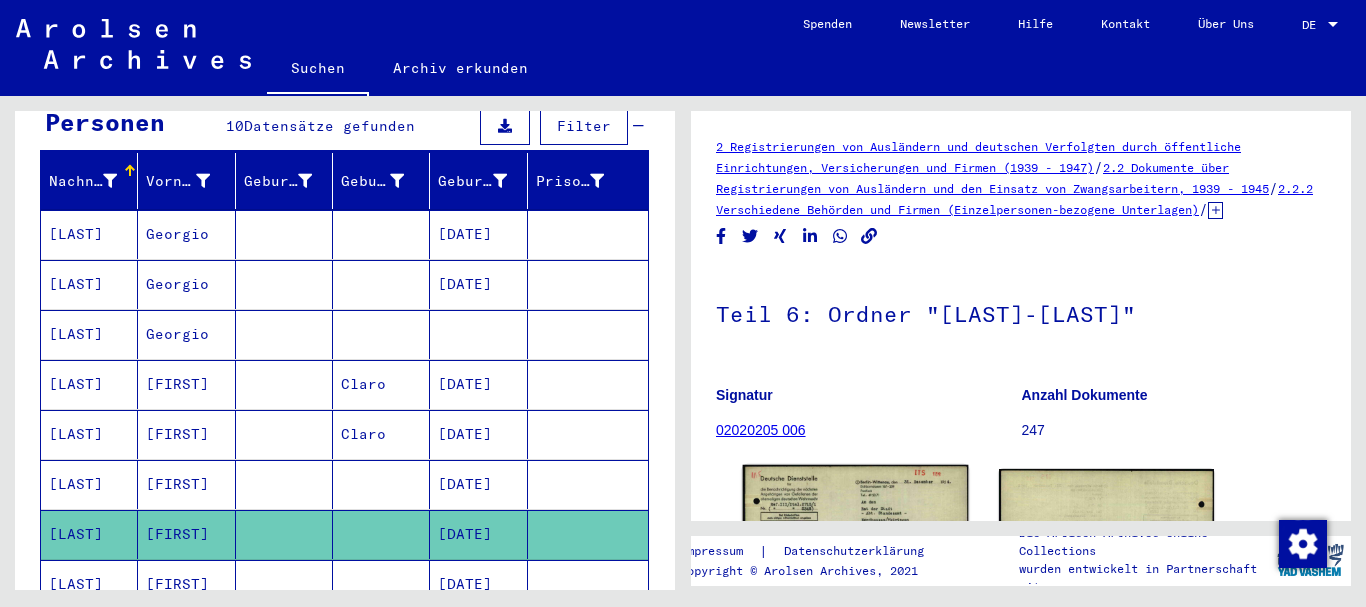 scroll, scrollTop: 280, scrollLeft: 0, axis: vertical 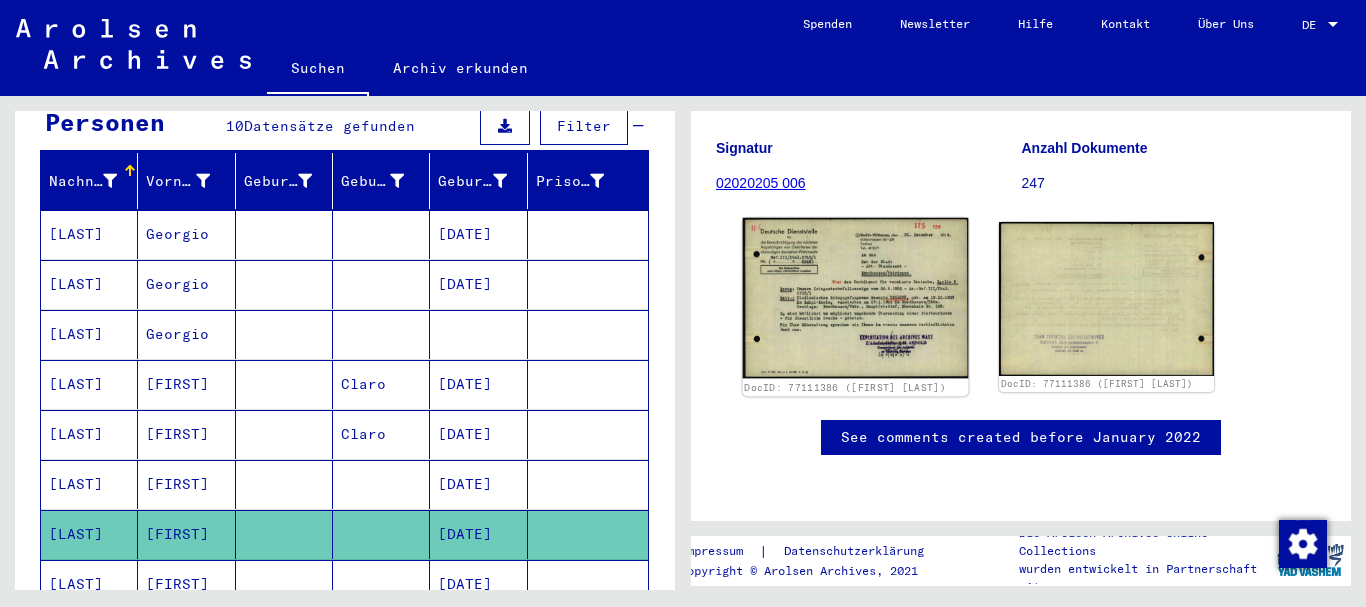 click 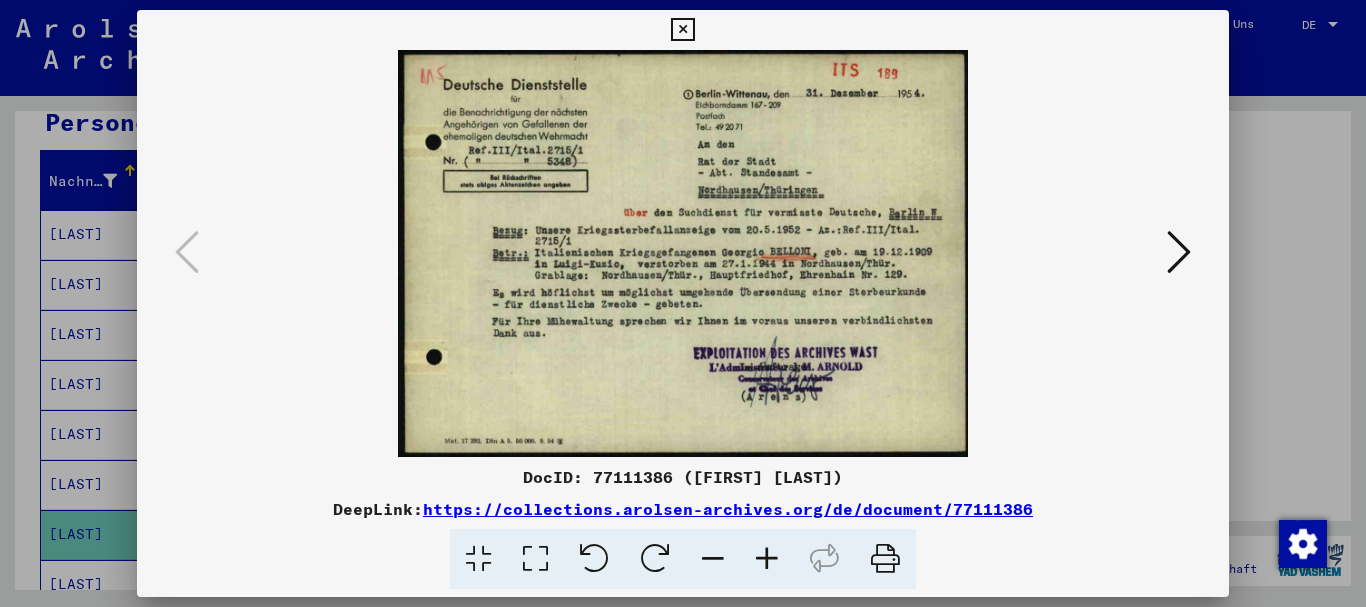 click at bounding box center [683, 303] 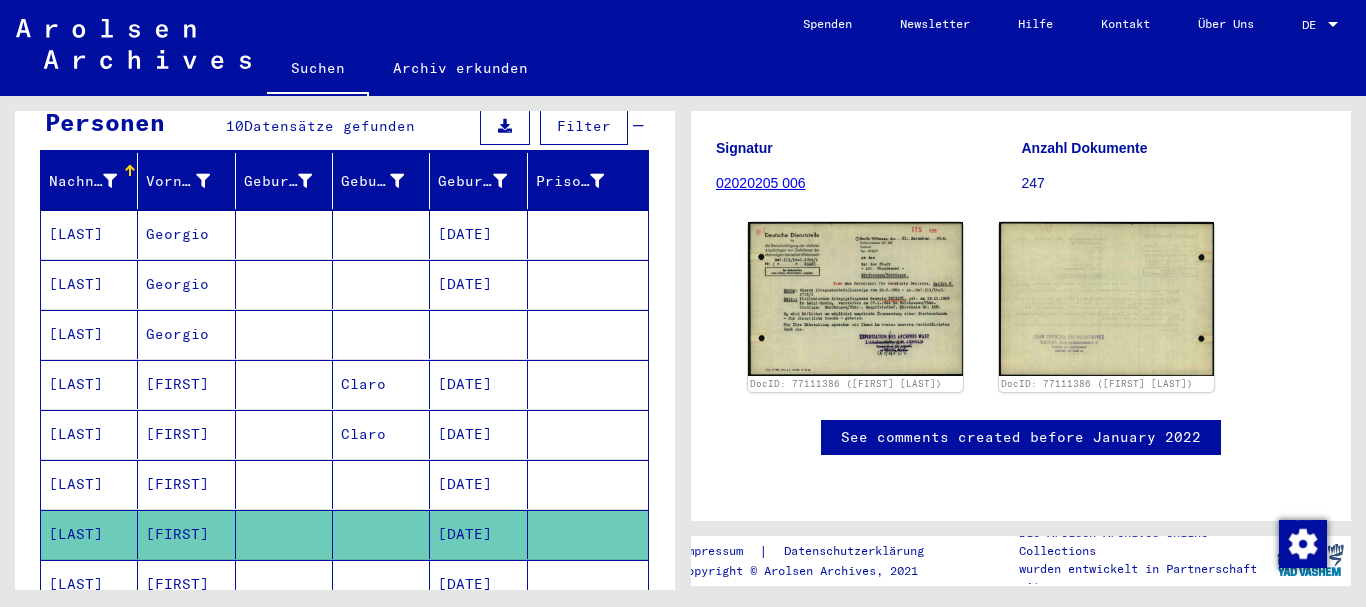click on "BELLONI" at bounding box center (89, 634) 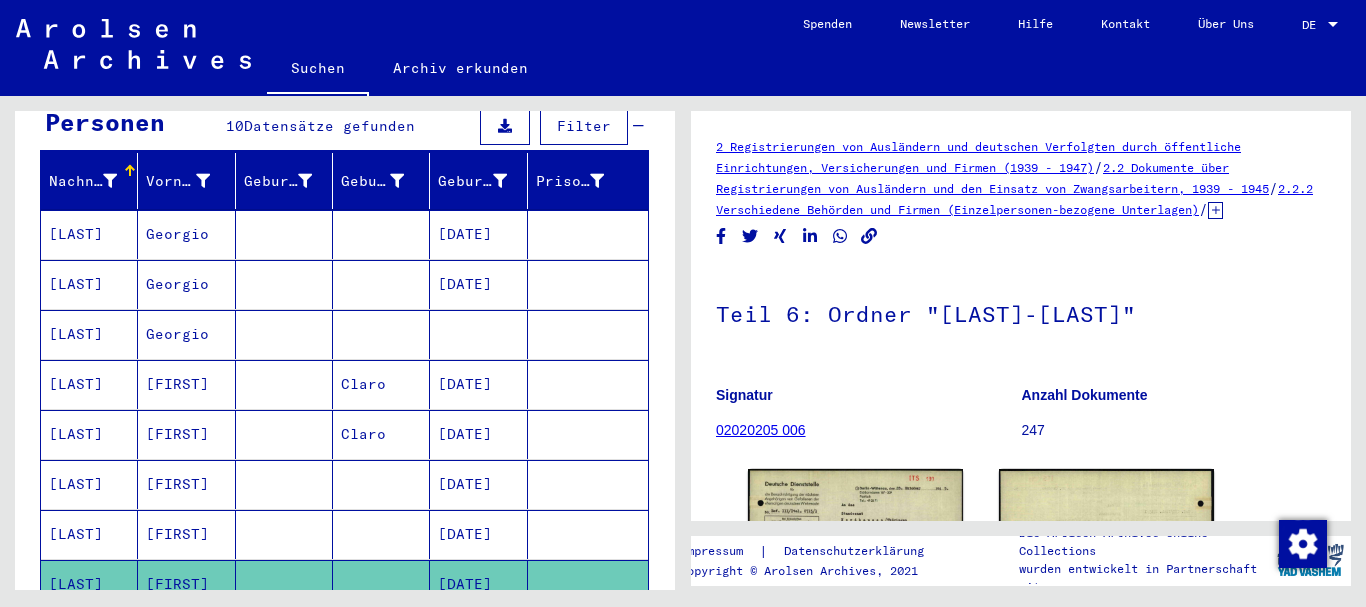 scroll, scrollTop: 127, scrollLeft: 0, axis: vertical 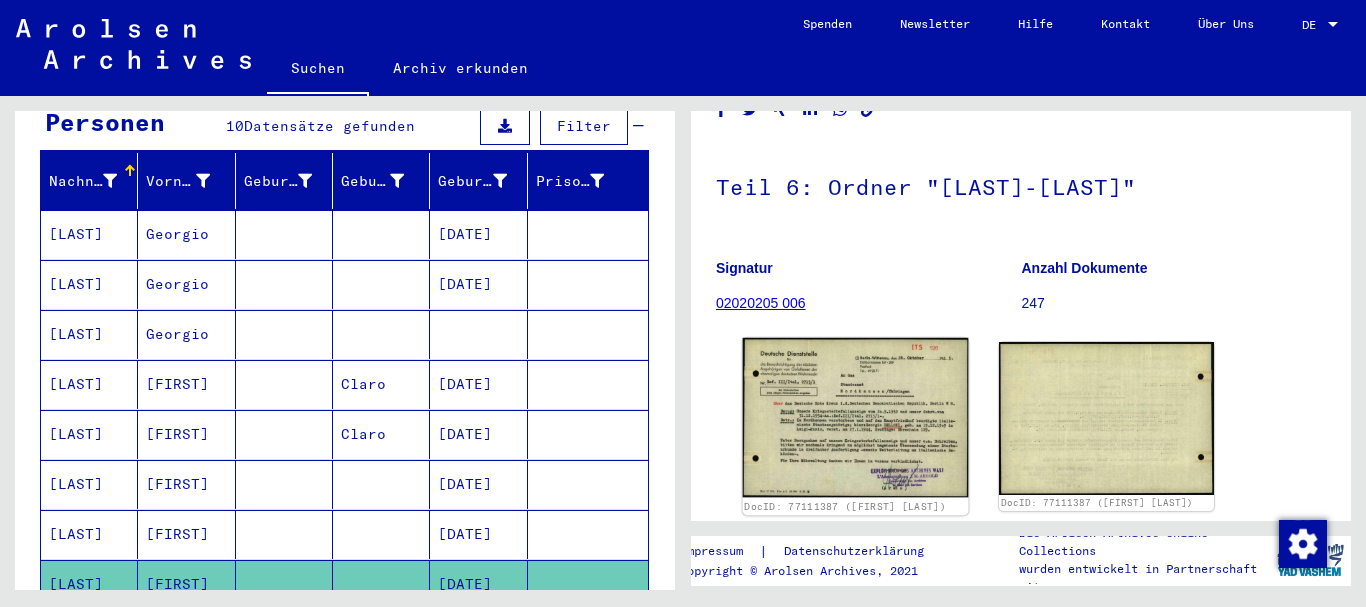 click 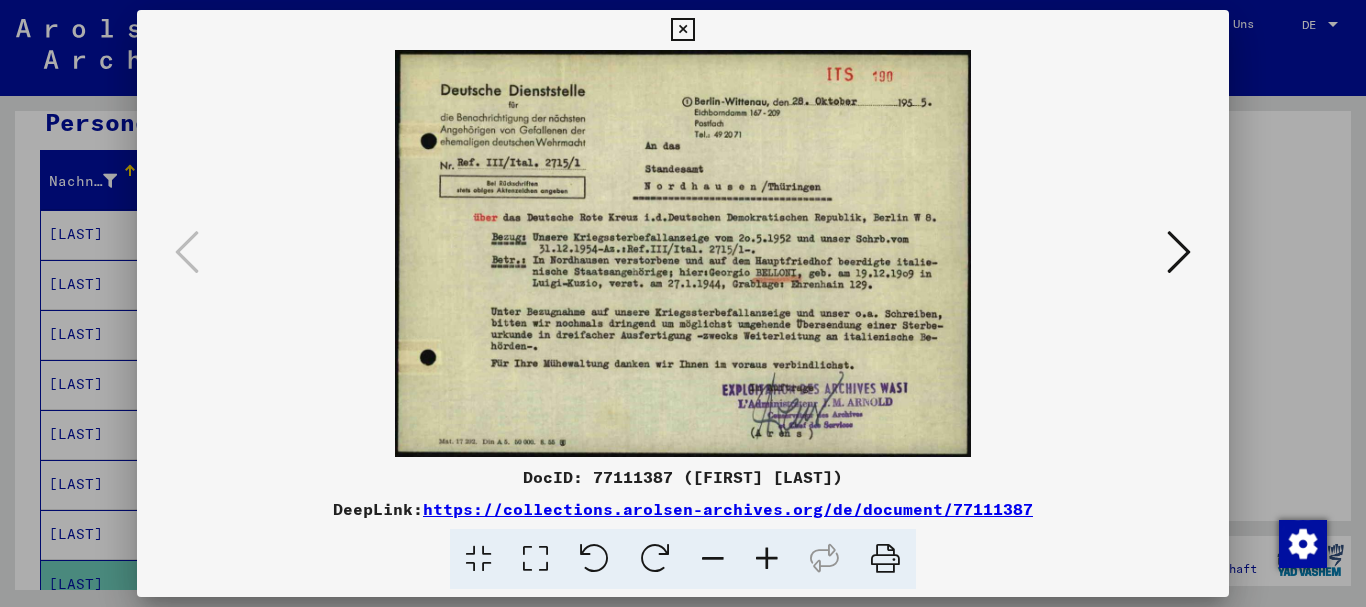 drag, startPoint x: 0, startPoint y: 467, endPoint x: 16, endPoint y: 402, distance: 66.94027 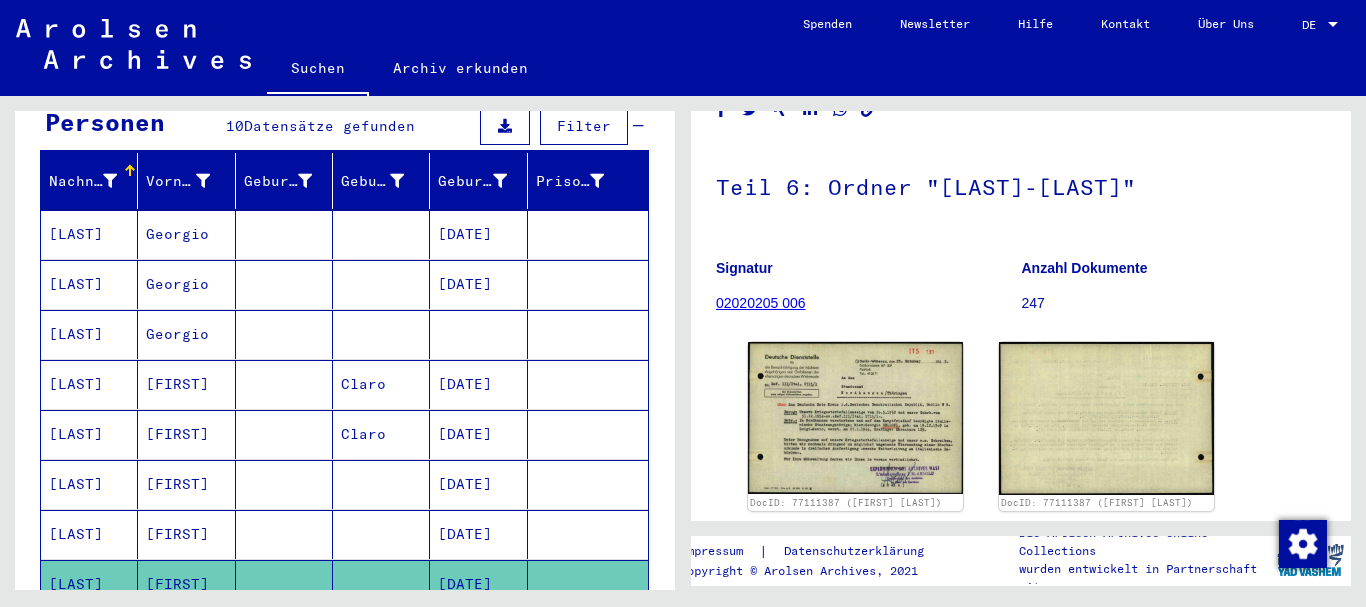 scroll, scrollTop: 540, scrollLeft: 0, axis: vertical 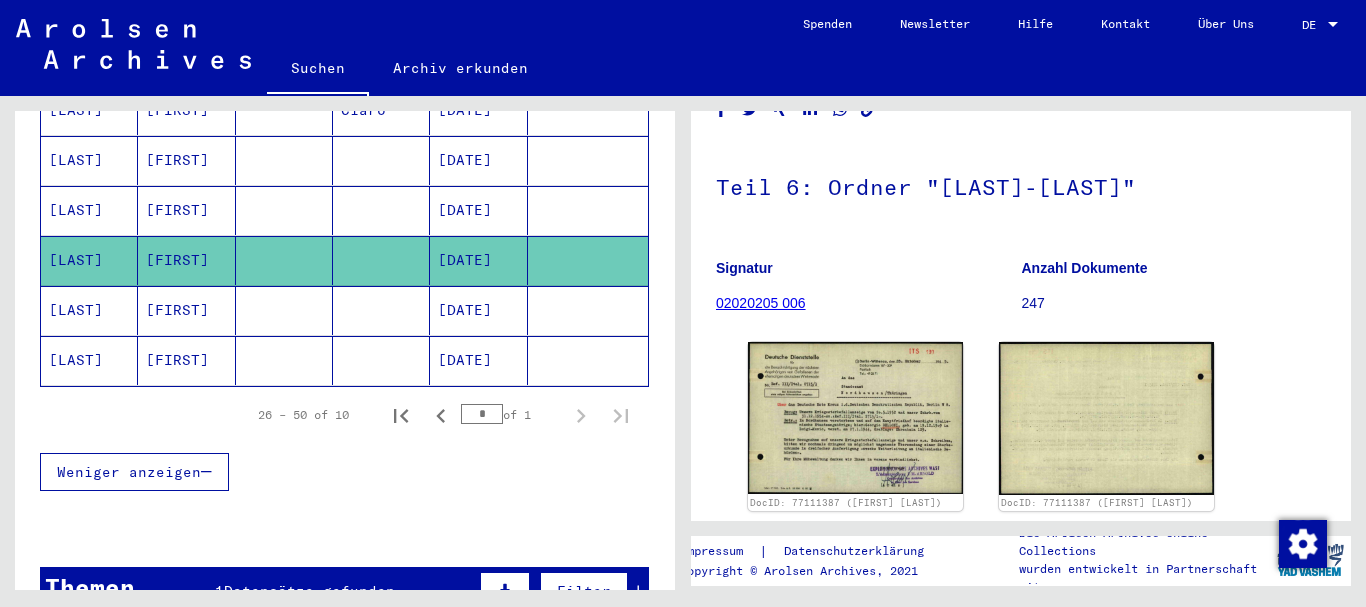 click at bounding box center [381, 360] 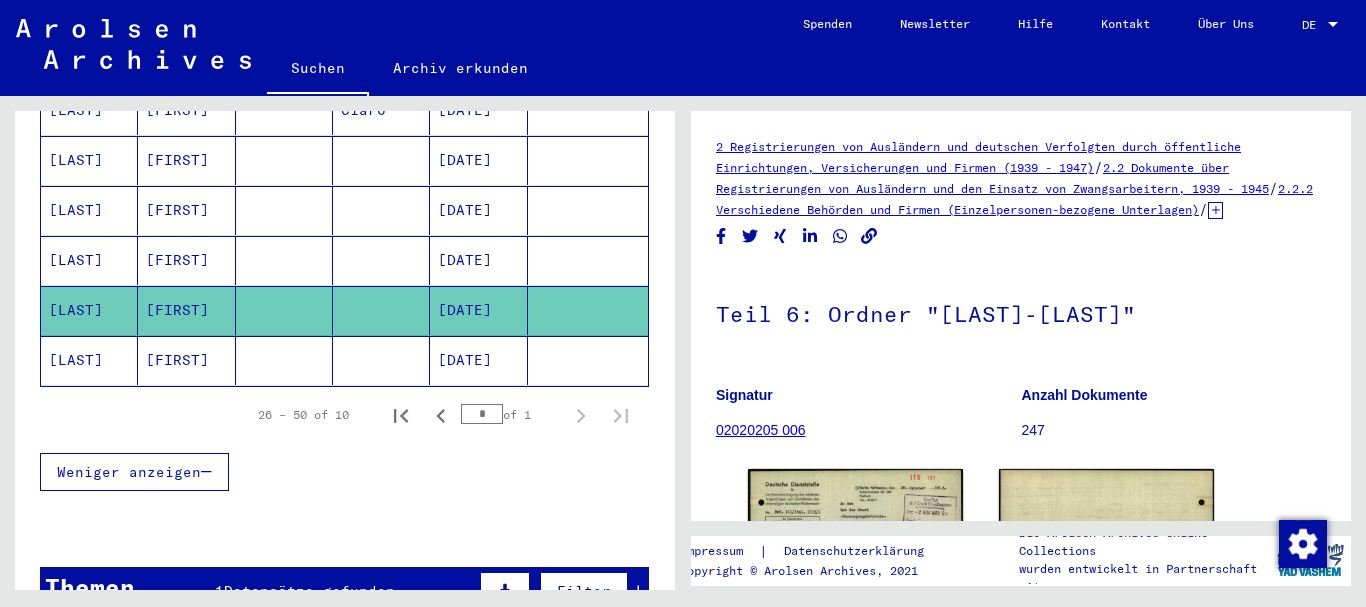 scroll, scrollTop: 279, scrollLeft: 0, axis: vertical 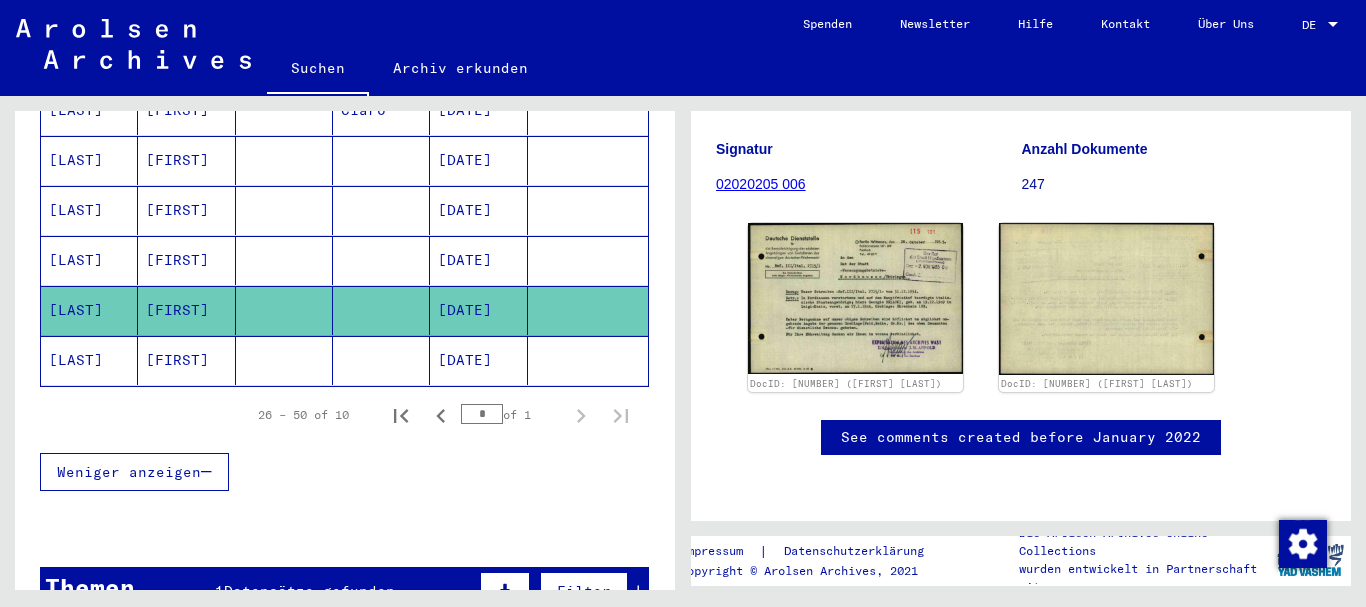 click 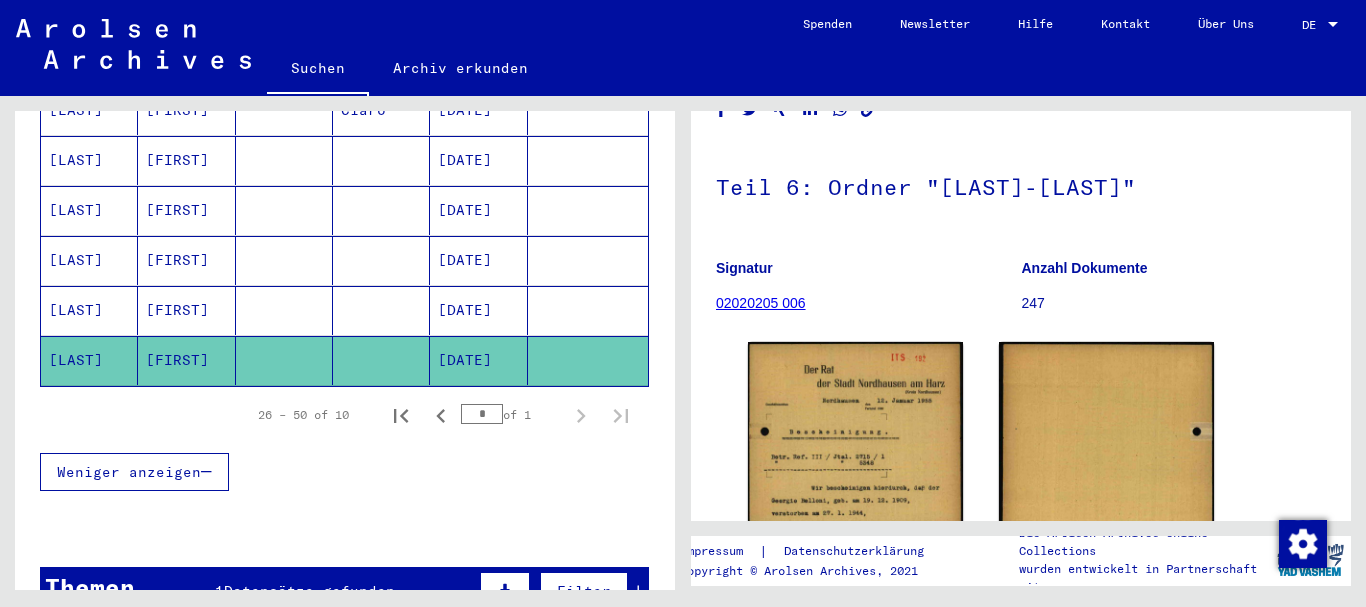 scroll, scrollTop: 428, scrollLeft: 0, axis: vertical 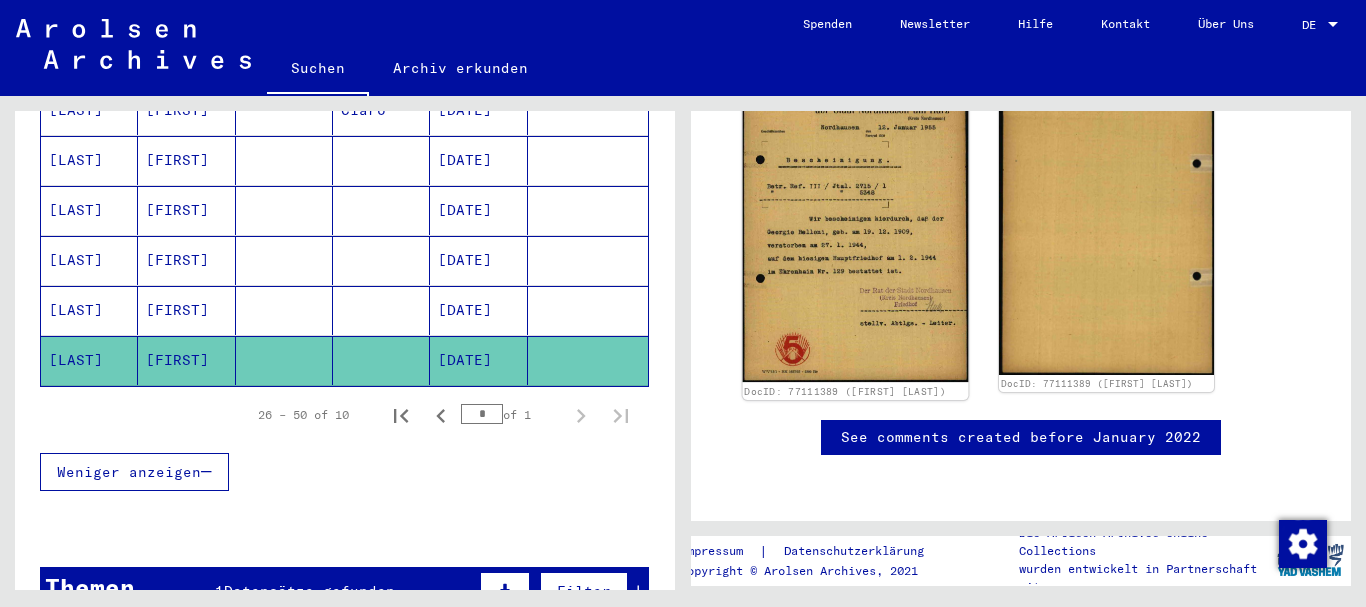 click 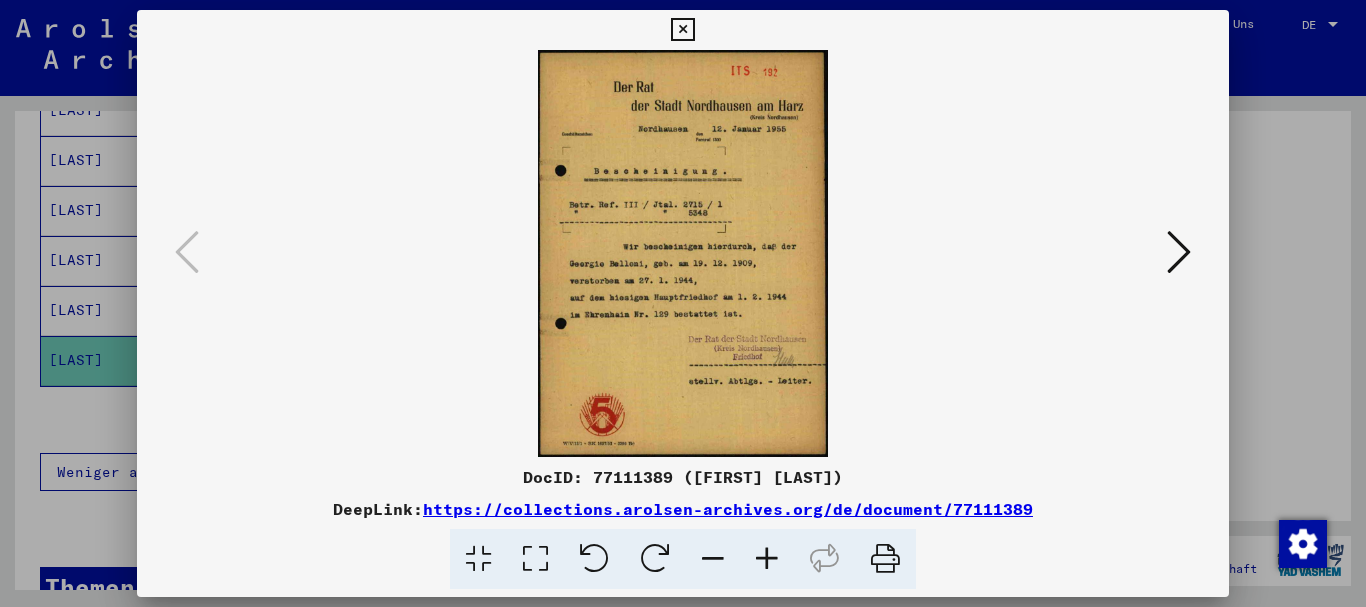 click at bounding box center [683, 303] 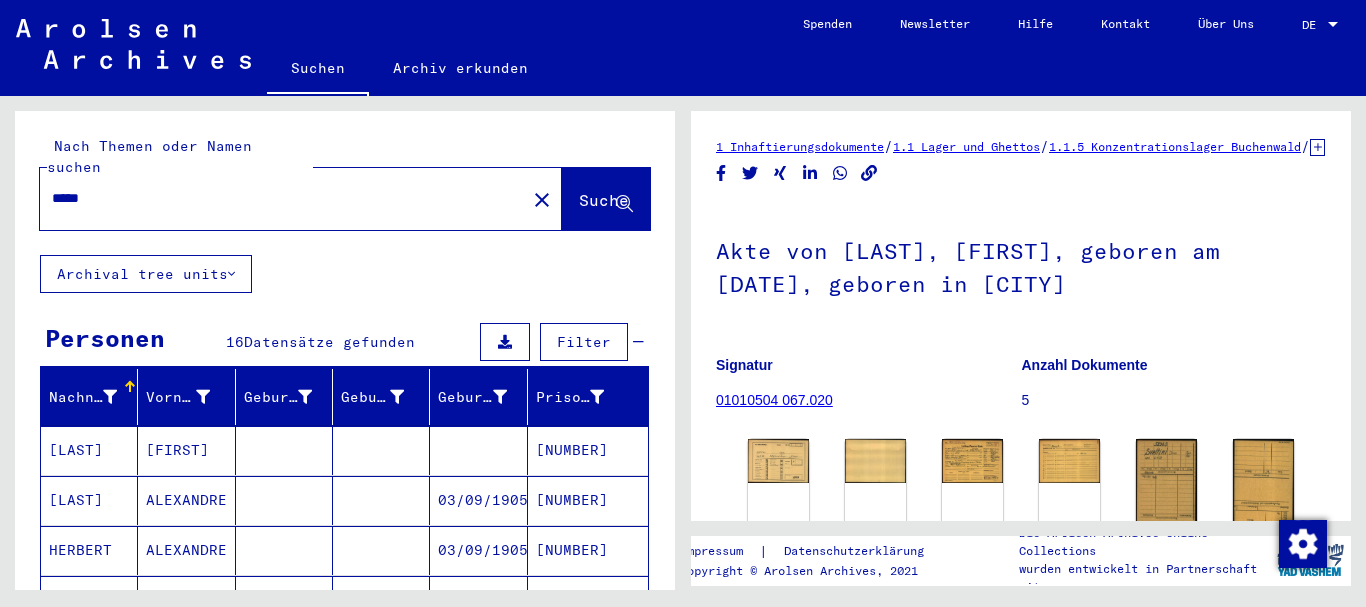 scroll, scrollTop: 0, scrollLeft: 0, axis: both 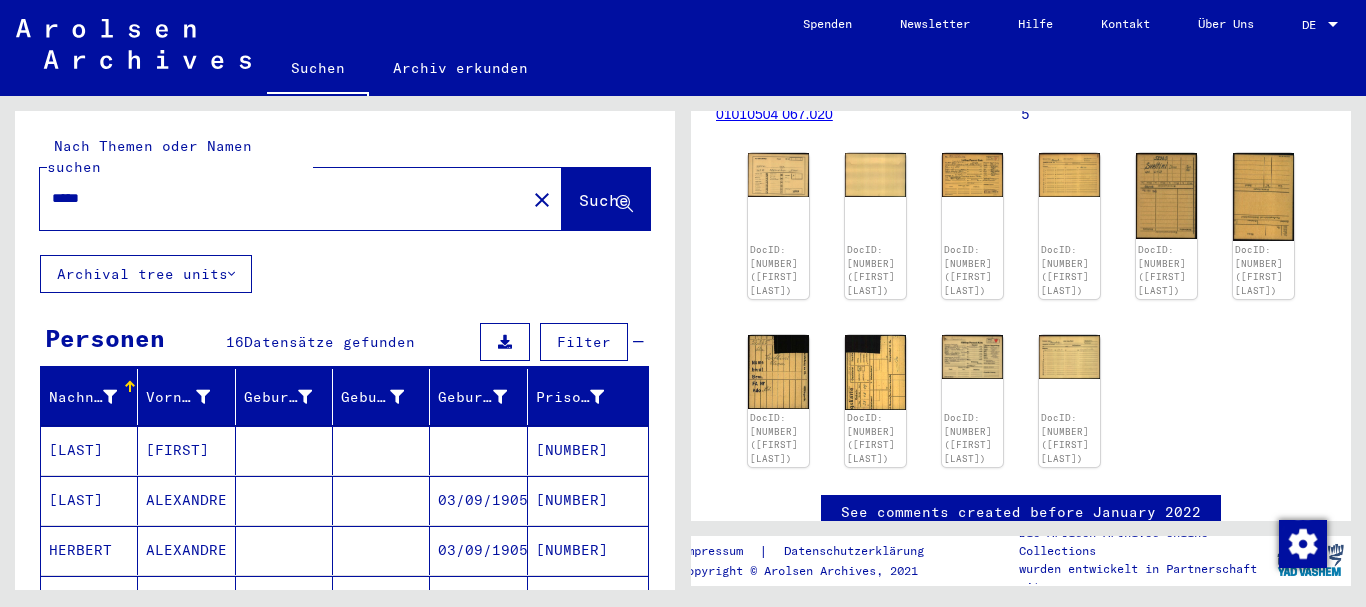 click on "*****" at bounding box center [283, 198] 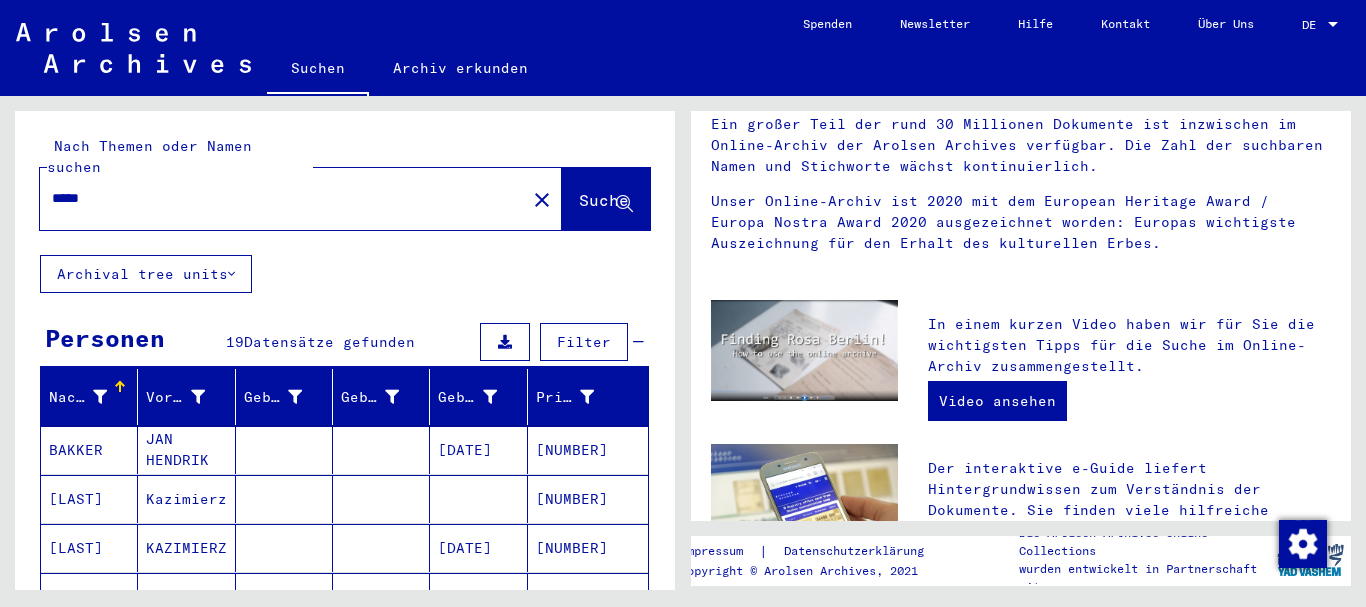 scroll, scrollTop: 0, scrollLeft: 0, axis: both 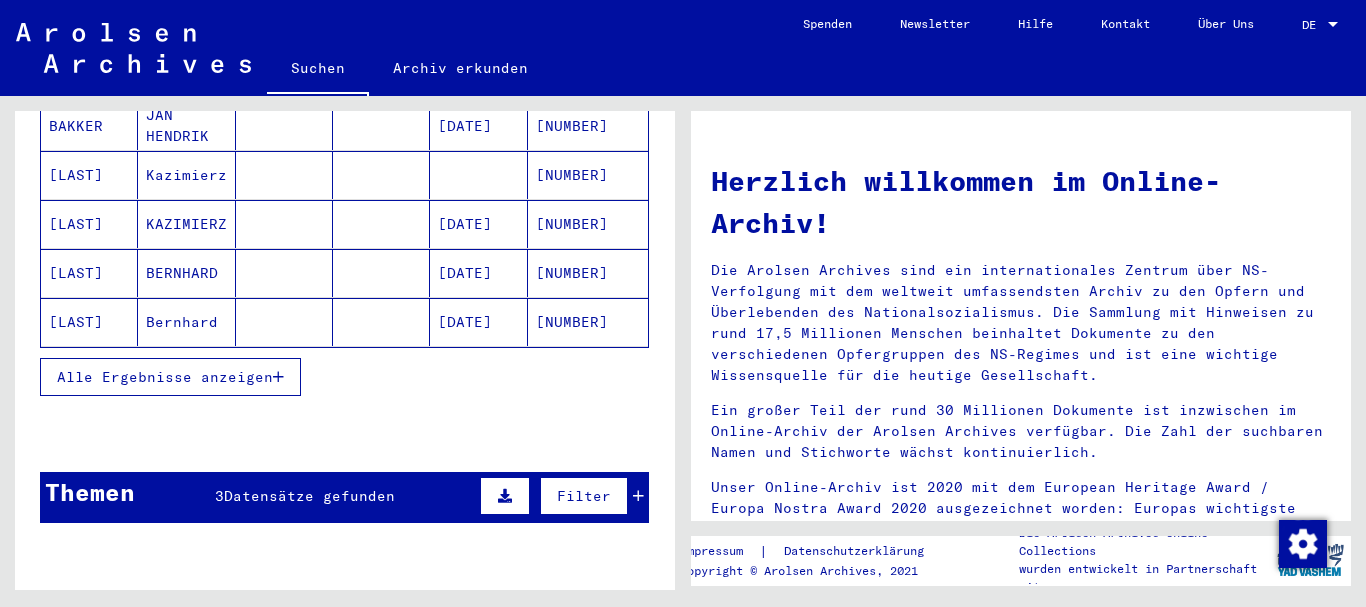 click on "Alle Ergebnisse anzeigen" at bounding box center [165, 377] 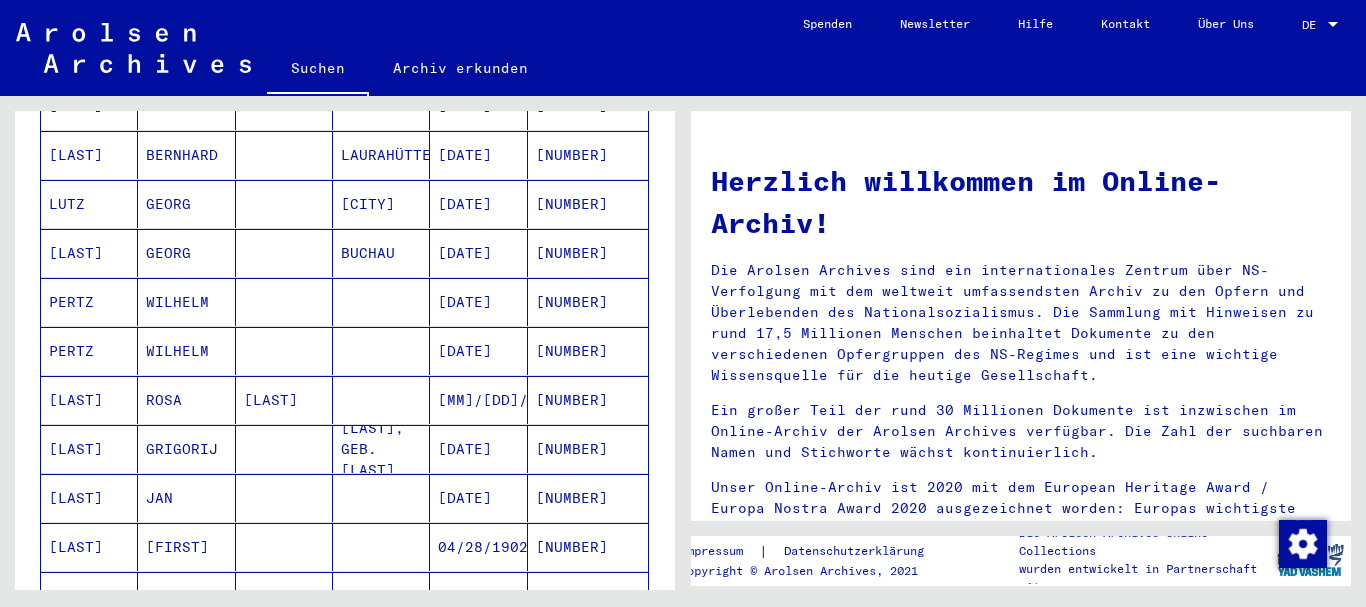 scroll, scrollTop: 756, scrollLeft: 0, axis: vertical 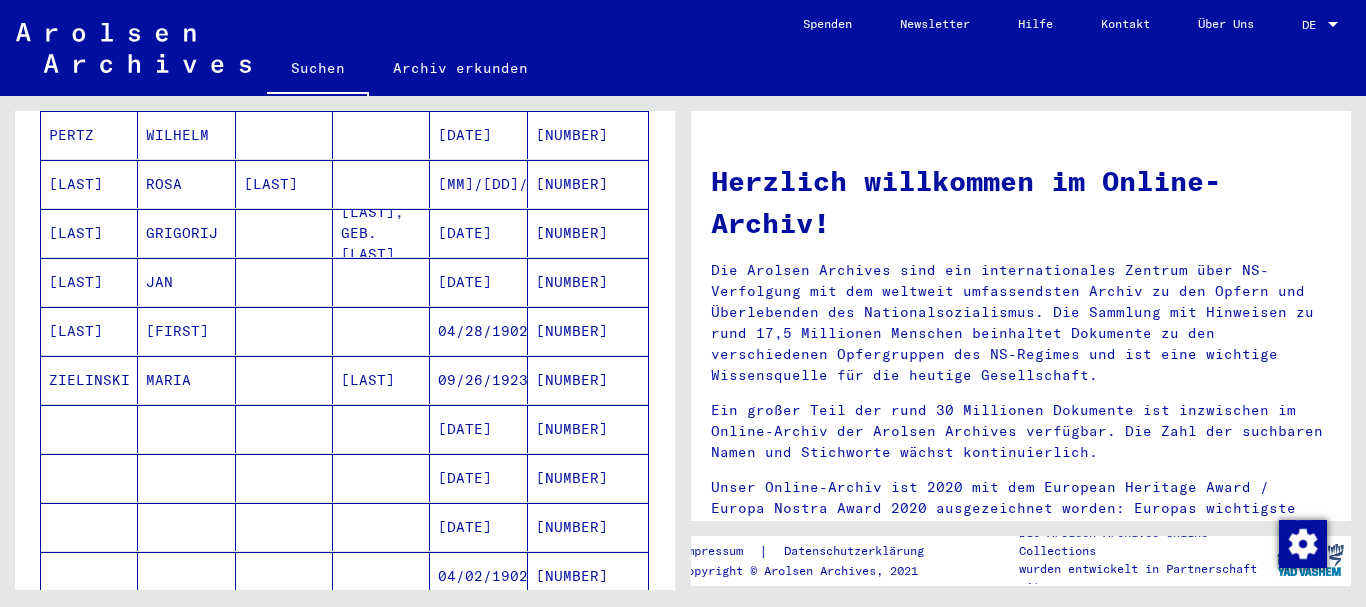 click on "[LAST]" at bounding box center (89, 380) 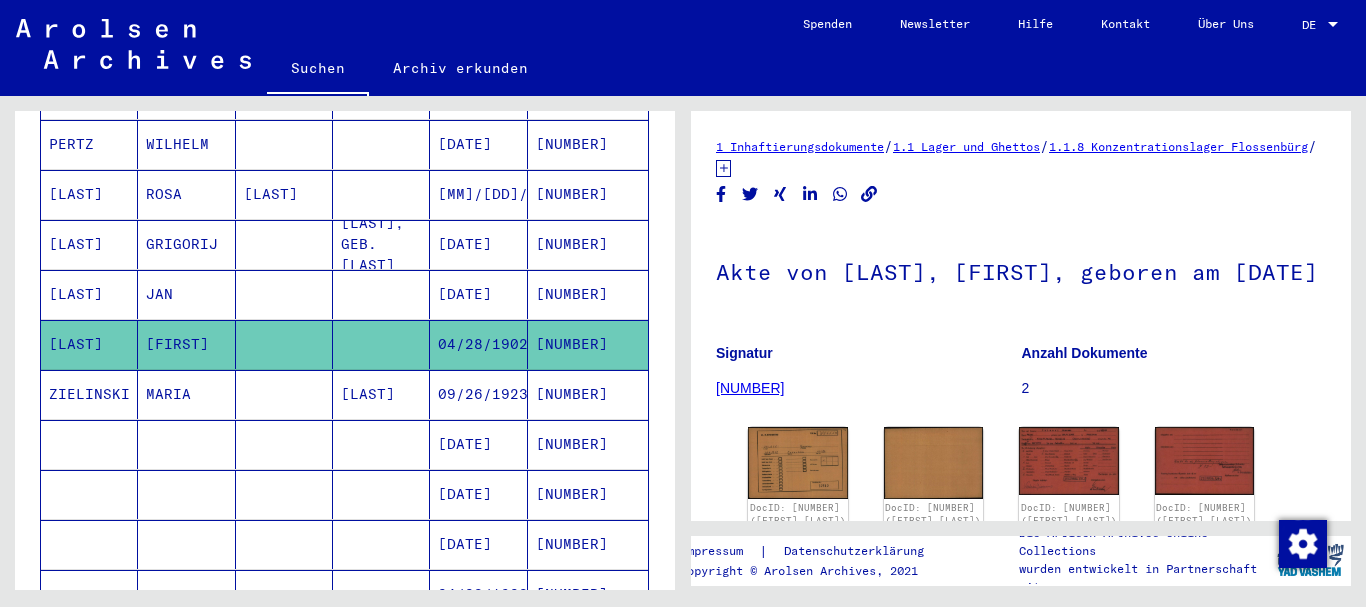 scroll, scrollTop: 765, scrollLeft: 0, axis: vertical 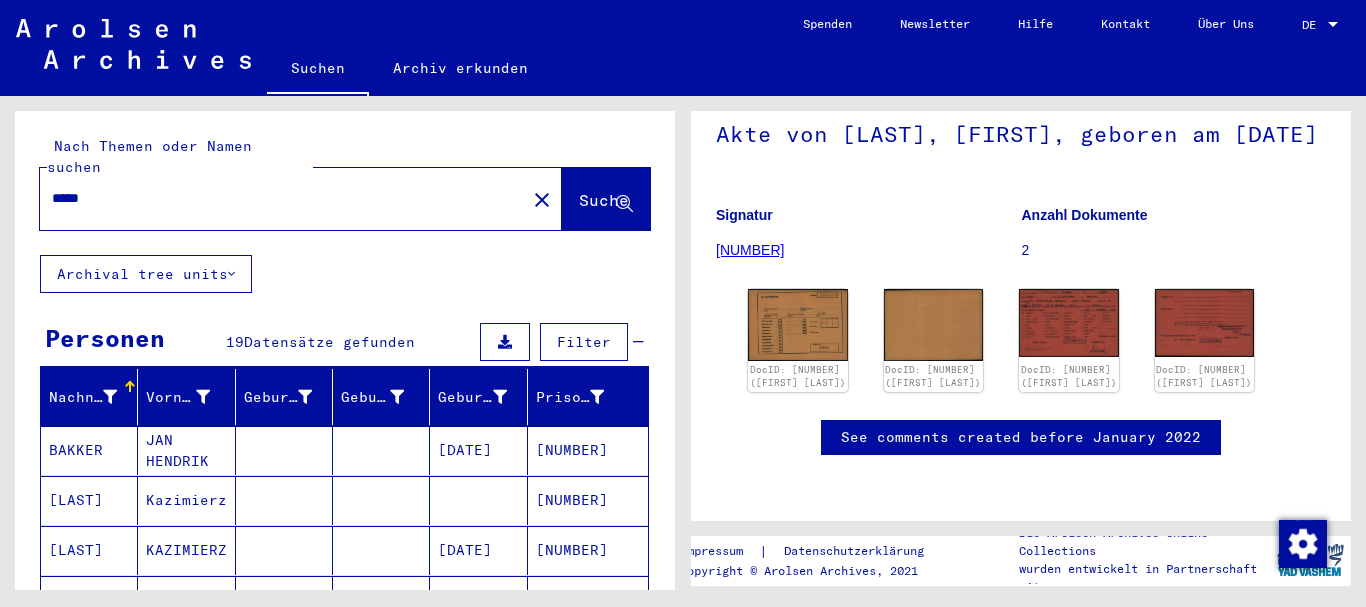 click on "*****" at bounding box center [283, 198] 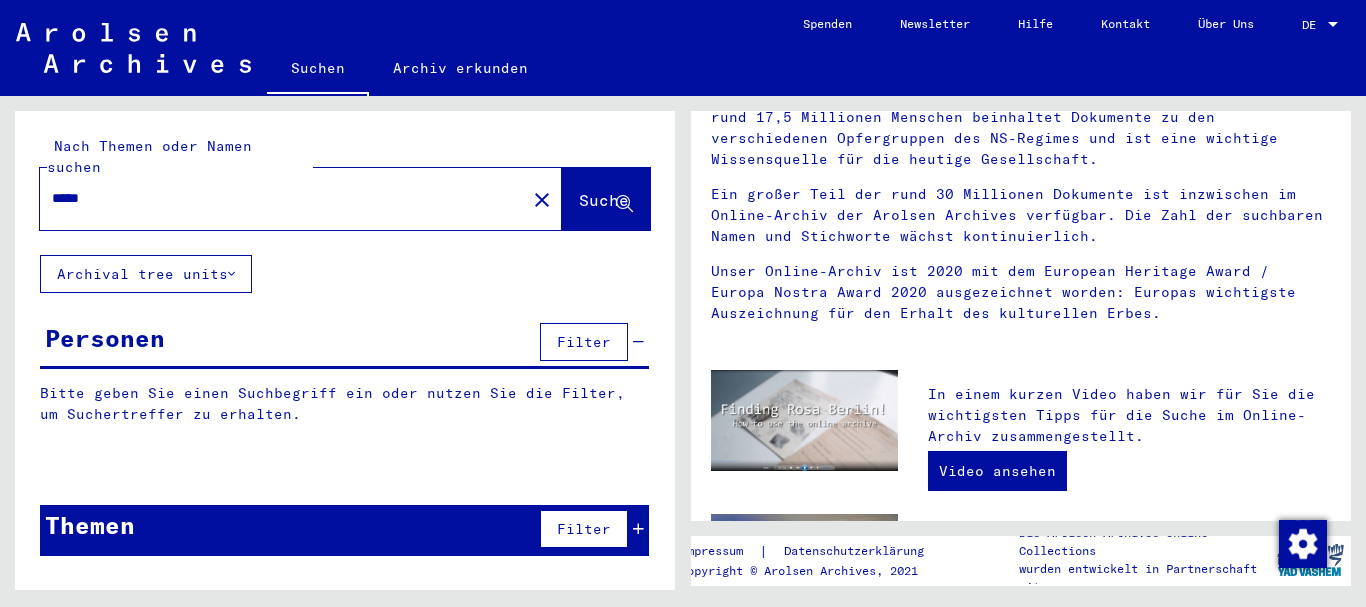 scroll, scrollTop: 0, scrollLeft: 0, axis: both 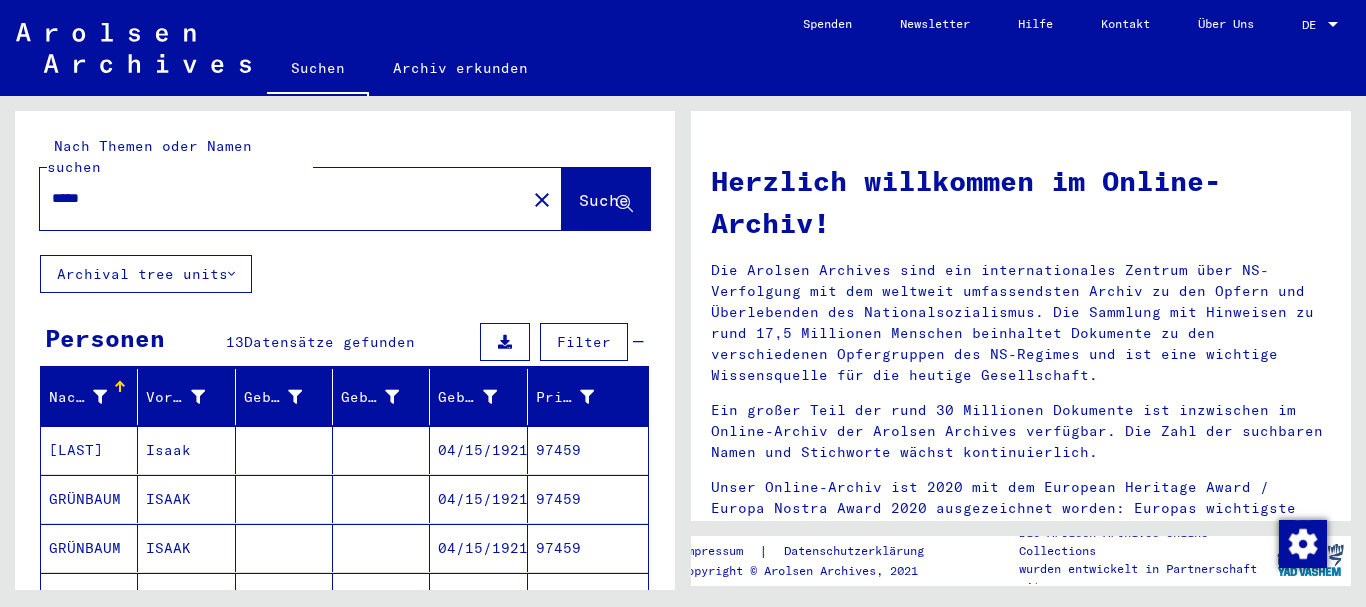 drag, startPoint x: 110, startPoint y: 178, endPoint x: 0, endPoint y: 168, distance: 110.45361 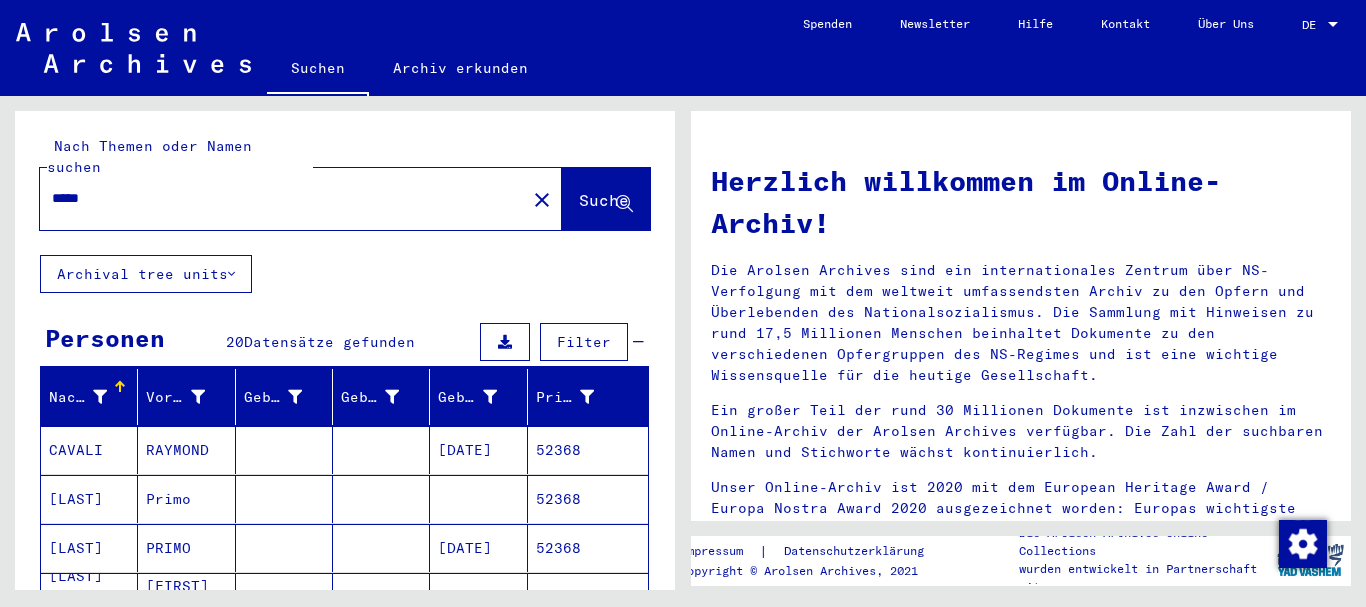 scroll, scrollTop: 216, scrollLeft: 0, axis: vertical 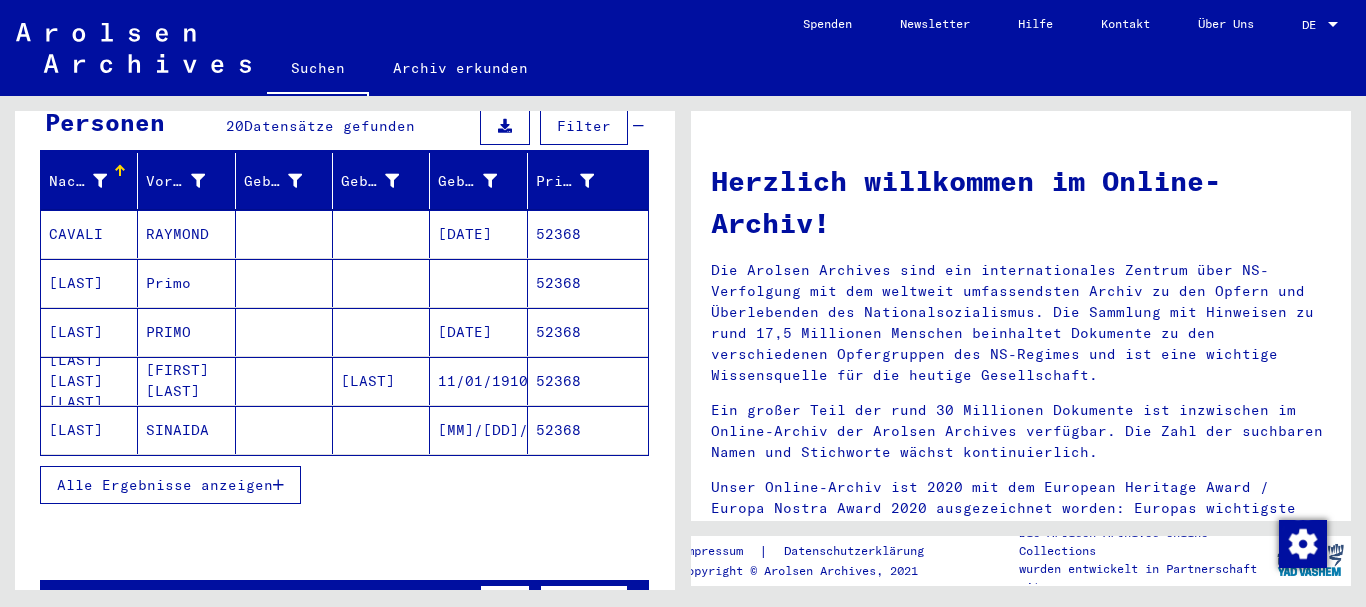 drag, startPoint x: 147, startPoint y: 461, endPoint x: 101, endPoint y: 383, distance: 90.55385 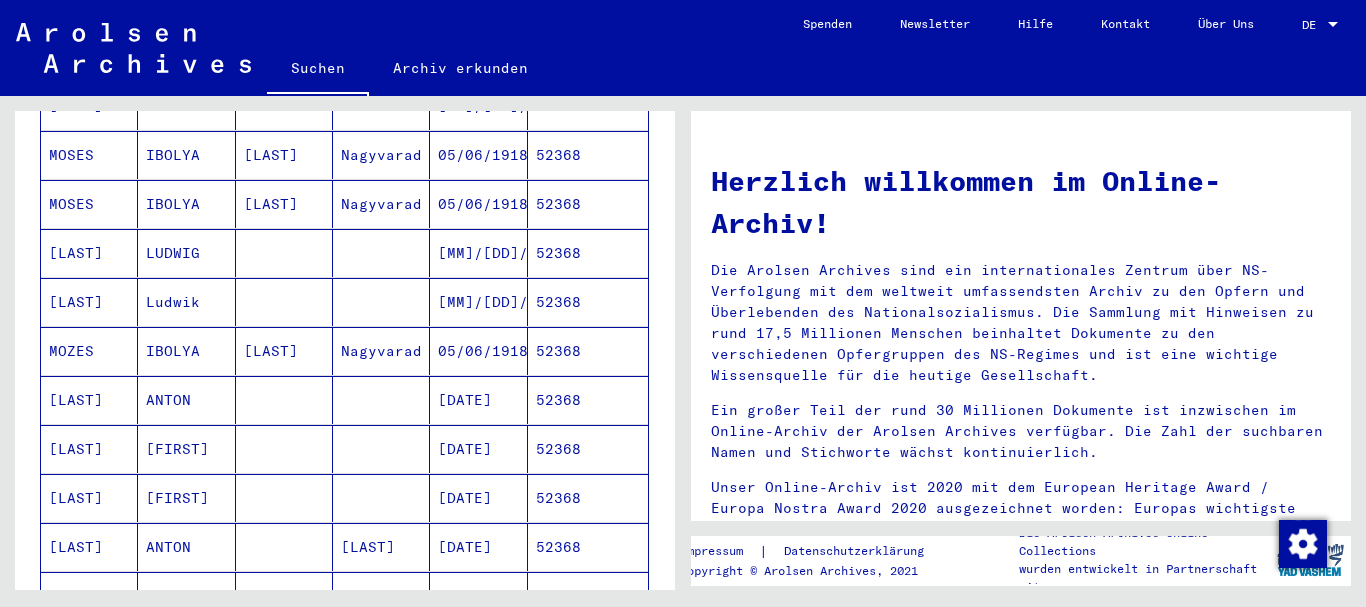 scroll, scrollTop: 756, scrollLeft: 0, axis: vertical 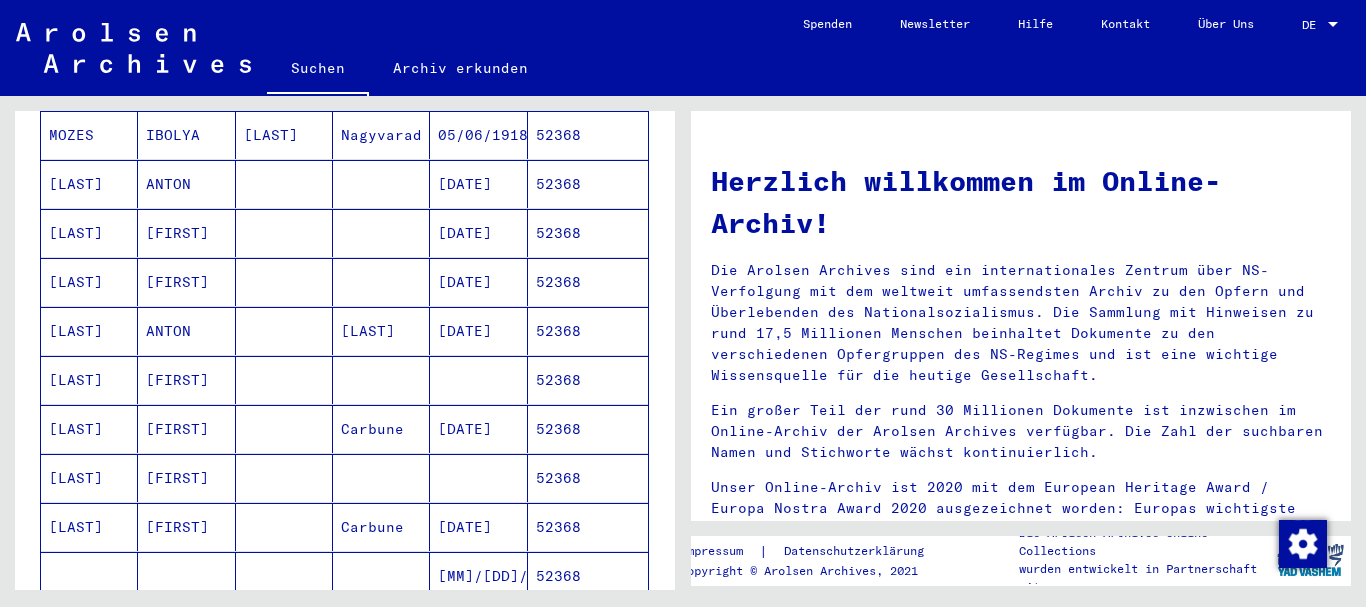 click on "[LAST]" at bounding box center [89, 478] 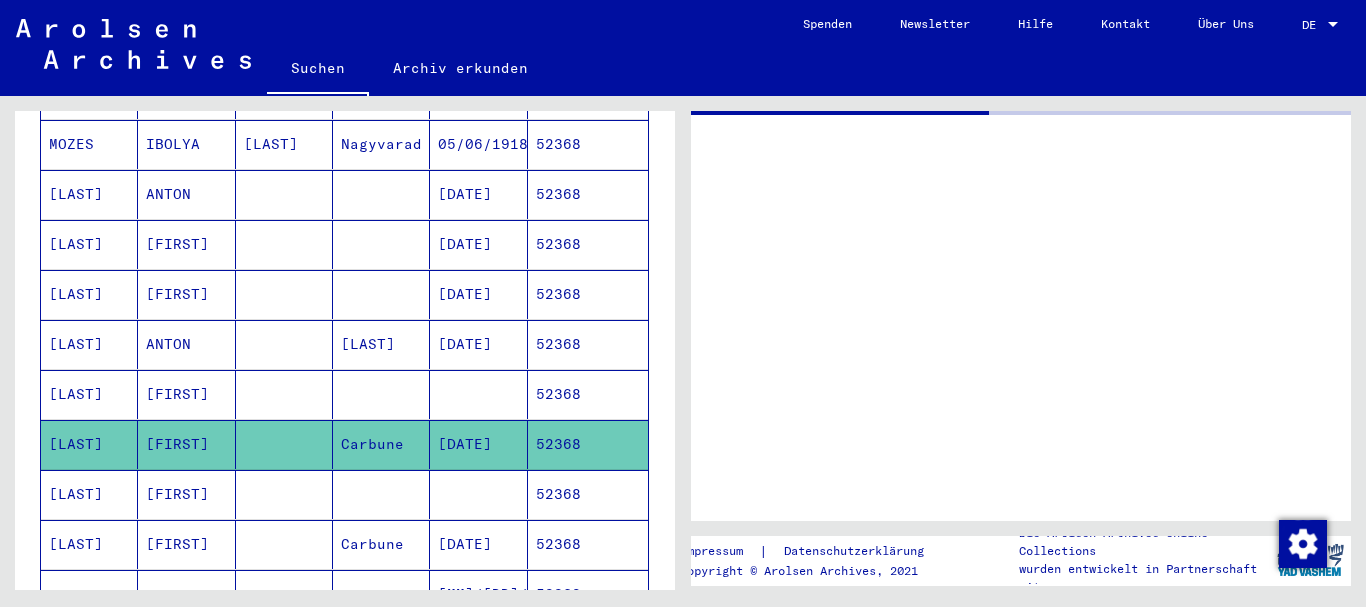scroll, scrollTop: 765, scrollLeft: 0, axis: vertical 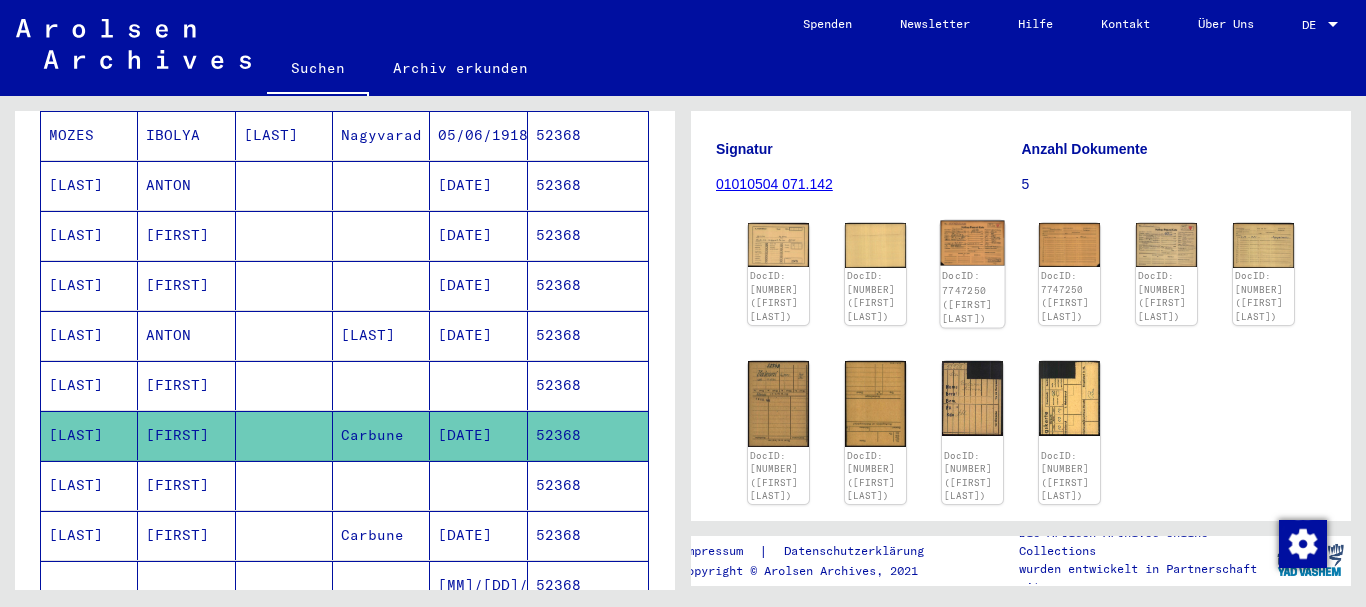 click 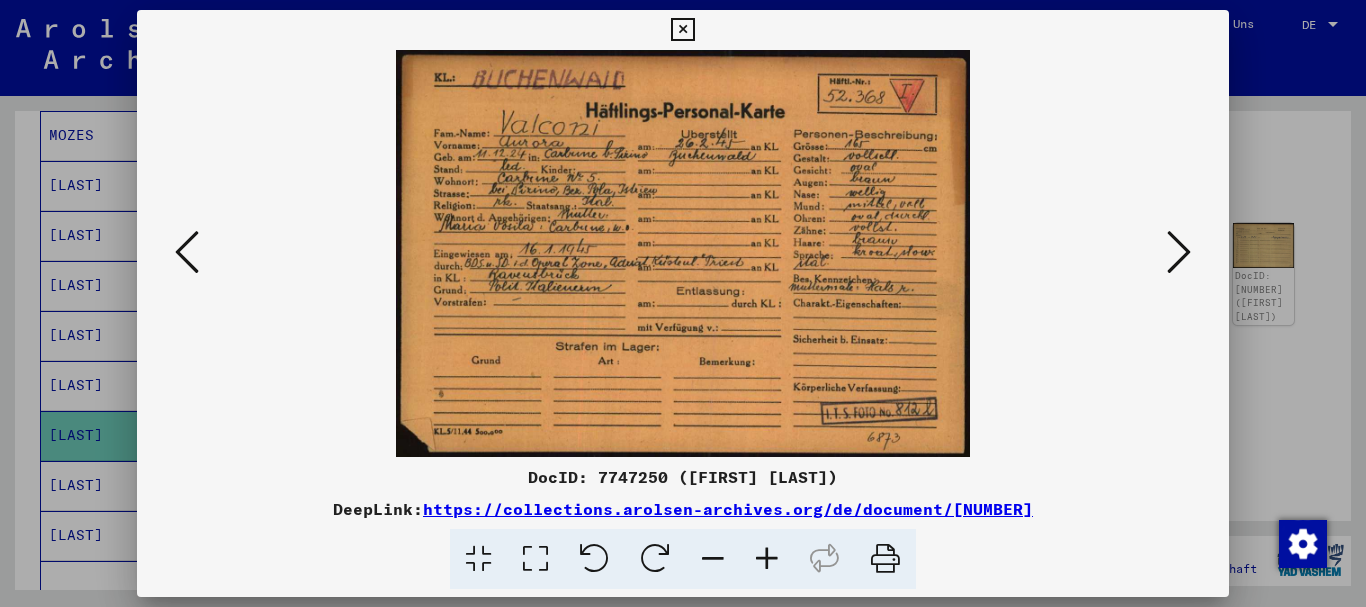 drag, startPoint x: 17, startPoint y: 281, endPoint x: 59, endPoint y: 180, distance: 109.38464 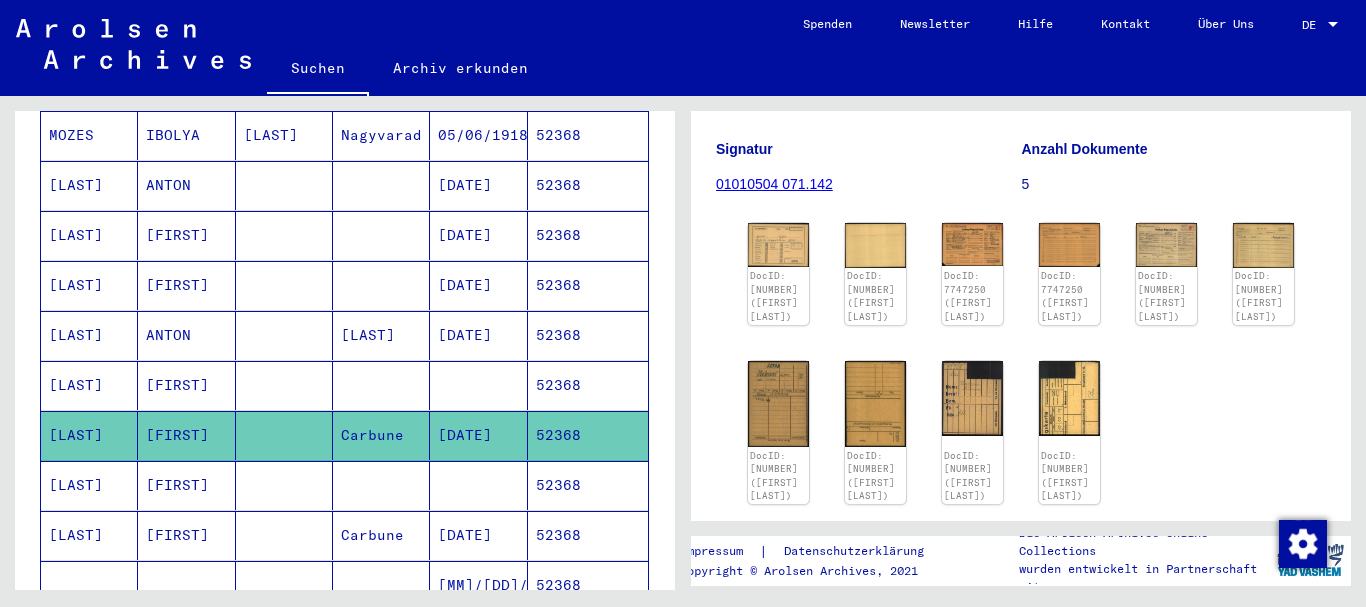 scroll, scrollTop: 0, scrollLeft: 0, axis: both 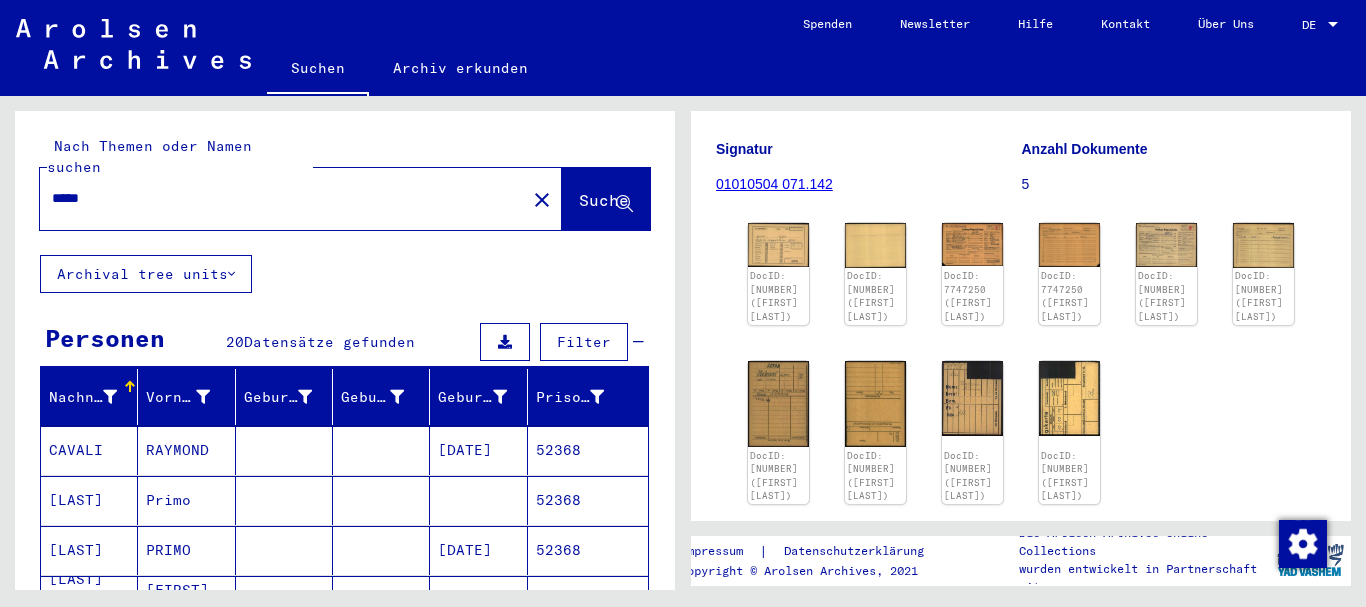 drag, startPoint x: 117, startPoint y: 178, endPoint x: 0, endPoint y: 183, distance: 117.10679 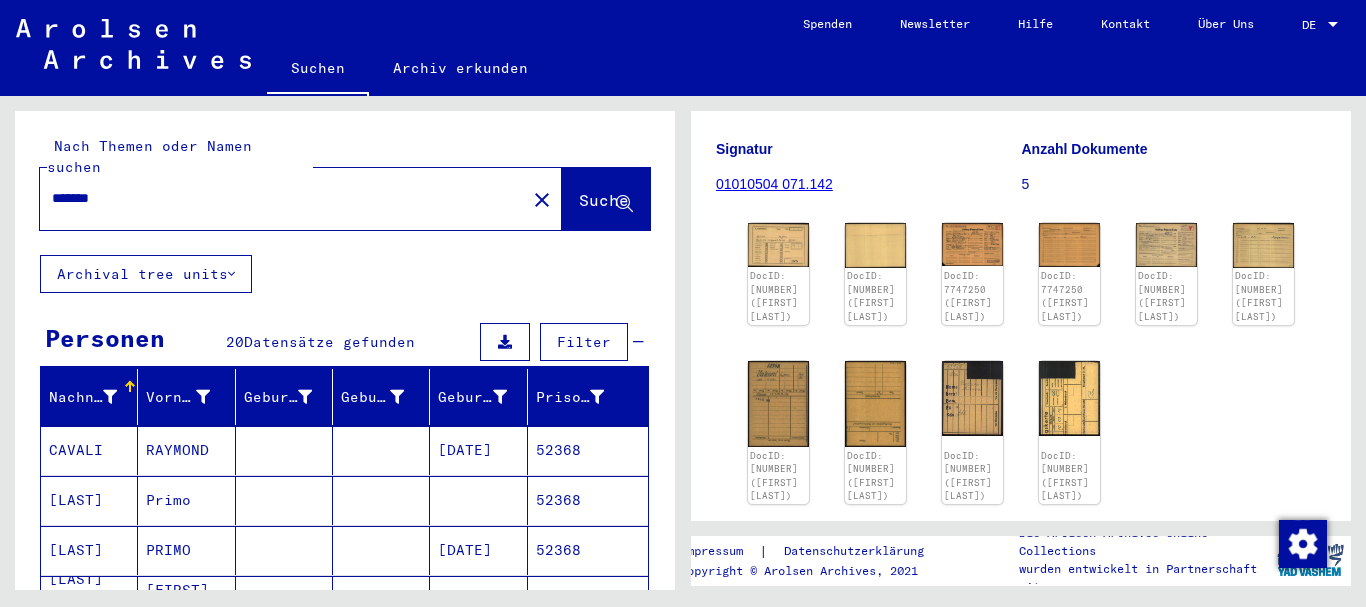 paste on "**********" 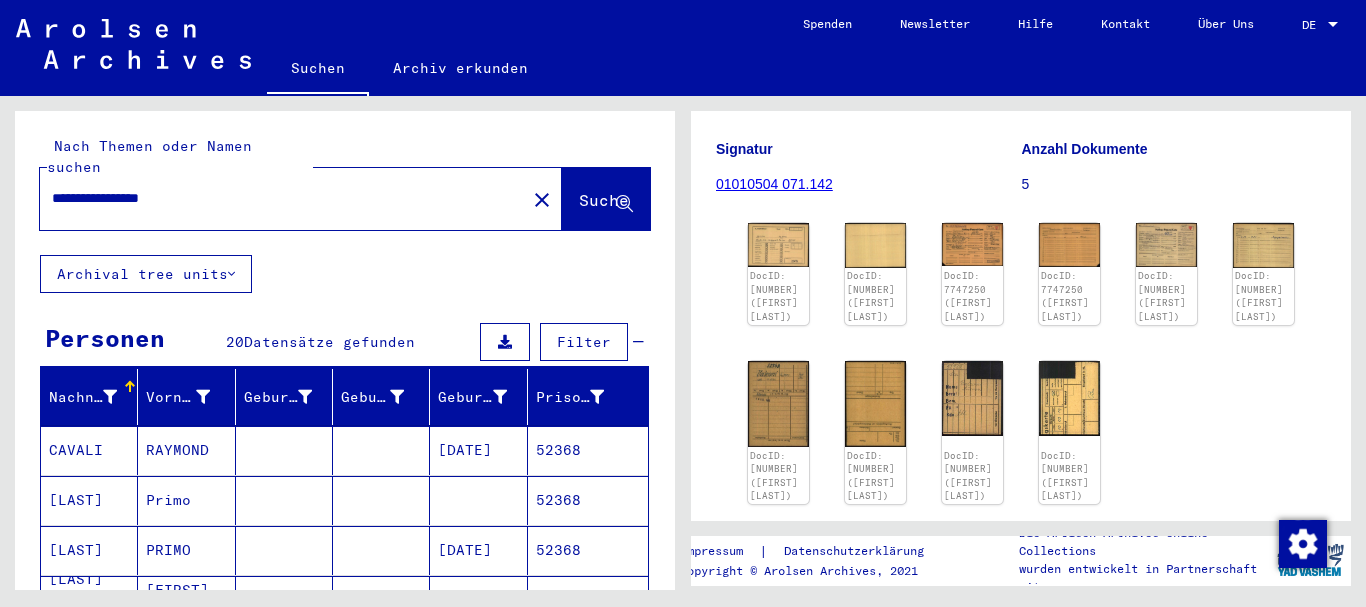 type on "**********" 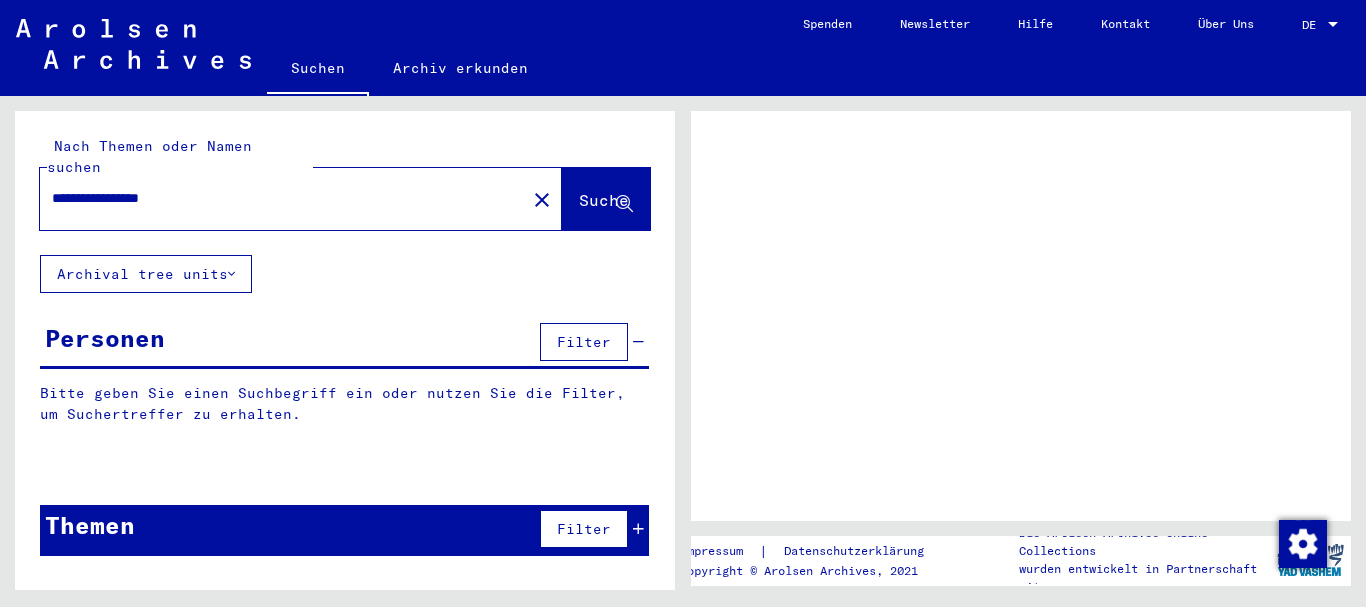 scroll, scrollTop: 0, scrollLeft: 0, axis: both 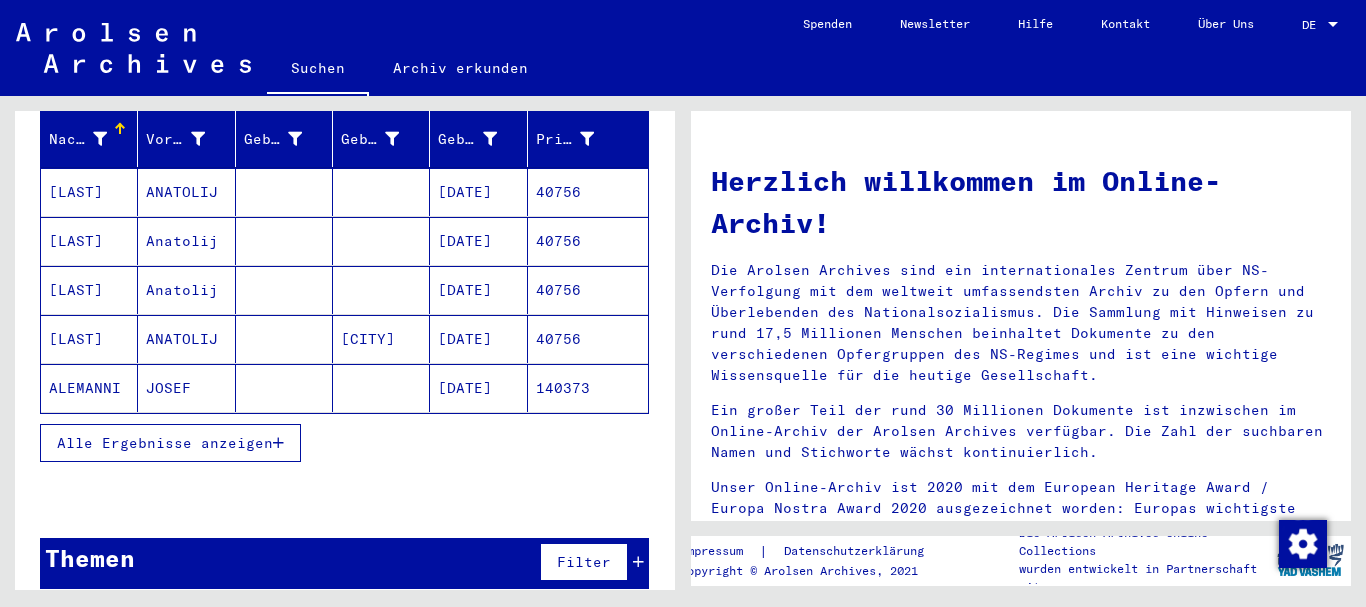 drag, startPoint x: 176, startPoint y: 430, endPoint x: 142, endPoint y: 368, distance: 70.71068 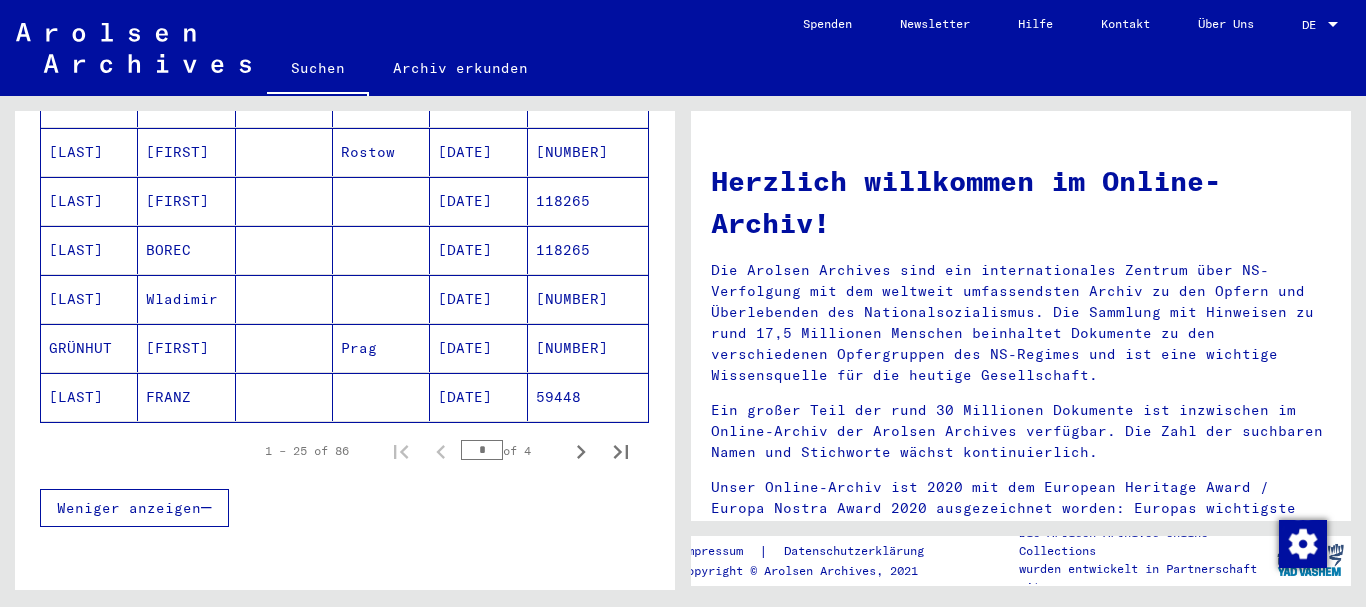 scroll, scrollTop: 1230, scrollLeft: 0, axis: vertical 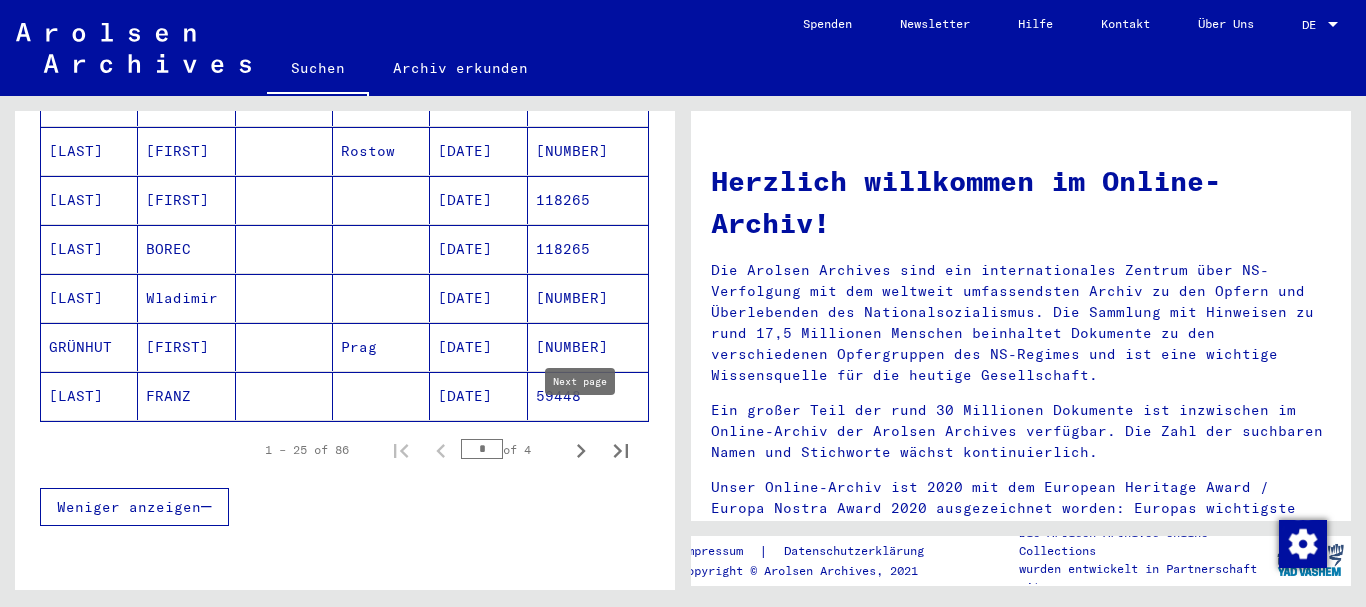 click 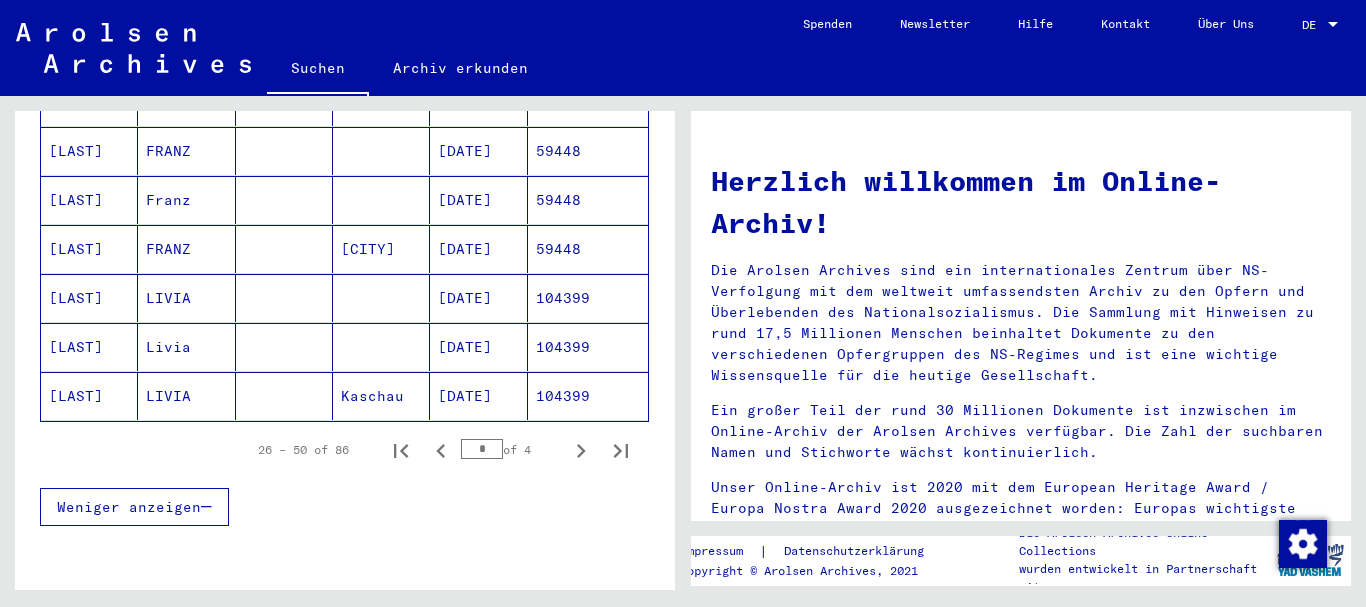 click 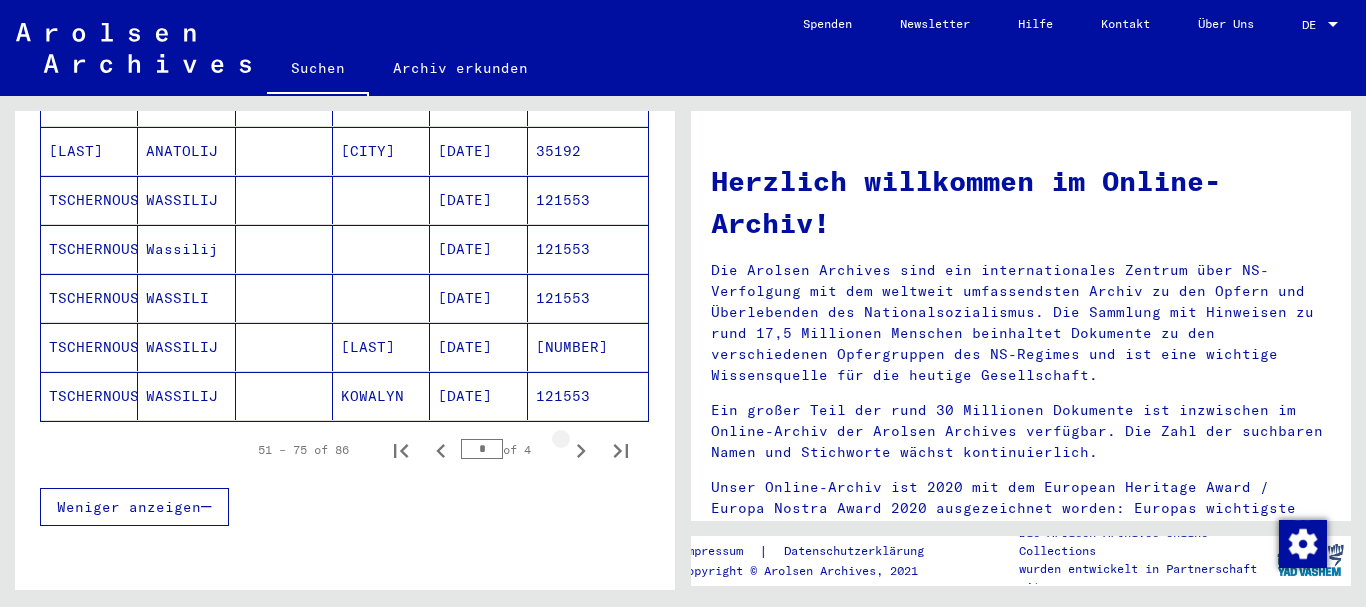 click 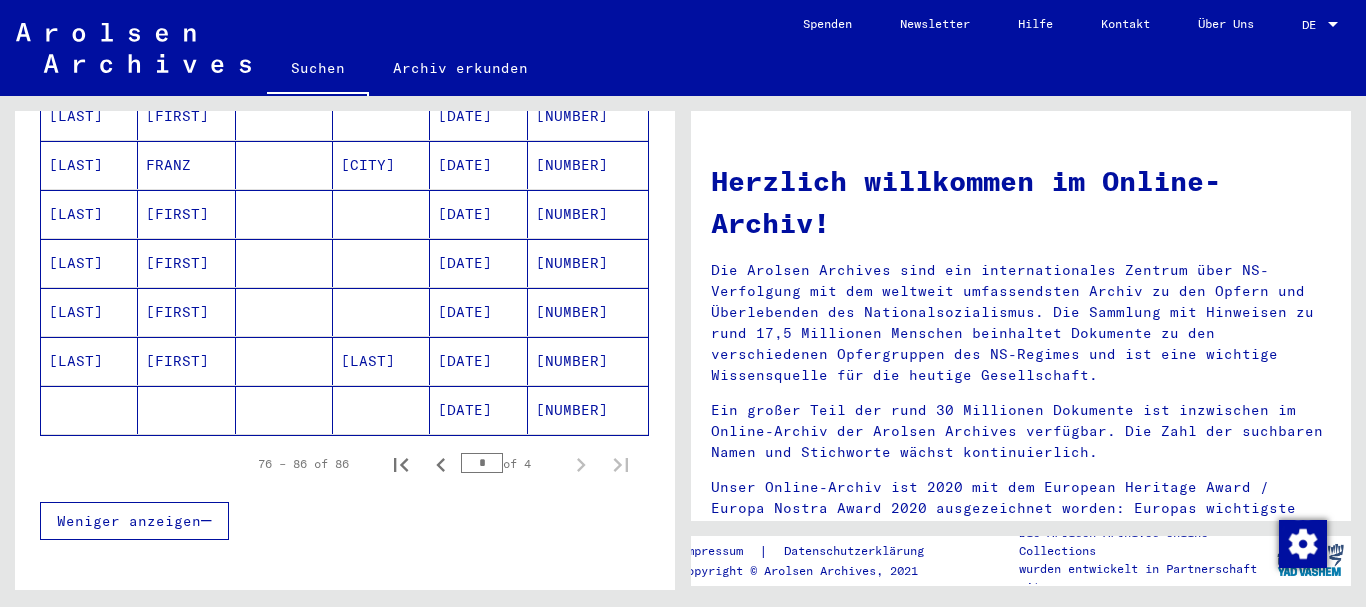 scroll, scrollTop: 500, scrollLeft: 0, axis: vertical 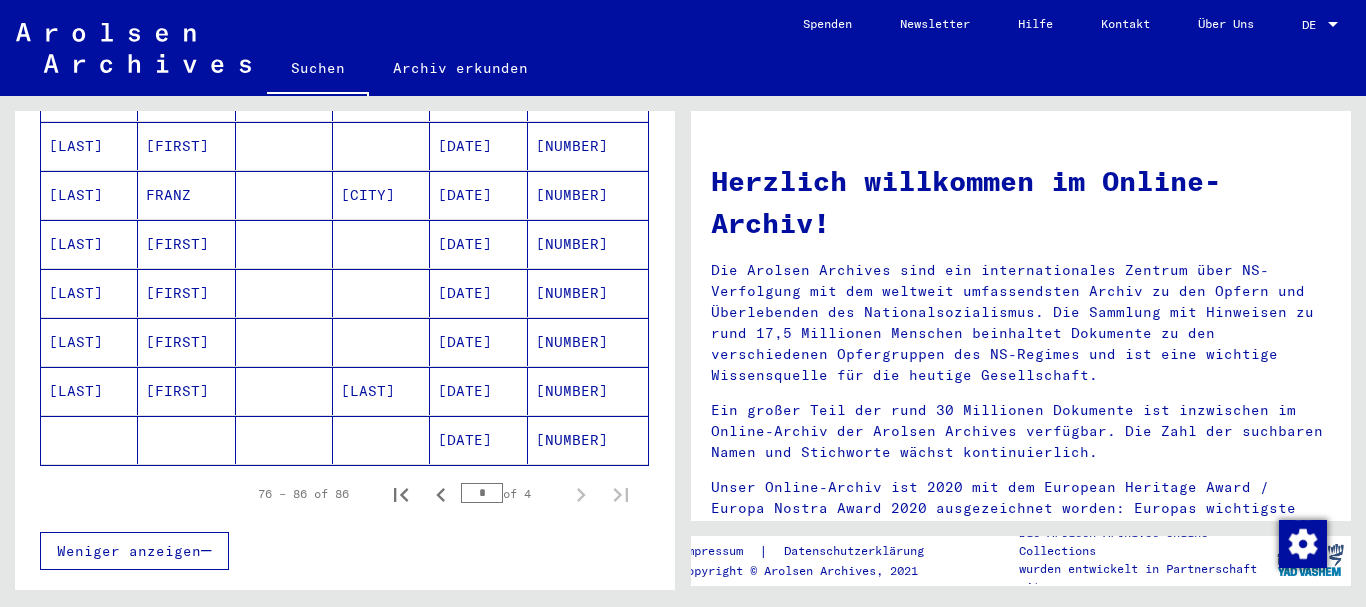 click on "[LAST]" at bounding box center (89, 293) 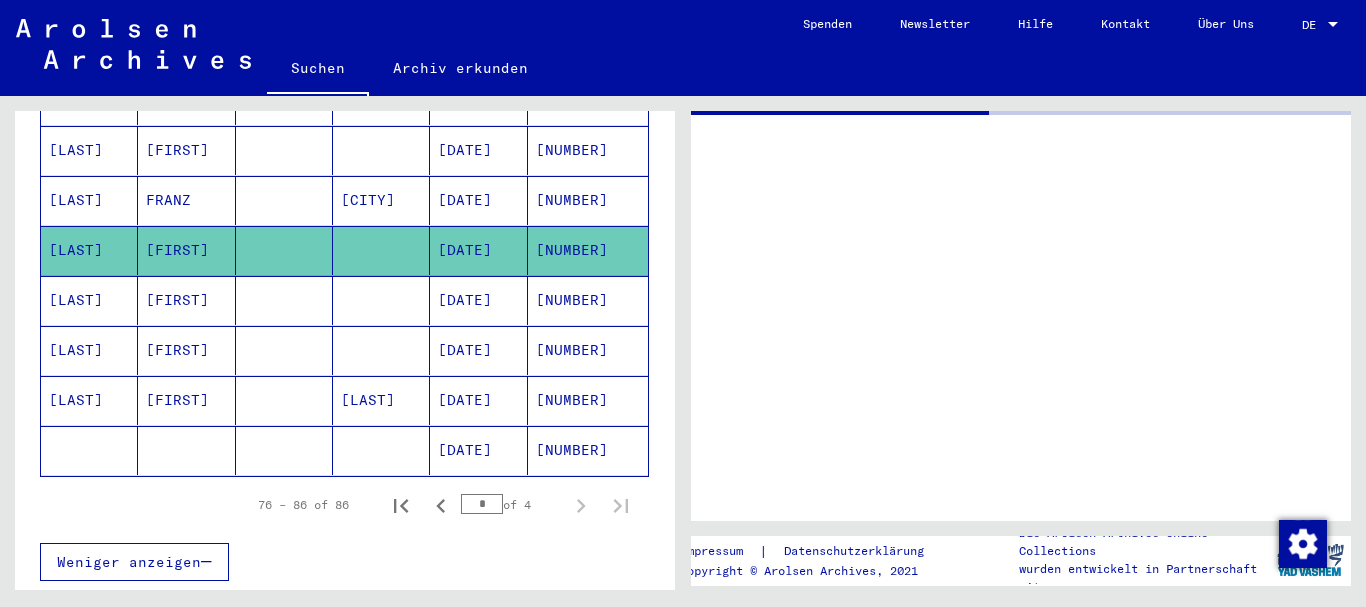 scroll, scrollTop: 504, scrollLeft: 0, axis: vertical 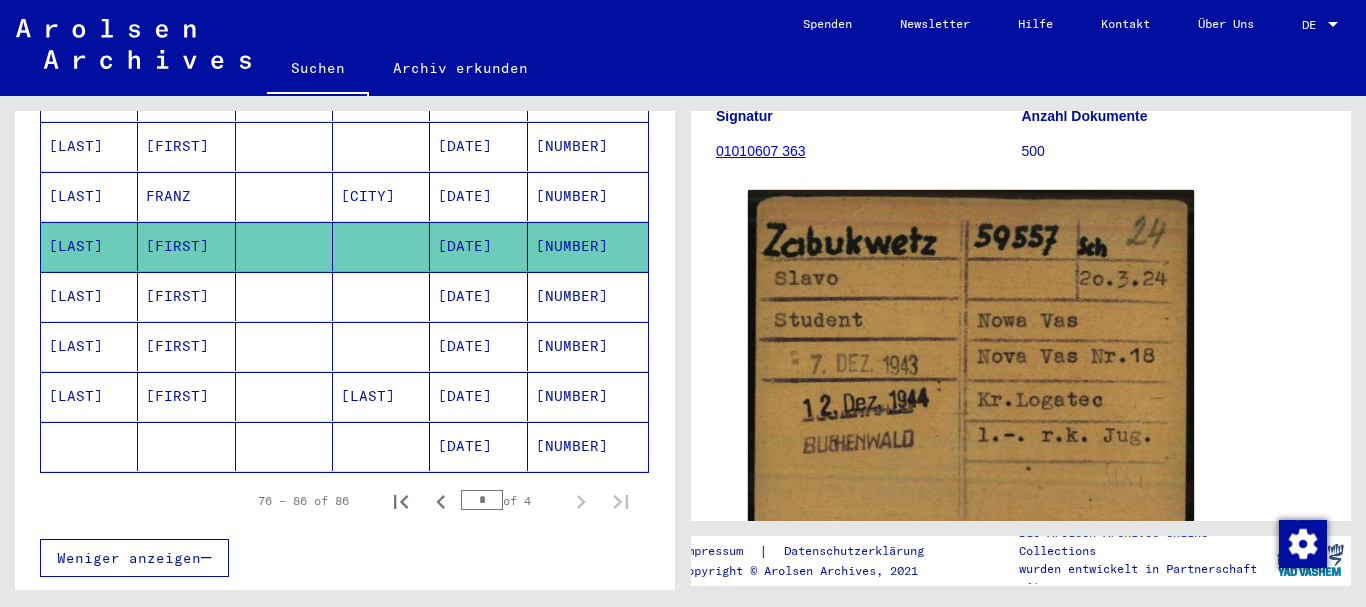 click on "[FIRST]" at bounding box center [186, 346] 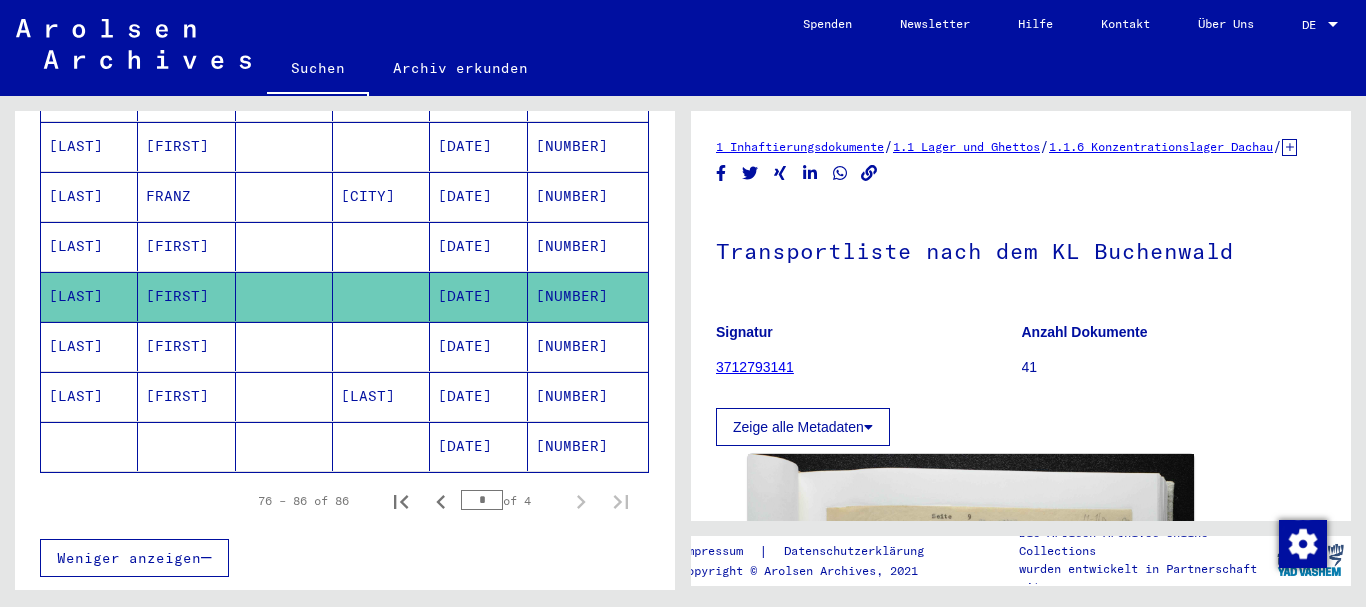 scroll, scrollTop: 324, scrollLeft: 0, axis: vertical 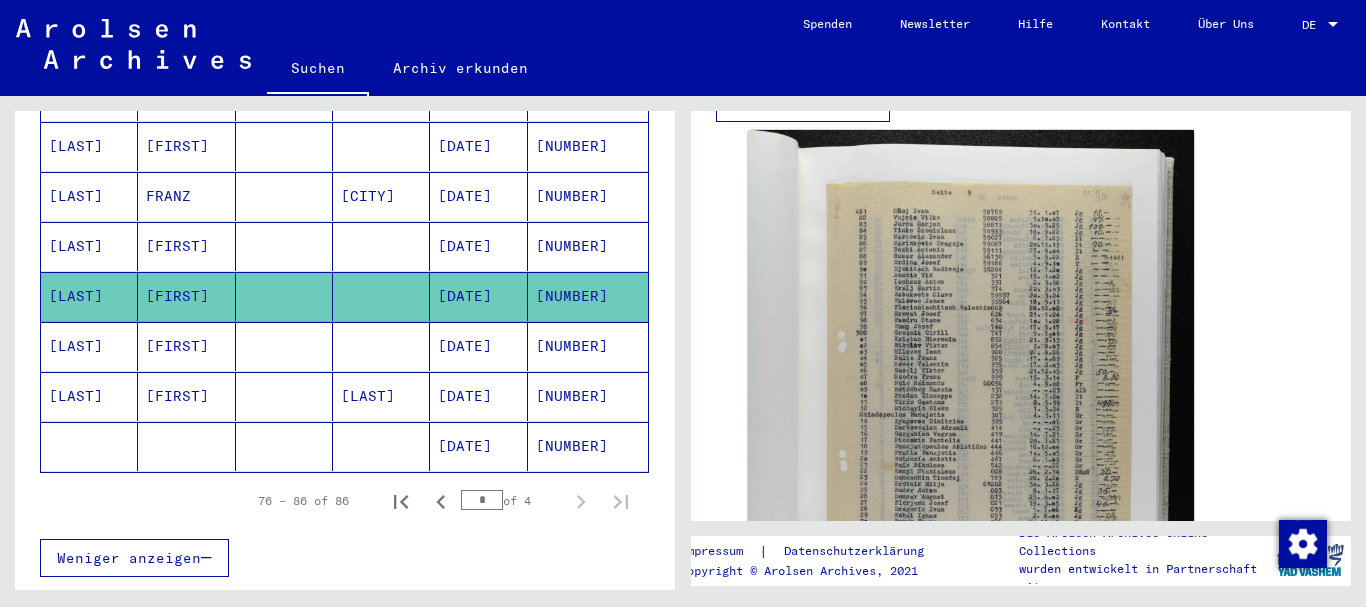 click on "[FIRST]" at bounding box center (186, 396) 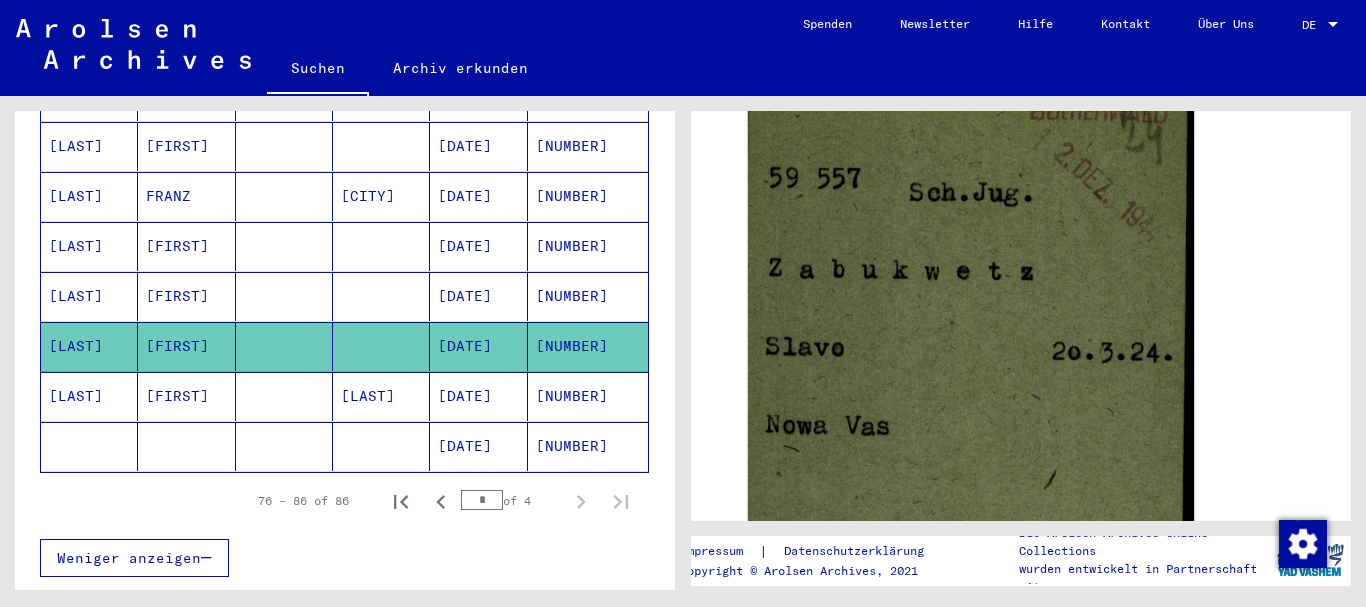 scroll, scrollTop: 0, scrollLeft: 0, axis: both 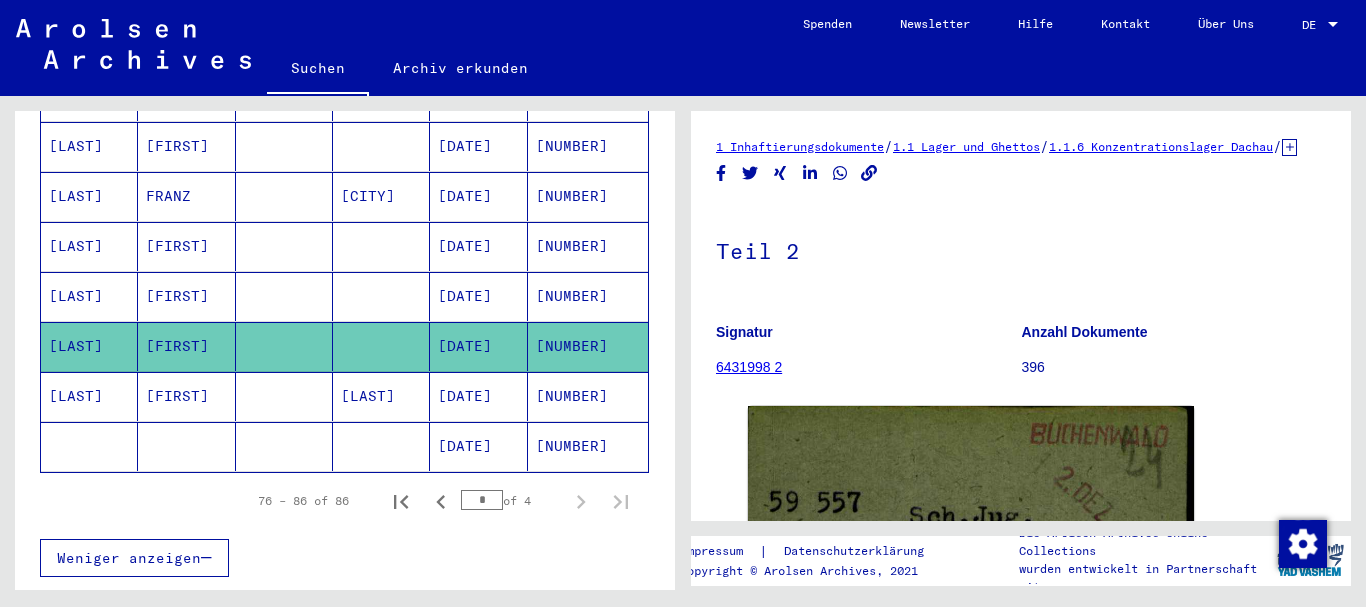drag, startPoint x: 193, startPoint y: 372, endPoint x: 188, endPoint y: 311, distance: 61.204575 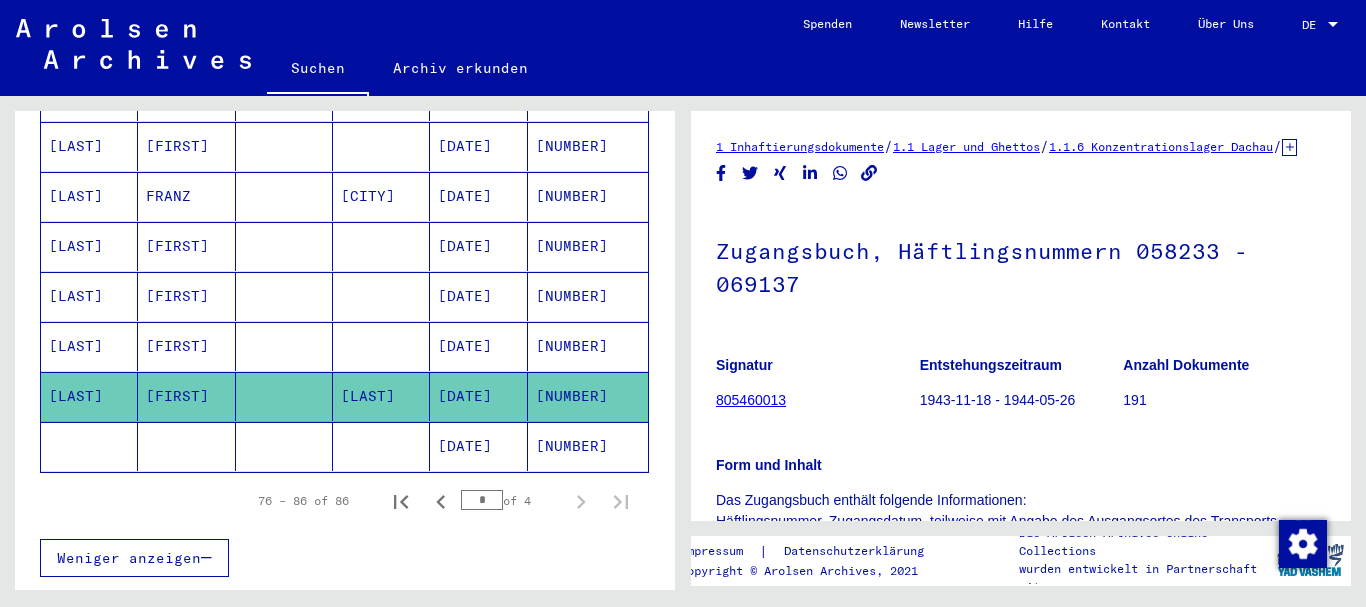 scroll, scrollTop: 432, scrollLeft: 0, axis: vertical 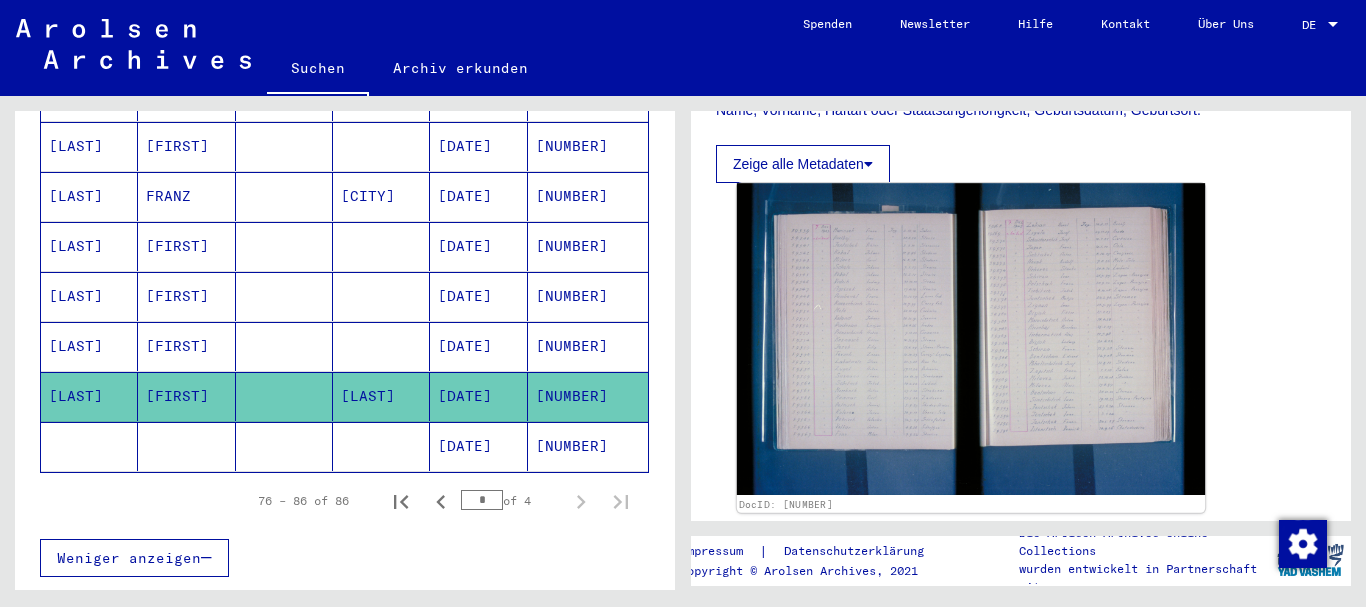 click 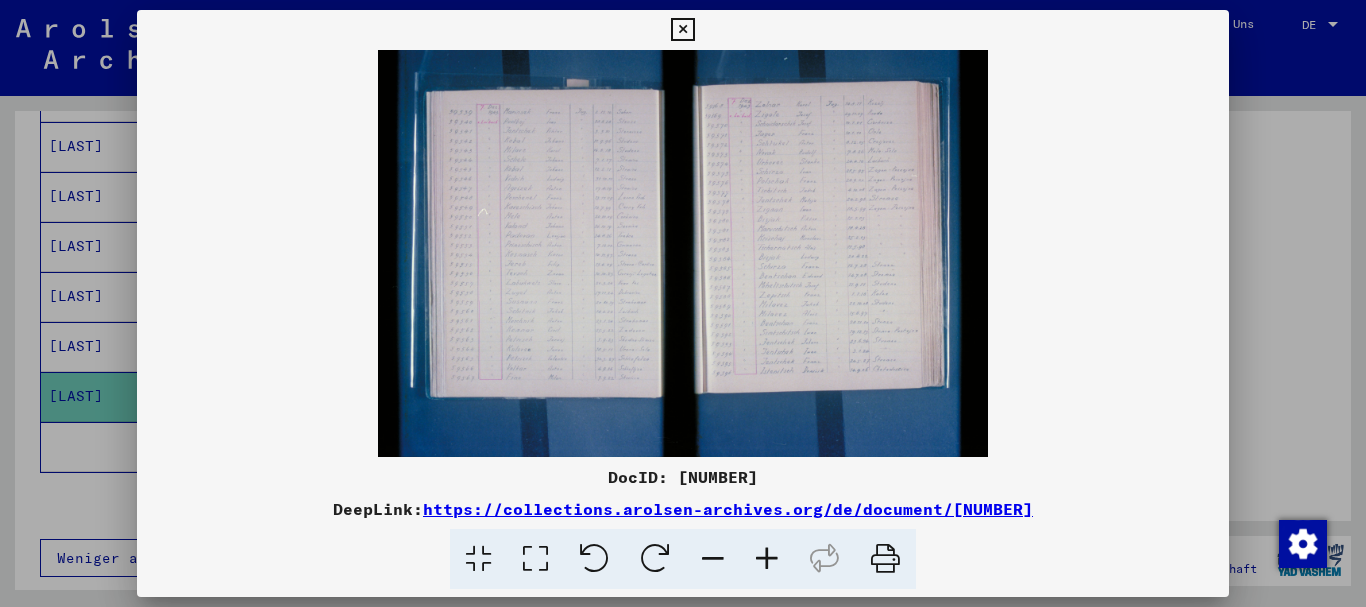 click at bounding box center (767, 559) 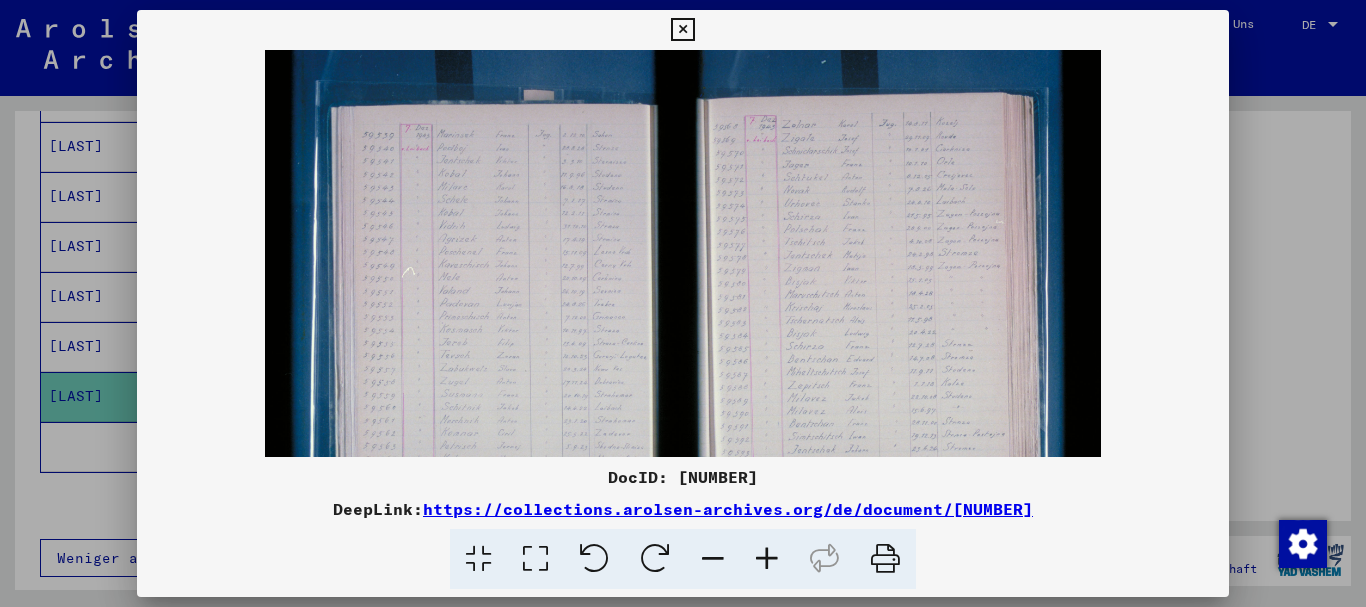 click at bounding box center [767, 559] 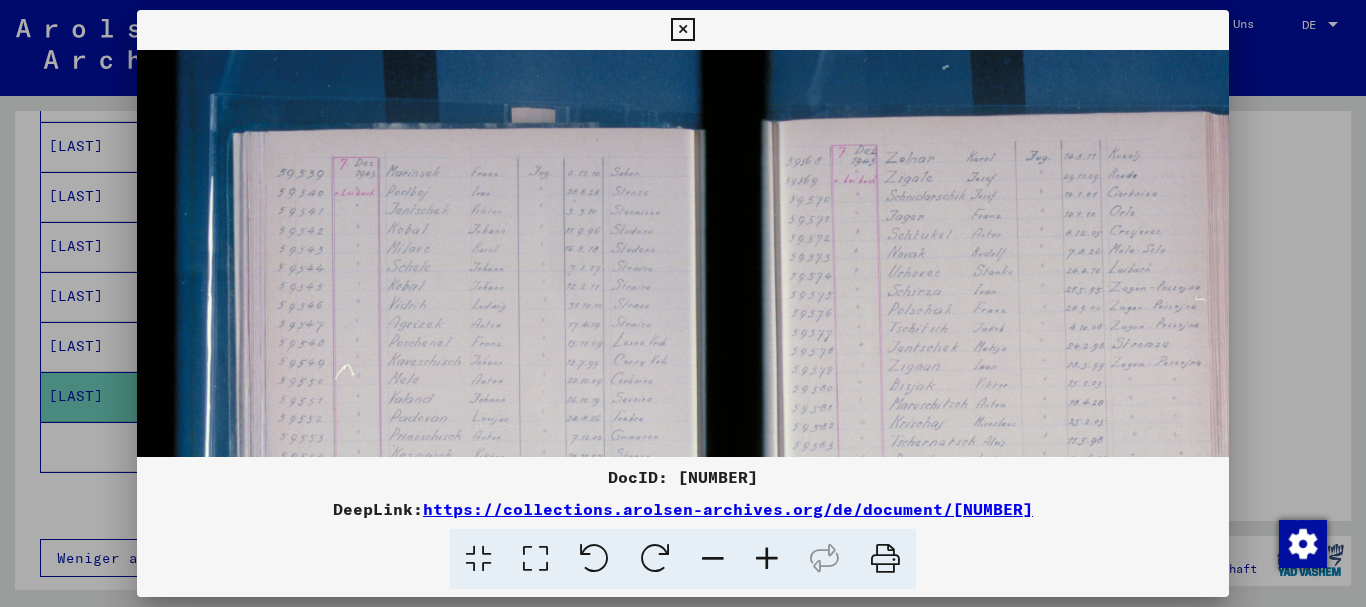 click at bounding box center (767, 559) 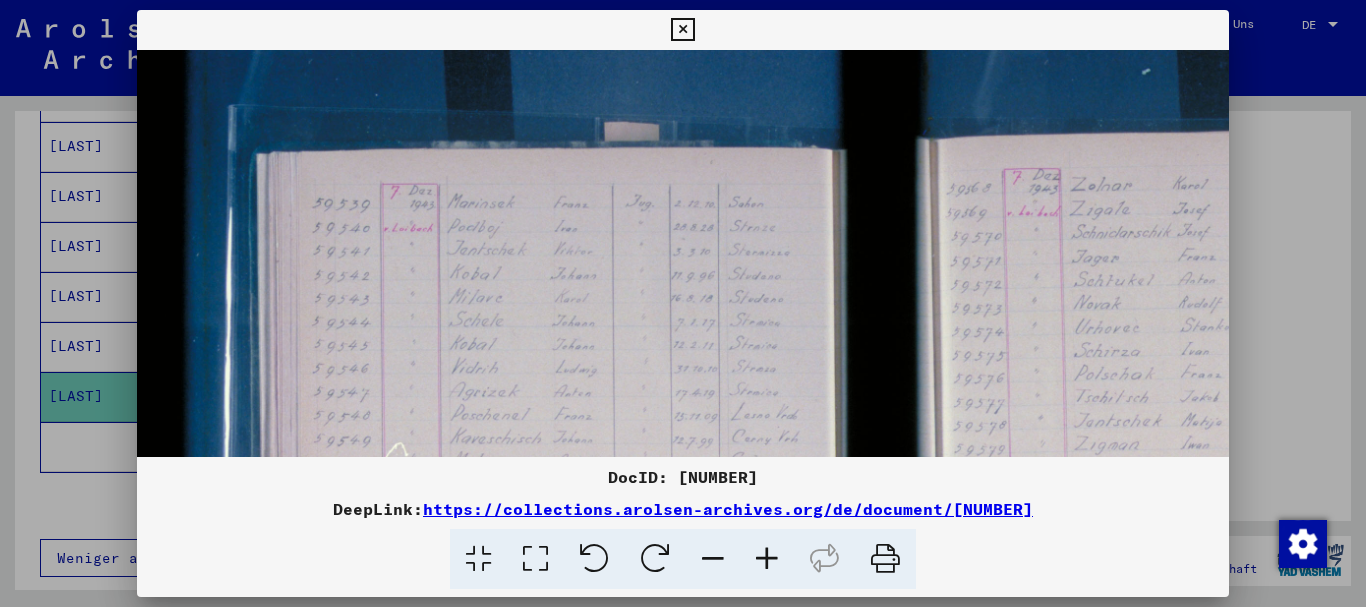 click at bounding box center (767, 559) 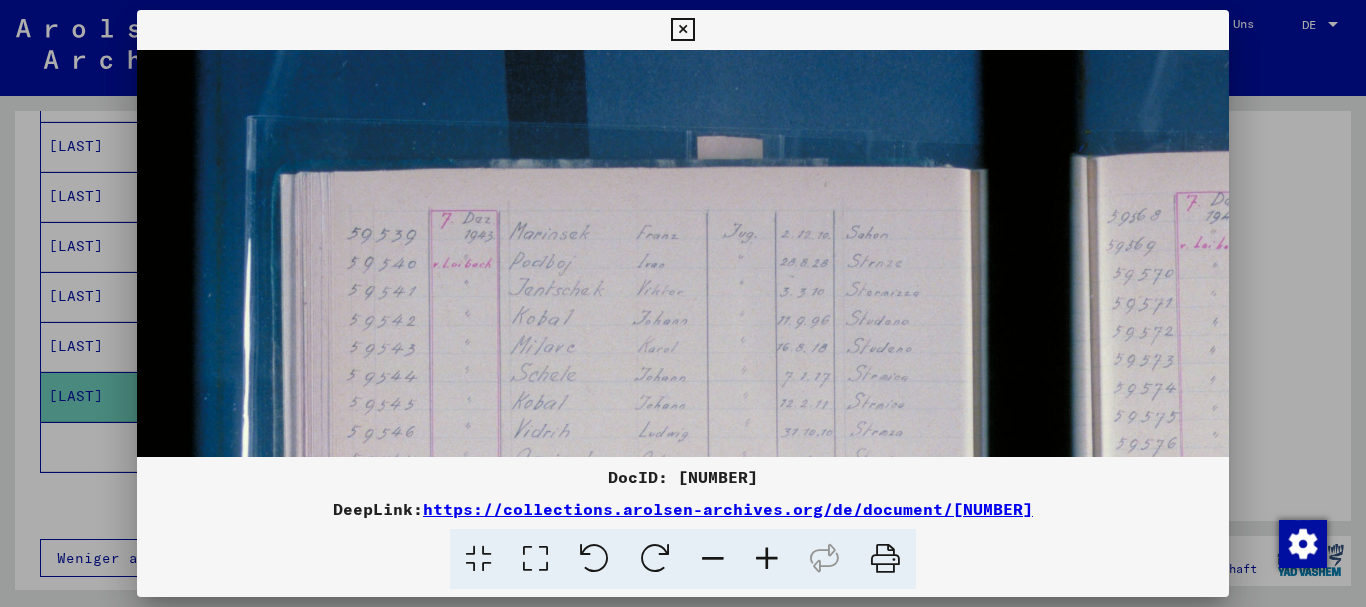 click at bounding box center (767, 559) 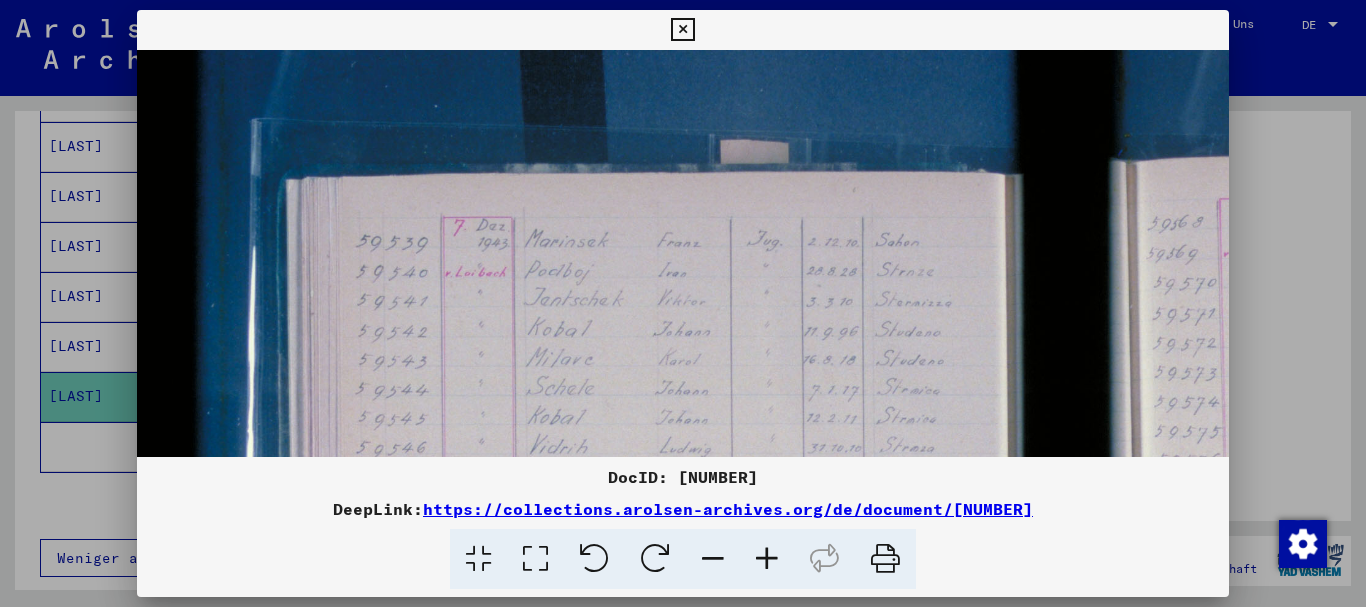 click at bounding box center [683, 303] 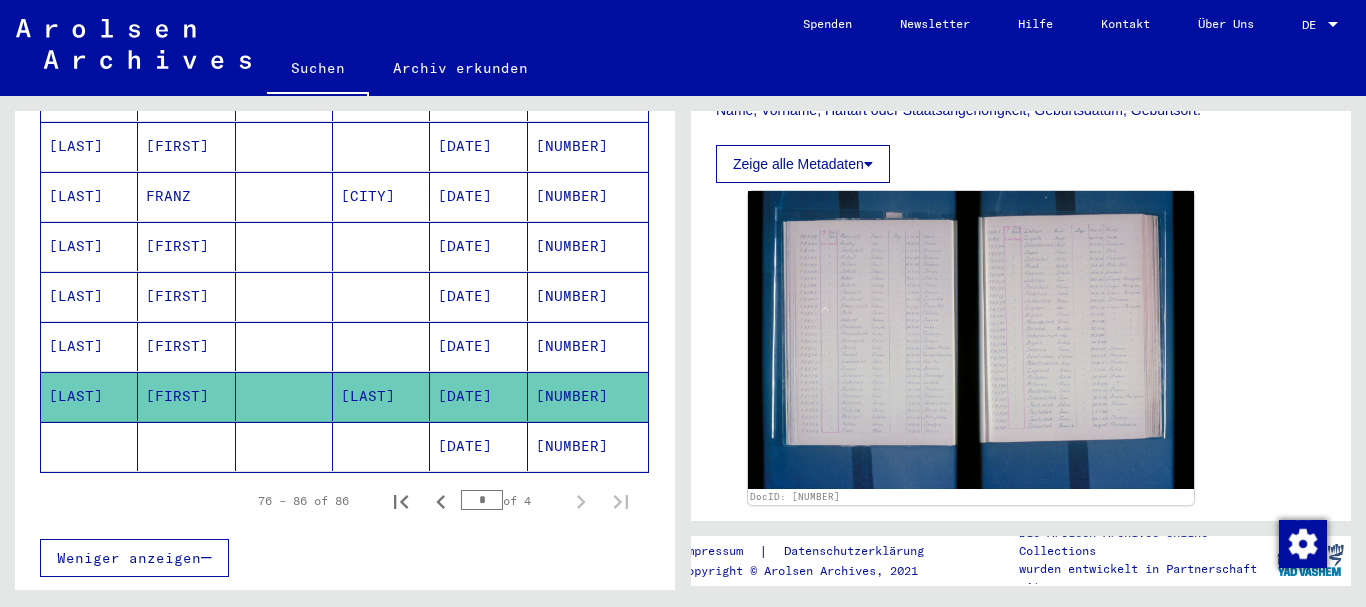 drag, startPoint x: 580, startPoint y: 376, endPoint x: 538, endPoint y: 381, distance: 42.296574 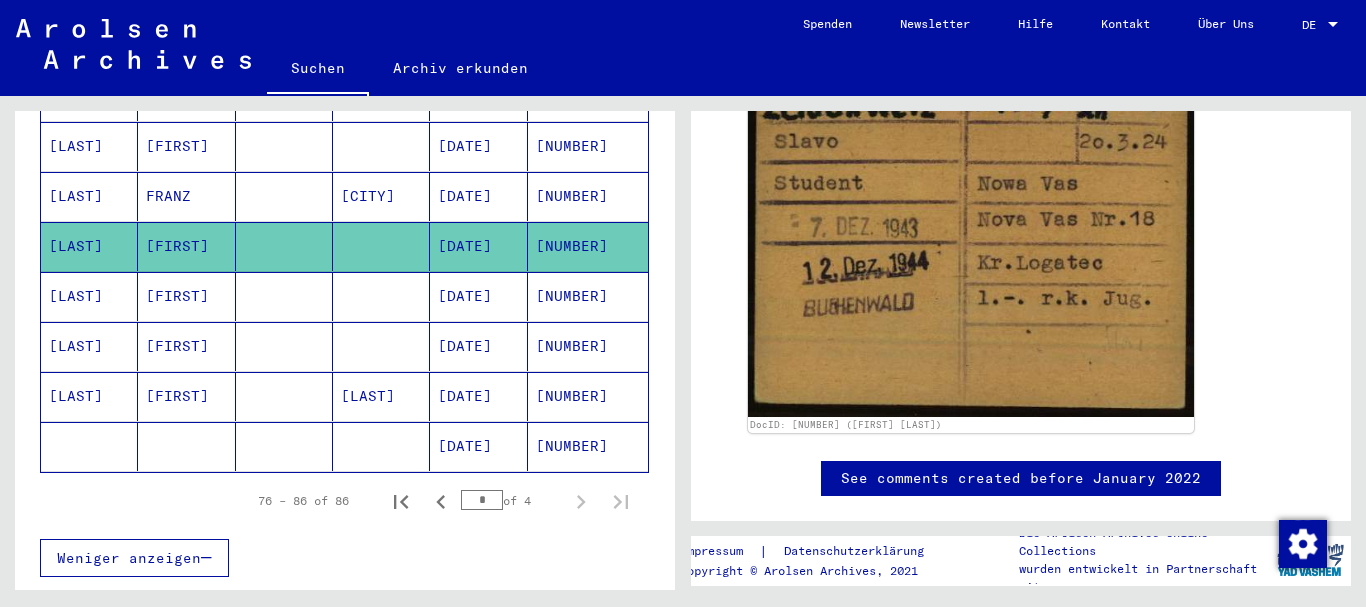 scroll, scrollTop: 0, scrollLeft: 0, axis: both 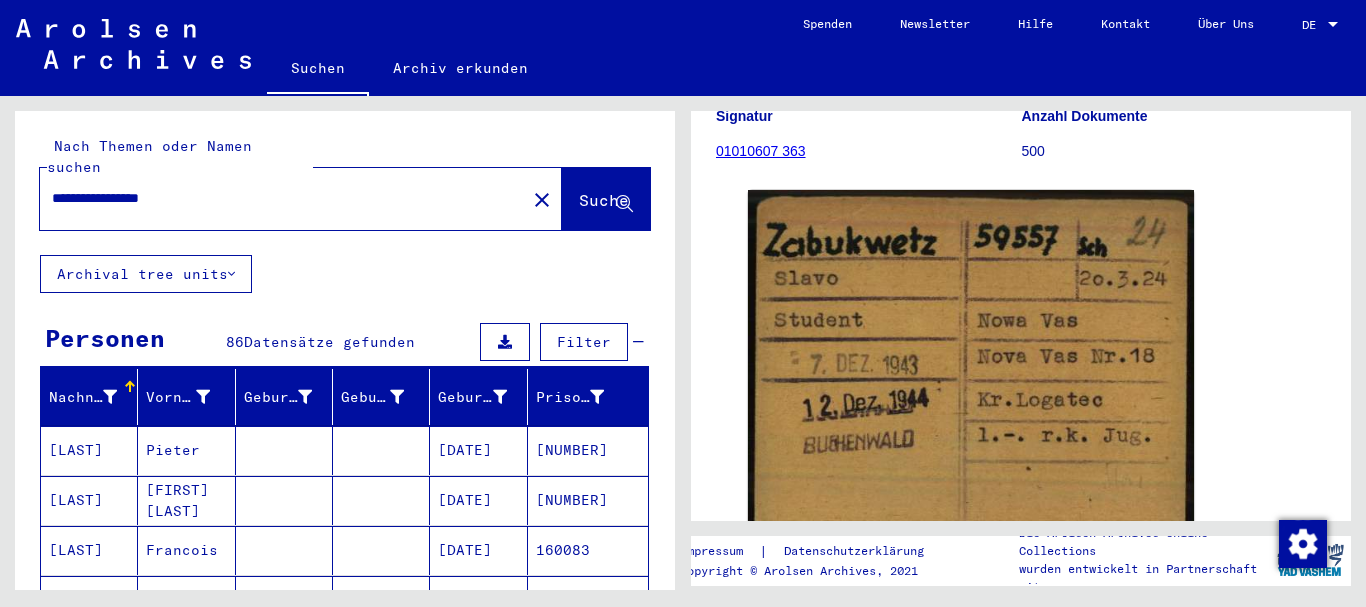 drag, startPoint x: 244, startPoint y: 165, endPoint x: 32, endPoint y: 174, distance: 212.19095 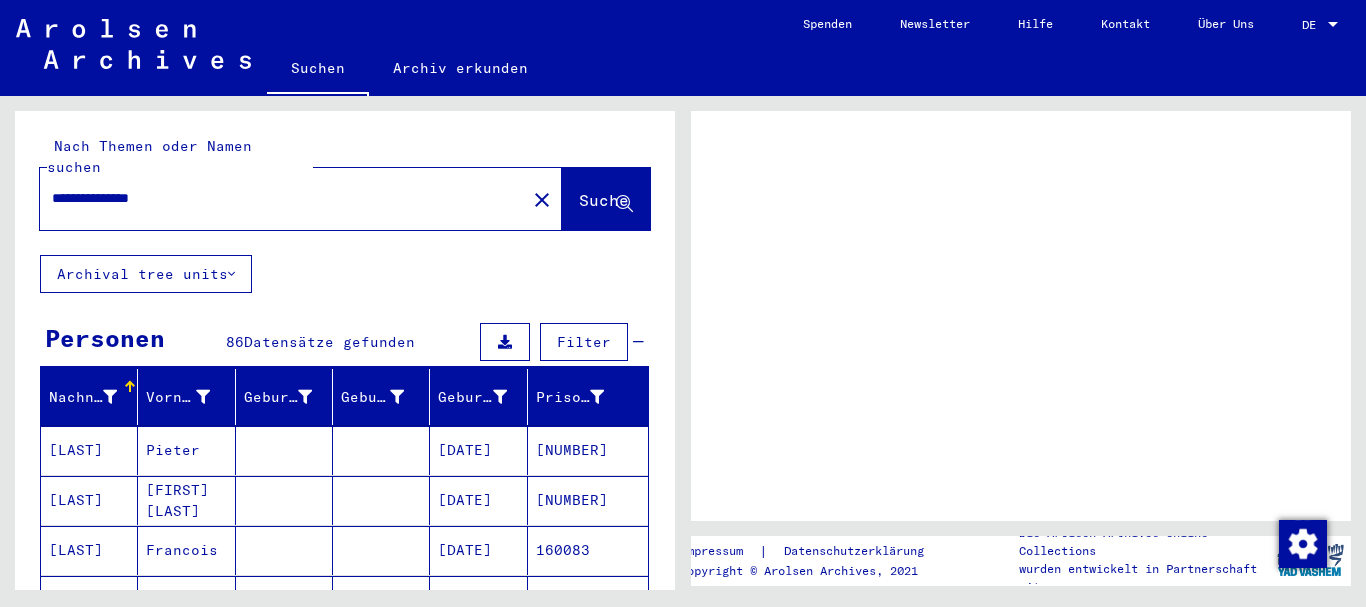 scroll, scrollTop: 0, scrollLeft: 0, axis: both 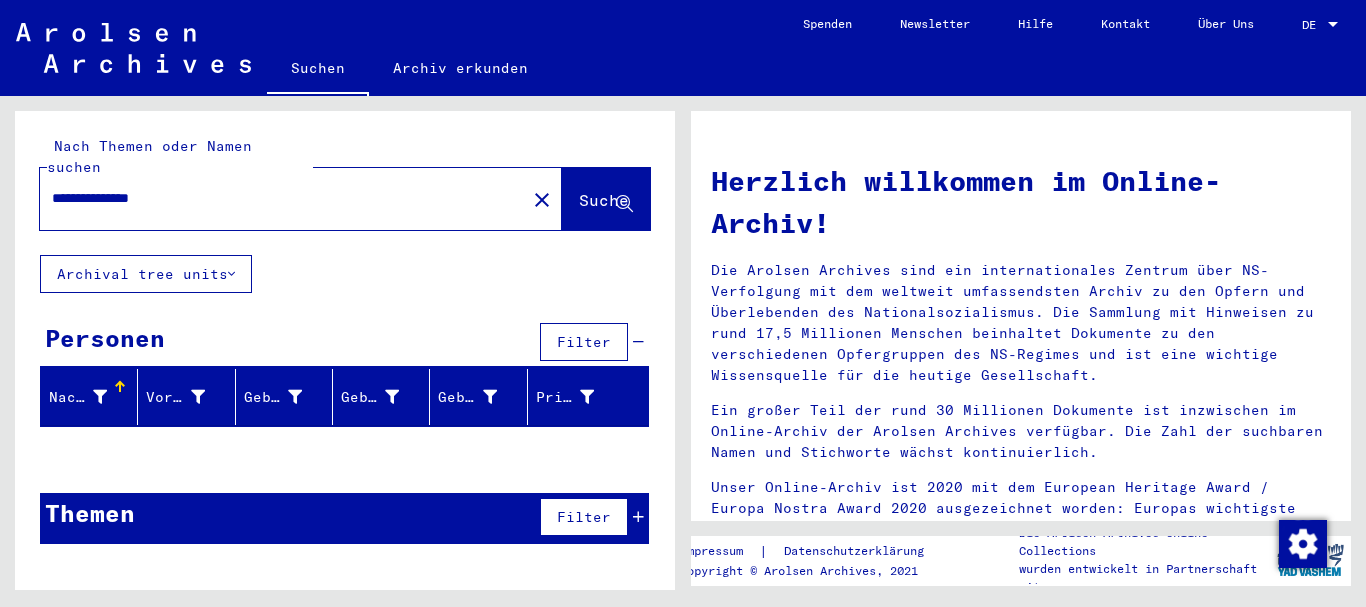 drag, startPoint x: 250, startPoint y: 182, endPoint x: 29, endPoint y: 186, distance: 221.0362 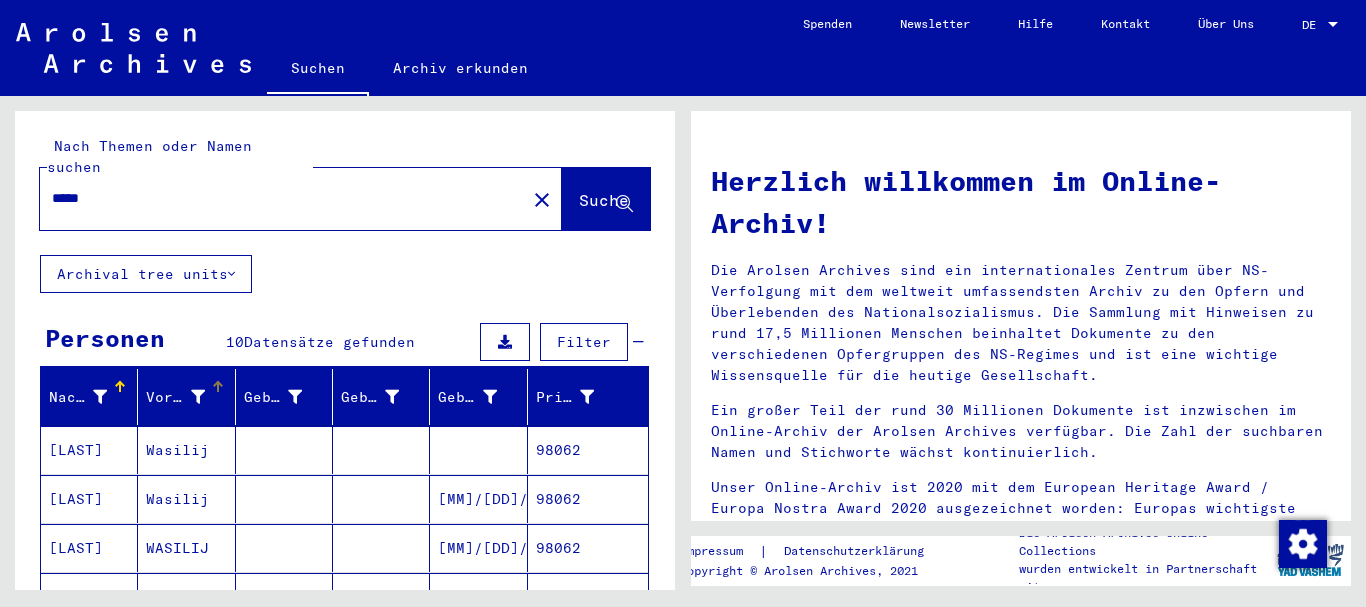 scroll, scrollTop: 216, scrollLeft: 0, axis: vertical 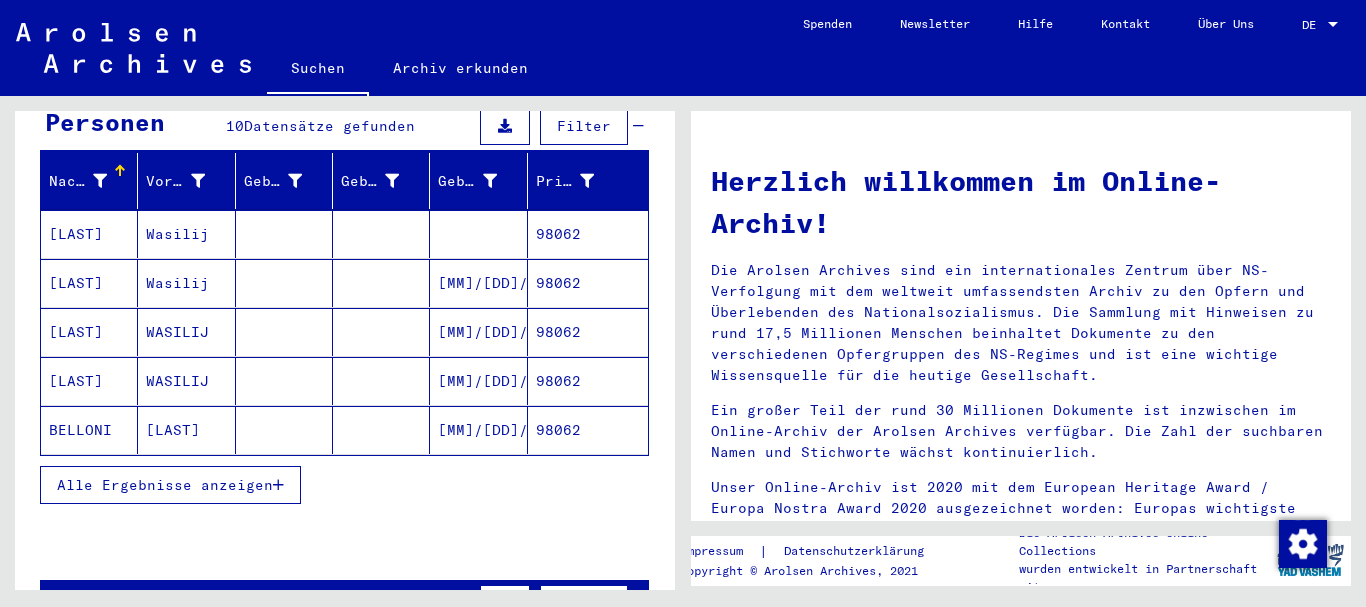 drag, startPoint x: 96, startPoint y: 466, endPoint x: 123, endPoint y: 413, distance: 59.48109 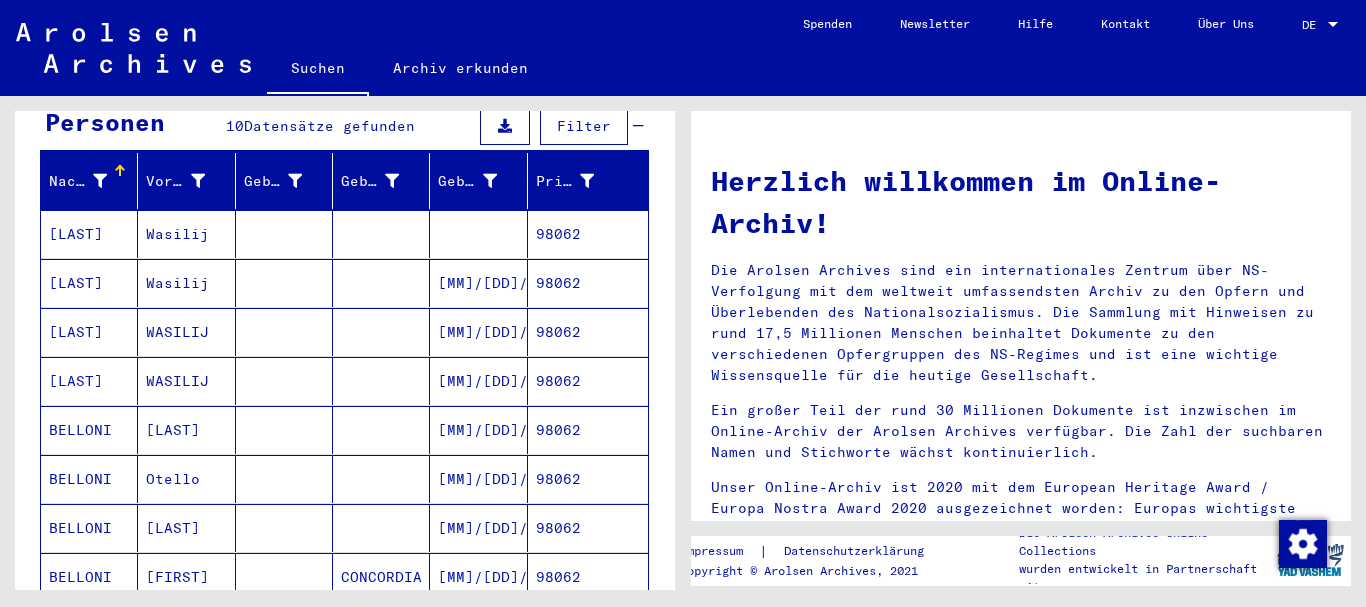 click on "[LAST]" at bounding box center [186, 479] 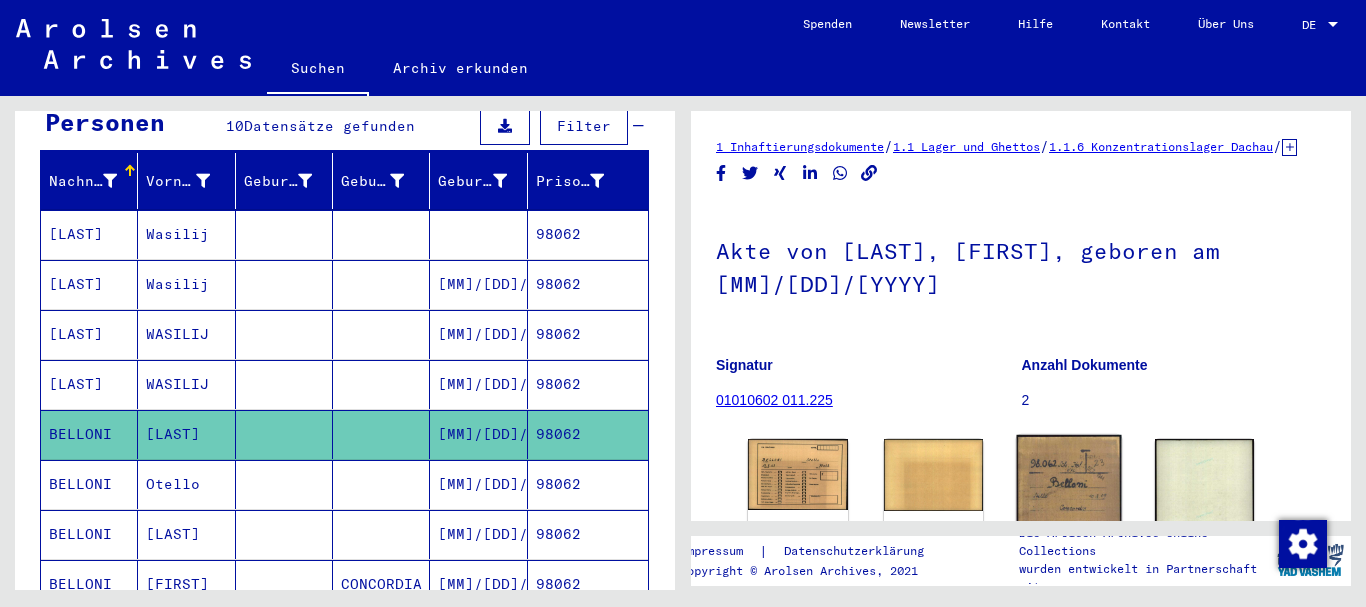 scroll, scrollTop: 203, scrollLeft: 0, axis: vertical 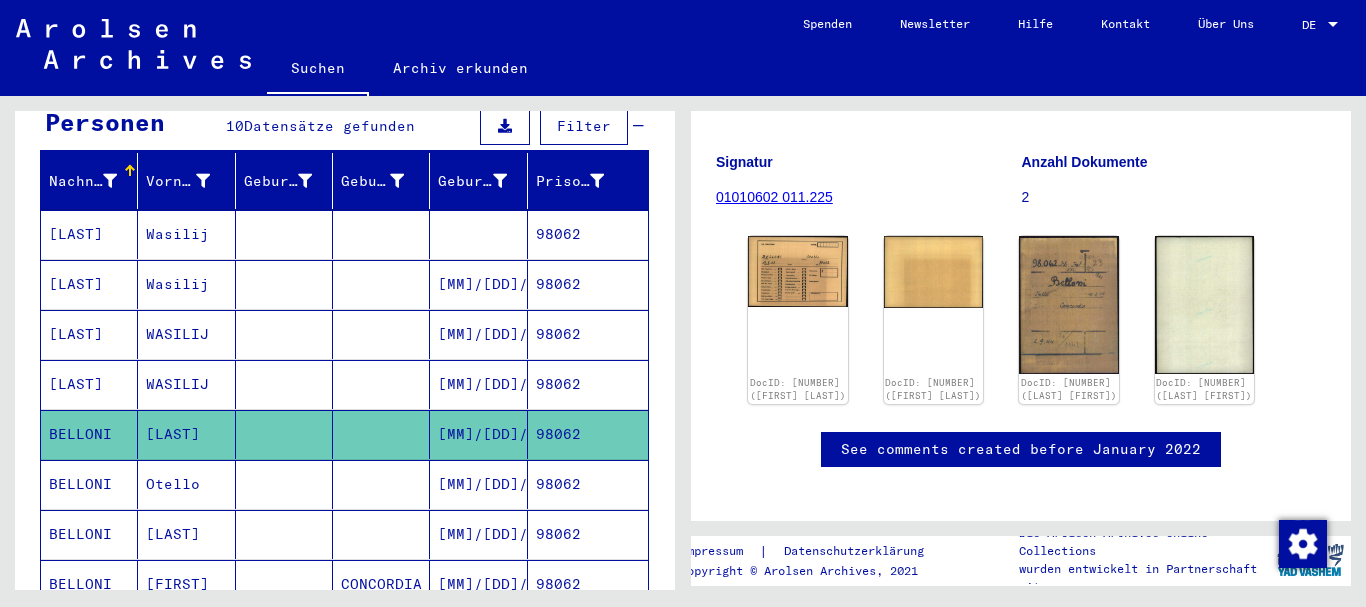 drag, startPoint x: 261, startPoint y: 464, endPoint x: 233, endPoint y: 193, distance: 272.44266 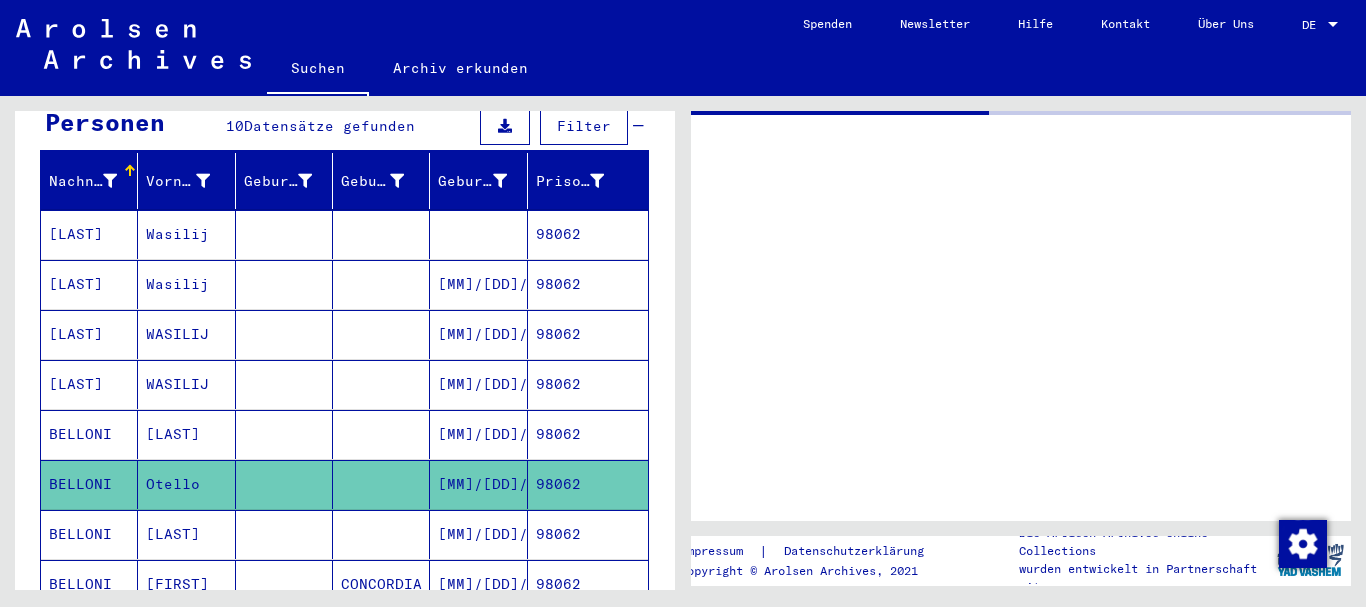 scroll, scrollTop: 0, scrollLeft: 0, axis: both 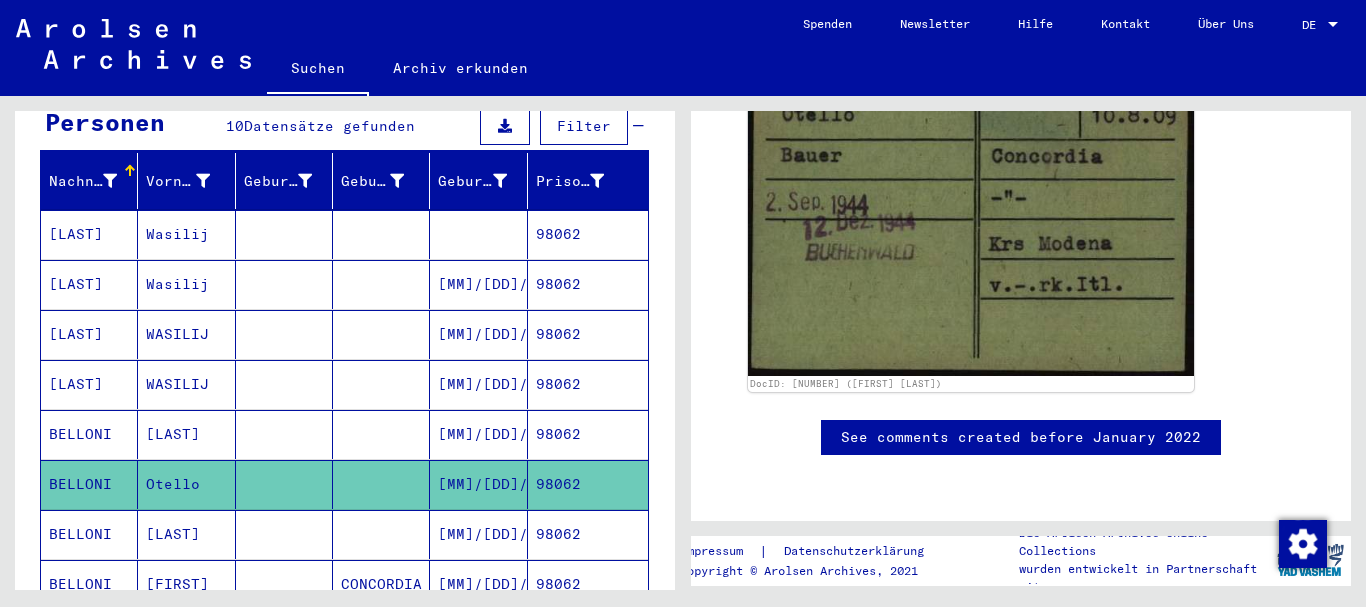 click on "BELLONI" at bounding box center (89, 634) 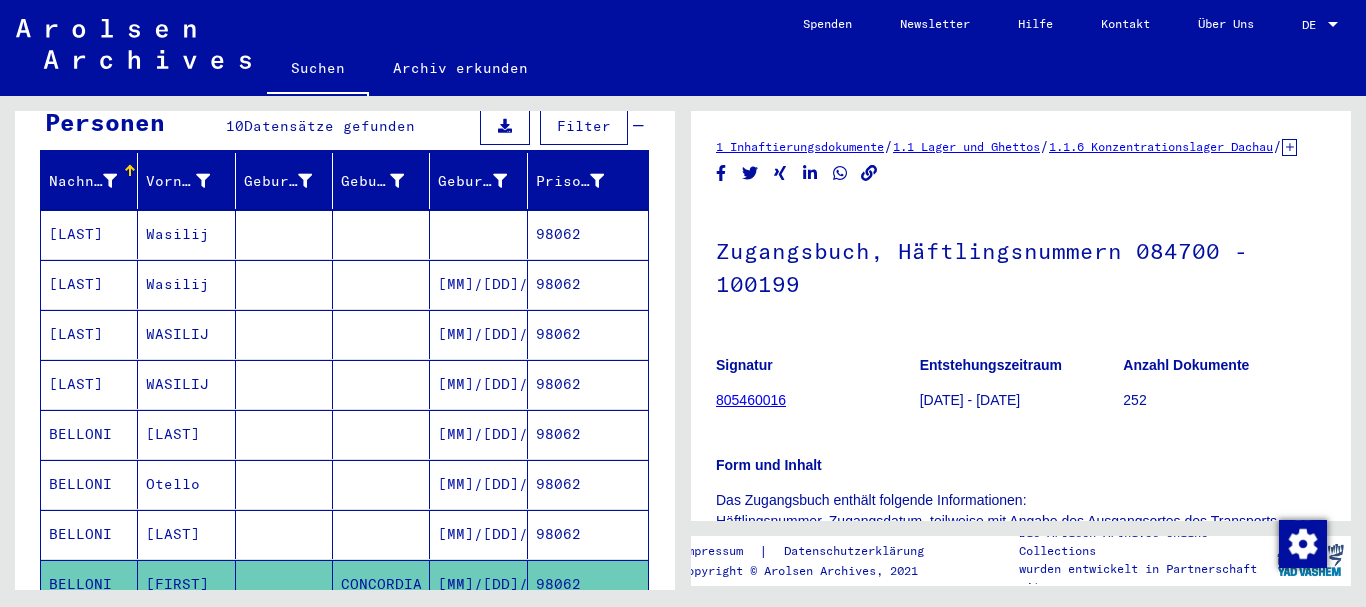 scroll, scrollTop: 216, scrollLeft: 0, axis: vertical 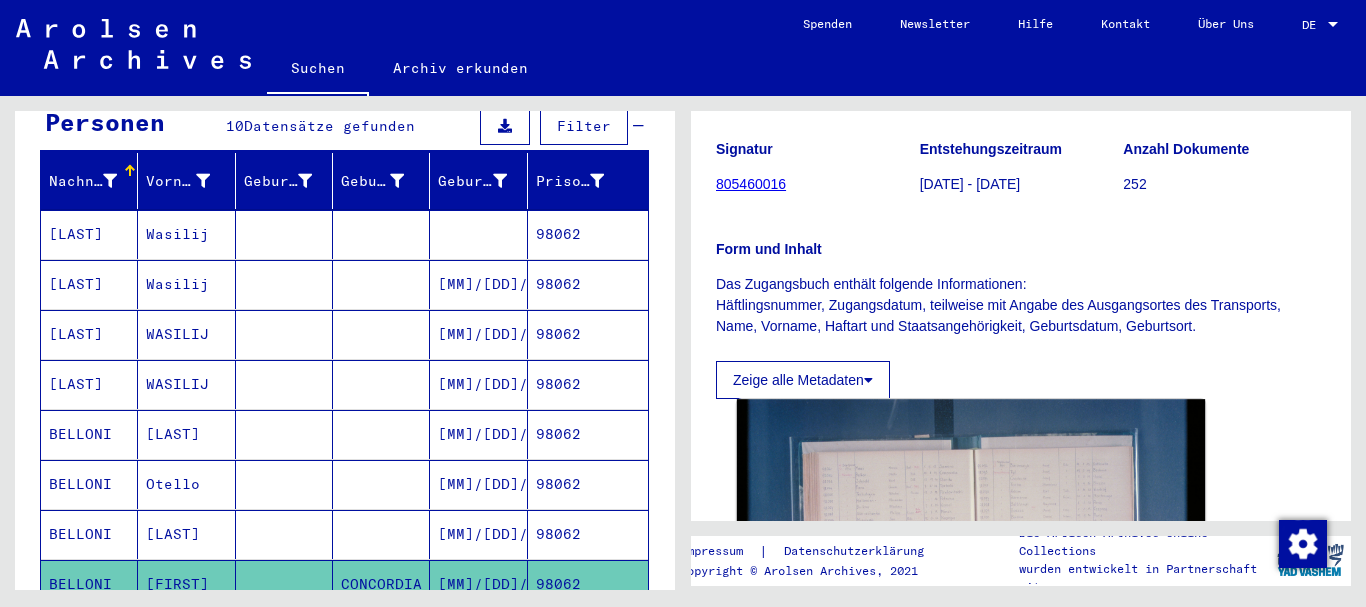 click 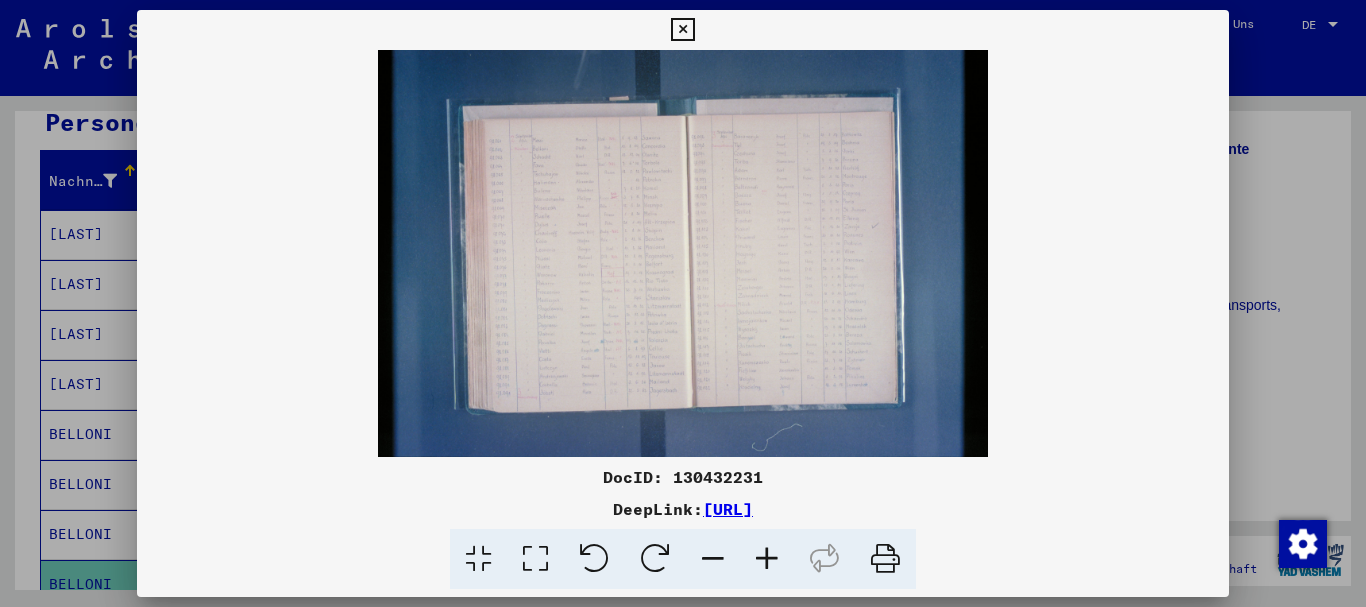 click at bounding box center (767, 559) 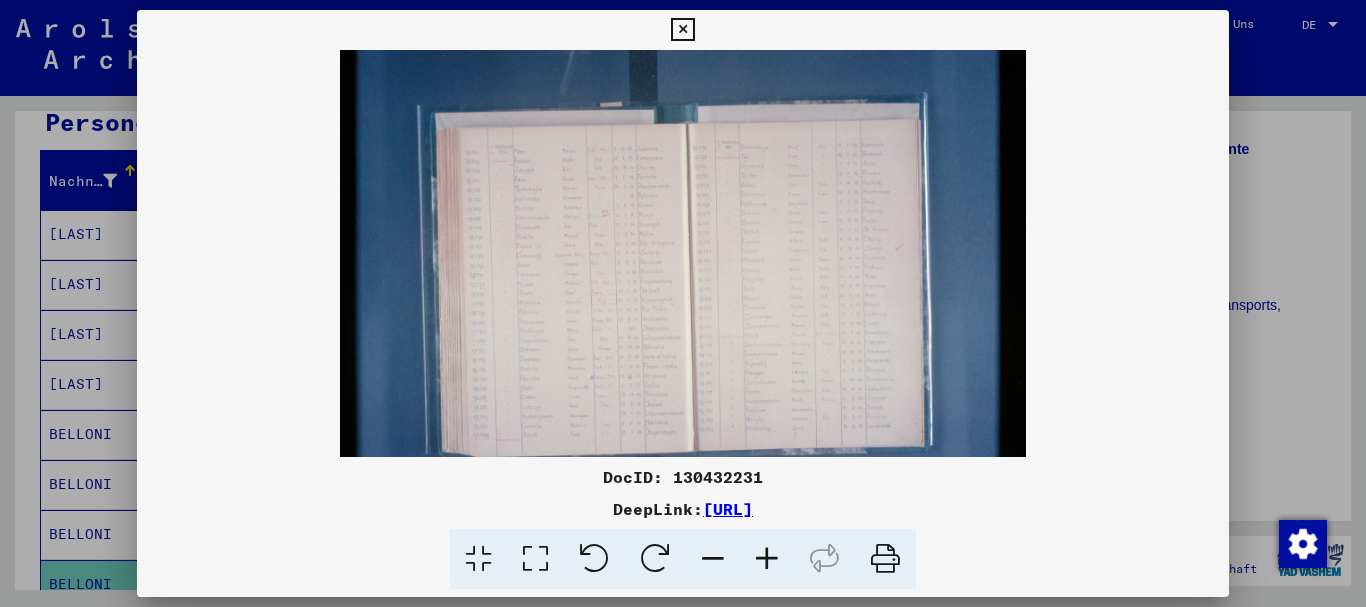 click at bounding box center [767, 559] 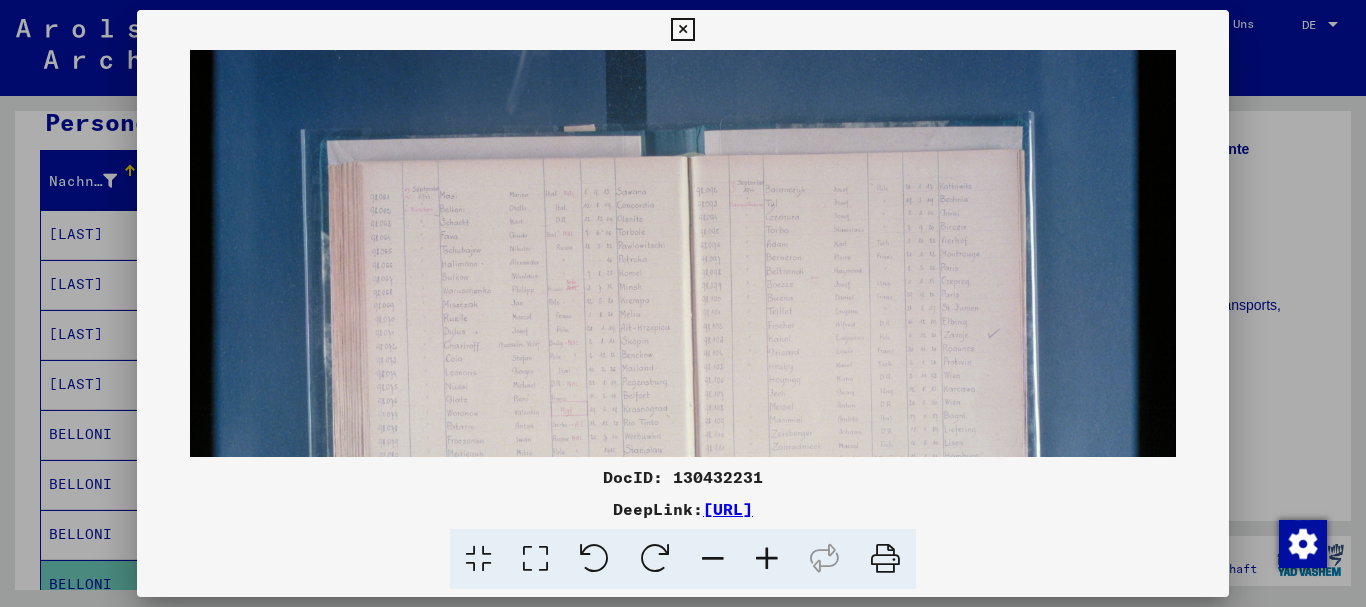 click at bounding box center (767, 559) 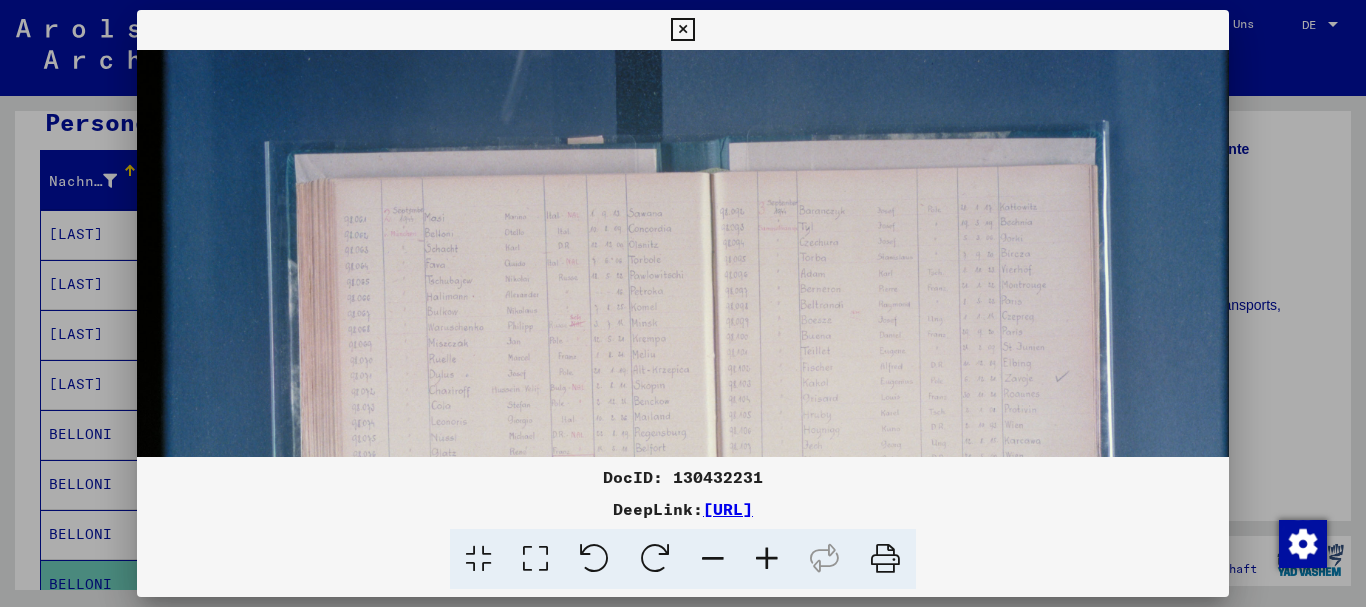 click at bounding box center [767, 559] 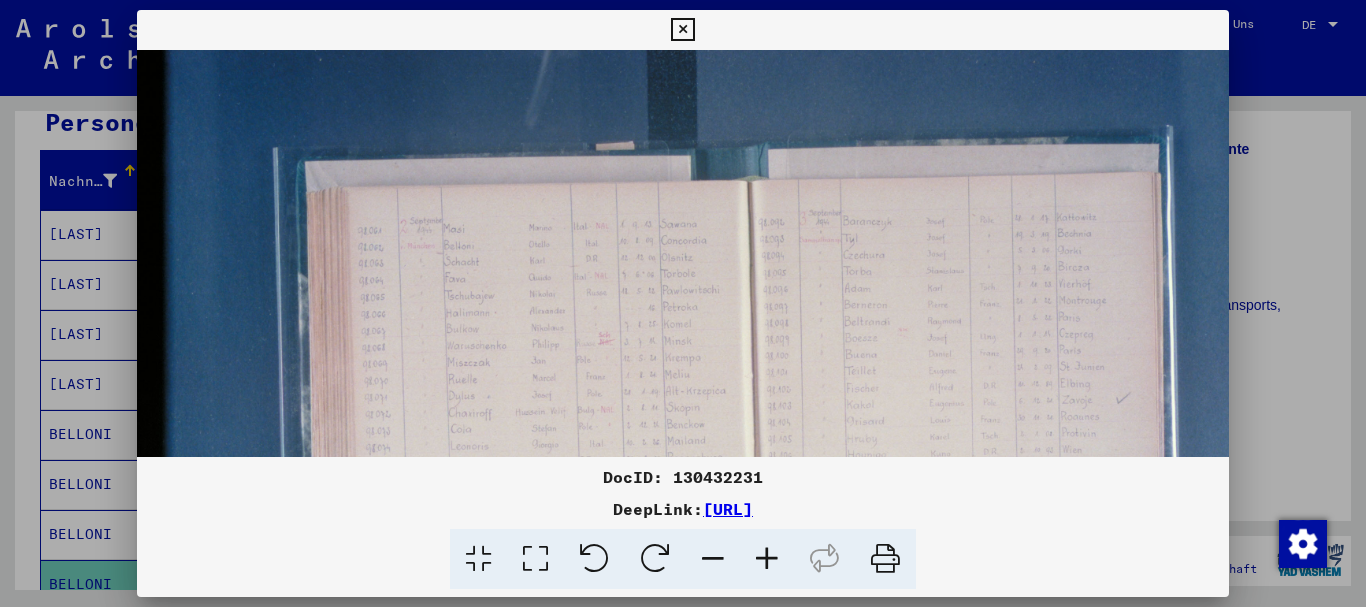 click at bounding box center [767, 559] 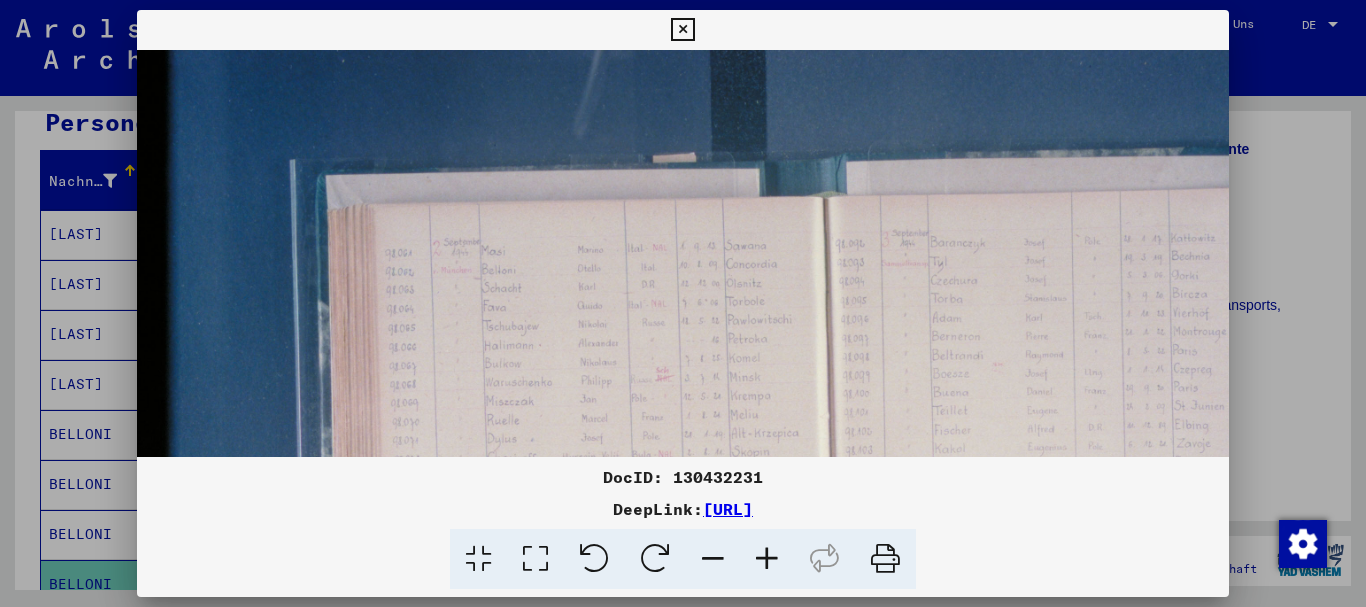 click at bounding box center (767, 559) 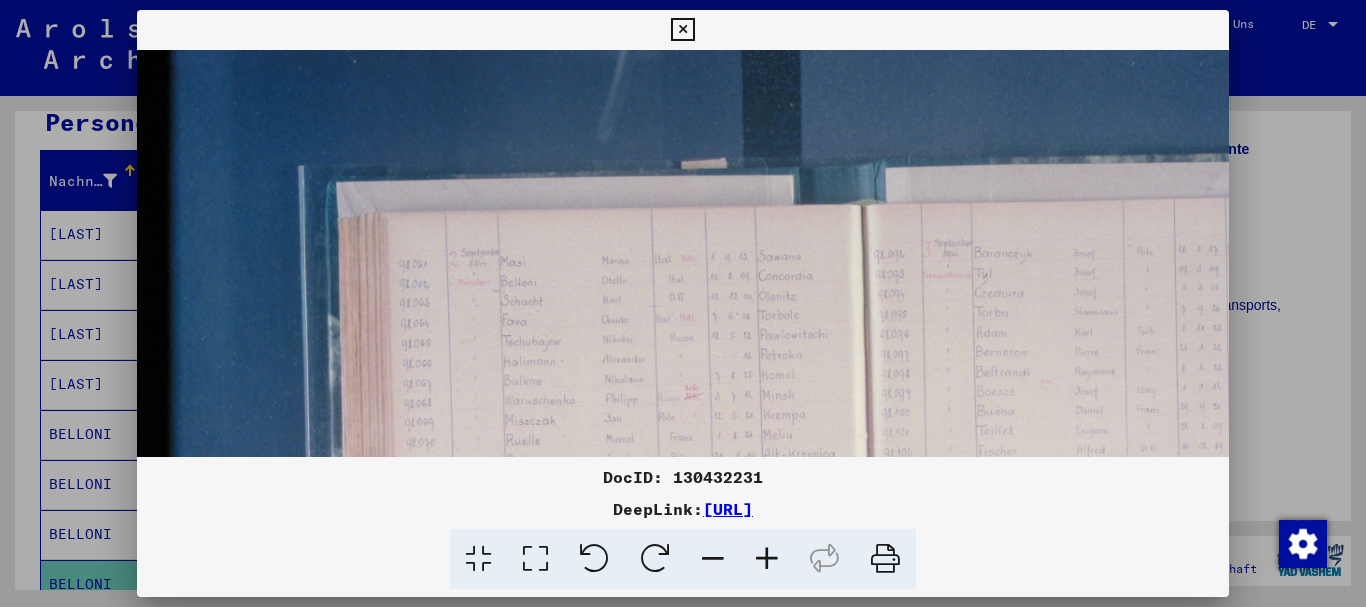 click at bounding box center (767, 559) 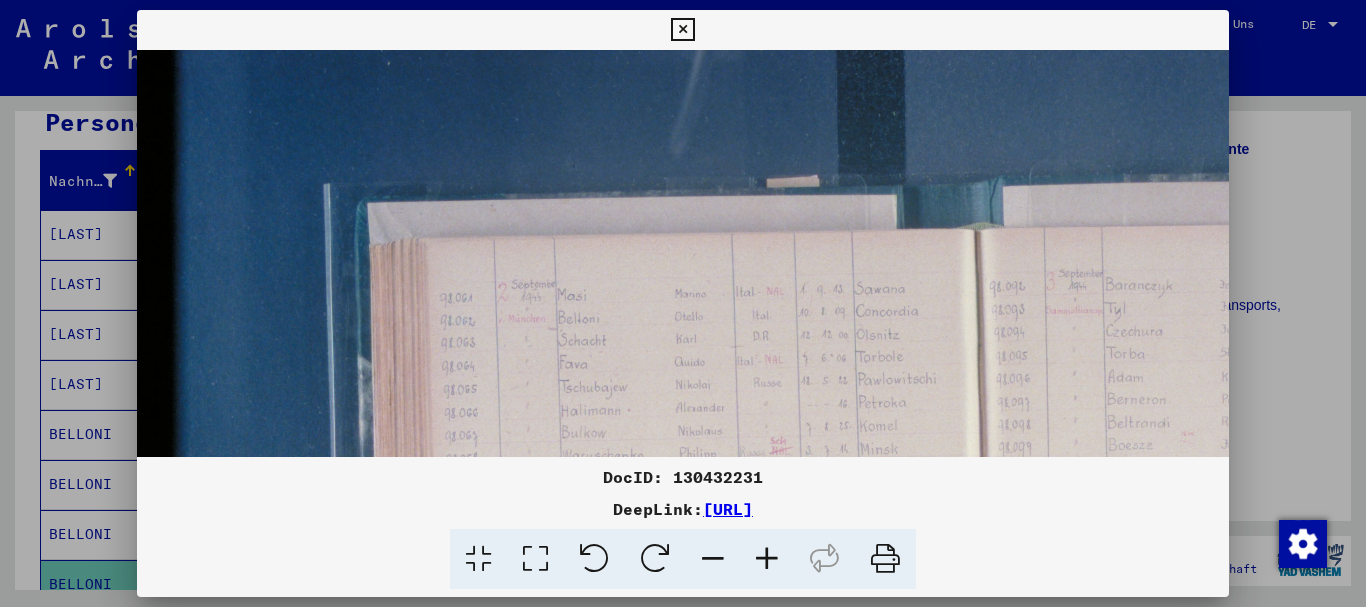 click at bounding box center [767, 559] 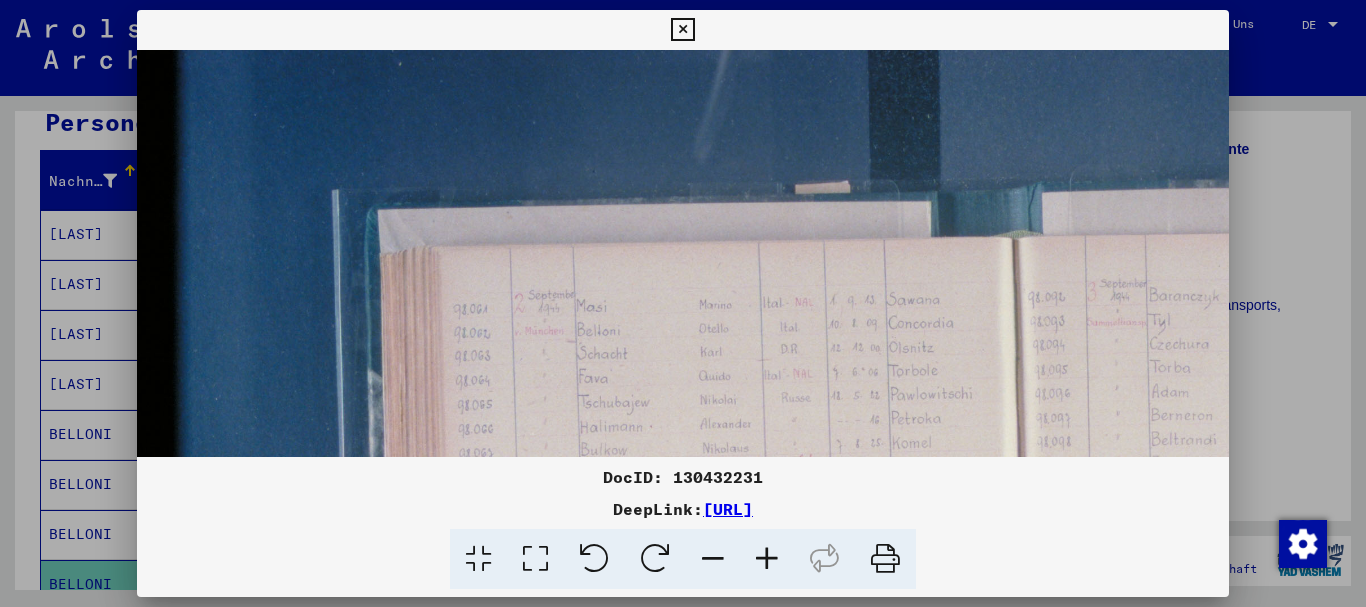 click at bounding box center [767, 559] 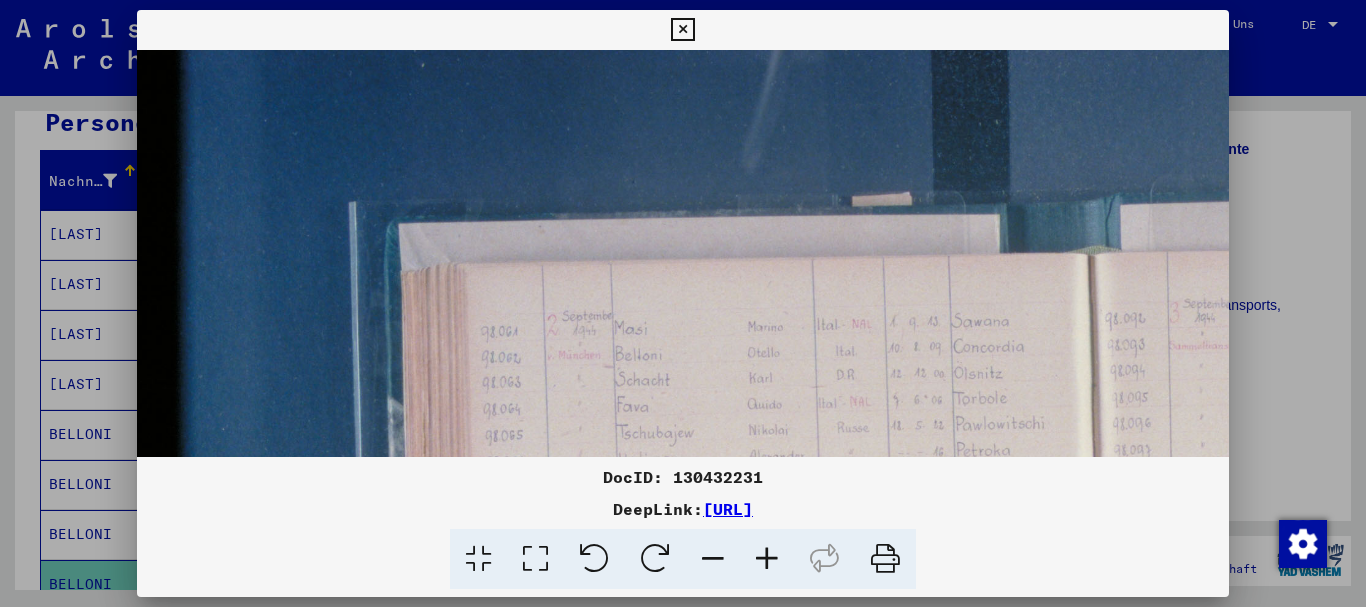 click at bounding box center (767, 559) 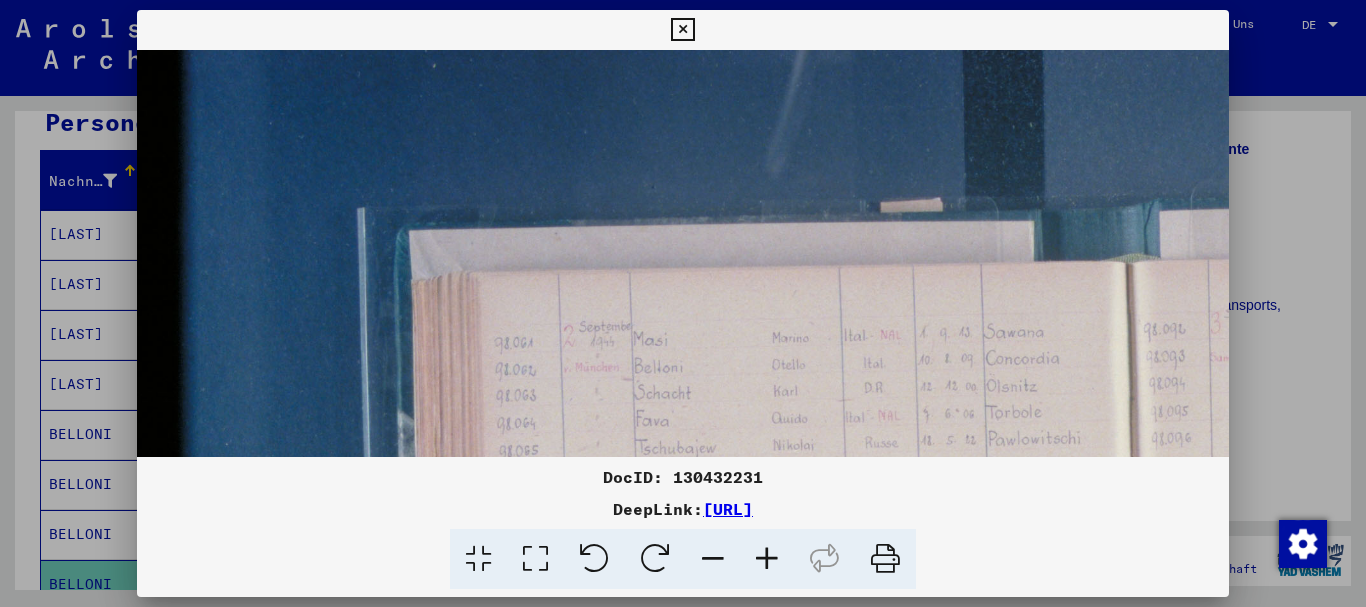 click at bounding box center [767, 559] 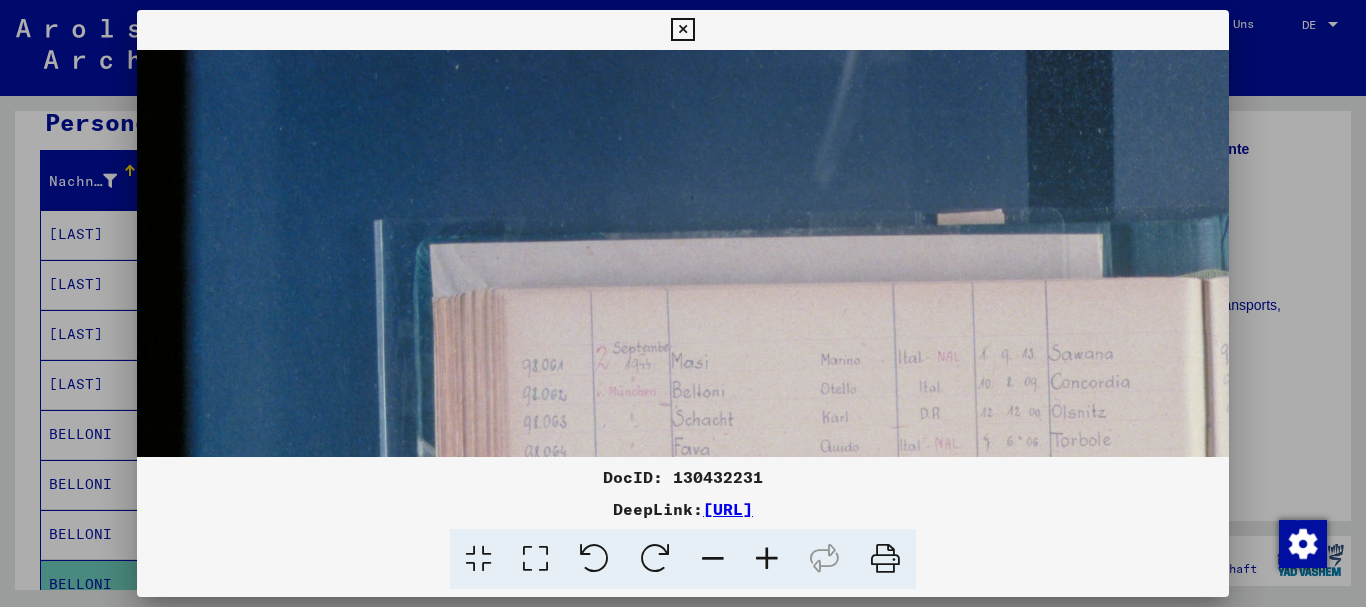 click at bounding box center [767, 559] 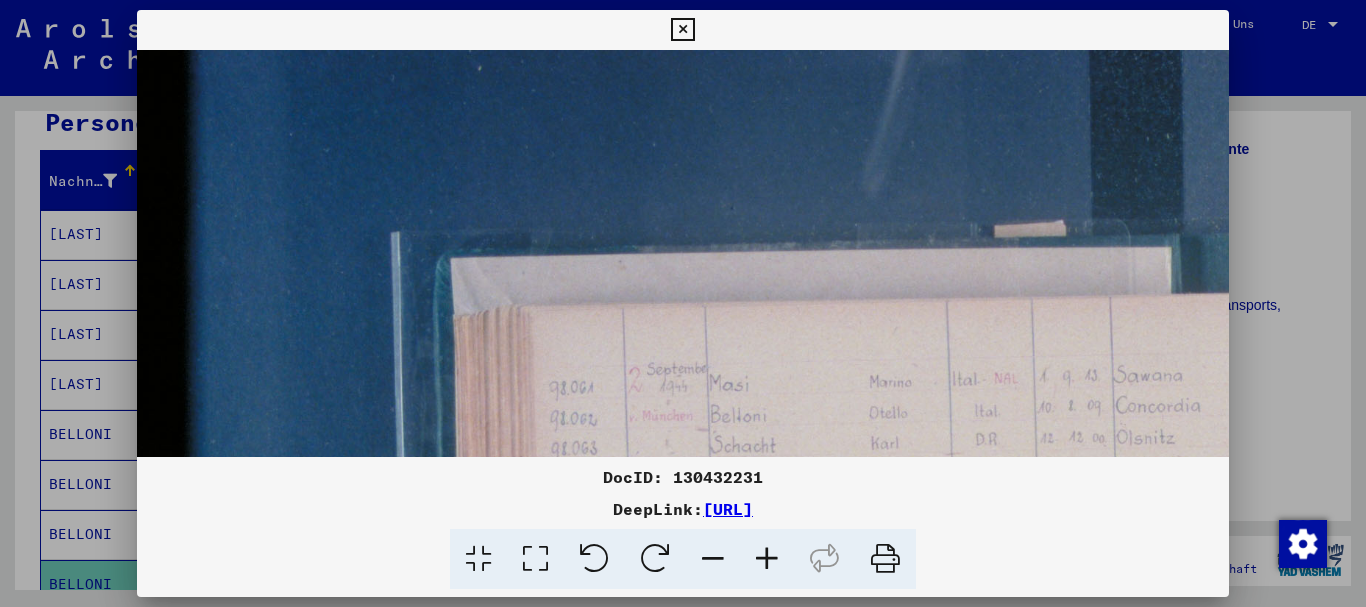 drag, startPoint x: 697, startPoint y: 370, endPoint x: 560, endPoint y: 295, distance: 156.18579 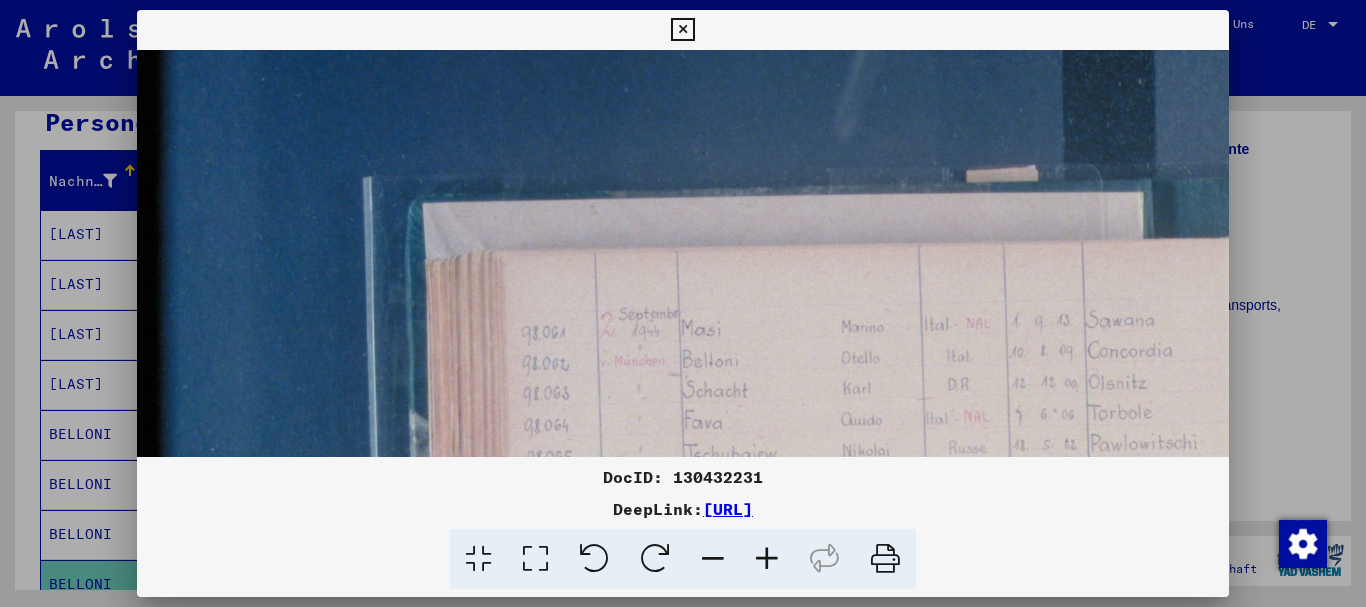 drag, startPoint x: 0, startPoint y: 188, endPoint x: 58, endPoint y: 20, distance: 177.73013 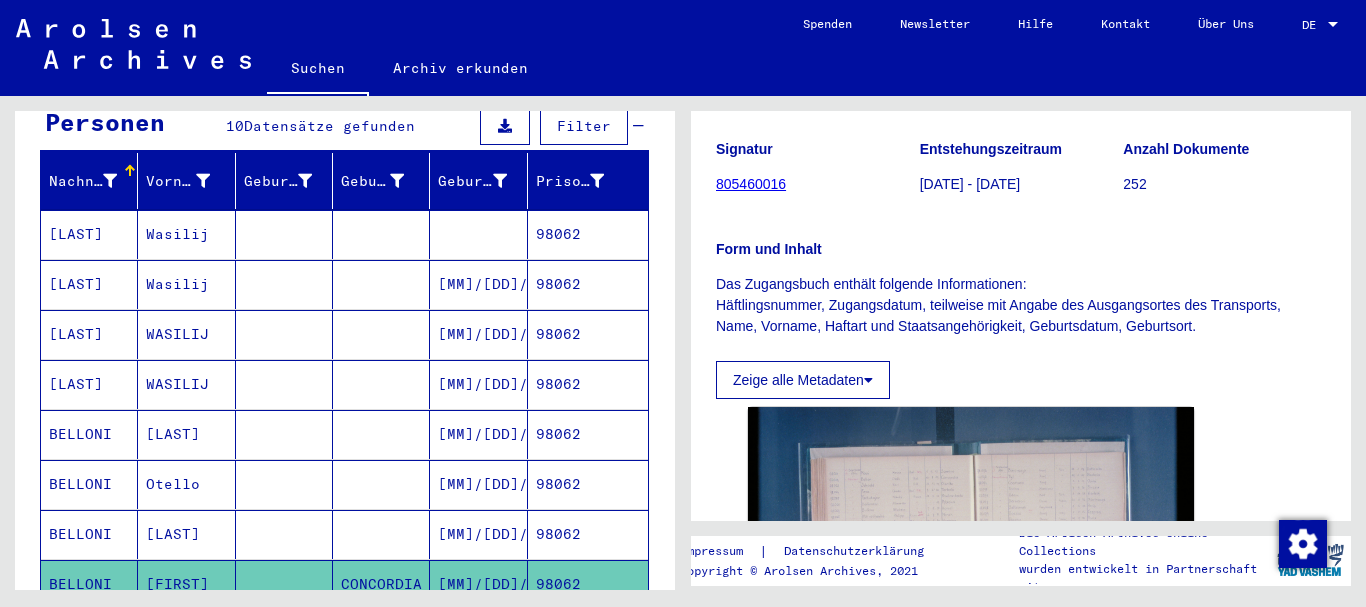scroll, scrollTop: 0, scrollLeft: 0, axis: both 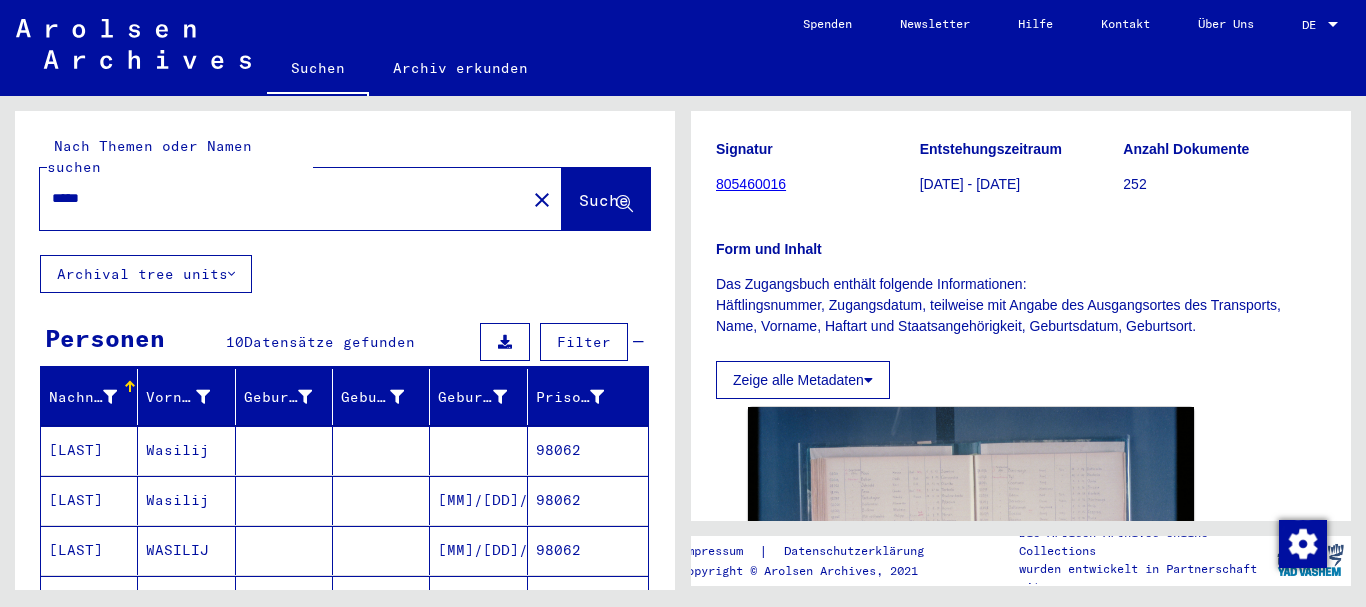 drag, startPoint x: 12, startPoint y: 182, endPoint x: 0, endPoint y: 182, distance: 12 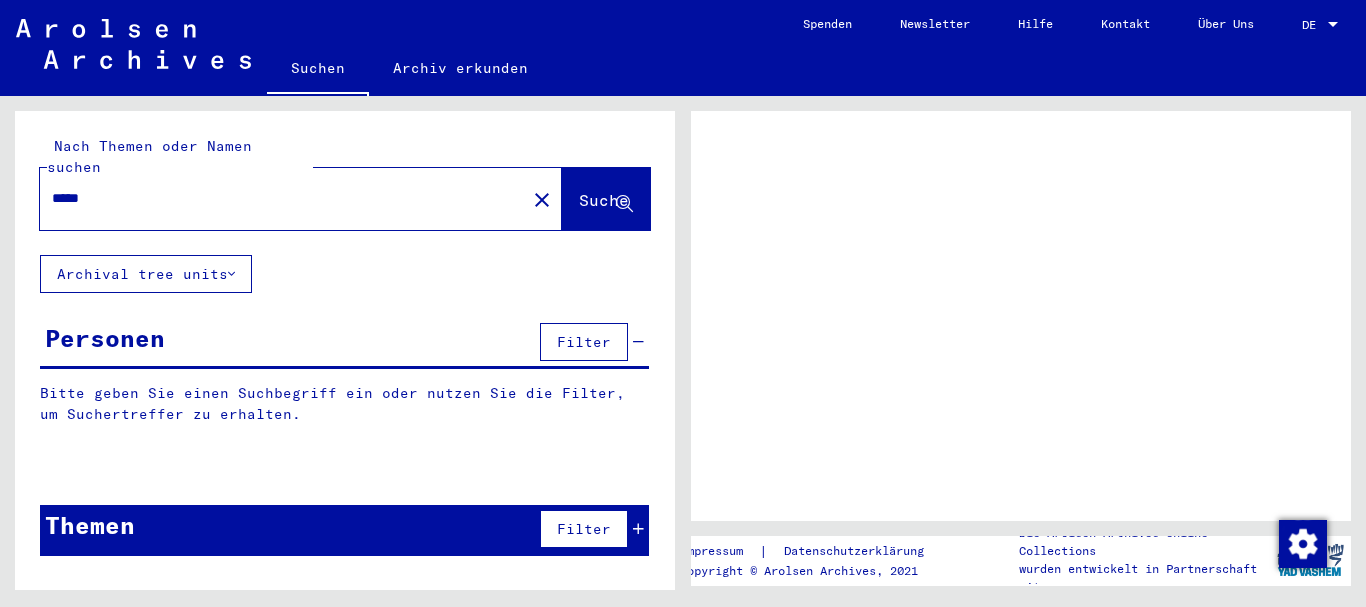 scroll, scrollTop: 0, scrollLeft: 0, axis: both 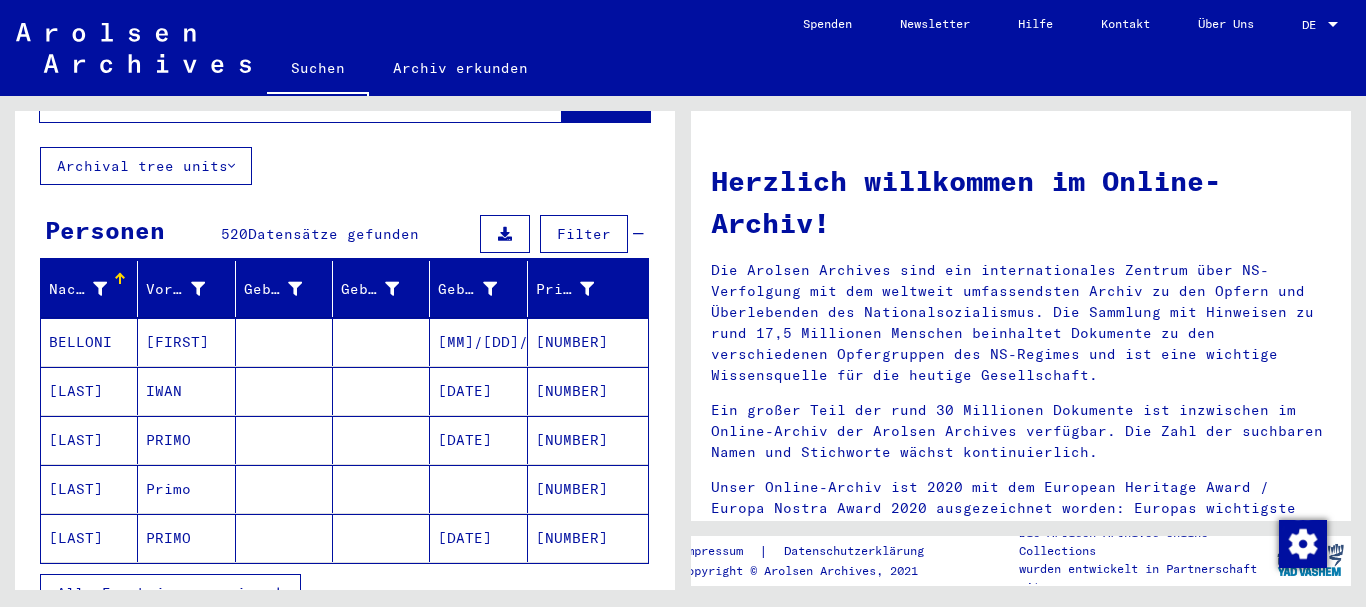 click on "BELLONI" at bounding box center (89, 391) 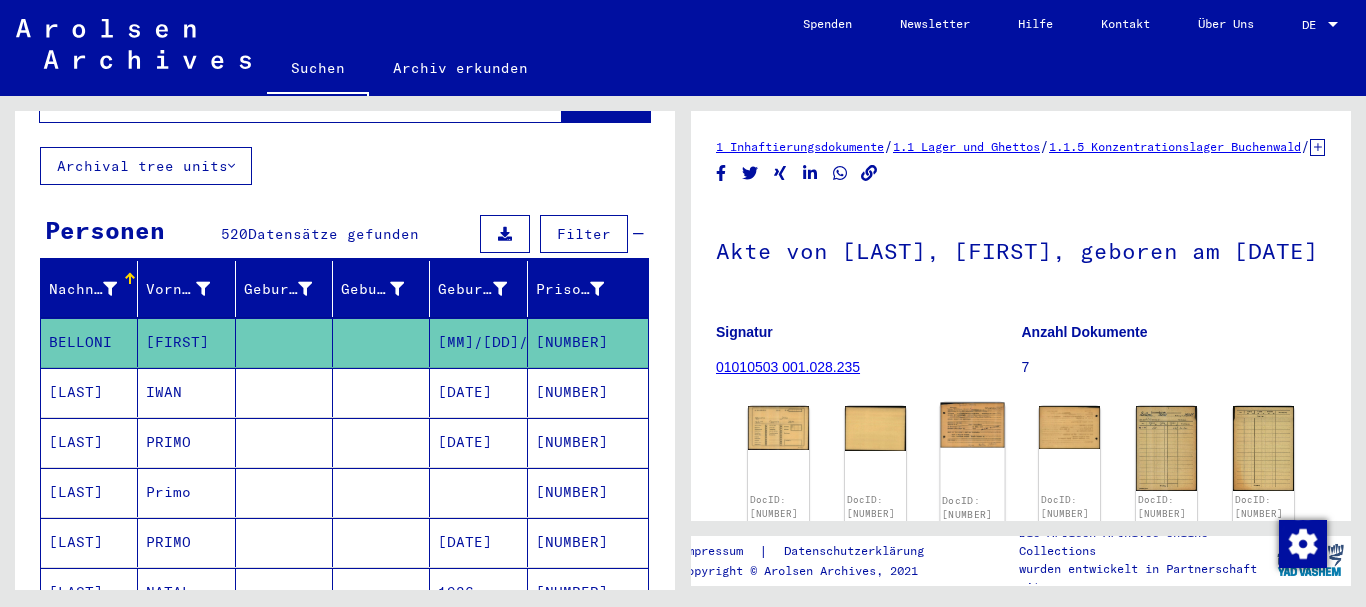 scroll, scrollTop: 324, scrollLeft: 0, axis: vertical 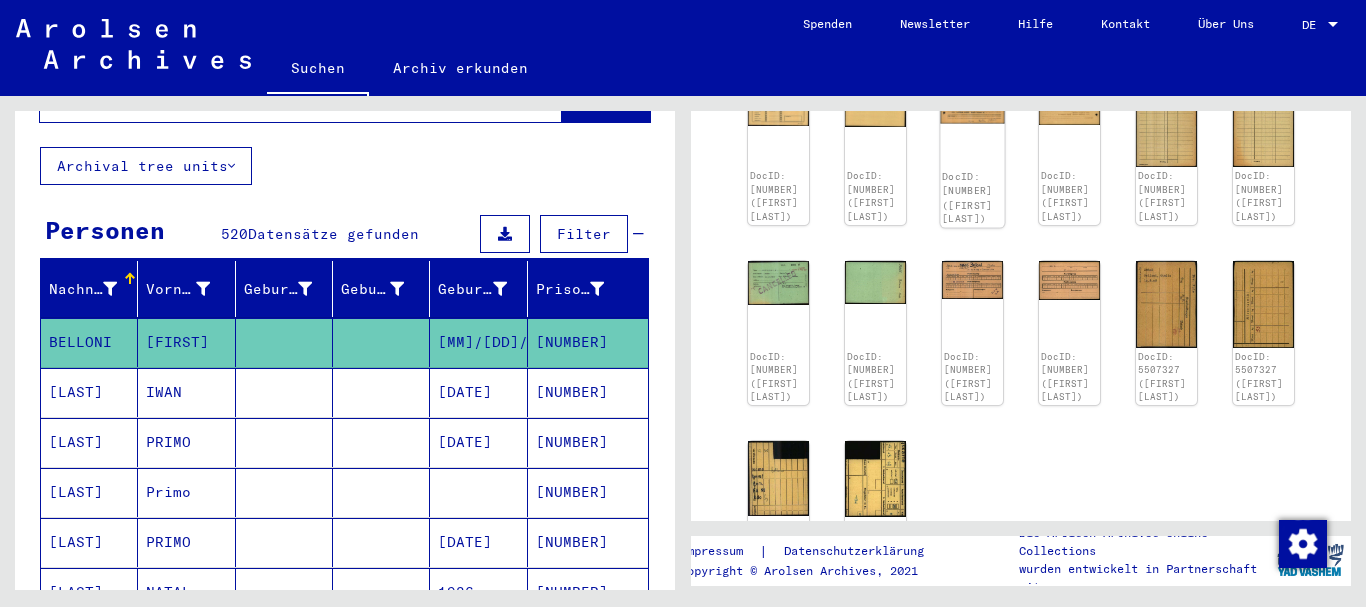 click 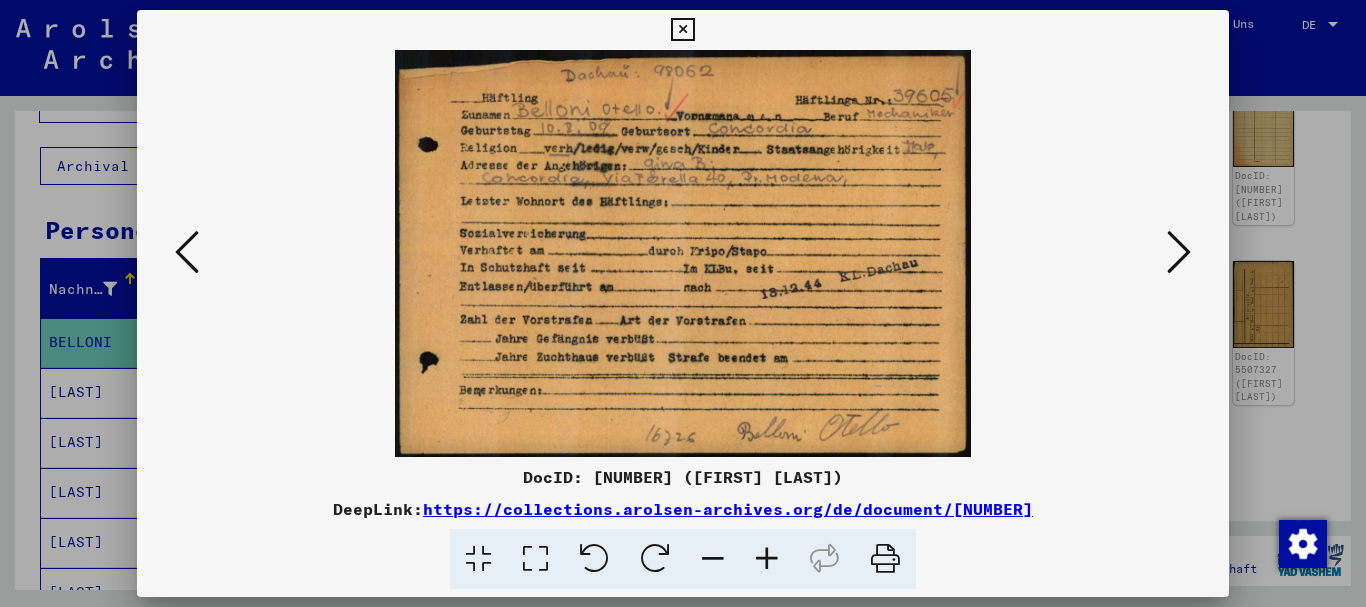 drag, startPoint x: 96, startPoint y: 263, endPoint x: 110, endPoint y: 194, distance: 70.40597 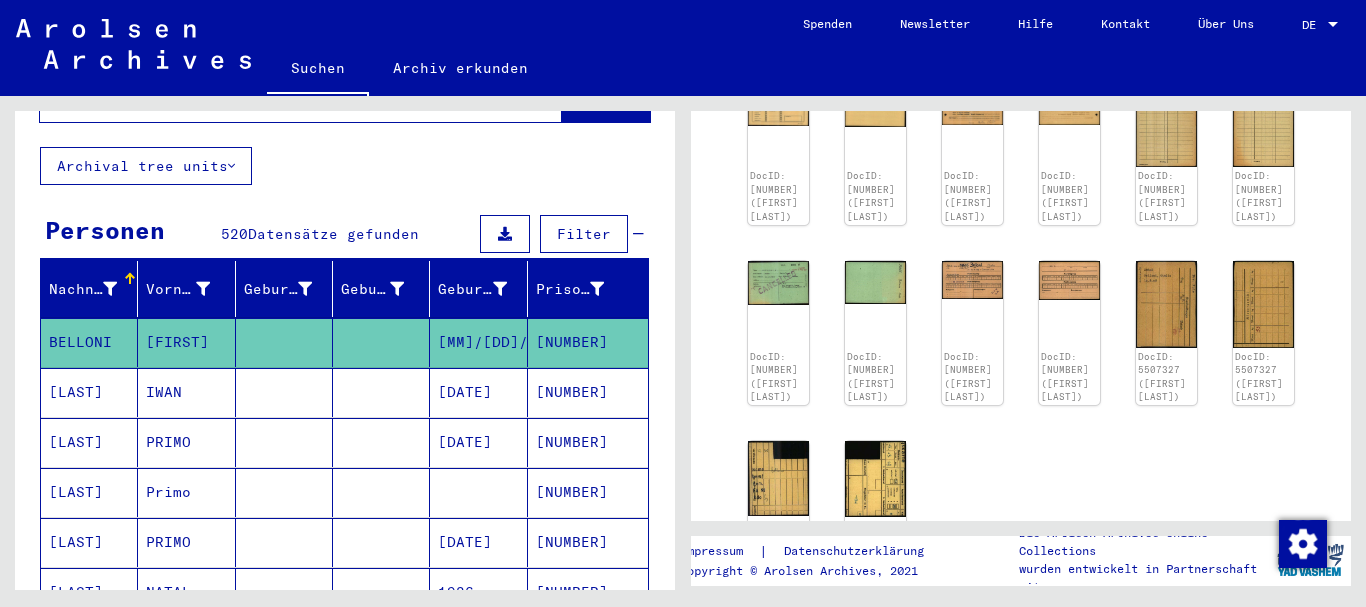 scroll, scrollTop: 0, scrollLeft: 0, axis: both 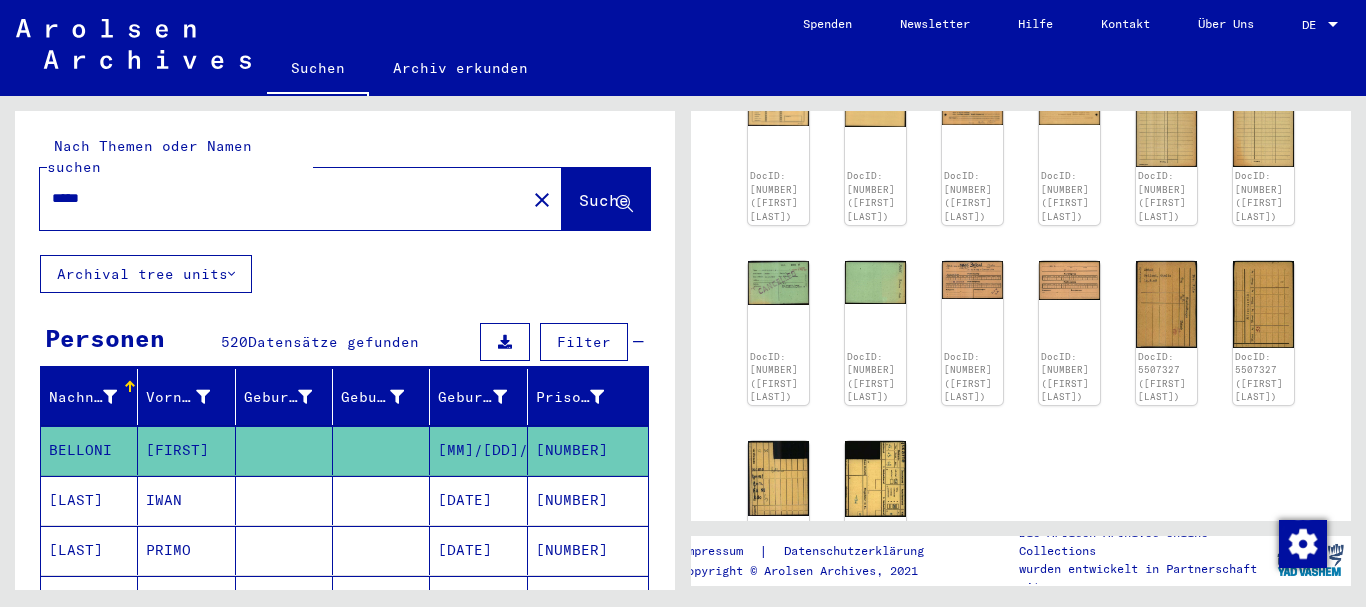 drag, startPoint x: 155, startPoint y: 175, endPoint x: 0, endPoint y: 164, distance: 155.38983 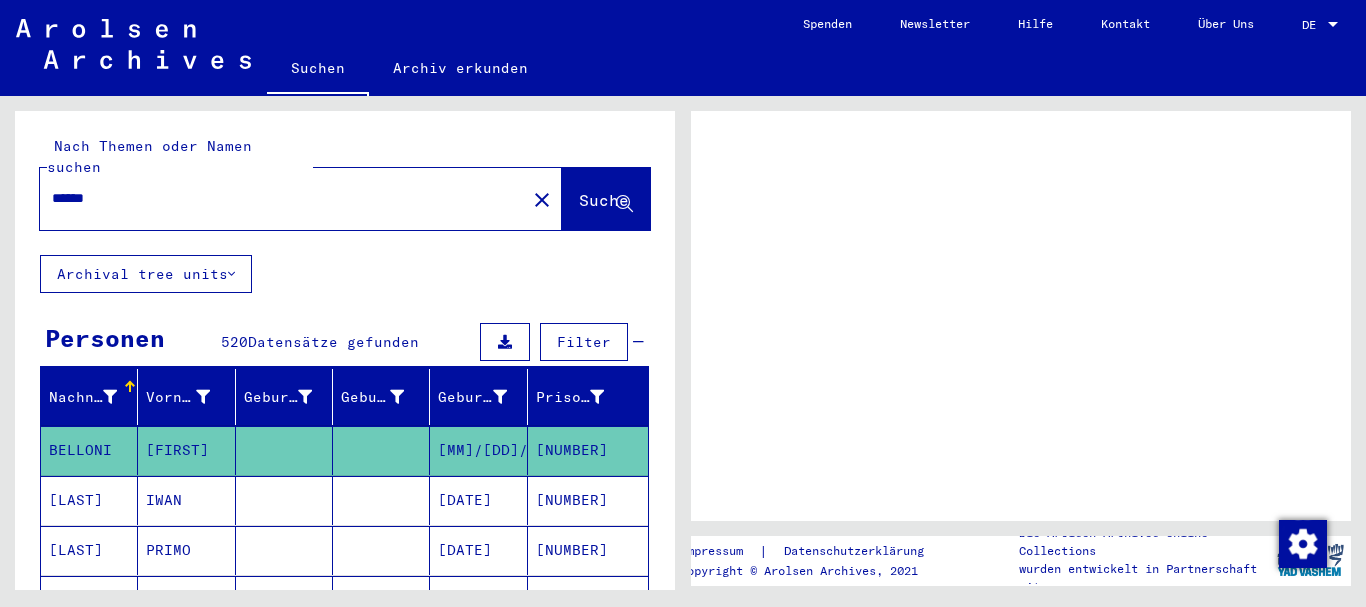 scroll, scrollTop: 0, scrollLeft: 0, axis: both 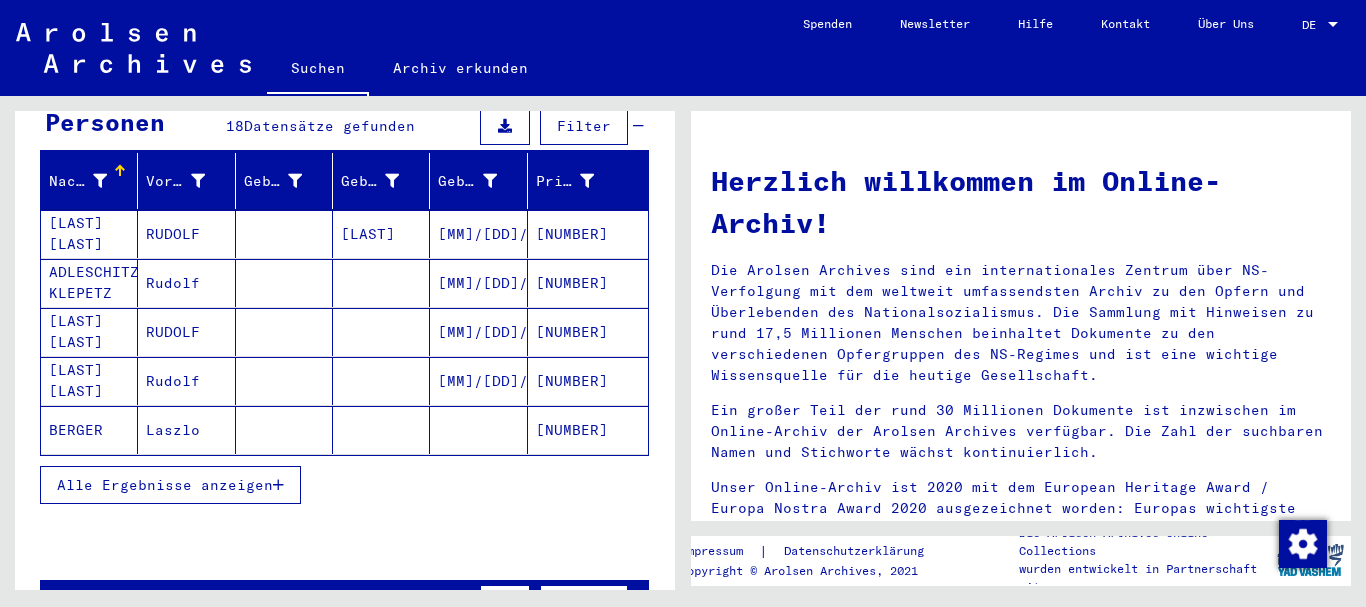 click on "Alle Ergebnisse anzeigen" at bounding box center (165, 485) 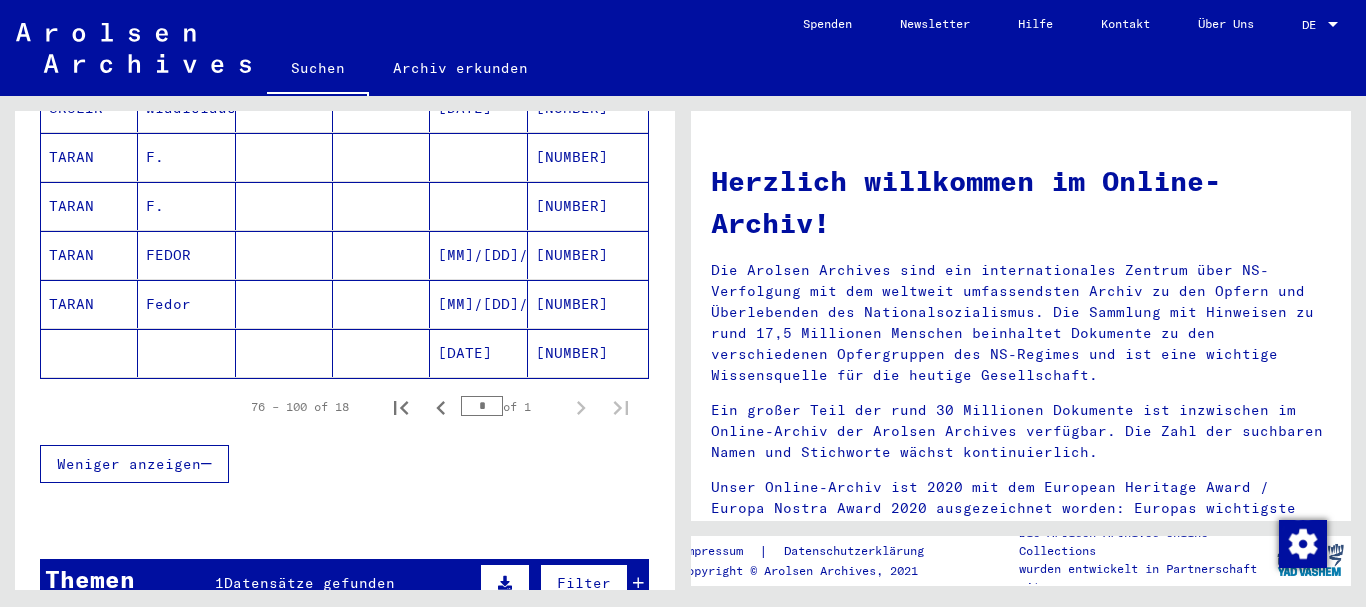 scroll, scrollTop: 972, scrollLeft: 0, axis: vertical 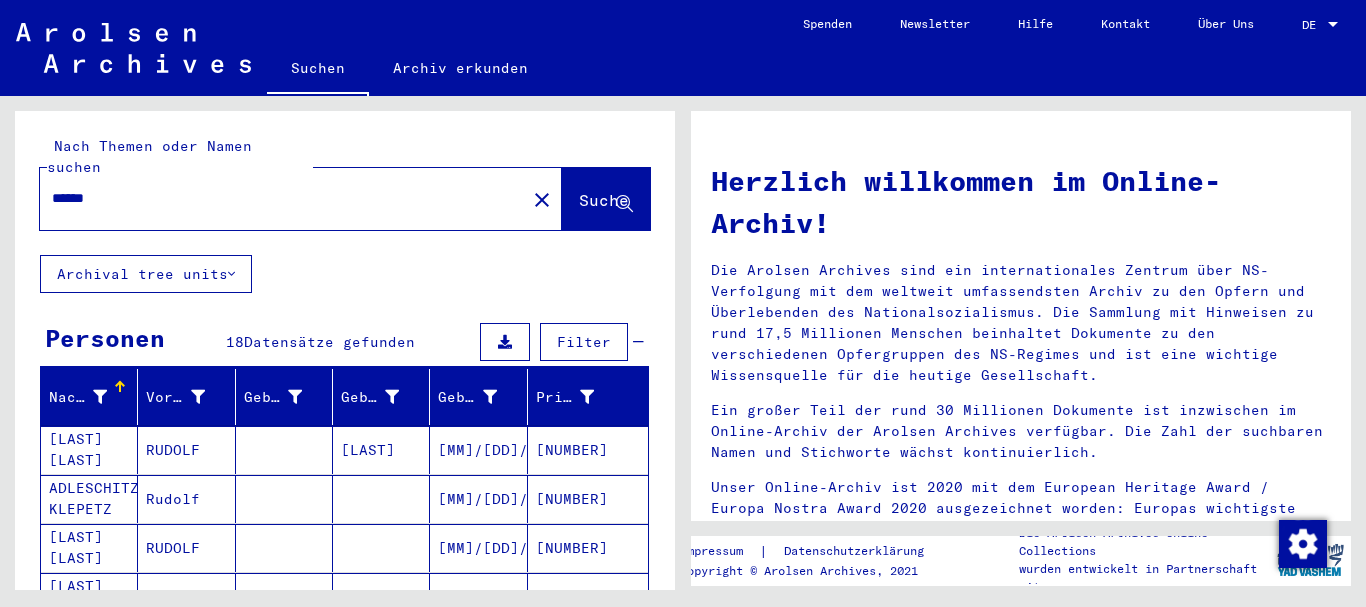 drag, startPoint x: 166, startPoint y: 174, endPoint x: 0, endPoint y: 178, distance: 166.04819 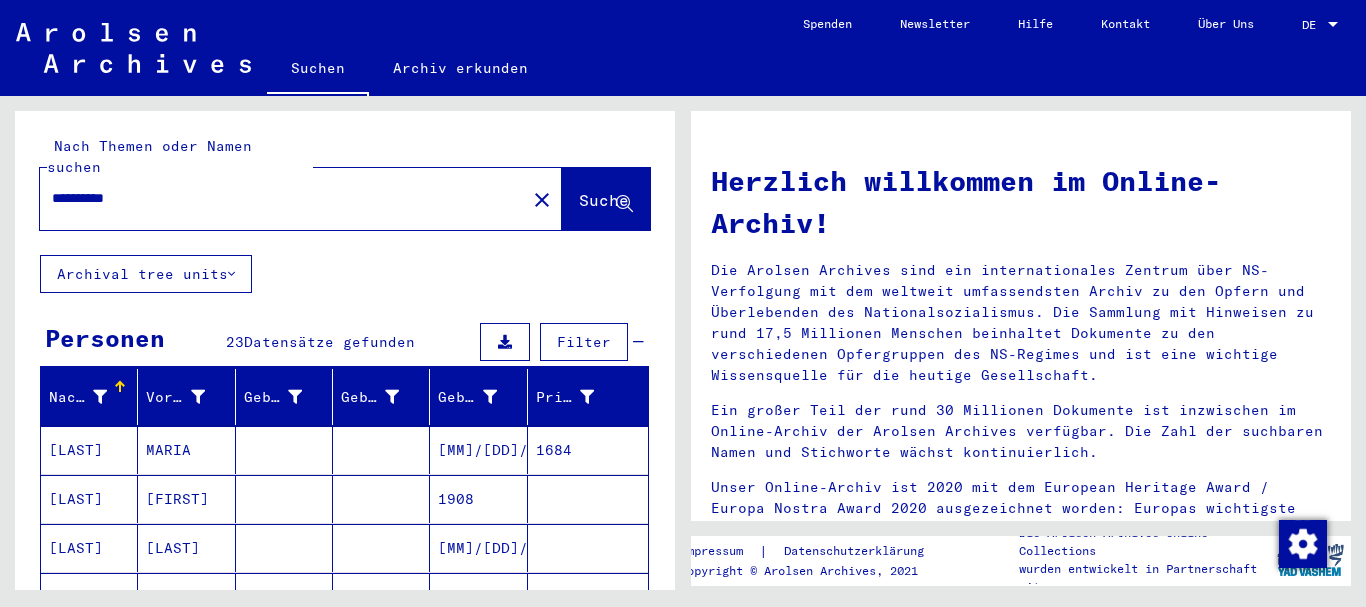 click on "[LAST]" at bounding box center [89, 499] 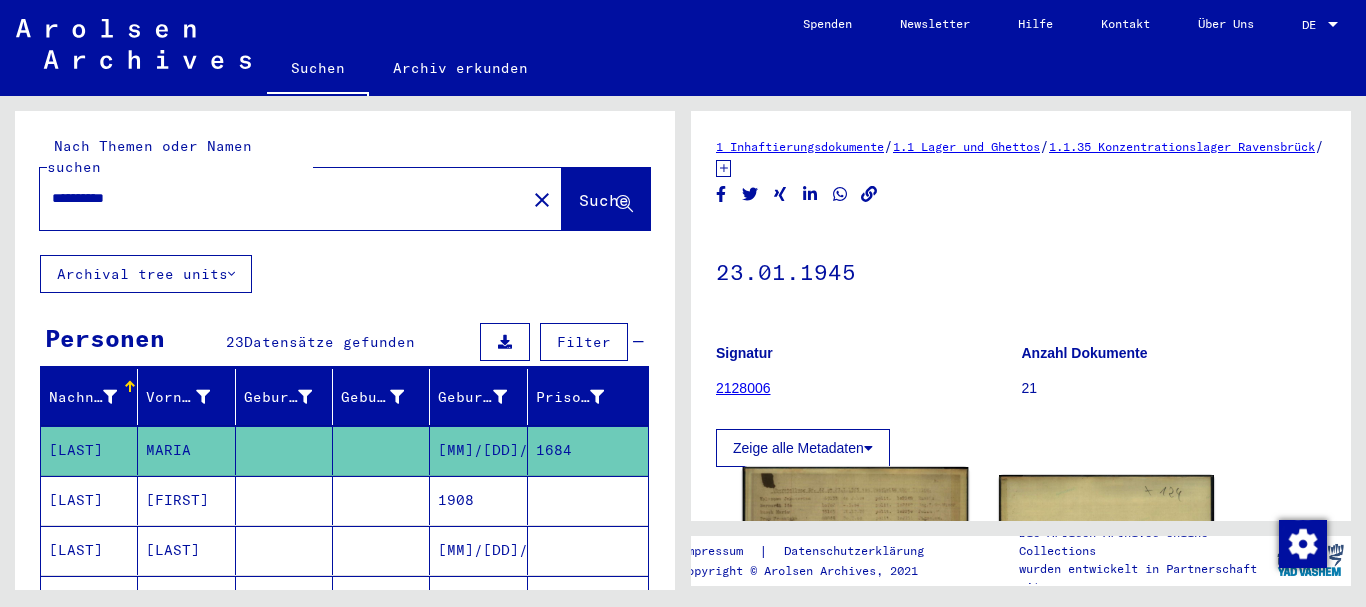 scroll, scrollTop: 324, scrollLeft: 0, axis: vertical 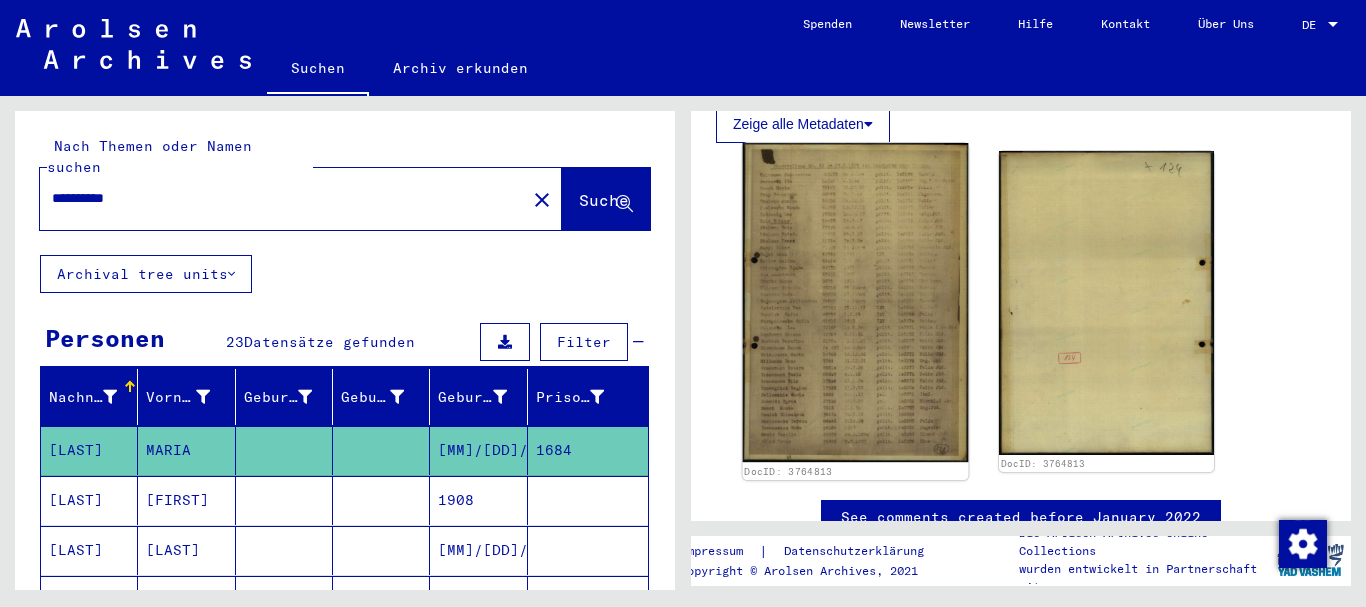 click 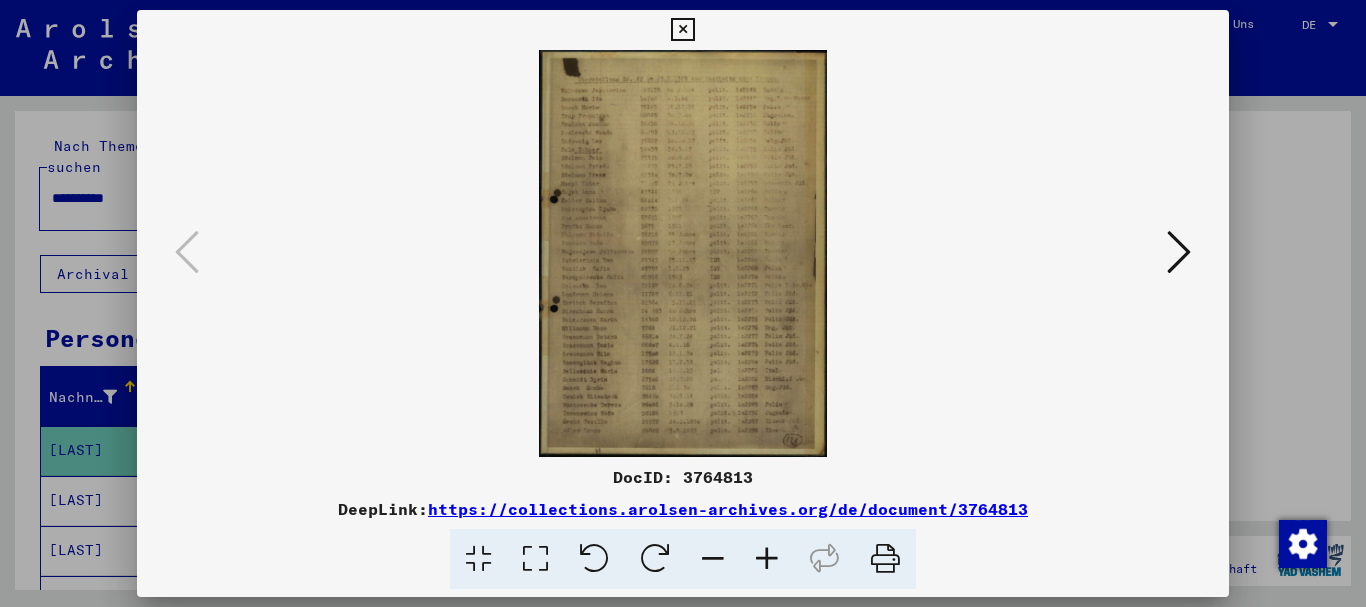 click at bounding box center (767, 559) 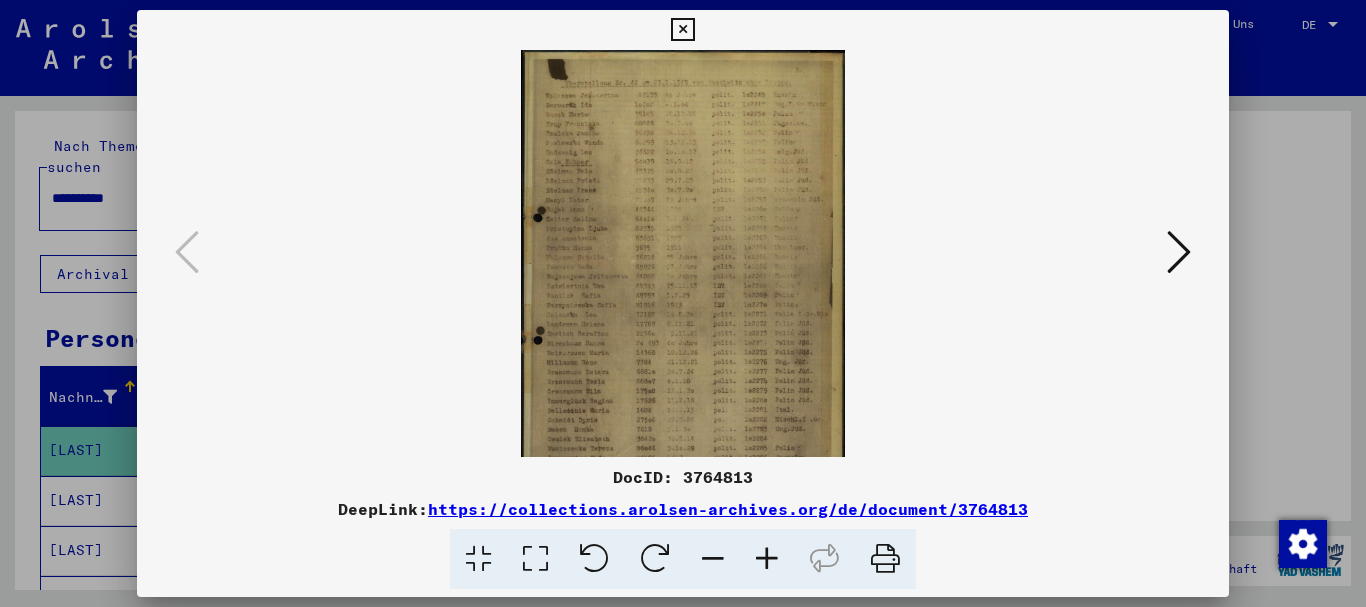 click at bounding box center (767, 559) 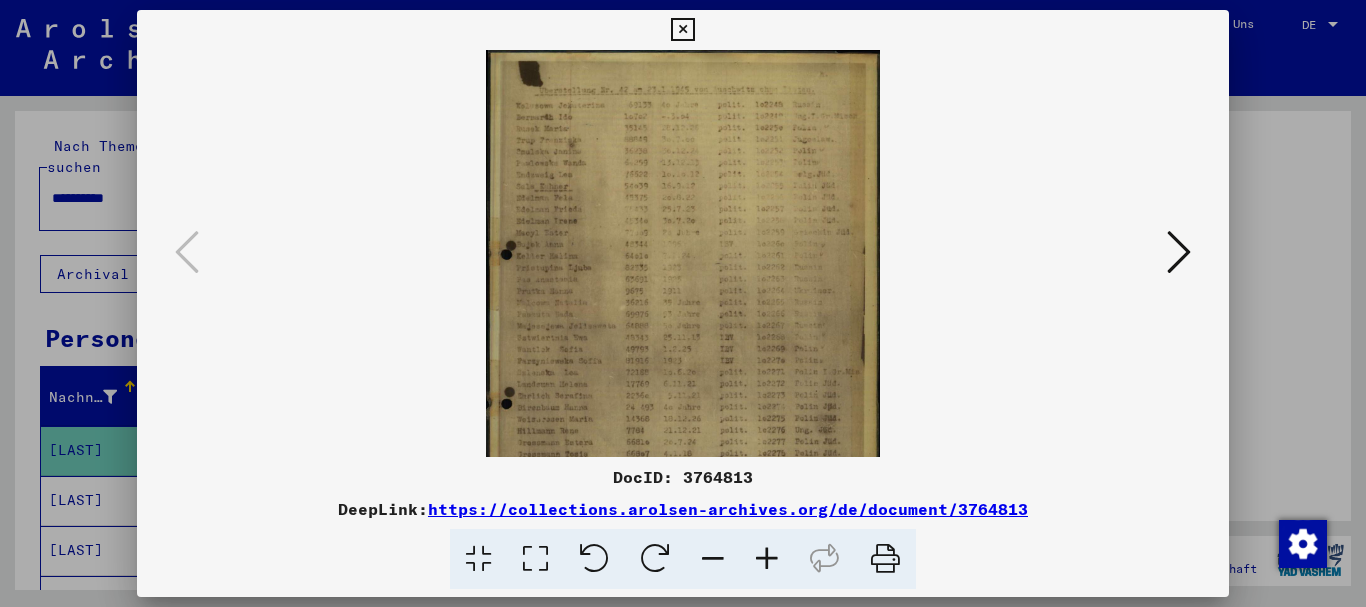 click at bounding box center (767, 559) 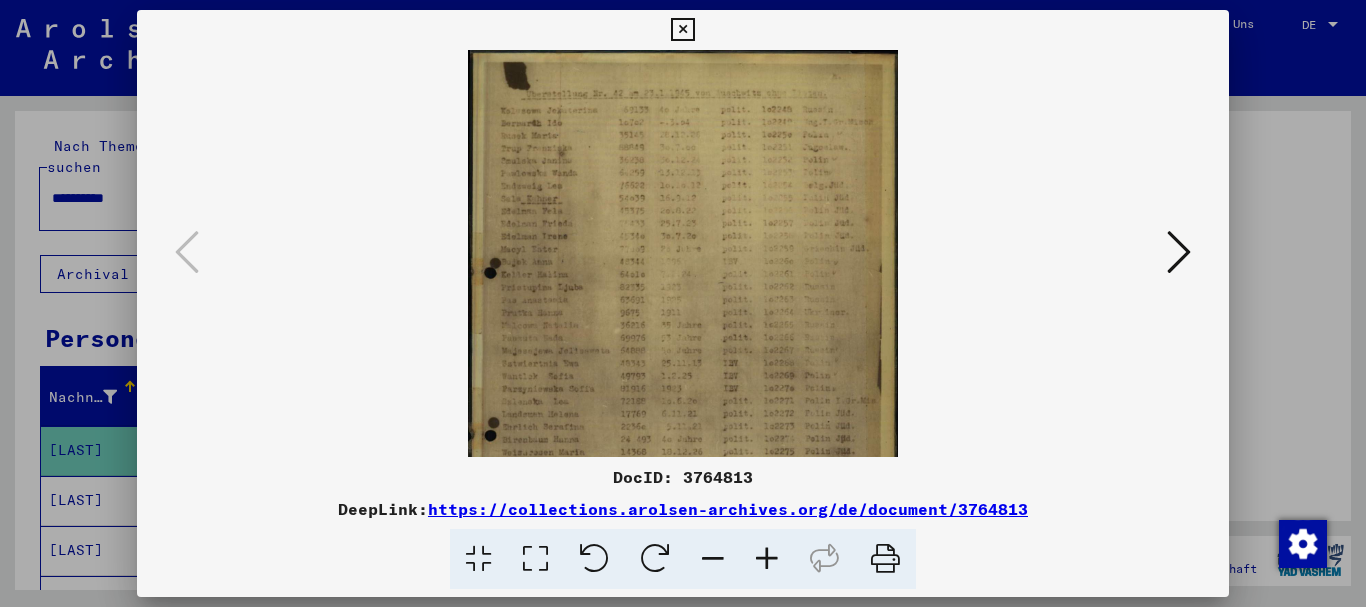 click at bounding box center [767, 559] 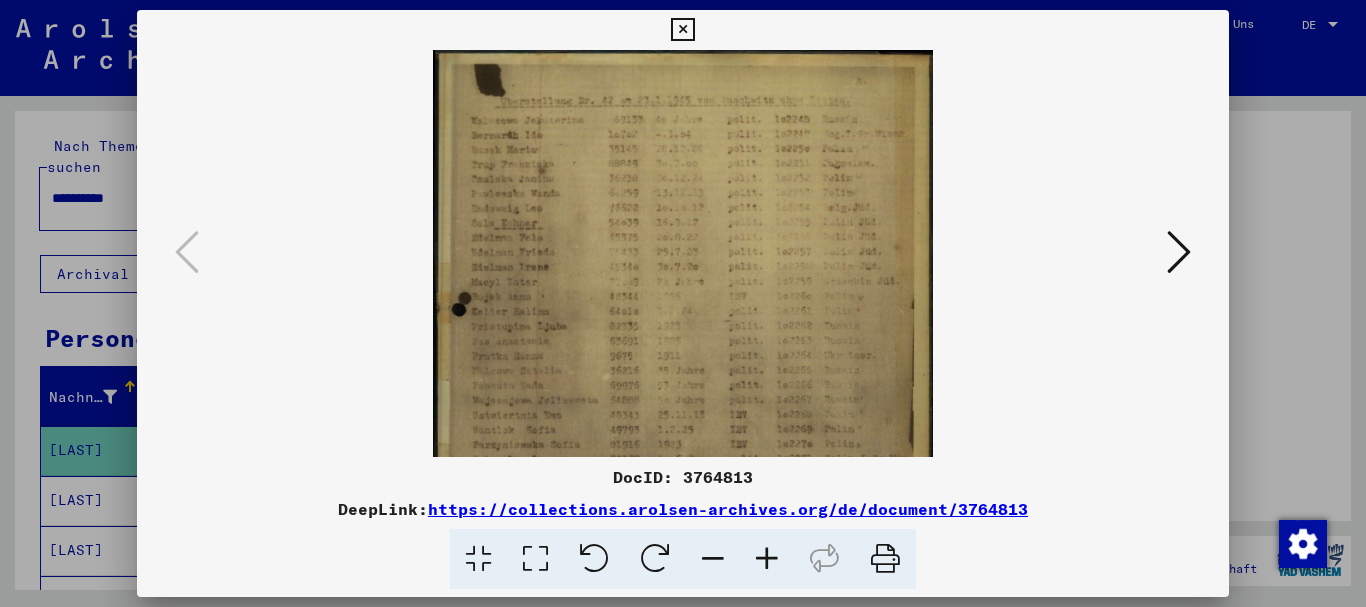 click at bounding box center [767, 559] 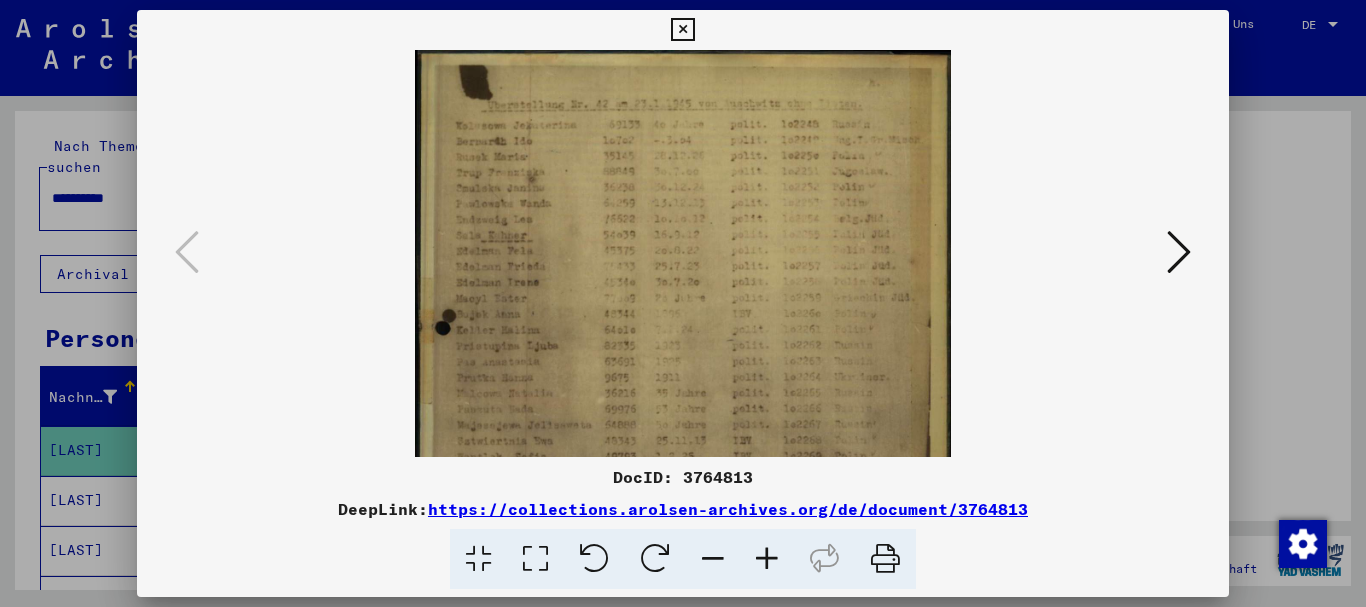 click at bounding box center [767, 559] 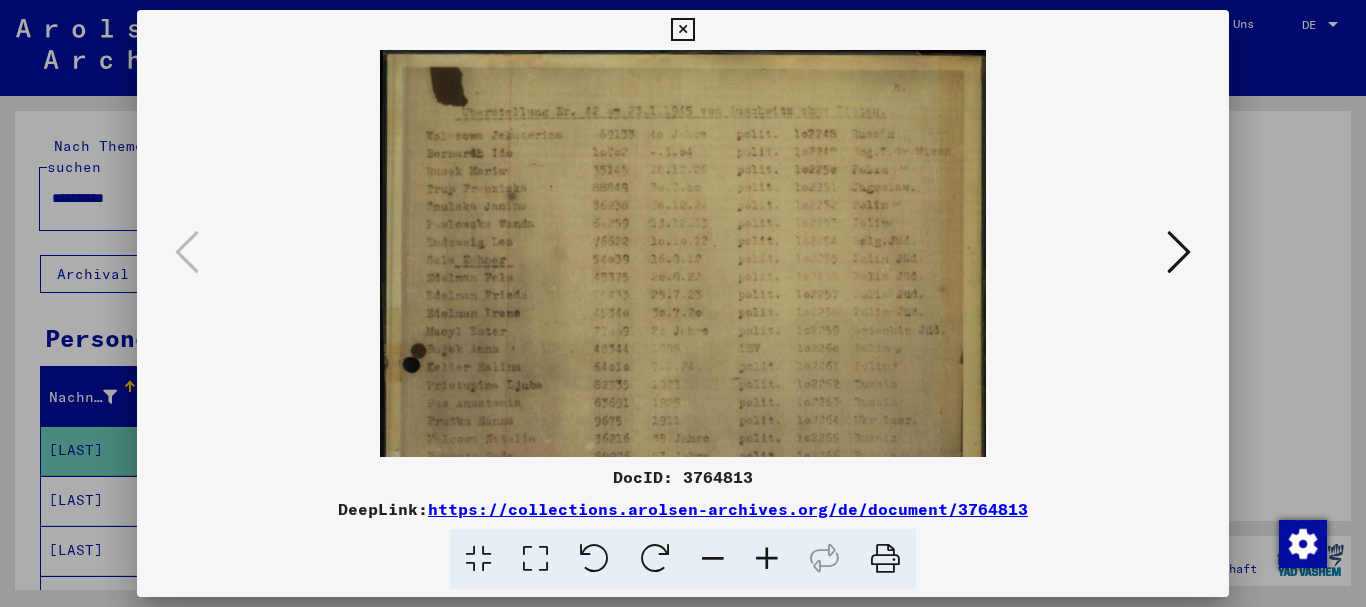 click at bounding box center (767, 559) 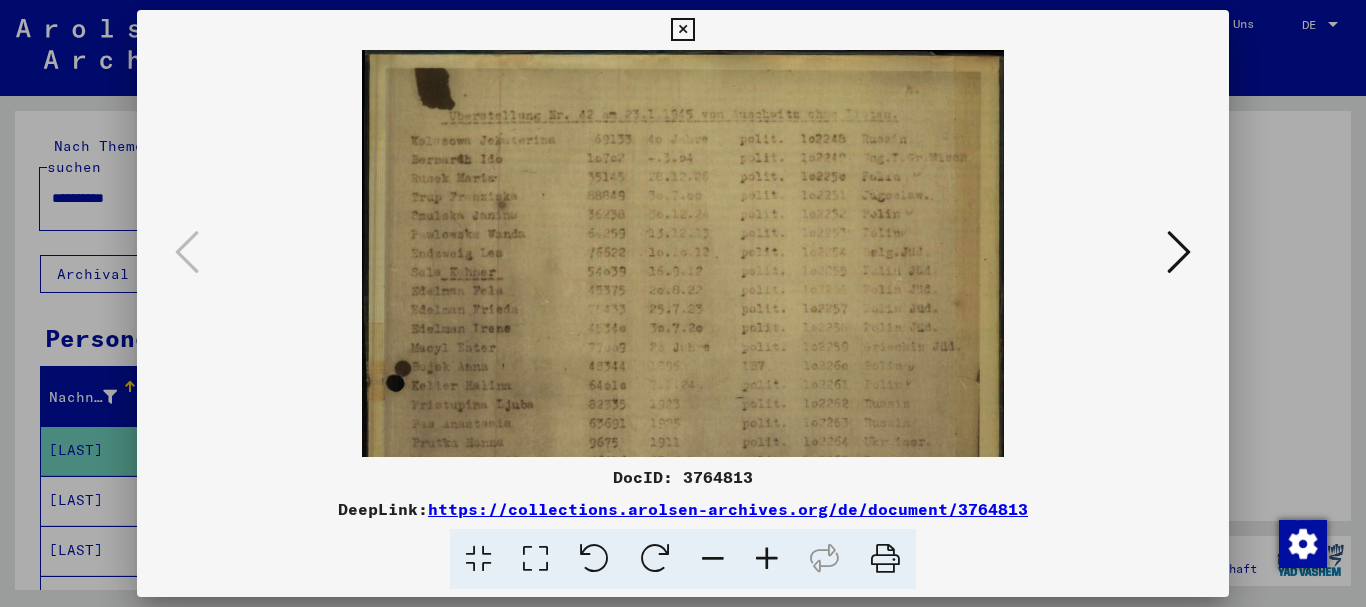 click at bounding box center [767, 559] 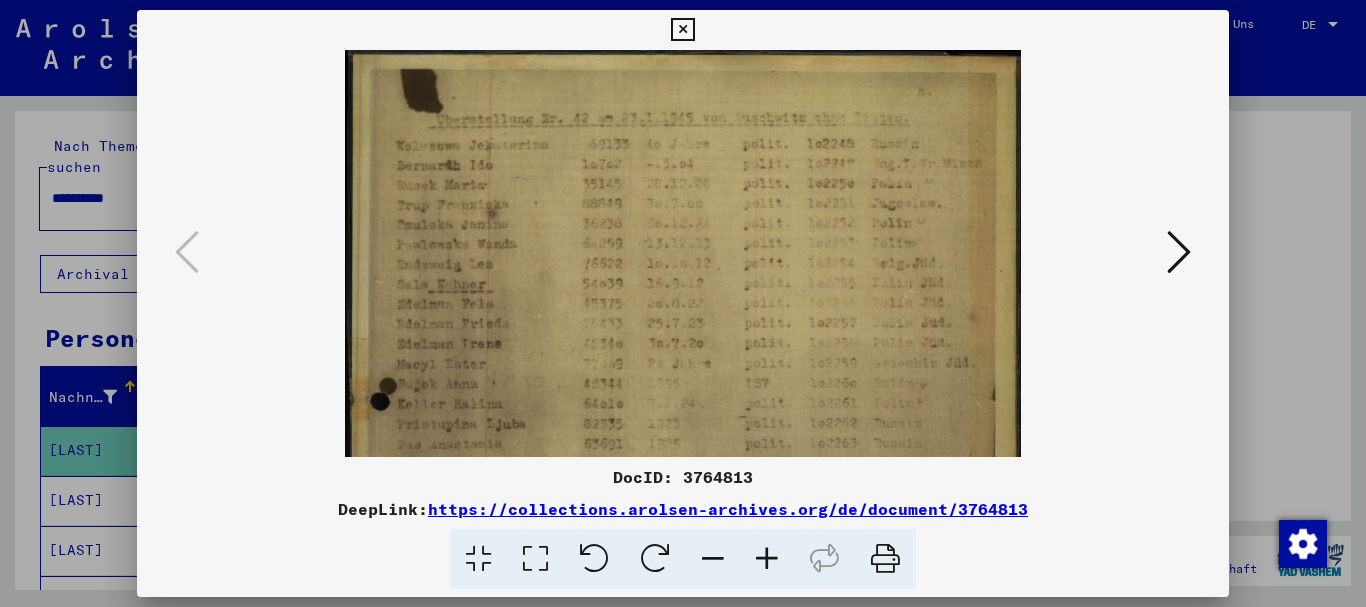 click at bounding box center (767, 559) 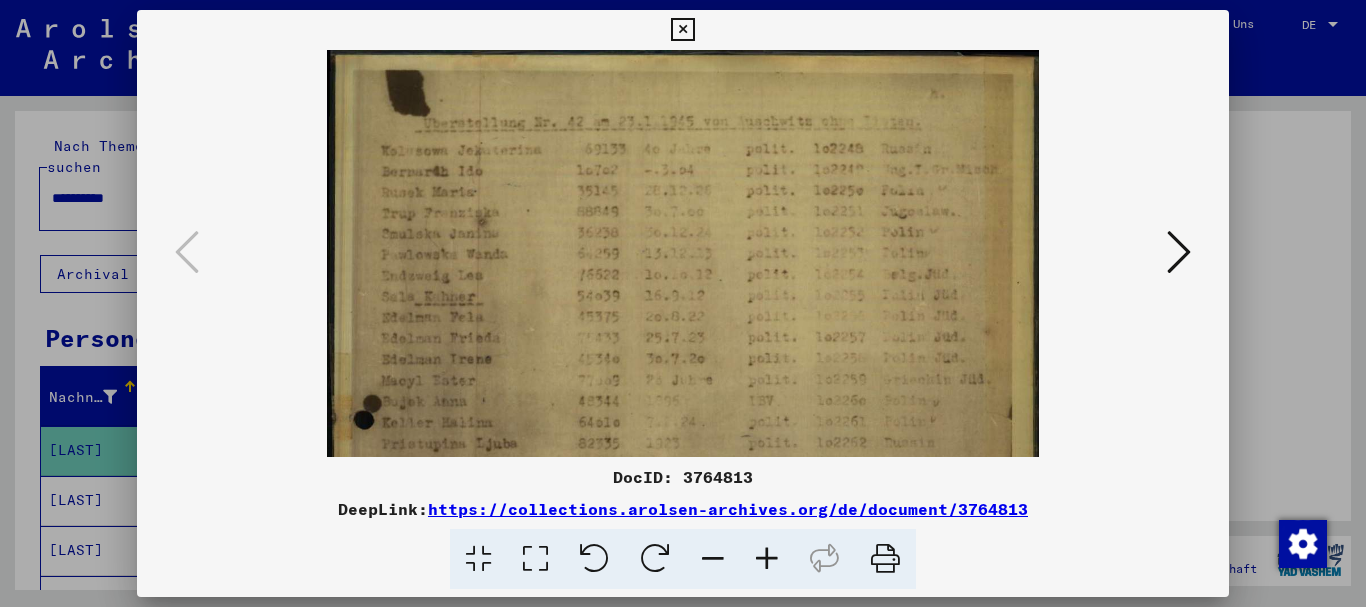 click at bounding box center [767, 559] 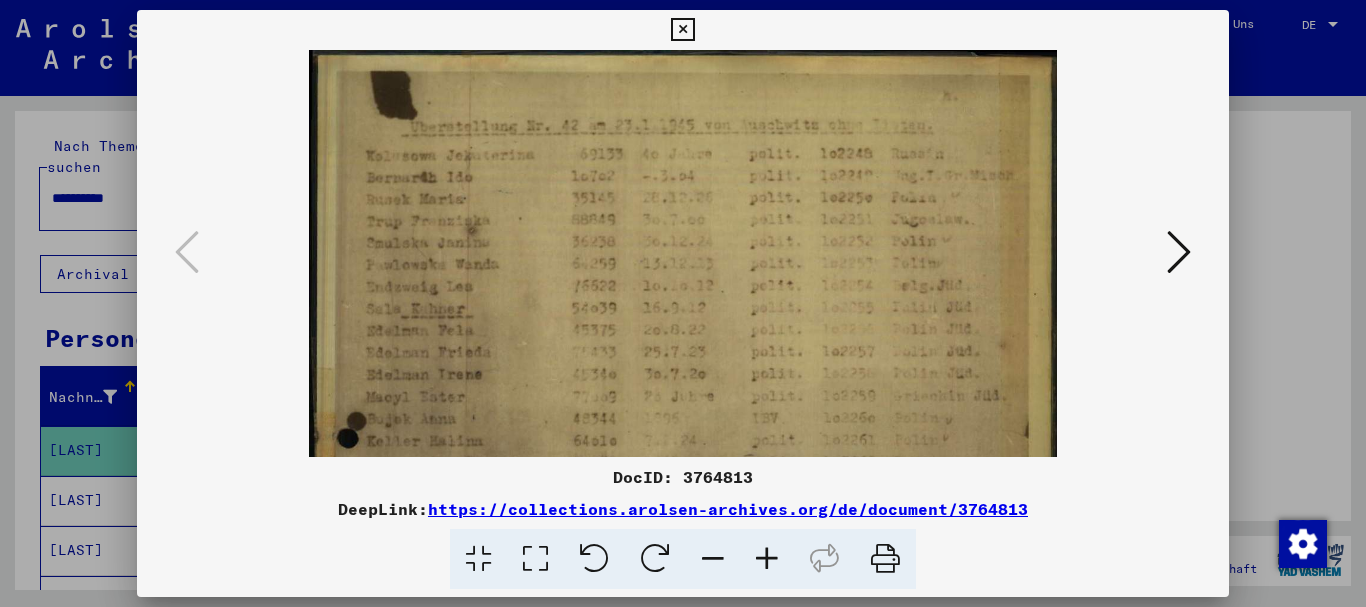 click at bounding box center (767, 559) 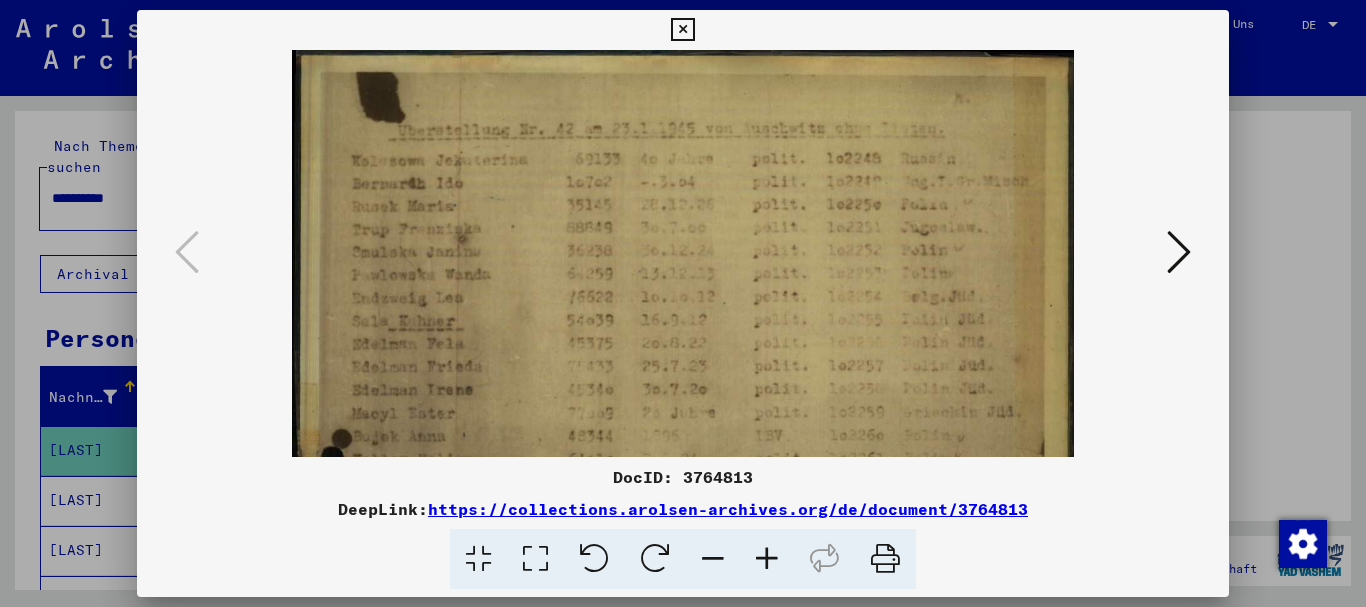 click at bounding box center [767, 559] 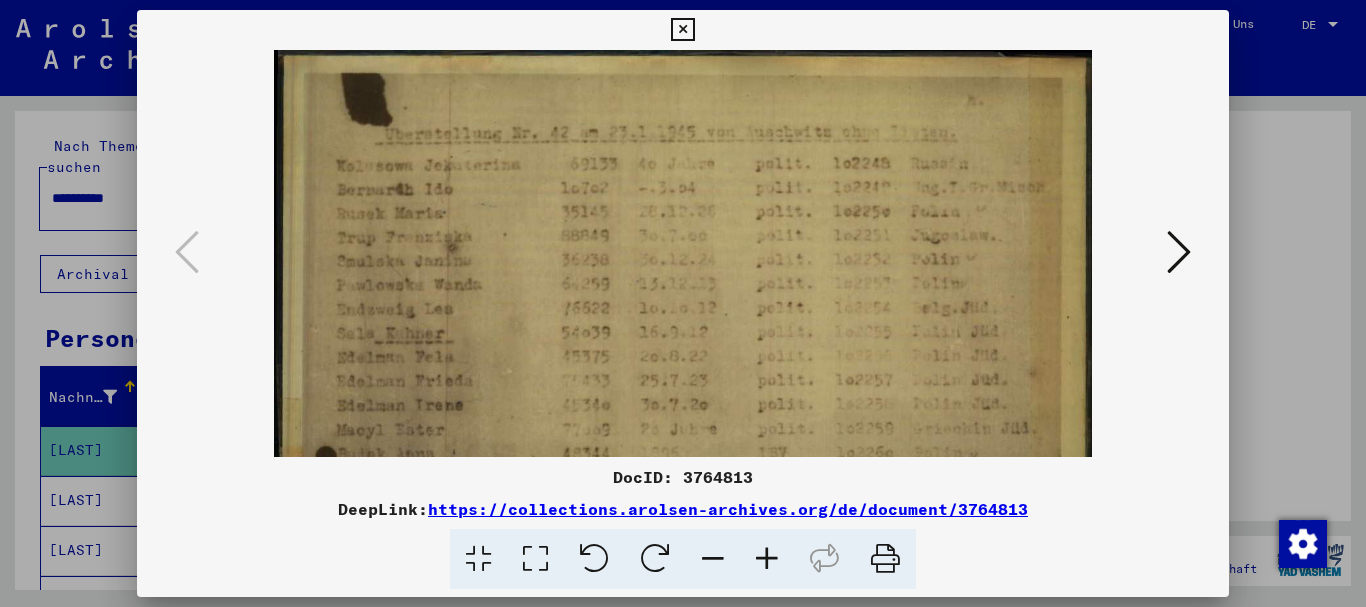 click at bounding box center [683, 303] 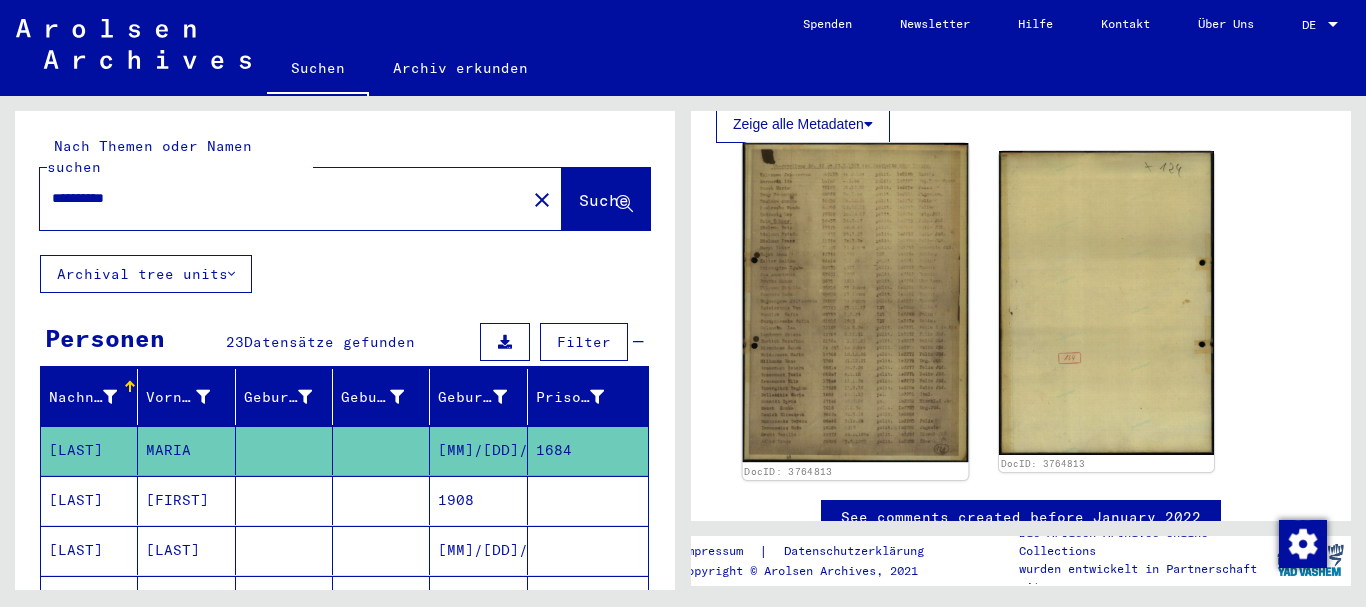 click 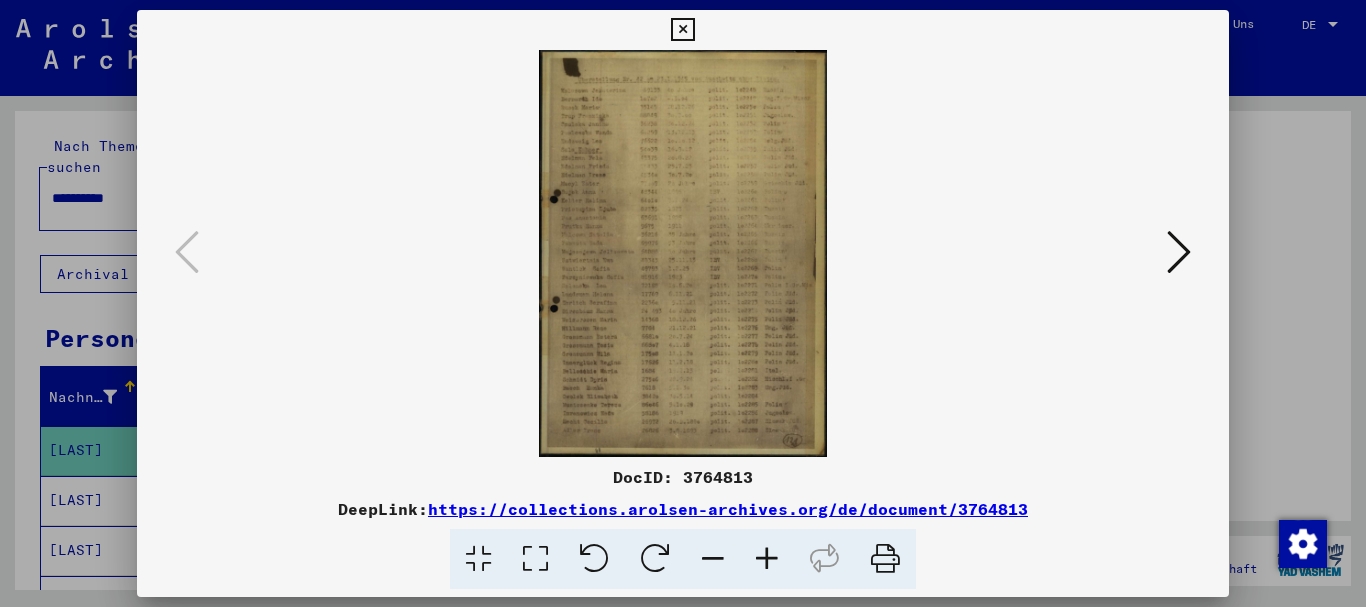 click at bounding box center [767, 559] 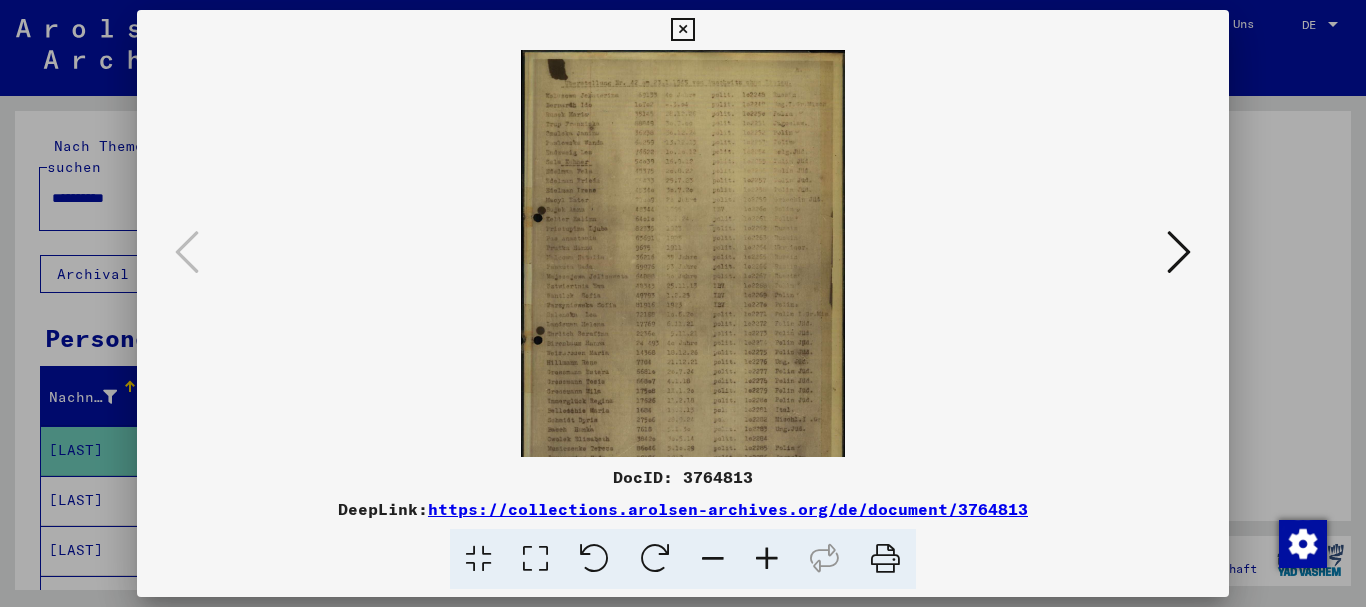 click at bounding box center (767, 559) 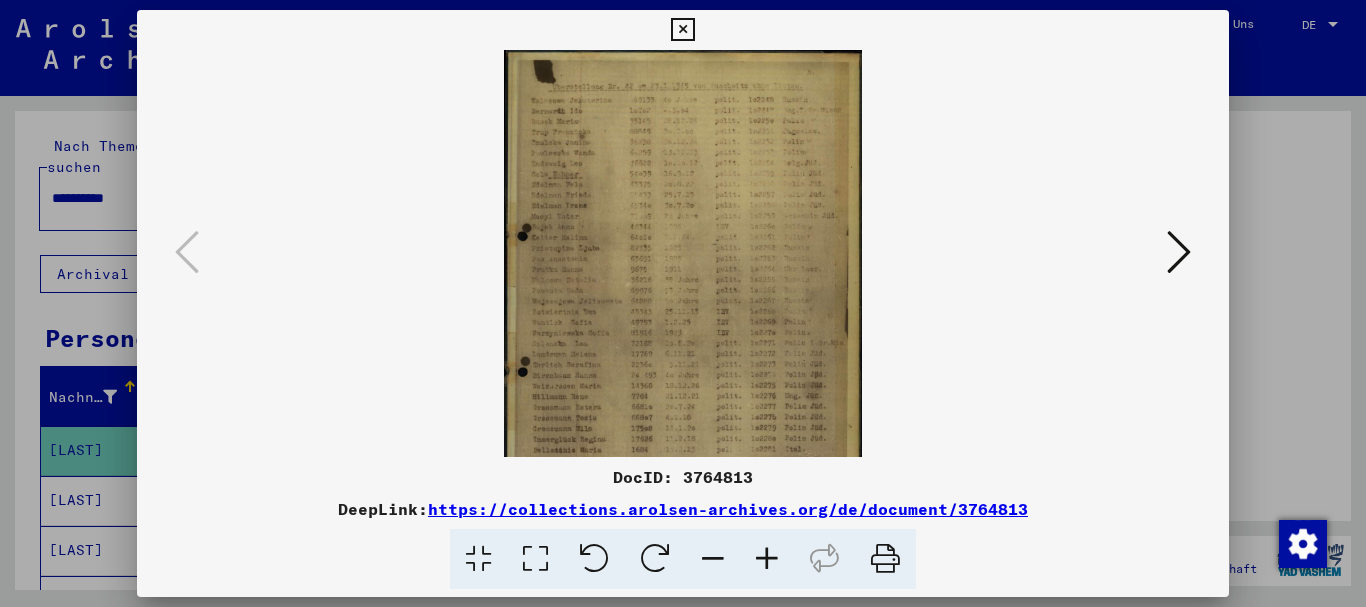 click at bounding box center (767, 559) 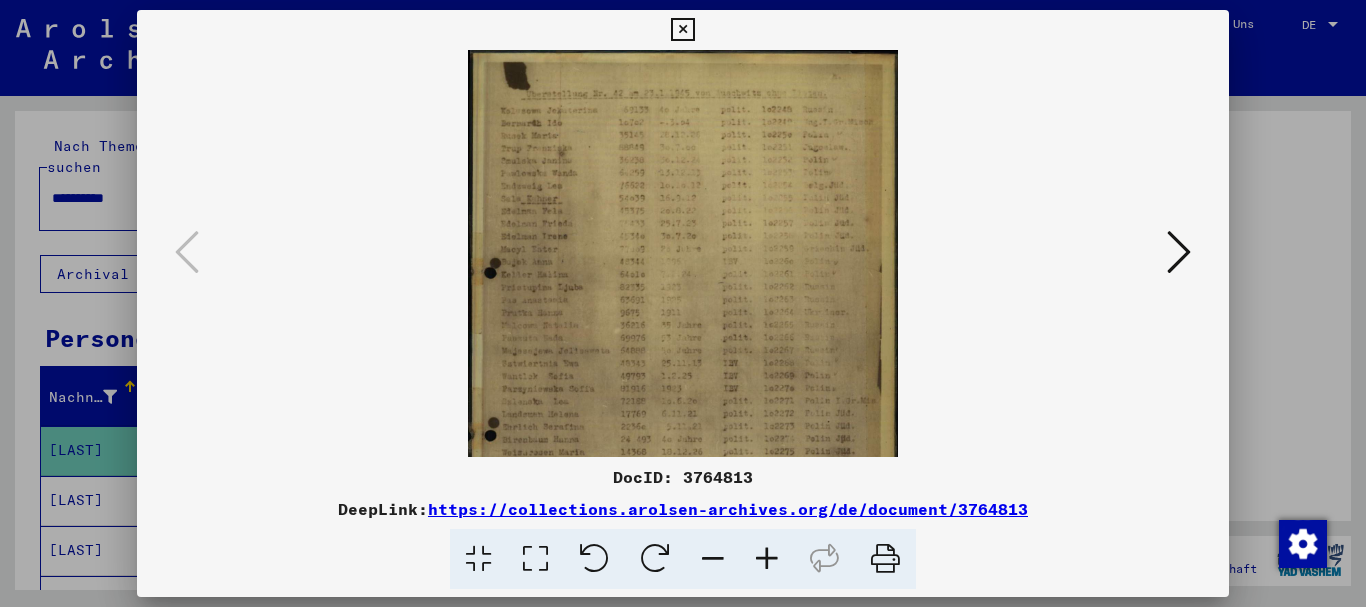 click at bounding box center (767, 559) 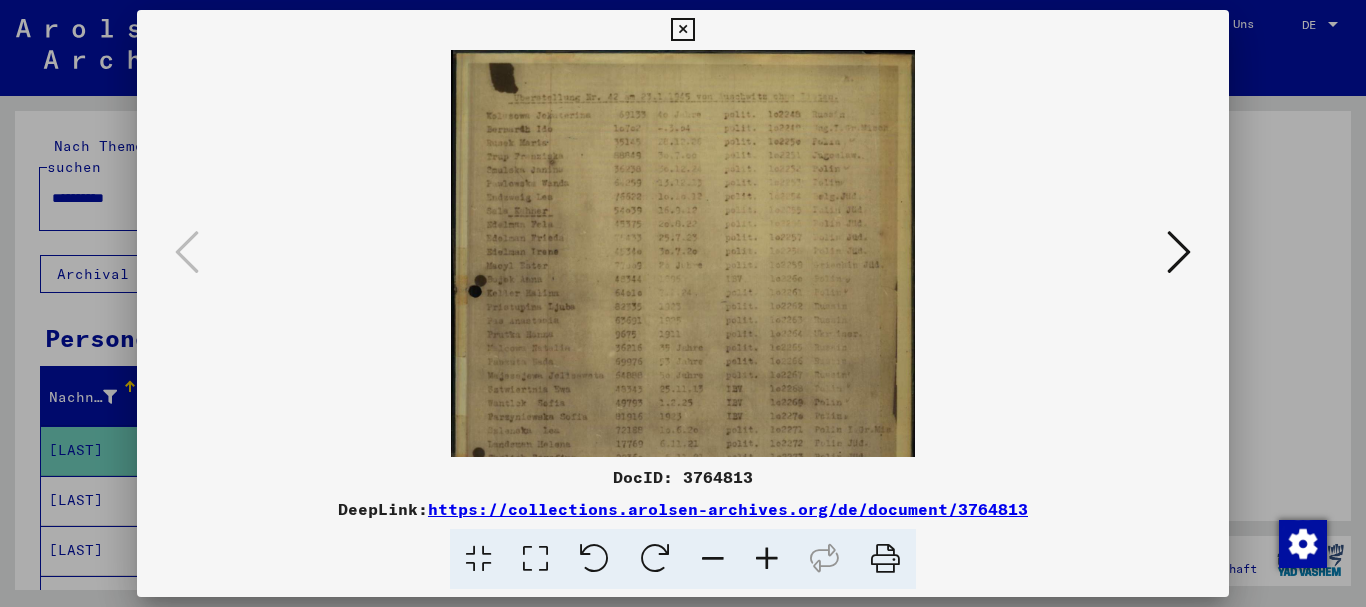 click at bounding box center [767, 559] 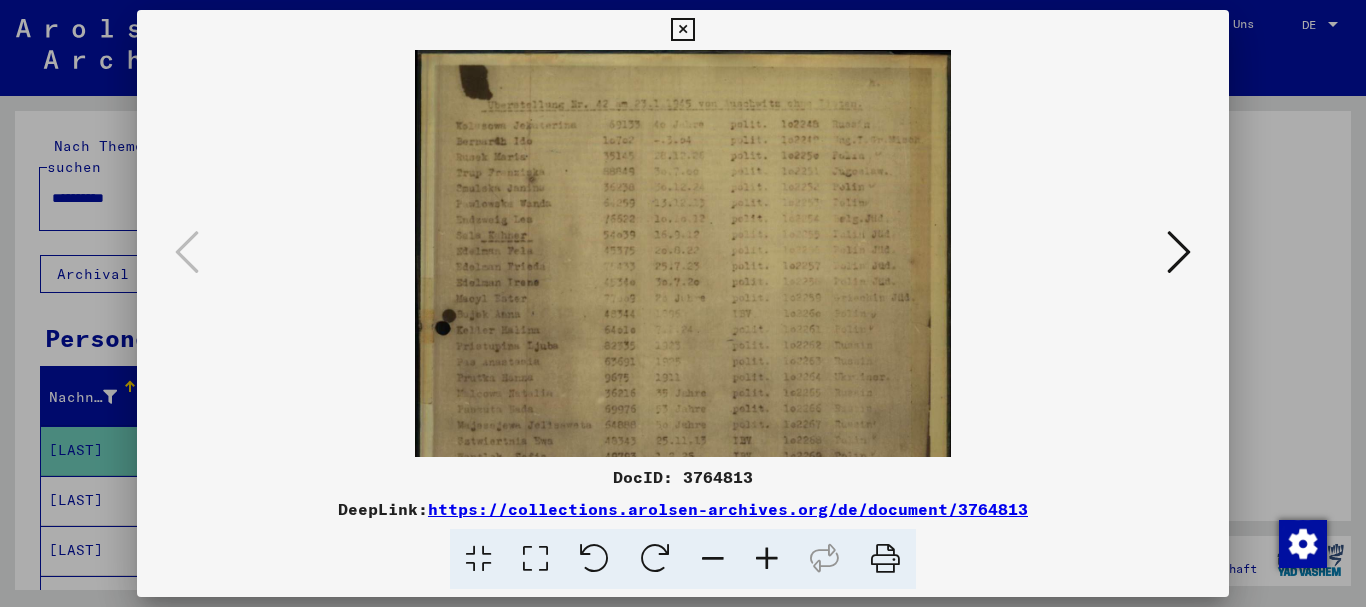 click at bounding box center (767, 559) 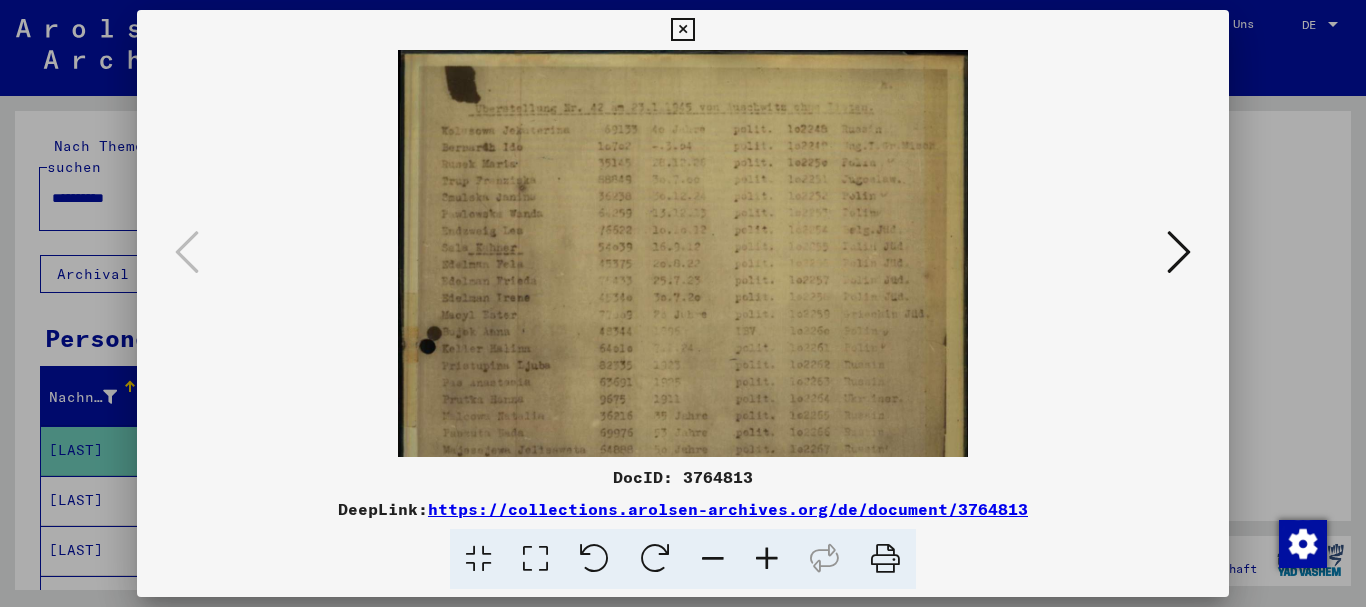 drag, startPoint x: 770, startPoint y: 559, endPoint x: 340, endPoint y: 474, distance: 438.32065 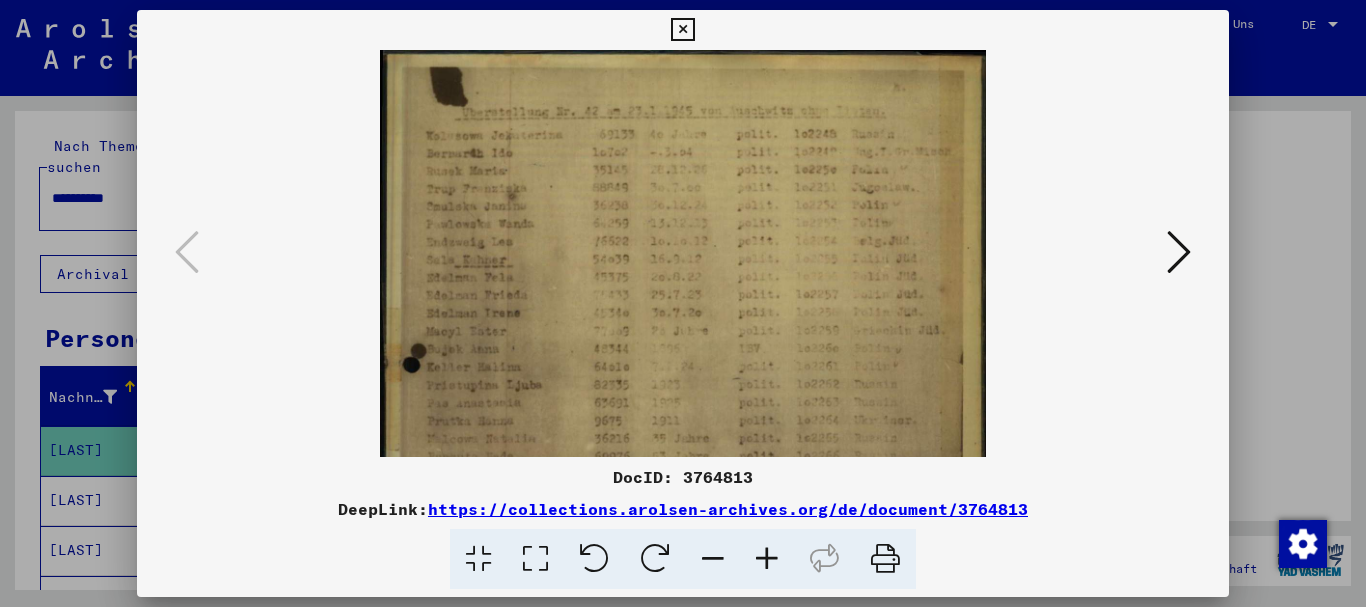 click at bounding box center [683, 303] 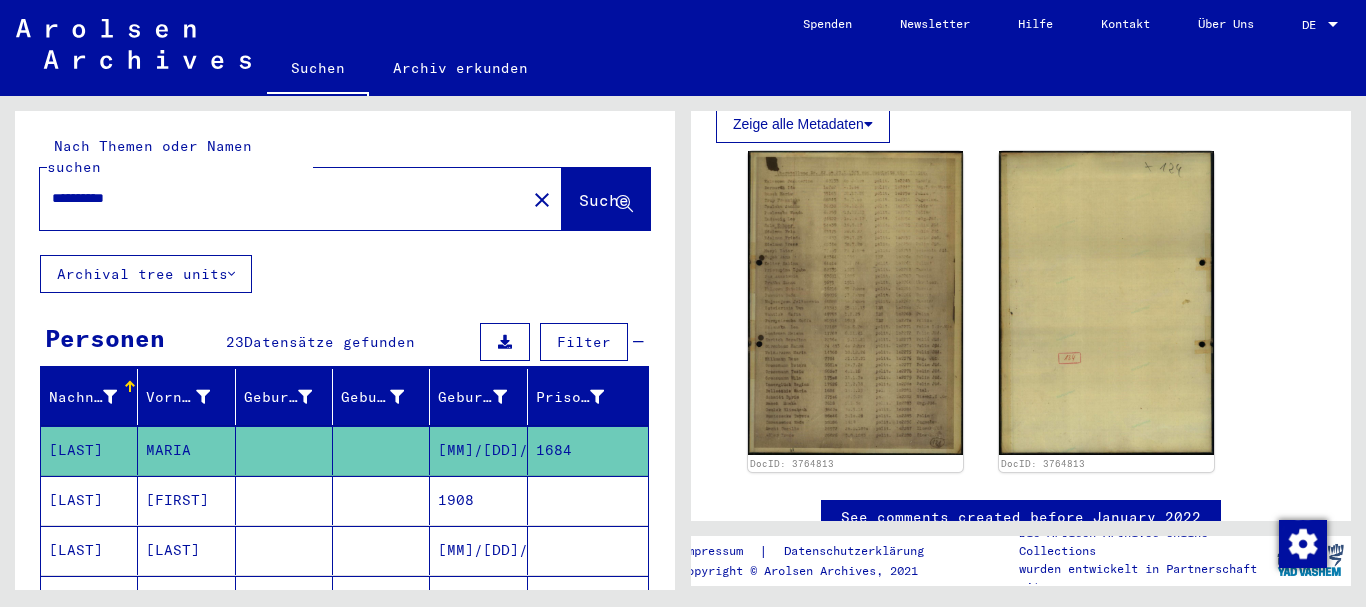 click on "1684" 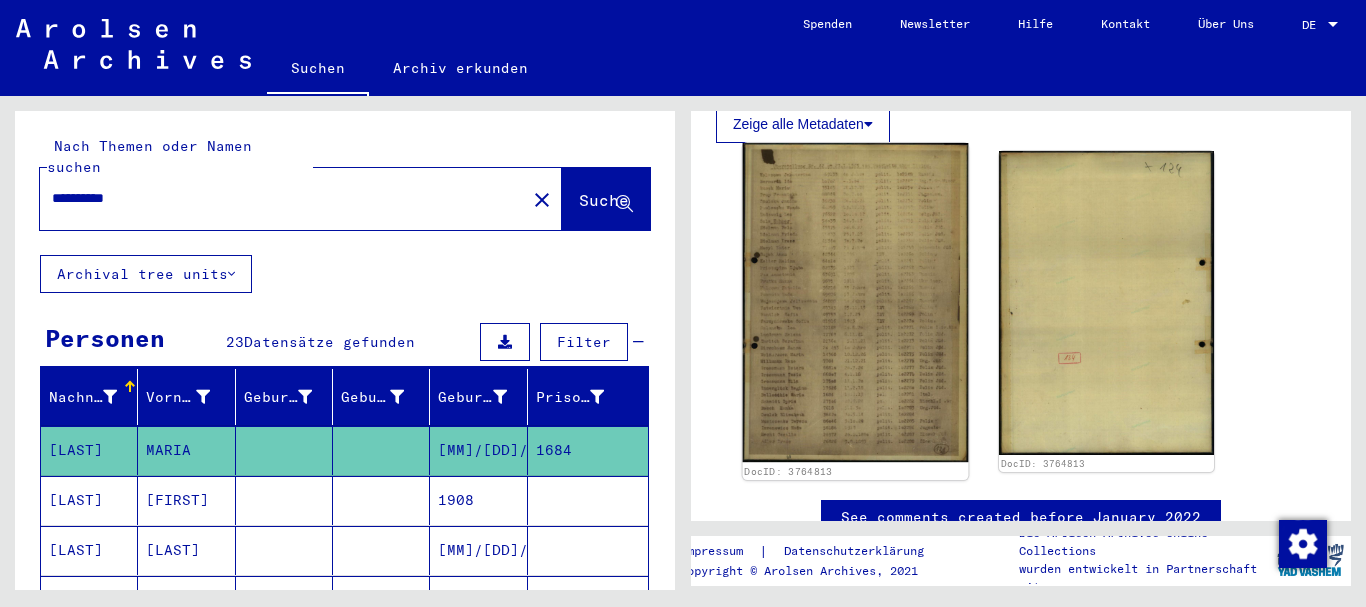 click 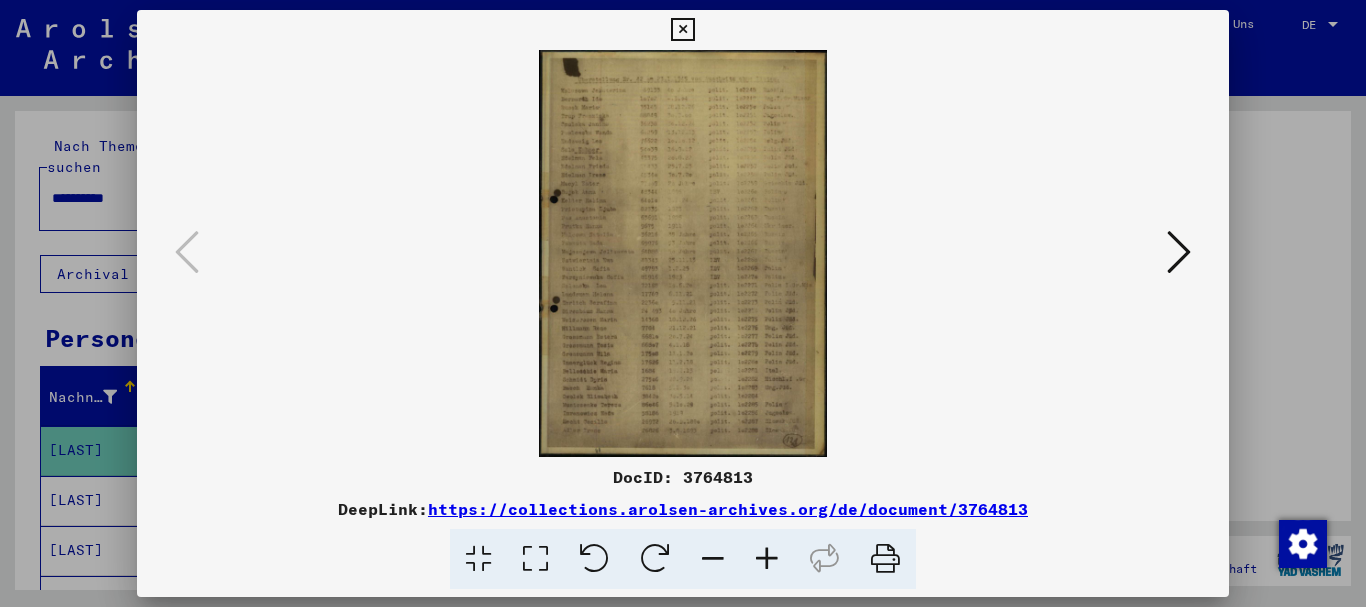click at bounding box center (767, 559) 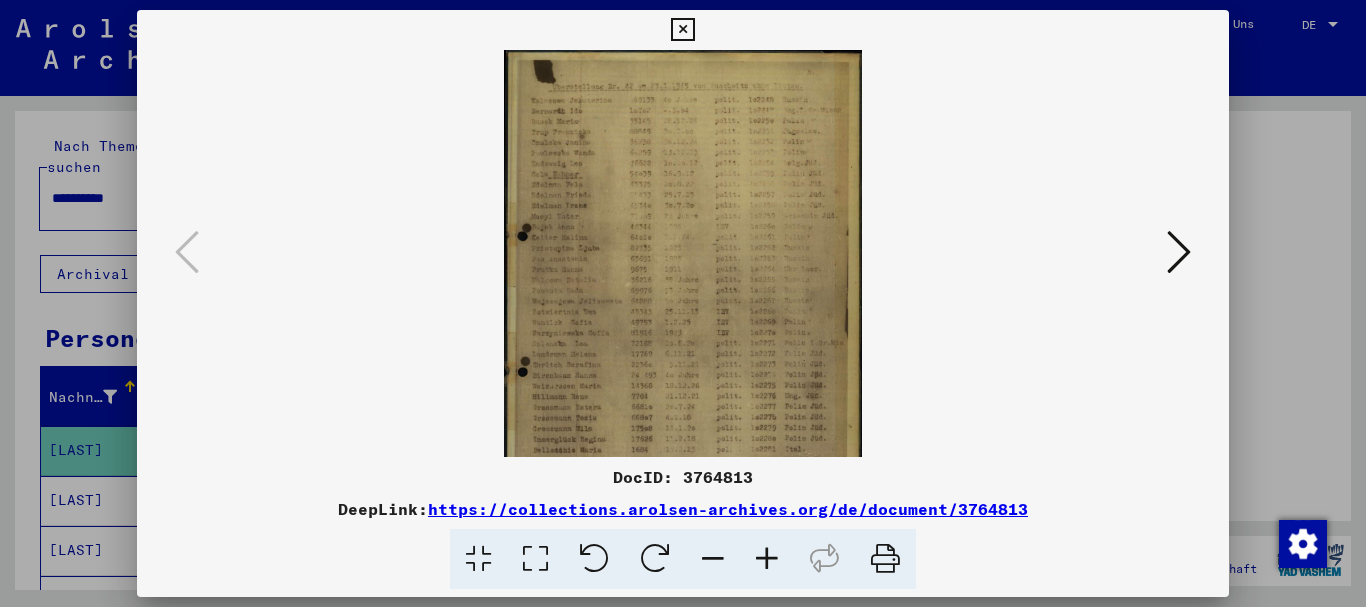 click at bounding box center (767, 559) 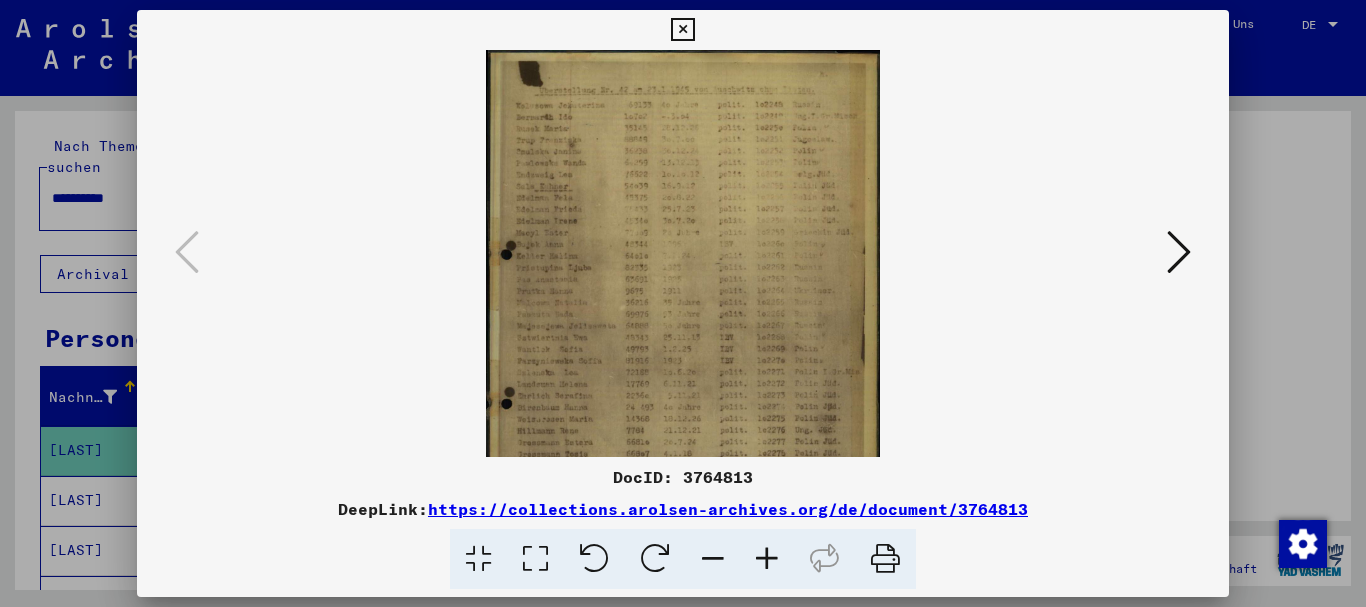 click at bounding box center (767, 559) 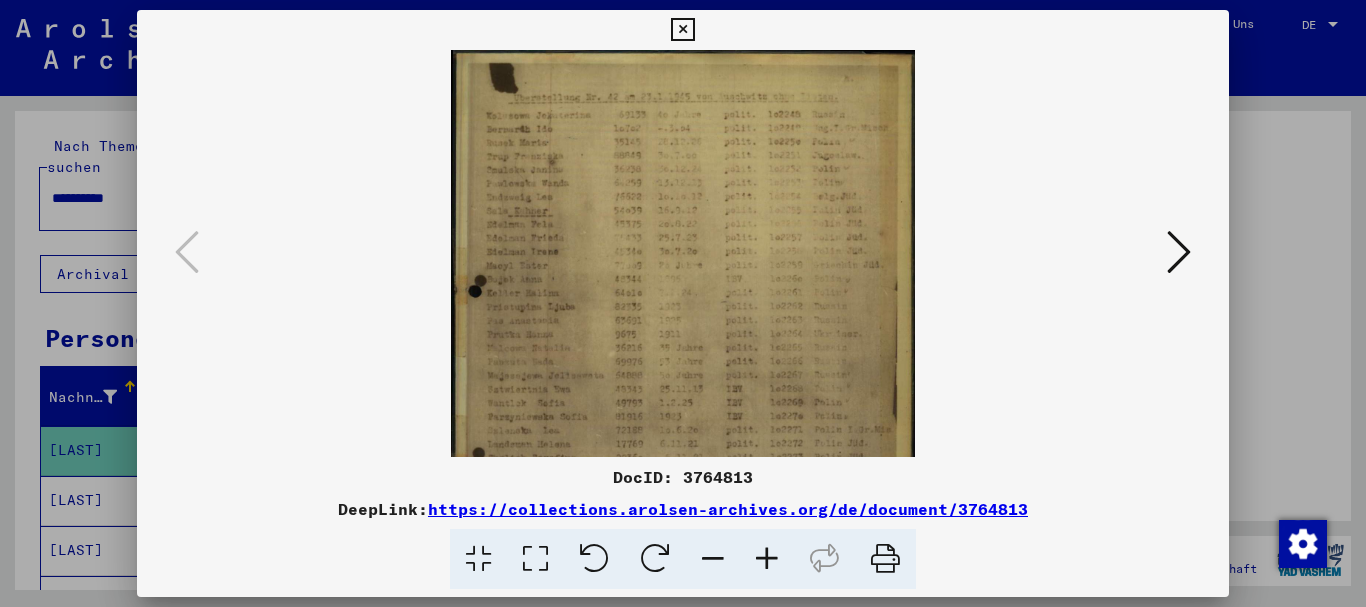 click at bounding box center (767, 559) 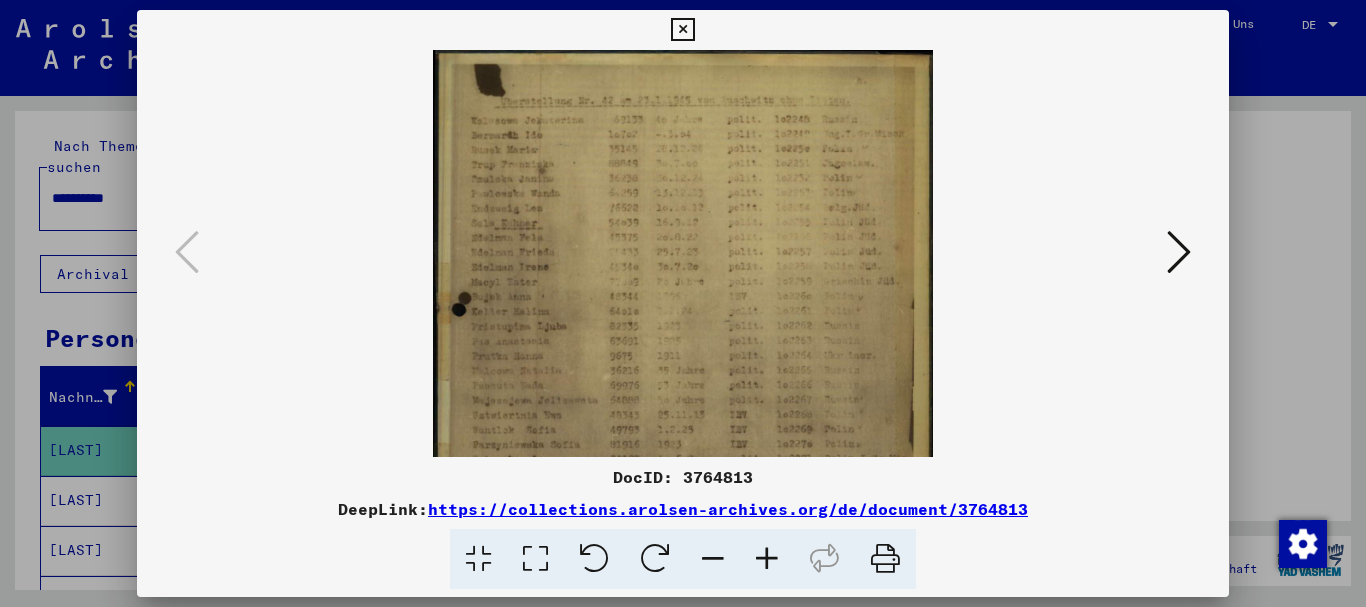 click at bounding box center (767, 559) 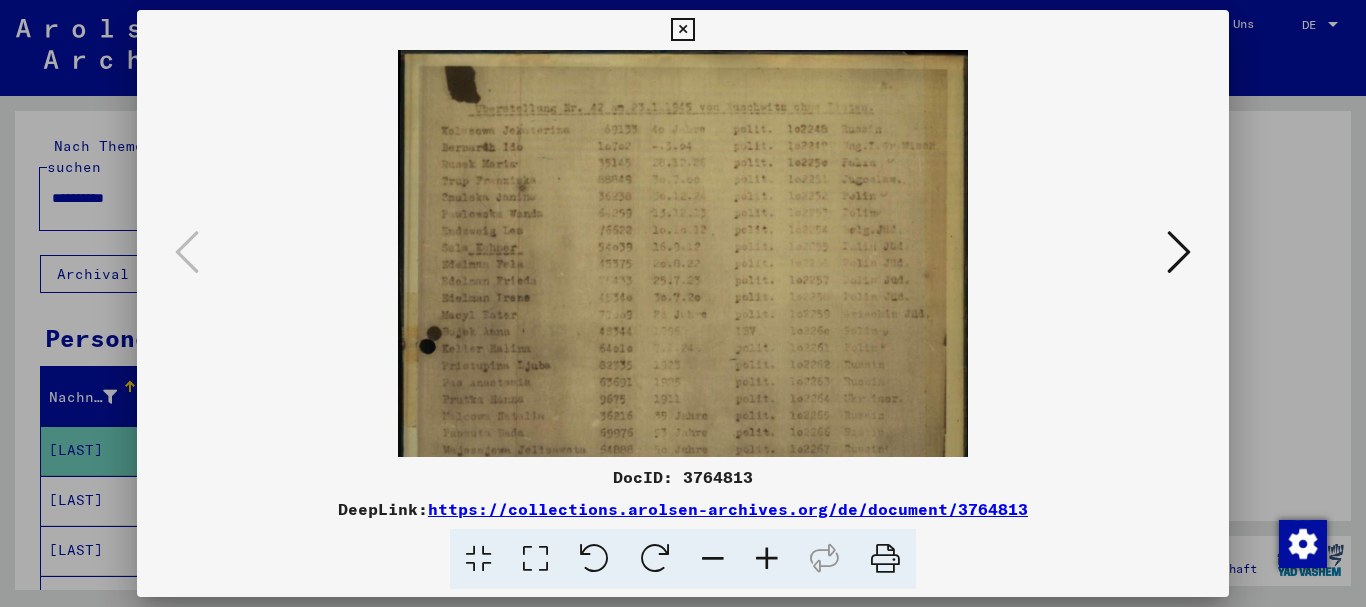 click at bounding box center (767, 559) 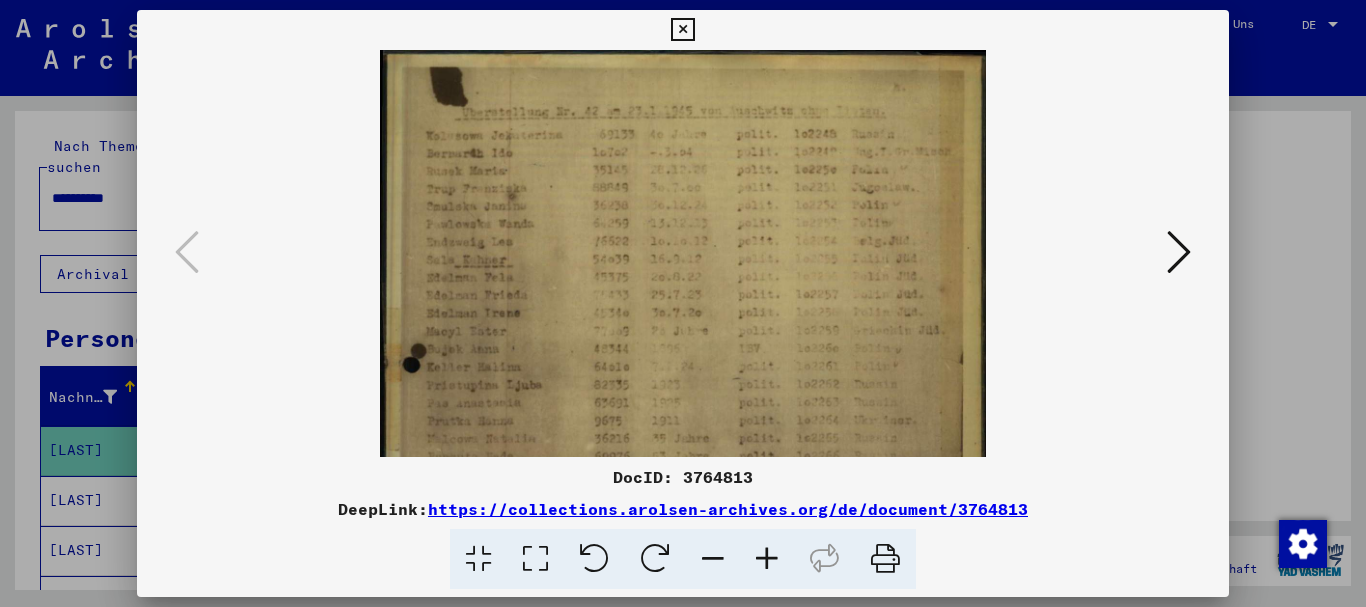 click at bounding box center [767, 559] 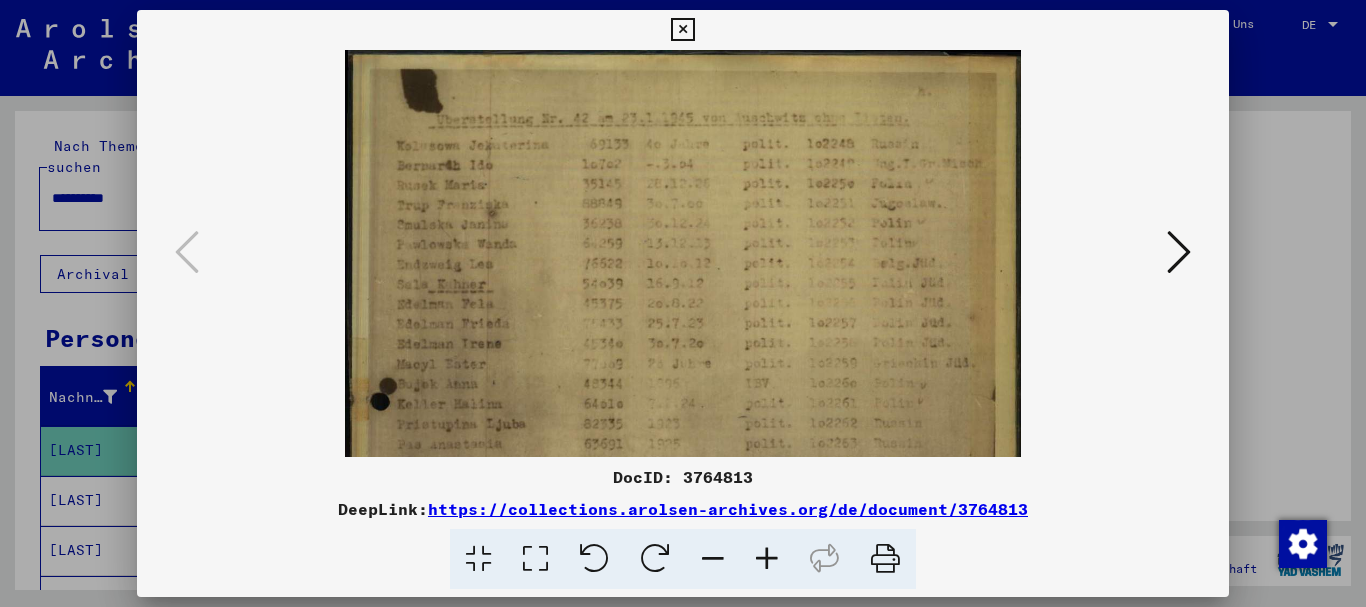 click at bounding box center (767, 559) 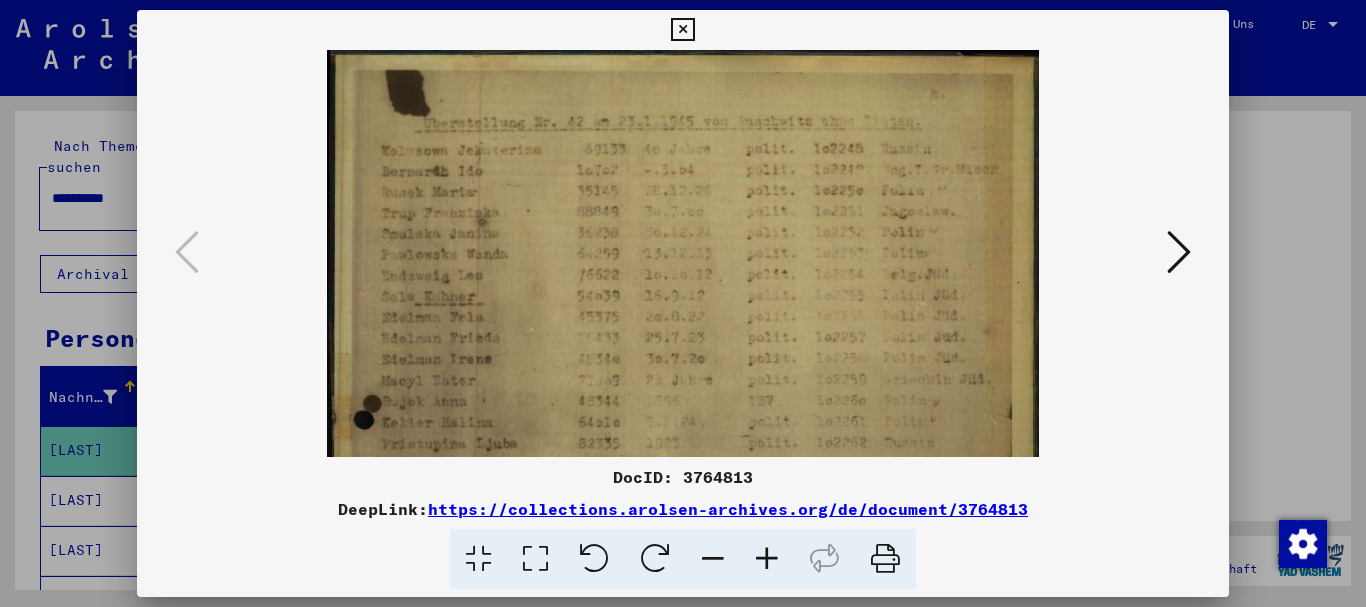click at bounding box center (767, 559) 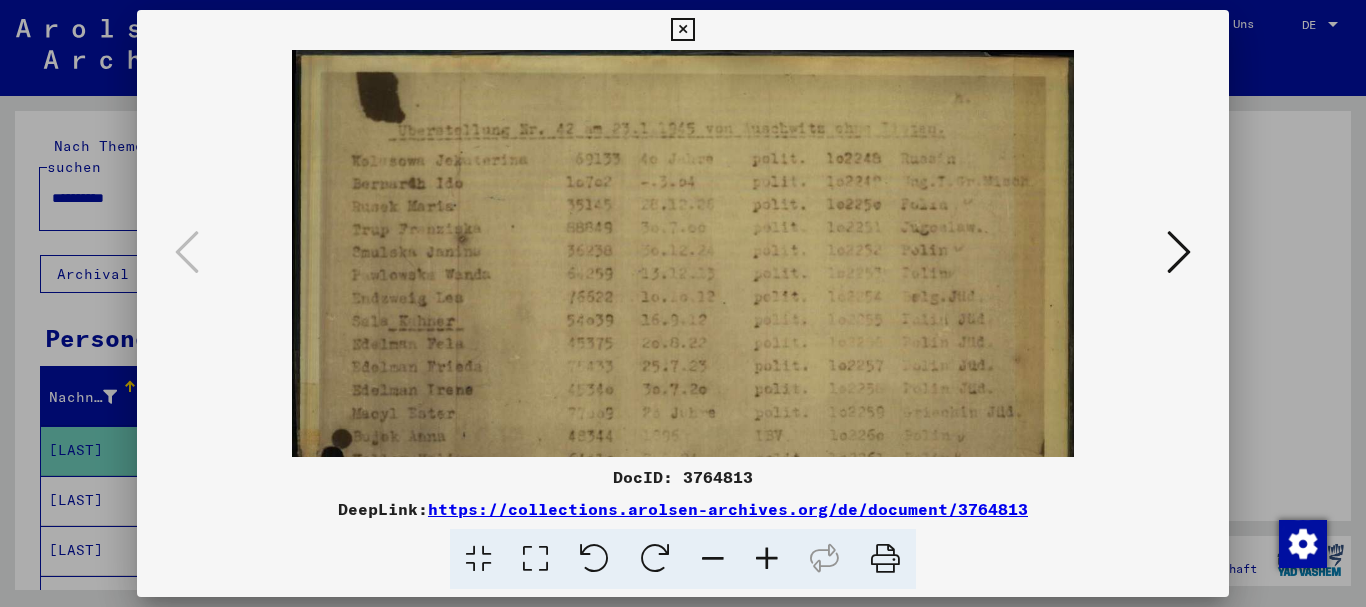 click at bounding box center (767, 559) 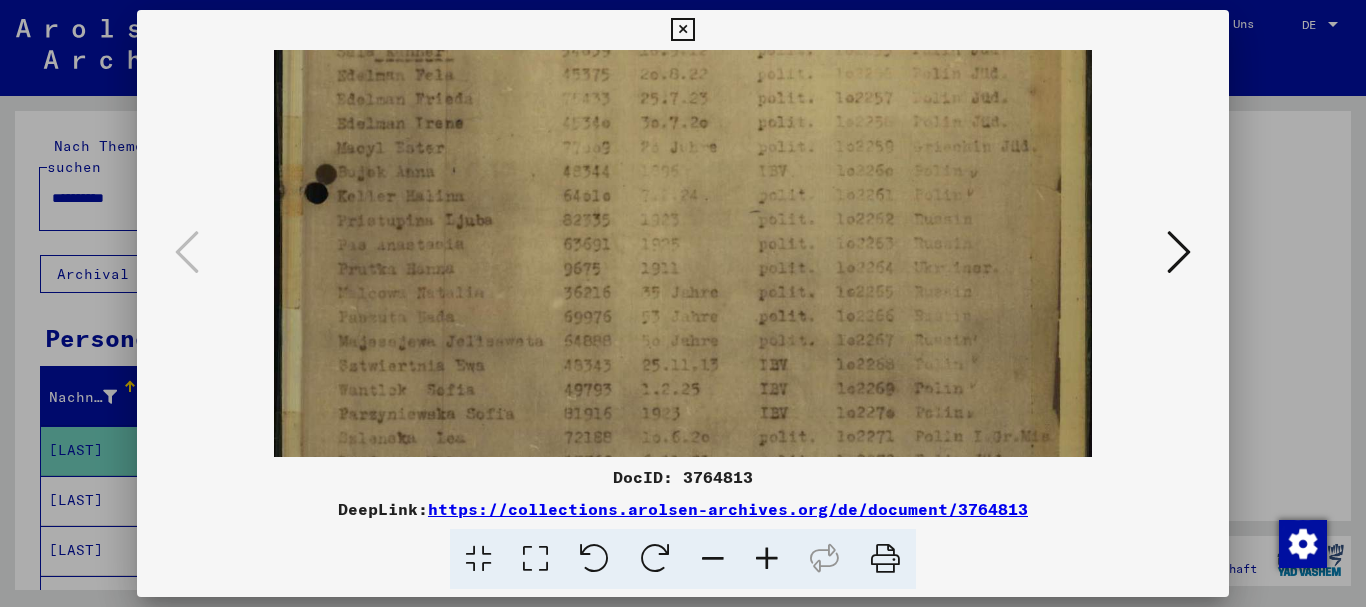 drag, startPoint x: 559, startPoint y: 212, endPoint x: 499, endPoint y: 53, distance: 169.9441 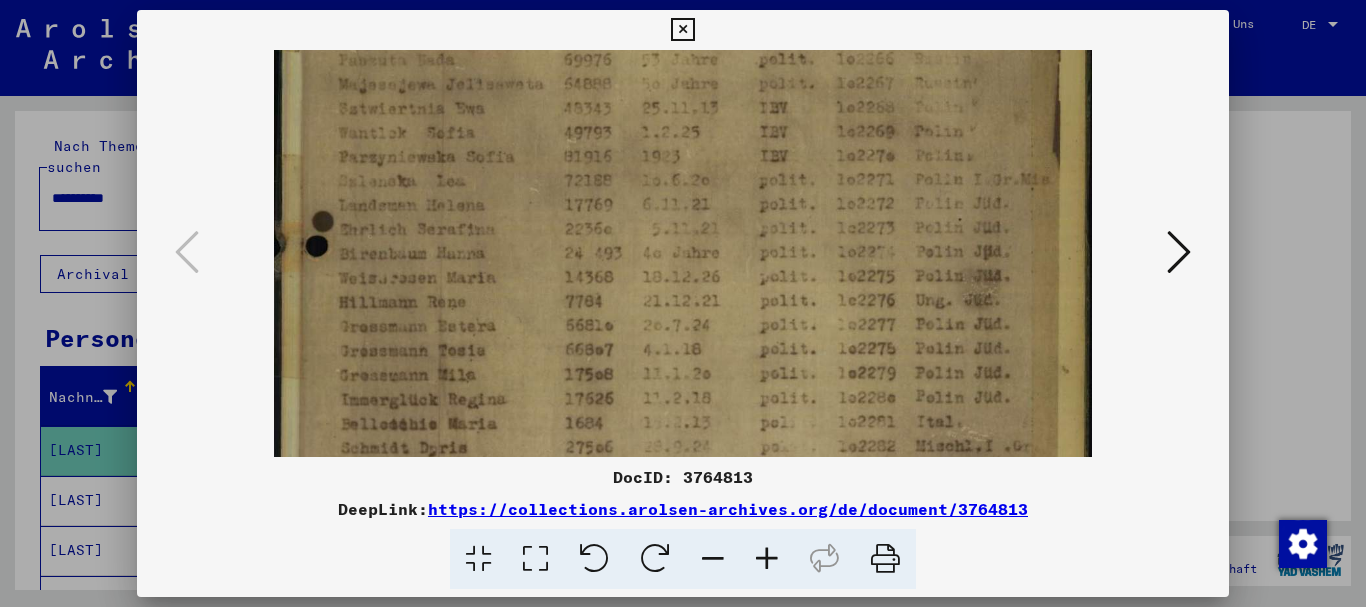 drag, startPoint x: 644, startPoint y: 367, endPoint x: 617, endPoint y: 148, distance: 220.65811 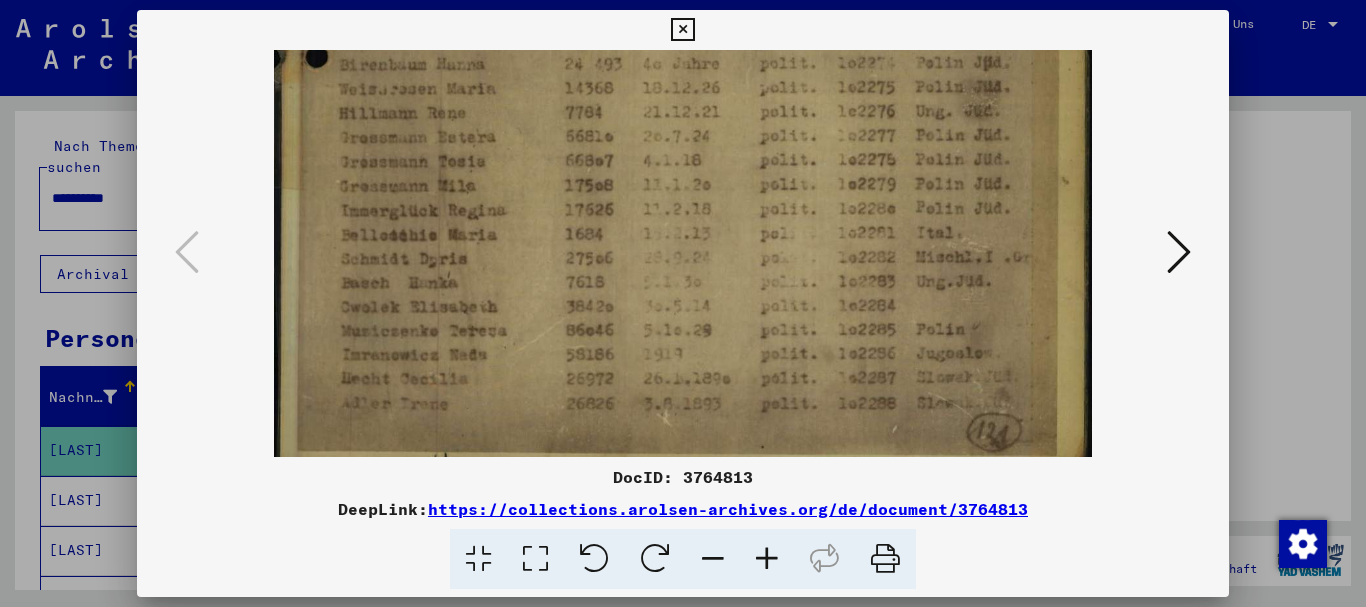 drag, startPoint x: 672, startPoint y: 377, endPoint x: 644, endPoint y: 188, distance: 191.06282 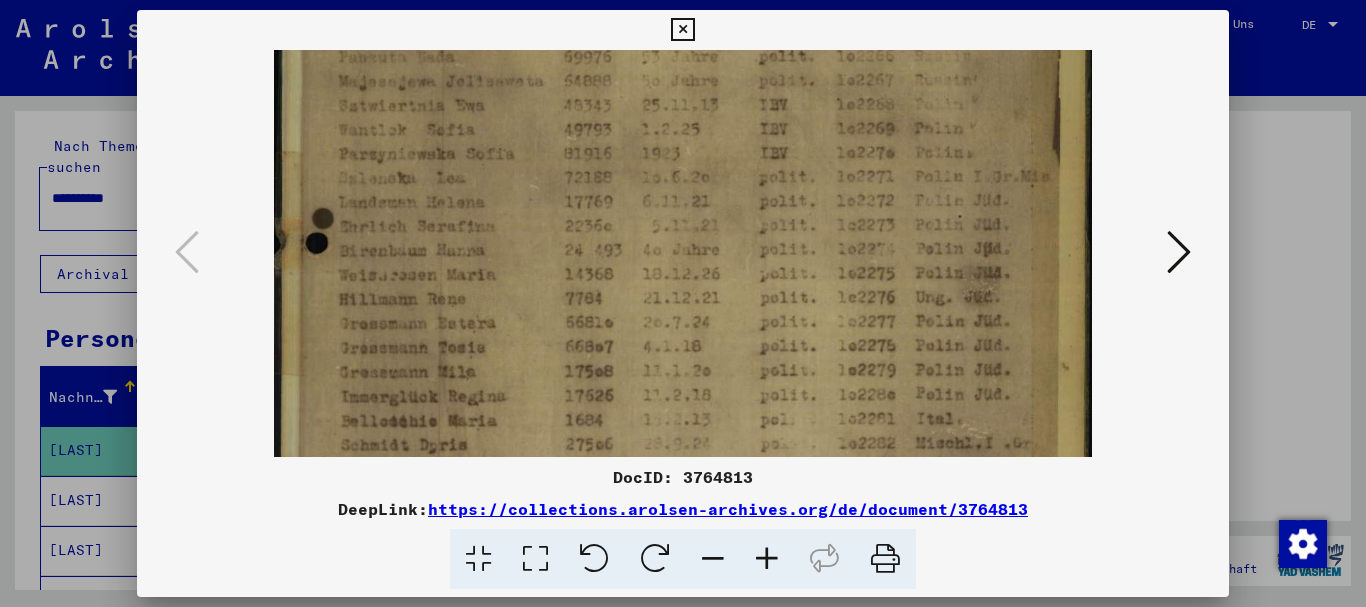 drag, startPoint x: 884, startPoint y: 232, endPoint x: 856, endPoint y: 411, distance: 181.17671 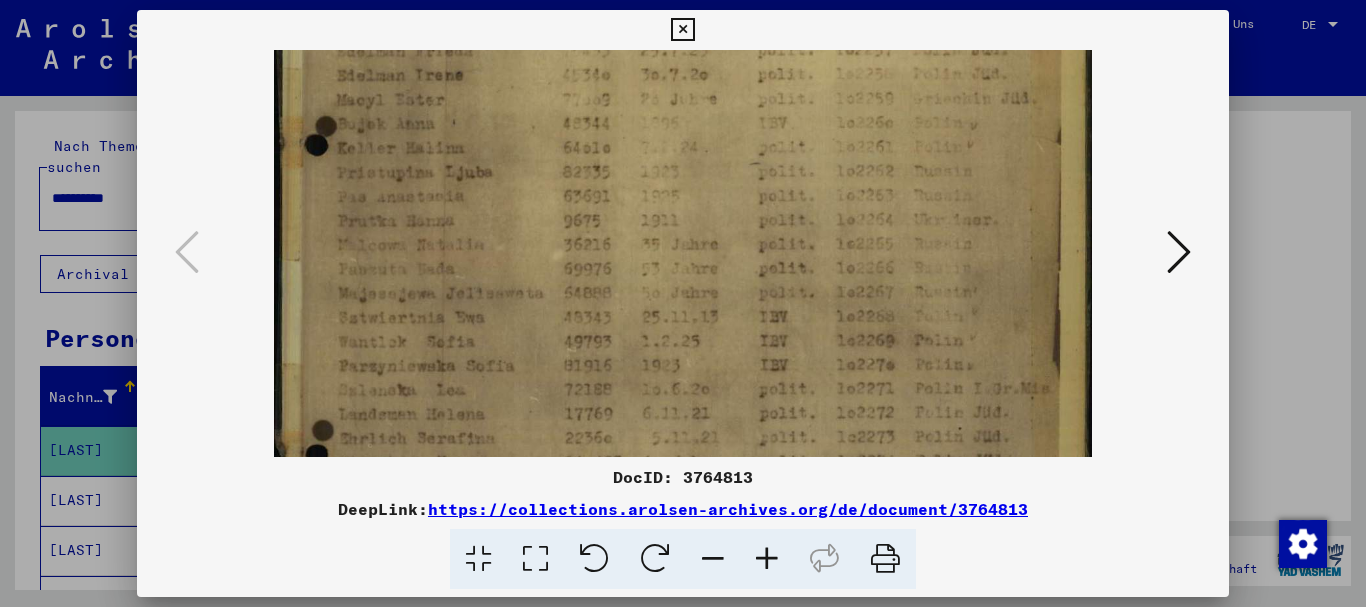 drag, startPoint x: 830, startPoint y: 208, endPoint x: 850, endPoint y: 379, distance: 172.16562 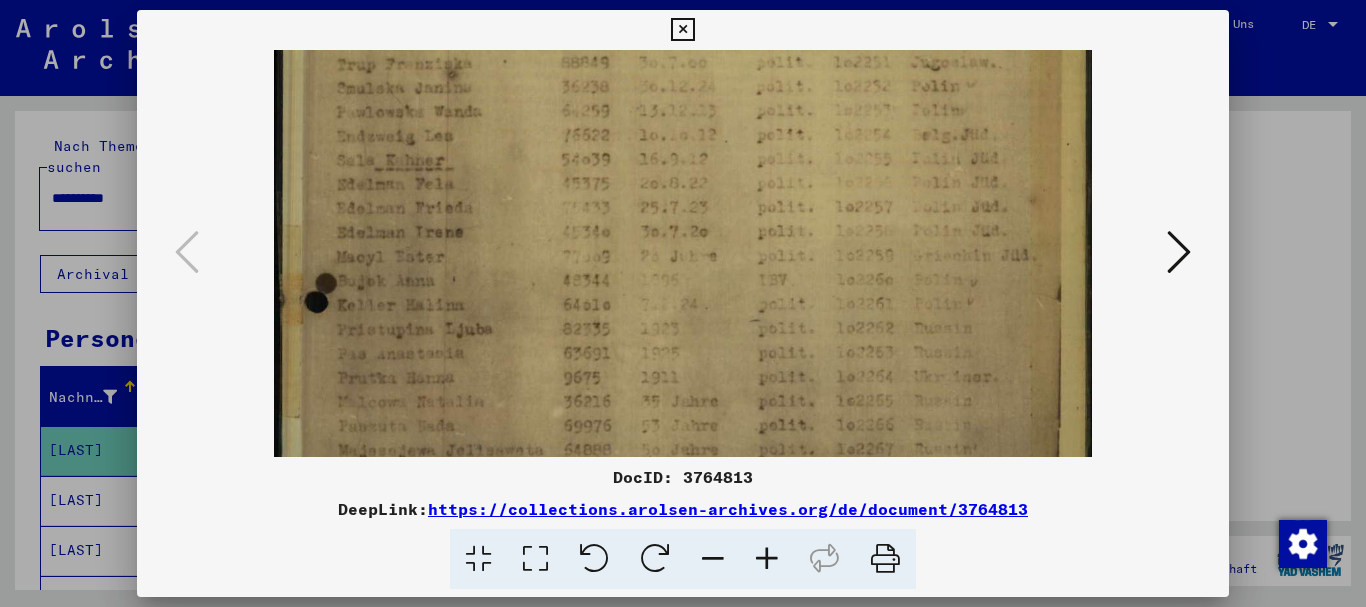 scroll, scrollTop: 142, scrollLeft: 0, axis: vertical 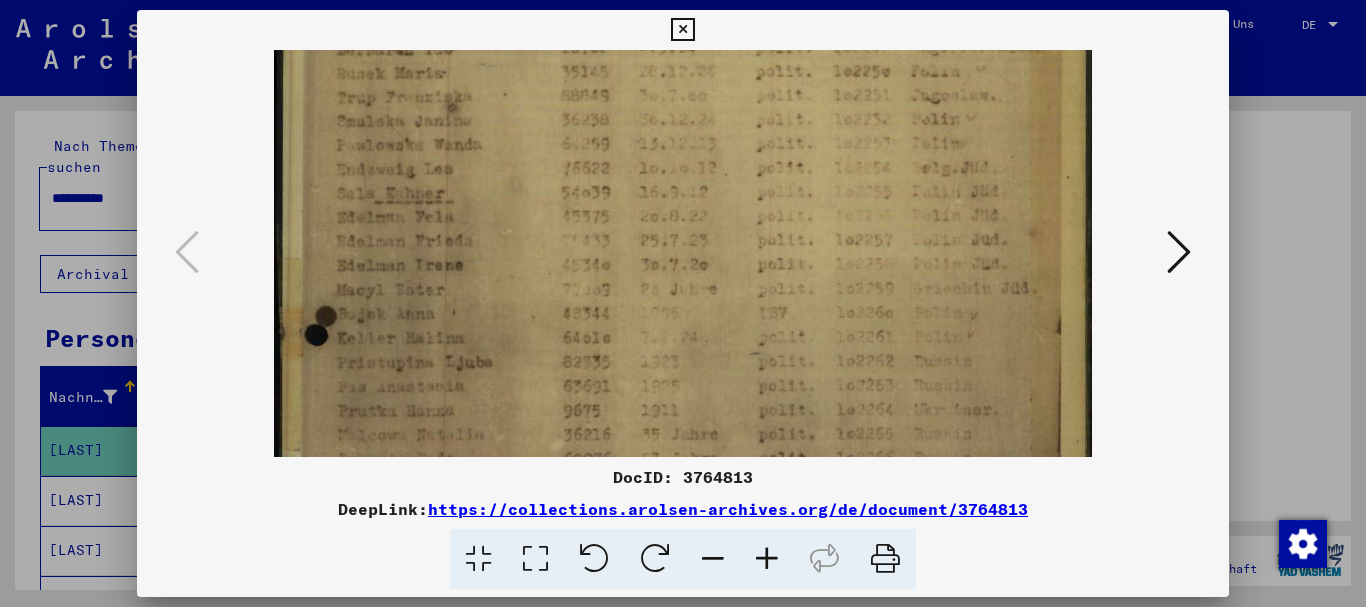 drag, startPoint x: 885, startPoint y: 298, endPoint x: 861, endPoint y: 229, distance: 73.05477 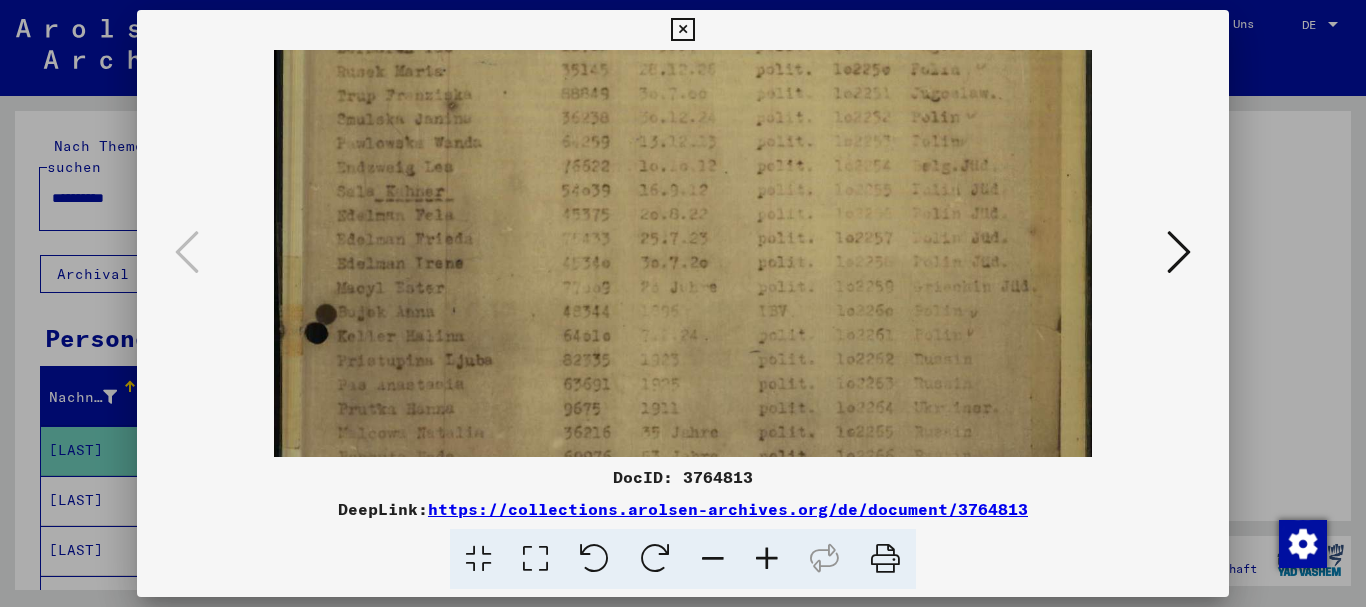 scroll, scrollTop: 0, scrollLeft: 0, axis: both 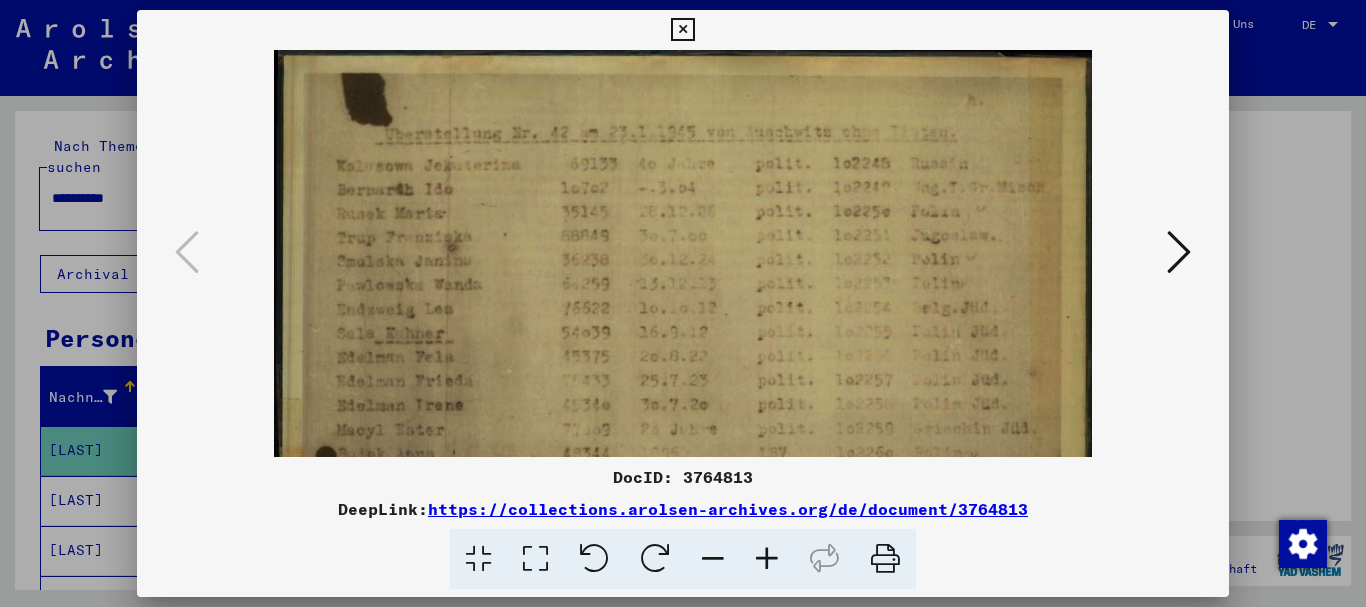 drag, startPoint x: 861, startPoint y: 189, endPoint x: 846, endPoint y: 394, distance: 205.54805 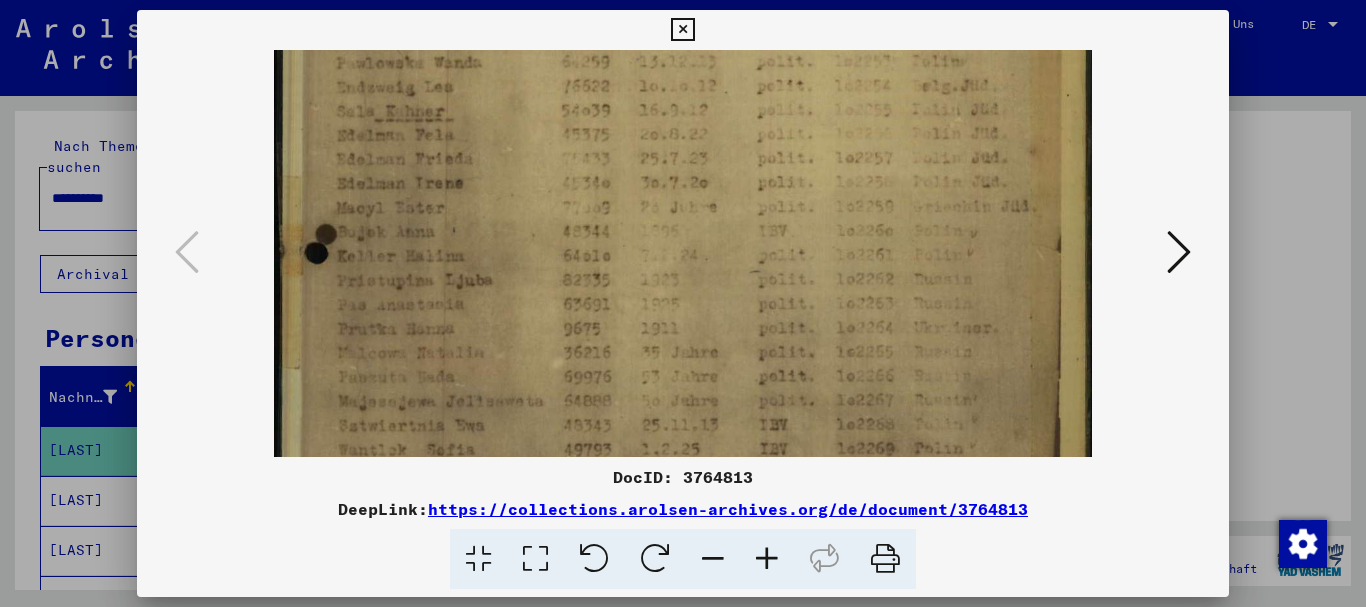 click at bounding box center (683, 406) 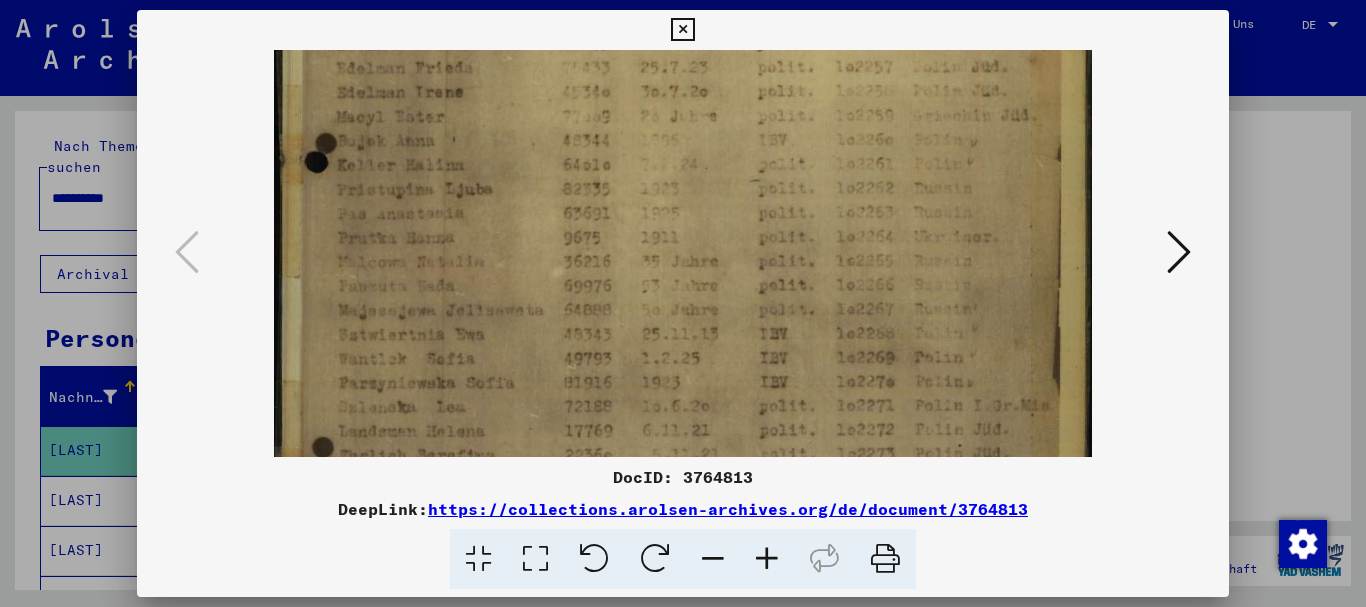 drag, startPoint x: 807, startPoint y: 159, endPoint x: 806, endPoint y: 174, distance: 15.033297 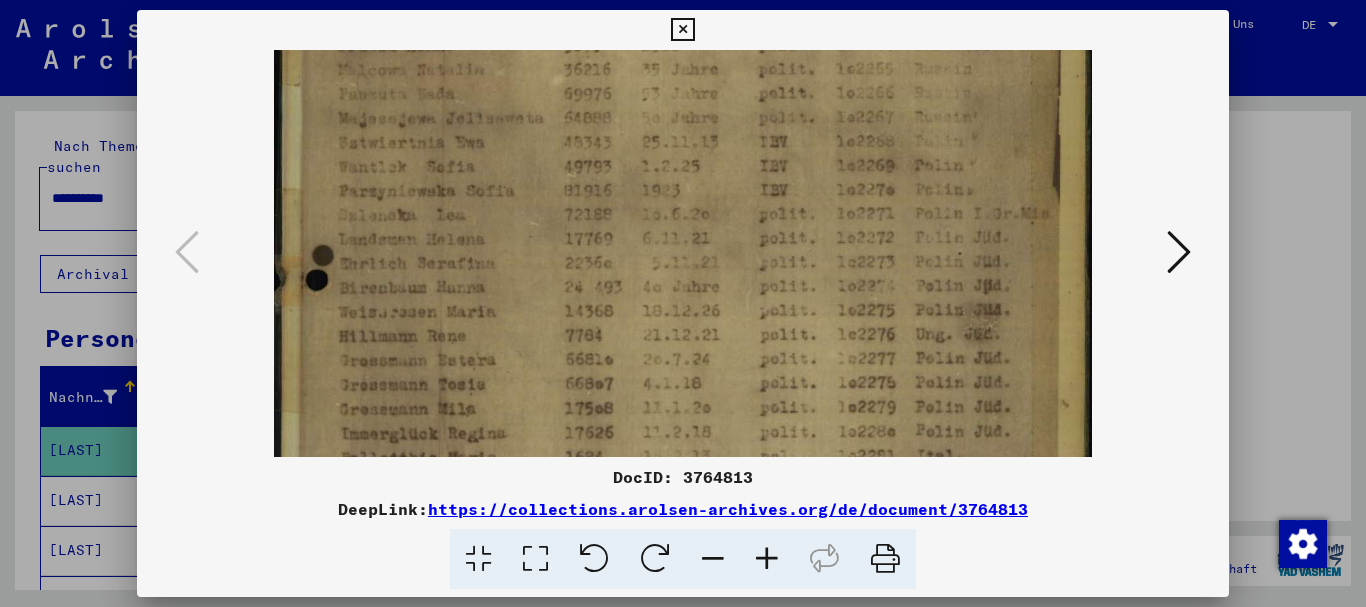 drag, startPoint x: 843, startPoint y: 352, endPoint x: 813, endPoint y: 195, distance: 159.84055 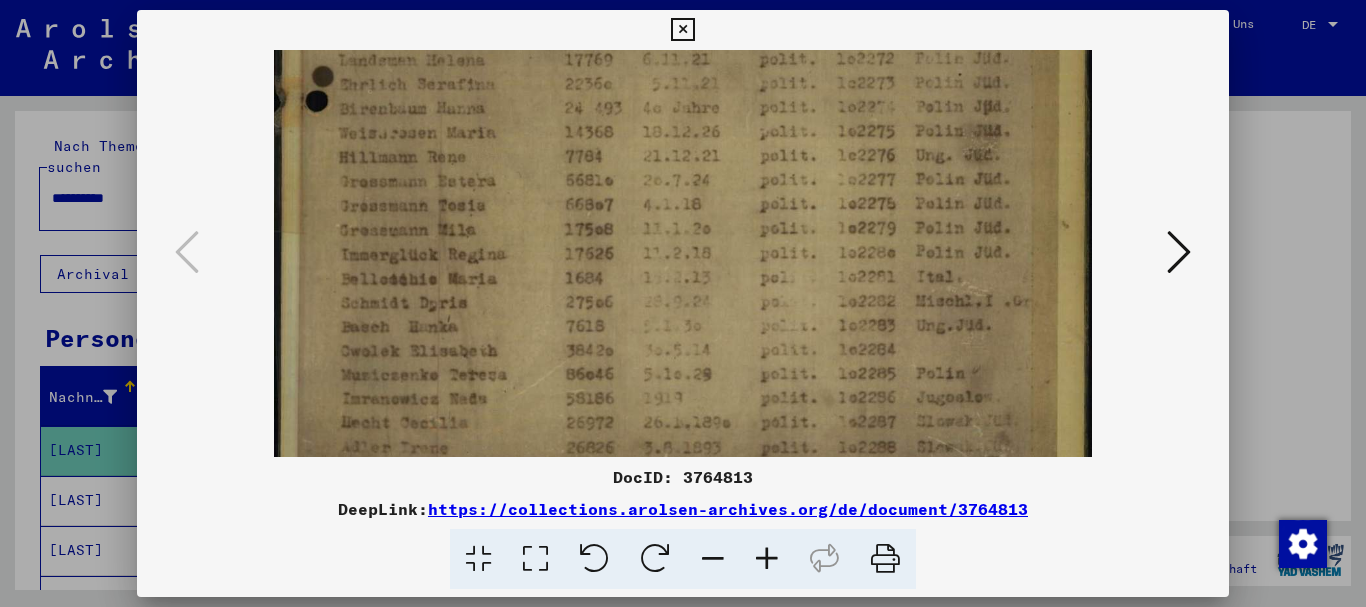 scroll, scrollTop: 750, scrollLeft: 0, axis: vertical 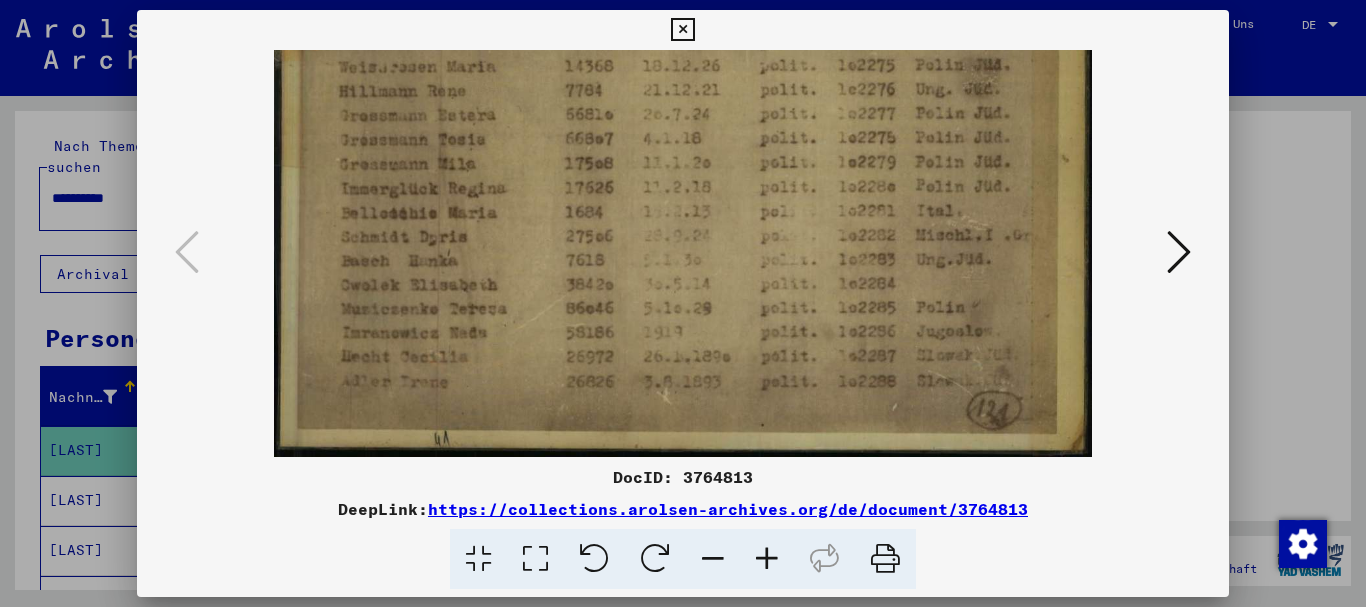 click at bounding box center [683, -122] 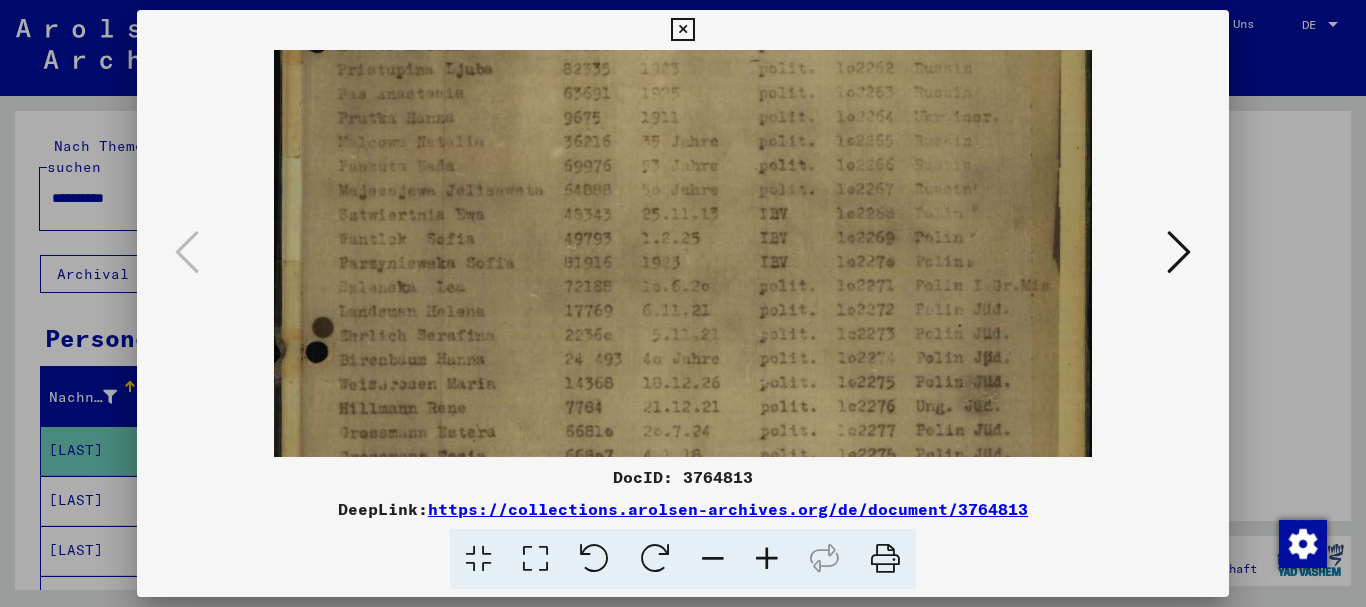 drag, startPoint x: 610, startPoint y: 119, endPoint x: 576, endPoint y: 318, distance: 201.88364 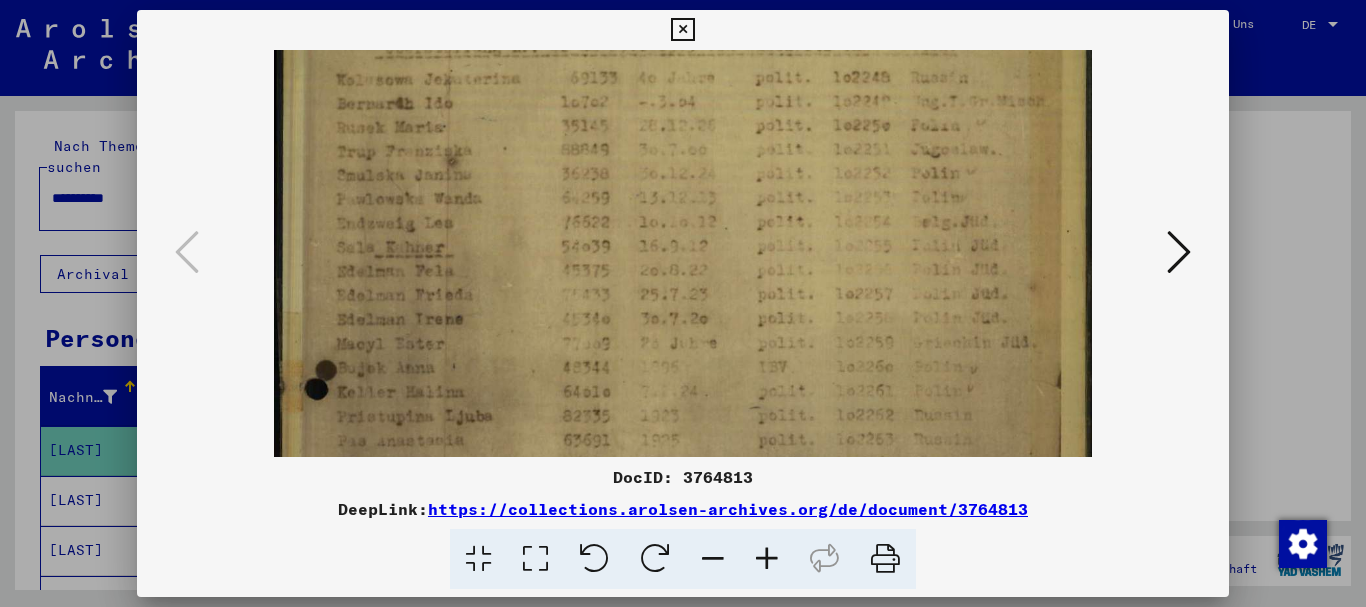 drag, startPoint x: 551, startPoint y: 414, endPoint x: 534, endPoint y: 419, distance: 17.720045 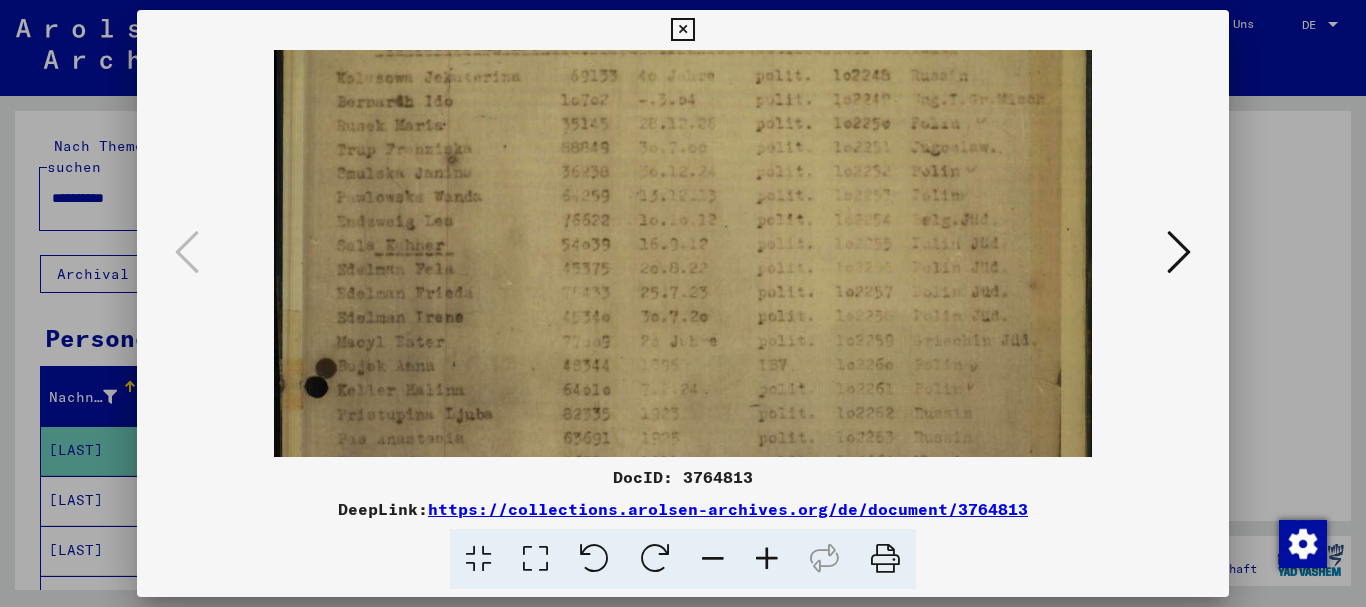 scroll, scrollTop: 0, scrollLeft: 0, axis: both 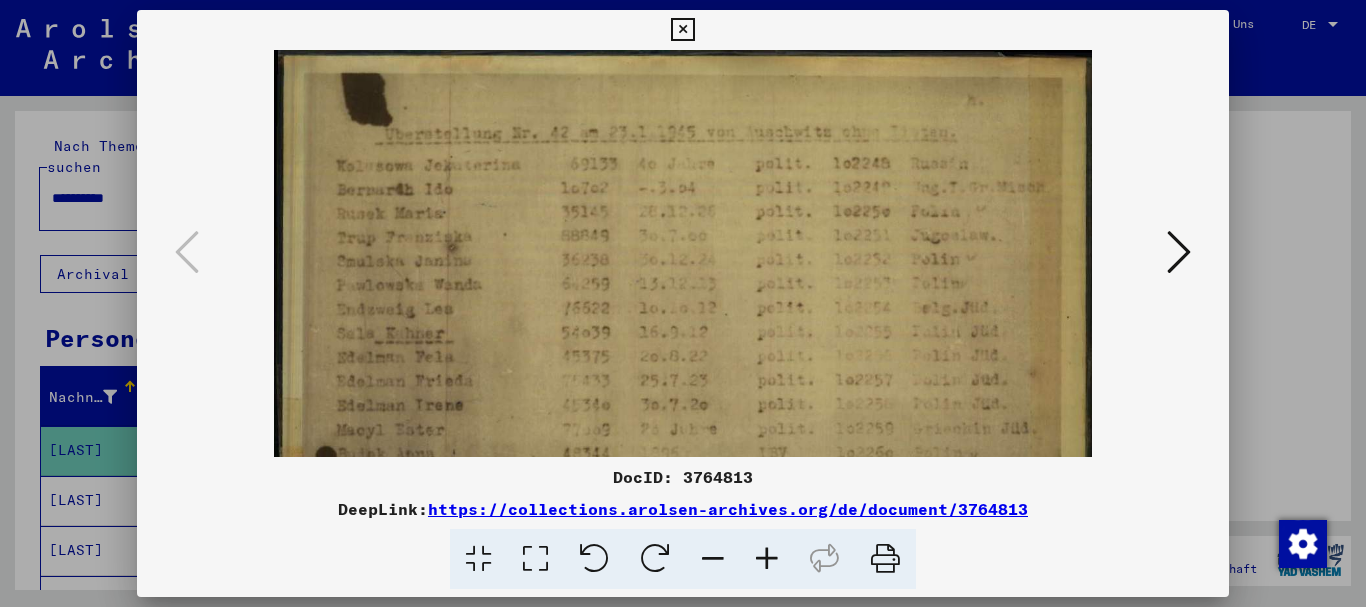 drag, startPoint x: 549, startPoint y: 229, endPoint x: 537, endPoint y: 439, distance: 210.34258 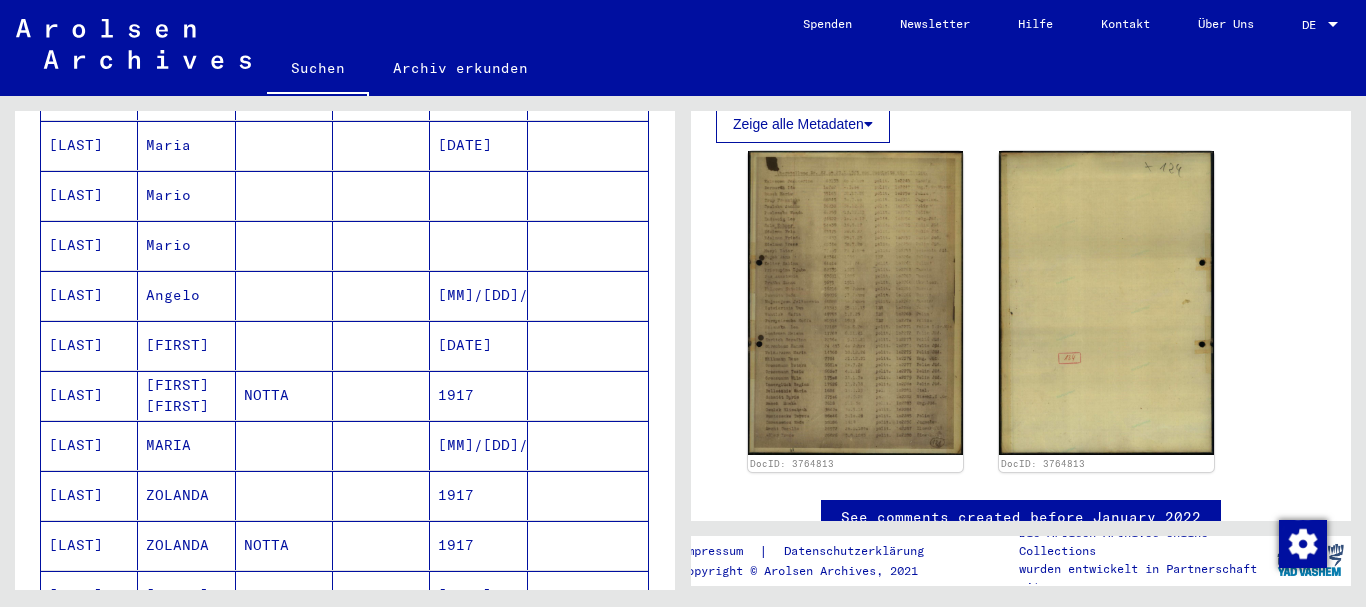 scroll, scrollTop: 864, scrollLeft: 0, axis: vertical 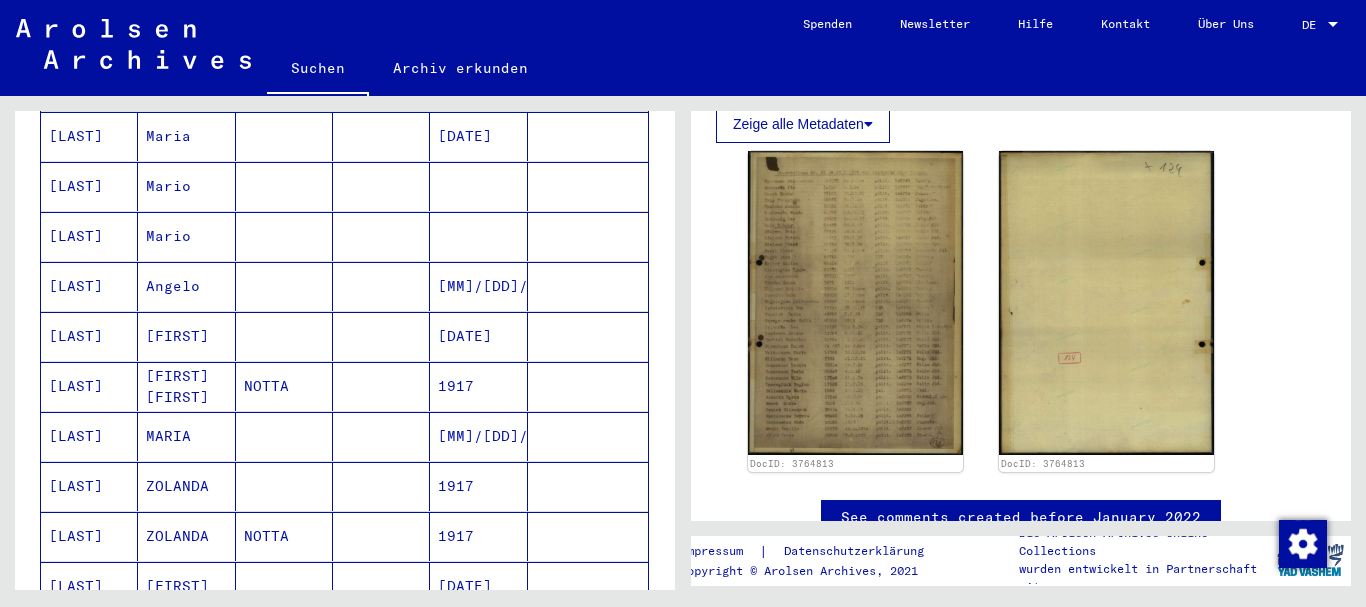 click on "MARIA" at bounding box center (186, 486) 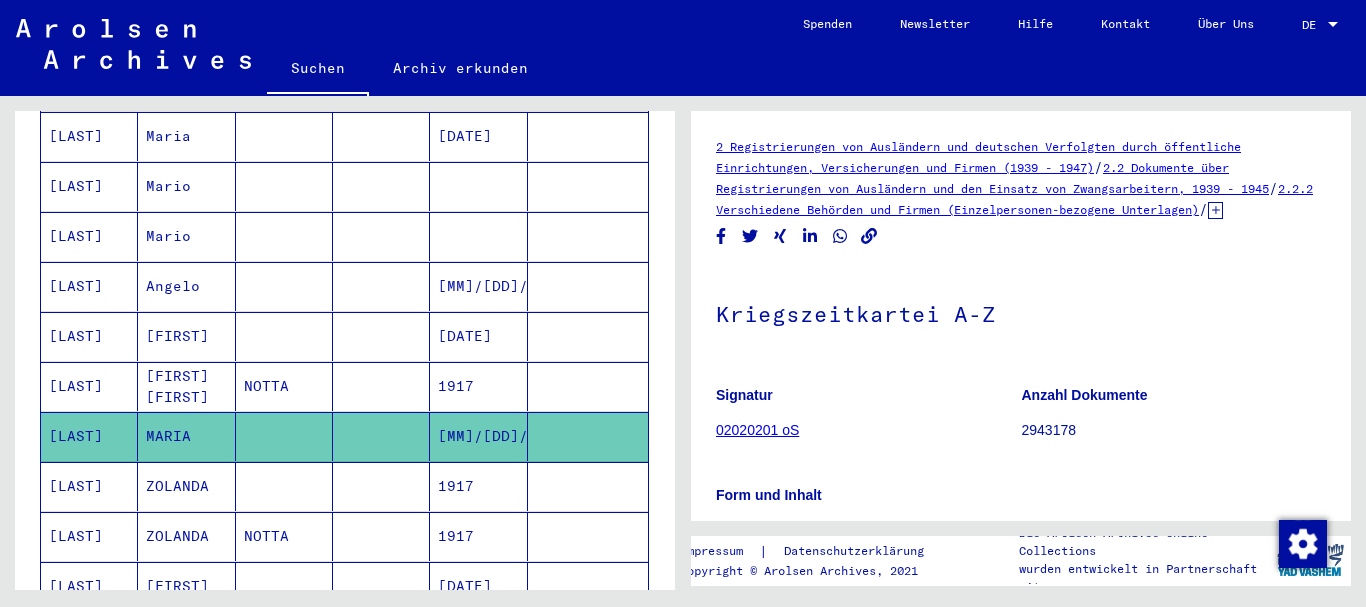 scroll, scrollTop: 324, scrollLeft: 0, axis: vertical 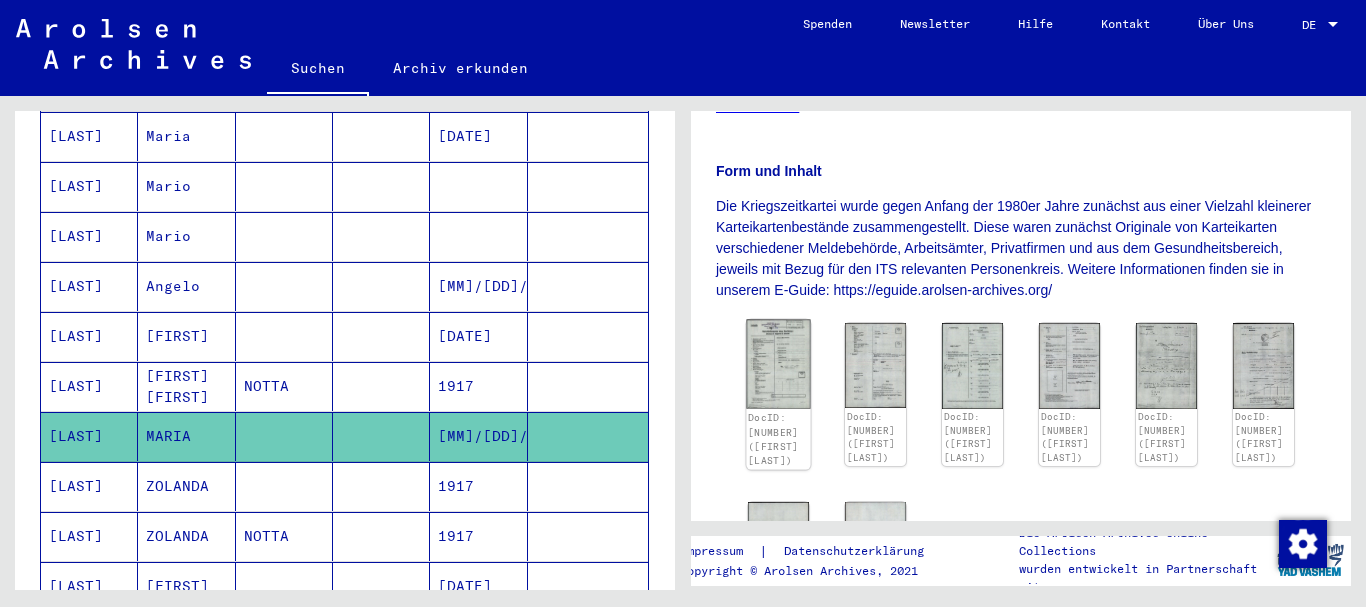 click 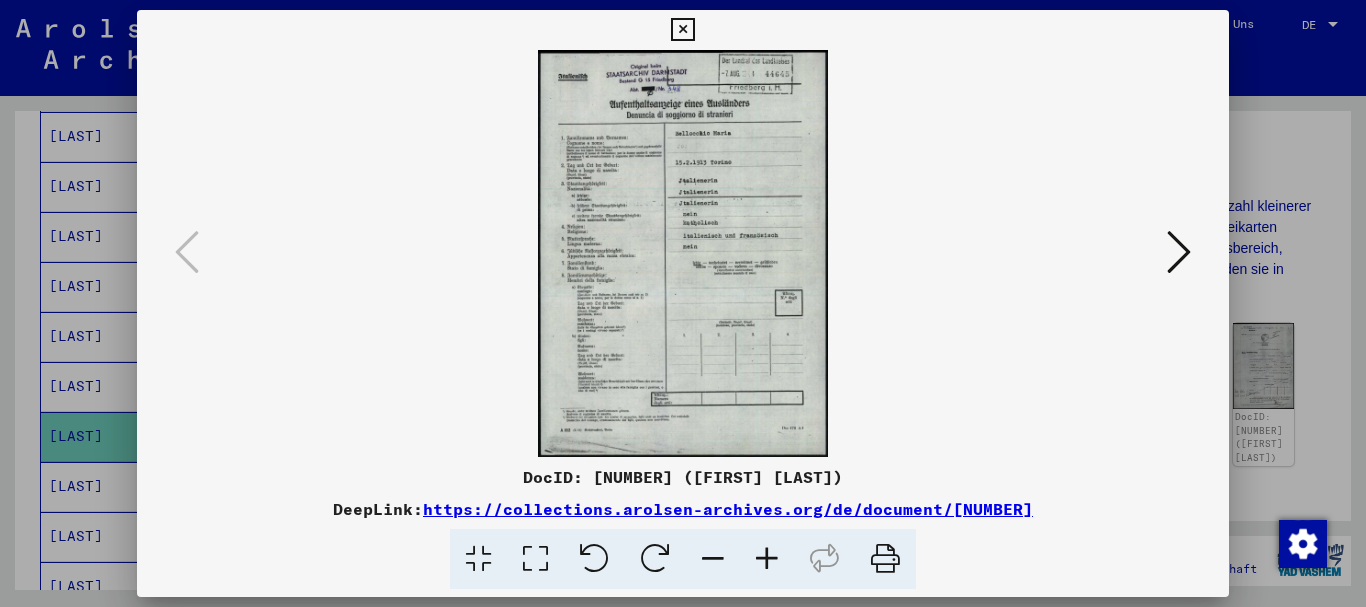 click at bounding box center [767, 559] 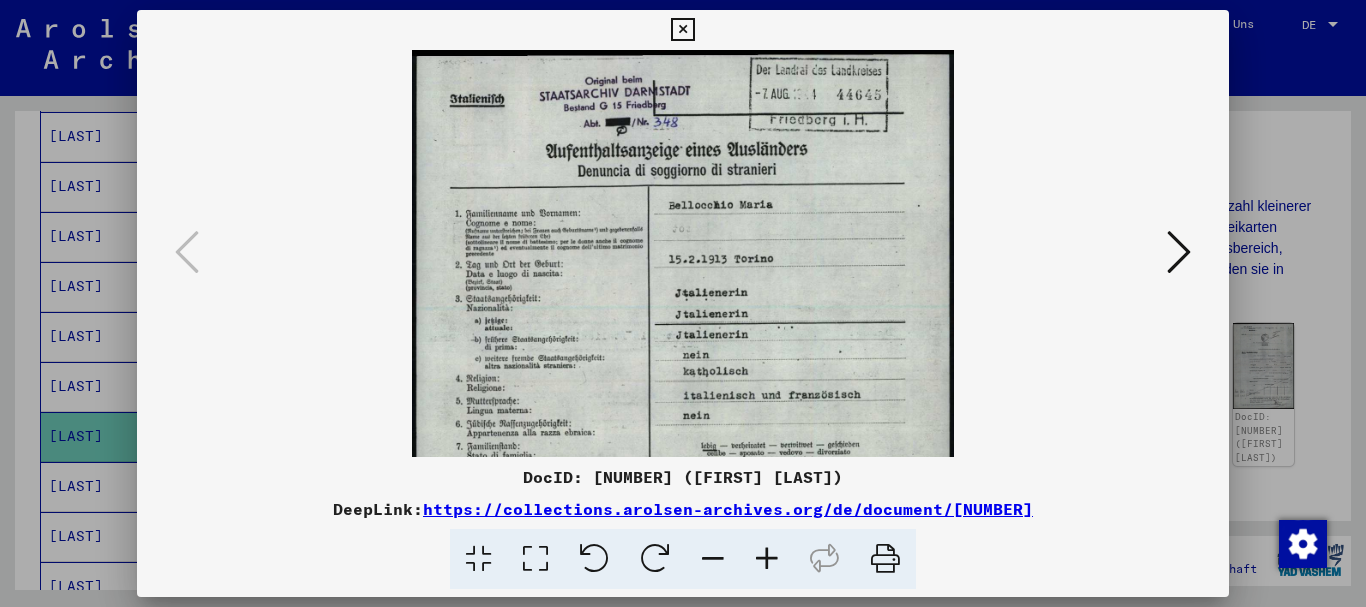 click at bounding box center (767, 559) 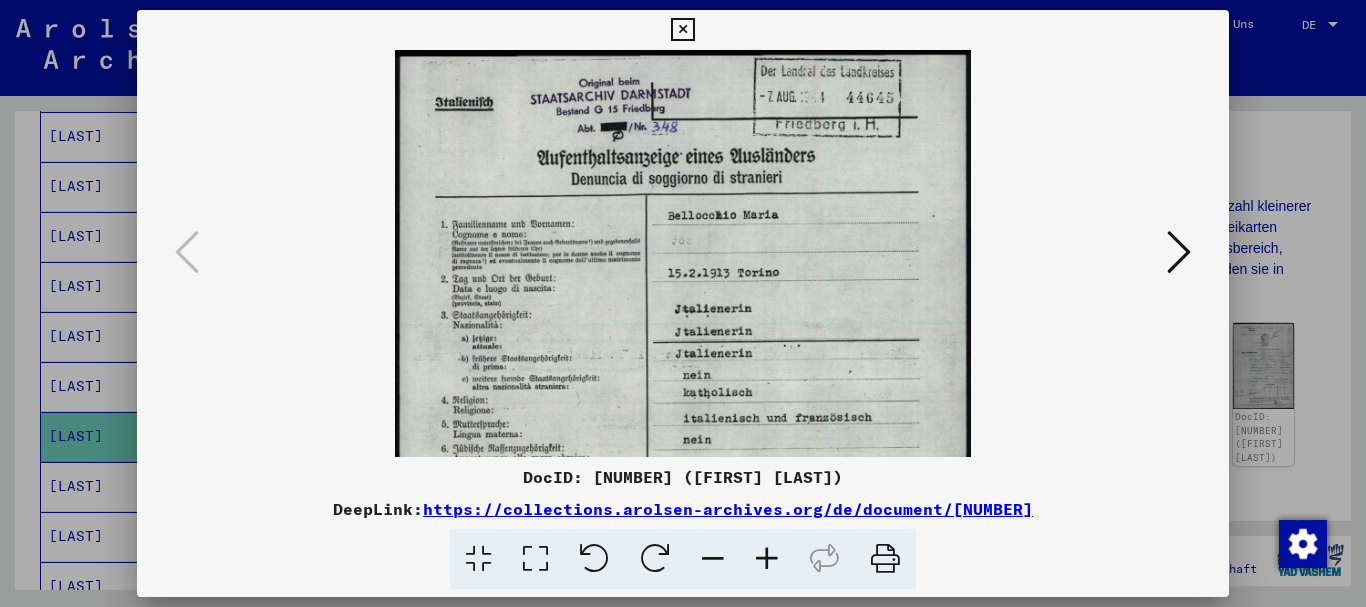 click at bounding box center [767, 559] 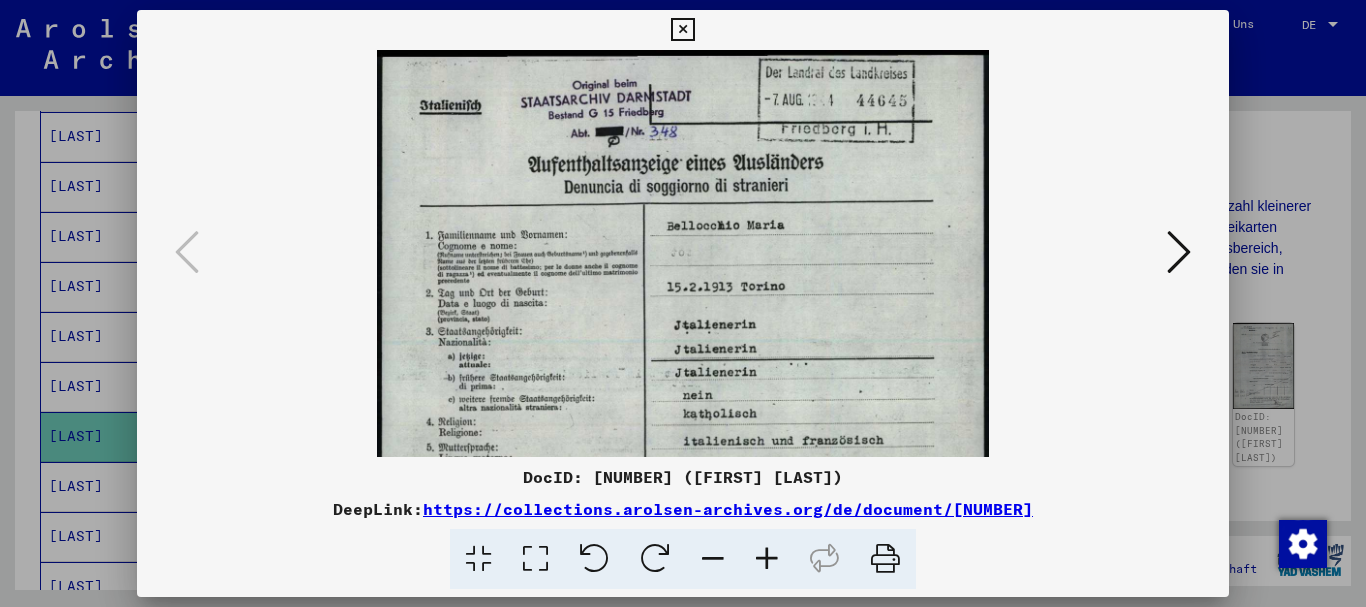 click at bounding box center [767, 559] 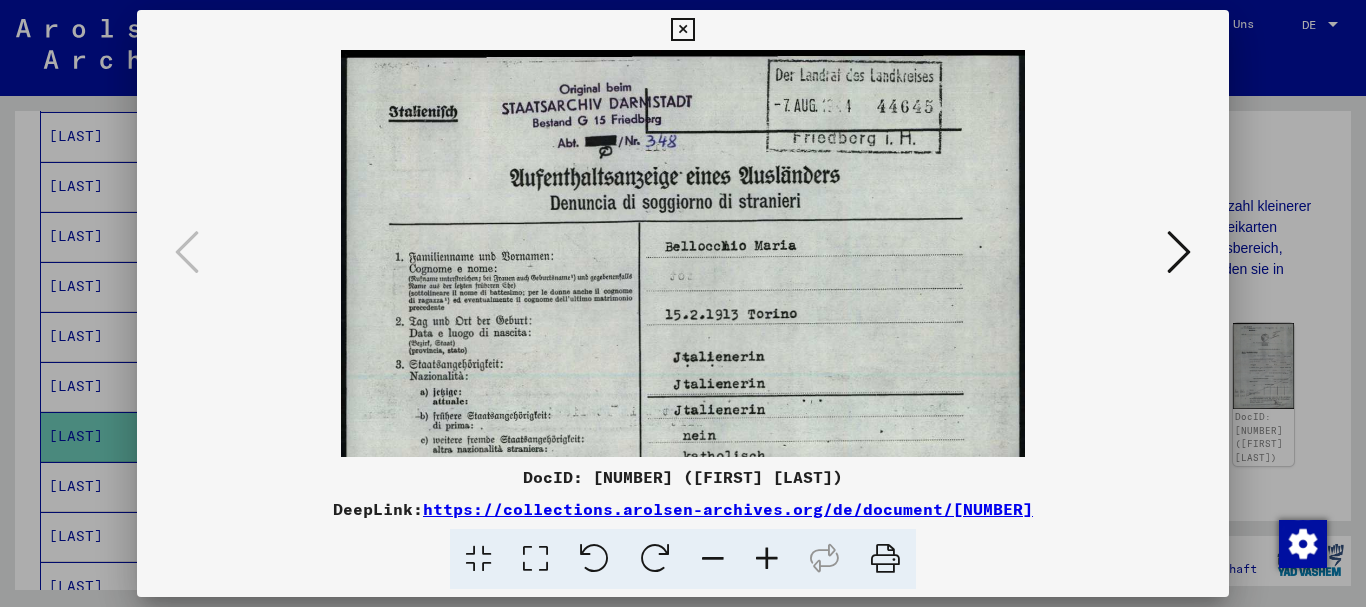 click at bounding box center (767, 559) 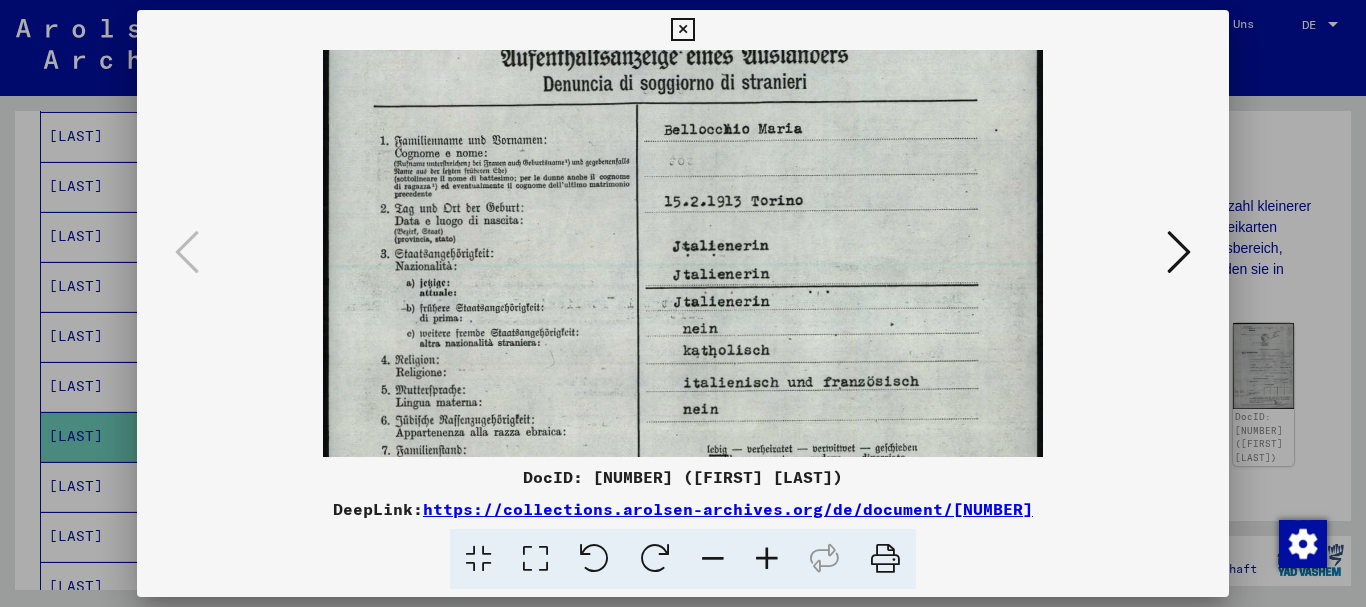 drag, startPoint x: 699, startPoint y: 382, endPoint x: 677, endPoint y: 255, distance: 128.89143 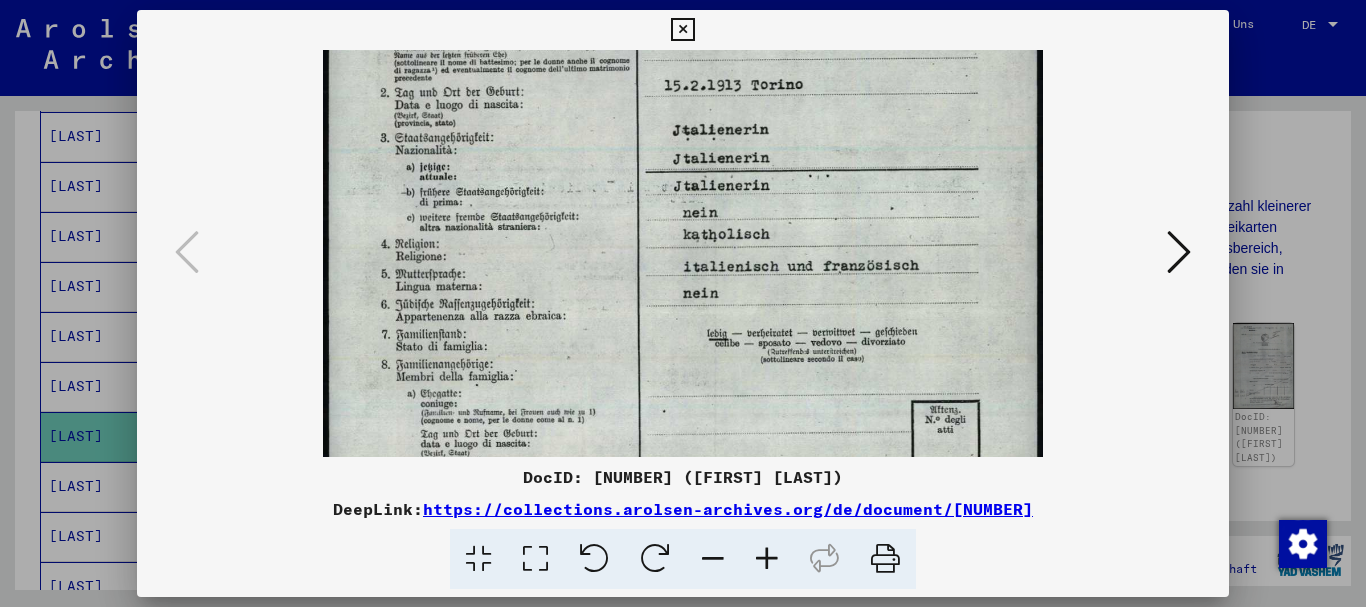 scroll, scrollTop: 258, scrollLeft: 0, axis: vertical 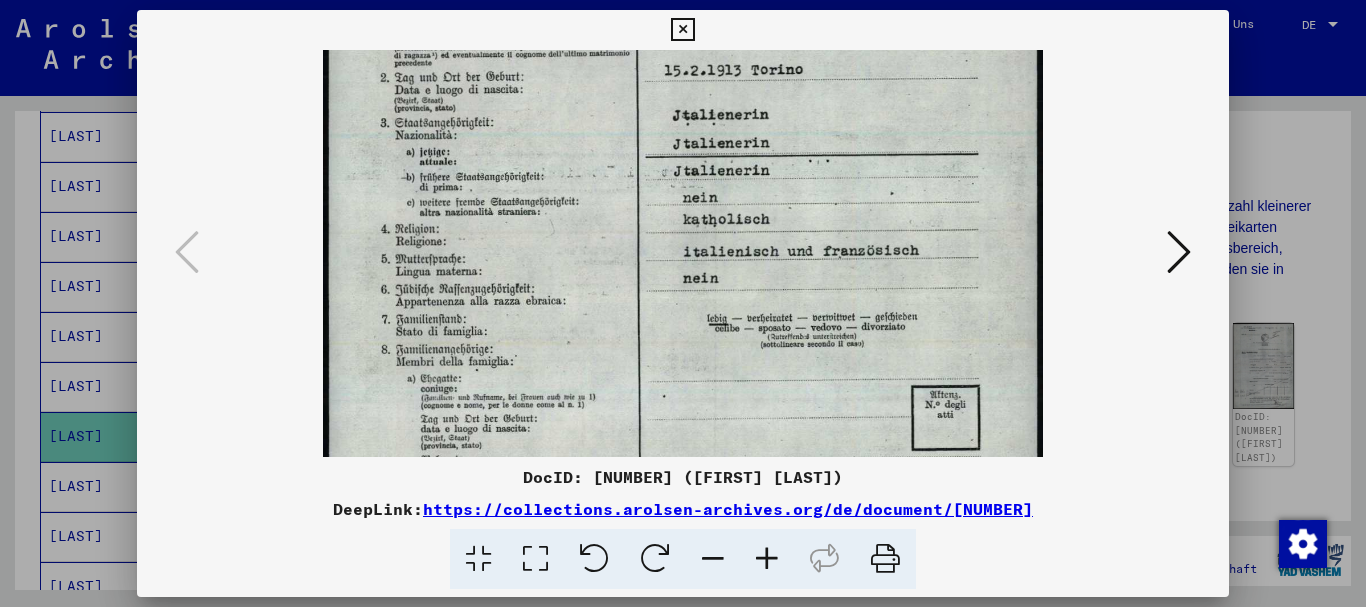 drag, startPoint x: 712, startPoint y: 279, endPoint x: 711, endPoint y: 264, distance: 15.033297 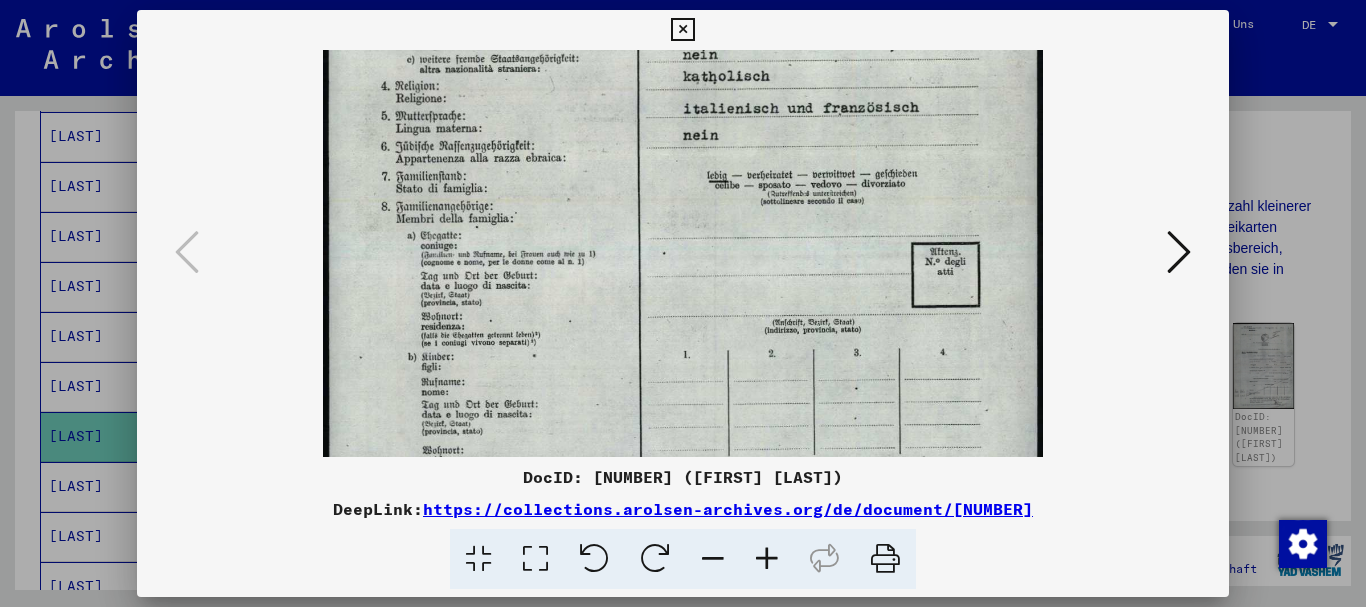 drag, startPoint x: 753, startPoint y: 406, endPoint x: 727, endPoint y: 239, distance: 169.01184 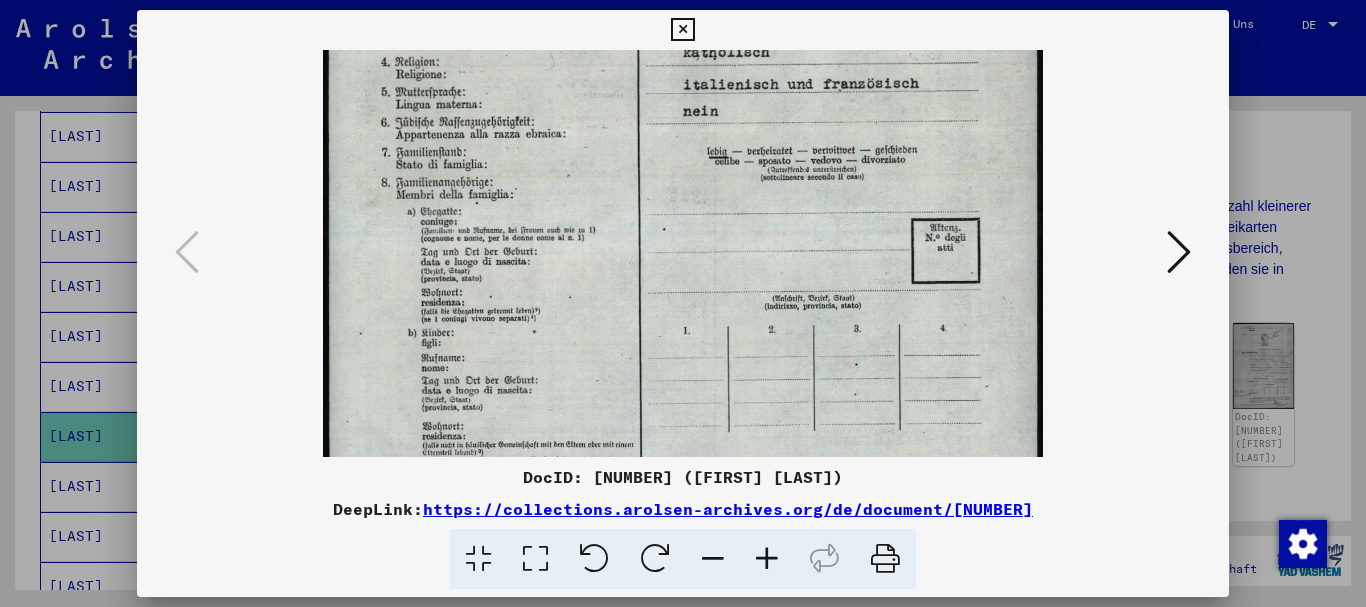 scroll, scrollTop: 600, scrollLeft: 0, axis: vertical 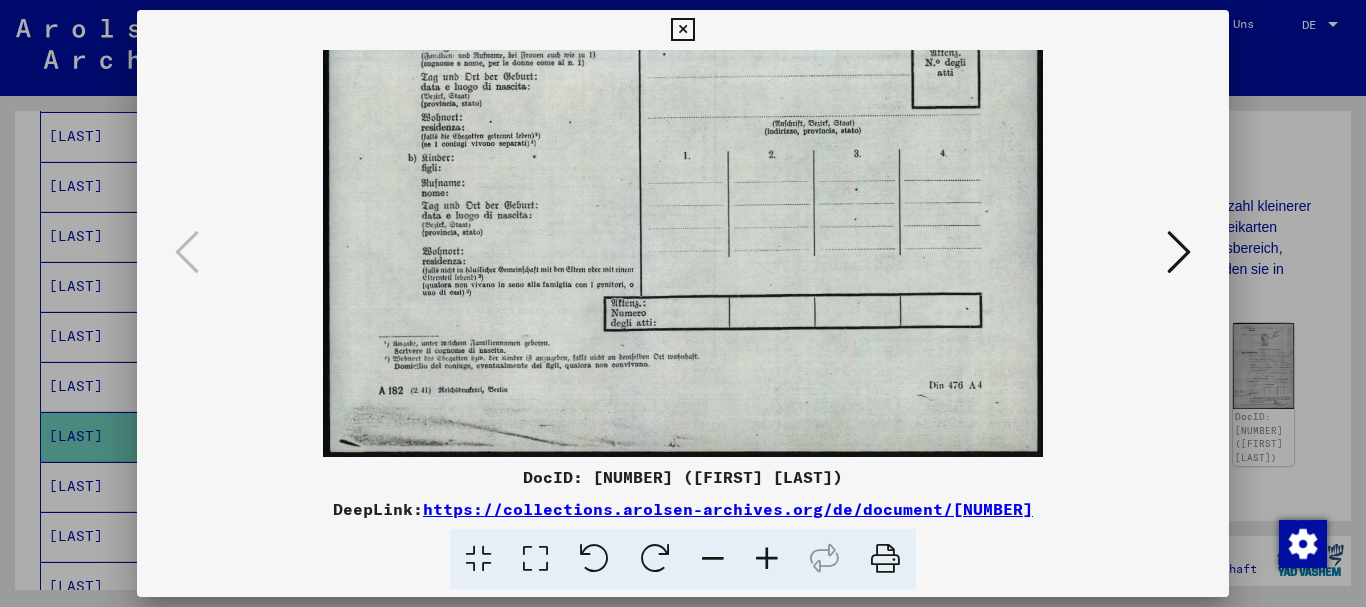 drag, startPoint x: 751, startPoint y: 348, endPoint x: 673, endPoint y: 148, distance: 214.67184 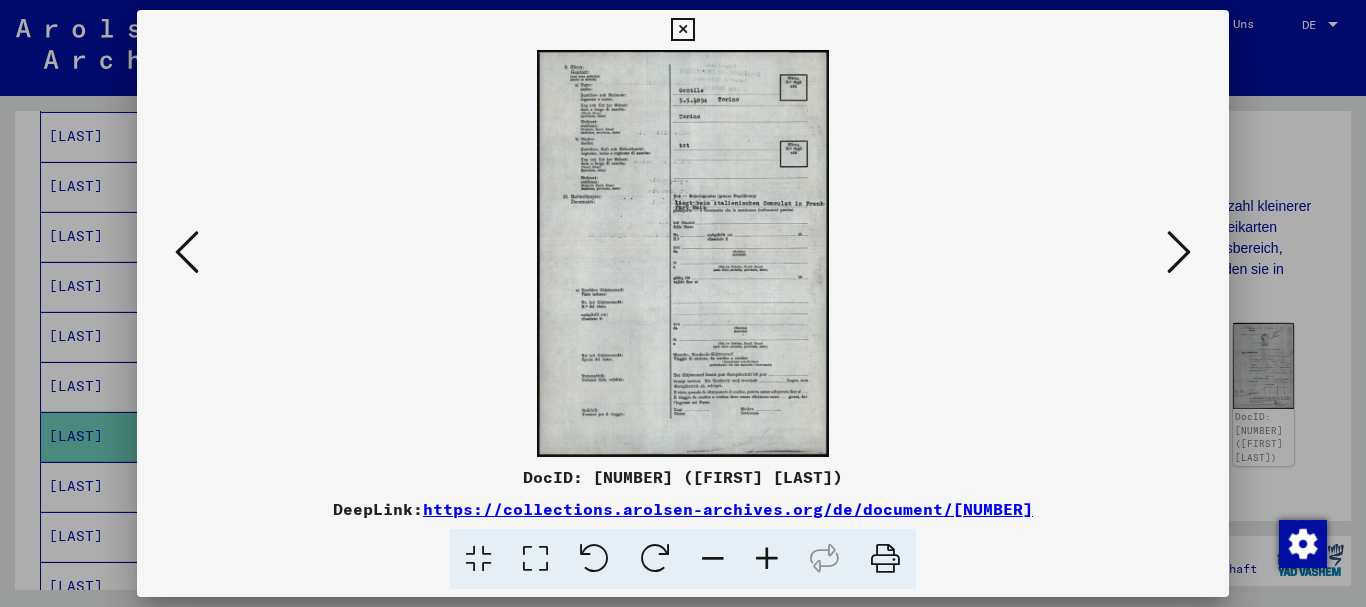 click at bounding box center [1179, 252] 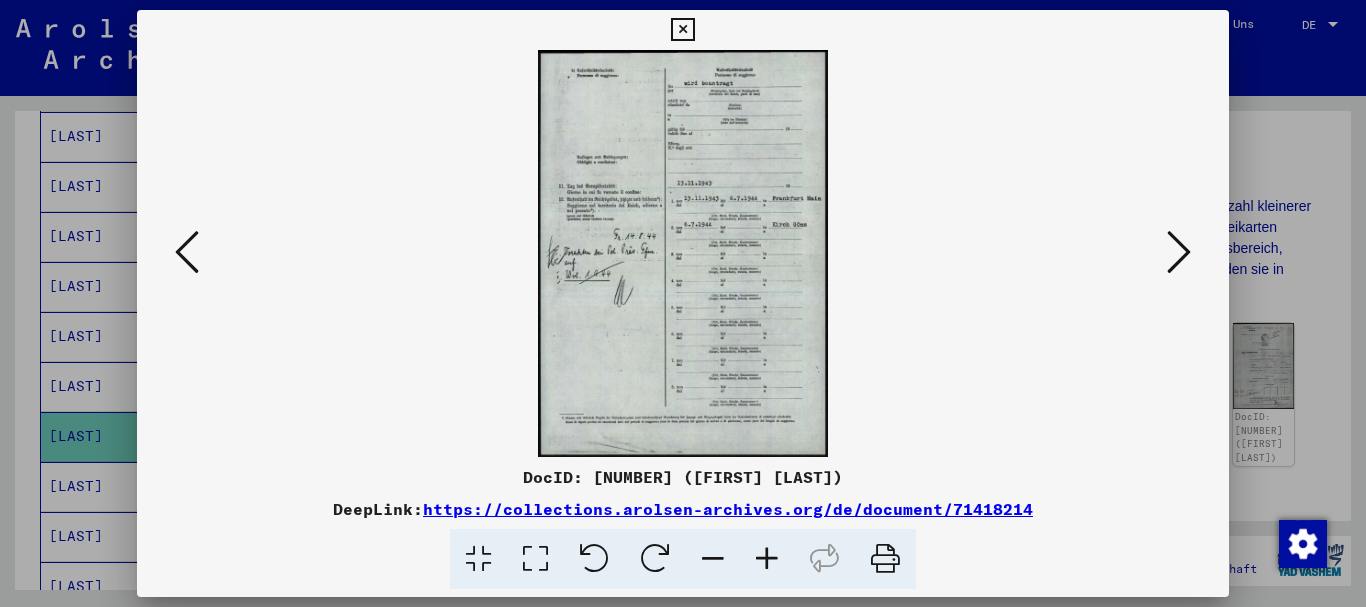 click at bounding box center [187, 252] 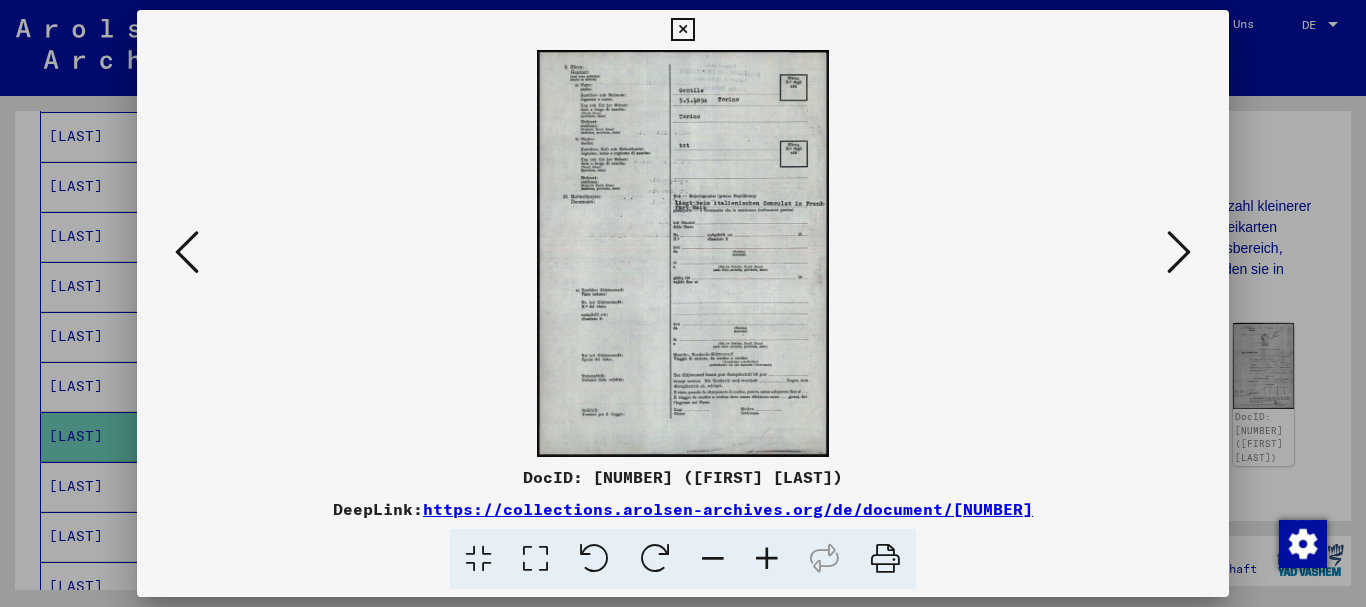 click at bounding box center (767, 559) 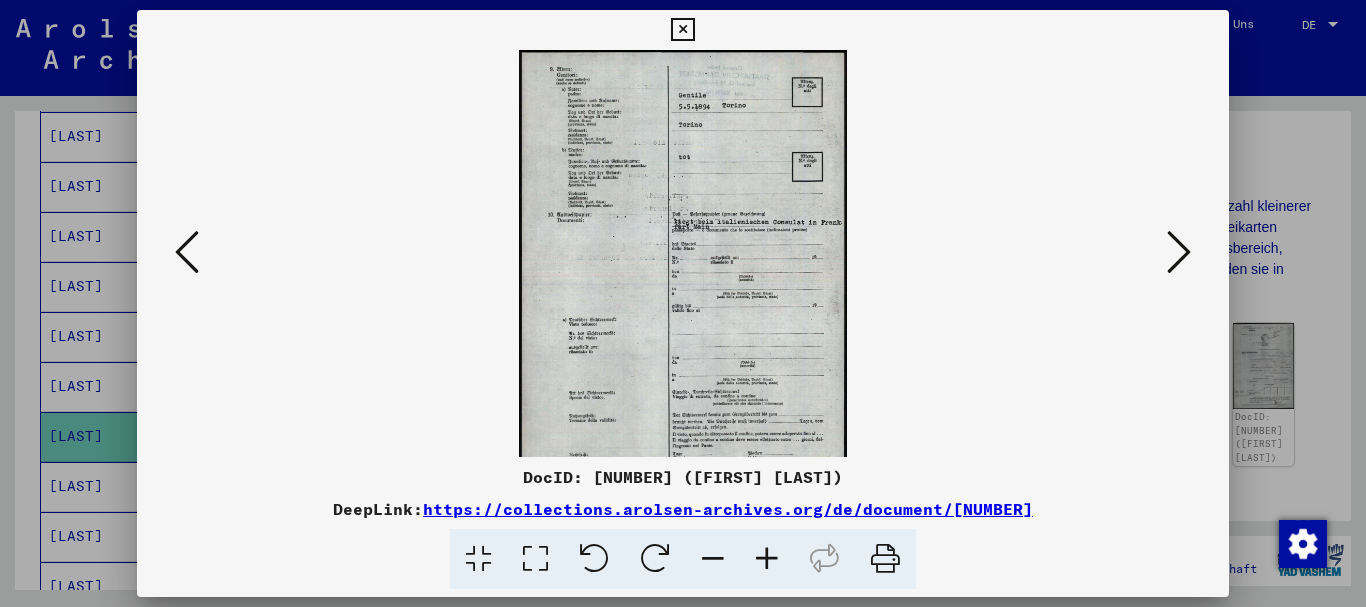 click at bounding box center (767, 559) 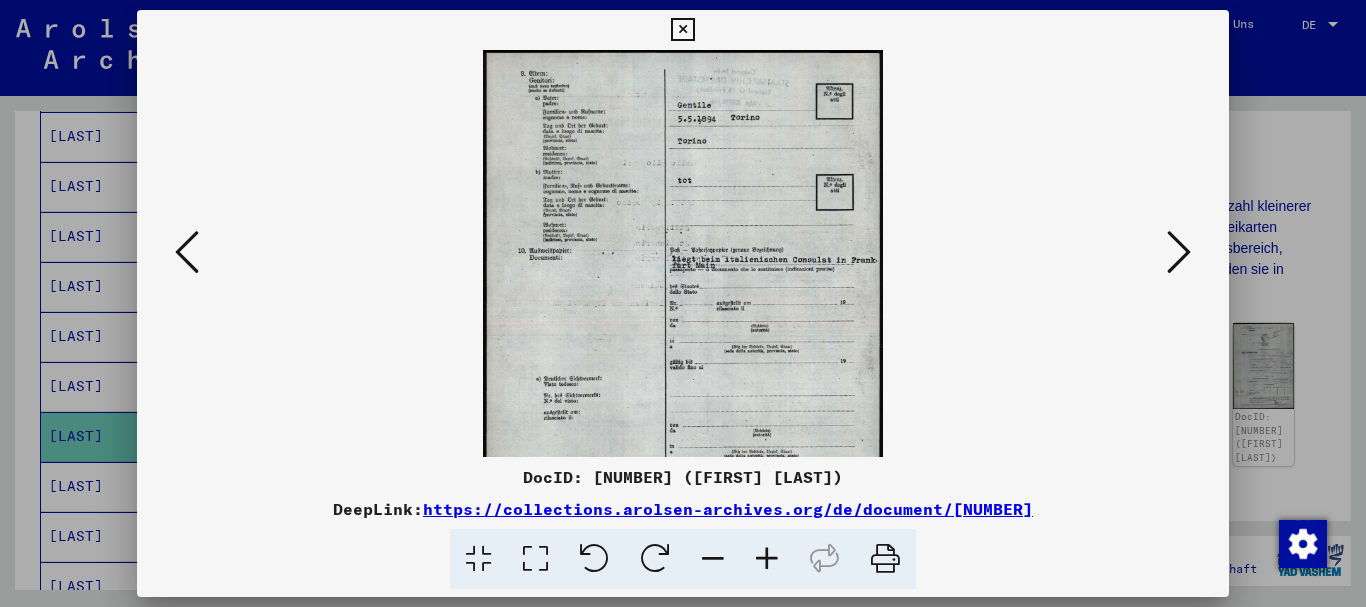 click at bounding box center (767, 559) 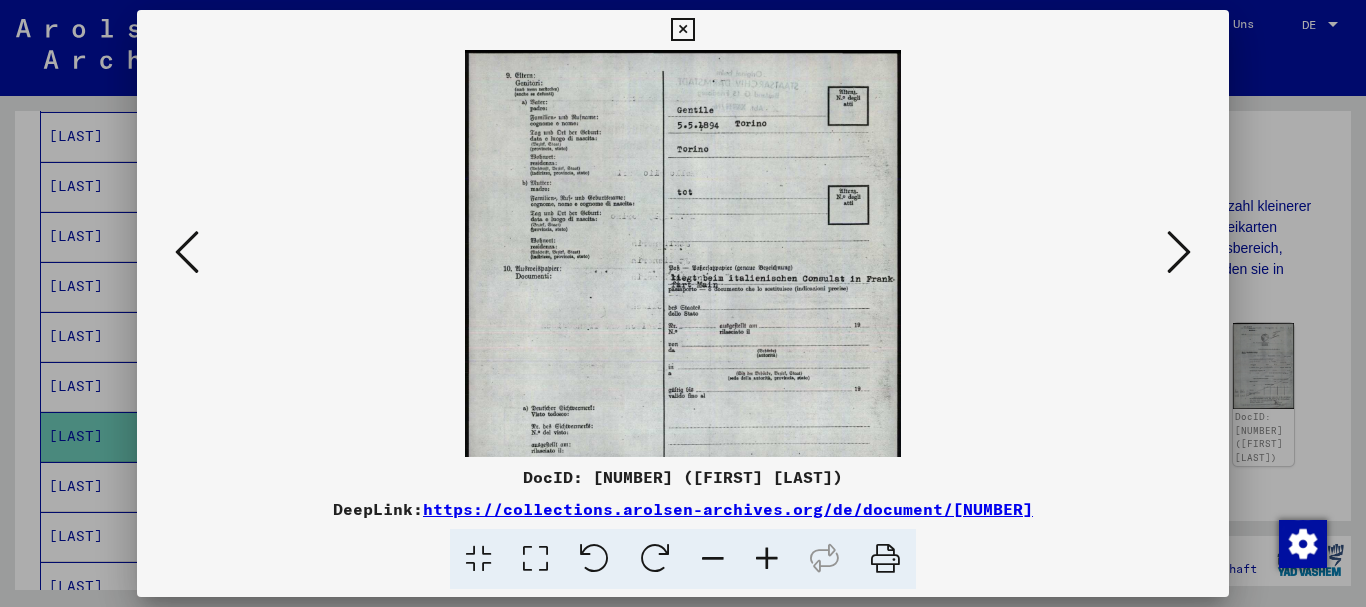 click at bounding box center (767, 559) 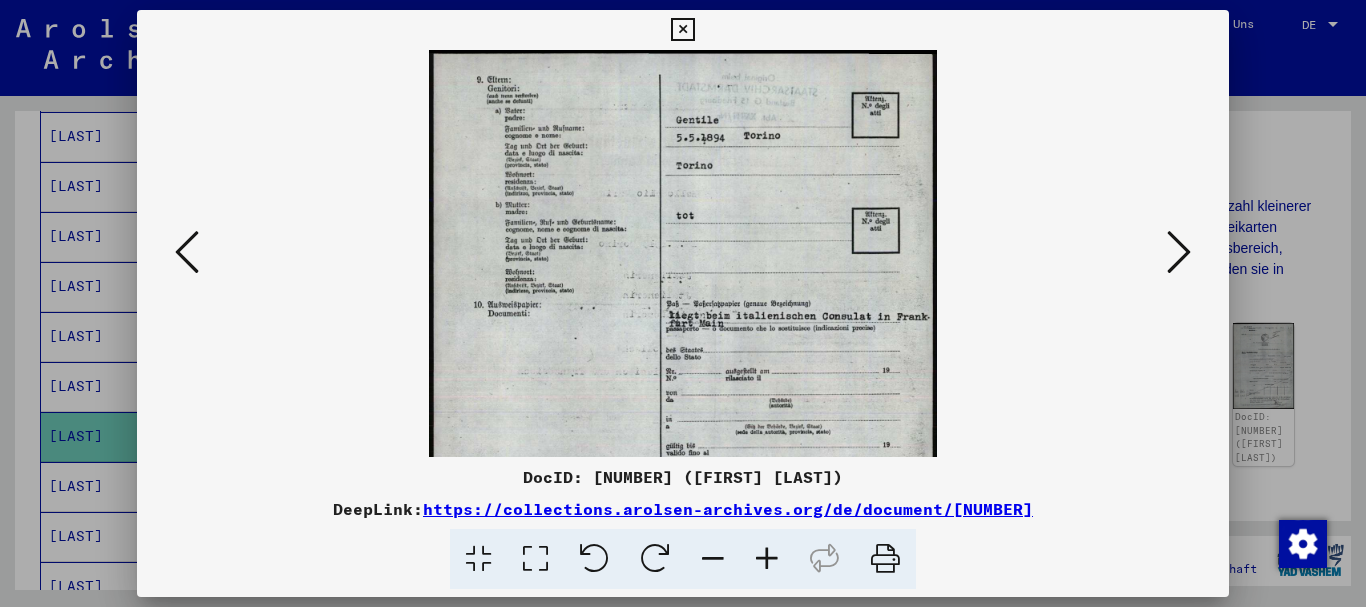 click at bounding box center (767, 559) 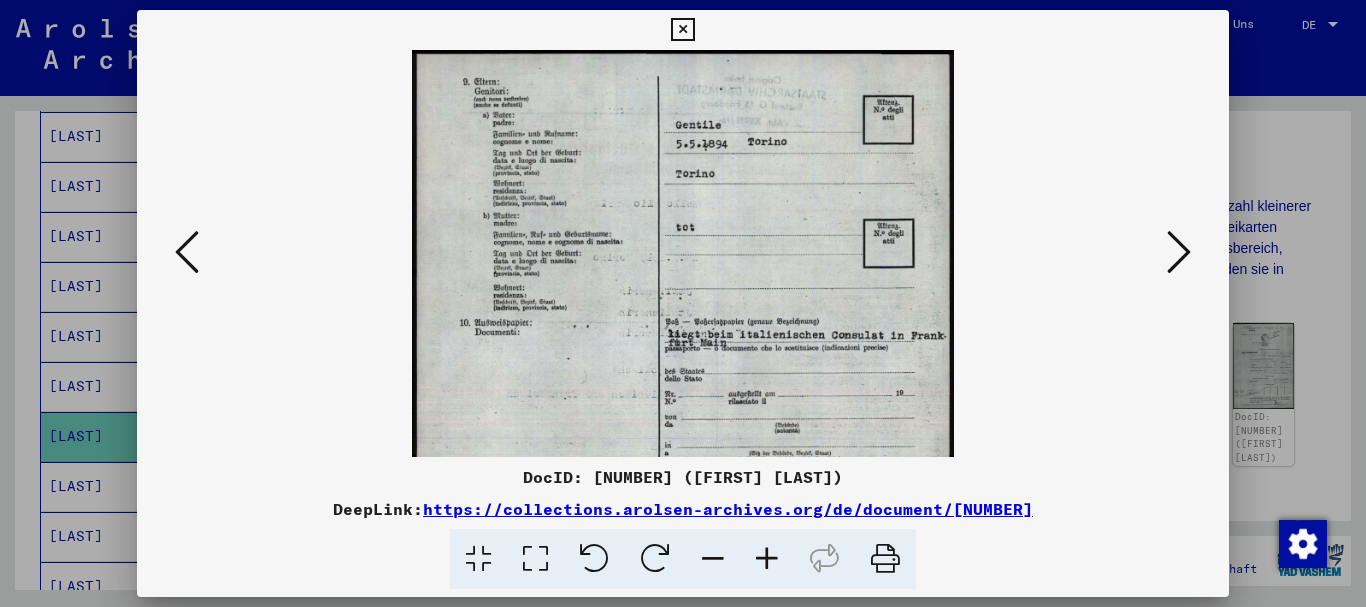click at bounding box center [767, 559] 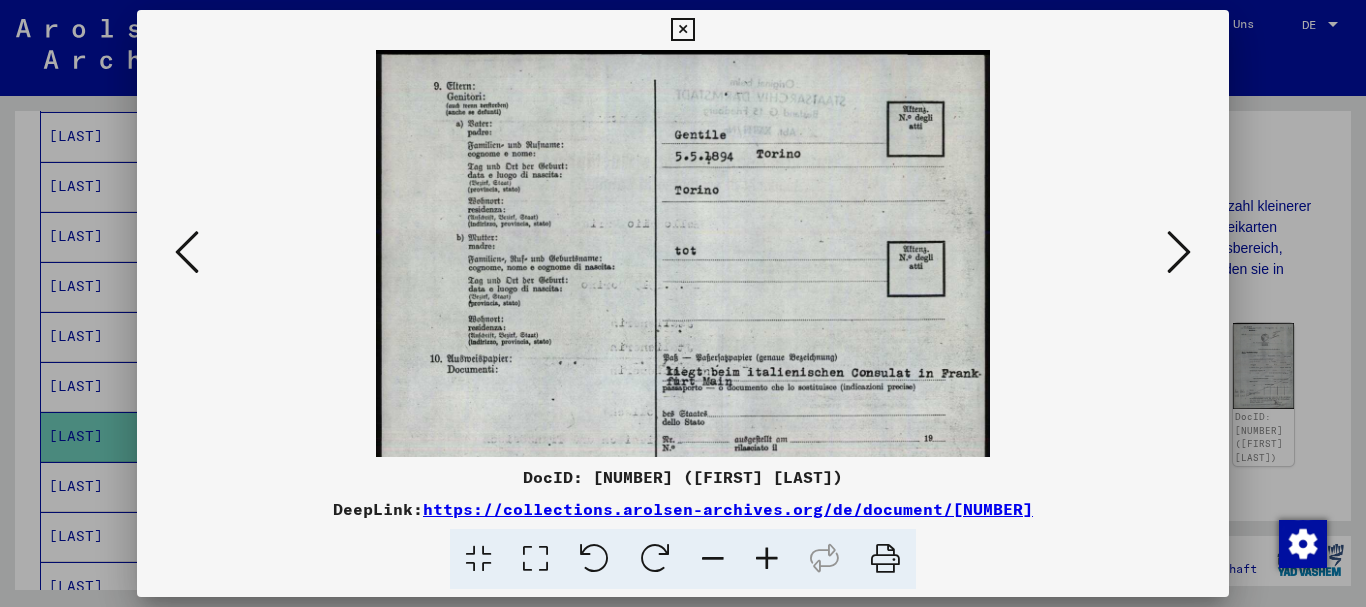 click at bounding box center [767, 559] 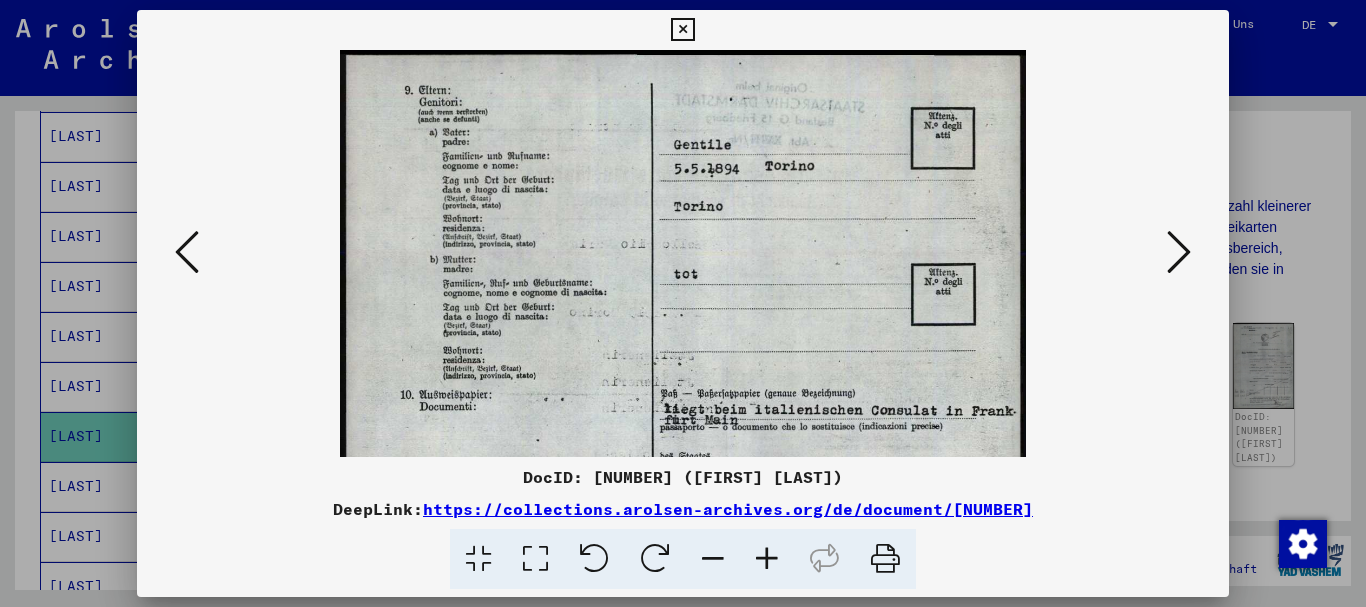 click at bounding box center (767, 559) 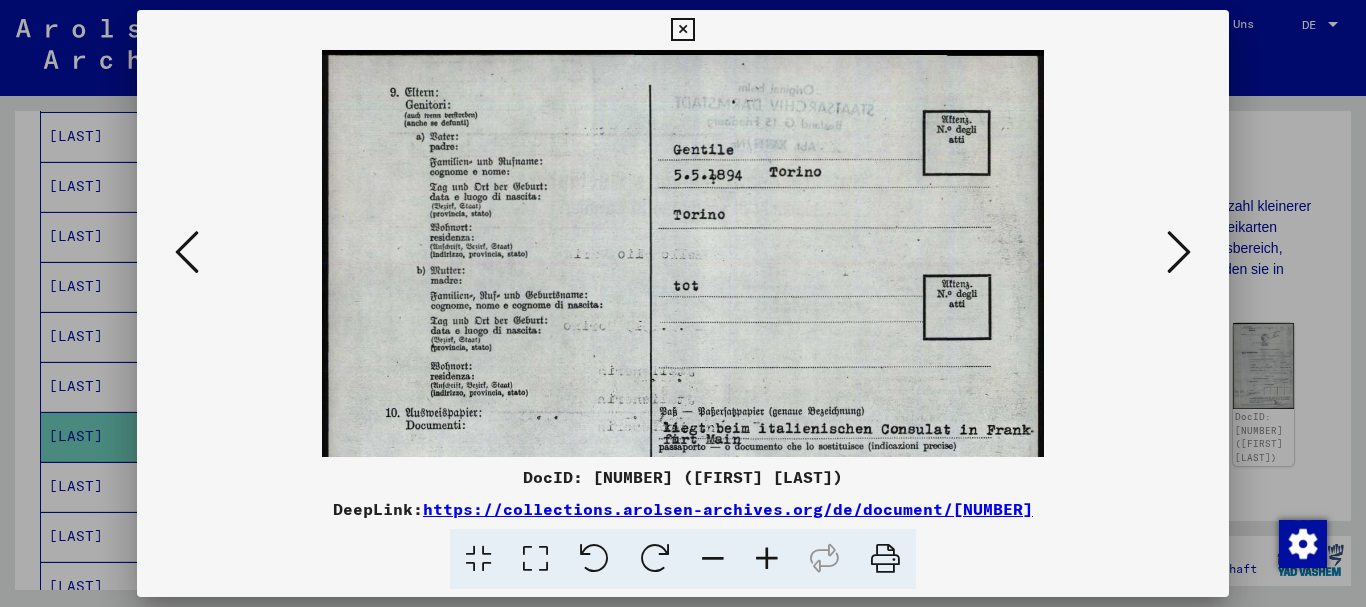click at bounding box center (767, 559) 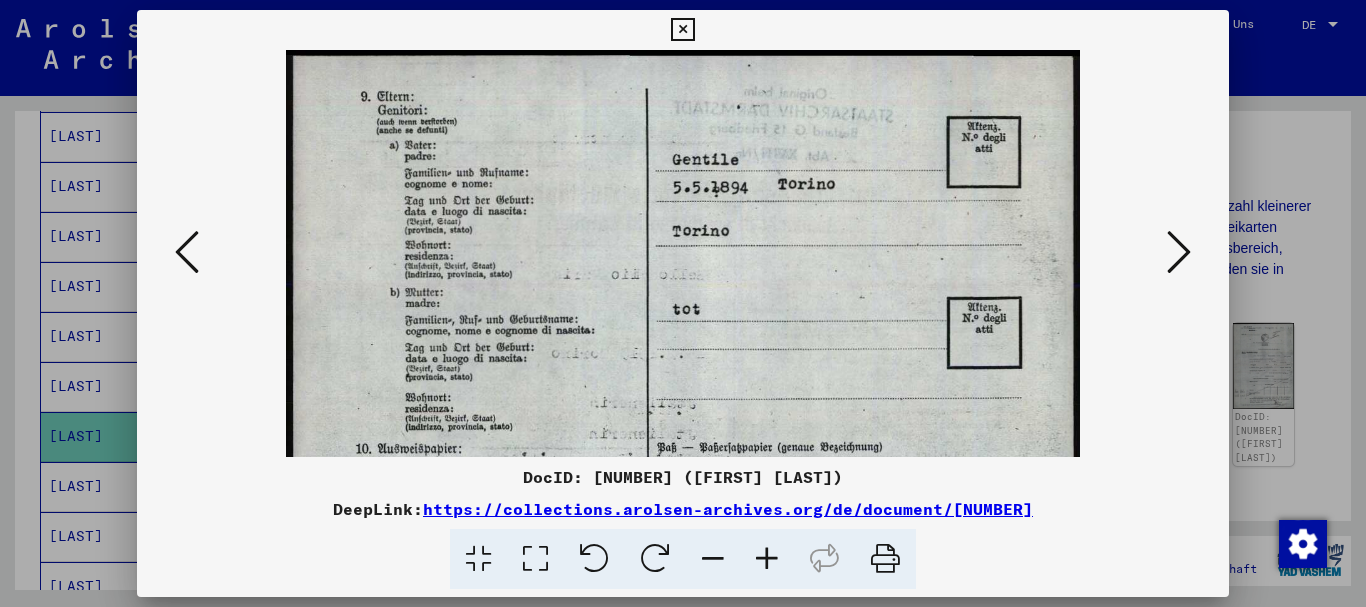 drag, startPoint x: 760, startPoint y: 553, endPoint x: 738, endPoint y: 520, distance: 39.661064 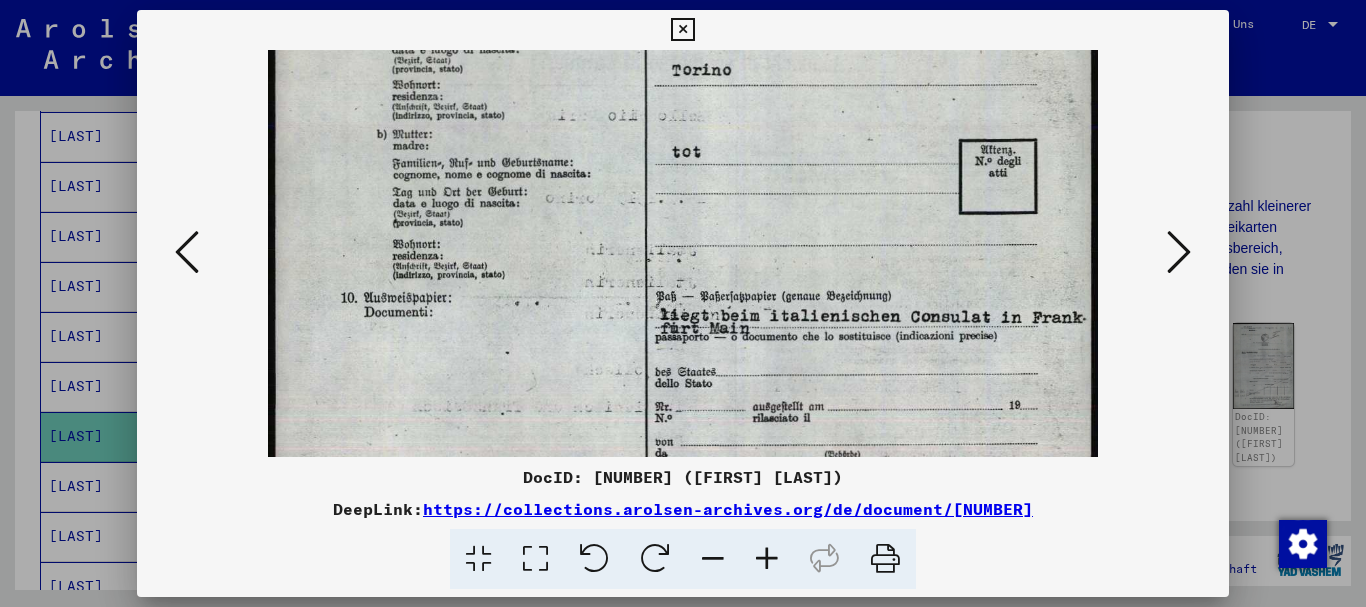 scroll, scrollTop: 172, scrollLeft: 0, axis: vertical 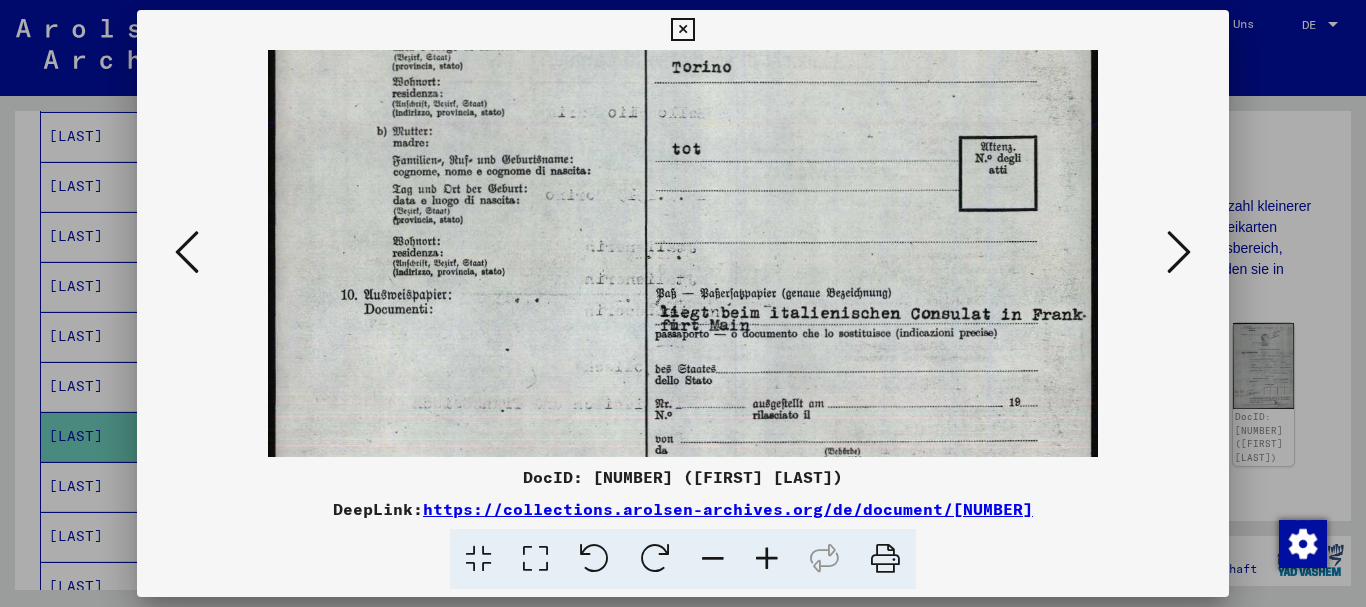 drag, startPoint x: 794, startPoint y: 366, endPoint x: 748, endPoint y: 194, distance: 178.04494 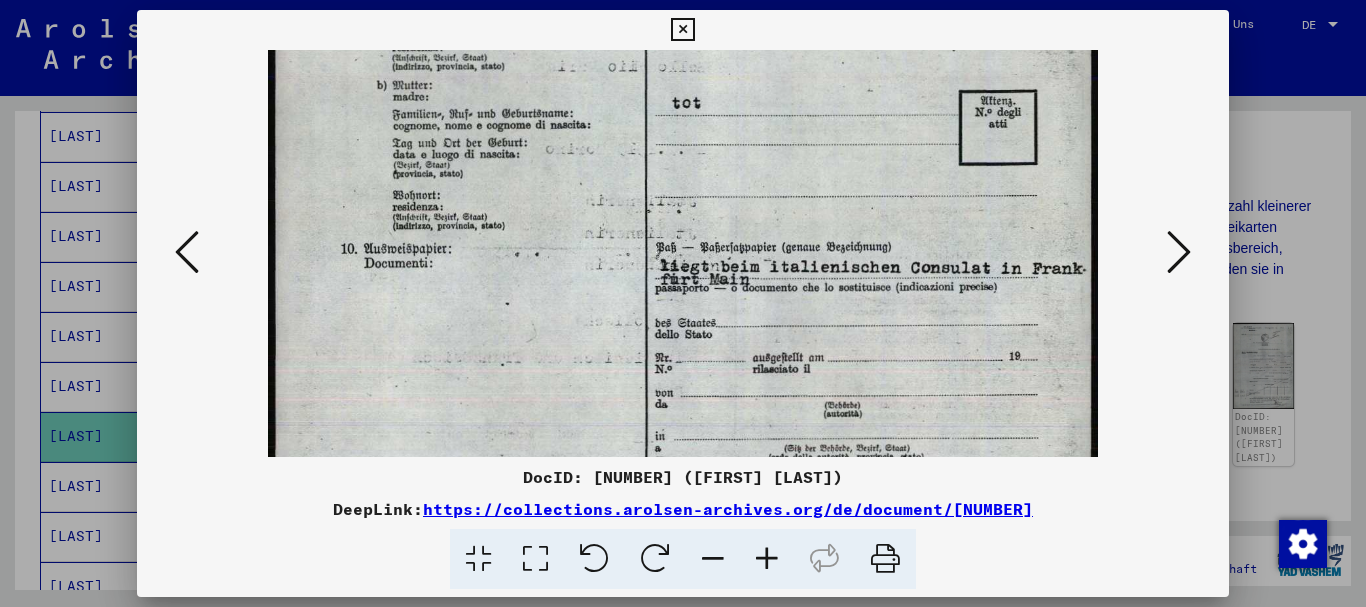 scroll, scrollTop: 232, scrollLeft: 0, axis: vertical 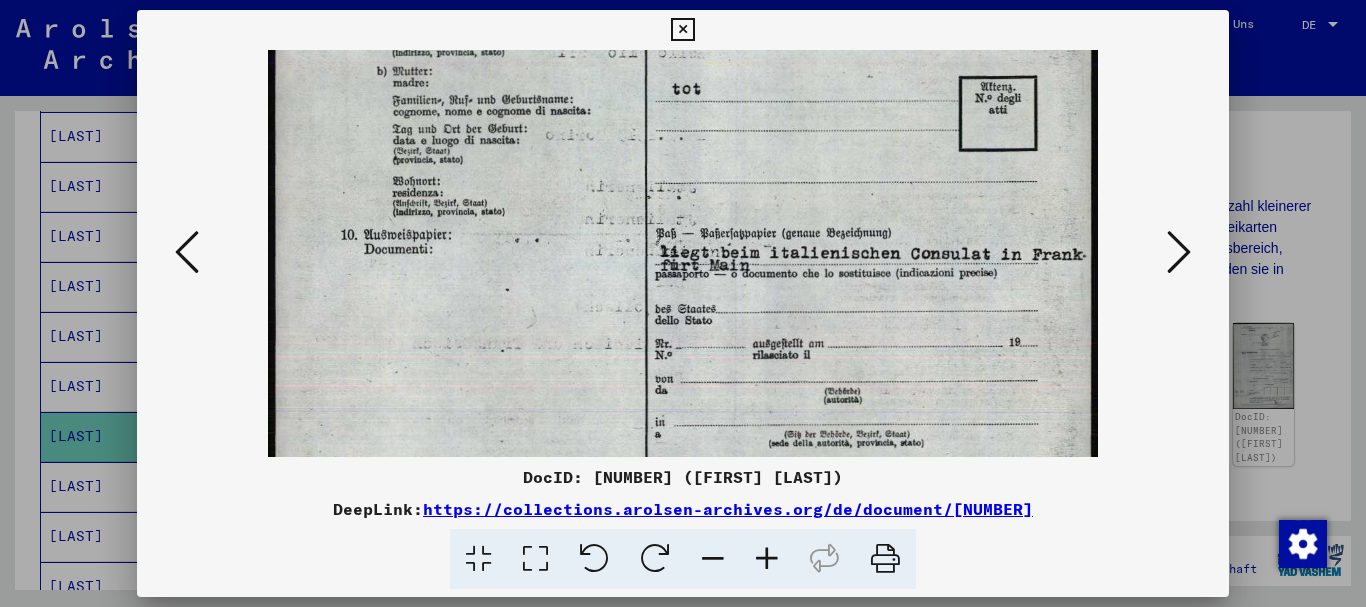 drag, startPoint x: 804, startPoint y: 406, endPoint x: 793, endPoint y: 346, distance: 61 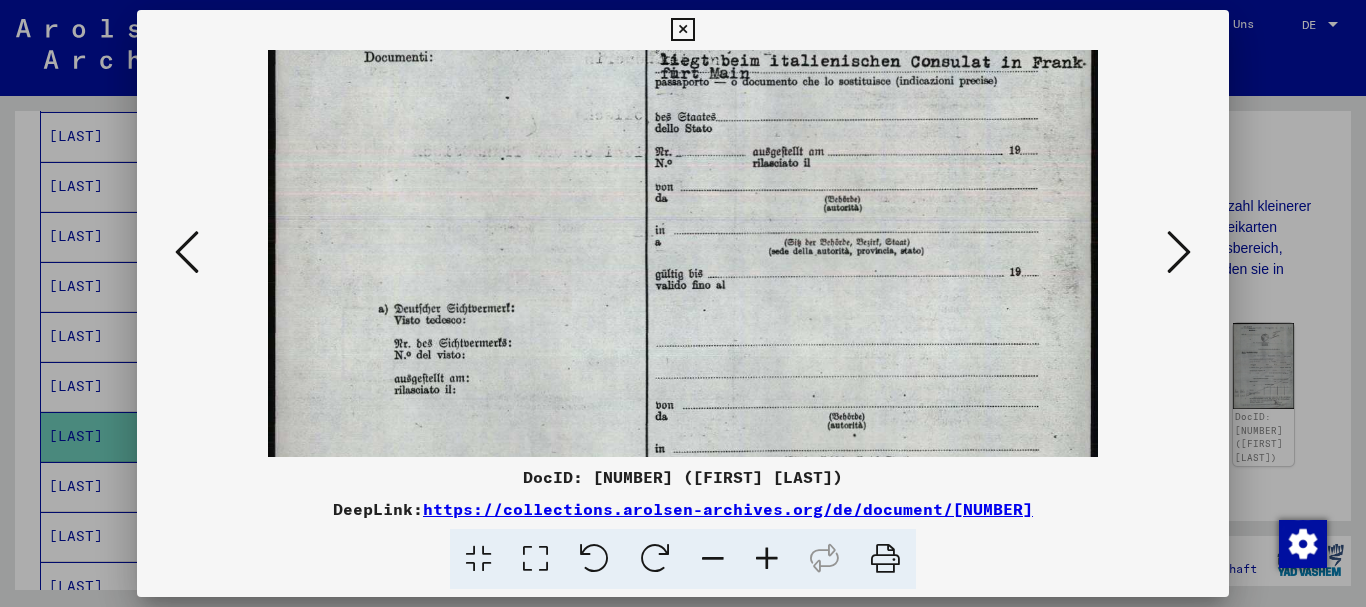 drag, startPoint x: 835, startPoint y: 384, endPoint x: 796, endPoint y: 188, distance: 199.84244 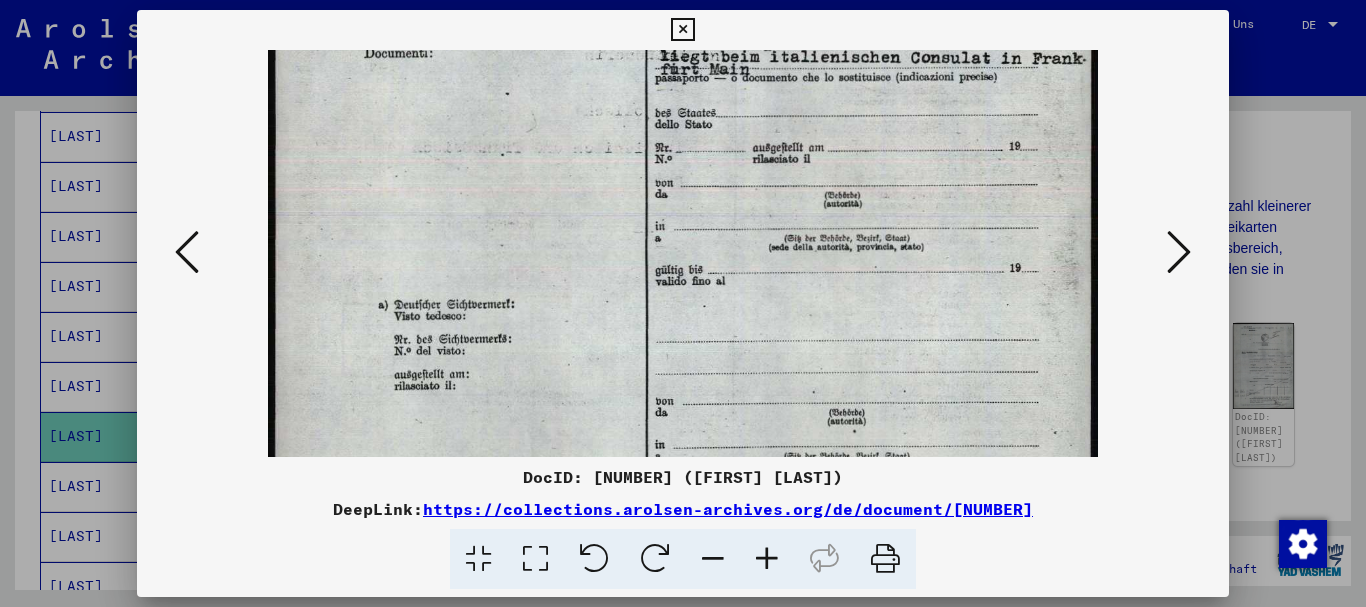 drag, startPoint x: 832, startPoint y: 319, endPoint x: 797, endPoint y: 127, distance: 195.16403 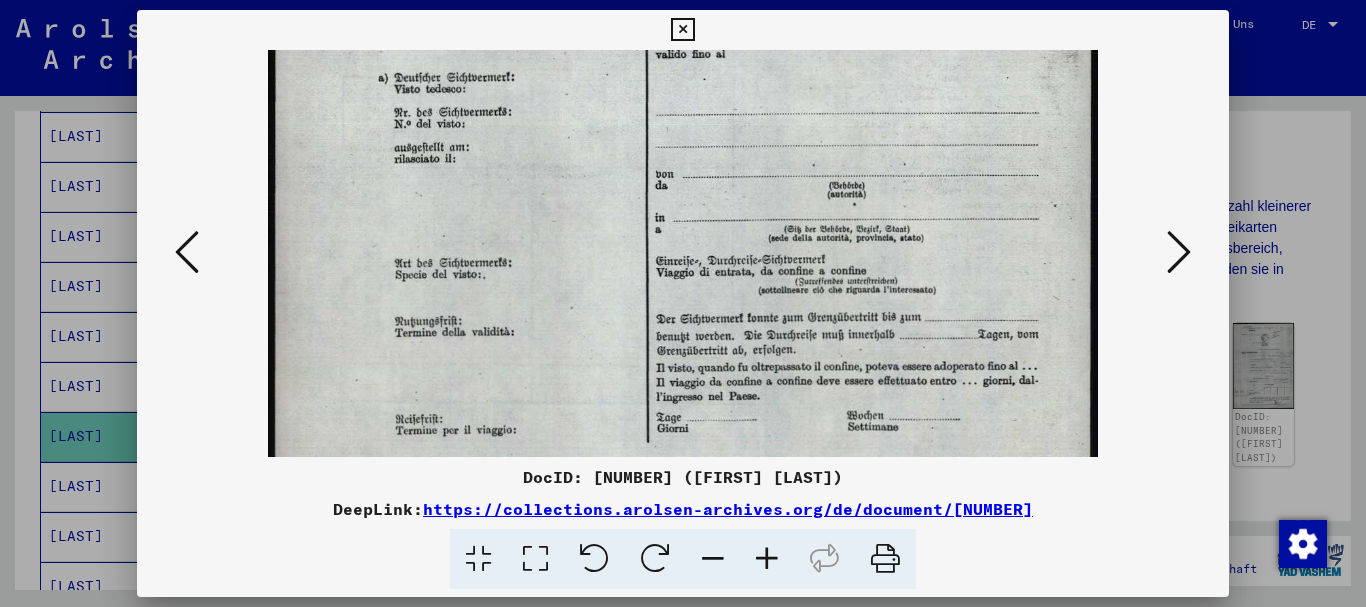 scroll, scrollTop: 750, scrollLeft: 0, axis: vertical 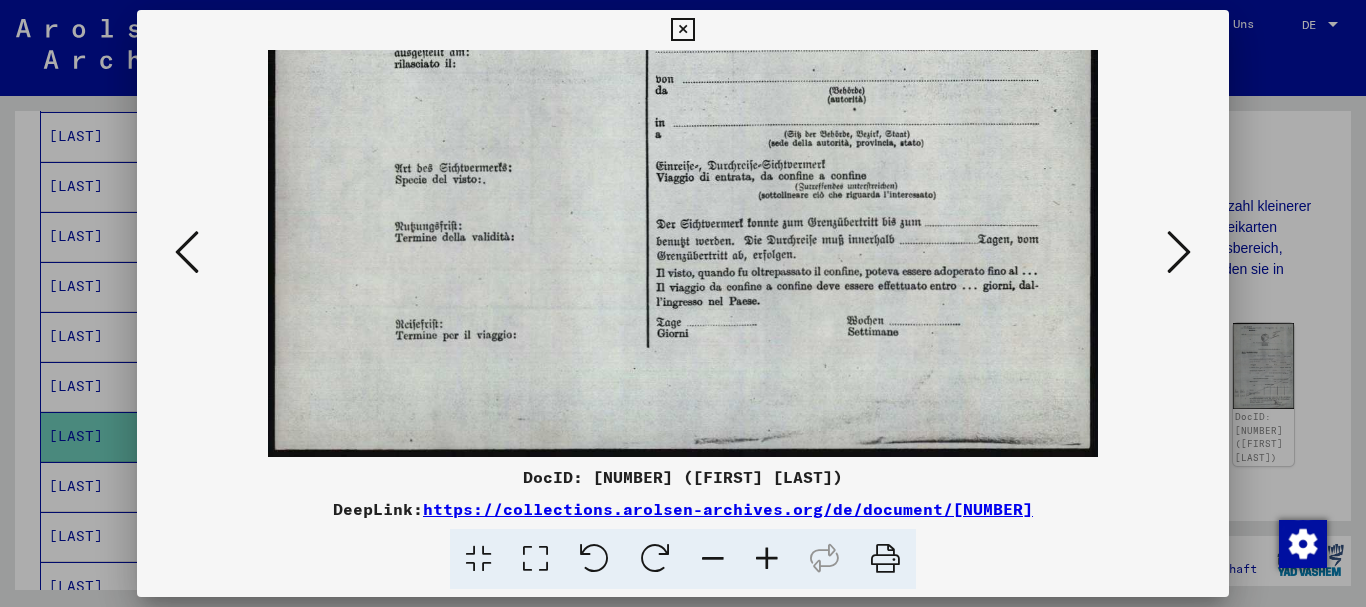 drag, startPoint x: 829, startPoint y: 309, endPoint x: 769, endPoint y: 173, distance: 148.64723 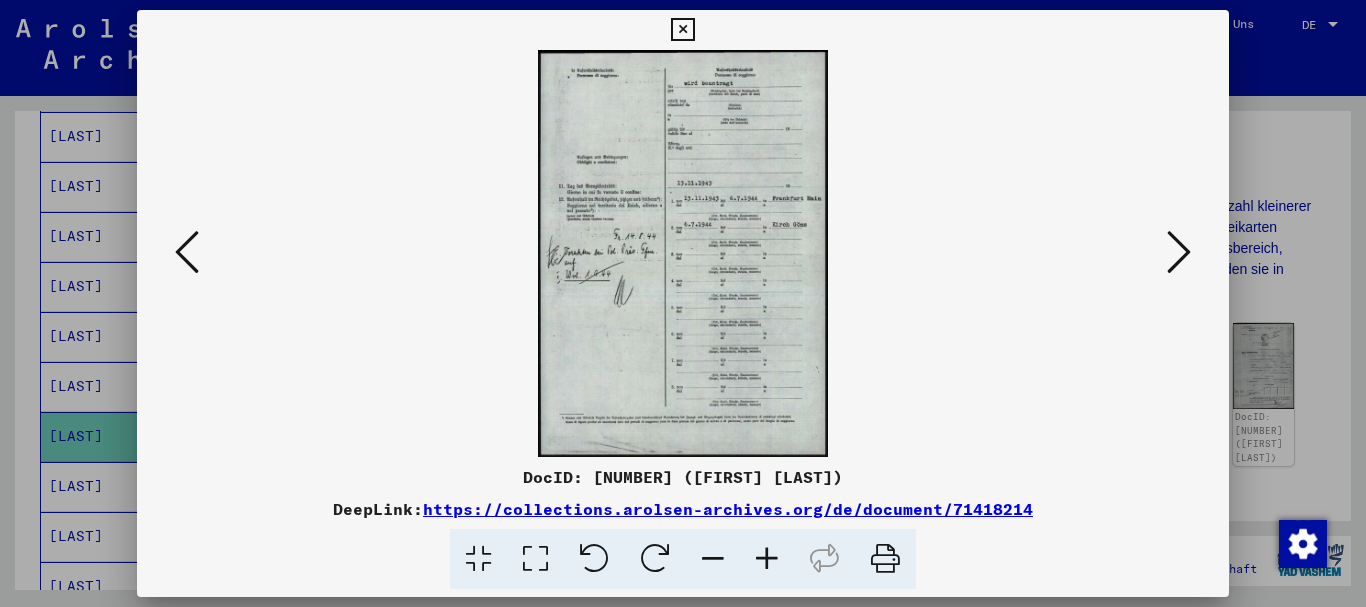 click at bounding box center [767, 559] 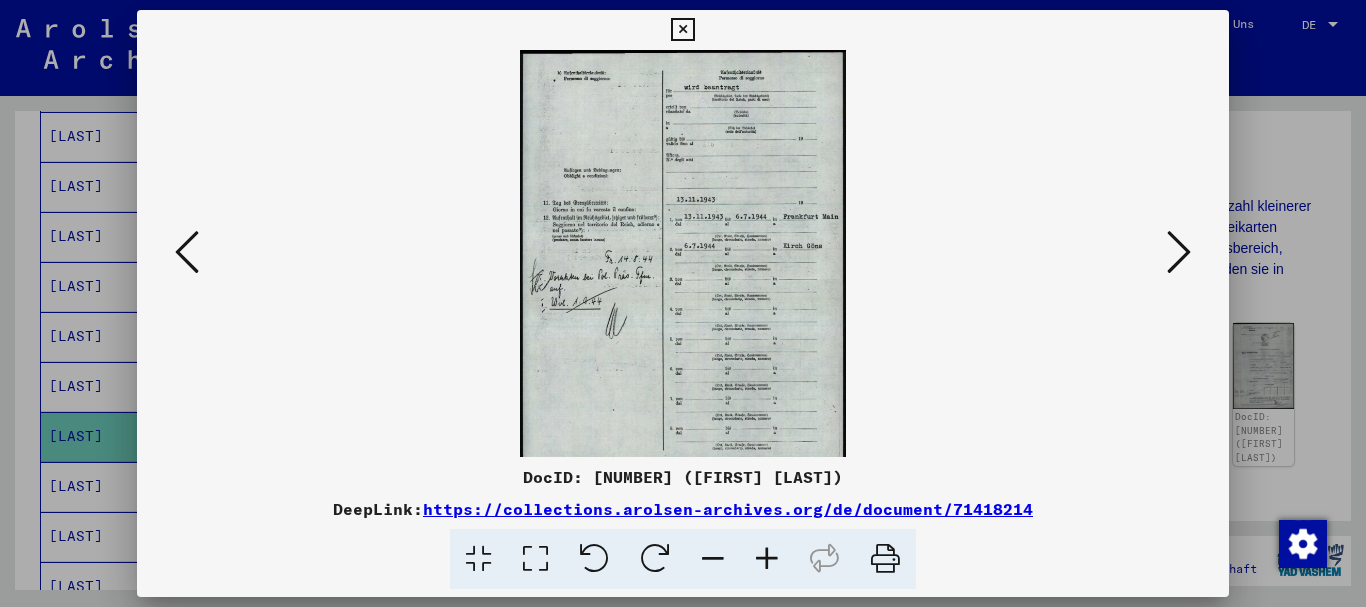 click at bounding box center (767, 559) 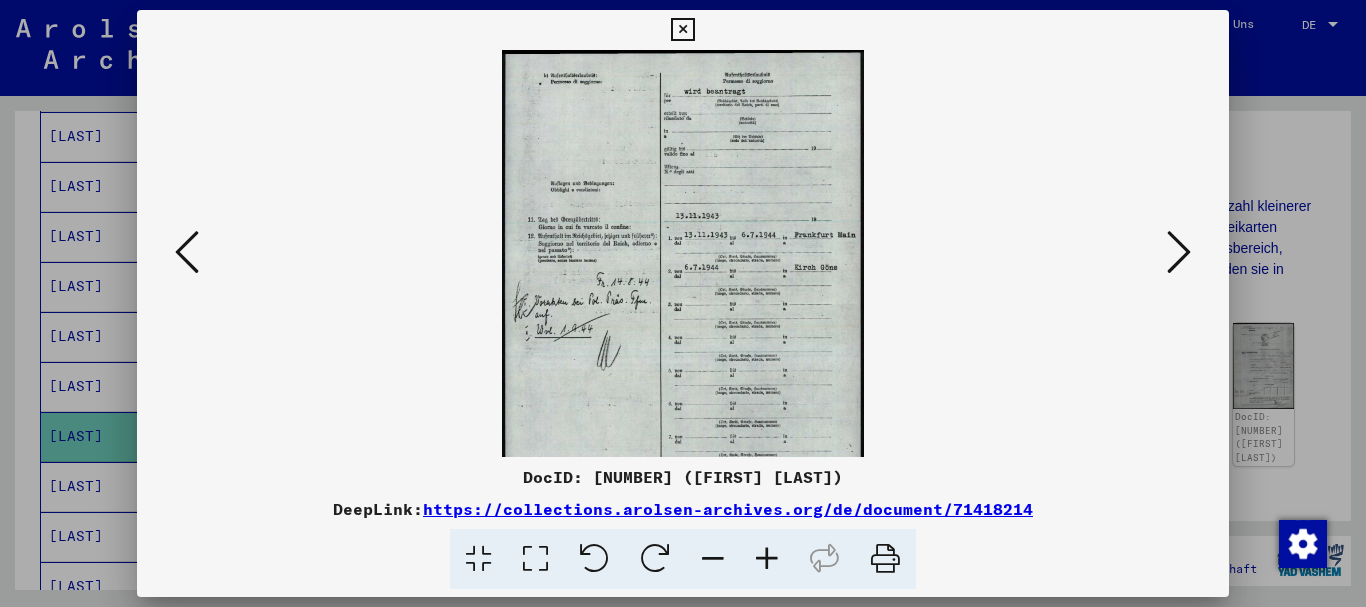 click at bounding box center [767, 559] 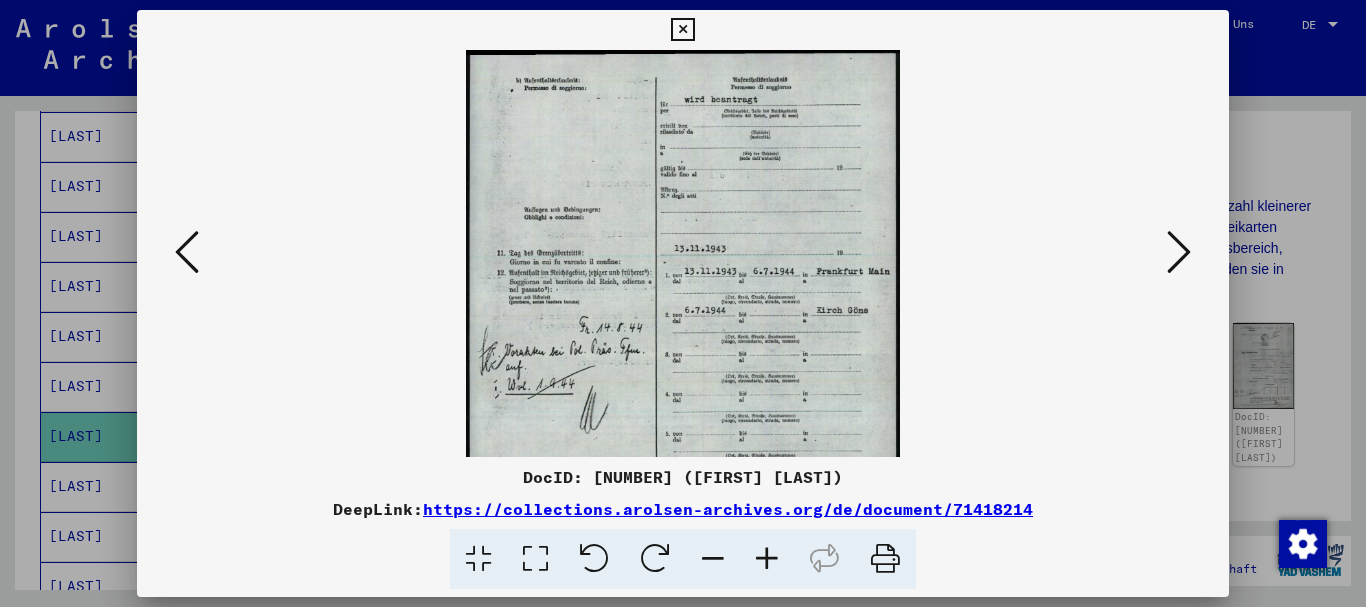 click at bounding box center (767, 559) 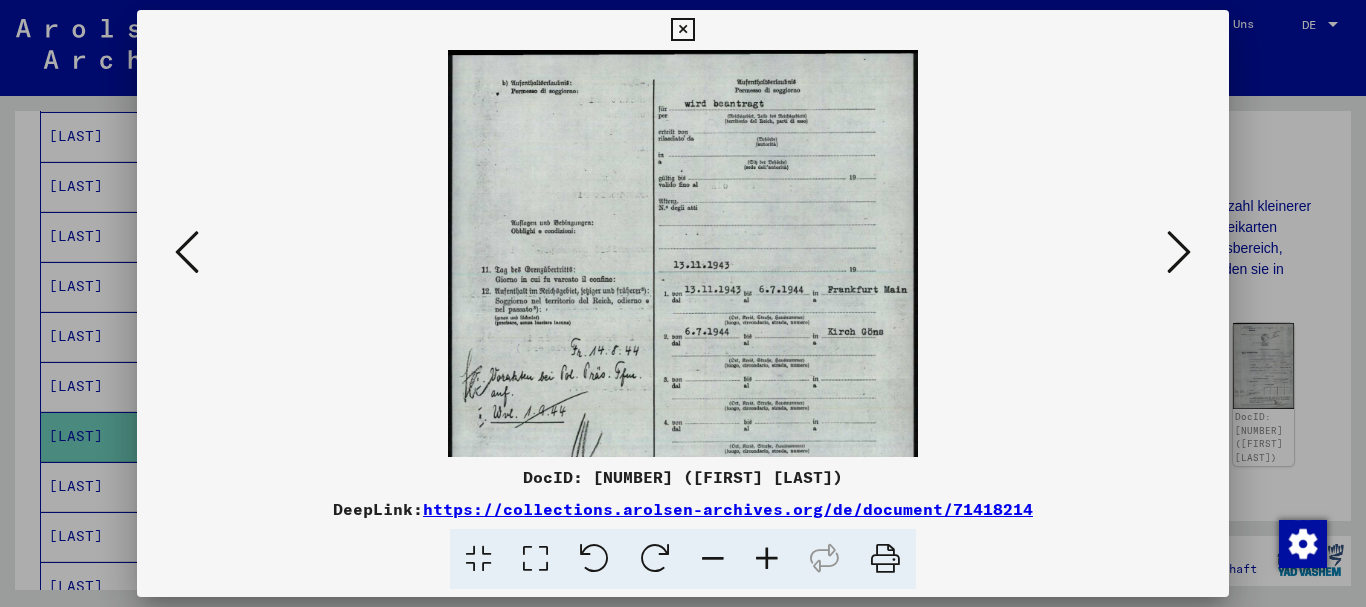 click at bounding box center [767, 559] 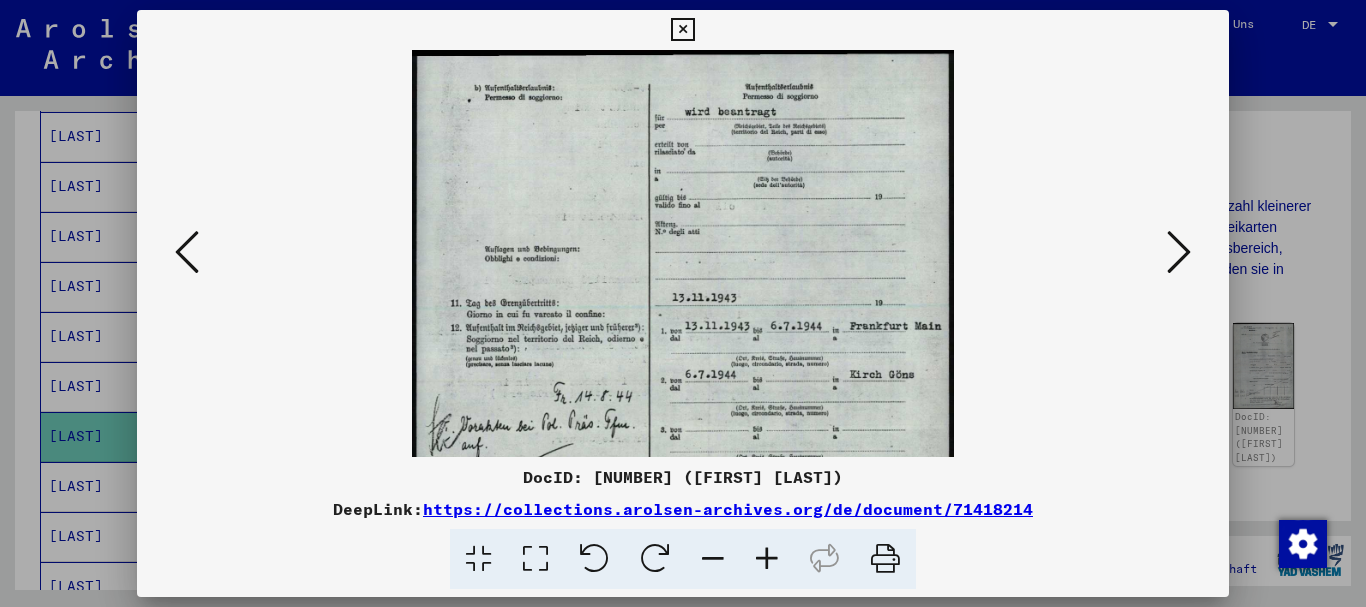 click at bounding box center (767, 559) 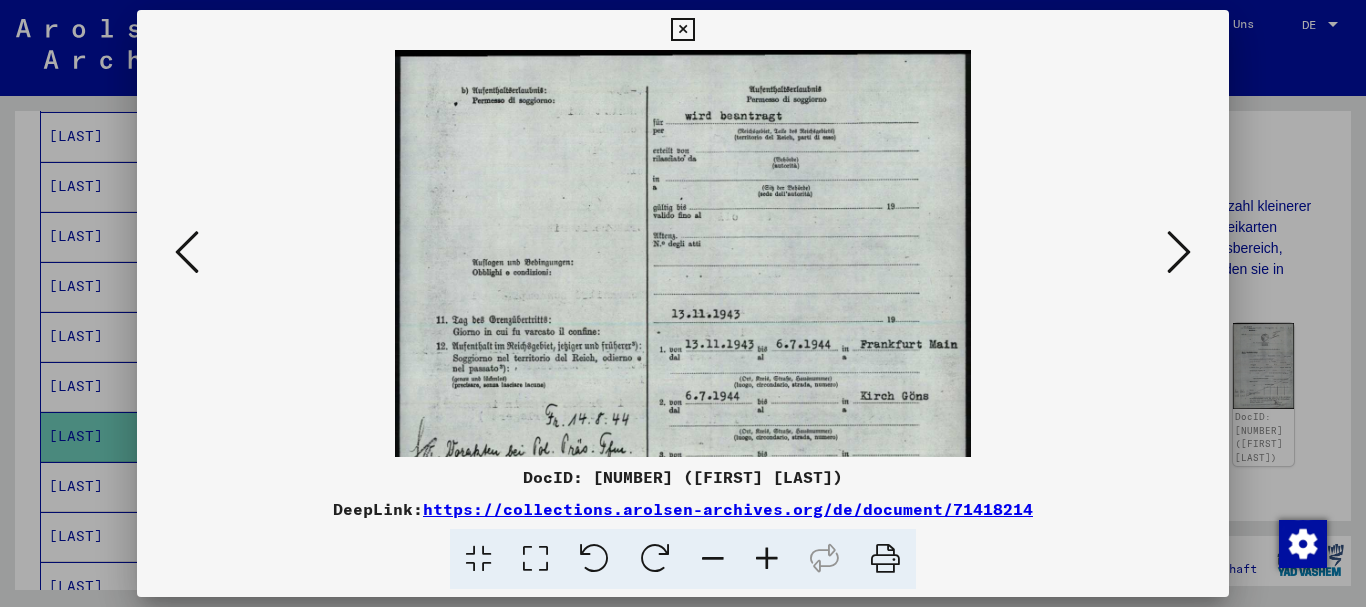 click at bounding box center (767, 559) 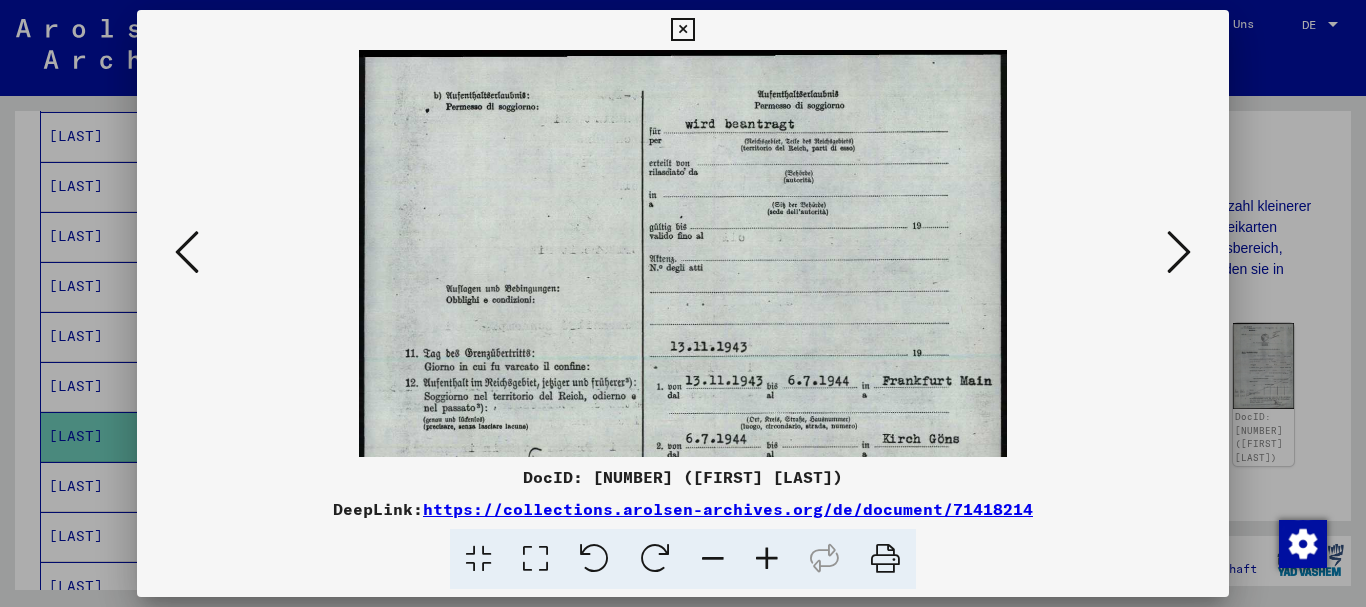 click at bounding box center (767, 559) 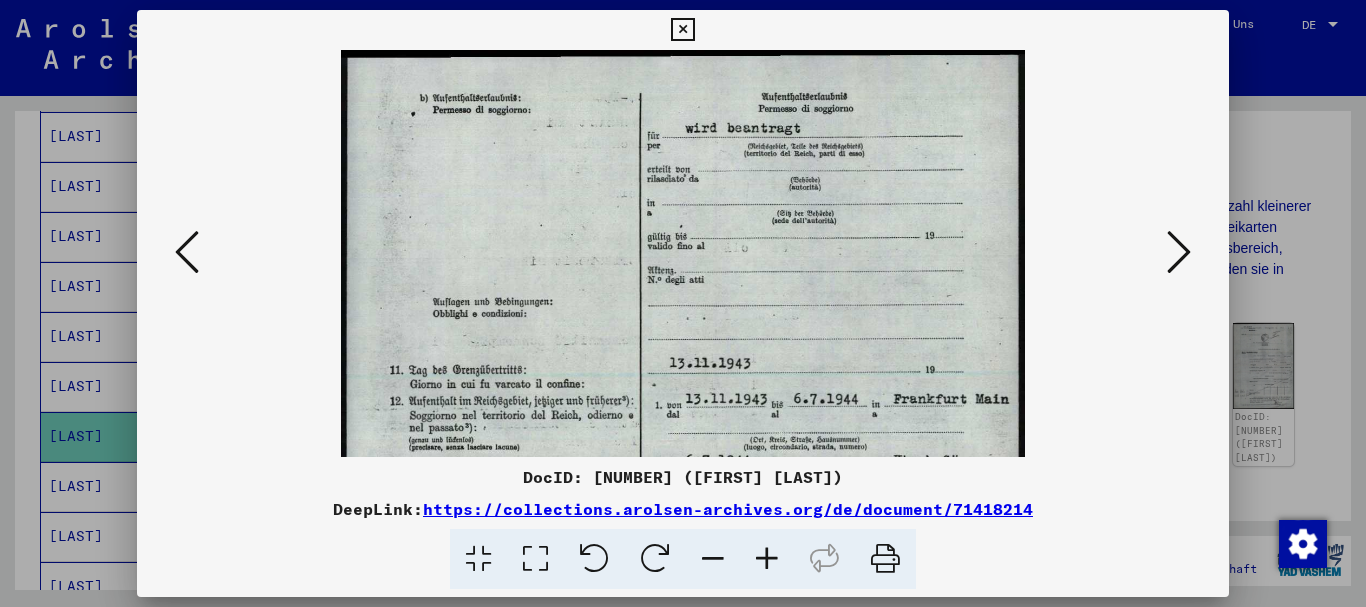 click at bounding box center (767, 559) 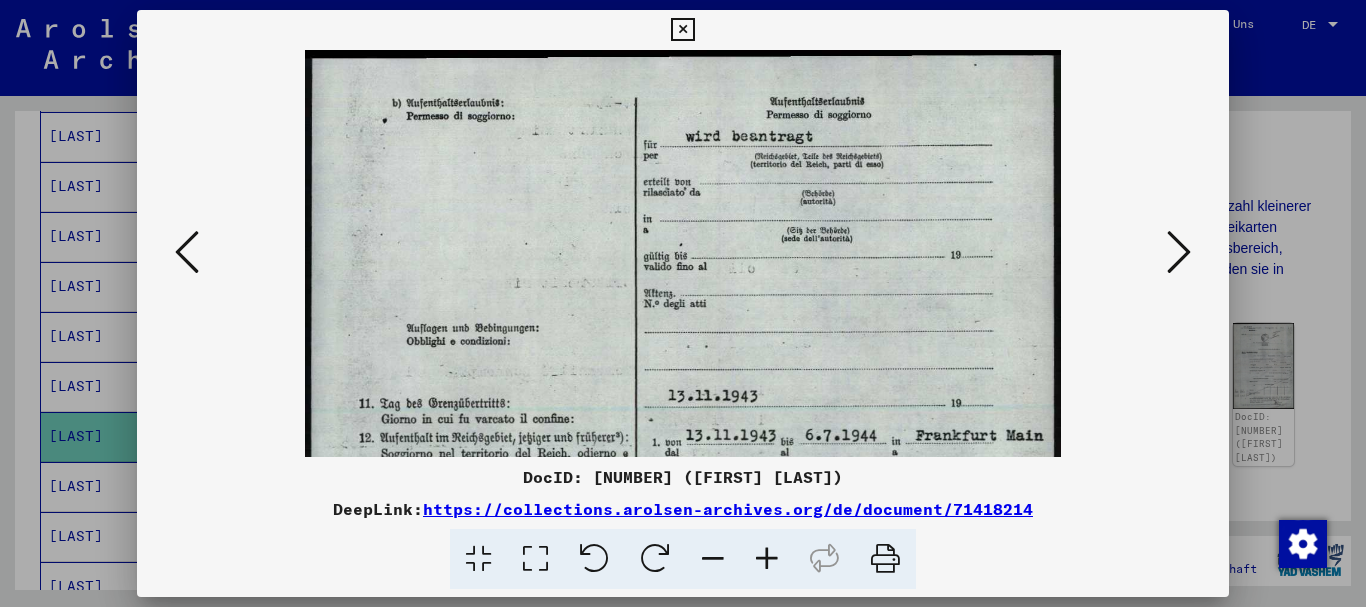 drag, startPoint x: 764, startPoint y: 559, endPoint x: 711, endPoint y: 434, distance: 135.77187 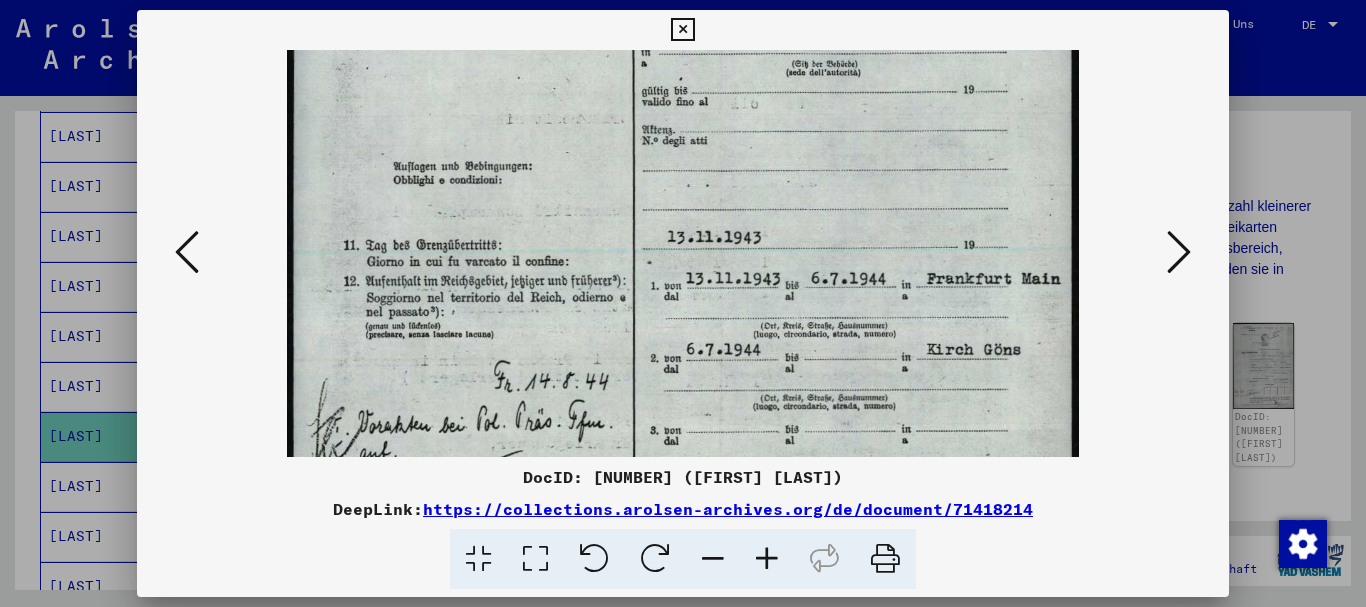 drag, startPoint x: 709, startPoint y: 361, endPoint x: 666, endPoint y: 182, distance: 184.09236 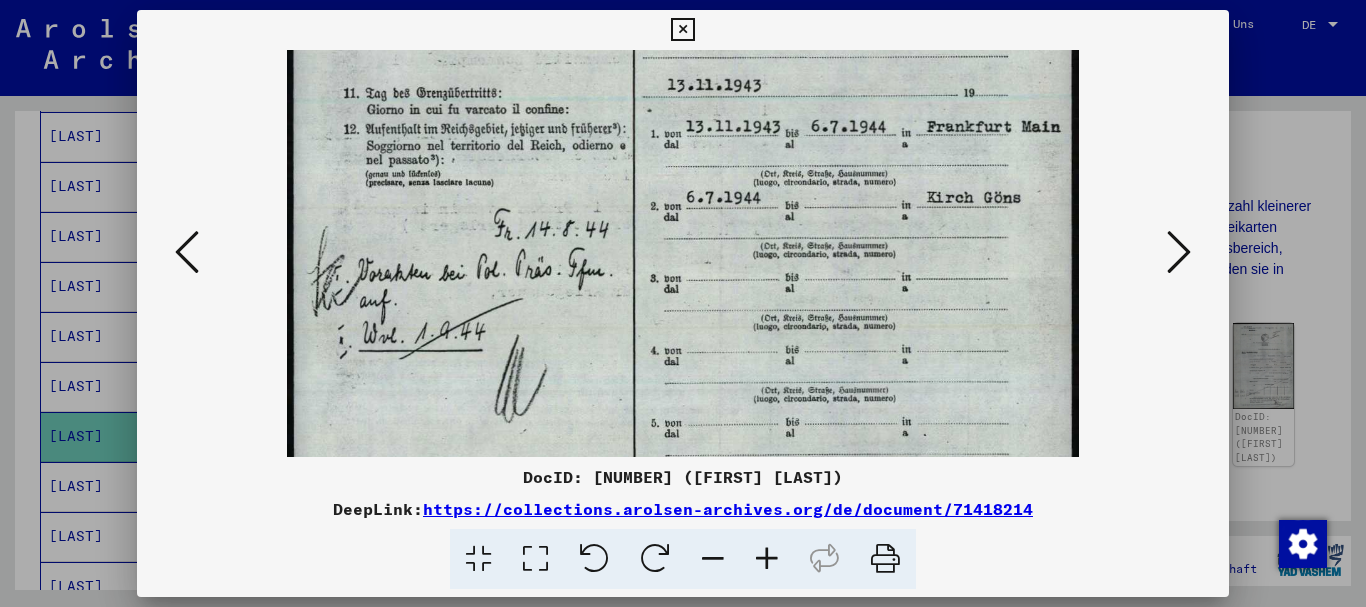 scroll, scrollTop: 337, scrollLeft: 0, axis: vertical 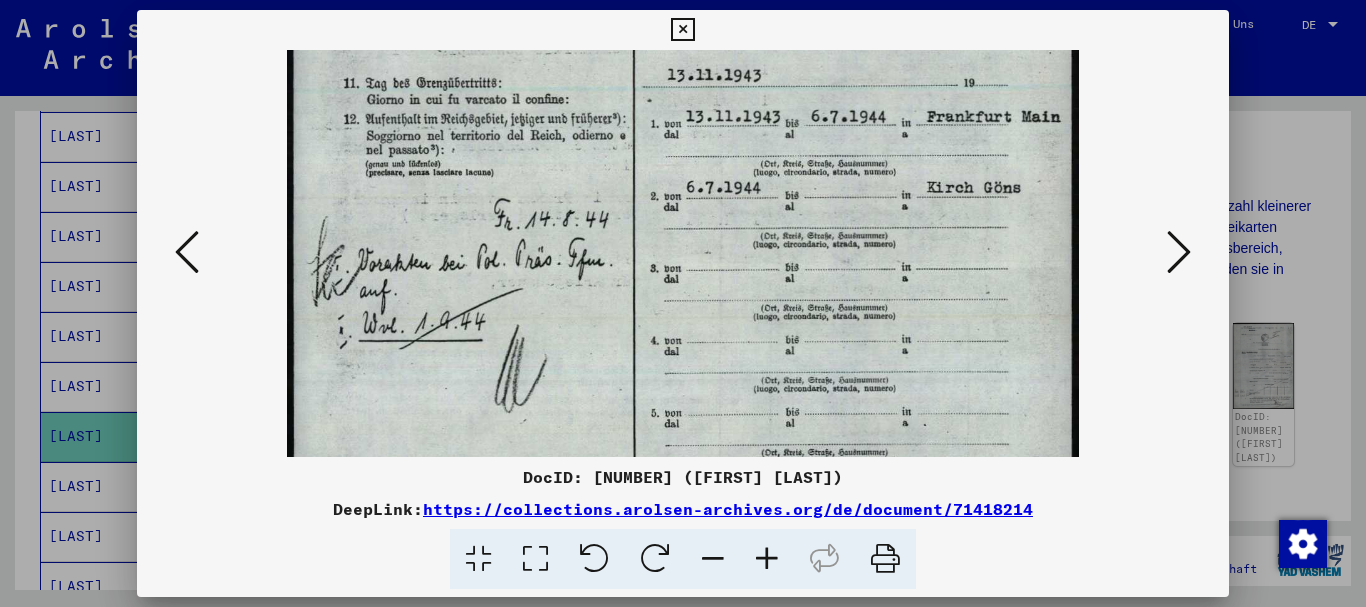 drag, startPoint x: 844, startPoint y: 395, endPoint x: 821, endPoint y: 237, distance: 159.66527 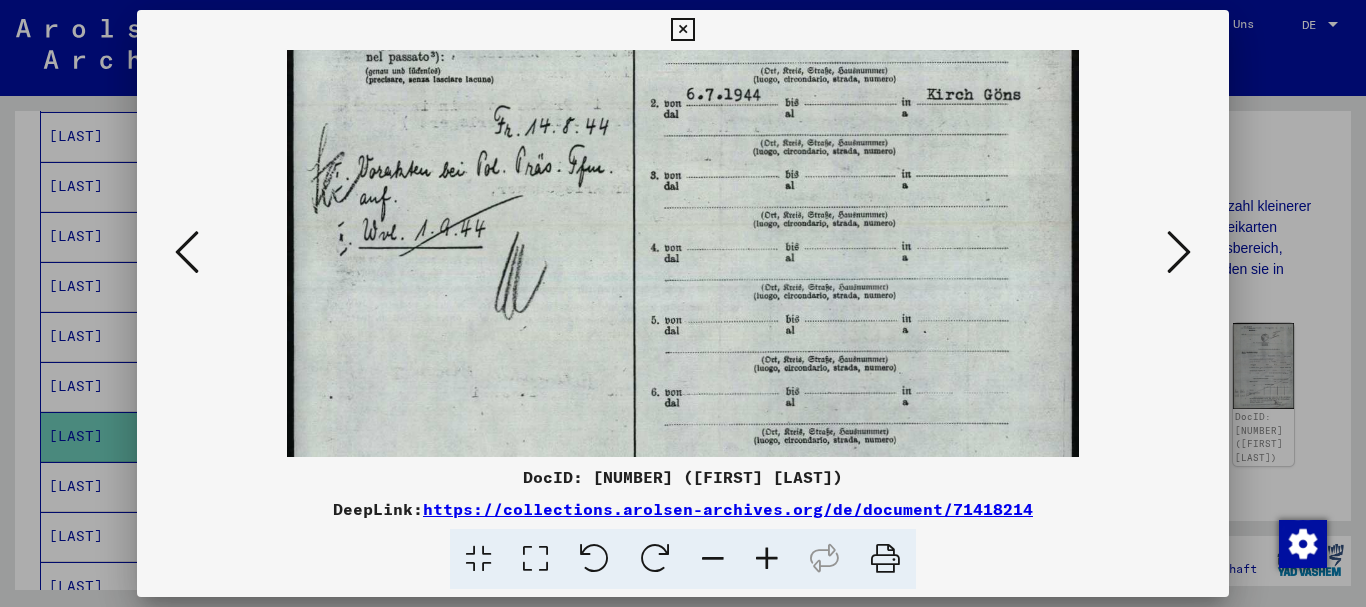 click at bounding box center (1179, 252) 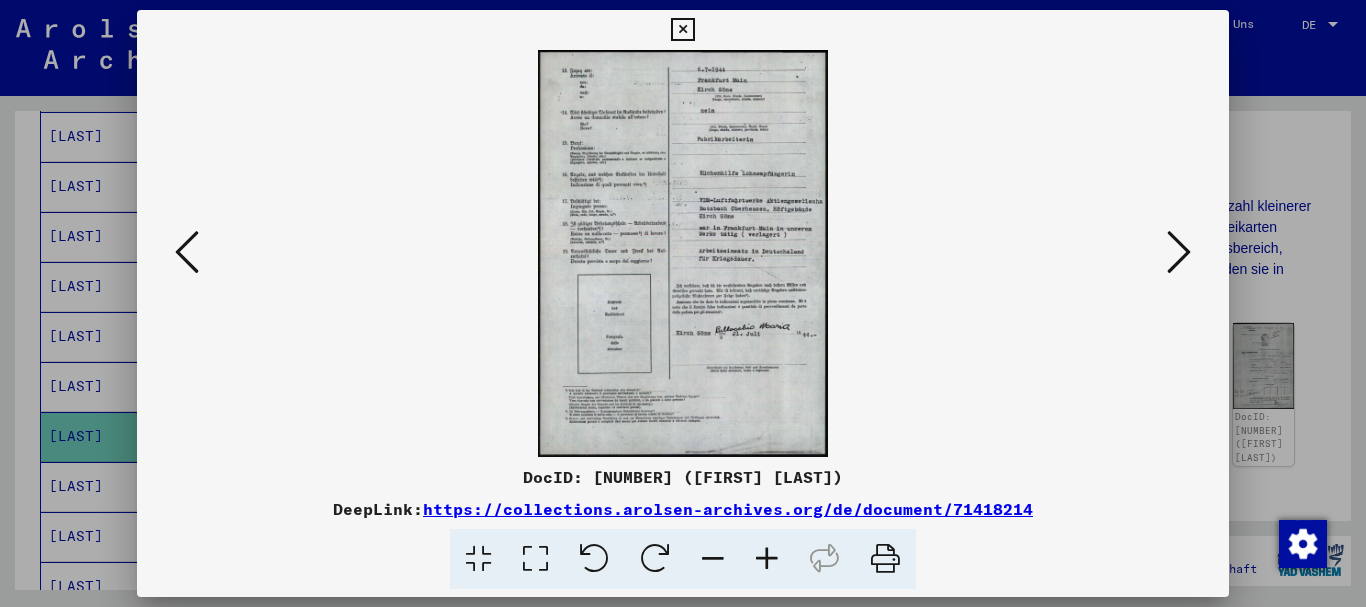 scroll, scrollTop: 0, scrollLeft: 0, axis: both 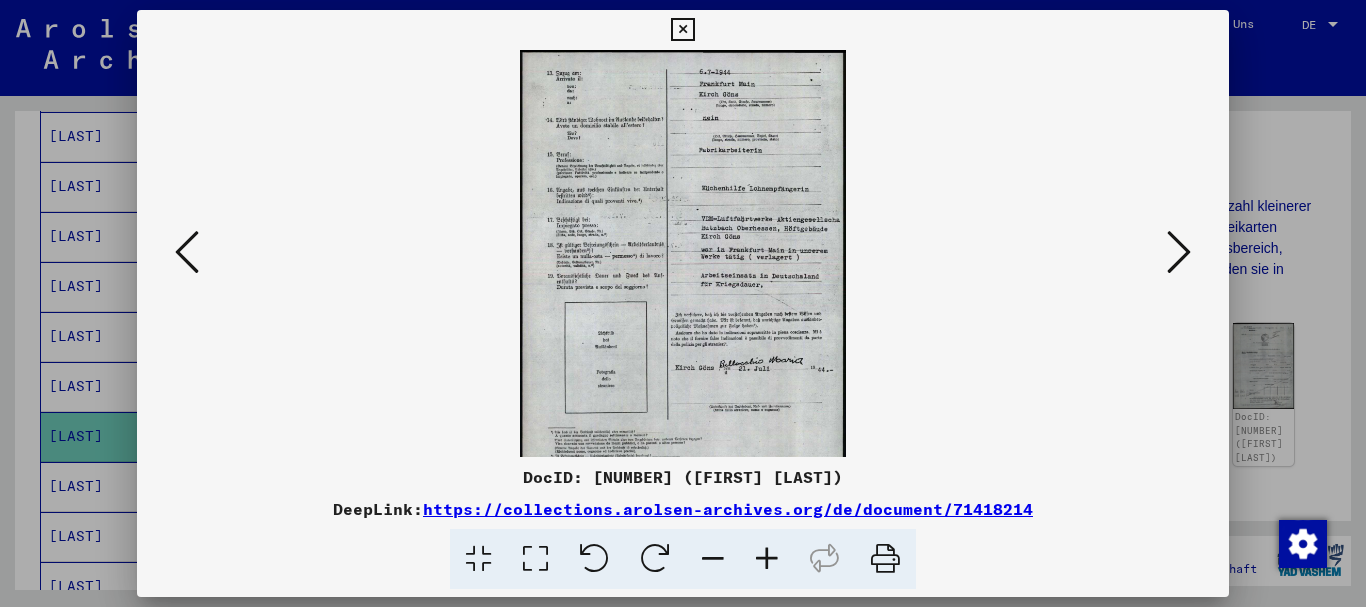 click at bounding box center [767, 559] 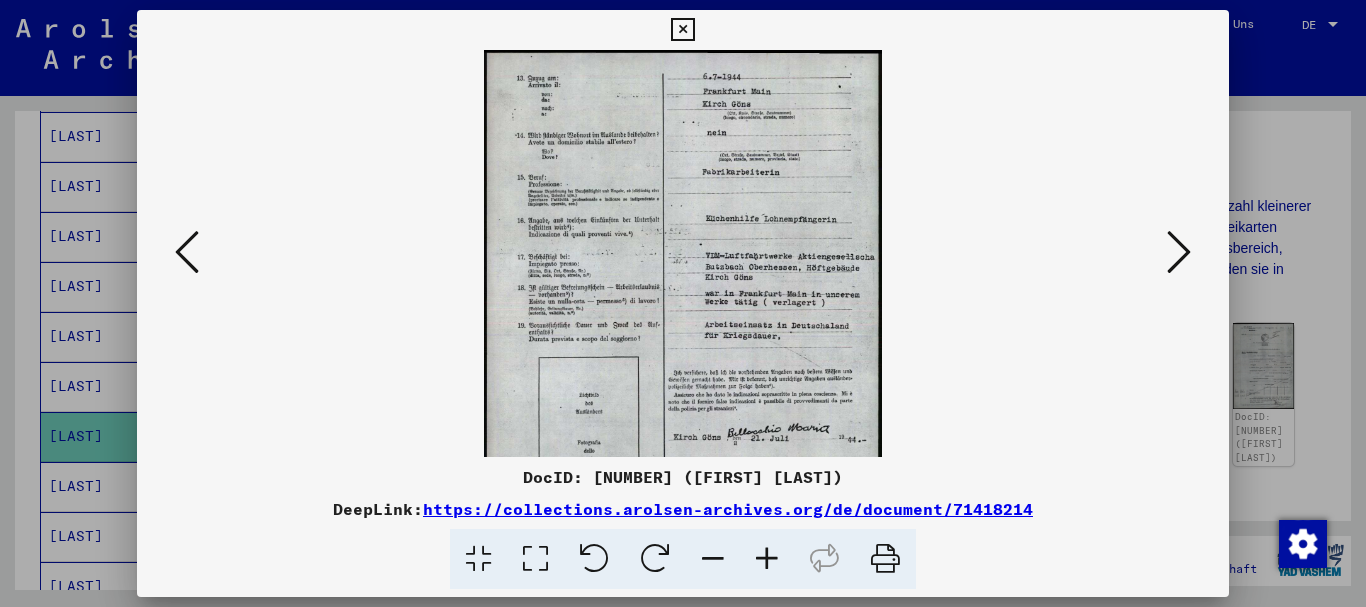 click at bounding box center [767, 559] 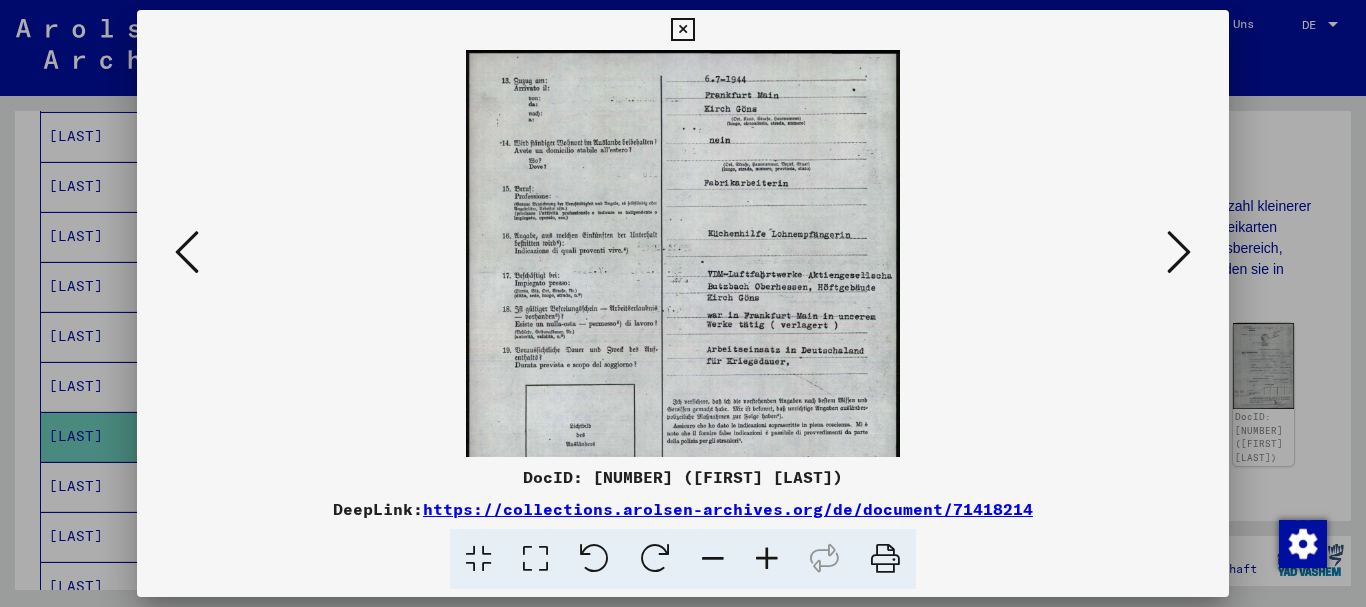 click at bounding box center [767, 559] 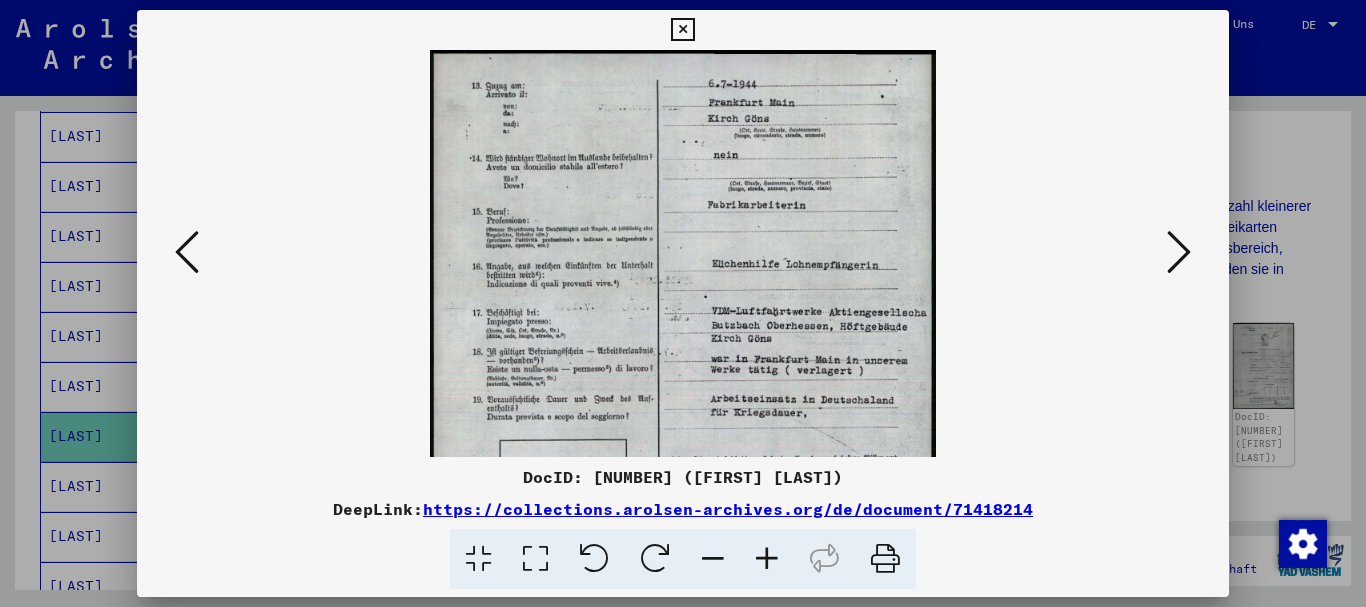 click at bounding box center (767, 559) 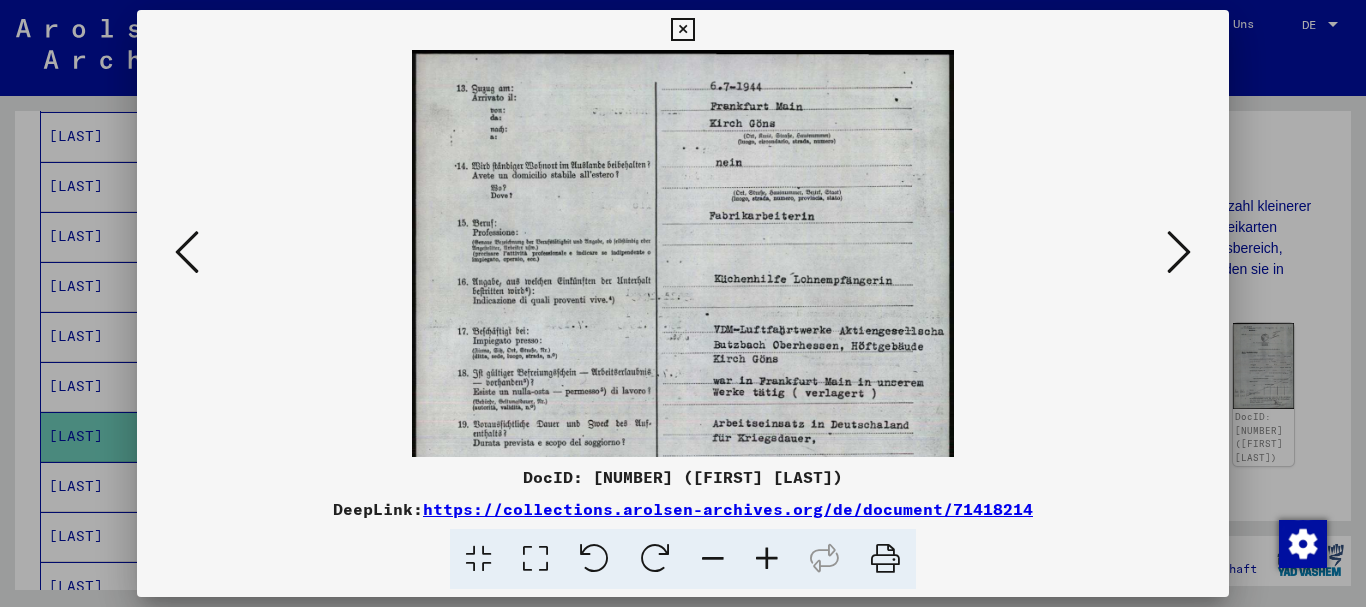 click at bounding box center (767, 559) 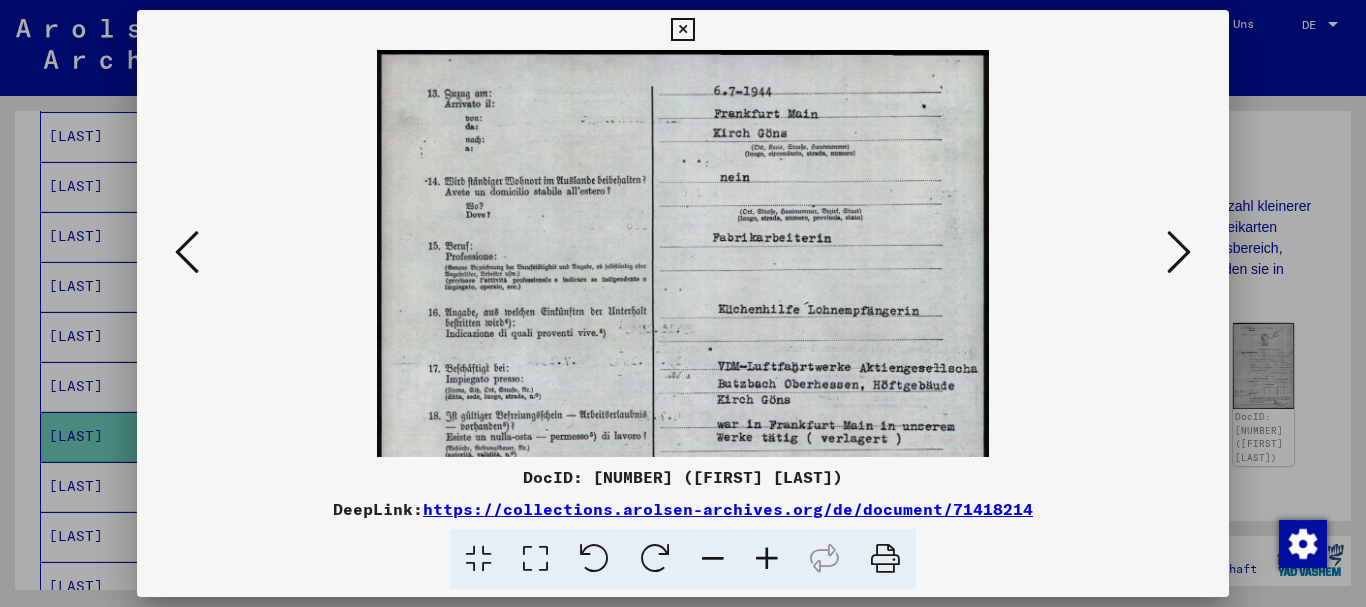 click at bounding box center (767, 559) 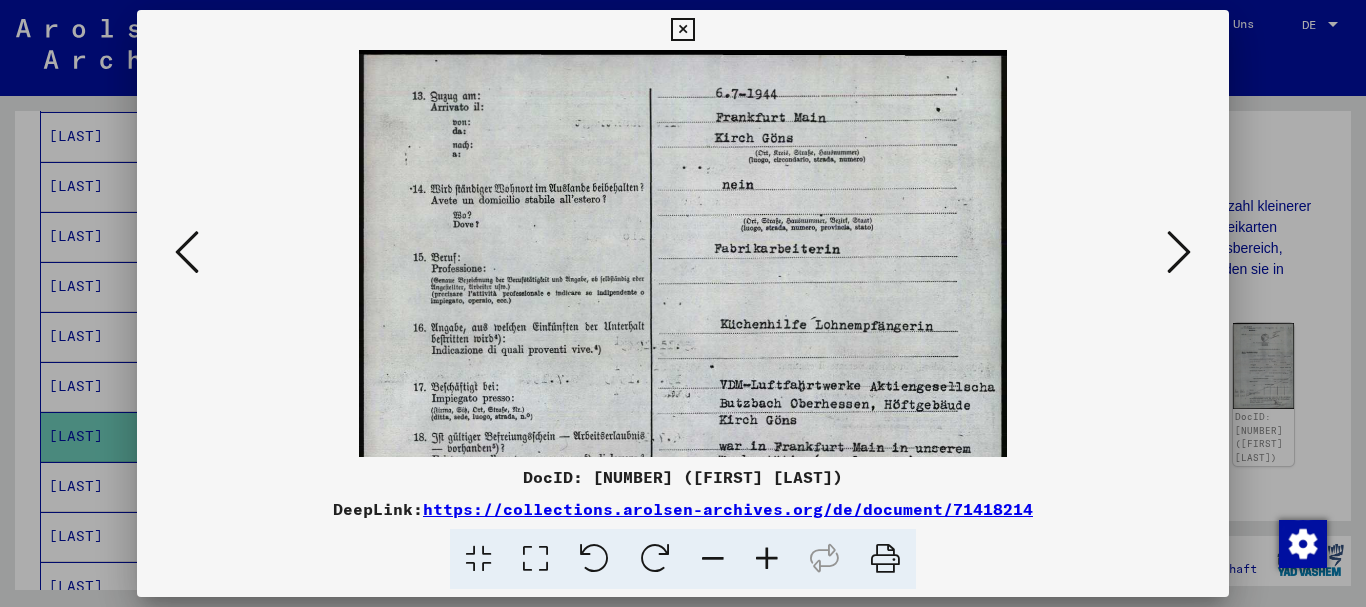 click at bounding box center (767, 559) 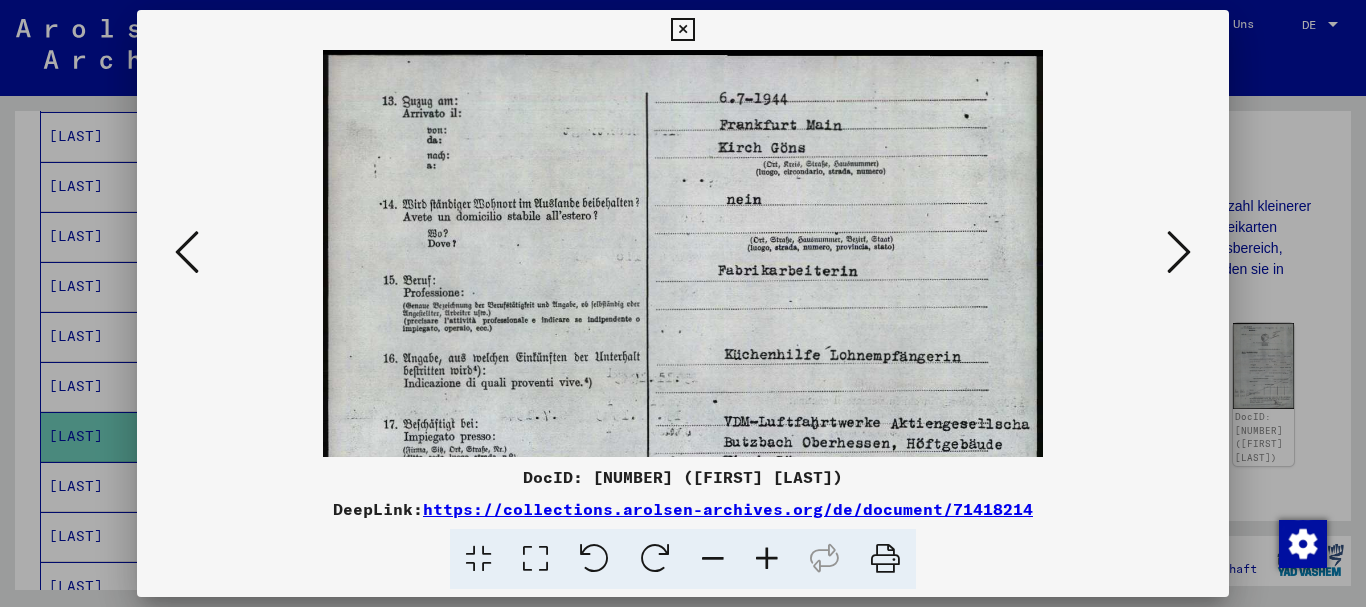 click at bounding box center (767, 559) 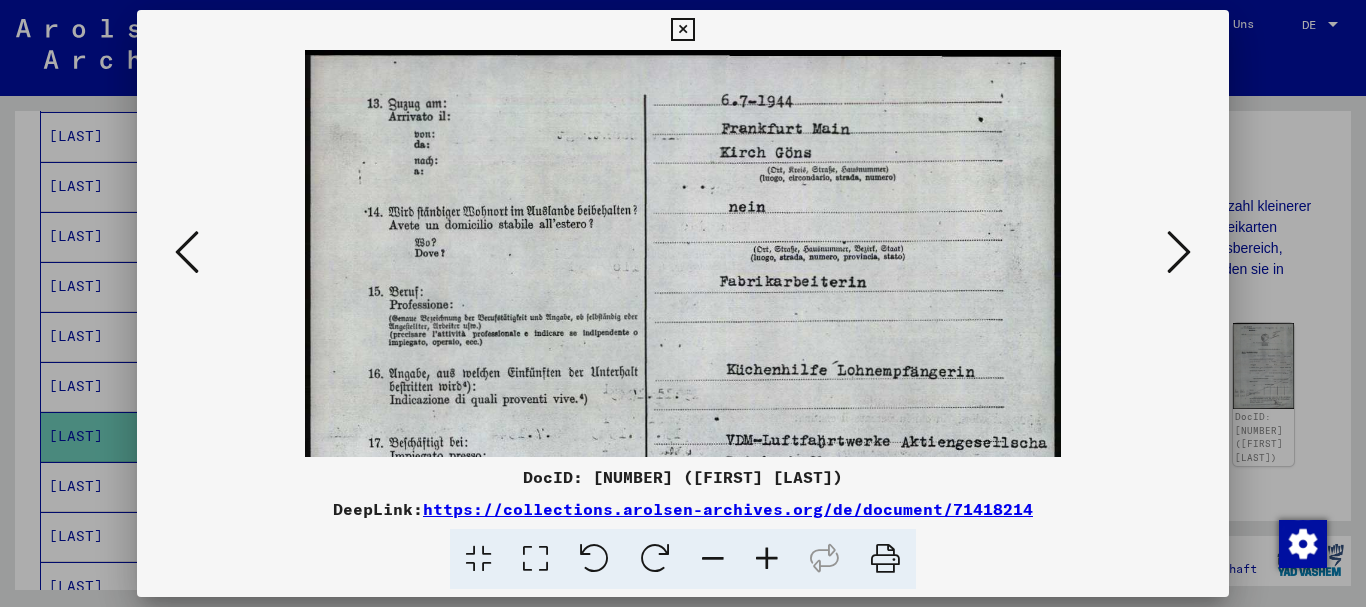 click at bounding box center [767, 559] 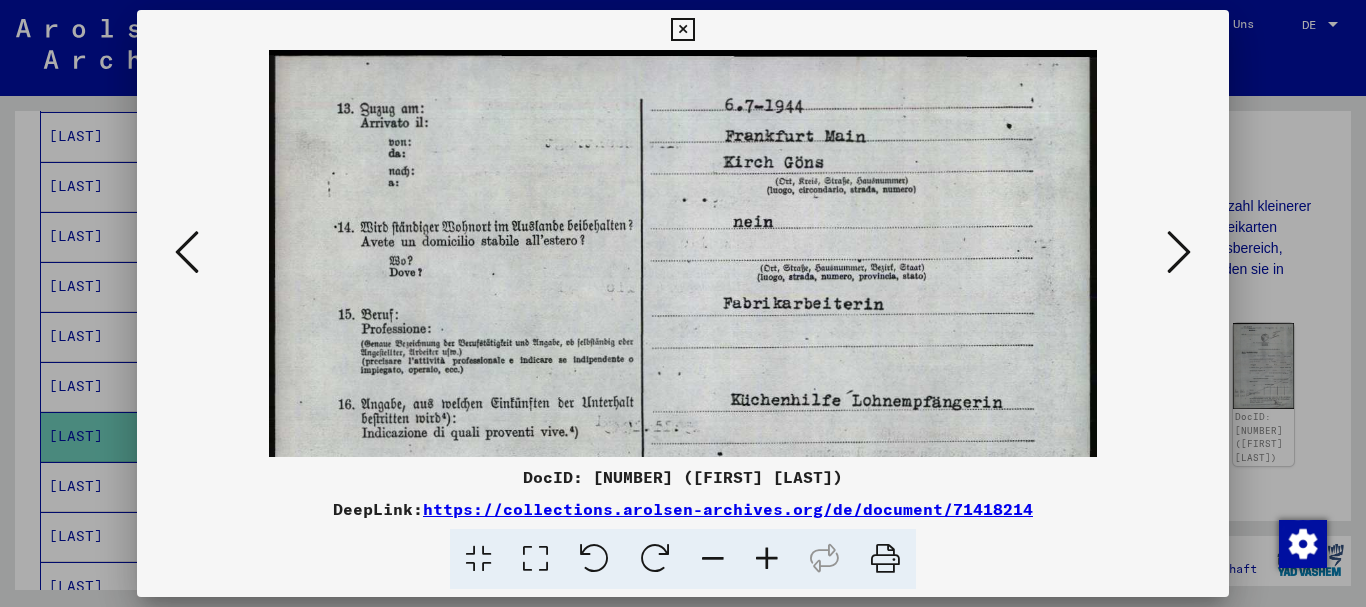 click at bounding box center [767, 559] 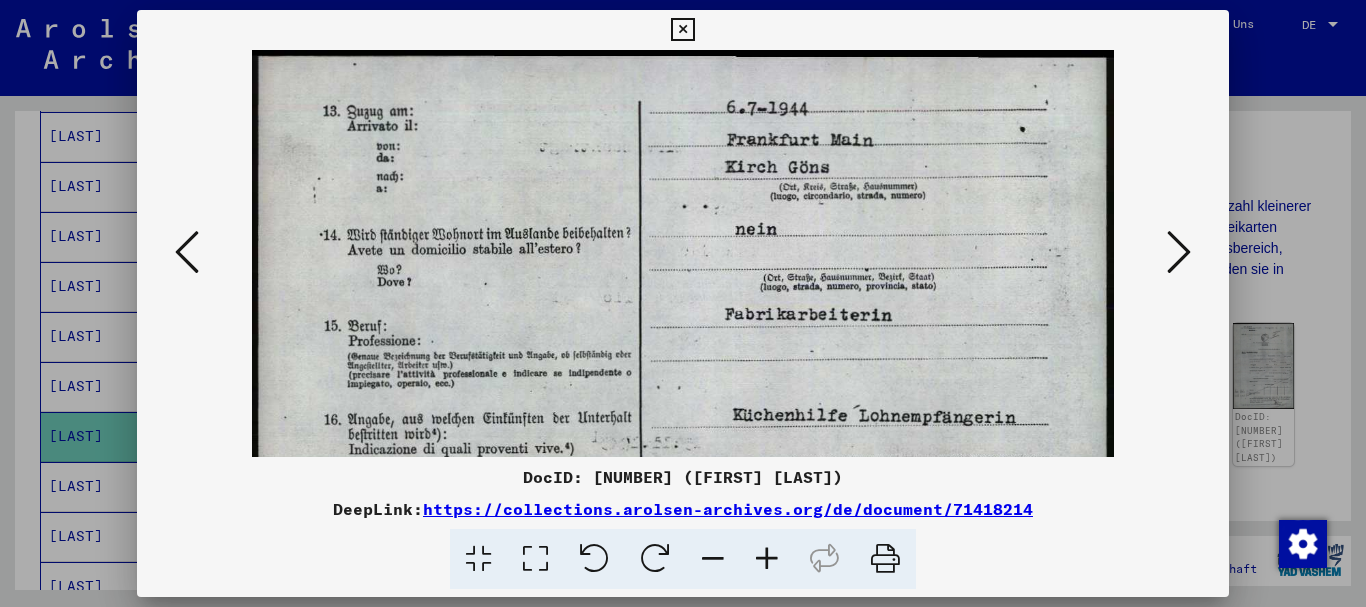 click at bounding box center (767, 559) 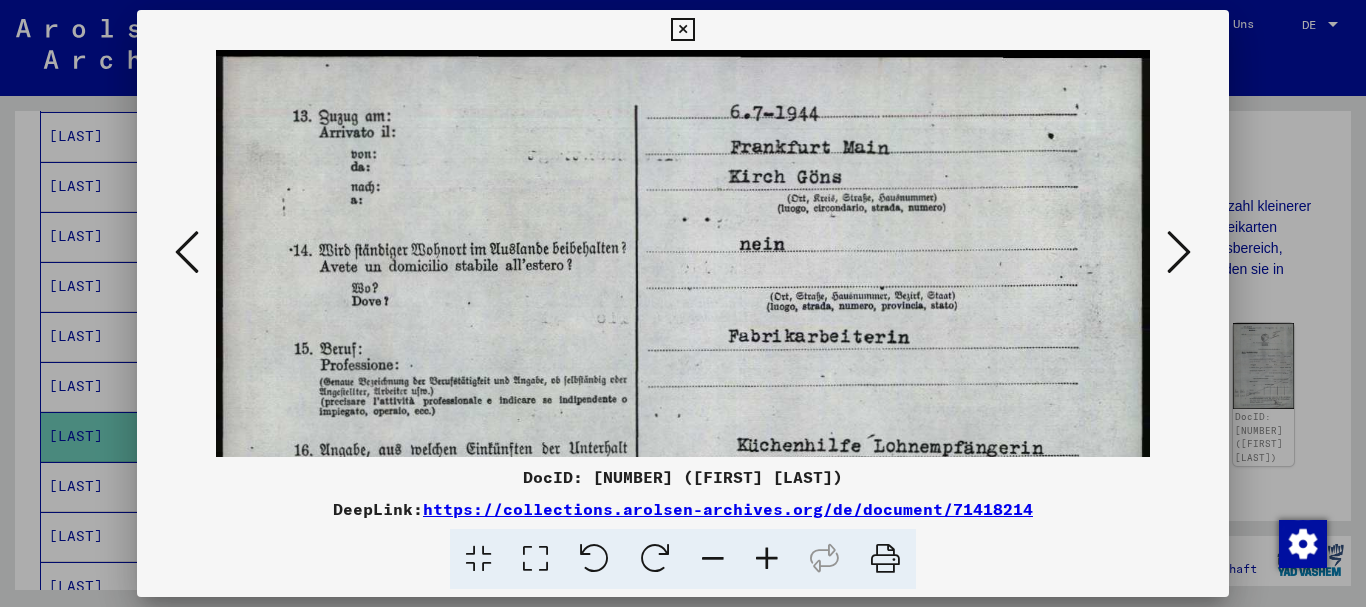 scroll, scrollTop: 149, scrollLeft: 0, axis: vertical 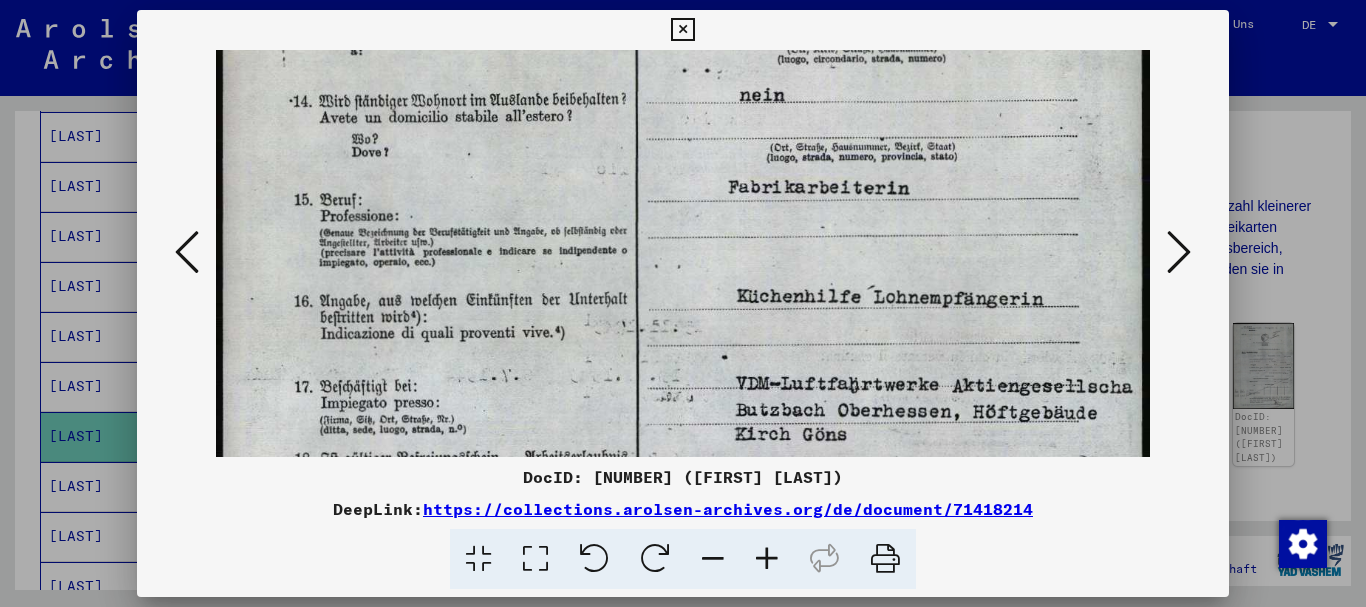 drag, startPoint x: 828, startPoint y: 389, endPoint x: 815, endPoint y: 240, distance: 149.56604 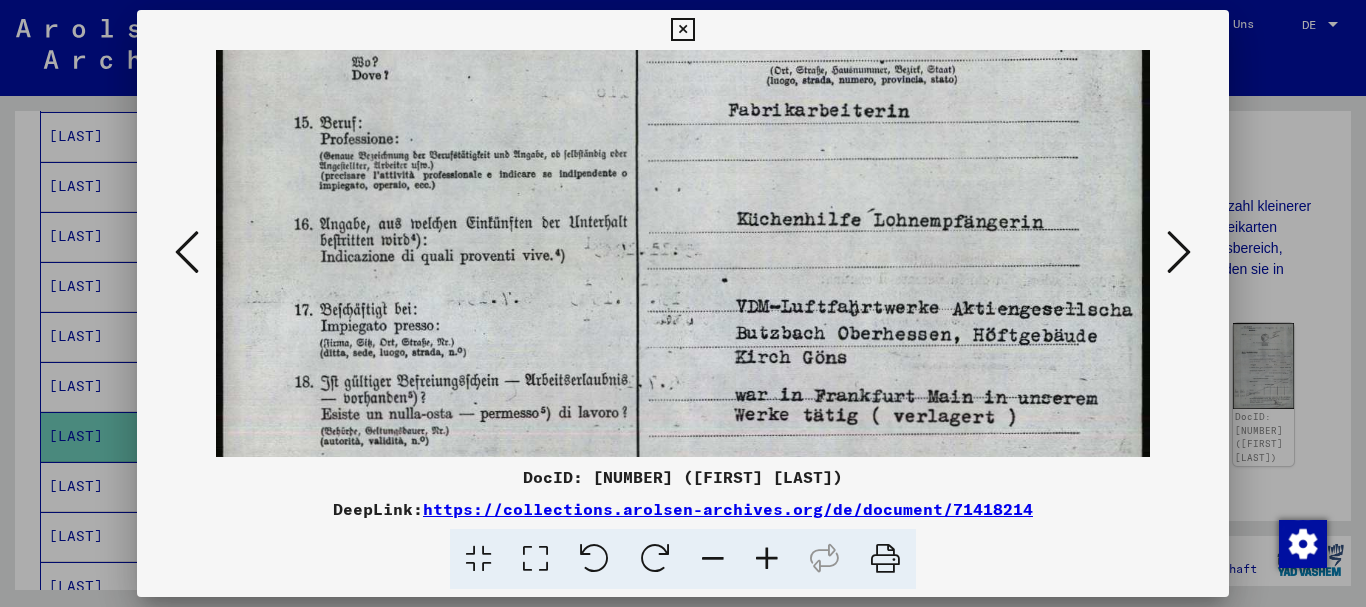 scroll, scrollTop: 264, scrollLeft: 0, axis: vertical 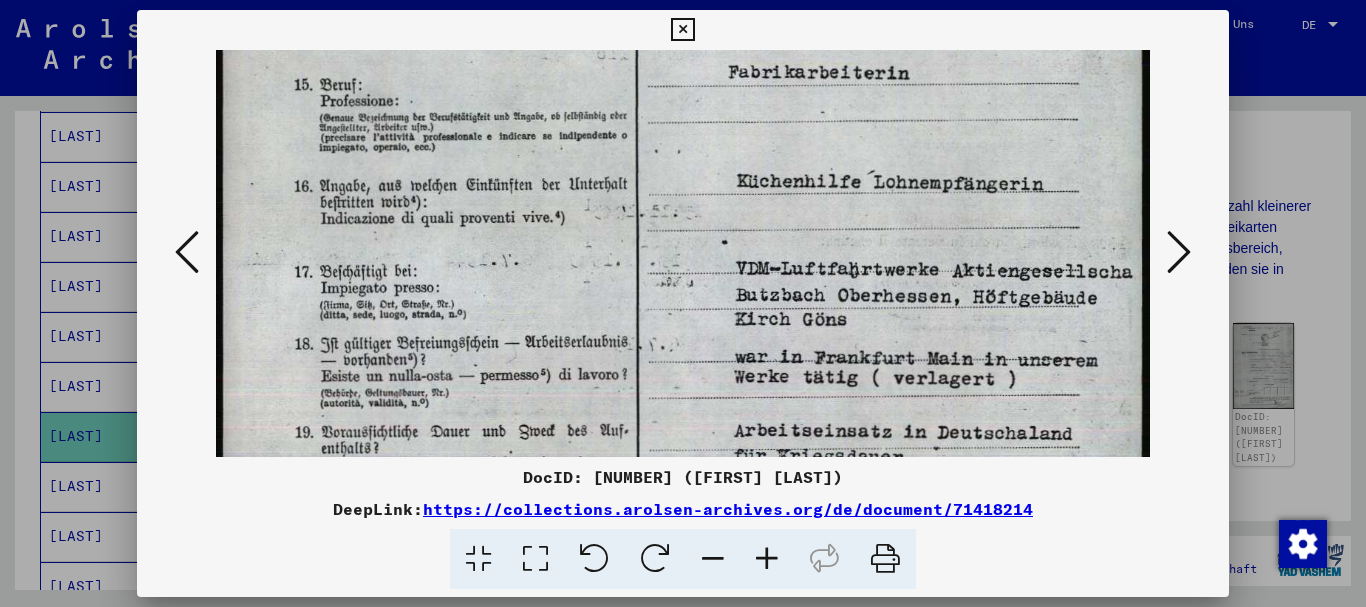 drag, startPoint x: 855, startPoint y: 371, endPoint x: 826, endPoint y: 256, distance: 118.60017 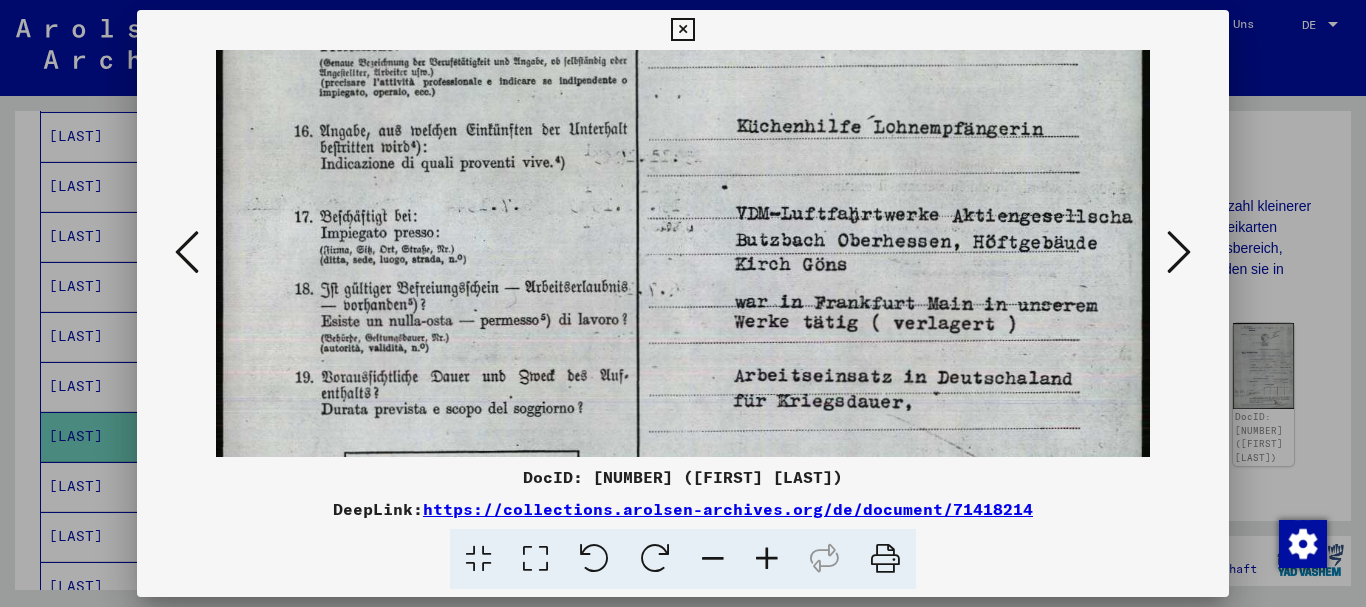 drag, startPoint x: 861, startPoint y: 349, endPoint x: 818, endPoint y: 297, distance: 67.47592 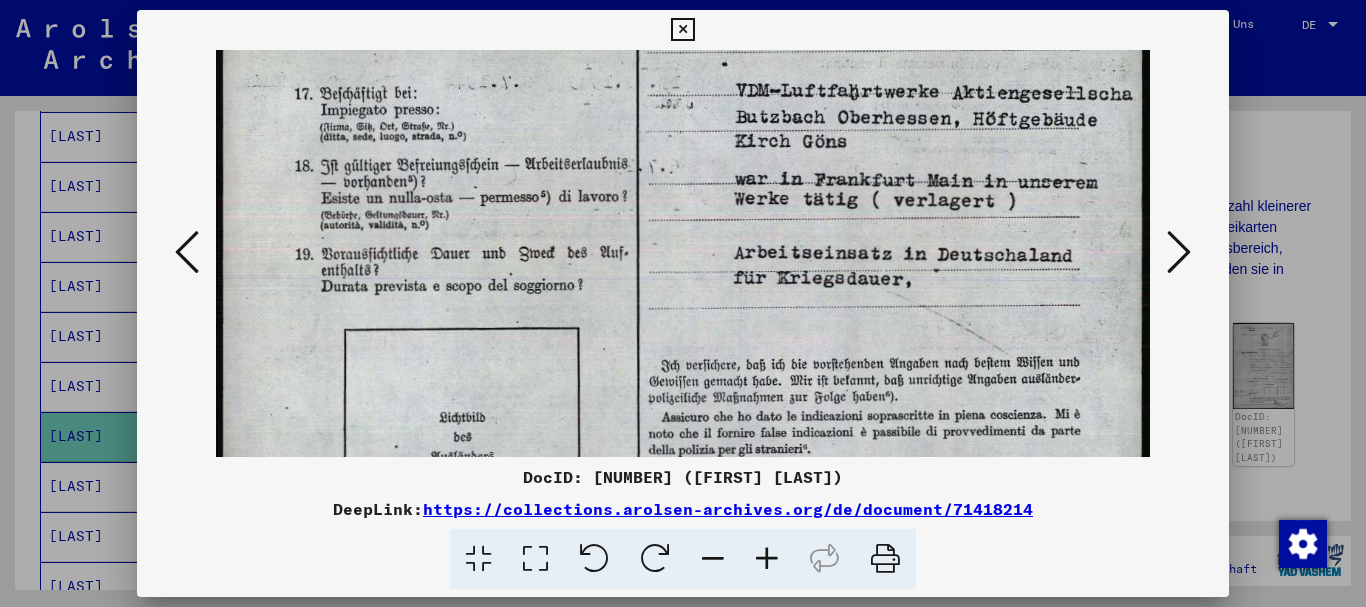 drag, startPoint x: 895, startPoint y: 371, endPoint x: 865, endPoint y: 247, distance: 127.57743 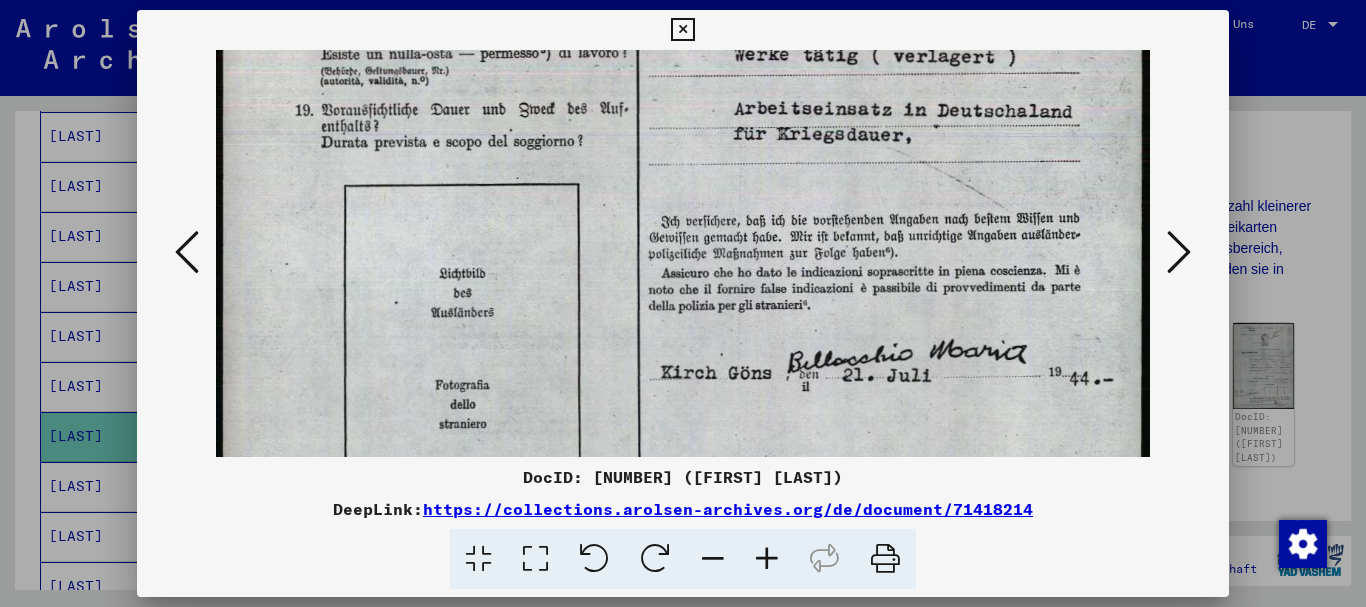 drag, startPoint x: 901, startPoint y: 385, endPoint x: 857, endPoint y: 188, distance: 201.85391 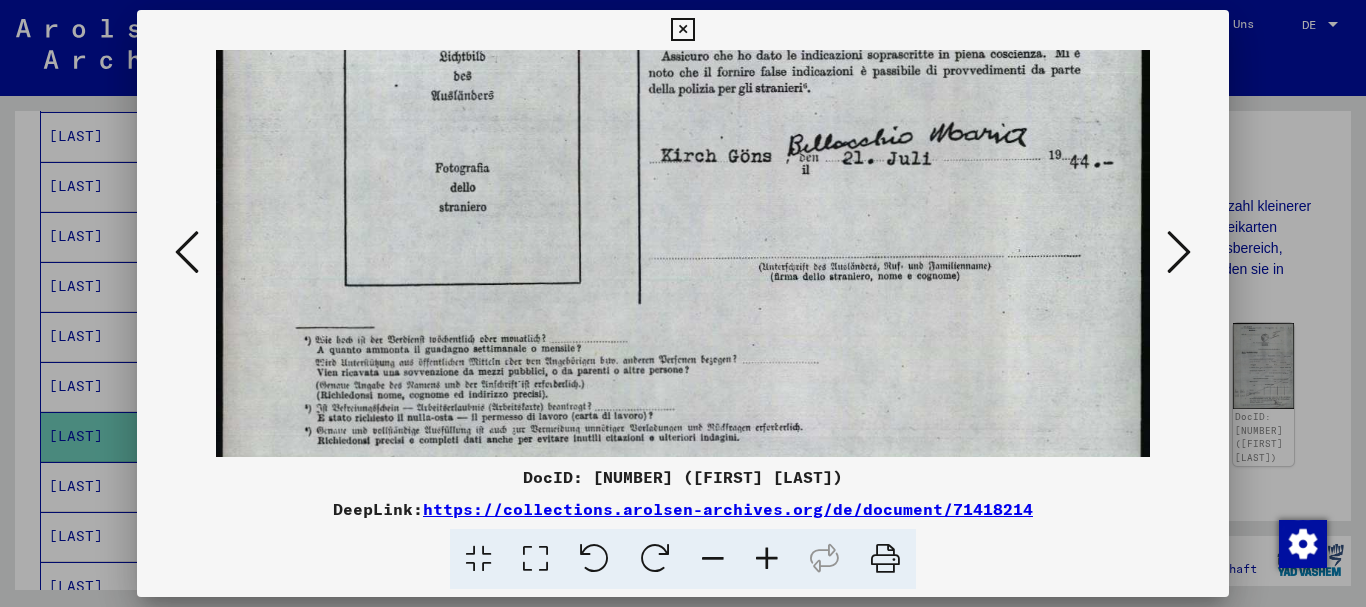 drag, startPoint x: 894, startPoint y: 344, endPoint x: 856, endPoint y: 171, distance: 177.12425 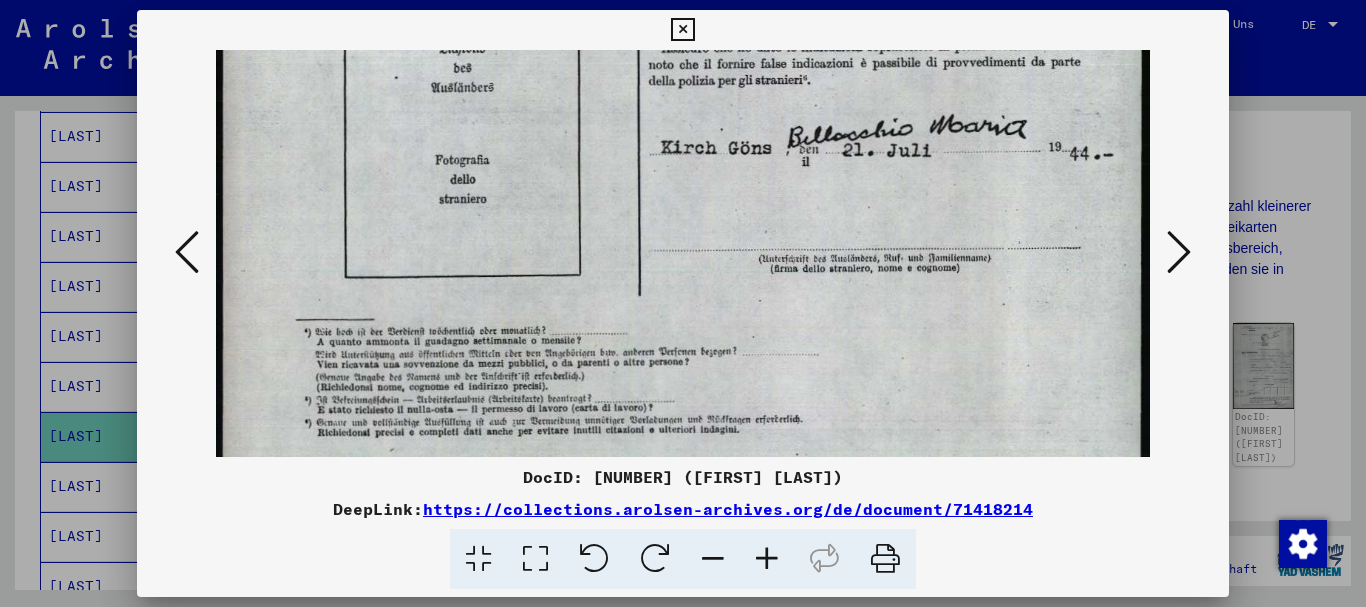 click at bounding box center (1179, 252) 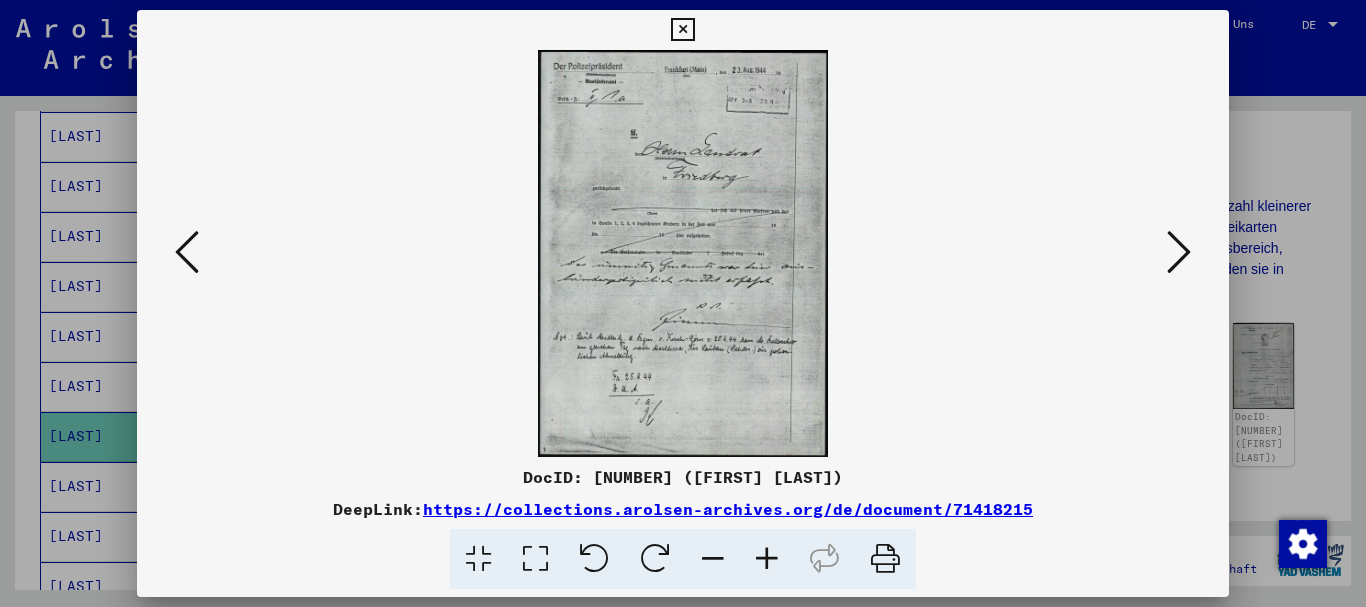 click at bounding box center [767, 559] 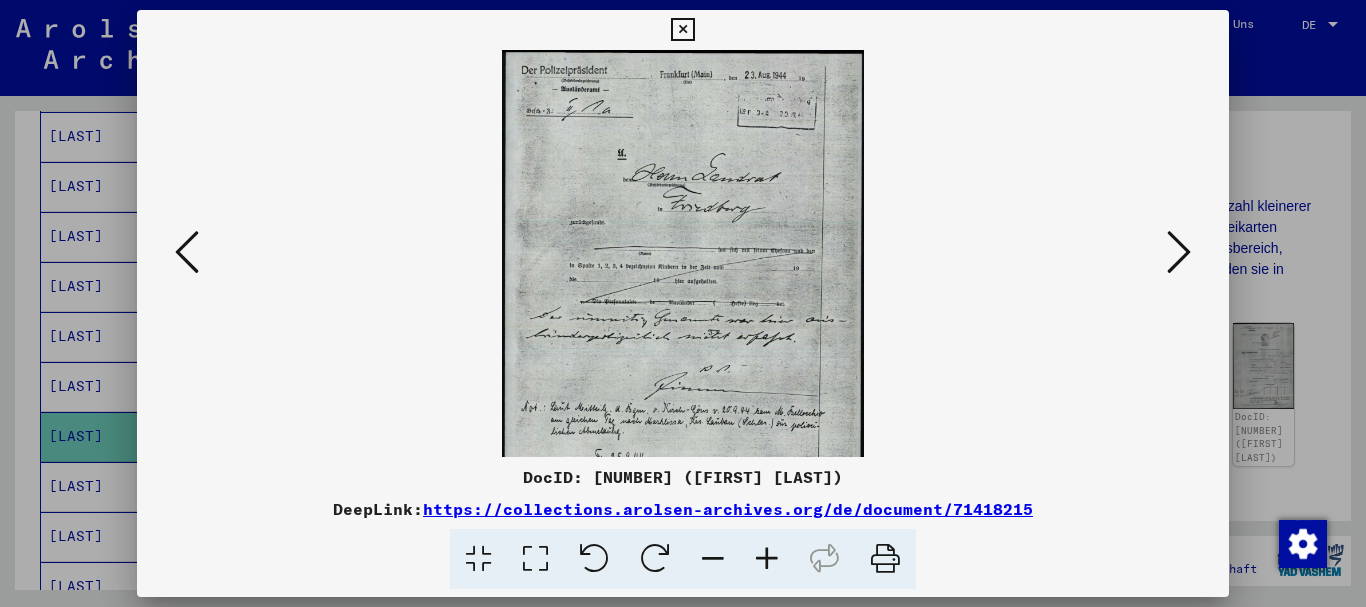 click at bounding box center (767, 559) 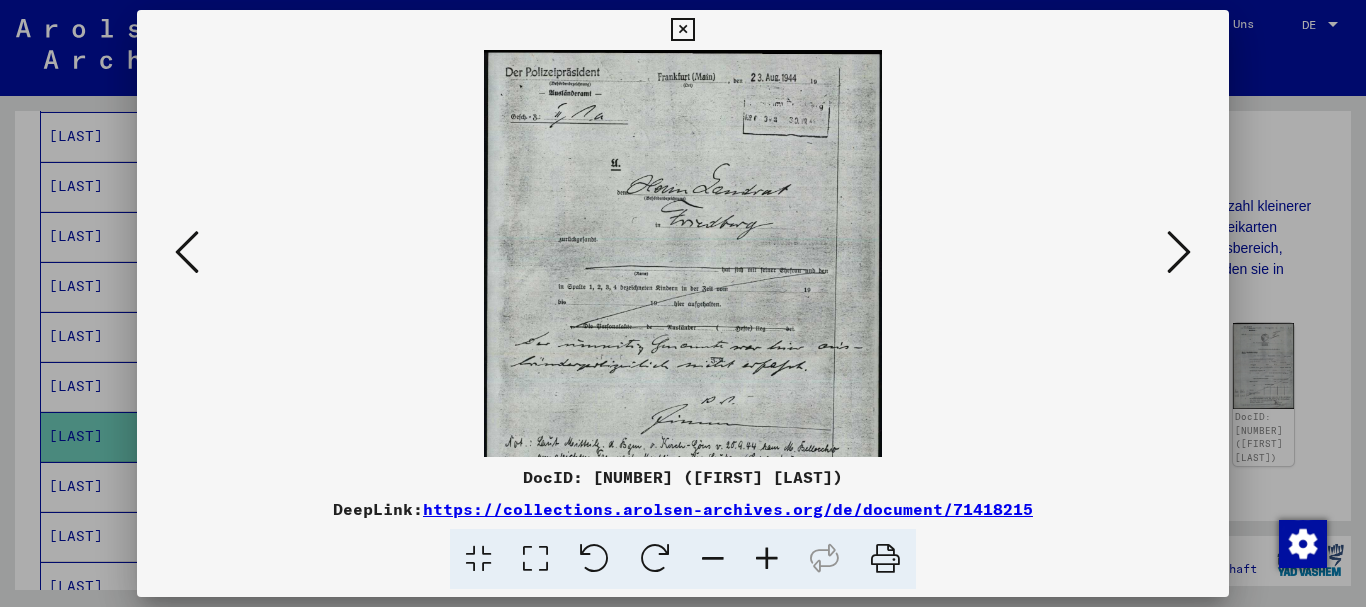 click at bounding box center [767, 559] 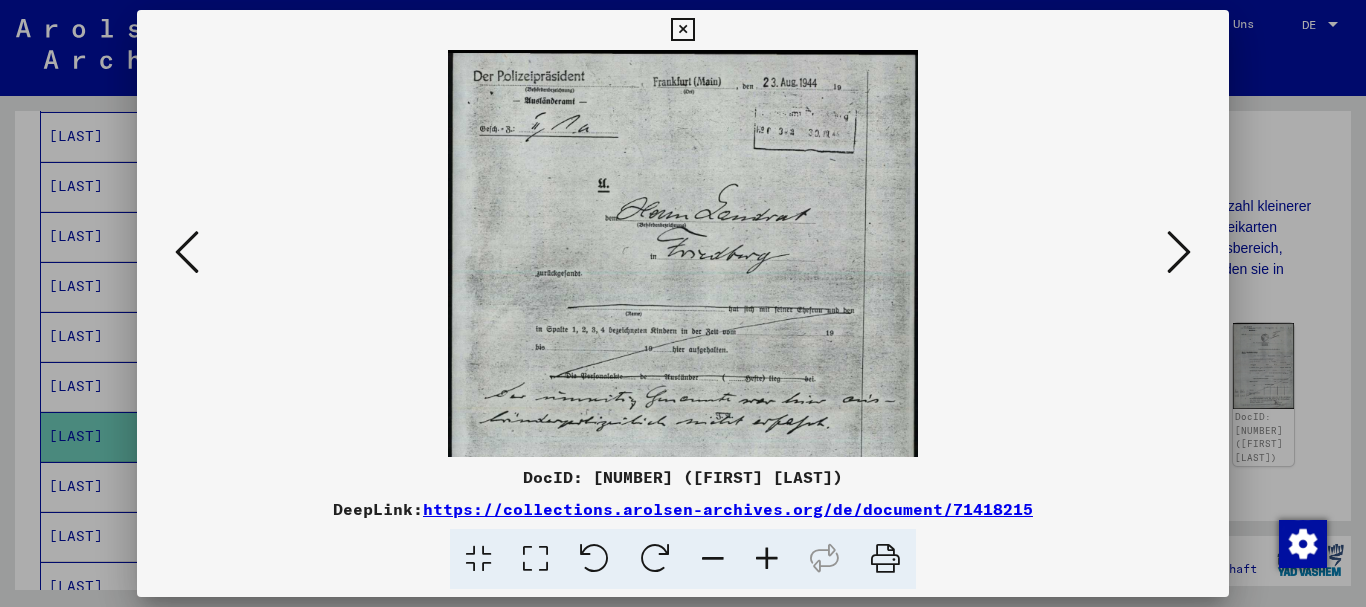 click at bounding box center [767, 559] 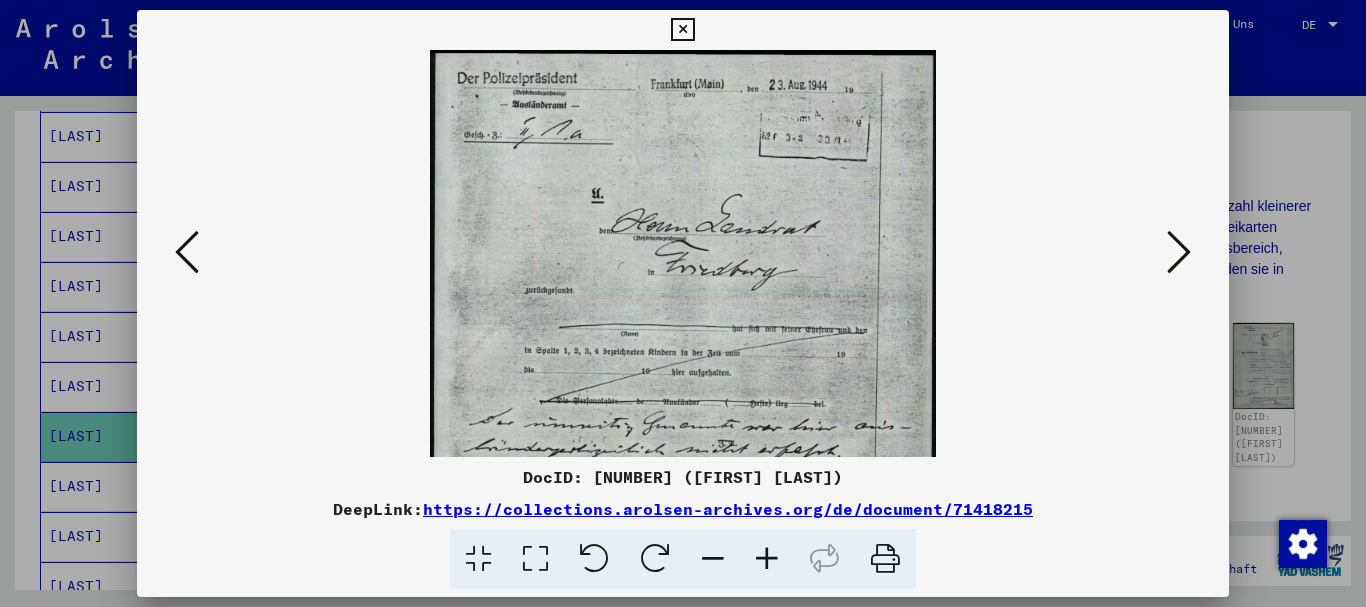 click at bounding box center (767, 559) 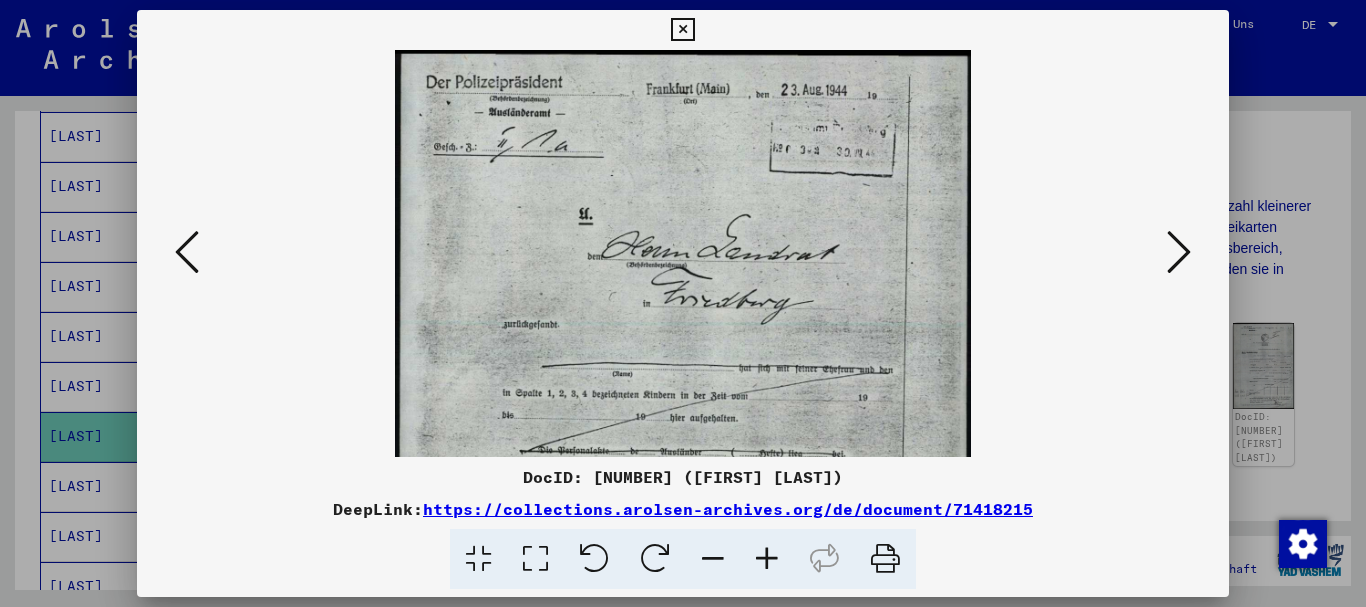click at bounding box center [767, 559] 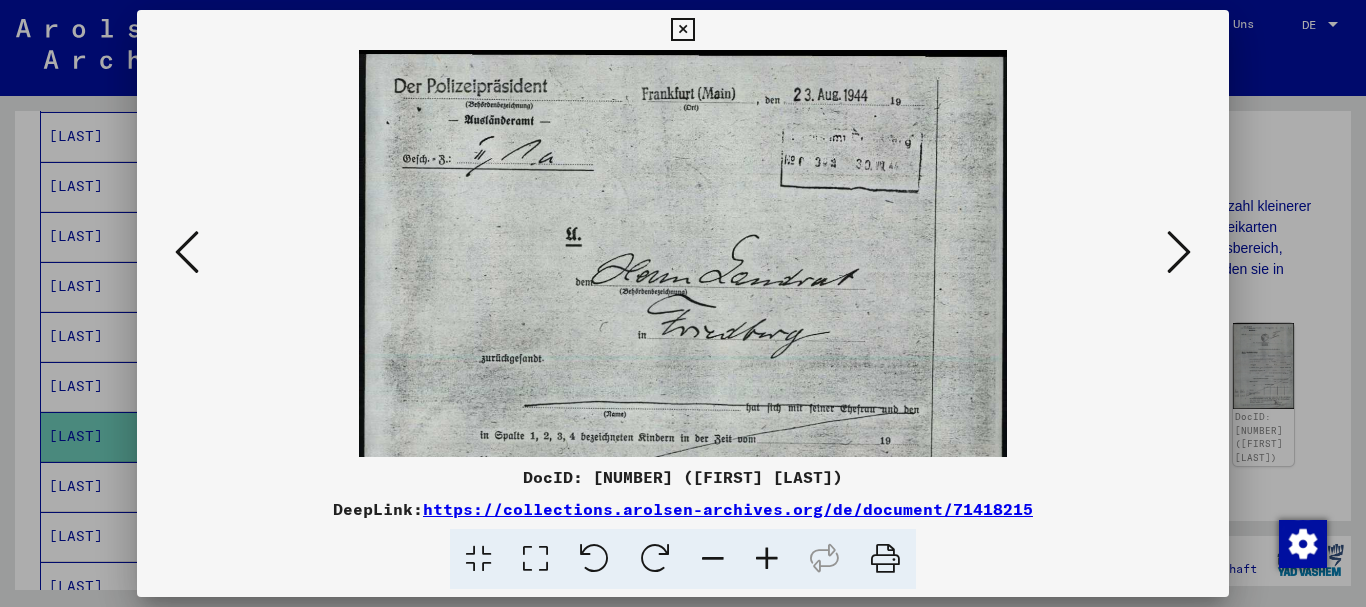 click at bounding box center [767, 559] 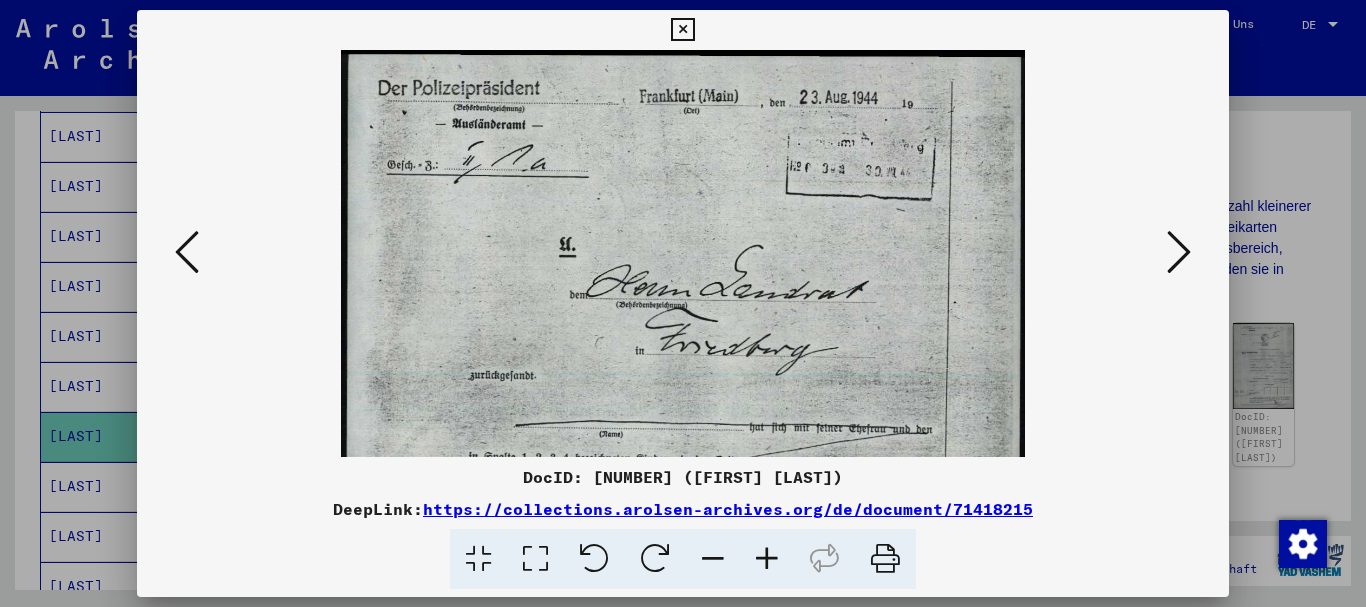 click at bounding box center [767, 559] 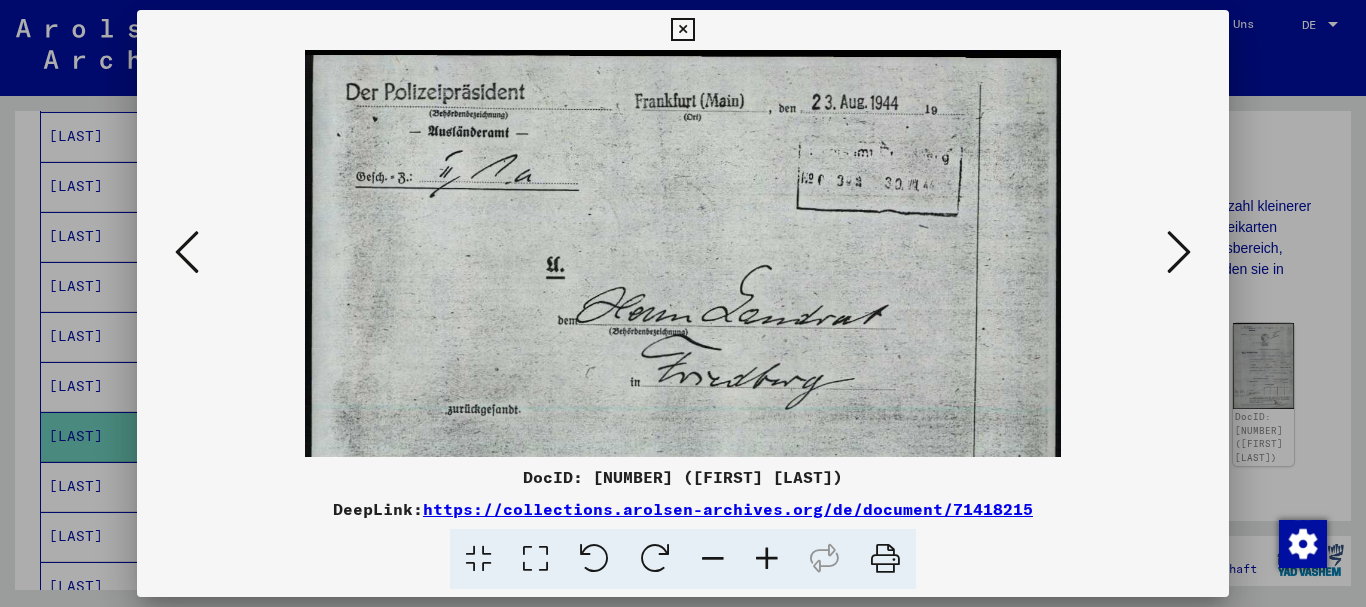 click at bounding box center (767, 559) 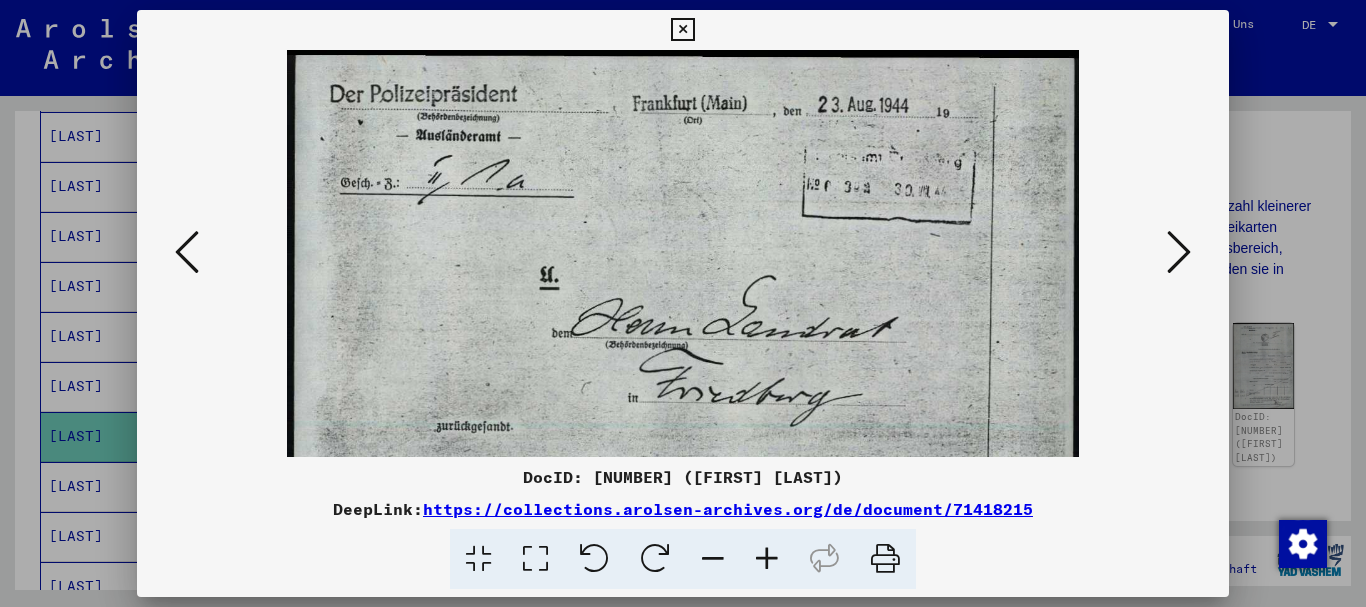 click at bounding box center [767, 559] 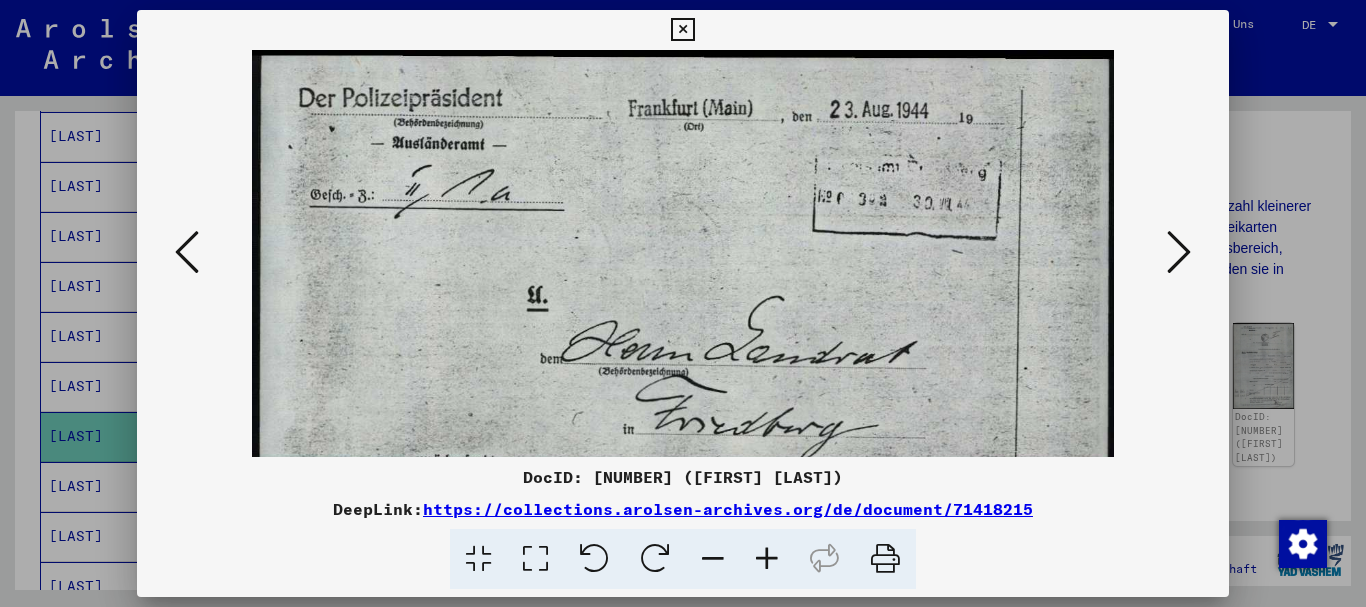 click at bounding box center (767, 559) 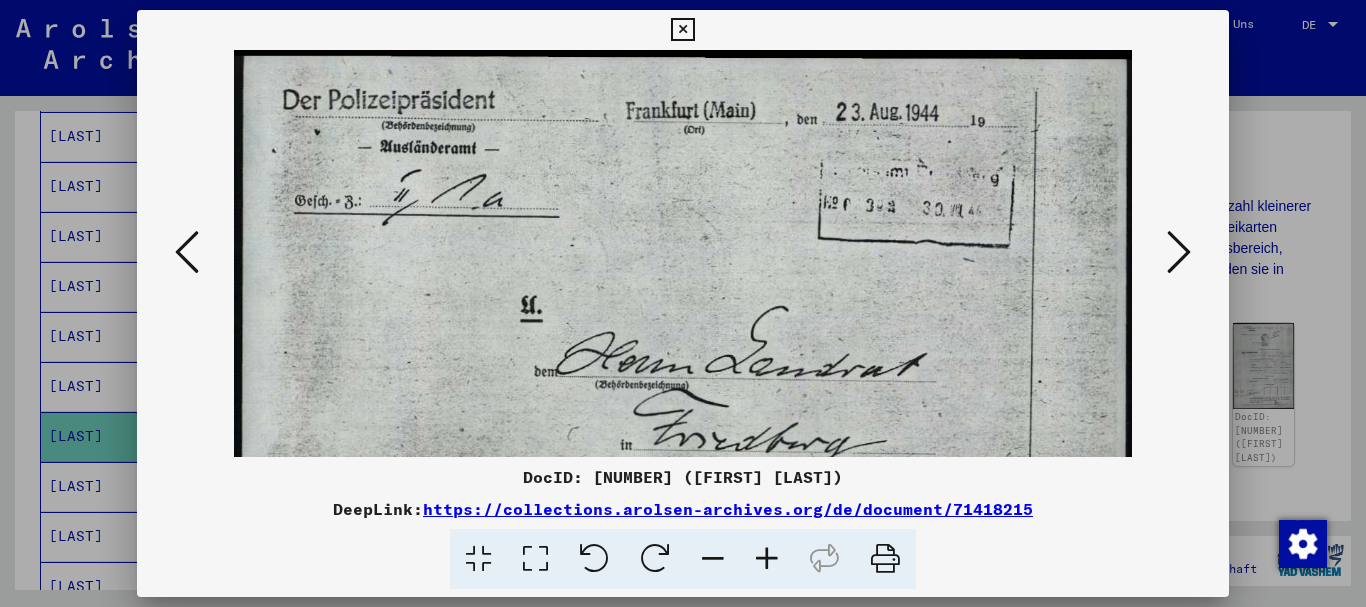 drag, startPoint x: 784, startPoint y: 311, endPoint x: 734, endPoint y: 22, distance: 293.29337 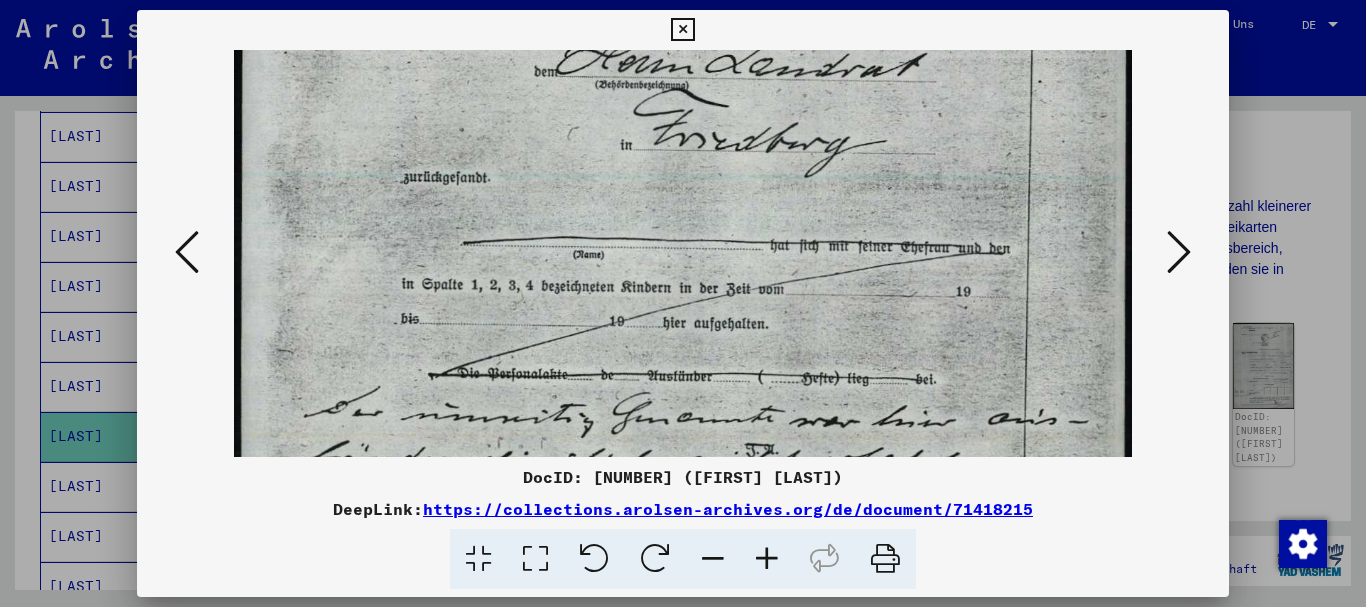drag, startPoint x: 804, startPoint y: 388, endPoint x: 773, endPoint y: 126, distance: 263.8276 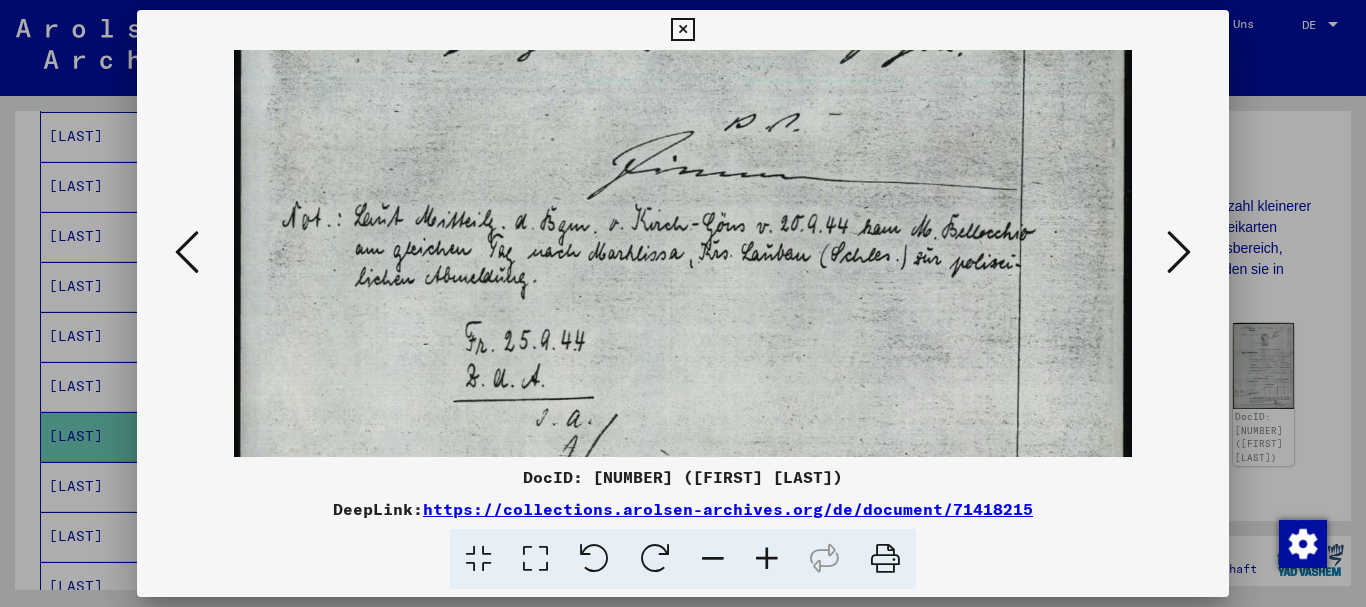 drag, startPoint x: 803, startPoint y: 391, endPoint x: 774, endPoint y: 234, distance: 159.65588 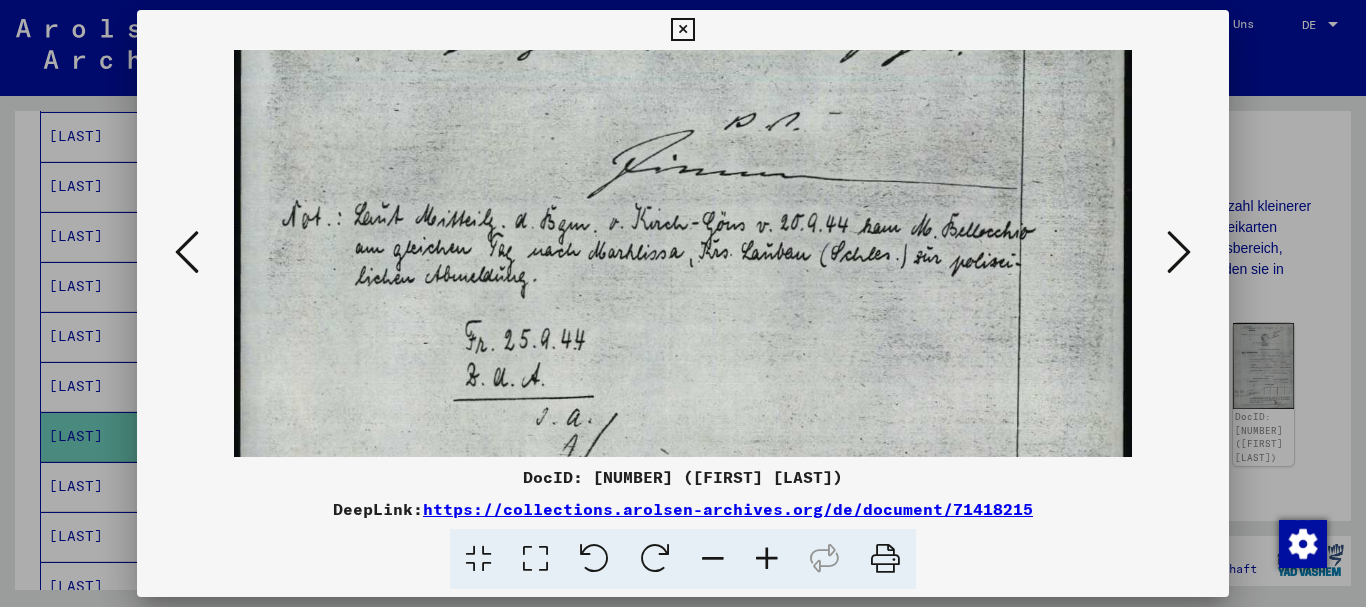 scroll, scrollTop: 850, scrollLeft: 0, axis: vertical 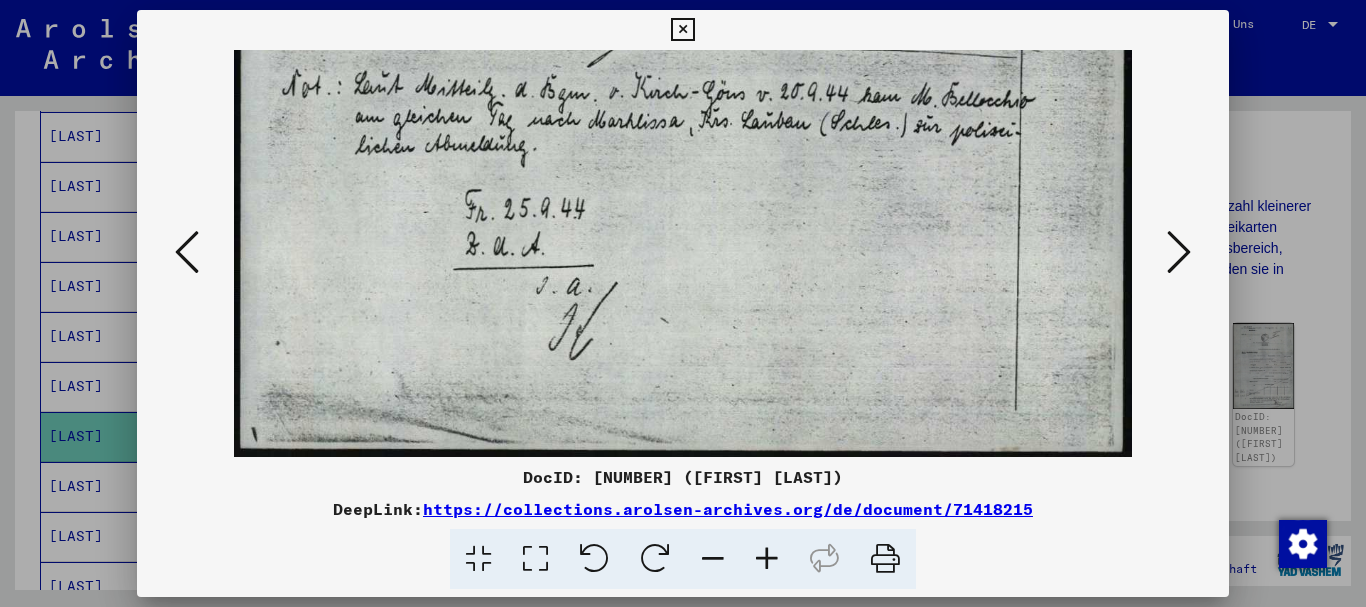 drag, startPoint x: 810, startPoint y: 383, endPoint x: 763, endPoint y: 112, distance: 275.04544 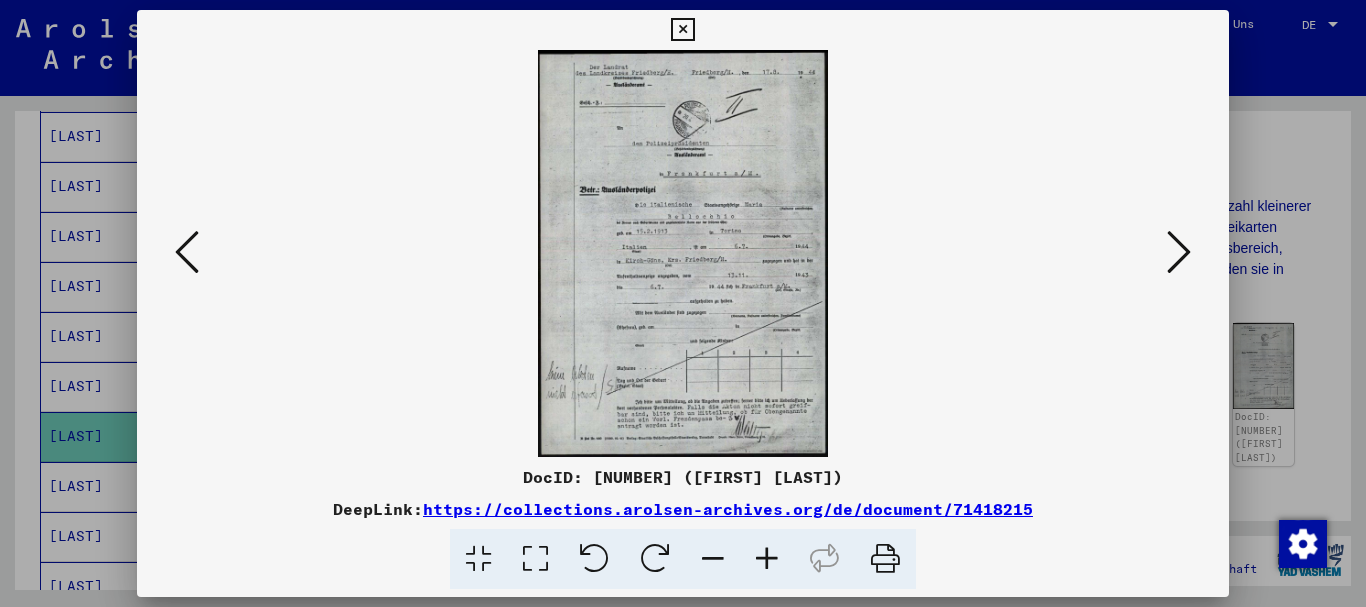 scroll, scrollTop: 0, scrollLeft: 0, axis: both 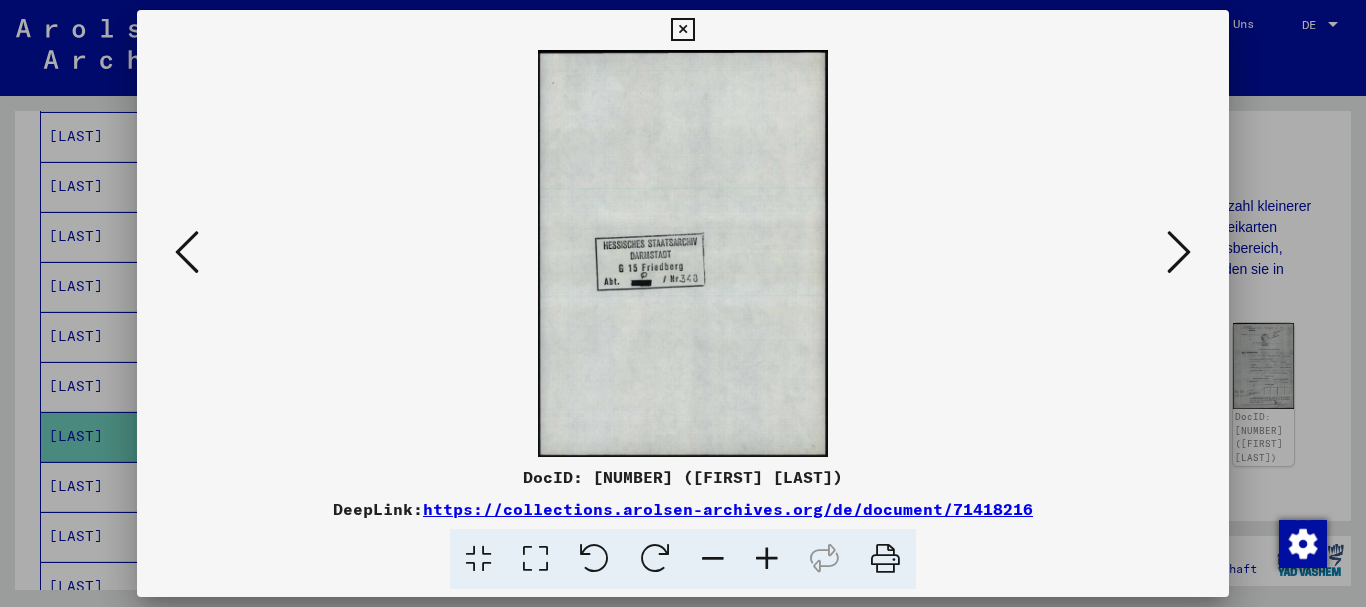 click at bounding box center (187, 252) 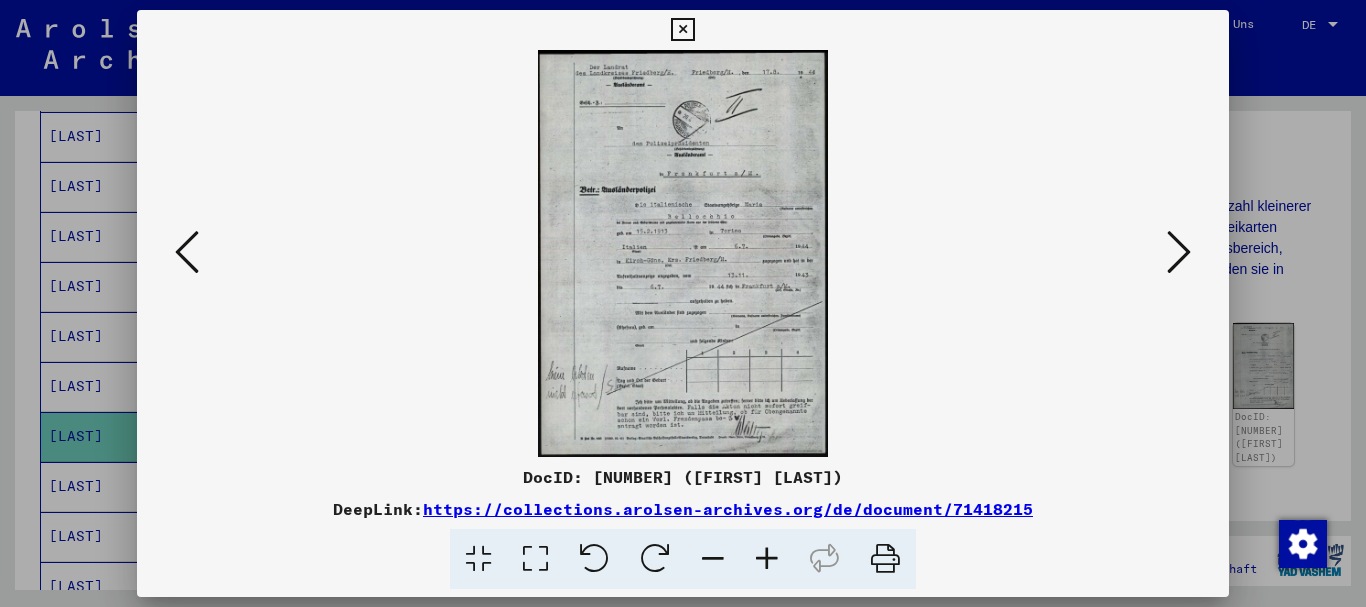 click at bounding box center [767, 559] 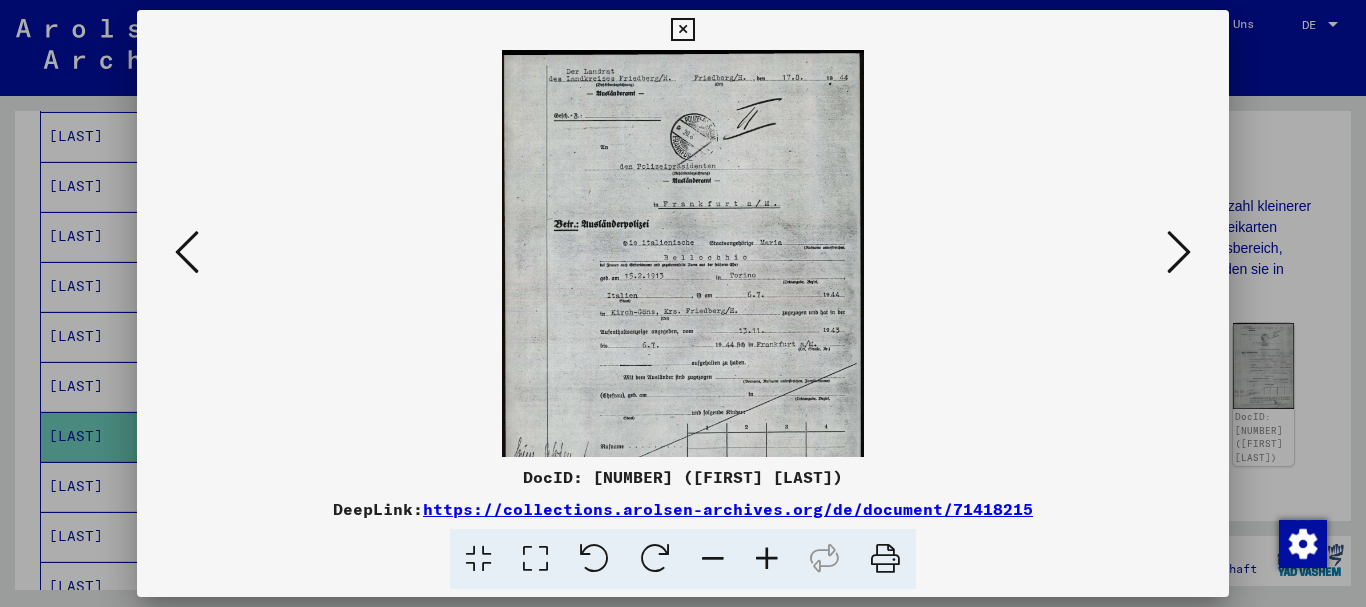 click at bounding box center (767, 559) 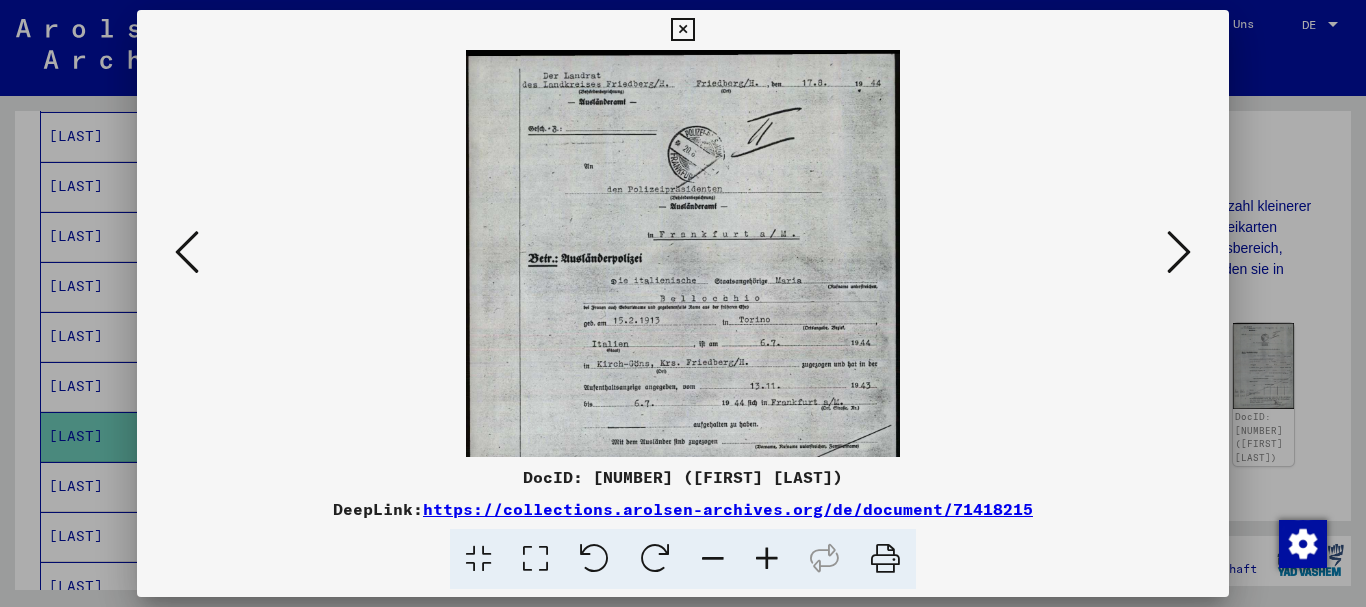 click at bounding box center [767, 559] 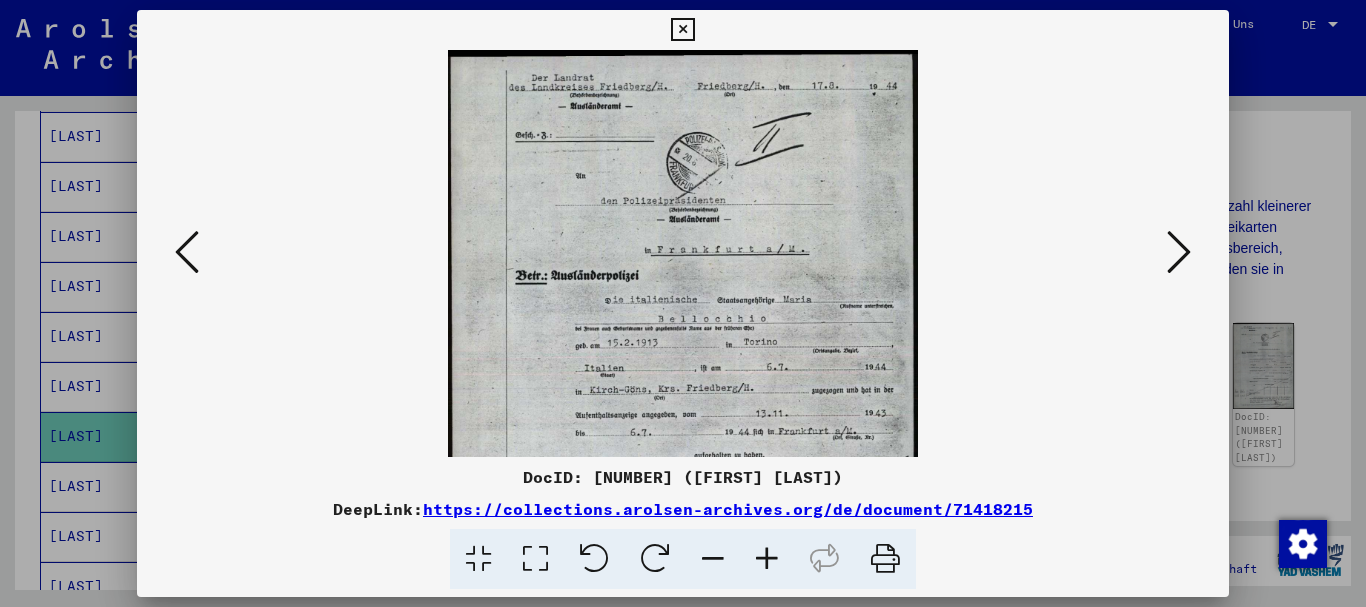click at bounding box center (767, 559) 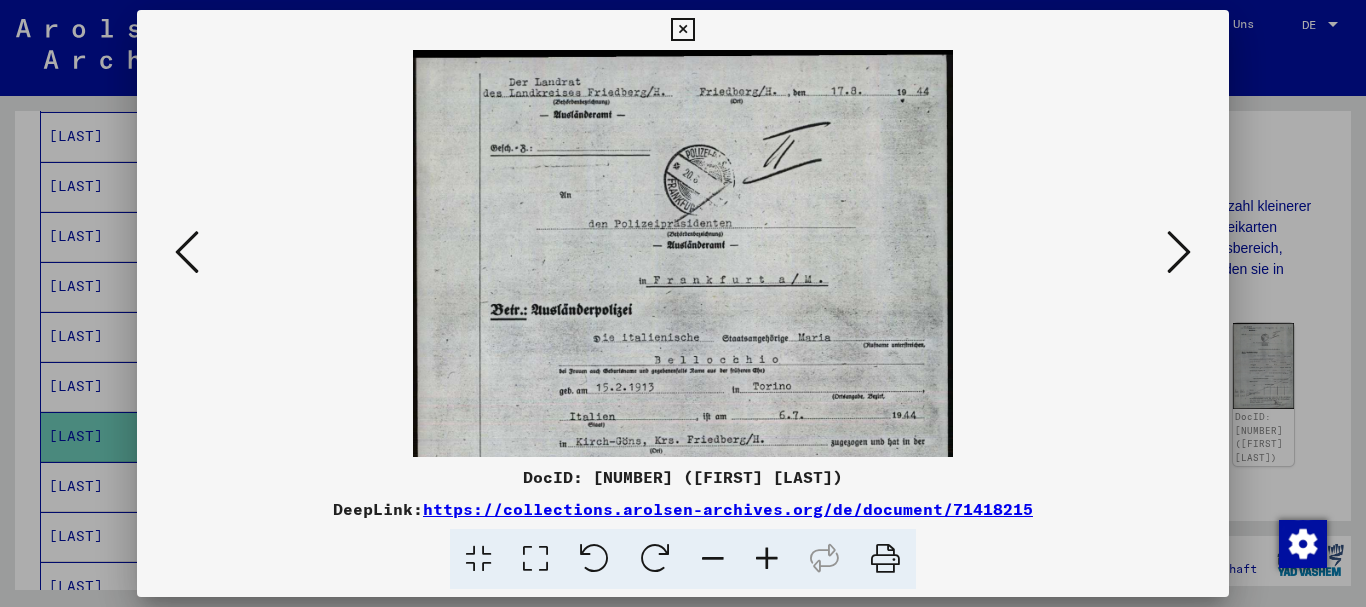 click at bounding box center [767, 559] 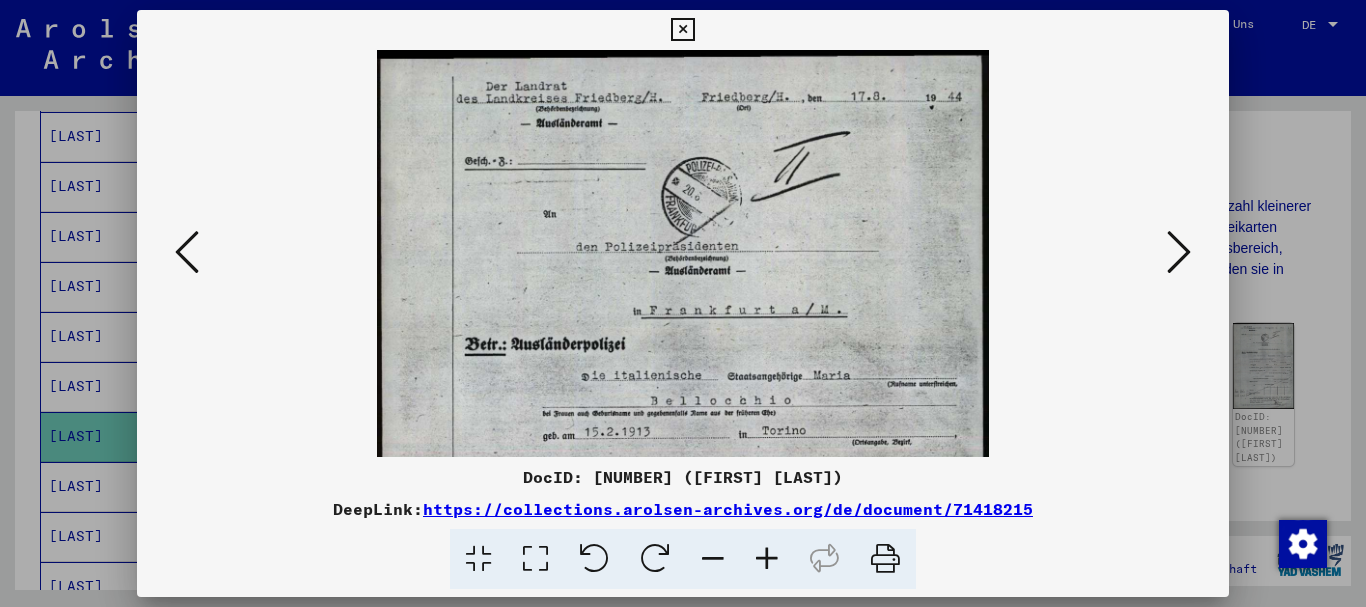 click at bounding box center [767, 559] 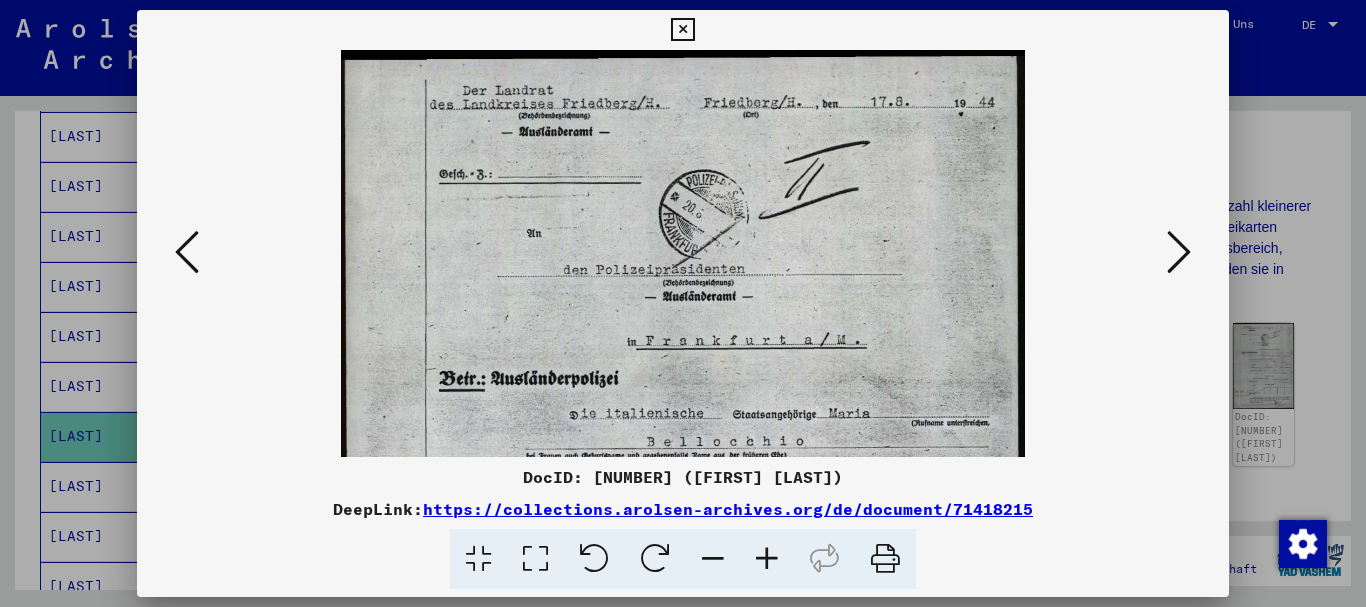 click at bounding box center (767, 559) 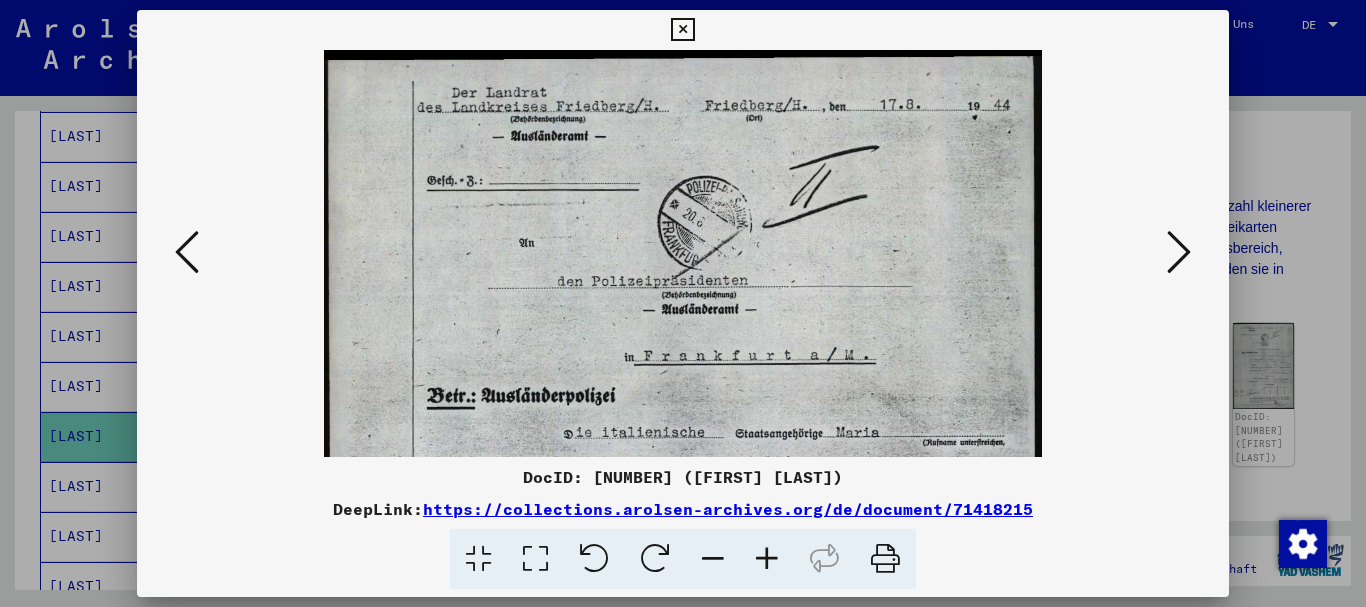 click at bounding box center (767, 559) 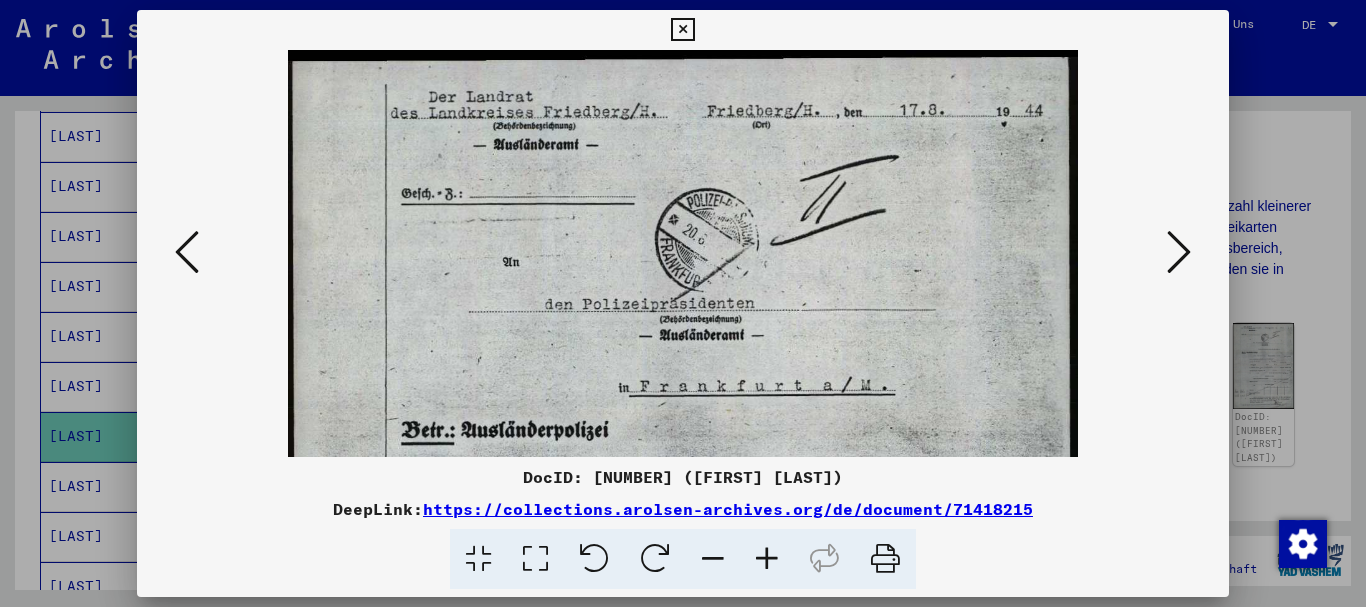 click at bounding box center [767, 559] 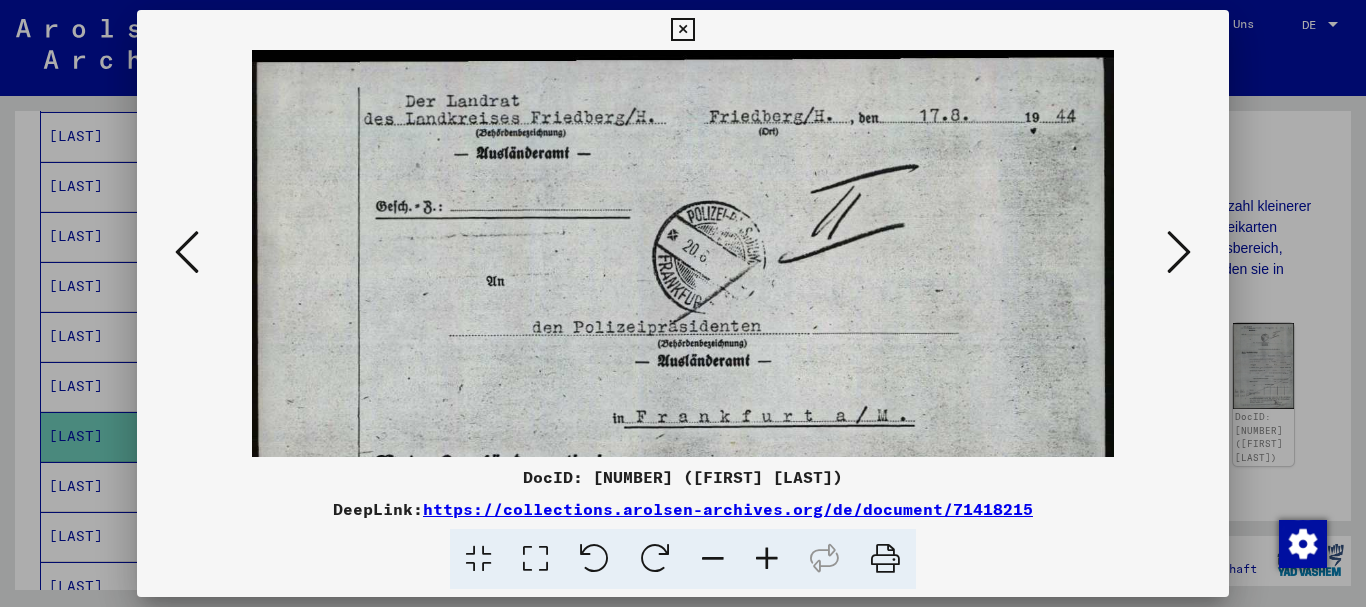 click at bounding box center (767, 559) 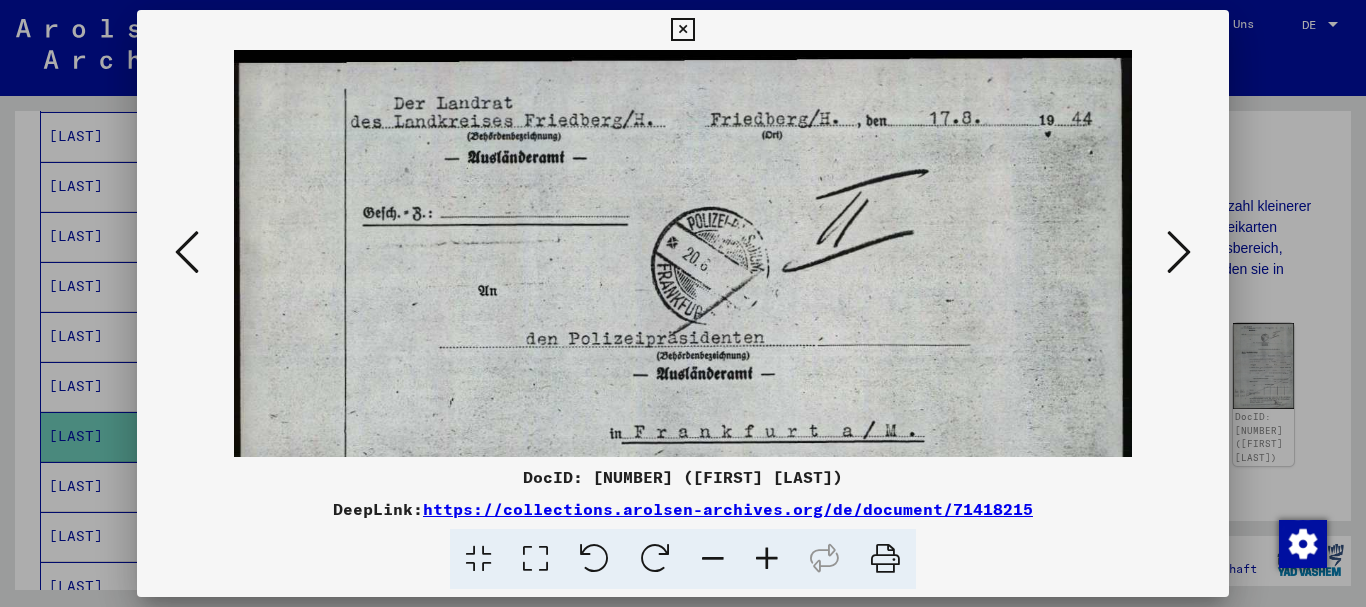 drag, startPoint x: 742, startPoint y: 367, endPoint x: 713, endPoint y: 126, distance: 242.73854 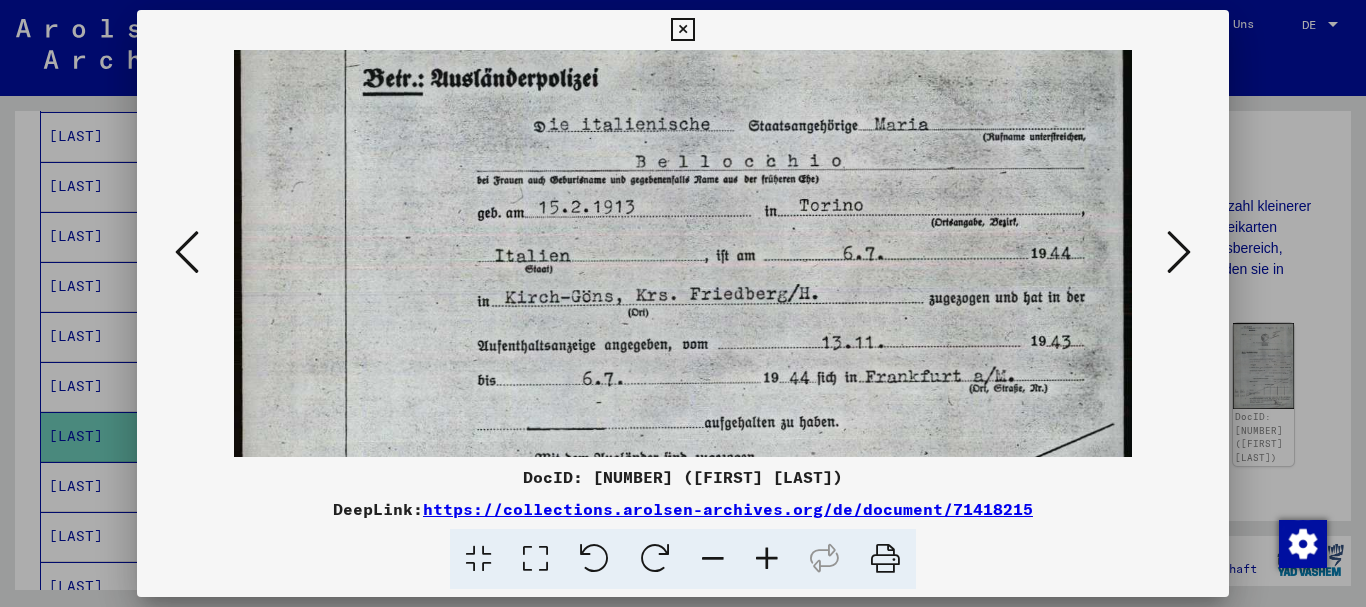 drag, startPoint x: 743, startPoint y: 336, endPoint x: 698, endPoint y: 108, distance: 232.39836 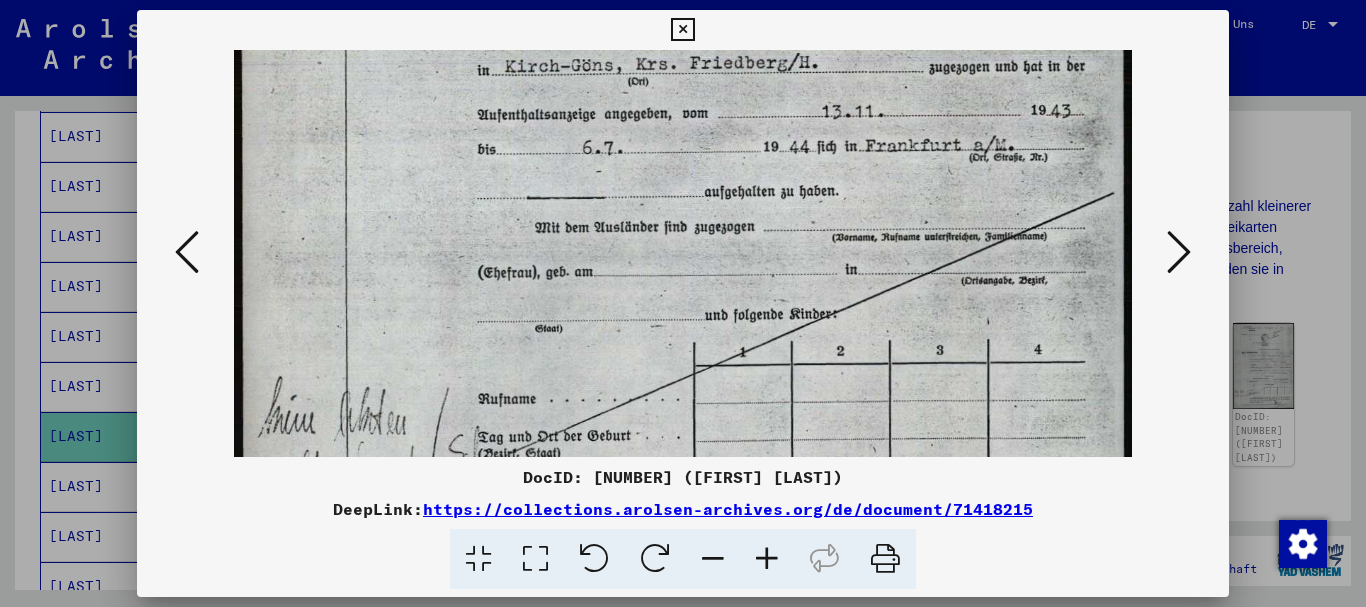 click at bounding box center [682, 44] 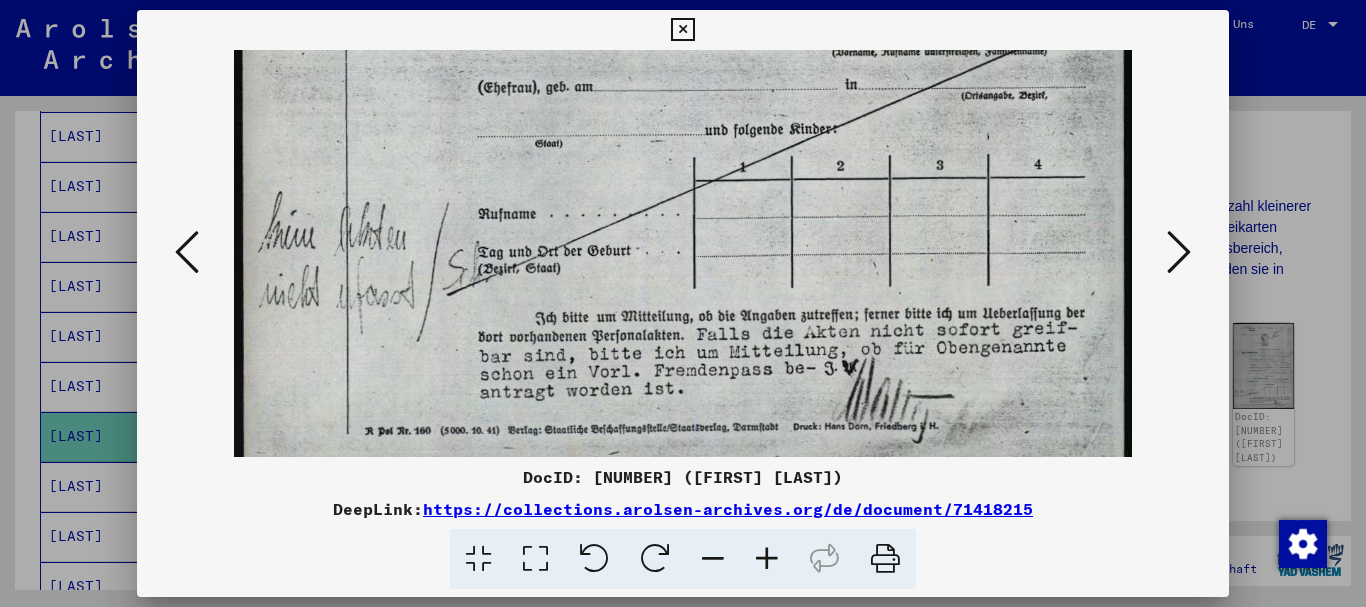 drag, startPoint x: 801, startPoint y: 370, endPoint x: 743, endPoint y: 102, distance: 274.2043 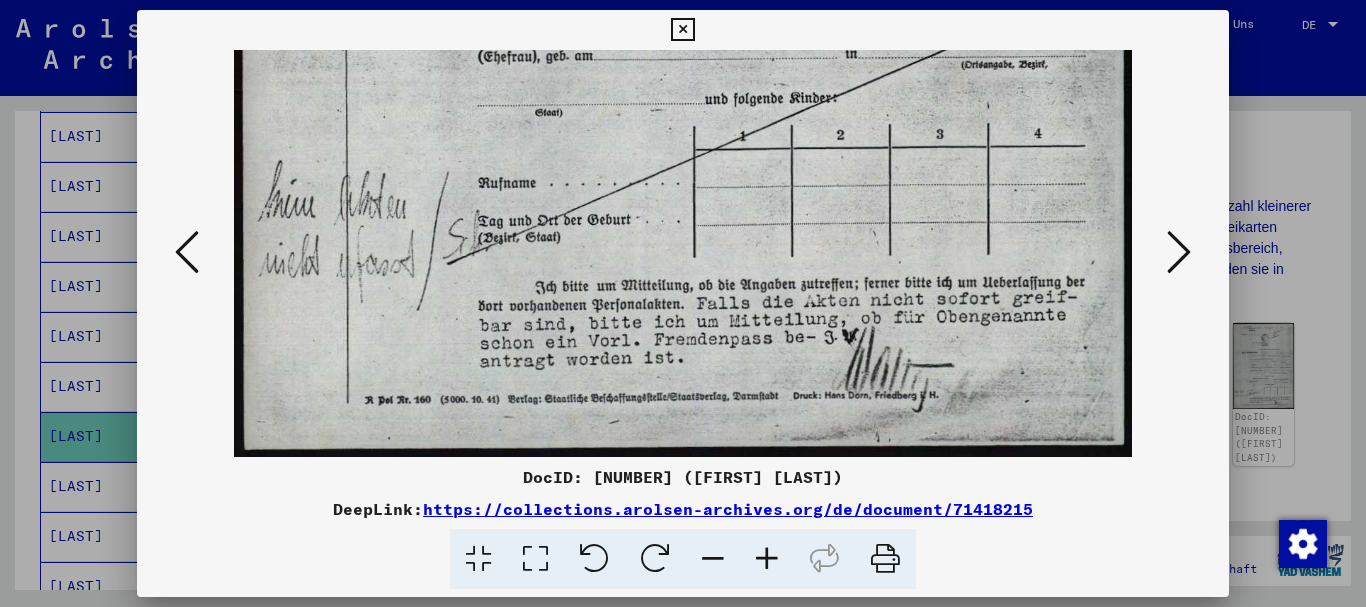 click at bounding box center [1179, 252] 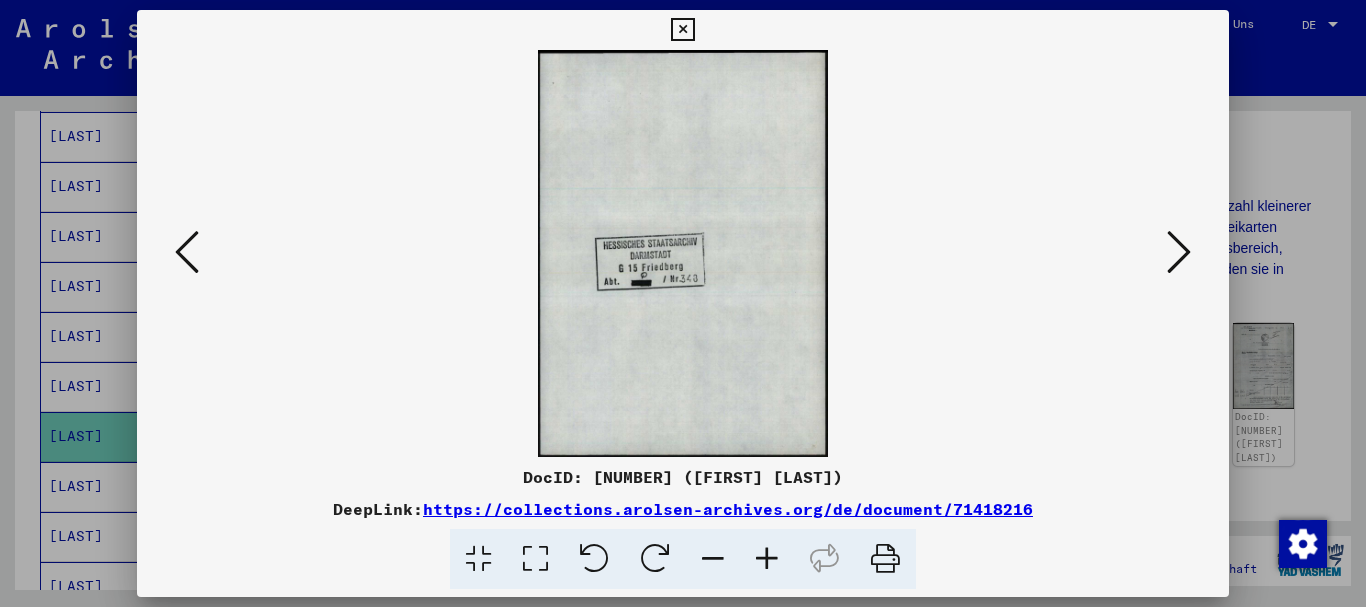 click at bounding box center (1179, 252) 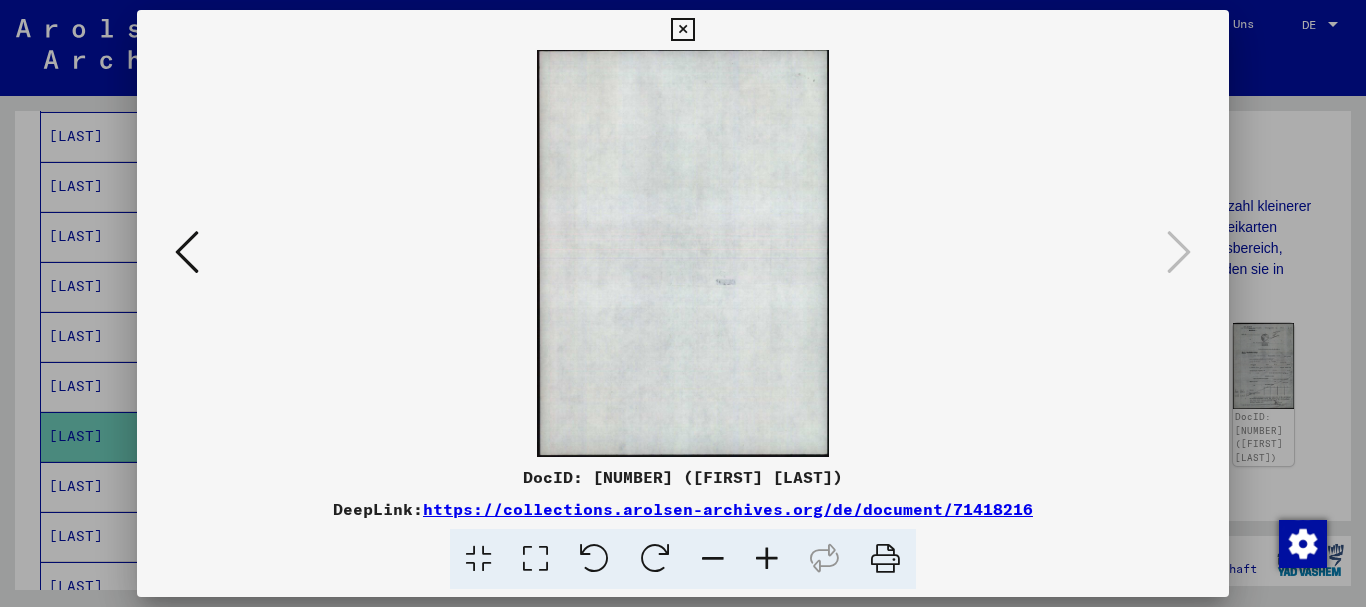click at bounding box center [683, 303] 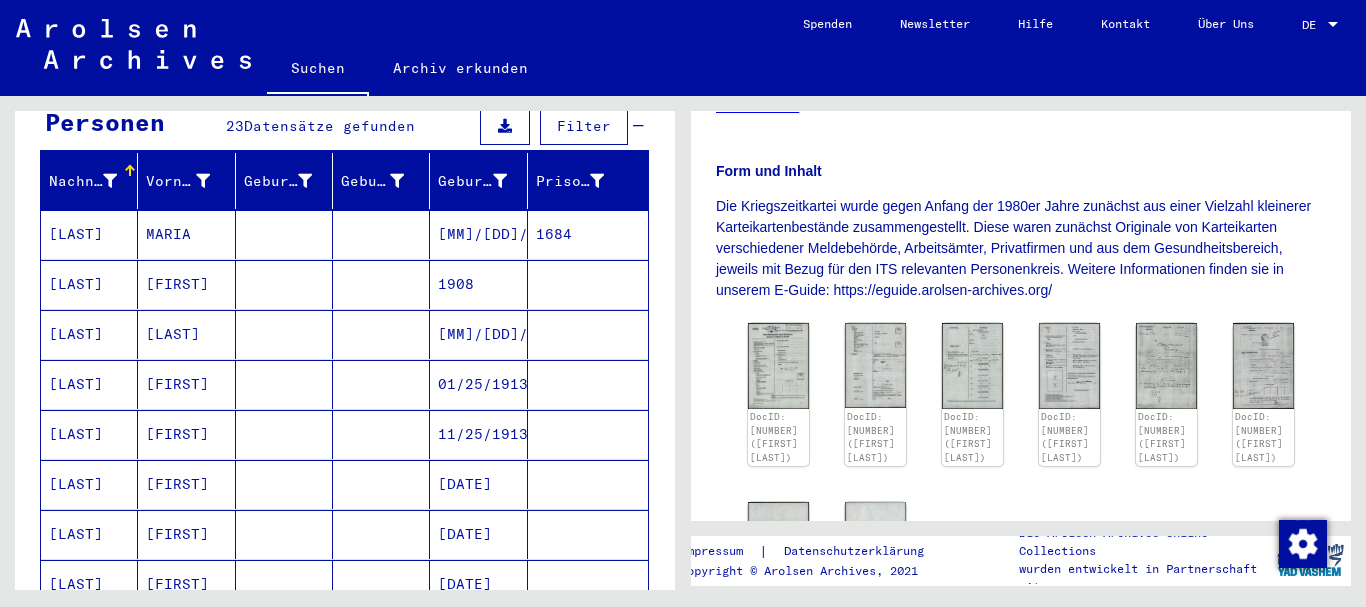 scroll, scrollTop: 0, scrollLeft: 0, axis: both 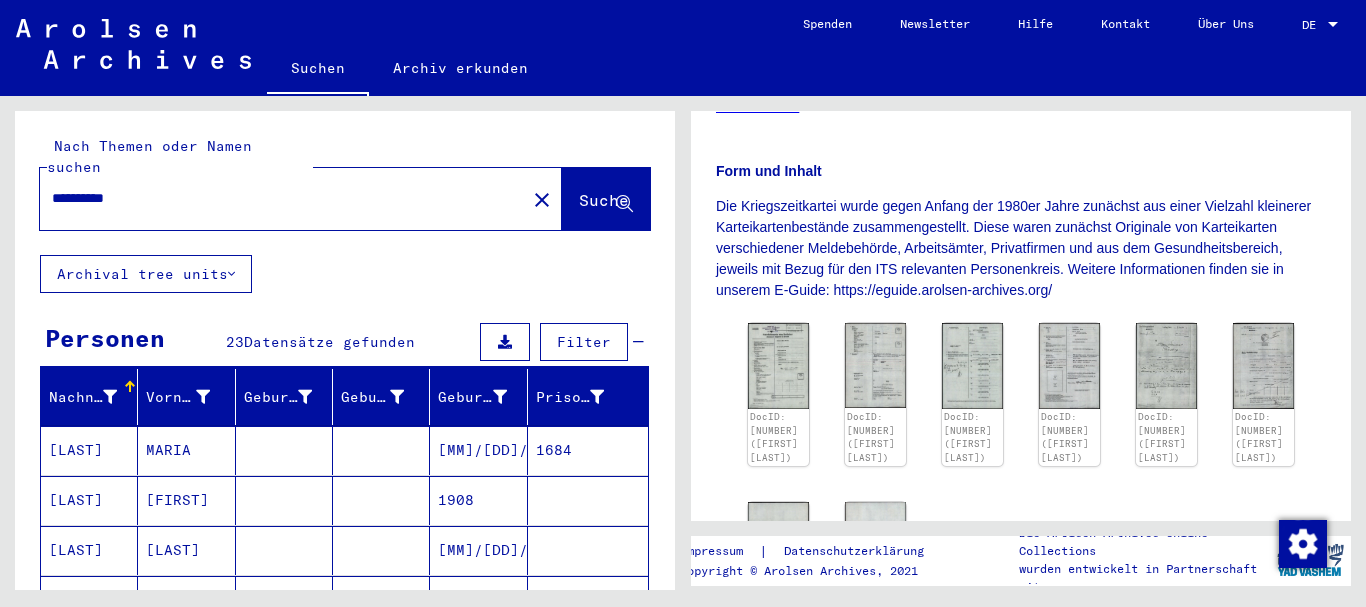 click on "**********" at bounding box center (283, 198) 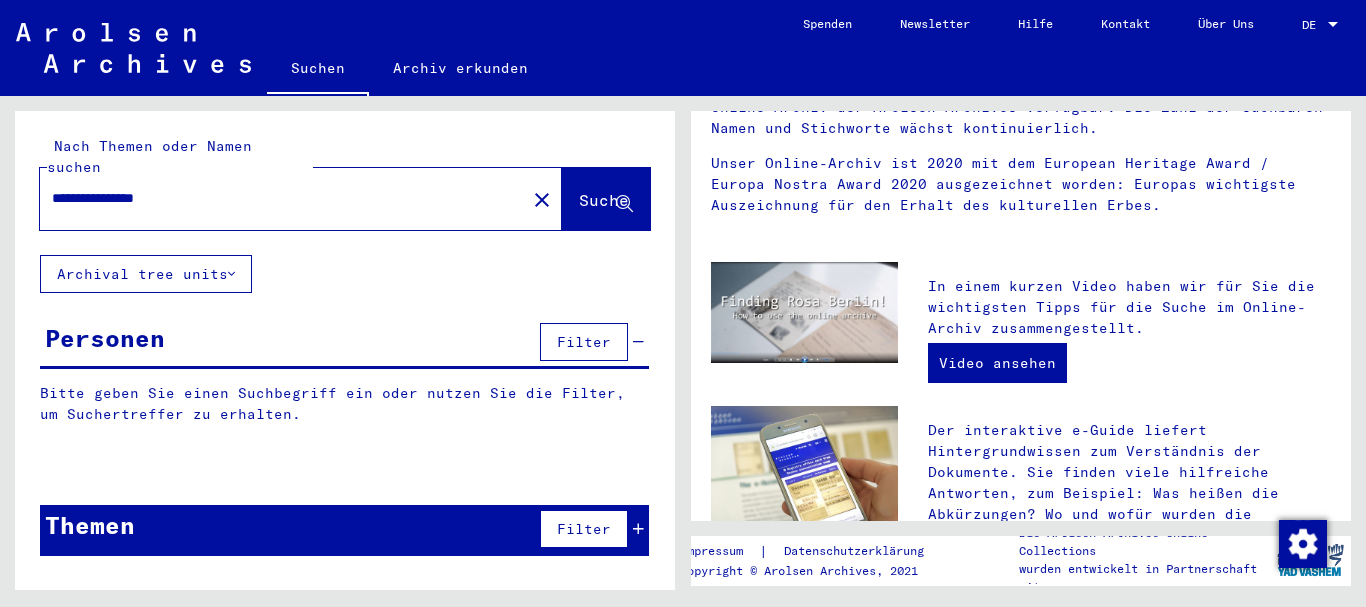 scroll, scrollTop: 0, scrollLeft: 0, axis: both 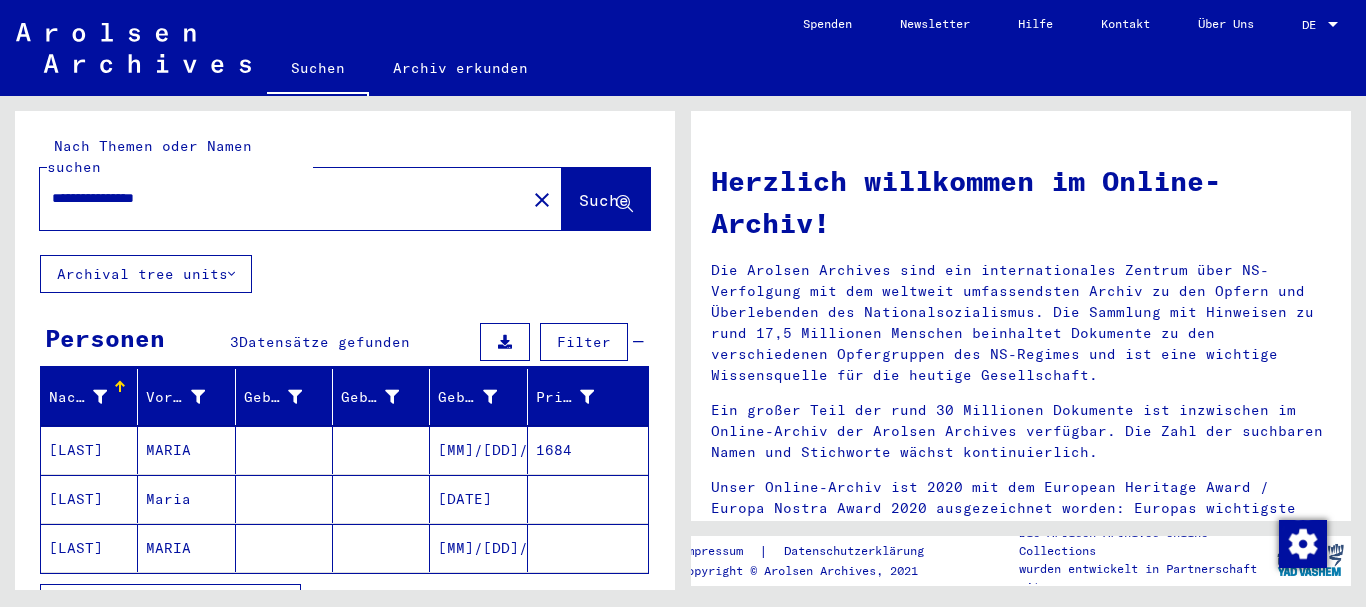 click at bounding box center (284, 548) 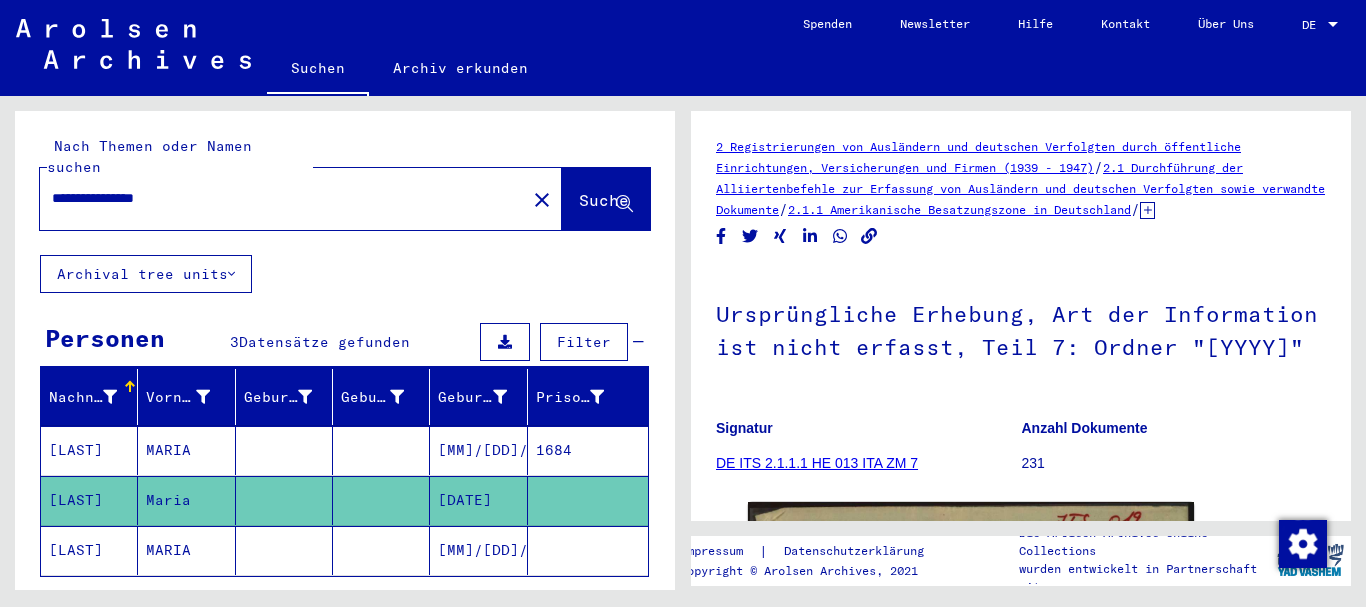scroll, scrollTop: 324, scrollLeft: 0, axis: vertical 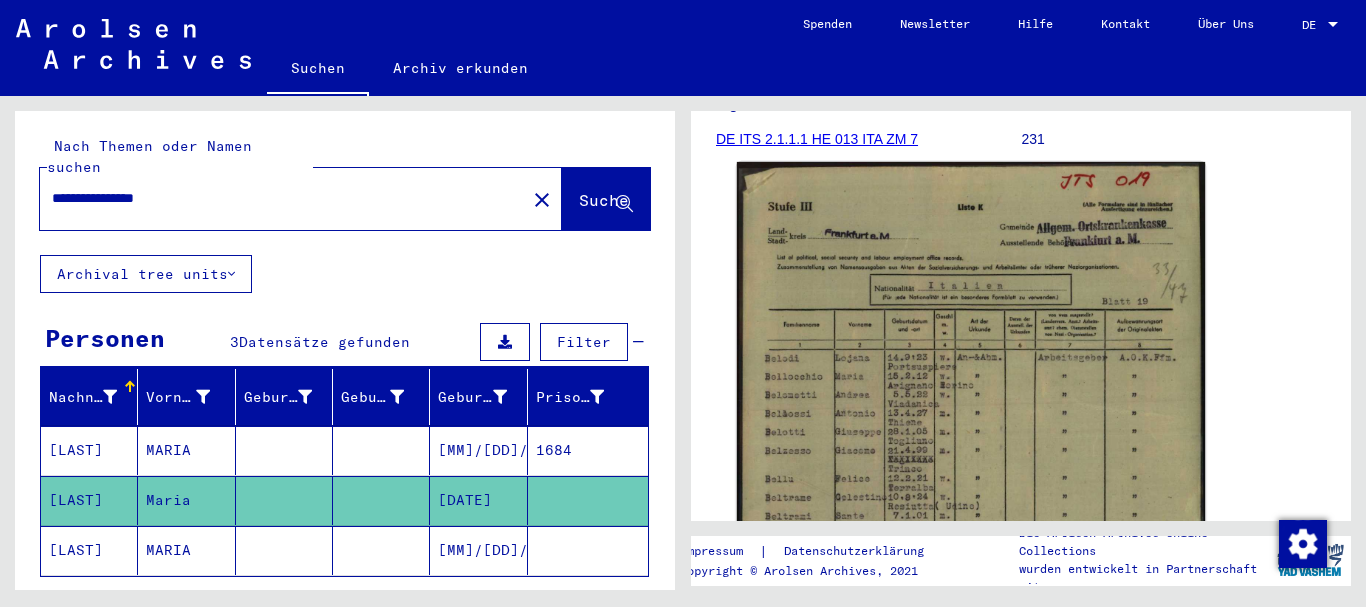 click 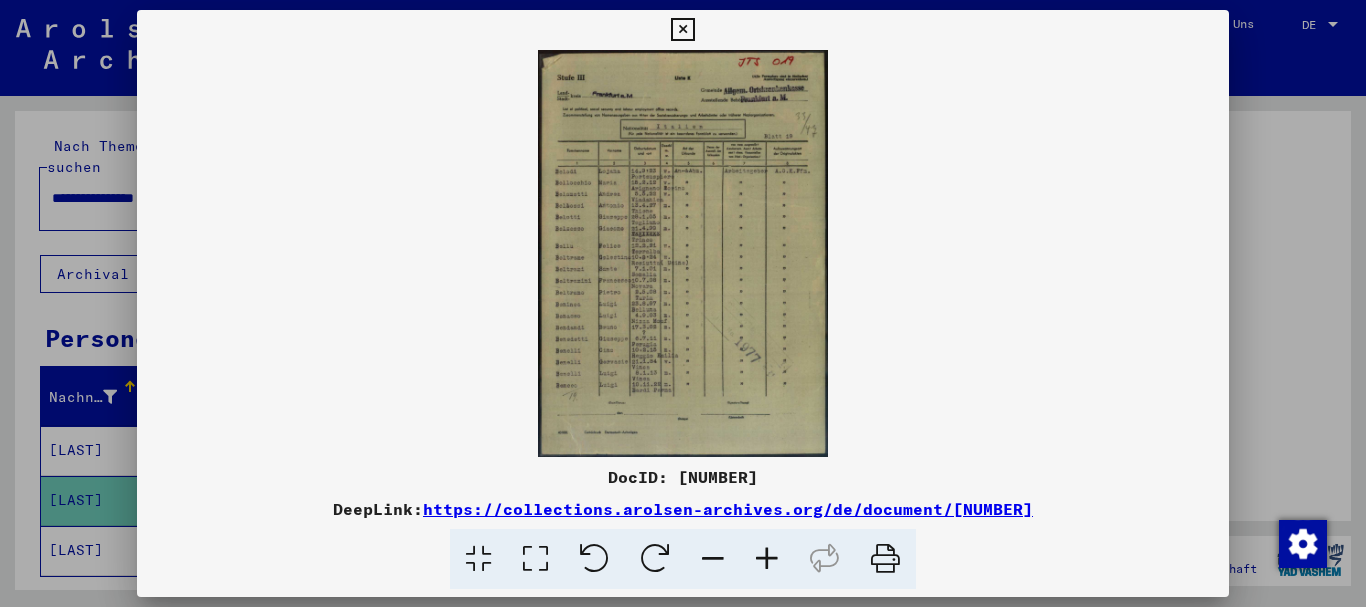 click at bounding box center (767, 559) 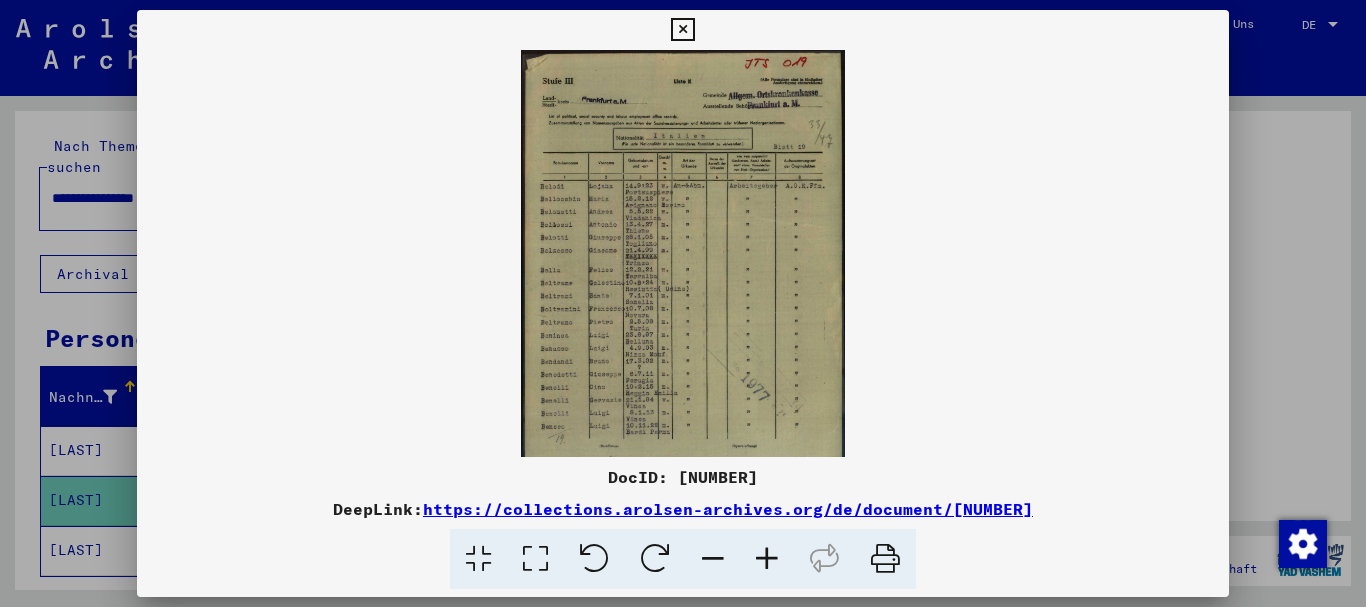 click at bounding box center [767, 559] 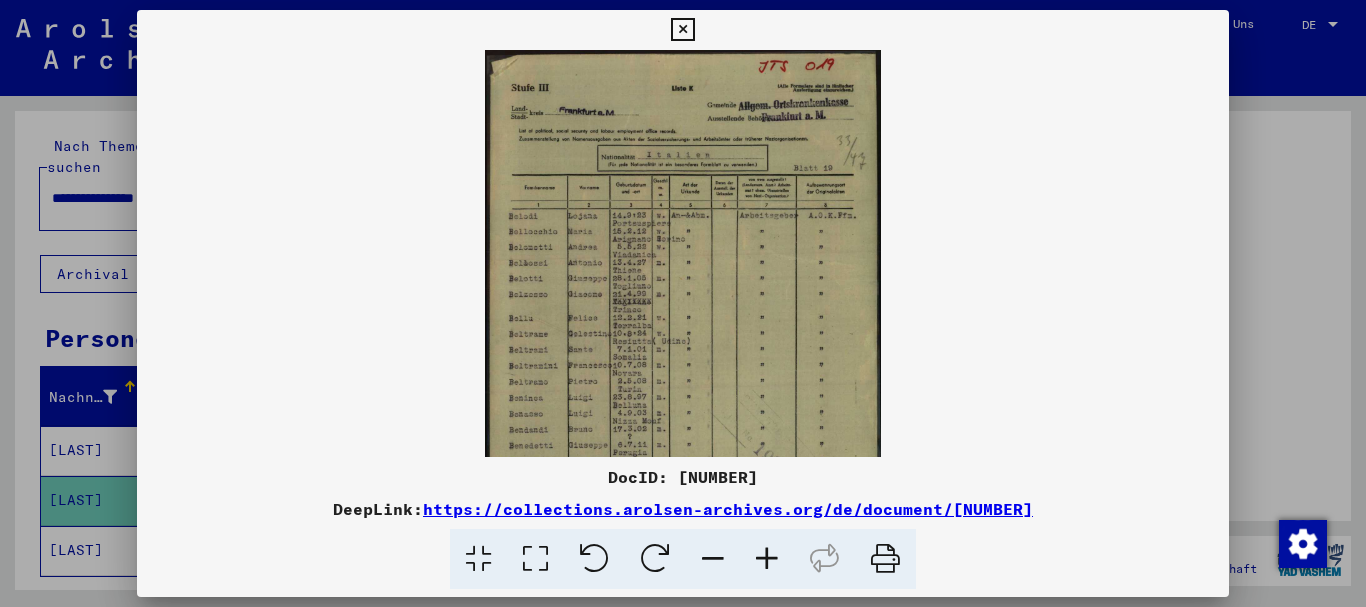 click at bounding box center [767, 559] 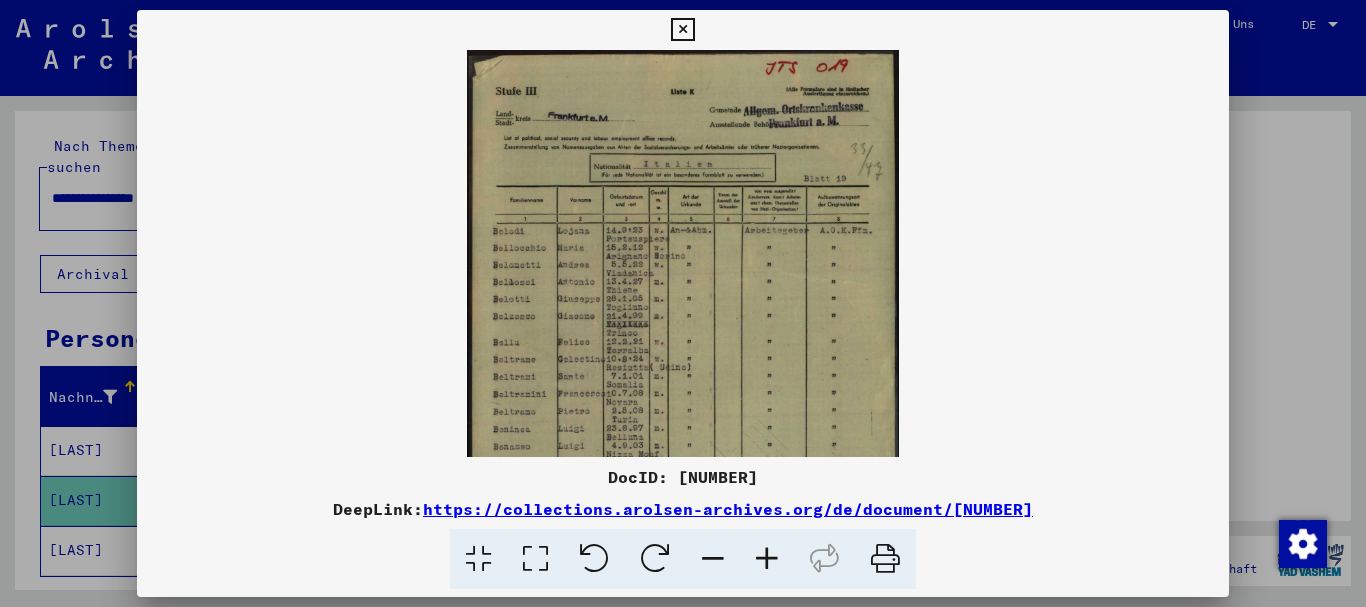 click at bounding box center [767, 559] 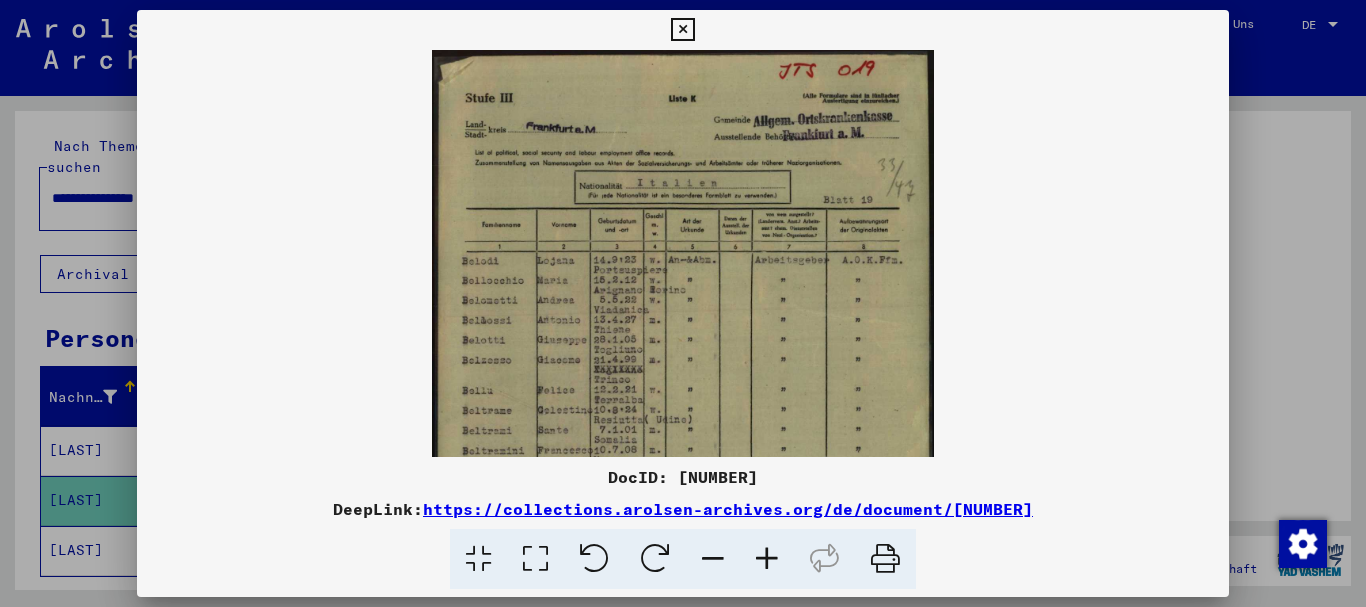 click at bounding box center [767, 559] 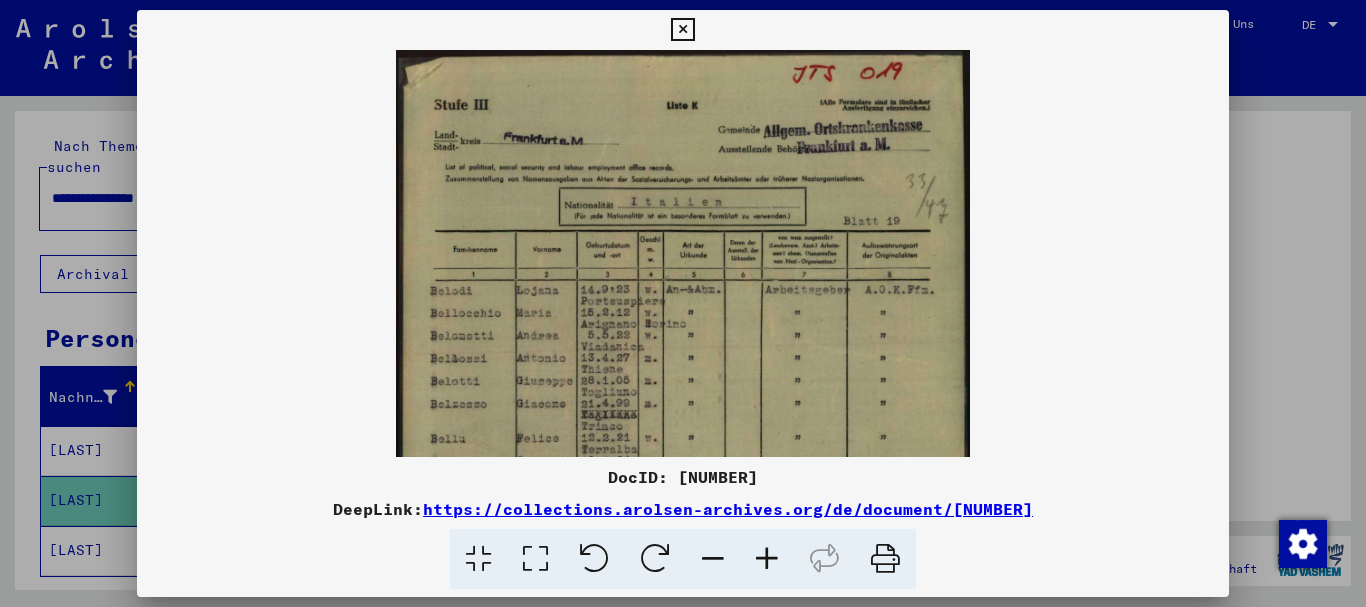 click at bounding box center [767, 559] 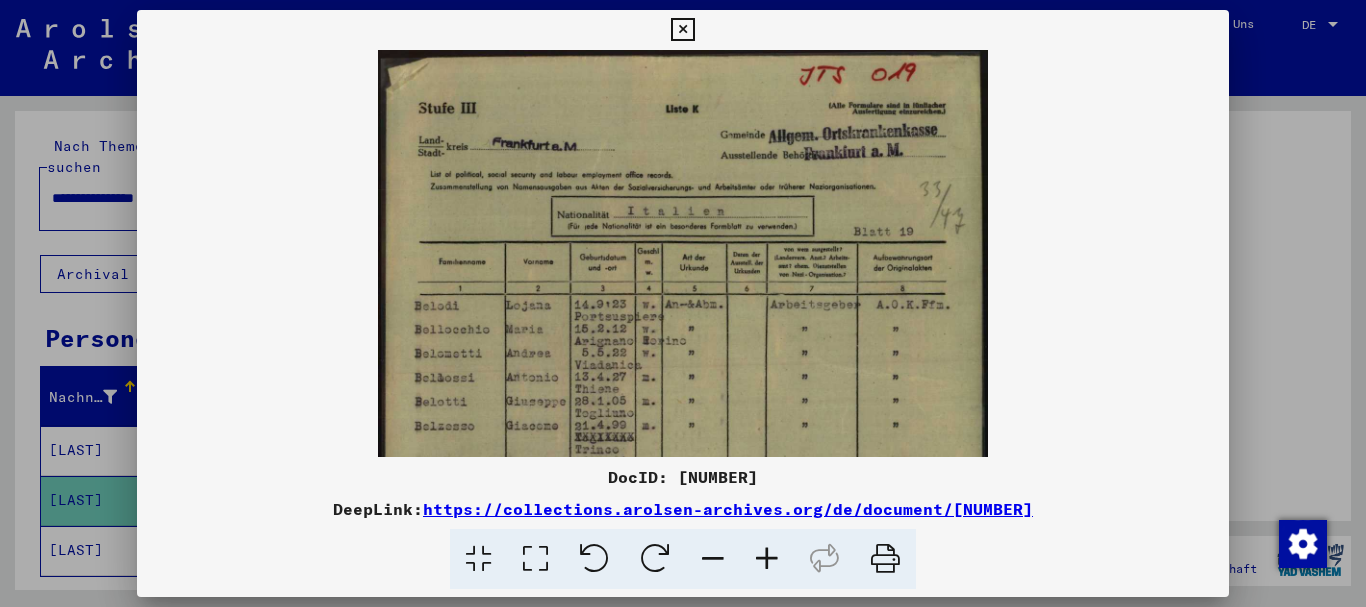 click at bounding box center (767, 559) 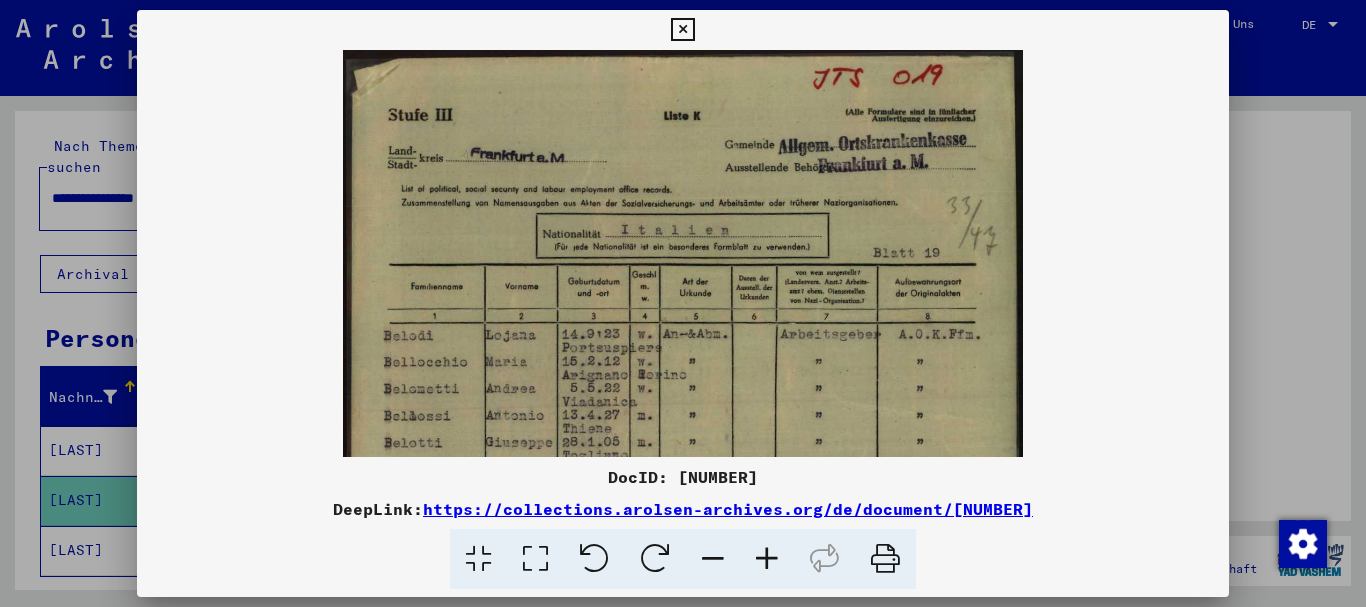 click at bounding box center (767, 559) 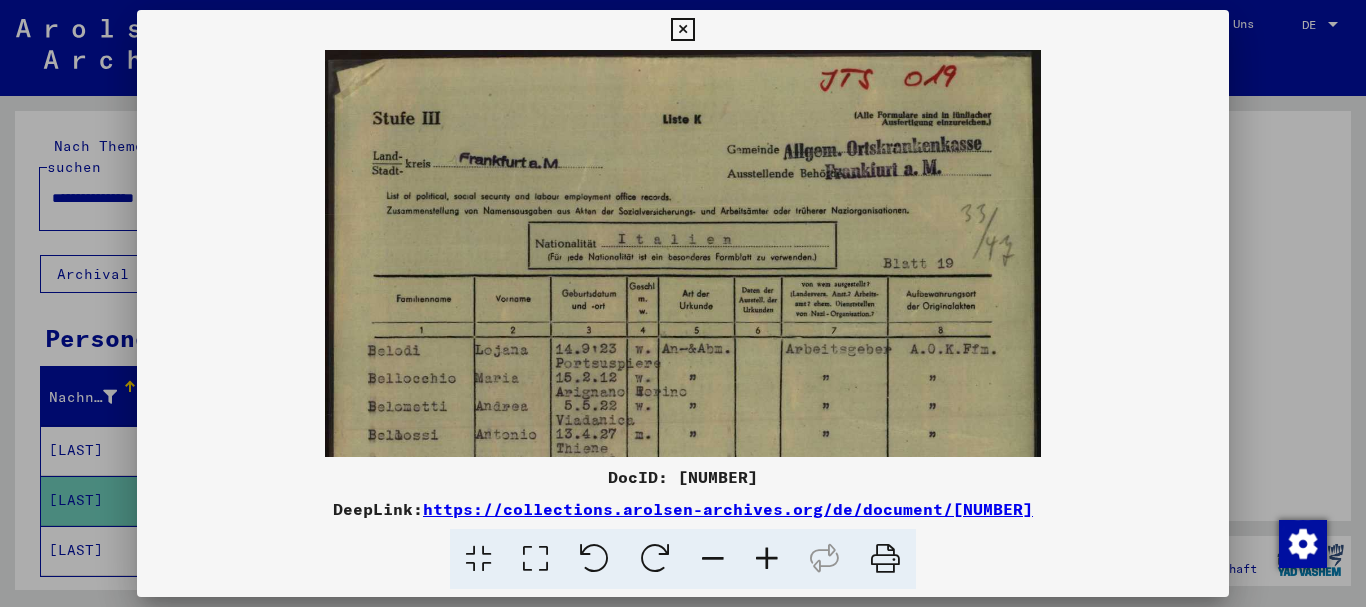 click at bounding box center [767, 559] 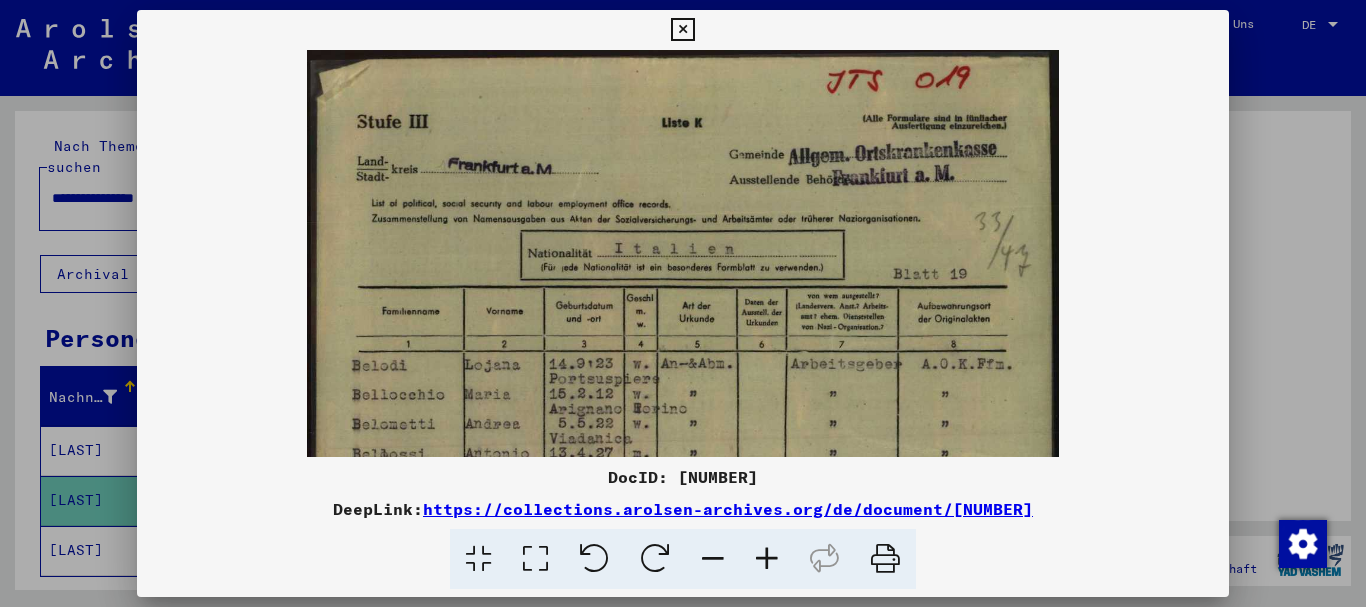 scroll, scrollTop: 194, scrollLeft: 0, axis: vertical 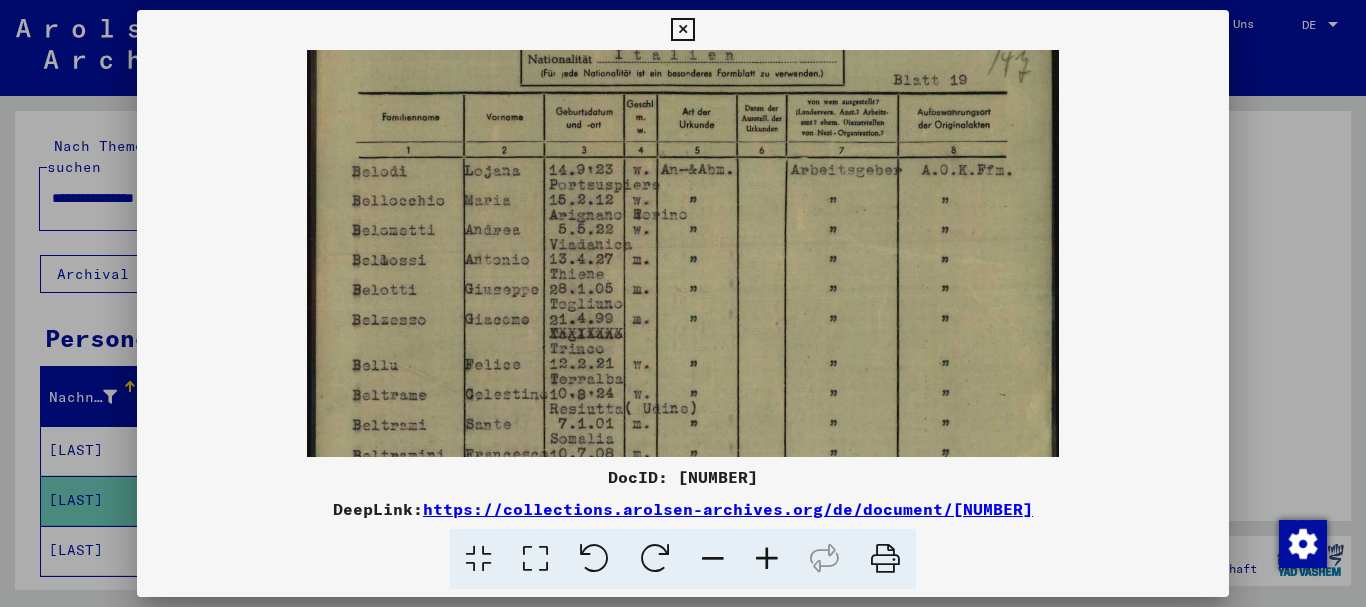 drag, startPoint x: 702, startPoint y: 396, endPoint x: 690, endPoint y: 202, distance: 194.37077 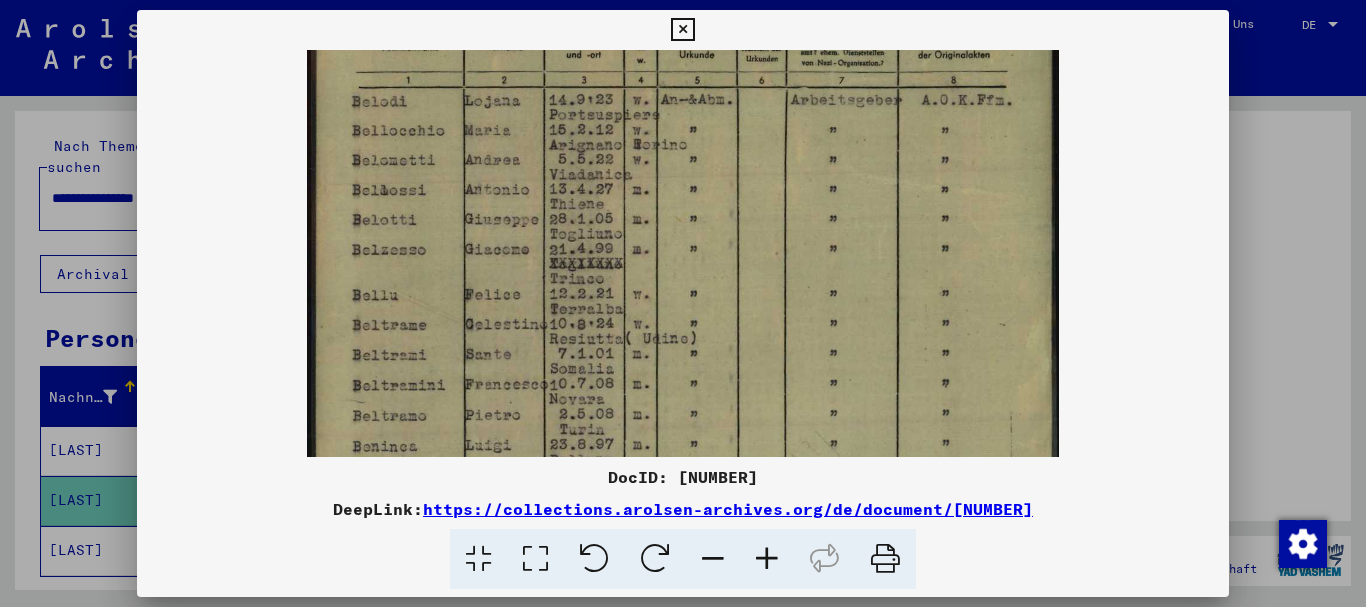 scroll, scrollTop: 285, scrollLeft: 0, axis: vertical 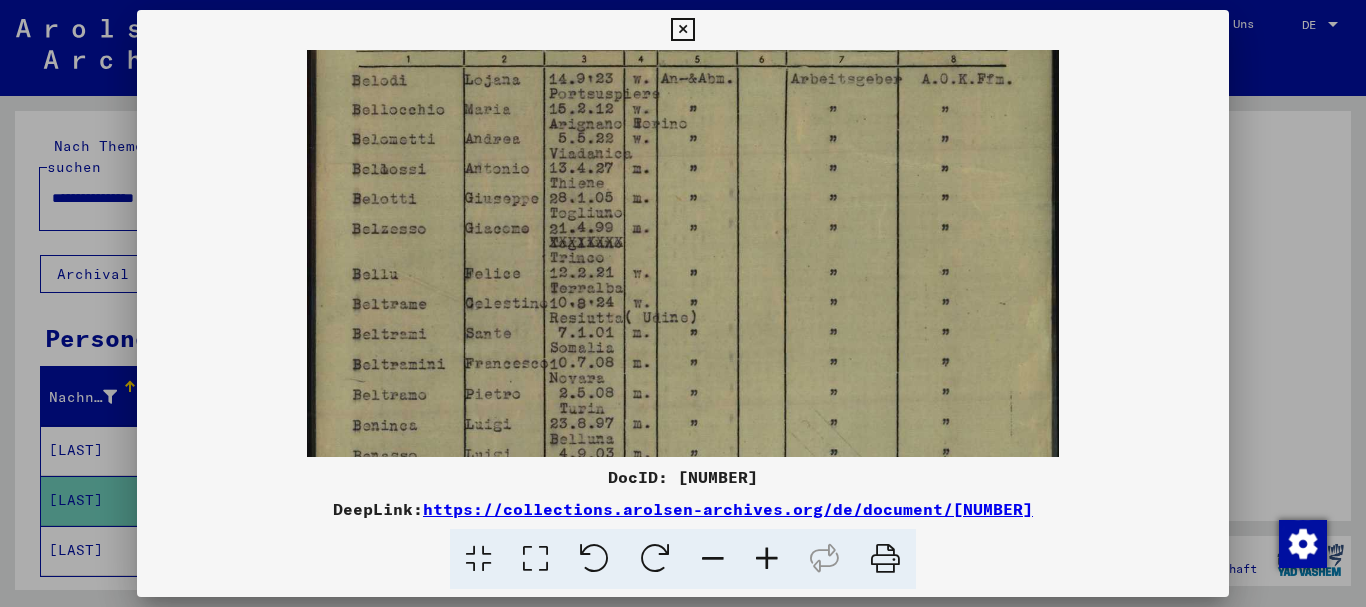 drag, startPoint x: 627, startPoint y: 368, endPoint x: 608, endPoint y: 277, distance: 92.96236 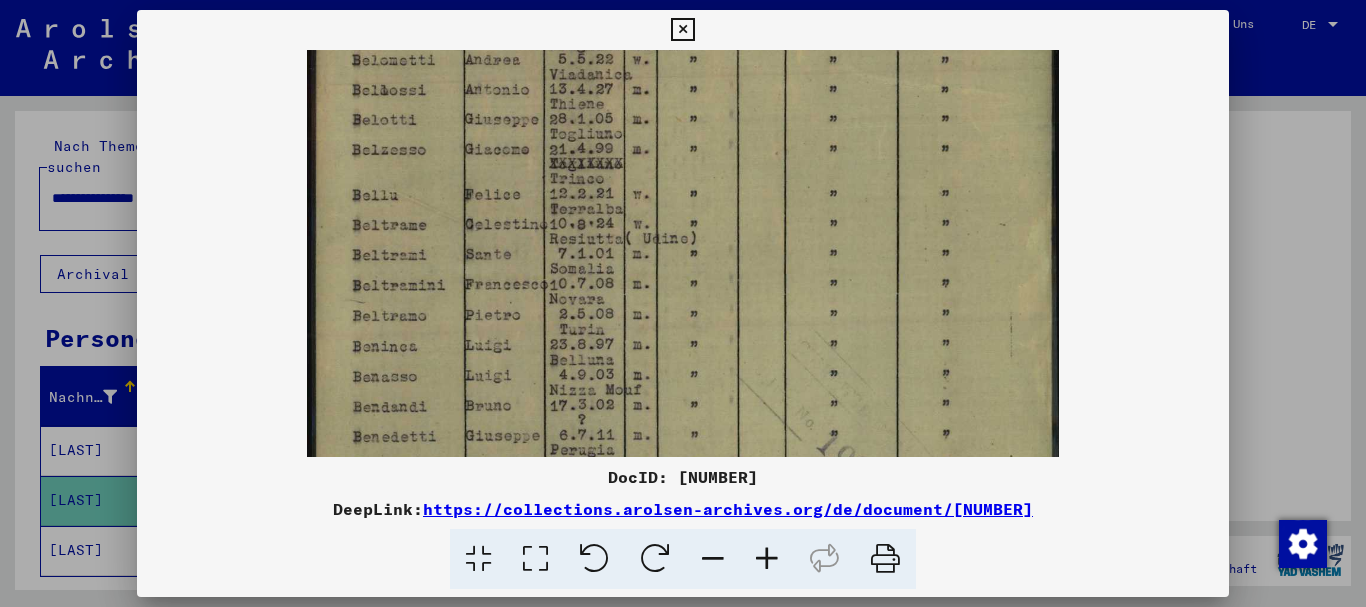 drag, startPoint x: 563, startPoint y: 341, endPoint x: 546, endPoint y: 278, distance: 65.25335 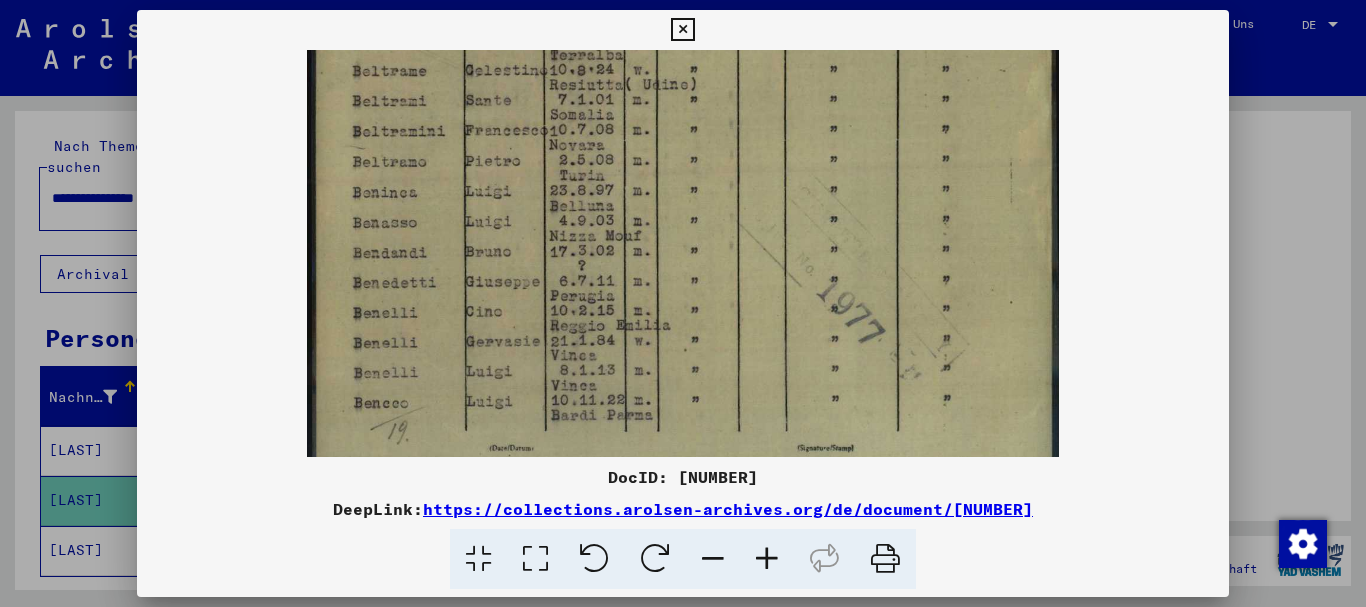 drag, startPoint x: 605, startPoint y: 348, endPoint x: 568, endPoint y: 198, distance: 154.49596 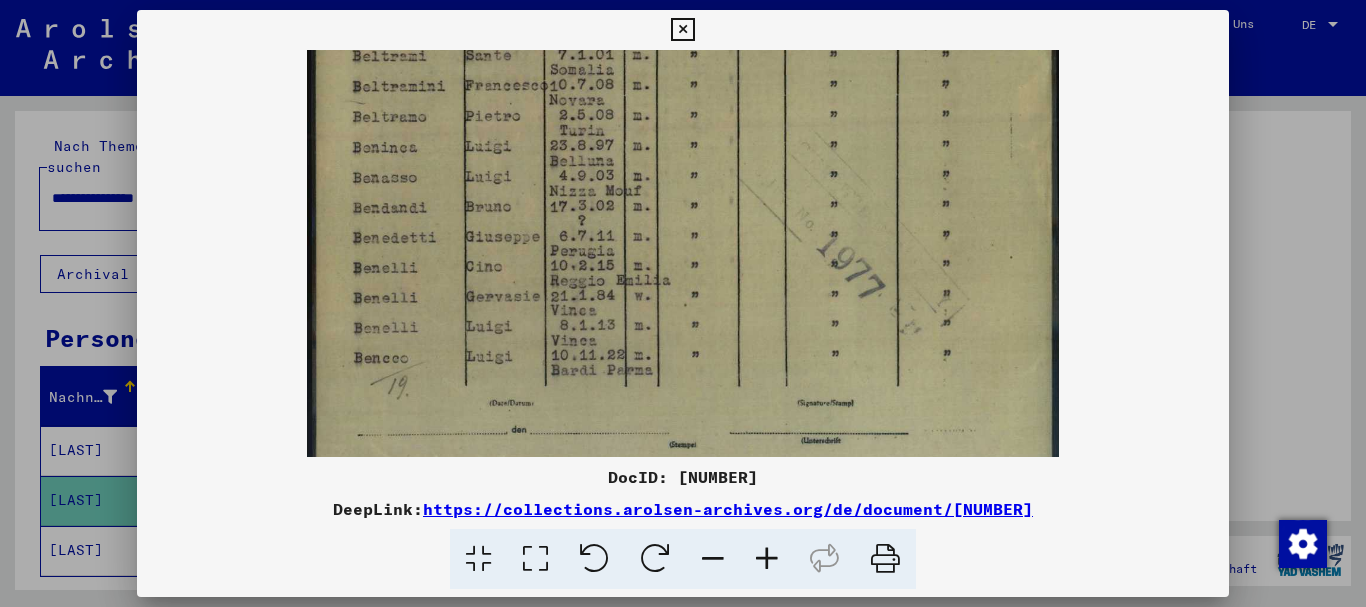 drag, startPoint x: 579, startPoint y: 308, endPoint x: 565, endPoint y: 309, distance: 14.035668 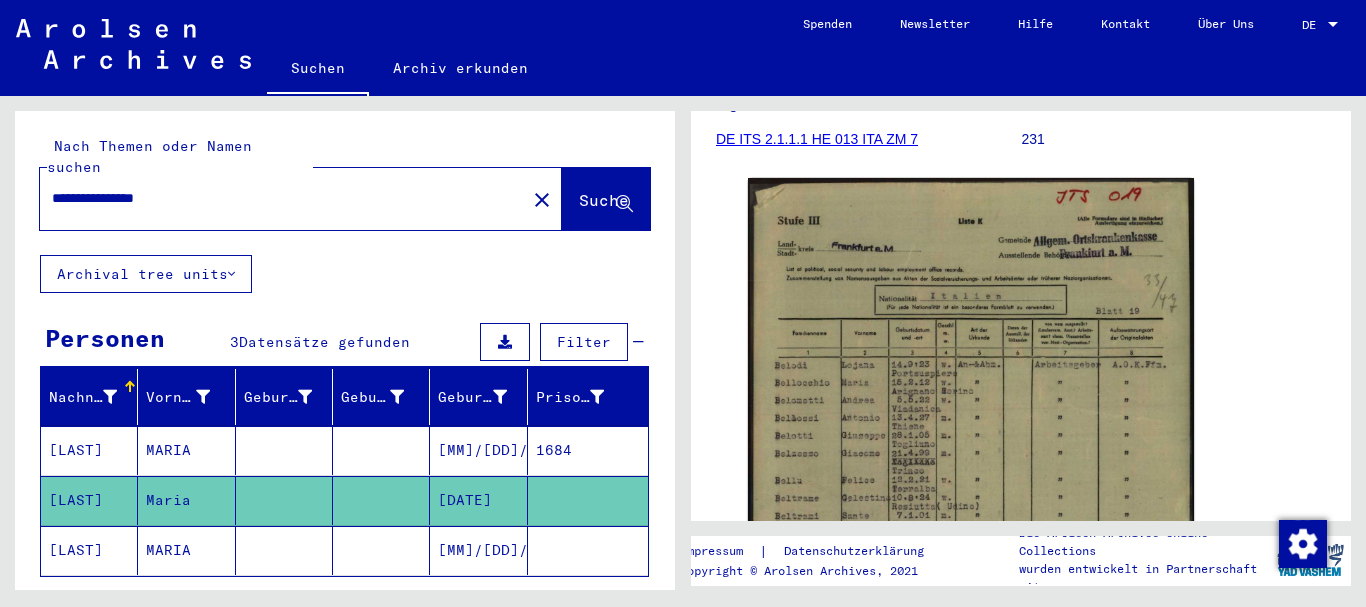 click on "MARIA" at bounding box center [186, 500] 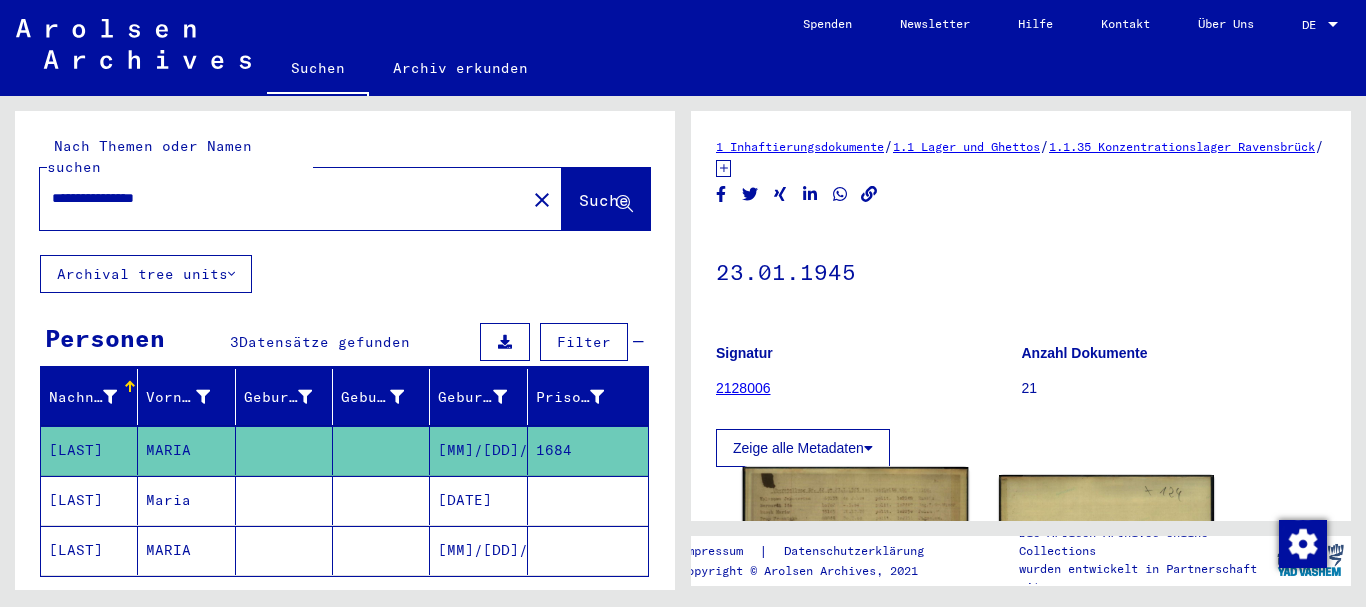 scroll, scrollTop: 324, scrollLeft: 0, axis: vertical 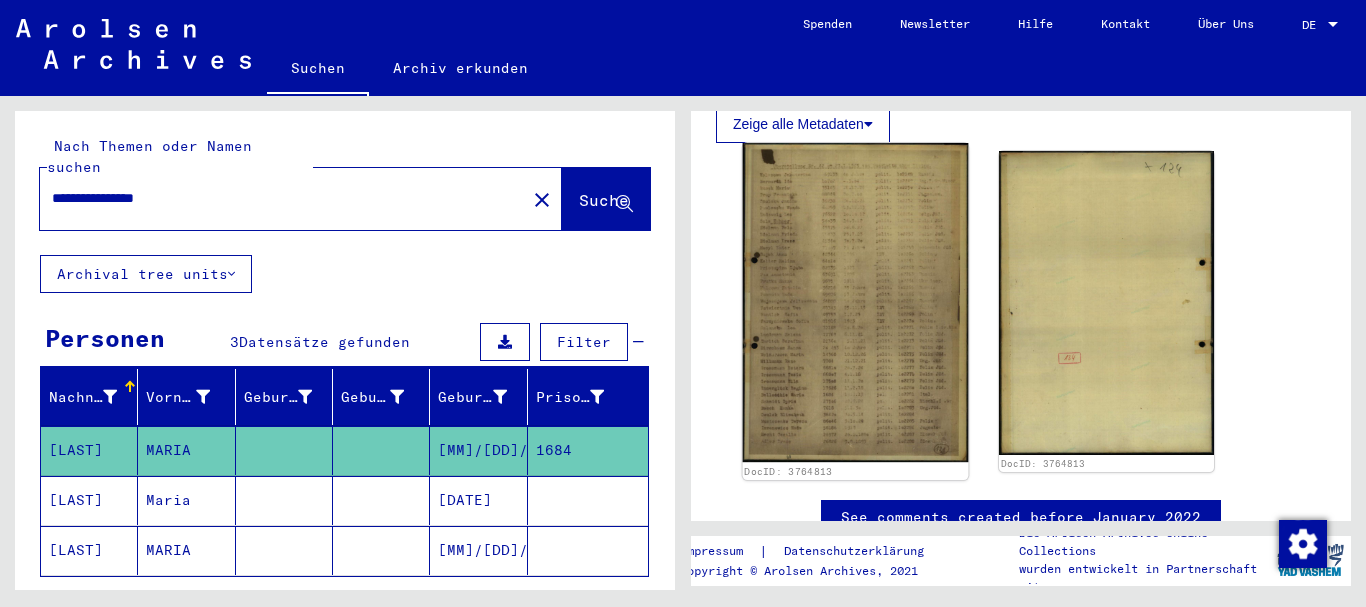 click 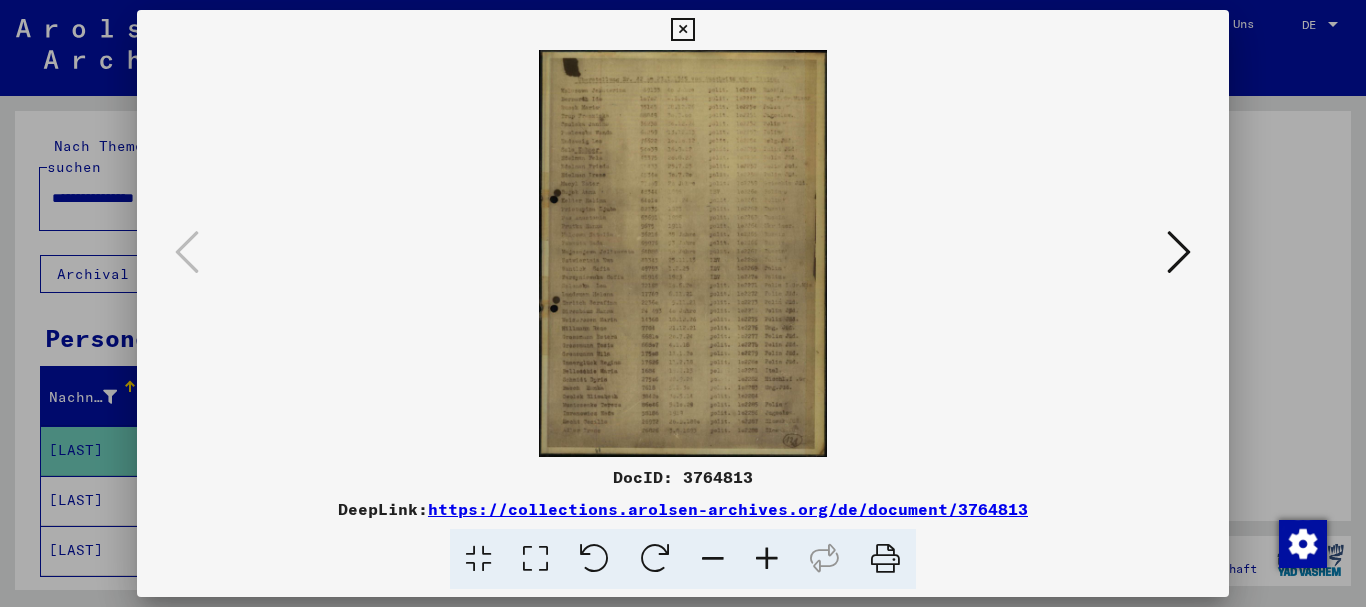 click at bounding box center (767, 559) 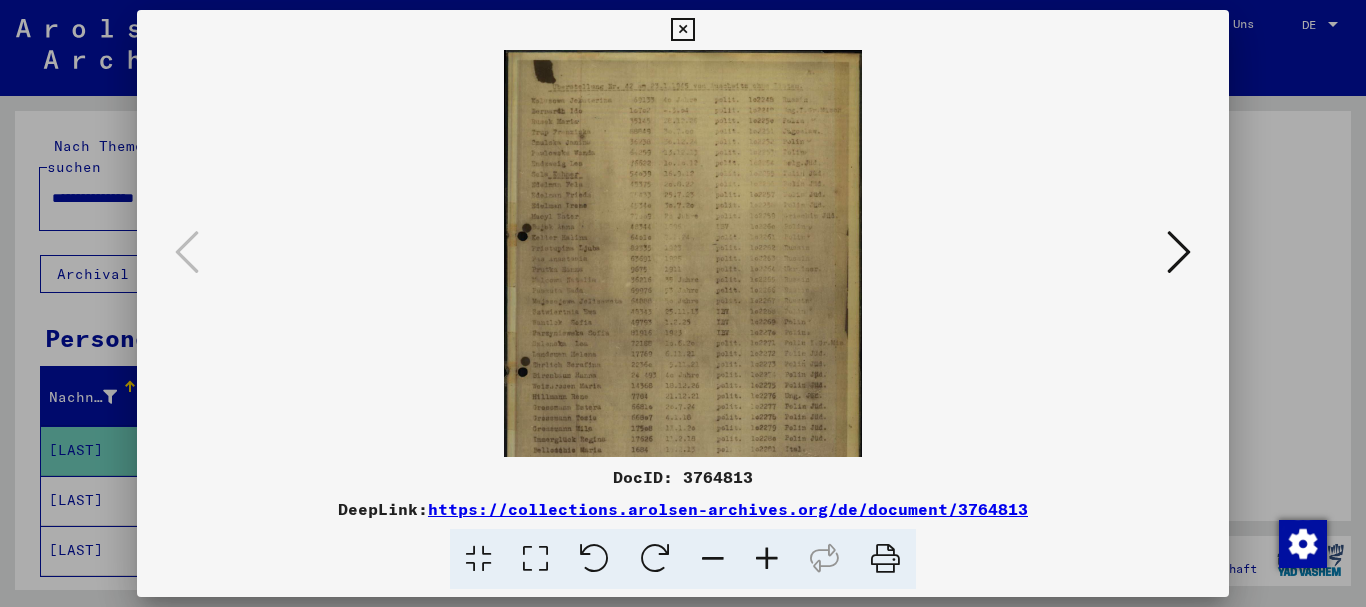 click at bounding box center [767, 559] 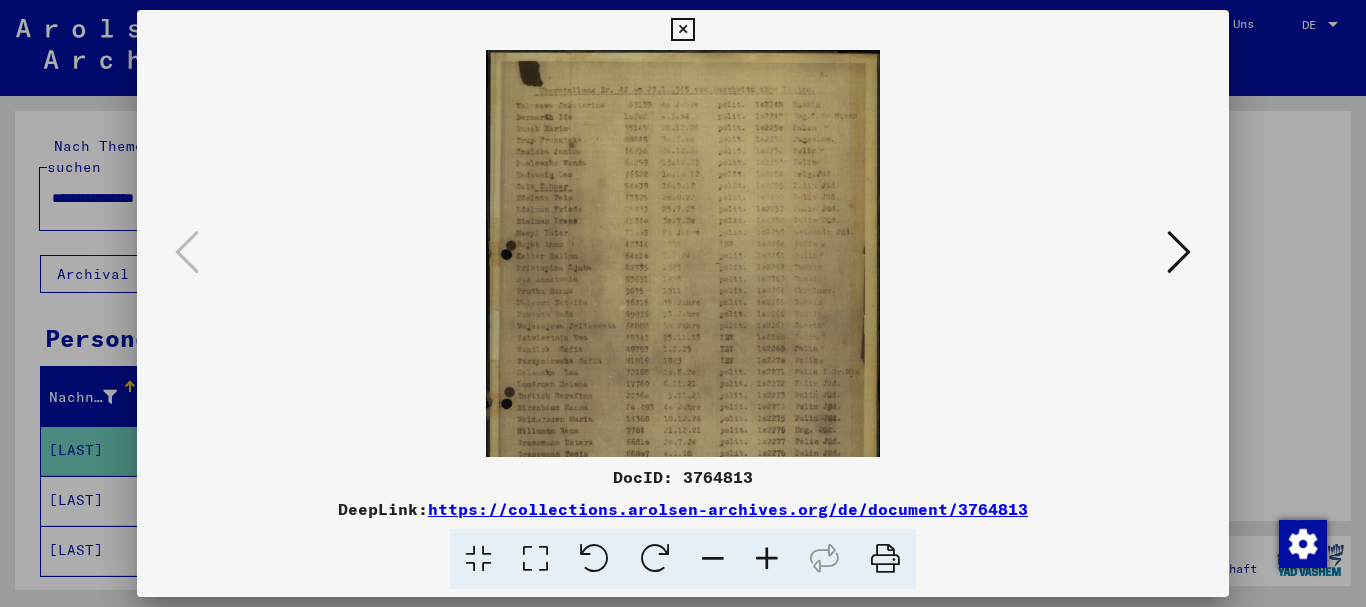 click at bounding box center [767, 559] 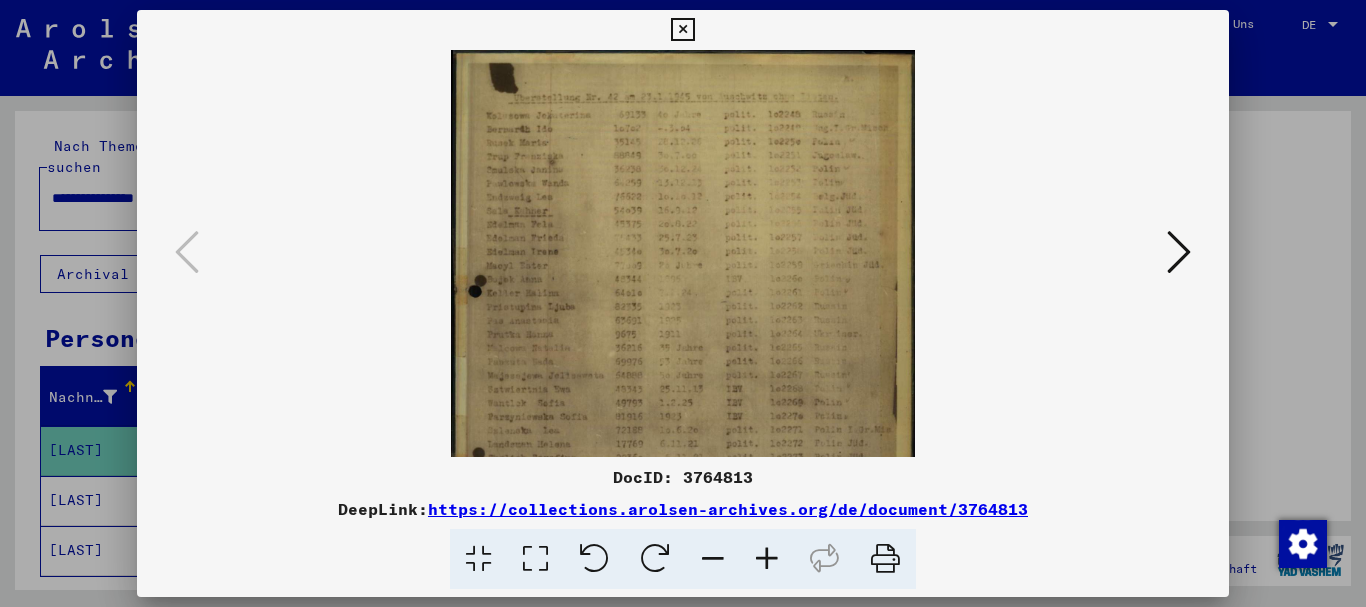 click at bounding box center (767, 559) 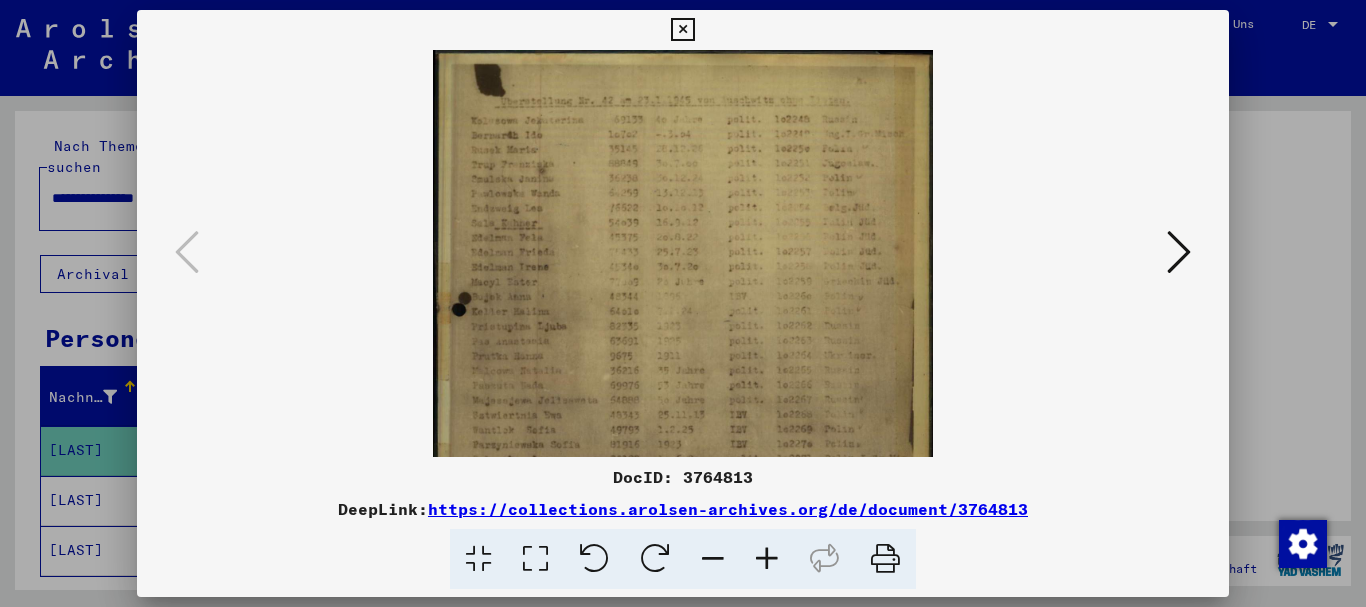 click at bounding box center (767, 559) 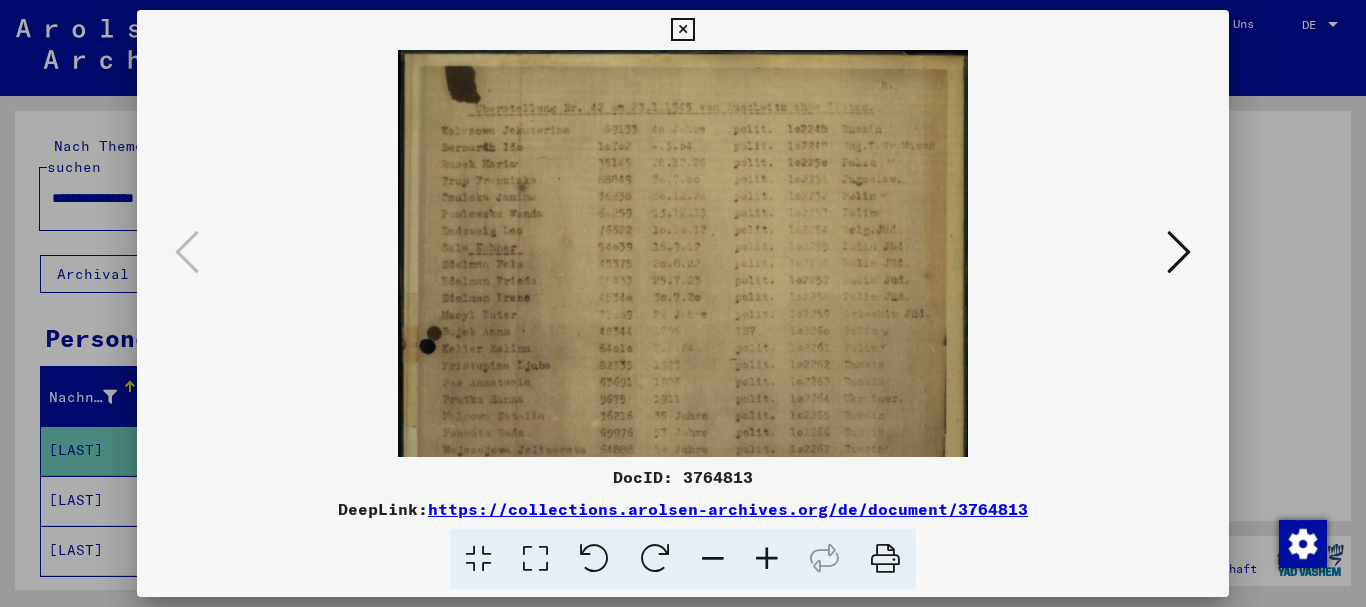 click at bounding box center (767, 559) 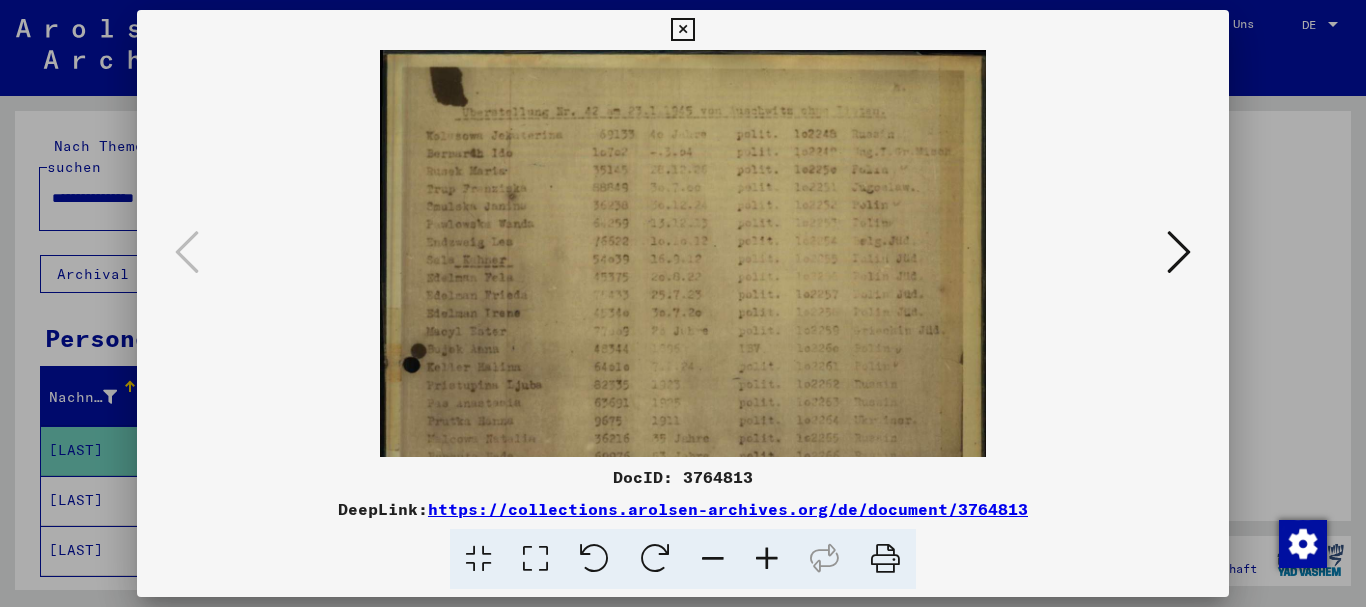 click at bounding box center [767, 559] 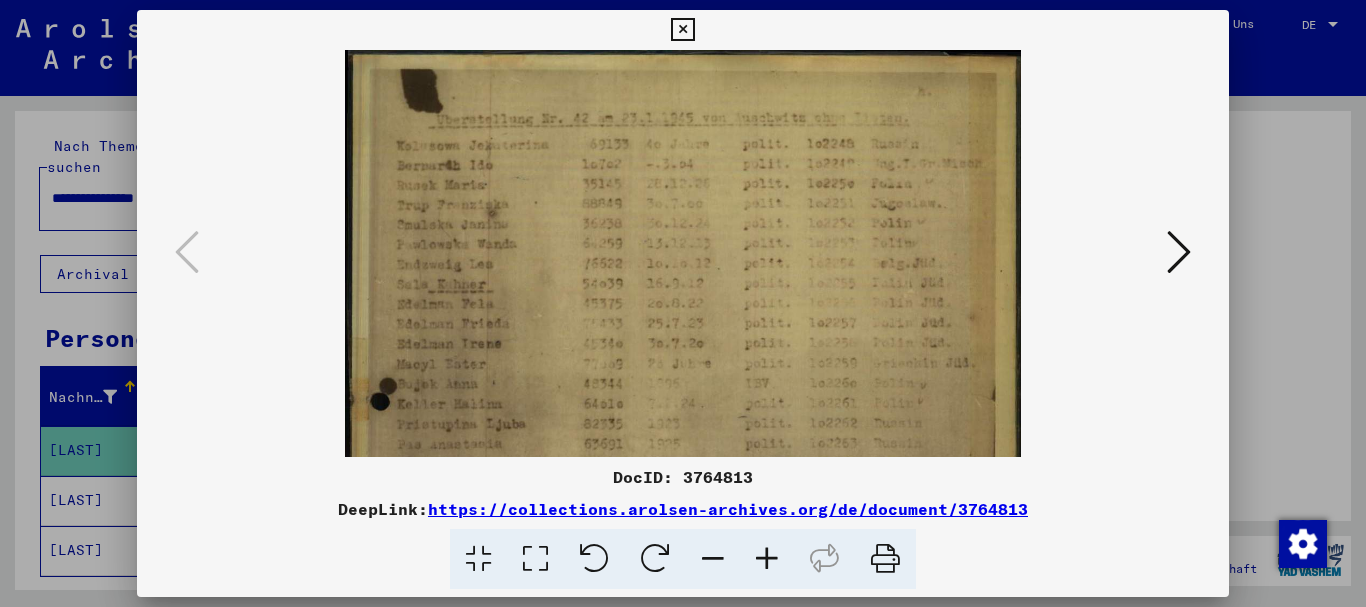 click at bounding box center (767, 559) 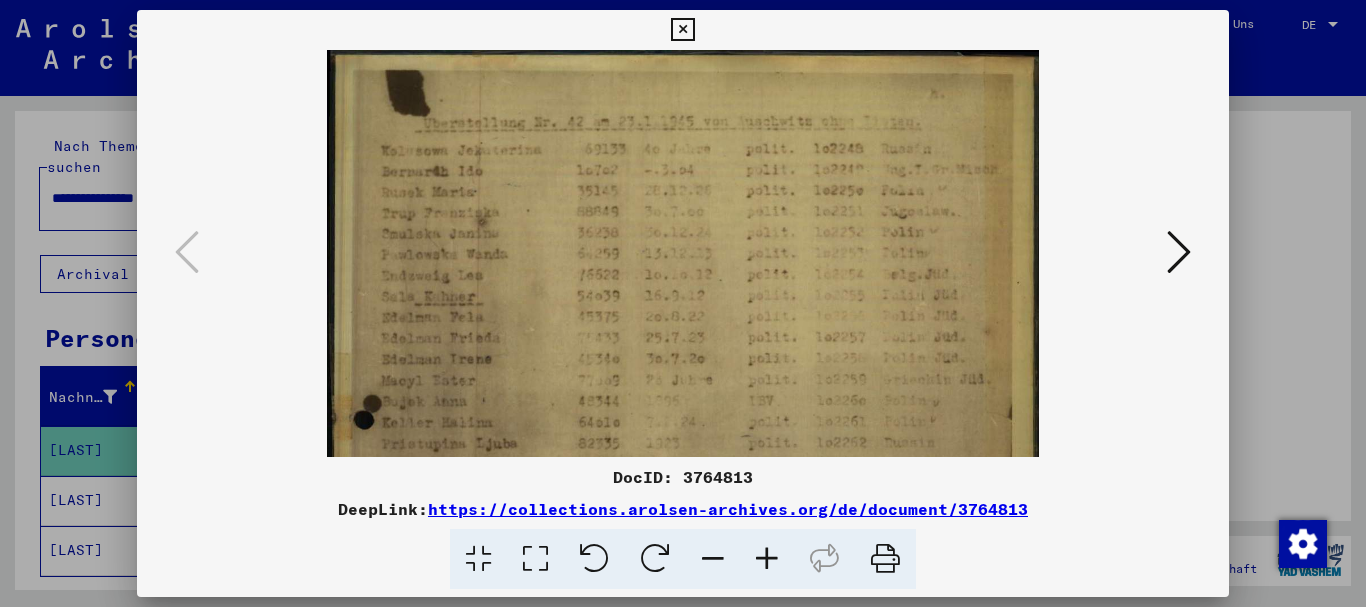 click at bounding box center (767, 559) 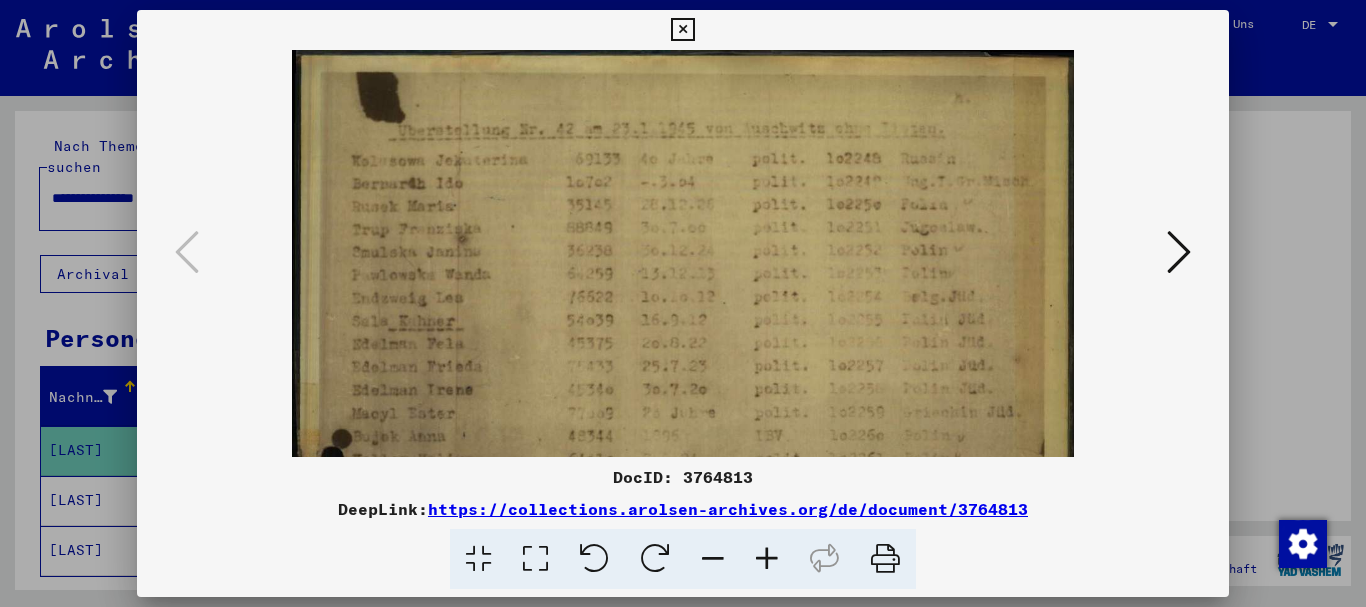 click at bounding box center (767, 559) 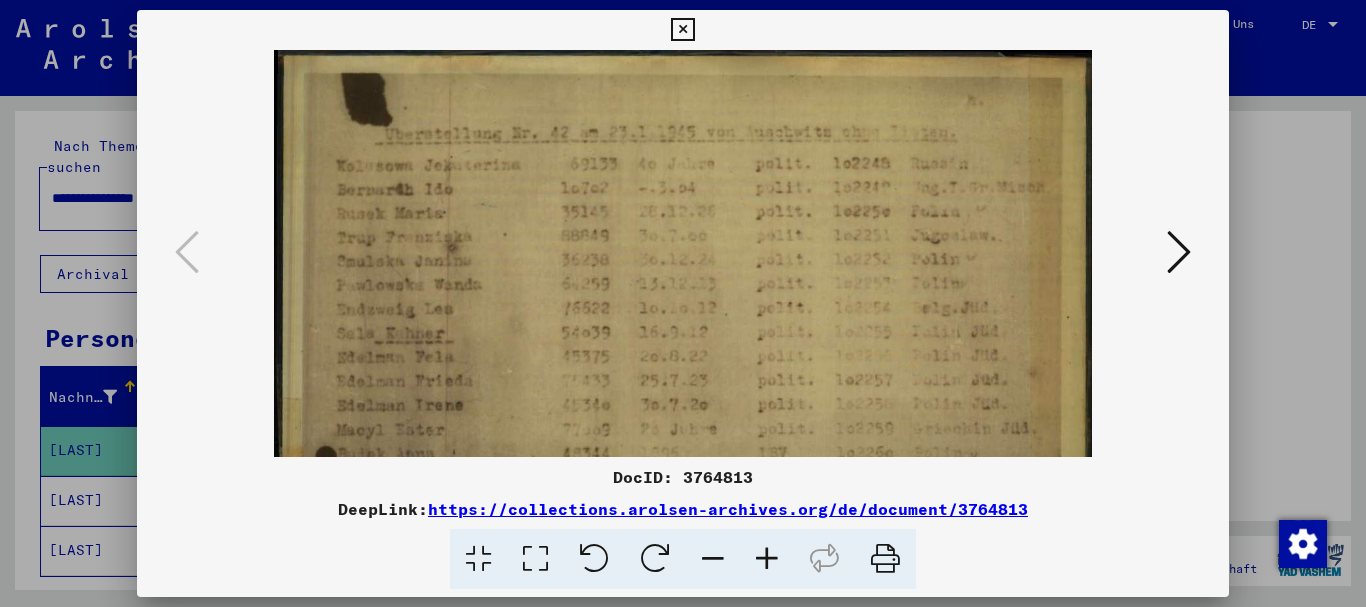 click at bounding box center (767, 559) 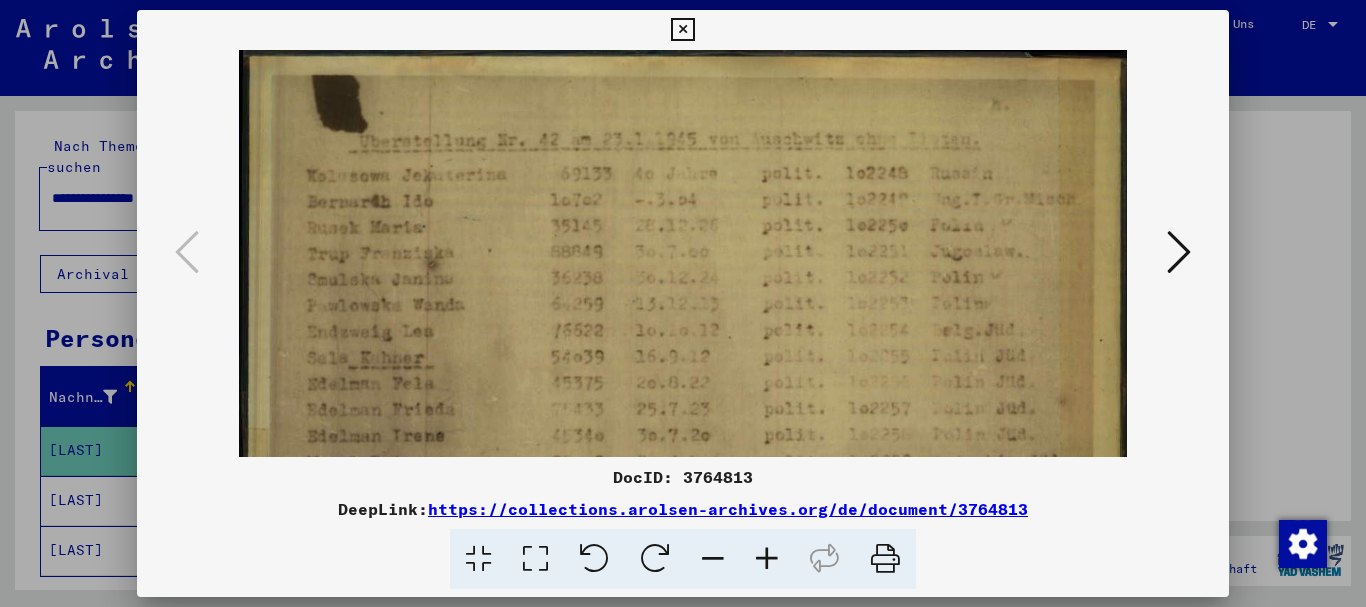 click at bounding box center (767, 559) 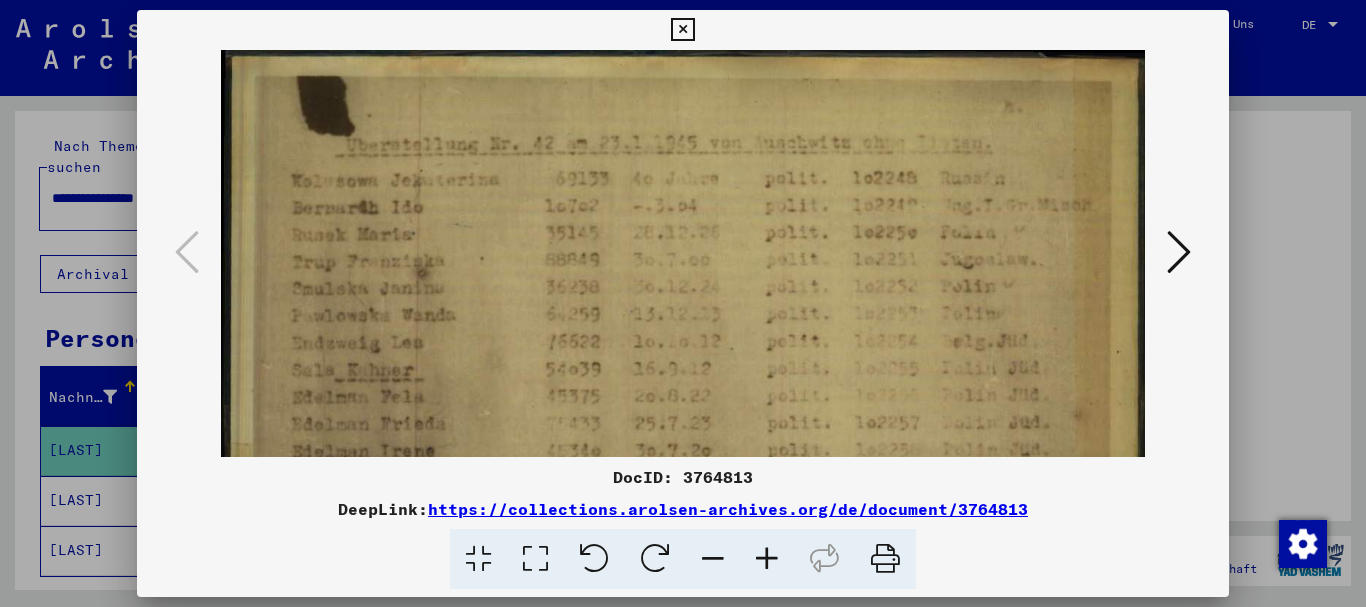 click at bounding box center (767, 559) 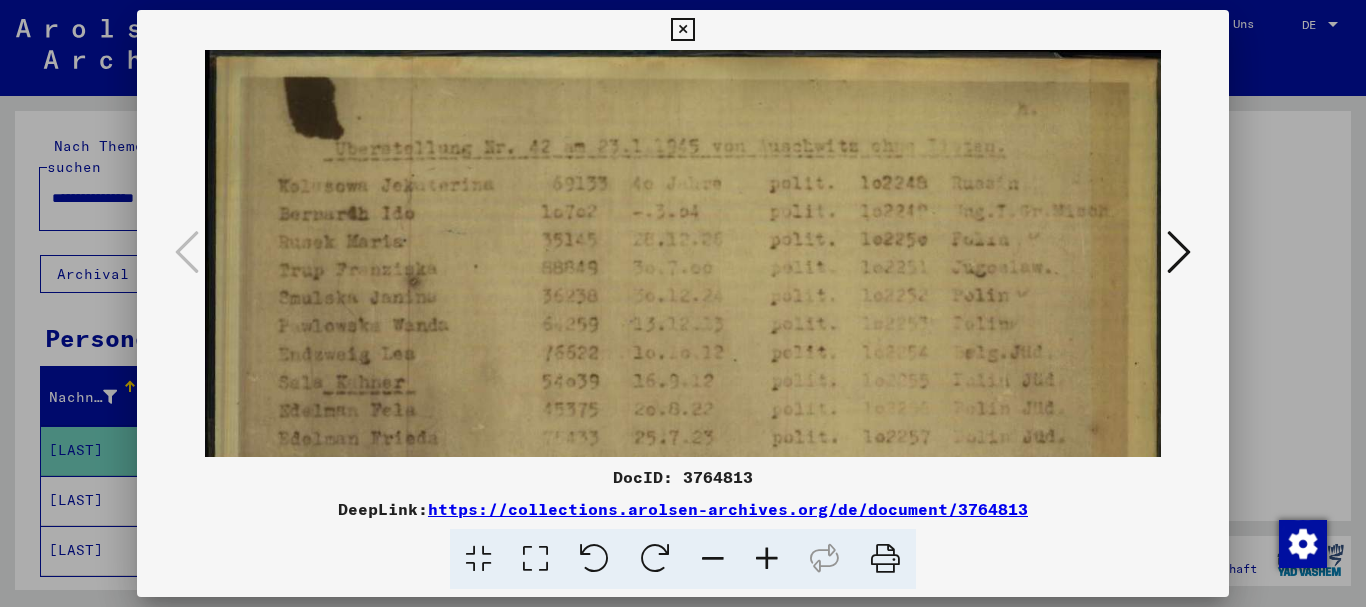 click at bounding box center [767, 559] 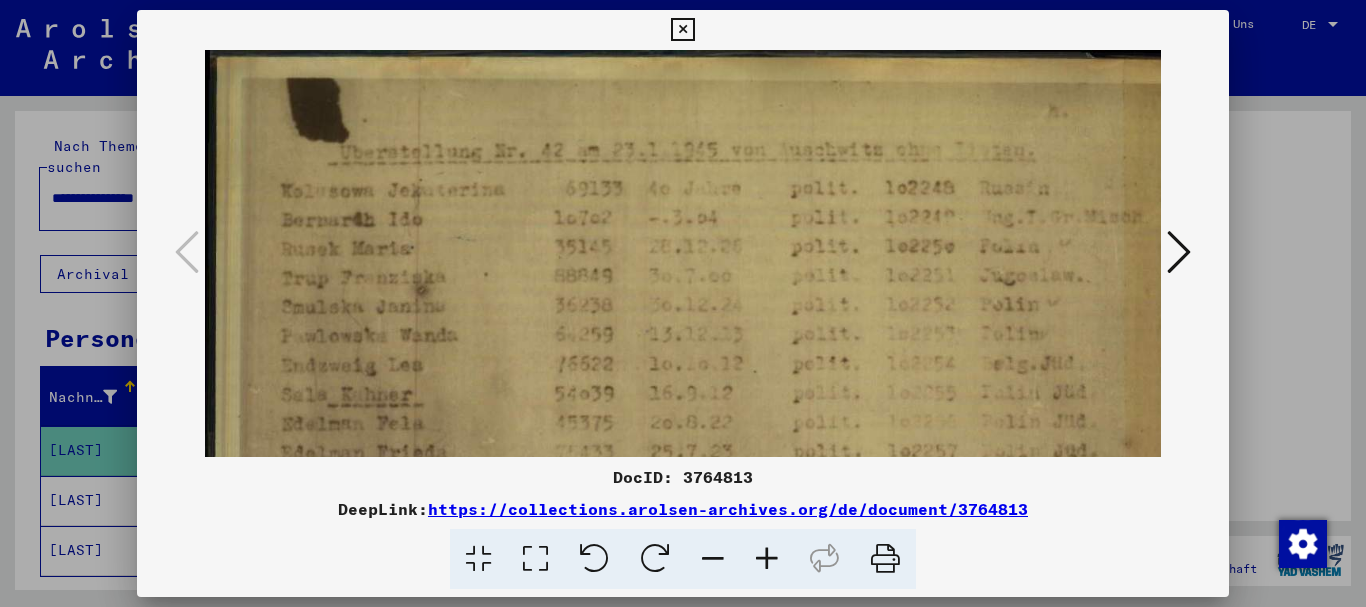 click at bounding box center (767, 559) 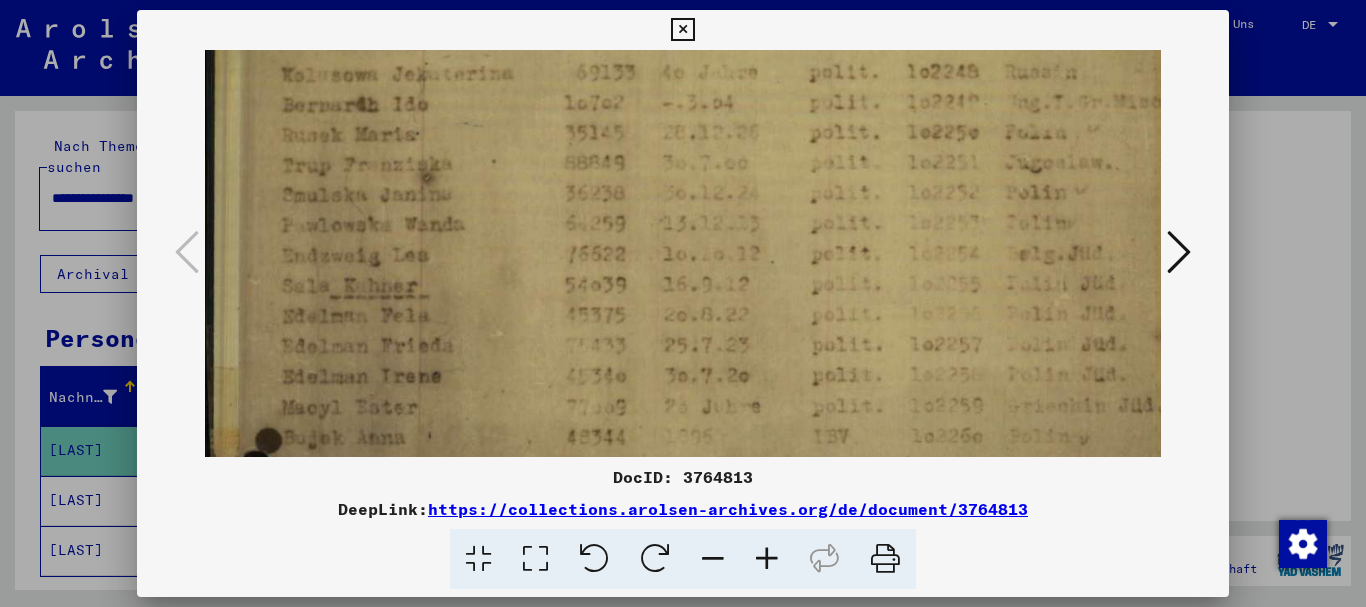 scroll, scrollTop: 0, scrollLeft: 3, axis: horizontal 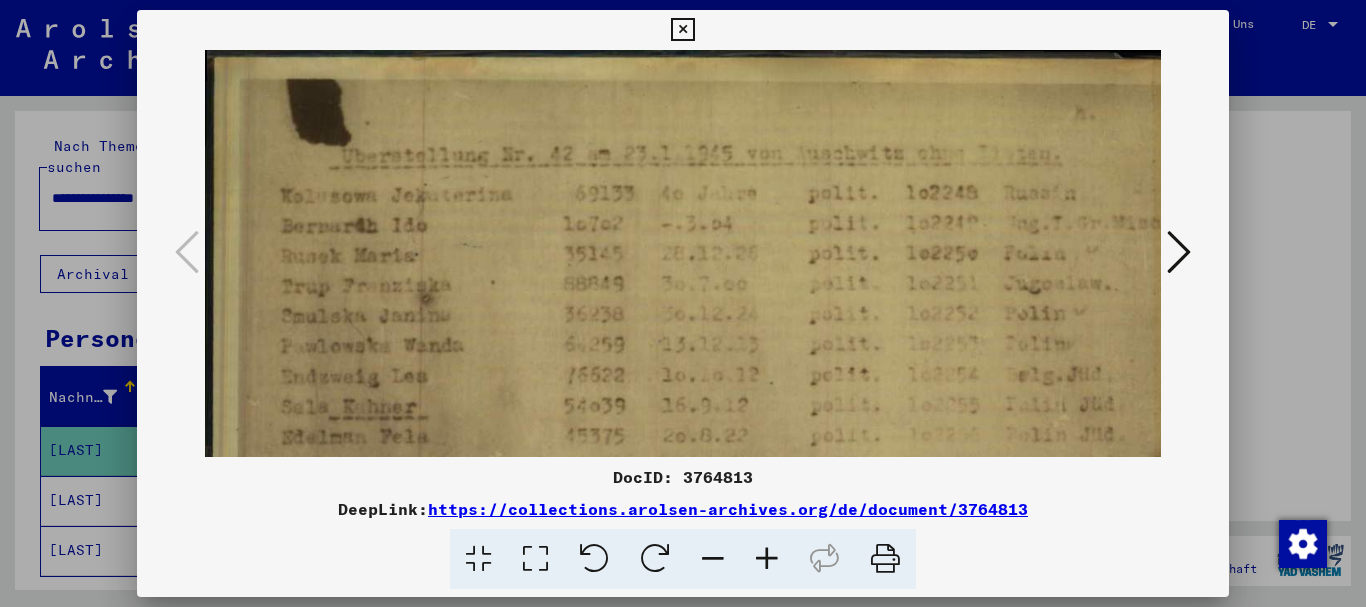 drag, startPoint x: 905, startPoint y: 403, endPoint x: 902, endPoint y: 437, distance: 34.132095 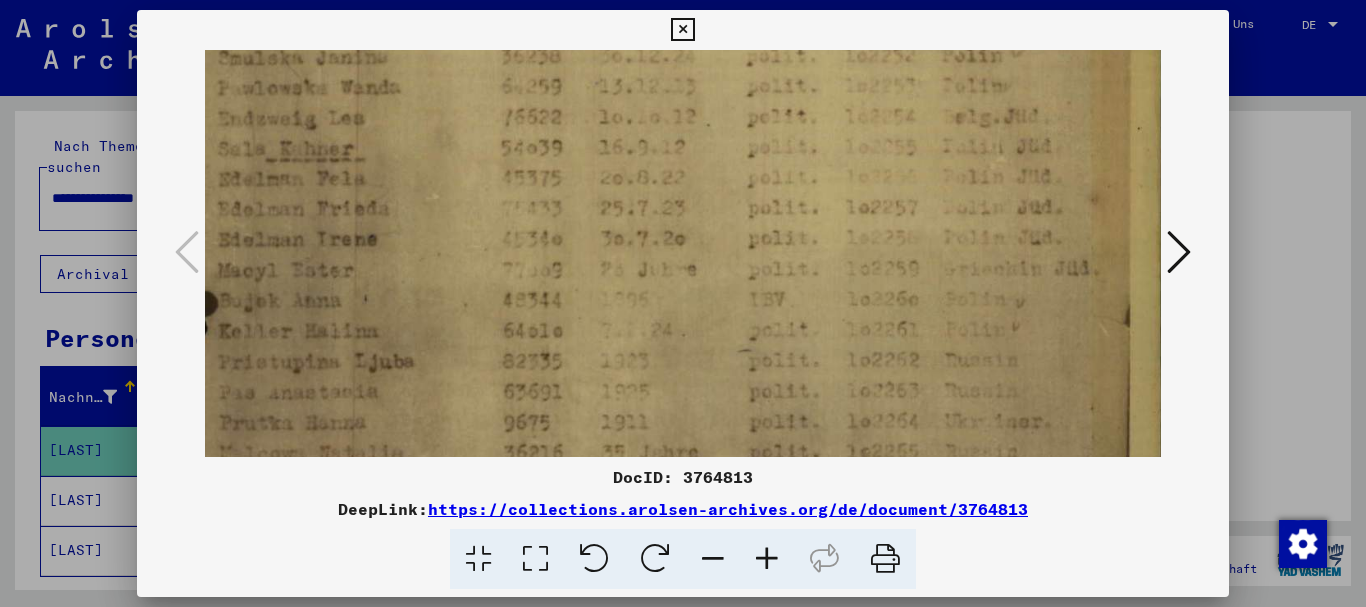 scroll, scrollTop: 291, scrollLeft: 66, axis: both 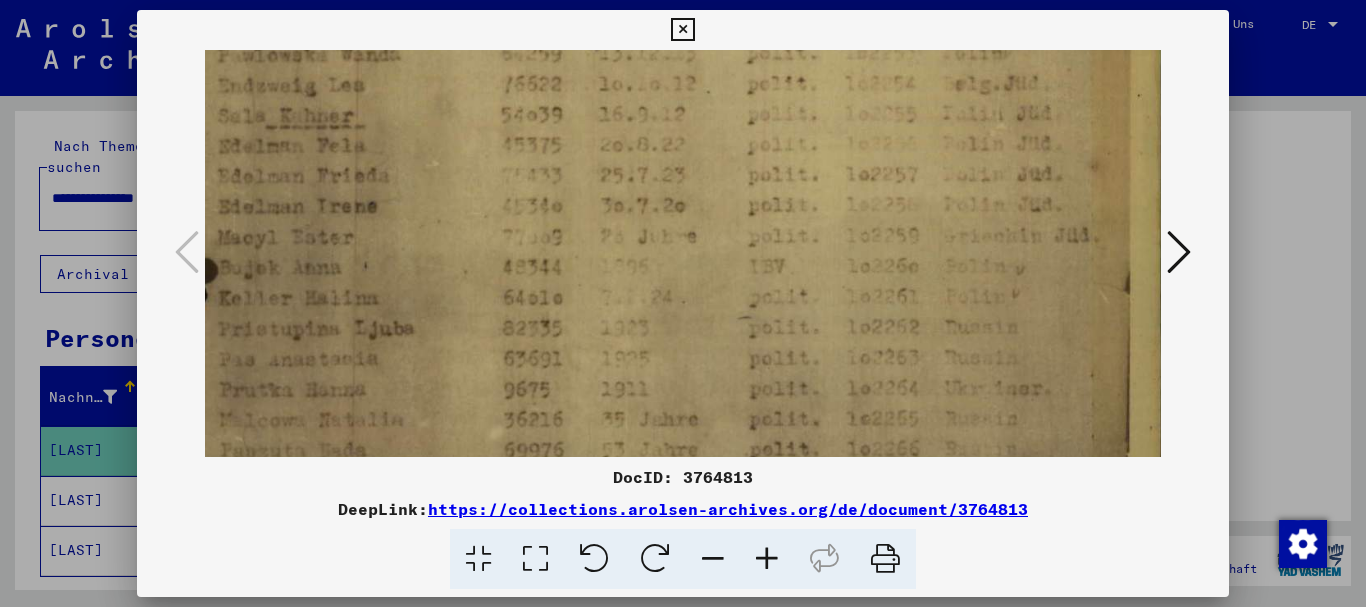 drag, startPoint x: 951, startPoint y: 389, endPoint x: 886, endPoint y: 104, distance: 292.31833 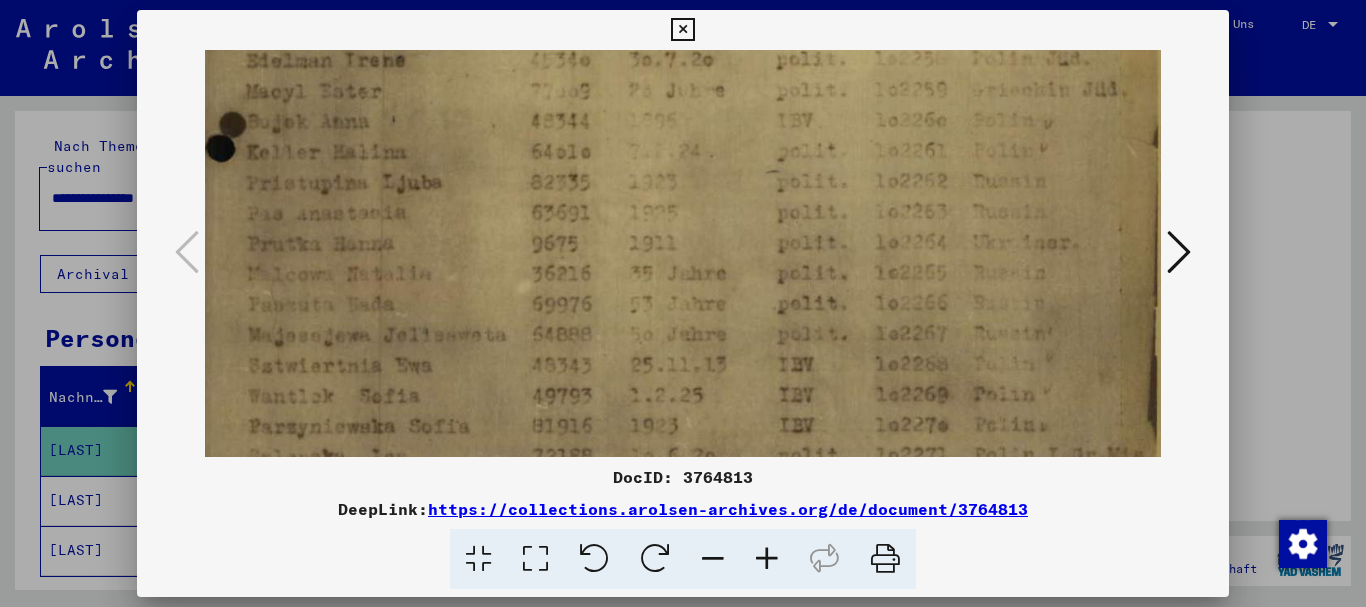 drag, startPoint x: 877, startPoint y: 356, endPoint x: 903, endPoint y: 218, distance: 140.42792 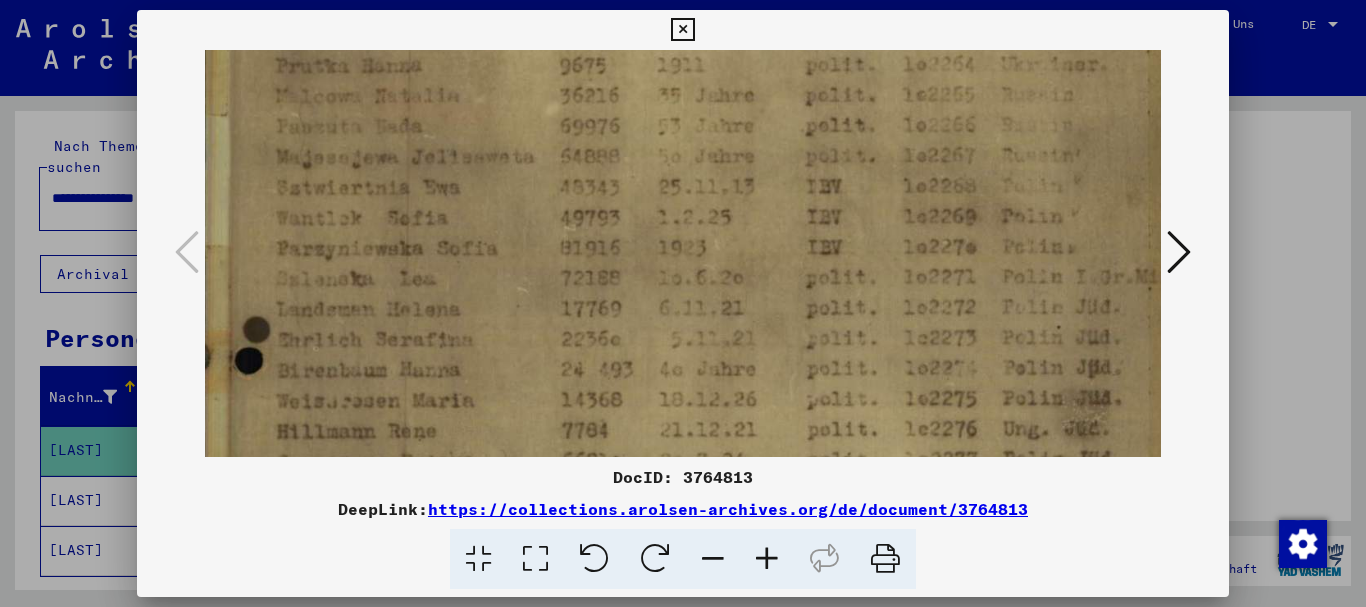 drag, startPoint x: 500, startPoint y: 323, endPoint x: 530, endPoint y: 149, distance: 176.56726 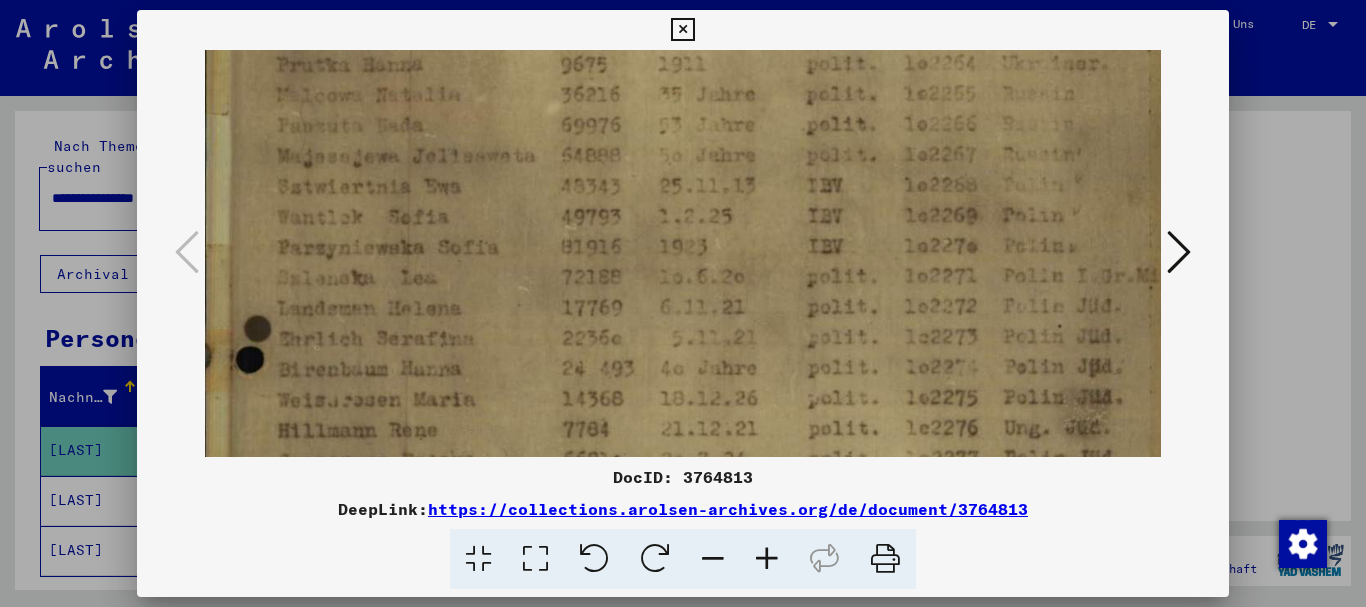 click at bounding box center [711, 162] 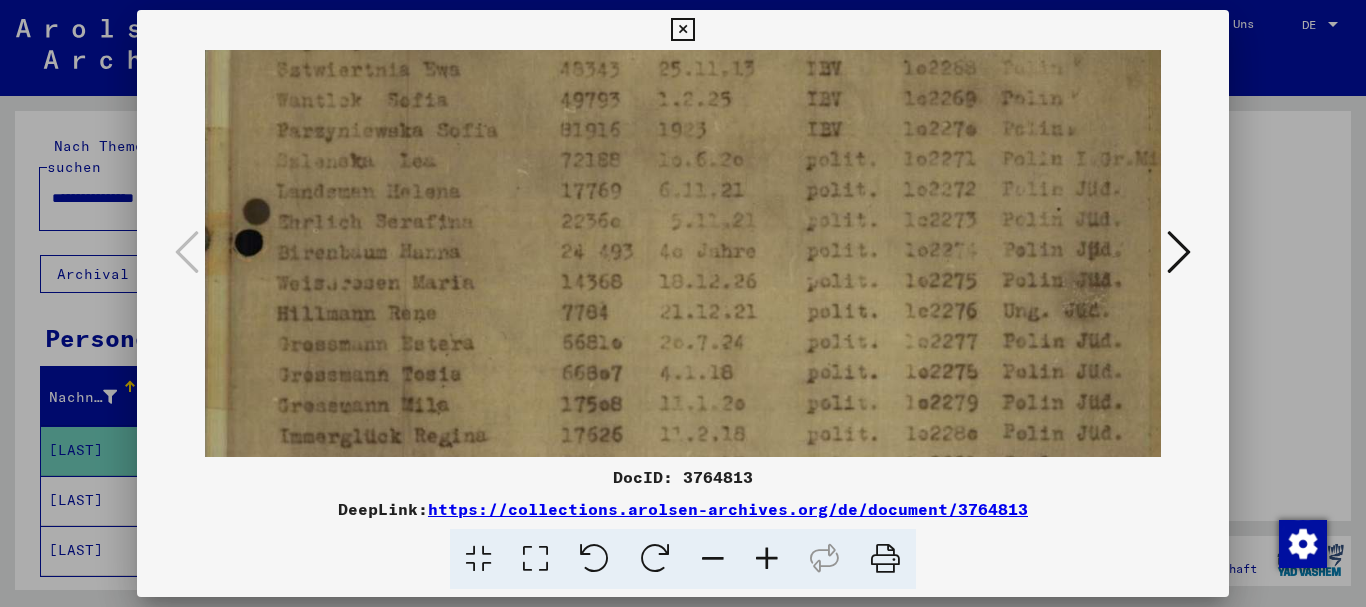 drag, startPoint x: 525, startPoint y: 323, endPoint x: 527, endPoint y: 187, distance: 136.01471 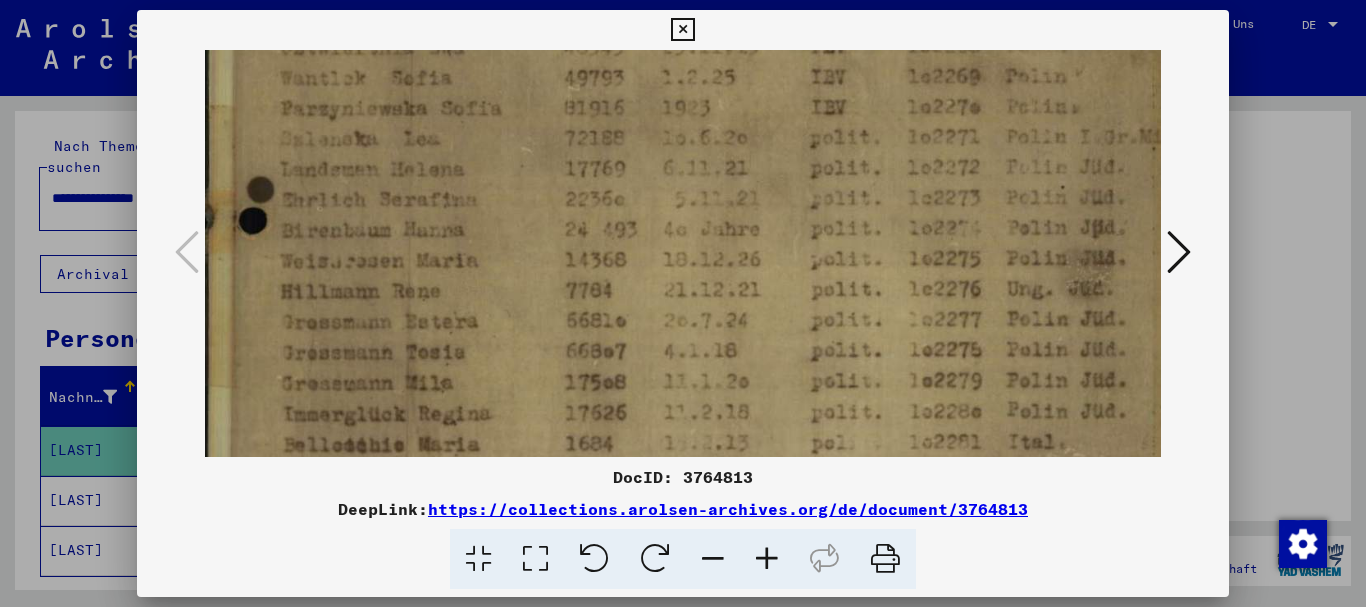 click at bounding box center [714, 23] 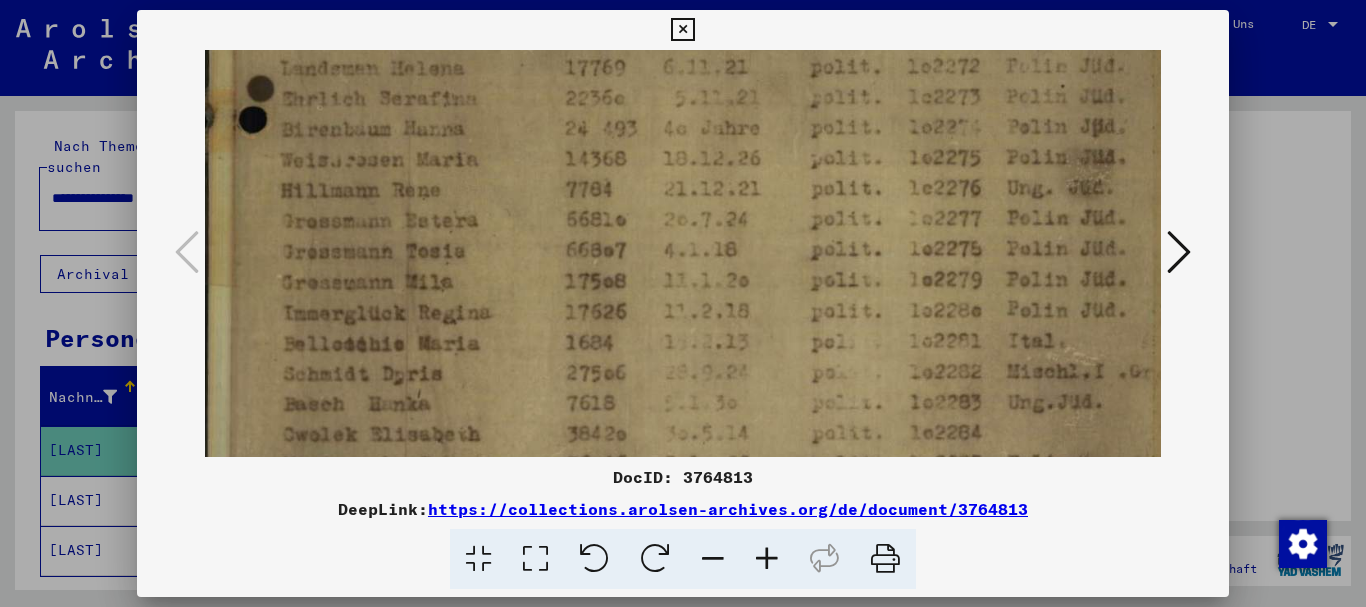 drag, startPoint x: 560, startPoint y: 346, endPoint x: 560, endPoint y: 244, distance: 102 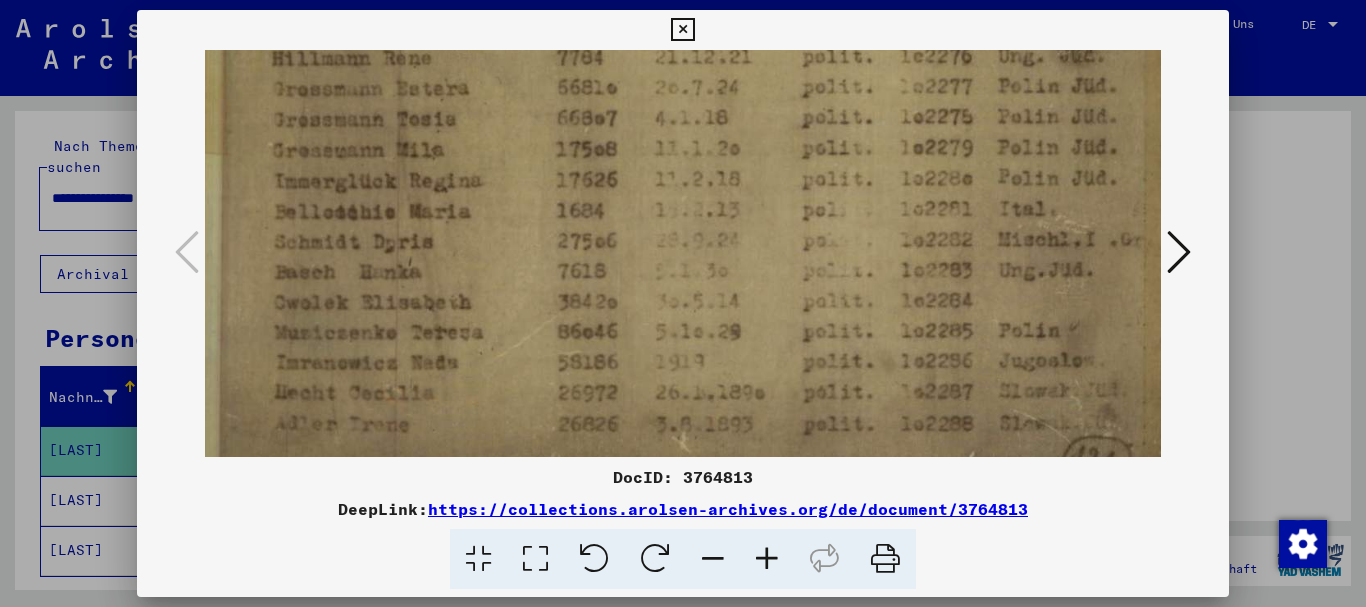 drag, startPoint x: 567, startPoint y: 315, endPoint x: 558, endPoint y: 223, distance: 92.43917 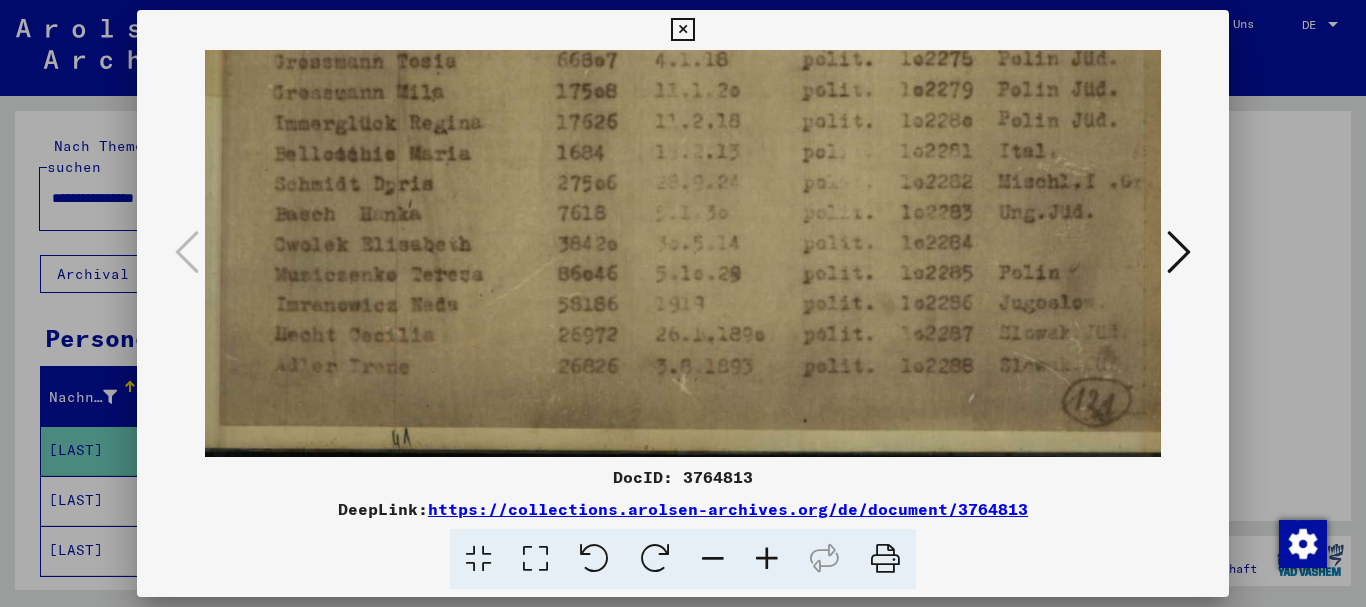 drag, startPoint x: 582, startPoint y: 347, endPoint x: 584, endPoint y: 276, distance: 71.02816 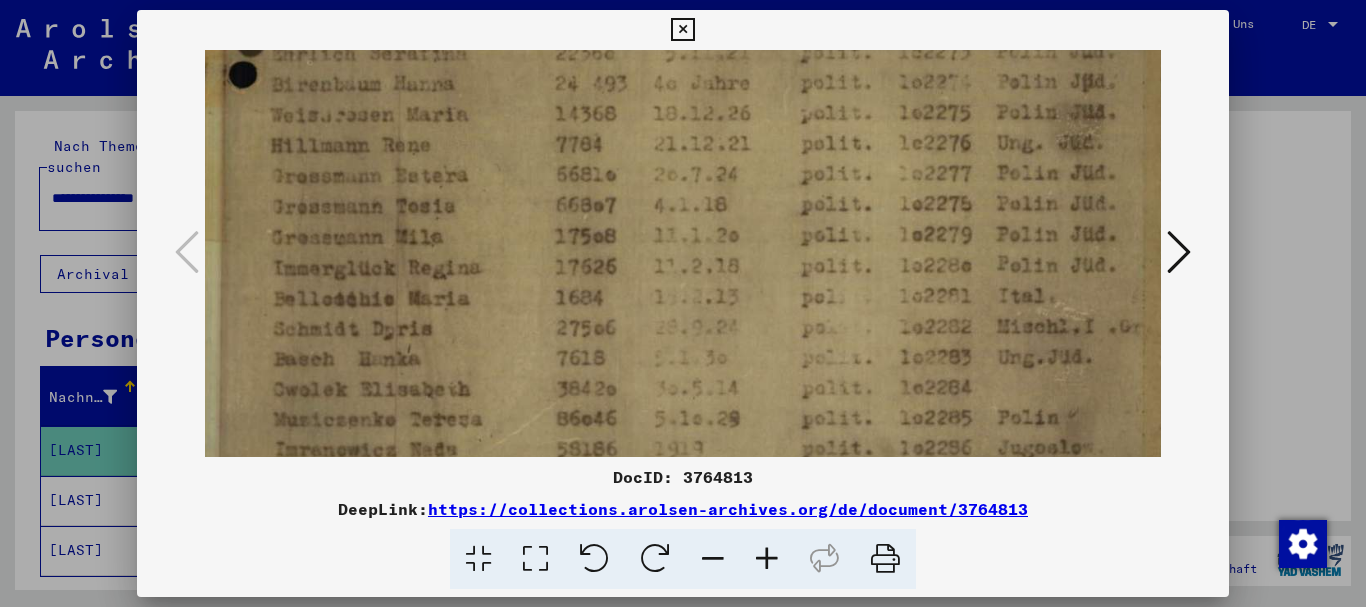 drag, startPoint x: 559, startPoint y: 181, endPoint x: 555, endPoint y: 325, distance: 144.05554 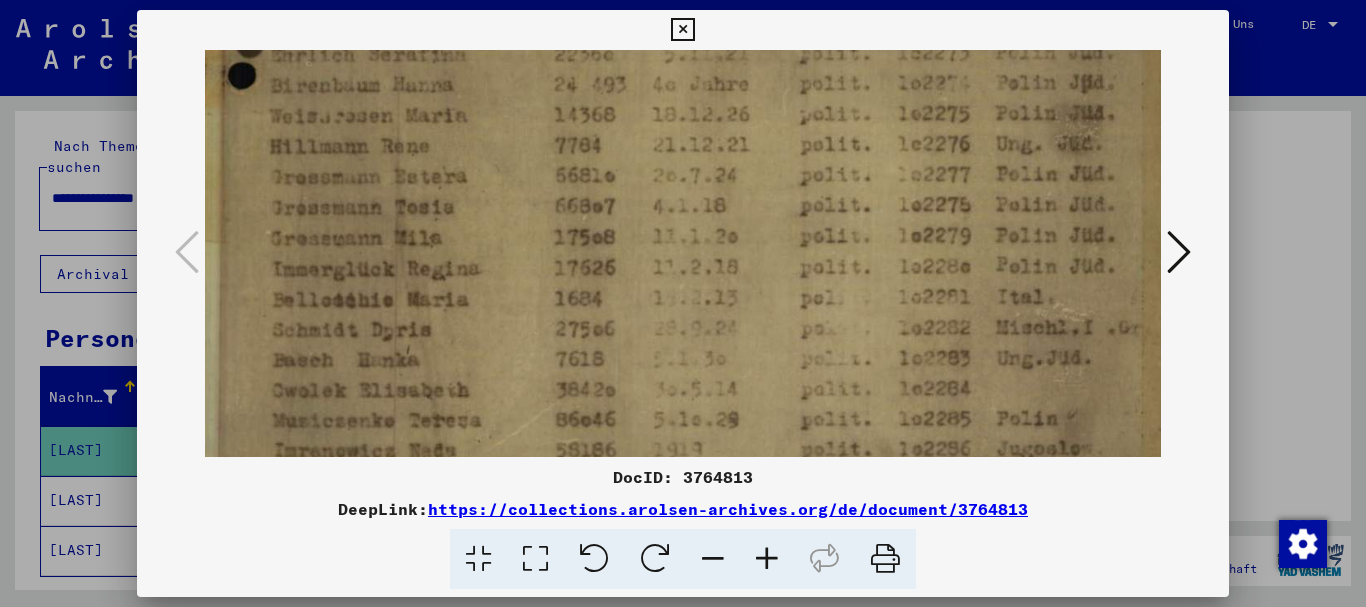 drag, startPoint x: 0, startPoint y: 297, endPoint x: 11, endPoint y: 298, distance: 11.045361 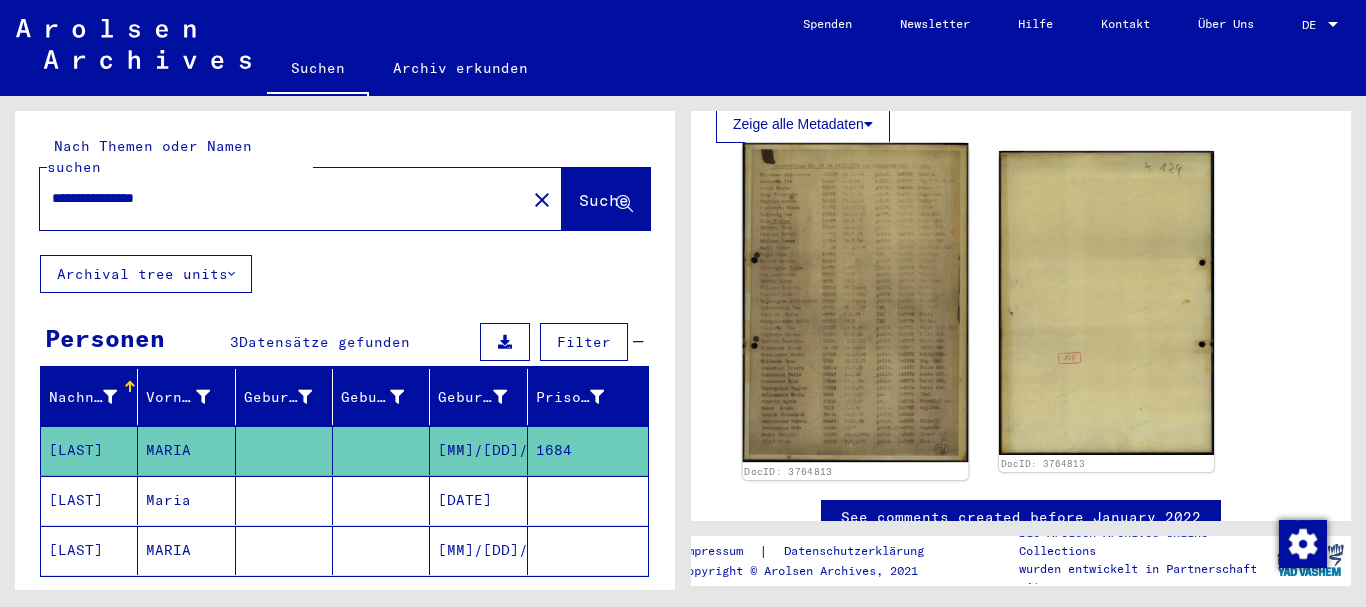 click 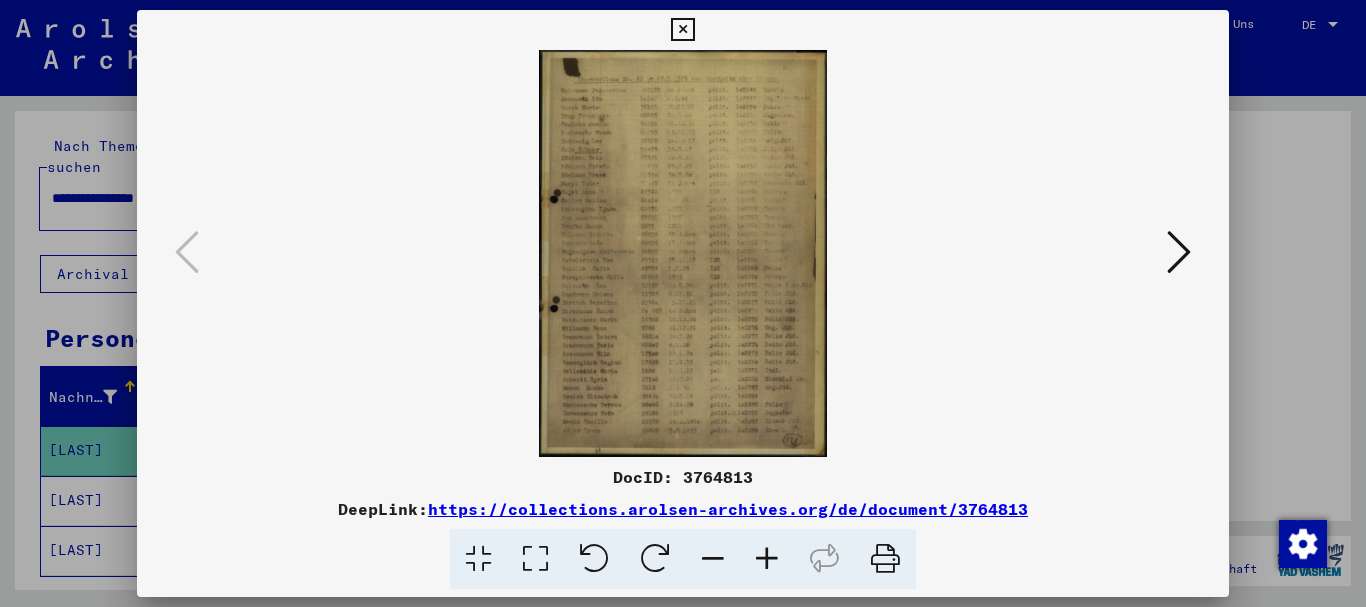 click at bounding box center [767, 559] 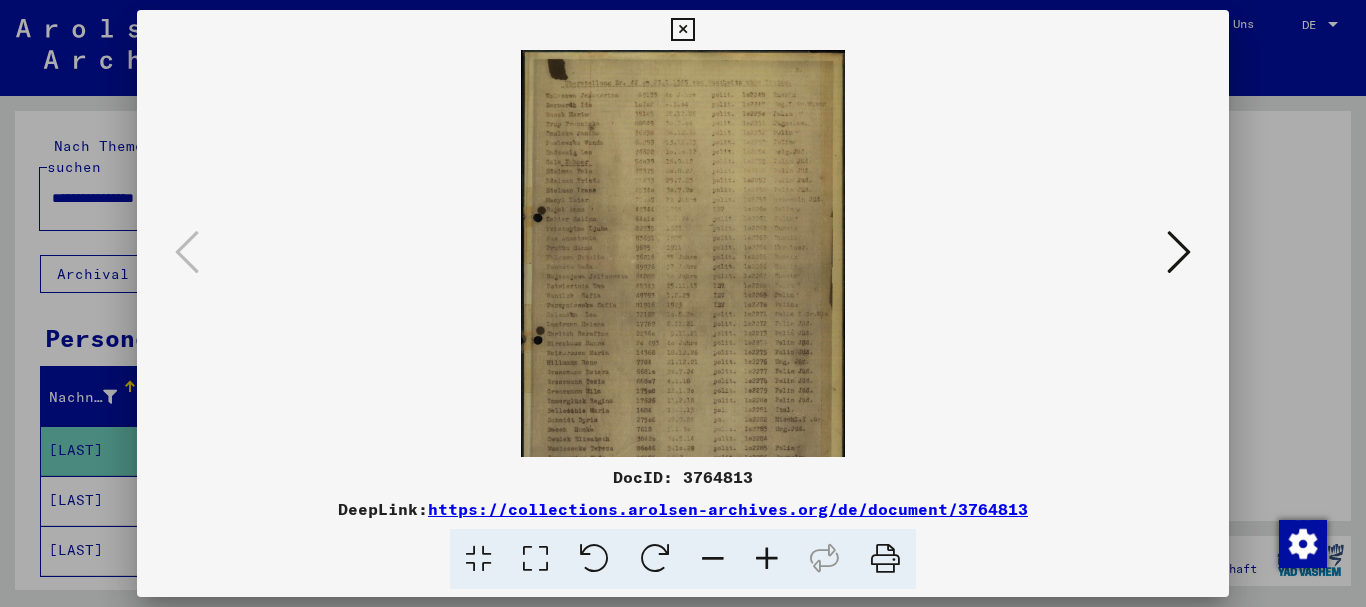 click at bounding box center (683, 303) 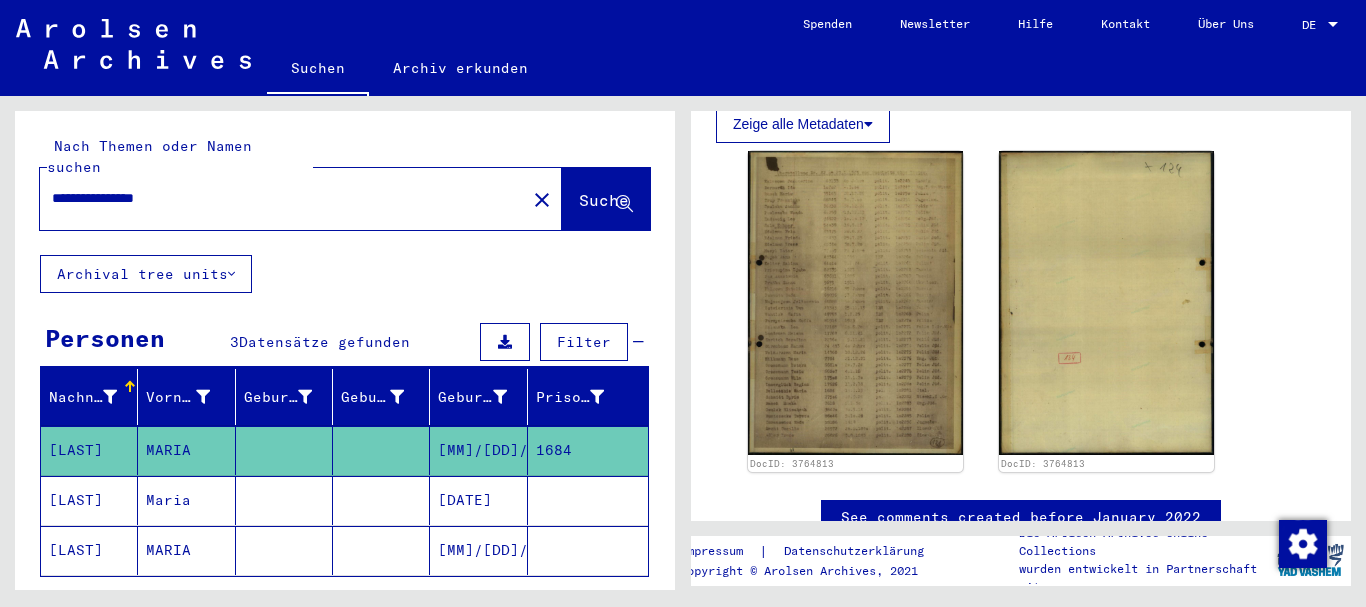 click on "[LAST]" at bounding box center (89, 550) 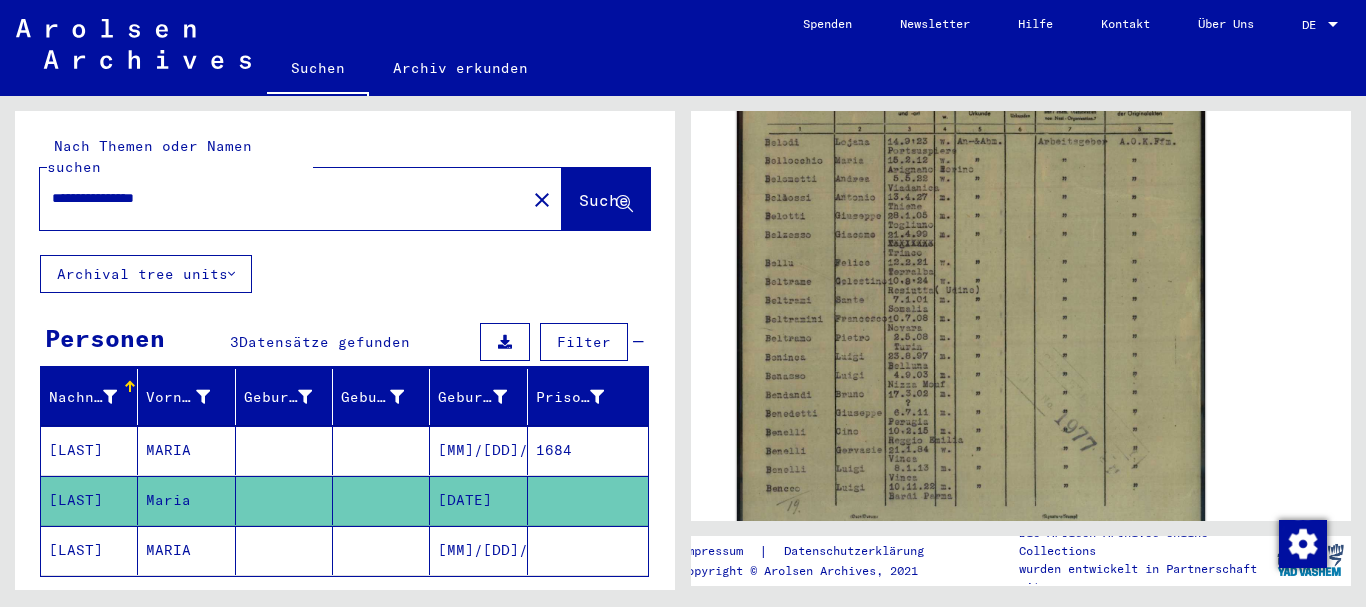 scroll, scrollTop: 648, scrollLeft: 0, axis: vertical 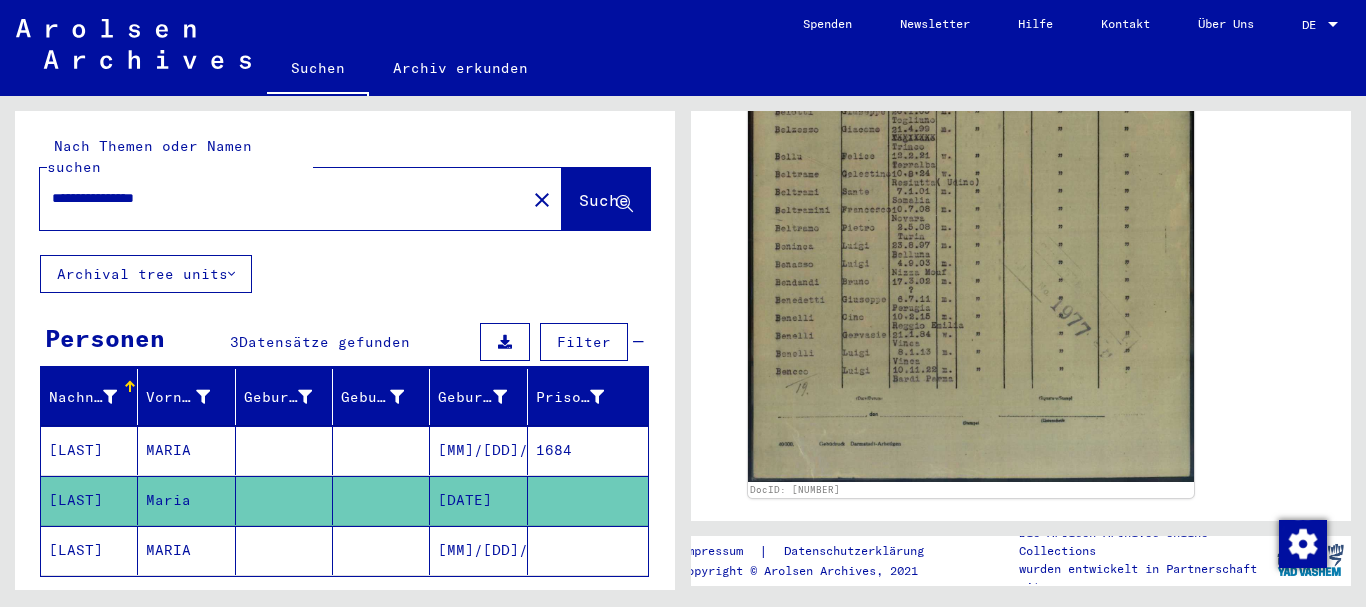 click at bounding box center (284, 500) 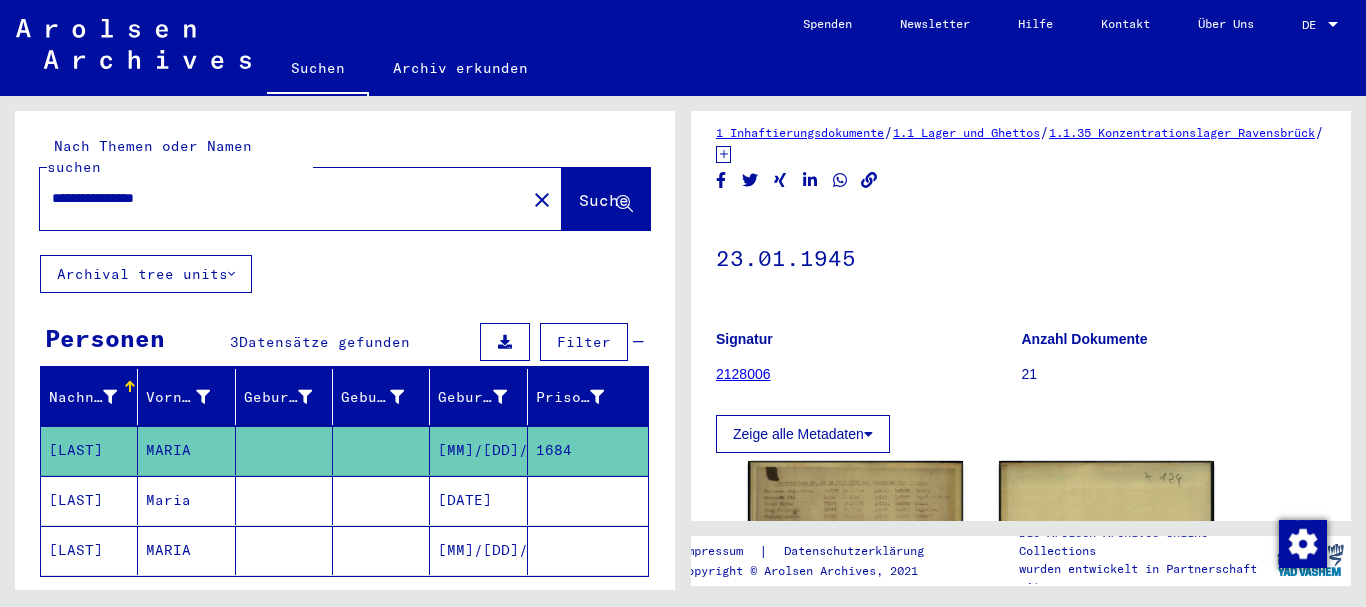 scroll, scrollTop: 108, scrollLeft: 0, axis: vertical 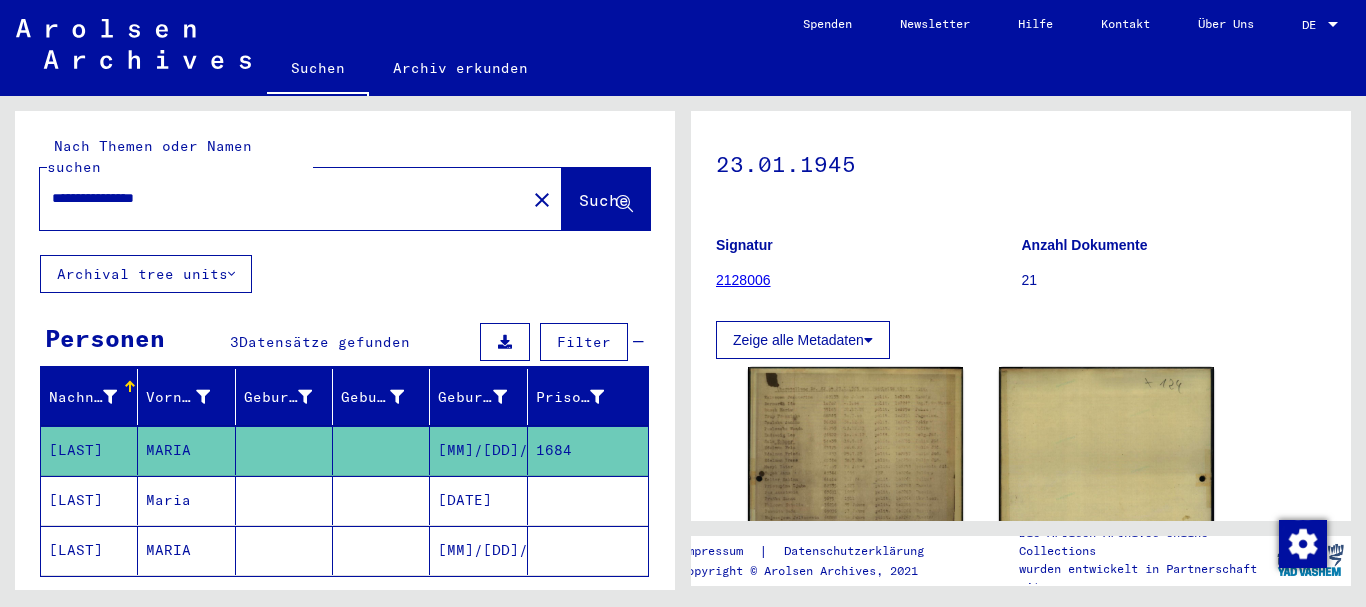click at bounding box center [381, 550] 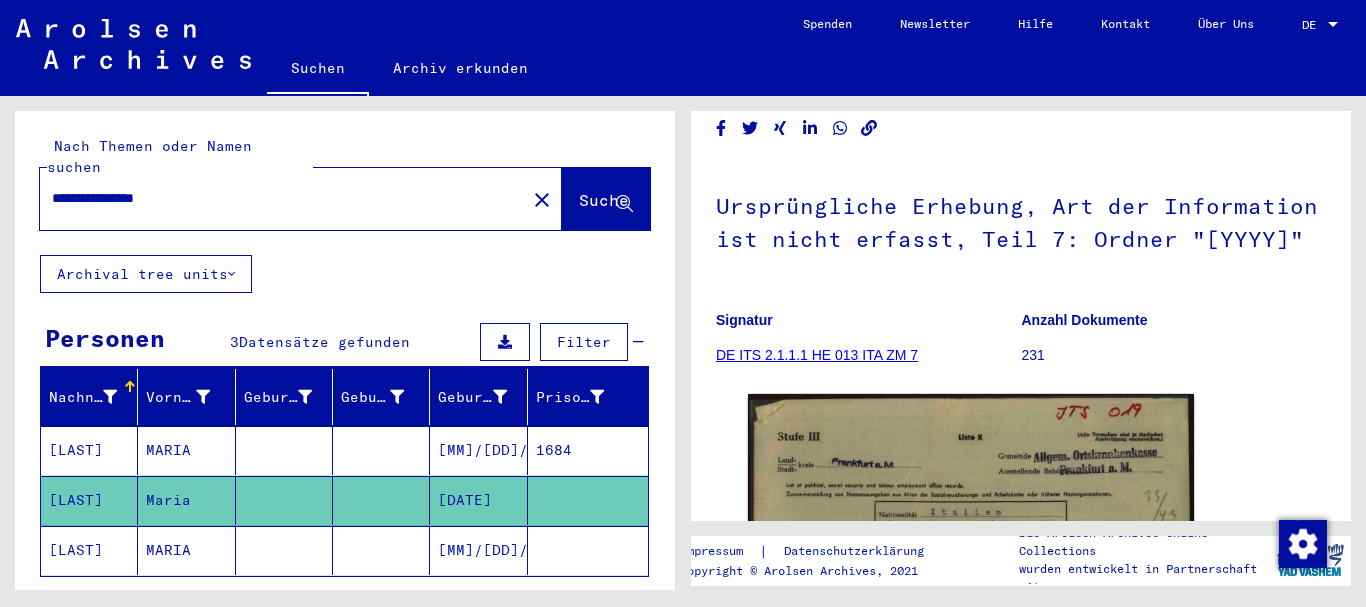 scroll, scrollTop: 0, scrollLeft: 0, axis: both 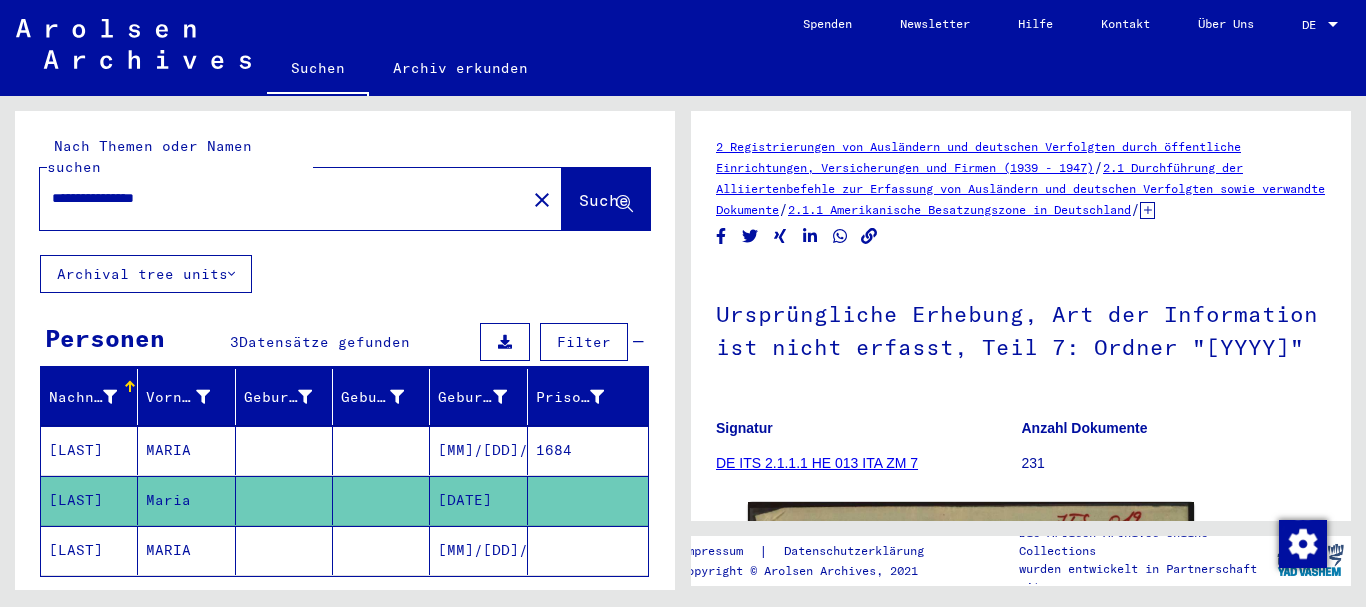 click 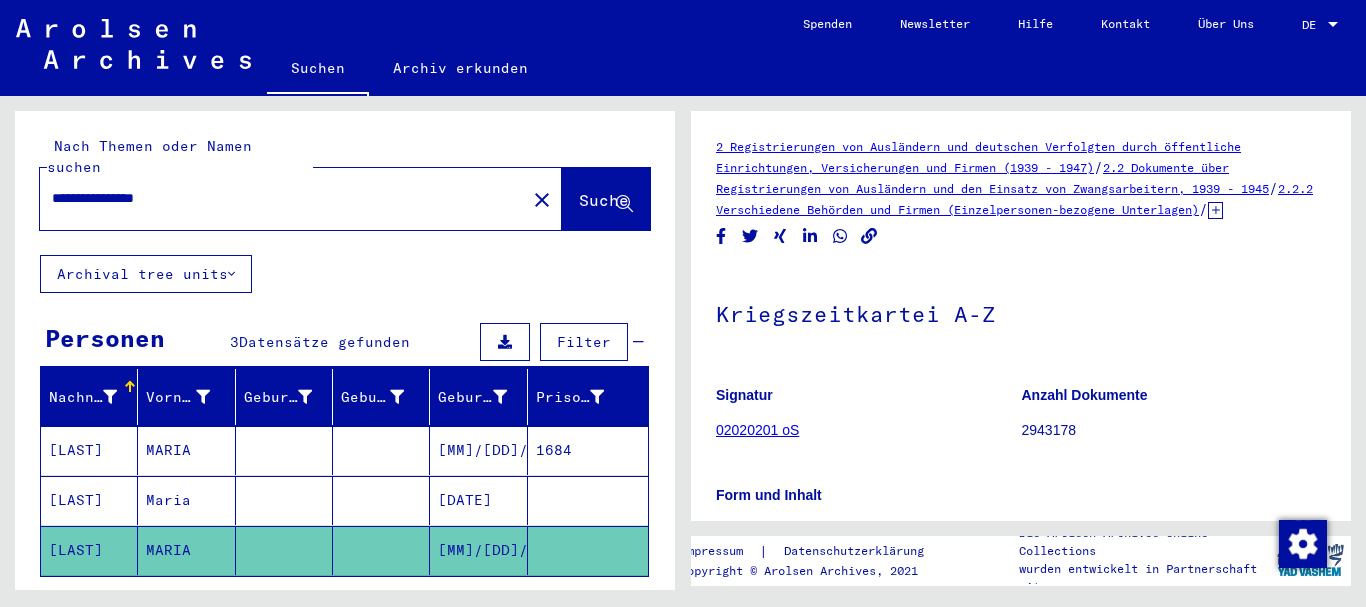 scroll, scrollTop: 540, scrollLeft: 0, axis: vertical 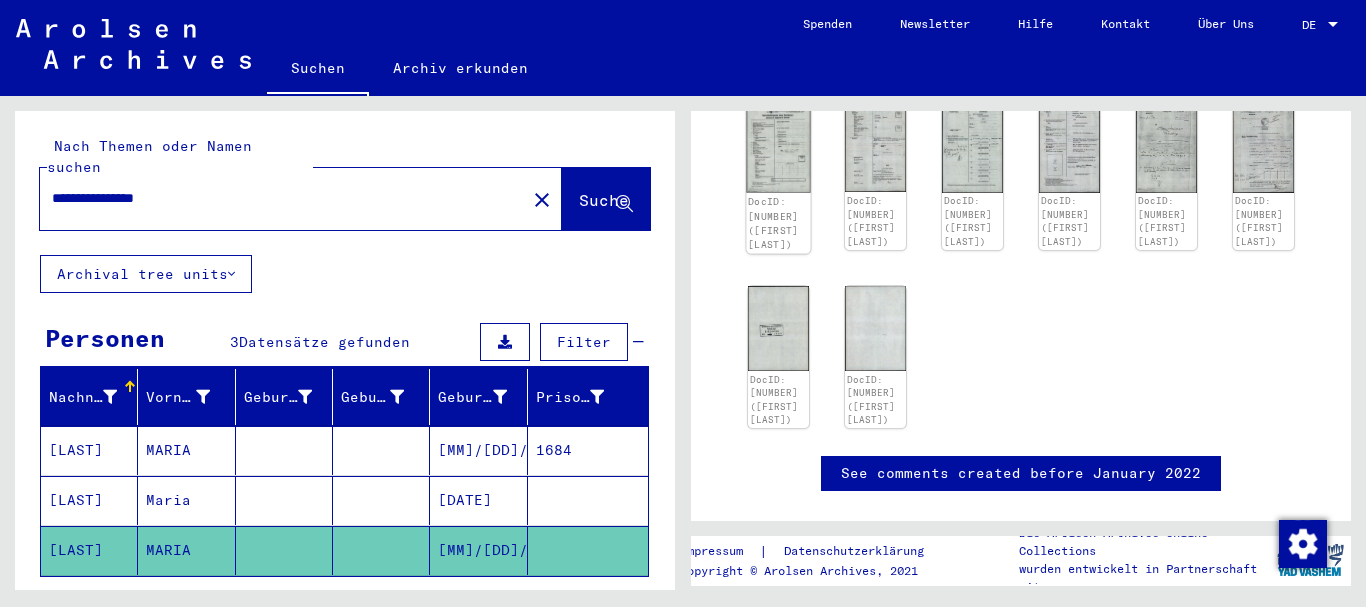 click 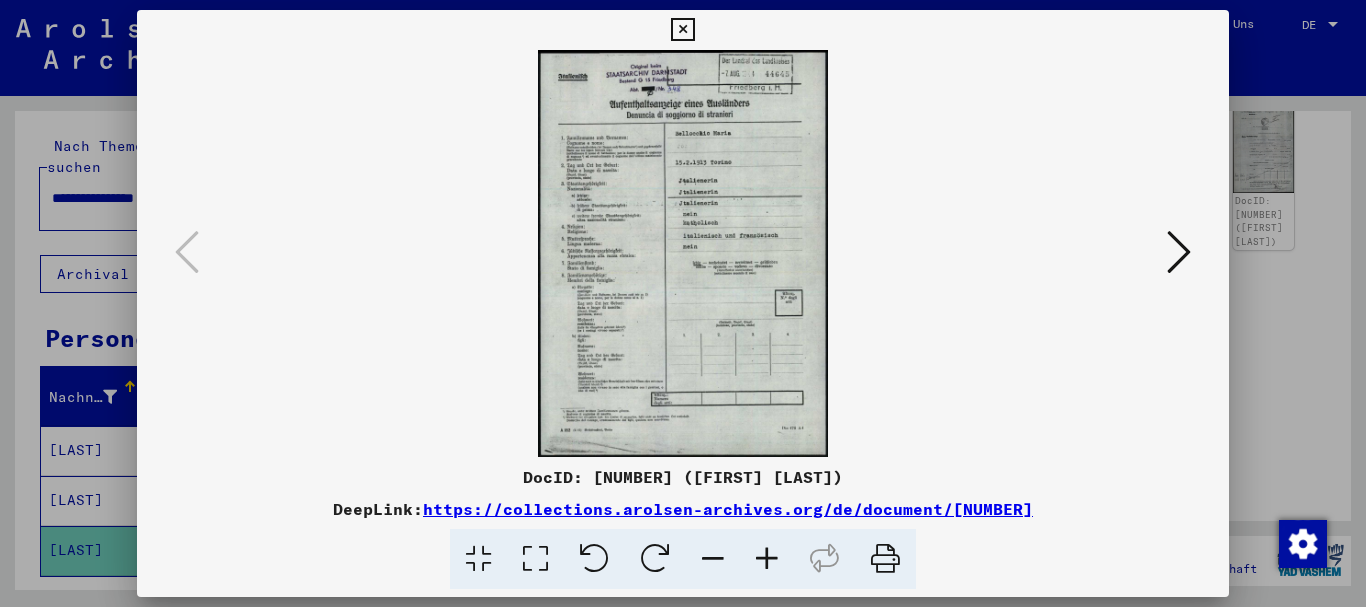 click at bounding box center [767, 559] 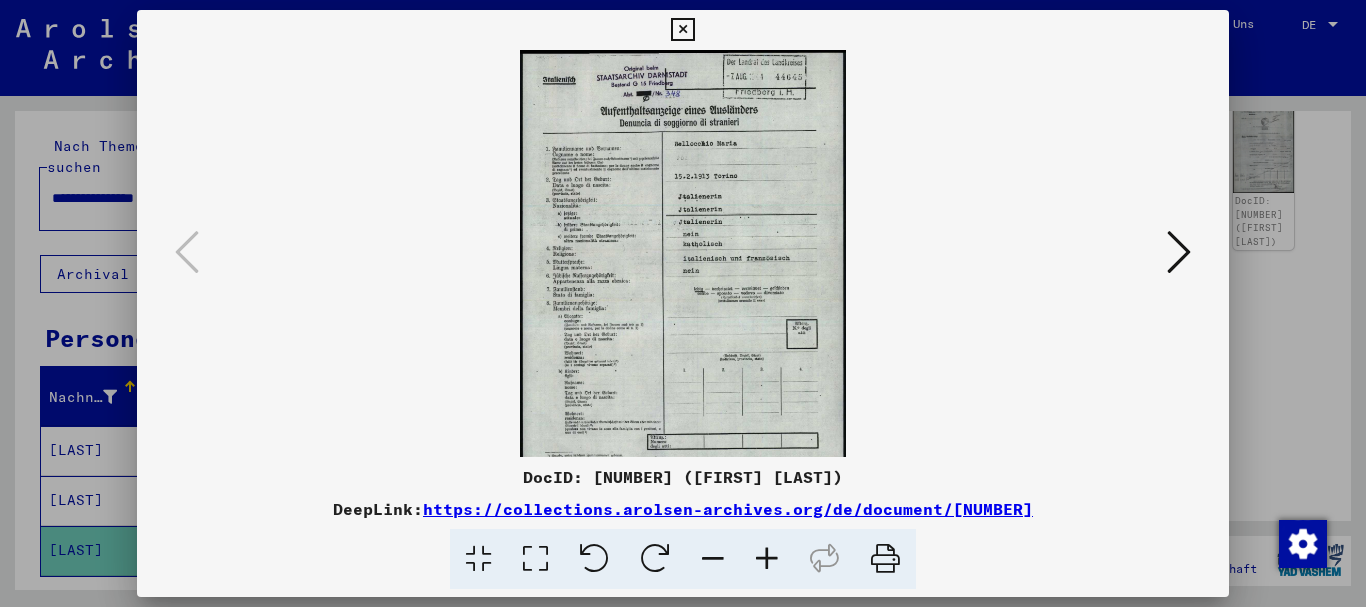 click at bounding box center [767, 559] 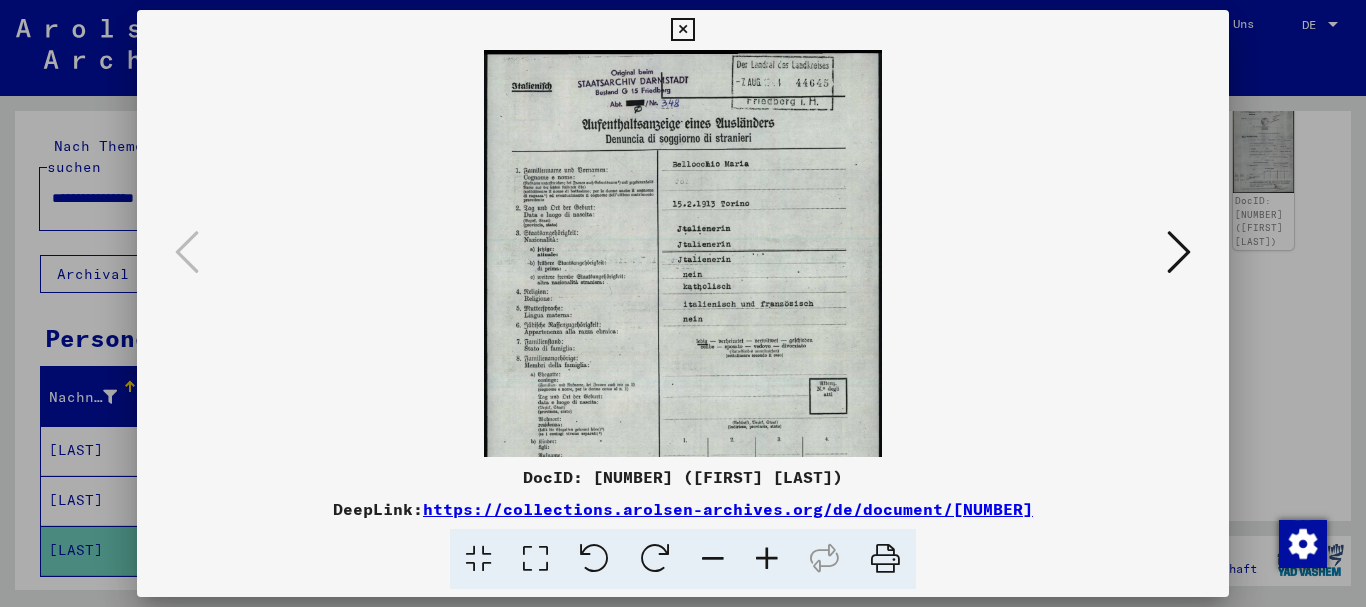 click at bounding box center (767, 559) 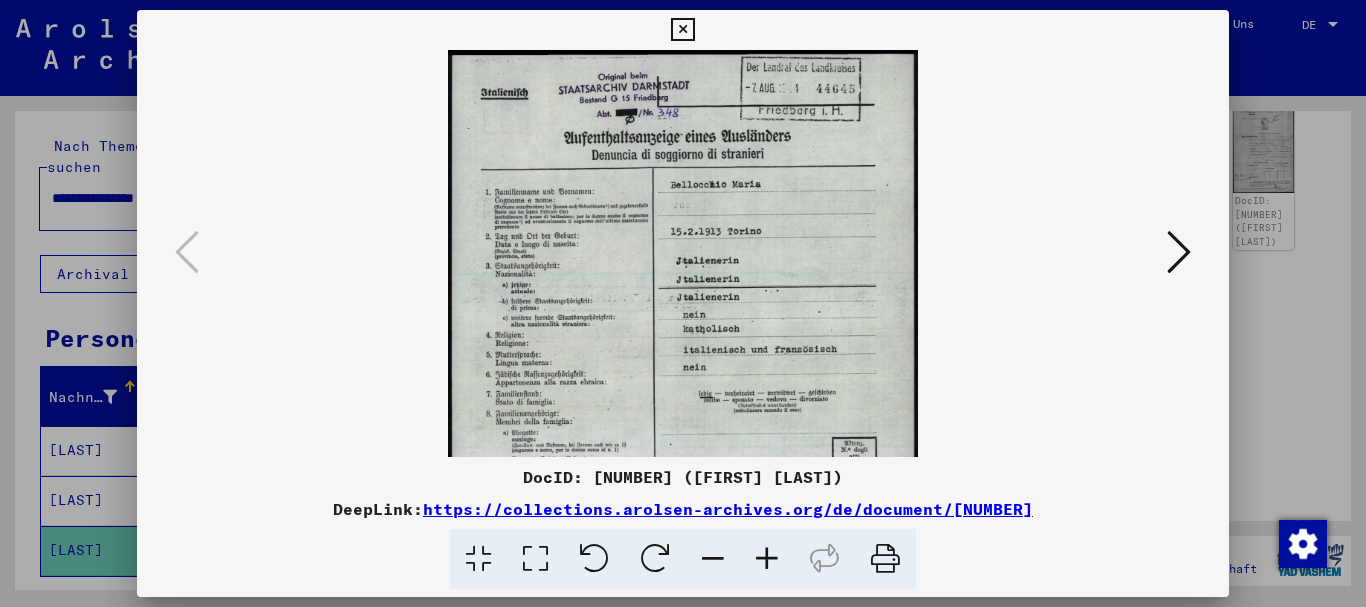 click at bounding box center [767, 559] 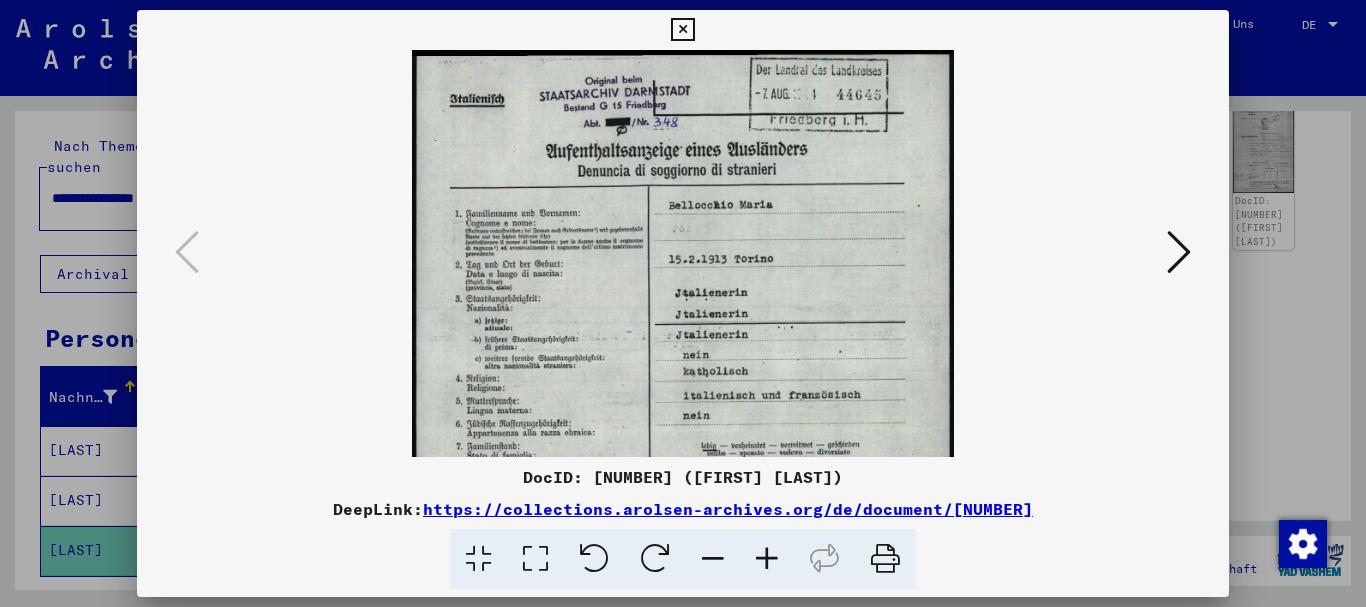 click at bounding box center [767, 559] 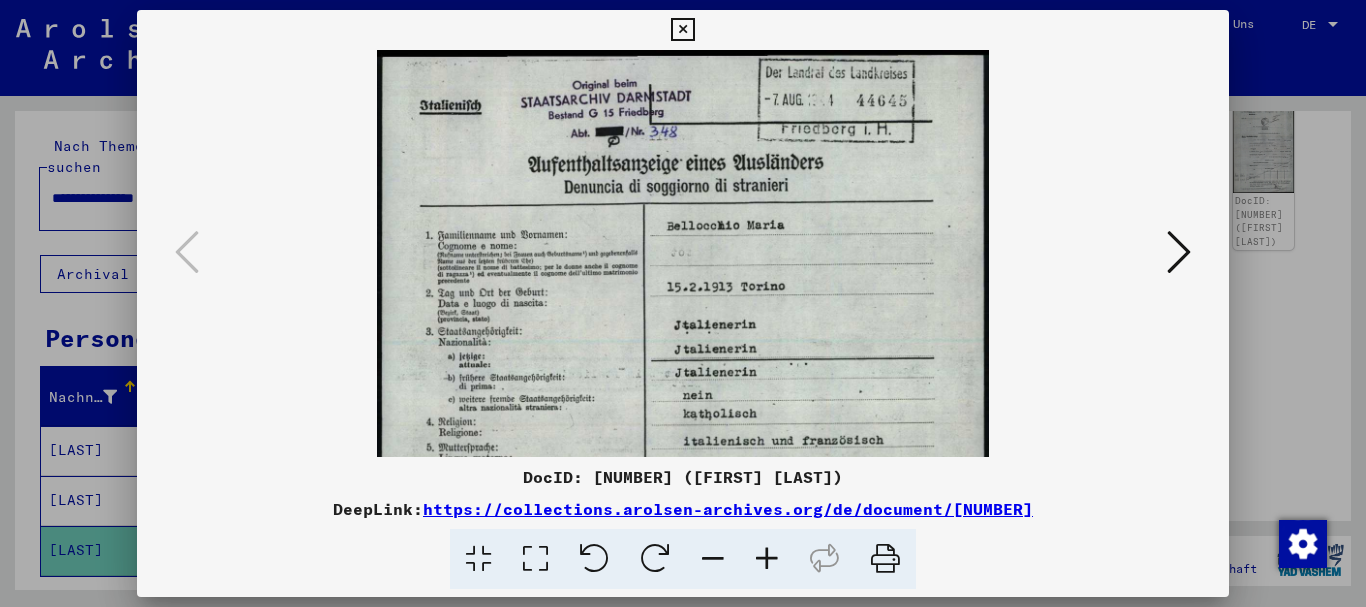 click at bounding box center (767, 559) 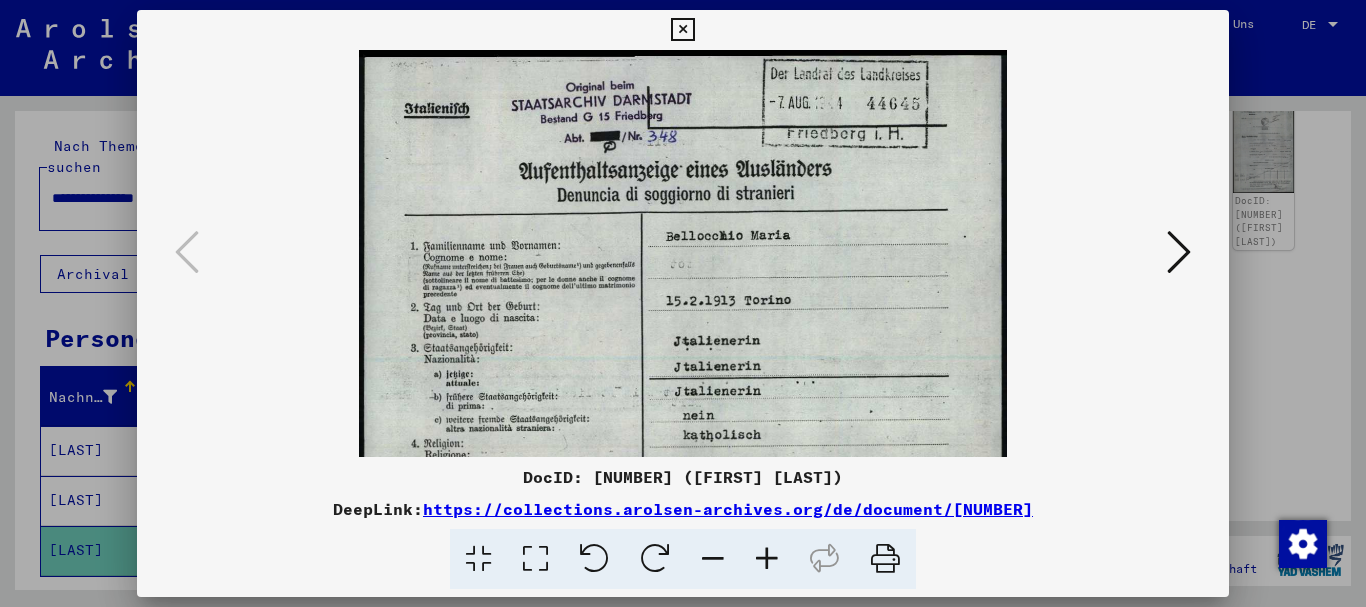 click at bounding box center [767, 559] 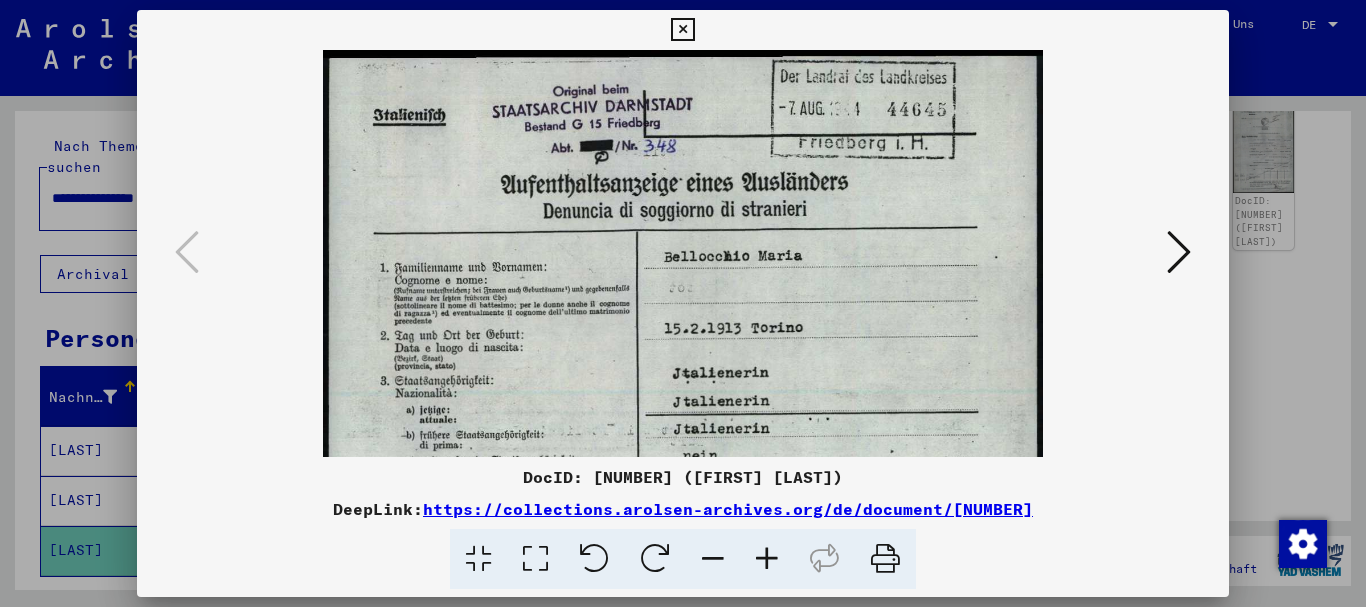 click at bounding box center (767, 559) 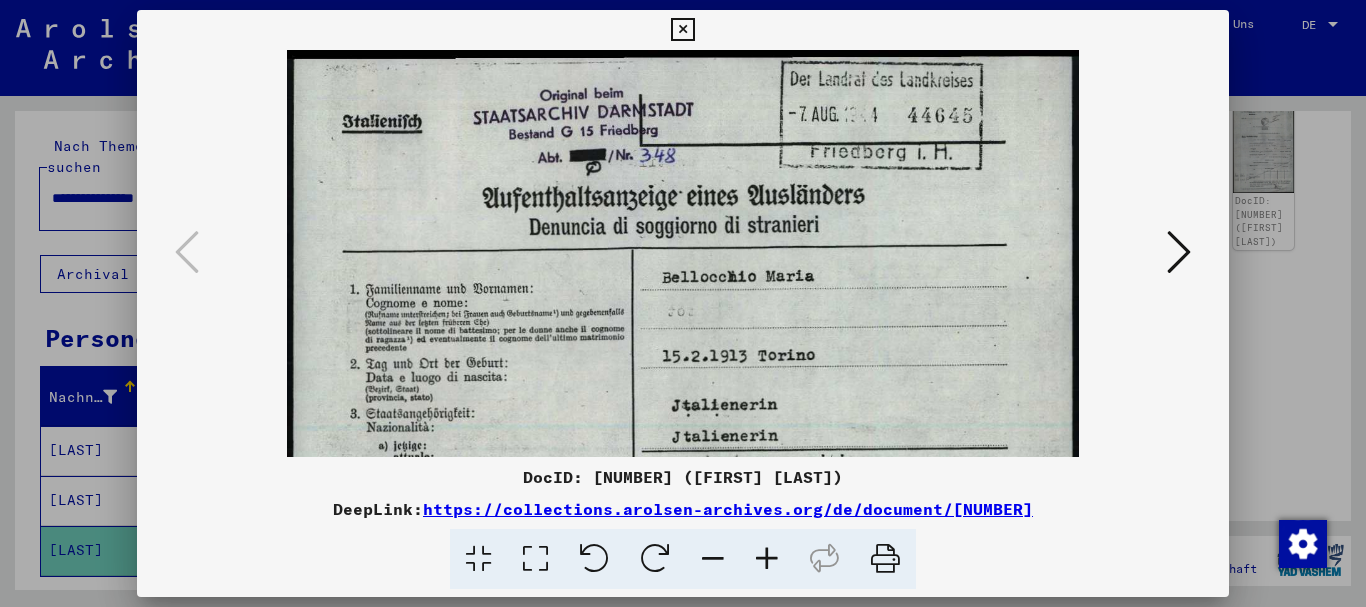 click at bounding box center (767, 559) 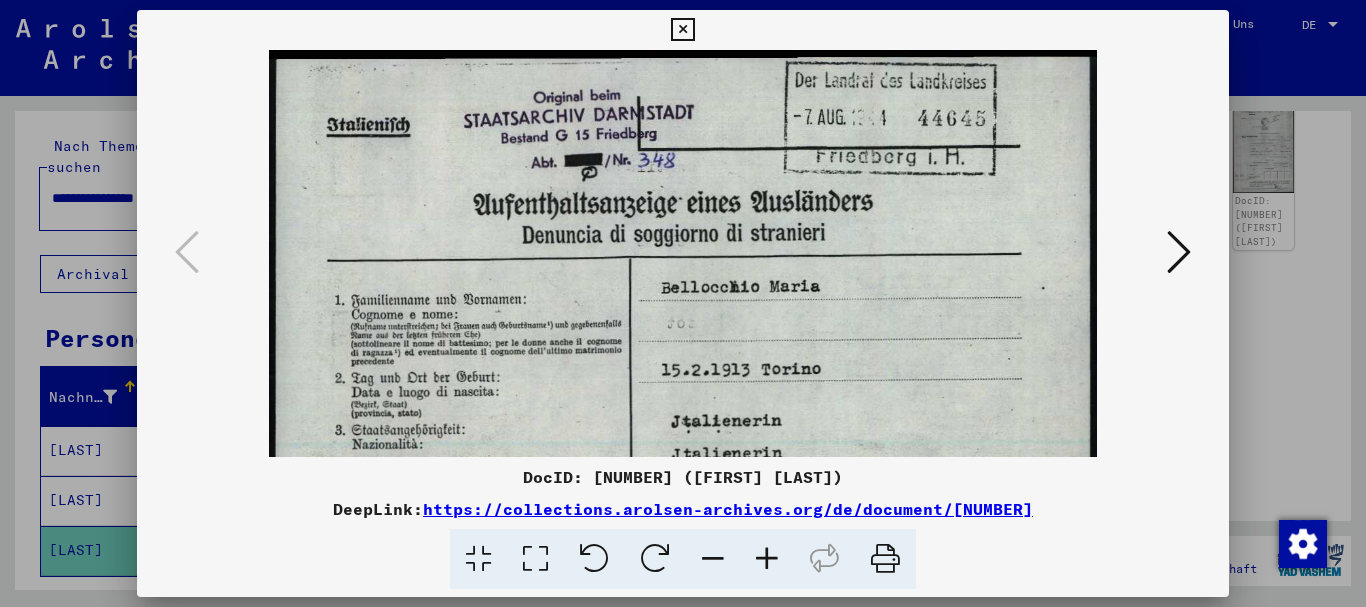 click at bounding box center [767, 559] 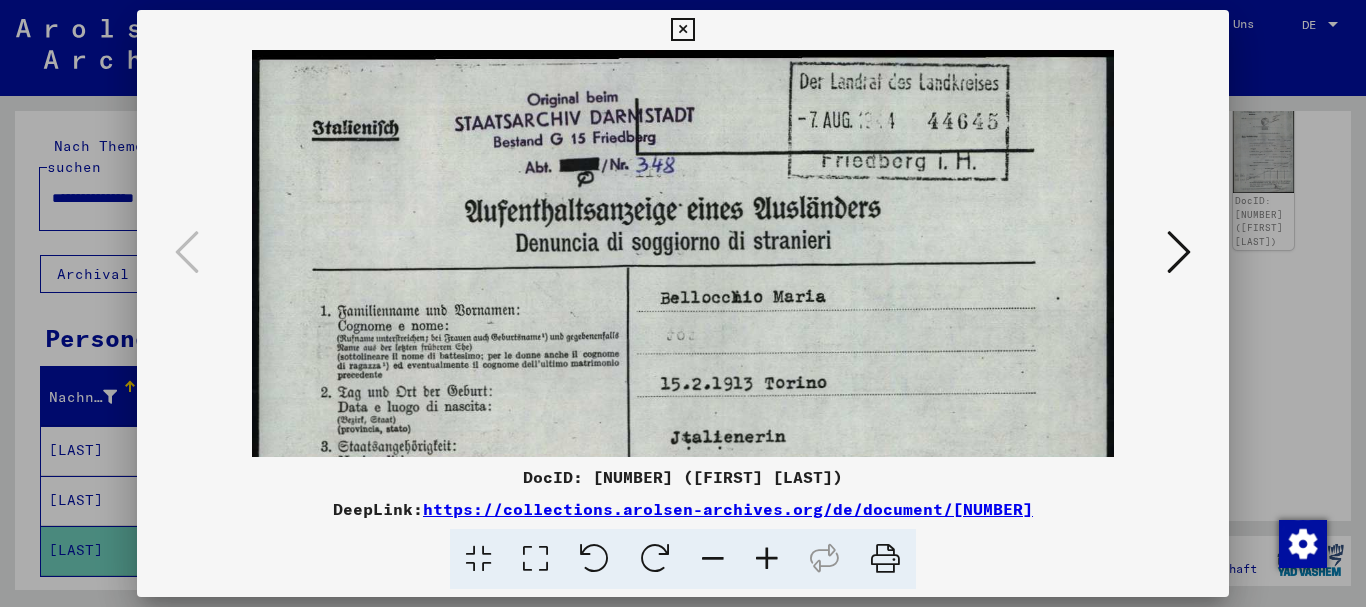 scroll, scrollTop: 29, scrollLeft: 0, axis: vertical 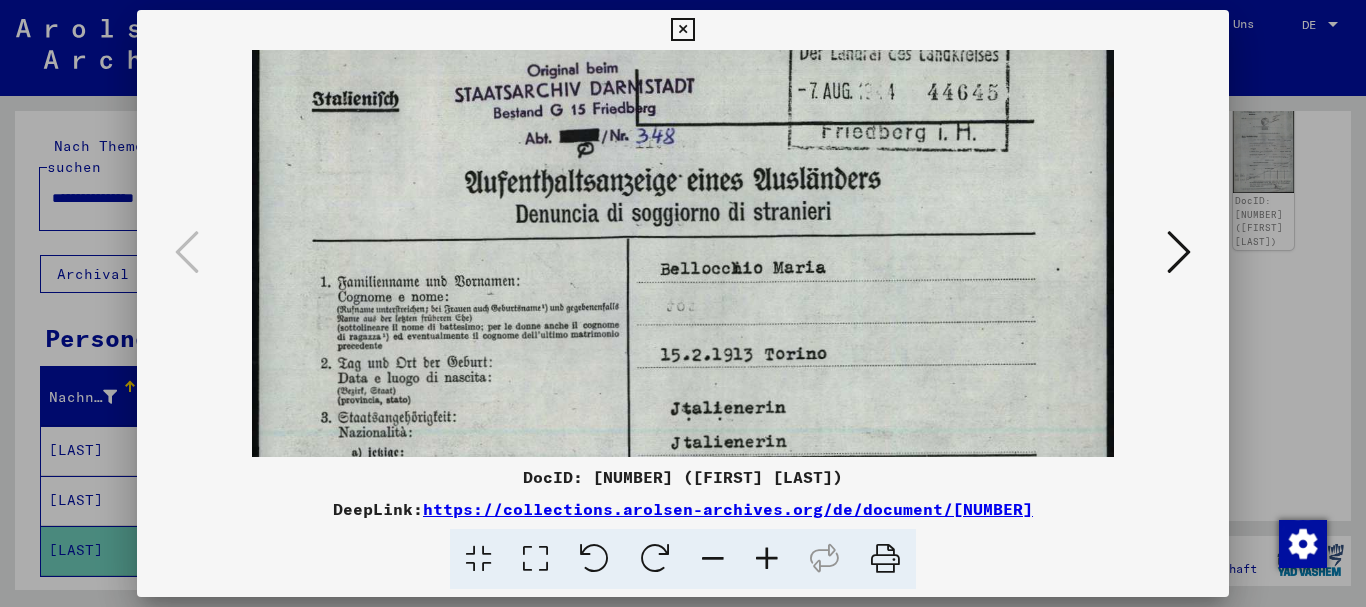 drag, startPoint x: 670, startPoint y: 369, endPoint x: 663, endPoint y: 340, distance: 29.832869 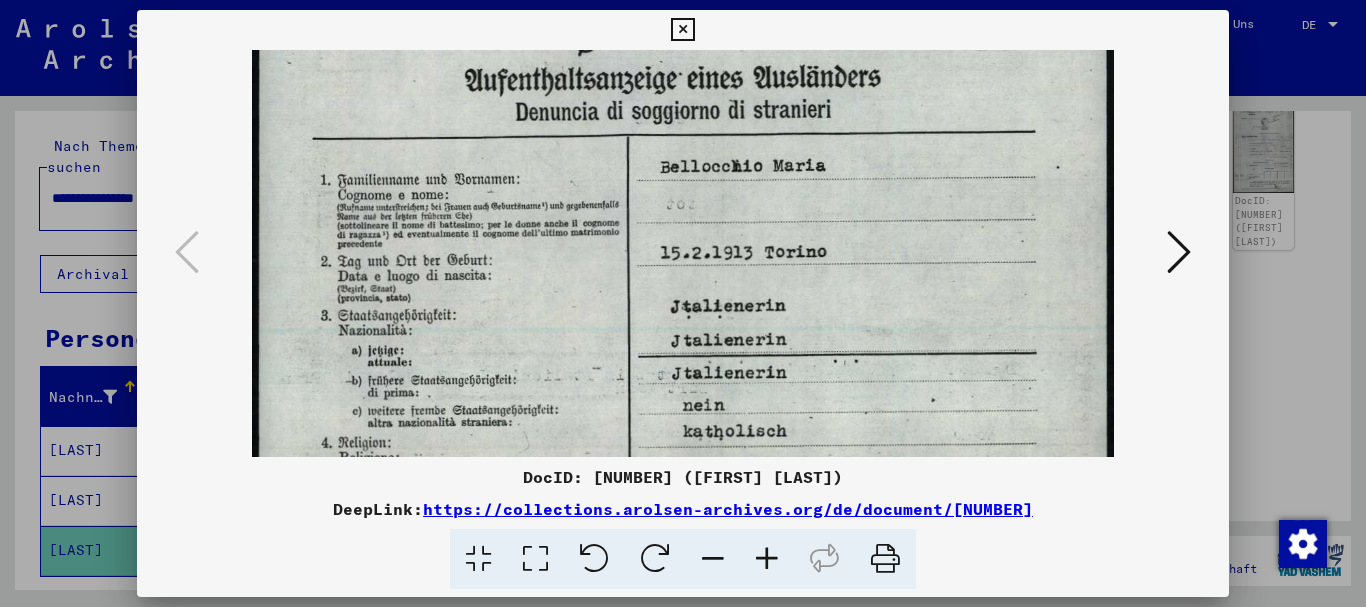 drag, startPoint x: 729, startPoint y: 397, endPoint x: 712, endPoint y: 295, distance: 103.40696 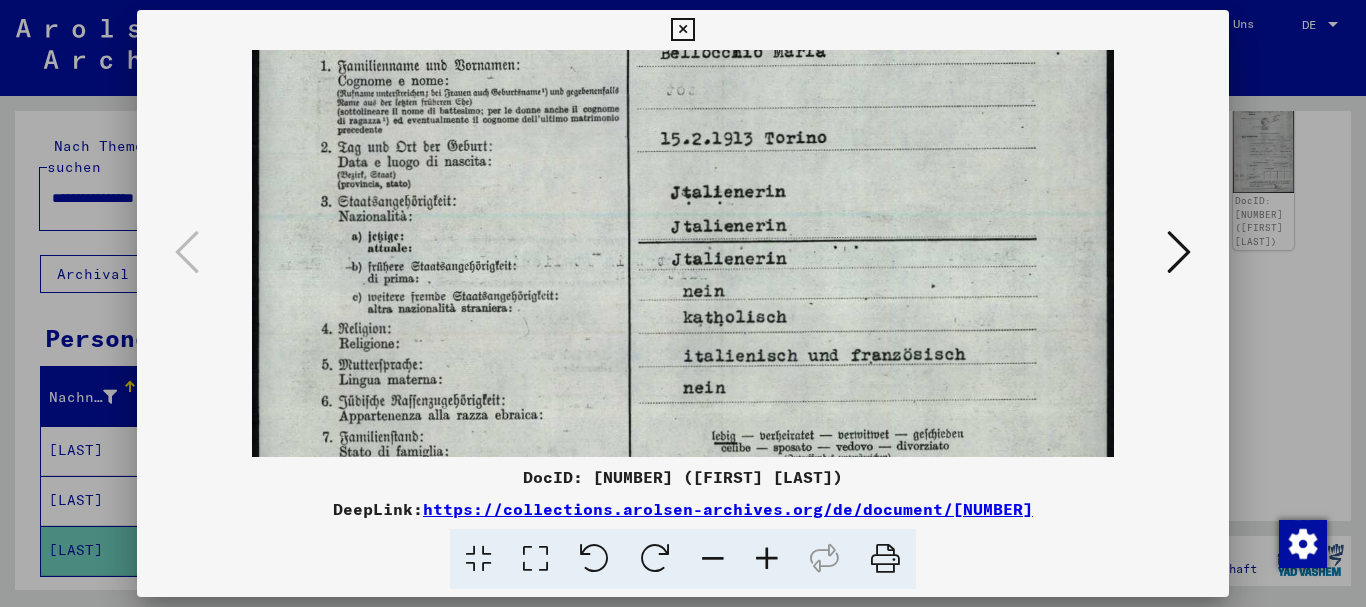 scroll, scrollTop: 285, scrollLeft: 0, axis: vertical 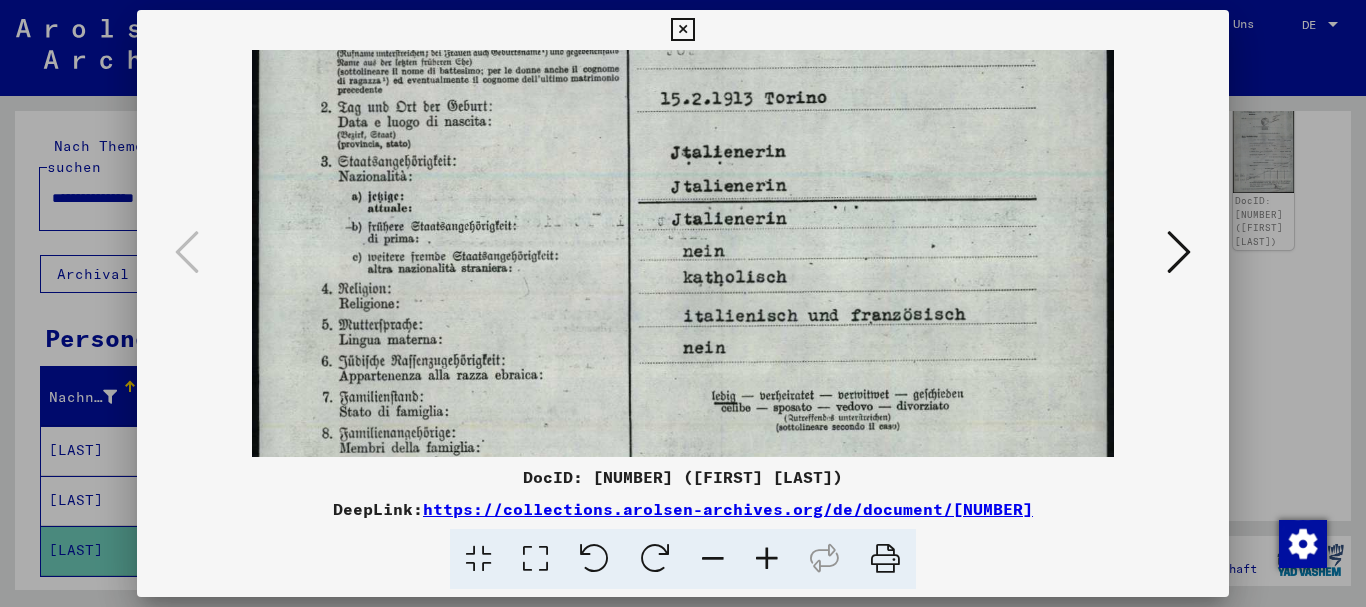 drag, startPoint x: 717, startPoint y: 339, endPoint x: 681, endPoint y: 214, distance: 130.08075 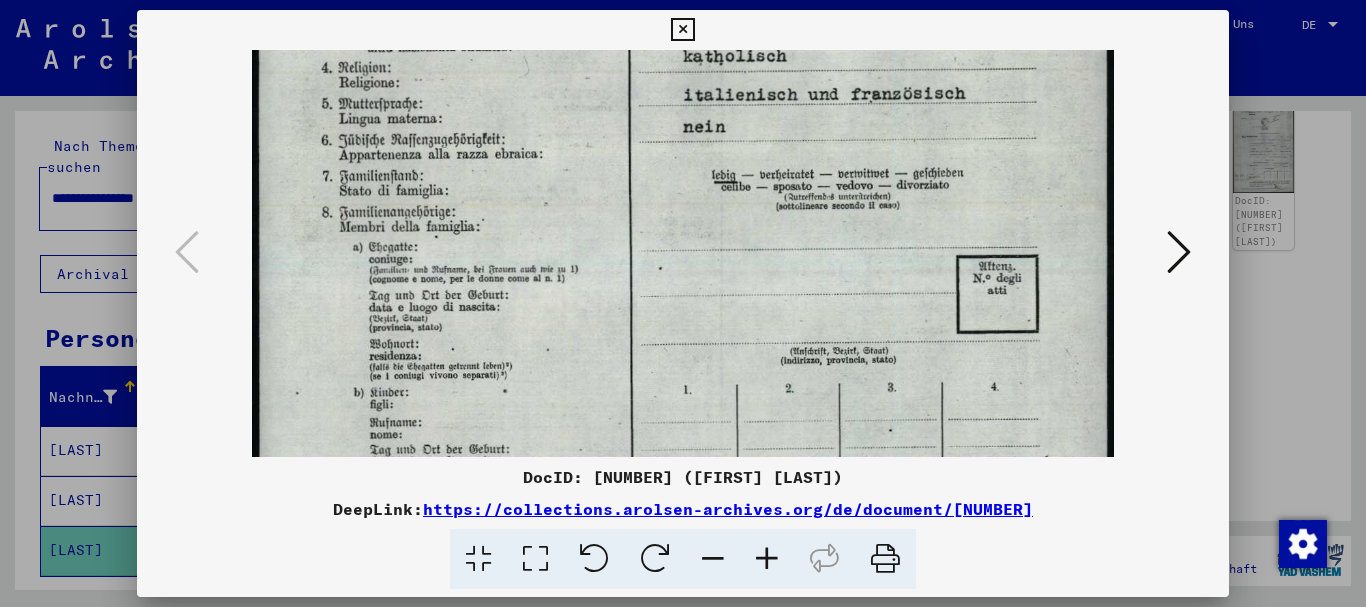 drag, startPoint x: 767, startPoint y: 232, endPoint x: 751, endPoint y: 180, distance: 54.405884 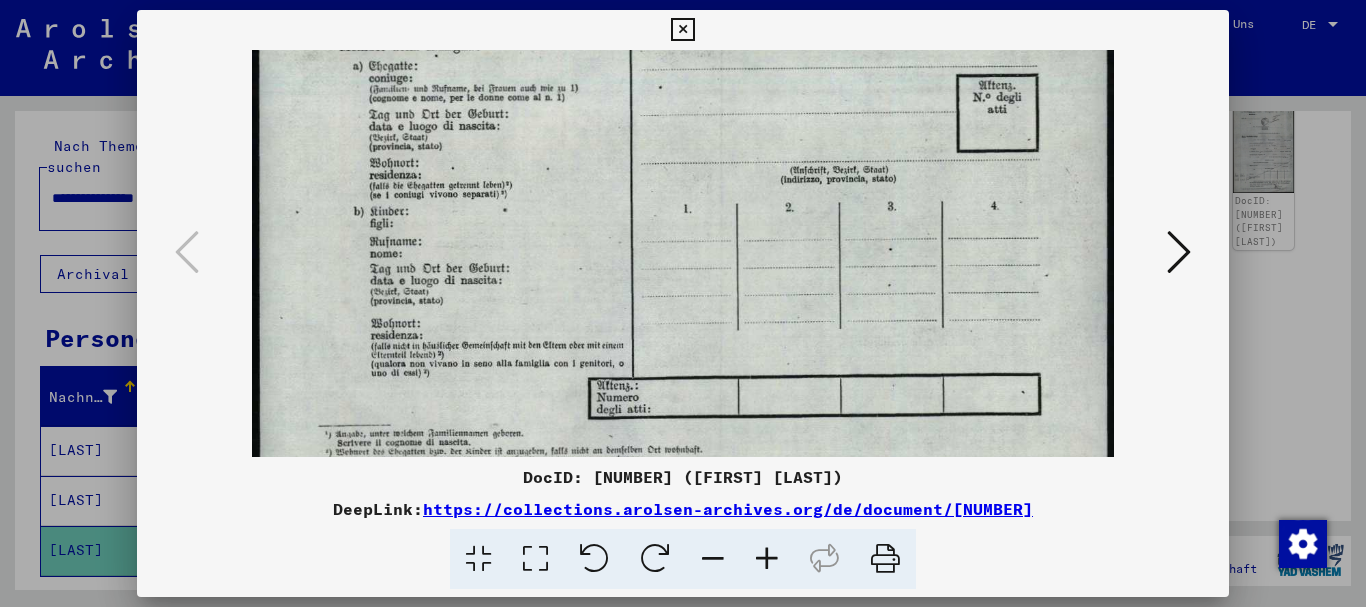 click at bounding box center (1179, 252) 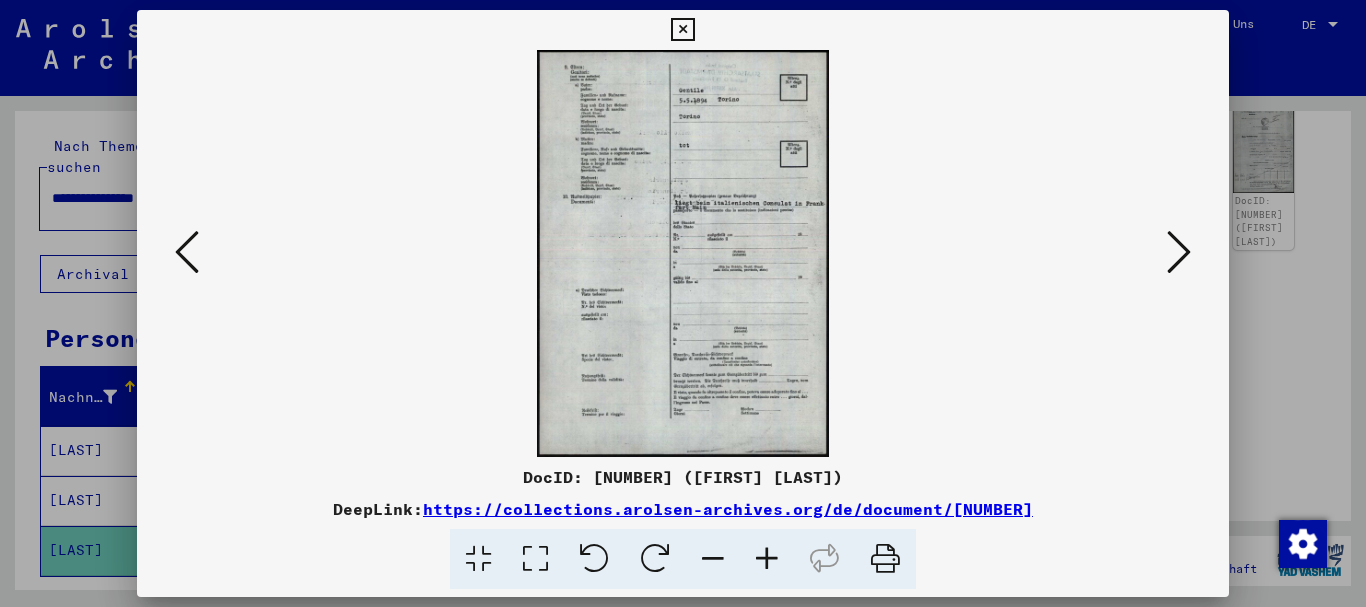 scroll, scrollTop: 0, scrollLeft: 0, axis: both 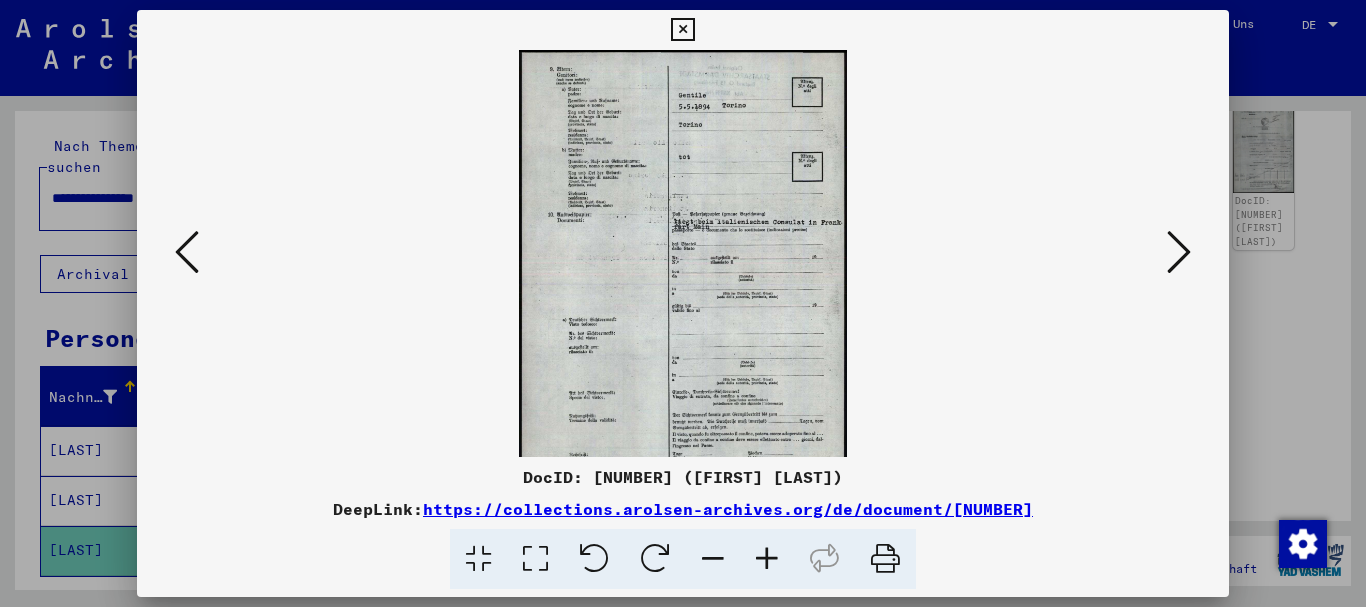click at bounding box center (767, 559) 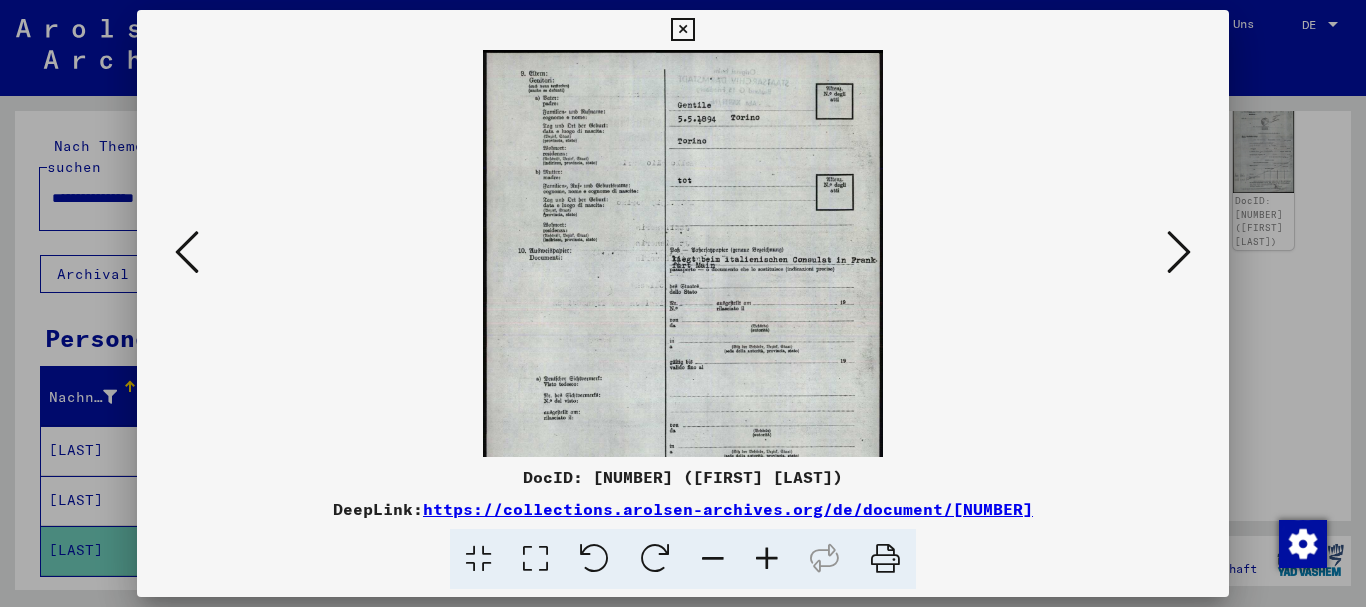 click at bounding box center [767, 559] 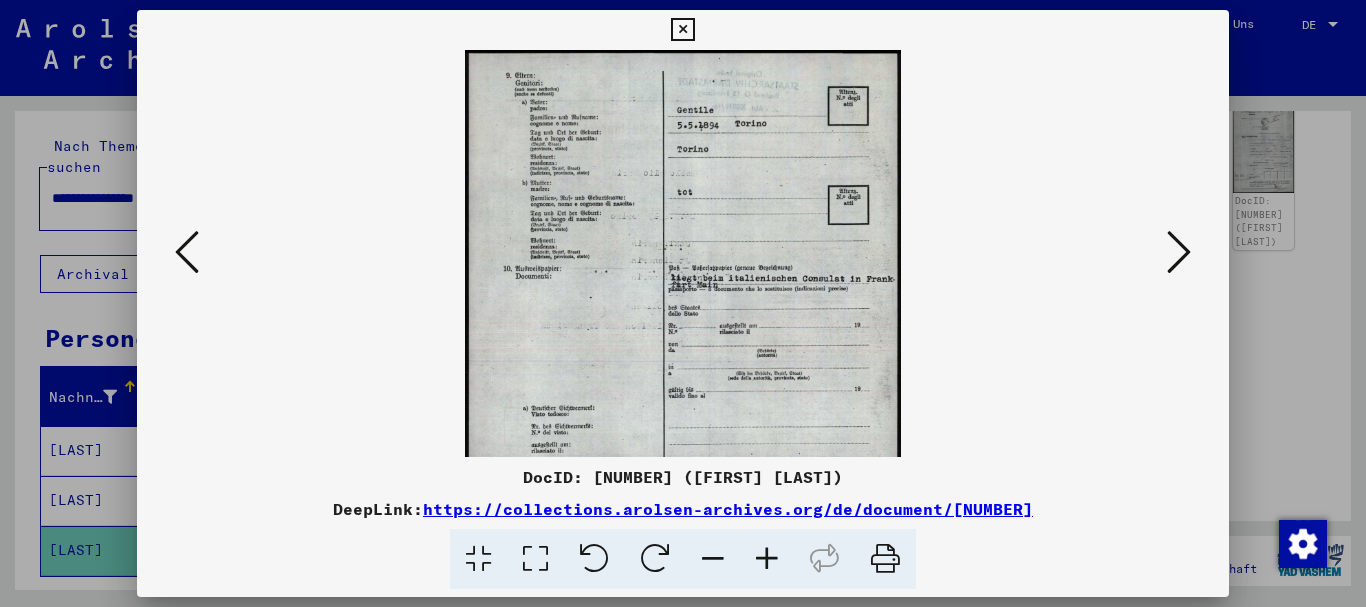 click at bounding box center [767, 559] 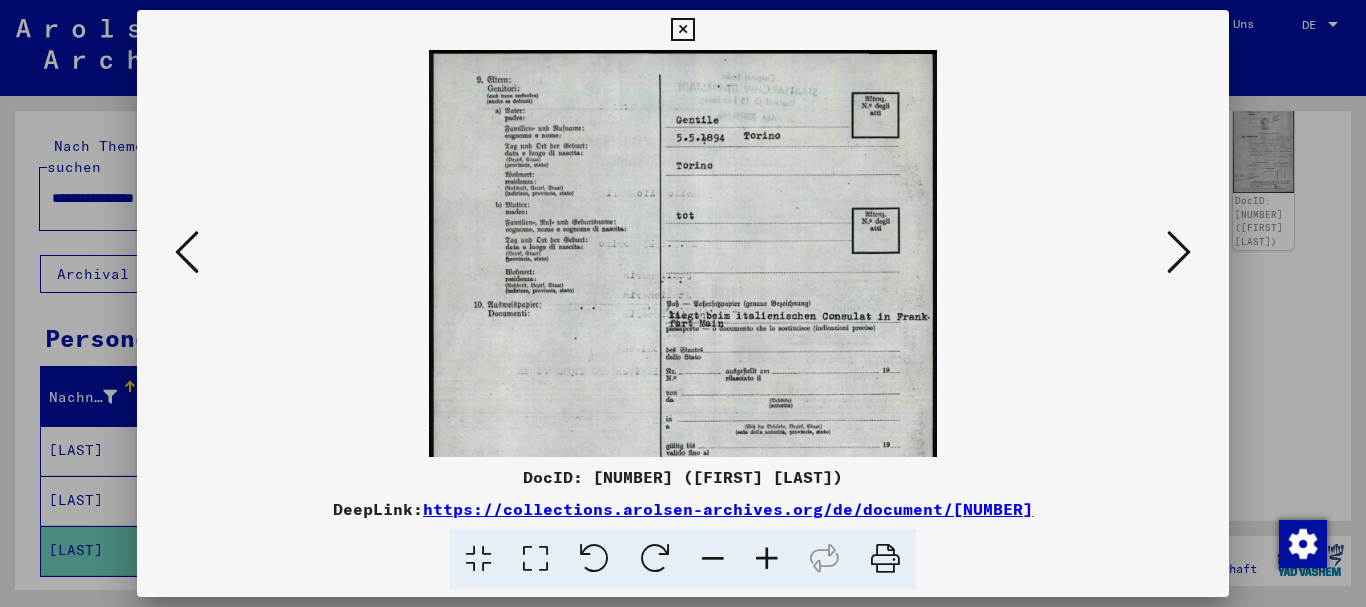 click at bounding box center [767, 559] 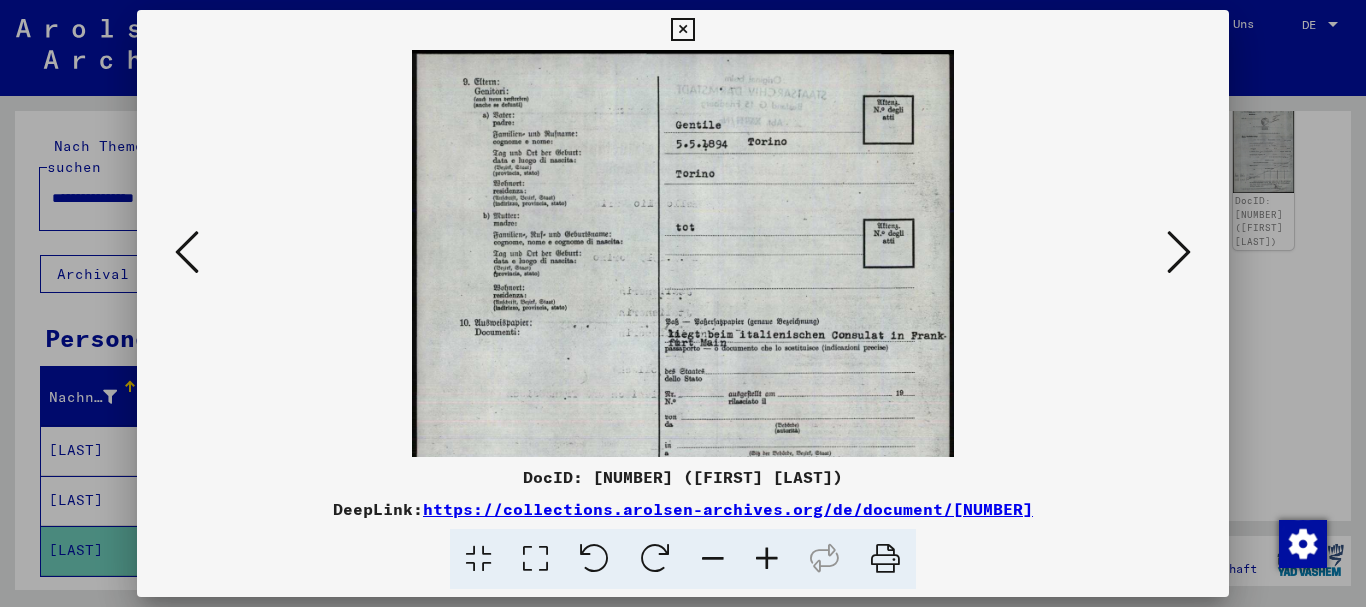 click at bounding box center [767, 559] 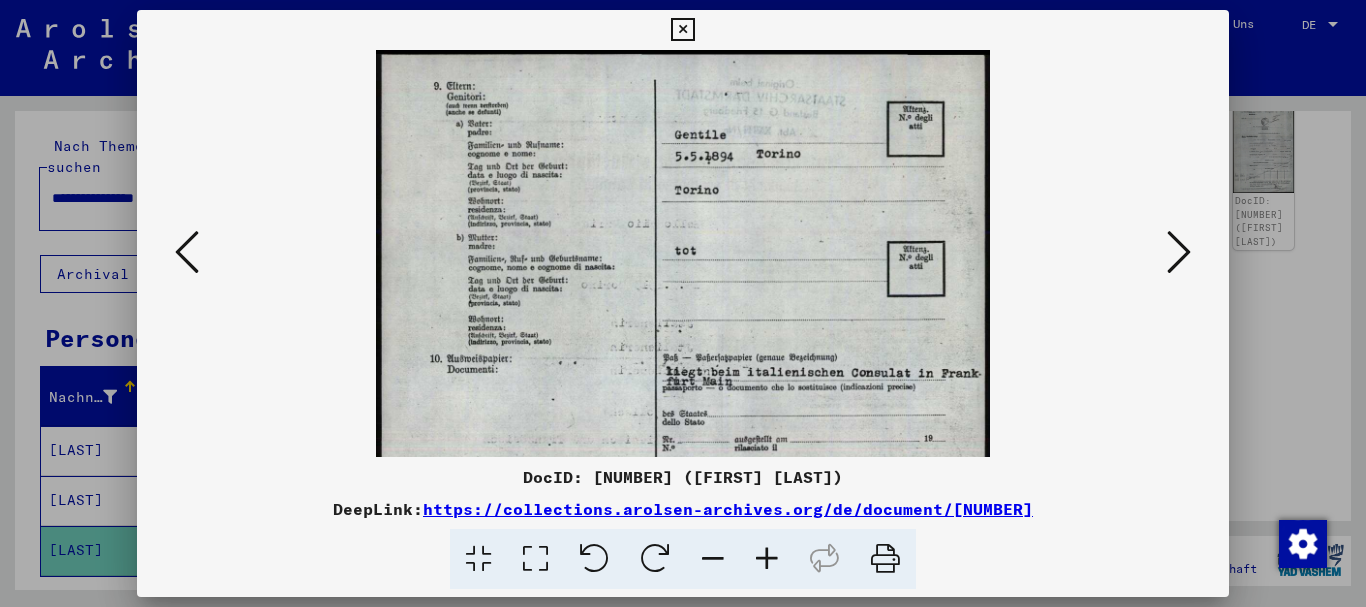 click at bounding box center (767, 559) 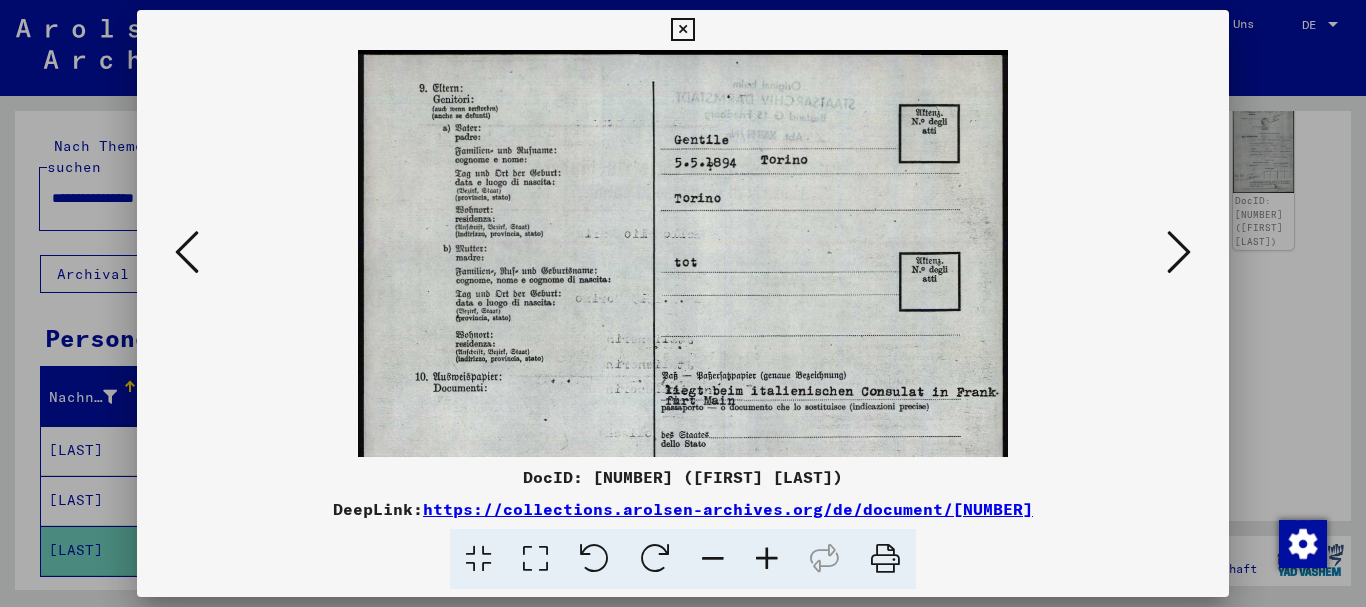 click at bounding box center [767, 559] 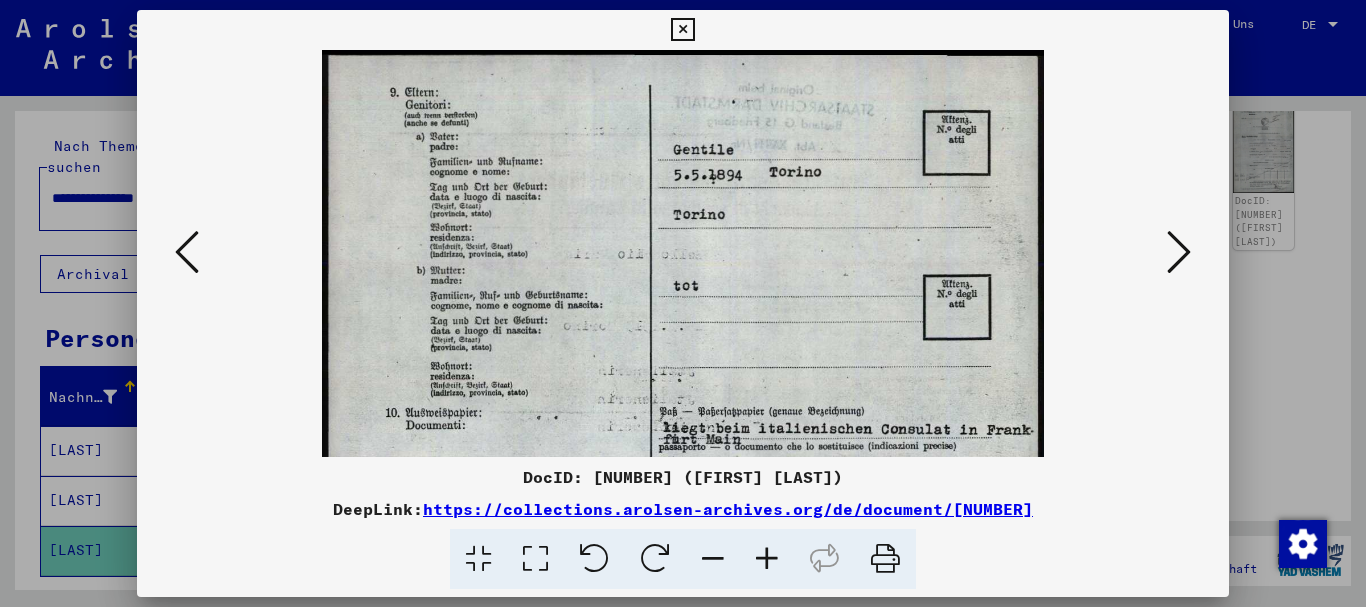 click at bounding box center (767, 559) 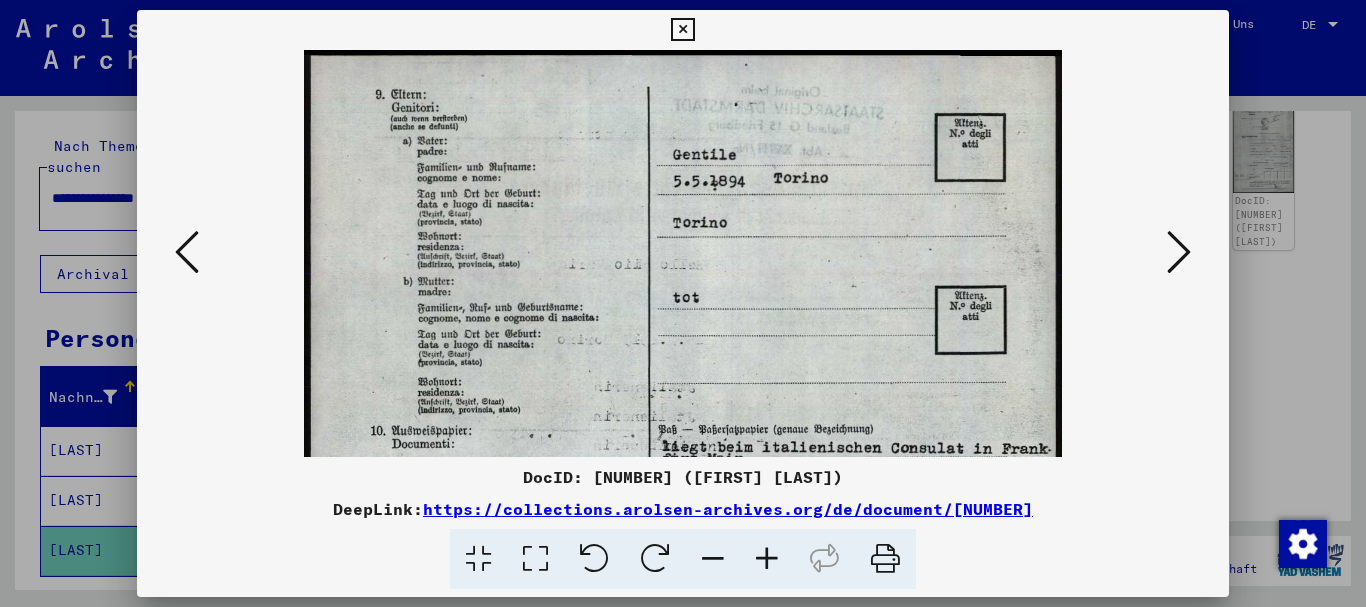 click at bounding box center [767, 559] 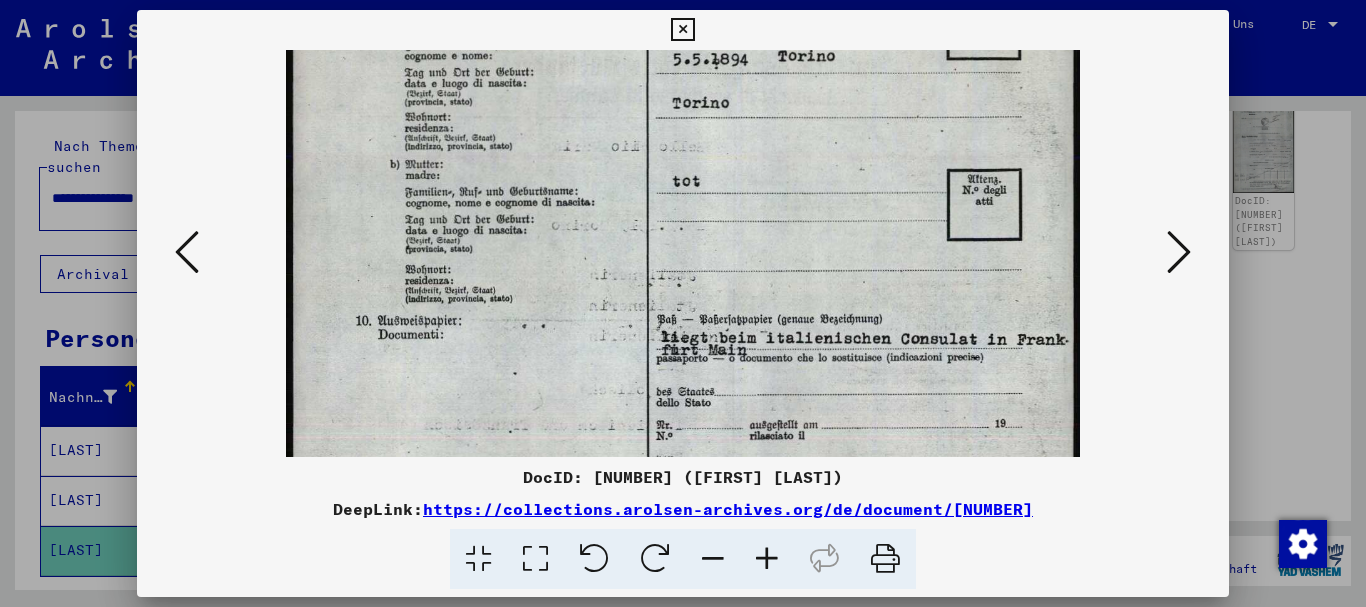 scroll, scrollTop: 237, scrollLeft: 0, axis: vertical 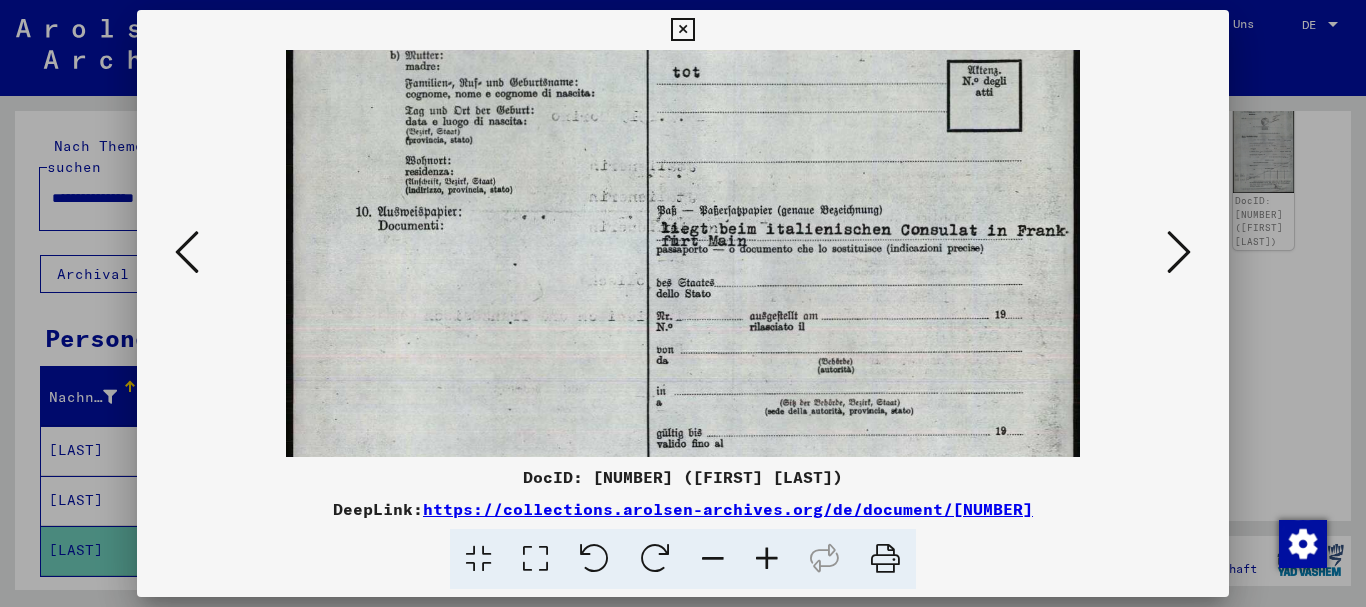 drag, startPoint x: 719, startPoint y: 341, endPoint x: 666, endPoint y: 119, distance: 228.2389 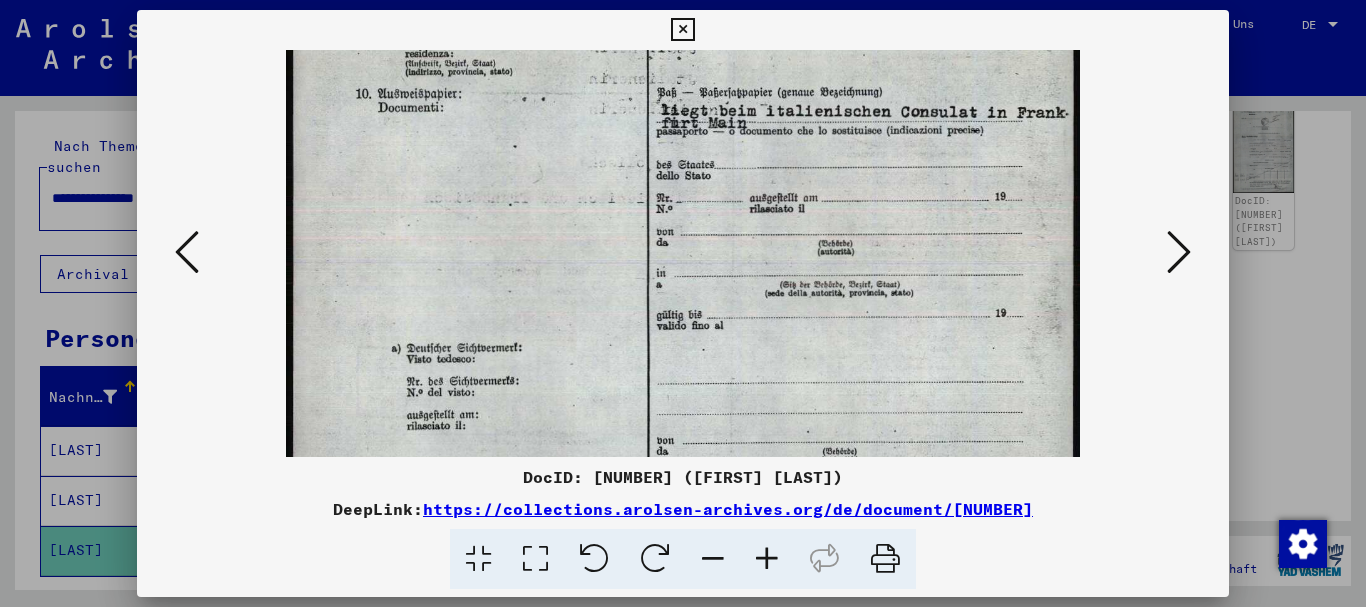 drag, startPoint x: 847, startPoint y: 362, endPoint x: 806, endPoint y: 238, distance: 130.60245 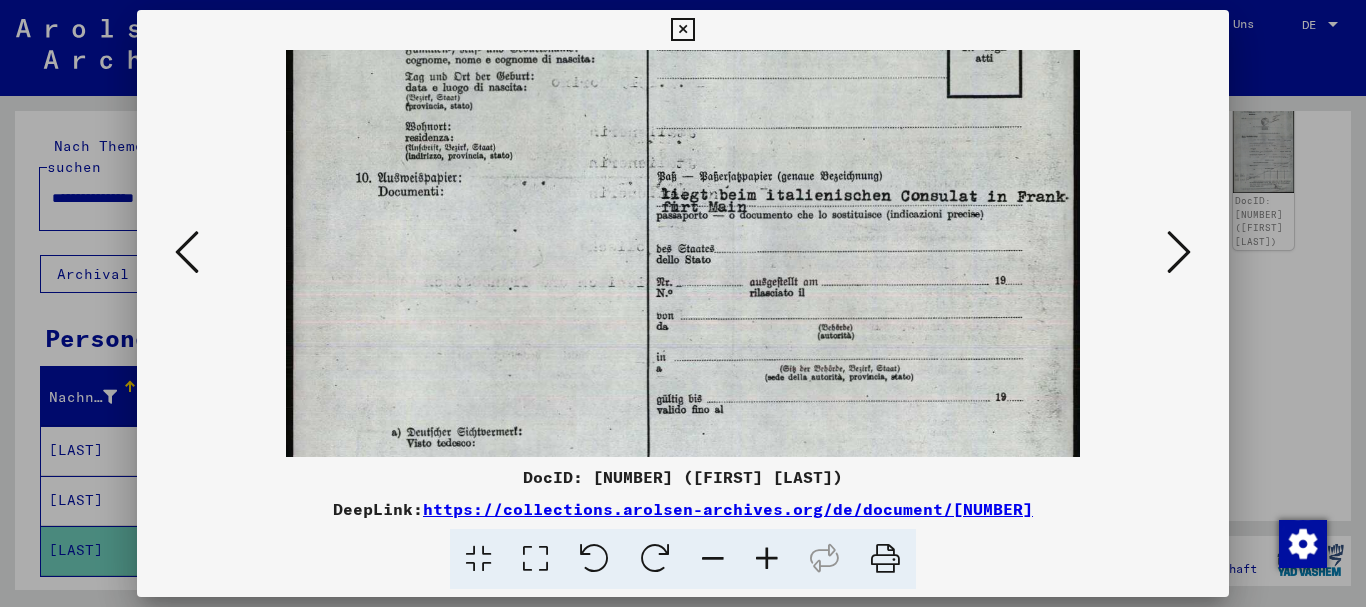 scroll, scrollTop: 267, scrollLeft: 0, axis: vertical 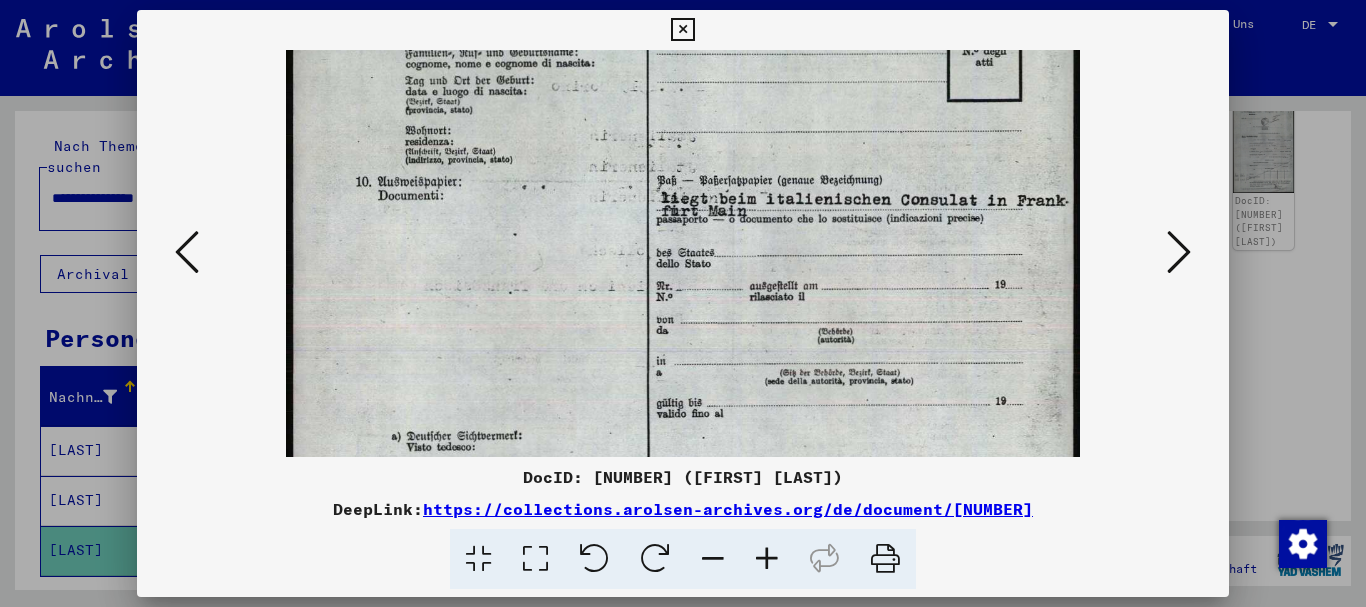 drag, startPoint x: 788, startPoint y: 208, endPoint x: 793, endPoint y: 302, distance: 94.13288 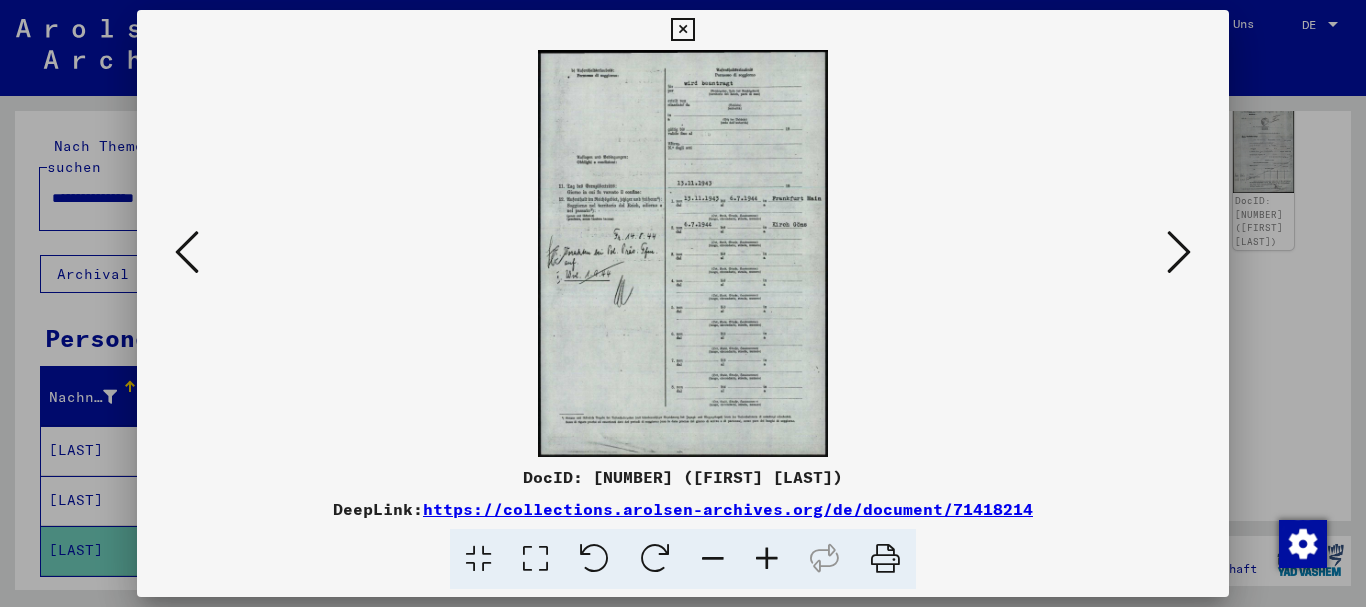 scroll, scrollTop: 0, scrollLeft: 0, axis: both 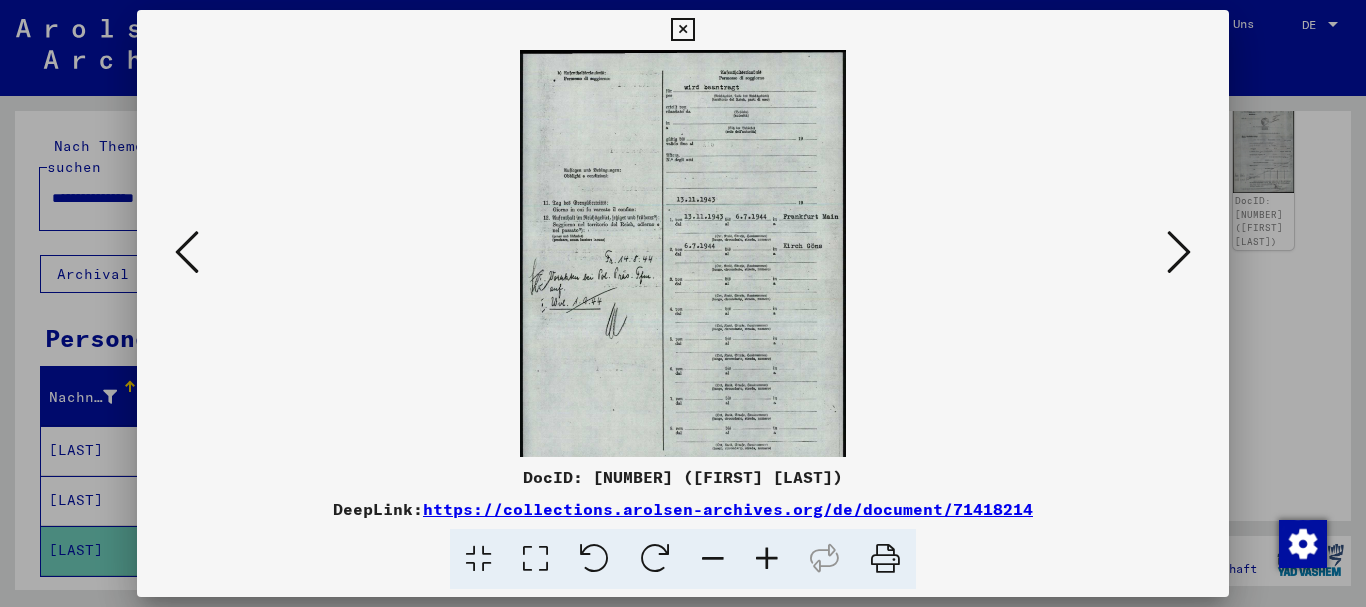 click at bounding box center [767, 559] 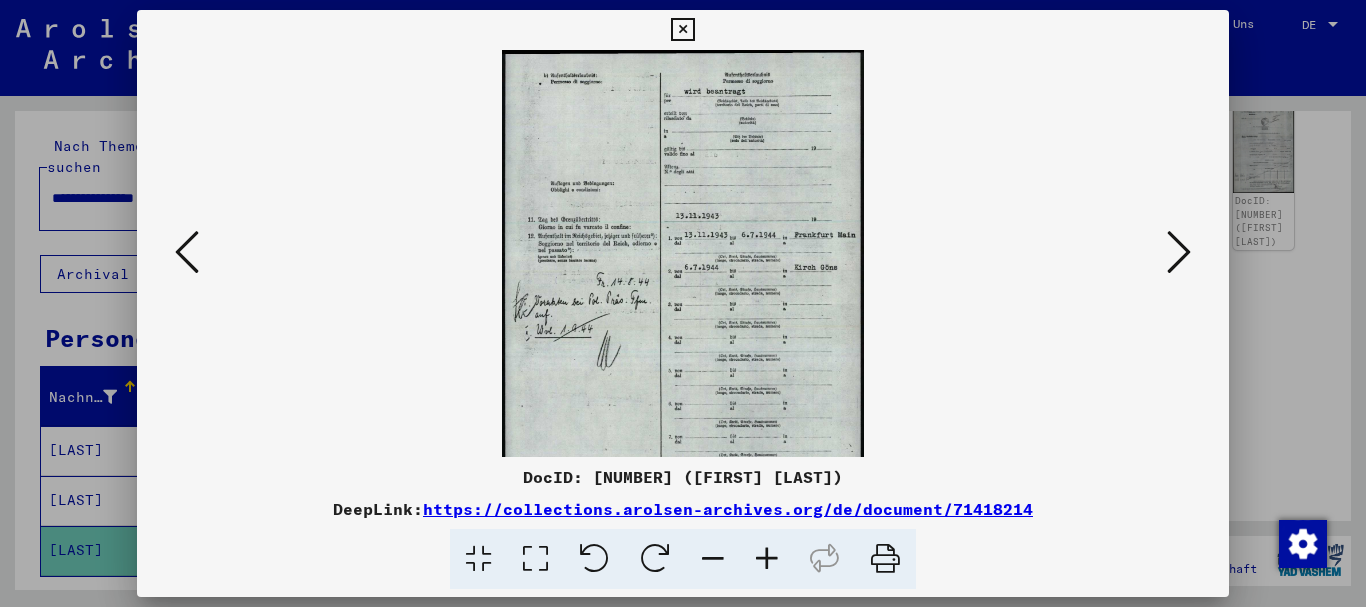 click at bounding box center [767, 559] 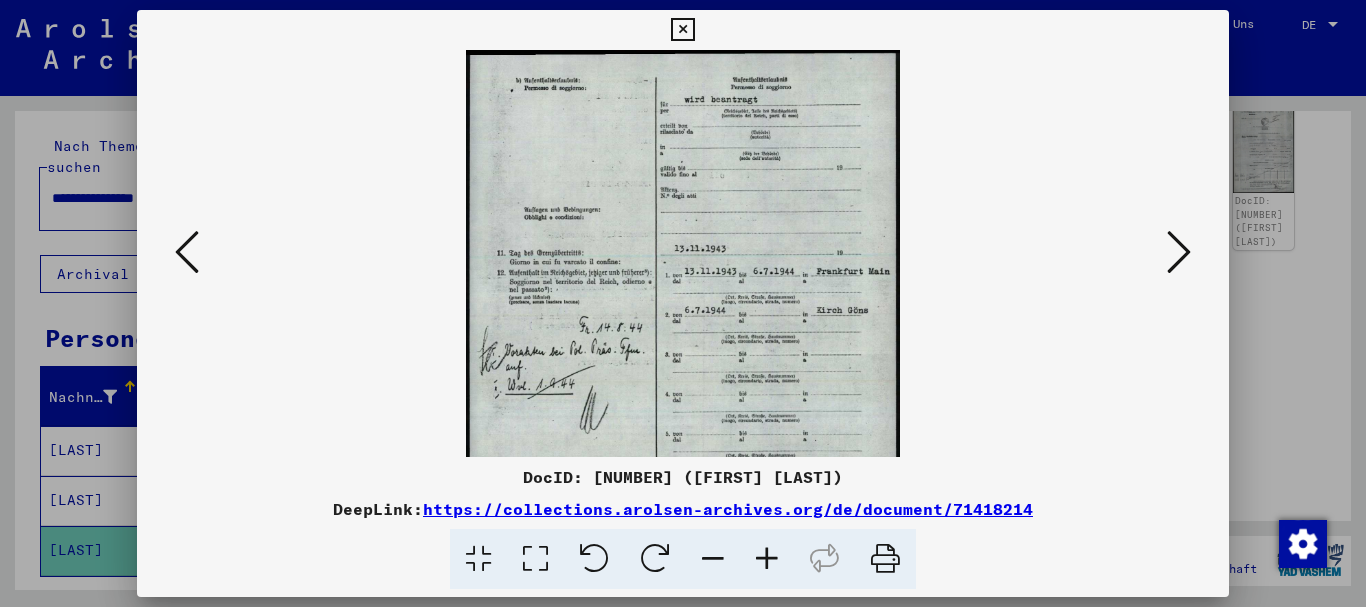 click at bounding box center [767, 559] 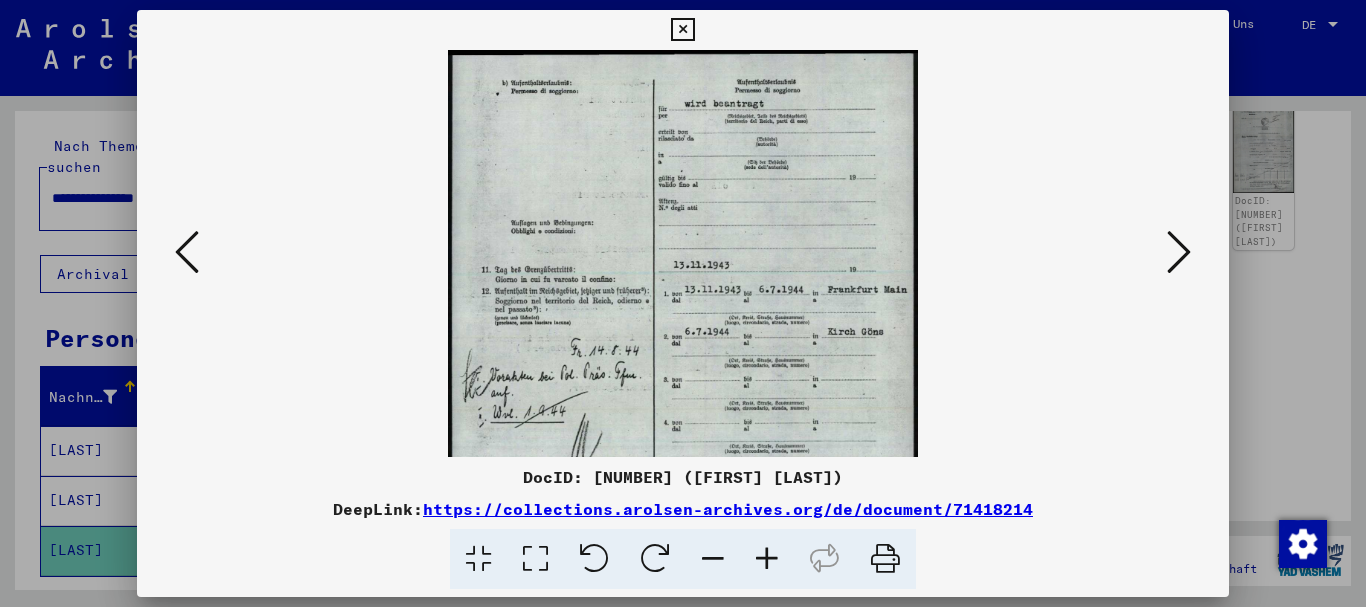 click at bounding box center (767, 559) 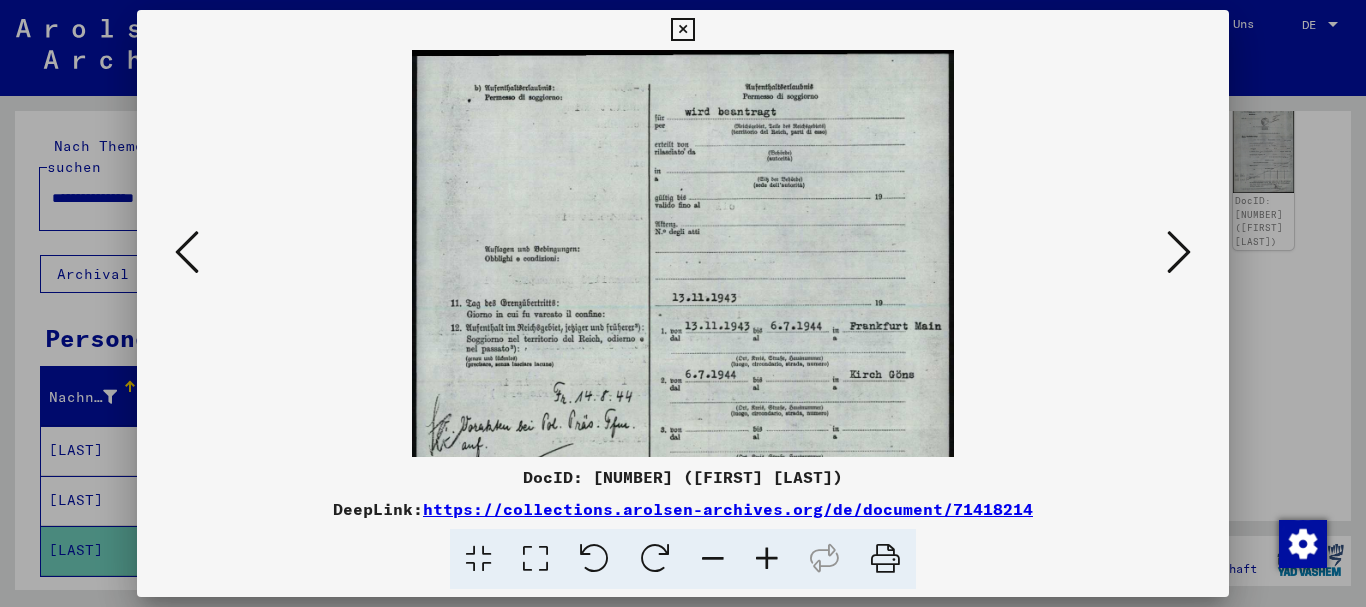 click at bounding box center [767, 559] 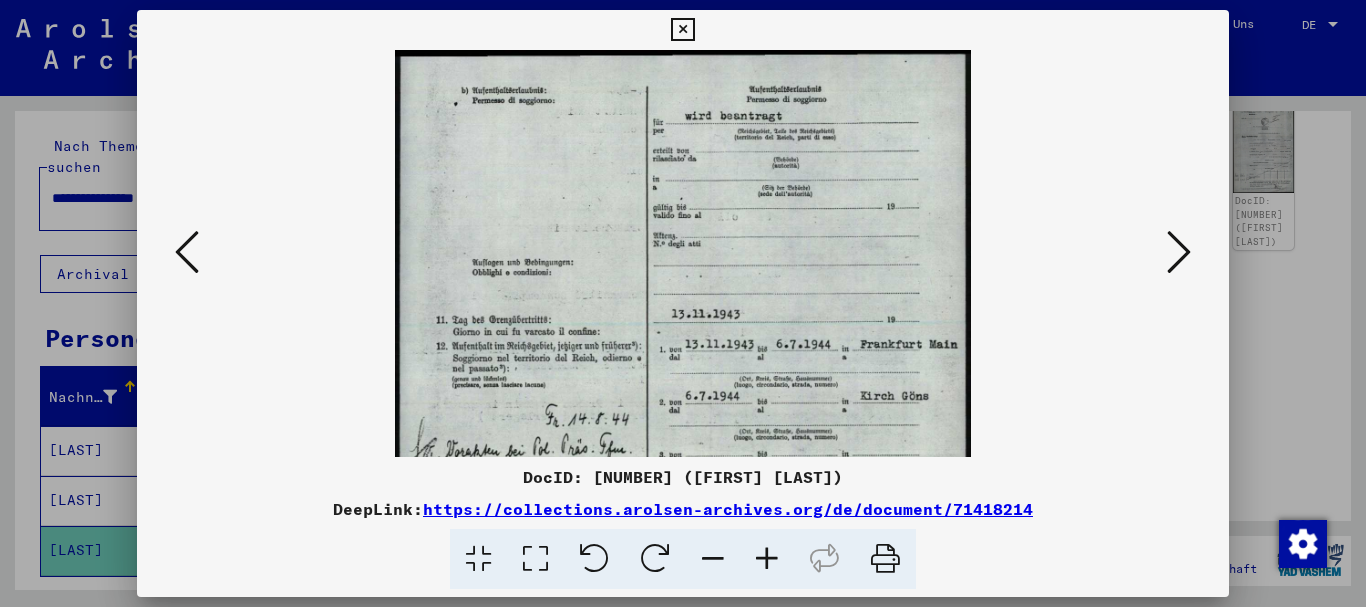 click at bounding box center [767, 559] 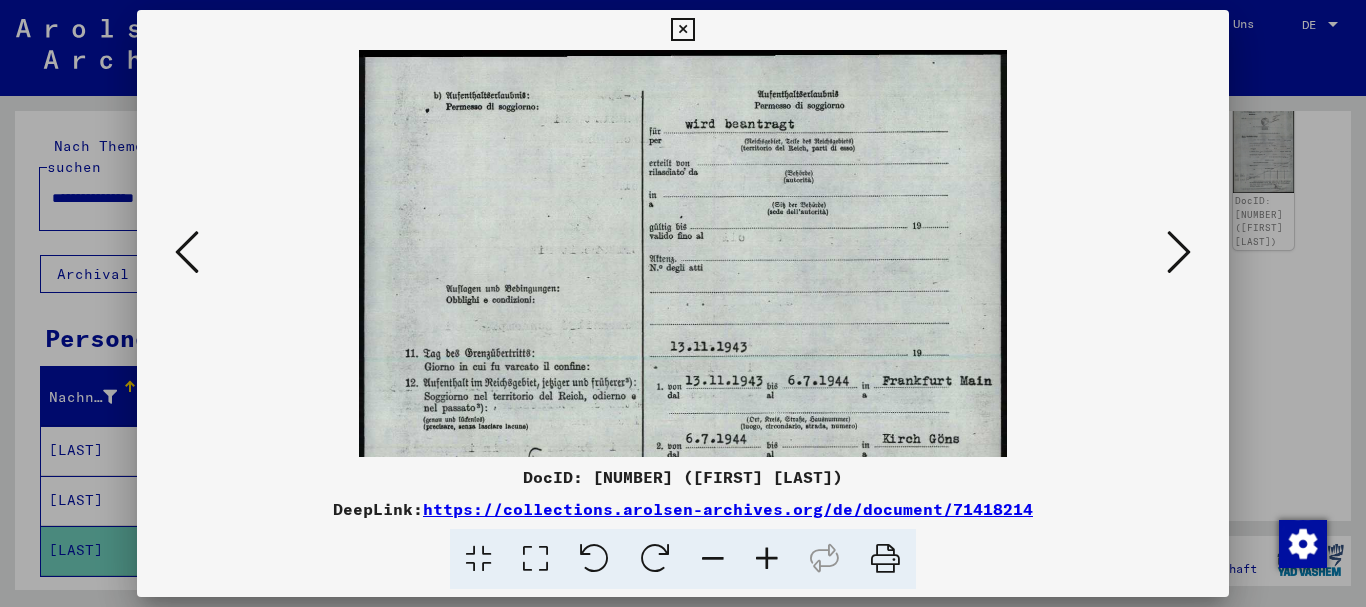 click at bounding box center (767, 559) 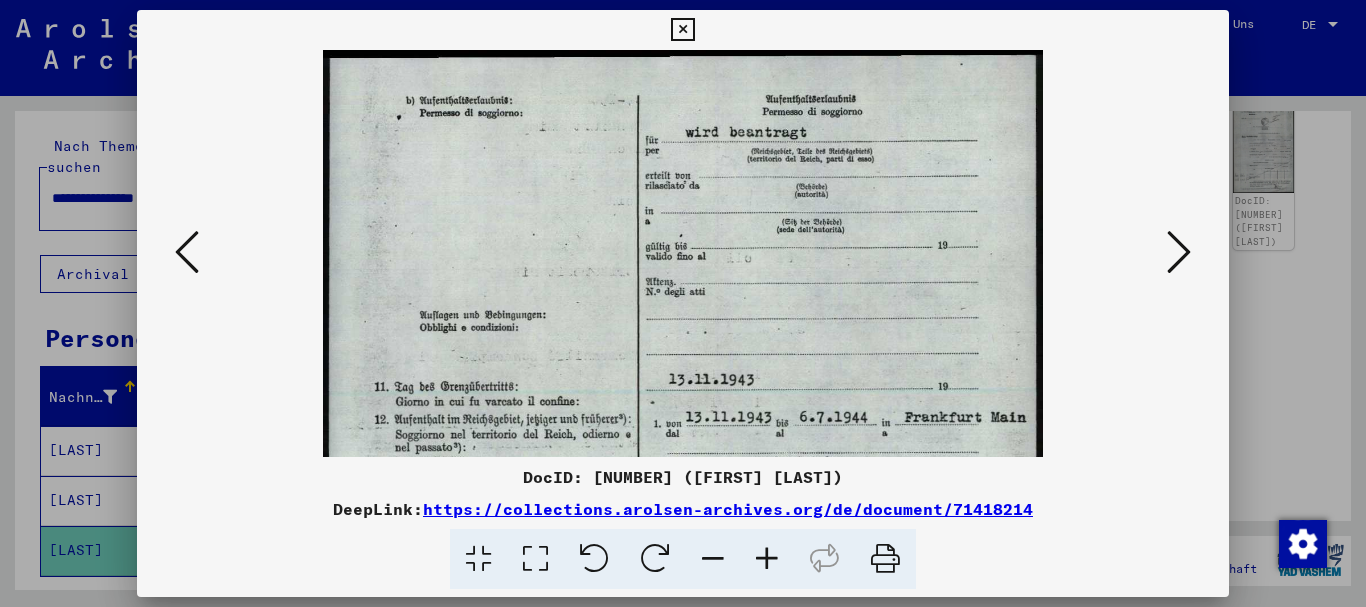 click at bounding box center (767, 559) 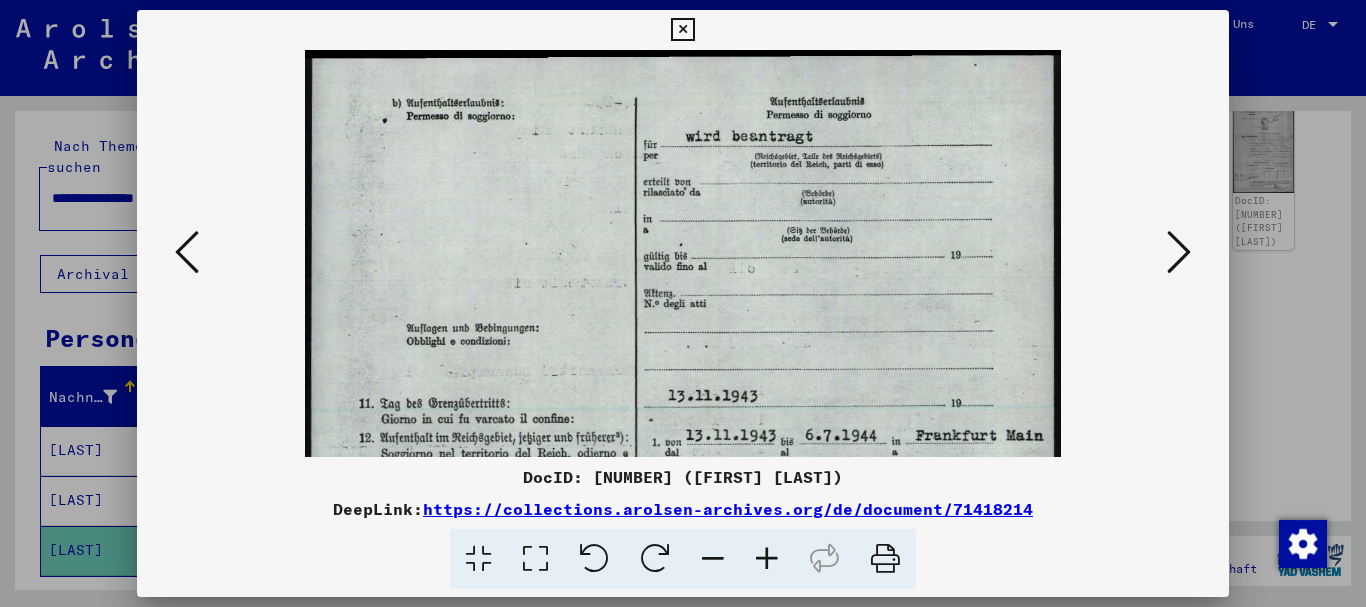 click at bounding box center [767, 559] 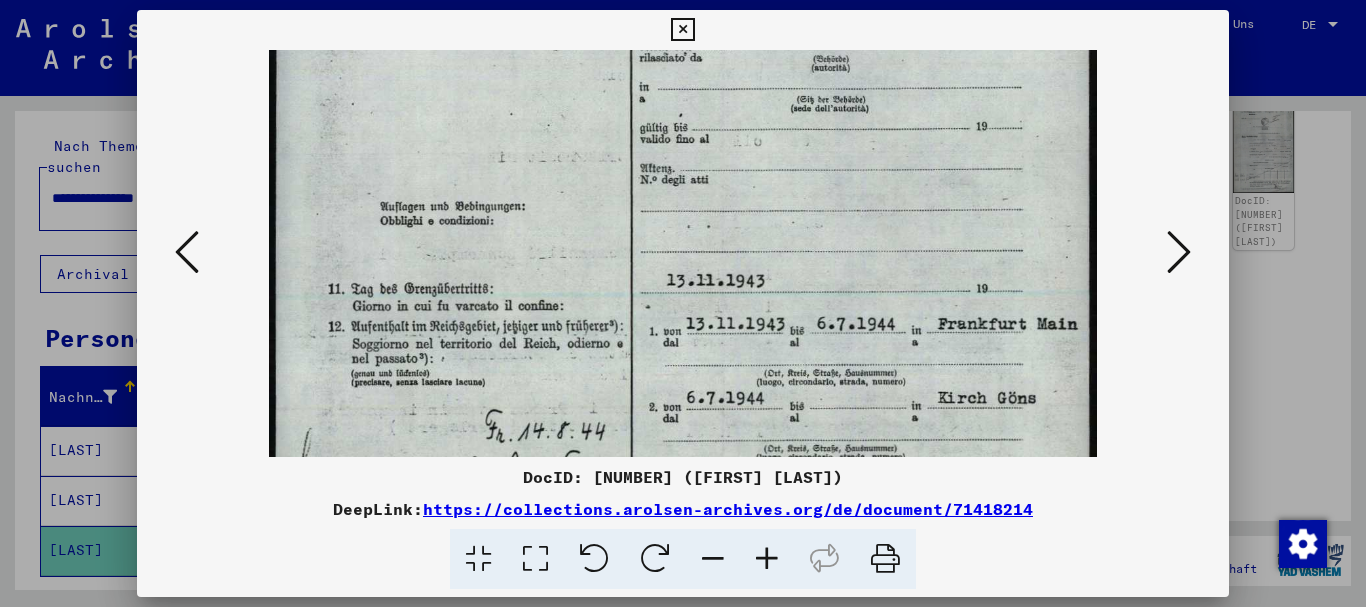 scroll, scrollTop: 215, scrollLeft: 0, axis: vertical 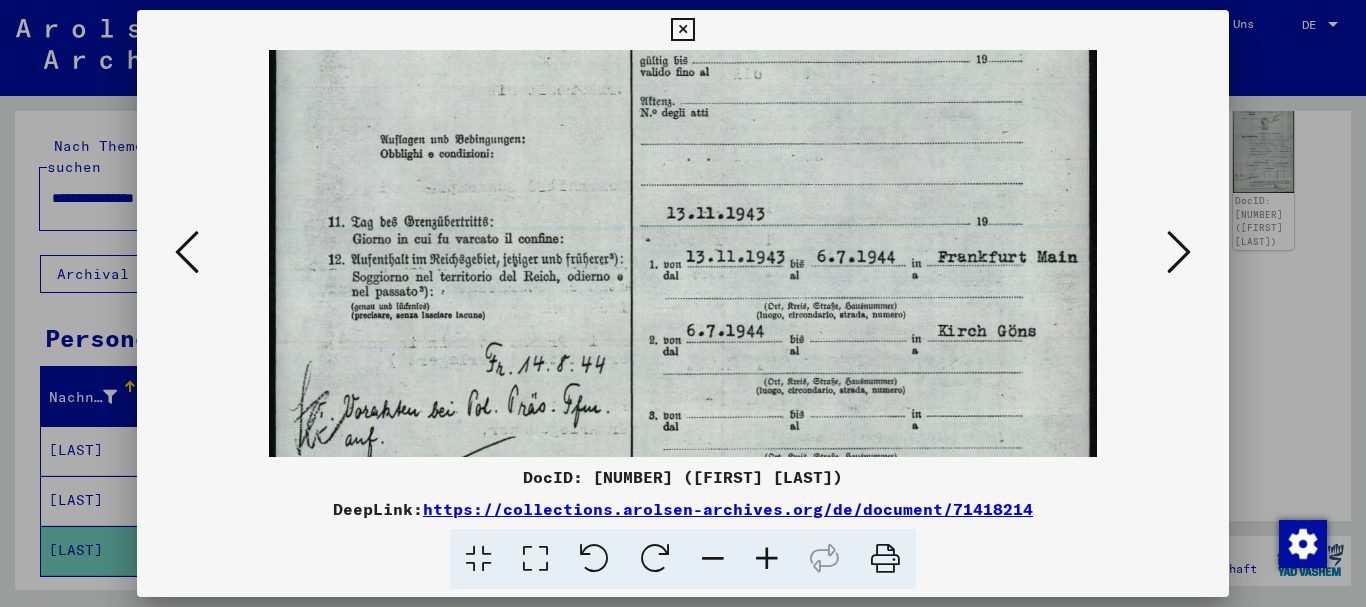 drag, startPoint x: 831, startPoint y: 345, endPoint x: 811, endPoint y: 130, distance: 215.92822 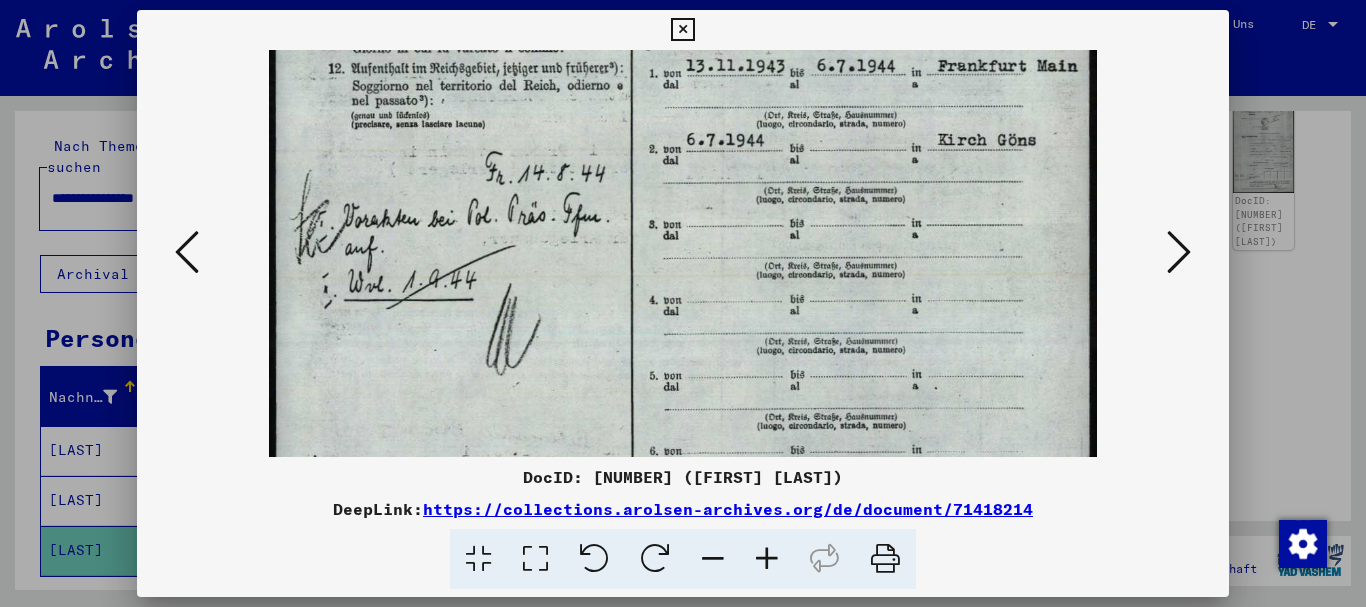 drag, startPoint x: 790, startPoint y: 322, endPoint x: 712, endPoint y: 131, distance: 206.31287 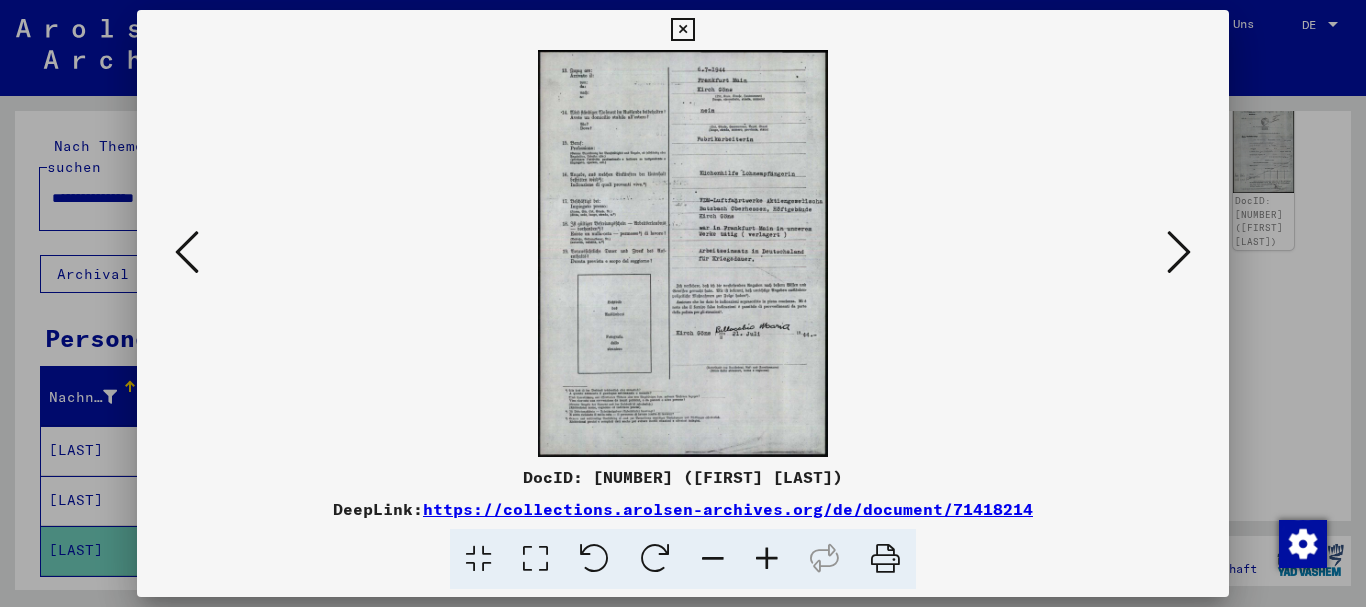 click at bounding box center [767, 559] 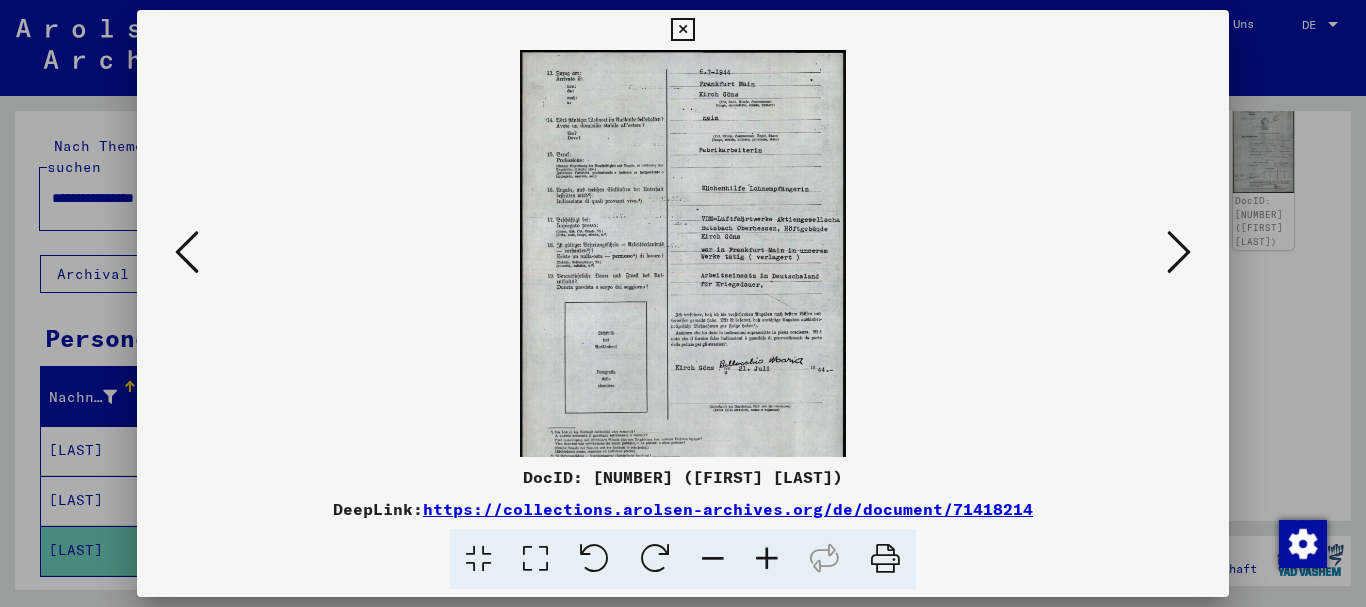 click at bounding box center [767, 559] 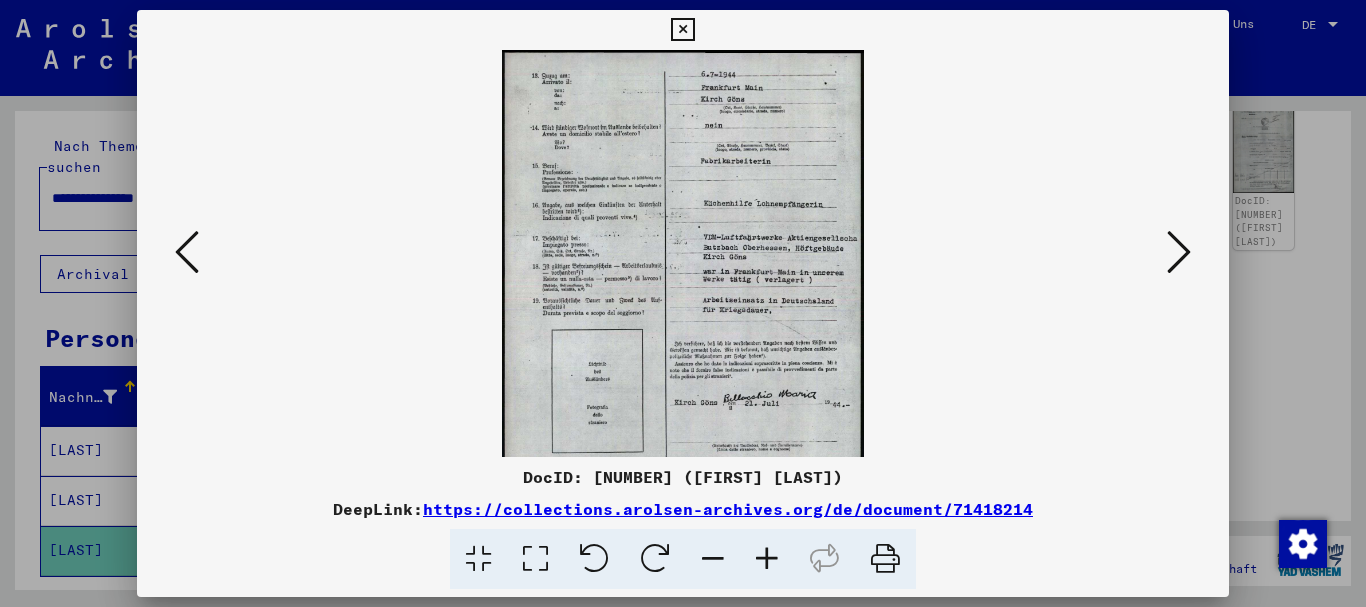 click at bounding box center (767, 559) 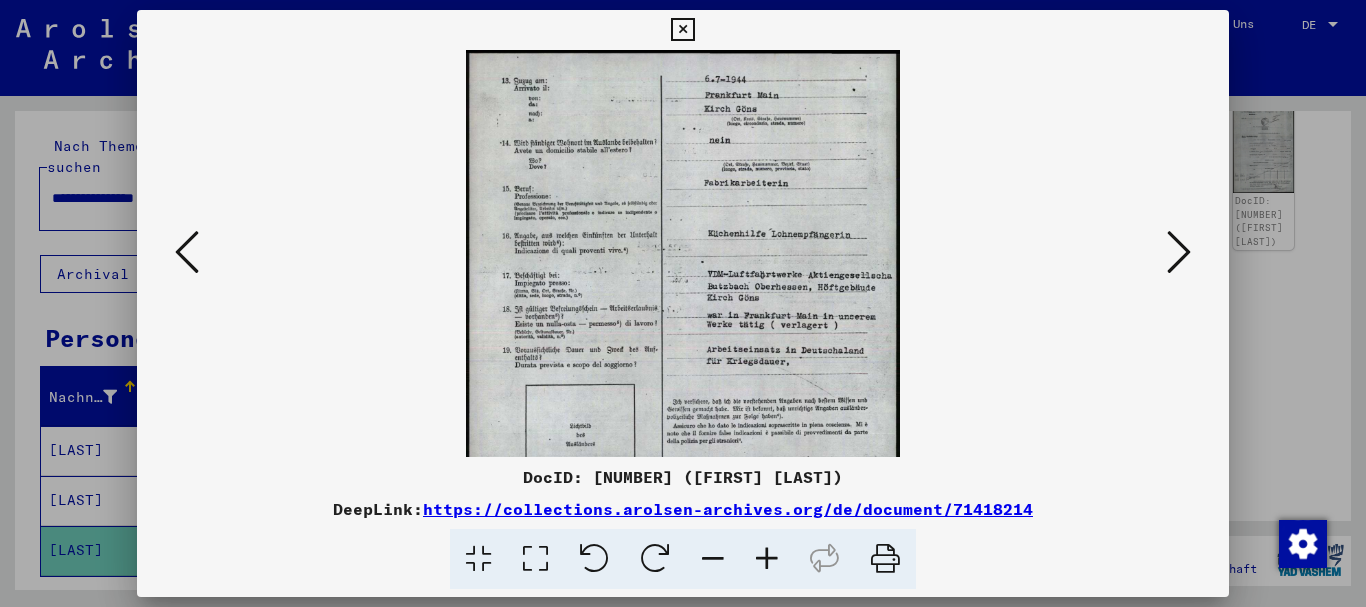 click at bounding box center [767, 559] 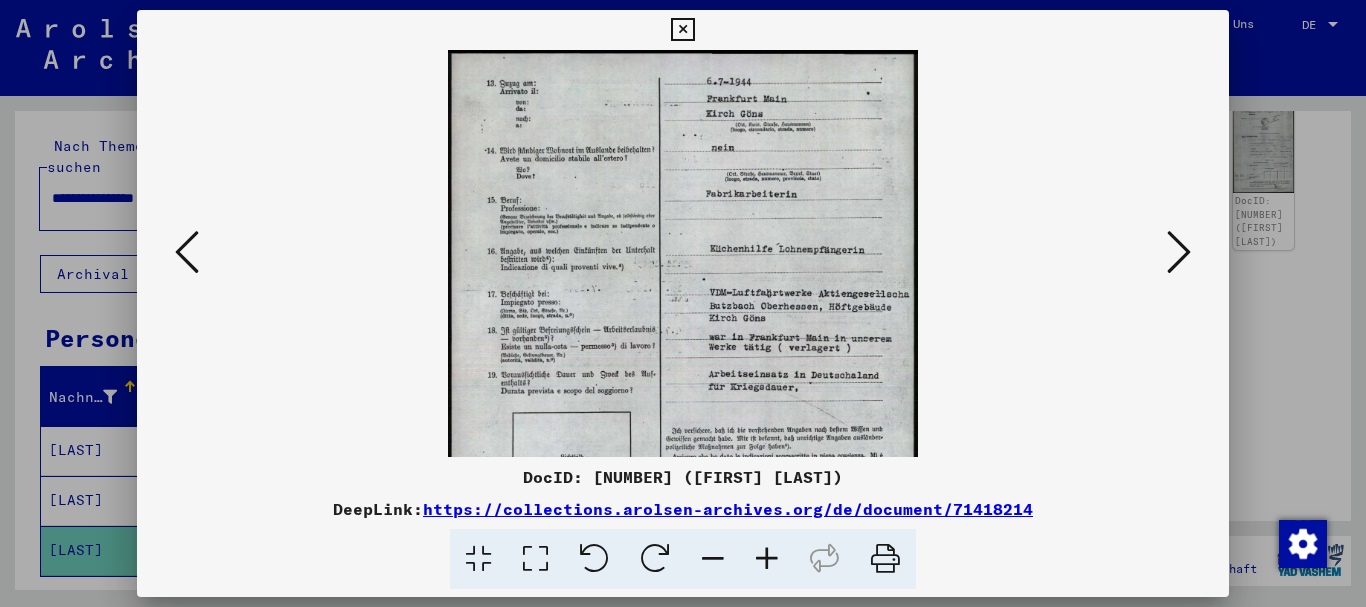 click at bounding box center (767, 559) 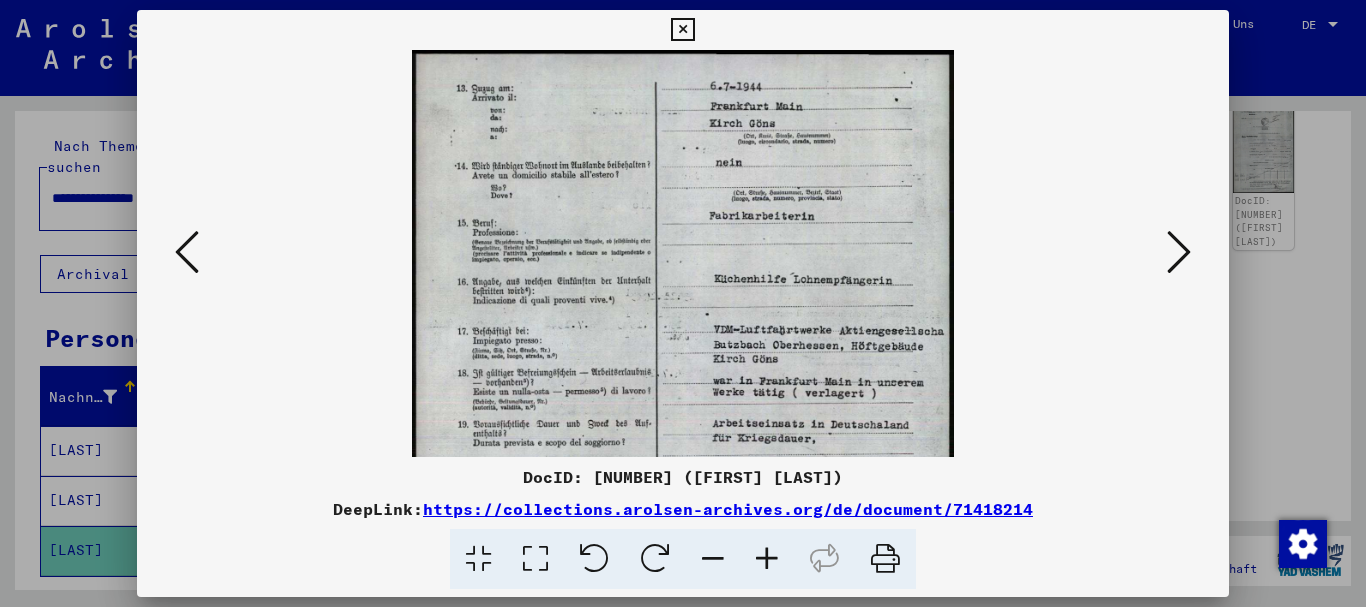 click at bounding box center [767, 559] 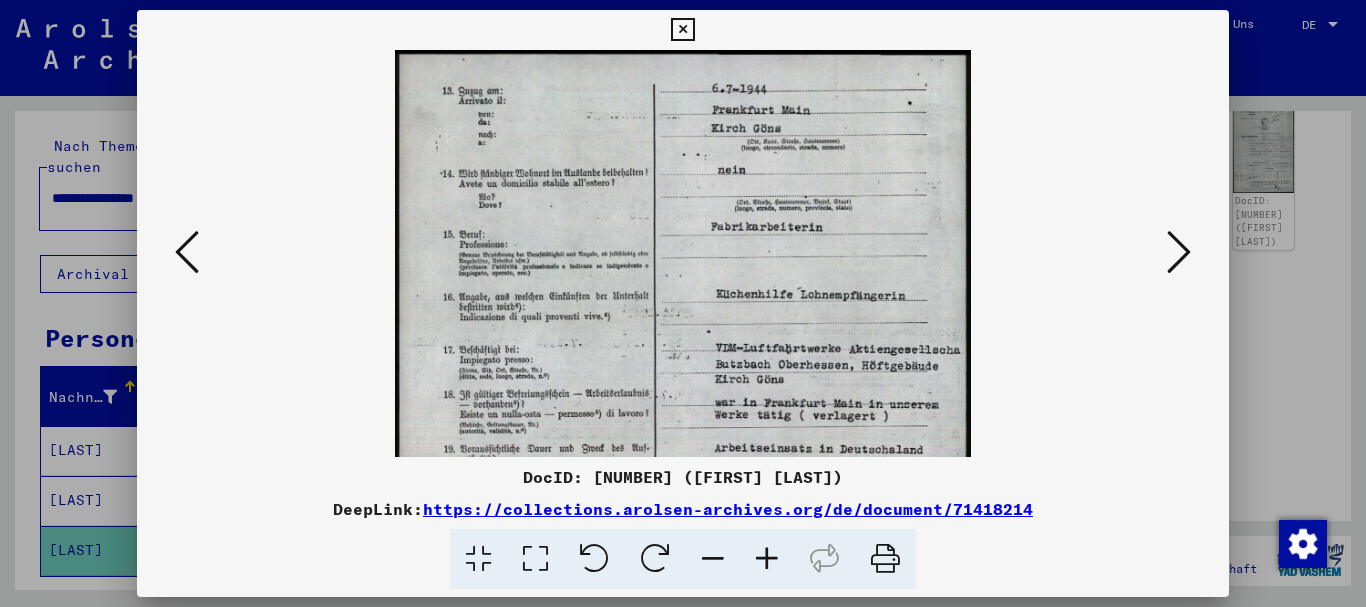 click at bounding box center (767, 559) 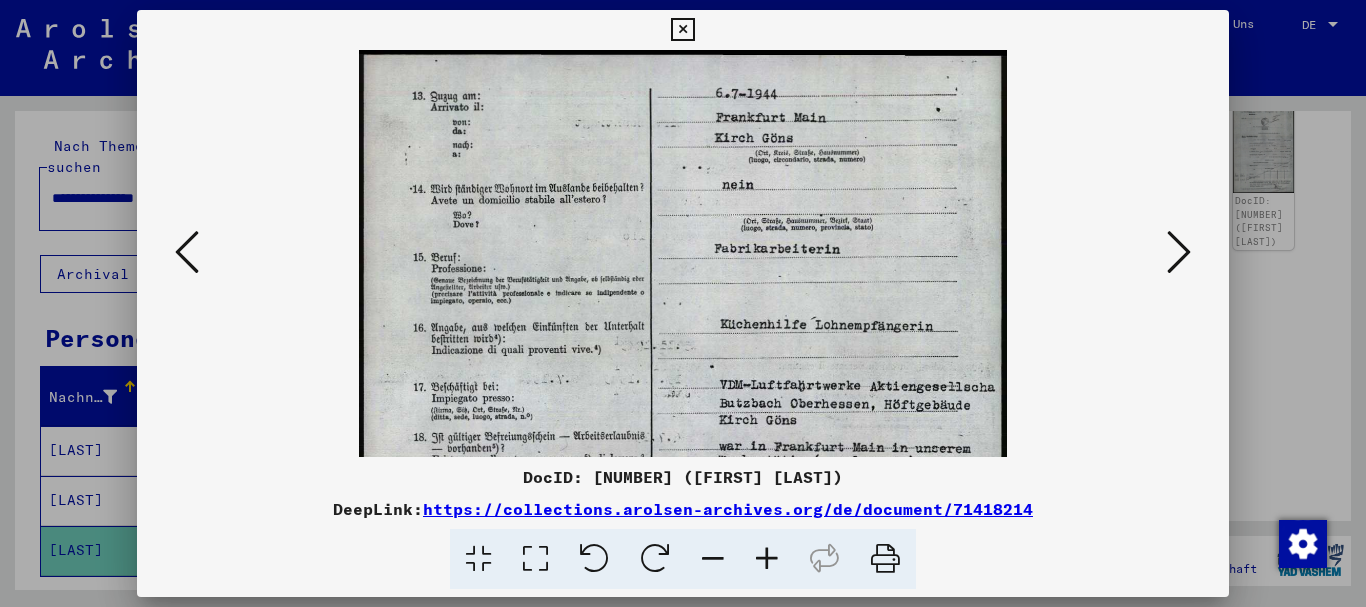 click at bounding box center (767, 559) 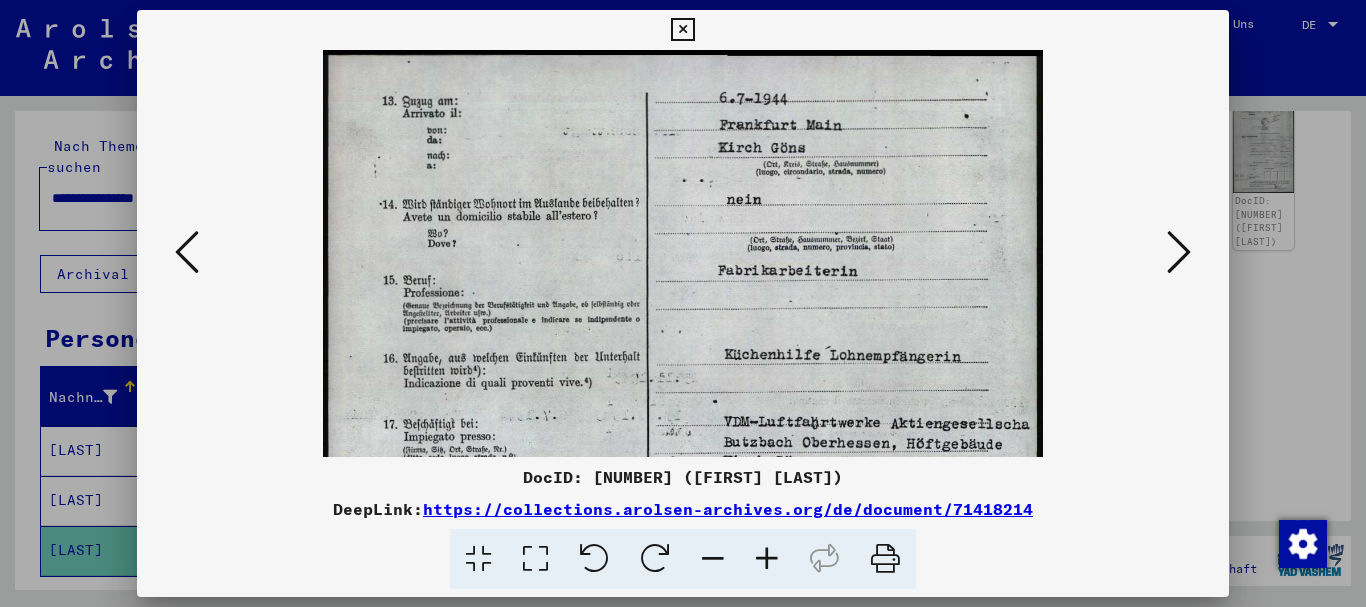 click at bounding box center [767, 559] 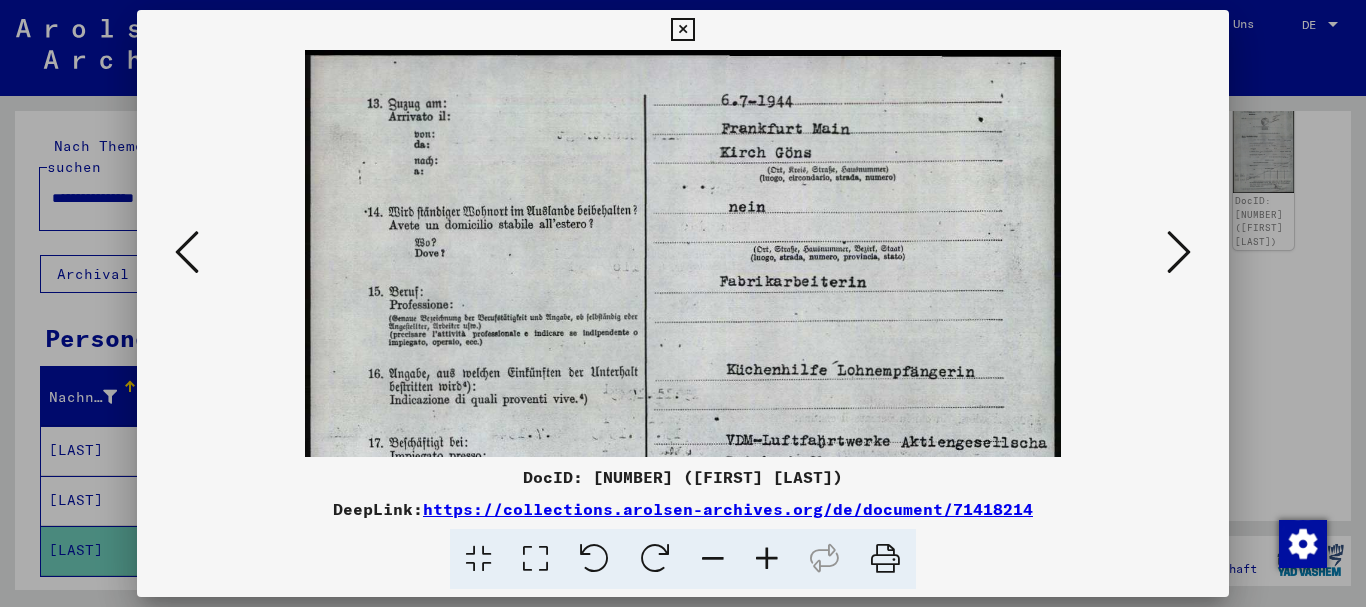 click at bounding box center [767, 559] 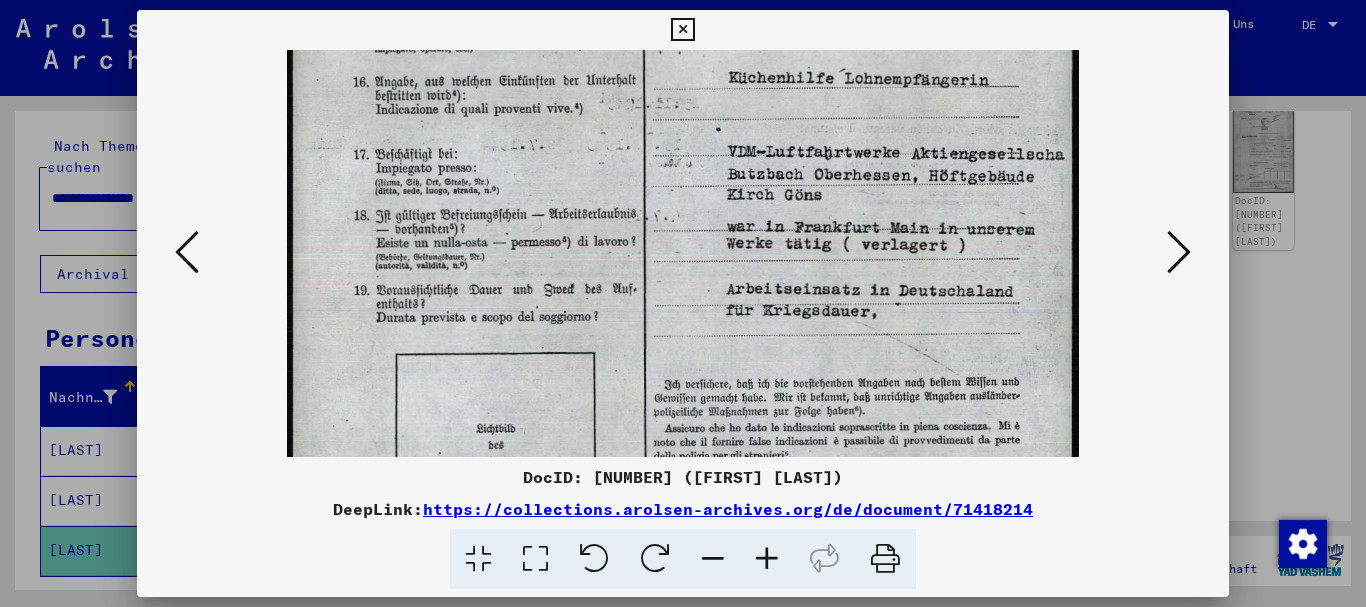 drag, startPoint x: 748, startPoint y: 296, endPoint x: 640, endPoint y: 28, distance: 288.9429 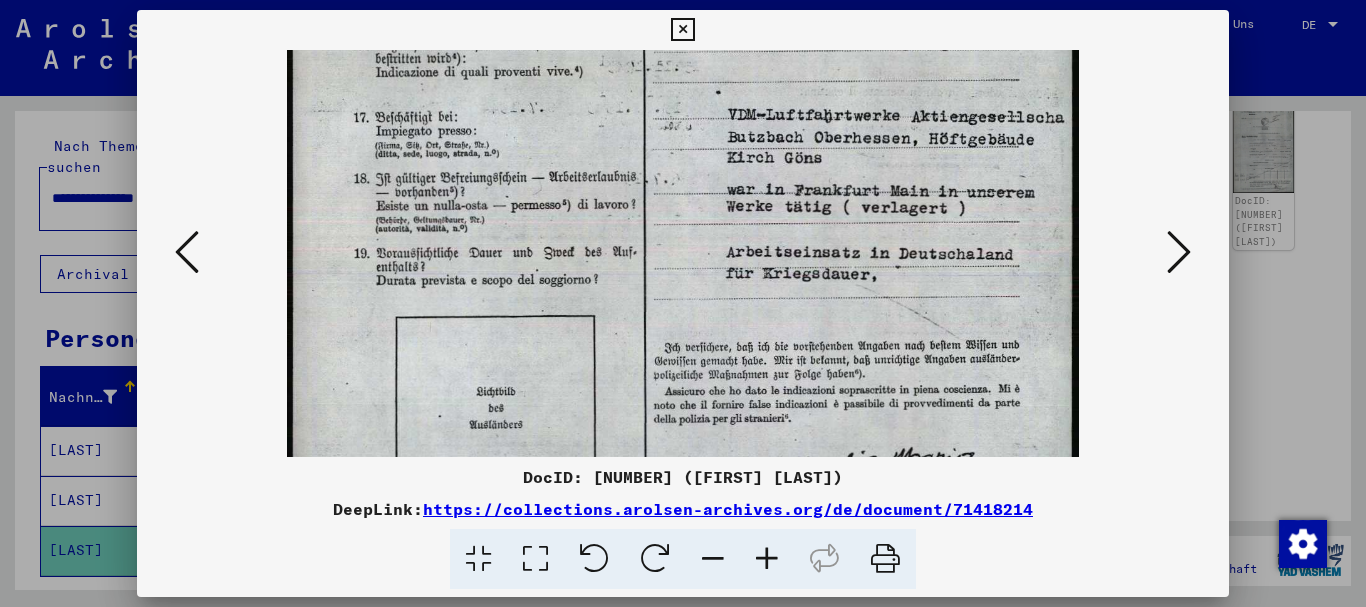 click at bounding box center [187, 252] 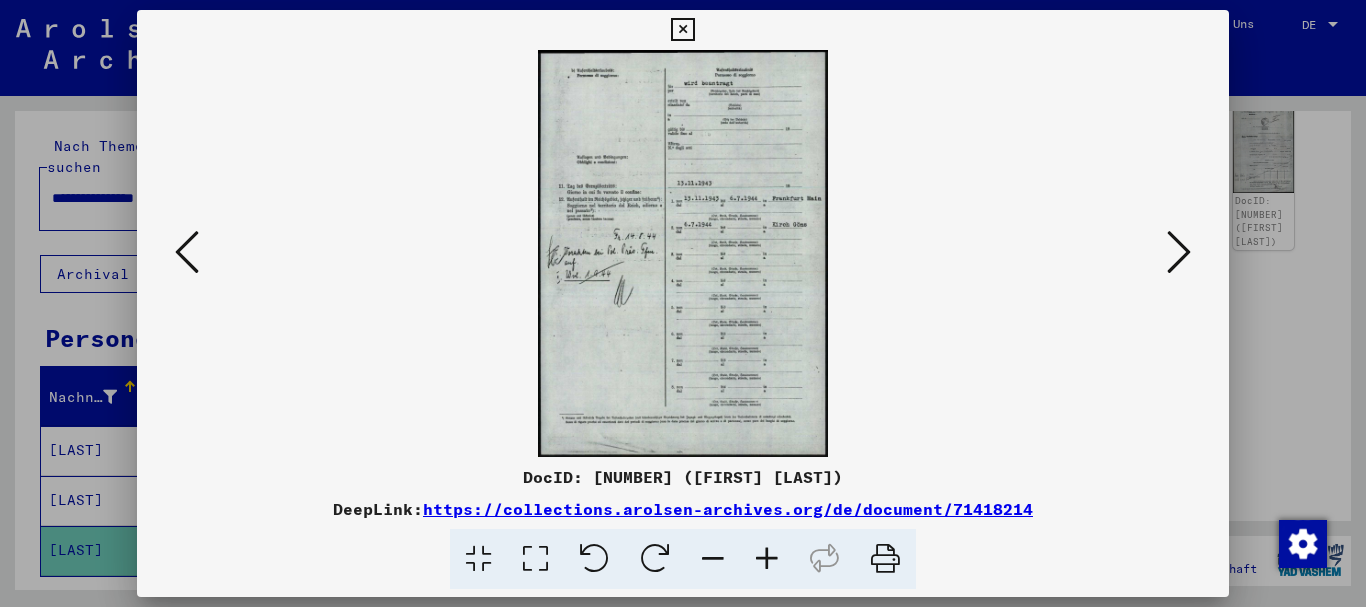 scroll, scrollTop: 0, scrollLeft: 0, axis: both 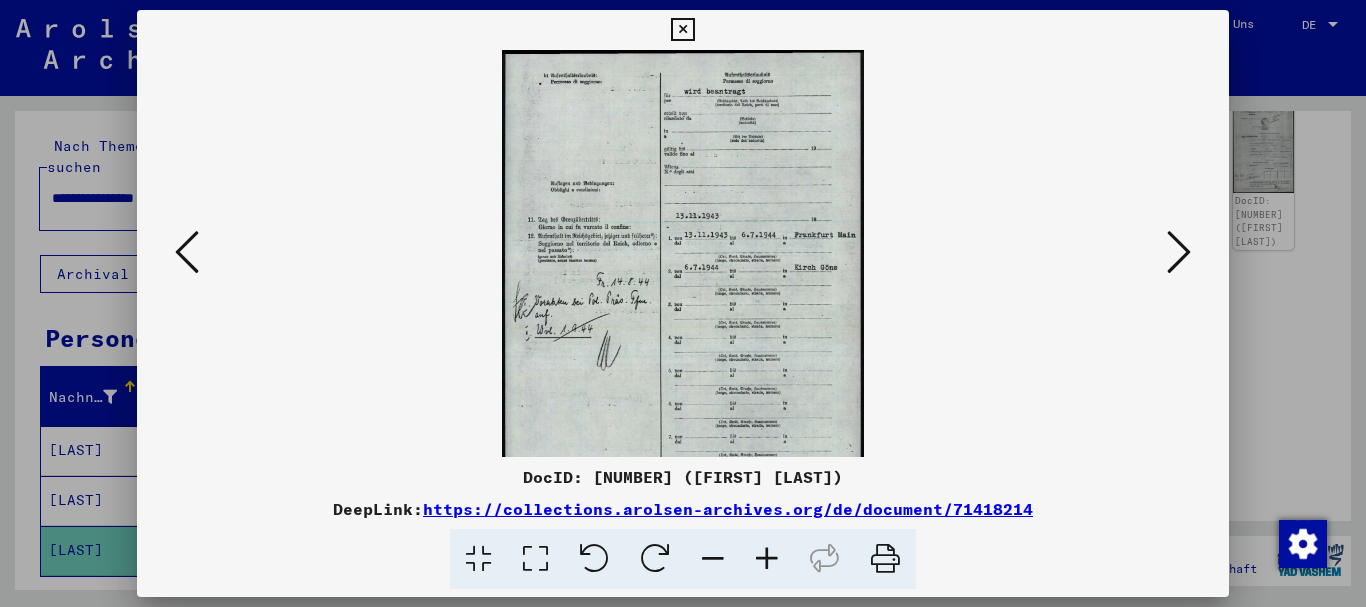 click at bounding box center [767, 559] 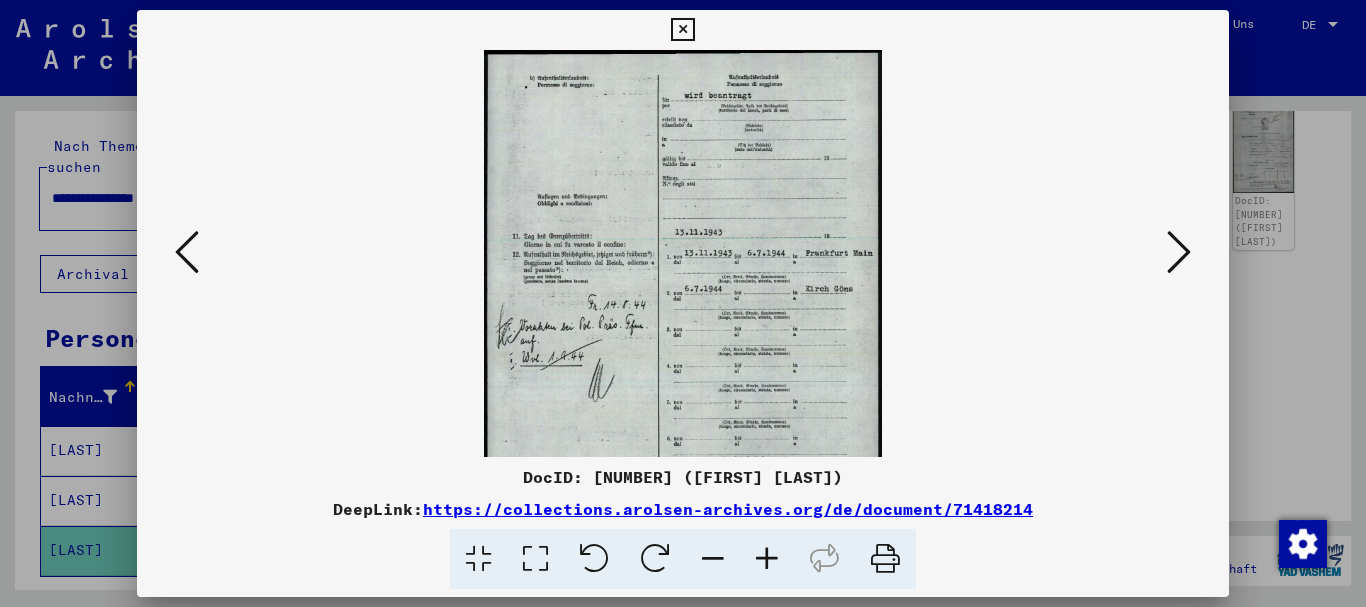 click at bounding box center [767, 559] 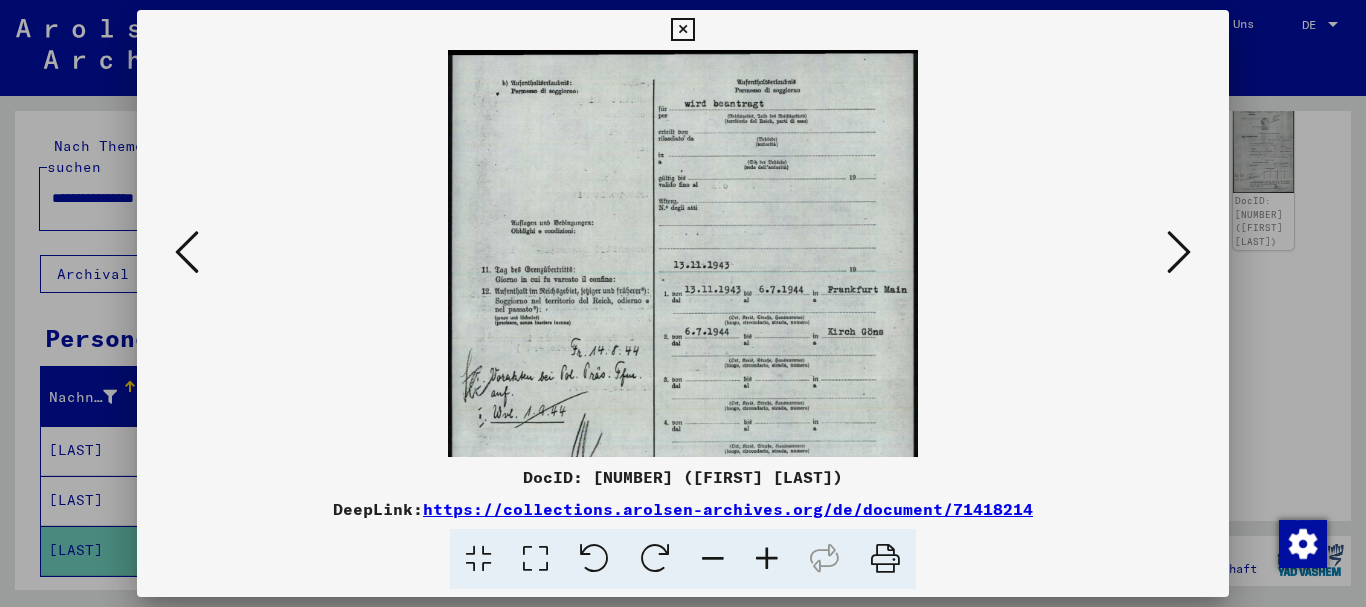 drag, startPoint x: 766, startPoint y: 560, endPoint x: 408, endPoint y: 175, distance: 525.7271 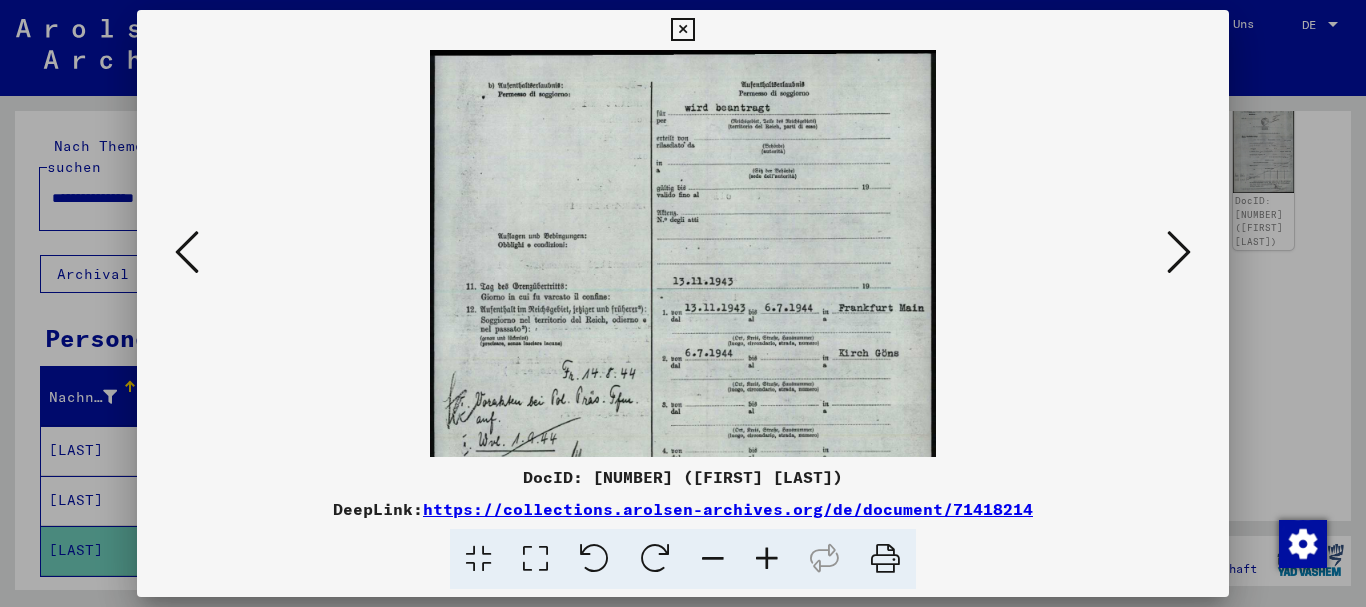 click at bounding box center (1179, 253) 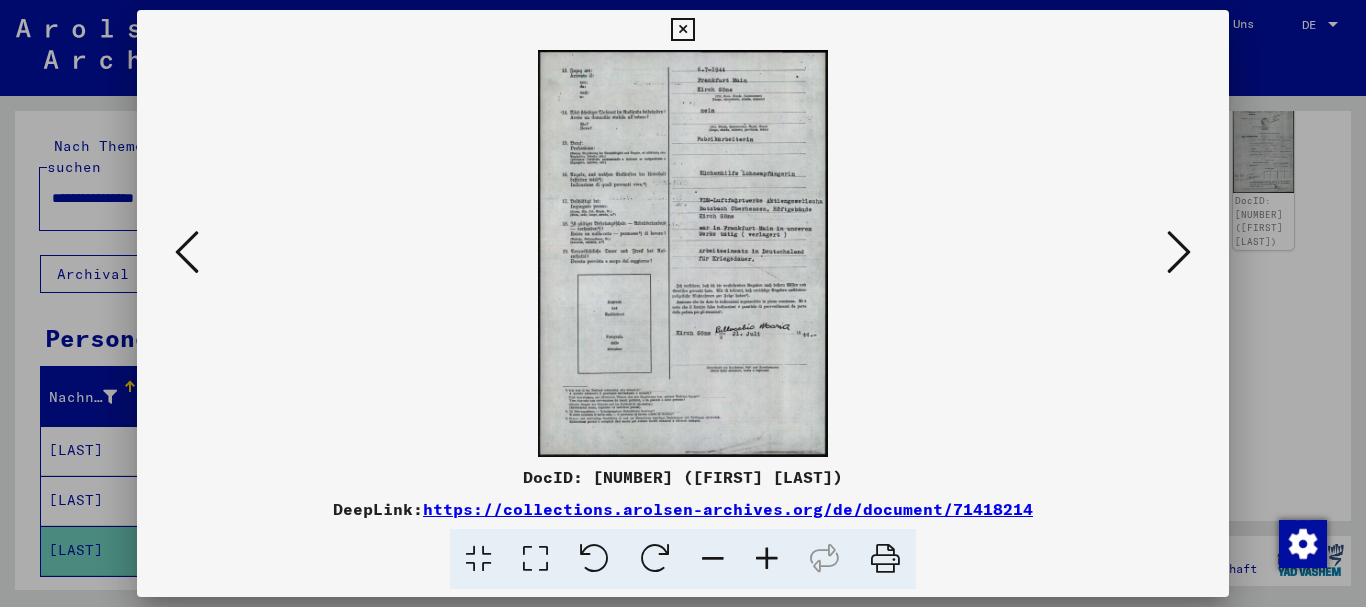 click at bounding box center (1179, 253) 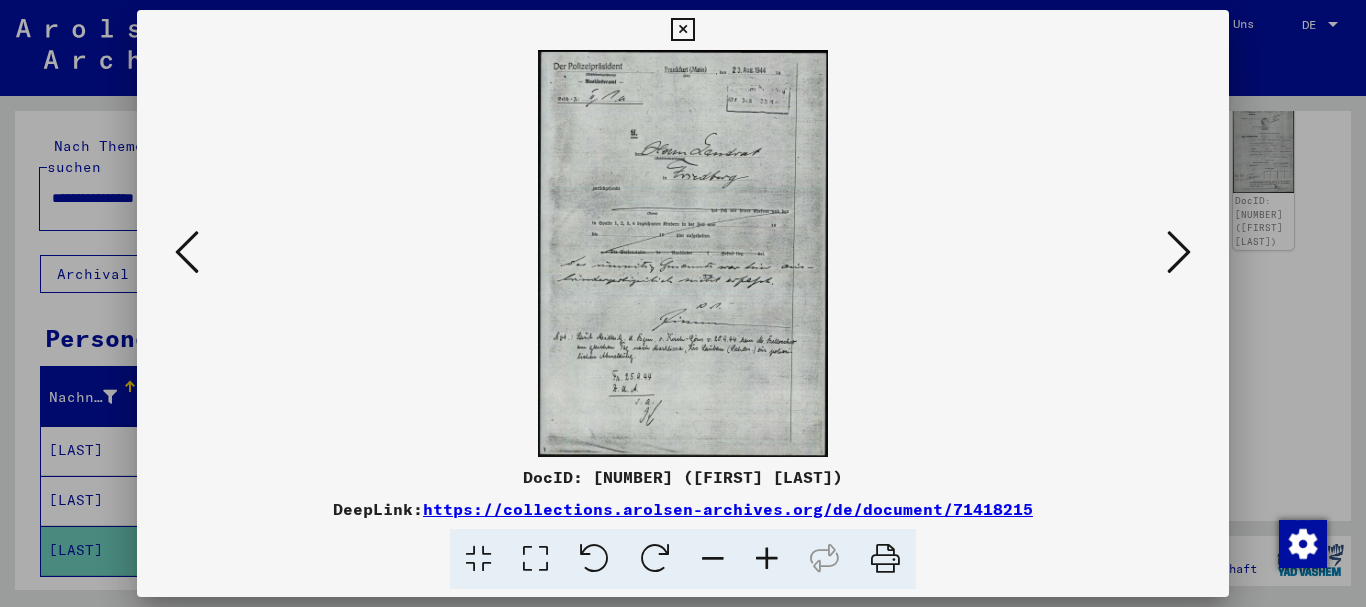 click at bounding box center [1179, 253] 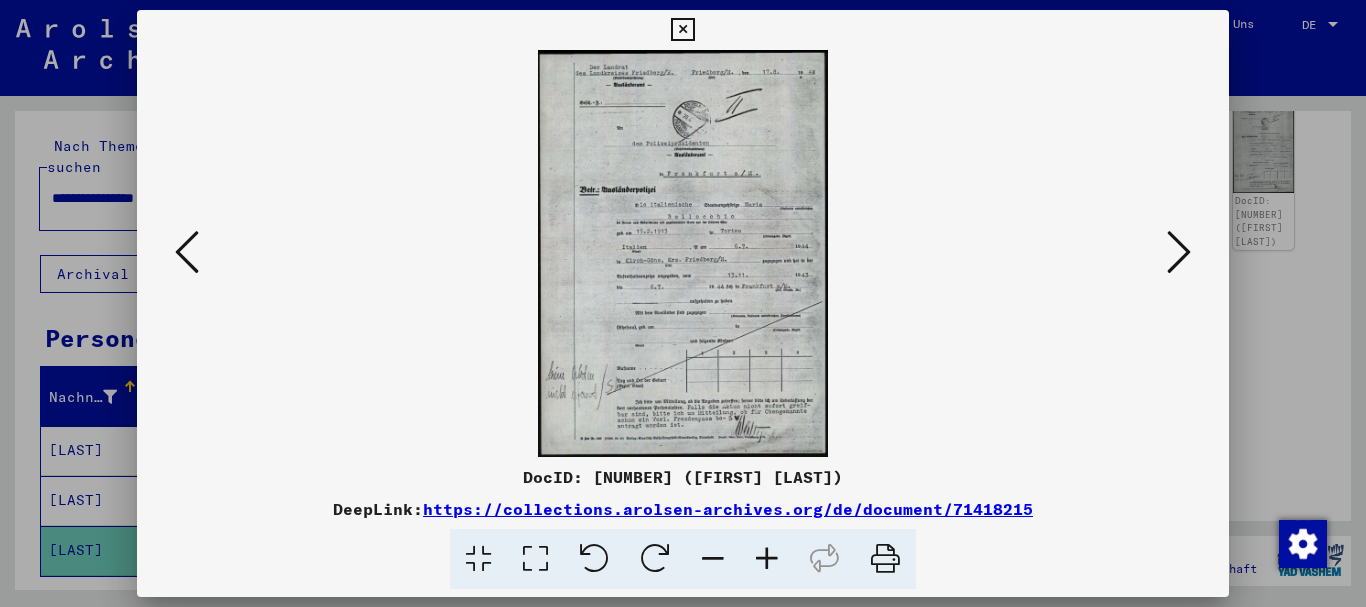 click at bounding box center [1179, 253] 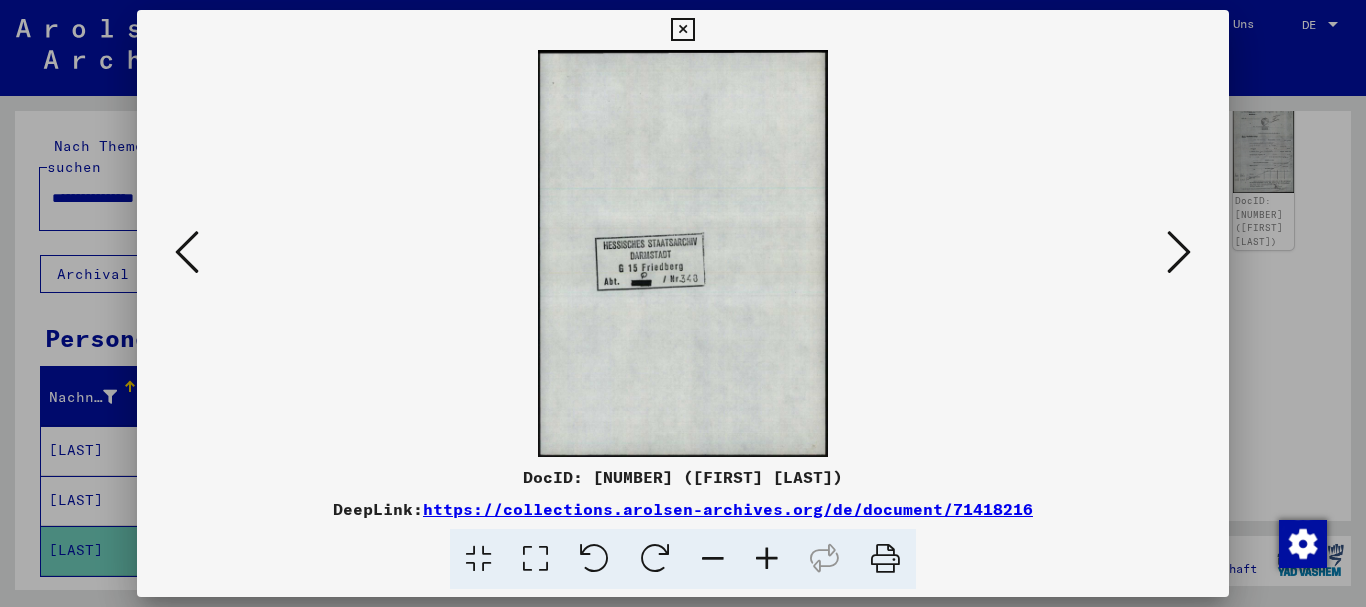 click at bounding box center [1179, 253] 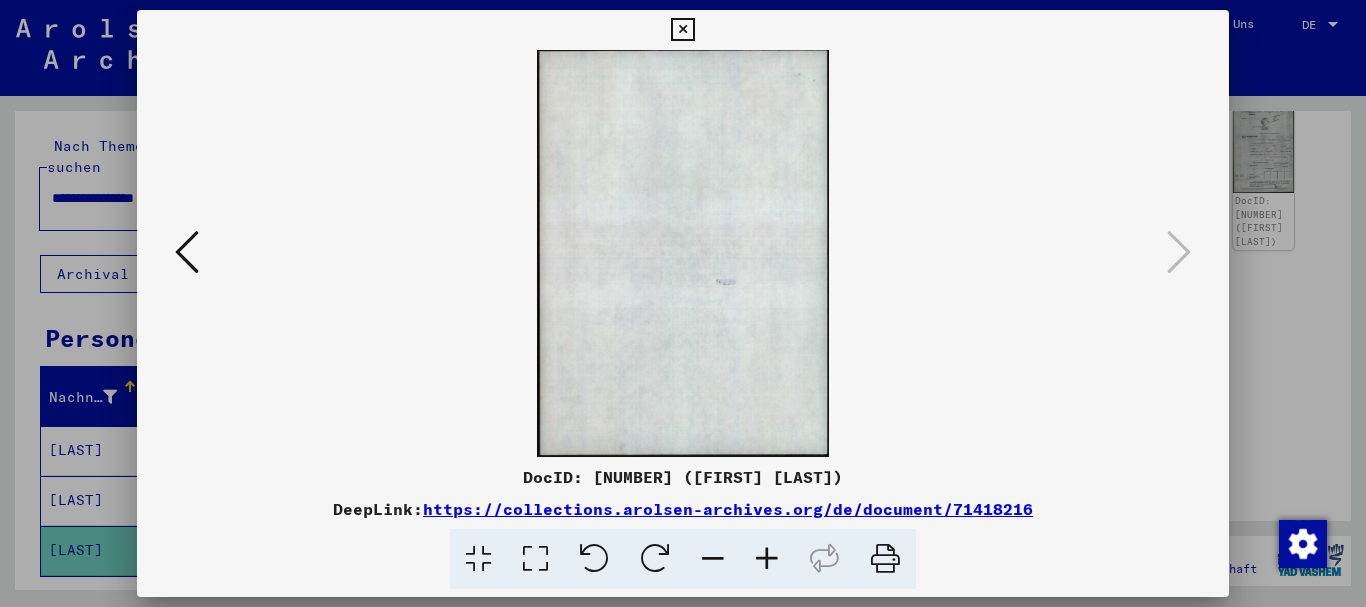 click at bounding box center [683, 303] 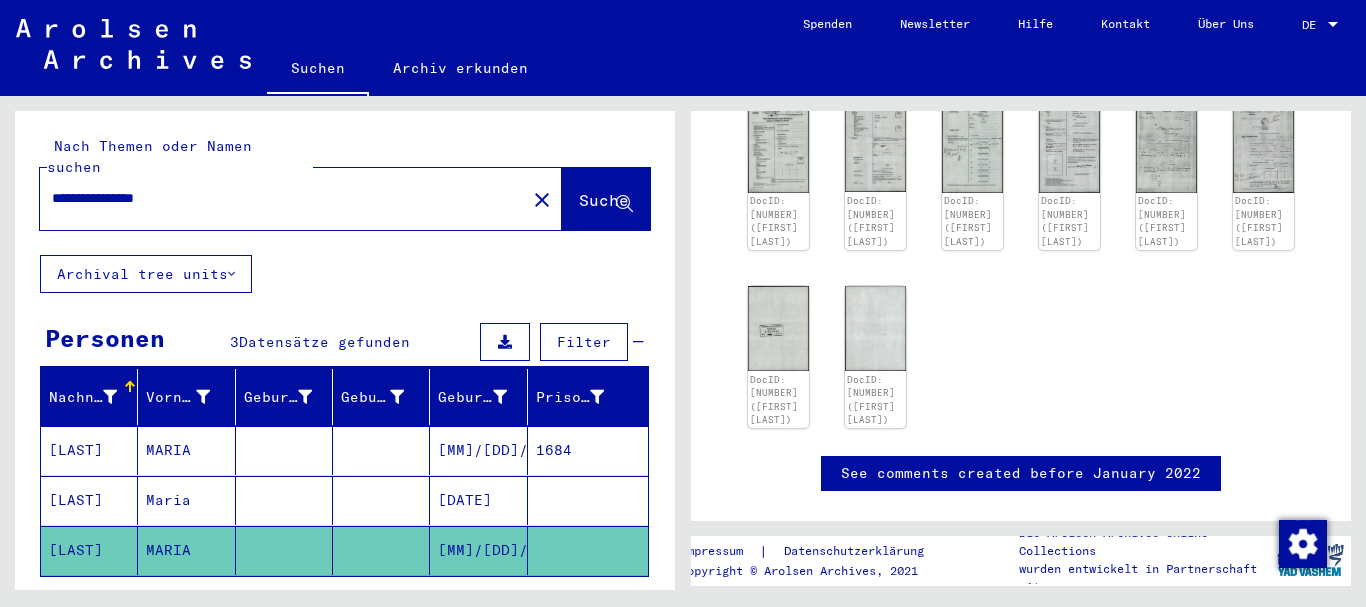 click on "Maria" at bounding box center [186, 550] 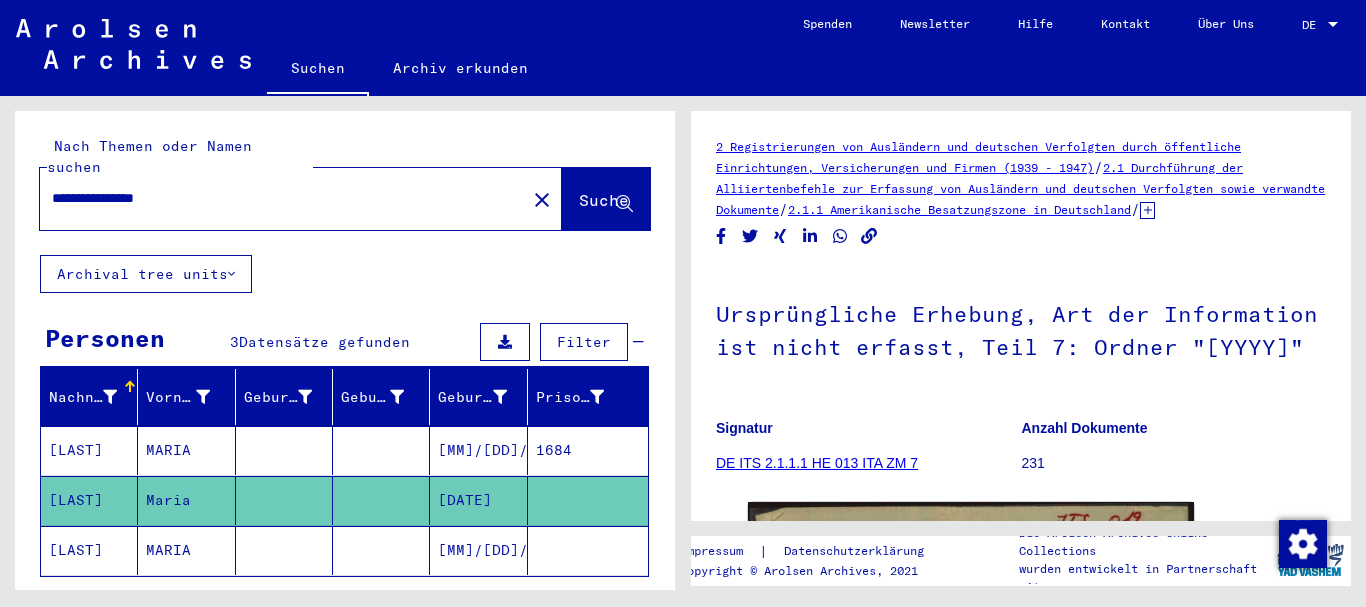 scroll, scrollTop: 324, scrollLeft: 0, axis: vertical 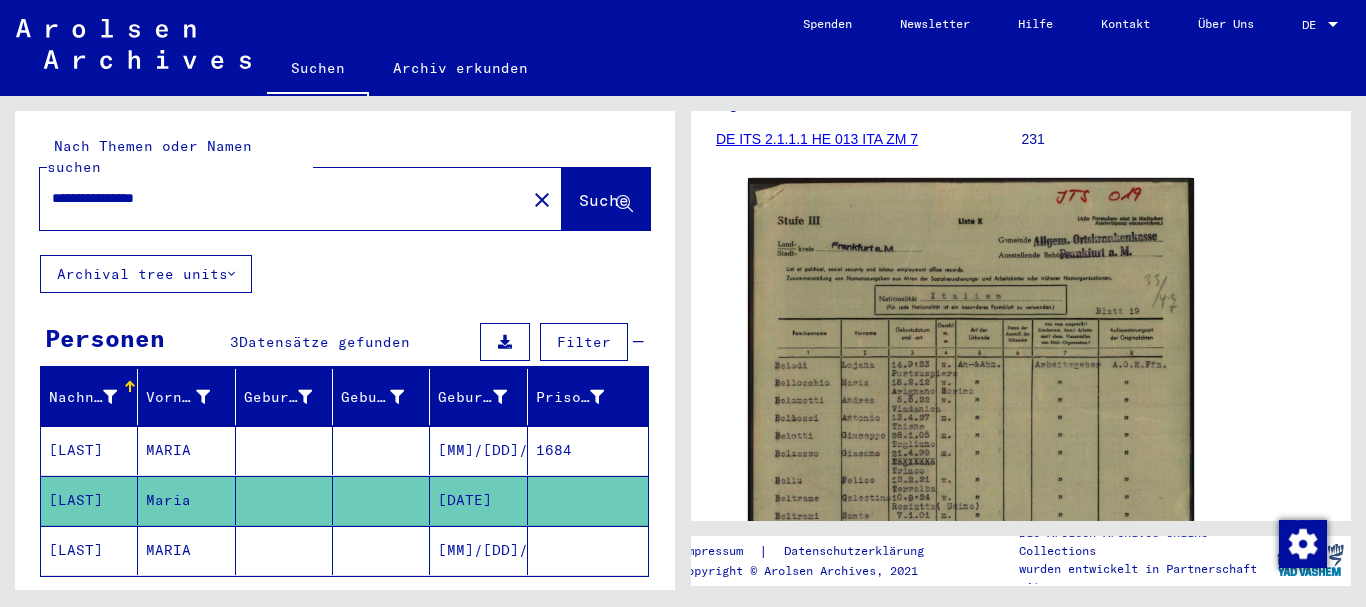 click at bounding box center (284, 500) 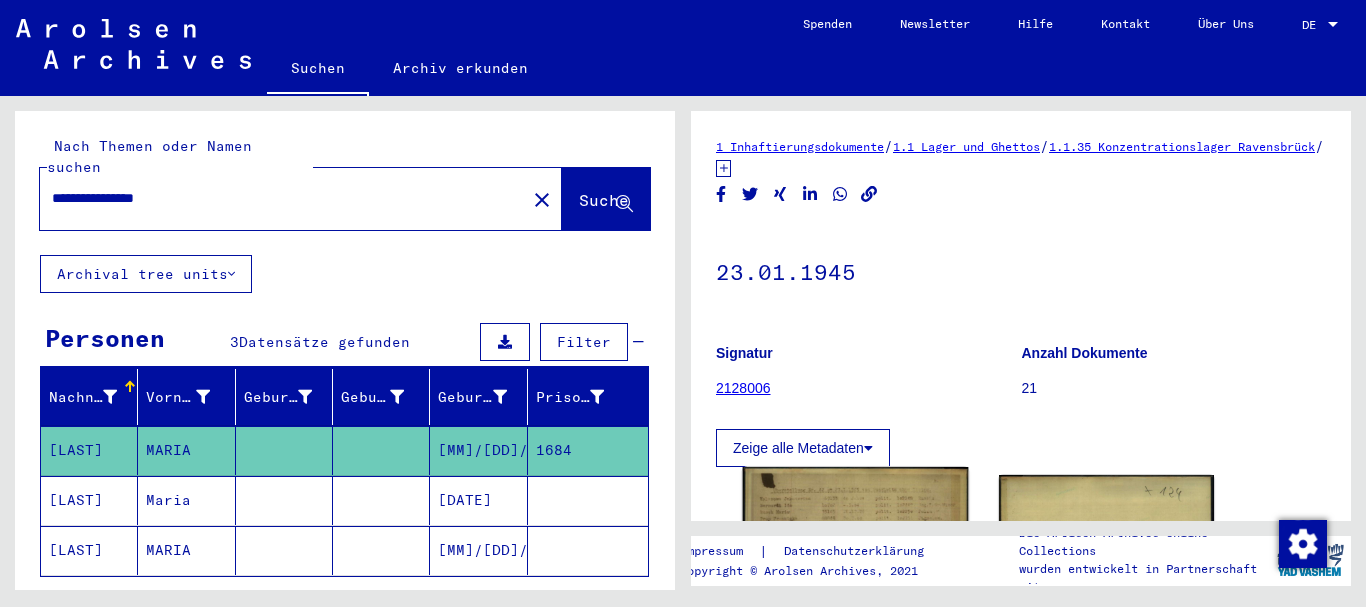 scroll, scrollTop: 324, scrollLeft: 0, axis: vertical 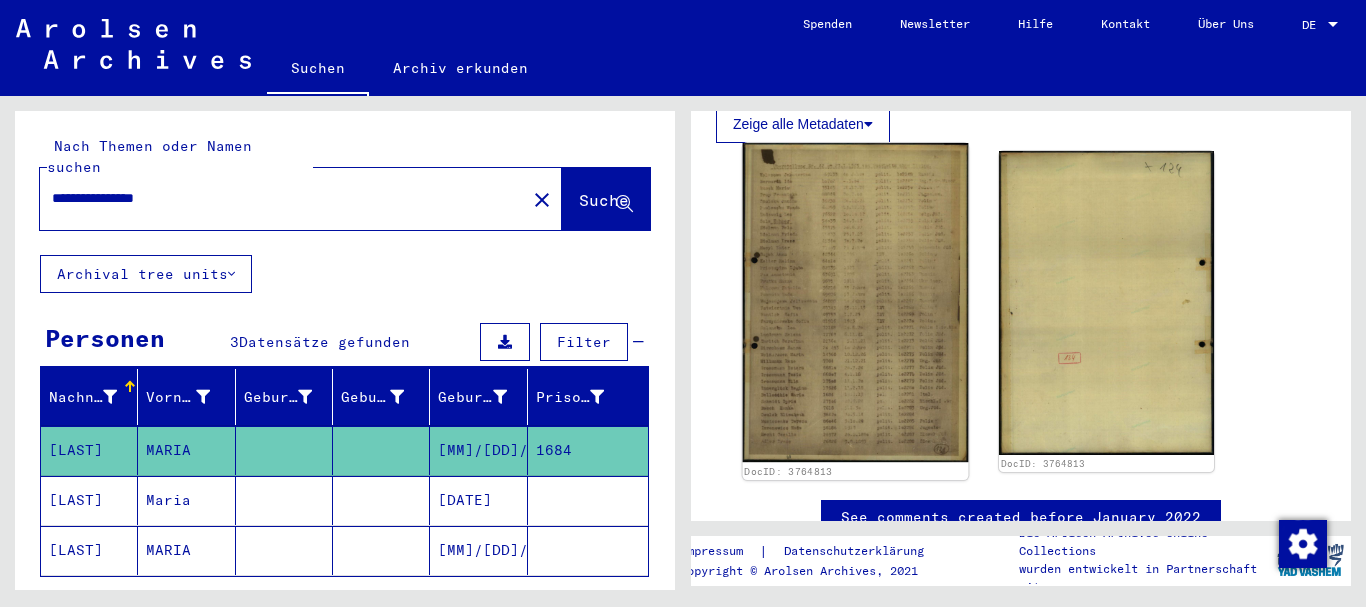 click 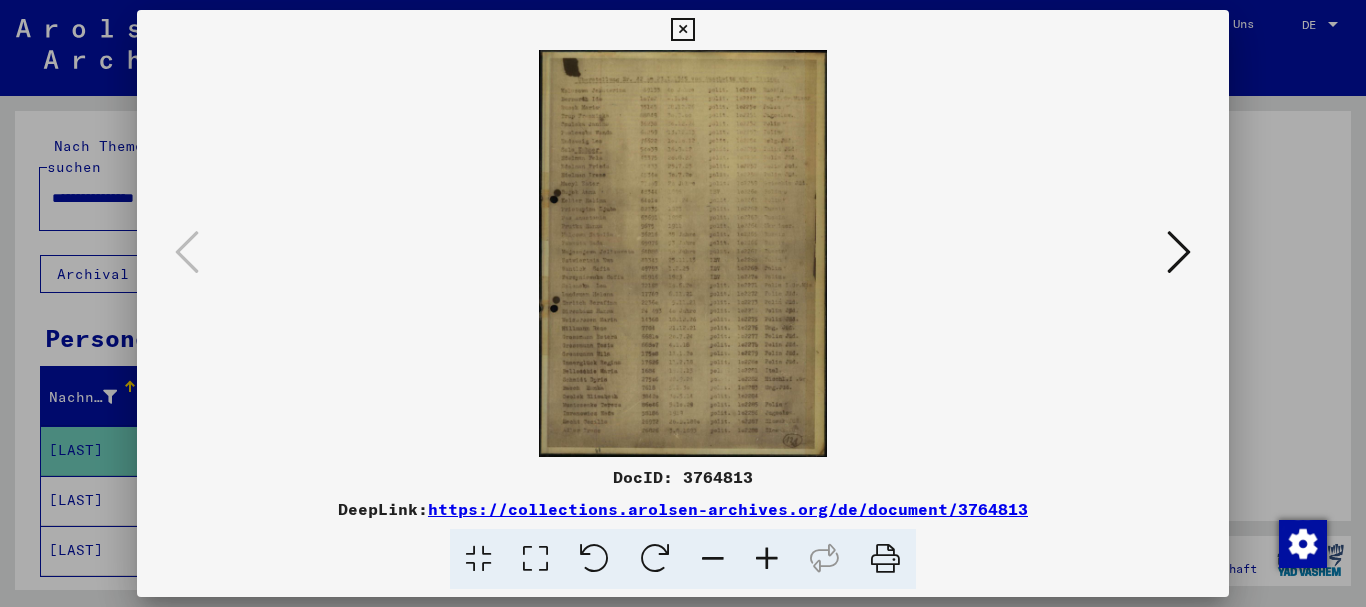 click at bounding box center (683, 303) 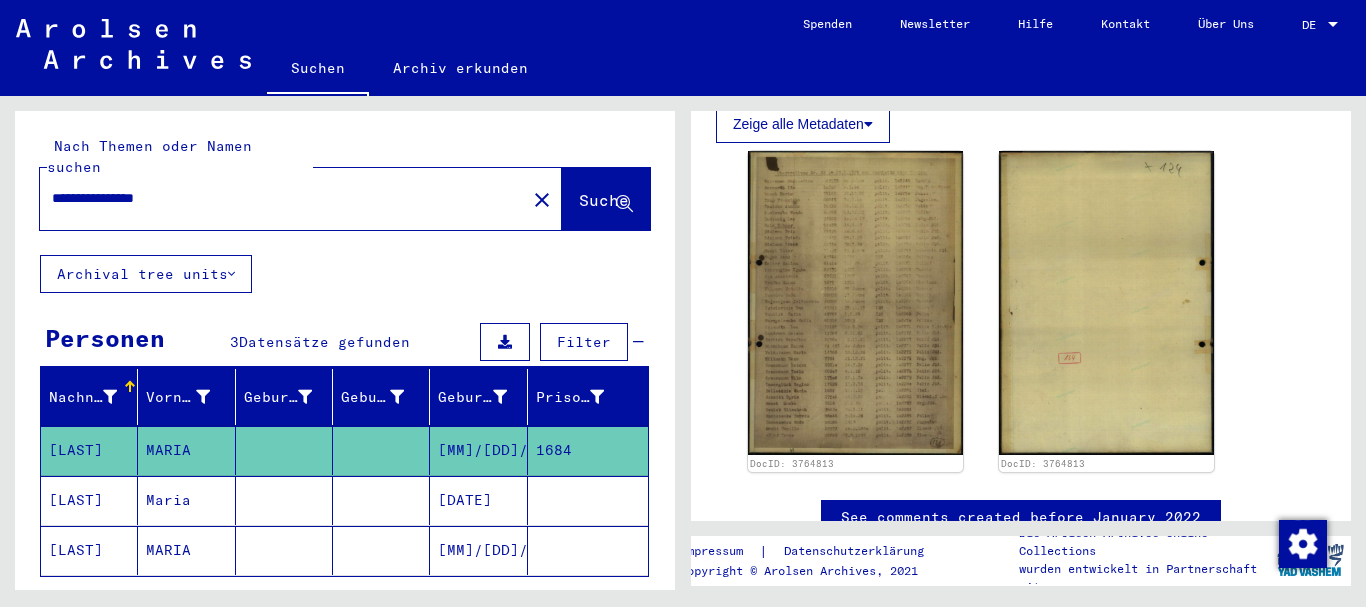 click on "1684" 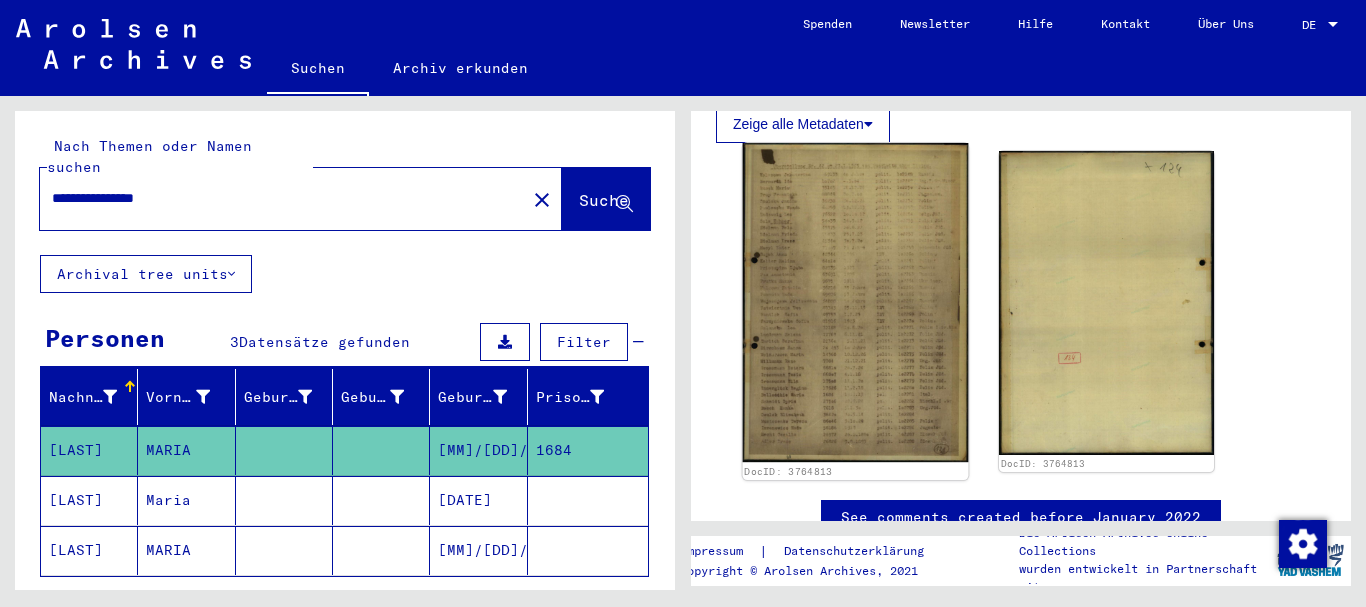 click 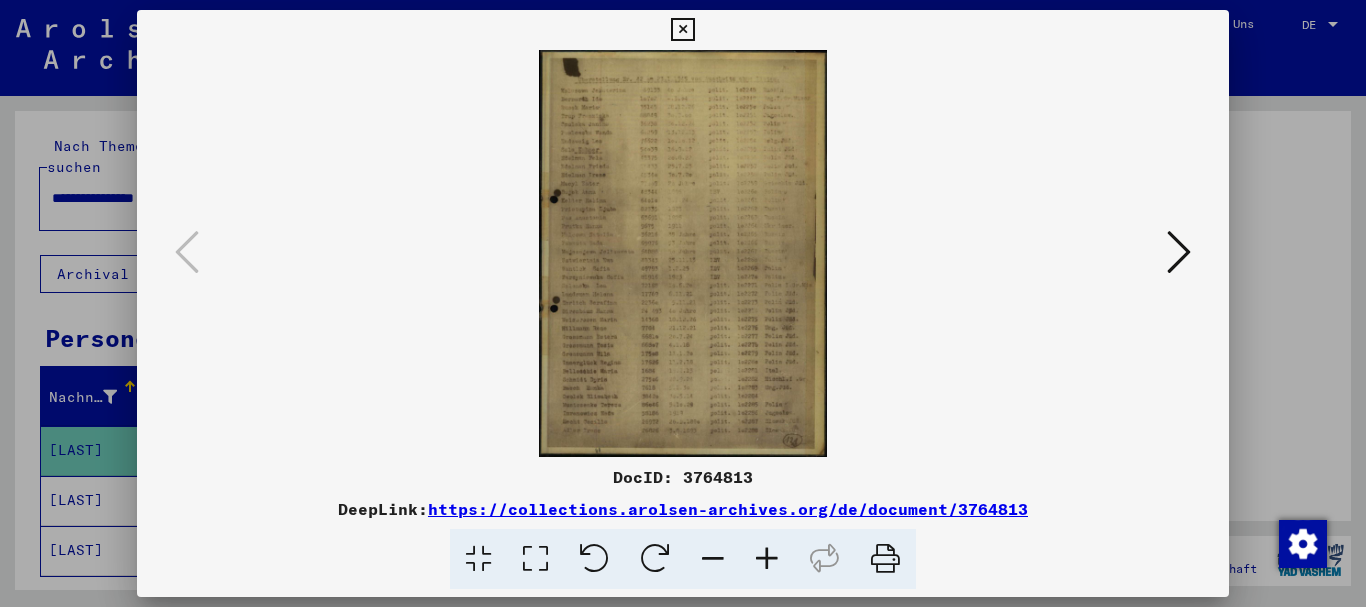 click at bounding box center [767, 559] 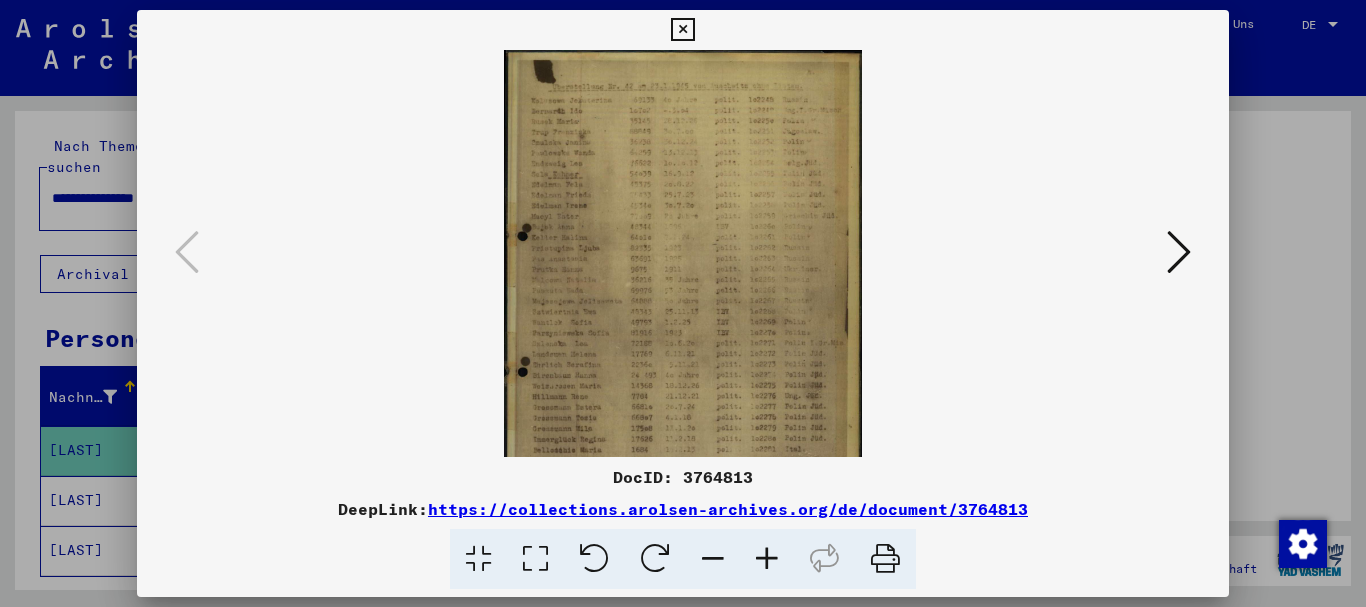 click at bounding box center (767, 559) 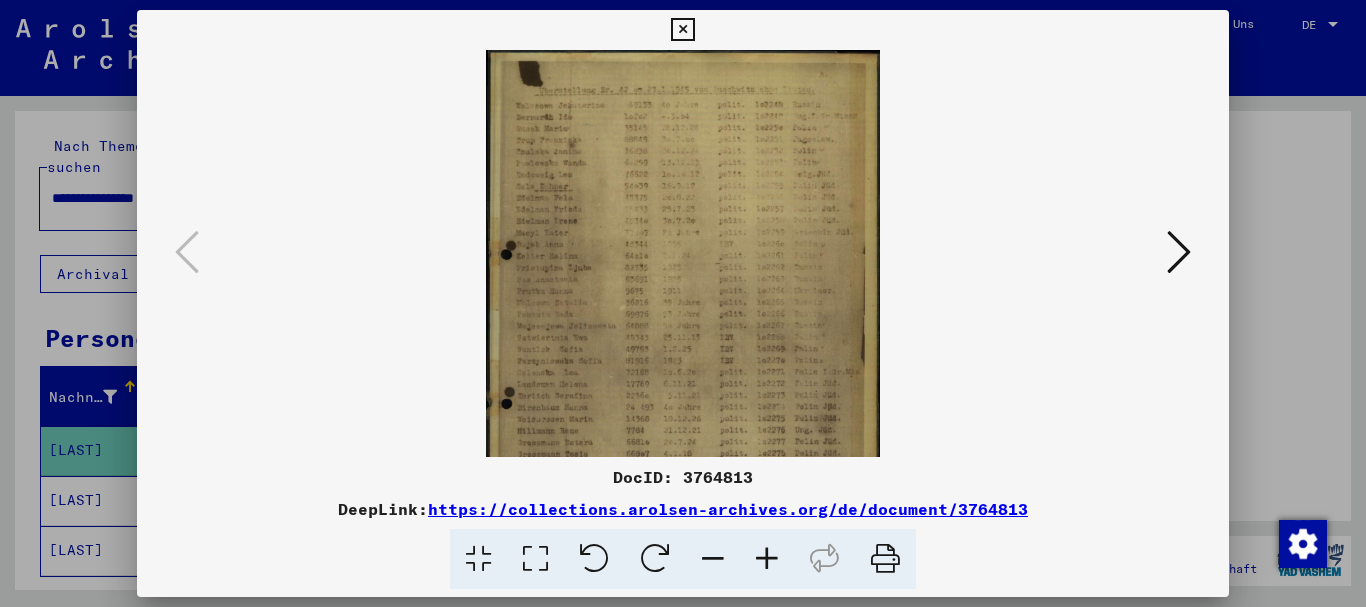 click at bounding box center [767, 559] 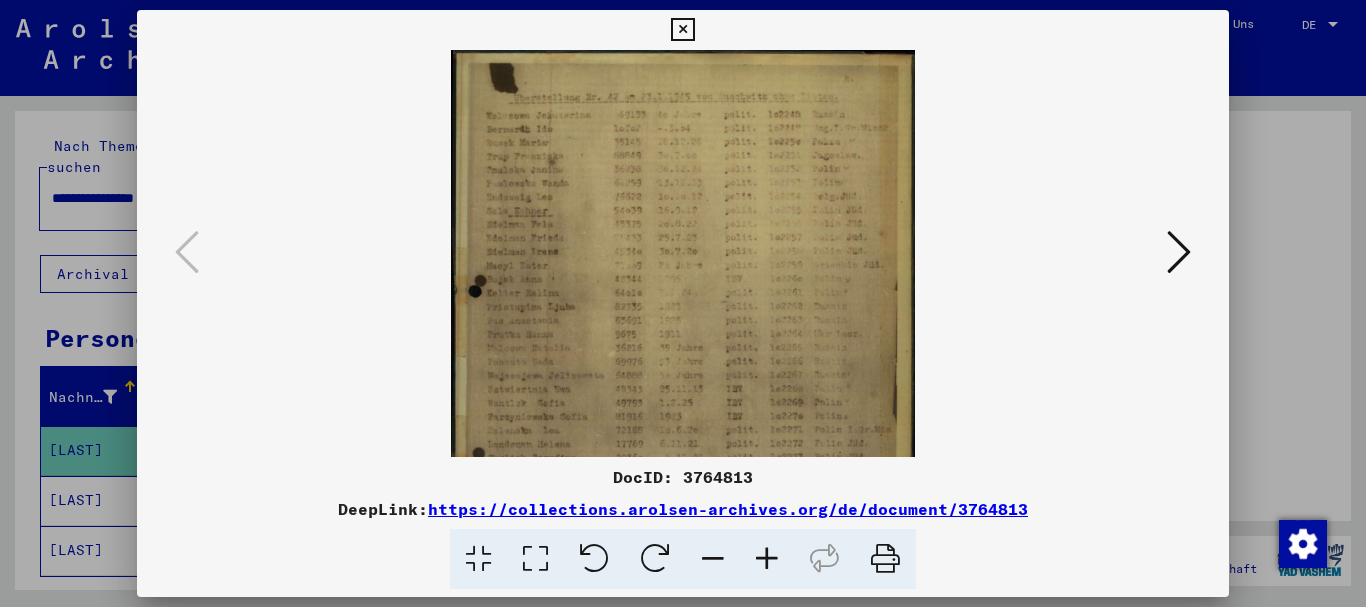click at bounding box center [767, 559] 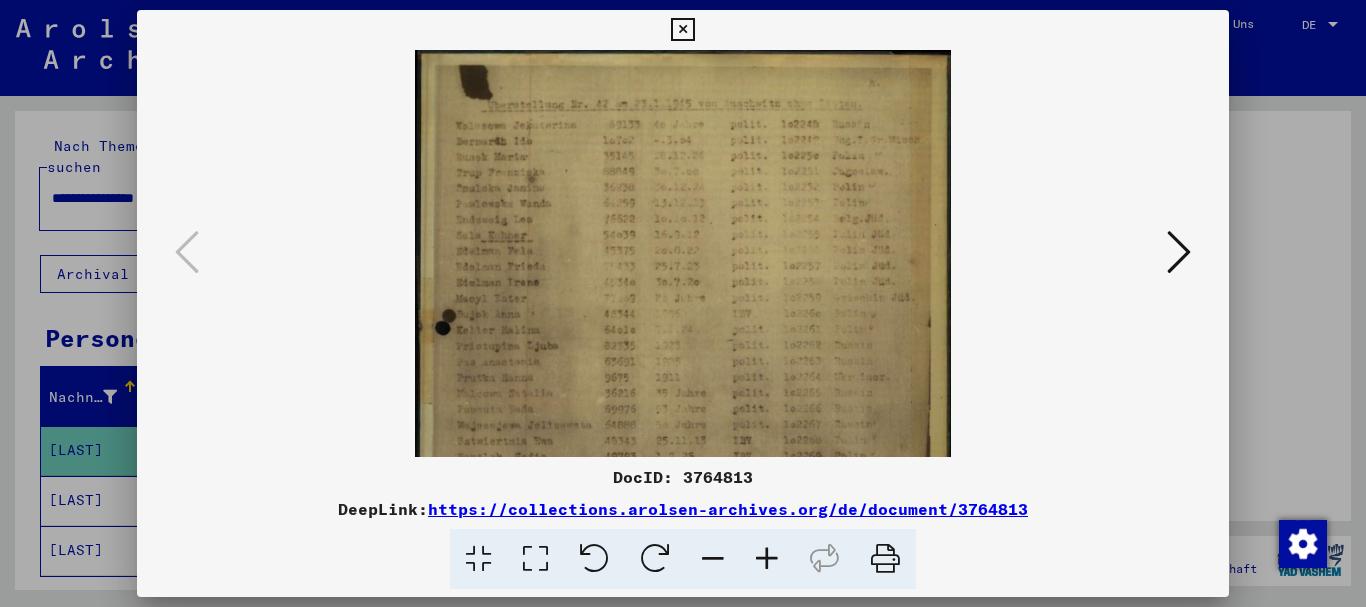 click at bounding box center [767, 559] 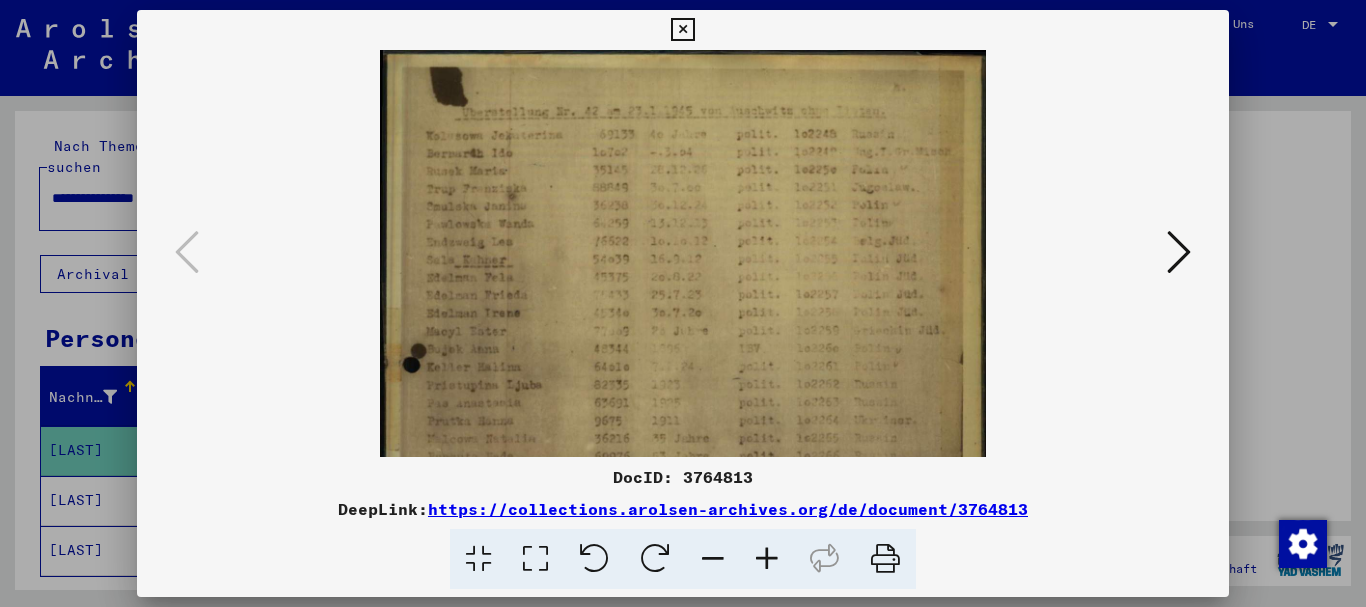 click at bounding box center [767, 559] 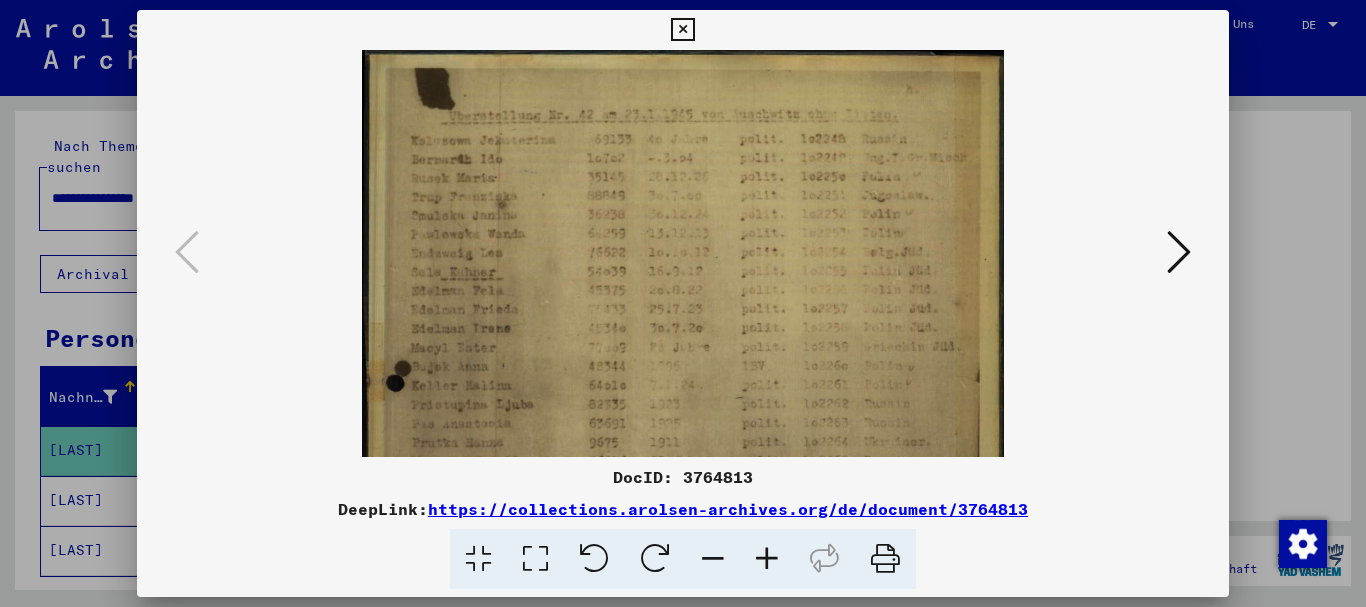 click at bounding box center (767, 559) 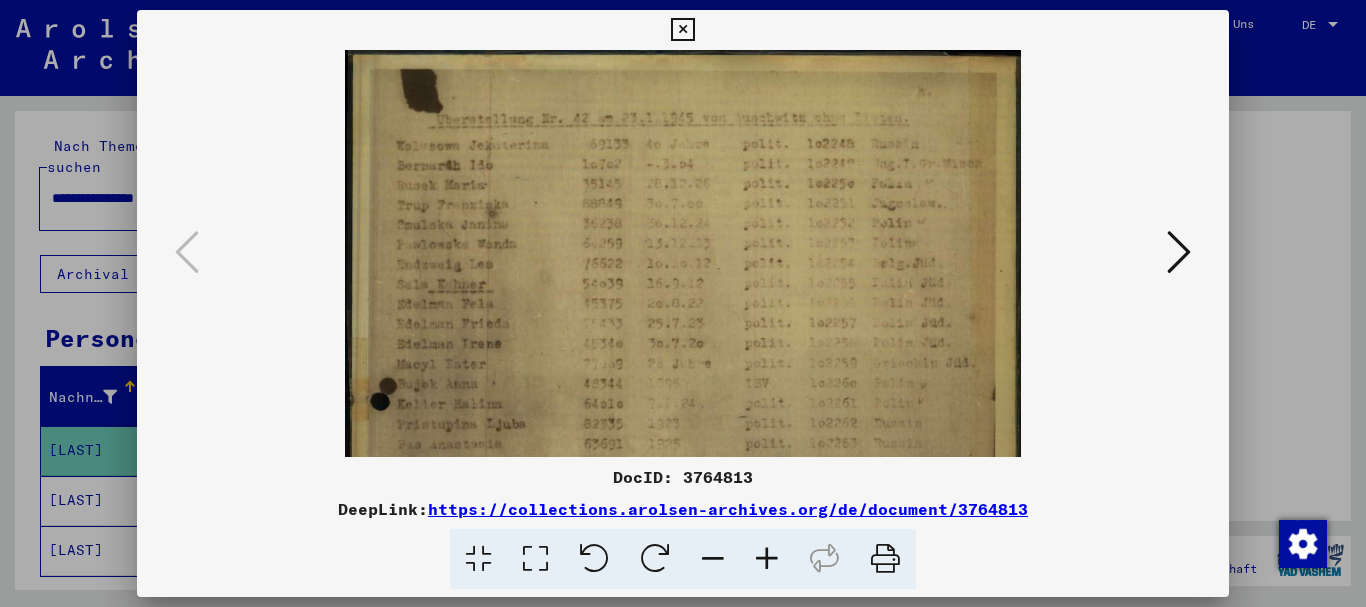 click at bounding box center (767, 559) 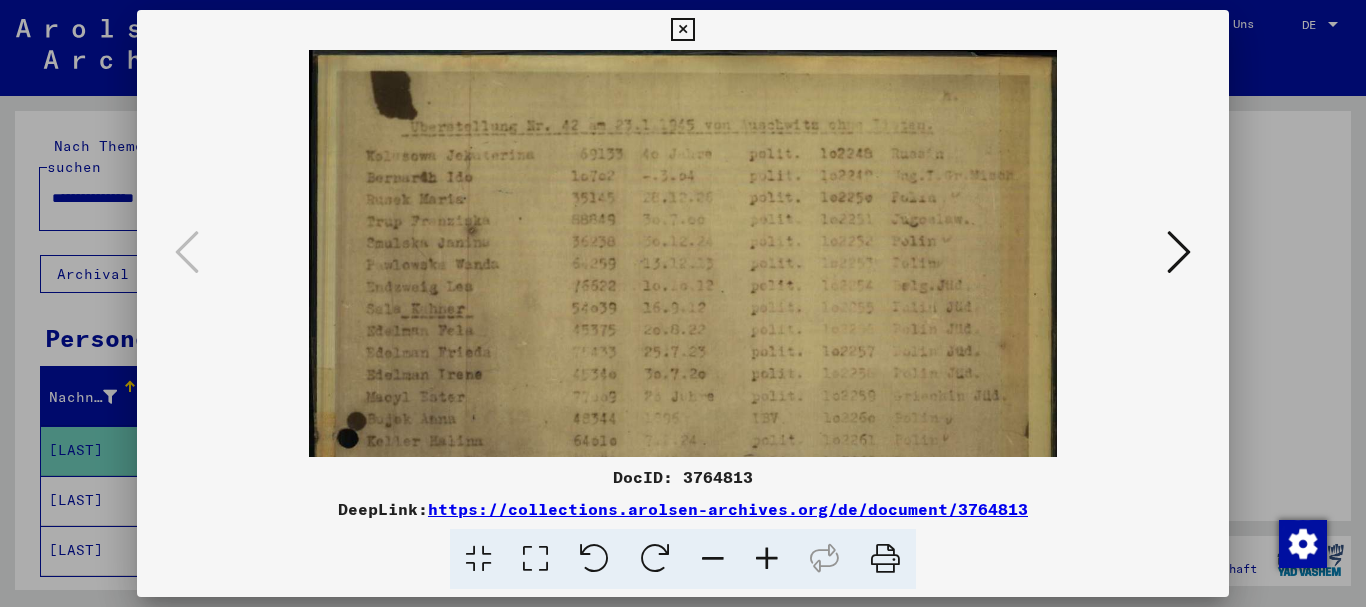 click at bounding box center (767, 559) 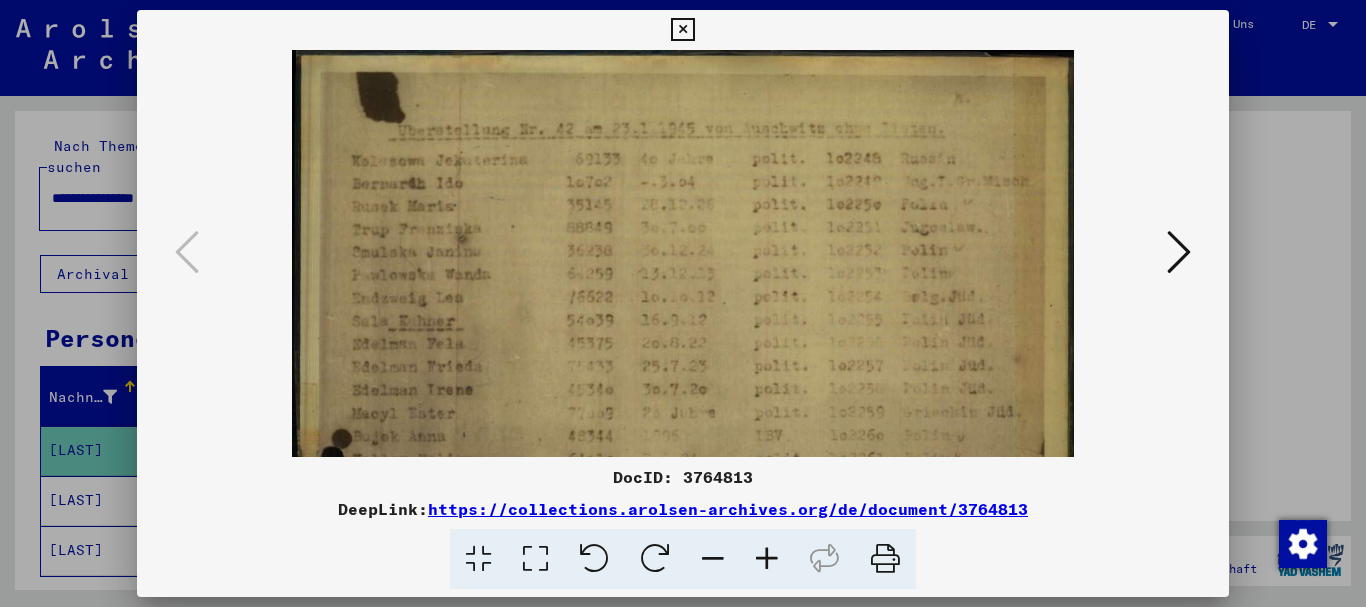drag, startPoint x: 766, startPoint y: 557, endPoint x: 741, endPoint y: 554, distance: 25.179358 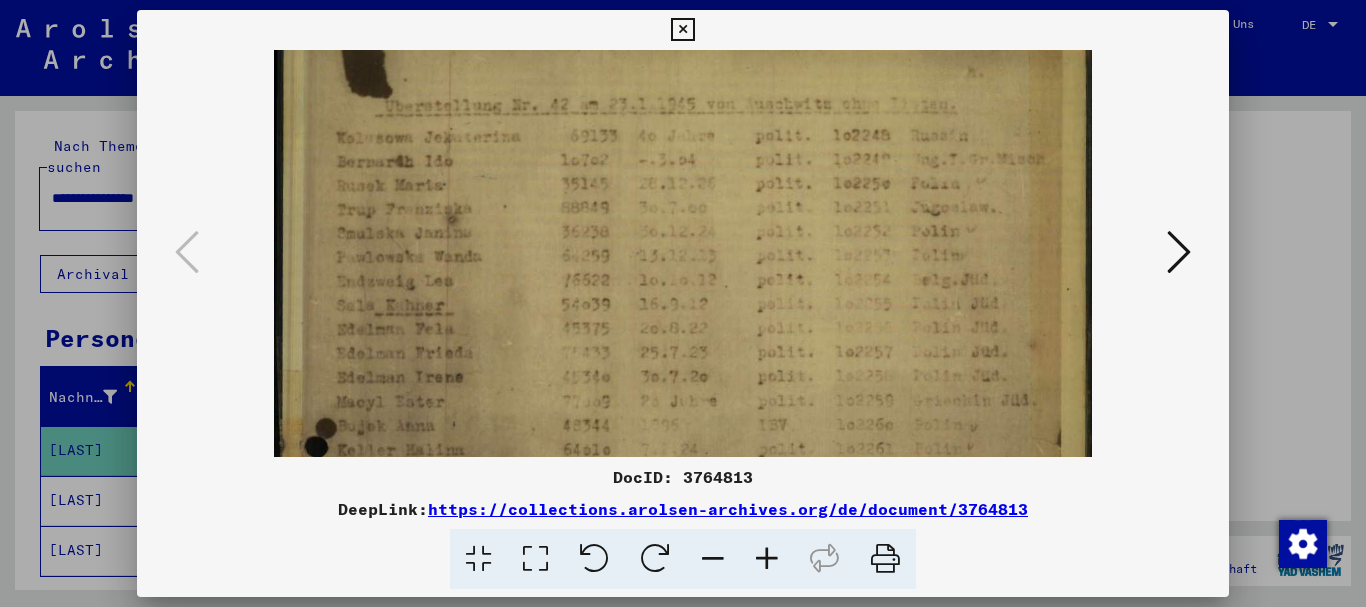 drag, startPoint x: 757, startPoint y: 345, endPoint x: 704, endPoint y: 323, distance: 57.384666 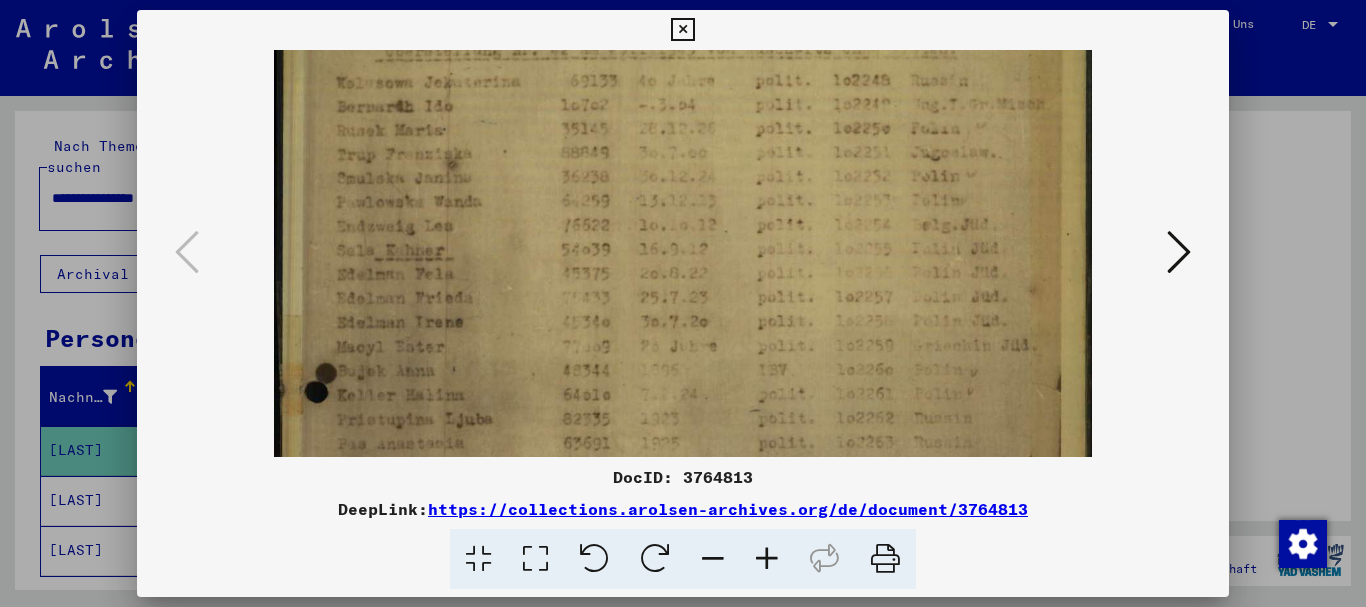 scroll, scrollTop: 103, scrollLeft: 0, axis: vertical 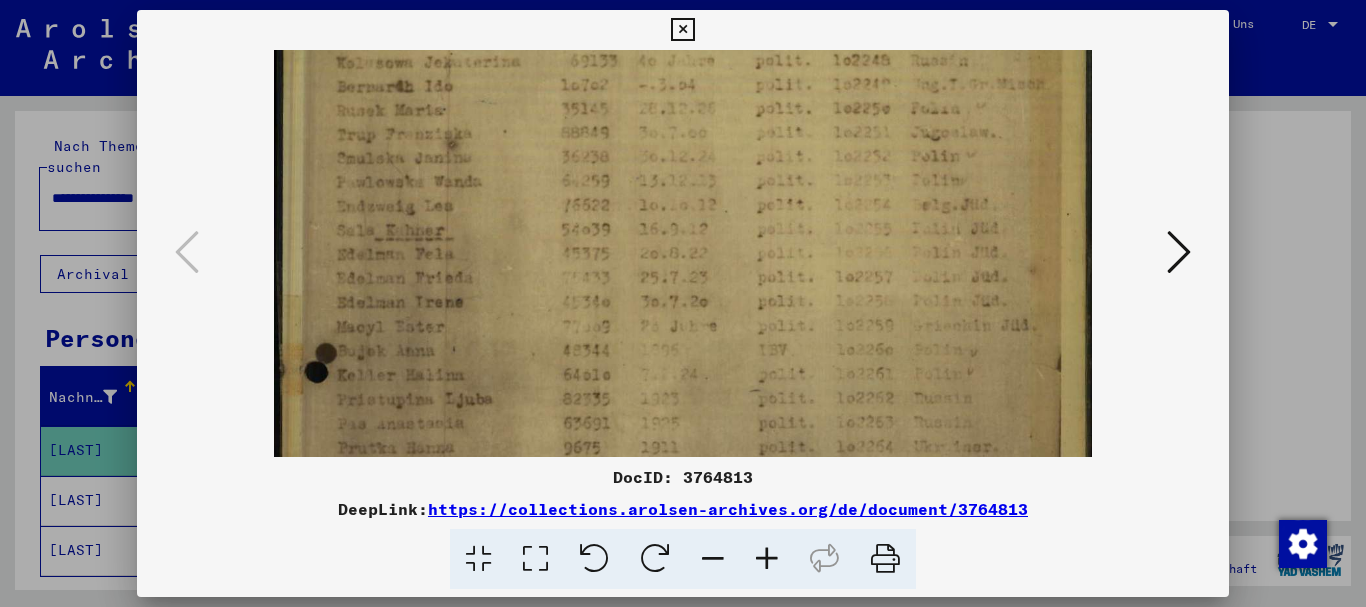 drag, startPoint x: 818, startPoint y: 380, endPoint x: 794, endPoint y: 305, distance: 78.74643 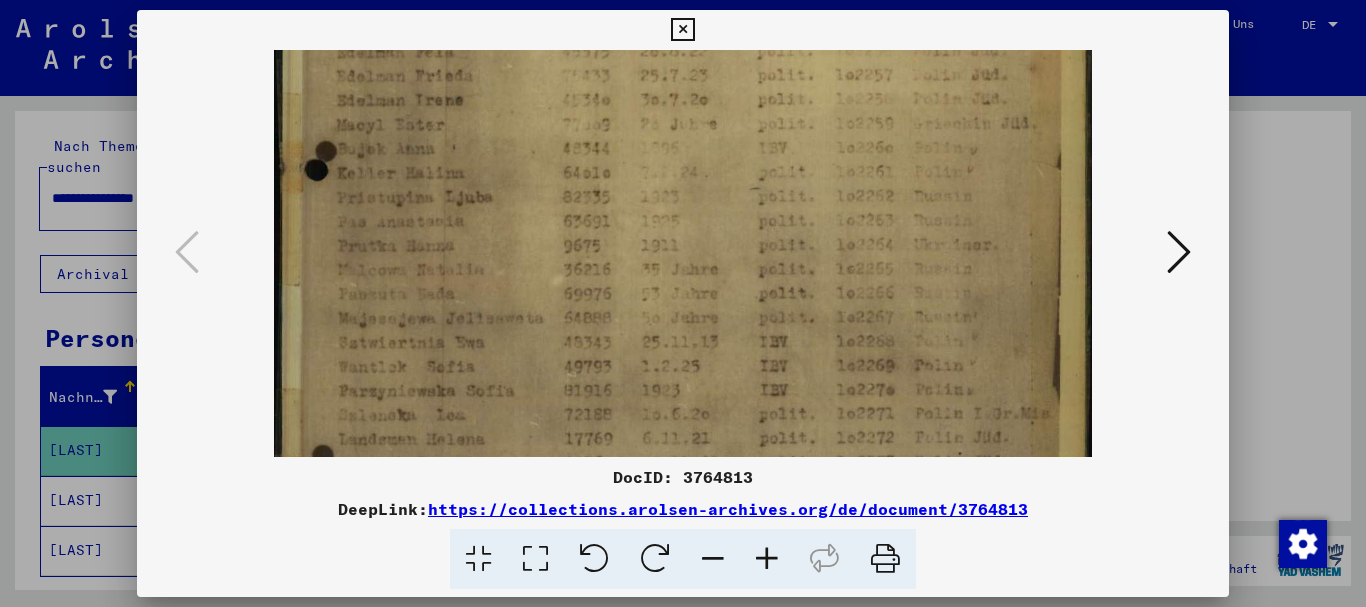 drag, startPoint x: 851, startPoint y: 403, endPoint x: 799, endPoint y: 195, distance: 214.40149 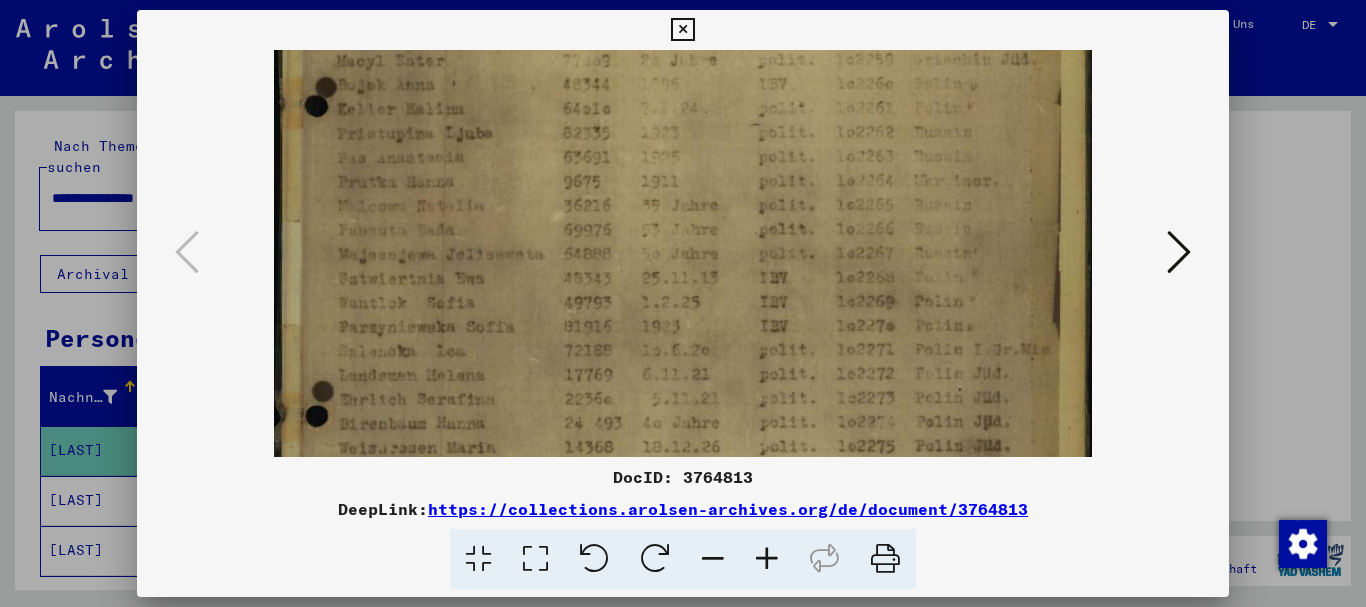 drag, startPoint x: 849, startPoint y: 381, endPoint x: 834, endPoint y: 329, distance: 54.120235 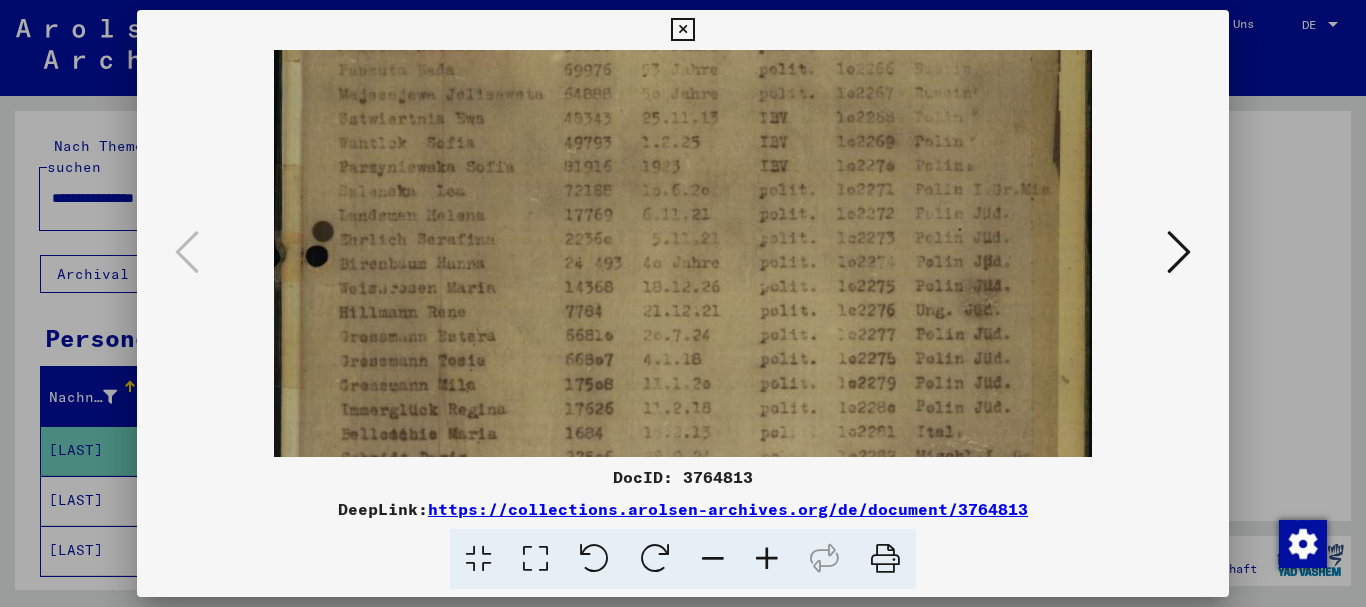 drag, startPoint x: 830, startPoint y: 349, endPoint x: 805, endPoint y: 243, distance: 108.90822 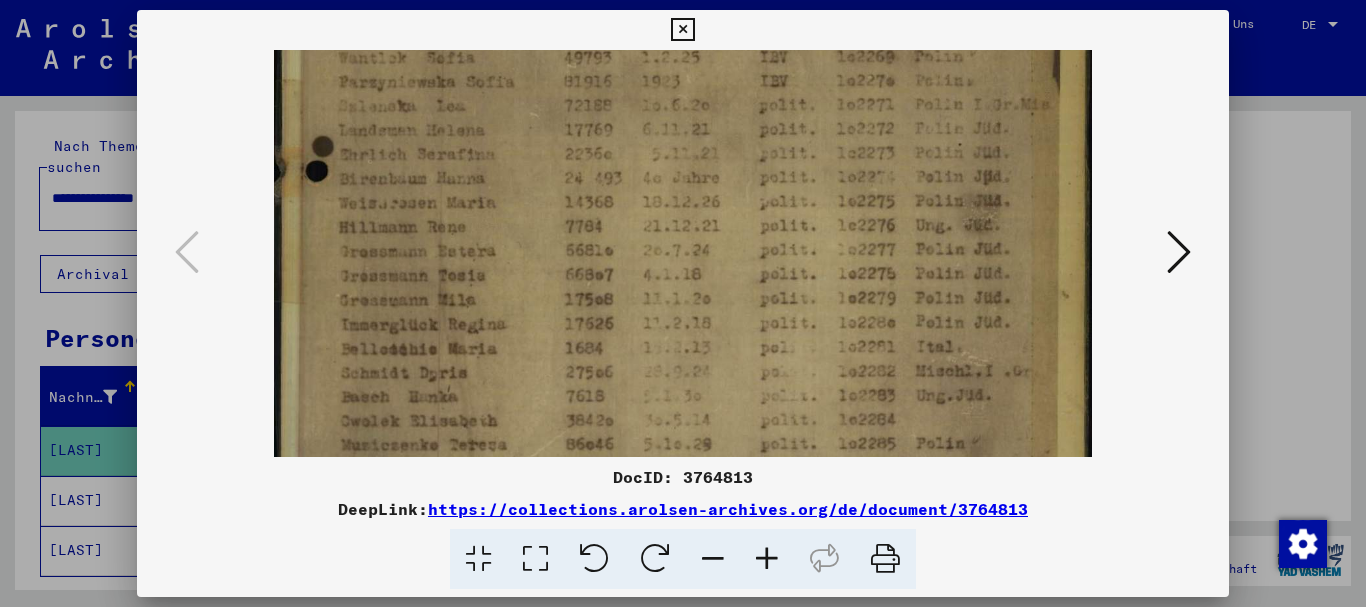 drag, startPoint x: 828, startPoint y: 385, endPoint x: 799, endPoint y: 300, distance: 89.81091 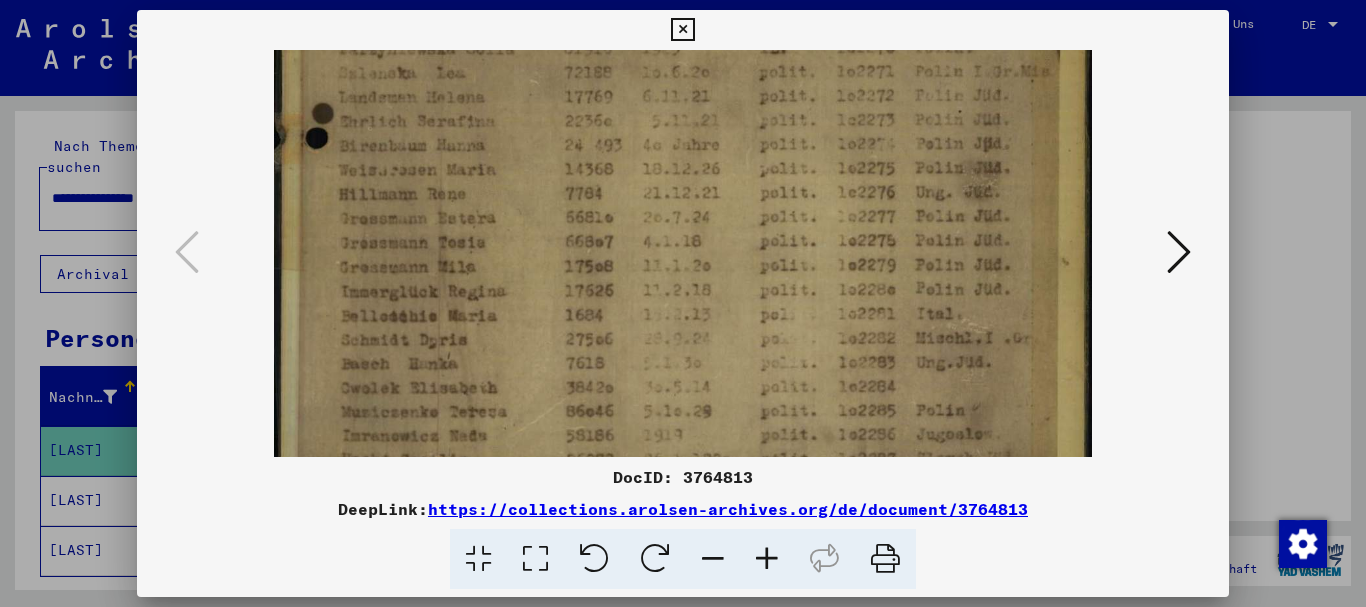 drag, startPoint x: 822, startPoint y: 400, endPoint x: 810, endPoint y: 367, distance: 35.1141 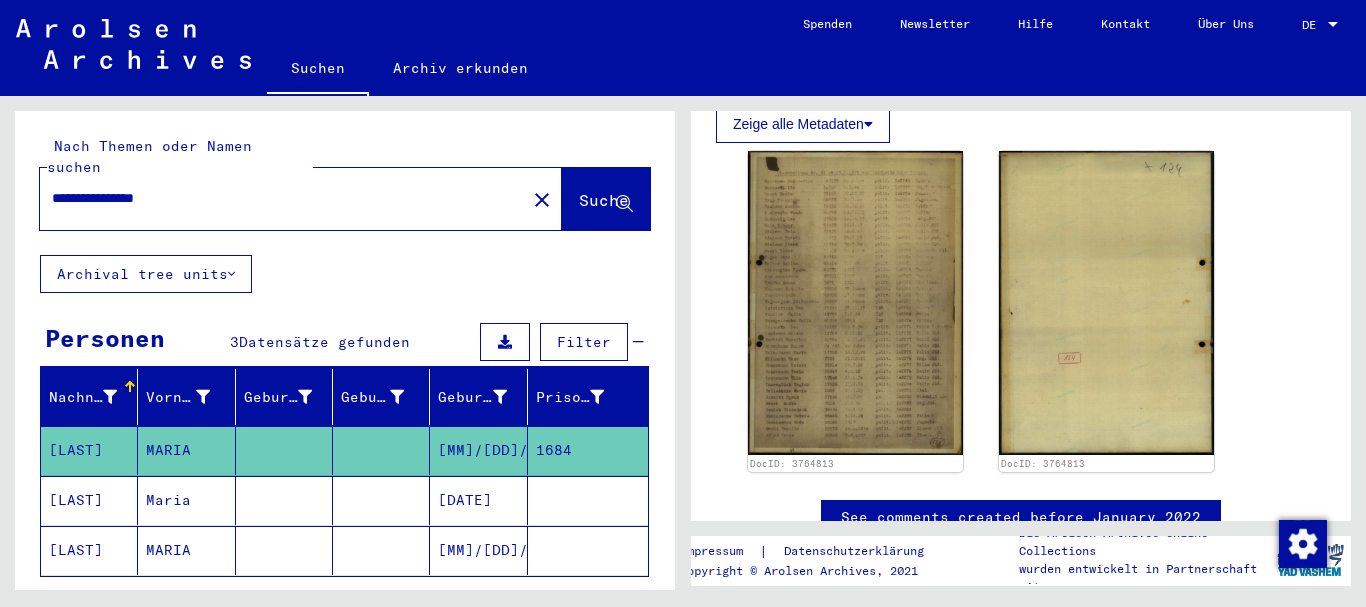 click 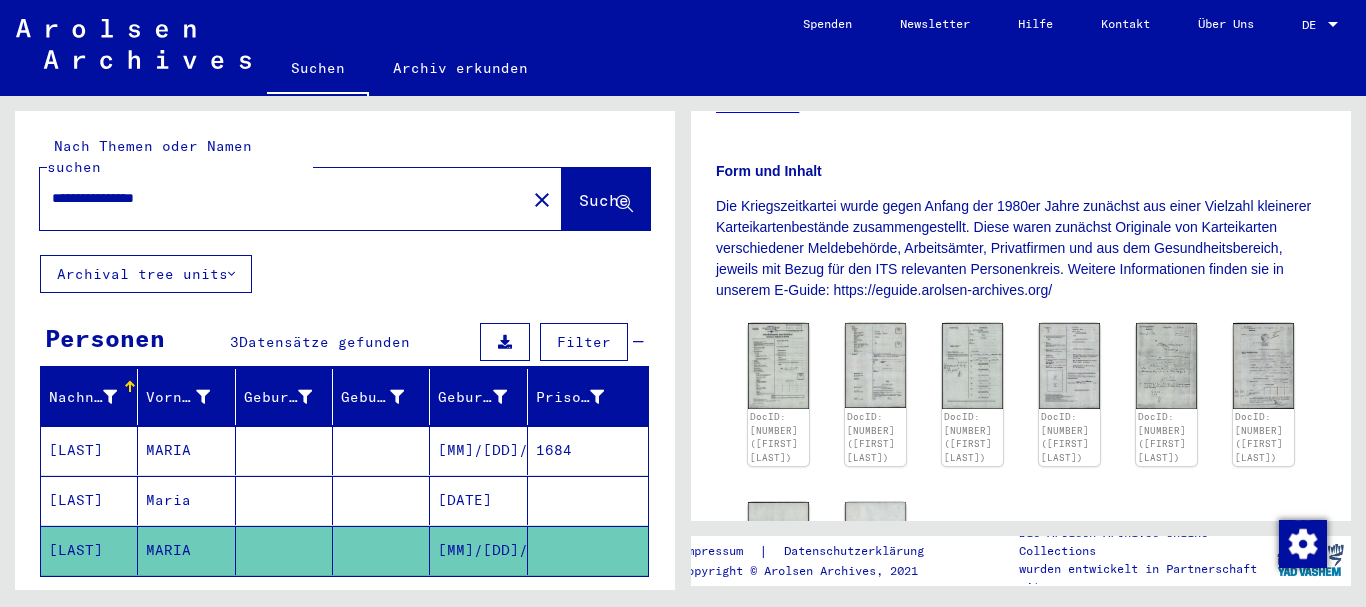 scroll, scrollTop: 0, scrollLeft: 0, axis: both 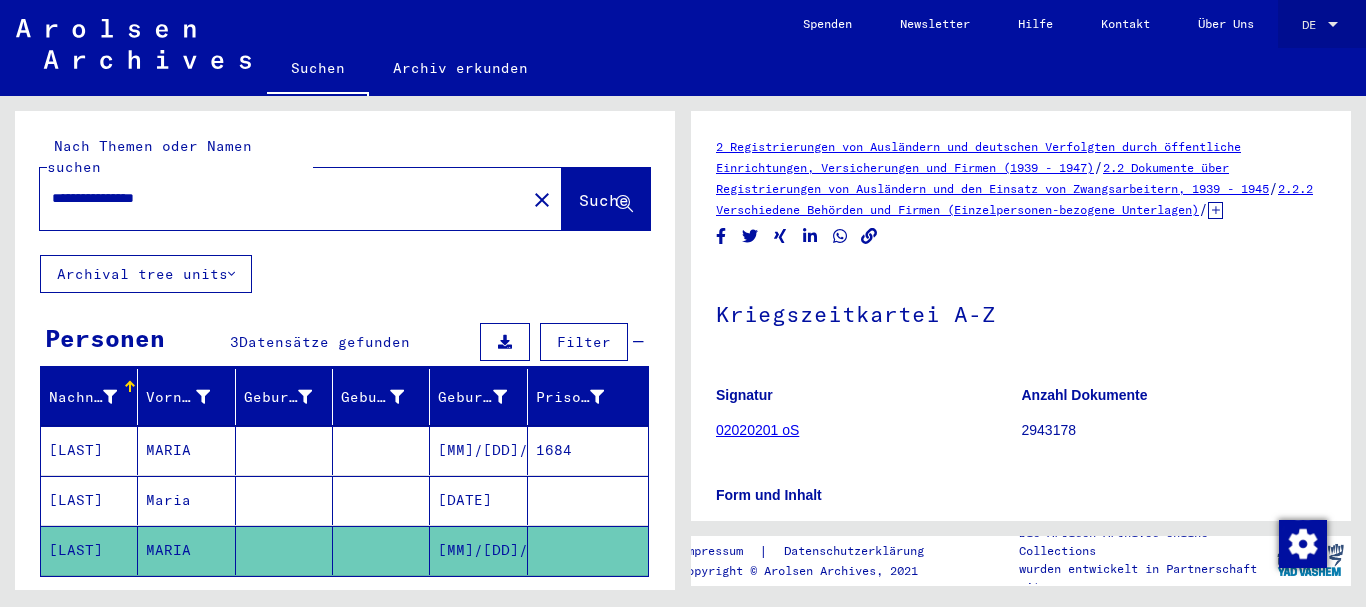 click on "DE" at bounding box center [1313, 25] 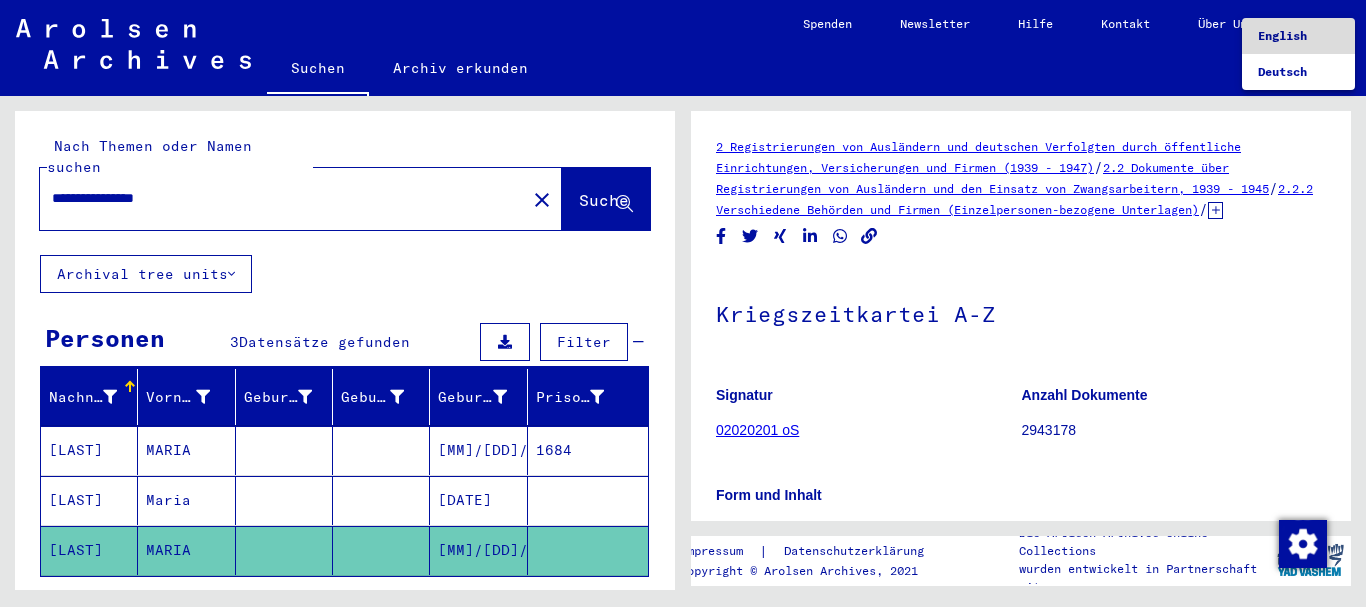 click on "English" at bounding box center [1298, 36] 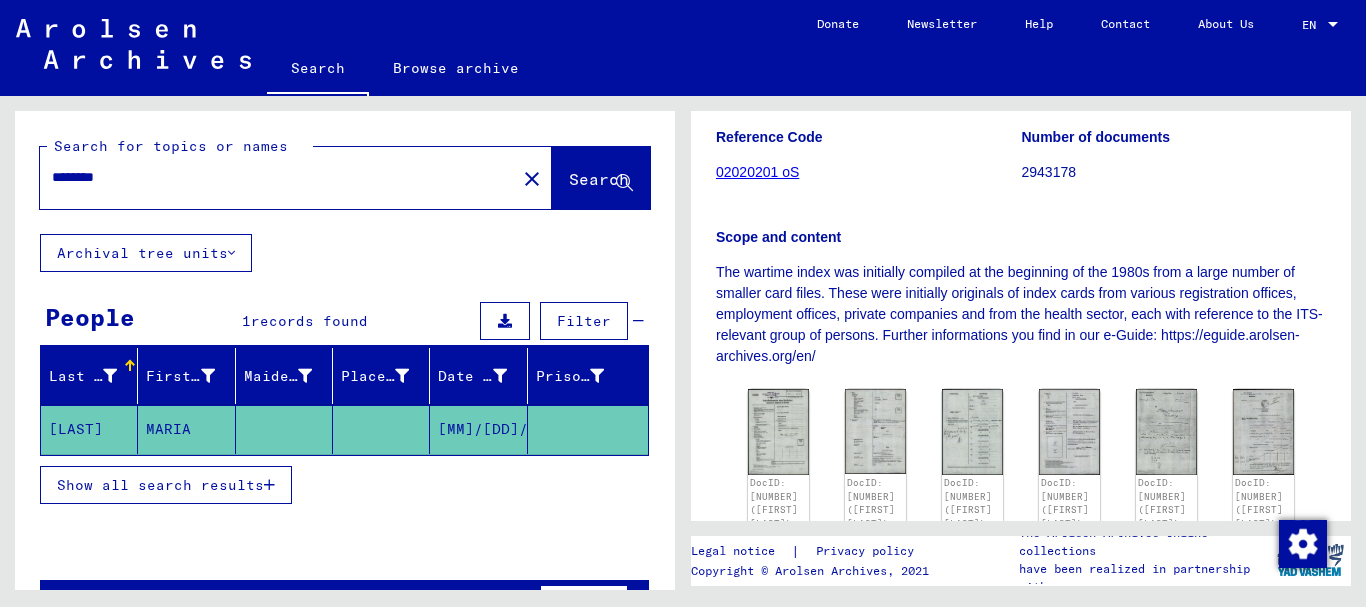 scroll, scrollTop: 540, scrollLeft: 0, axis: vertical 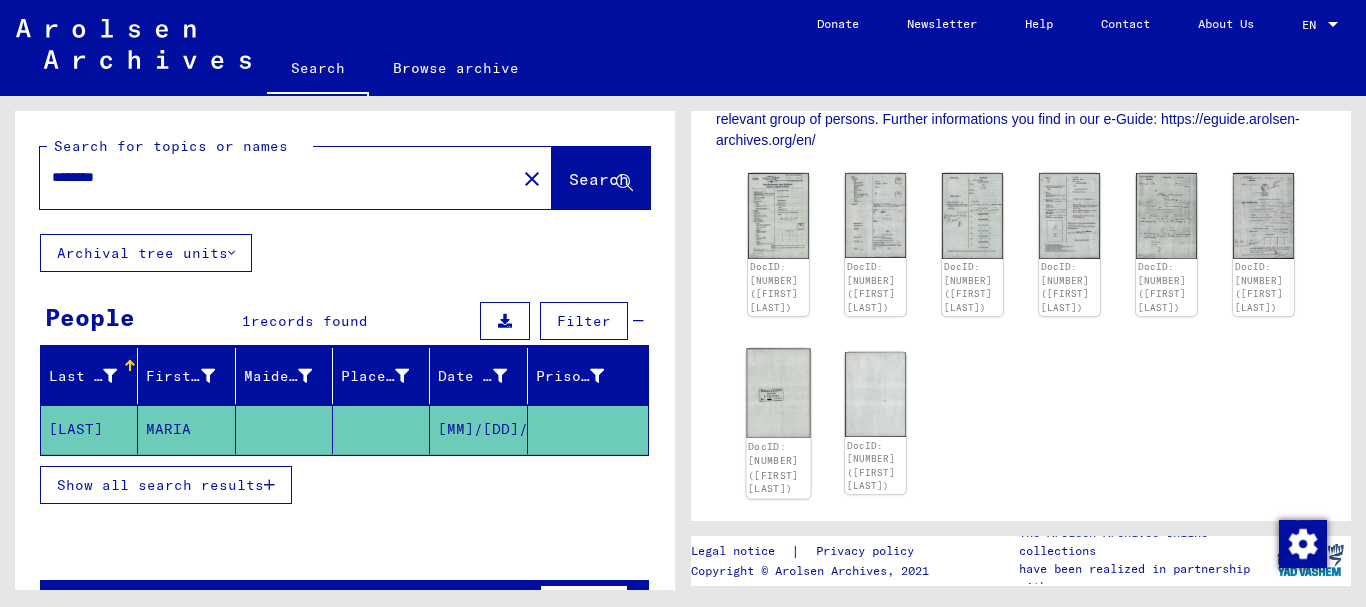 click 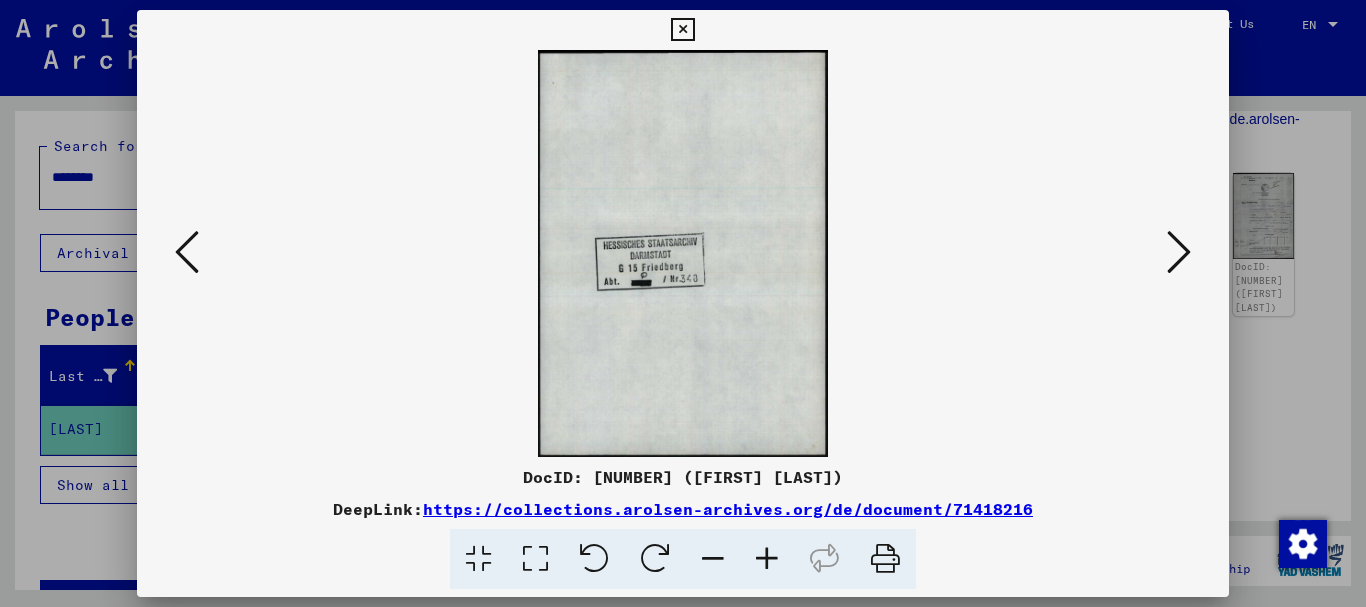 click at bounding box center (187, 252) 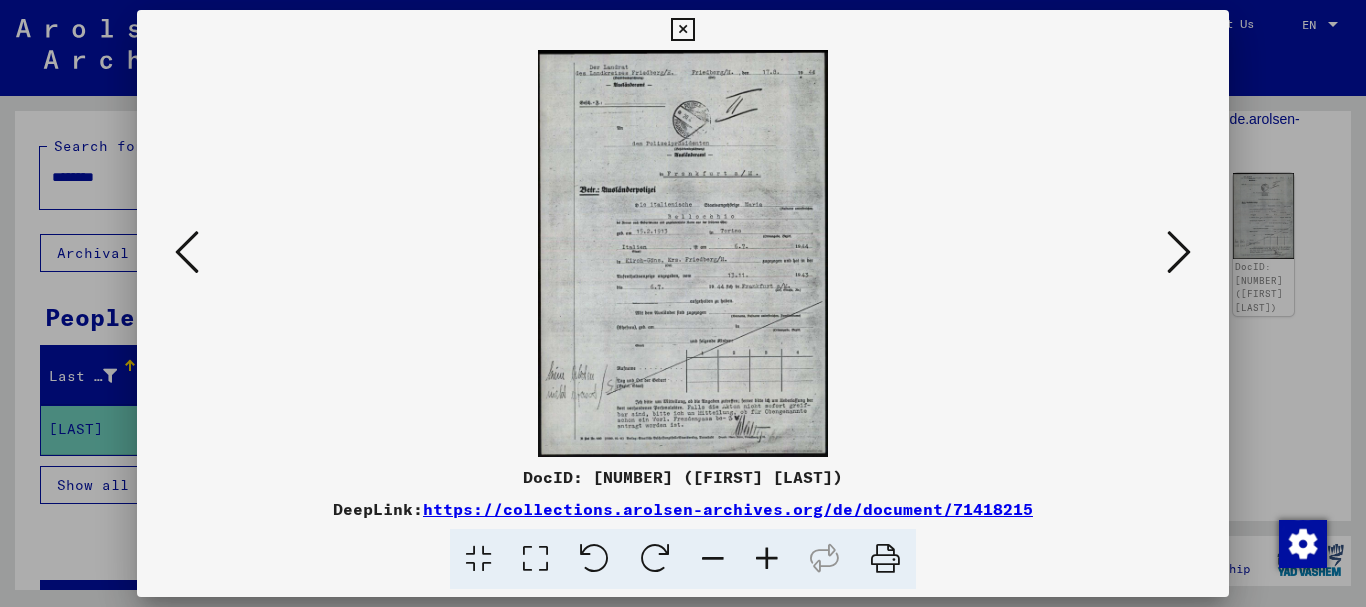 click at bounding box center (767, 559) 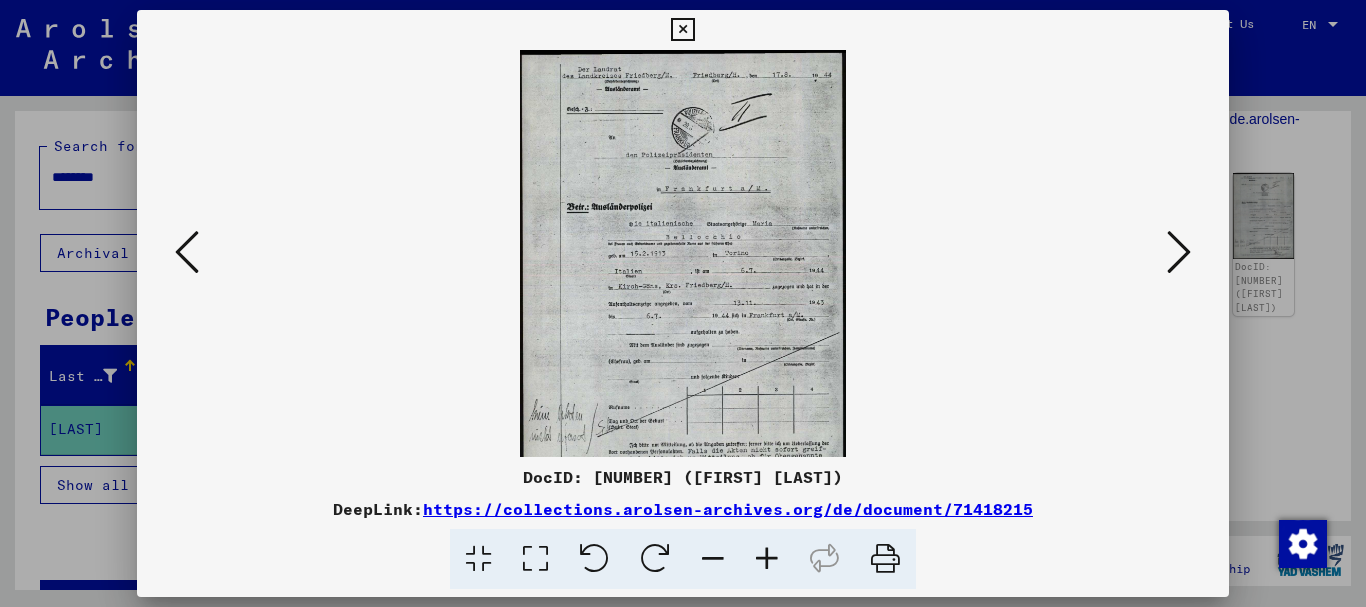 click at bounding box center [767, 559] 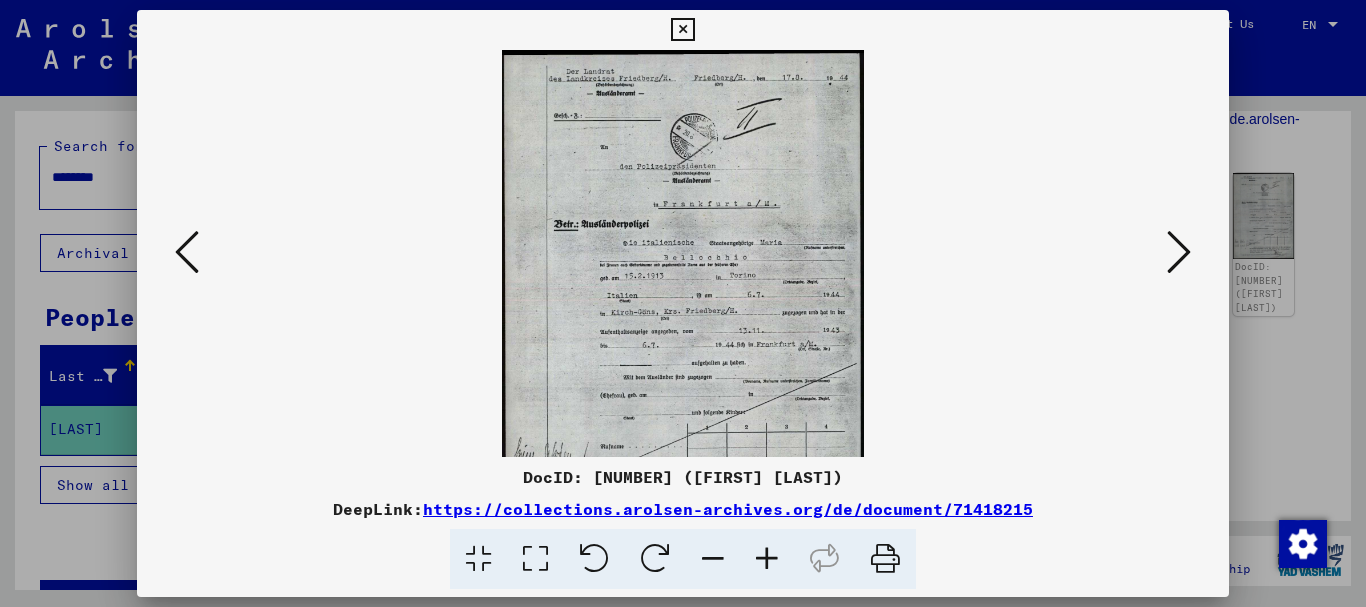 click at bounding box center [767, 559] 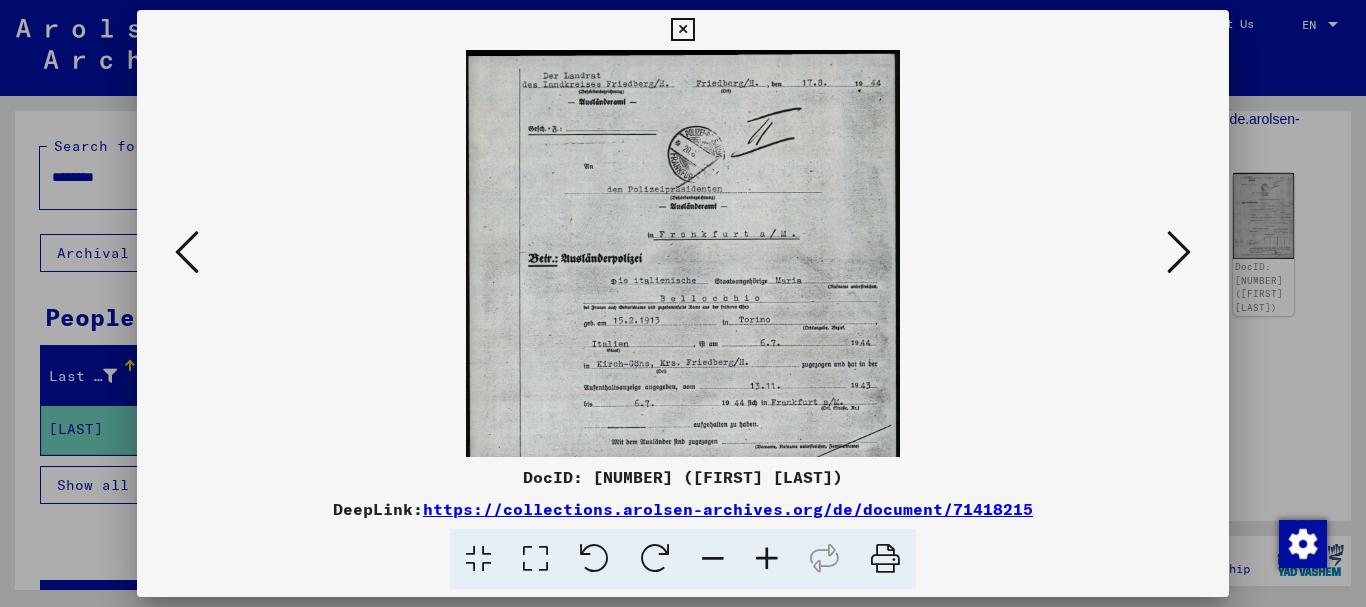 click at bounding box center (767, 559) 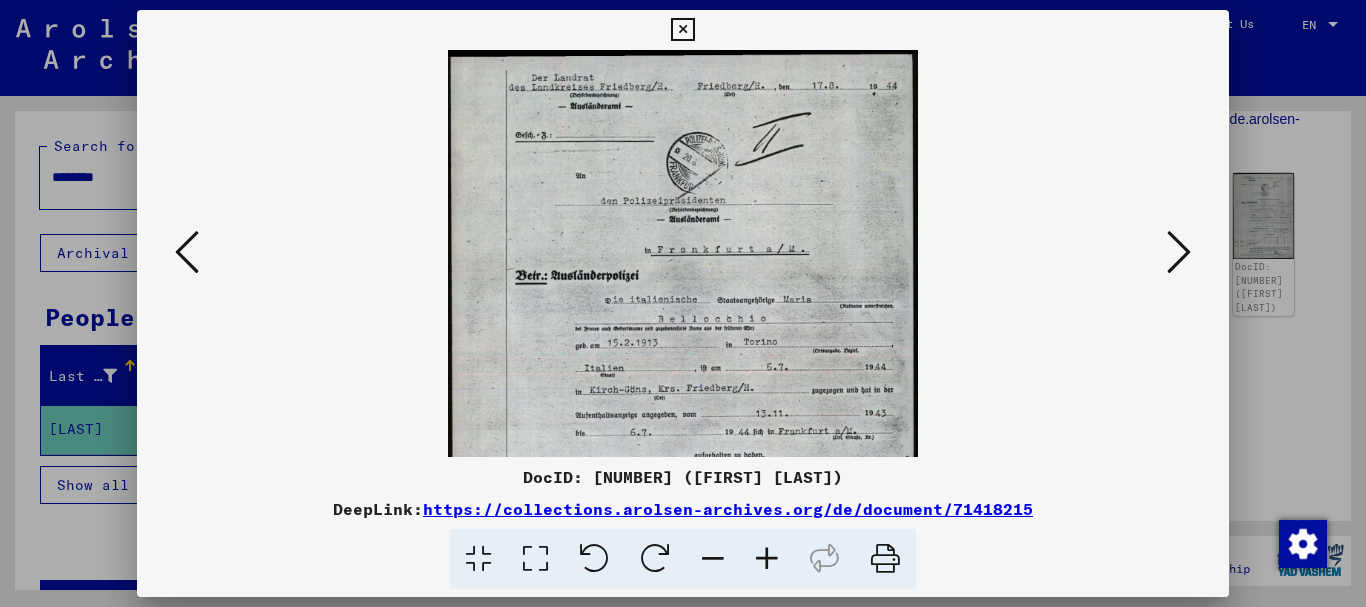 click at bounding box center (767, 559) 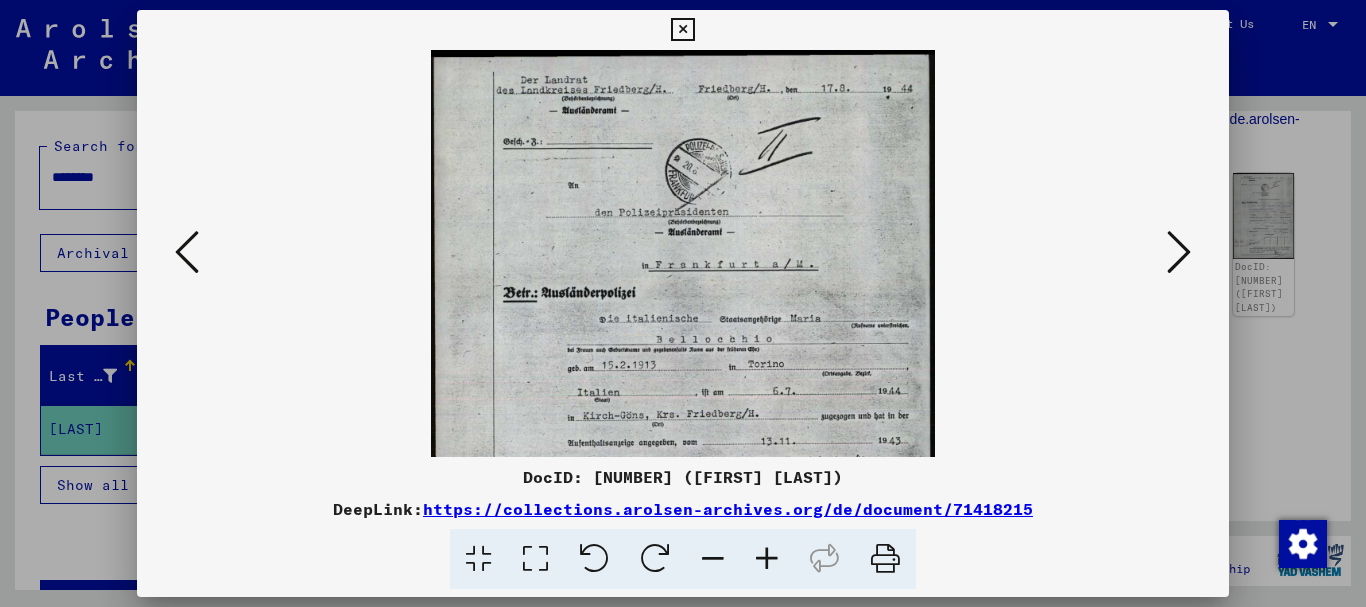 click at bounding box center [767, 559] 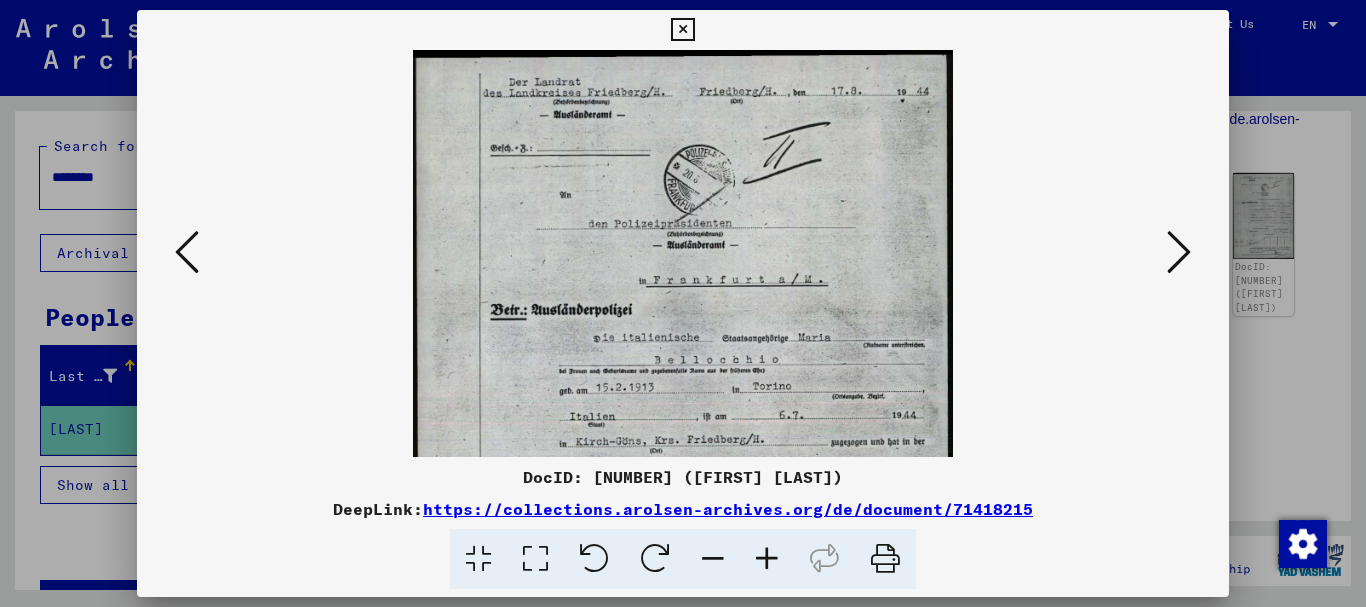 click at bounding box center [767, 559] 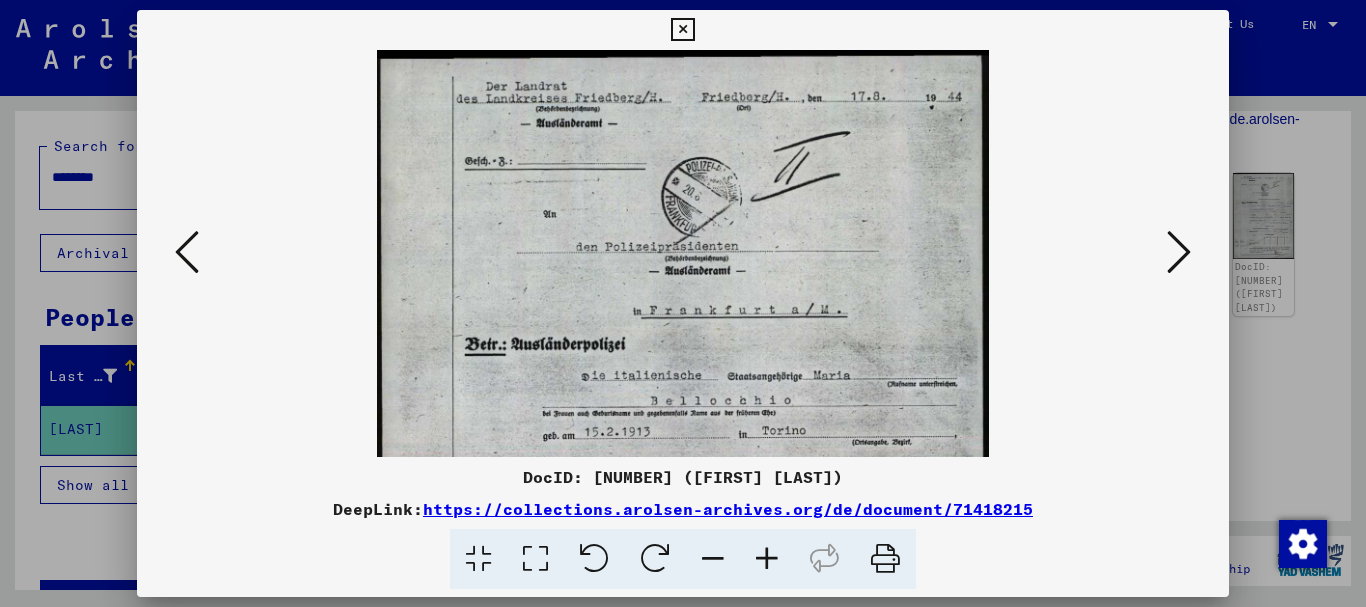 click at bounding box center [767, 559] 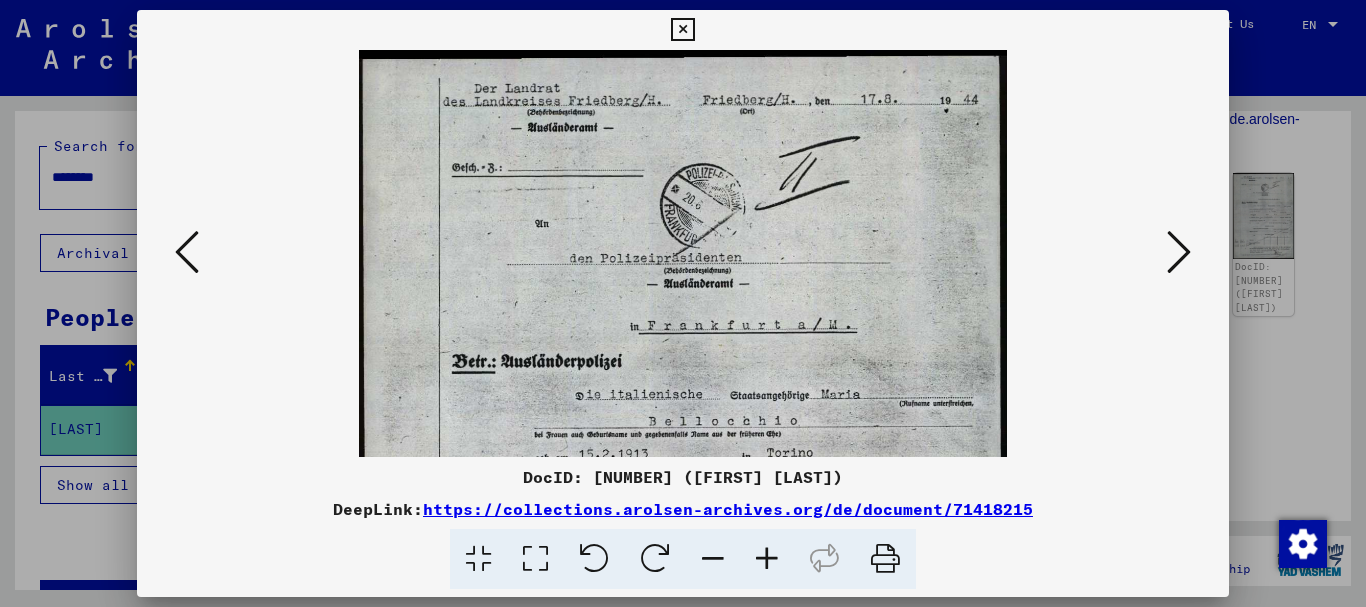 click at bounding box center (767, 559) 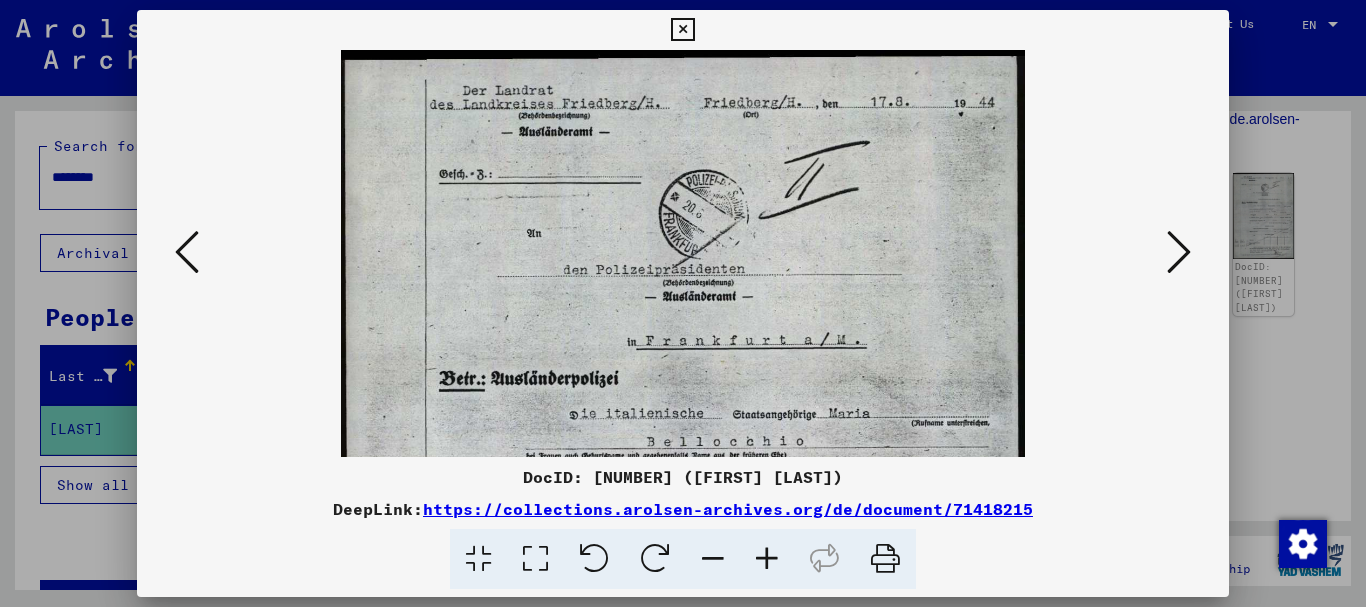 click at bounding box center (767, 559) 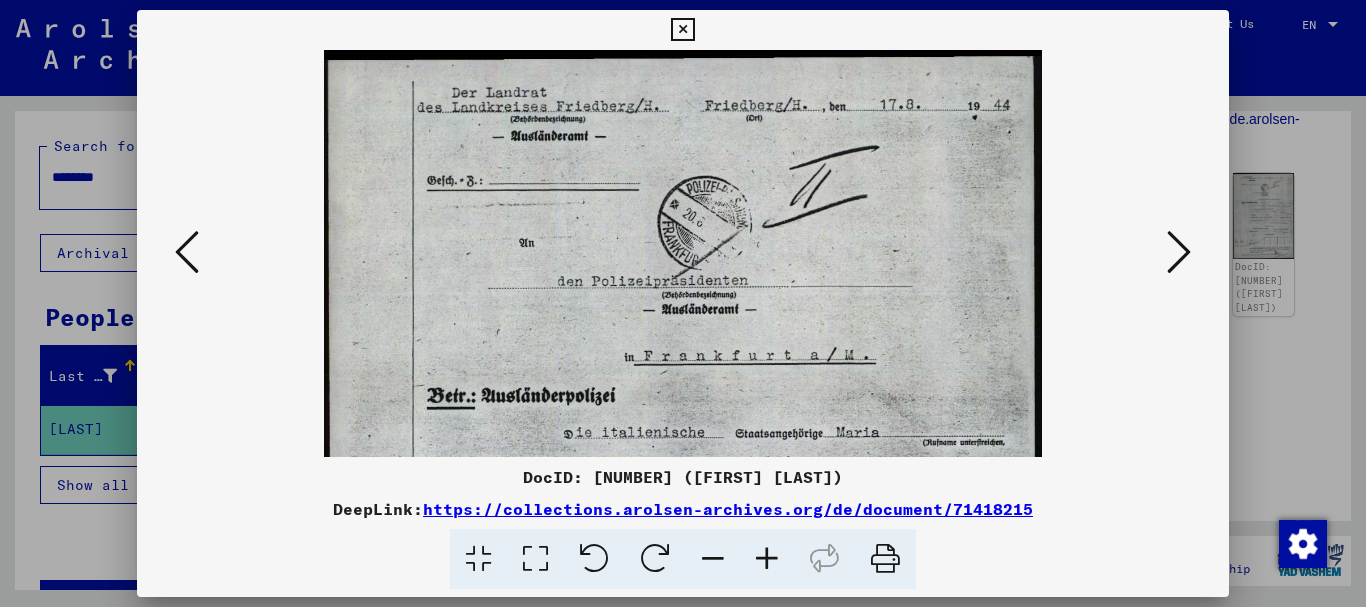 click at bounding box center (767, 559) 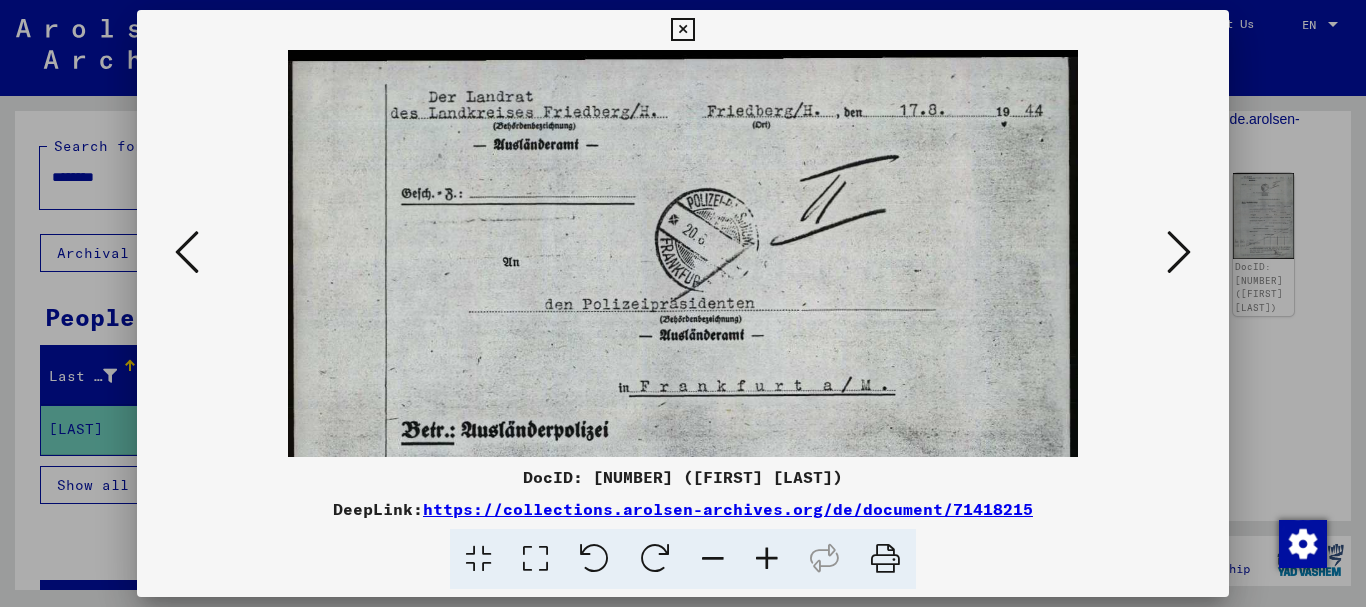 click at bounding box center [767, 559] 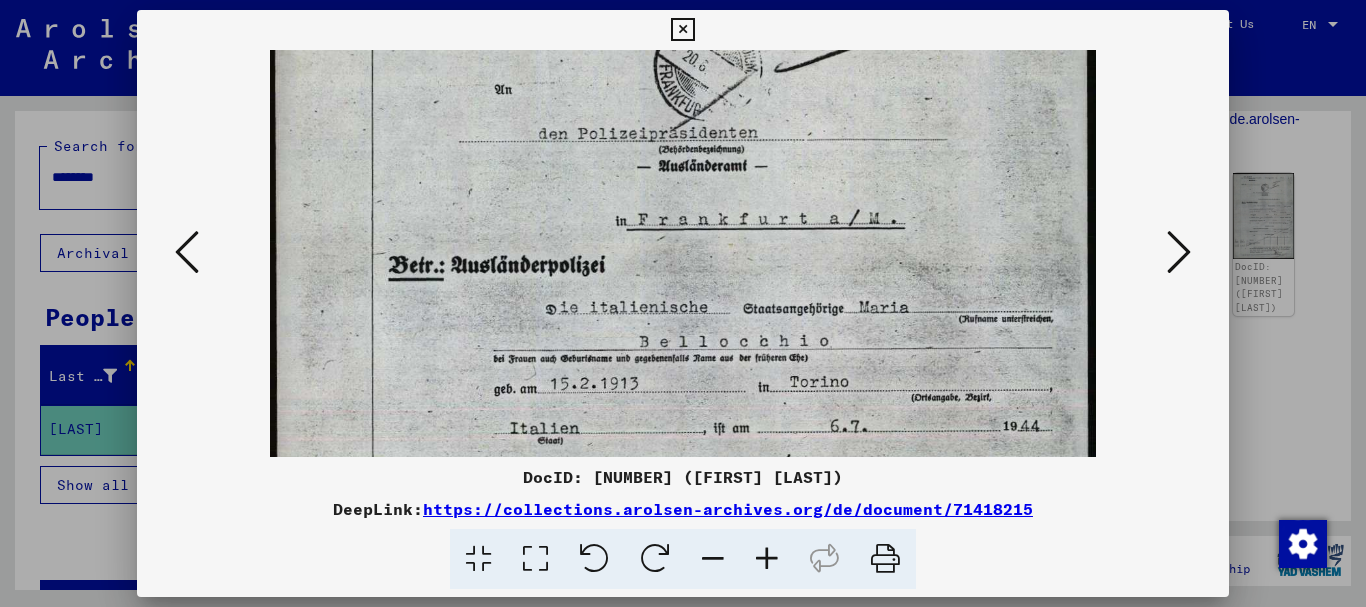 drag, startPoint x: 752, startPoint y: 345, endPoint x: 665, endPoint y: 163, distance: 201.72507 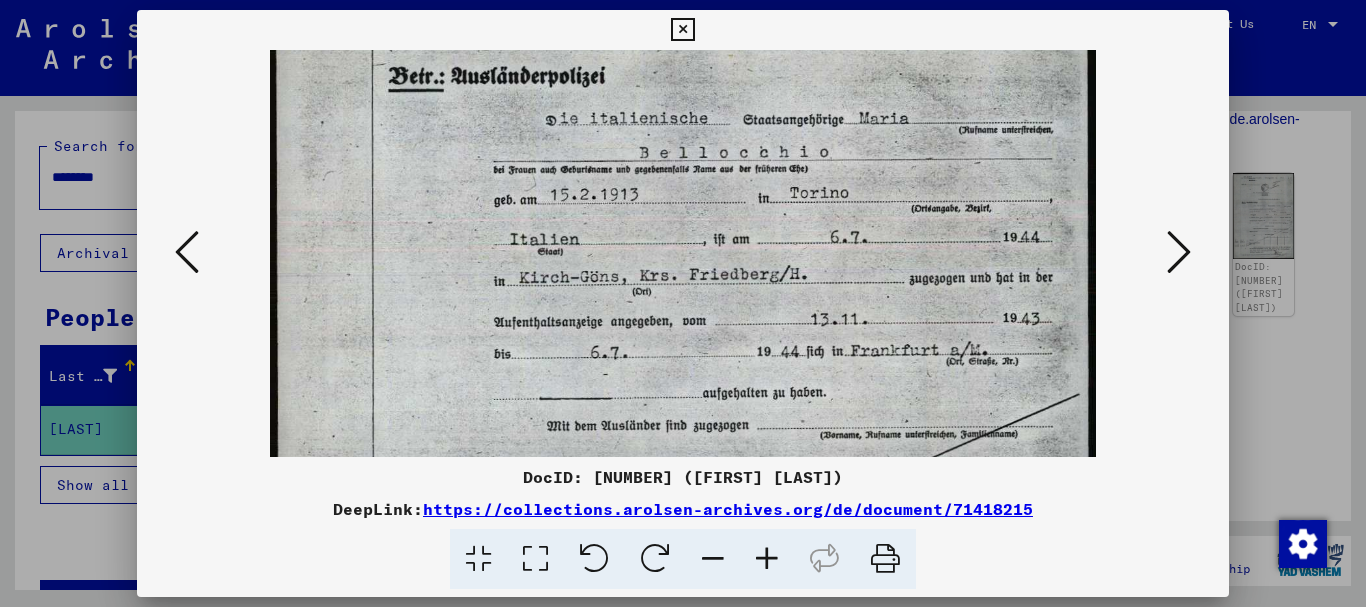 drag, startPoint x: 725, startPoint y: 397, endPoint x: 684, endPoint y: 208, distance: 193.39597 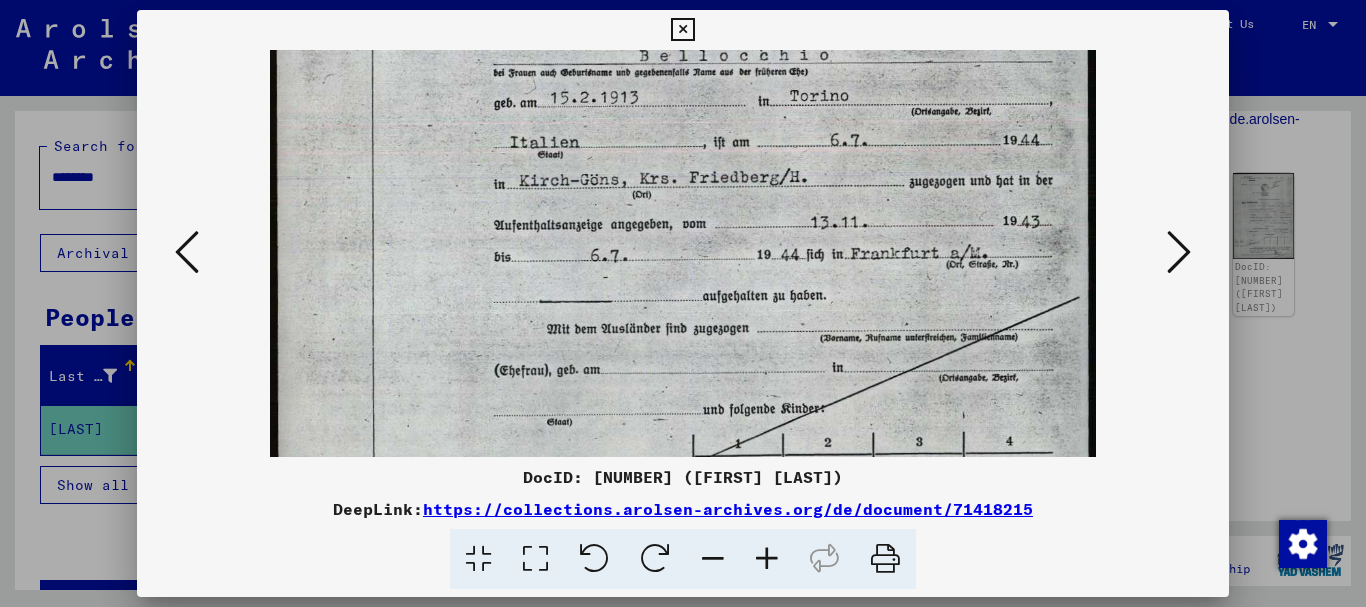 scroll, scrollTop: 477, scrollLeft: 0, axis: vertical 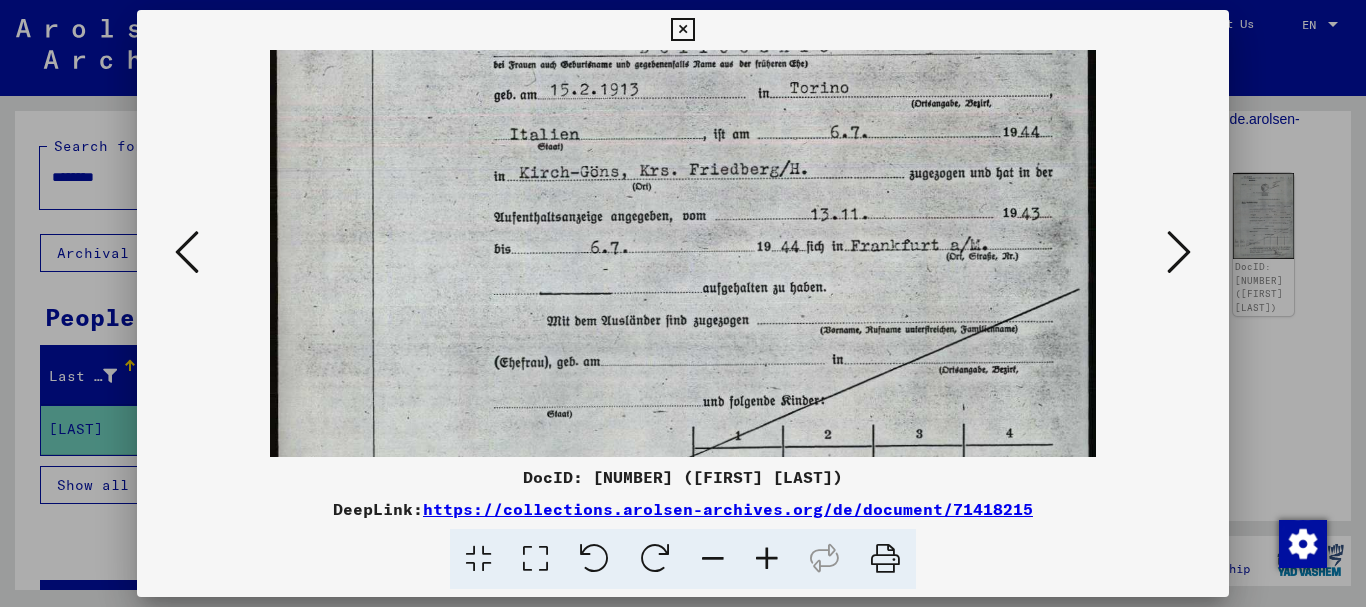 drag, startPoint x: 732, startPoint y: 359, endPoint x: 715, endPoint y: 291, distance: 70.0928 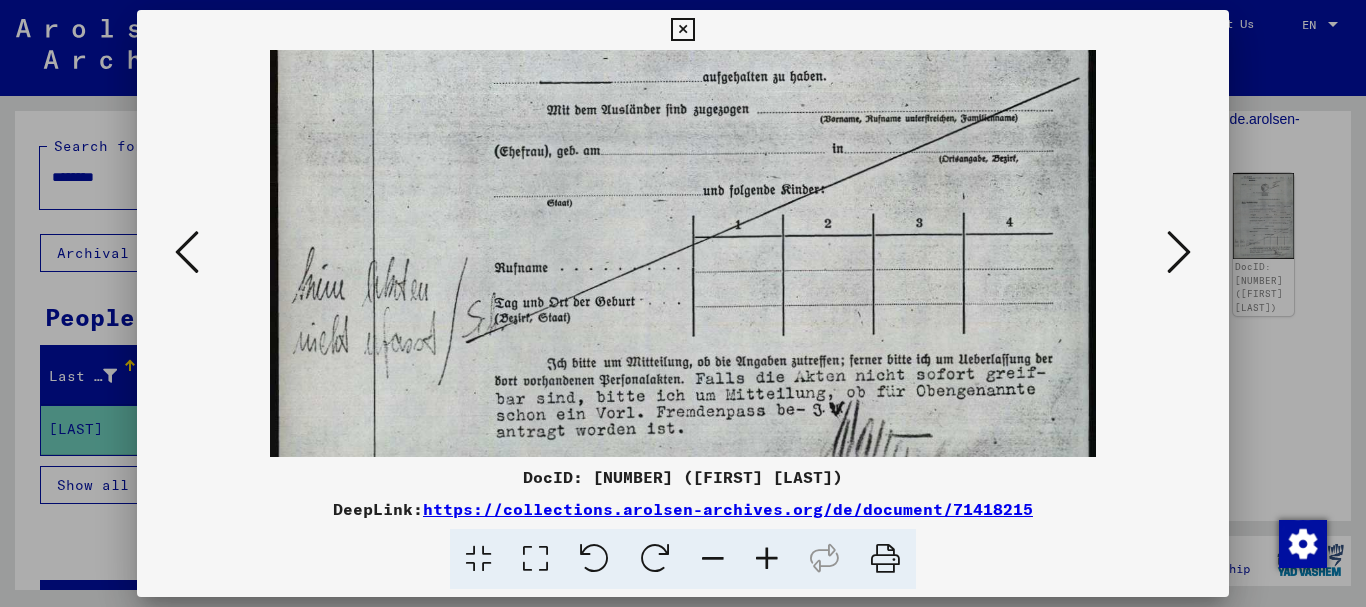 drag, startPoint x: 815, startPoint y: 390, endPoint x: 740, endPoint y: 173, distance: 229.59529 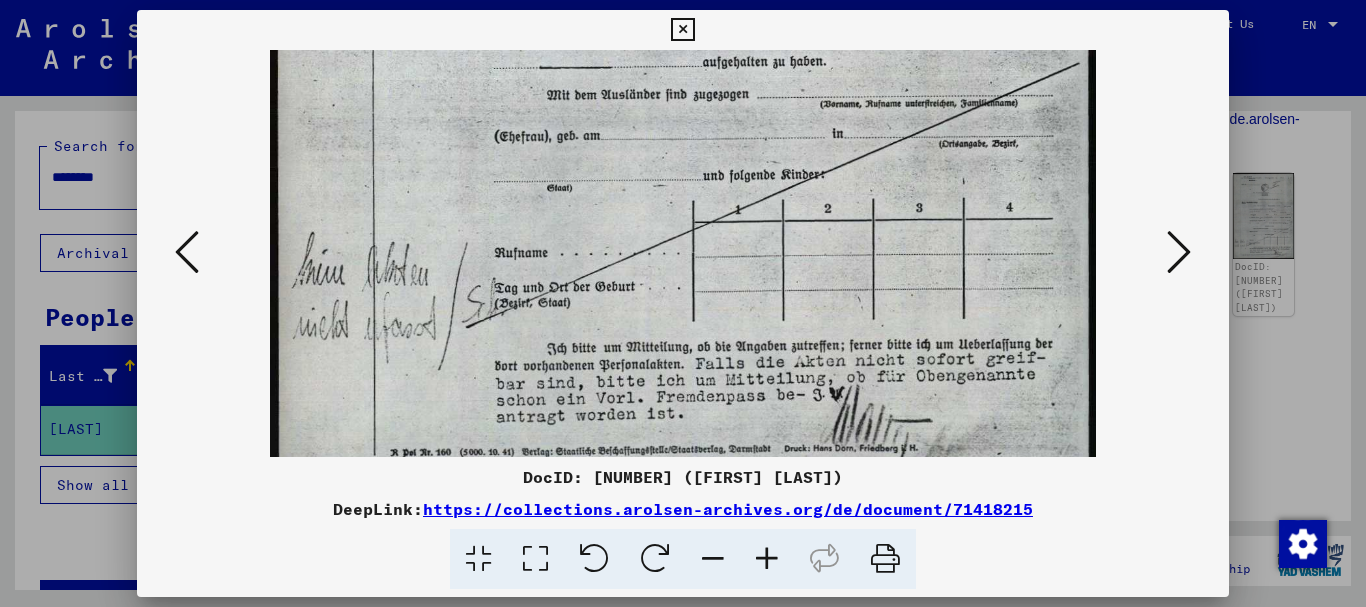 scroll, scrollTop: 750, scrollLeft: 0, axis: vertical 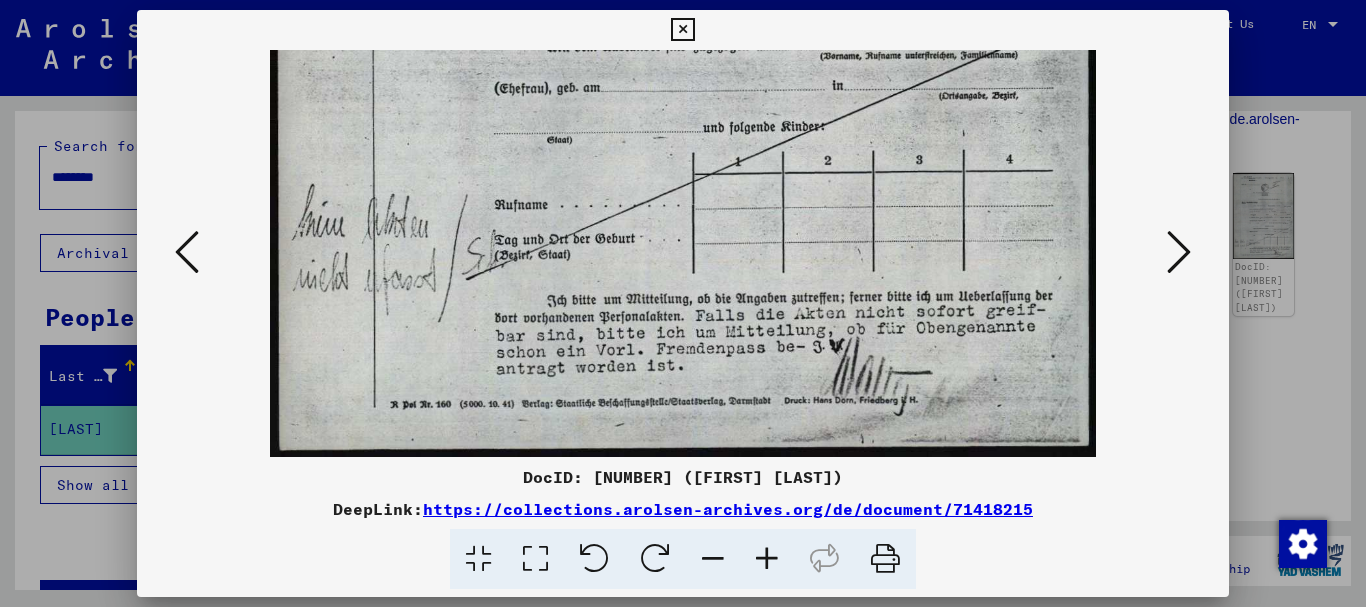 drag, startPoint x: 762, startPoint y: 289, endPoint x: 746, endPoint y: 256, distance: 36.67424 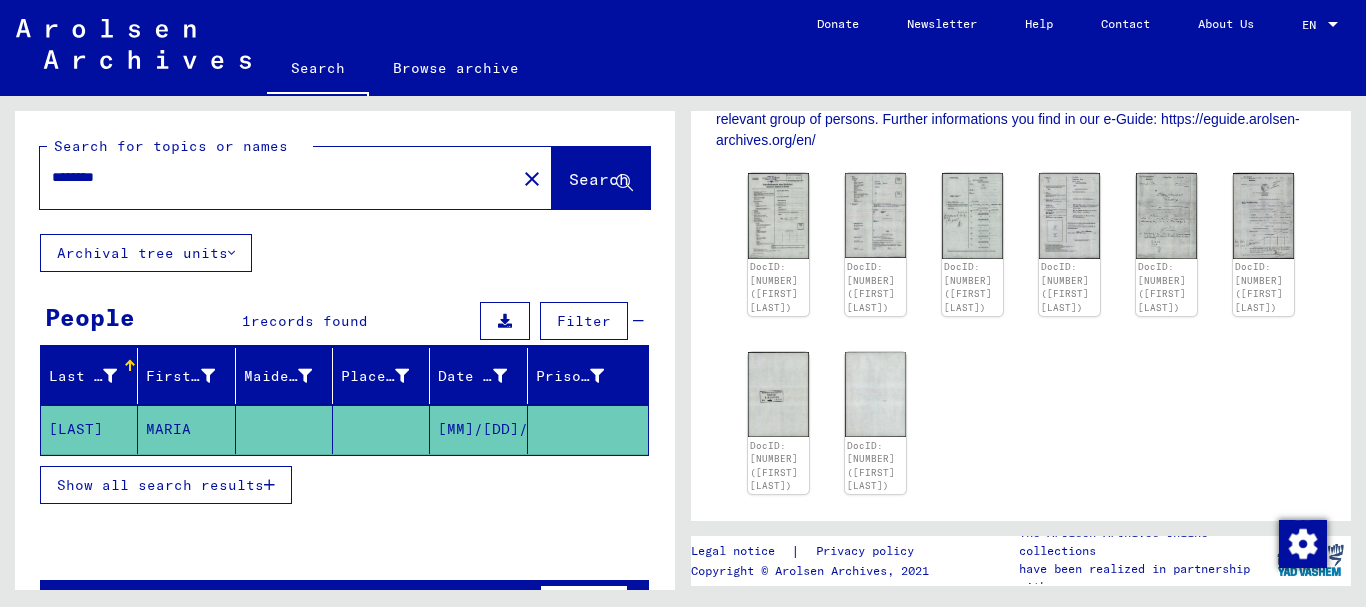 drag, startPoint x: 74, startPoint y: 195, endPoint x: 0, endPoint y: 195, distance: 74 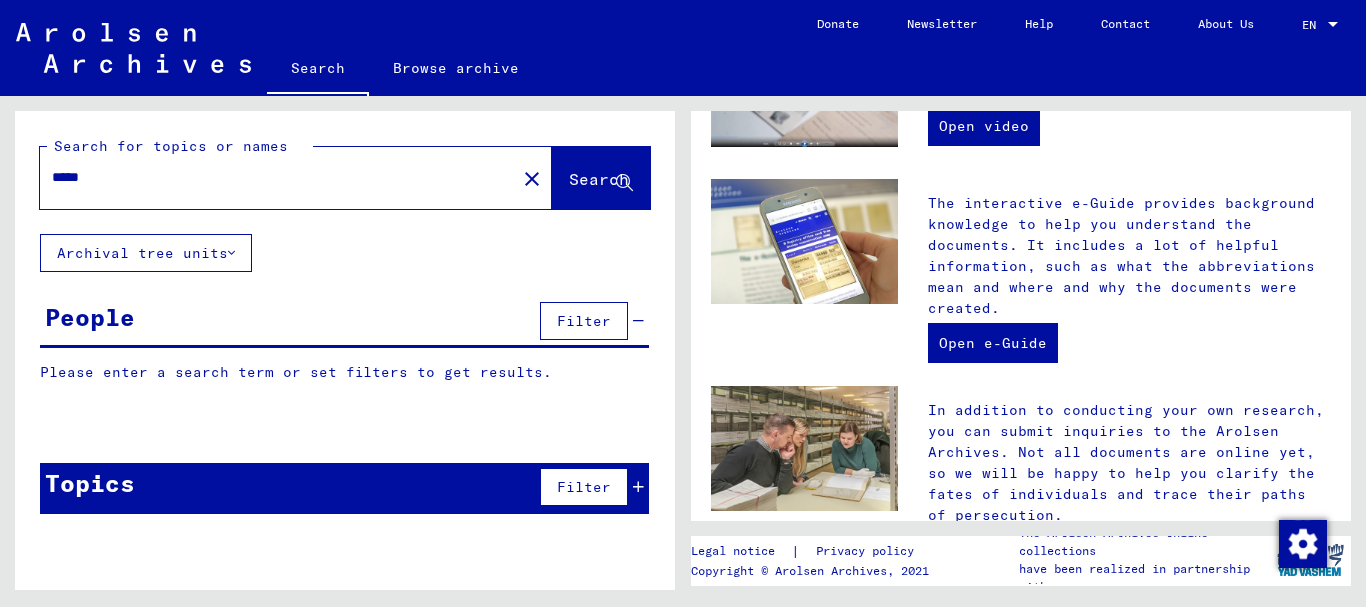 scroll, scrollTop: 0, scrollLeft: 0, axis: both 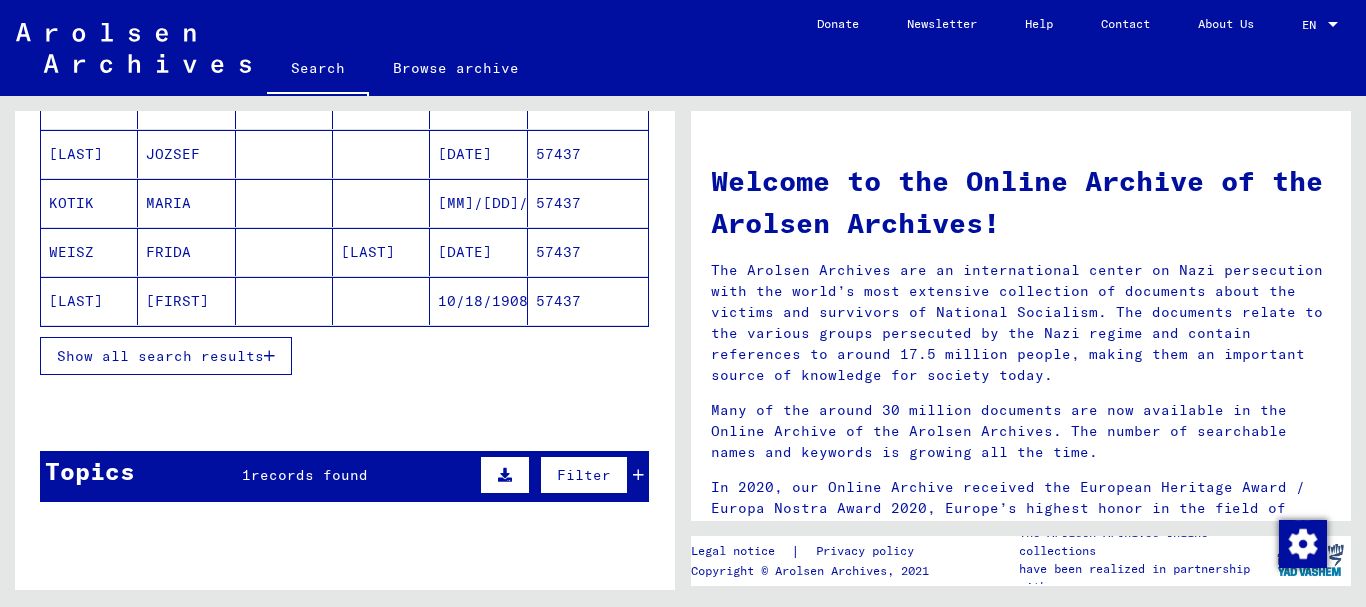 click on "Show all search results" at bounding box center [166, 356] 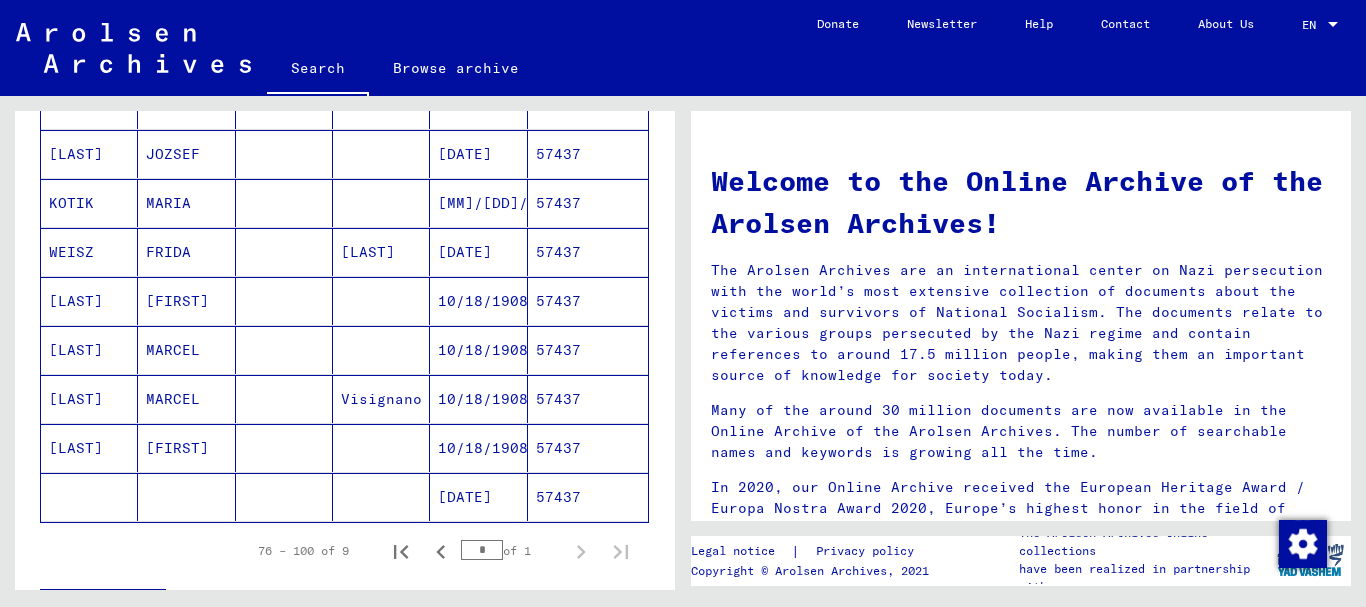 click on "[LAST]" at bounding box center [89, 350] 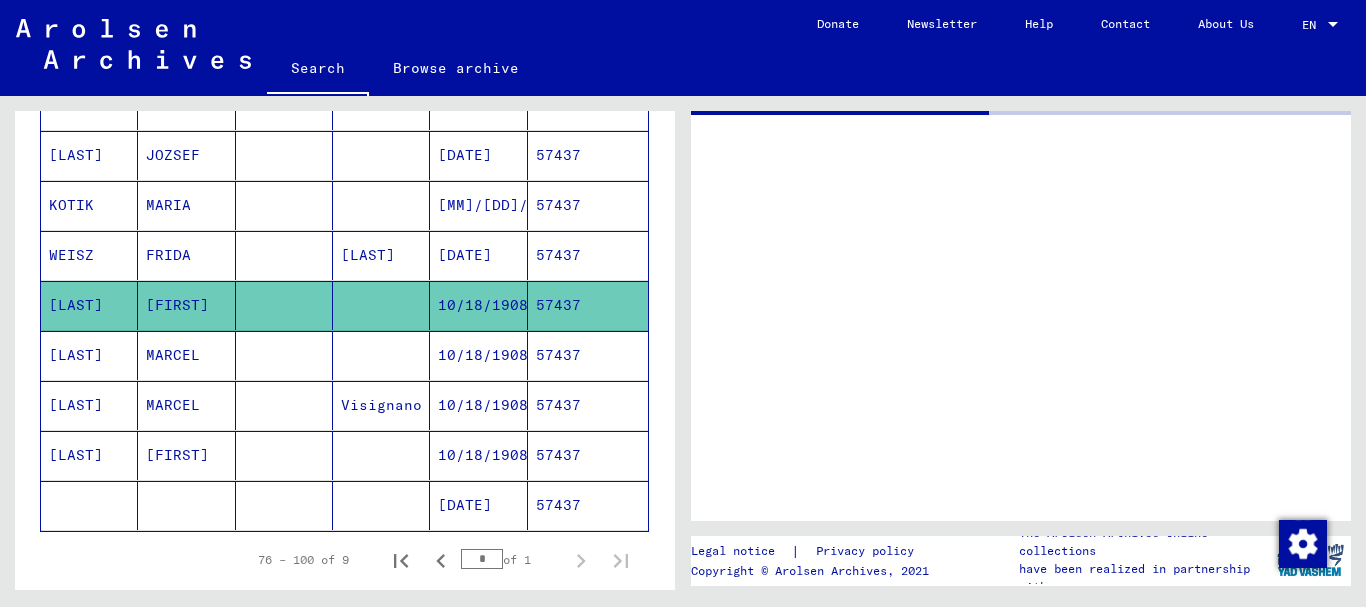 scroll, scrollTop: 324, scrollLeft: 0, axis: vertical 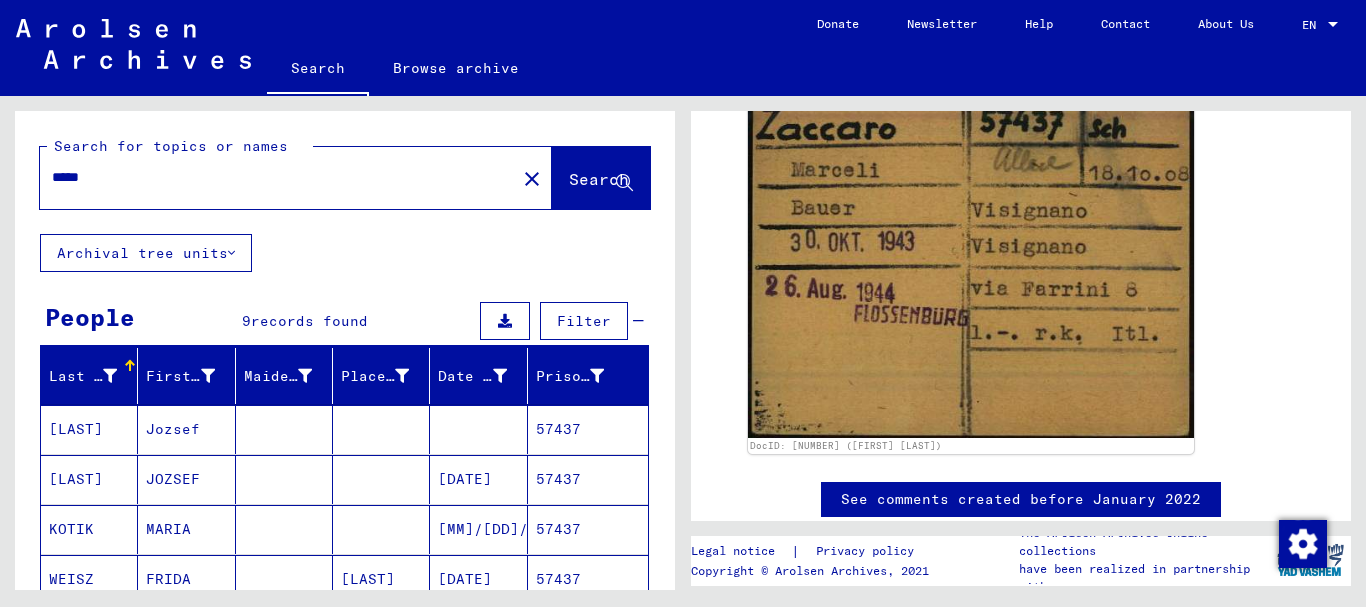 drag, startPoint x: 49, startPoint y: 189, endPoint x: 0, endPoint y: 189, distance: 49 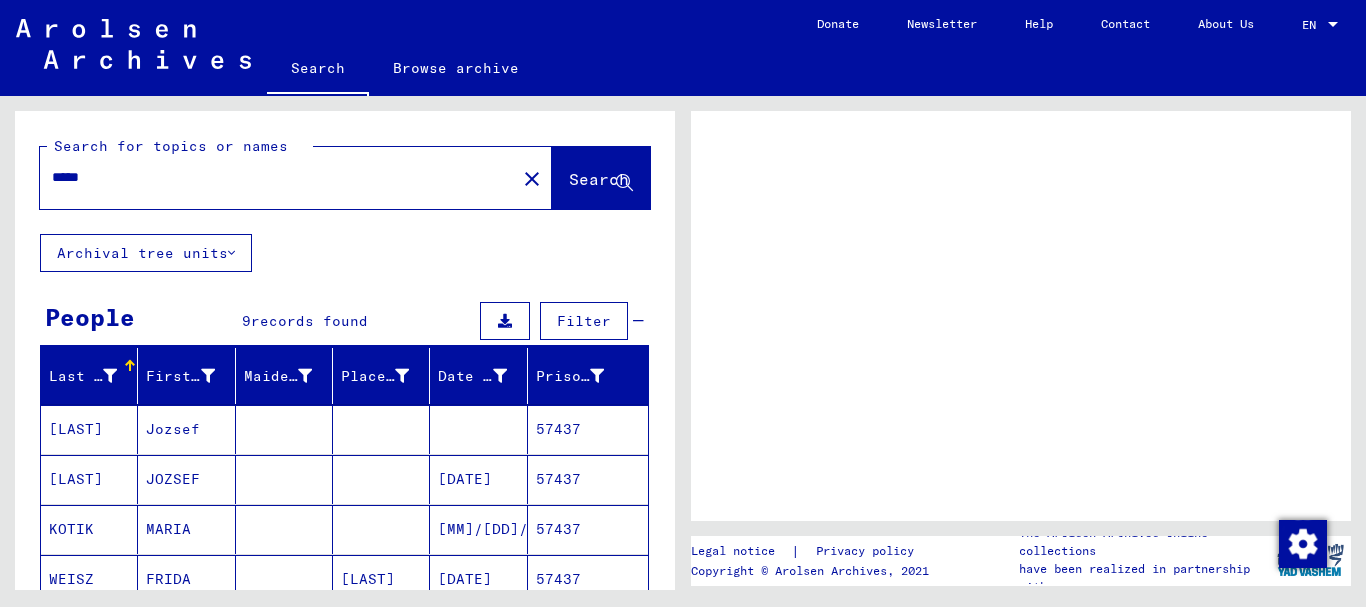 scroll, scrollTop: 0, scrollLeft: 0, axis: both 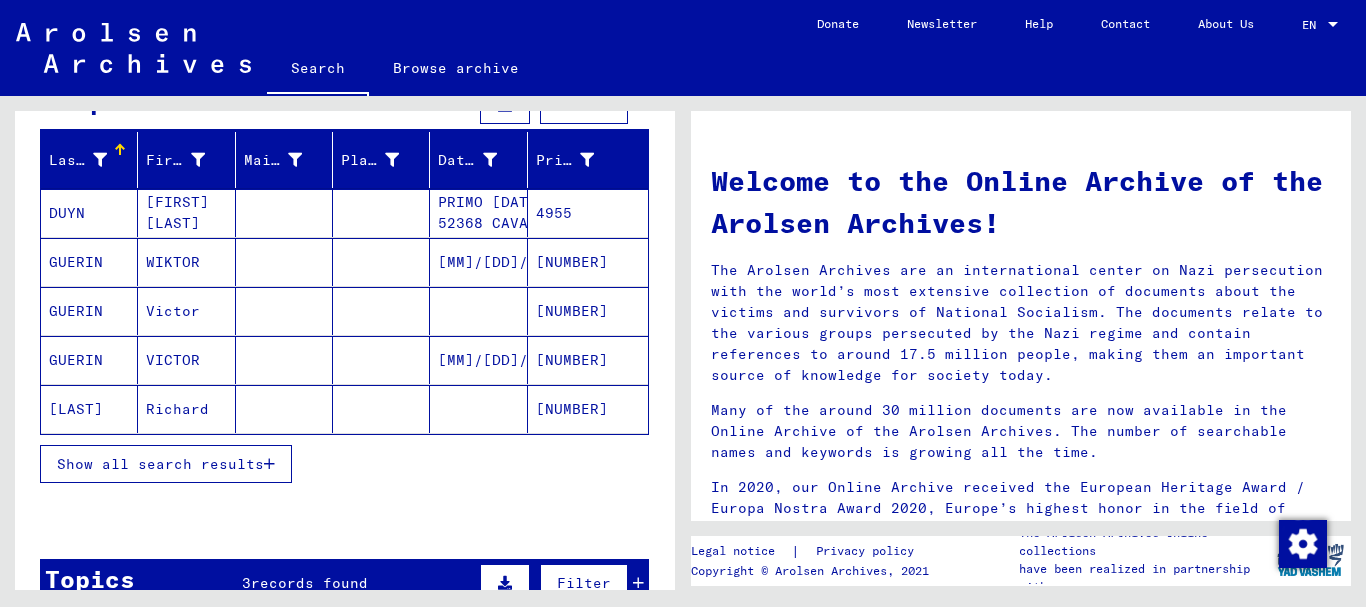 drag, startPoint x: 116, startPoint y: 460, endPoint x: 96, endPoint y: 422, distance: 42.941822 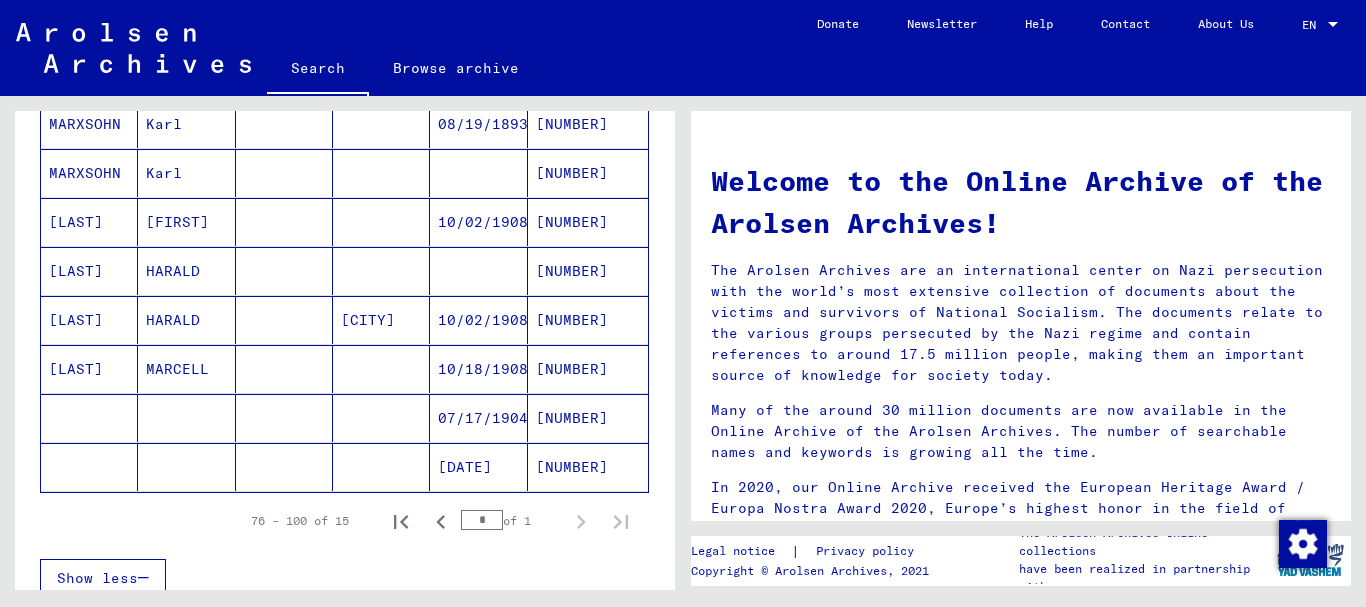 click on "[LAST]" at bounding box center [89, 418] 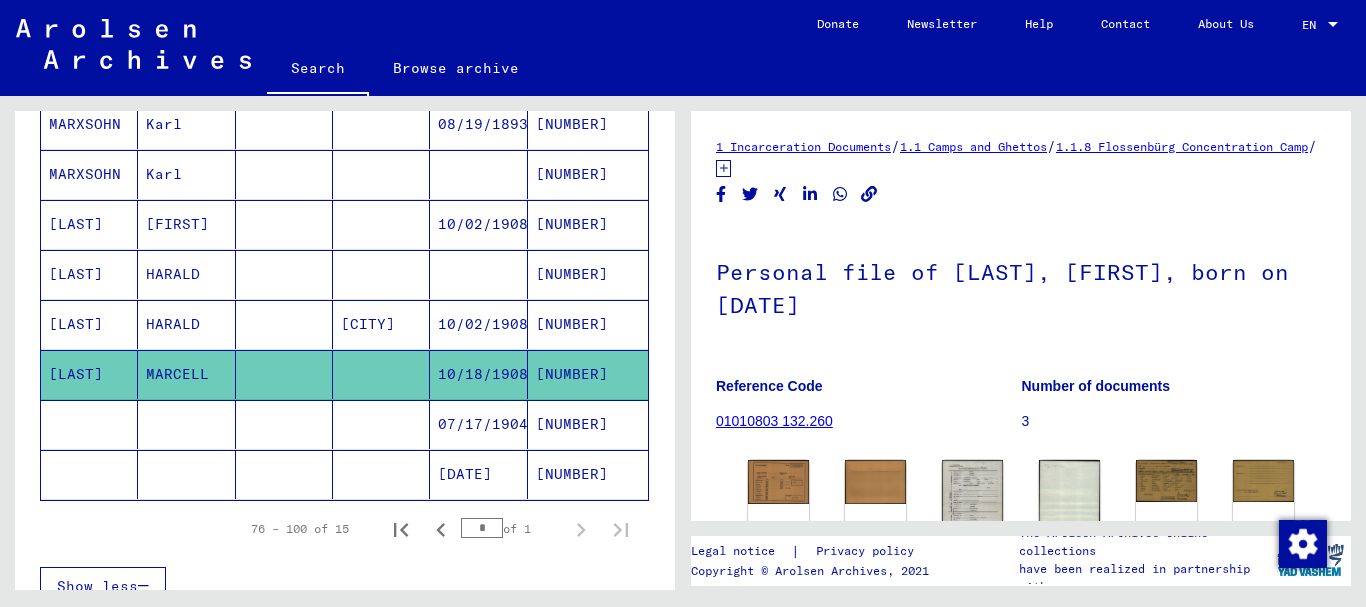 scroll, scrollTop: 216, scrollLeft: 0, axis: vertical 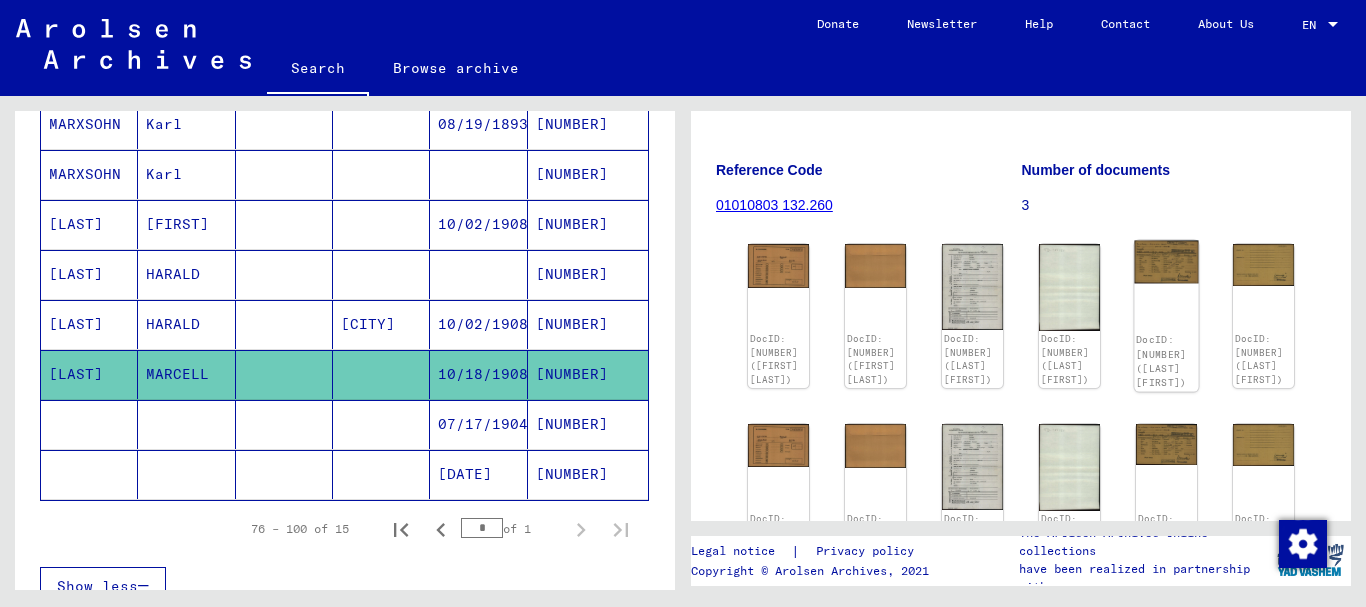 click 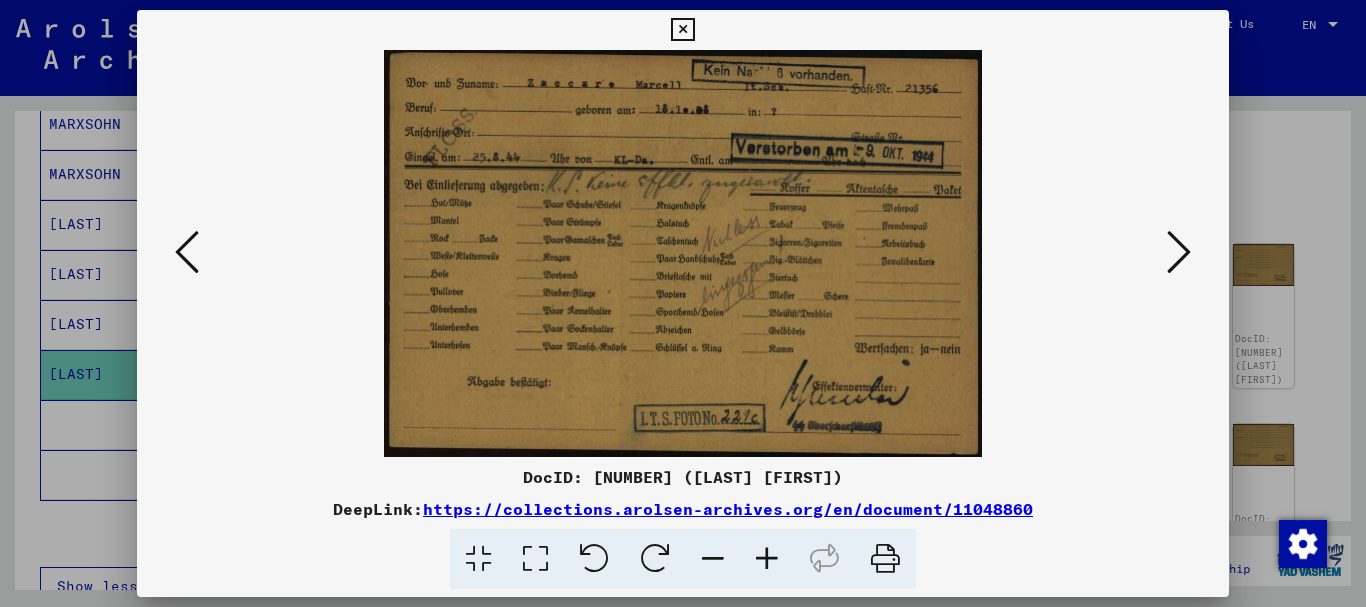 drag, startPoint x: 44, startPoint y: 480, endPoint x: 629, endPoint y: 362, distance: 596.7822 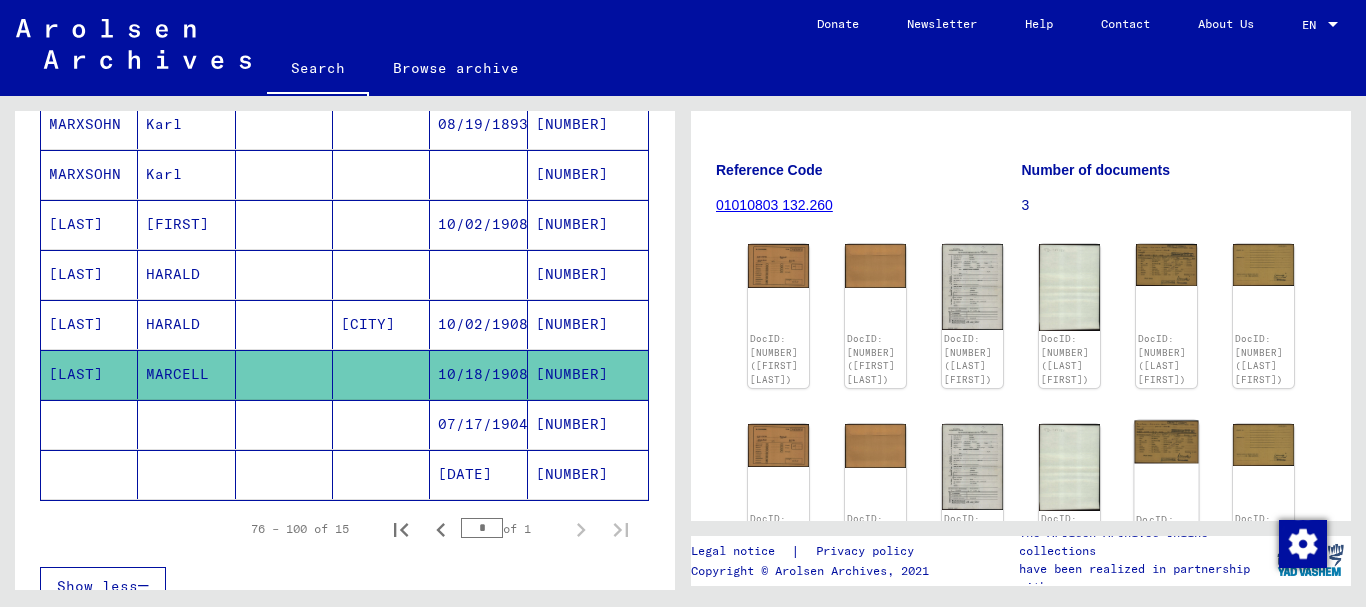 click 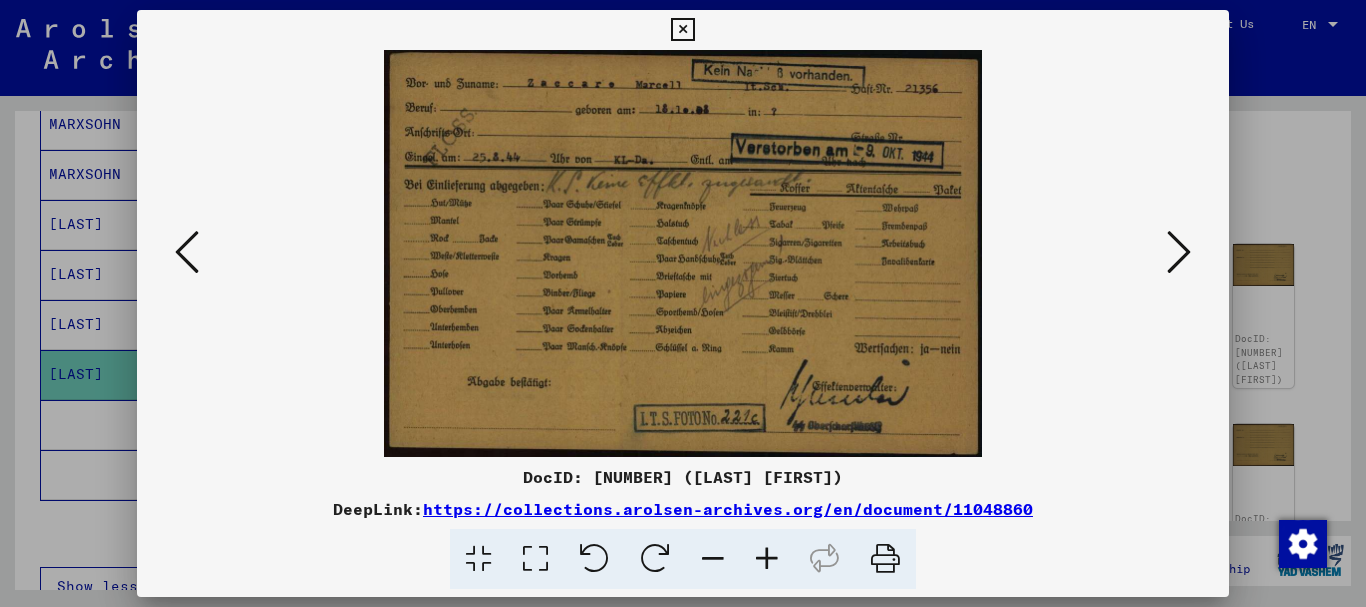 click at bounding box center [683, 303] 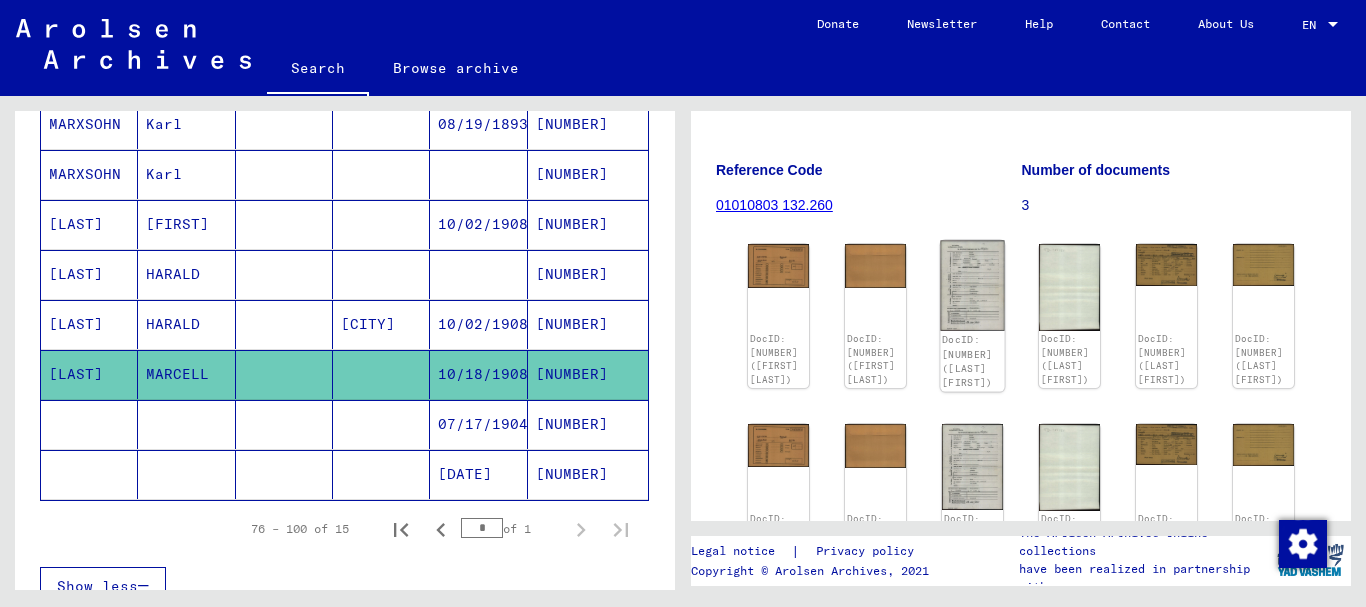 click 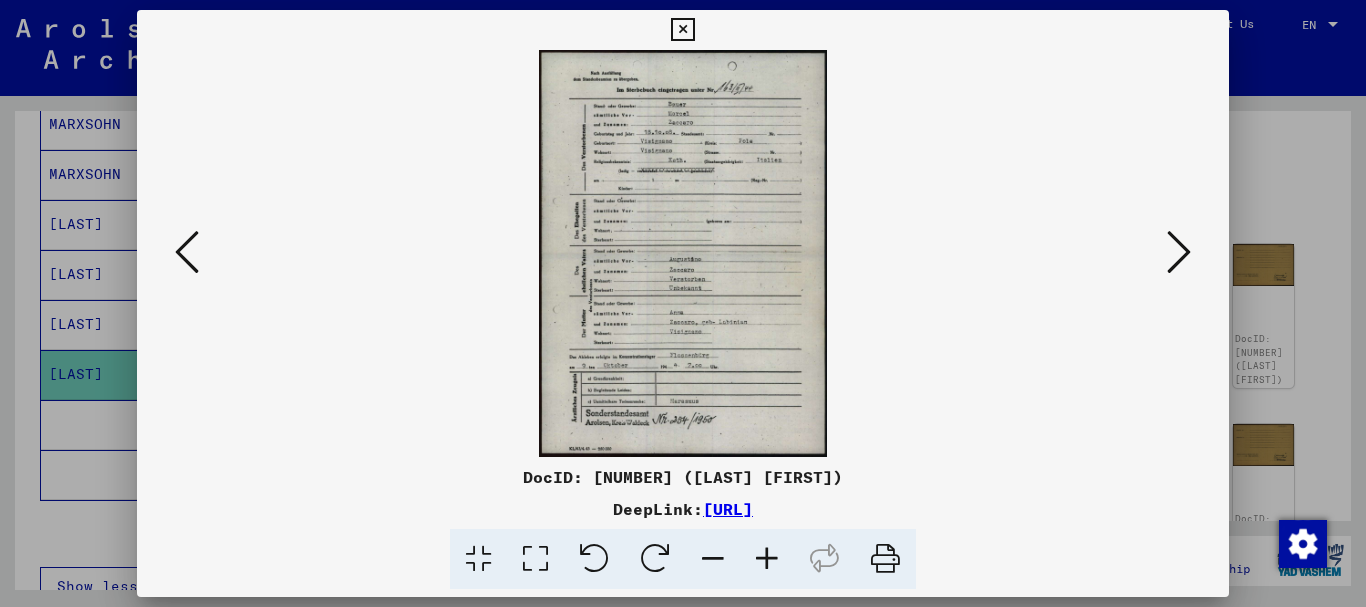 click at bounding box center [767, 559] 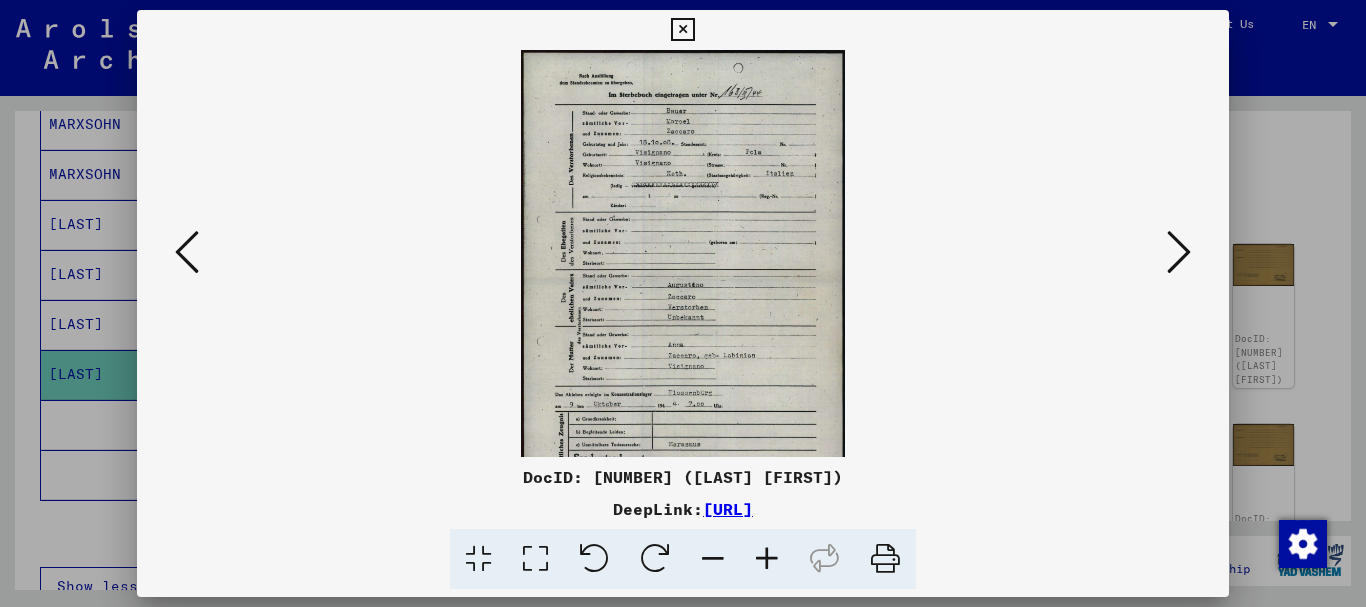 click at bounding box center [767, 559] 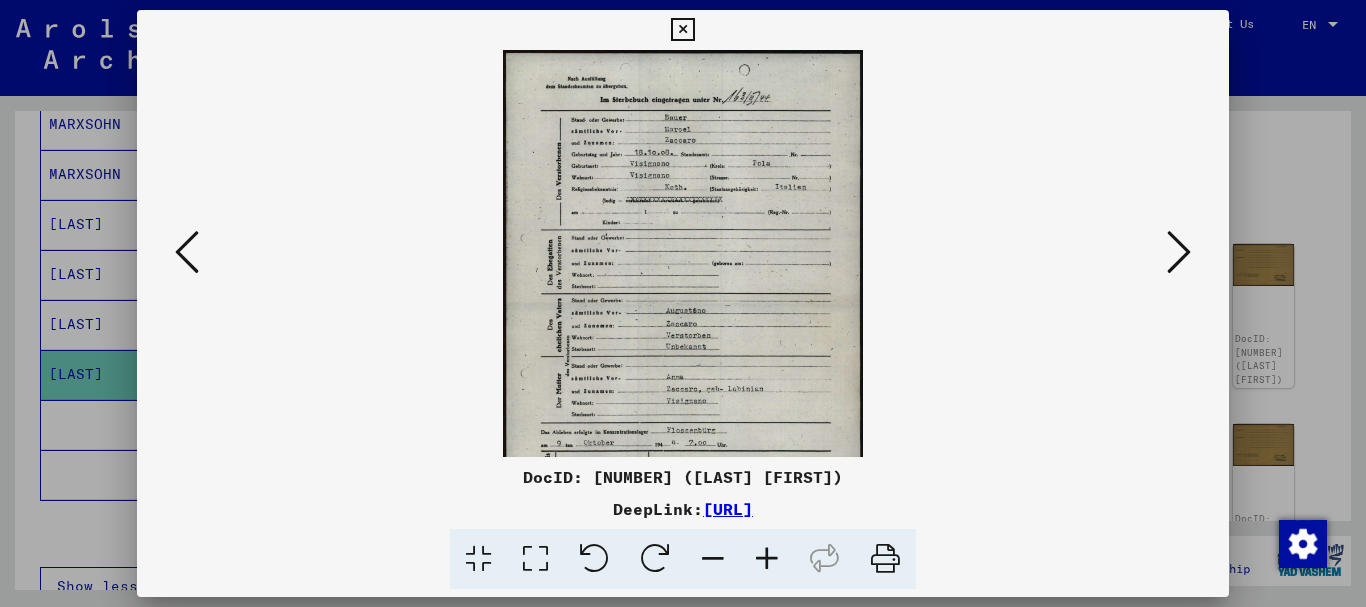 click at bounding box center [767, 559] 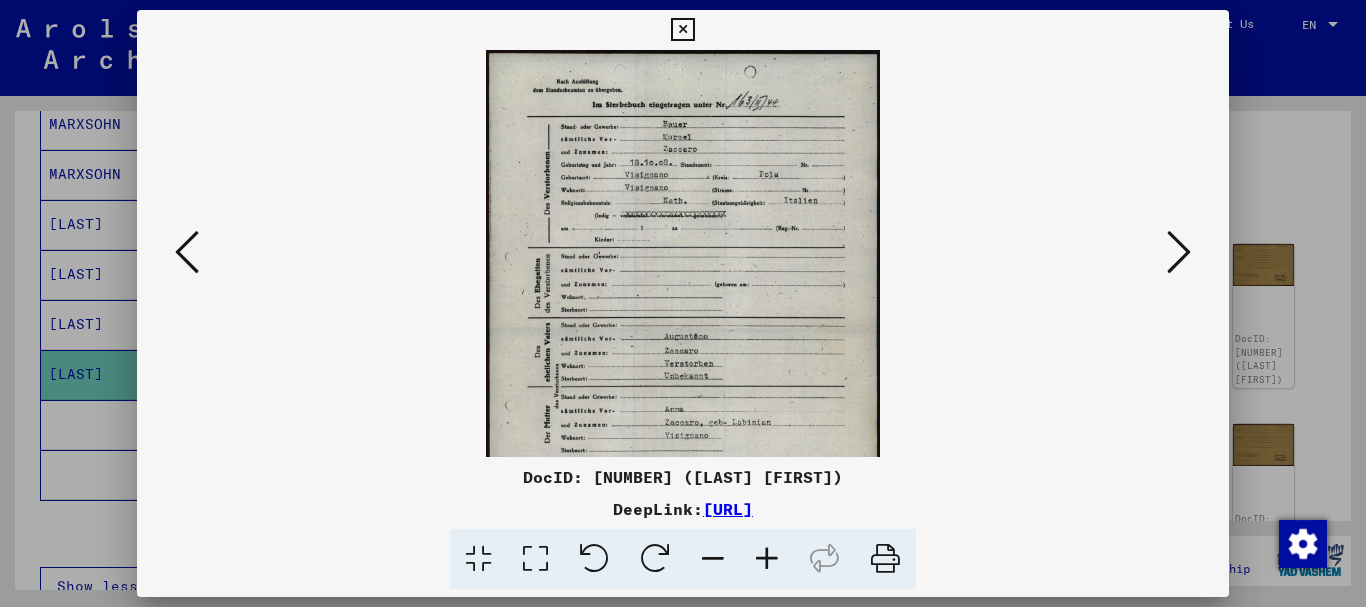 click at bounding box center (767, 559) 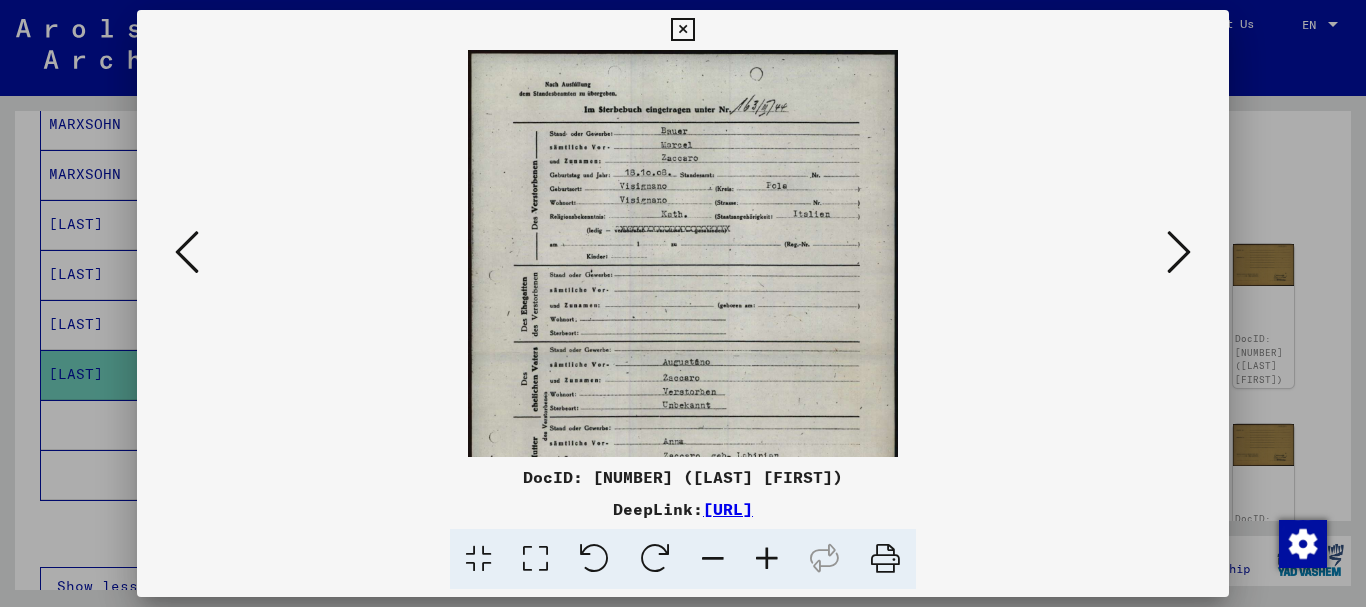 click at bounding box center [767, 559] 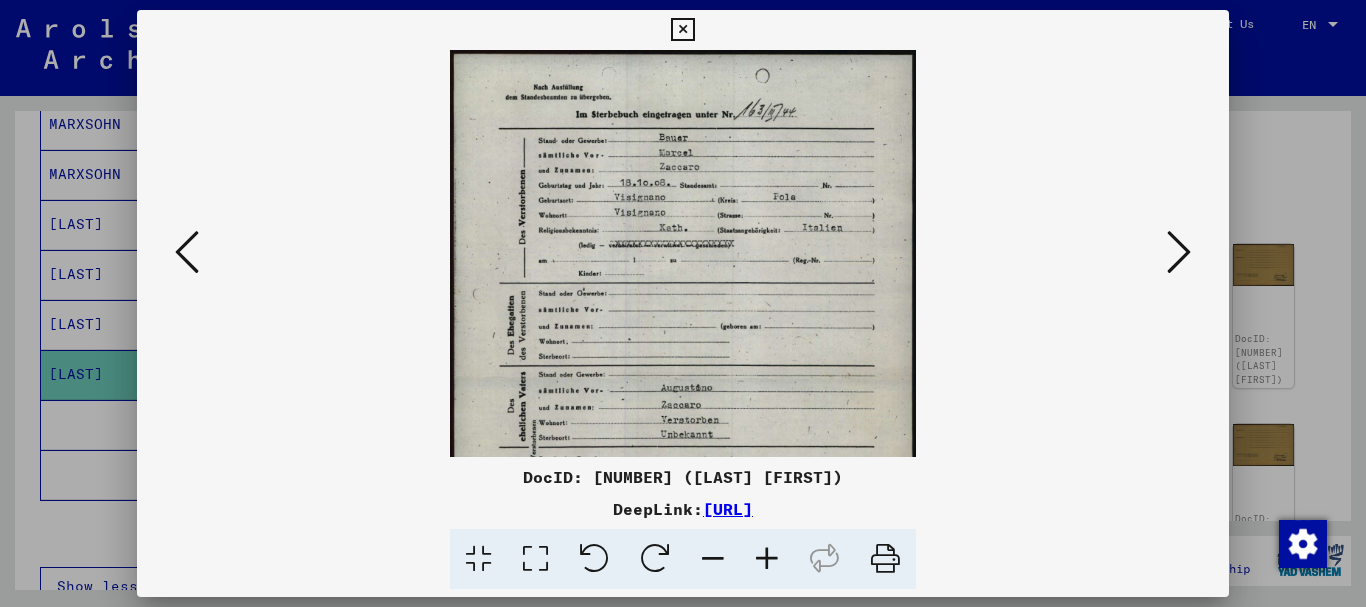 click at bounding box center [767, 559] 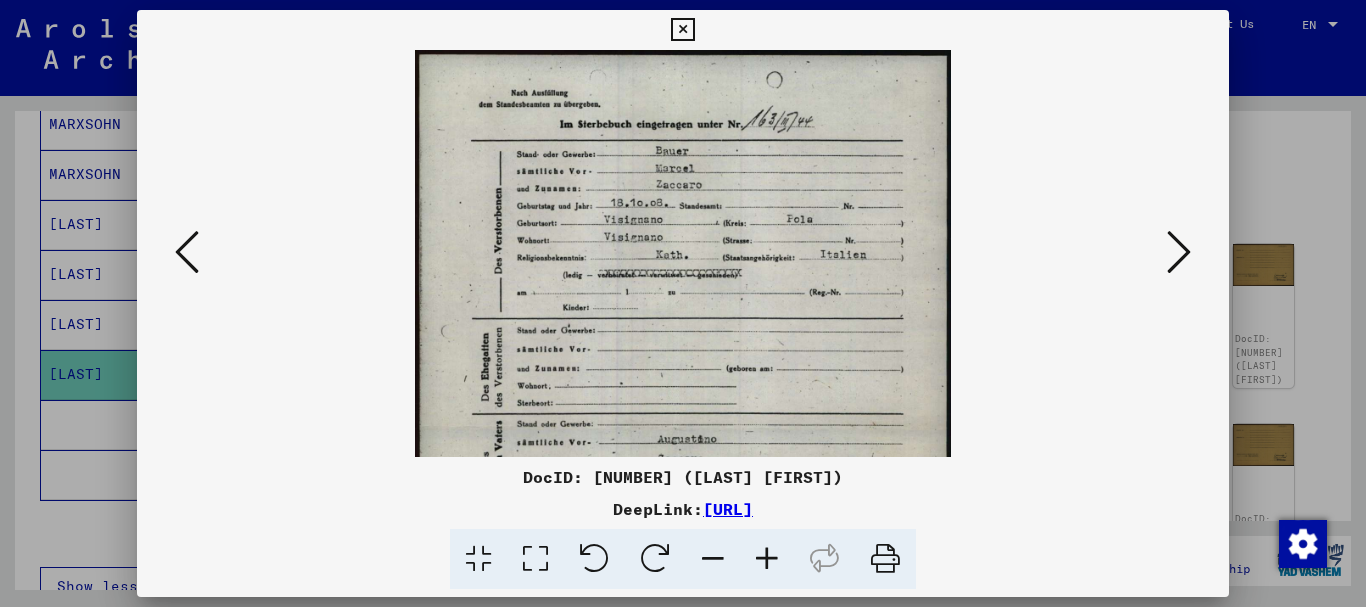 click at bounding box center [767, 559] 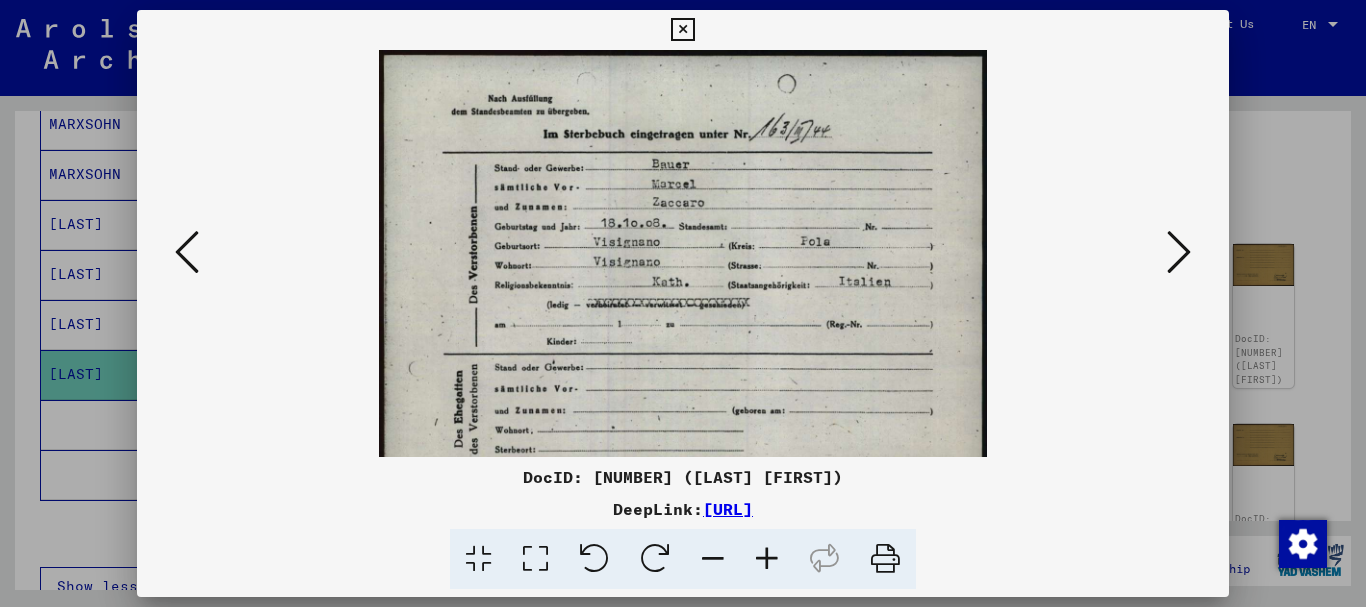 drag, startPoint x: 774, startPoint y: 550, endPoint x: 753, endPoint y: 433, distance: 118.869675 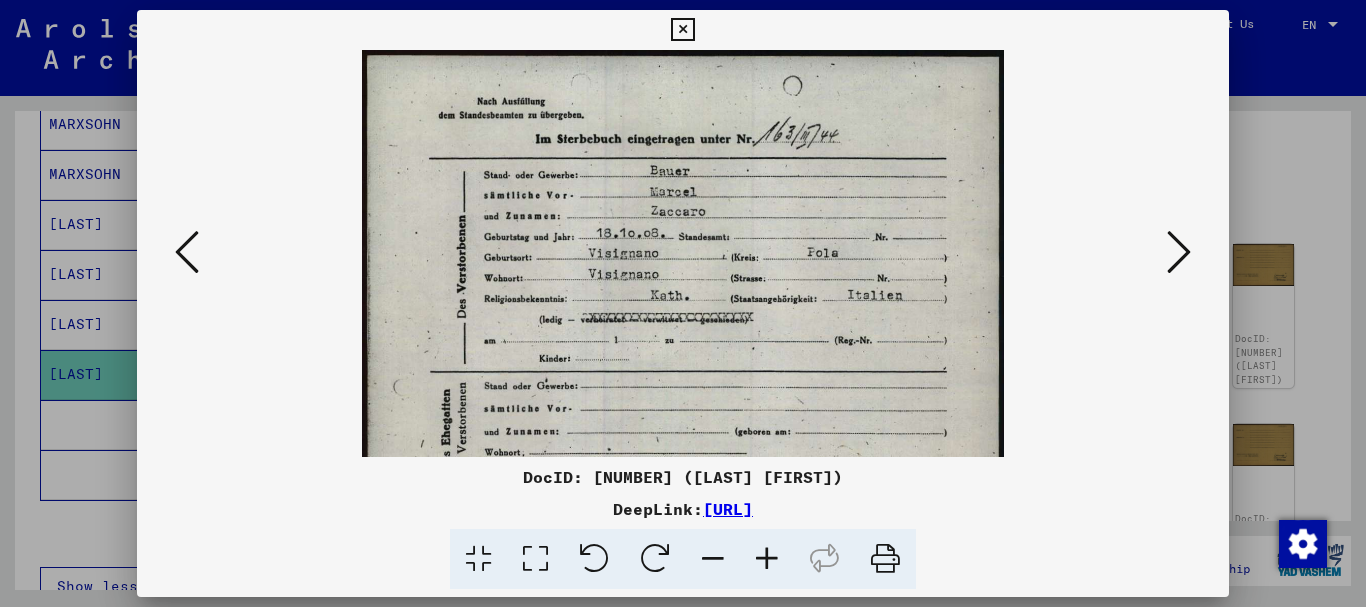 scroll, scrollTop: 185, scrollLeft: 0, axis: vertical 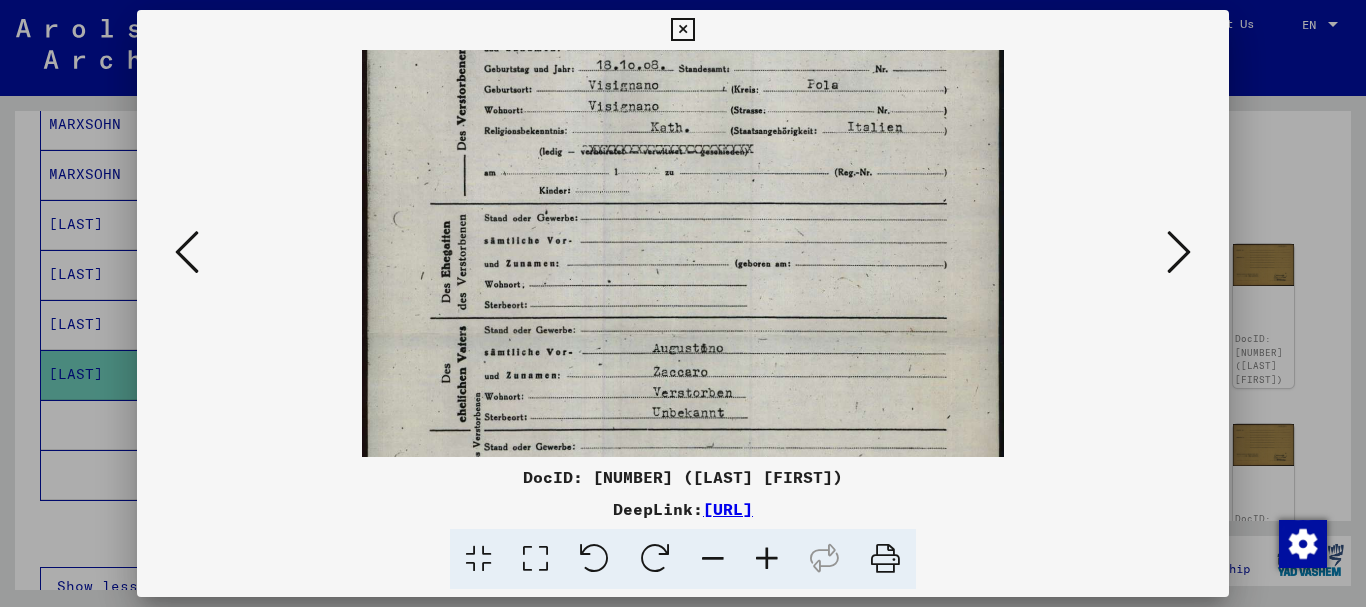 drag, startPoint x: 743, startPoint y: 380, endPoint x: 683, endPoint y: 210, distance: 180.27756 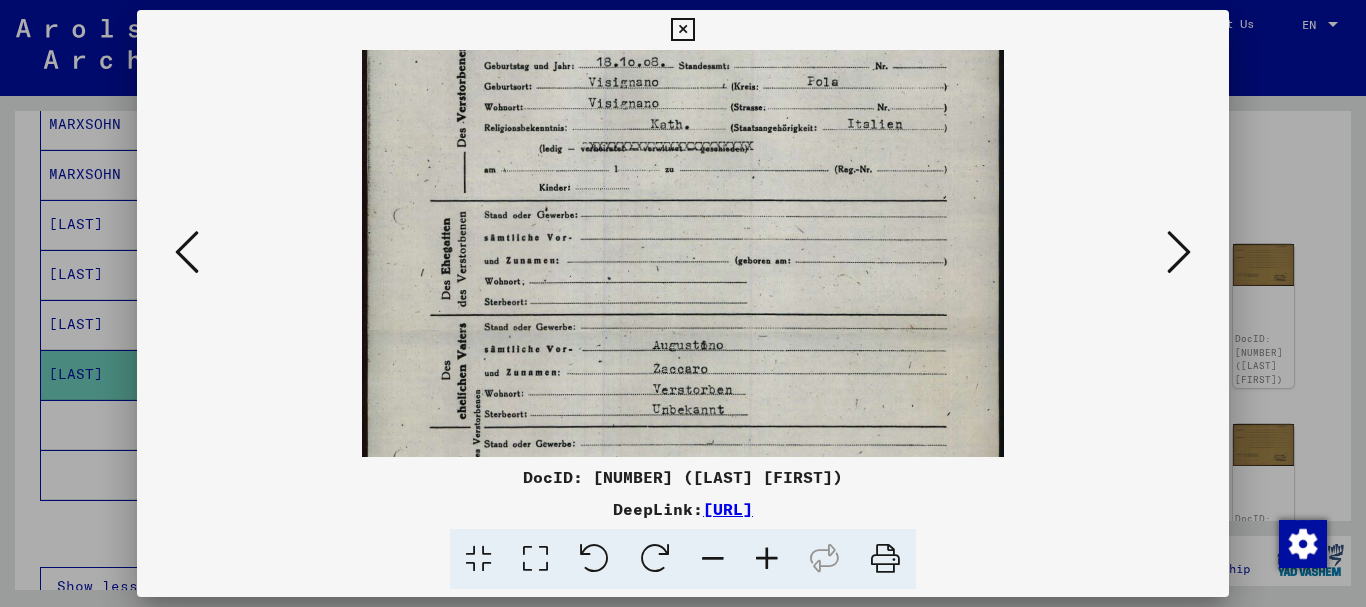 click at bounding box center [683, 332] 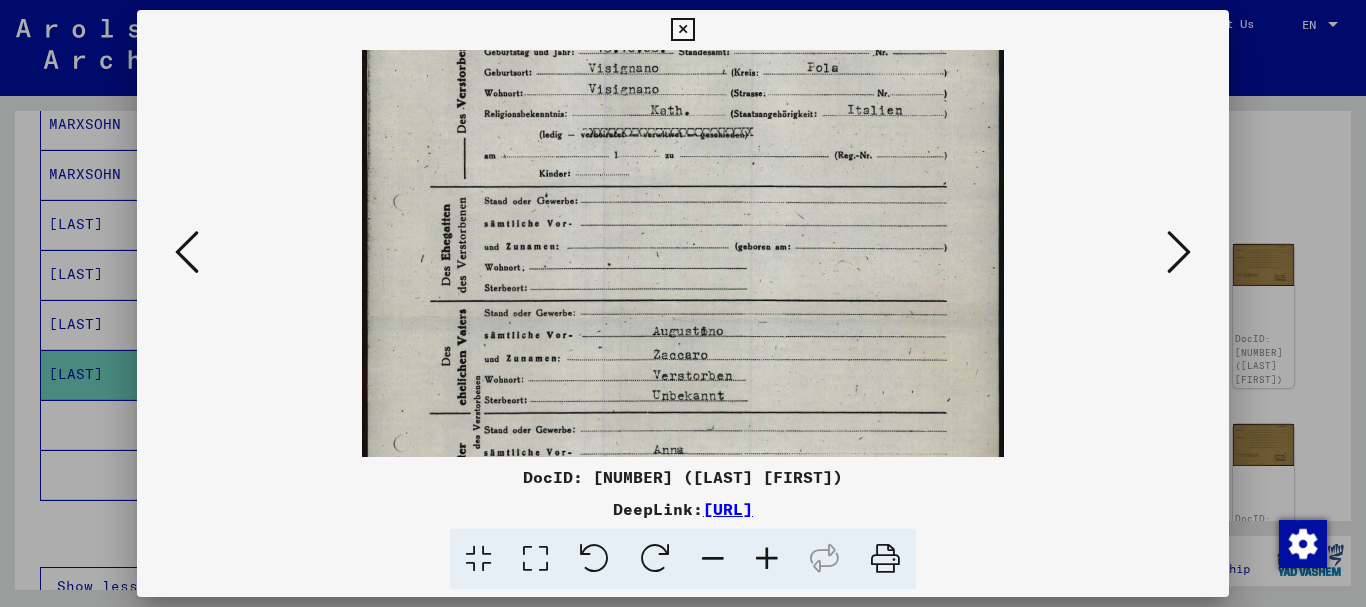 click at bounding box center [767, 559] 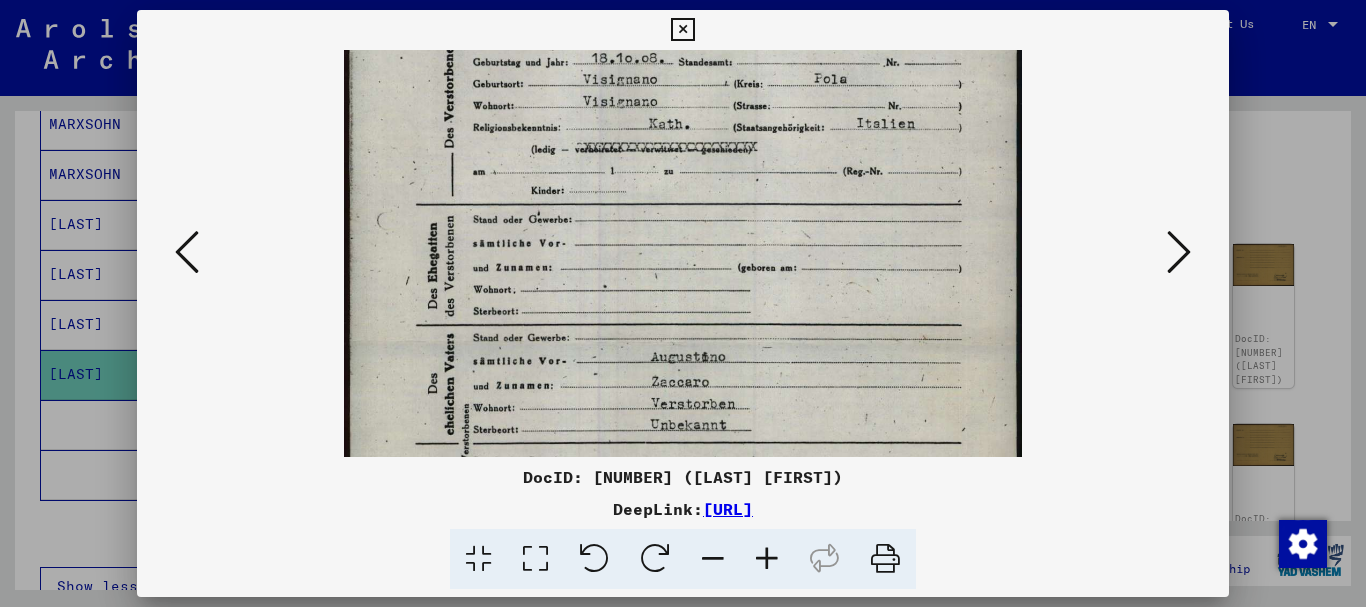 click at bounding box center (767, 559) 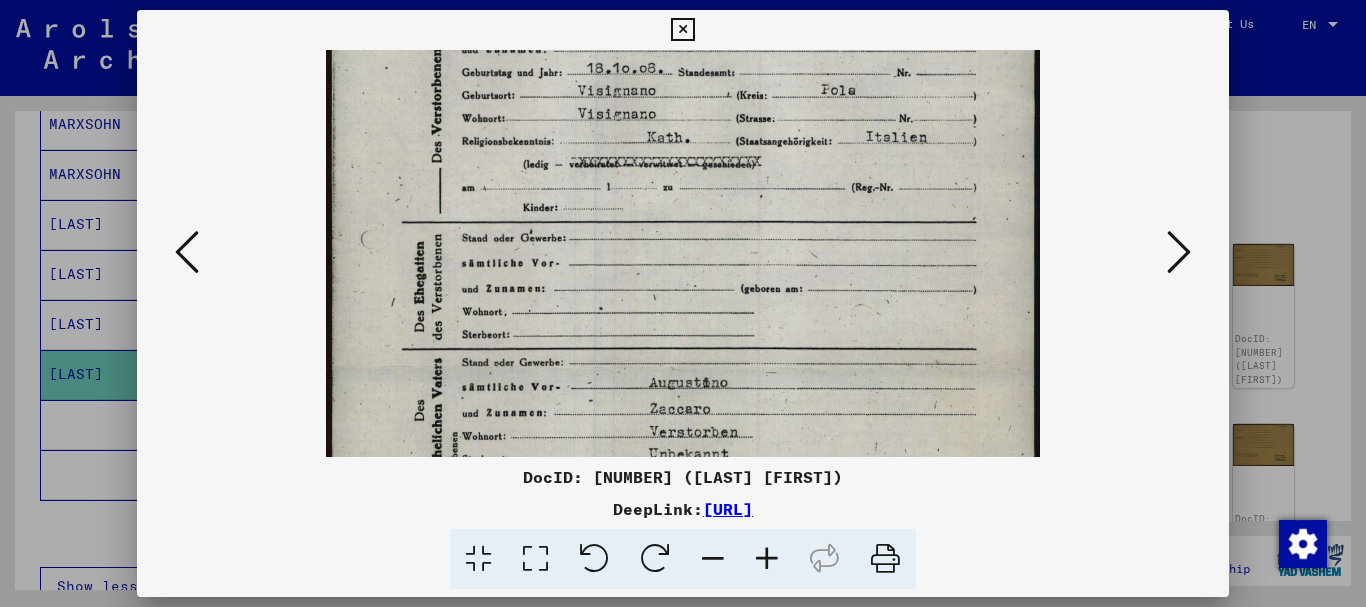 scroll, scrollTop: 323, scrollLeft: 0, axis: vertical 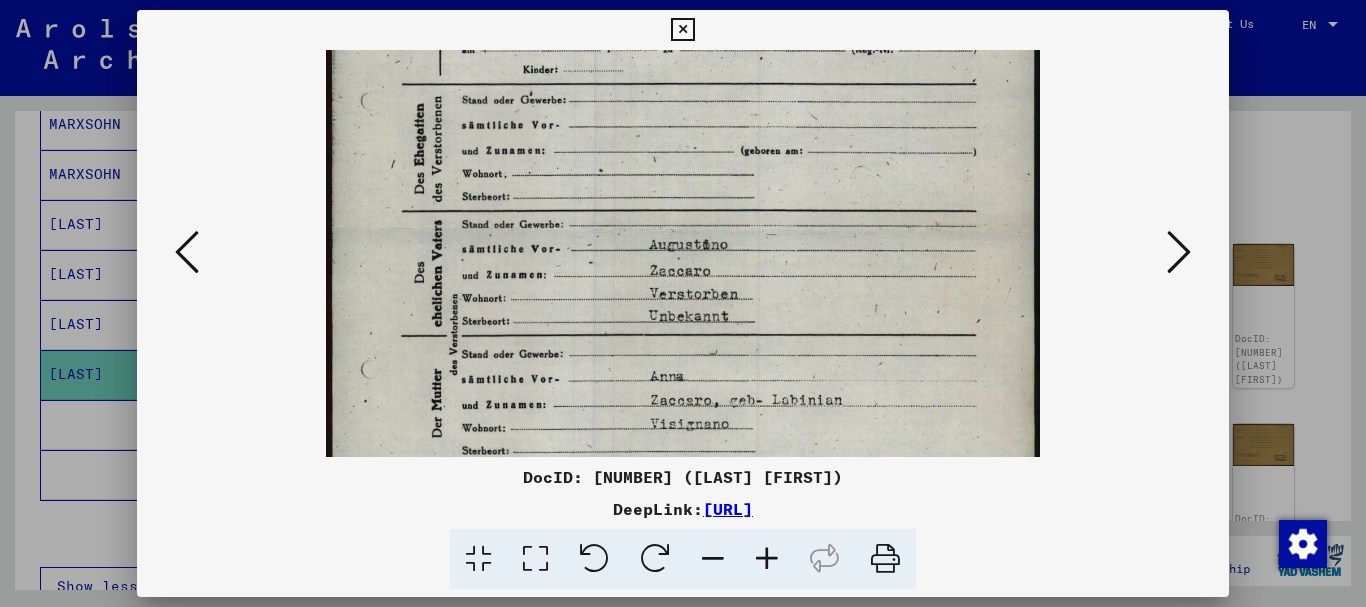 drag, startPoint x: 671, startPoint y: 349, endPoint x: 628, endPoint y: 211, distance: 144.54411 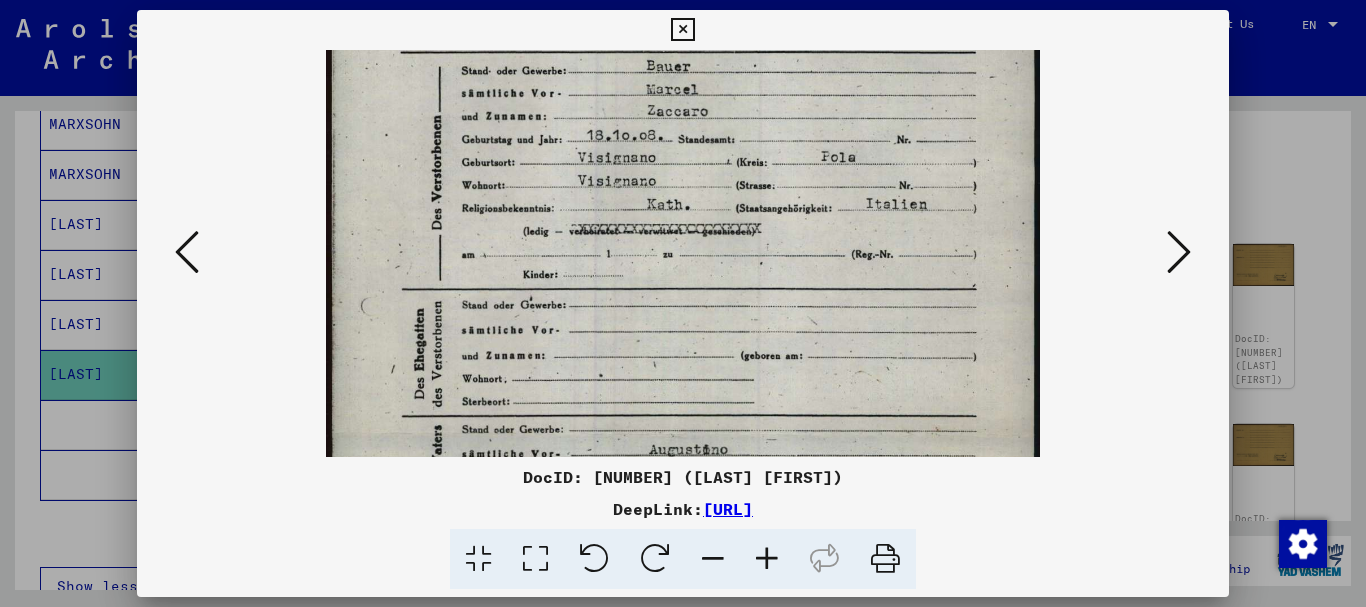 drag, startPoint x: 841, startPoint y: 251, endPoint x: 741, endPoint y: 284, distance: 105.30432 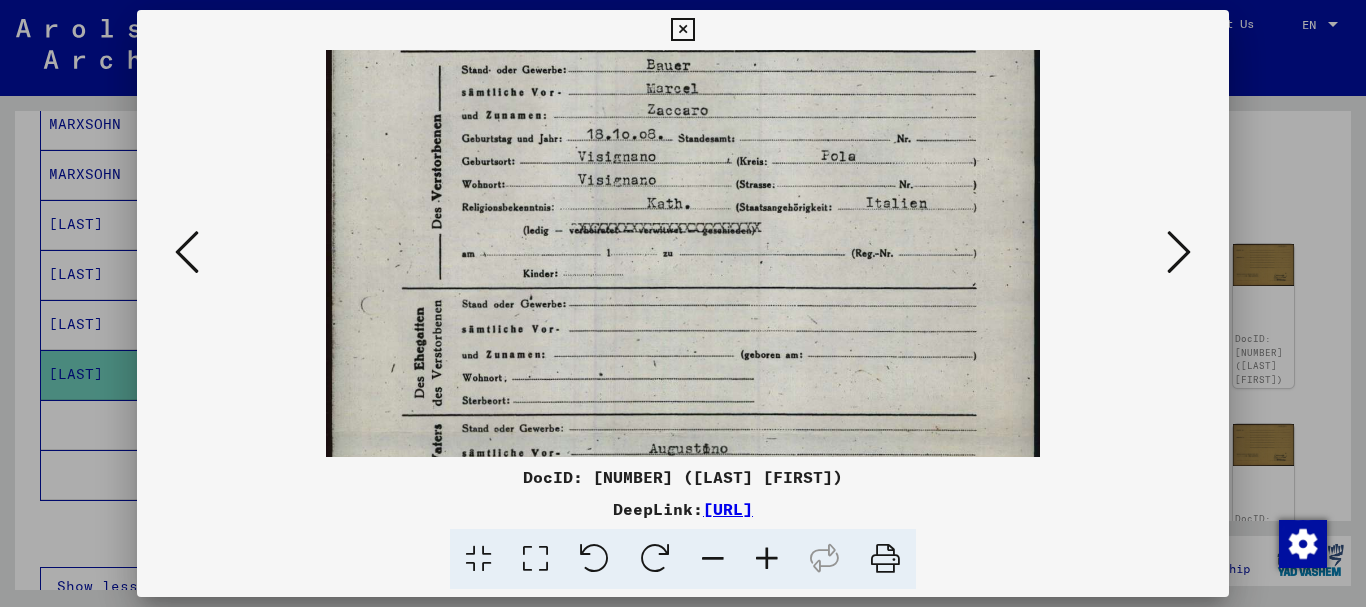 click at bounding box center [682, 434] 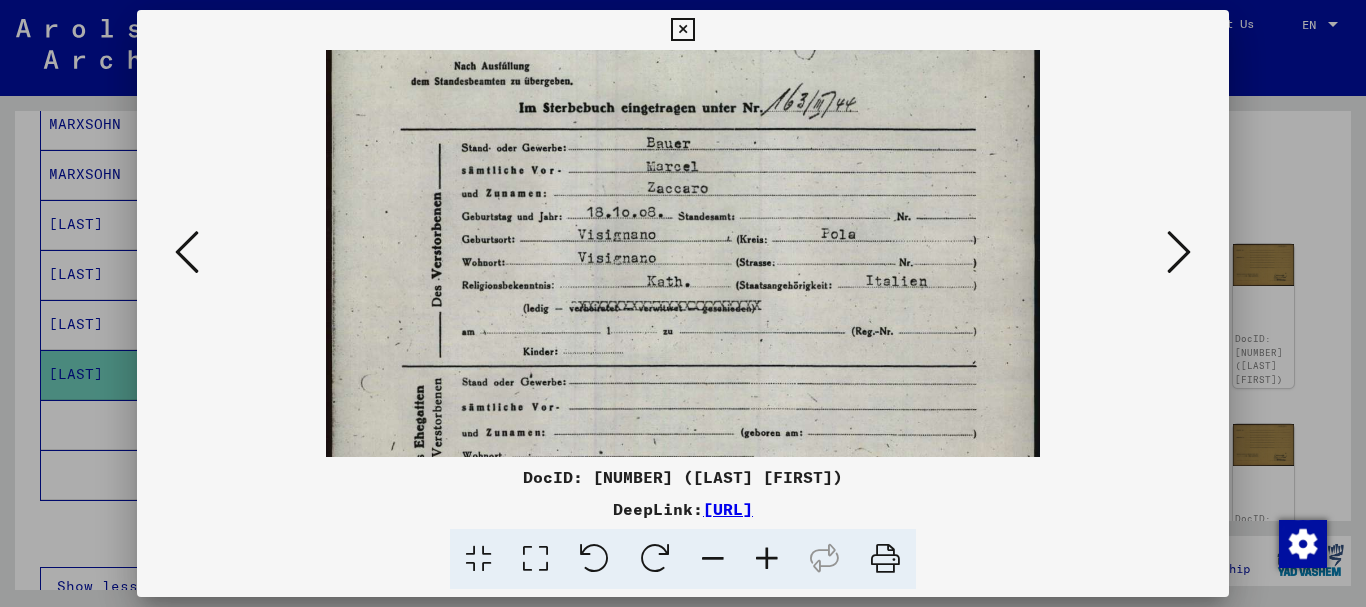 drag, startPoint x: 696, startPoint y: 265, endPoint x: 694, endPoint y: 276, distance: 11.18034 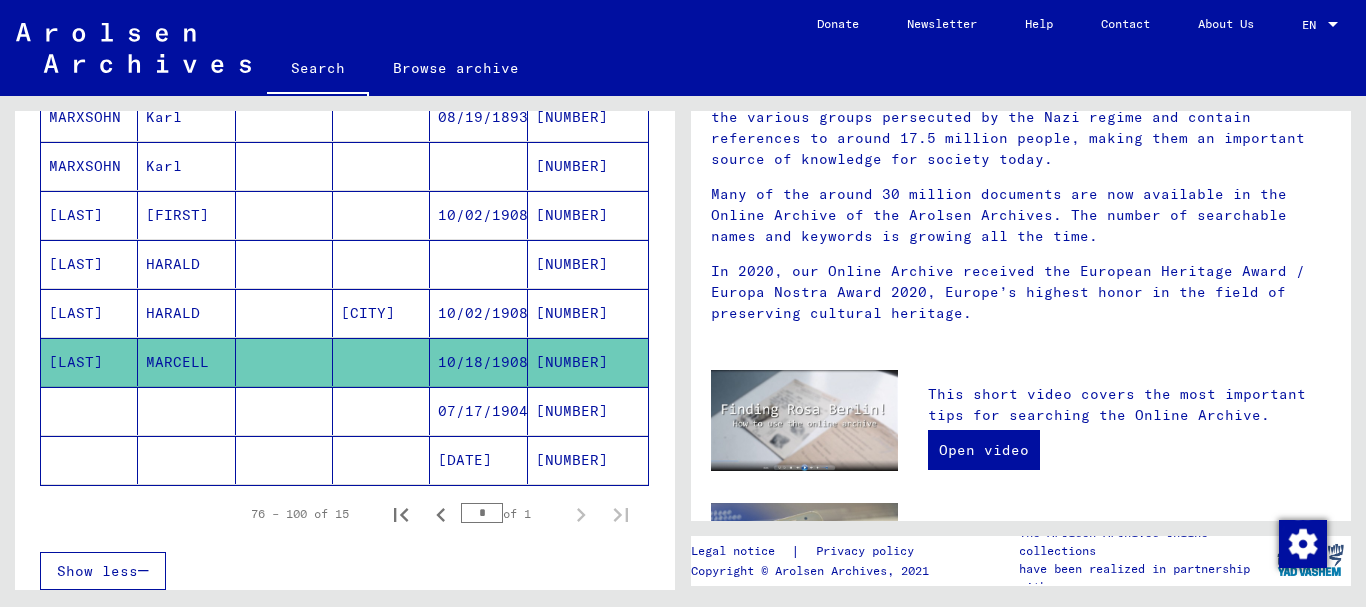 scroll, scrollTop: 0, scrollLeft: 0, axis: both 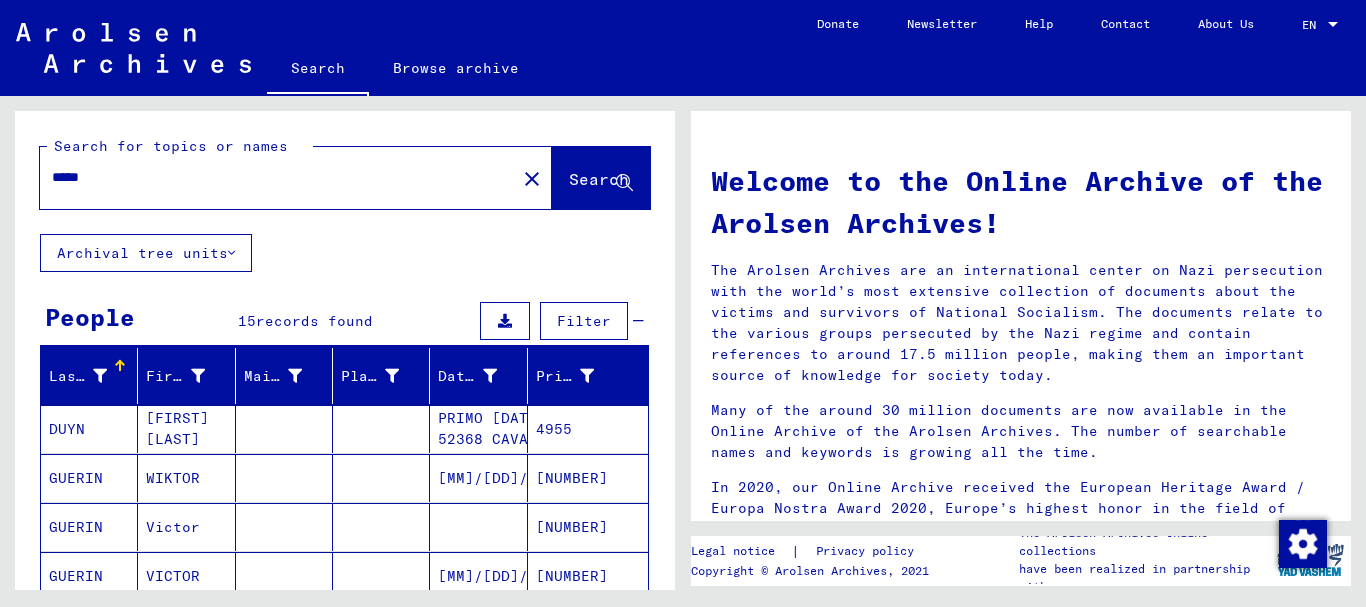 drag, startPoint x: 70, startPoint y: 180, endPoint x: 0, endPoint y: 164, distance: 71.80529 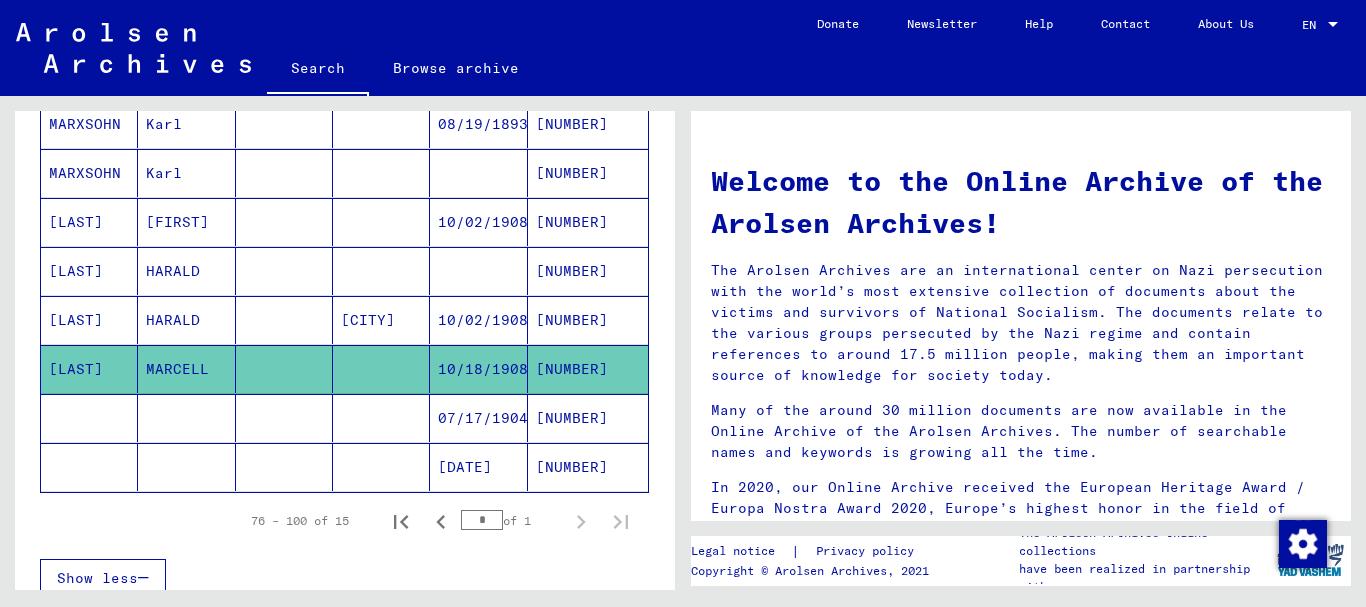 click on "MARCELL" 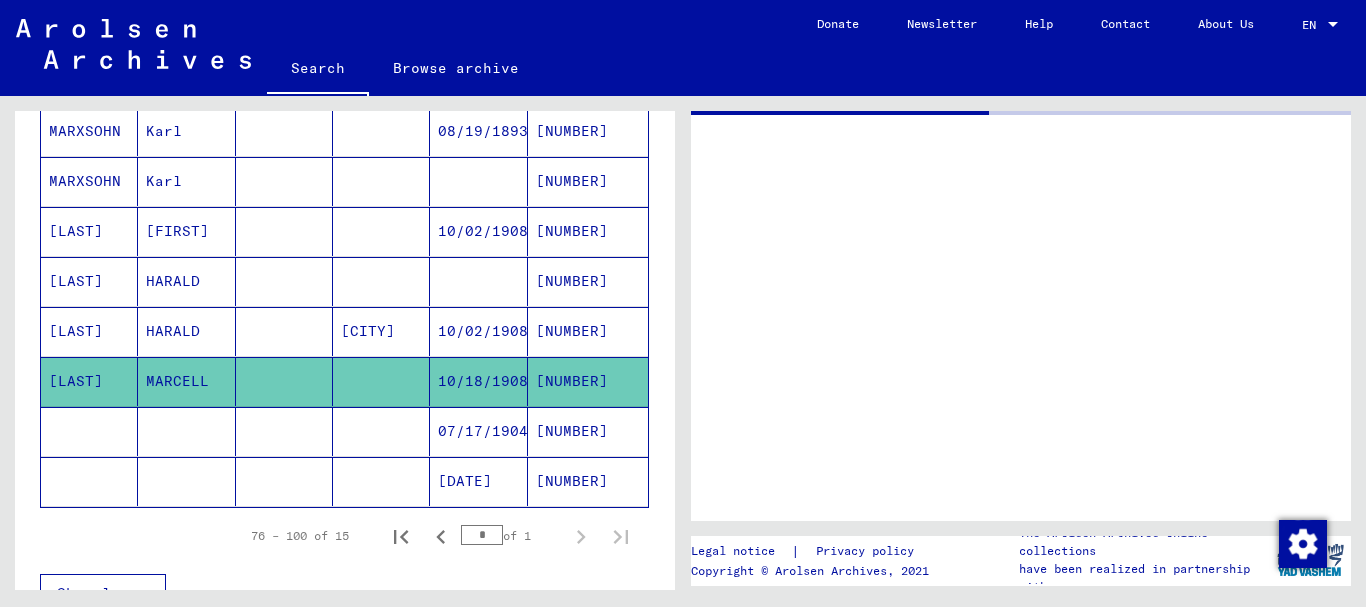 scroll, scrollTop: 655, scrollLeft: 0, axis: vertical 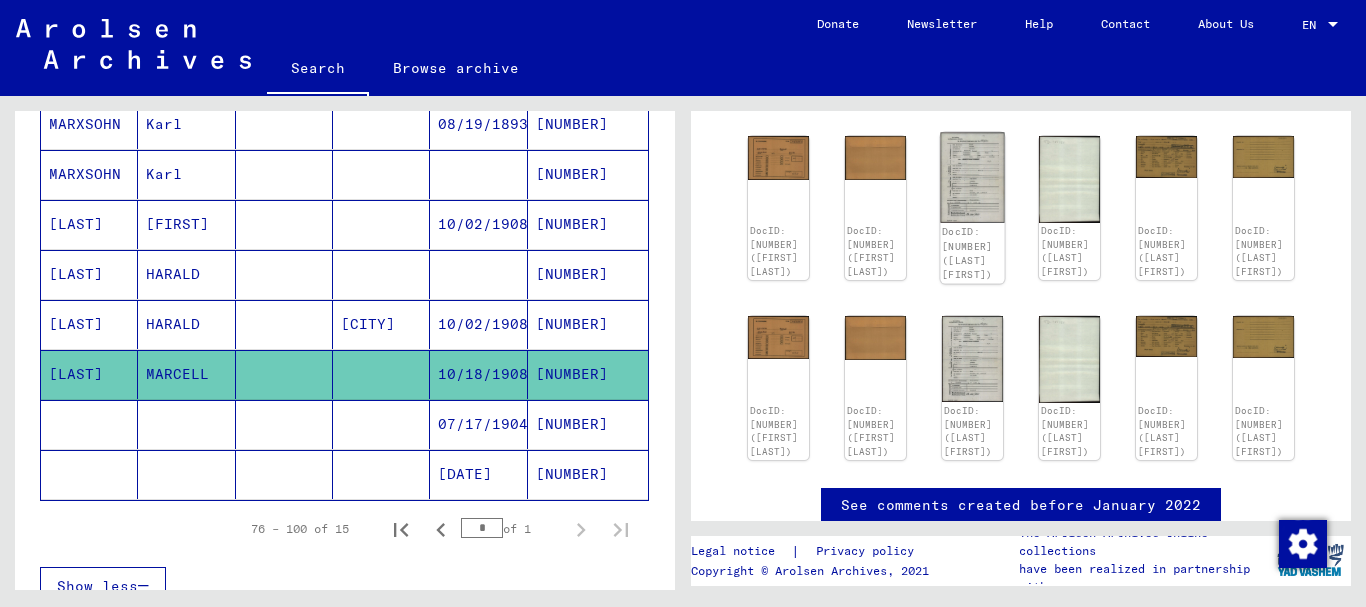 click 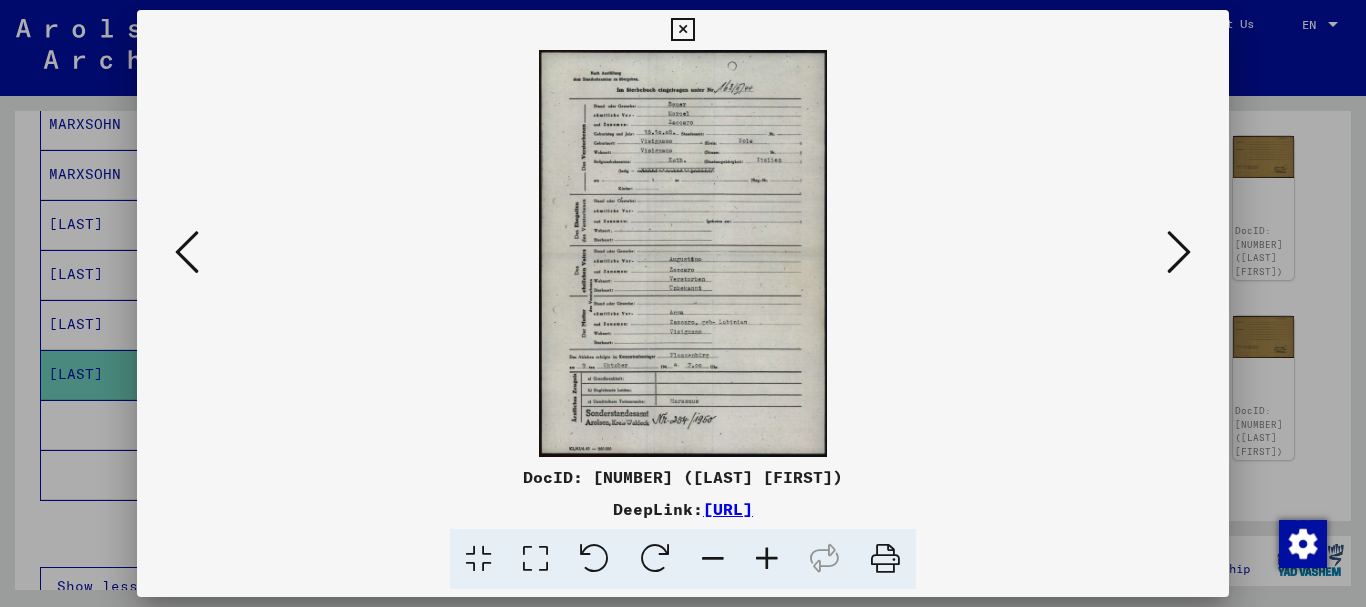 click at bounding box center [767, 559] 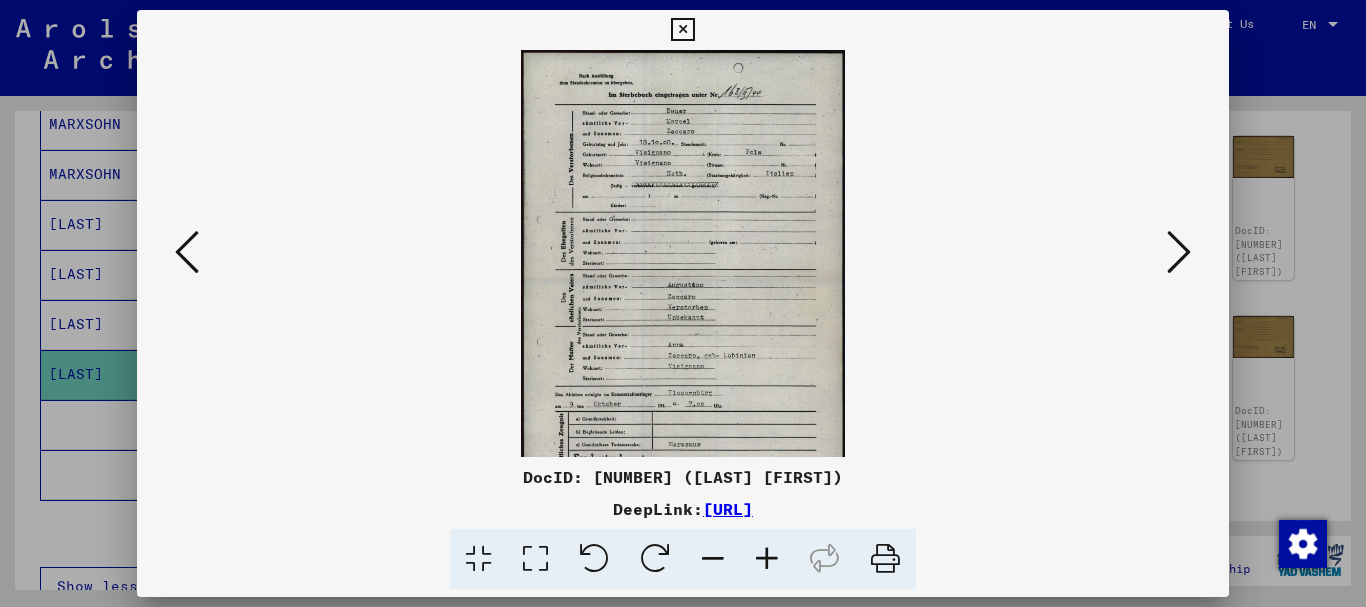 click at bounding box center (767, 559) 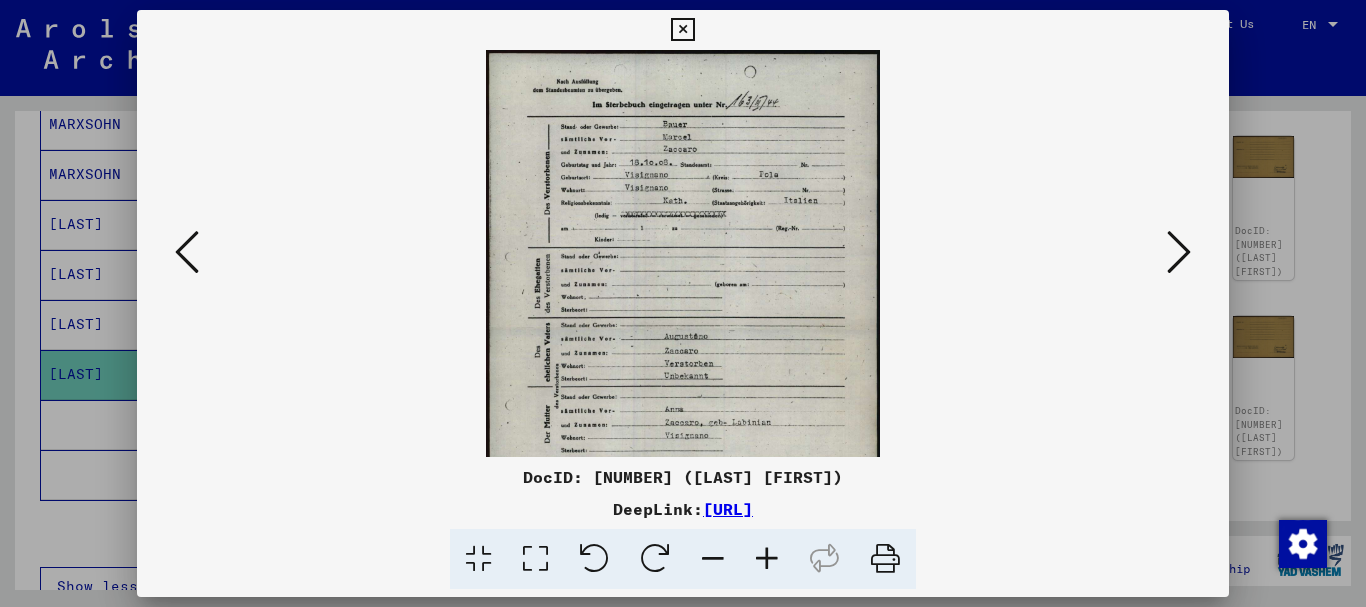 click at bounding box center [767, 559] 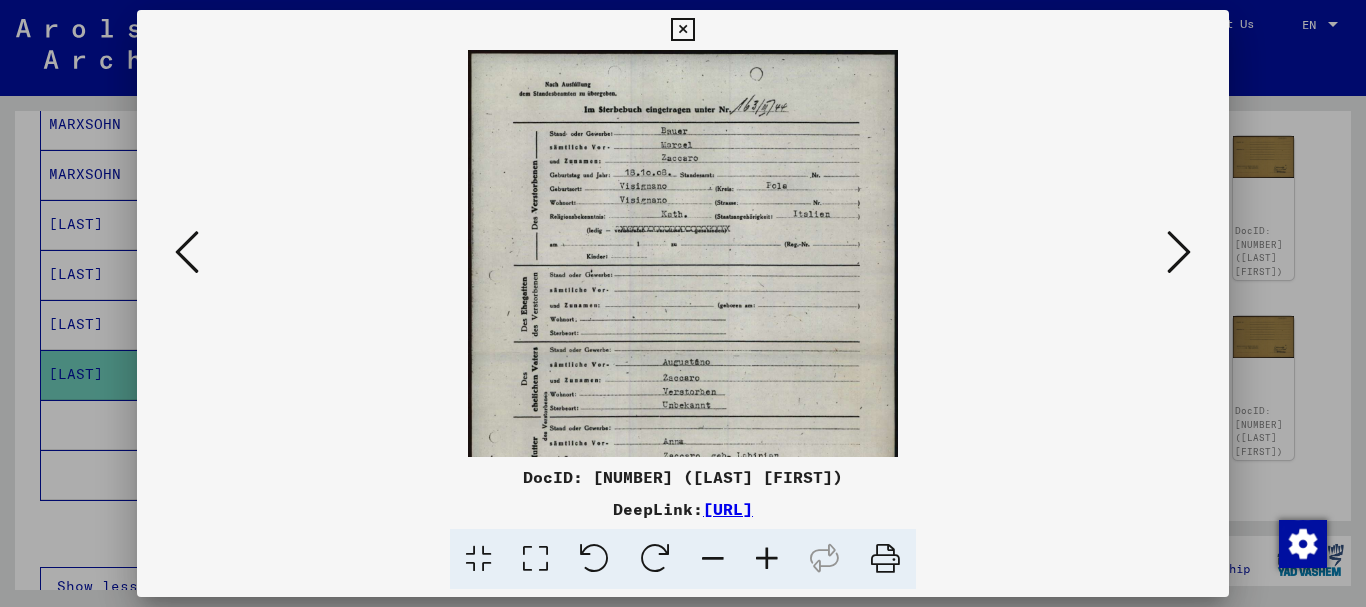 click at bounding box center (767, 559) 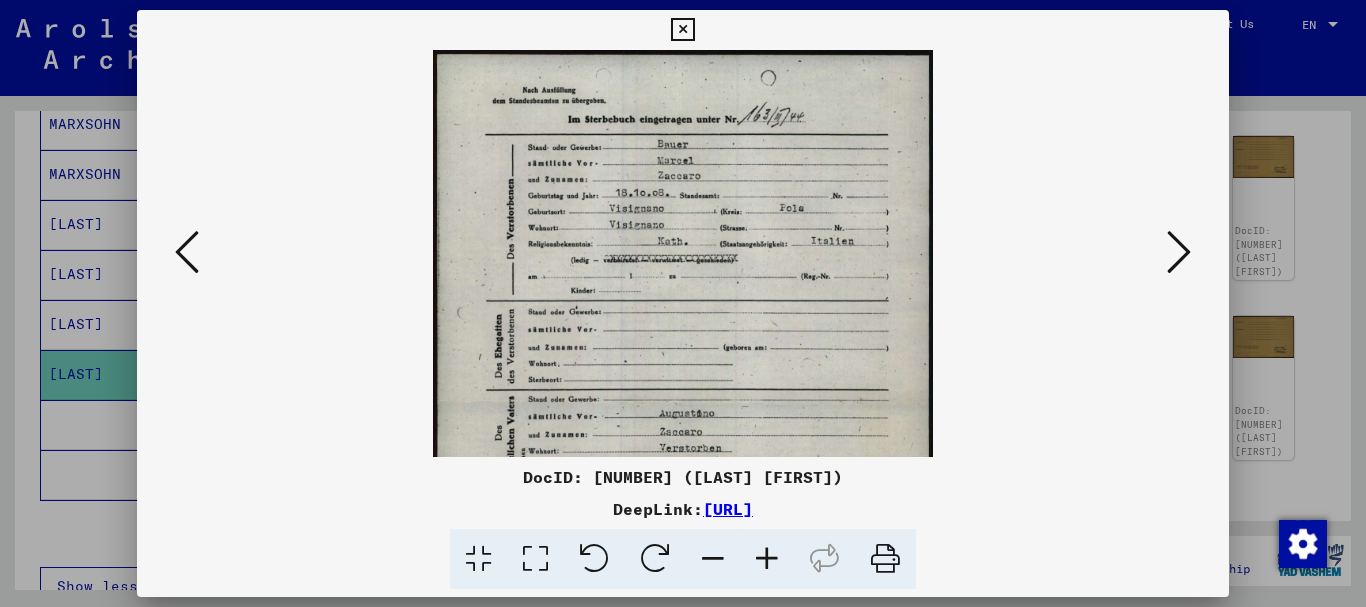 click at bounding box center (767, 559) 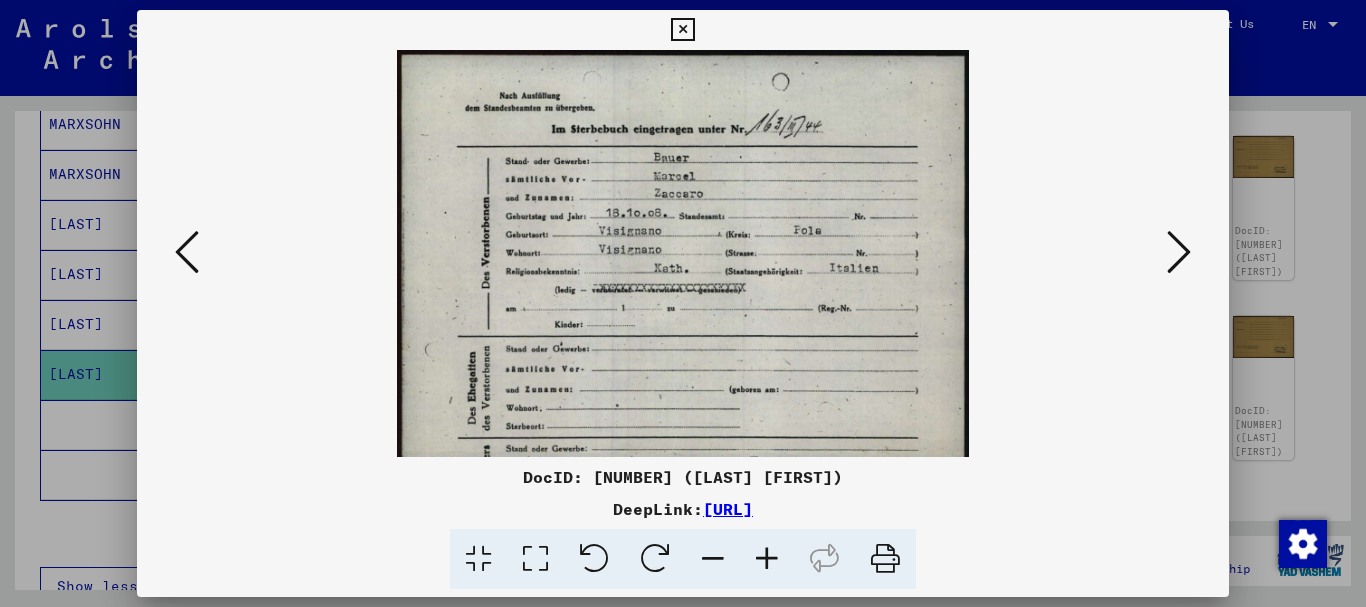 click at bounding box center (767, 559) 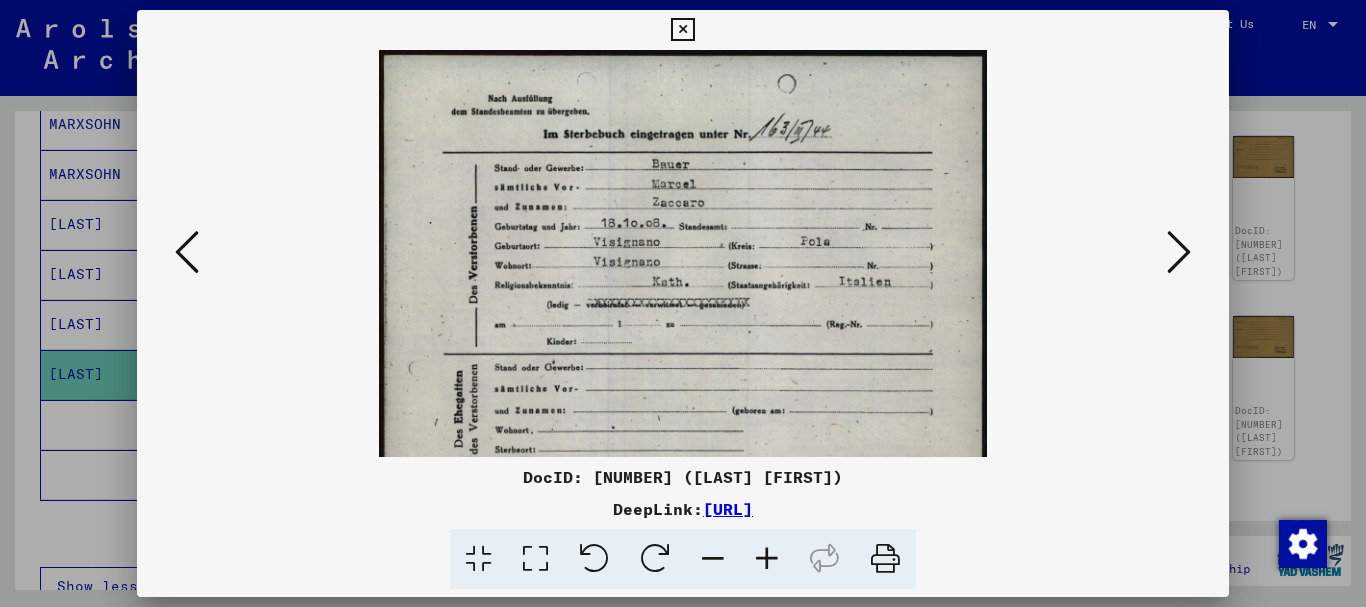 click at bounding box center (767, 559) 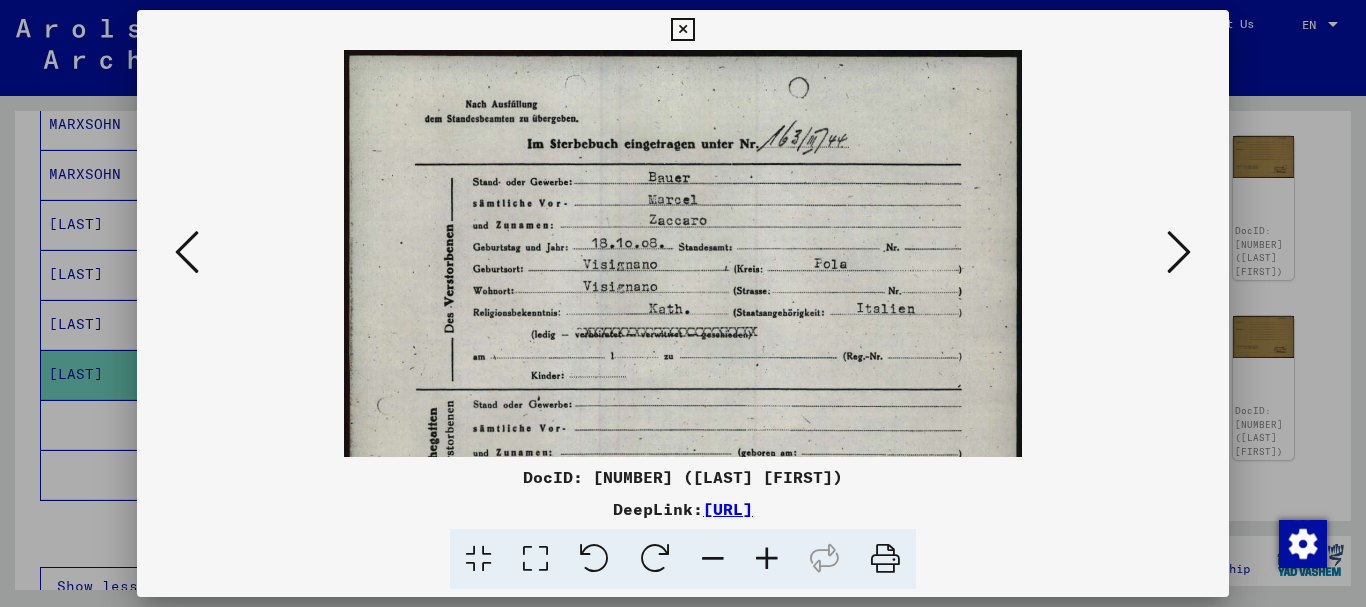 click at bounding box center (767, 559) 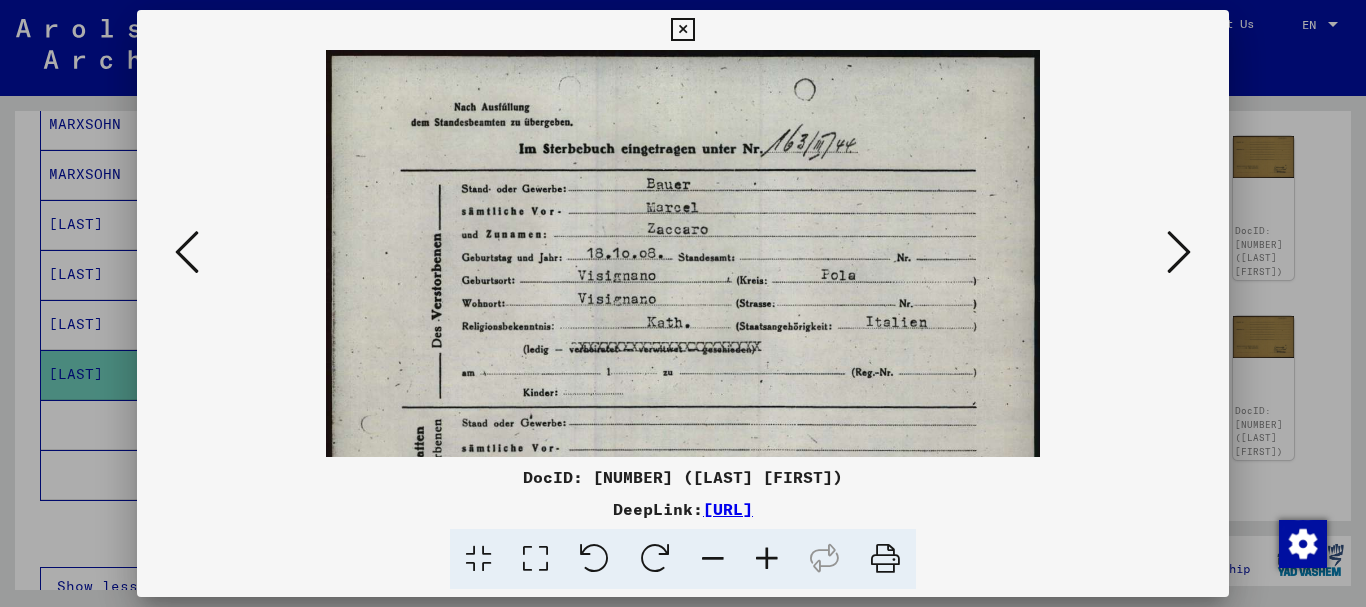 click at bounding box center (683, 253) 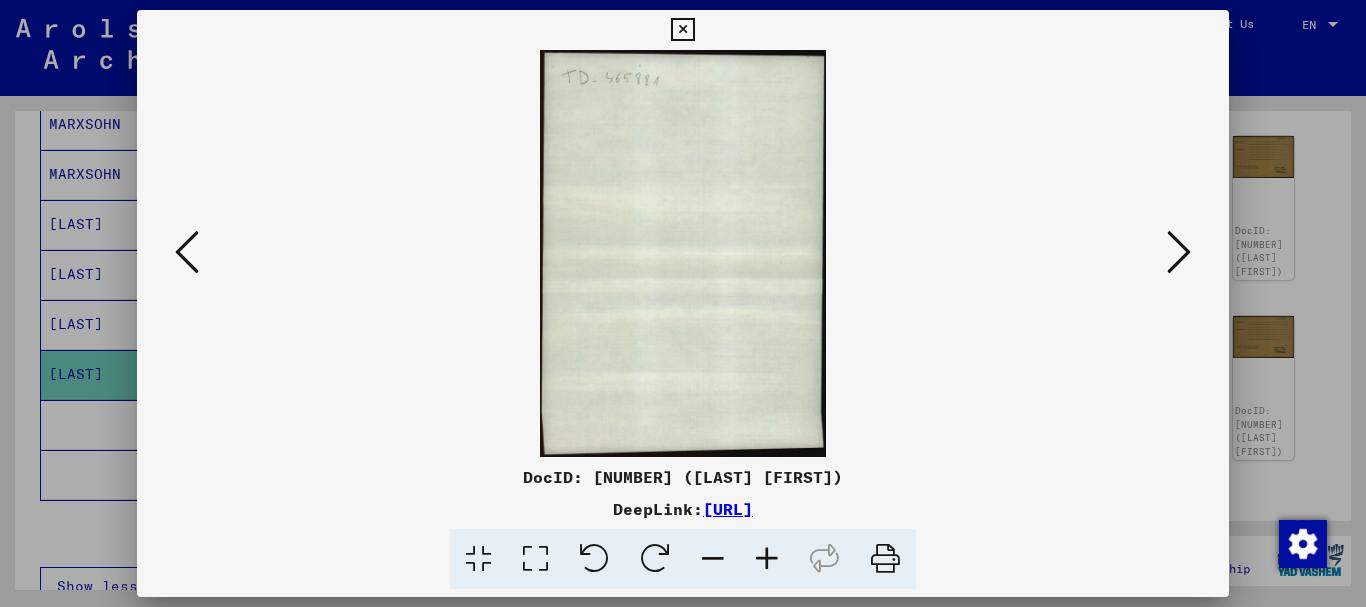 click at bounding box center (683, 303) 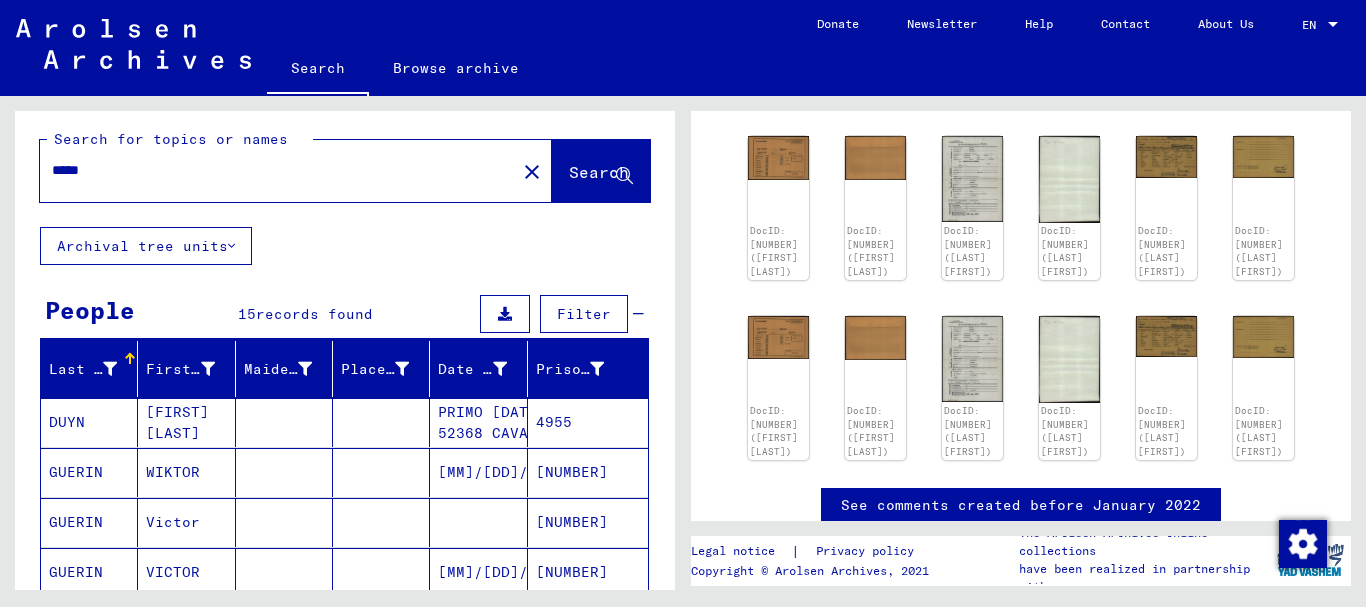scroll, scrollTop: 0, scrollLeft: 0, axis: both 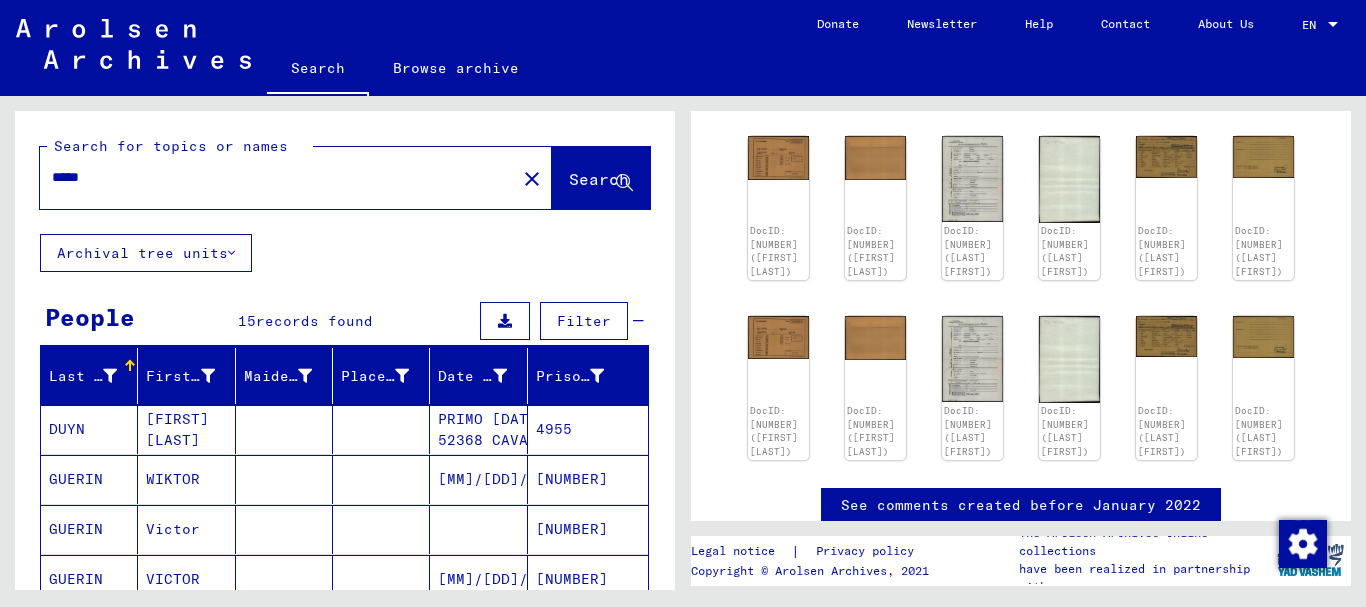 drag, startPoint x: 140, startPoint y: 167, endPoint x: 0, endPoint y: 180, distance: 140.60228 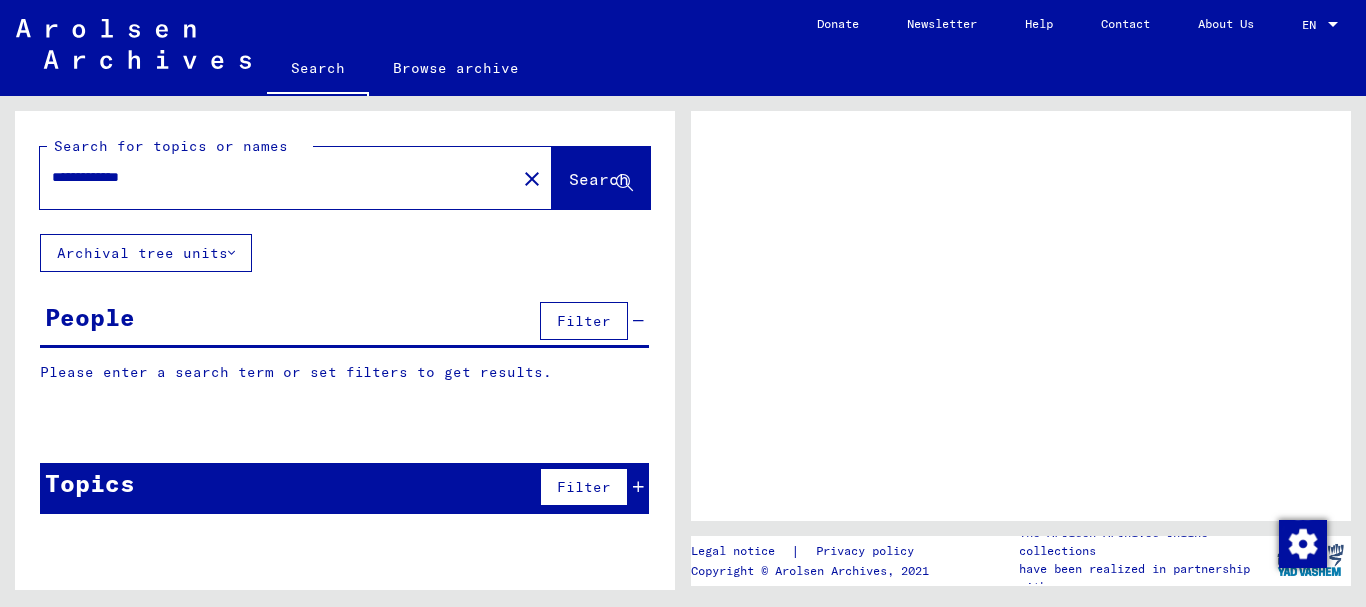 scroll, scrollTop: 0, scrollLeft: 0, axis: both 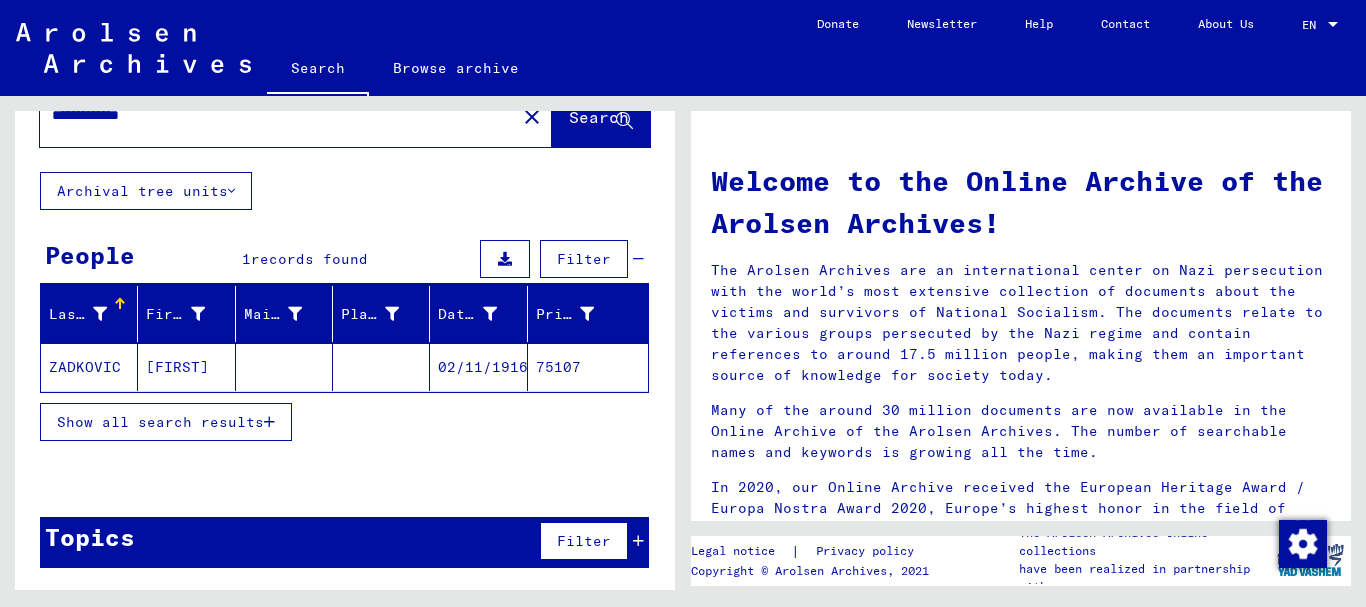 click on "Topics  Filter" at bounding box center (344, 542) 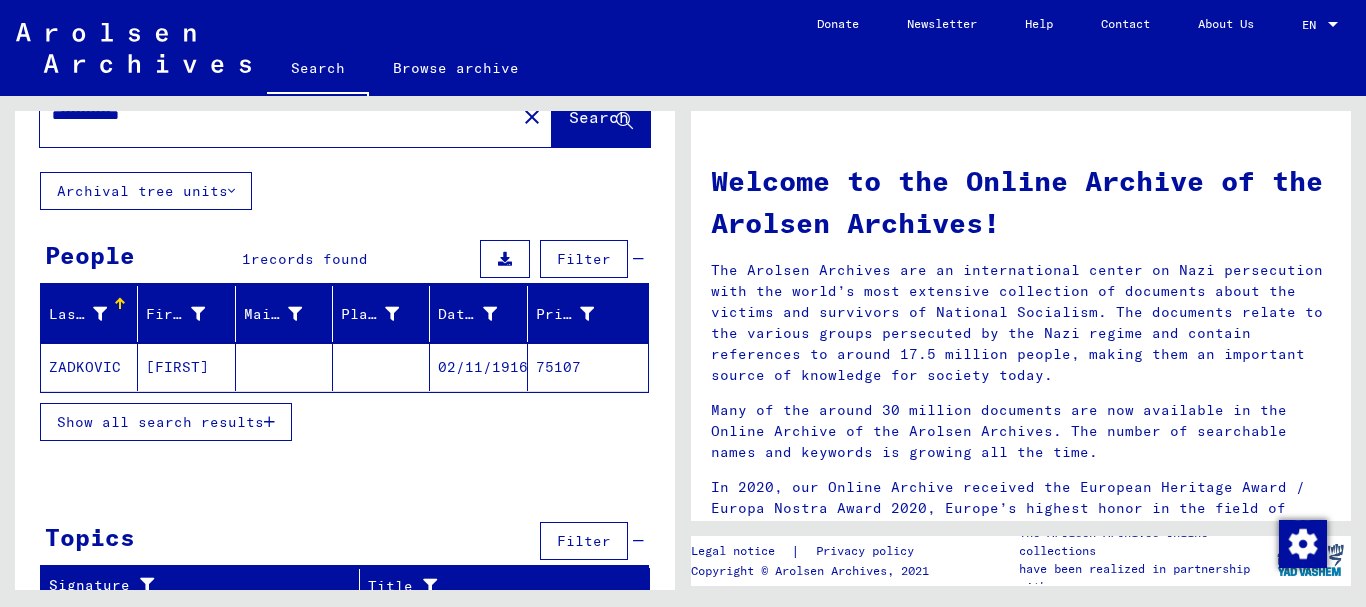scroll, scrollTop: 78, scrollLeft: 0, axis: vertical 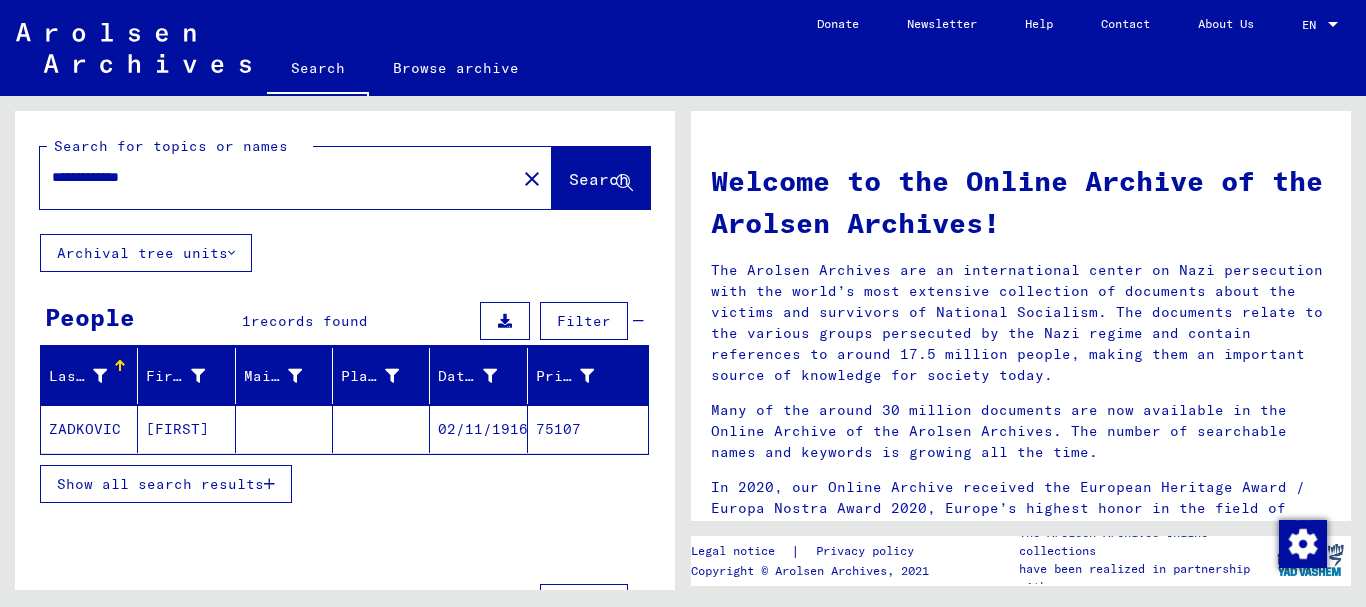 click on "**********" at bounding box center (272, 177) 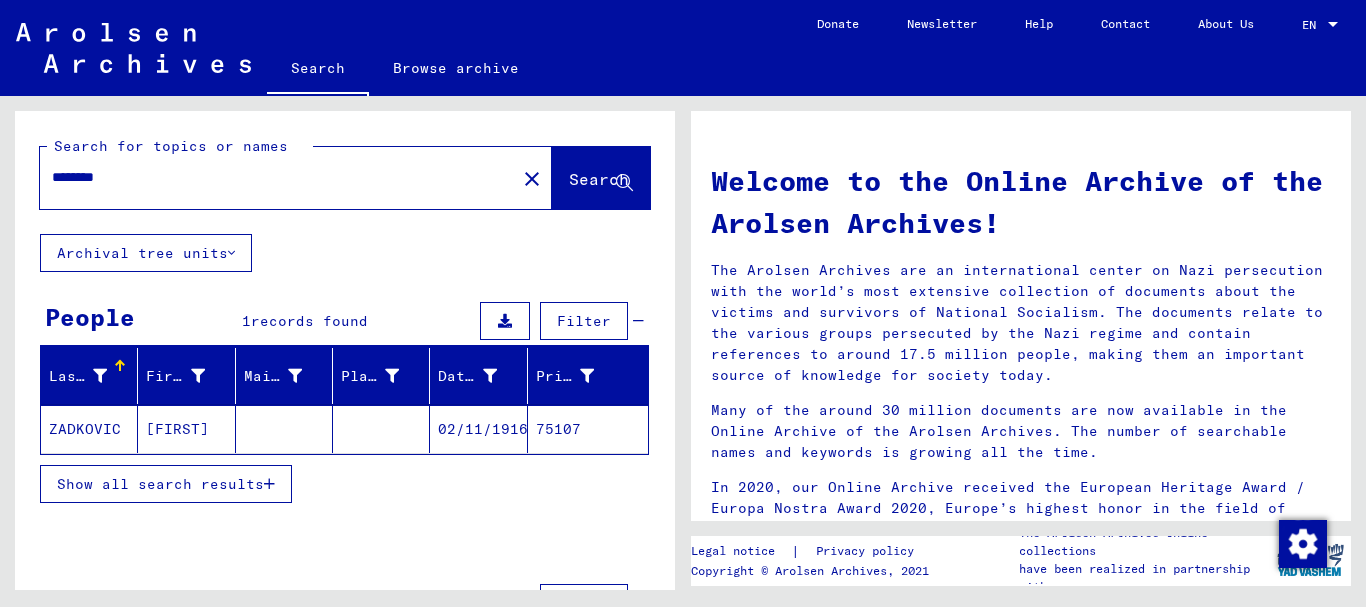 type on "********" 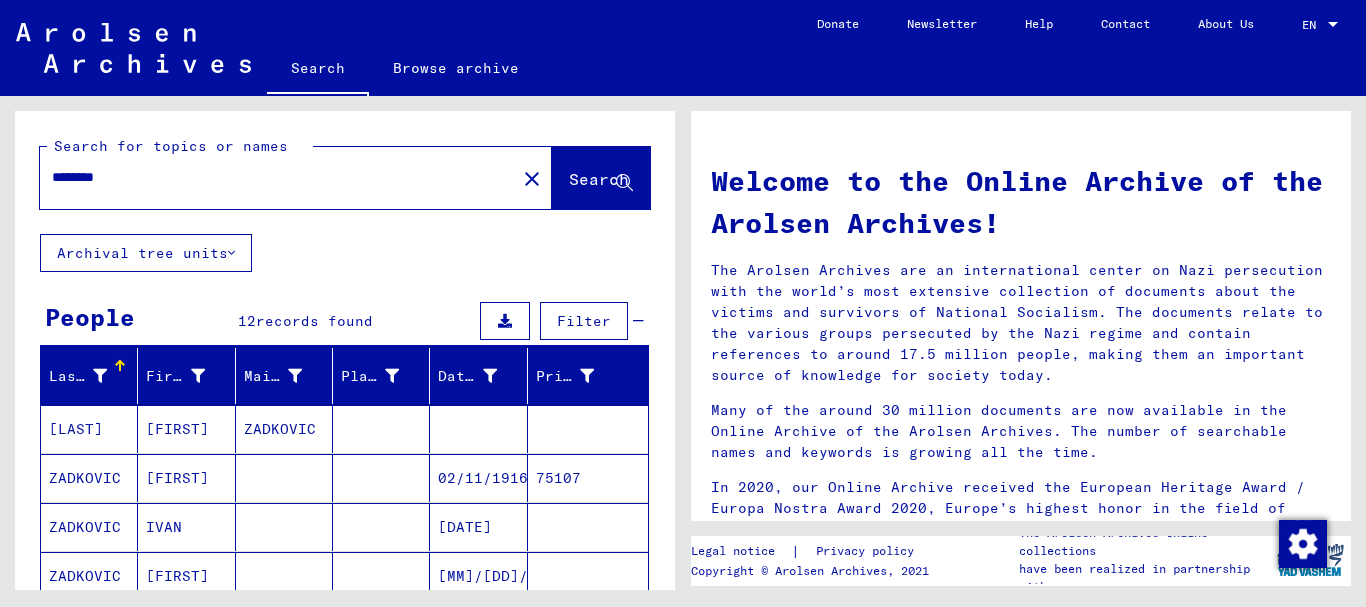 scroll, scrollTop: 108, scrollLeft: 0, axis: vertical 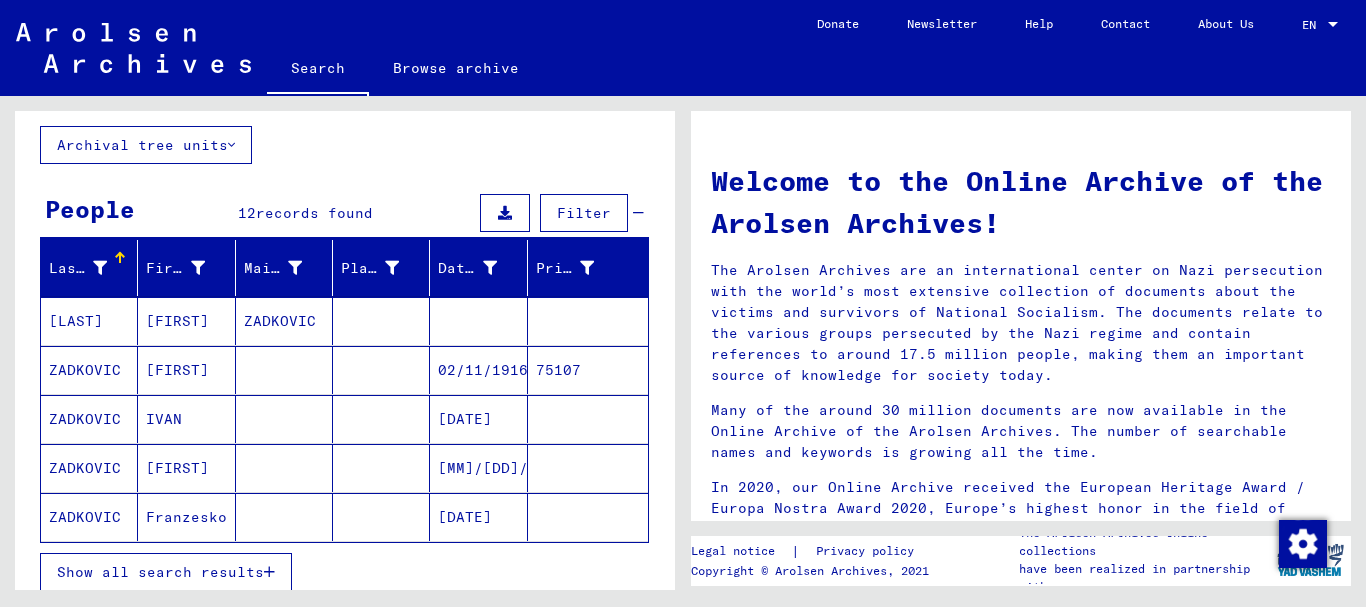 click on "Show all search results" at bounding box center [166, 572] 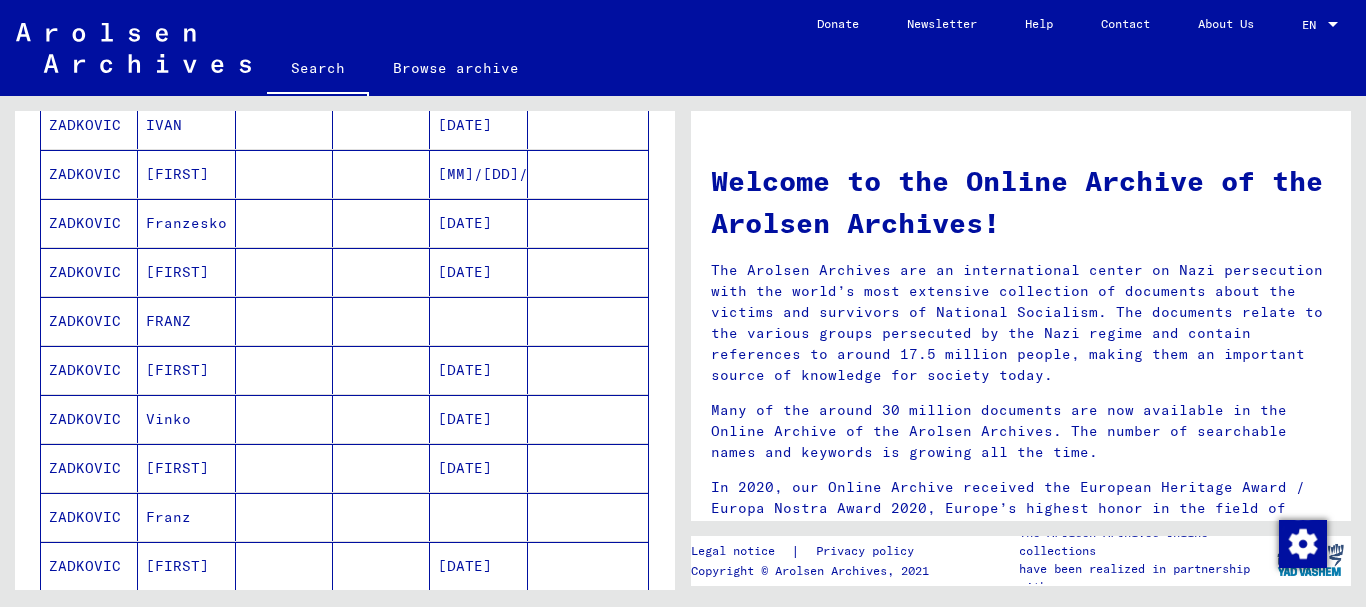 scroll, scrollTop: 540, scrollLeft: 0, axis: vertical 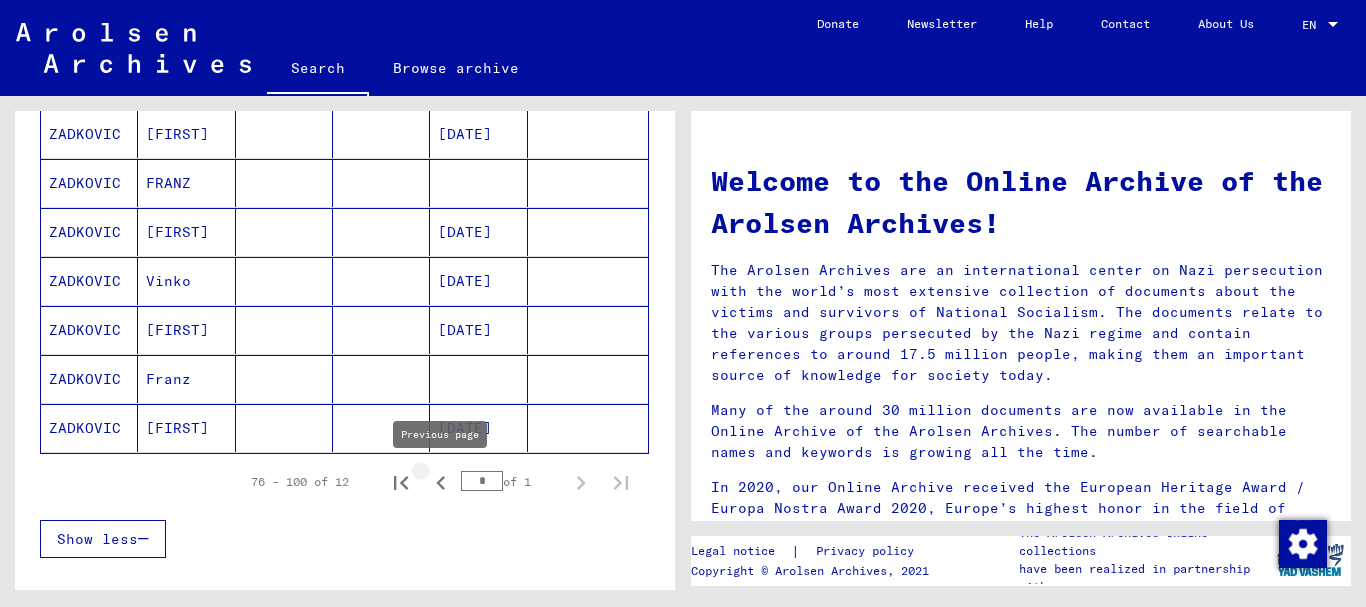 click 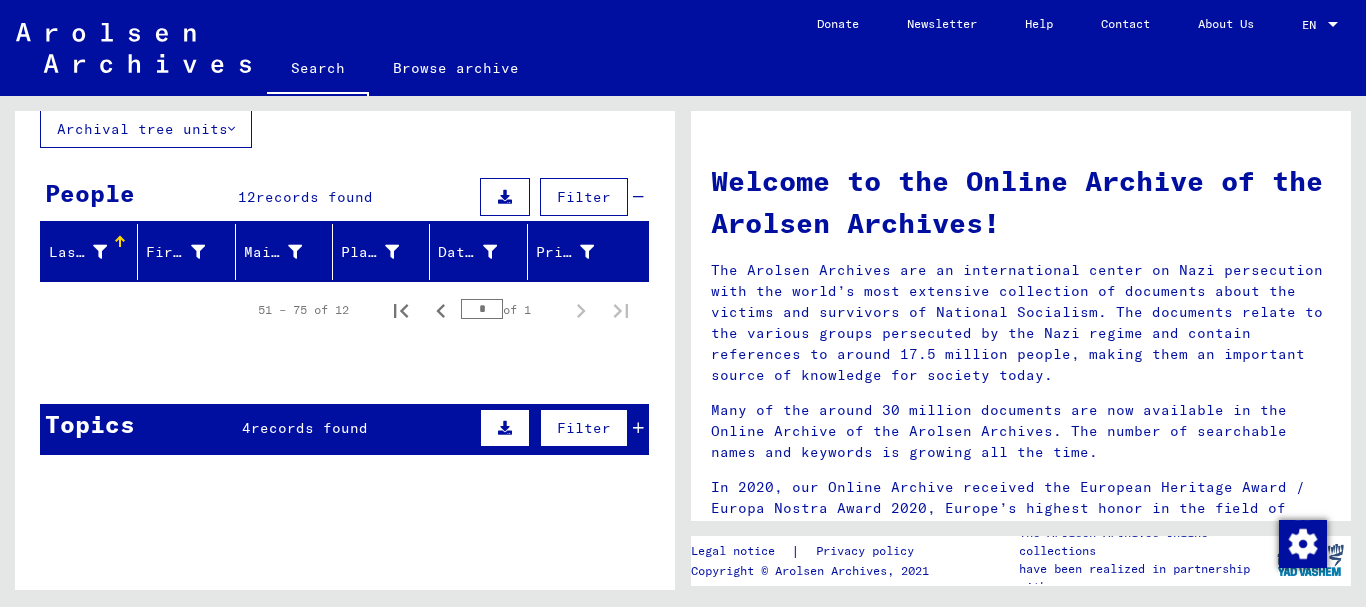 scroll, scrollTop: 216, scrollLeft: 0, axis: vertical 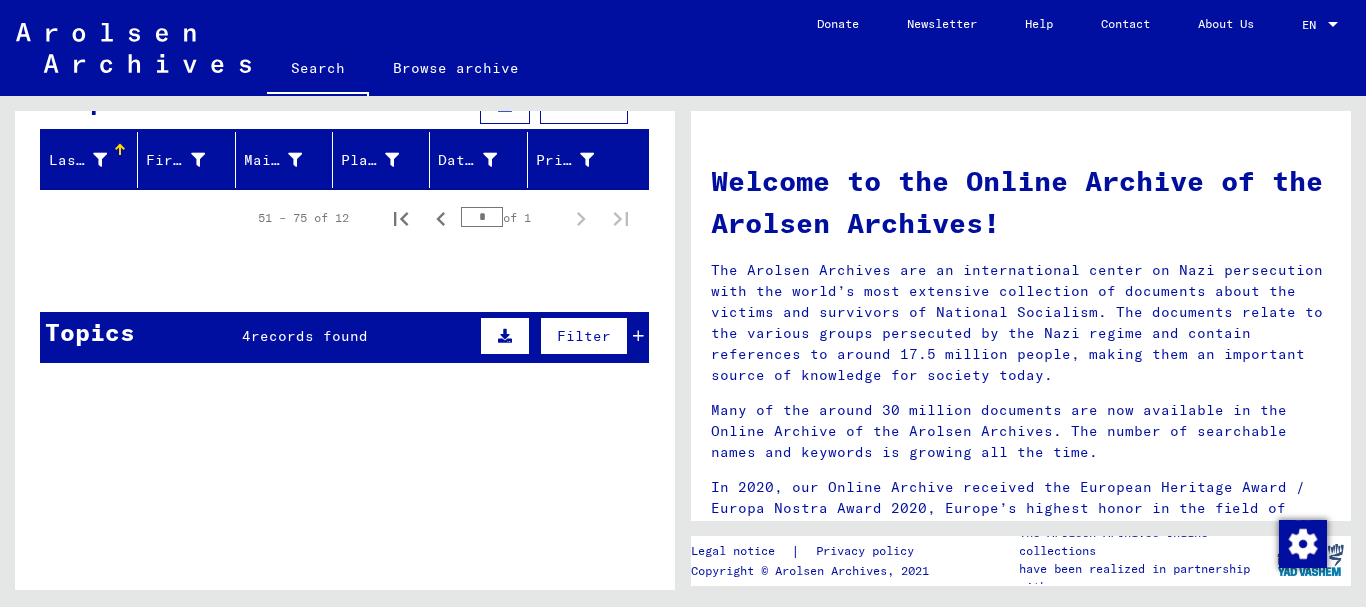 click on "4  records found" at bounding box center [305, 336] 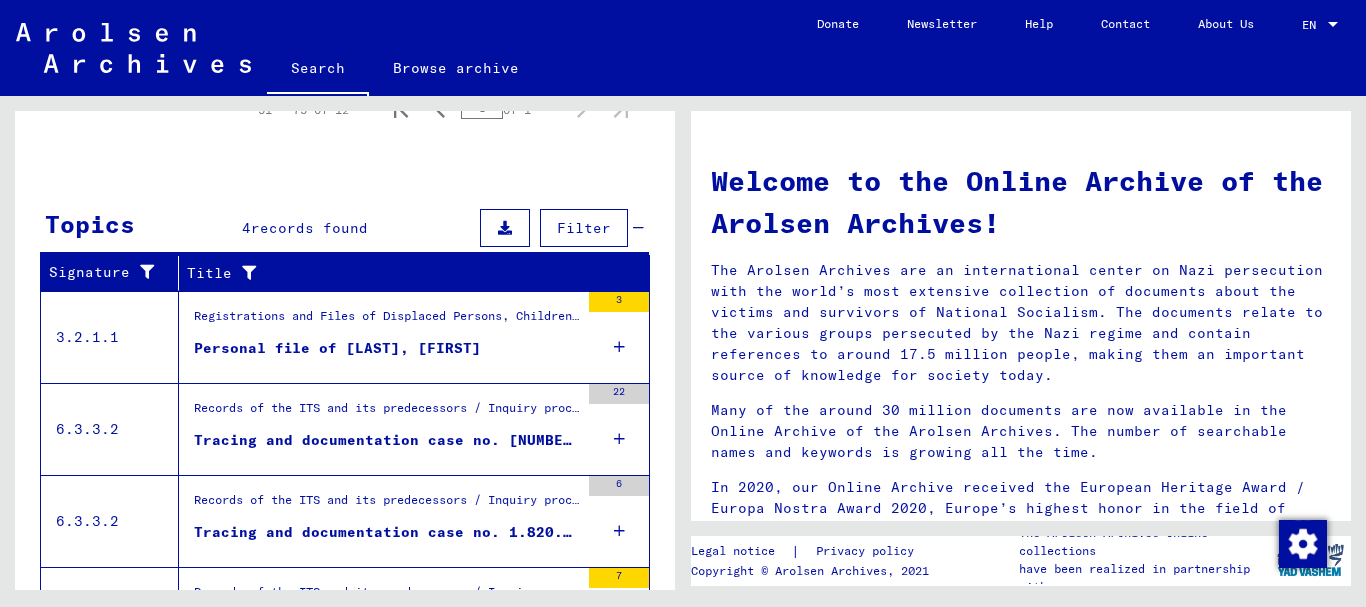scroll, scrollTop: 432, scrollLeft: 0, axis: vertical 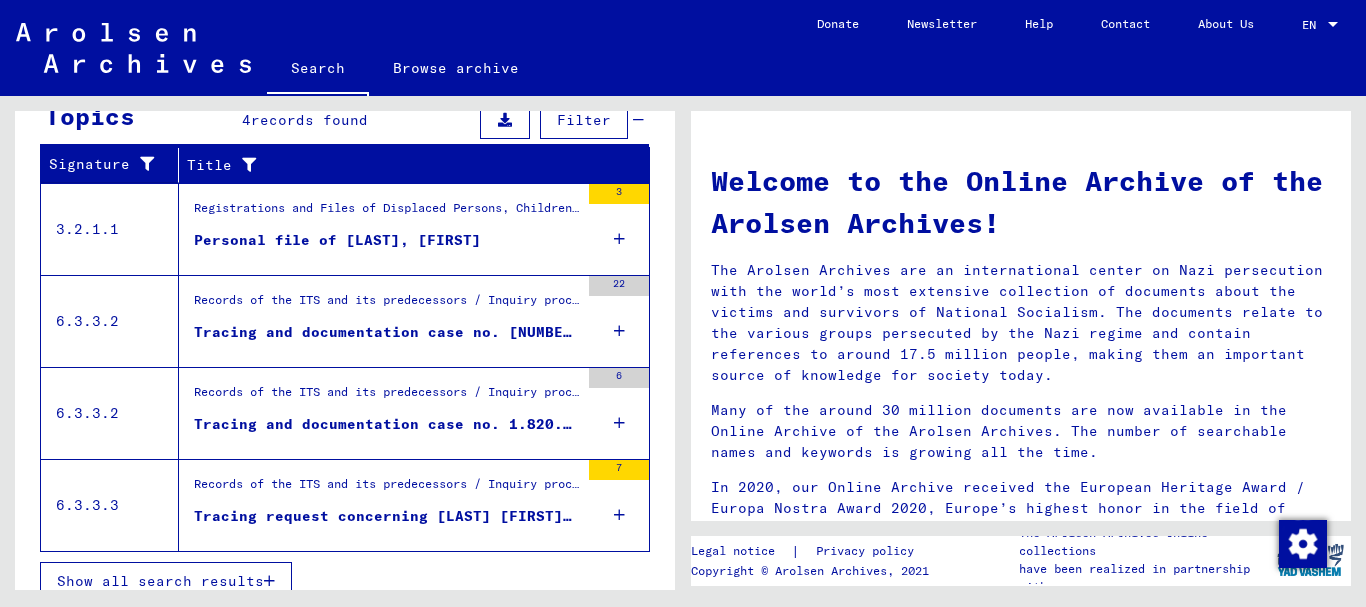 click on "Records of the ITS and its predecessors / Inquiry processing / ITS case files as of 1947 / Repository of T/D cases / Tracing and documentation cases with (T/D) numbers between 1.750.000 and 1.999.999 / Tracing and documentation cases with (T/D) numbers between 1.820.000 and 1.820.499 Tracing and documentation case no. [NUMBER] for [LAST], [FIRST] born [DATE]" at bounding box center [386, 321] 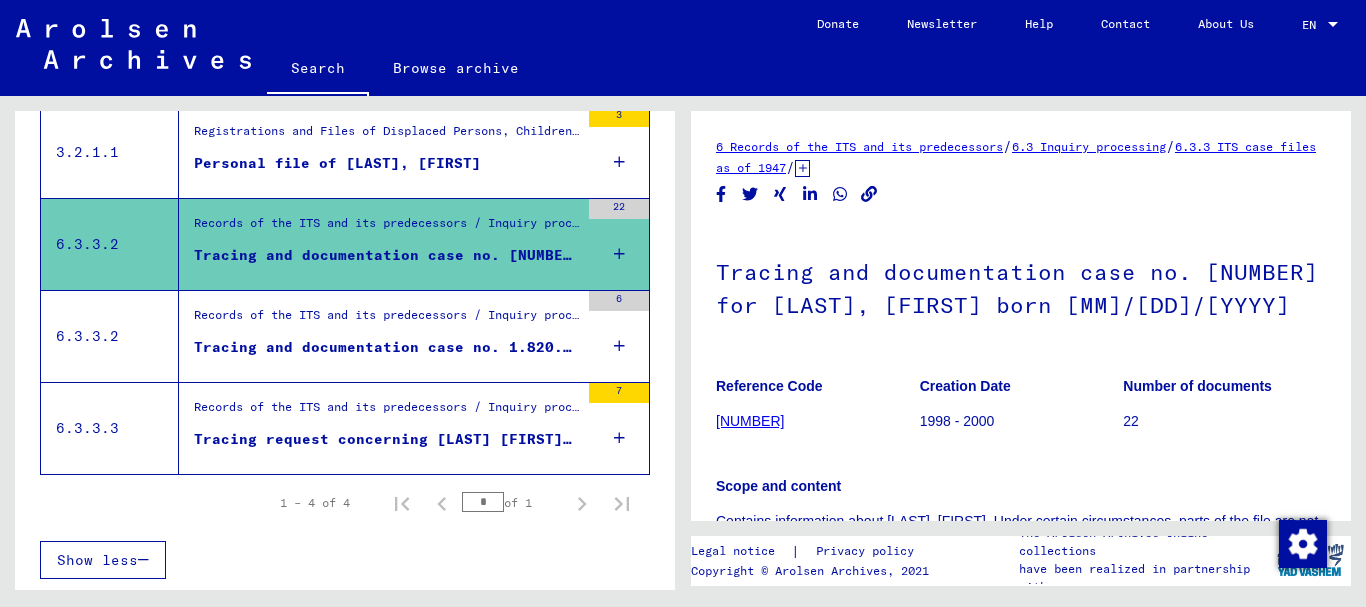scroll, scrollTop: 318, scrollLeft: 0, axis: vertical 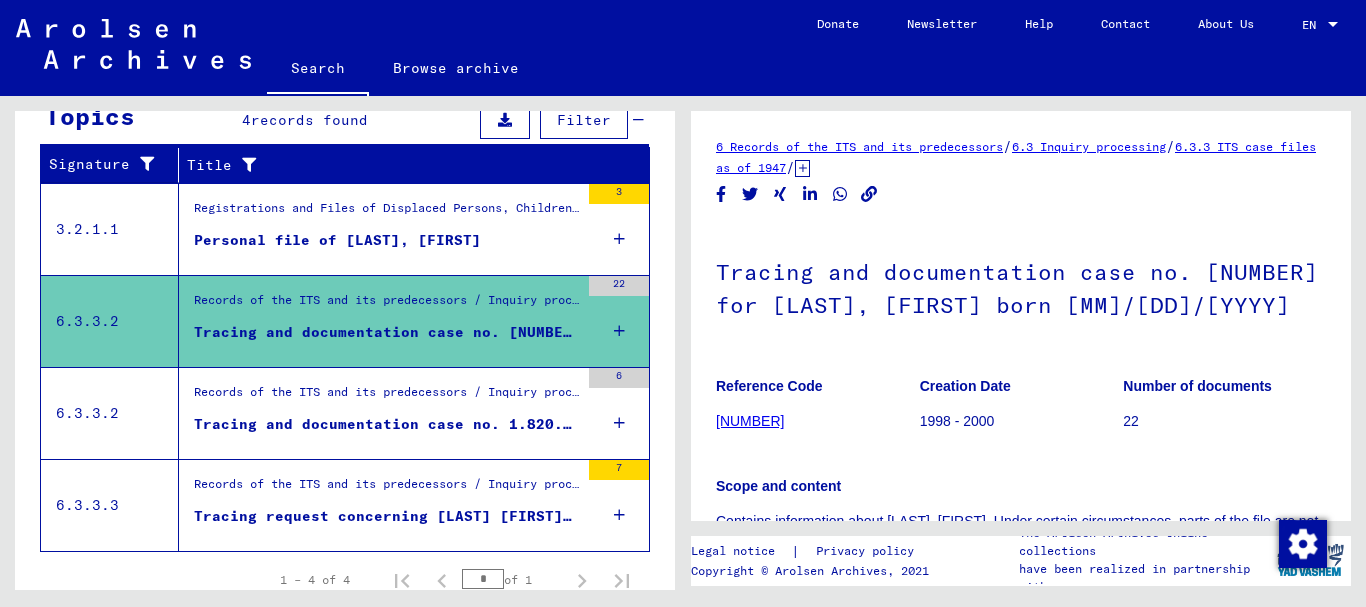 click on "Tracing and documentation case no. 1.820.320 for [LAST], [FIRST] born [DATE]" at bounding box center [386, 424] 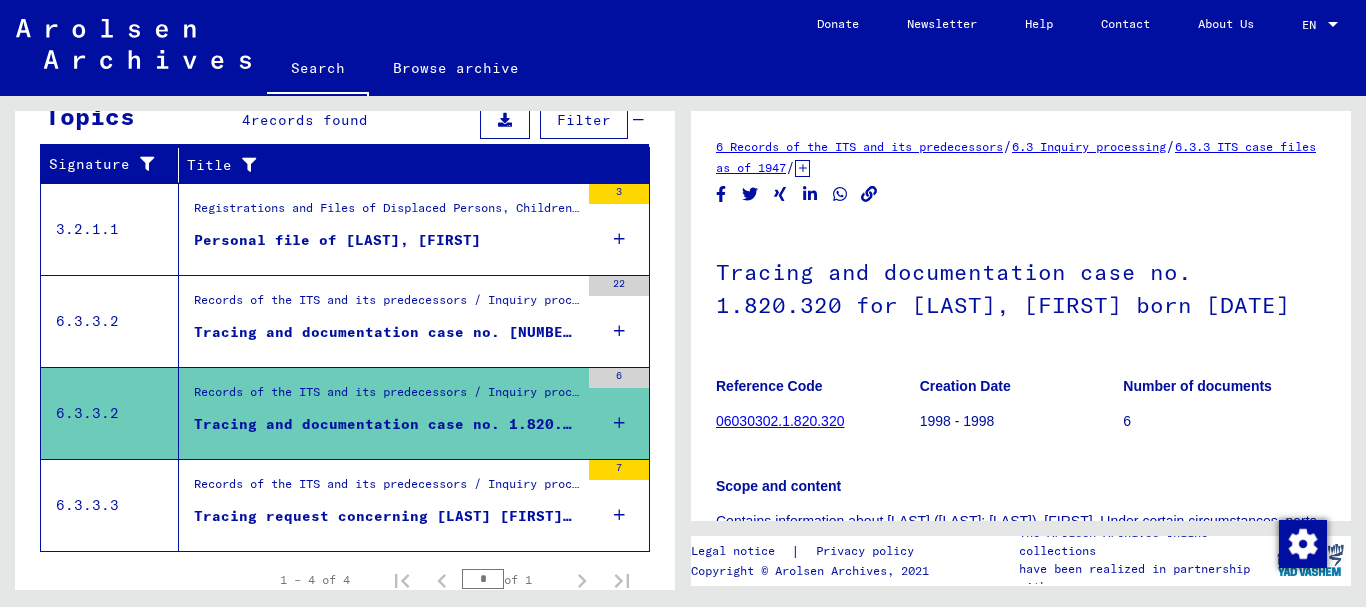 click on "Records of the ITS and its predecessors / Inquiry processing / ITS case files as of 1947 / Deposit of negatively checked enquiries filed under a "Briefnummer" / Files with "Briefnummer" from B62501 to B63000" at bounding box center [386, 490] 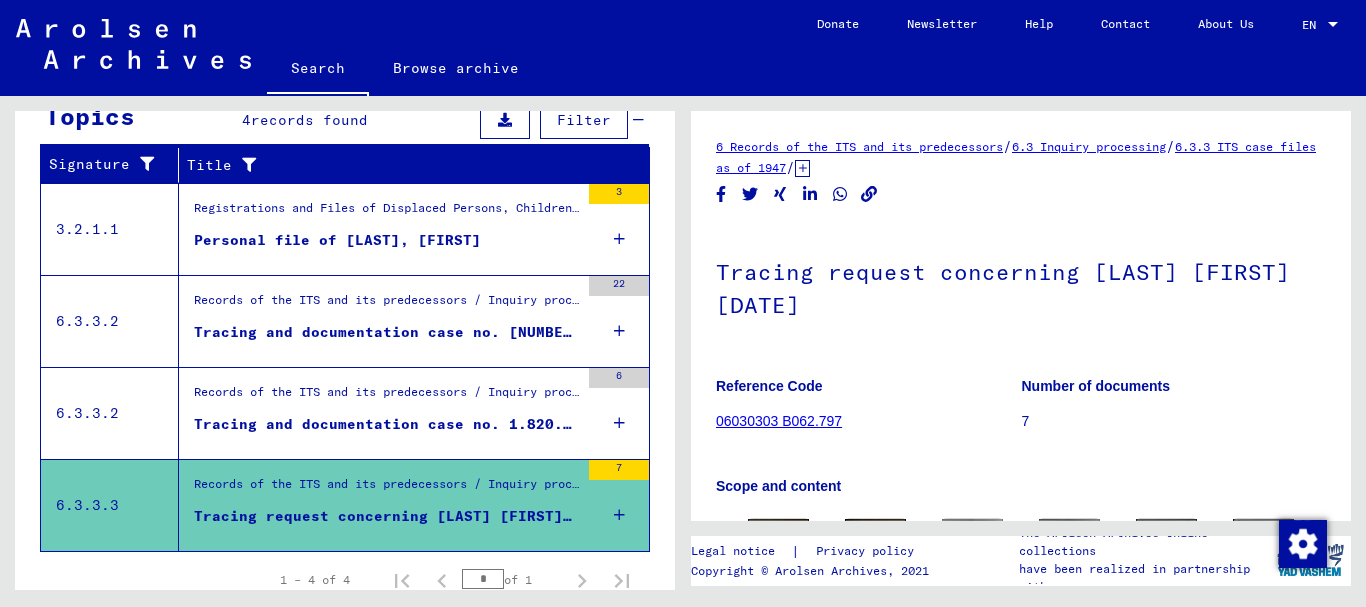 scroll, scrollTop: 324, scrollLeft: 0, axis: vertical 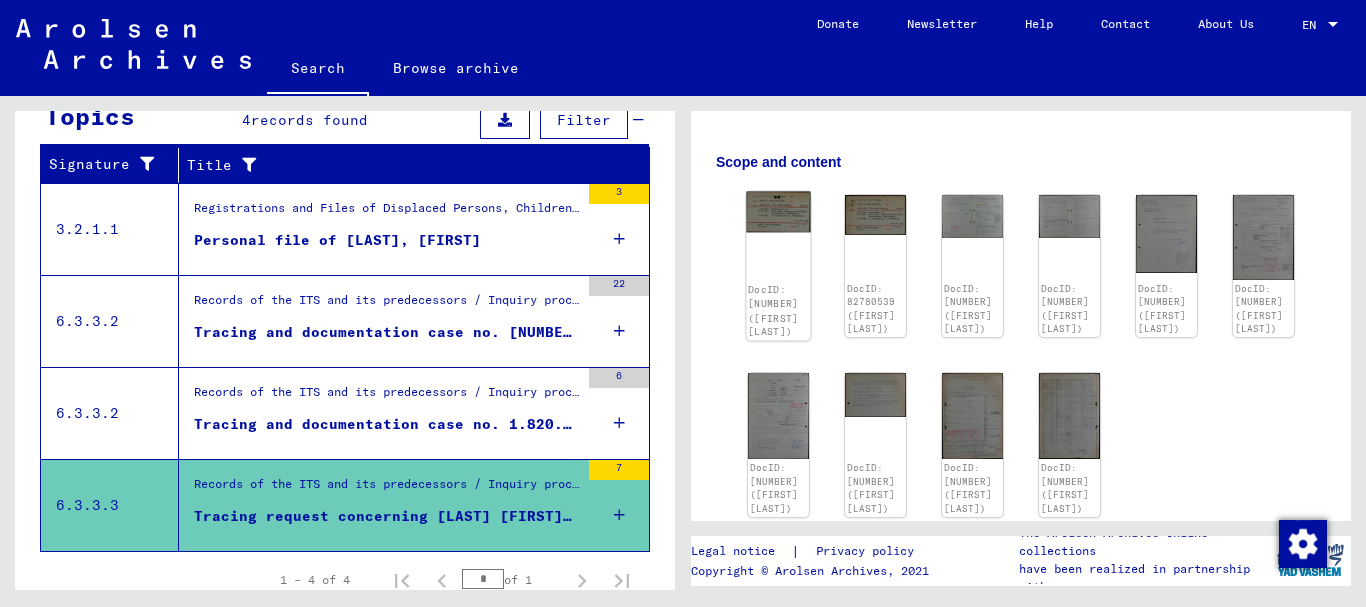 click 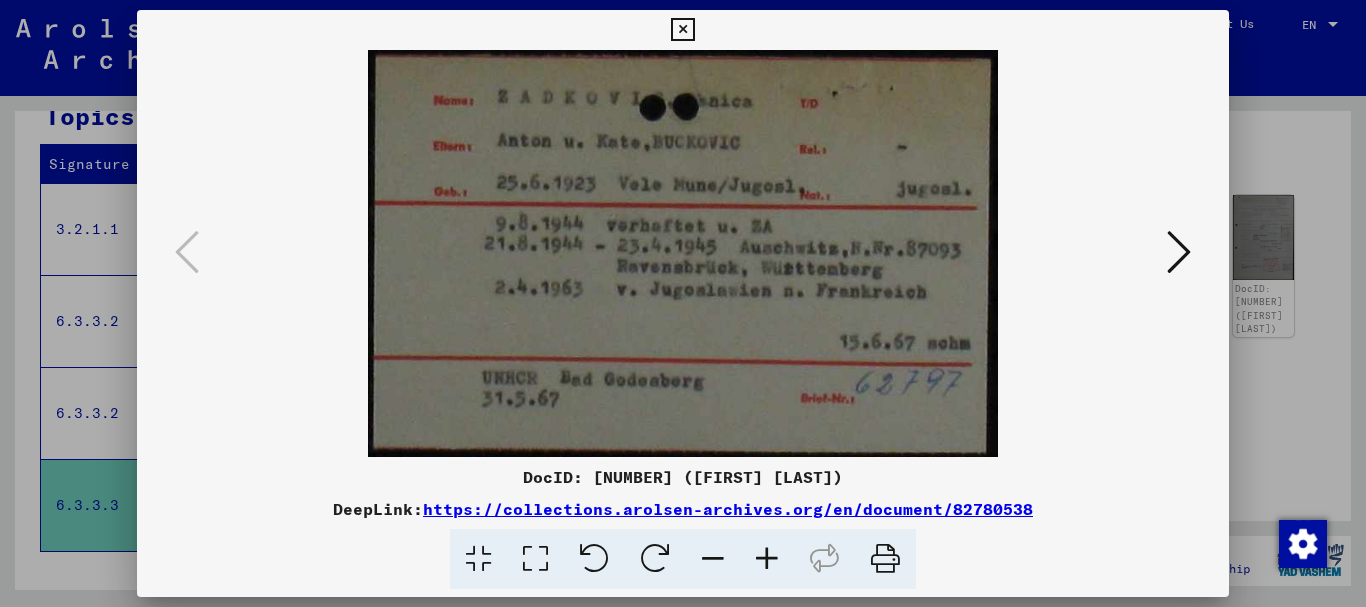 click at bounding box center [683, 303] 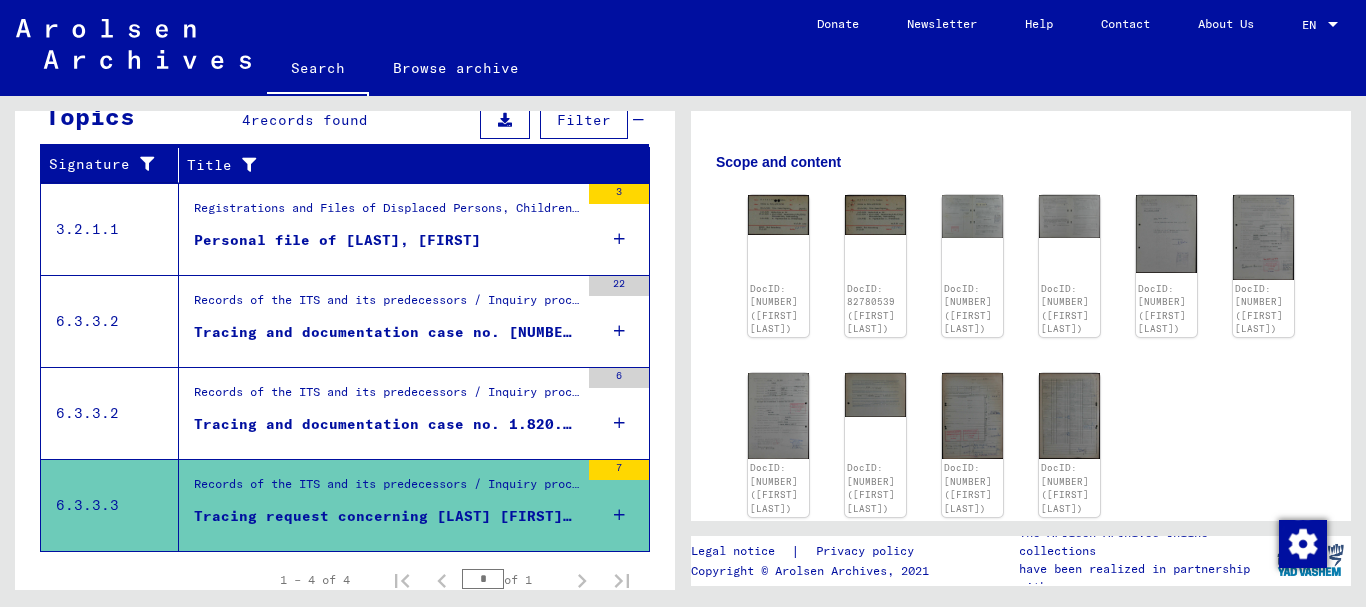 scroll, scrollTop: 0, scrollLeft: 0, axis: both 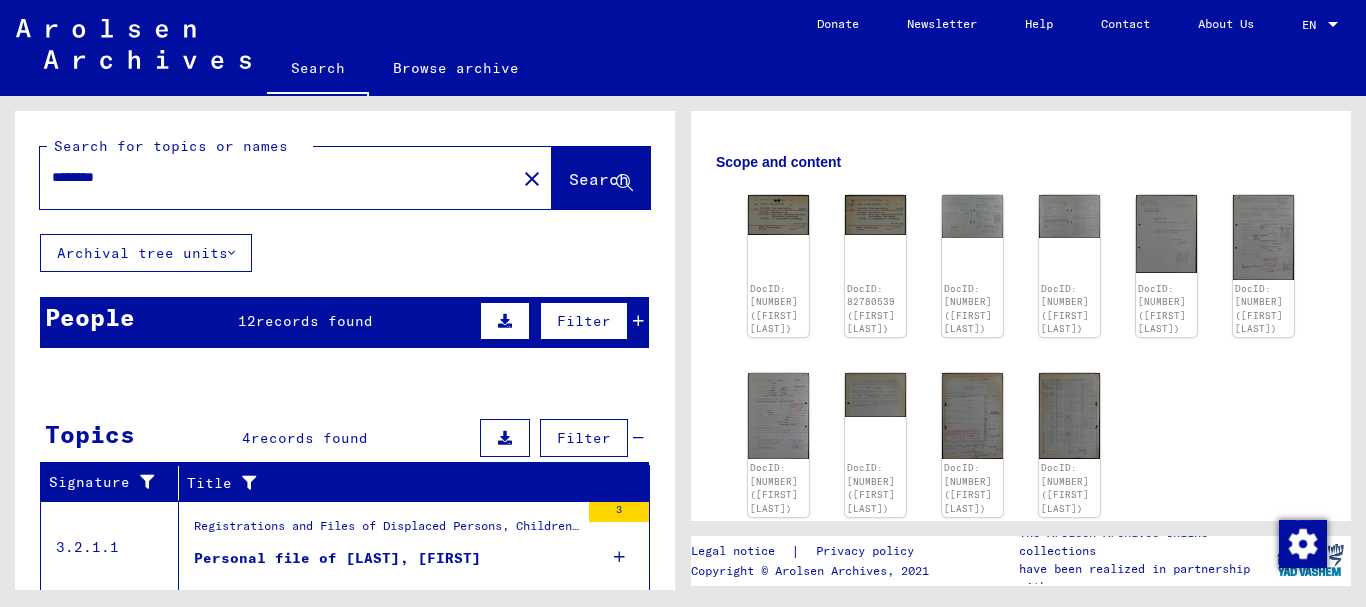 click on "********" at bounding box center [278, 177] 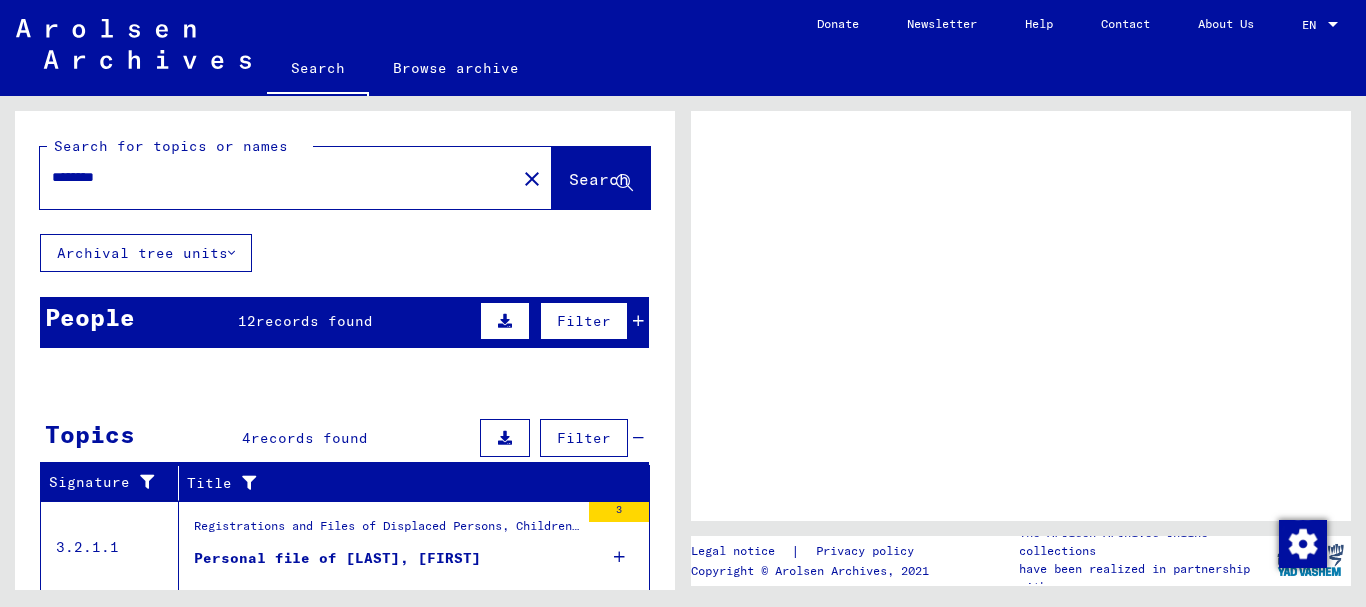 scroll, scrollTop: 0, scrollLeft: 0, axis: both 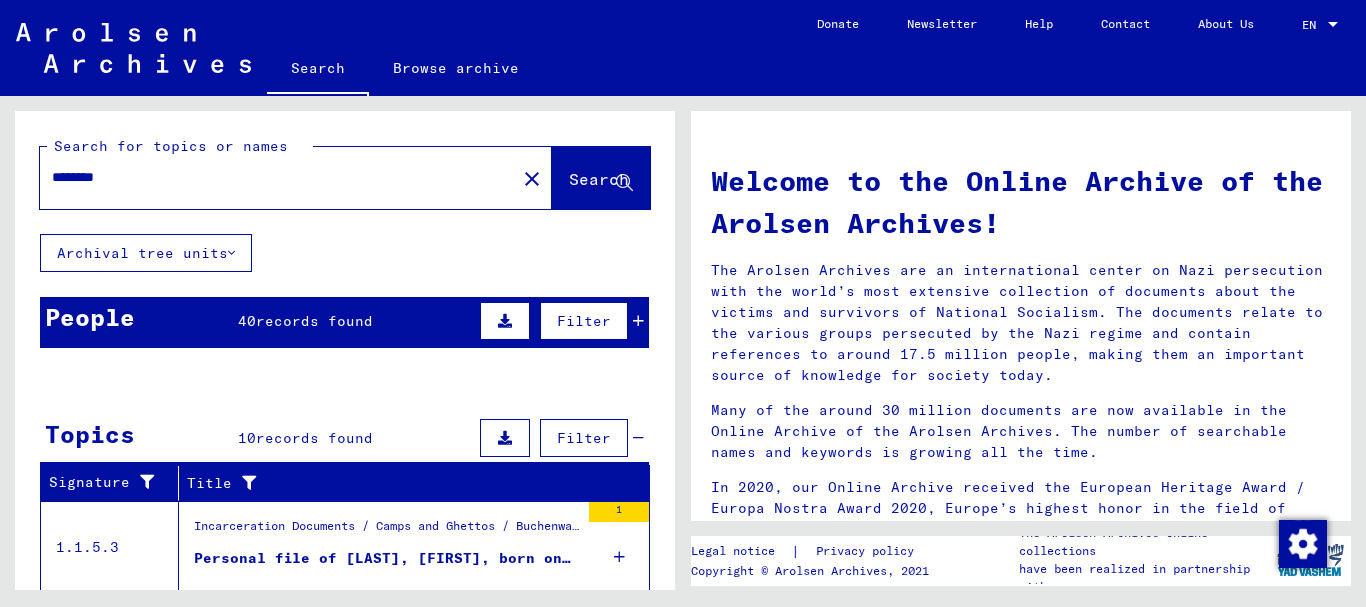 click on "People [NUMBER] records found  Filter" at bounding box center (344, 322) 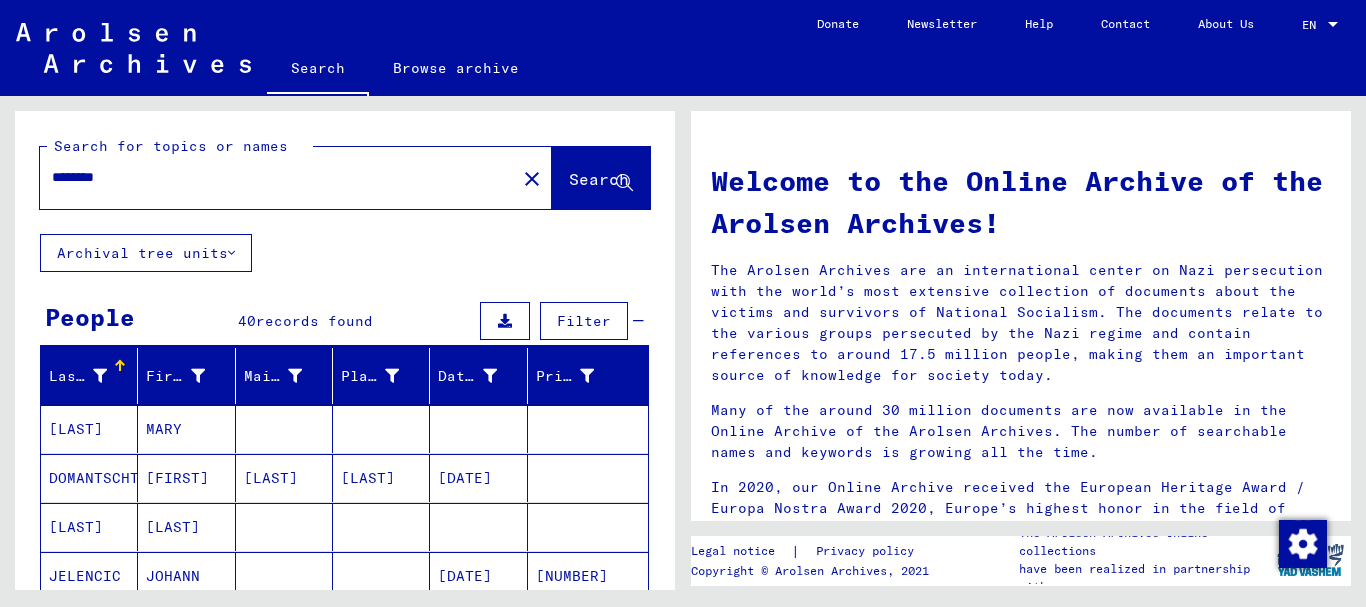 scroll, scrollTop: 216, scrollLeft: 0, axis: vertical 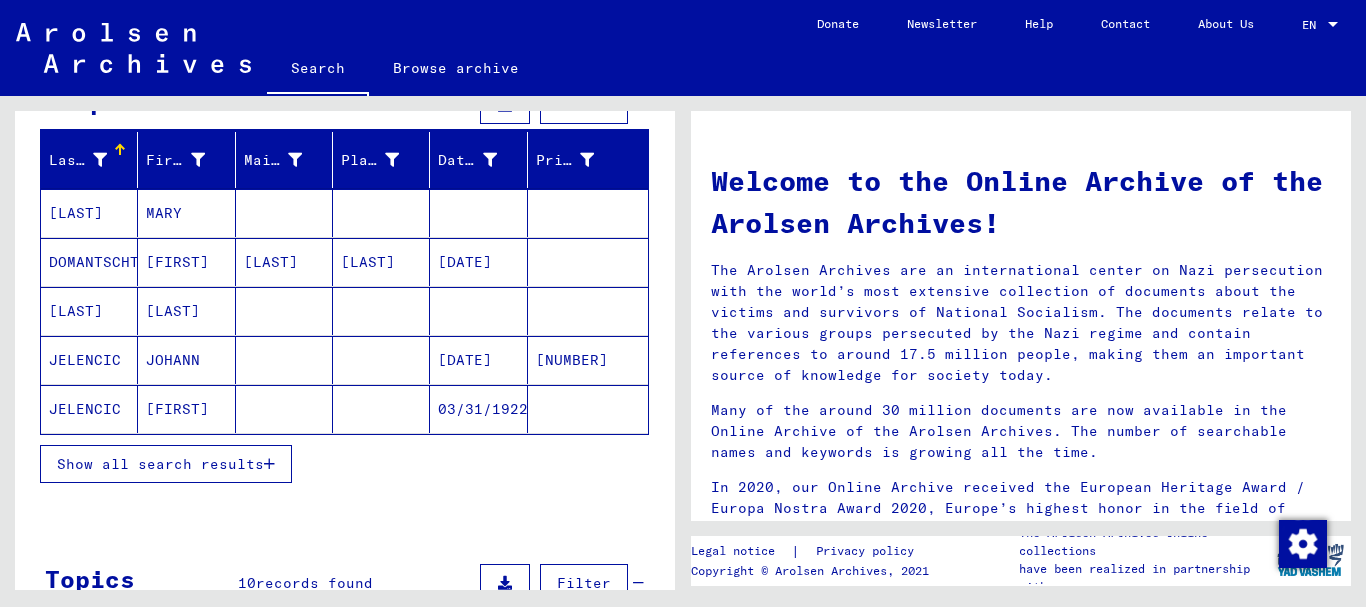 drag, startPoint x: 126, startPoint y: 450, endPoint x: 104, endPoint y: 397, distance: 57.384666 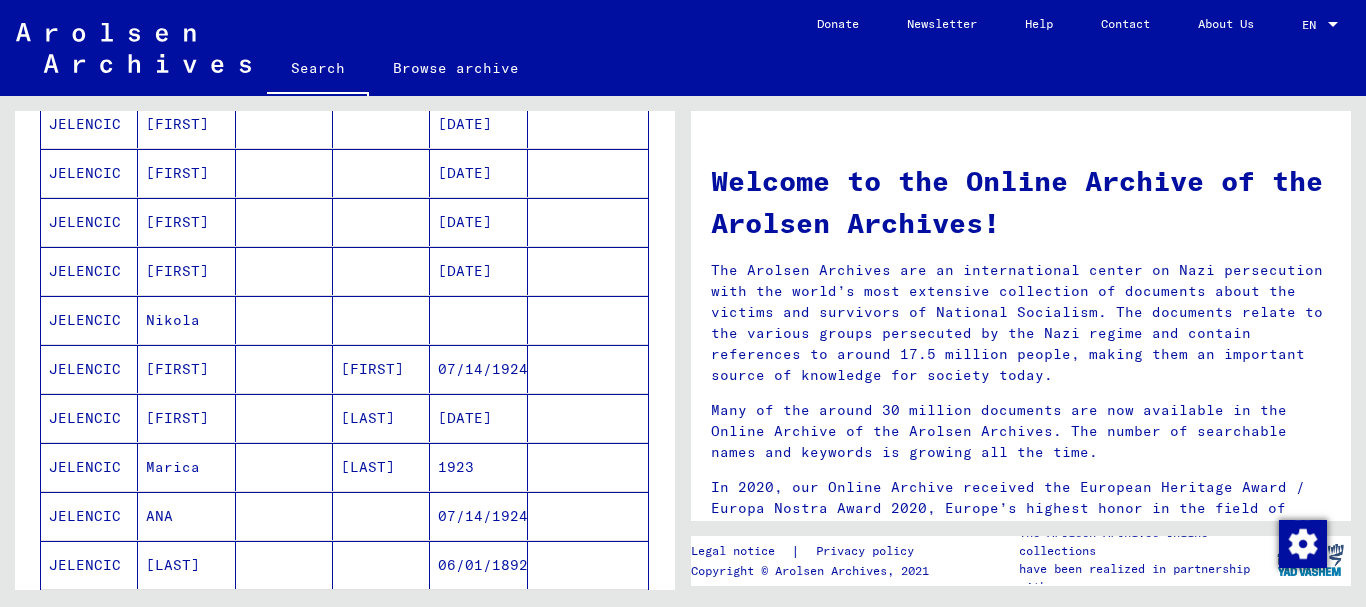scroll, scrollTop: 0, scrollLeft: 0, axis: both 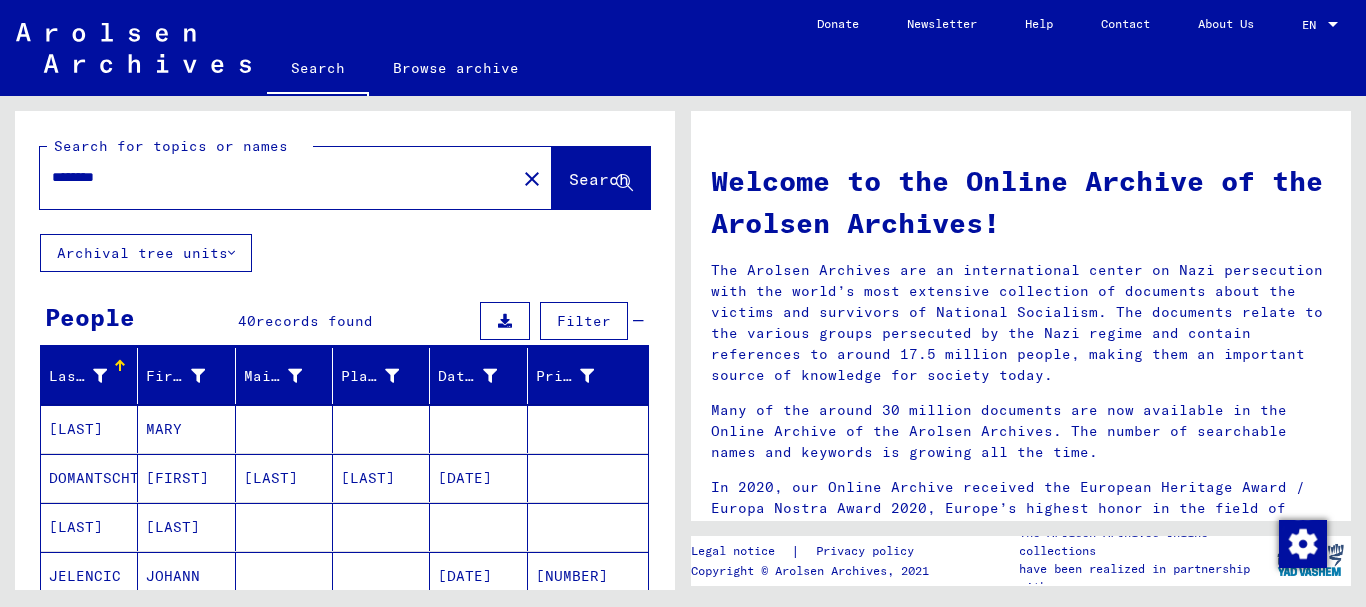 click on "********" 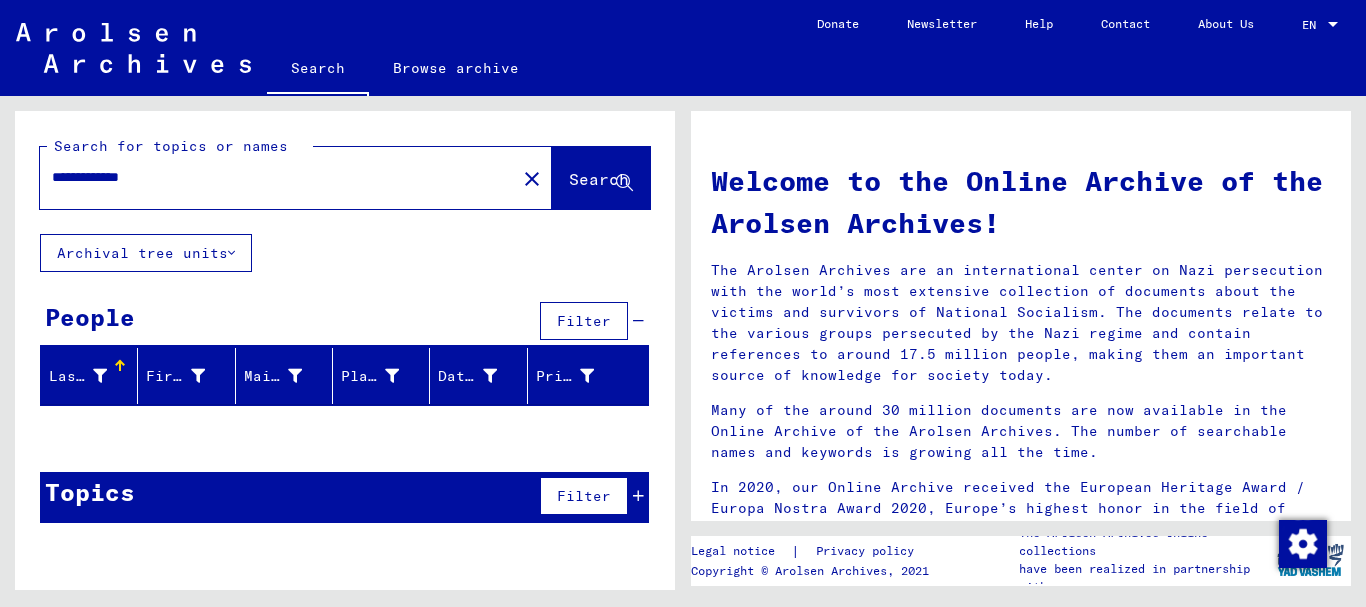click on "**********" at bounding box center [272, 177] 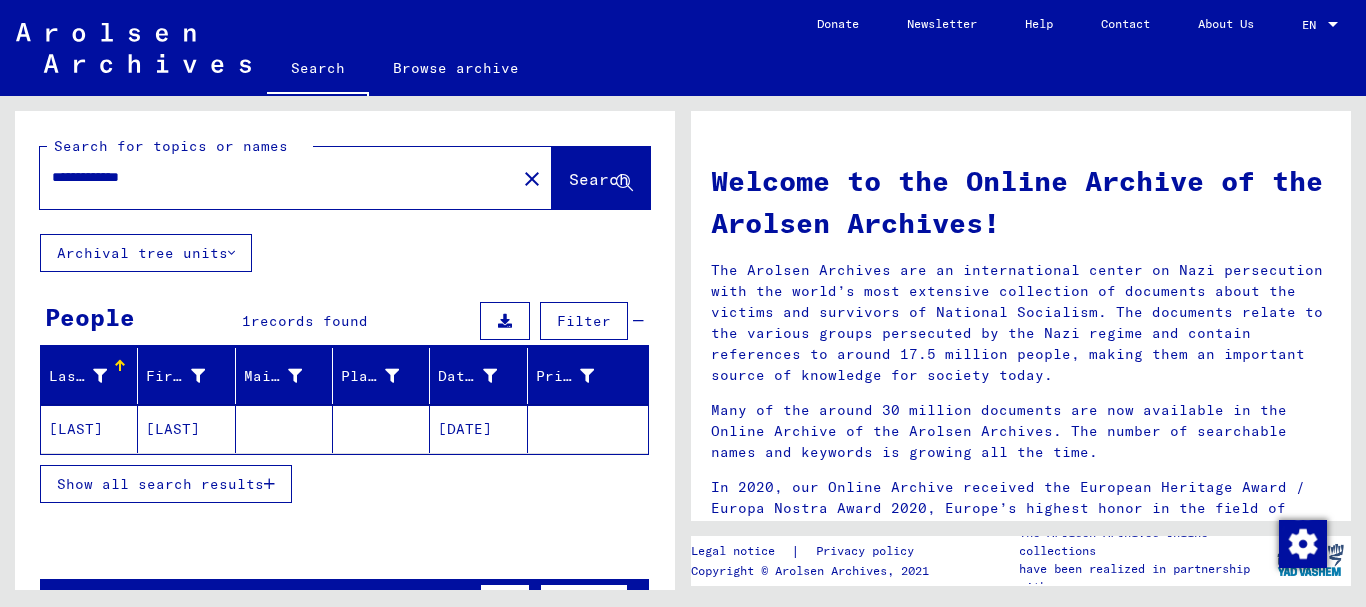 click on "[LAST]" 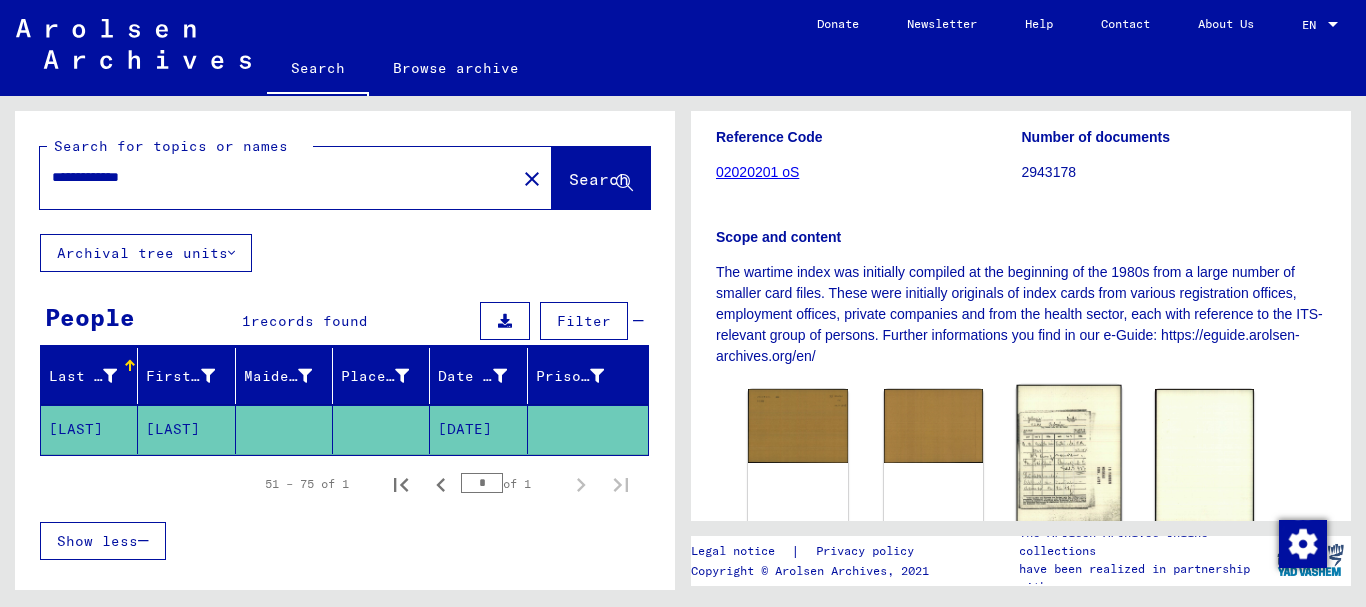 scroll, scrollTop: 432, scrollLeft: 0, axis: vertical 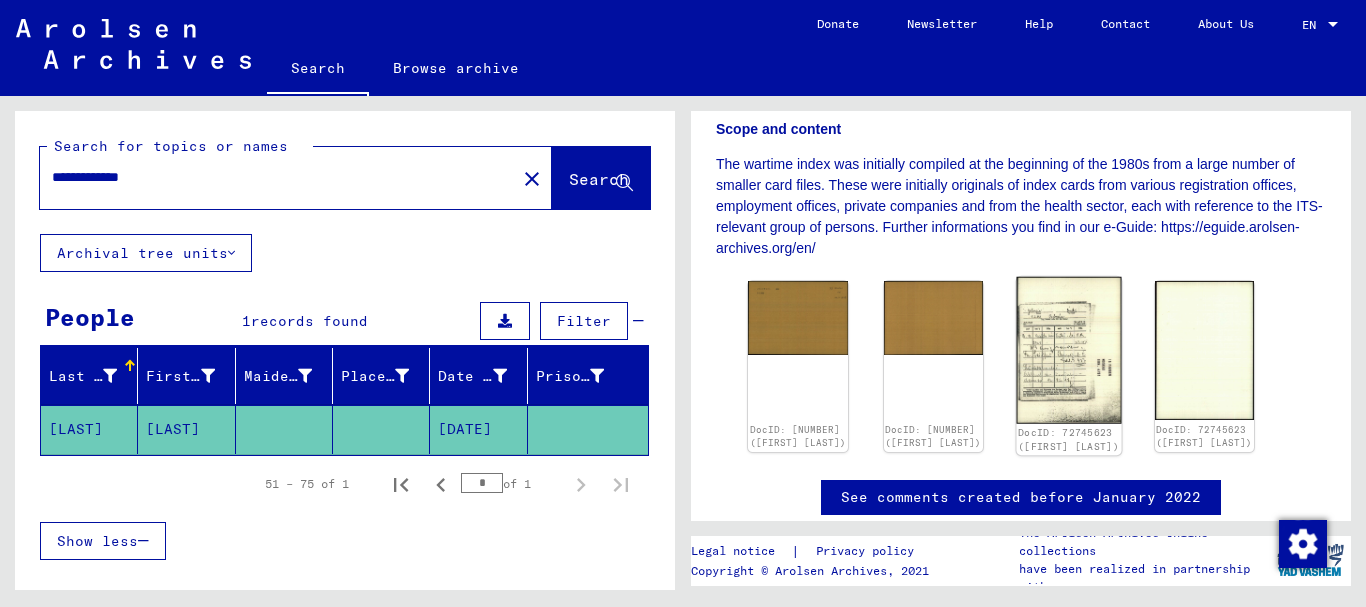 click 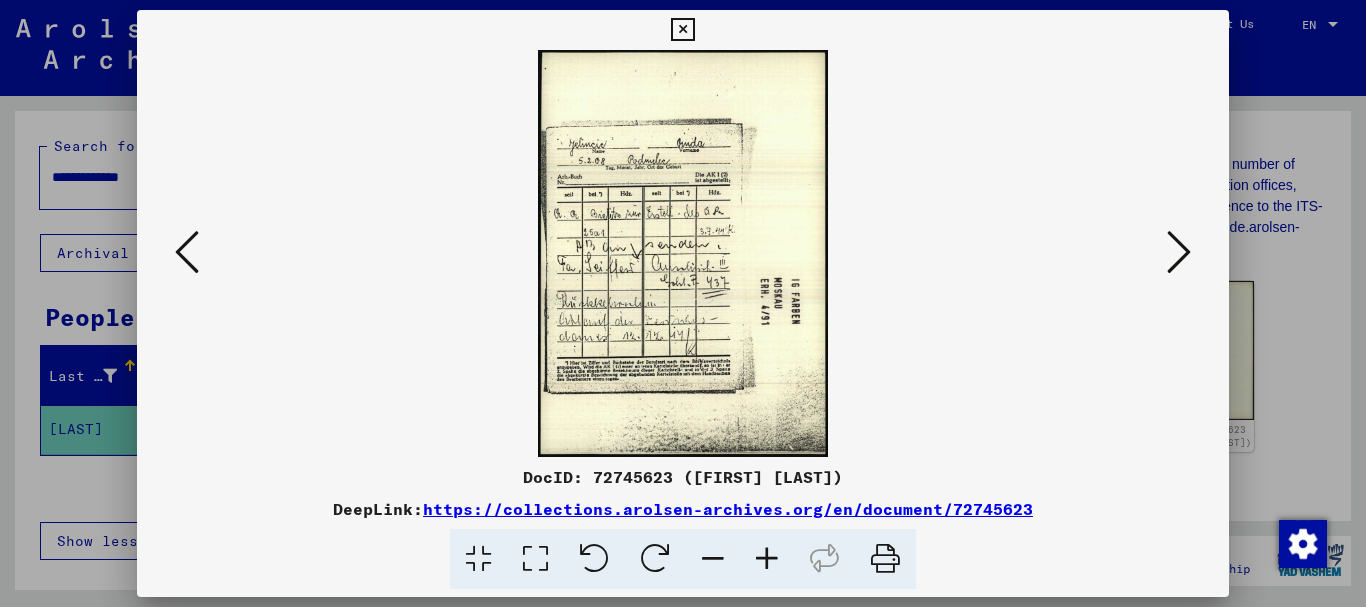 click at bounding box center (767, 559) 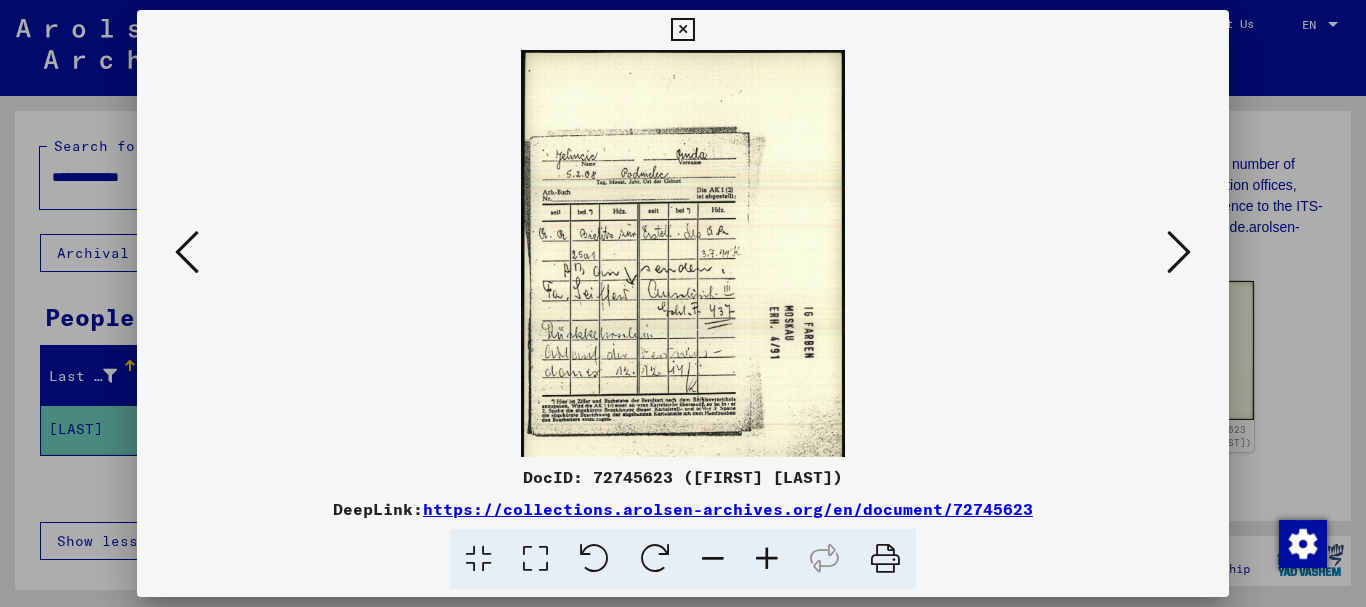 click at bounding box center (767, 559) 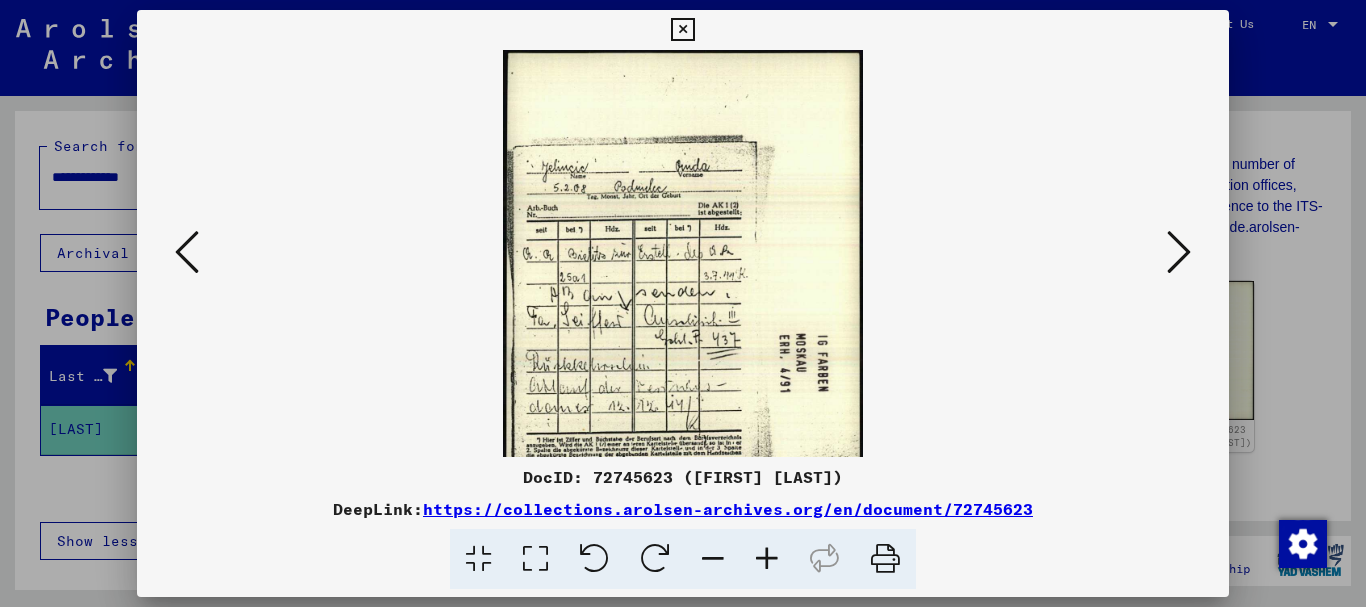 click at bounding box center [767, 559] 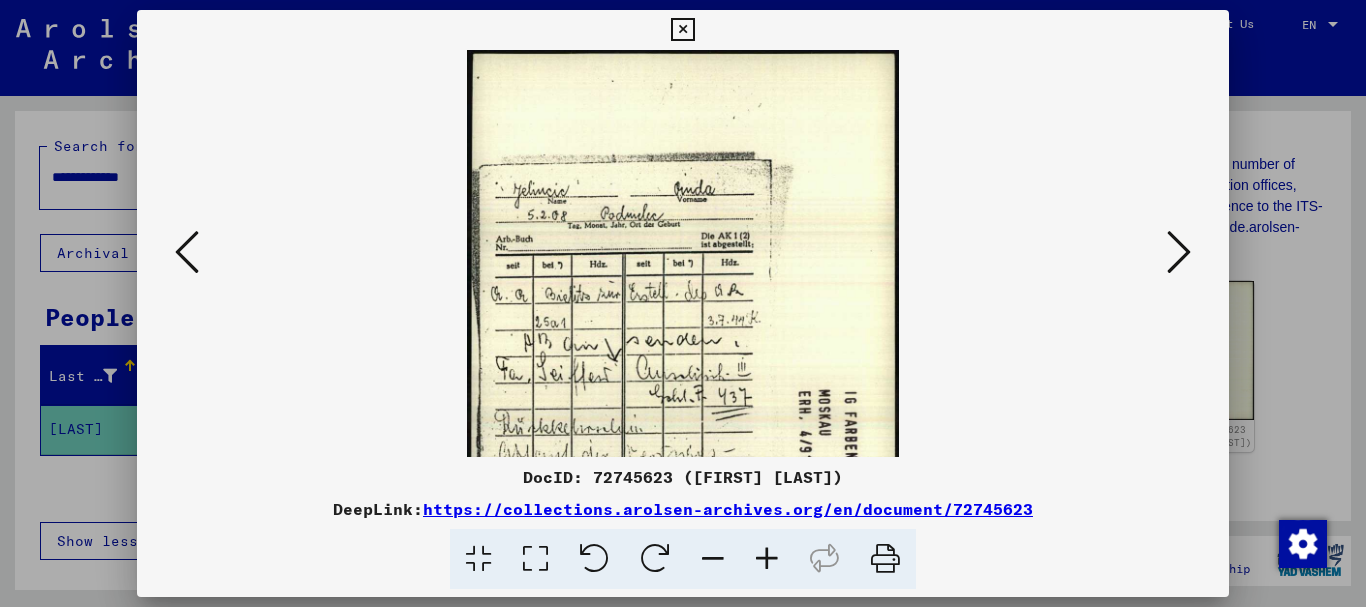 drag, startPoint x: 769, startPoint y: 396, endPoint x: 736, endPoint y: 258, distance: 141.89081 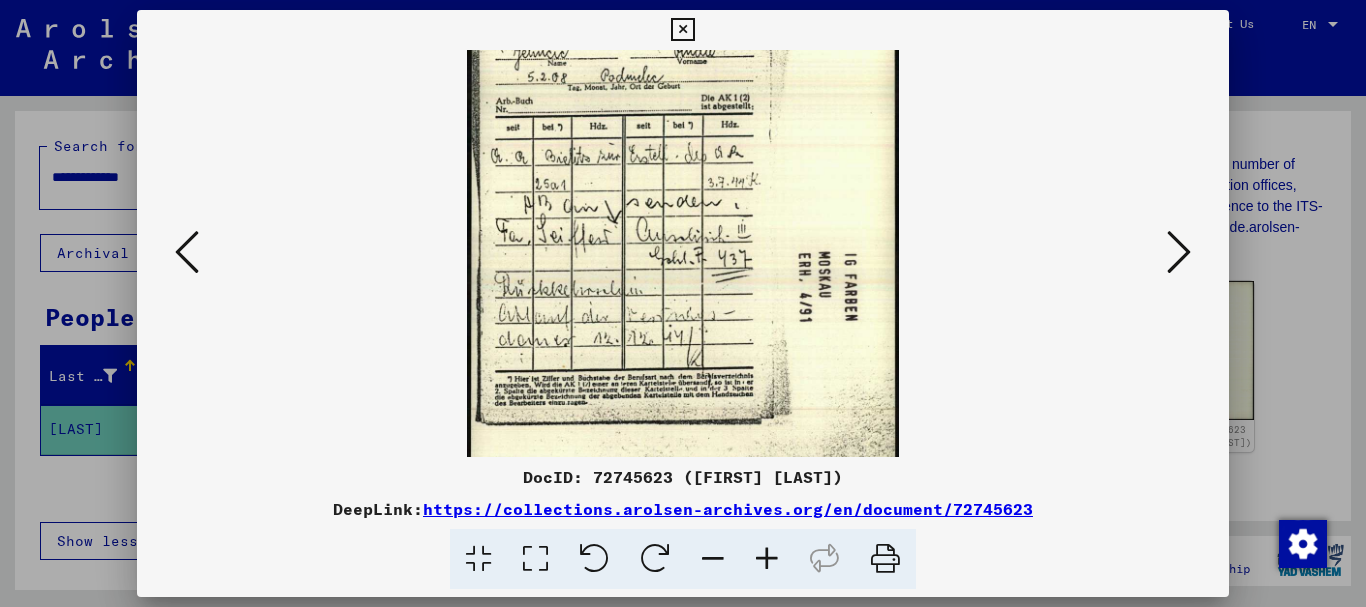 click at bounding box center [767, 559] 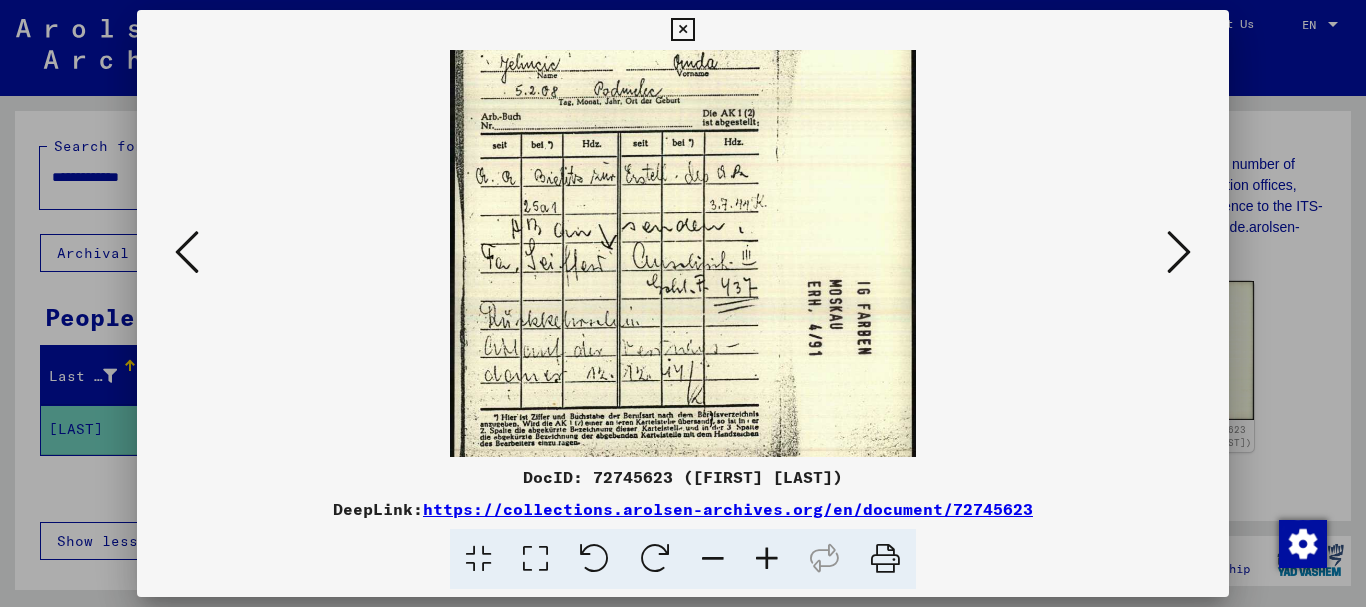 click at bounding box center [767, 559] 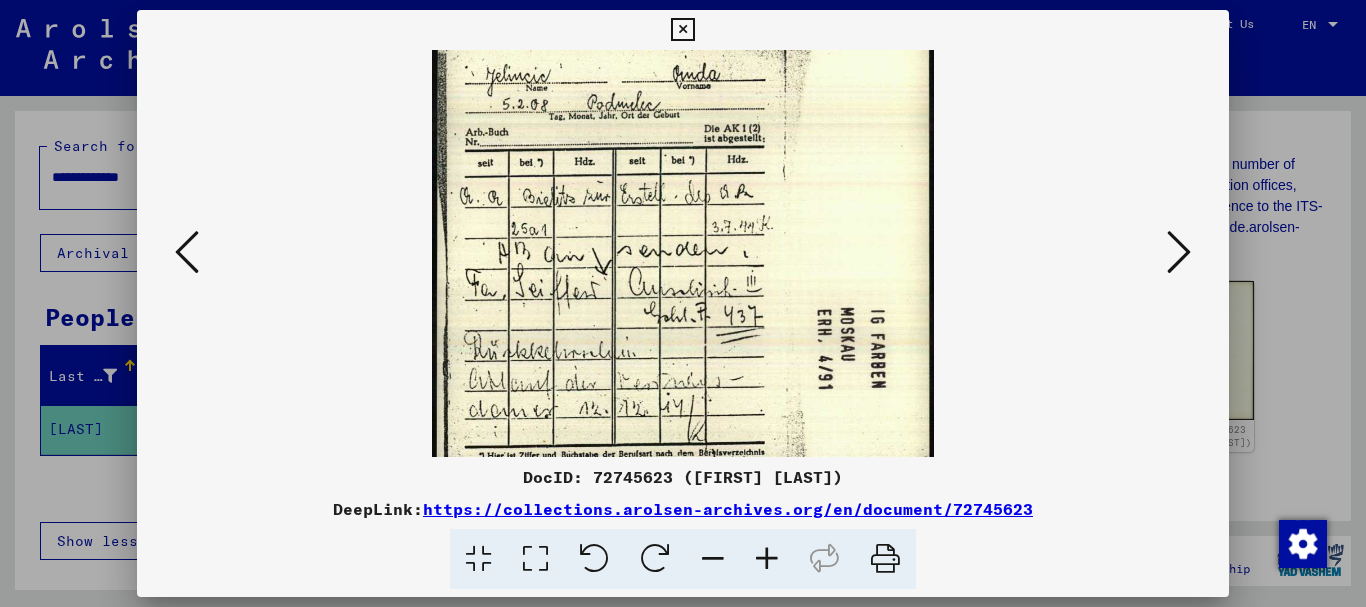 click at bounding box center [767, 559] 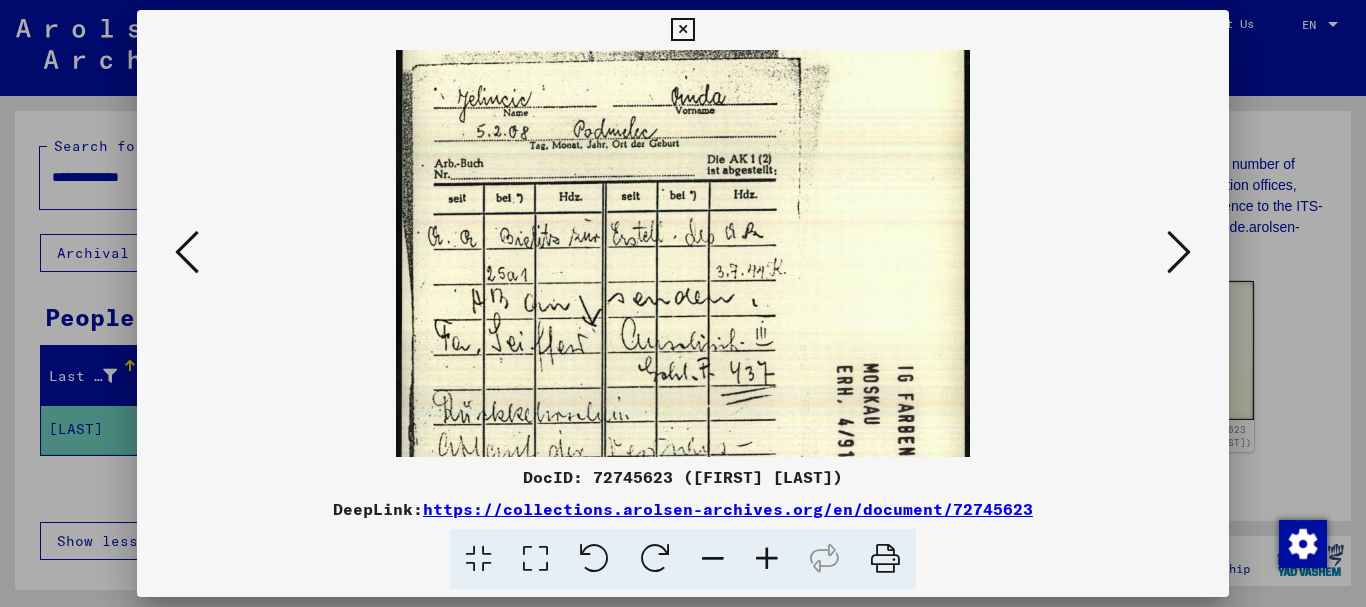 click at bounding box center (767, 559) 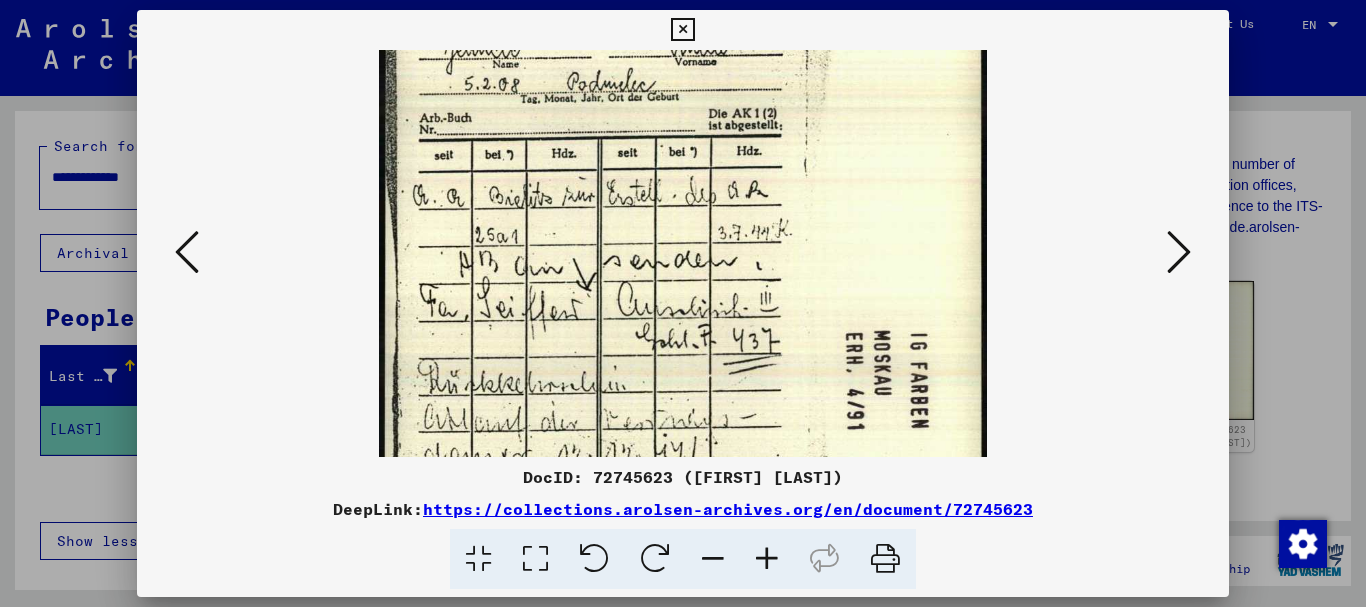 scroll, scrollTop: 205, scrollLeft: 0, axis: vertical 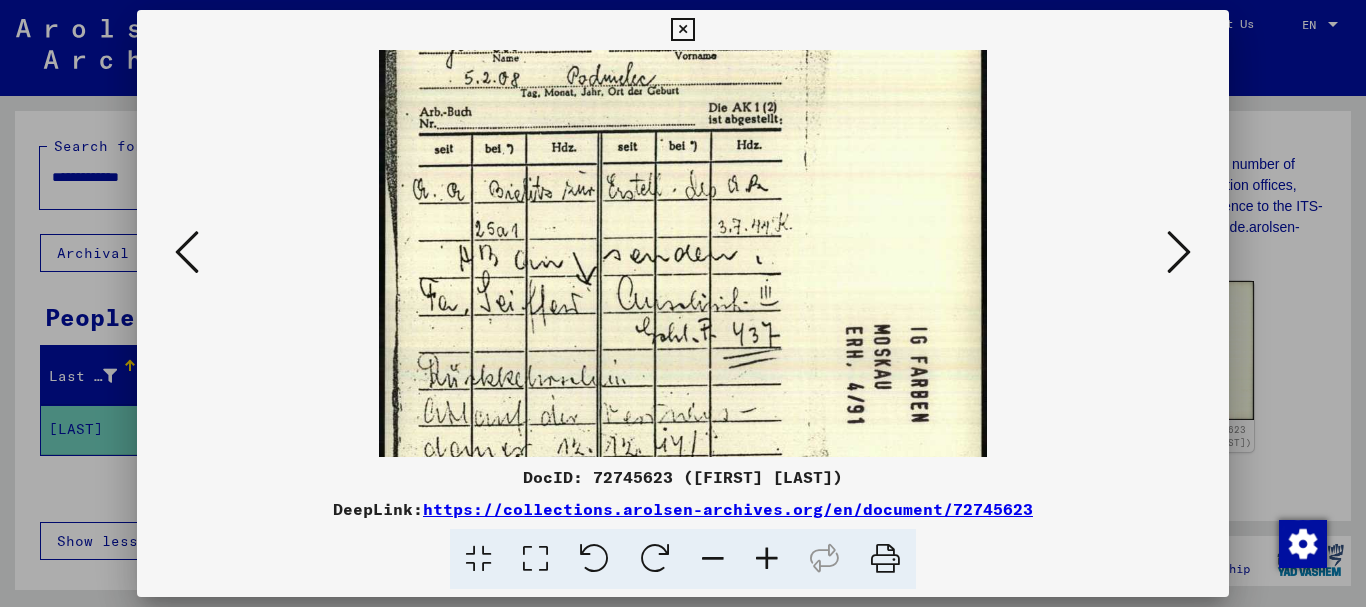 drag, startPoint x: 644, startPoint y: 345, endPoint x: 640, endPoint y: 322, distance: 23.345236 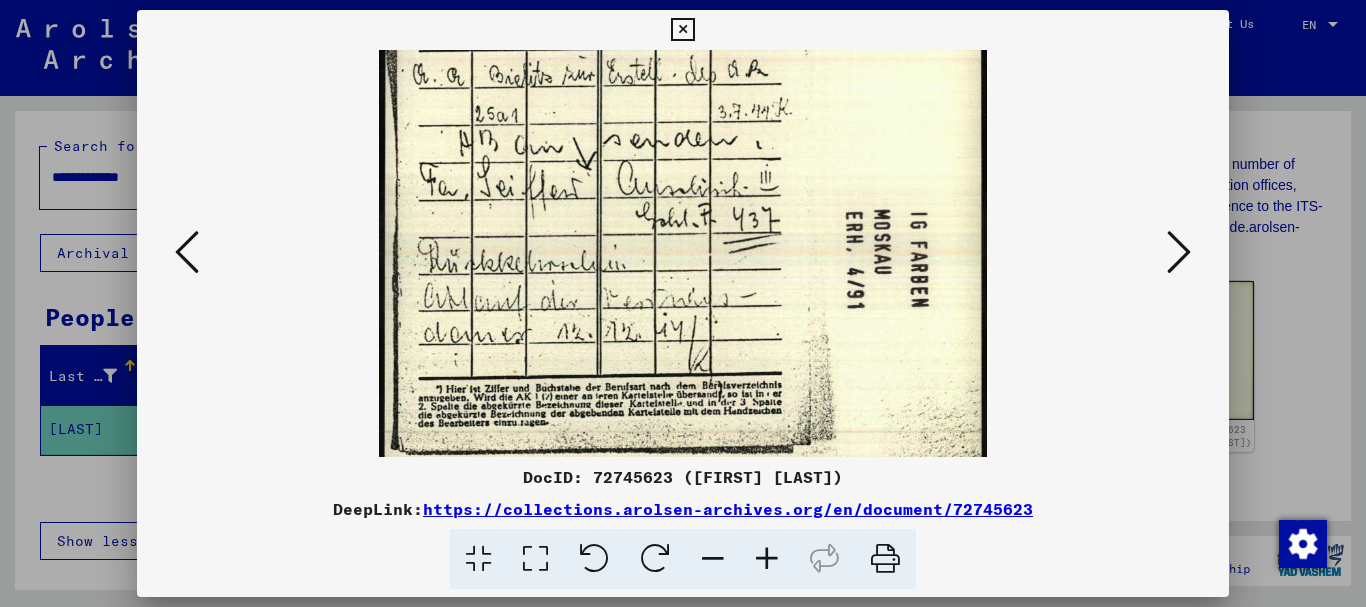 scroll, scrollTop: 322, scrollLeft: 0, axis: vertical 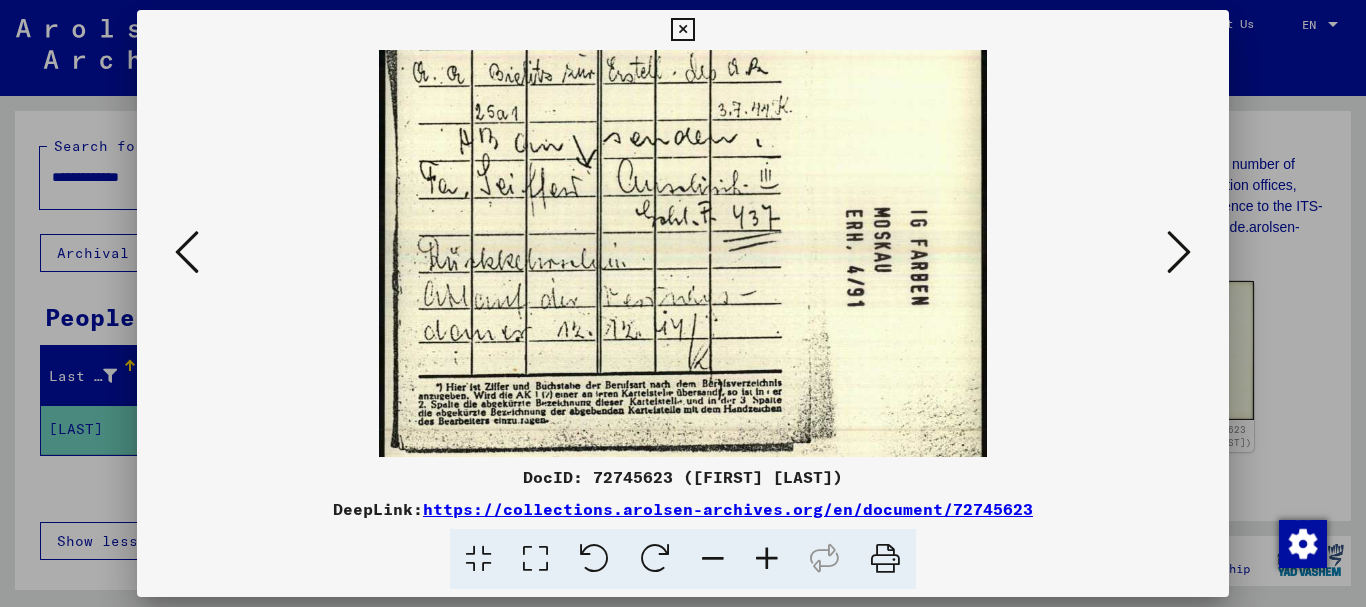 drag, startPoint x: 561, startPoint y: 375, endPoint x: 559, endPoint y: 266, distance: 109.01835 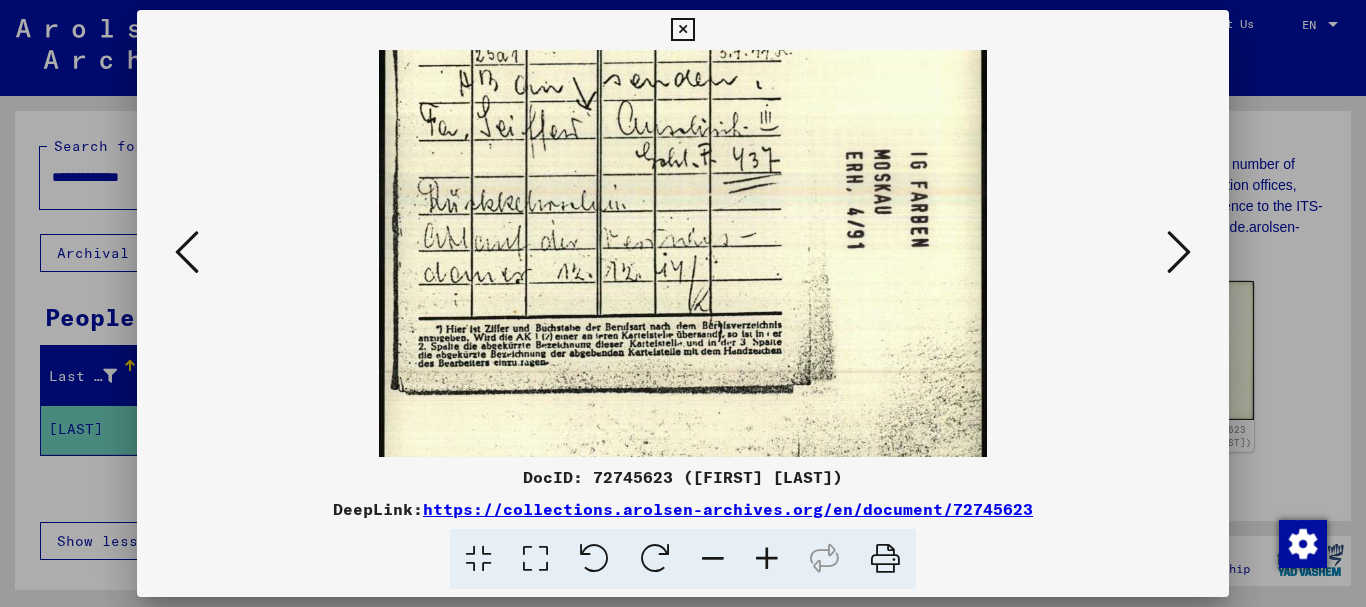 drag, startPoint x: 598, startPoint y: 419, endPoint x: 590, endPoint y: 359, distance: 60.530983 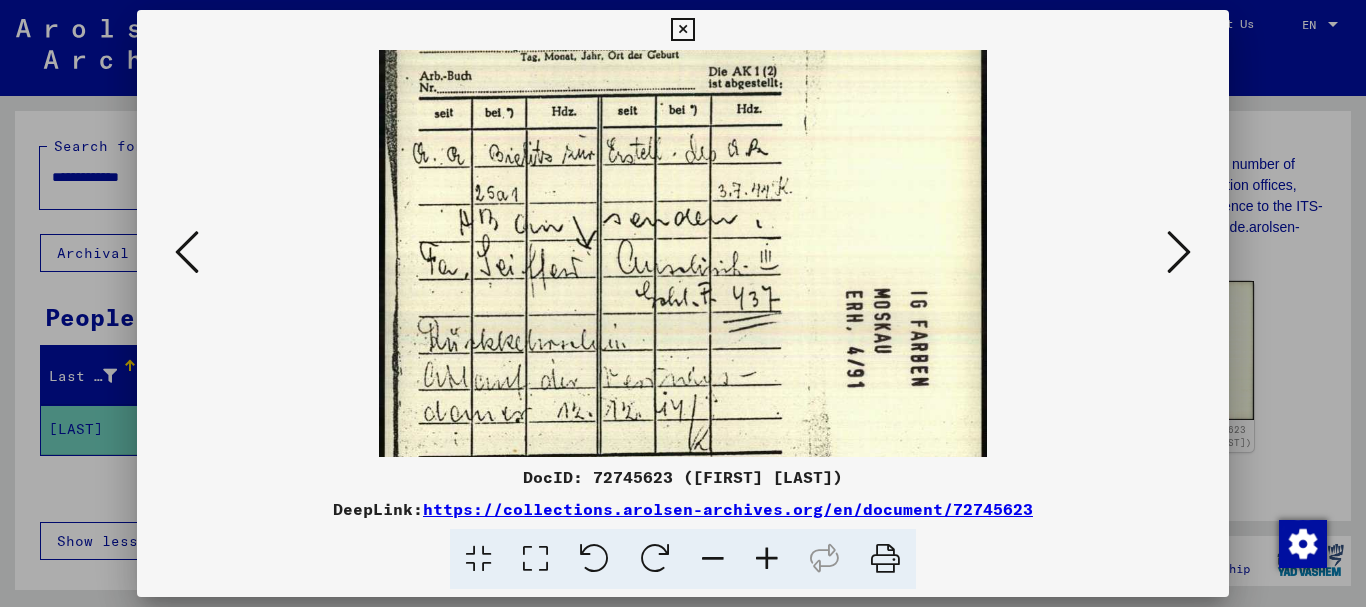 drag, startPoint x: 626, startPoint y: 241, endPoint x: 636, endPoint y: 379, distance: 138.36185 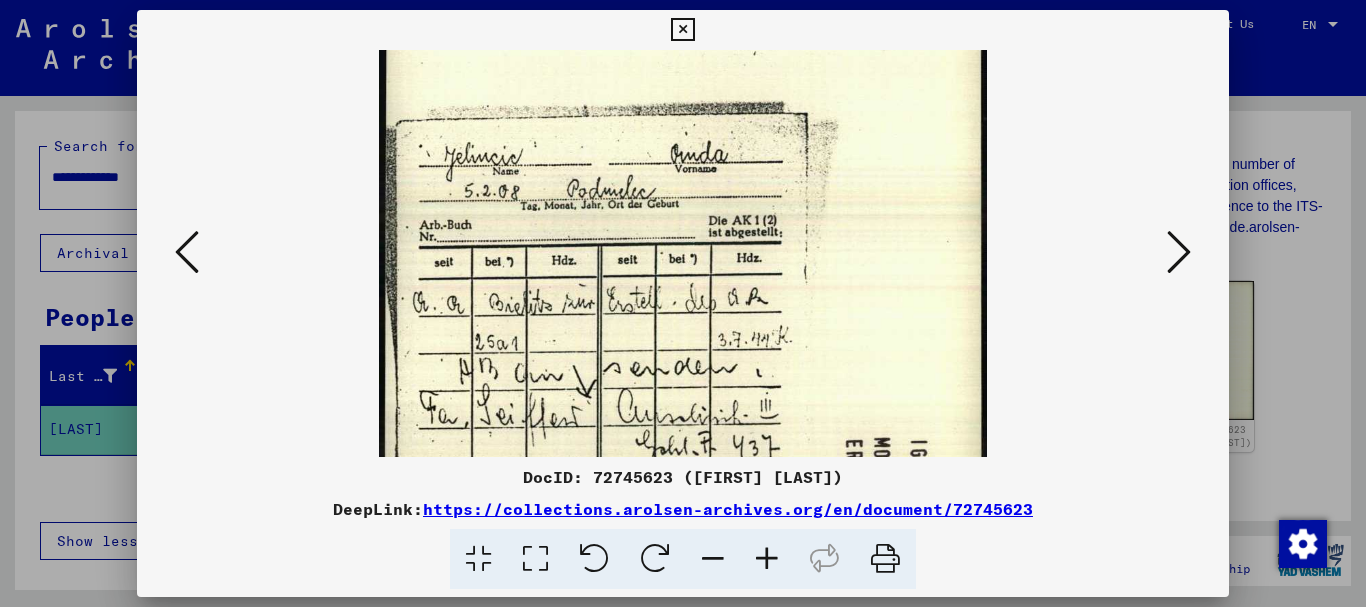 click at bounding box center [683, 386] 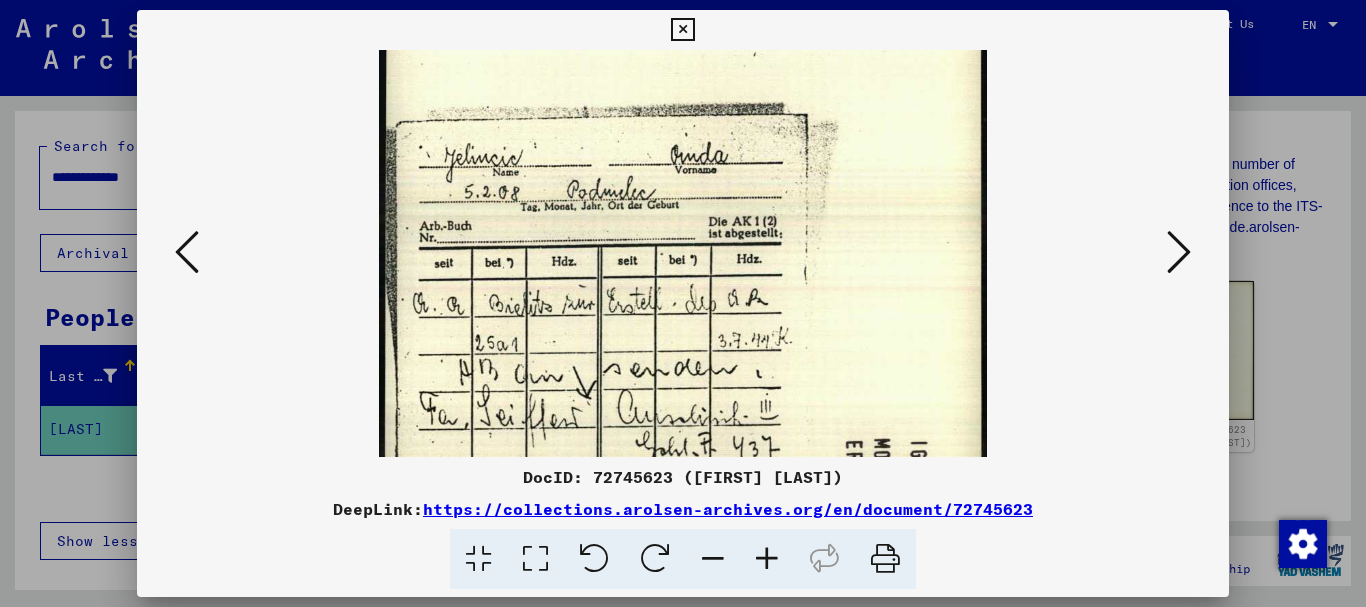 scroll, scrollTop: 246, scrollLeft: 0, axis: vertical 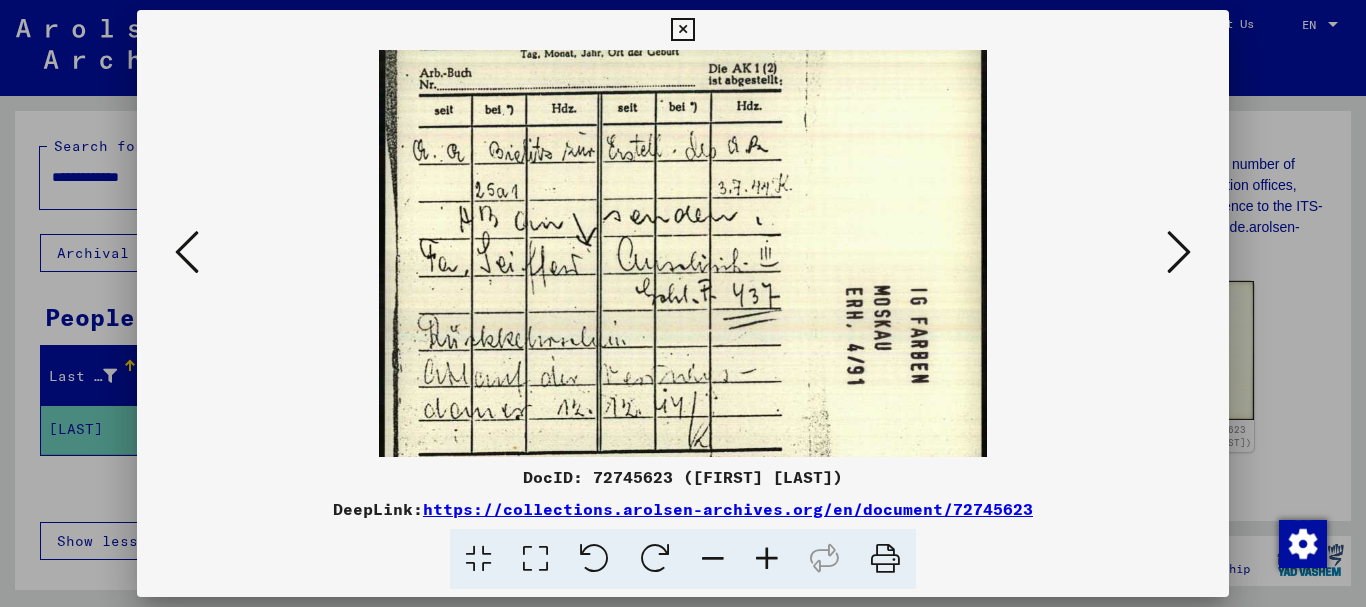 drag, startPoint x: 848, startPoint y: 242, endPoint x: 822, endPoint y: 168, distance: 78.434685 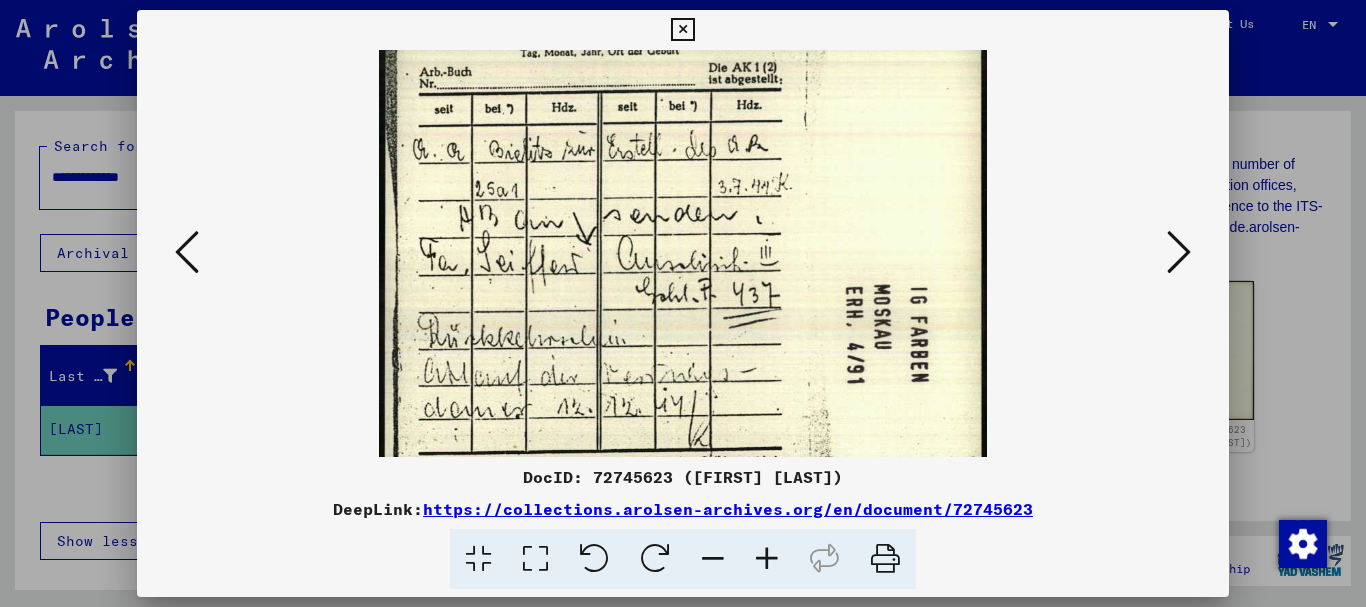 click at bounding box center (683, 233) 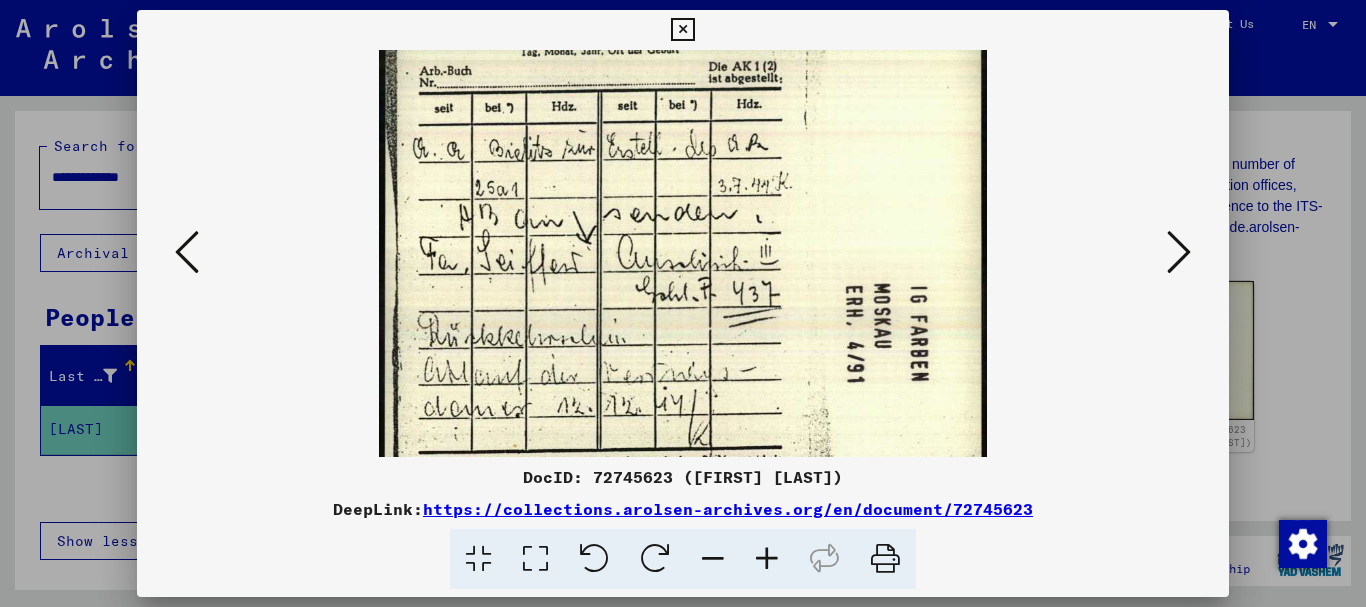 scroll, scrollTop: 94, scrollLeft: 0, axis: vertical 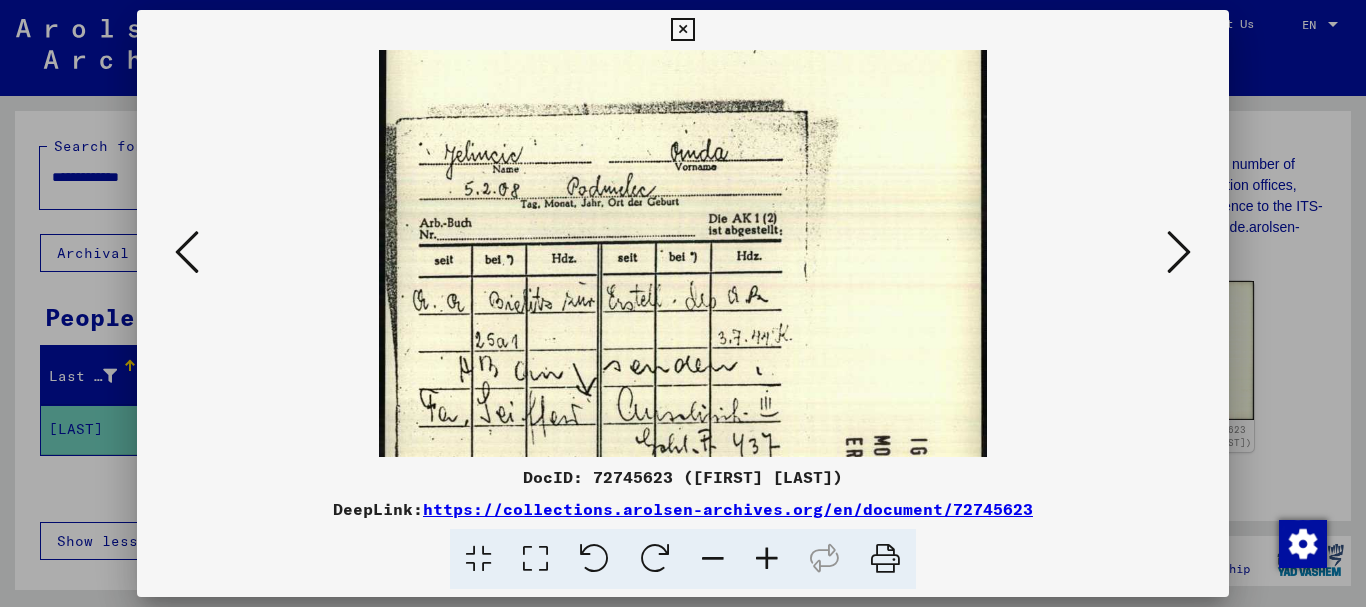 drag, startPoint x: 801, startPoint y: 193, endPoint x: 767, endPoint y: 345, distance: 155.75623 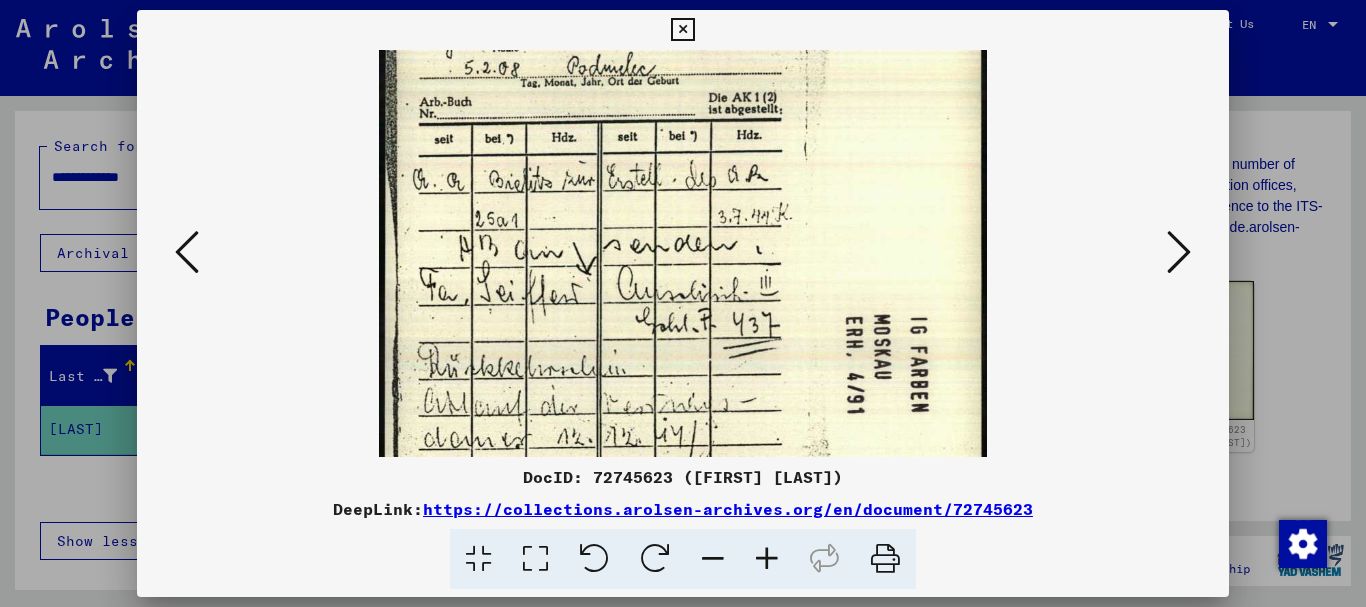 scroll, scrollTop: 221, scrollLeft: 0, axis: vertical 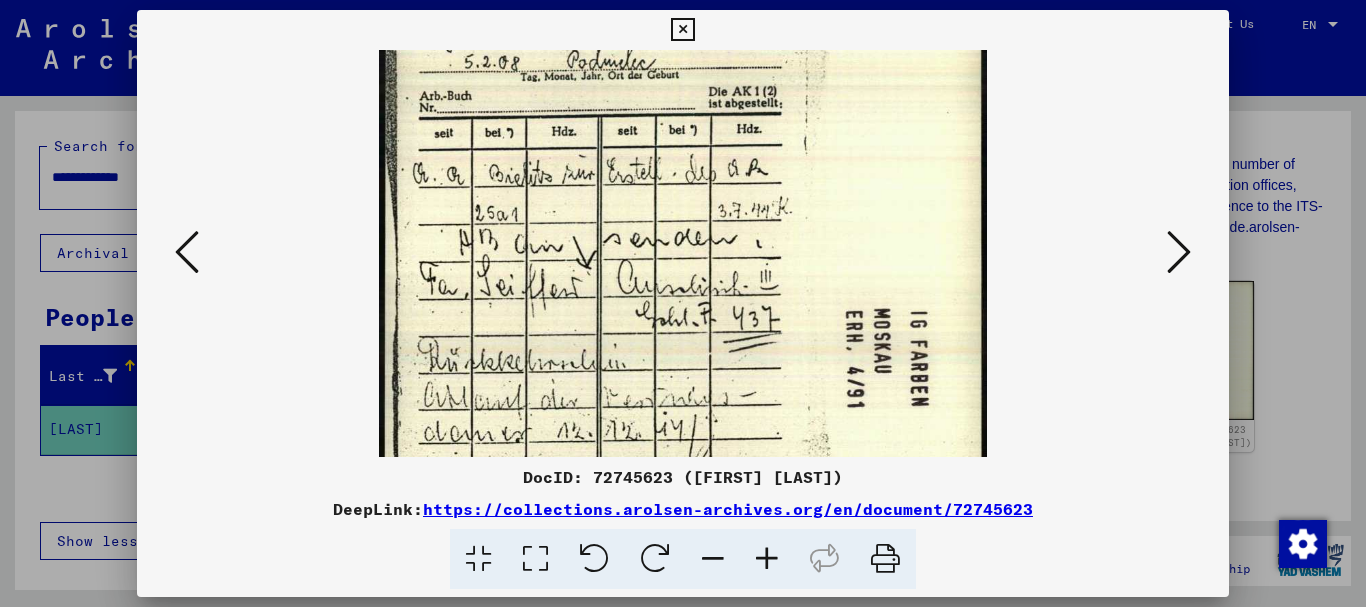 drag, startPoint x: 589, startPoint y: 329, endPoint x: 574, endPoint y: 202, distance: 127.88276 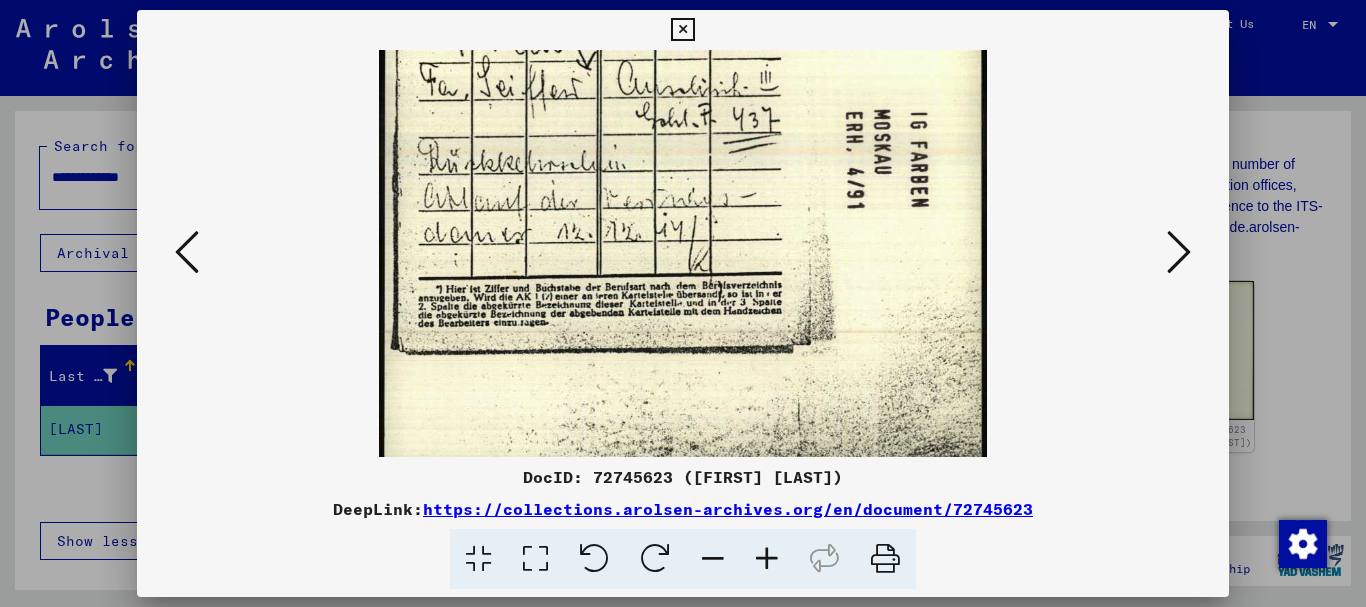 drag, startPoint x: 908, startPoint y: 349, endPoint x: 806, endPoint y: 165, distance: 210.3806 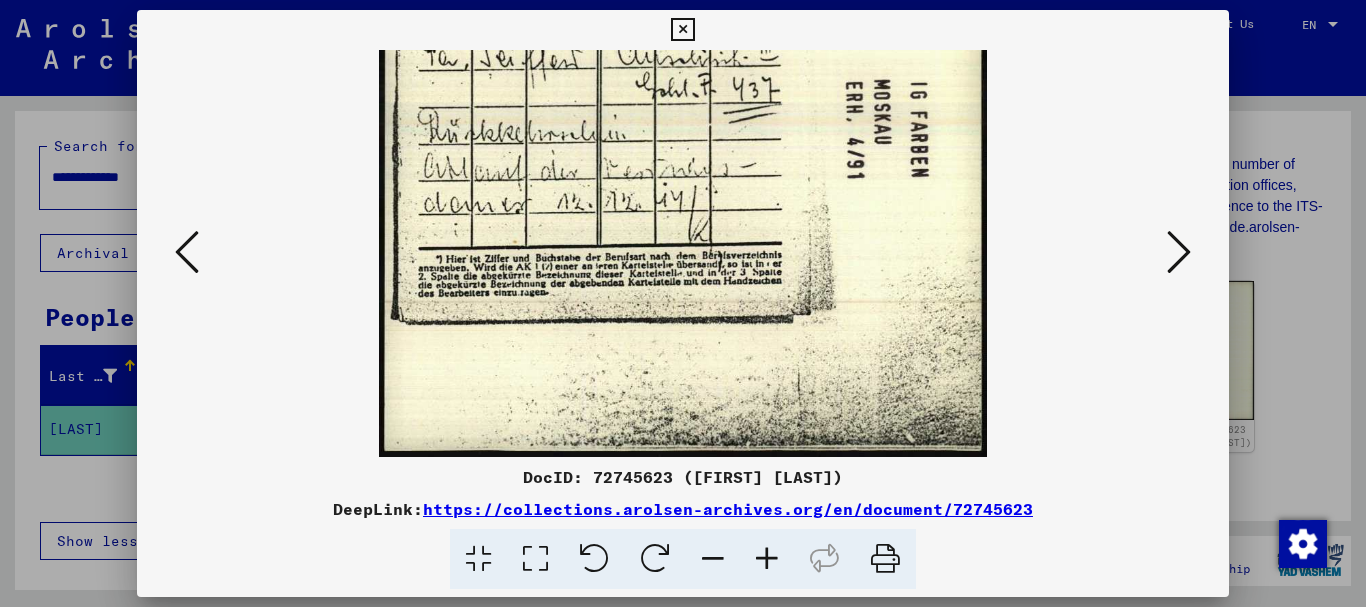 drag, startPoint x: 789, startPoint y: 267, endPoint x: 758, endPoint y: 158, distance: 113.32255 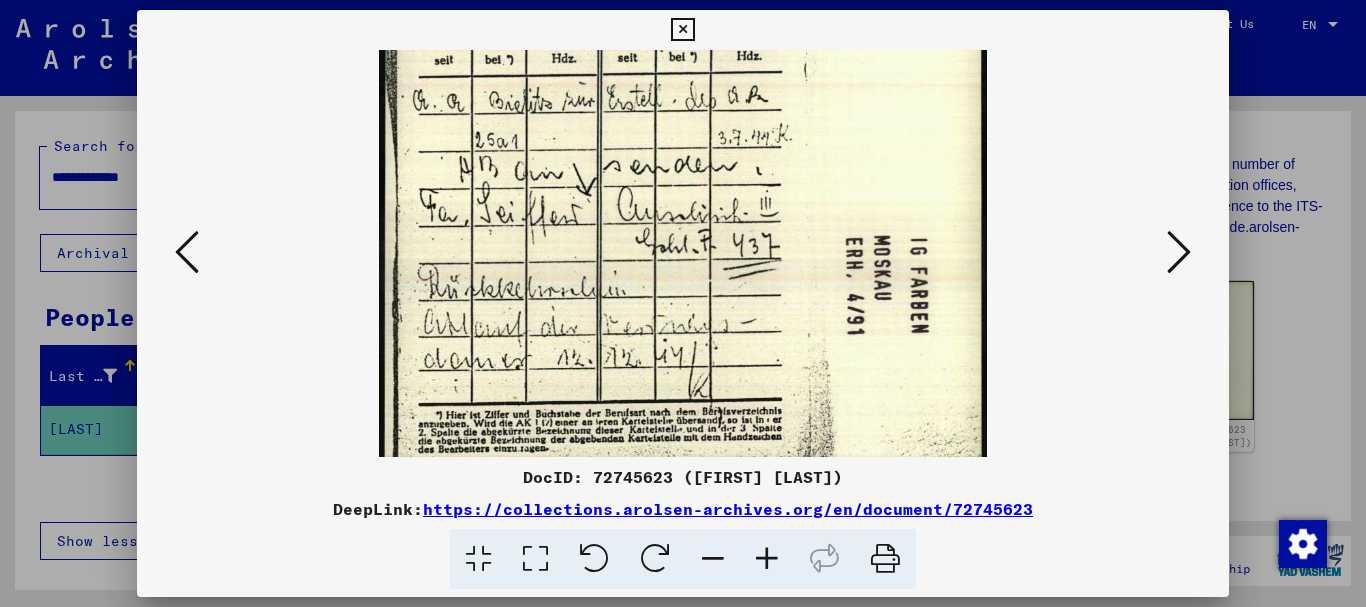 drag, startPoint x: 721, startPoint y: 286, endPoint x: 724, endPoint y: 392, distance: 106.04244 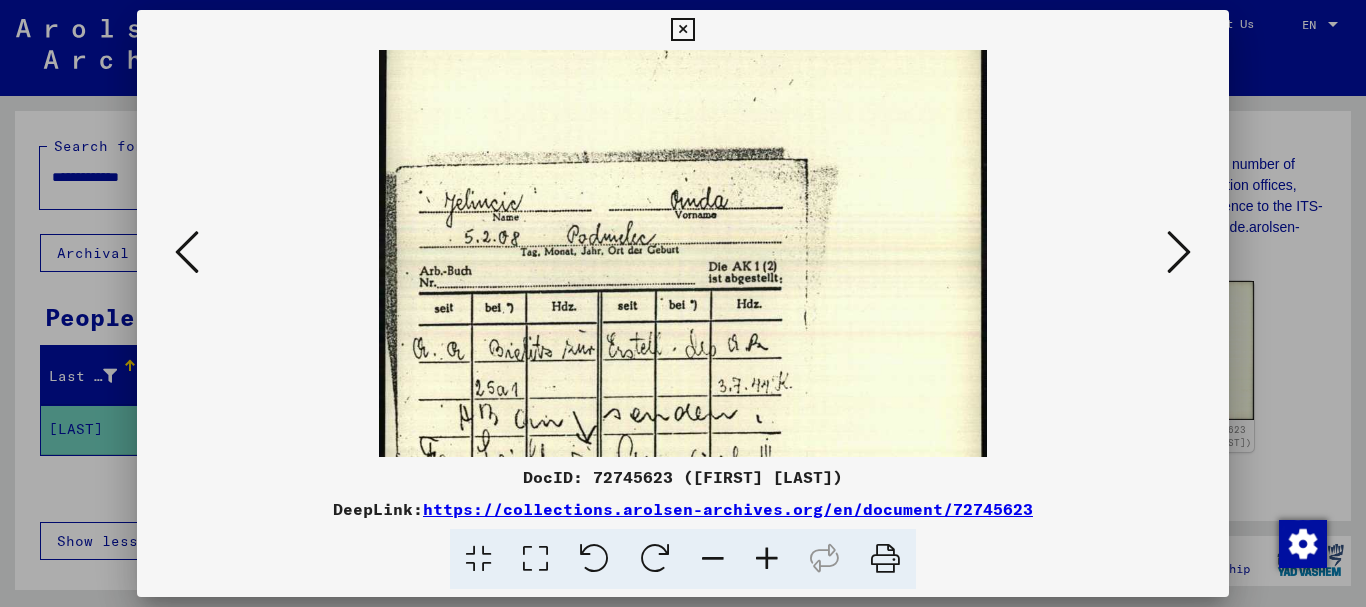 drag, startPoint x: 660, startPoint y: 461, endPoint x: 480, endPoint y: 454, distance: 180.13606 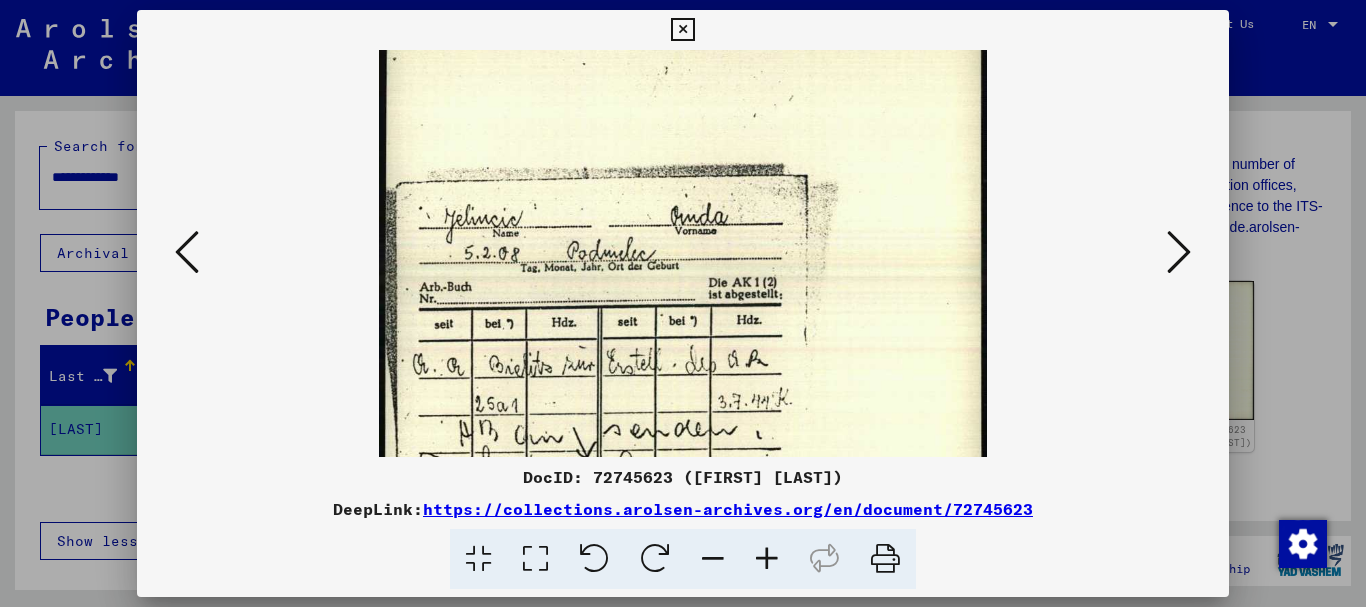 click at bounding box center [683, 303] 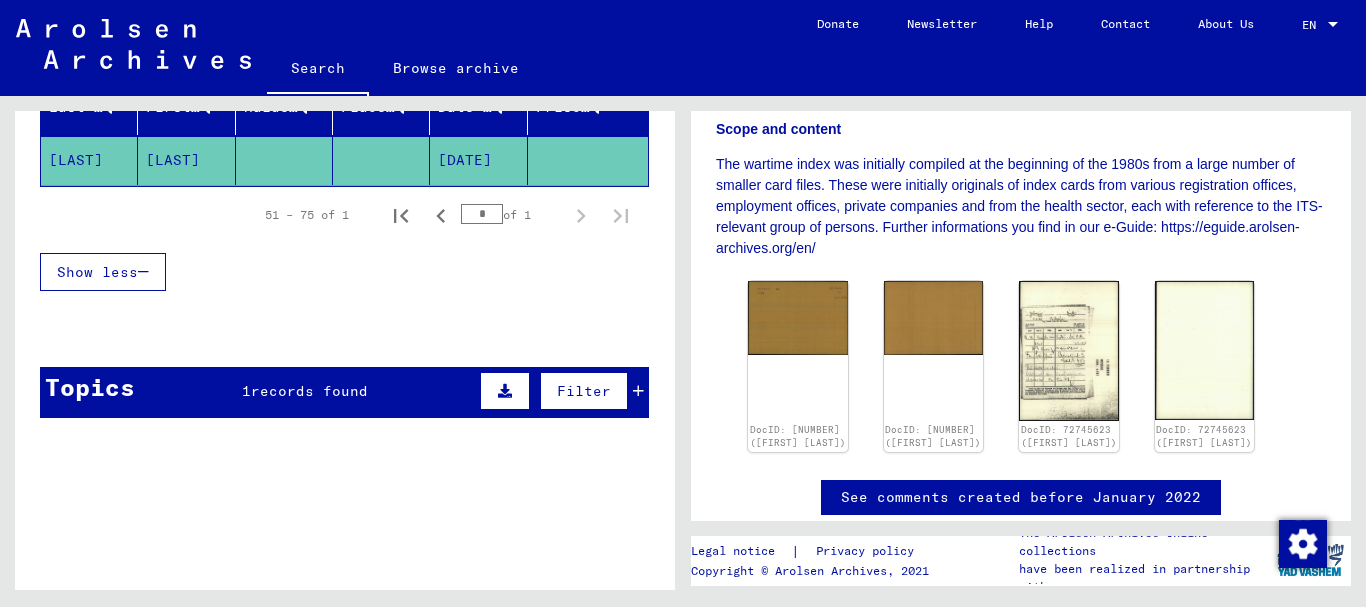 click on "Topics 1  records found  Filter" at bounding box center [344, 392] 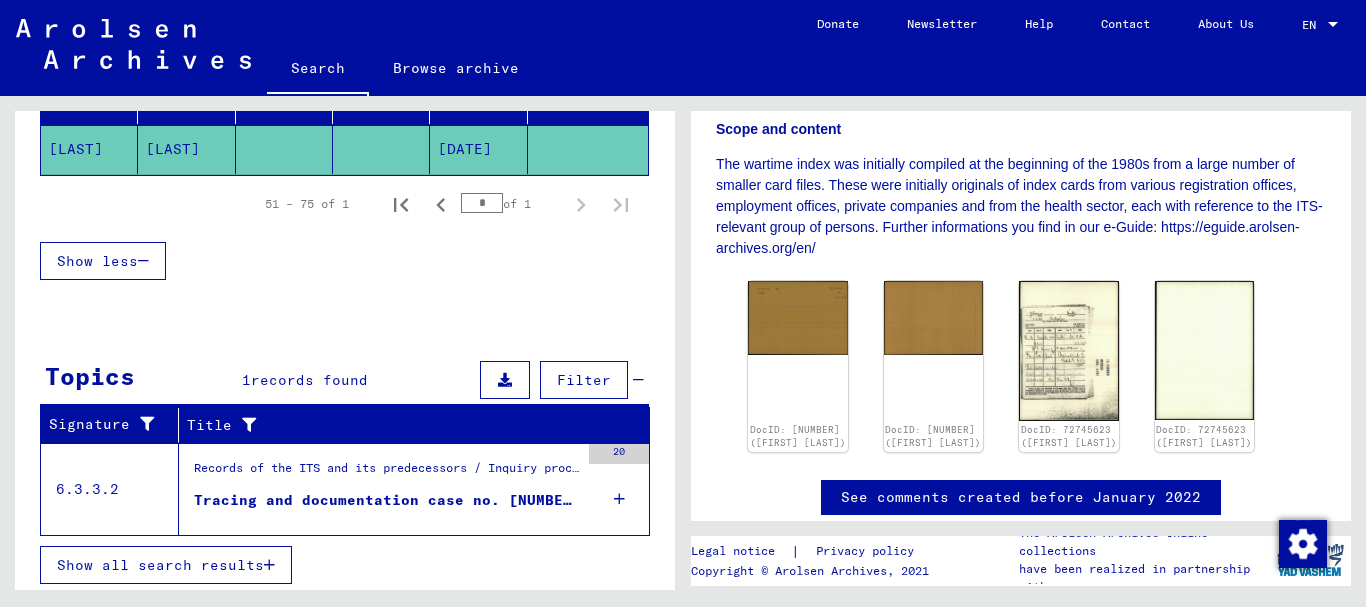 scroll, scrollTop: 285, scrollLeft: 0, axis: vertical 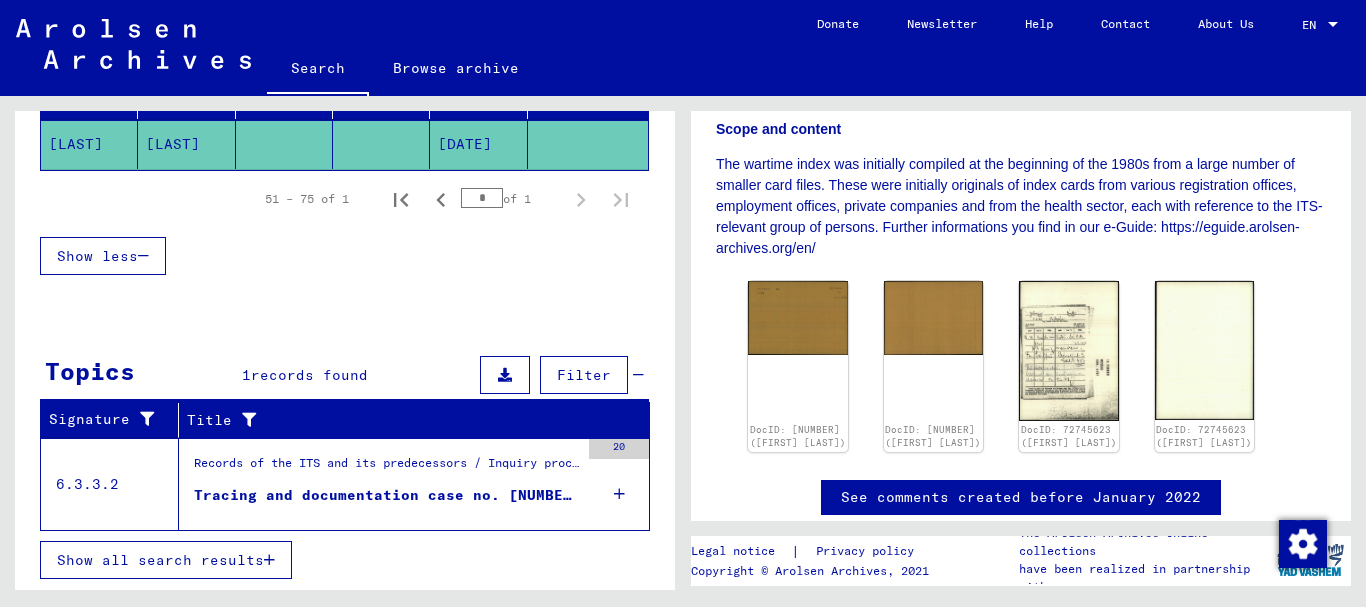 click on "Tracing and documentation case no. [NUMBER] for [LAST], [FIRST] born [DATE]" at bounding box center (386, 495) 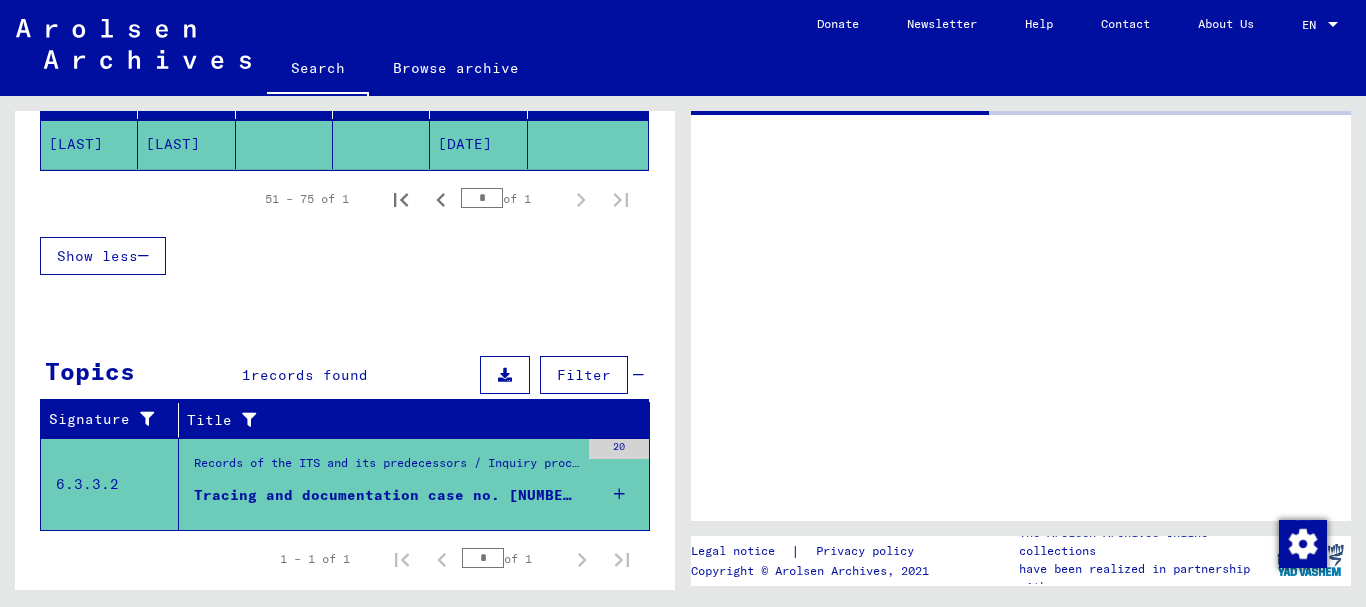 scroll, scrollTop: 0, scrollLeft: 0, axis: both 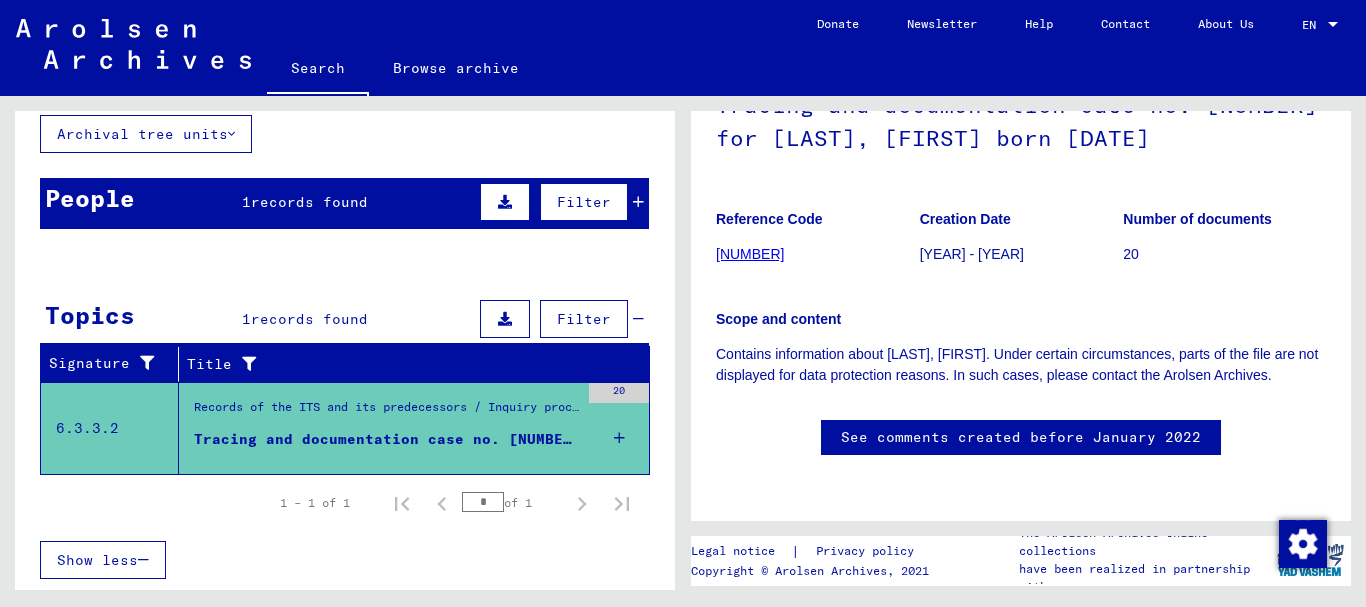 click on "People 1  records found  Filter" at bounding box center (344, 203) 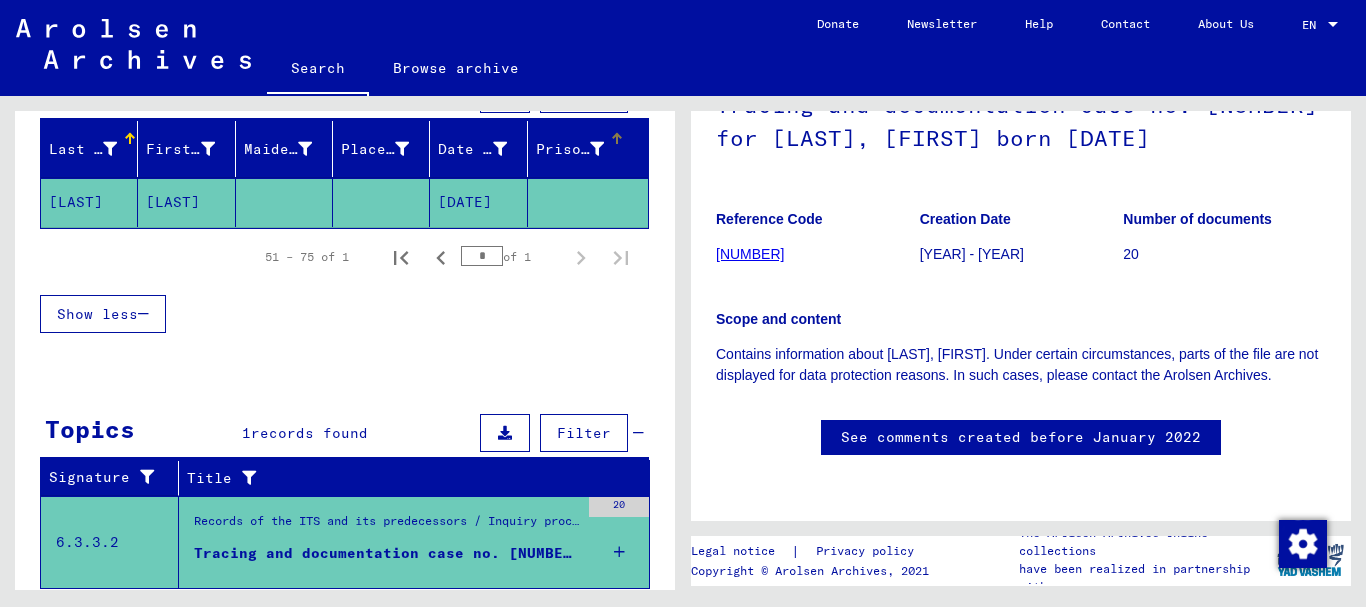 scroll, scrollTop: 341, scrollLeft: 0, axis: vertical 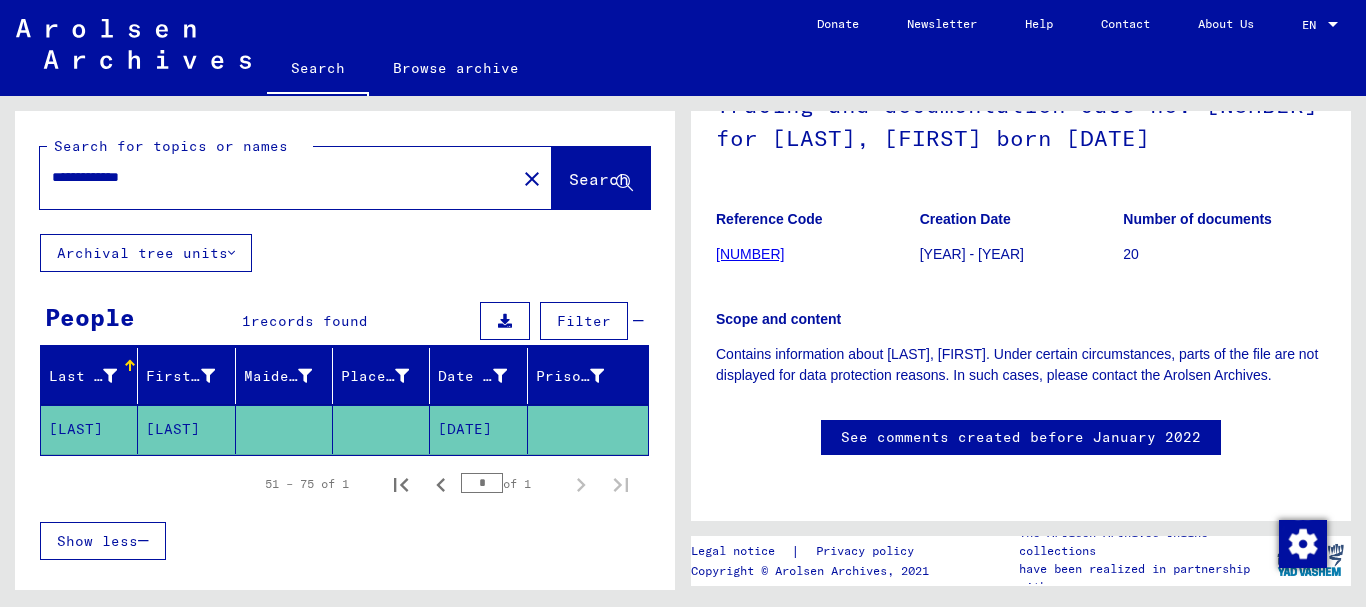 click on "[LAST]" 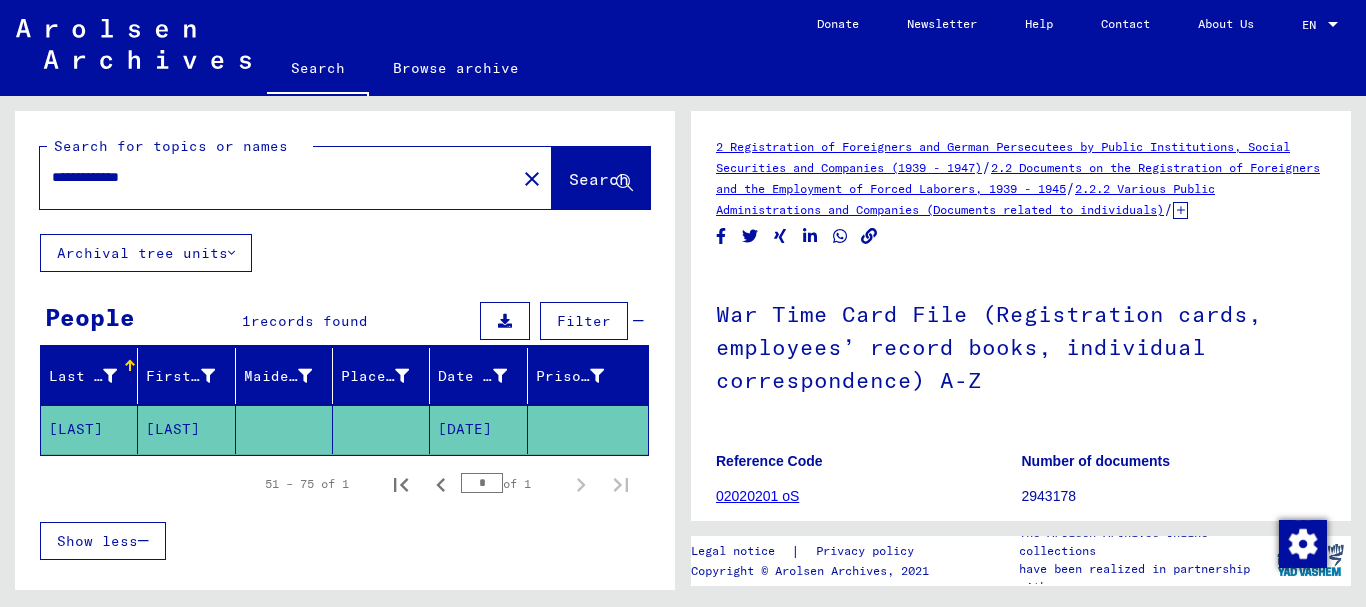 scroll, scrollTop: 525, scrollLeft: 0, axis: vertical 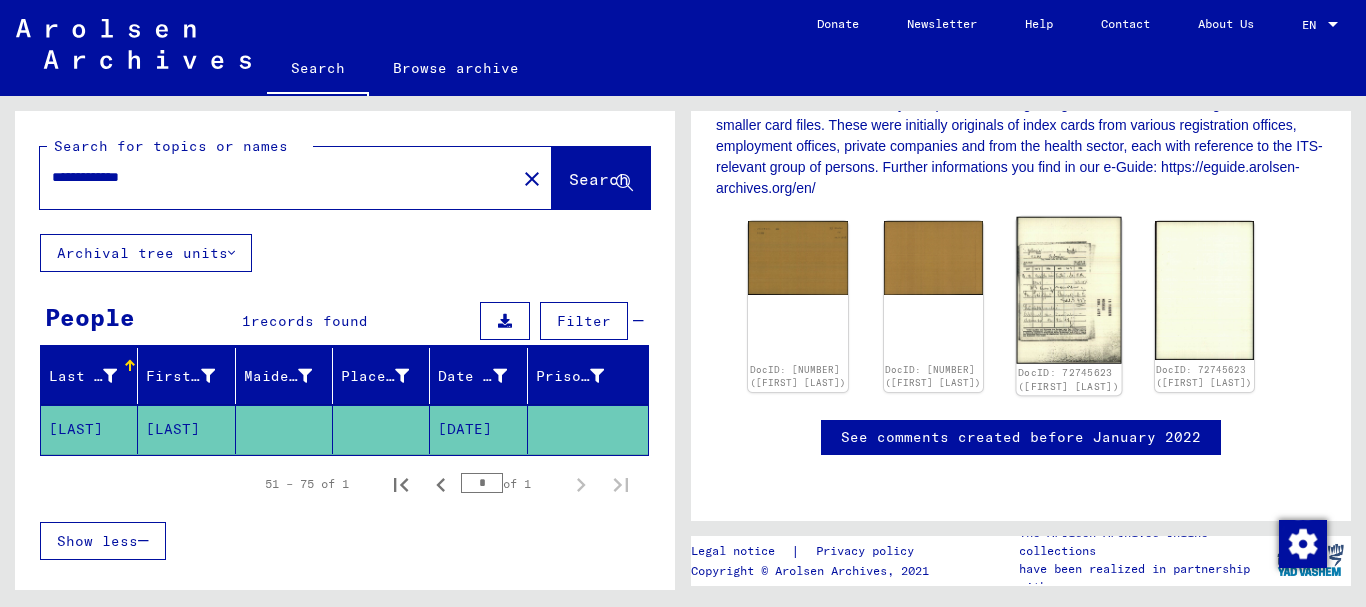 click 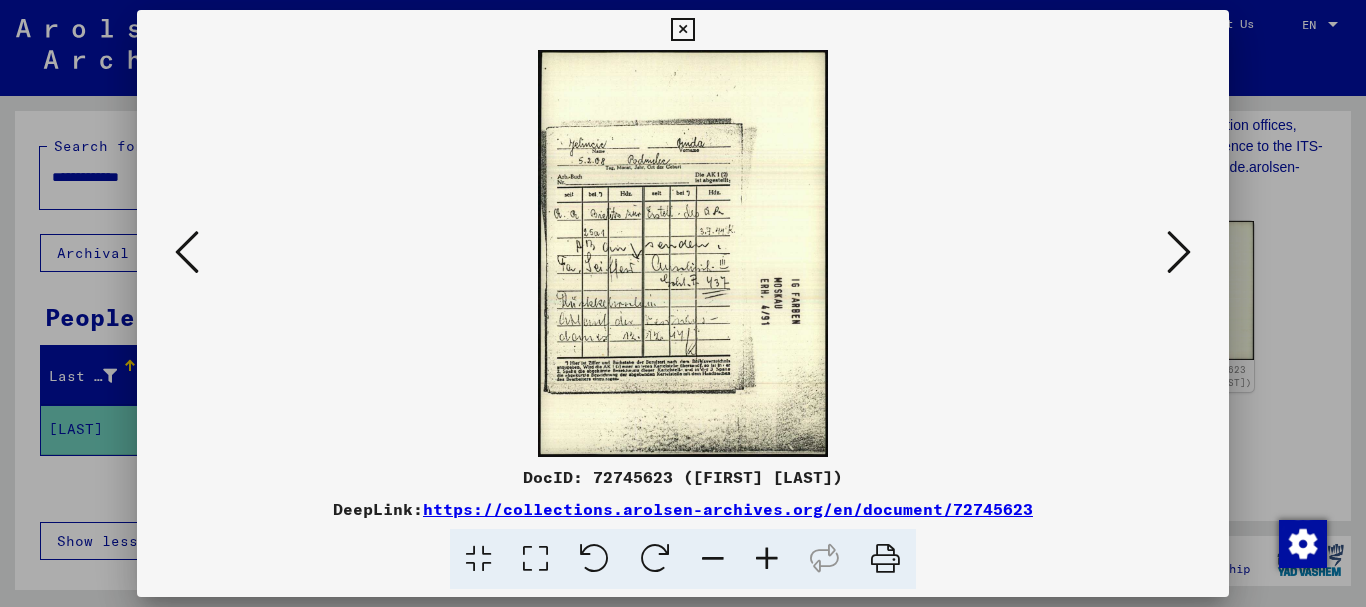 click at bounding box center (767, 559) 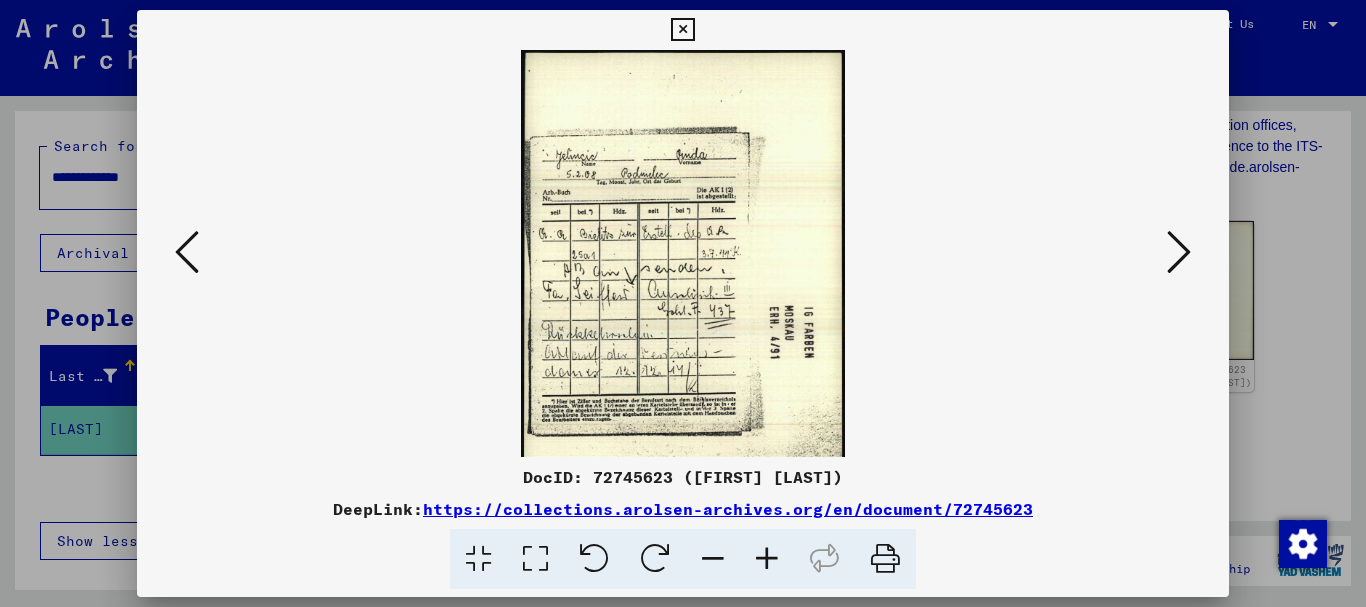 click at bounding box center [767, 559] 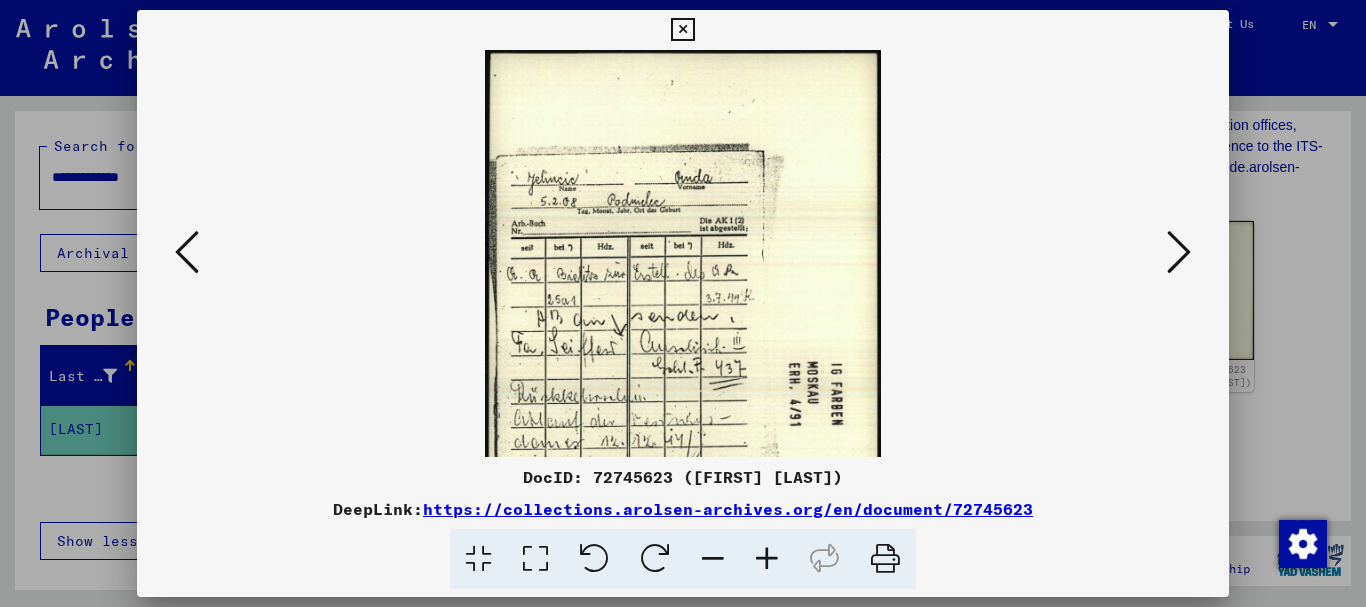 click at bounding box center [767, 559] 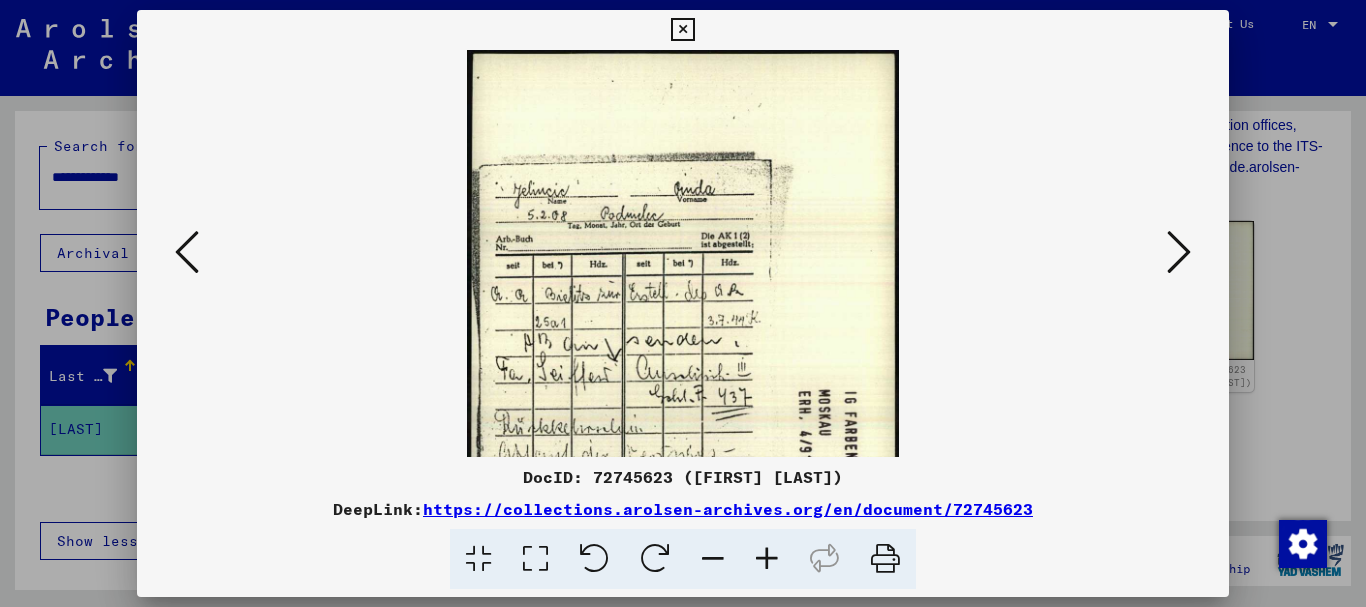 click at bounding box center (767, 559) 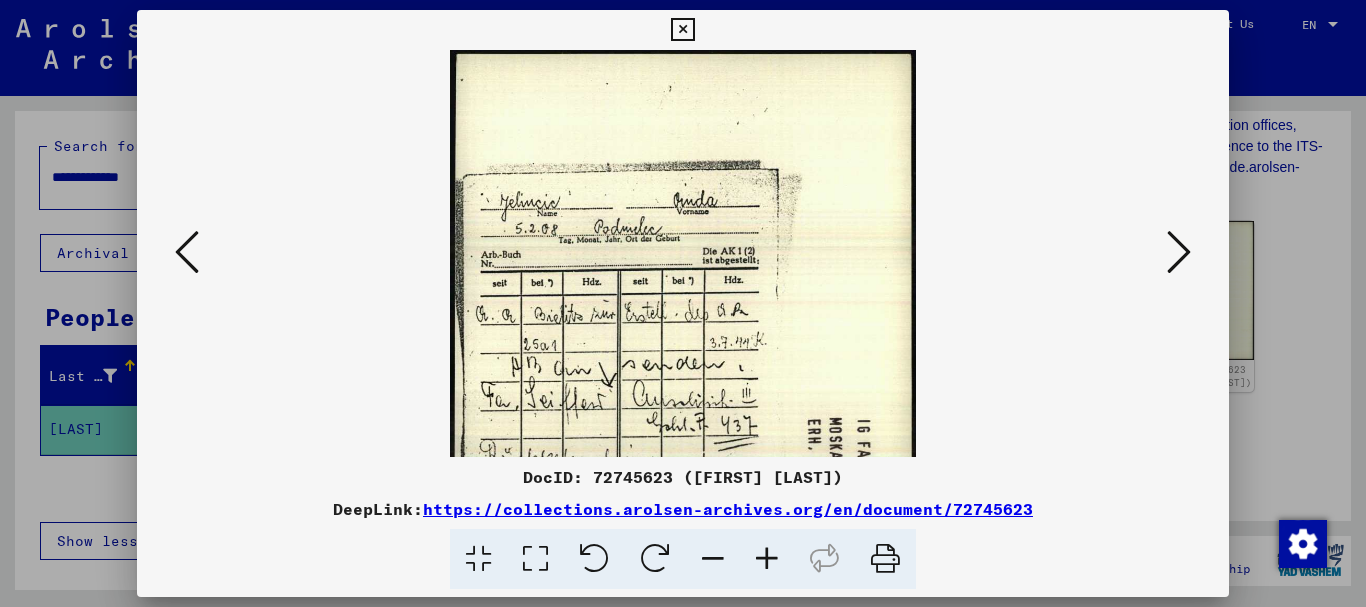 click at bounding box center [767, 559] 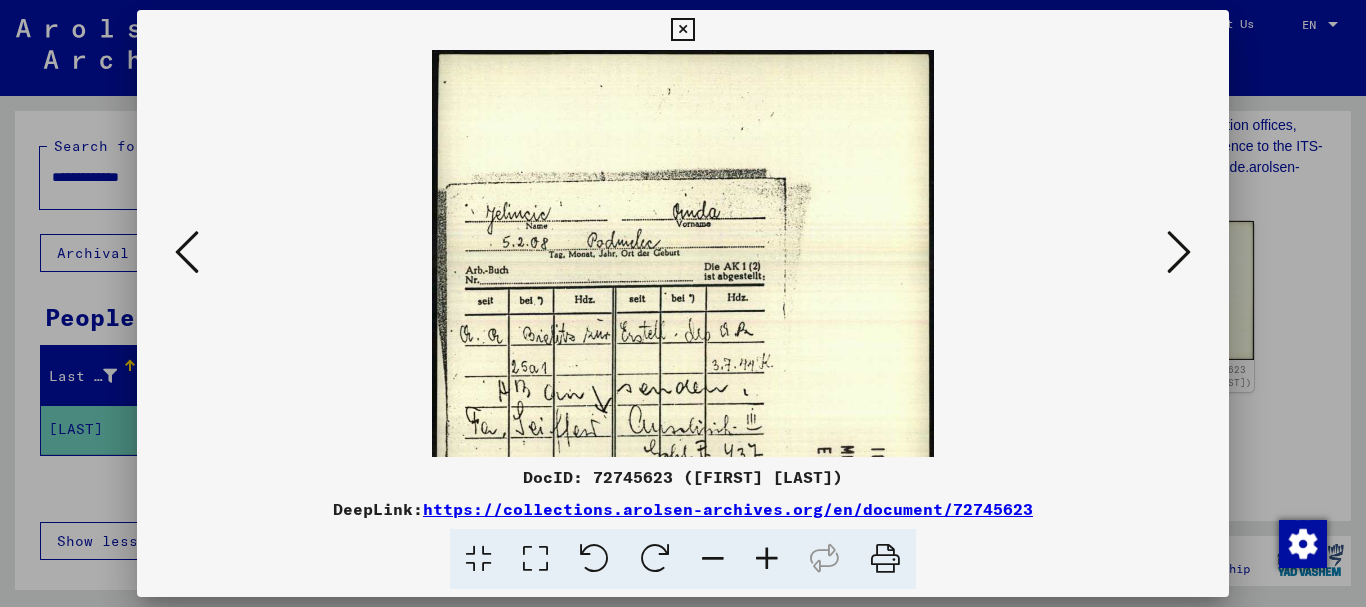 click at bounding box center (767, 559) 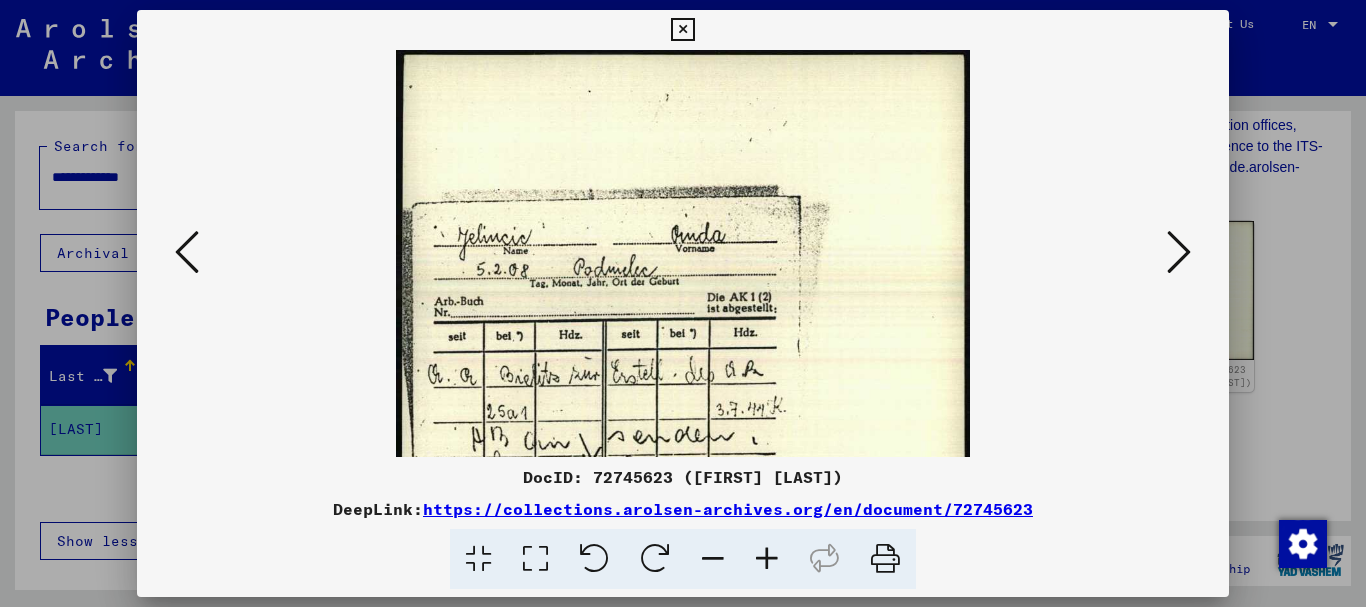 click at bounding box center (767, 559) 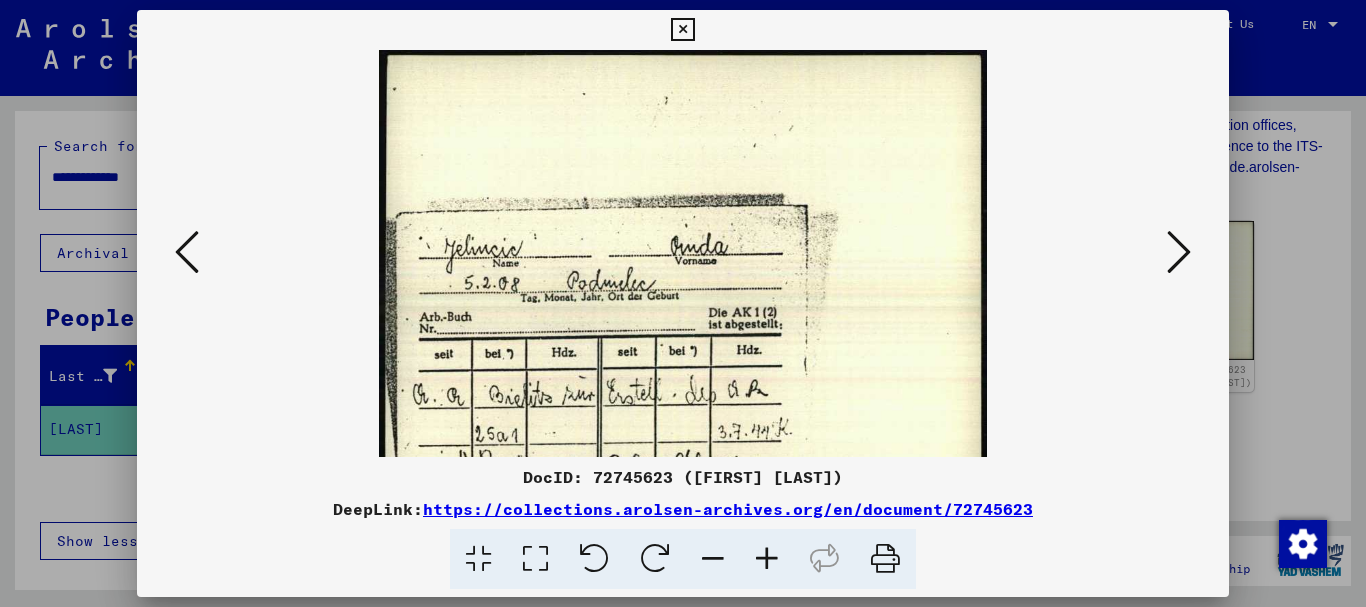 click at bounding box center (767, 559) 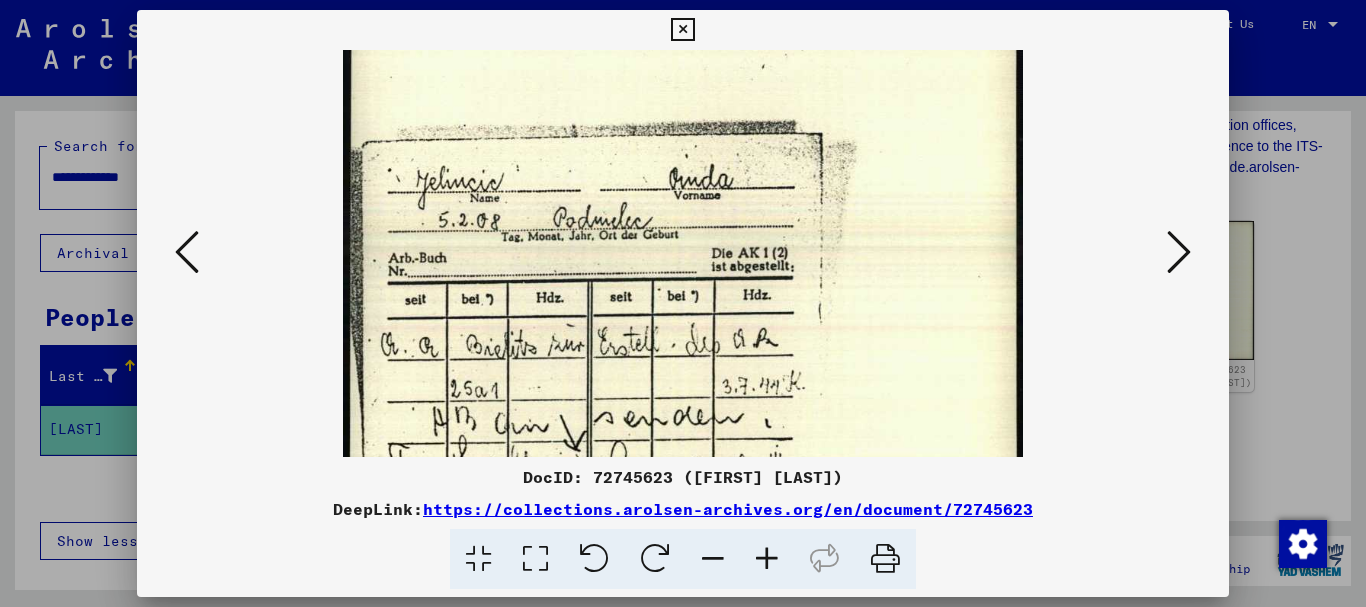 scroll, scrollTop: 126, scrollLeft: 0, axis: vertical 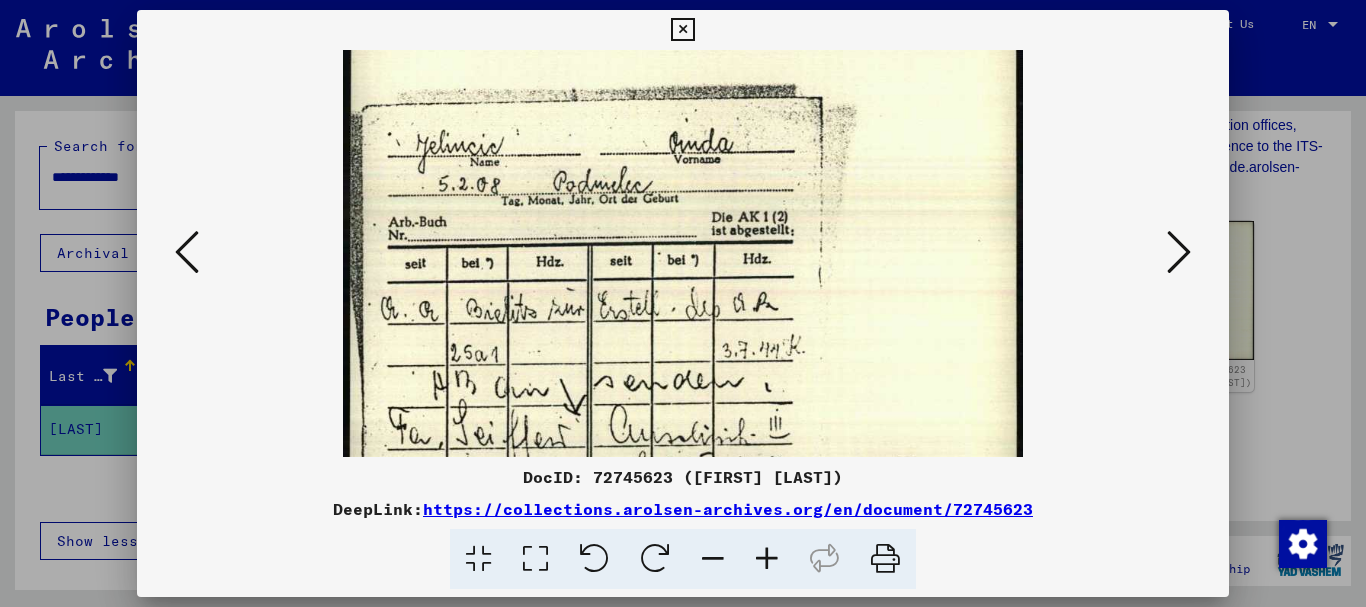drag, startPoint x: 522, startPoint y: 309, endPoint x: 596, endPoint y: 248, distance: 95.90099 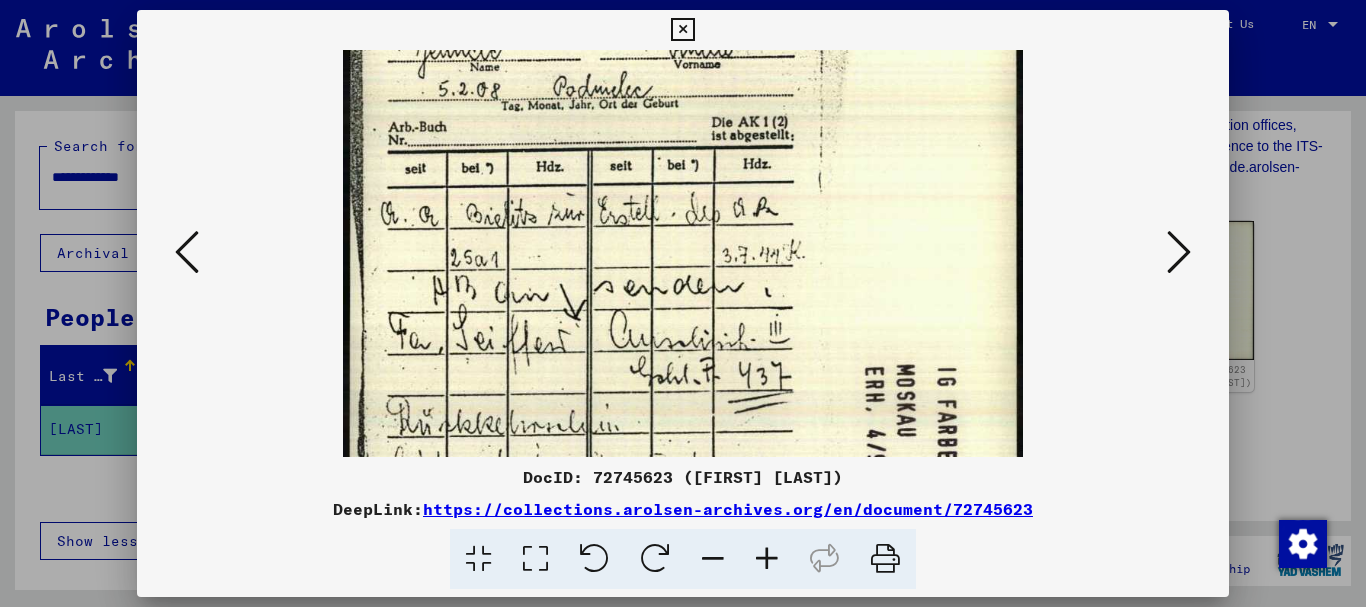 scroll, scrollTop: 256, scrollLeft: 0, axis: vertical 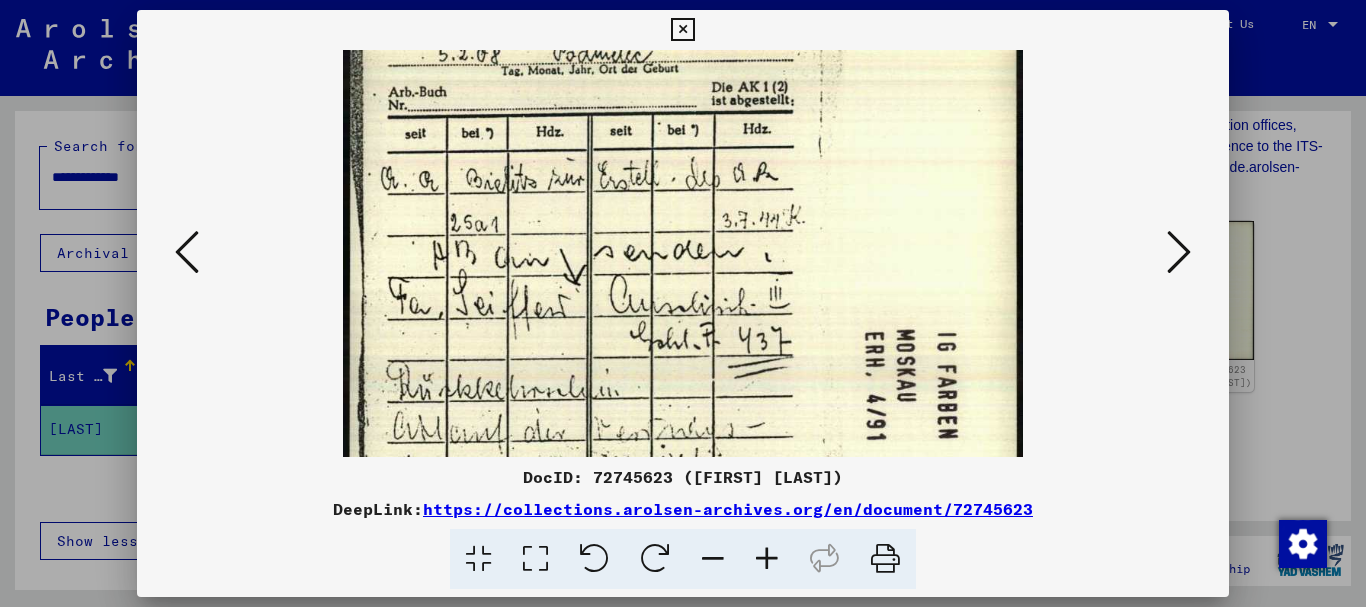 drag, startPoint x: 500, startPoint y: 408, endPoint x: 549, endPoint y: 278, distance: 138.92804 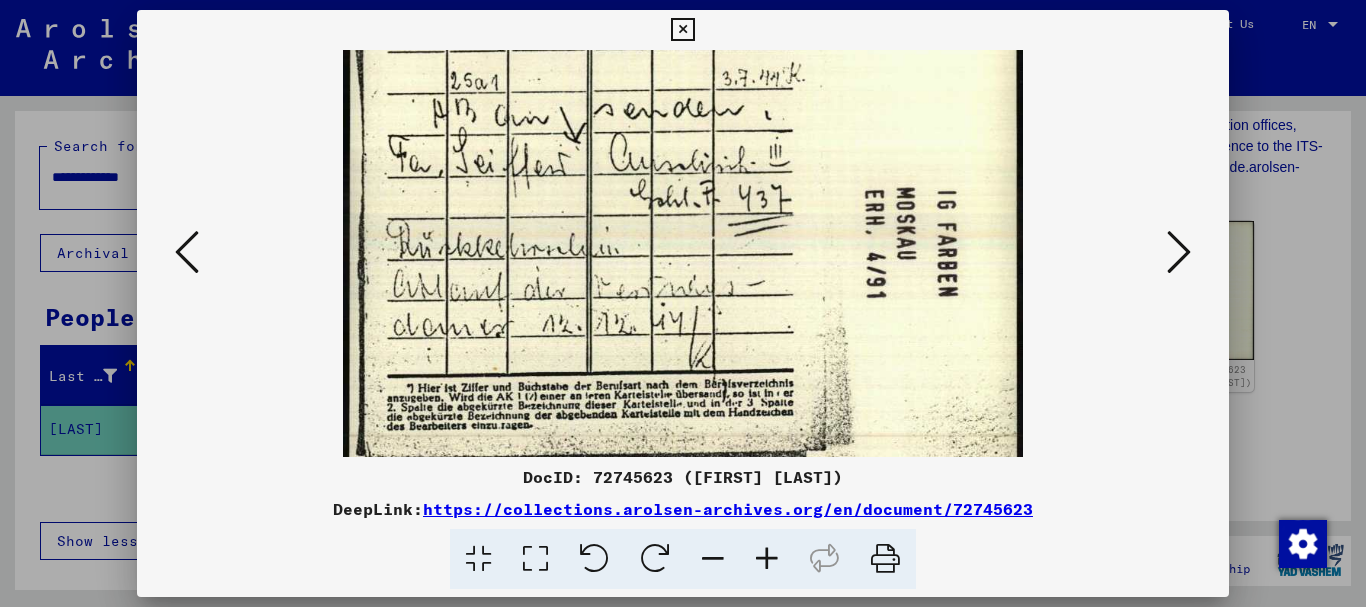 drag, startPoint x: 502, startPoint y: 305, endPoint x: 677, endPoint y: 211, distance: 198.64793 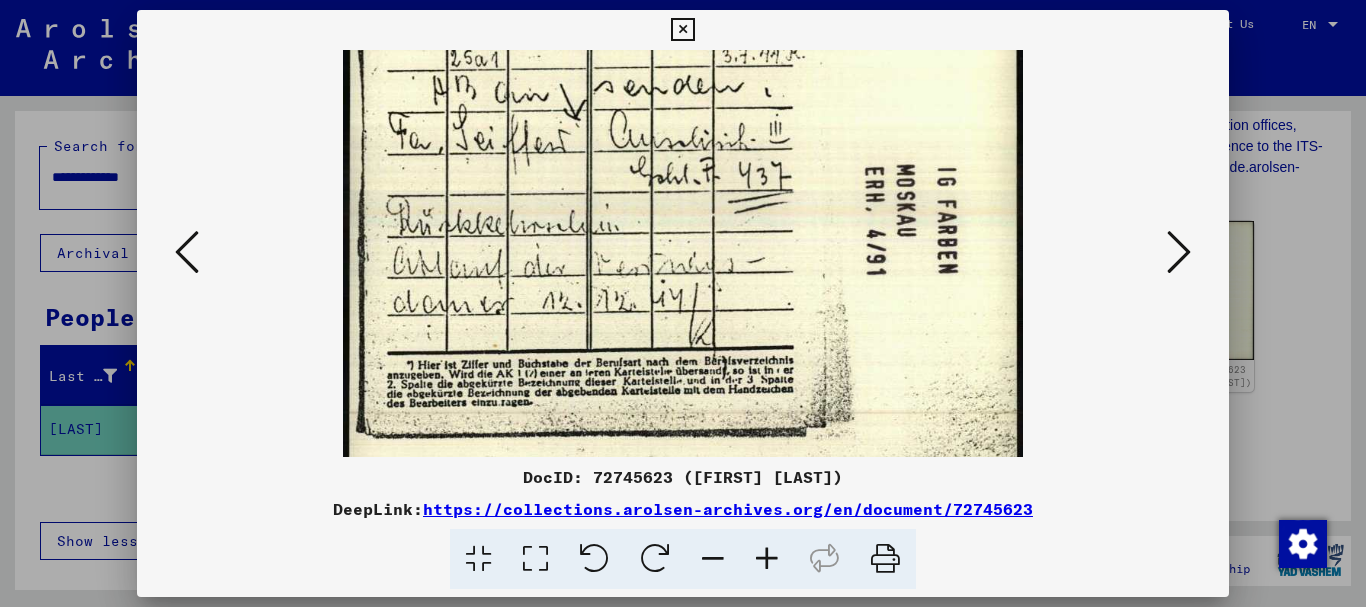 click at bounding box center (713, 559) 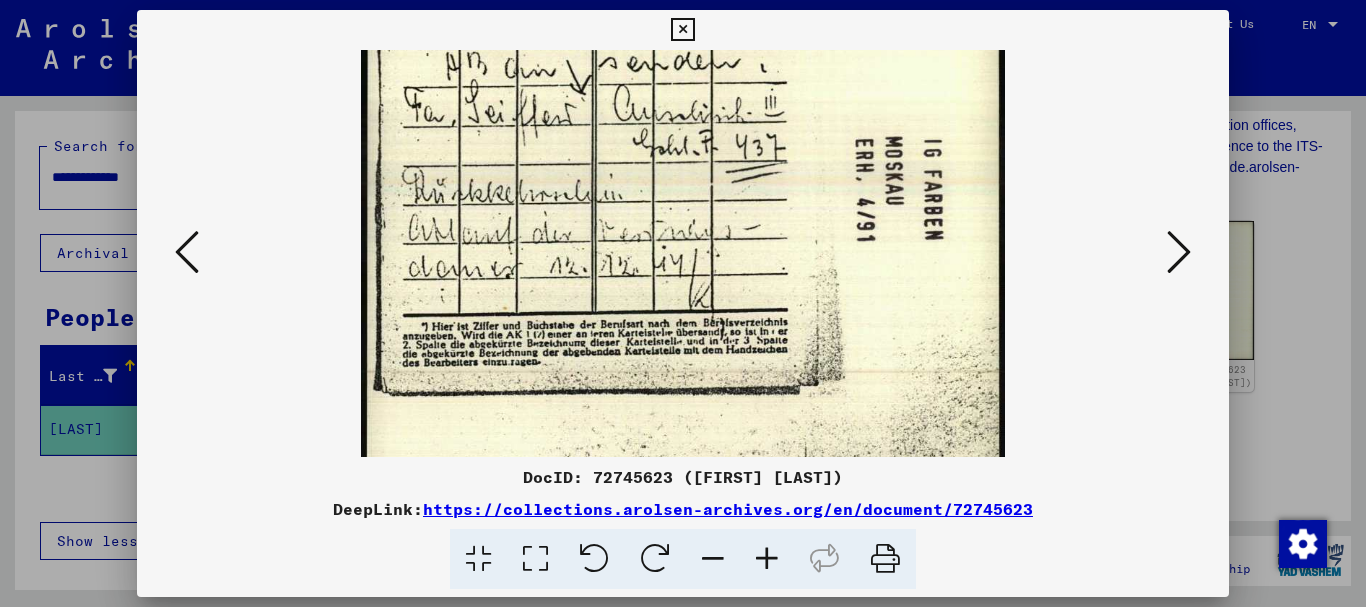 click at bounding box center (713, 559) 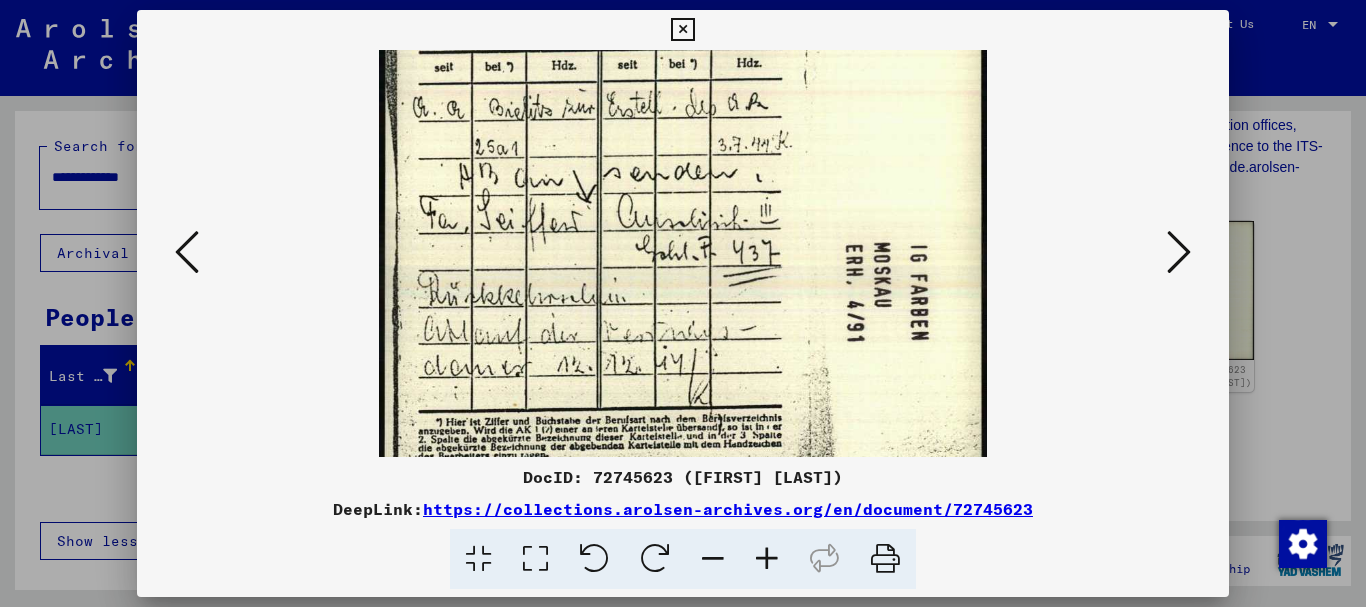 drag, startPoint x: 755, startPoint y: 354, endPoint x: 771, endPoint y: 360, distance: 17.088007 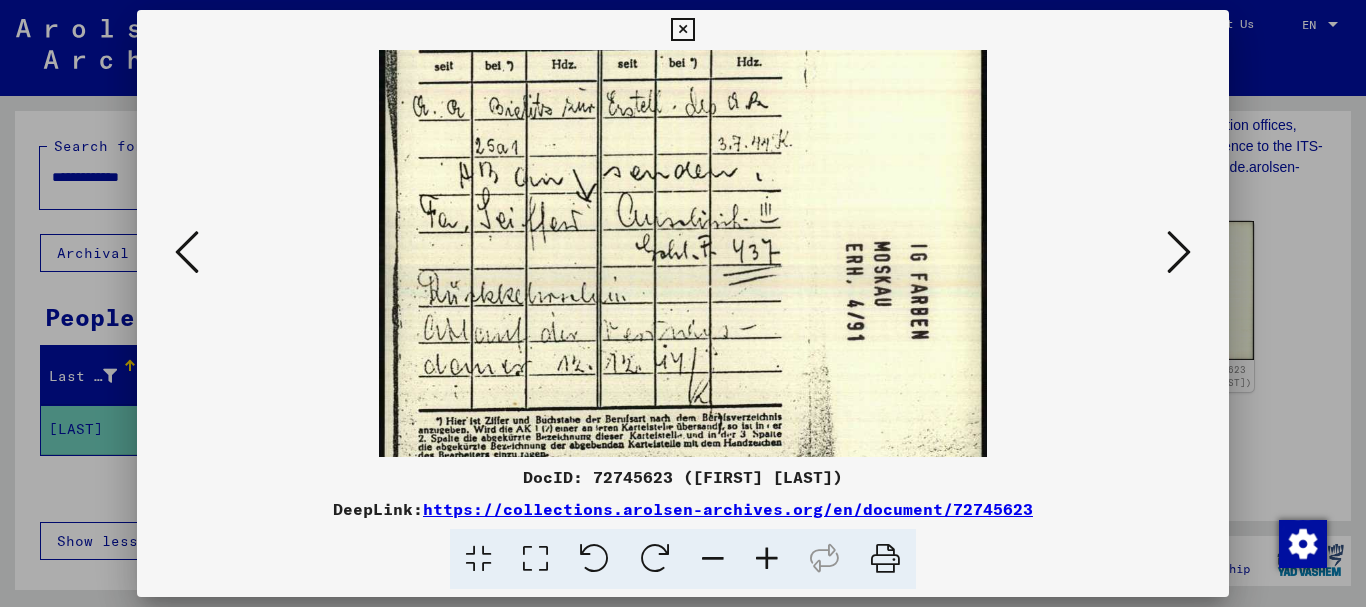 click at bounding box center [713, 559] 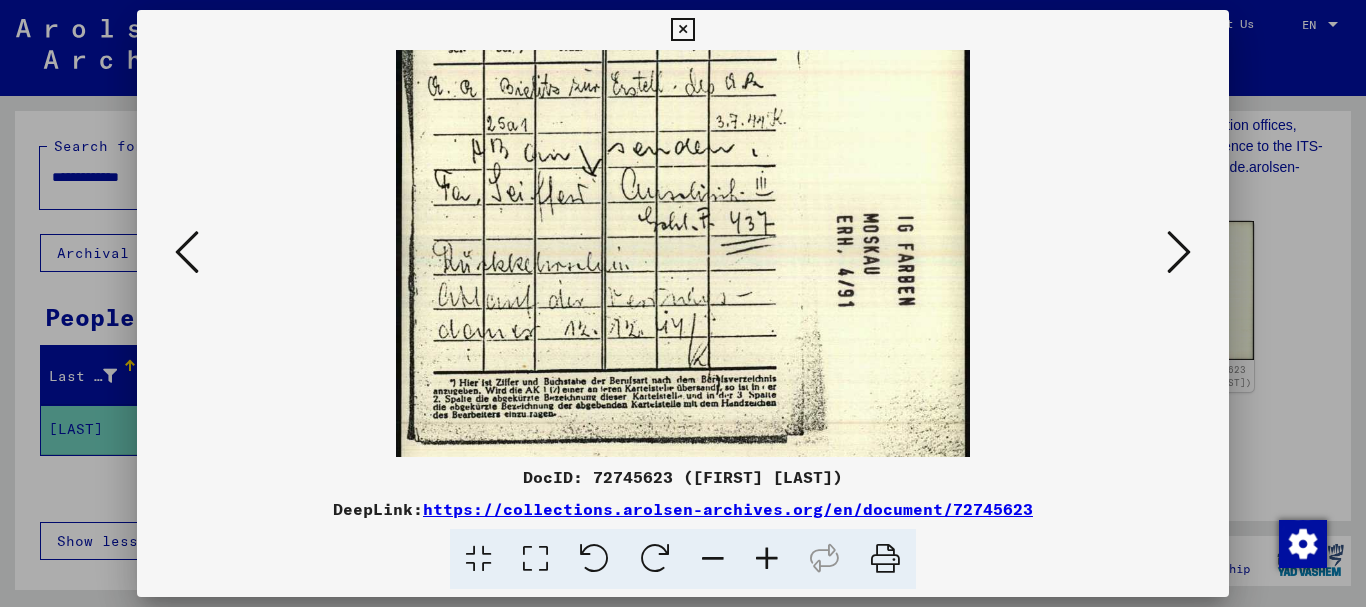 click at bounding box center (713, 559) 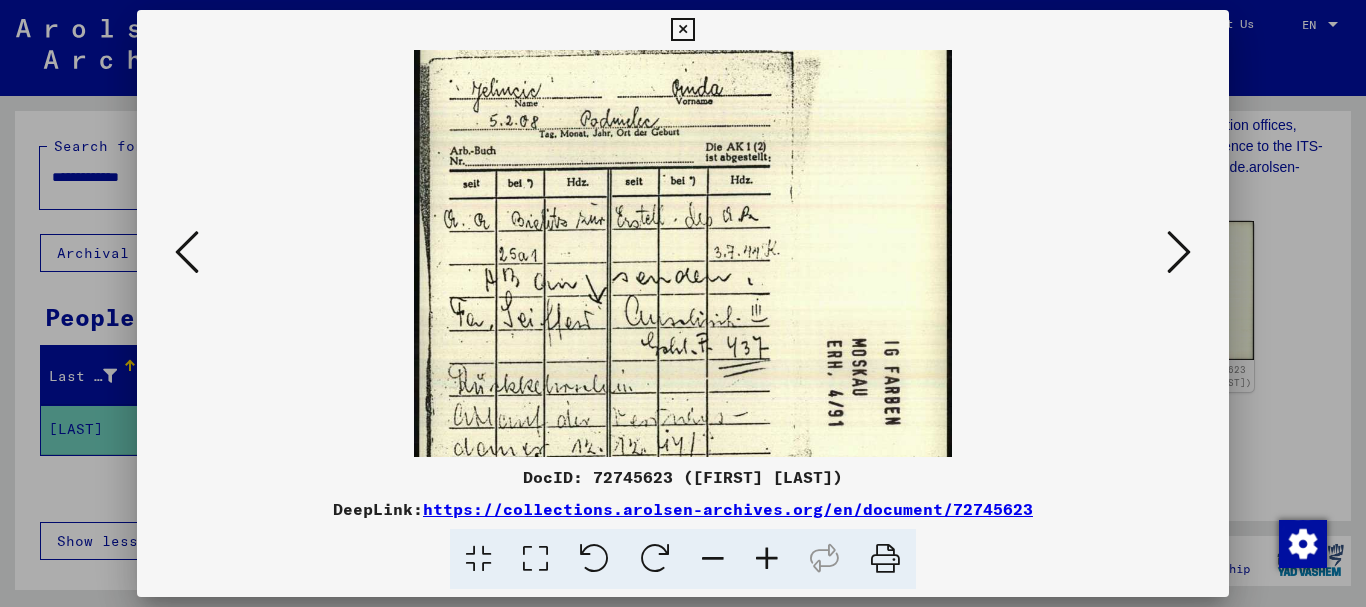 scroll, scrollTop: 155, scrollLeft: 0, axis: vertical 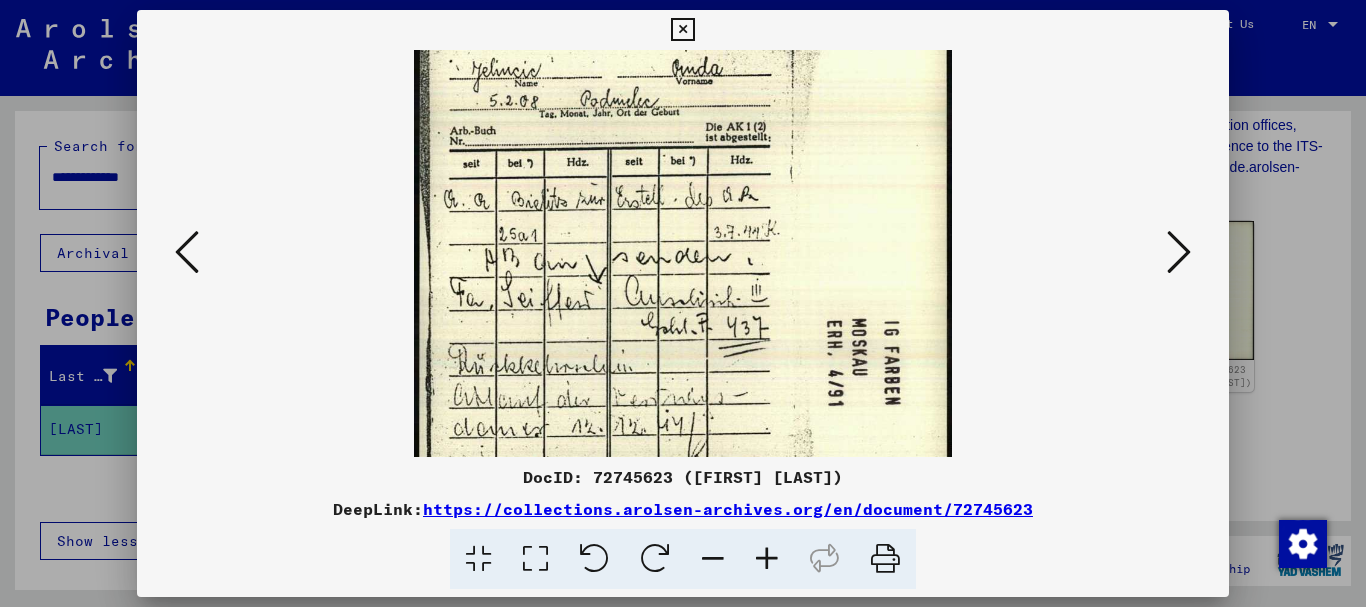 drag, startPoint x: 745, startPoint y: 217, endPoint x: 801, endPoint y: 351, distance: 145.23085 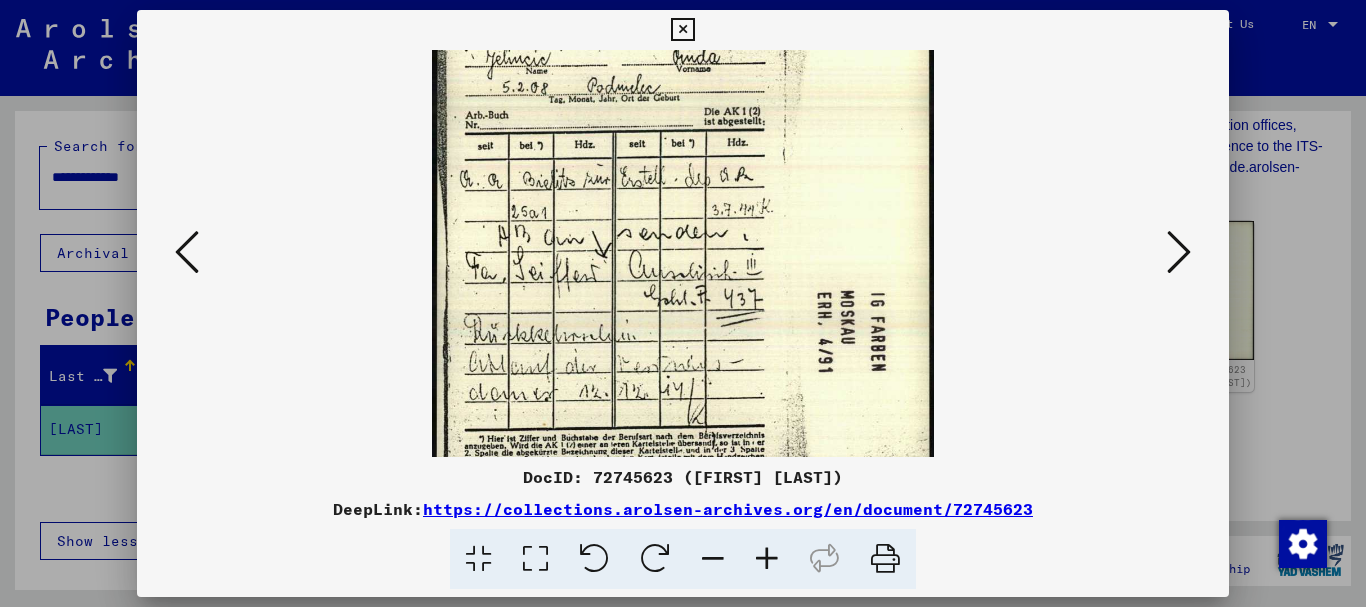 click at bounding box center [713, 559] 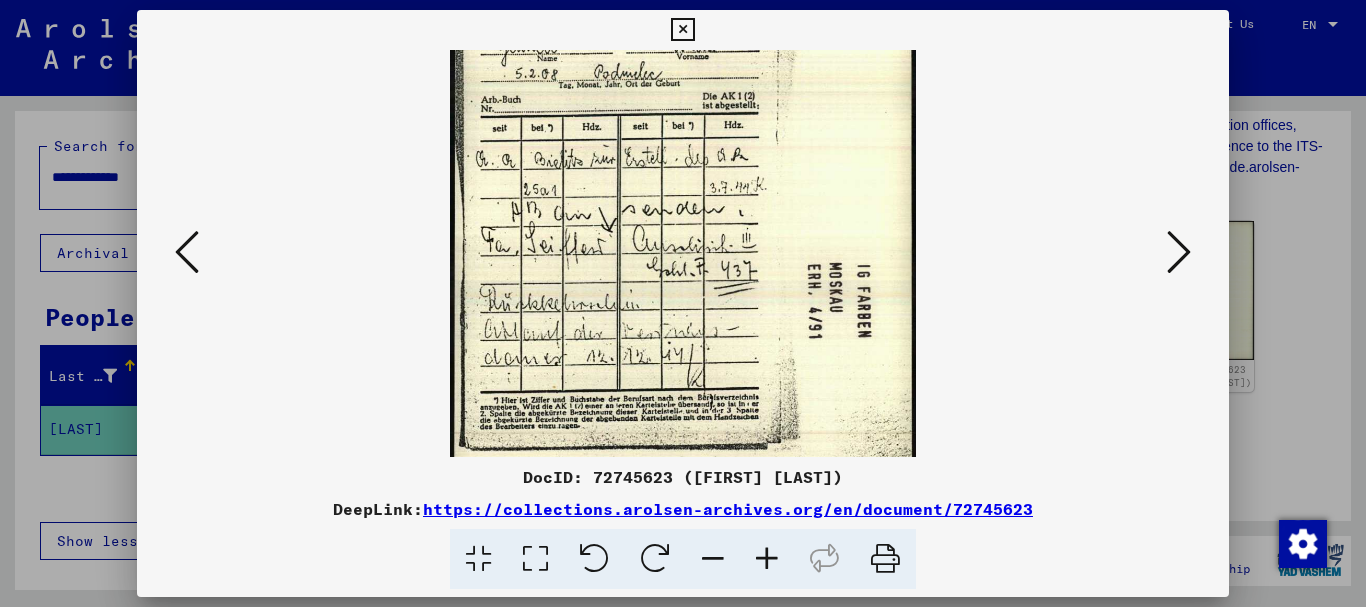 drag, startPoint x: 63, startPoint y: 269, endPoint x: 85, endPoint y: 235, distance: 40.496914 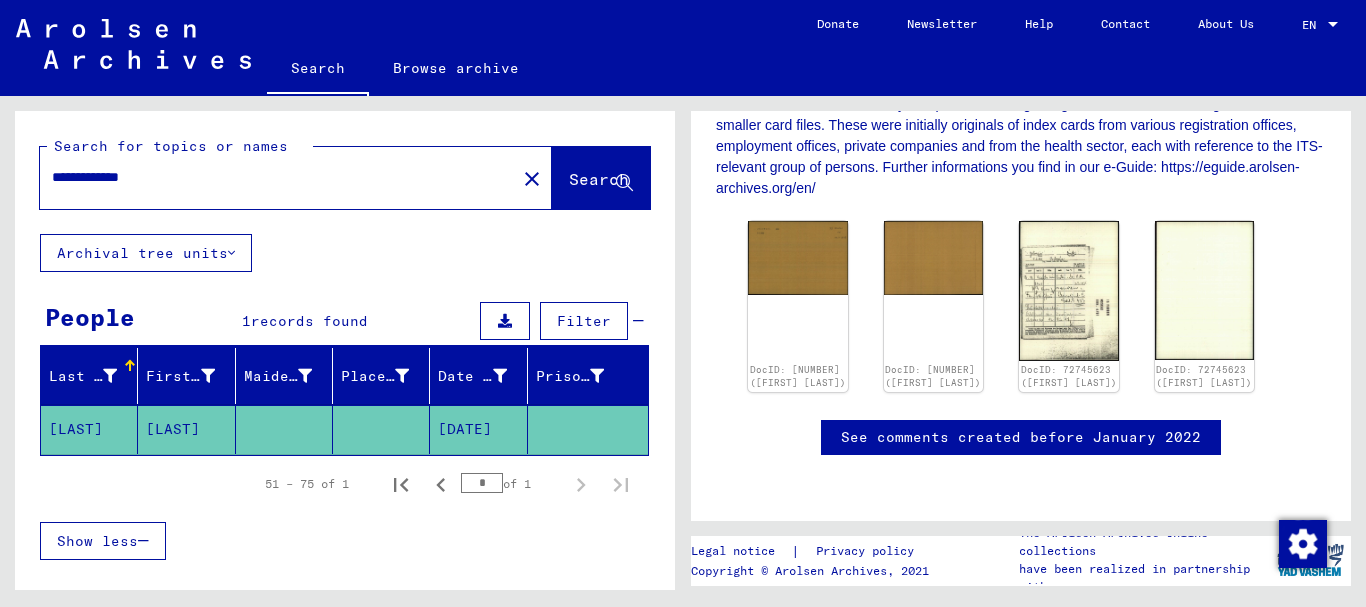 drag, startPoint x: 169, startPoint y: 179, endPoint x: 0, endPoint y: 156, distance: 170.5579 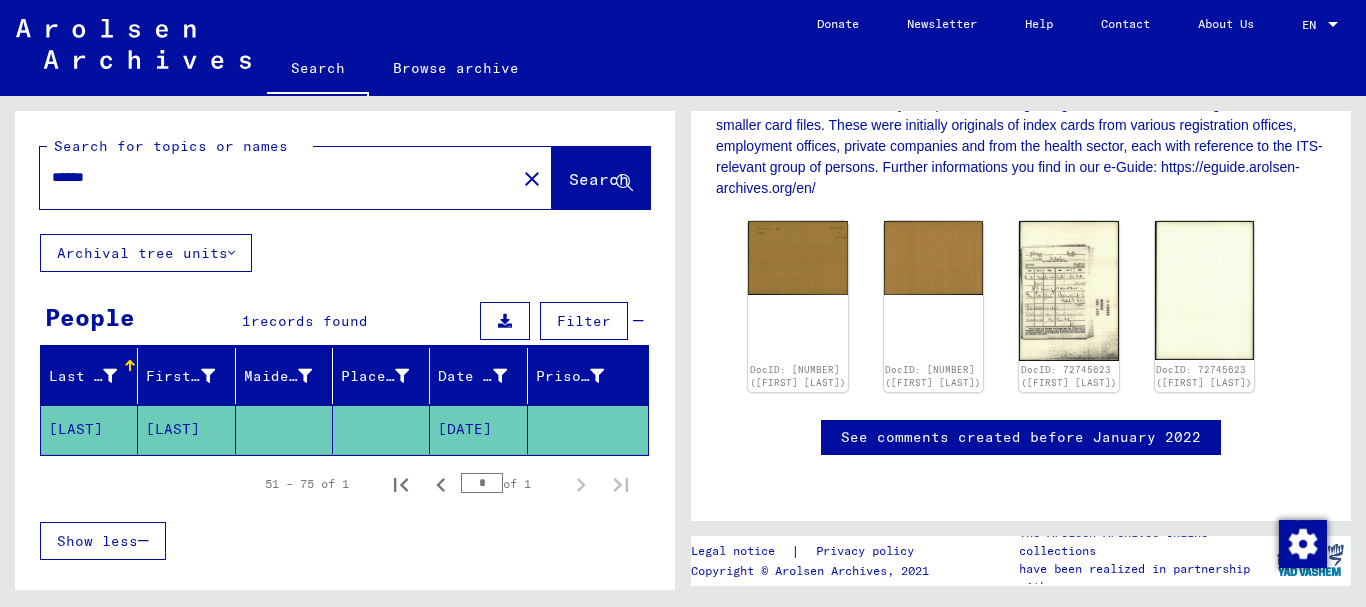 type on "******" 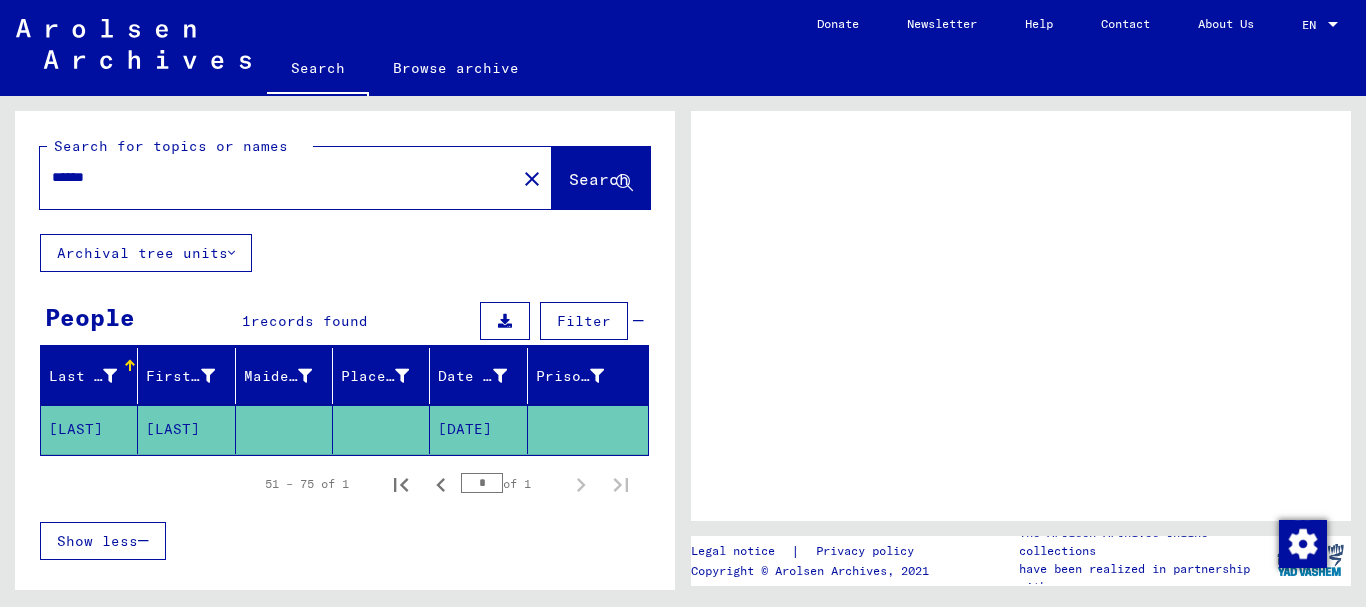 scroll, scrollTop: 0, scrollLeft: 0, axis: both 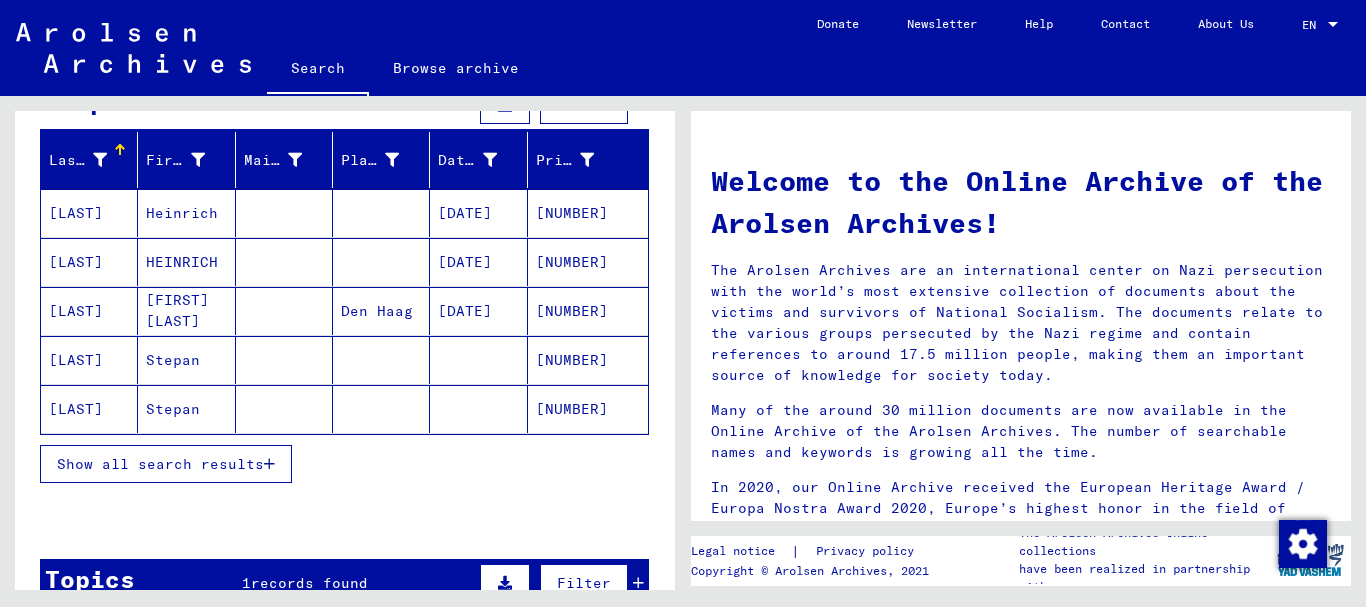 drag, startPoint x: 146, startPoint y: 462, endPoint x: 125, endPoint y: 408, distance: 57.939625 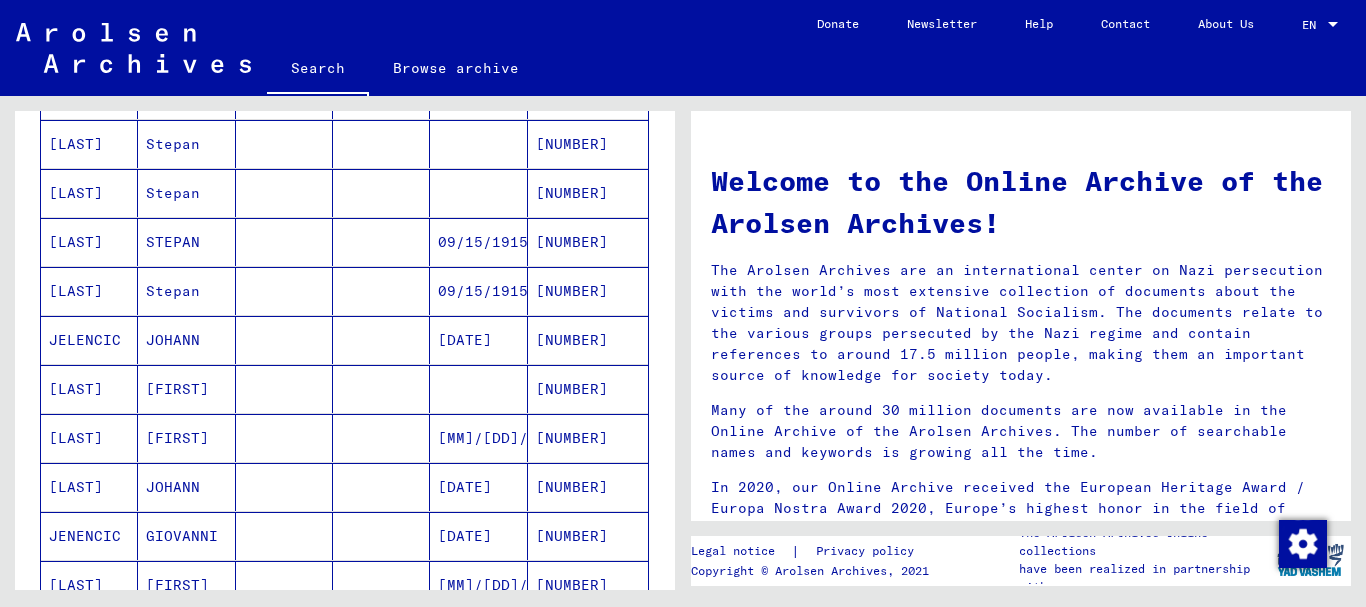 click on "JELENCIC" at bounding box center [89, 389] 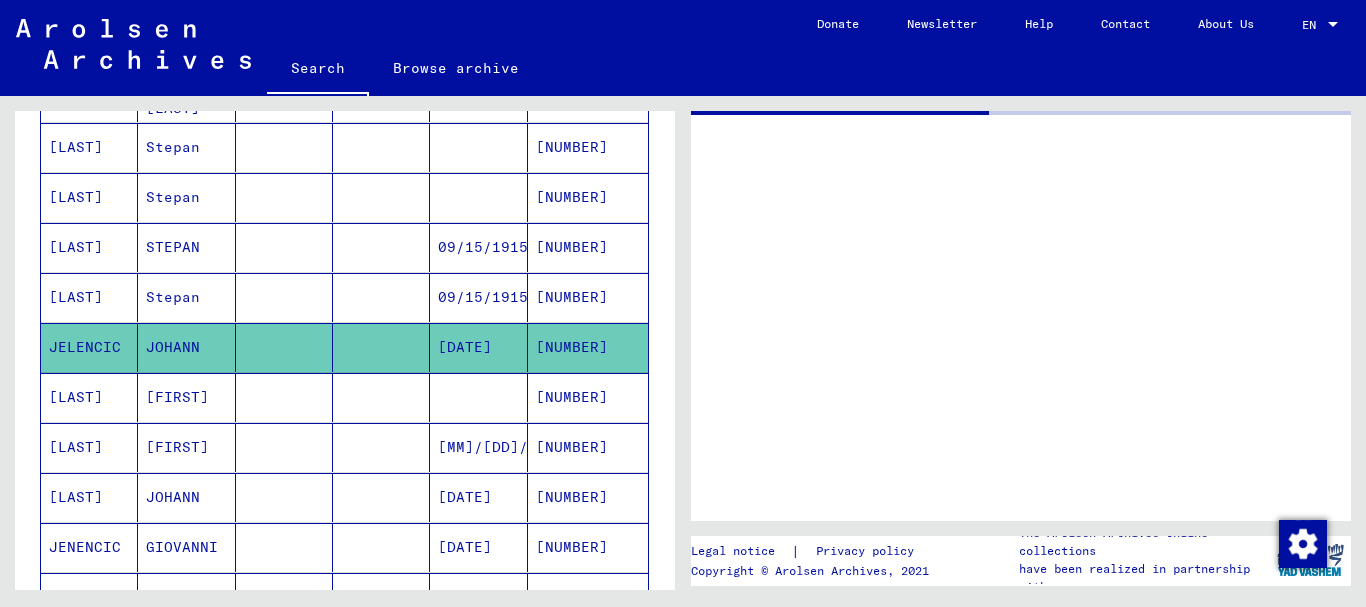 scroll, scrollTop: 434, scrollLeft: 0, axis: vertical 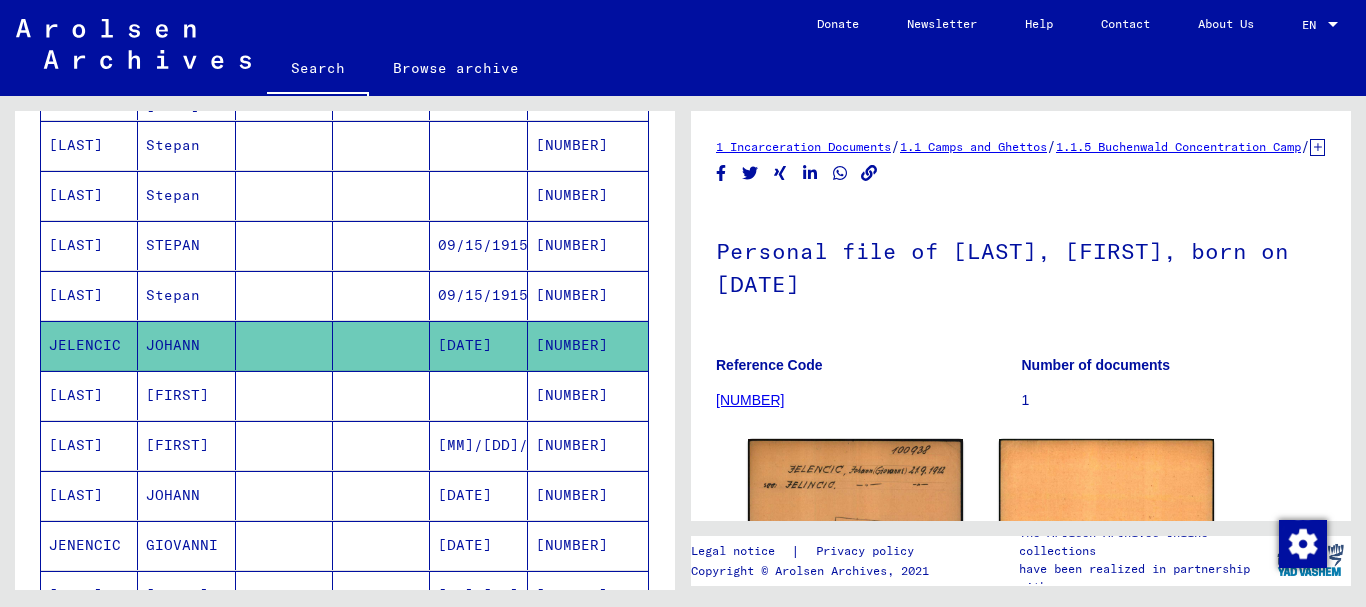 click 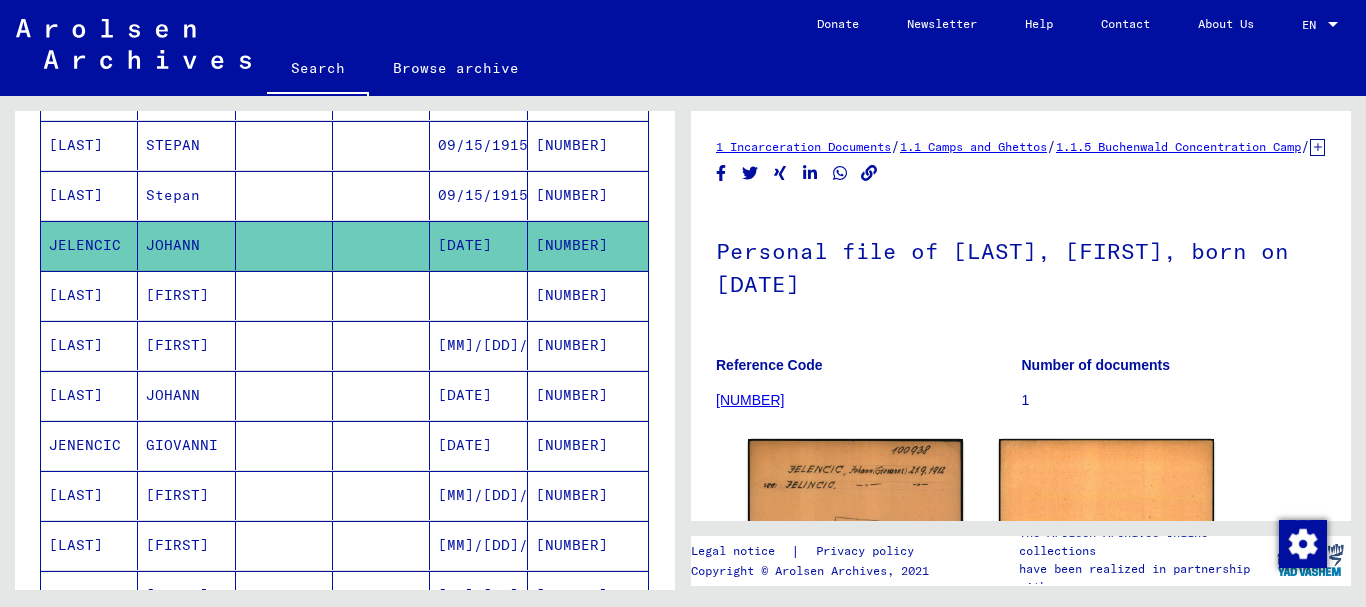 scroll, scrollTop: 650, scrollLeft: 0, axis: vertical 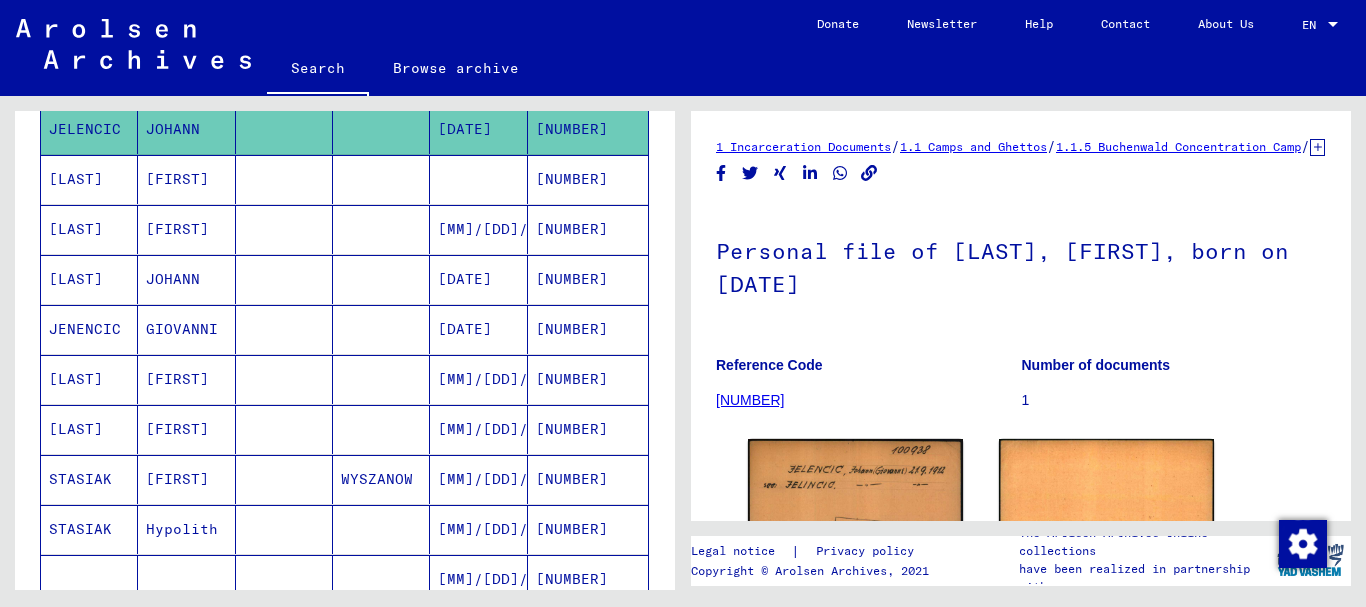 click on "[LAST]" at bounding box center [89, 329] 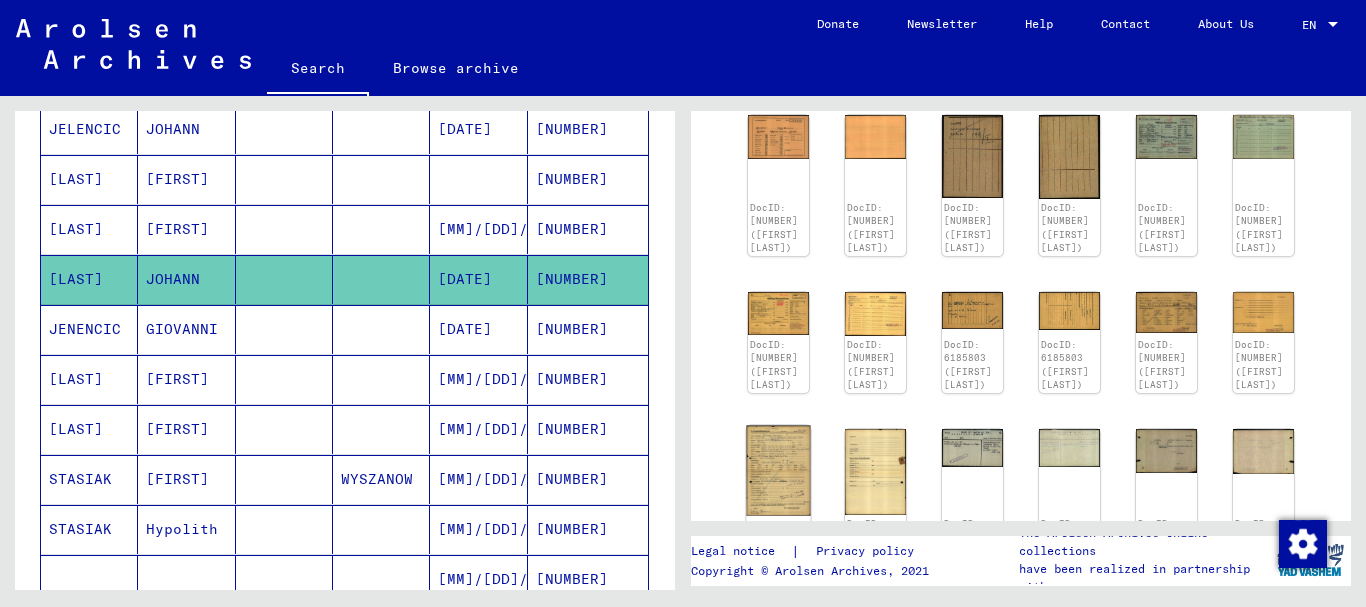 scroll, scrollTop: 432, scrollLeft: 0, axis: vertical 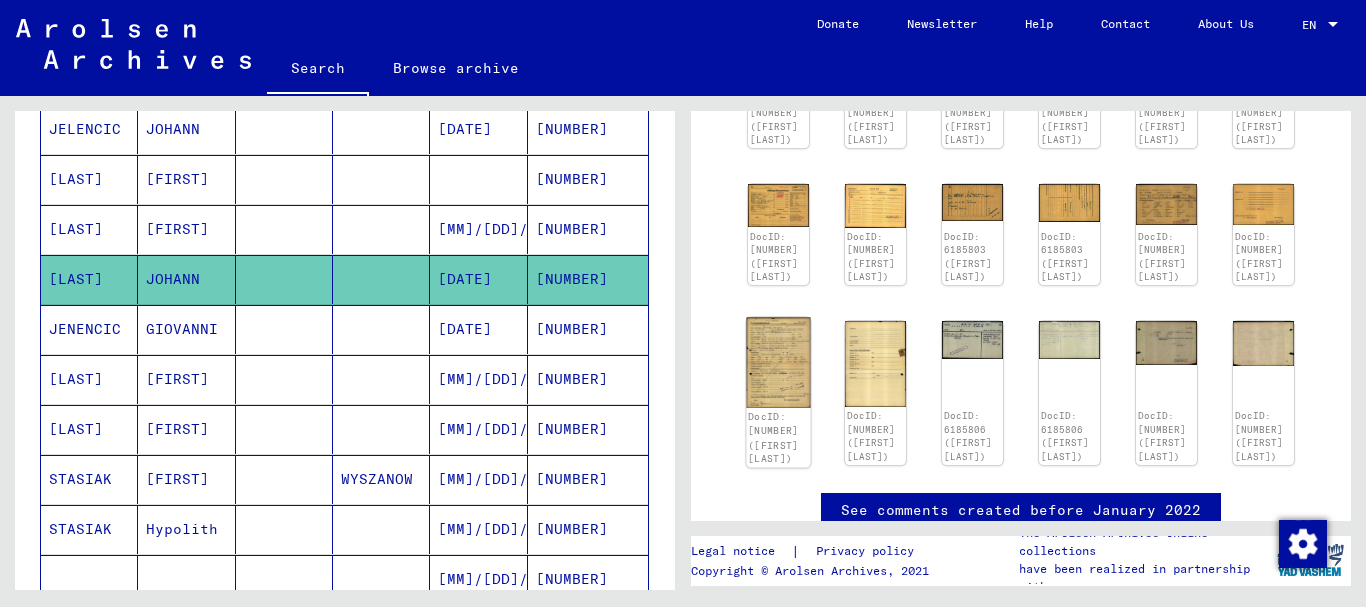 click 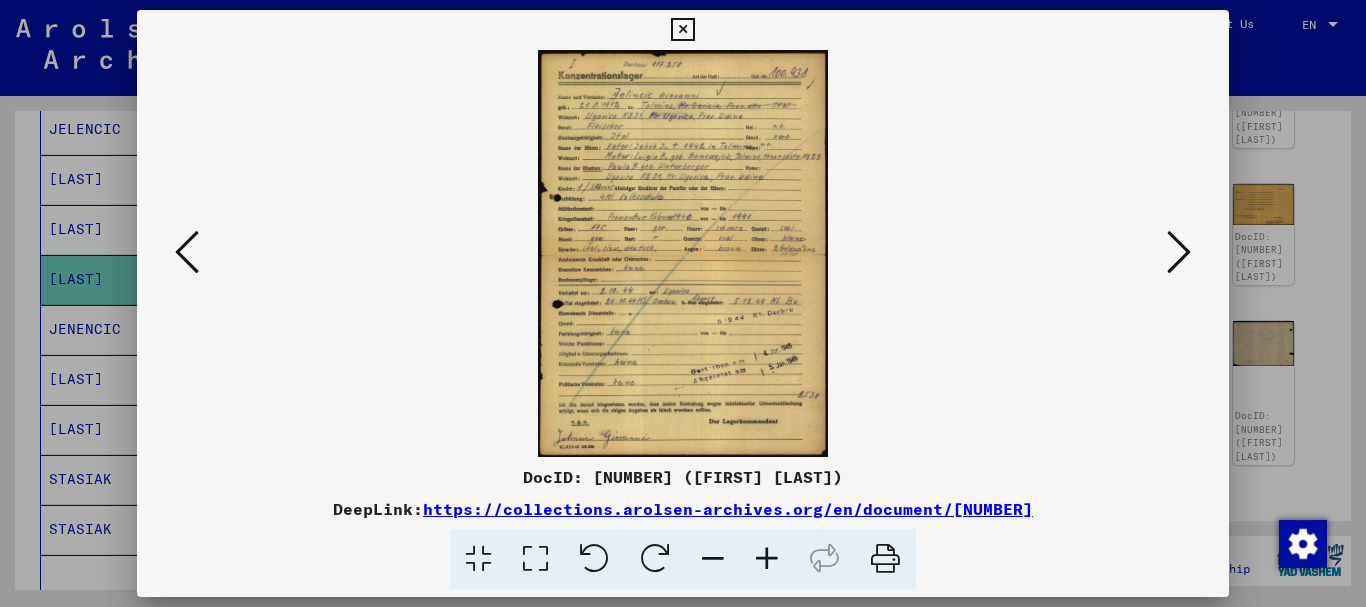 click at bounding box center (767, 559) 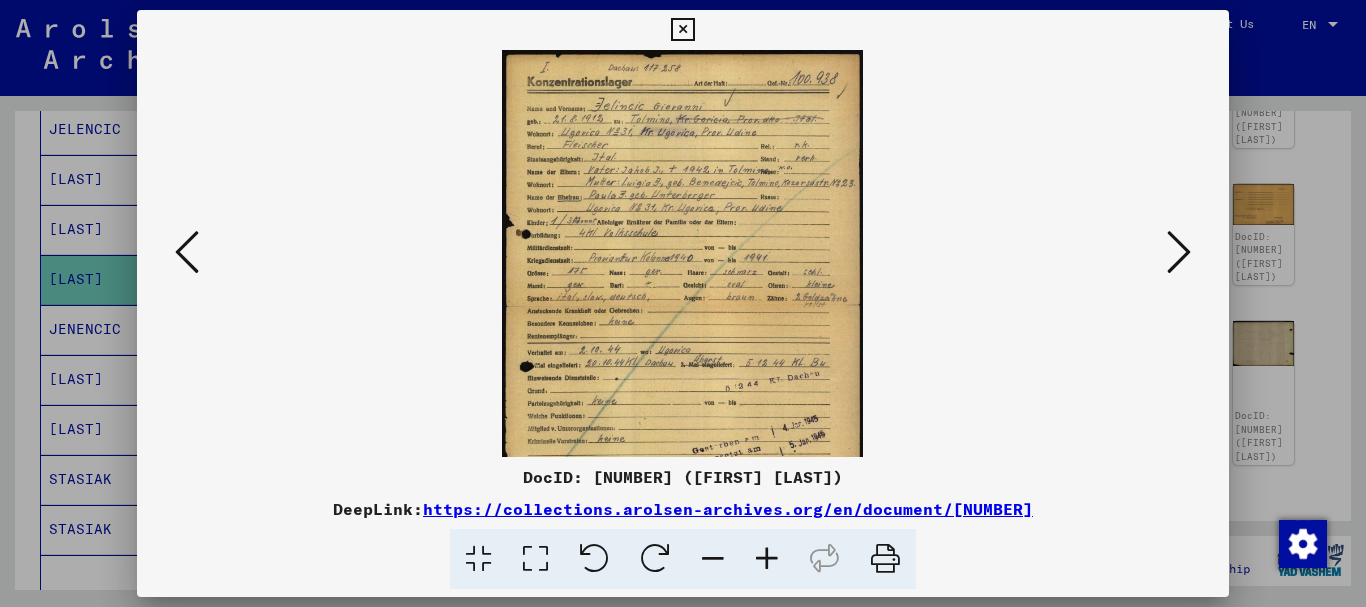 click at bounding box center (767, 559) 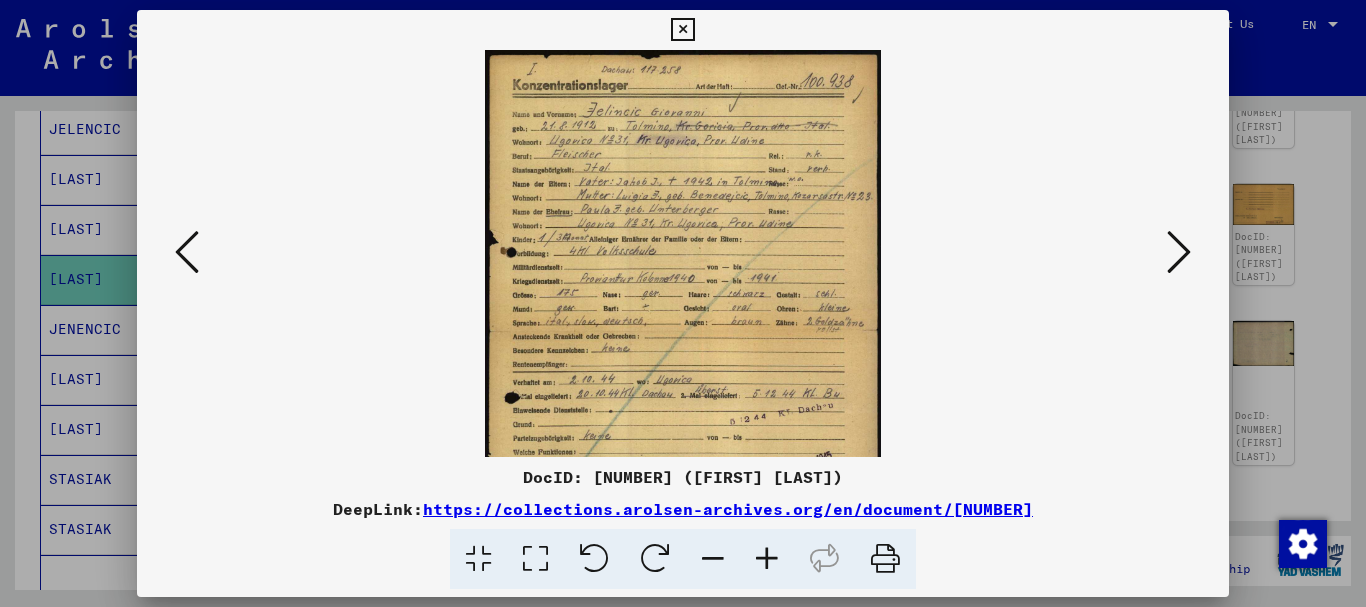 click at bounding box center (767, 559) 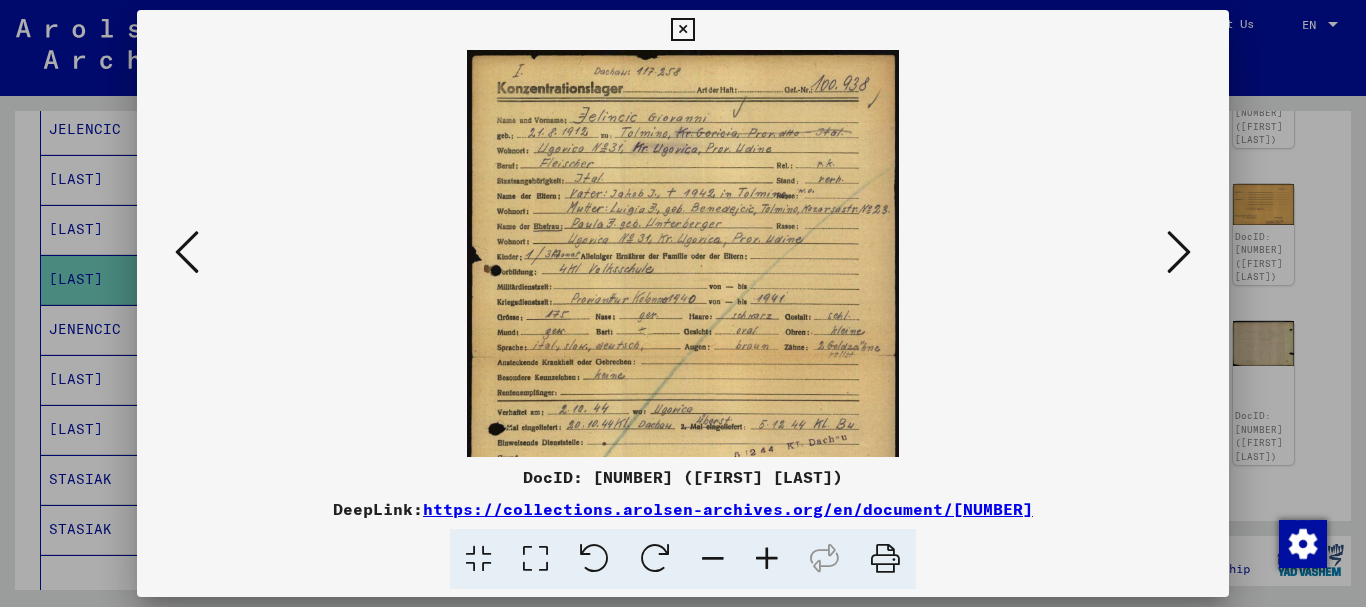 click at bounding box center (767, 559) 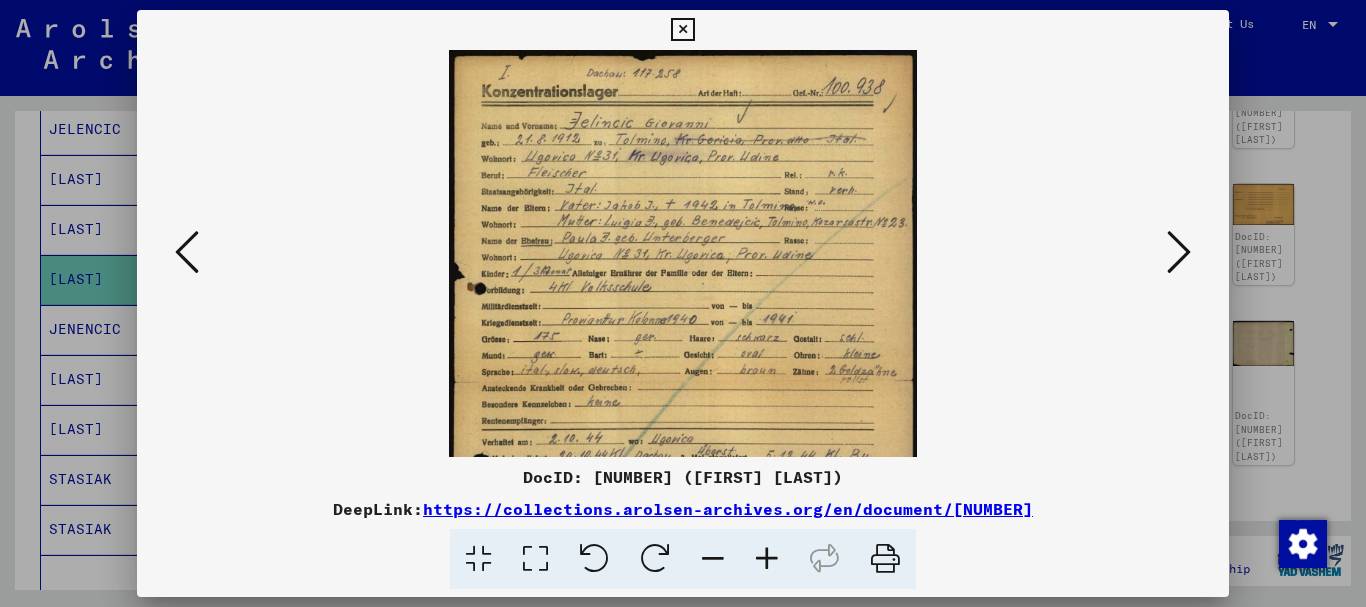 click at bounding box center [767, 559] 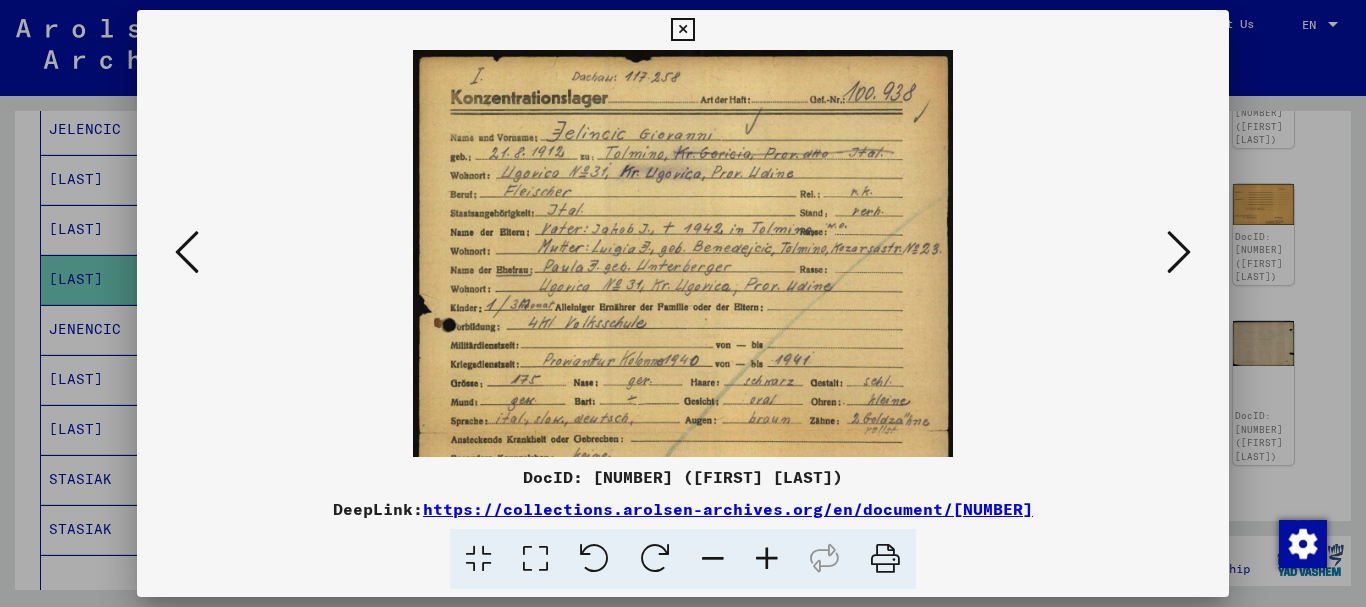 click at bounding box center (767, 559) 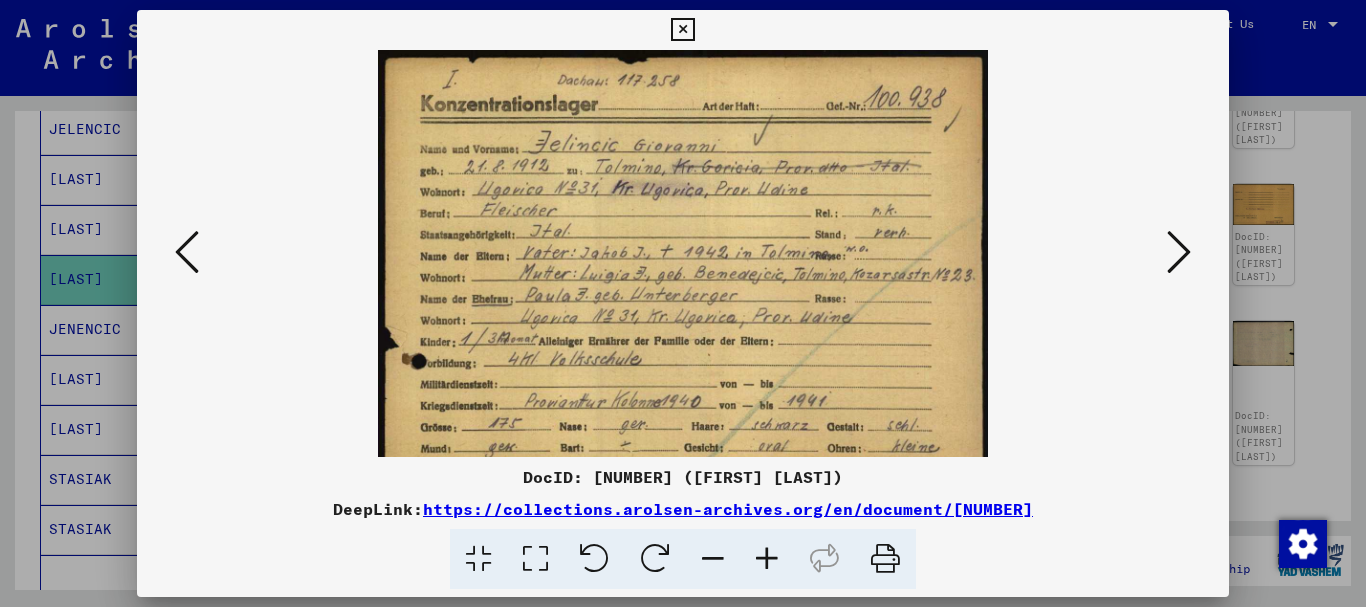 click at bounding box center [767, 559] 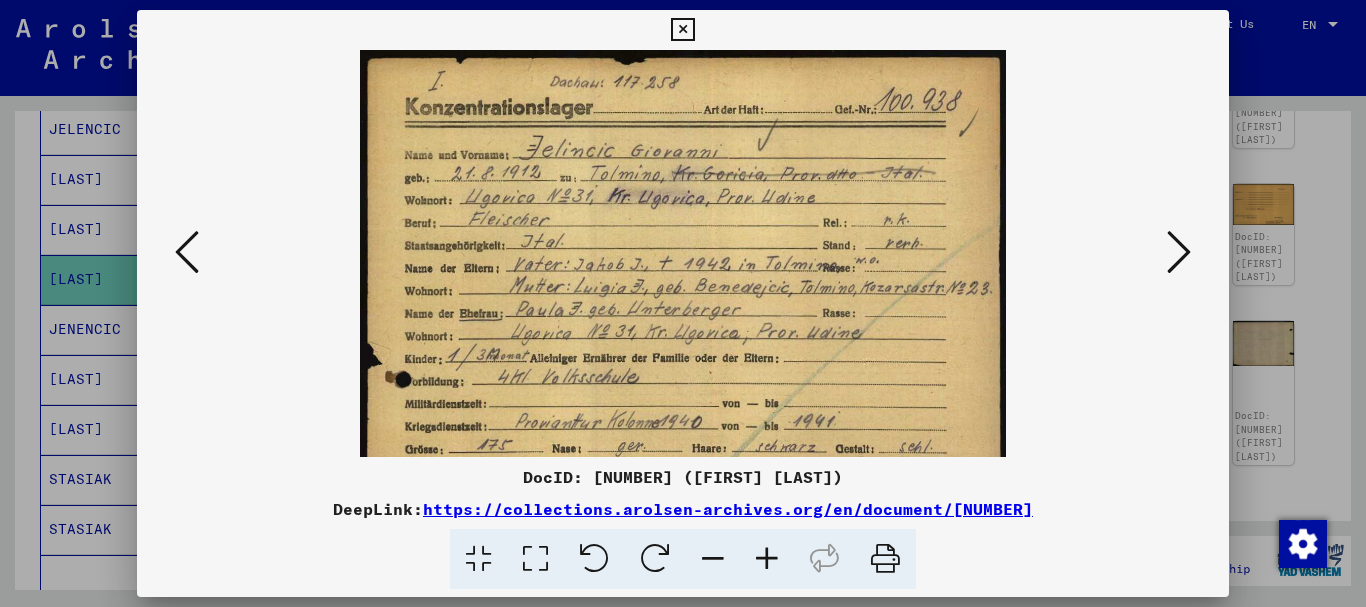 click at bounding box center (767, 559) 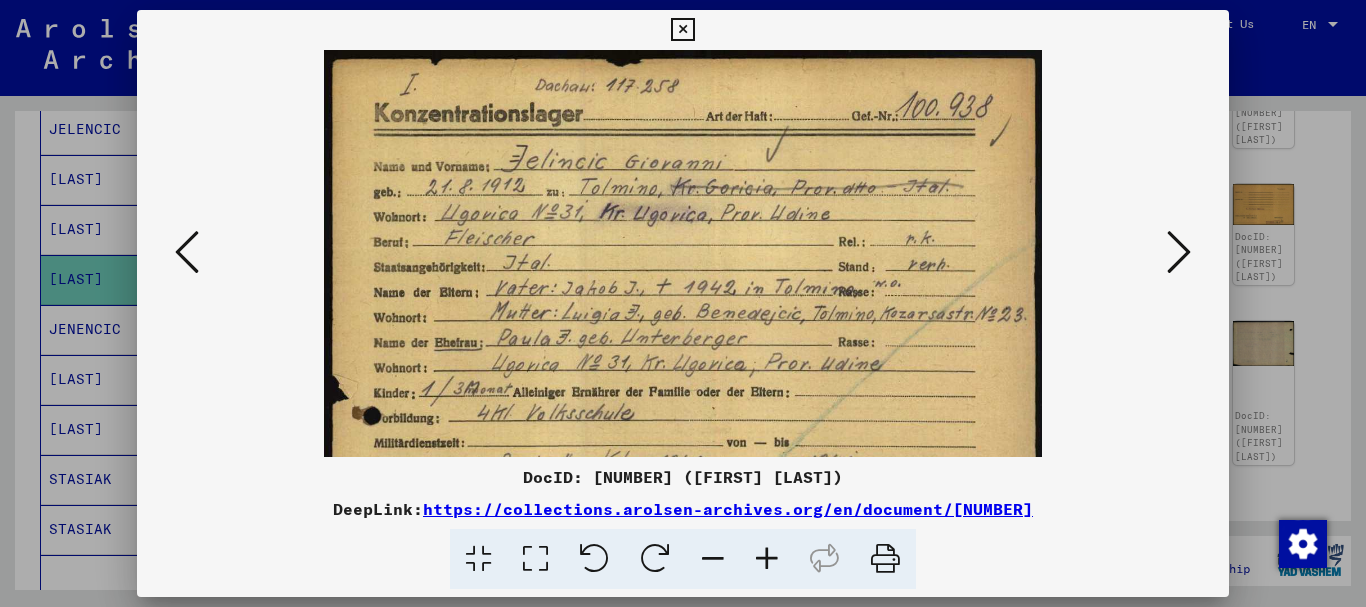 click at bounding box center (767, 559) 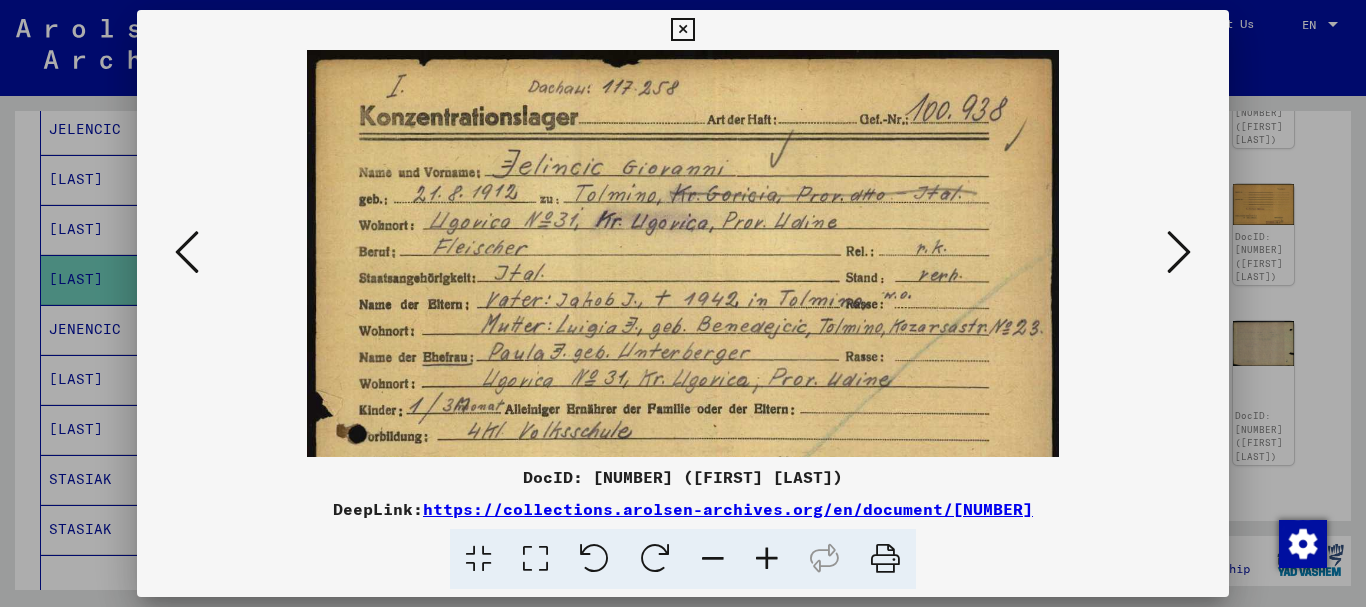 click at bounding box center (767, 559) 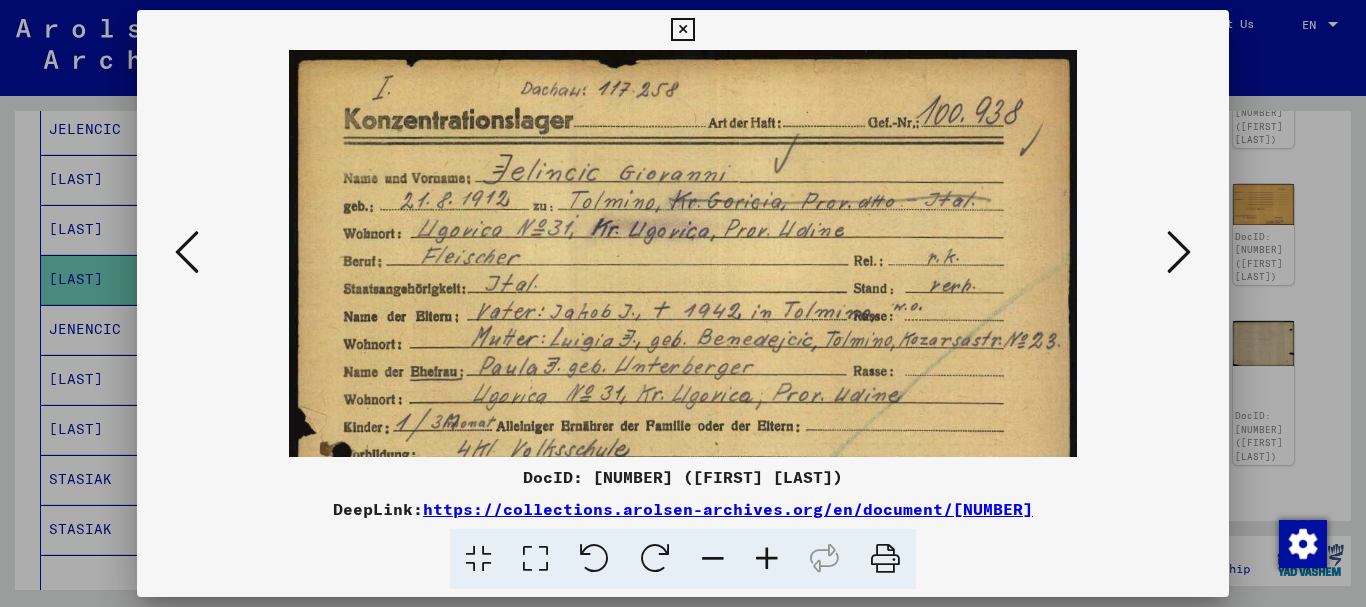 drag, startPoint x: 772, startPoint y: 555, endPoint x: 728, endPoint y: 326, distance: 233.18877 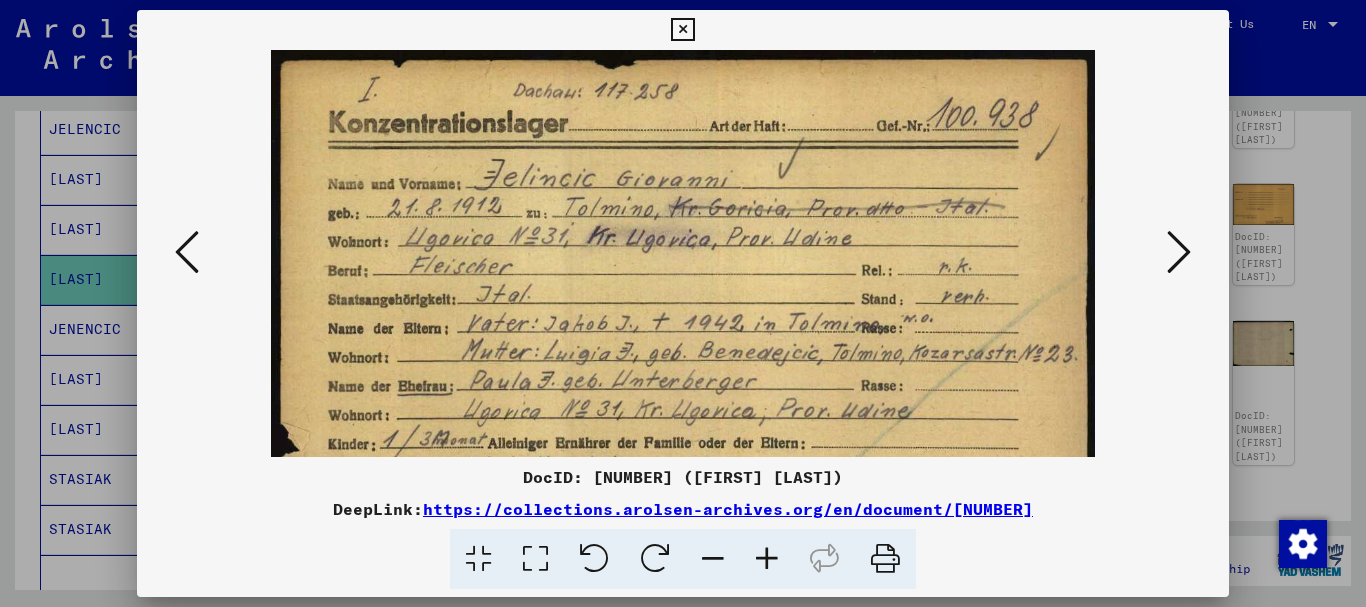 drag, startPoint x: 680, startPoint y: 360, endPoint x: 583, endPoint y: 223, distance: 167.86304 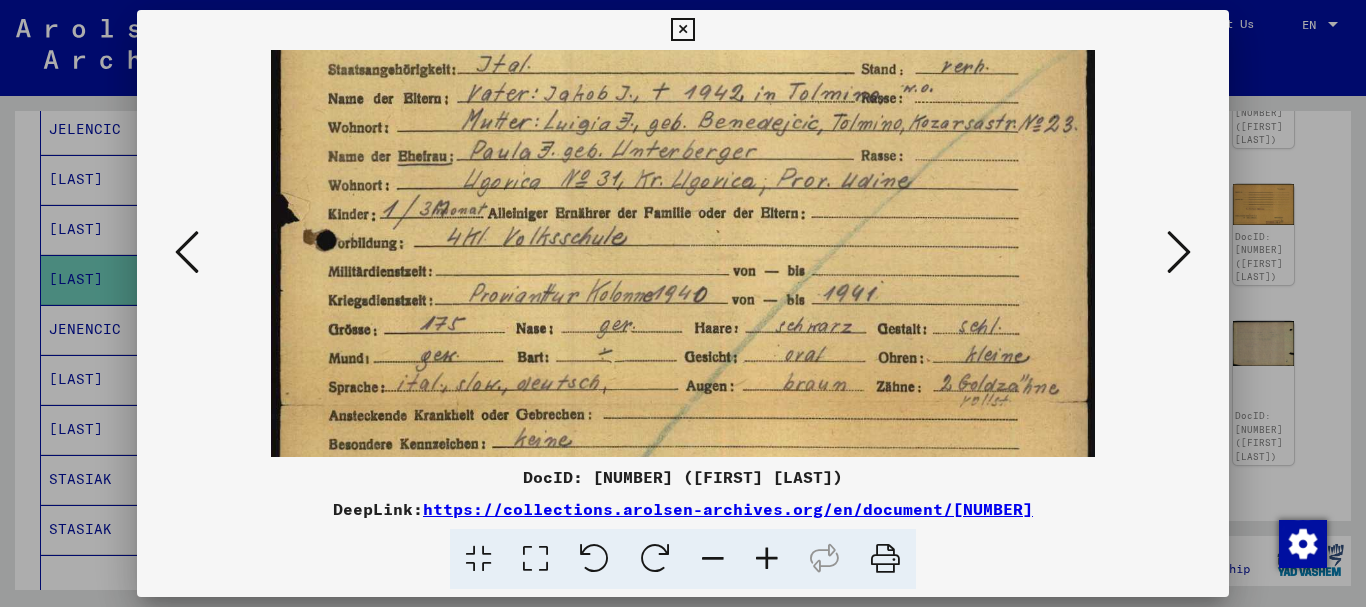 click at bounding box center [683, 398] 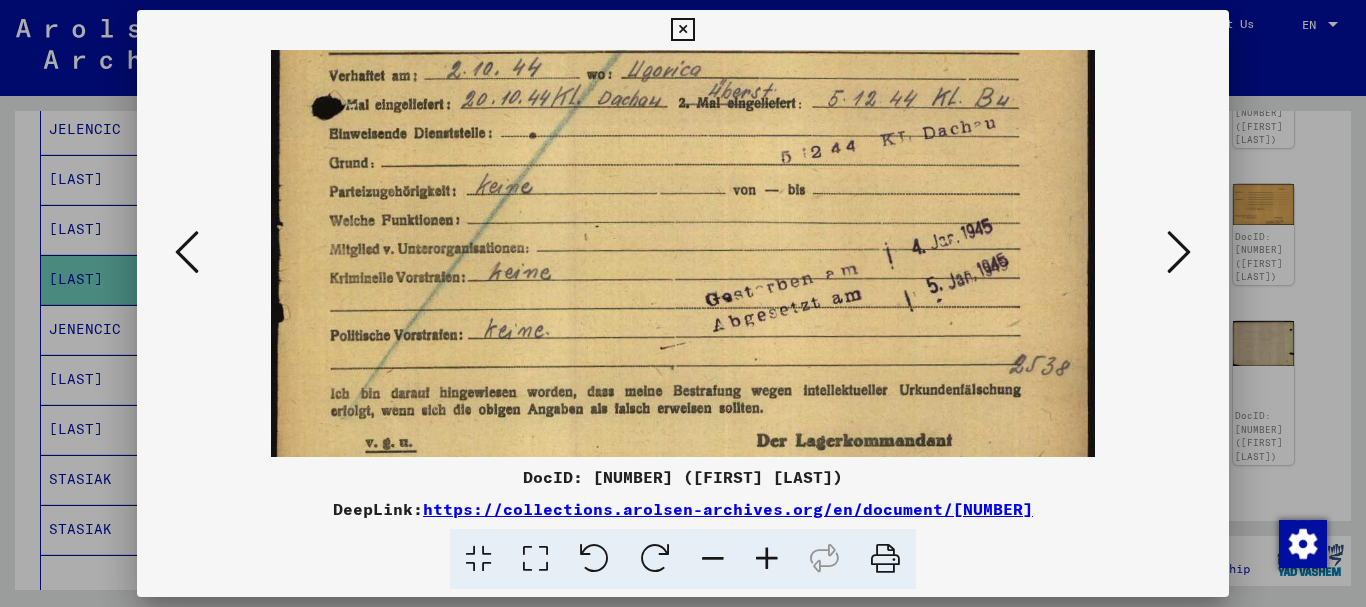 drag, startPoint x: 611, startPoint y: 196, endPoint x: 590, endPoint y: 108, distance: 90.47099 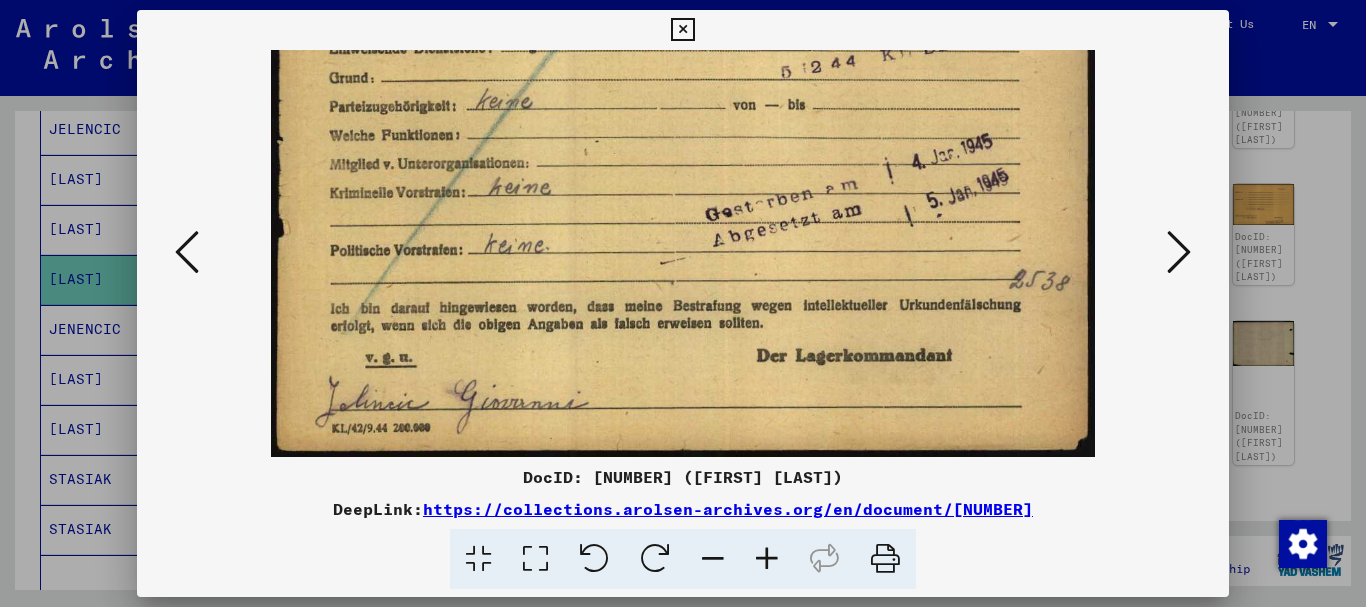 drag, startPoint x: 652, startPoint y: 330, endPoint x: 622, endPoint y: 140, distance: 192.35384 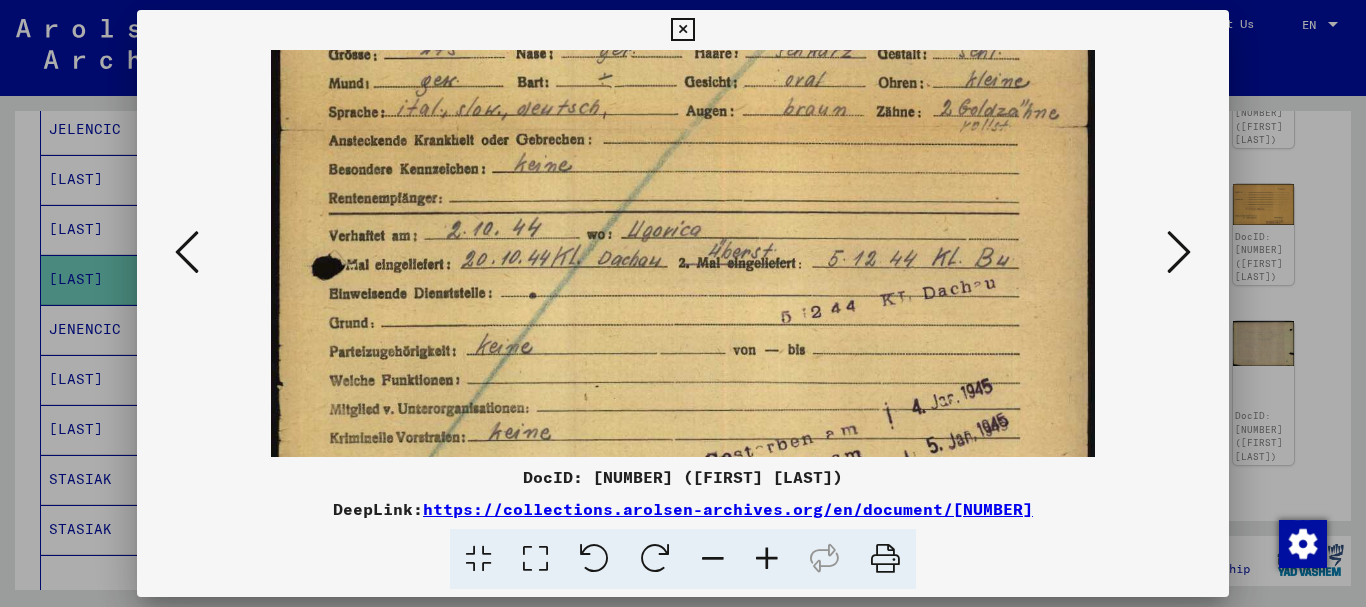 drag, startPoint x: 714, startPoint y: 165, endPoint x: 718, endPoint y: 364, distance: 199.04019 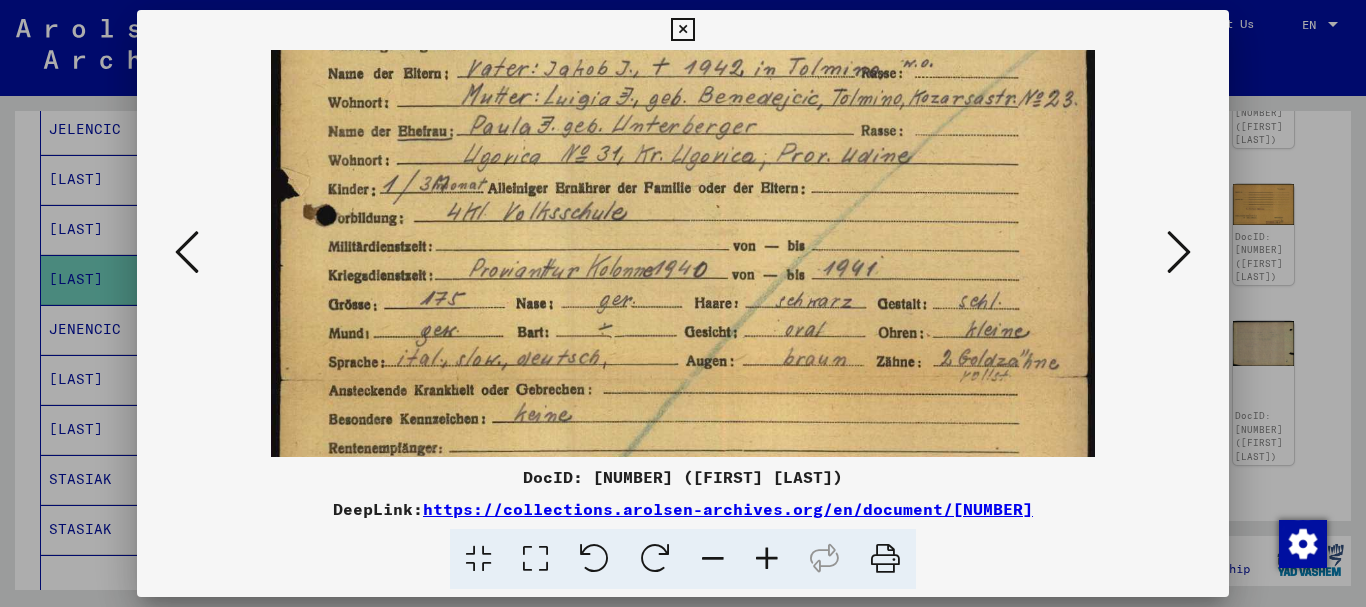drag, startPoint x: 709, startPoint y: 290, endPoint x: 714, endPoint y: 316, distance: 26.476404 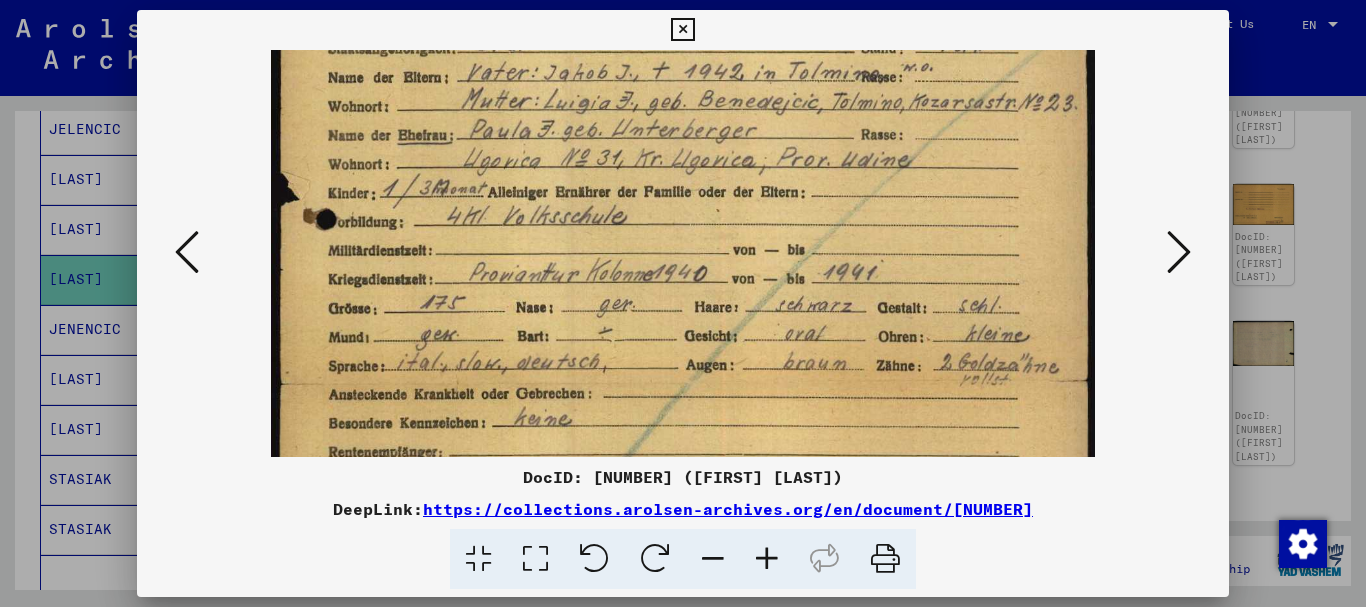 scroll, scrollTop: 90, scrollLeft: 0, axis: vertical 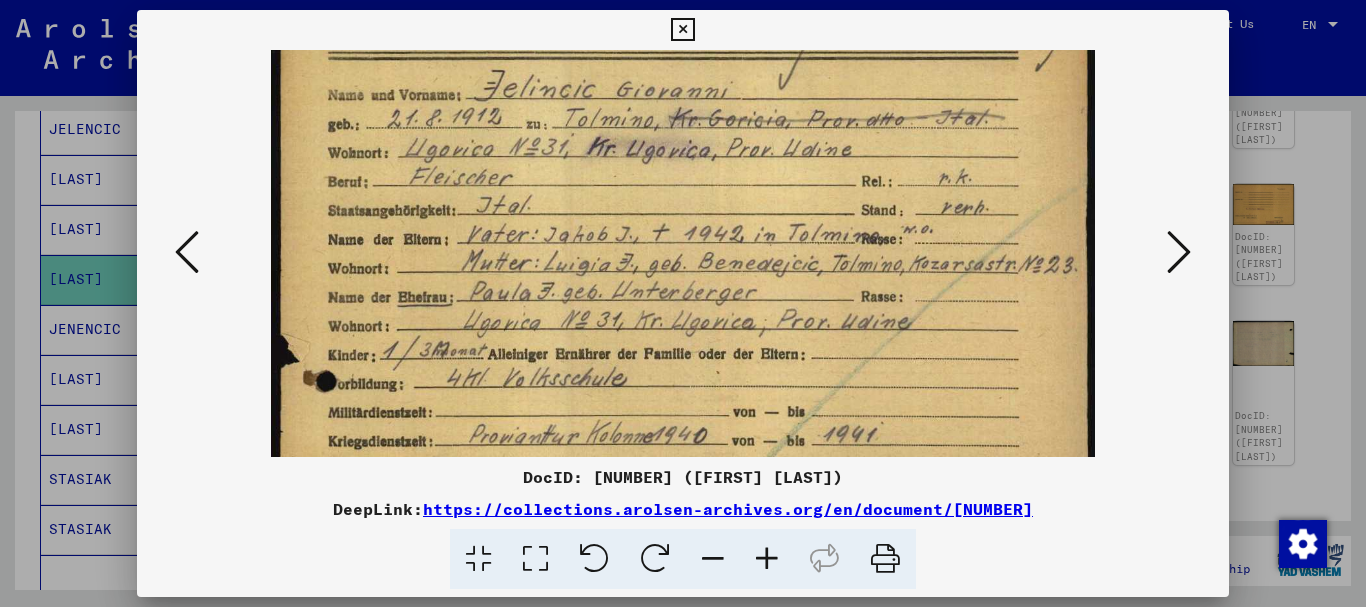 drag, startPoint x: 723, startPoint y: 184, endPoint x: 637, endPoint y: 301, distance: 145.20676 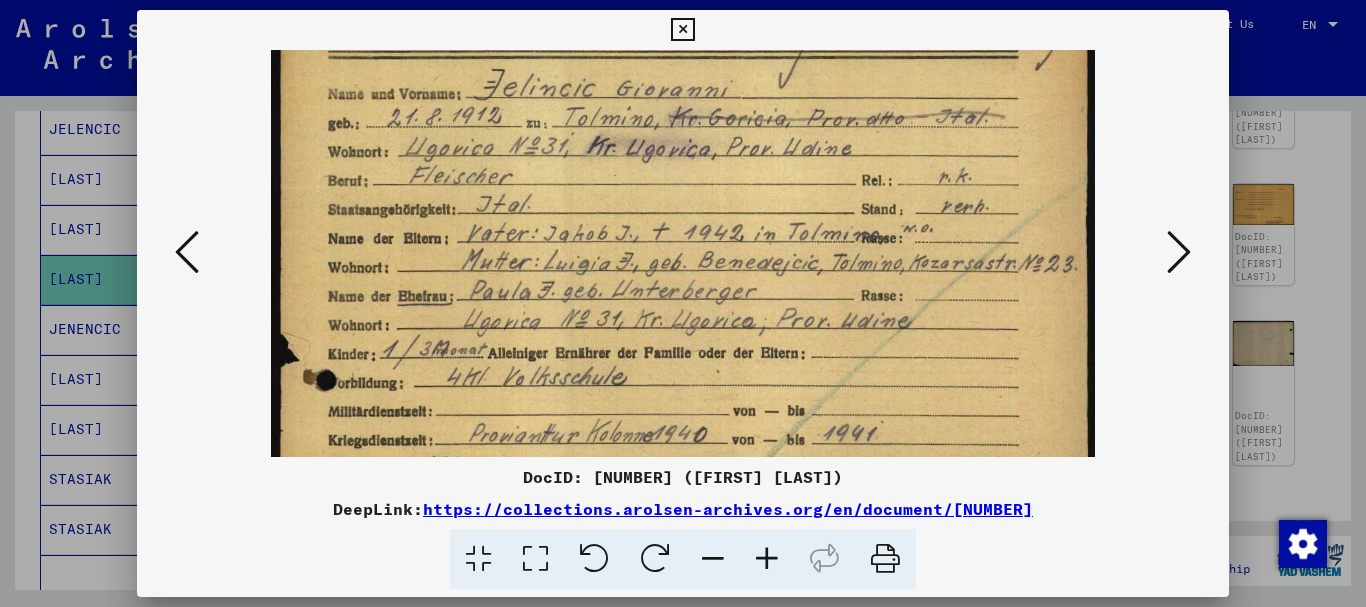 scroll, scrollTop: 32, scrollLeft: 0, axis: vertical 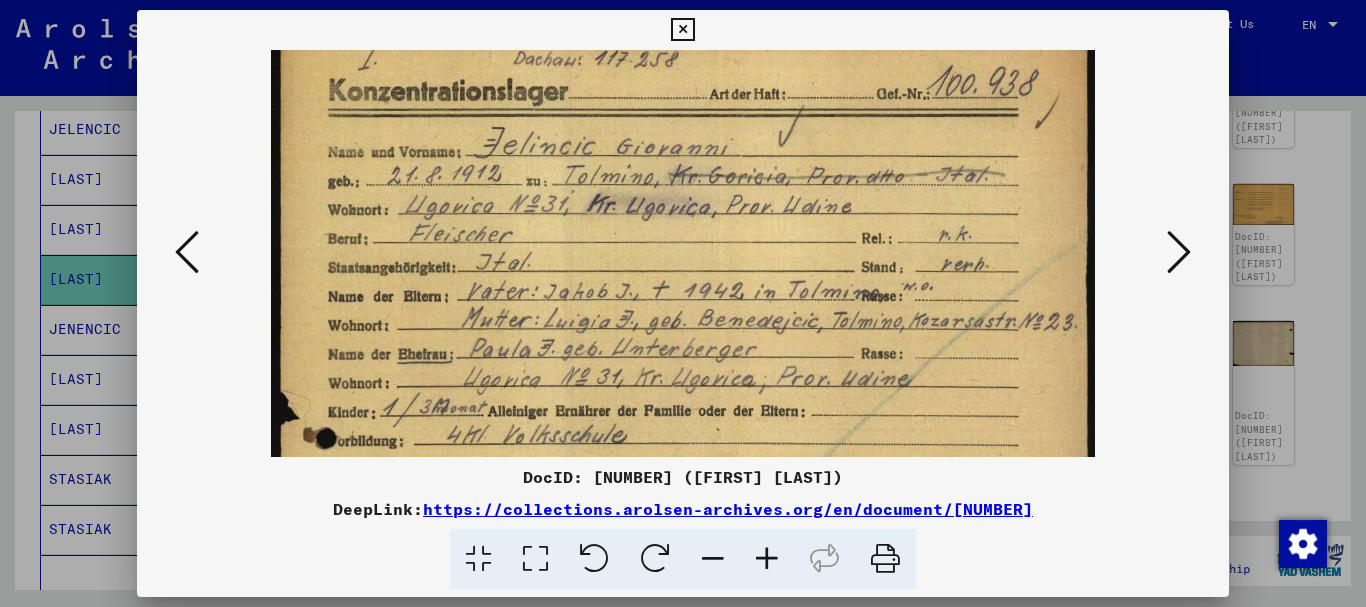 drag, startPoint x: 696, startPoint y: 183, endPoint x: 698, endPoint y: 241, distance: 58.034473 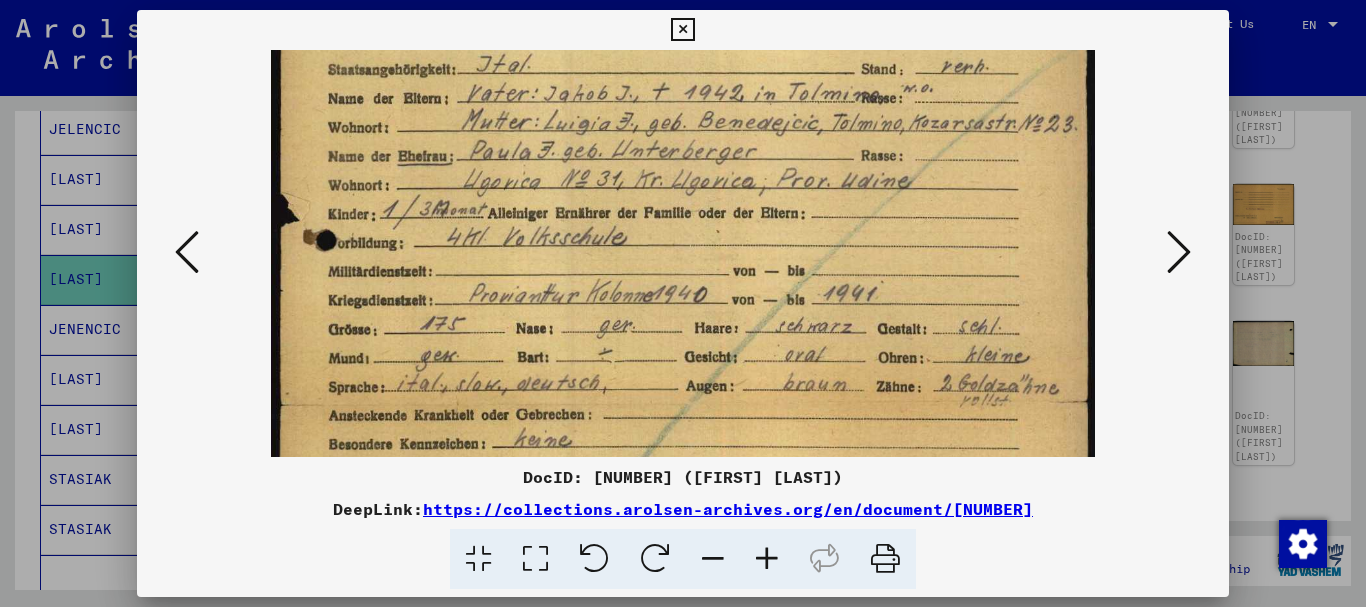 drag, startPoint x: 805, startPoint y: 353, endPoint x: 781, endPoint y: 159, distance: 195.4789 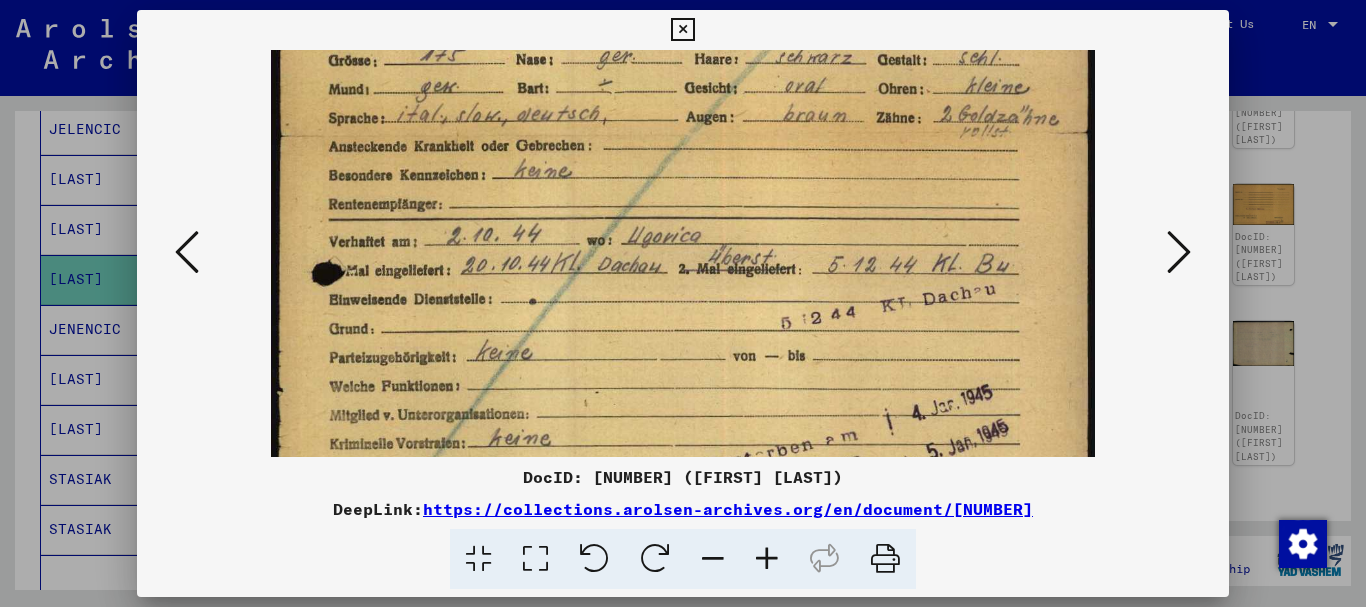 drag, startPoint x: 783, startPoint y: 368, endPoint x: 768, endPoint y: 279, distance: 90.255196 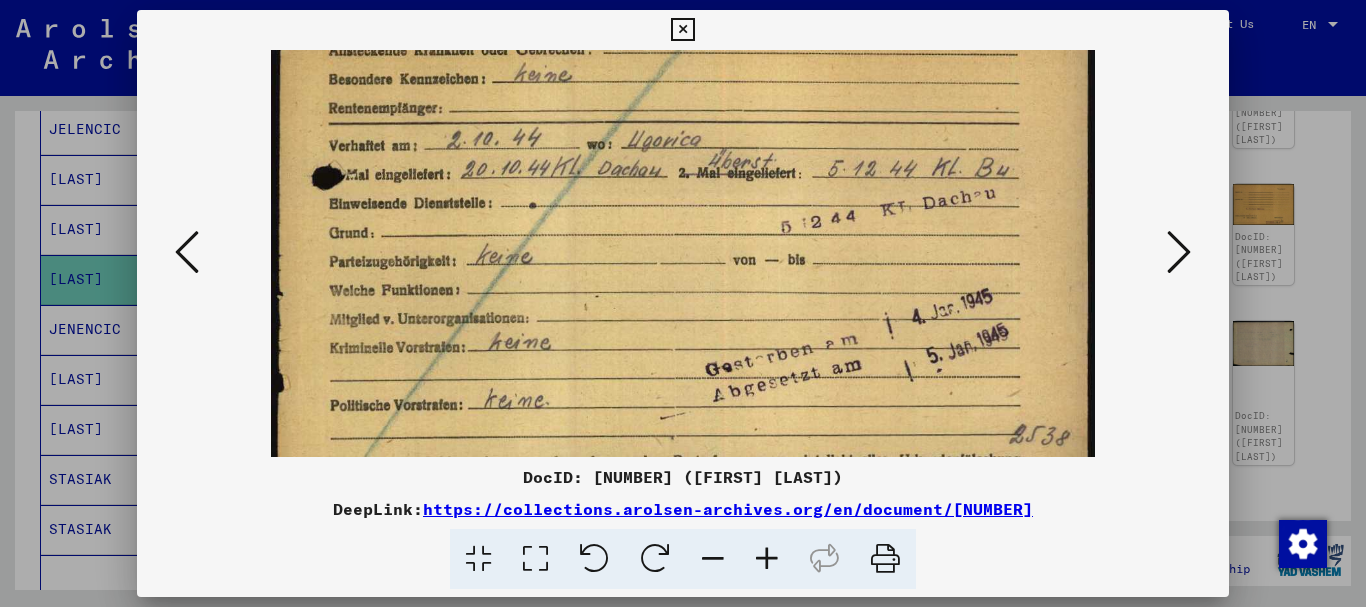 drag, startPoint x: 805, startPoint y: 86, endPoint x: 815, endPoint y: 204, distance: 118.42297 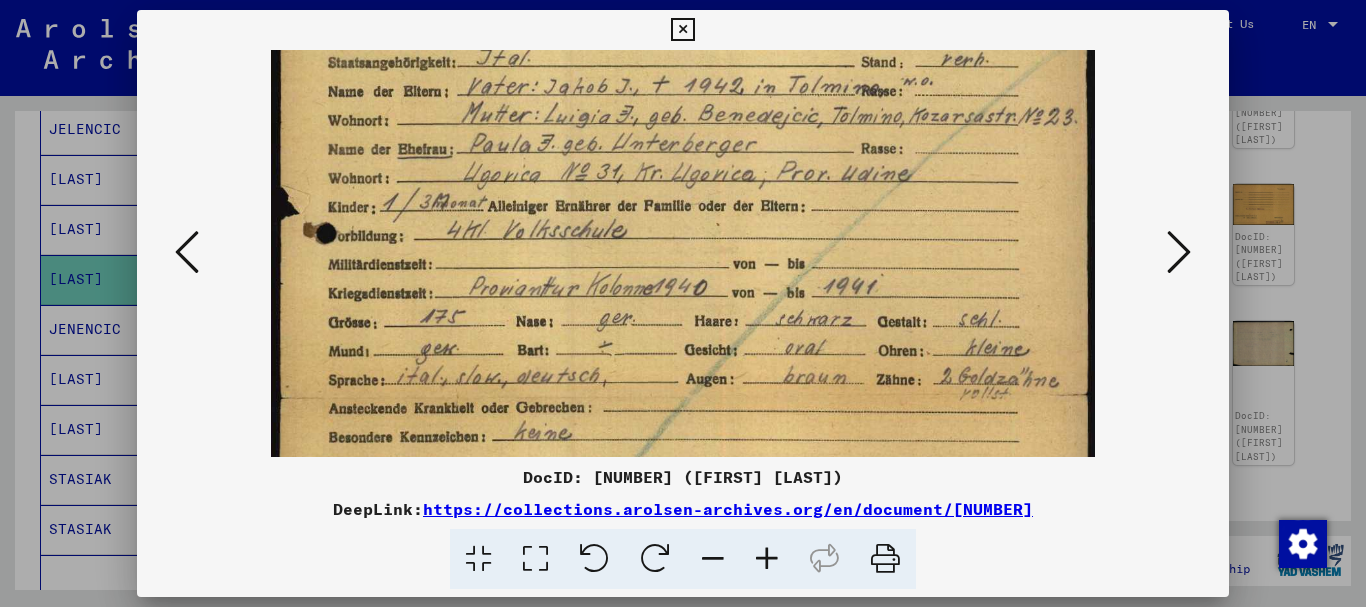 drag, startPoint x: 803, startPoint y: 153, endPoint x: 816, endPoint y: 335, distance: 182.4637 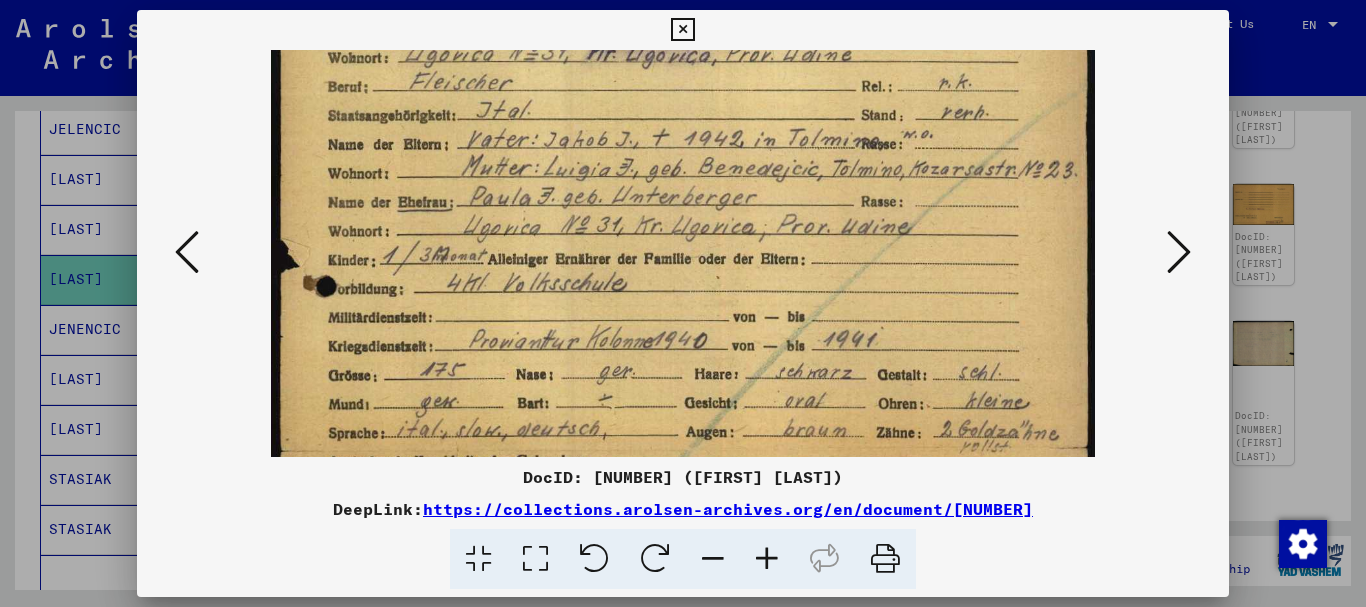 scroll, scrollTop: 0, scrollLeft: 0, axis: both 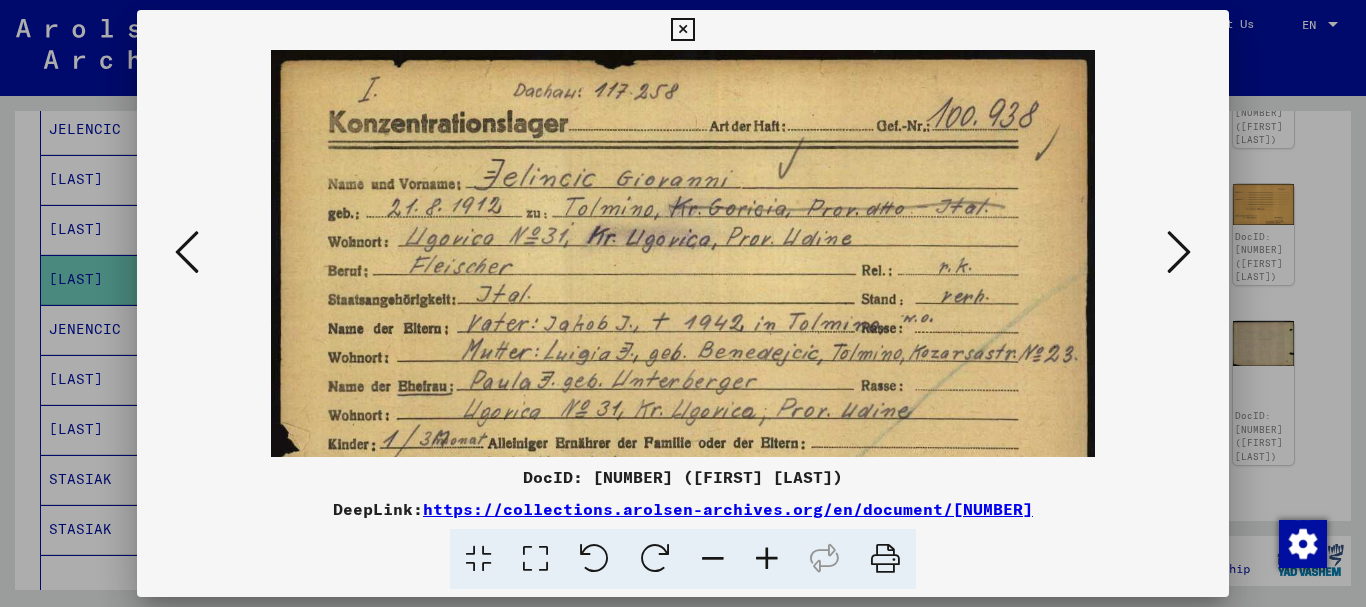 drag, startPoint x: 785, startPoint y: 282, endPoint x: 765, endPoint y: 371, distance: 91.21951 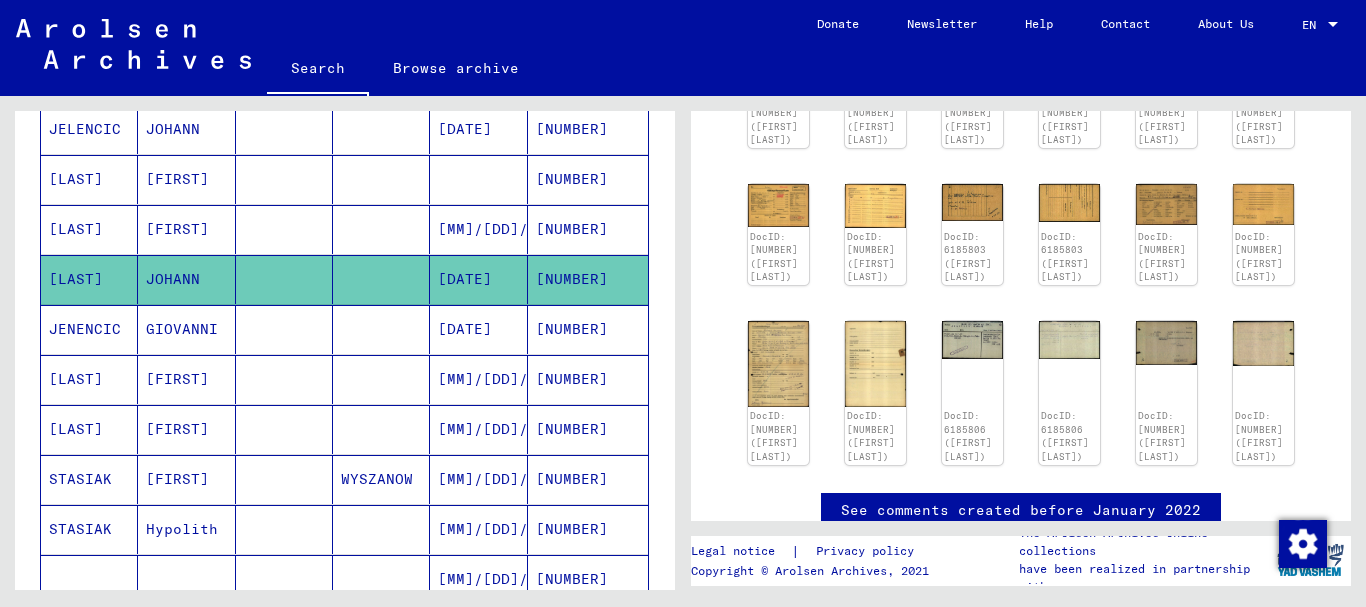 click on "[NUMBER]" 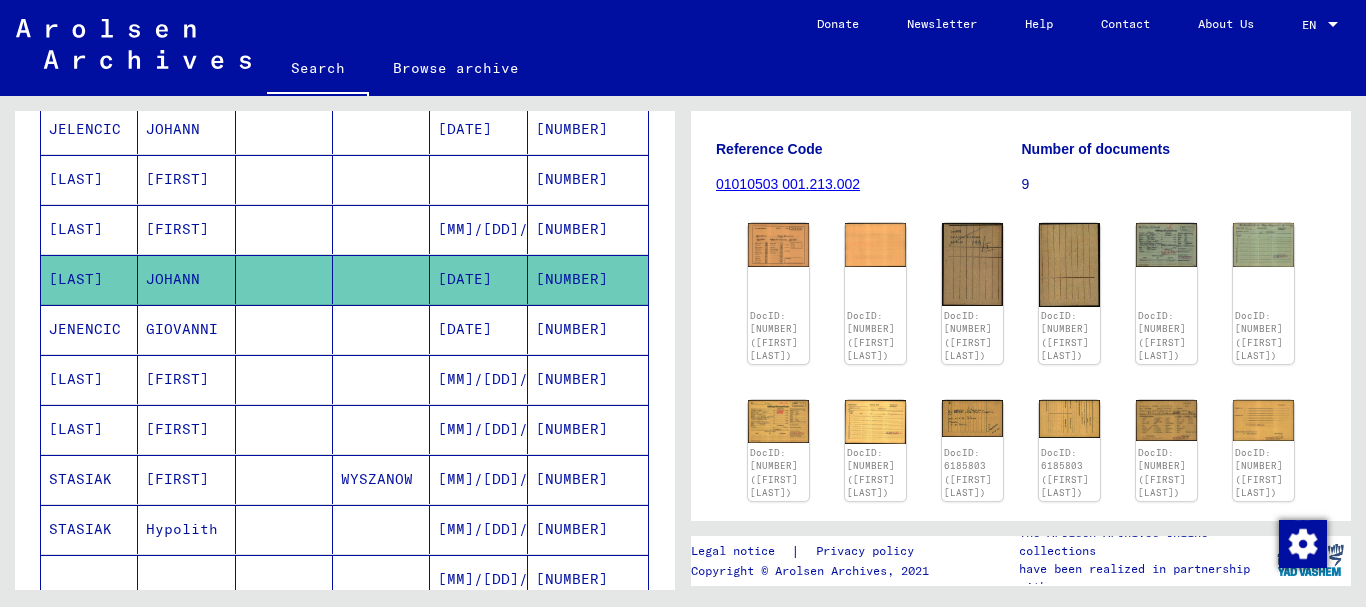 scroll, scrollTop: 432, scrollLeft: 0, axis: vertical 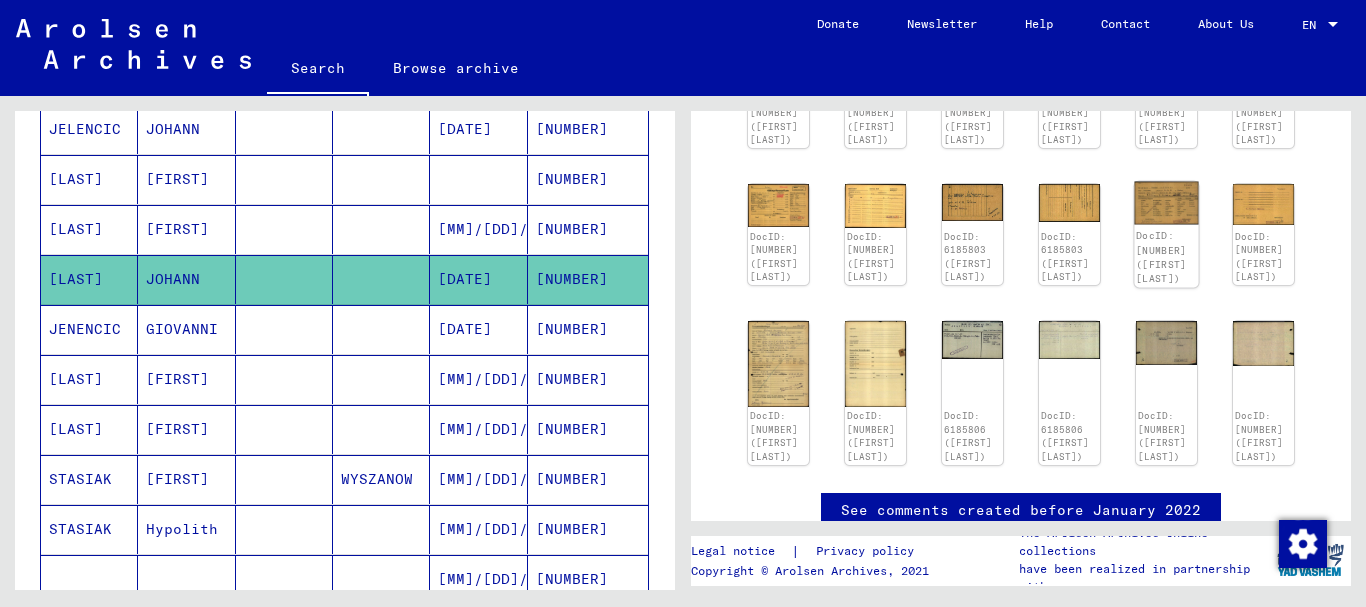 click 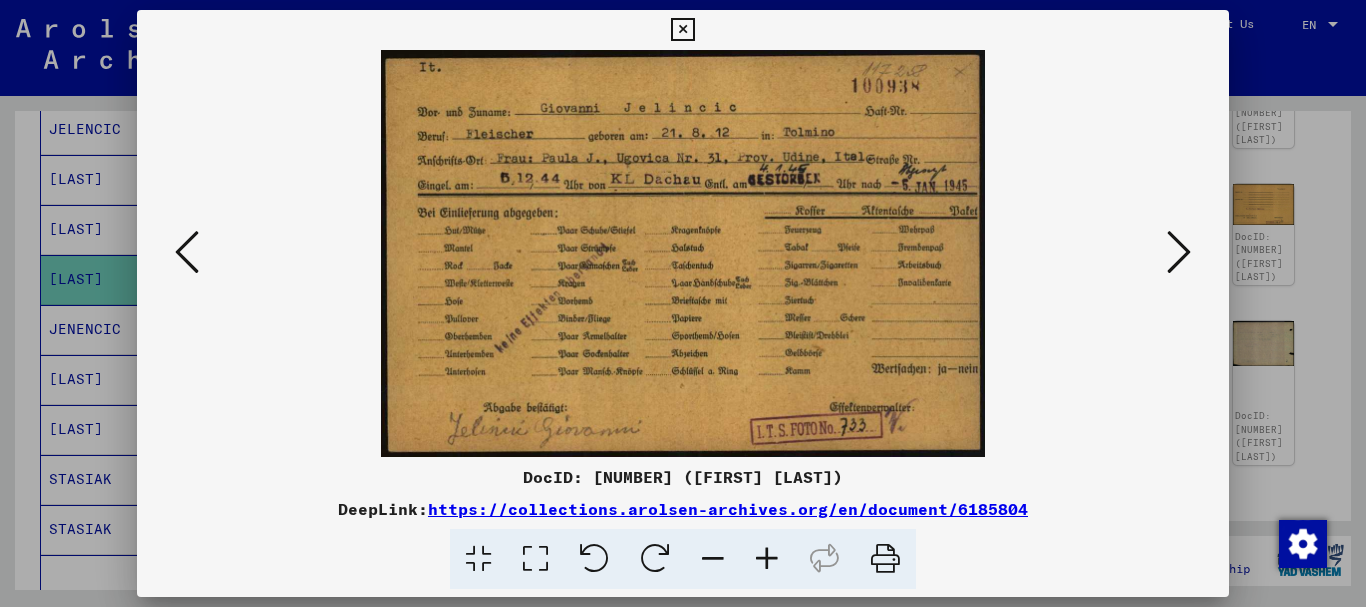 click at bounding box center (683, 303) 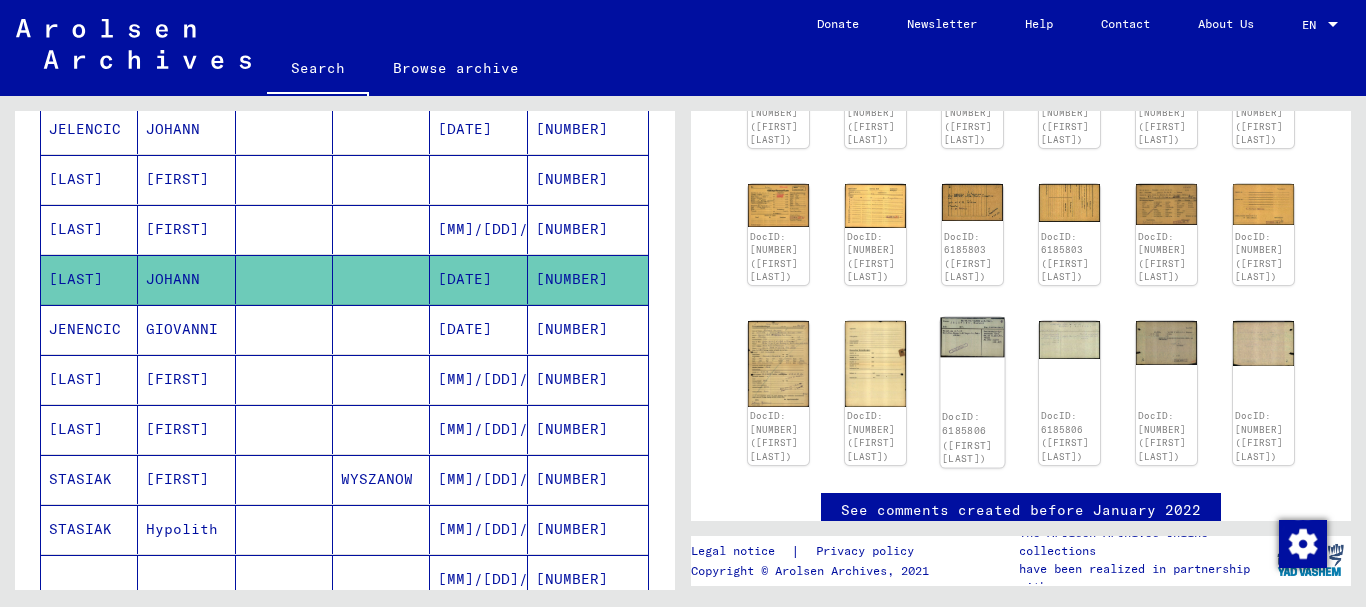 click 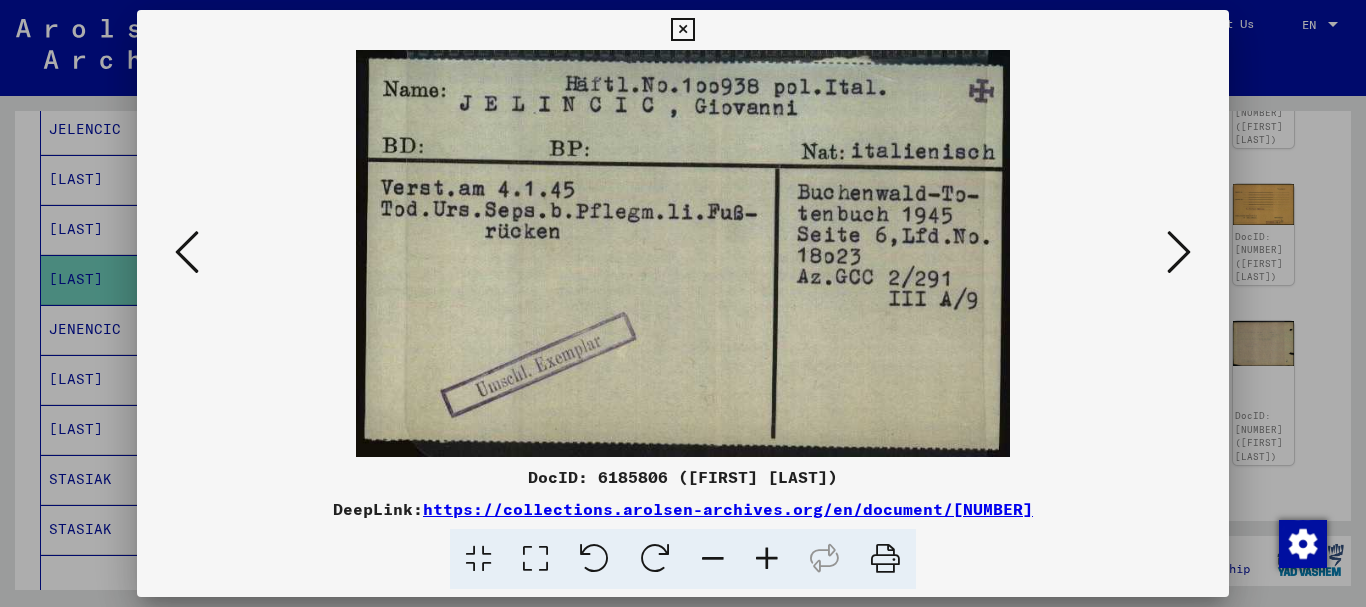 click at bounding box center [1179, 252] 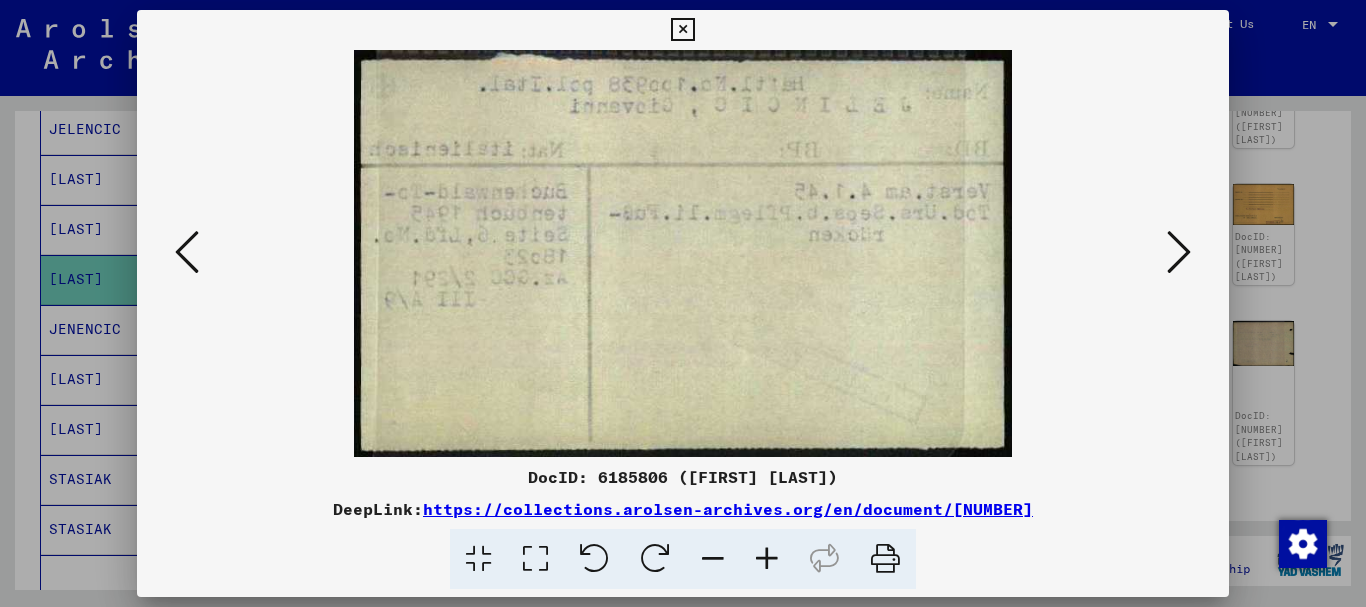 click at bounding box center [1179, 252] 